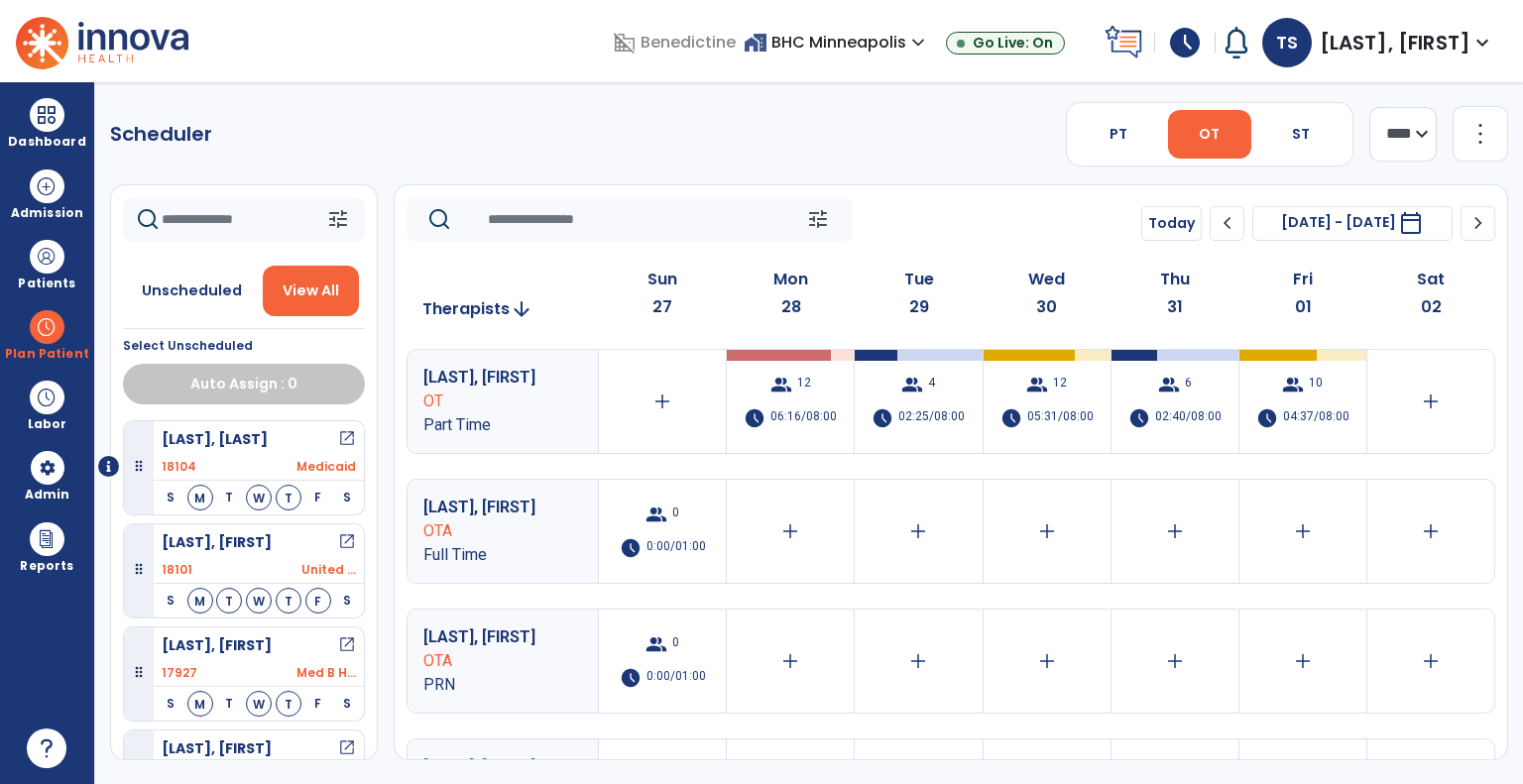 scroll, scrollTop: 0, scrollLeft: 0, axis: both 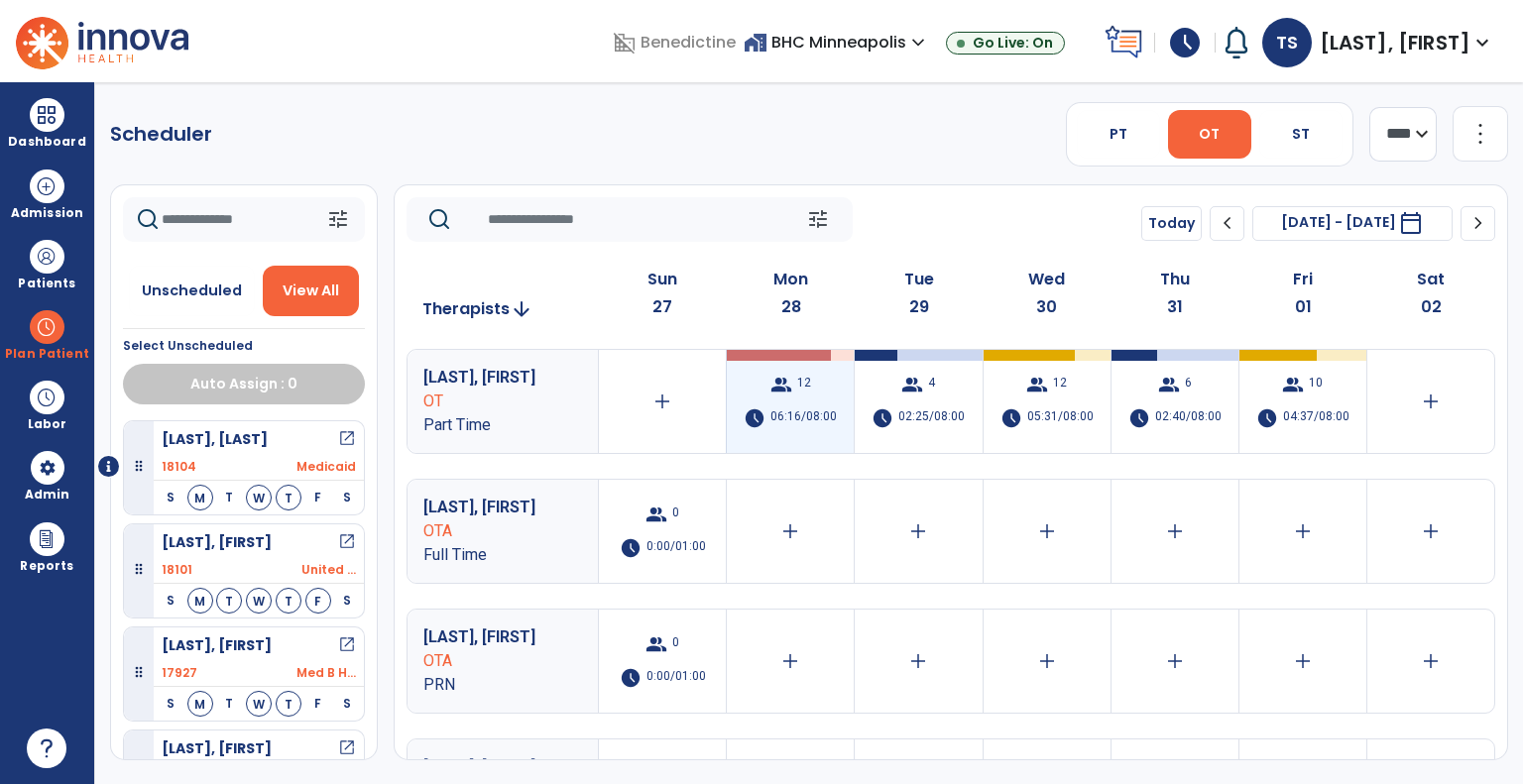 click on "group  12" at bounding box center (790, 385) 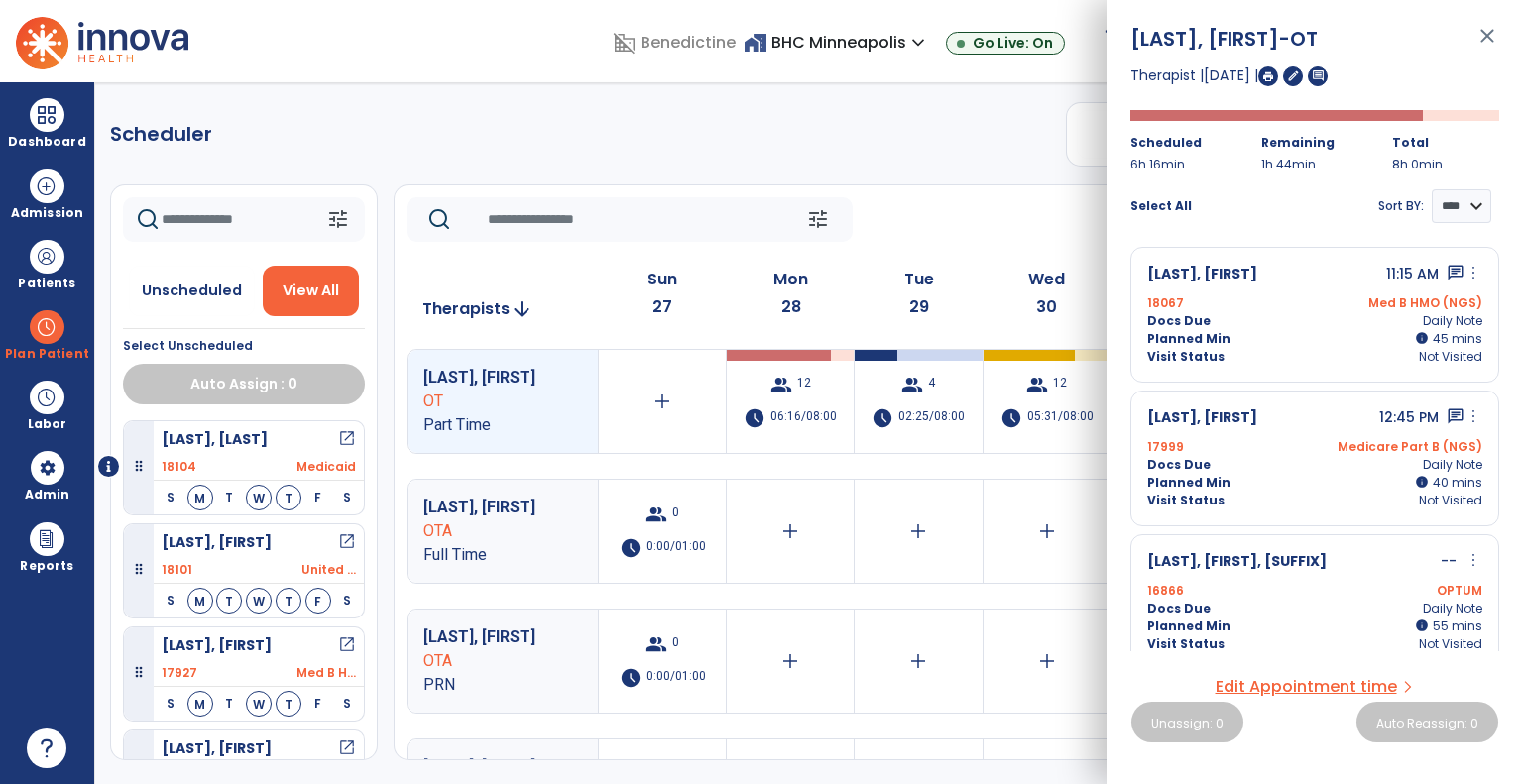 click on "close" at bounding box center (1487, 45) 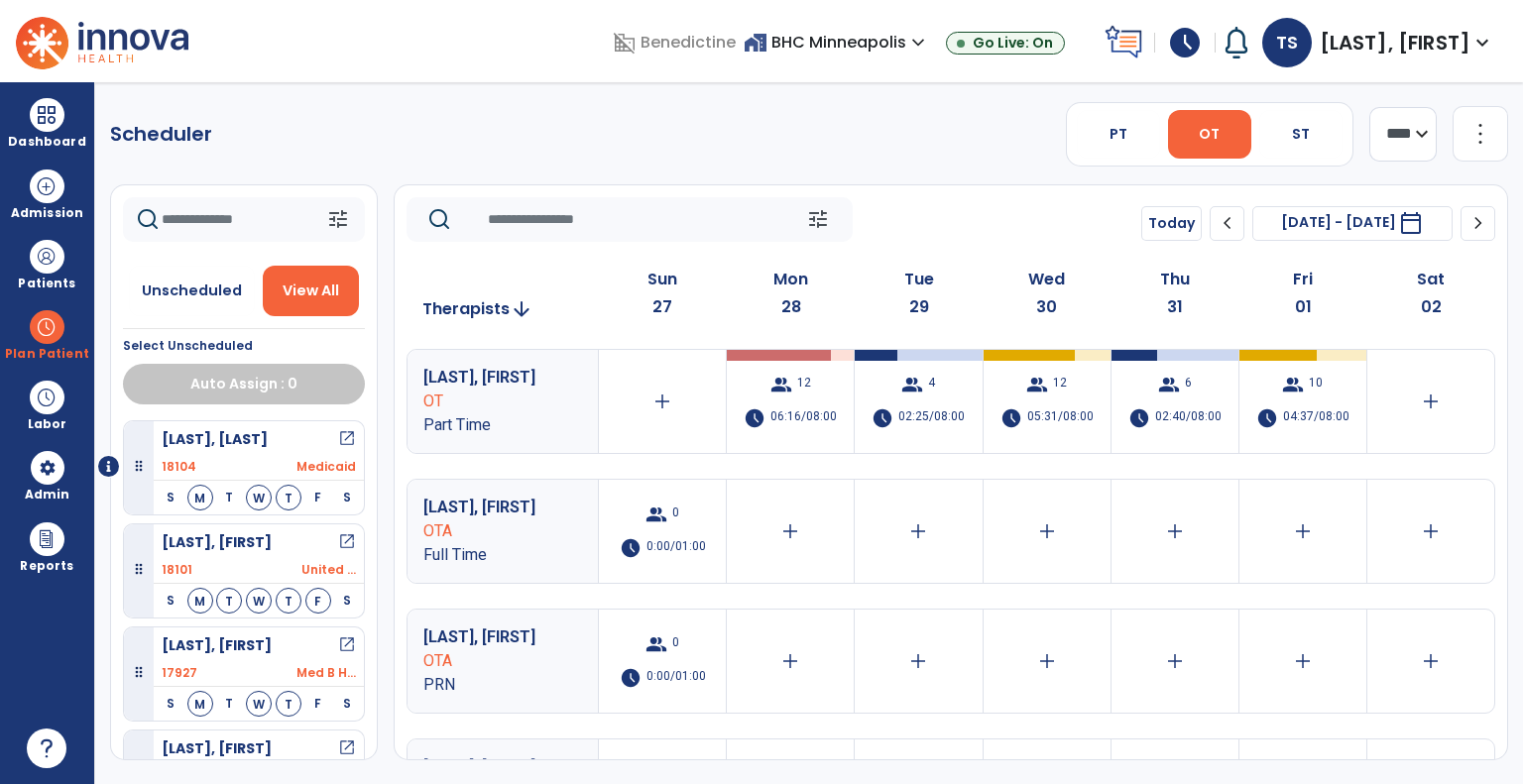 click on "chevron_left" 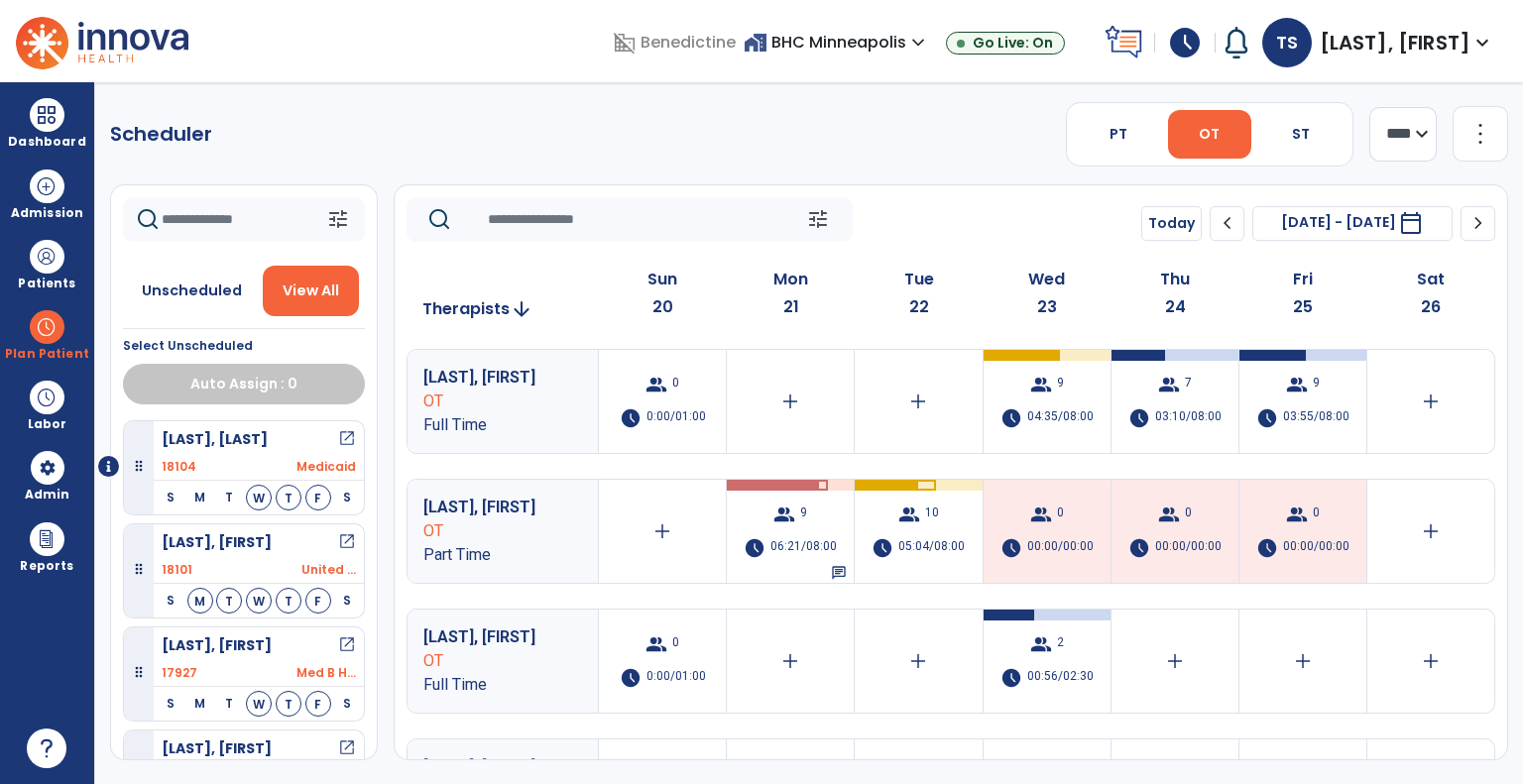 click on "chevron_left" 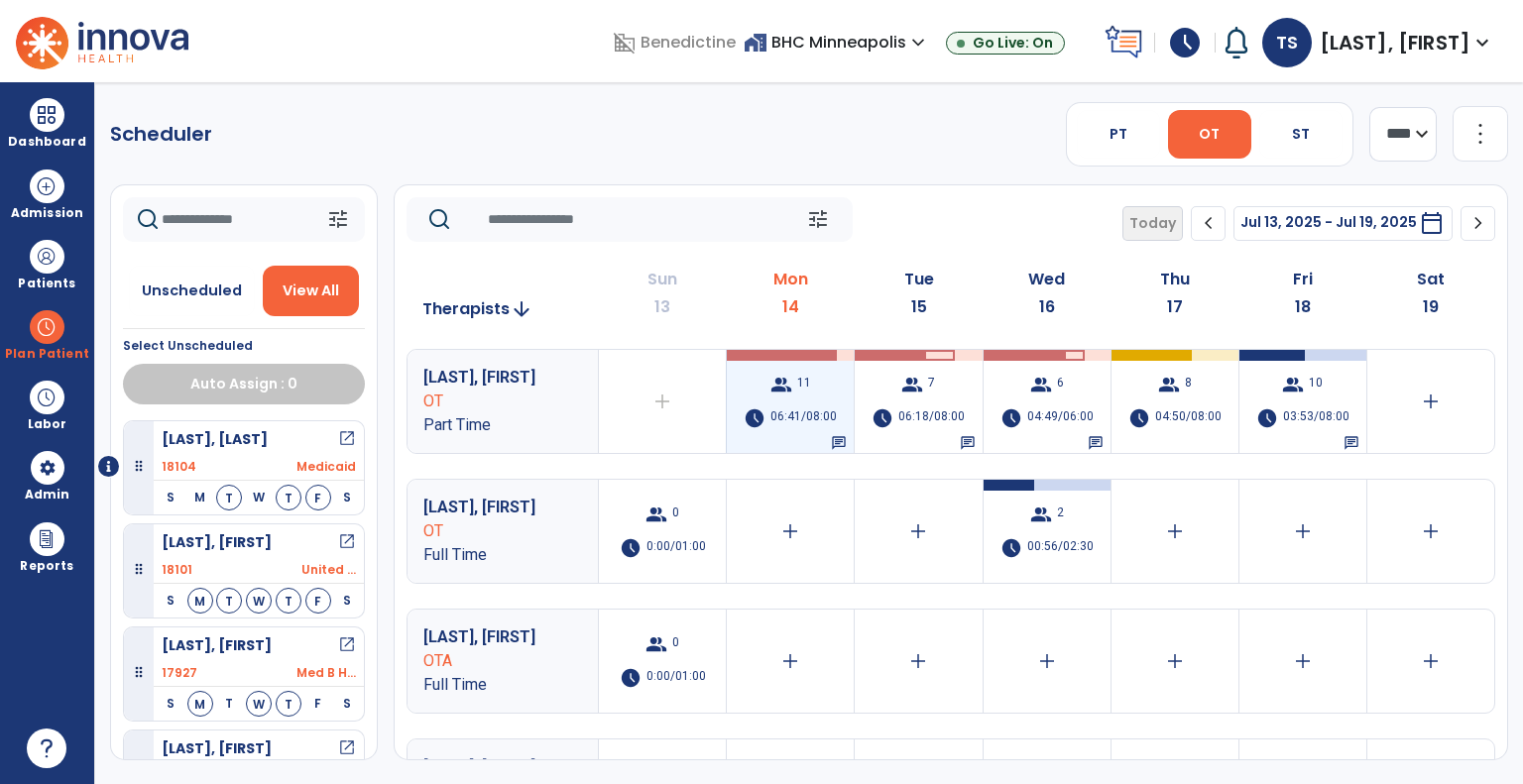 click on "06:41/08:00" at bounding box center [803, 418] 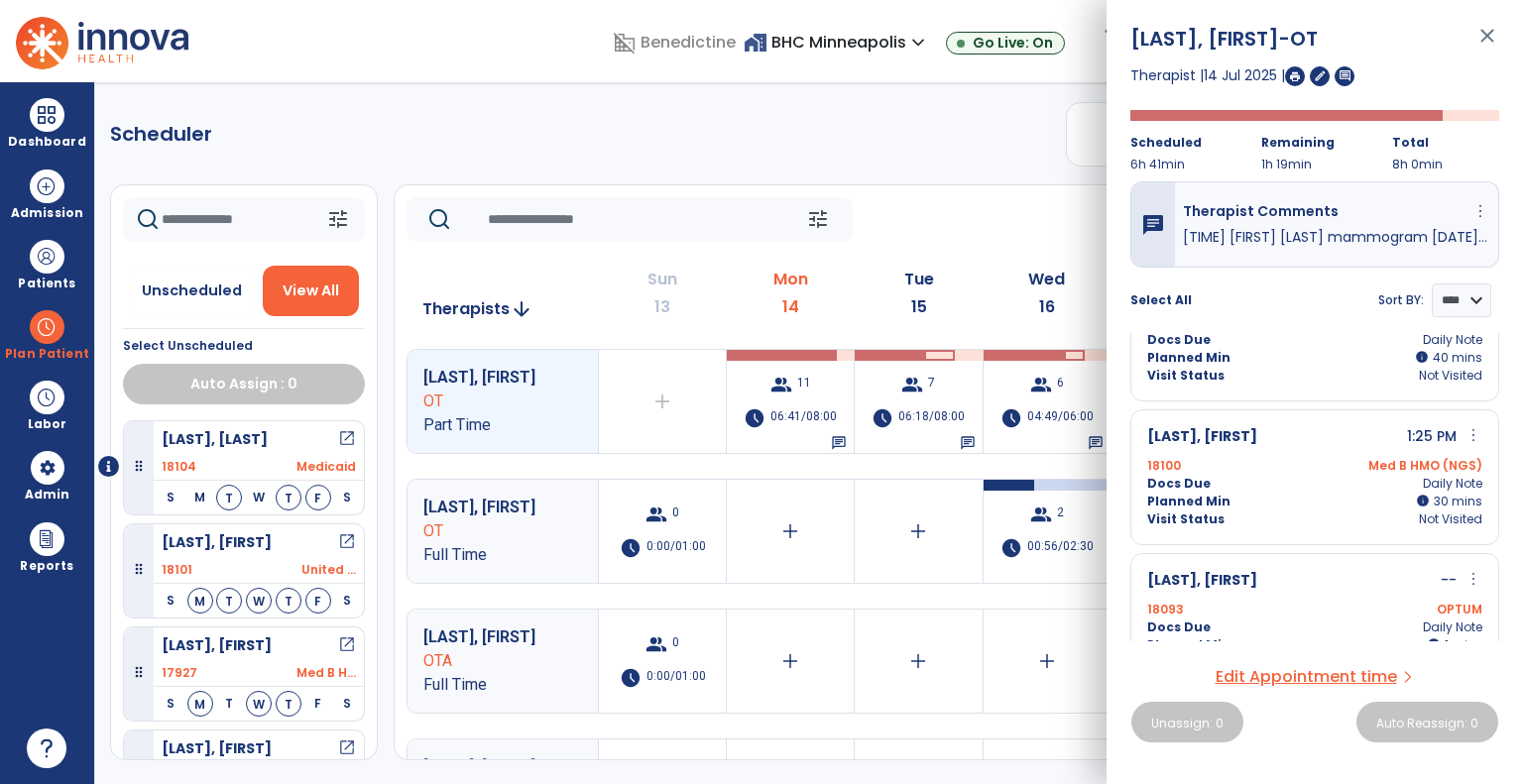 scroll, scrollTop: 1265, scrollLeft: 0, axis: vertical 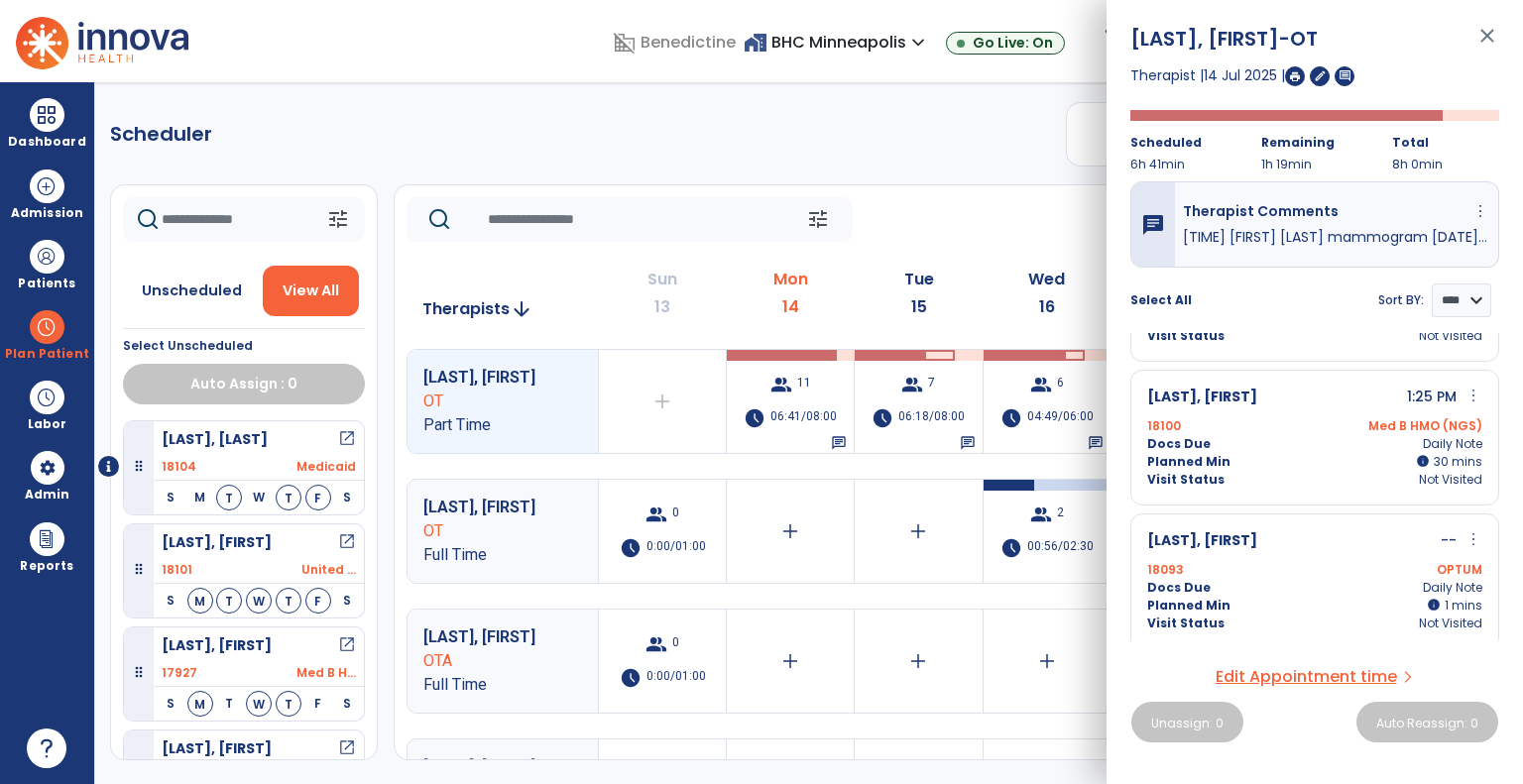 click on "close" at bounding box center (1487, 45) 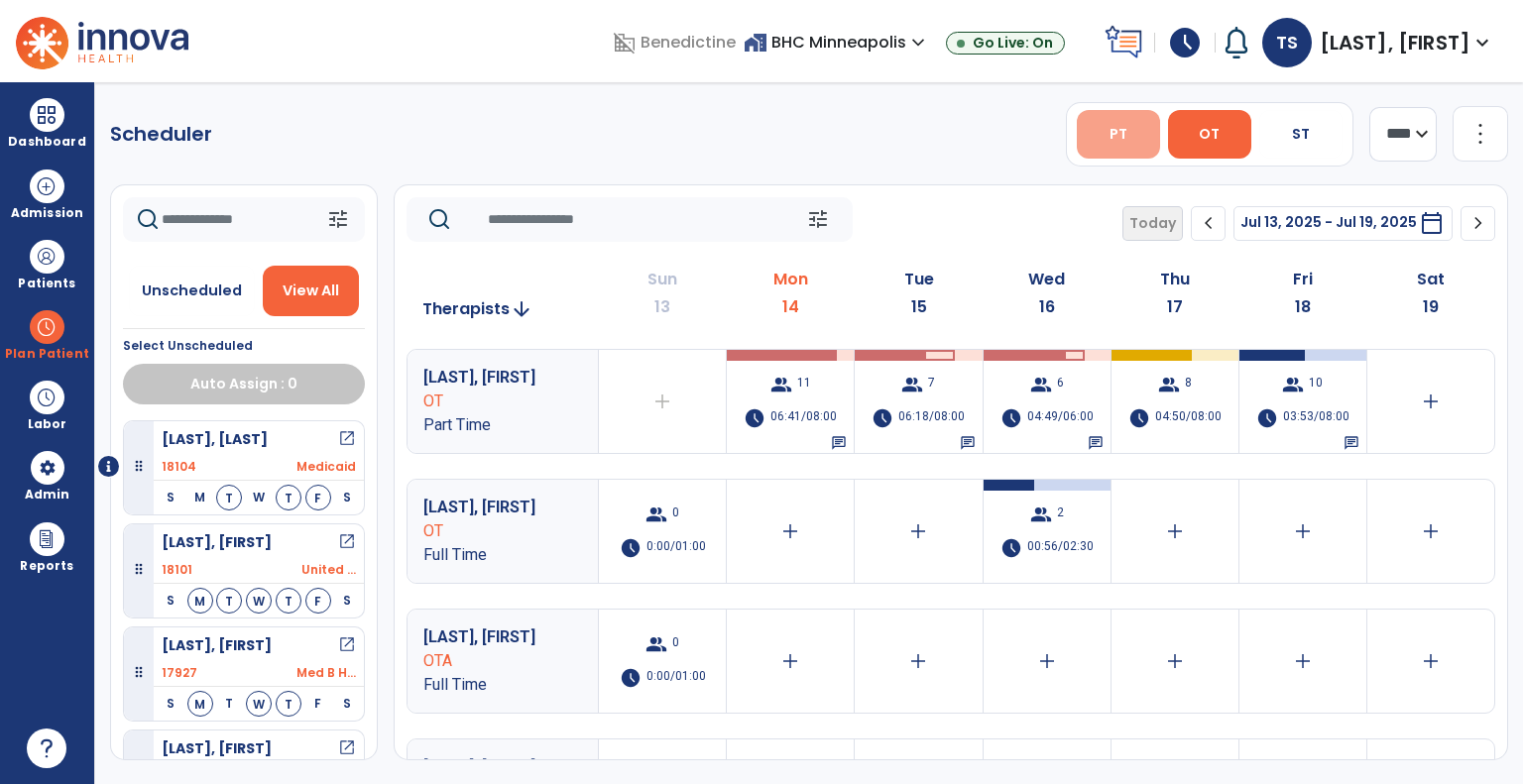 click on "PT" at bounding box center [1118, 134] 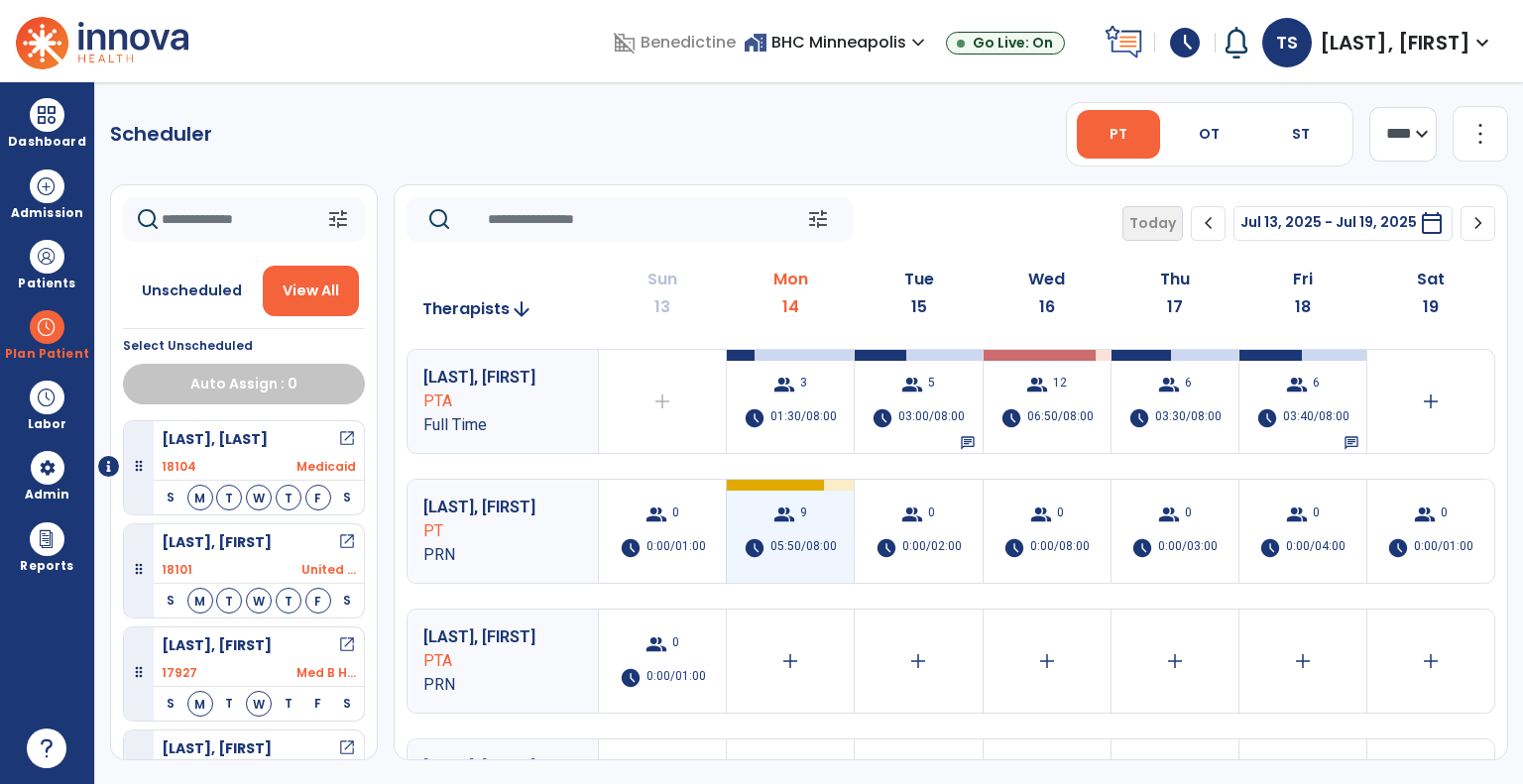 click on "group  9  schedule  05:50/08:00" at bounding box center [790, 531] 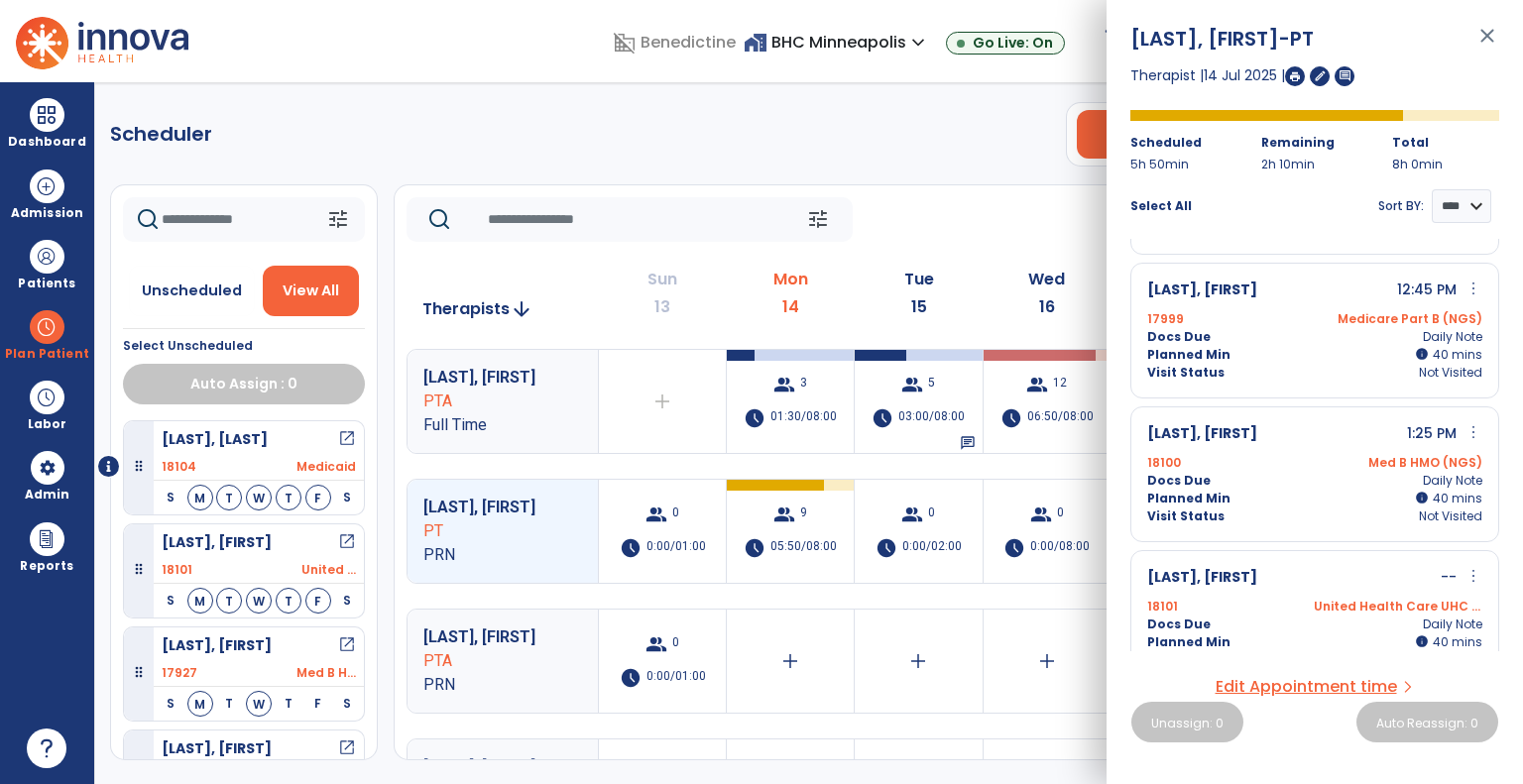 scroll, scrollTop: 273, scrollLeft: 0, axis: vertical 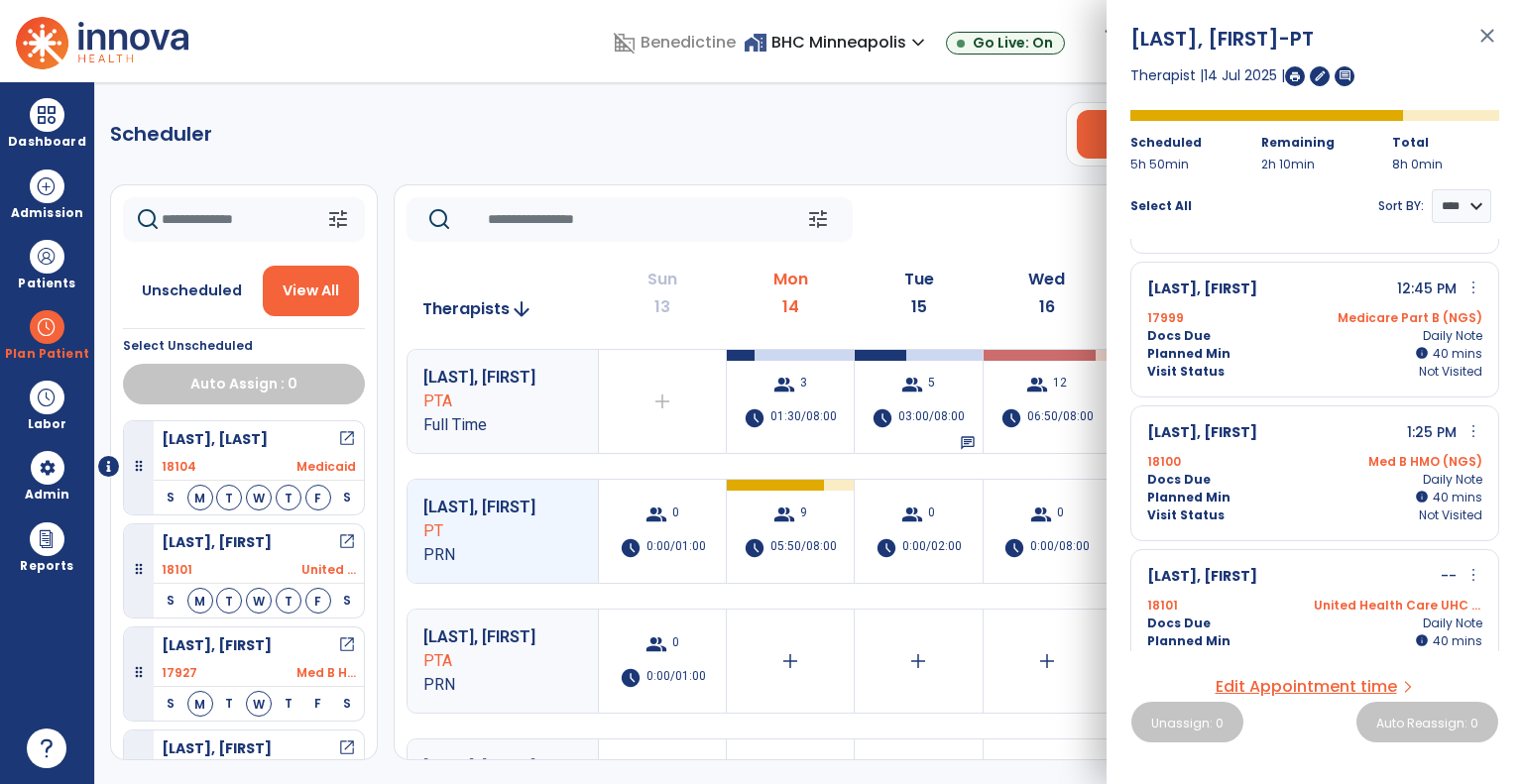 click on "close" at bounding box center [1487, 45] 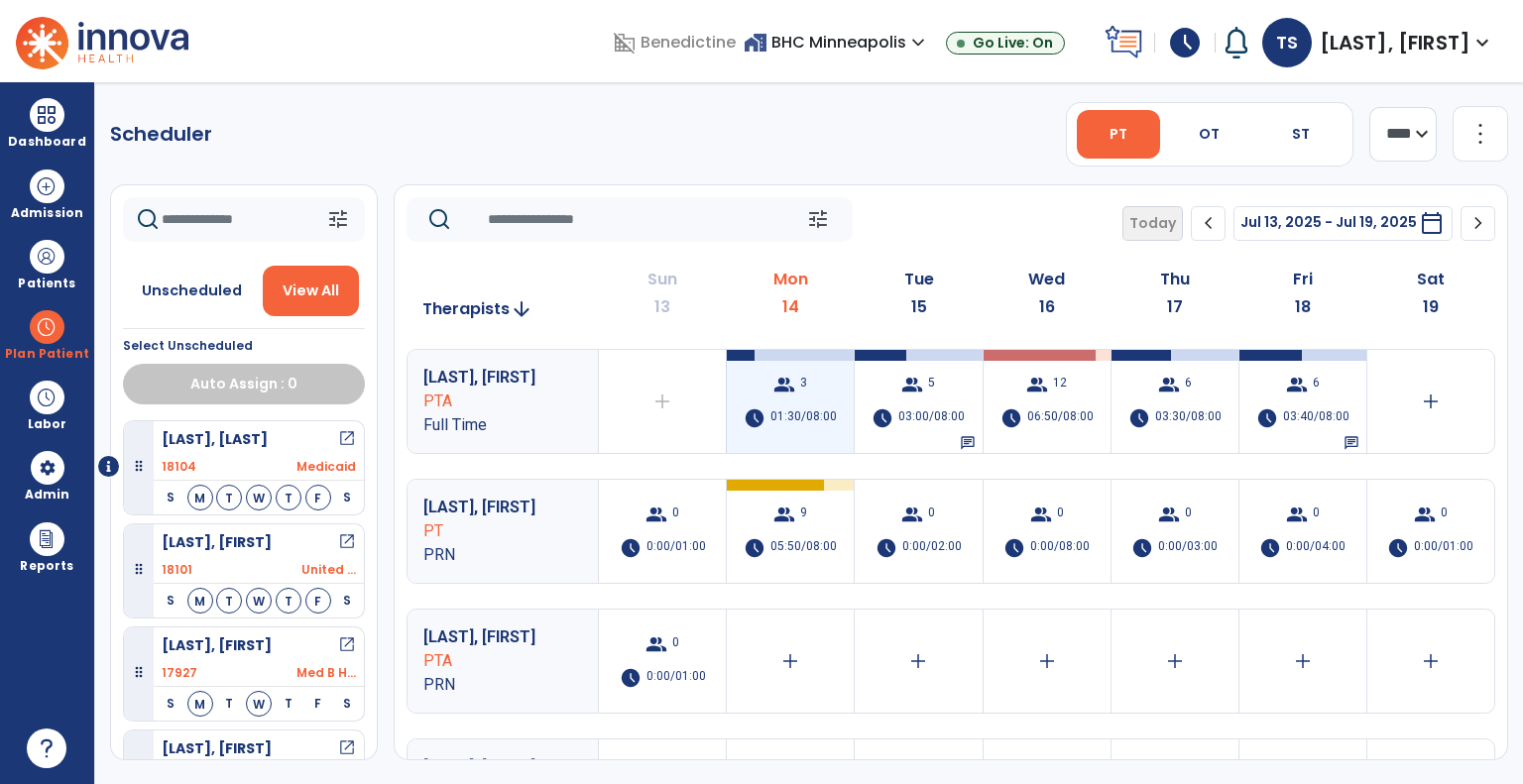 click on "group" at bounding box center (784, 385) 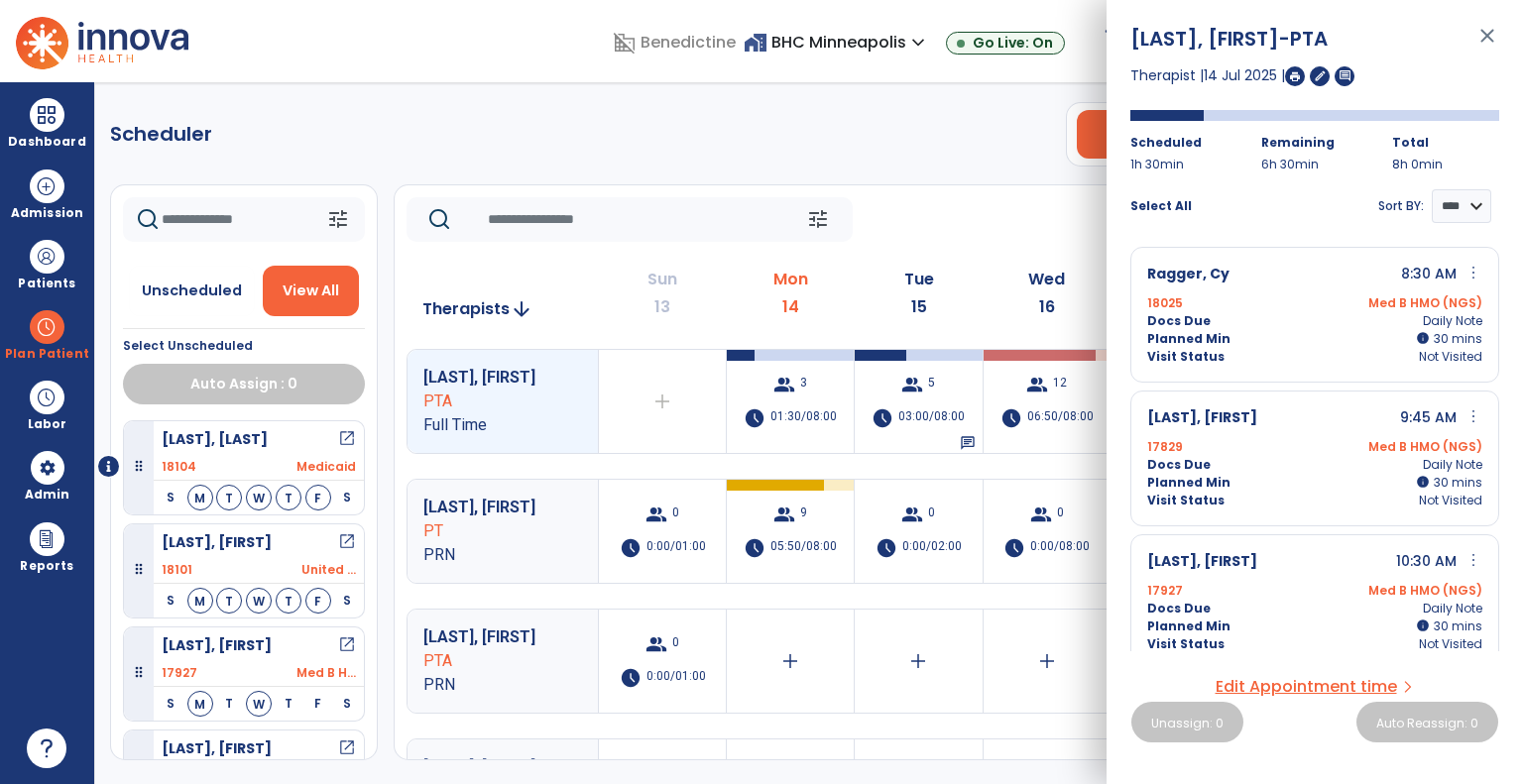 scroll, scrollTop: 16, scrollLeft: 0, axis: vertical 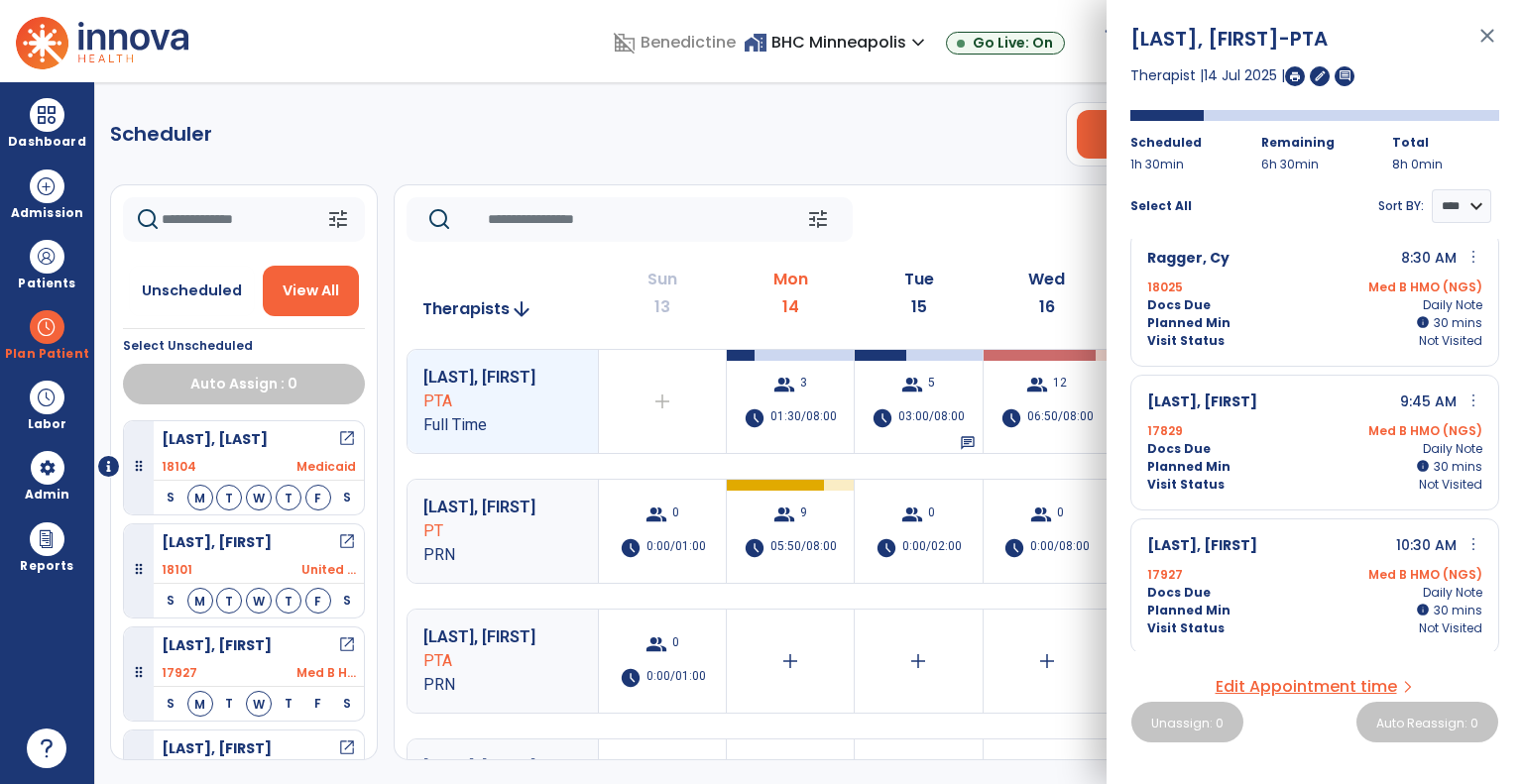 click on "close" at bounding box center [1487, 45] 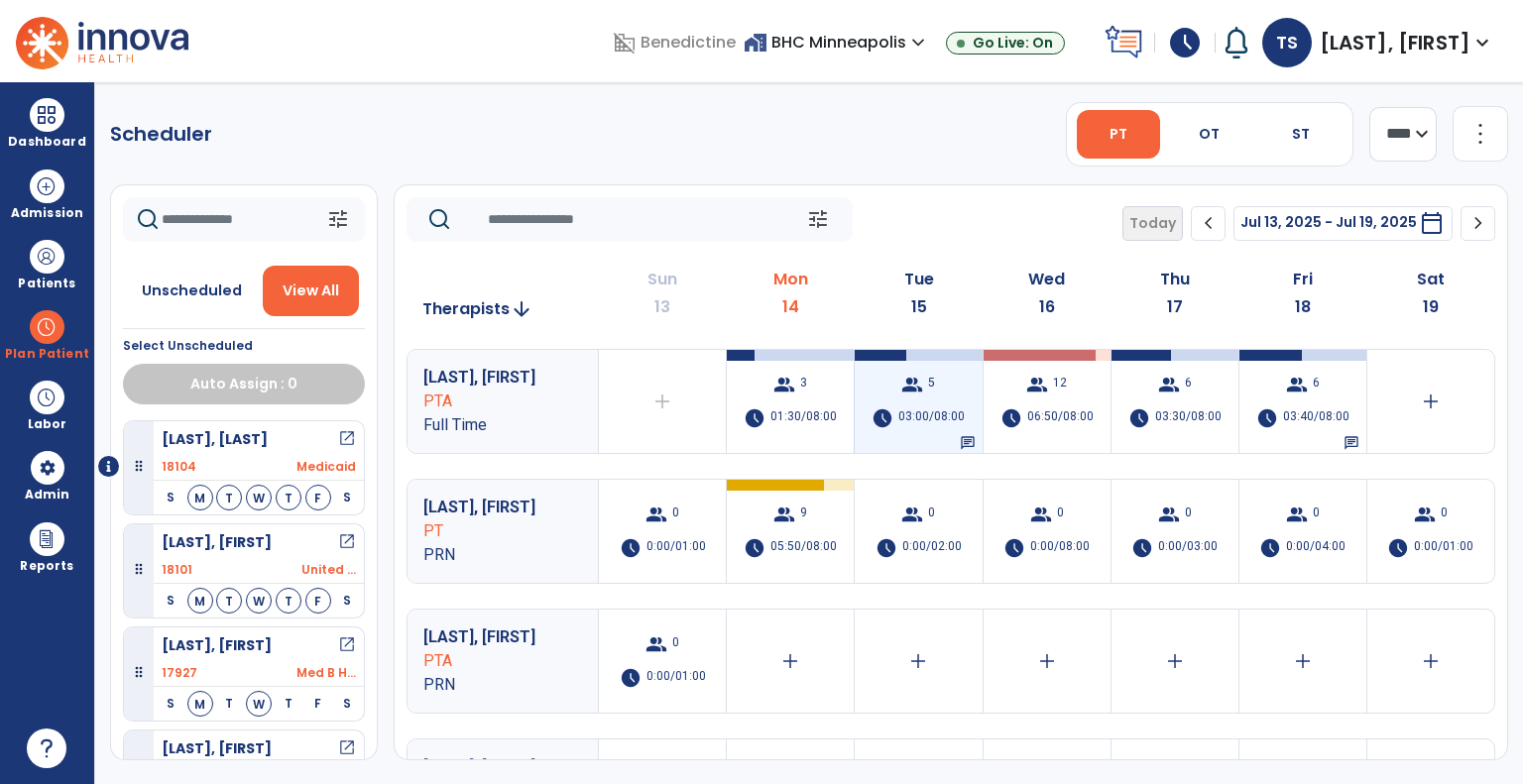 click on "03:00/08:00" at bounding box center (931, 418) 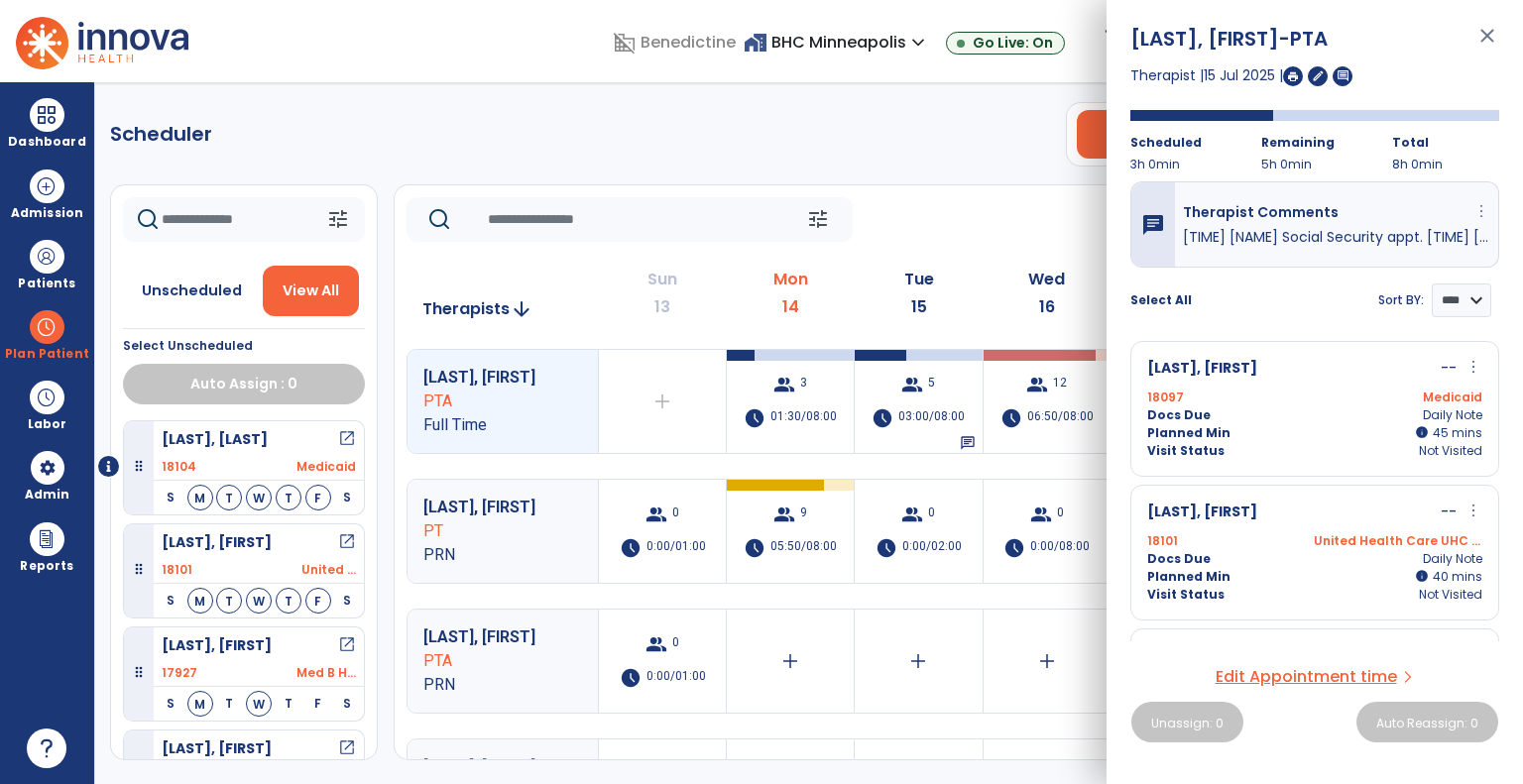 click on "more_vert" at bounding box center [1481, 211] 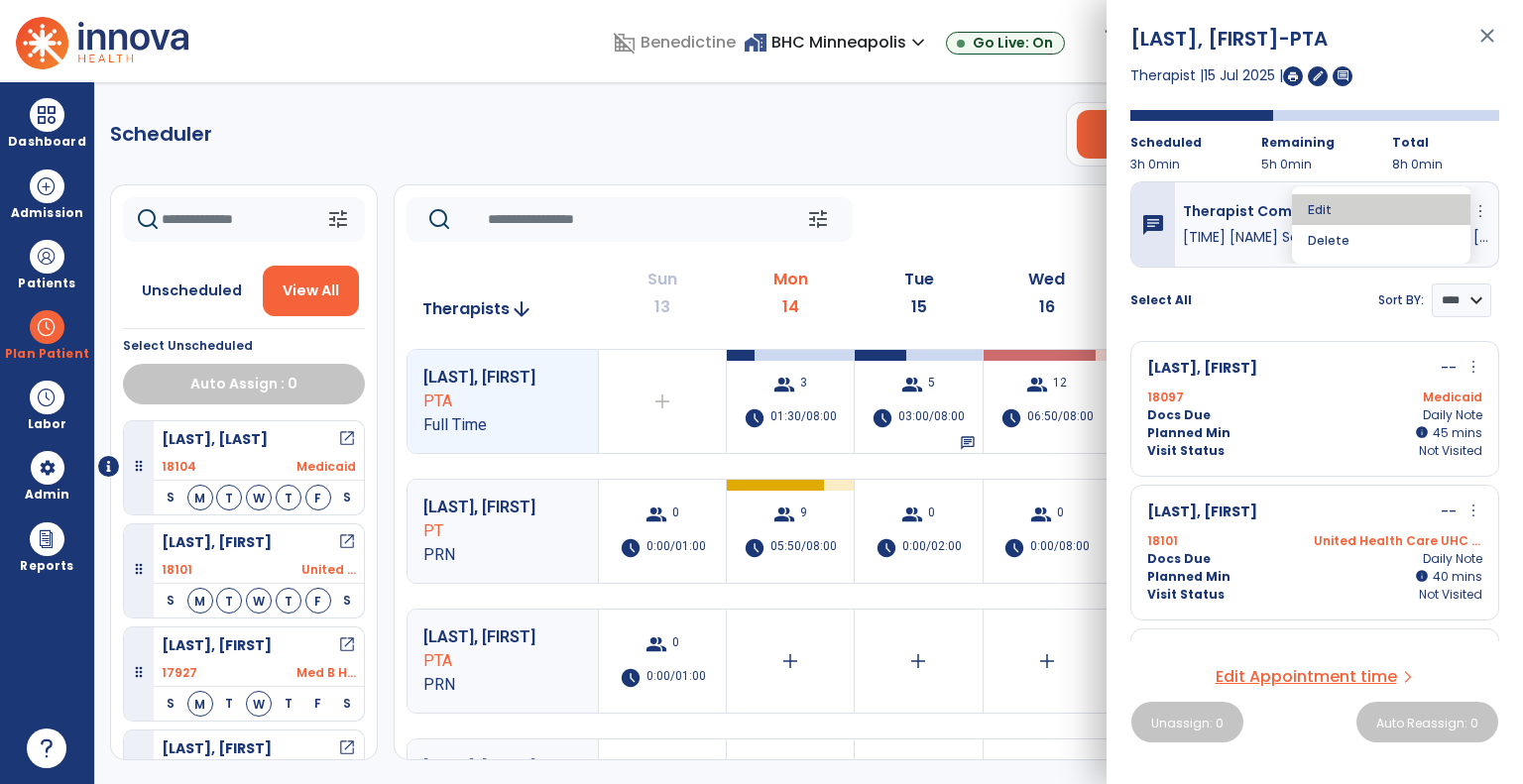 click on "Edit" at bounding box center (1381, 209) 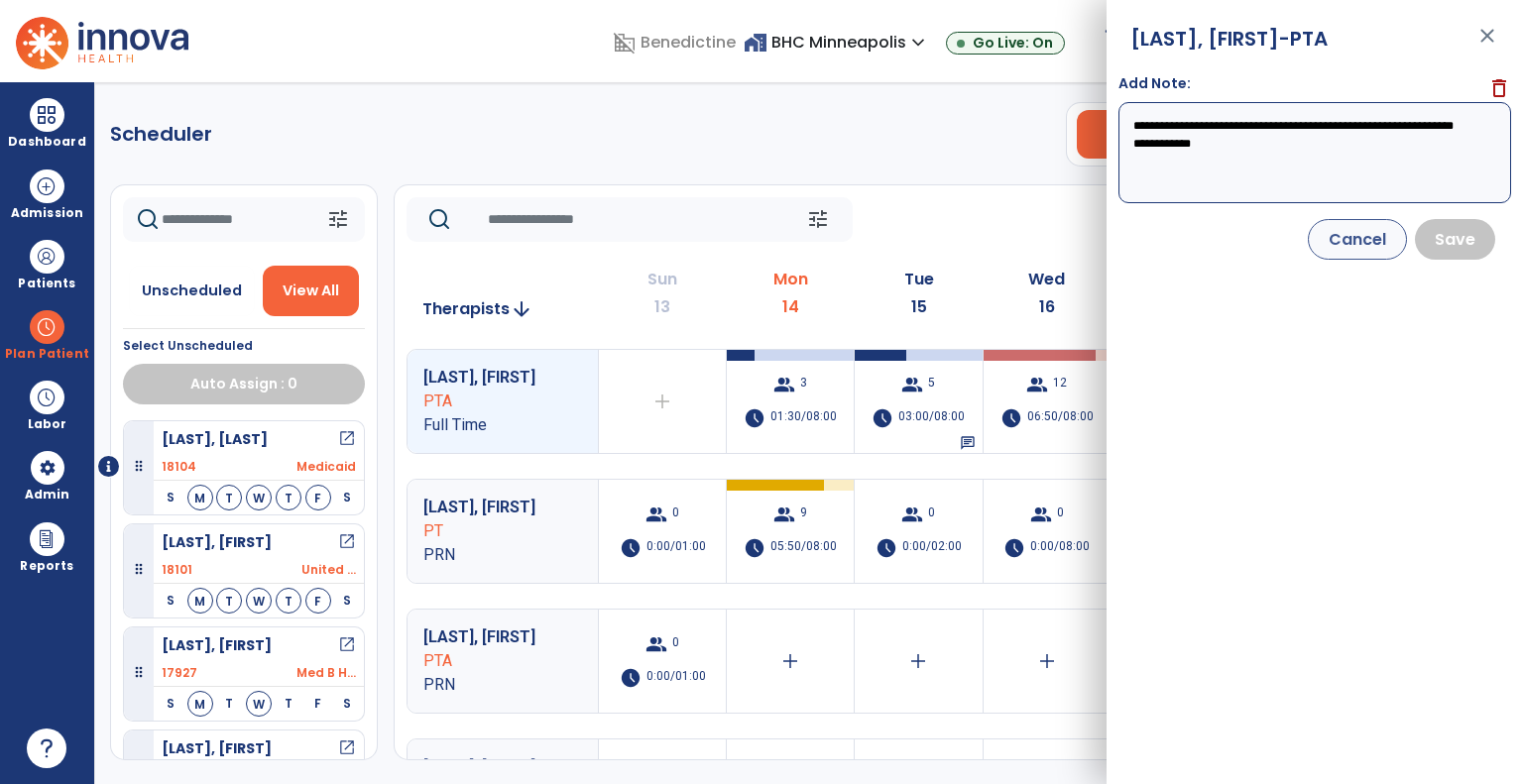 click on "close" at bounding box center [1487, 45] 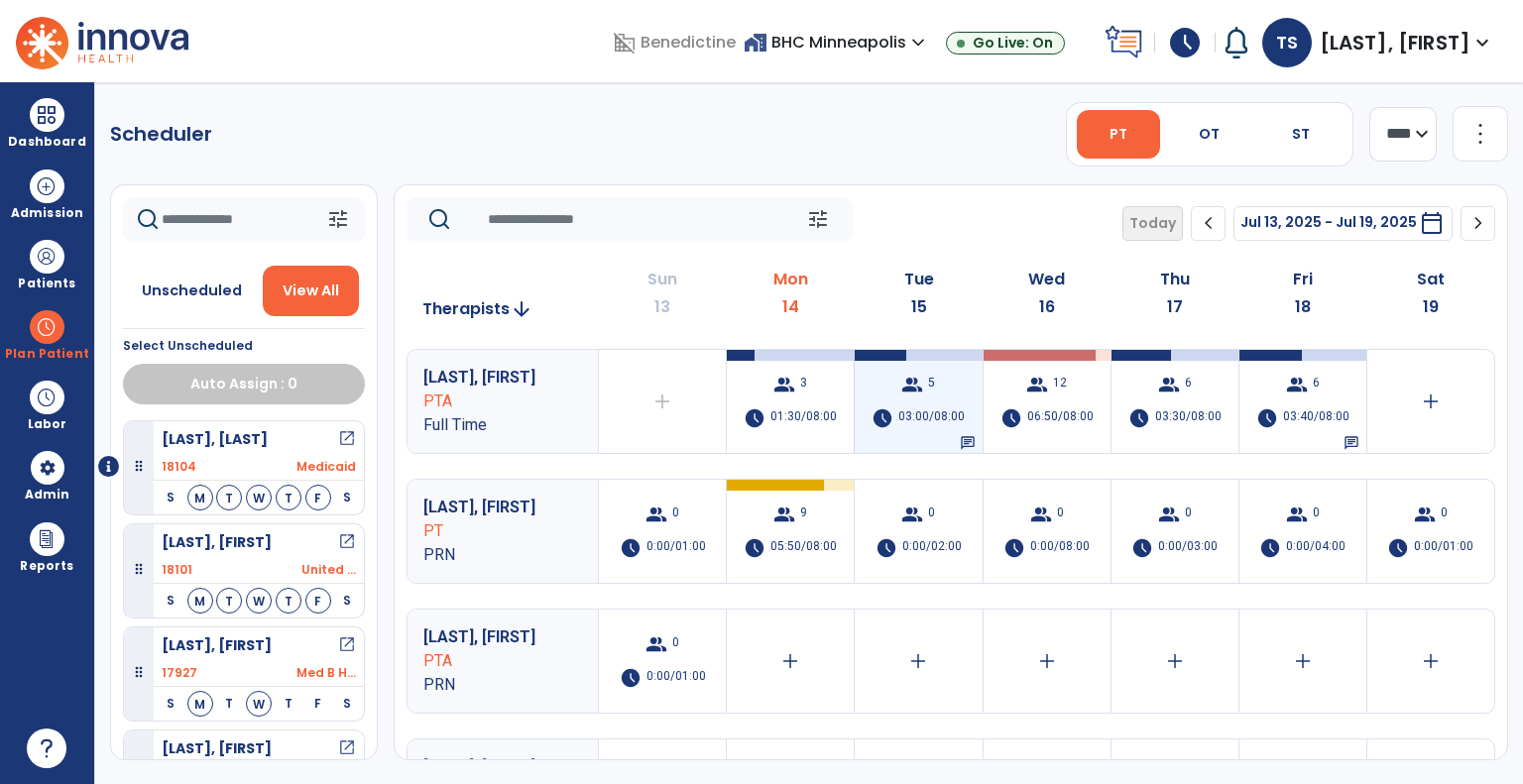 click on "schedule" at bounding box center [882, 418] 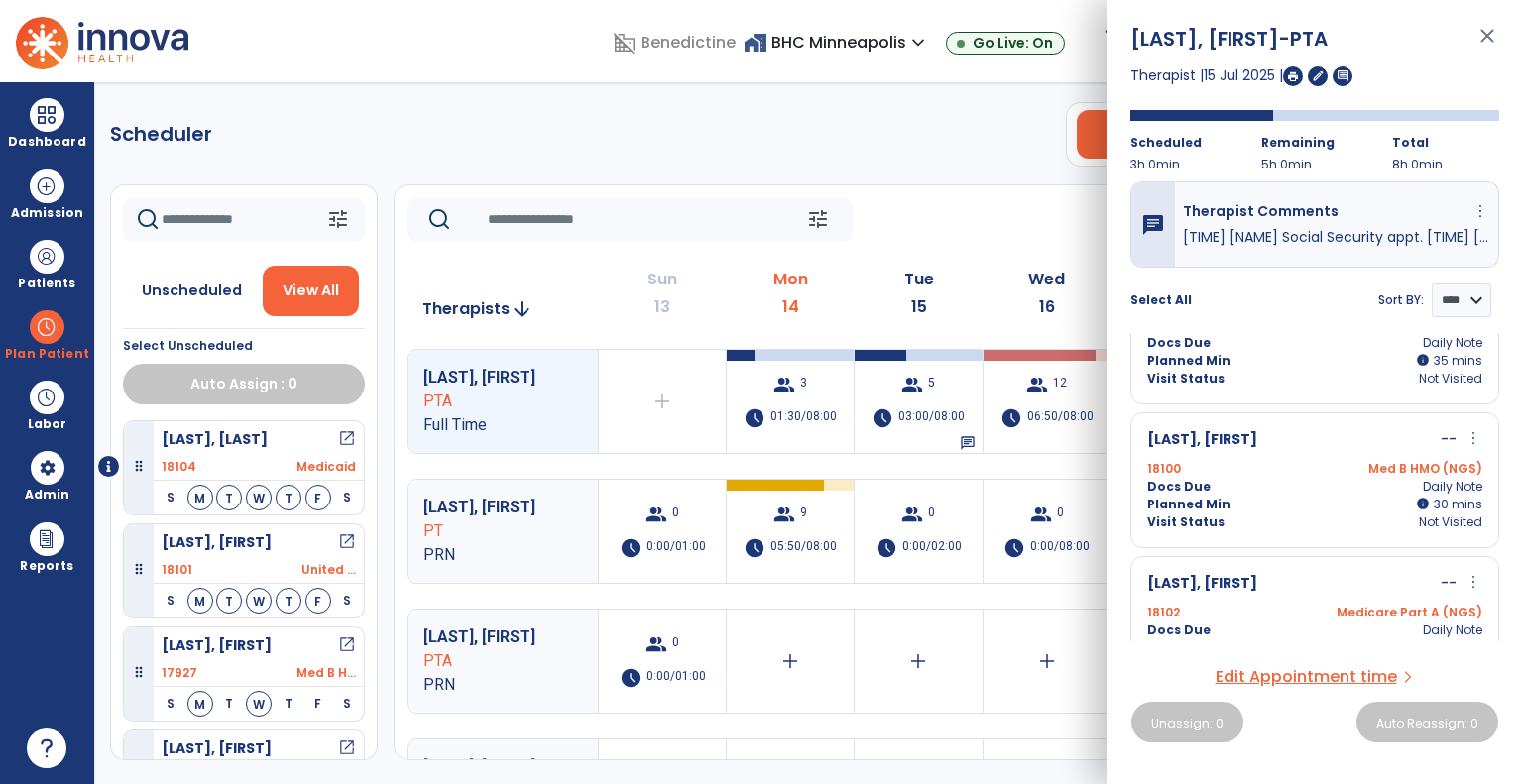 scroll, scrollTop: 406, scrollLeft: 0, axis: vertical 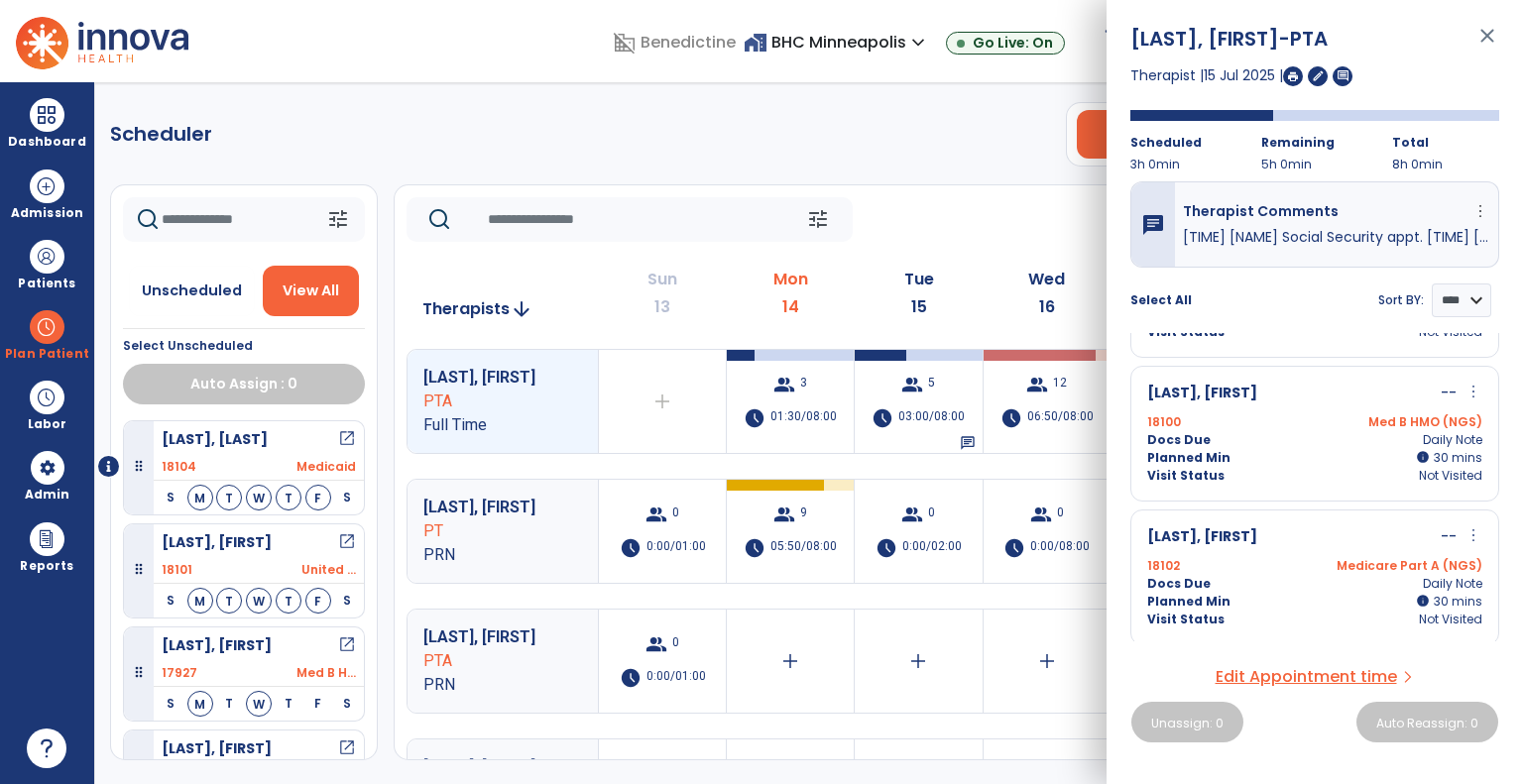 click on "close" at bounding box center (1487, 45) 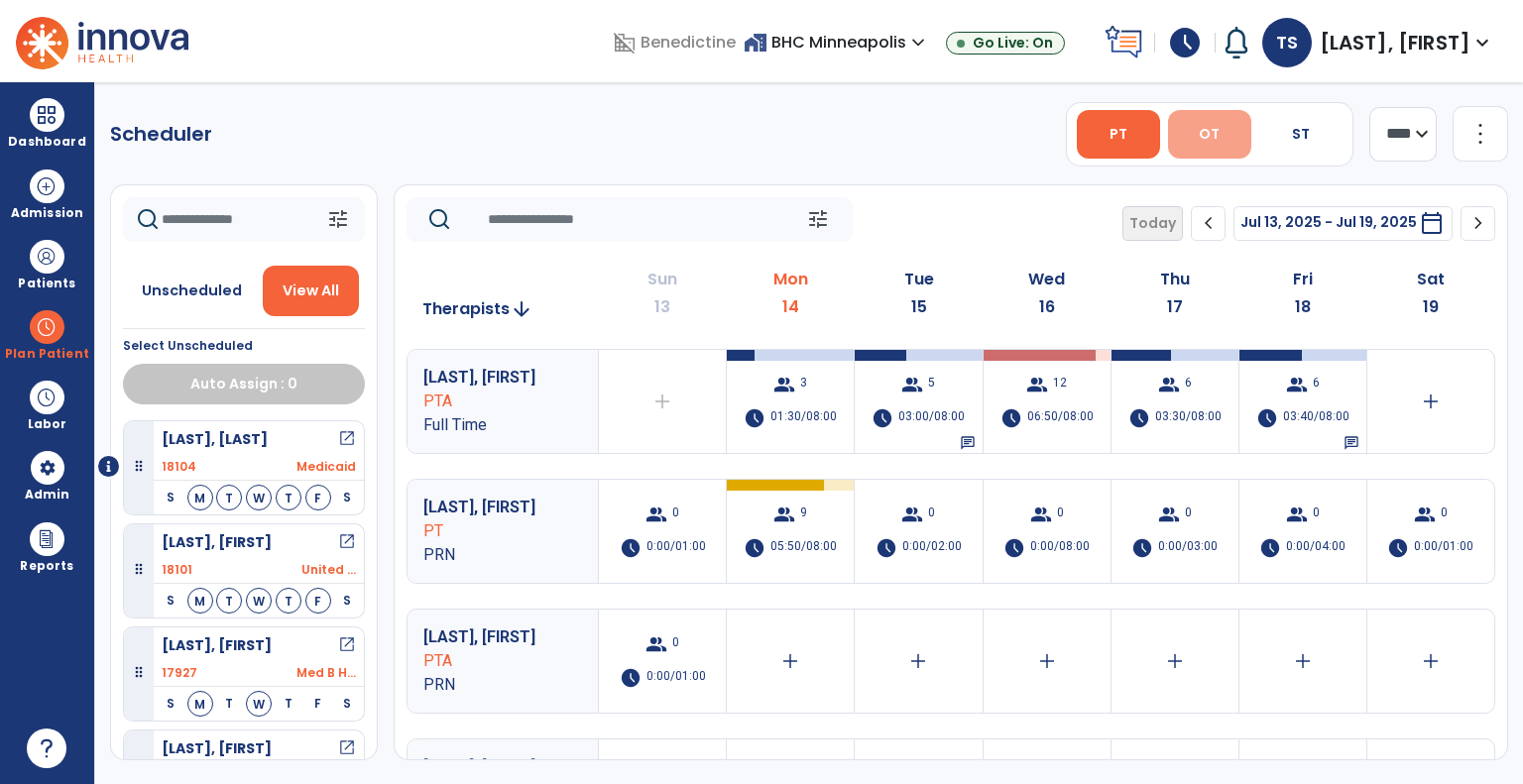 click on "OT" at bounding box center [1209, 134] 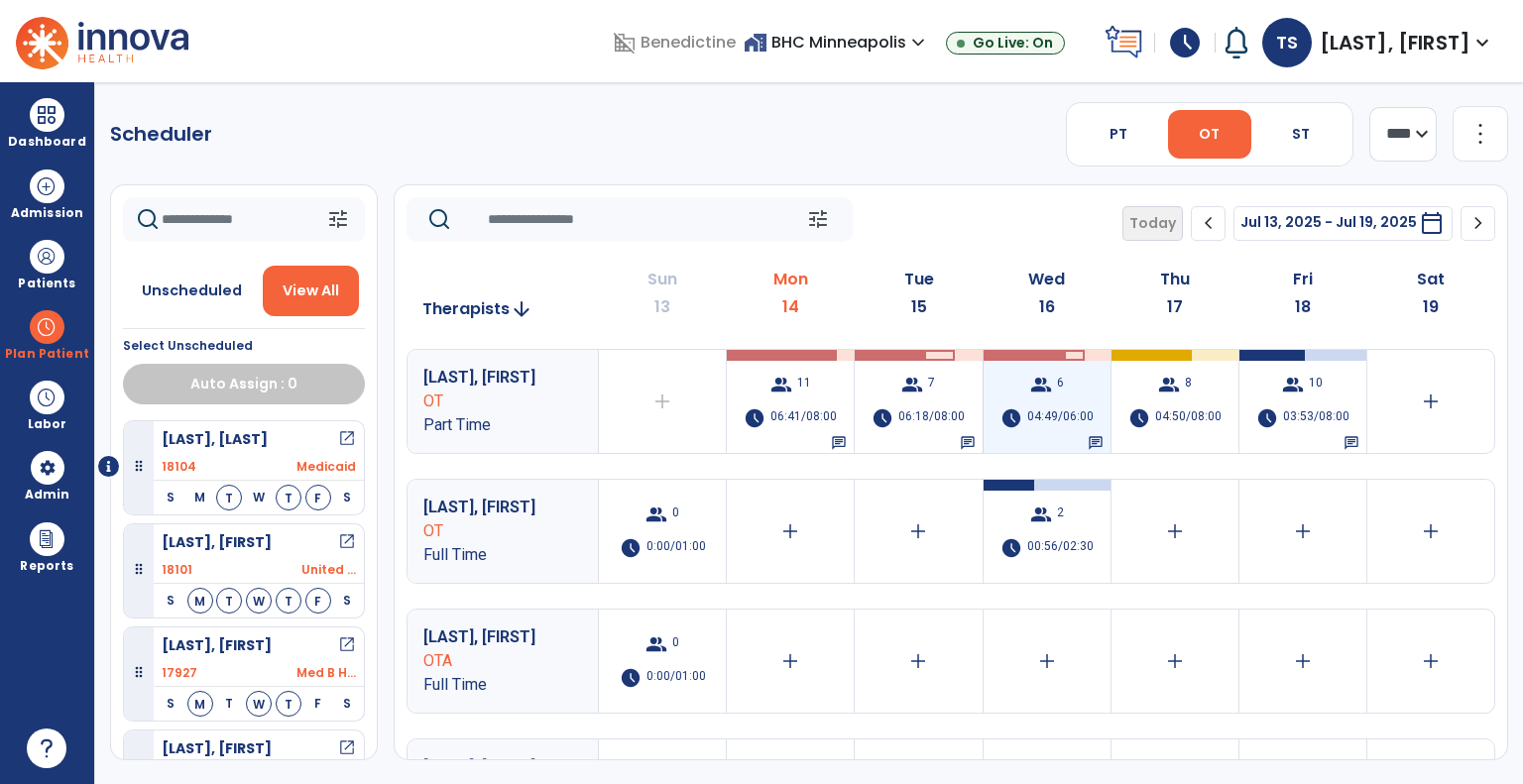 click on "group  6  schedule  04:49/06:00   chat" at bounding box center [1047, 401] 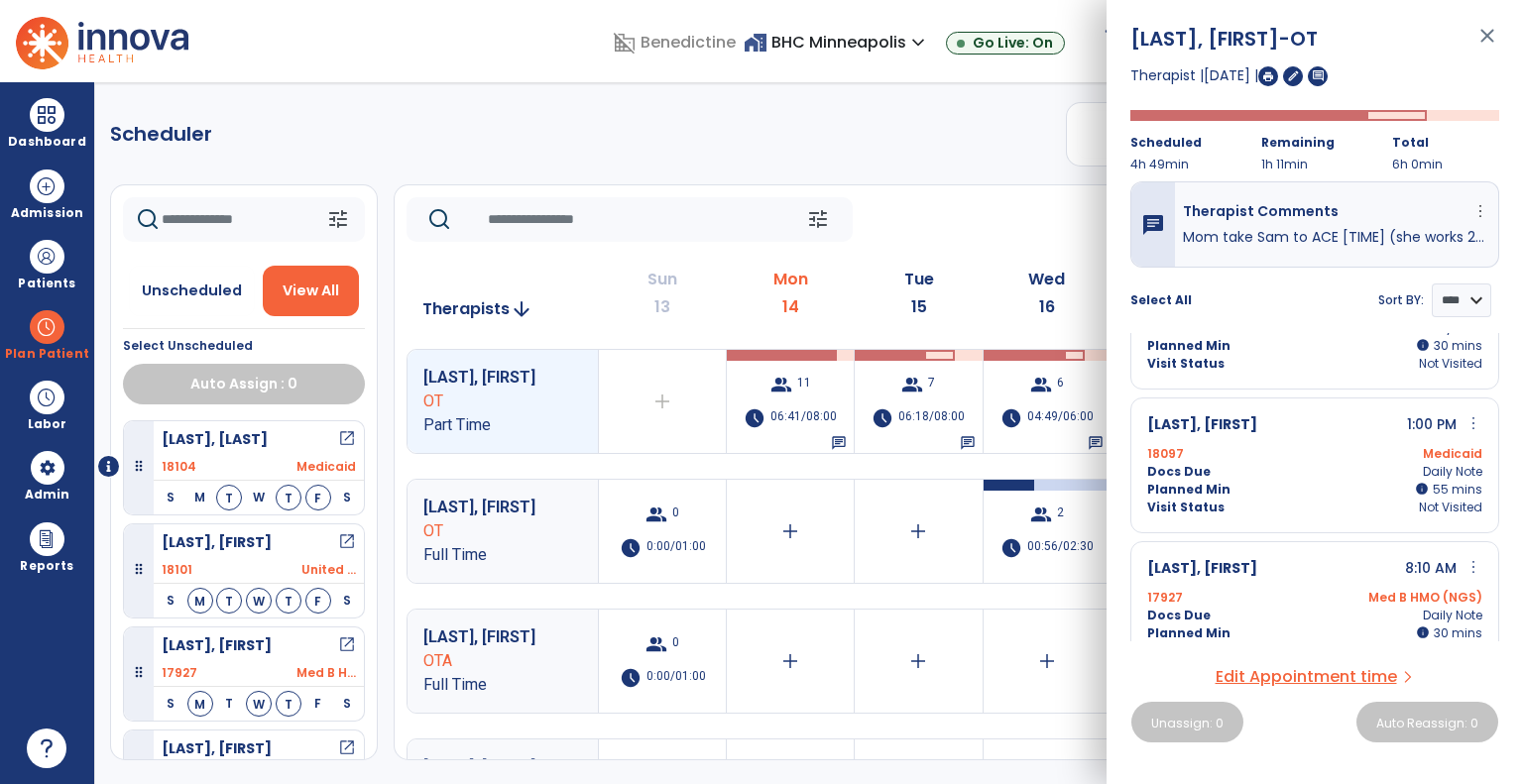 scroll, scrollTop: 643, scrollLeft: 0, axis: vertical 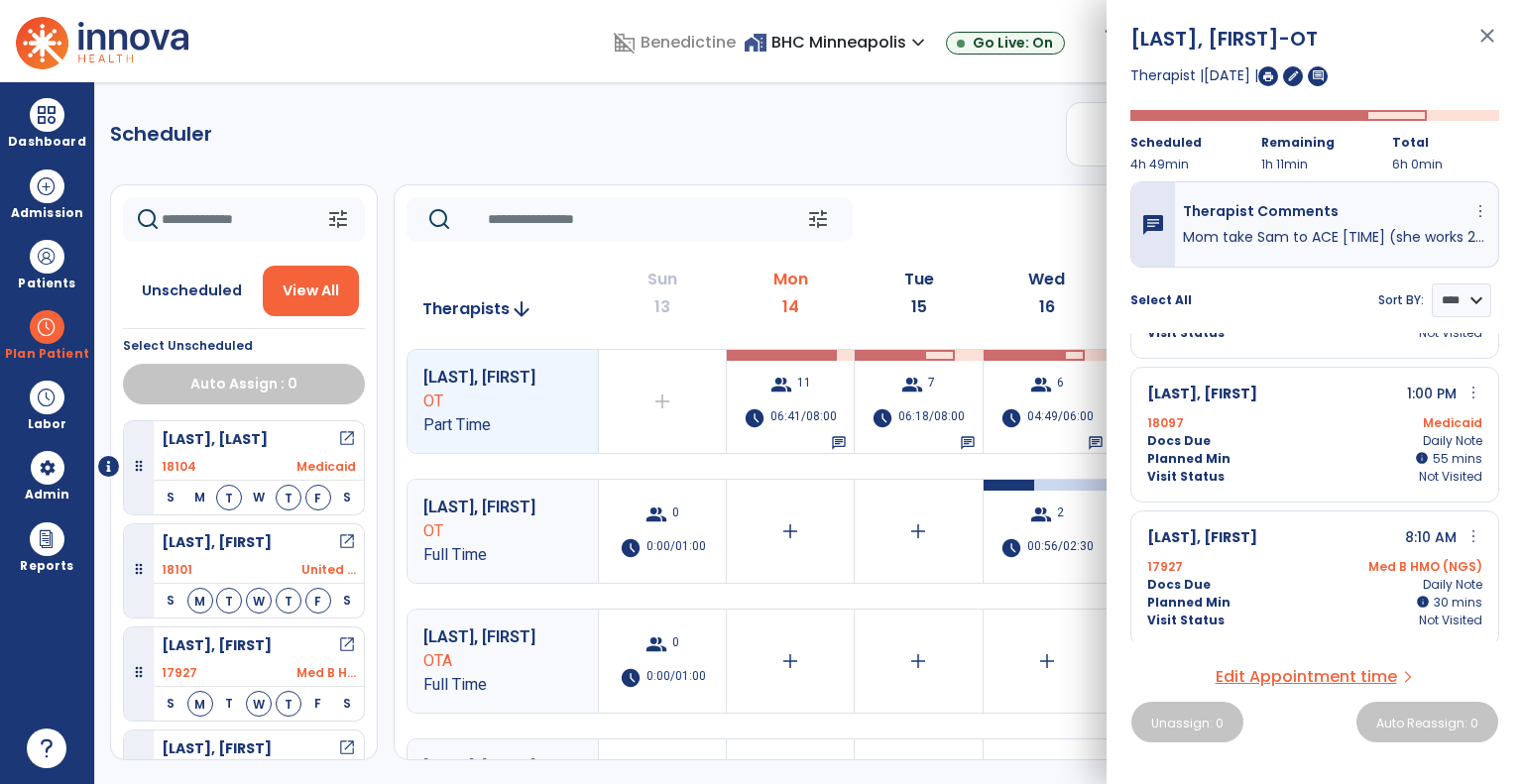 click on "close" at bounding box center [1487, 45] 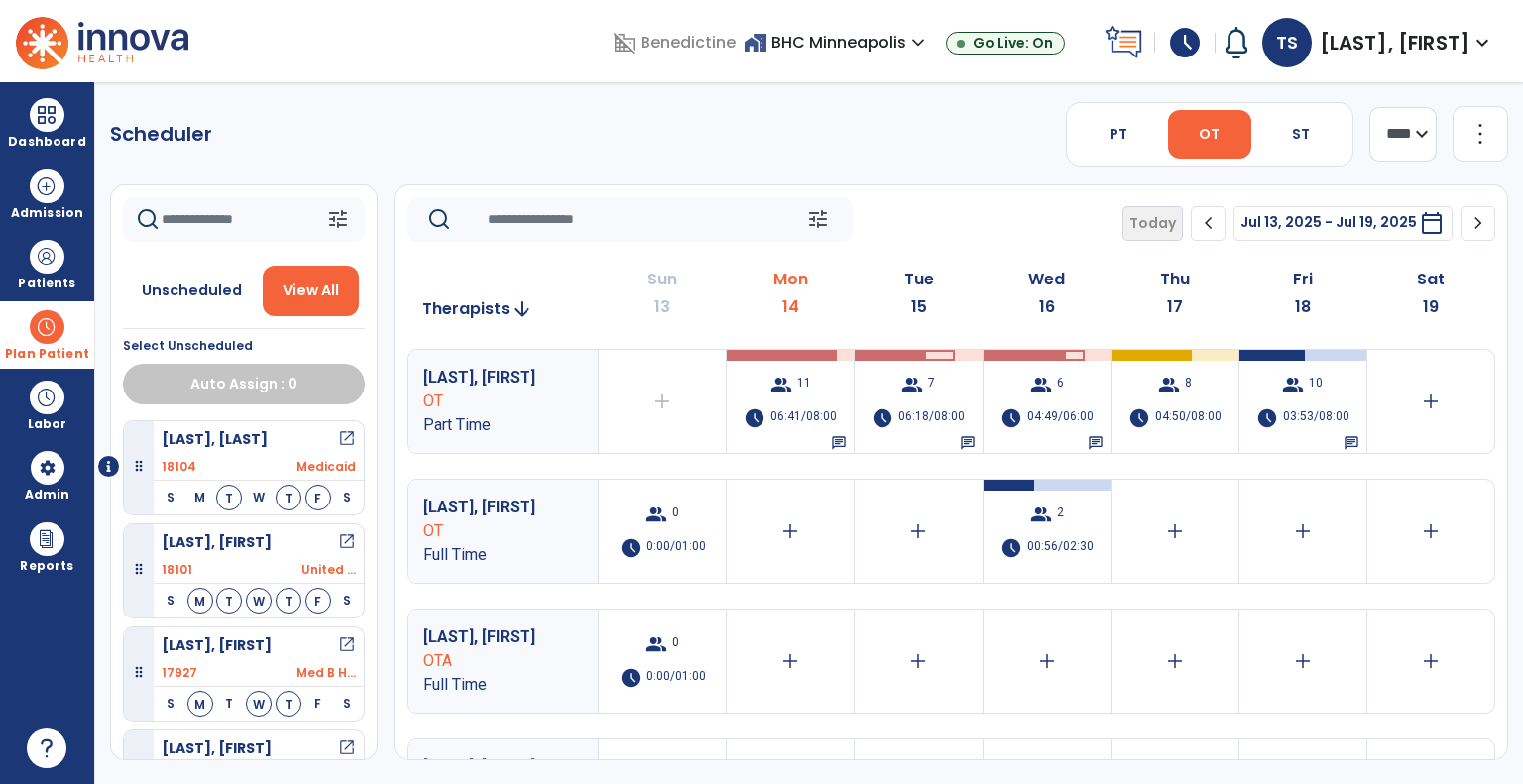 click at bounding box center [47, 327] 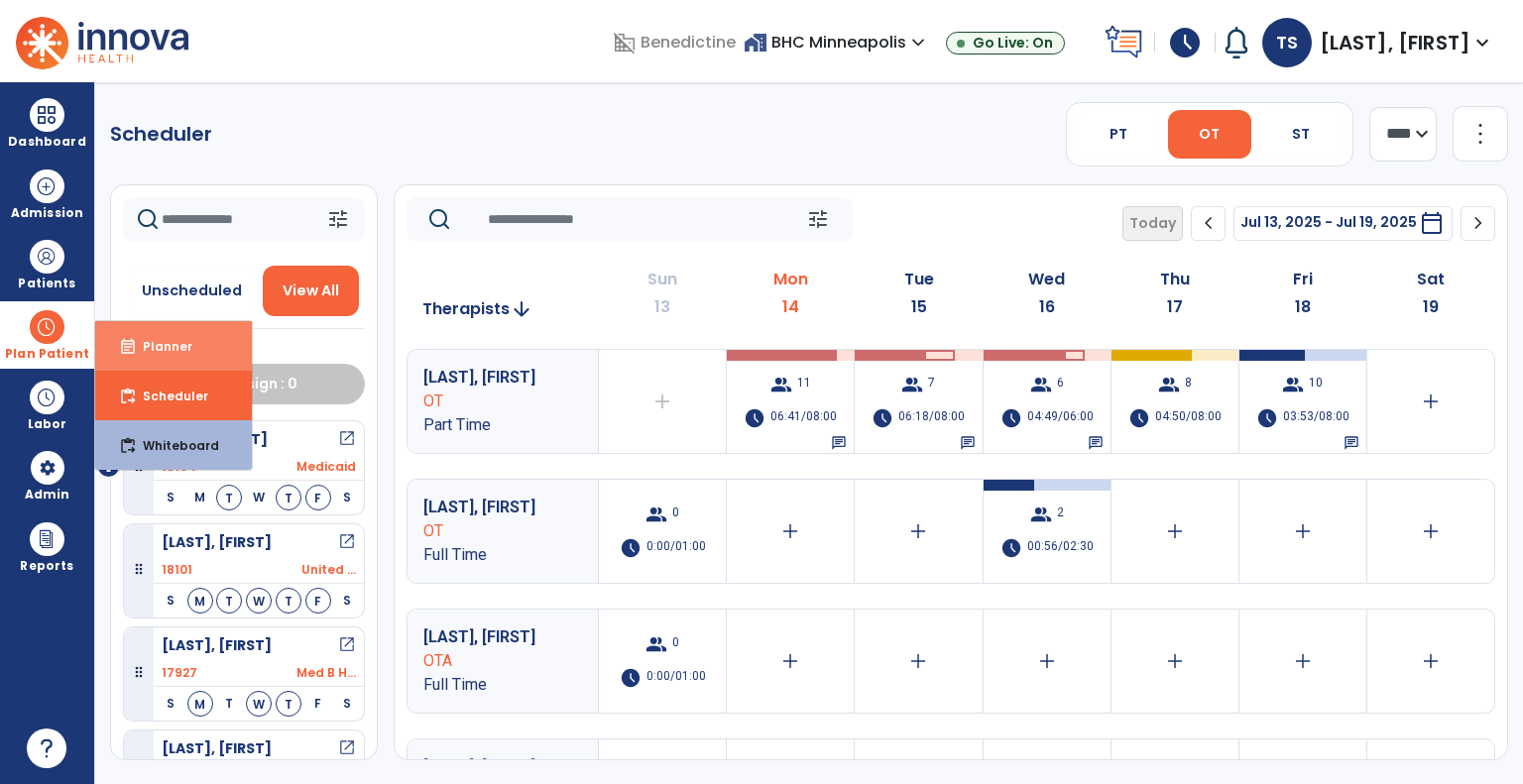 click on "event_note  Planner" at bounding box center (174, 346) 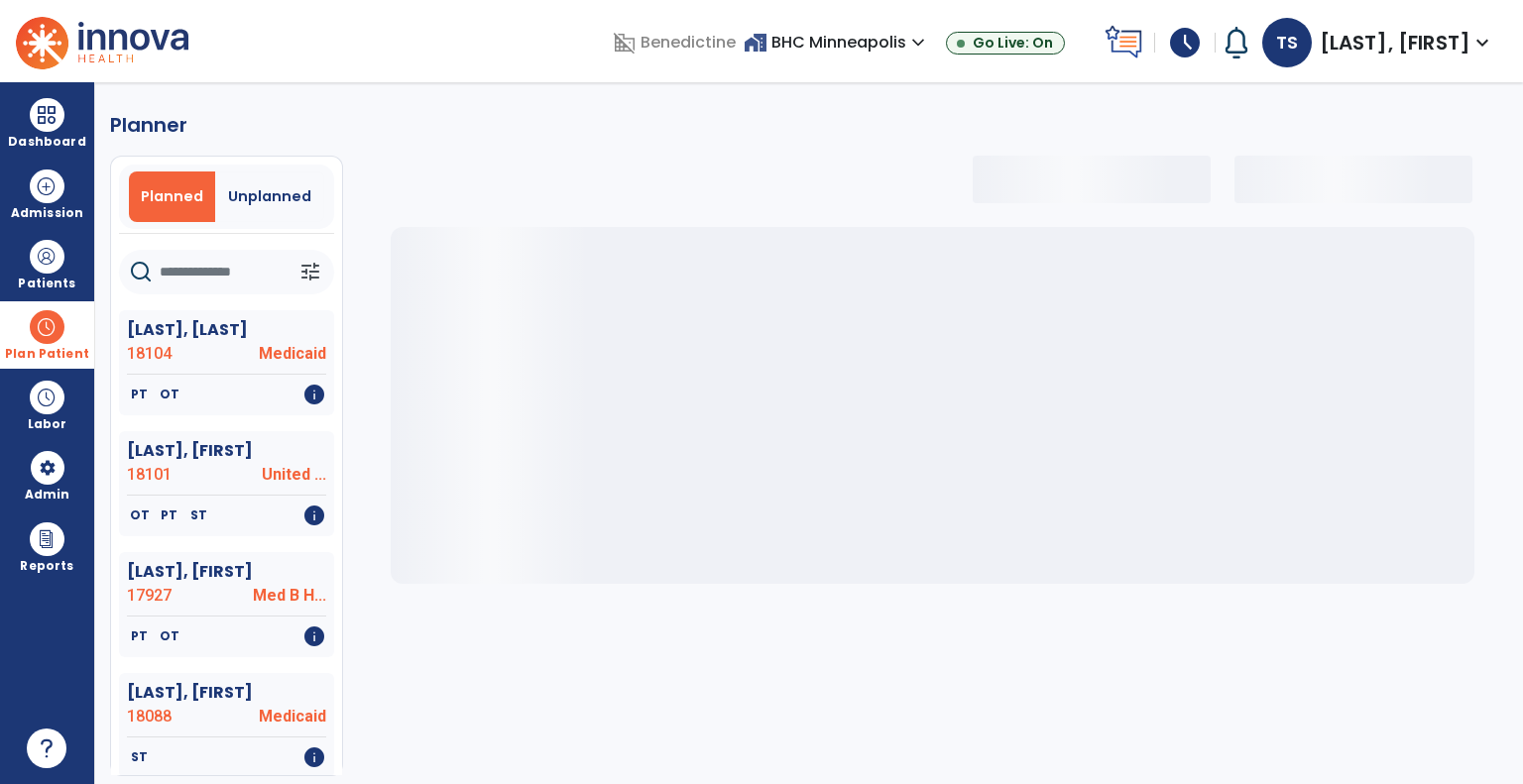 select on "***" 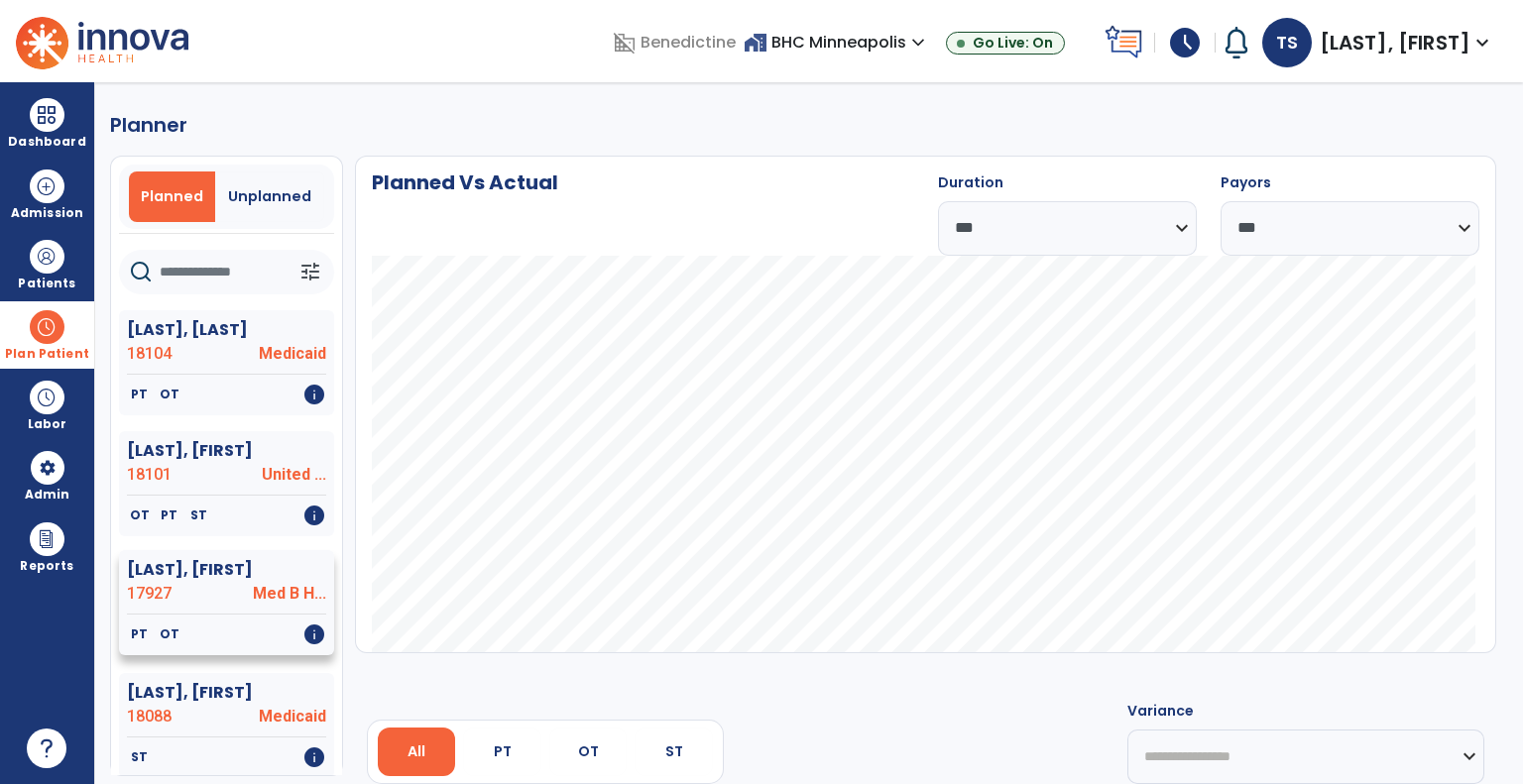 click on "17927" 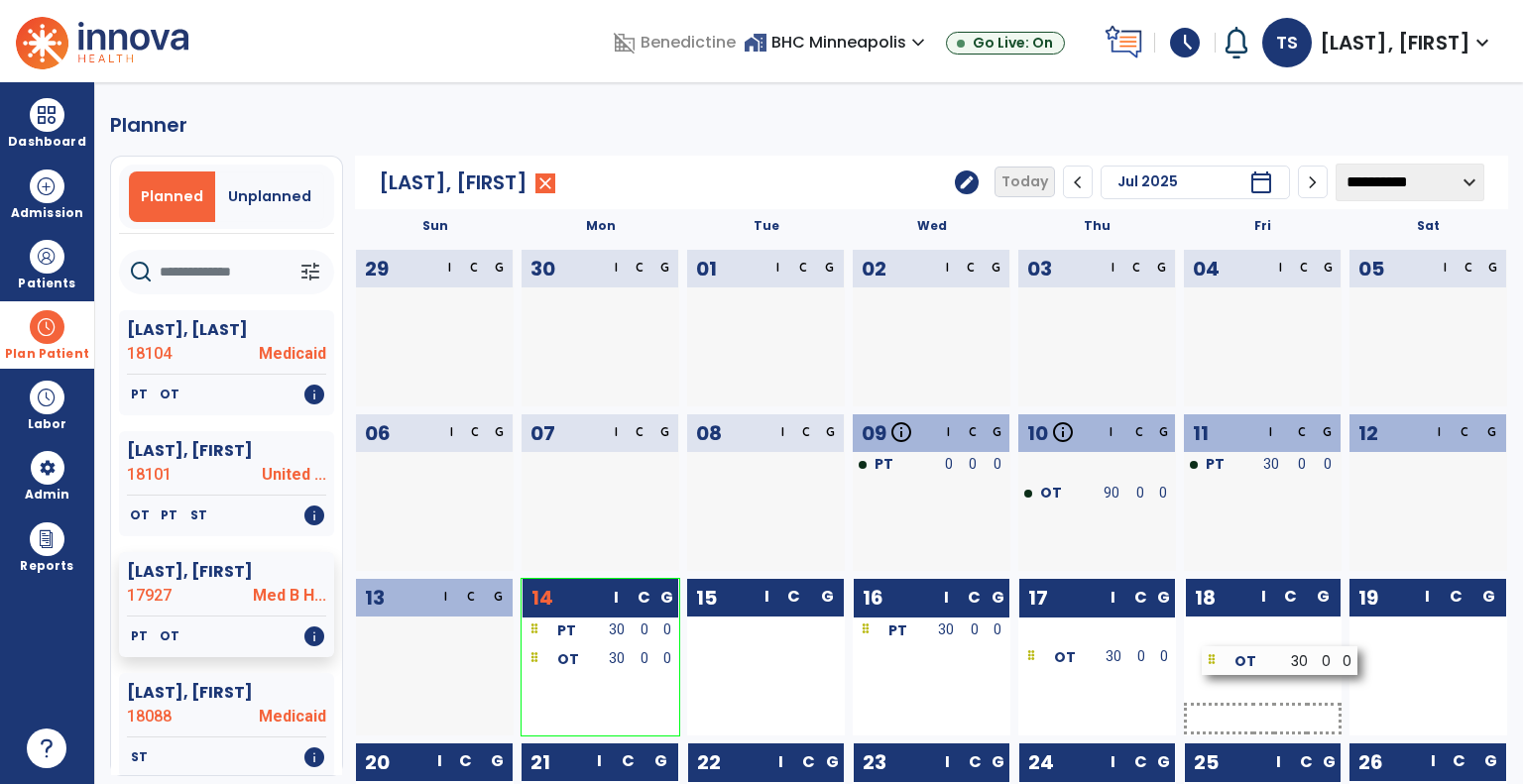 drag, startPoint x: 919, startPoint y: 664, endPoint x: 1268, endPoint y: 665, distance: 349.00143 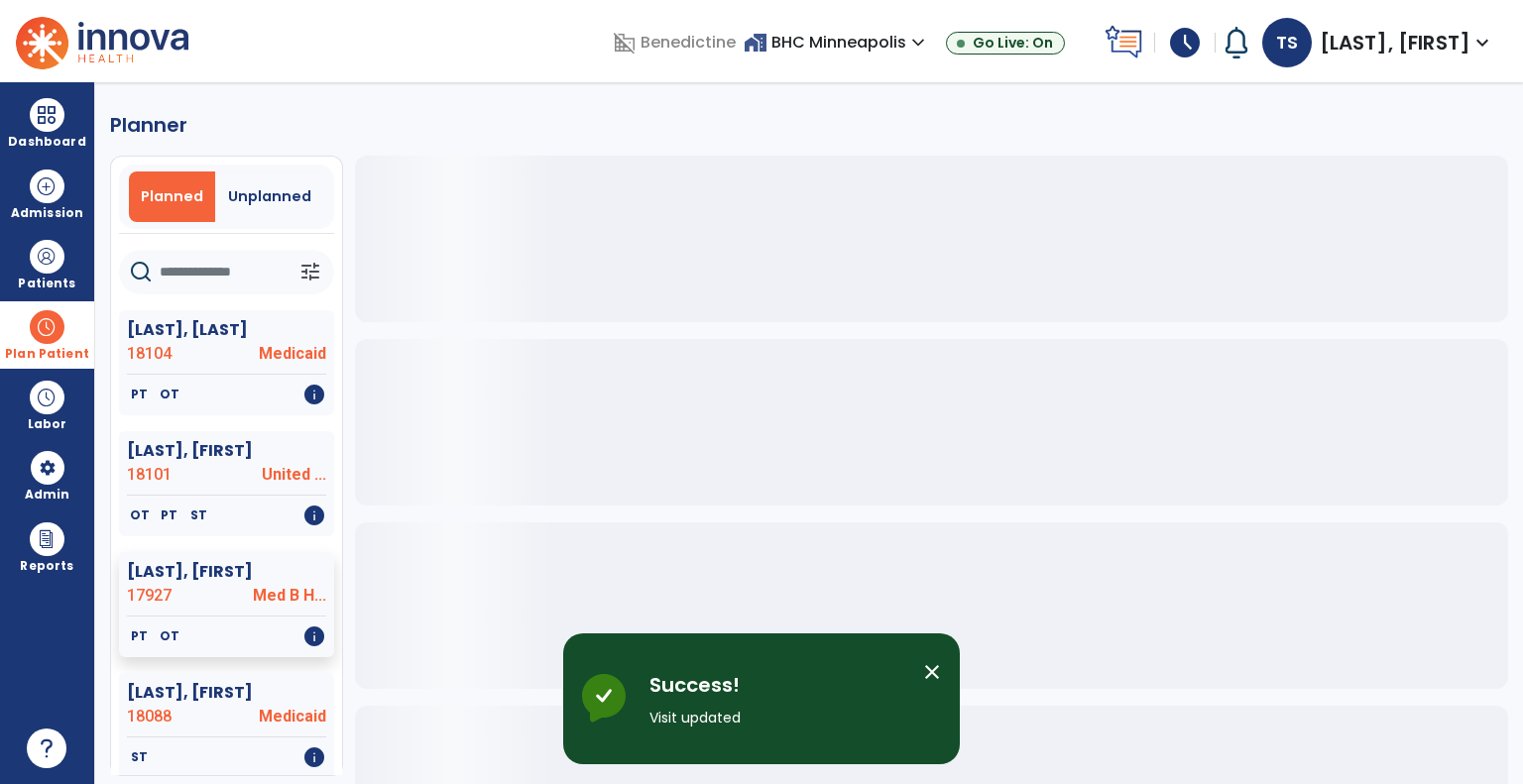 click on "close" at bounding box center (932, 672) 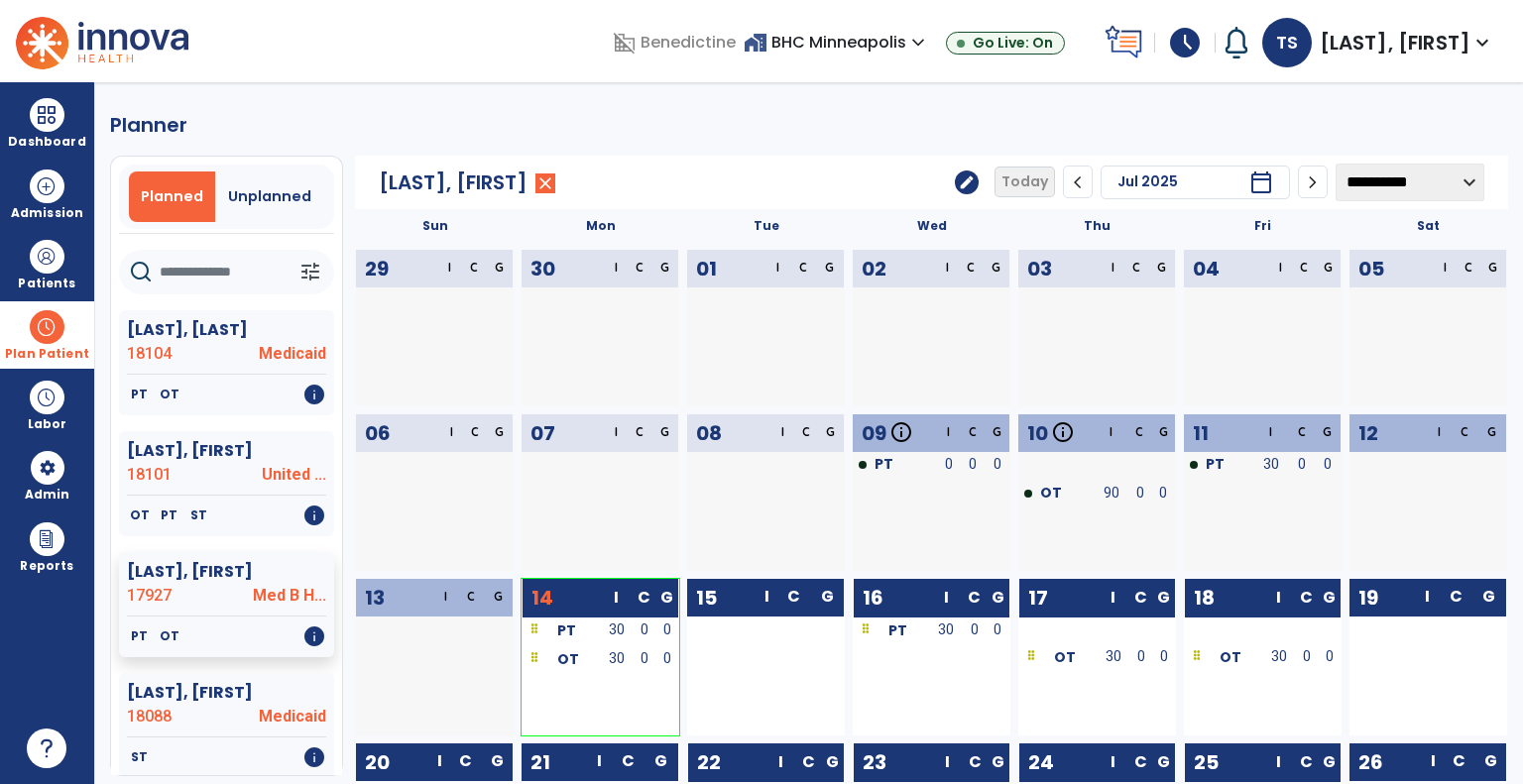 click at bounding box center [47, 327] 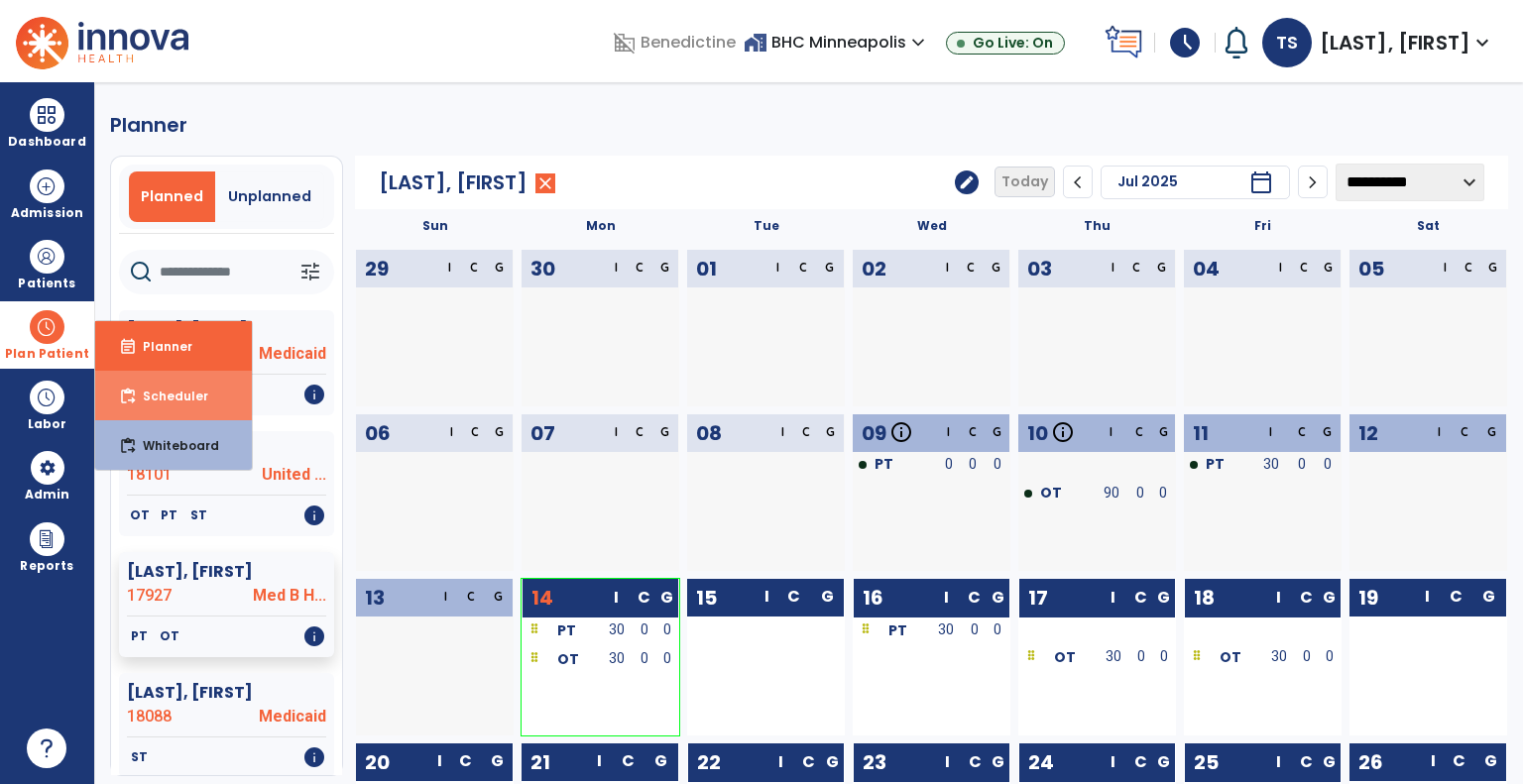 click on "Scheduler" at bounding box center (168, 395) 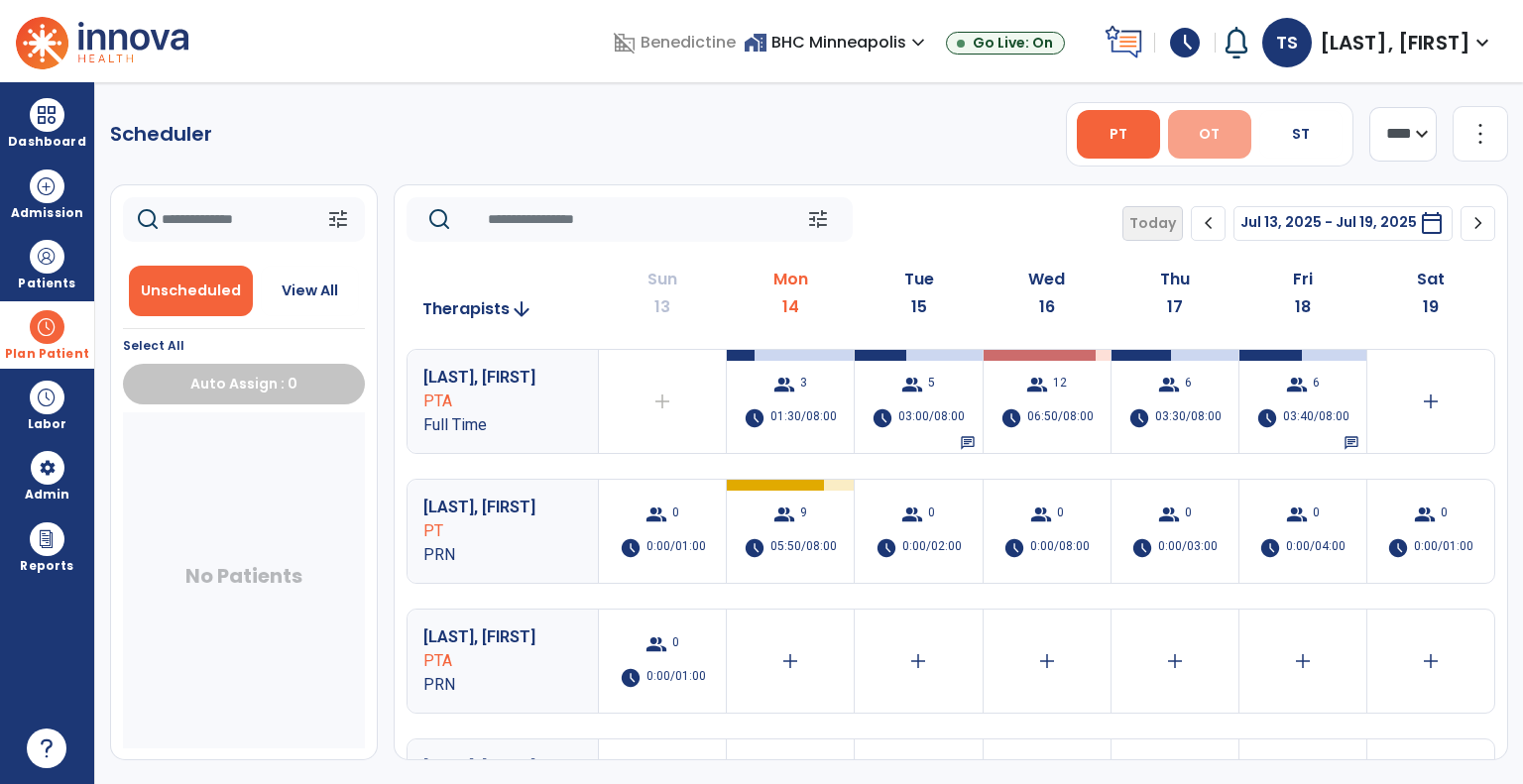click on "OT" at bounding box center [1209, 134] 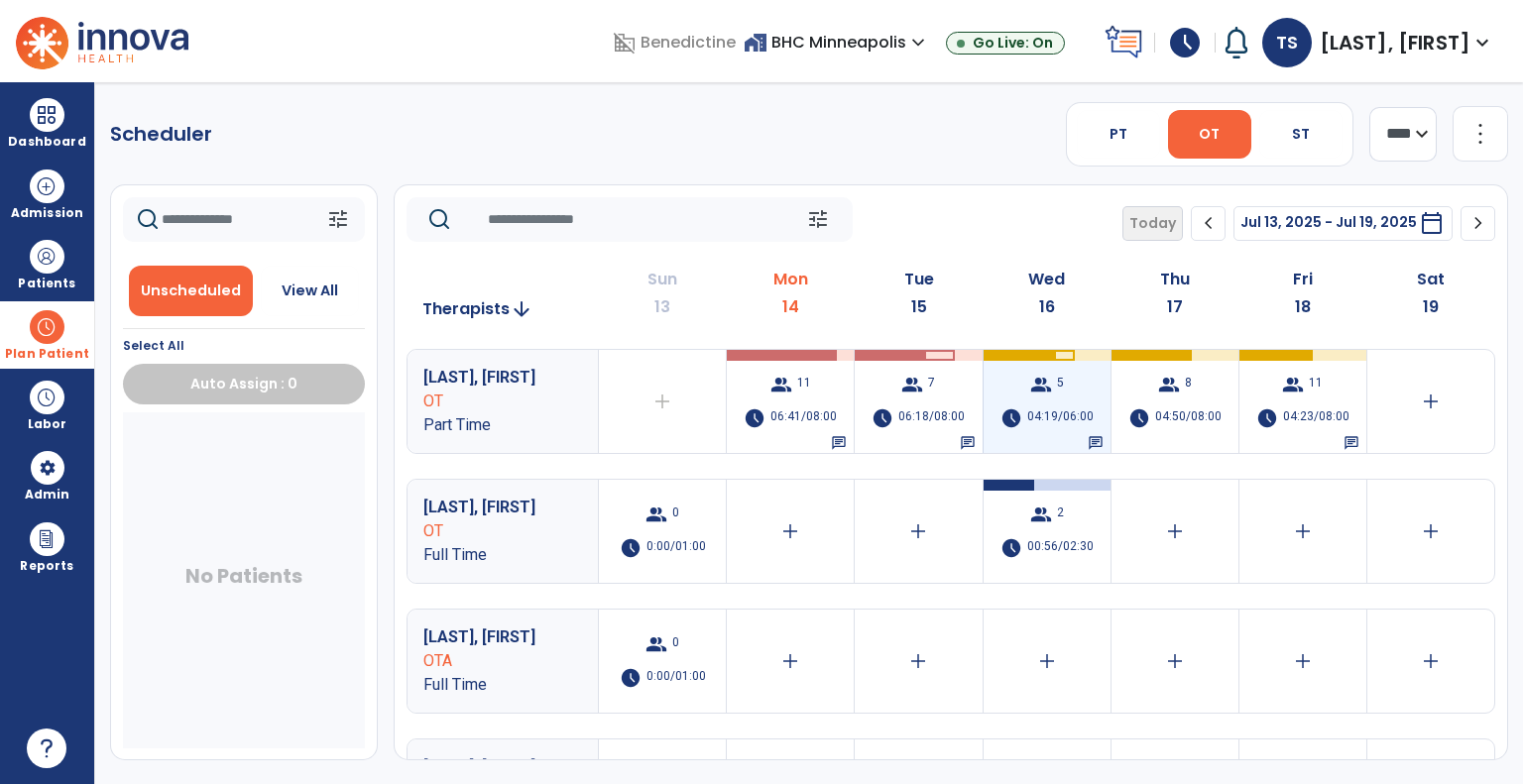 click on "04:19/06:00" at bounding box center [1060, 418] 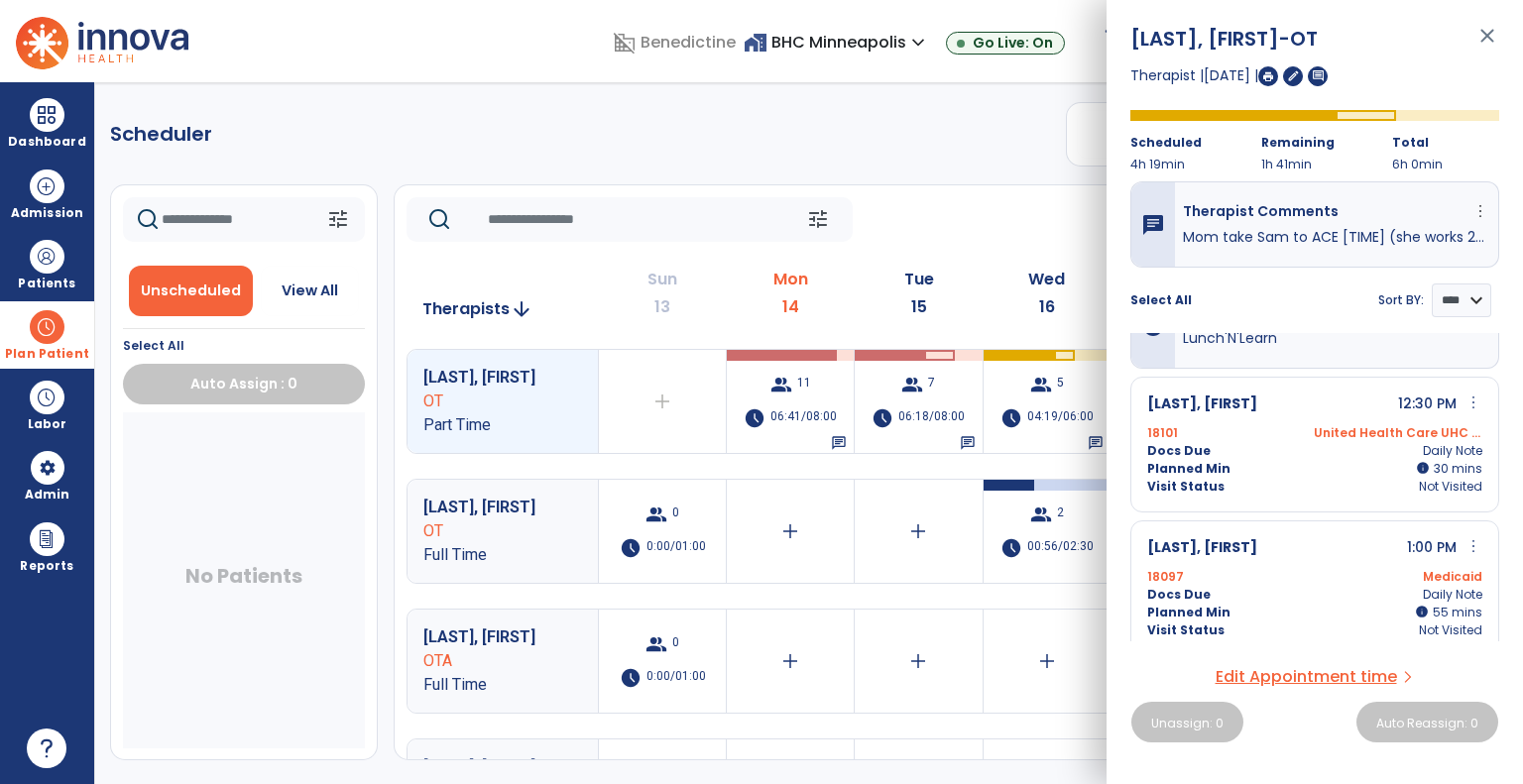 scroll, scrollTop: 501, scrollLeft: 0, axis: vertical 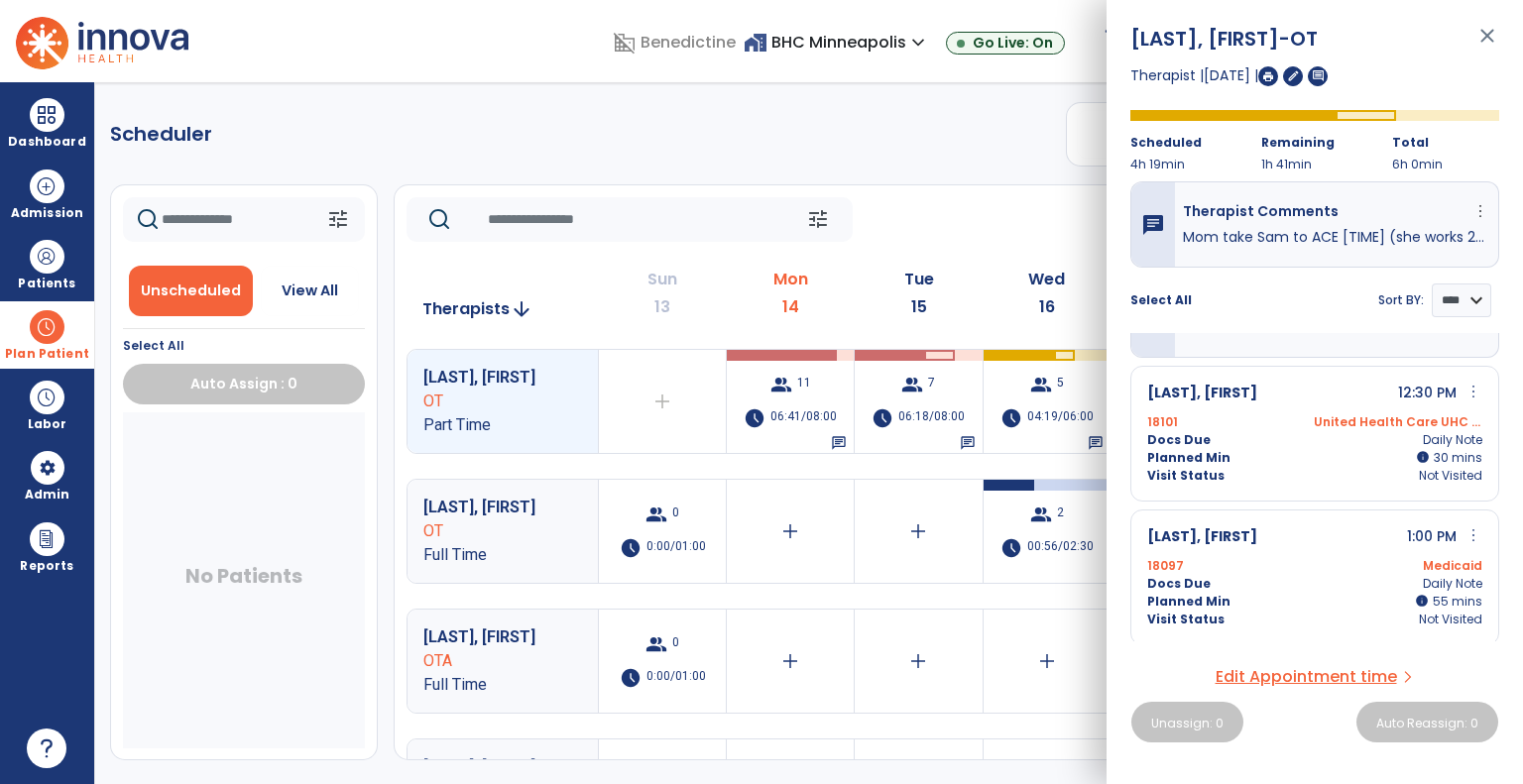 click on "Edit Appointment time" at bounding box center [1306, 677] 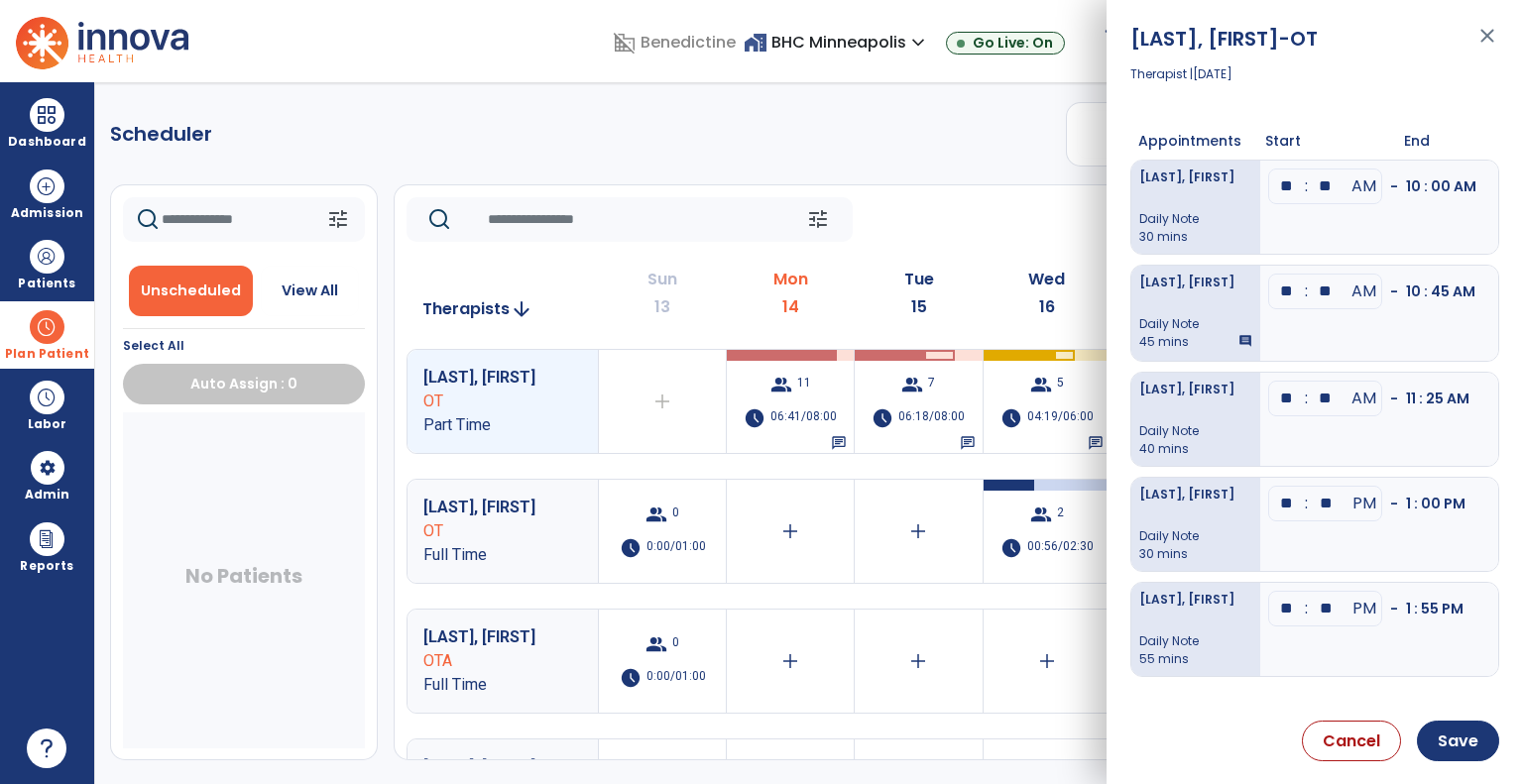 click on "**" at bounding box center (1326, 186) 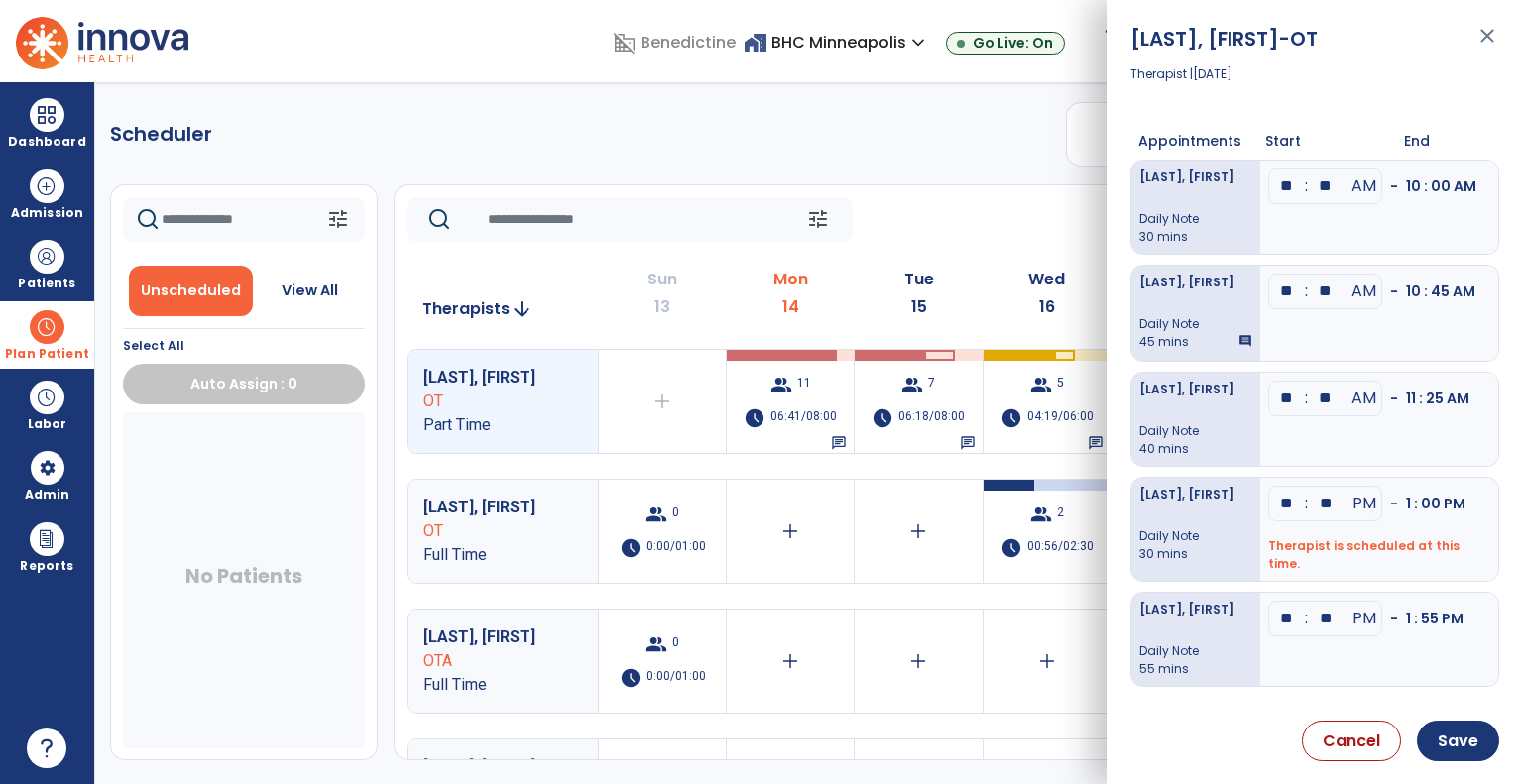 click on "**" at bounding box center (1326, 186) 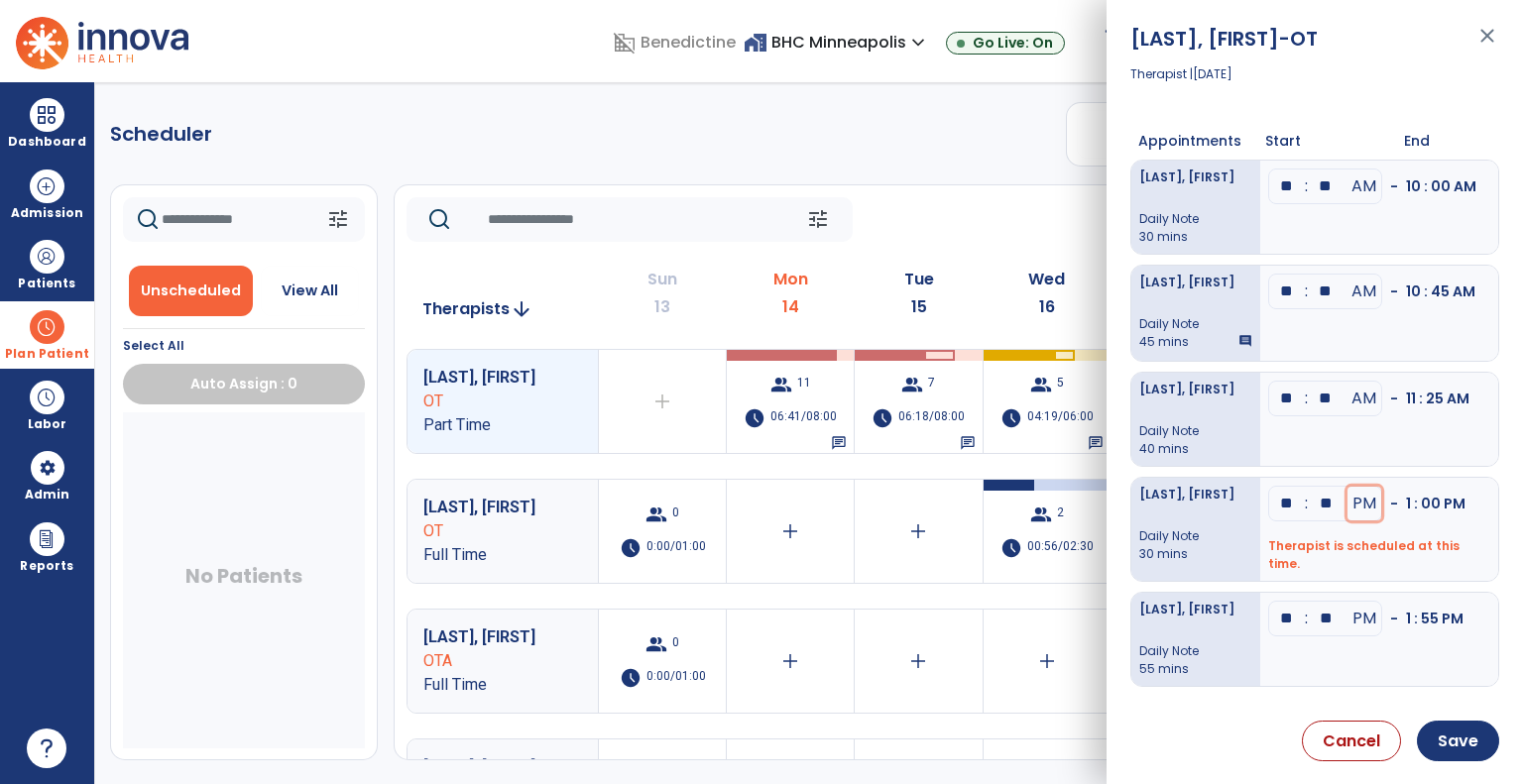 type 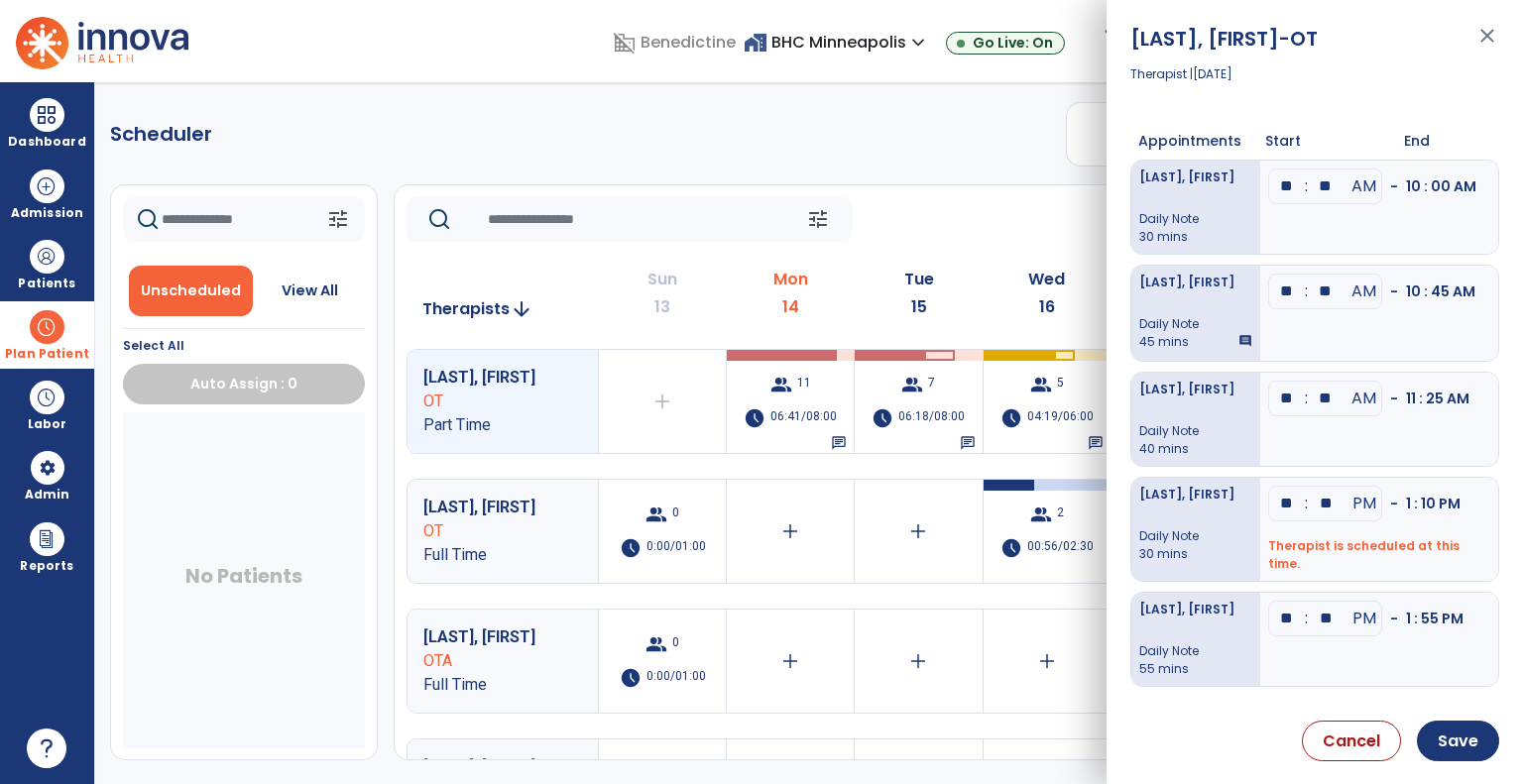 type on "**" 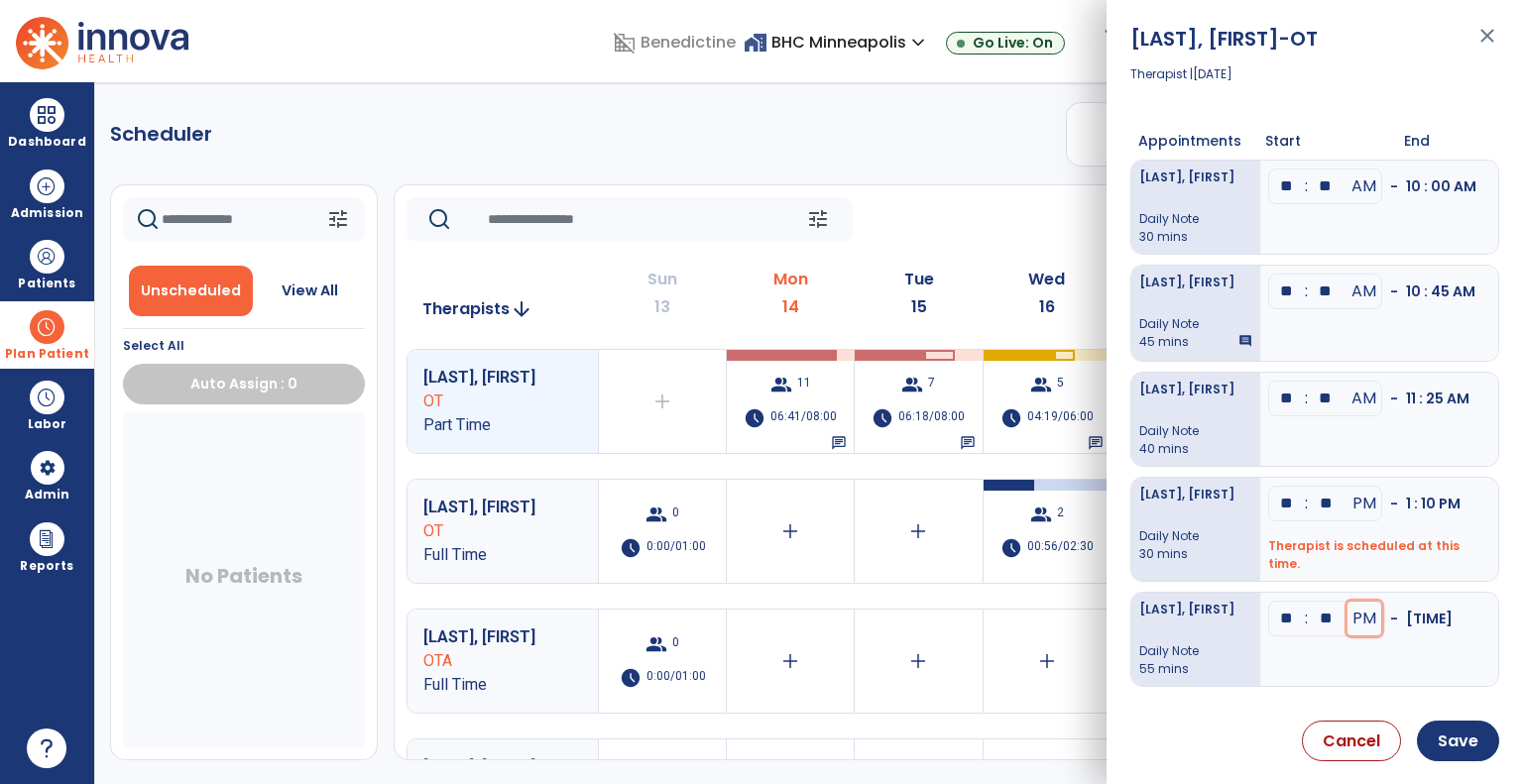 type 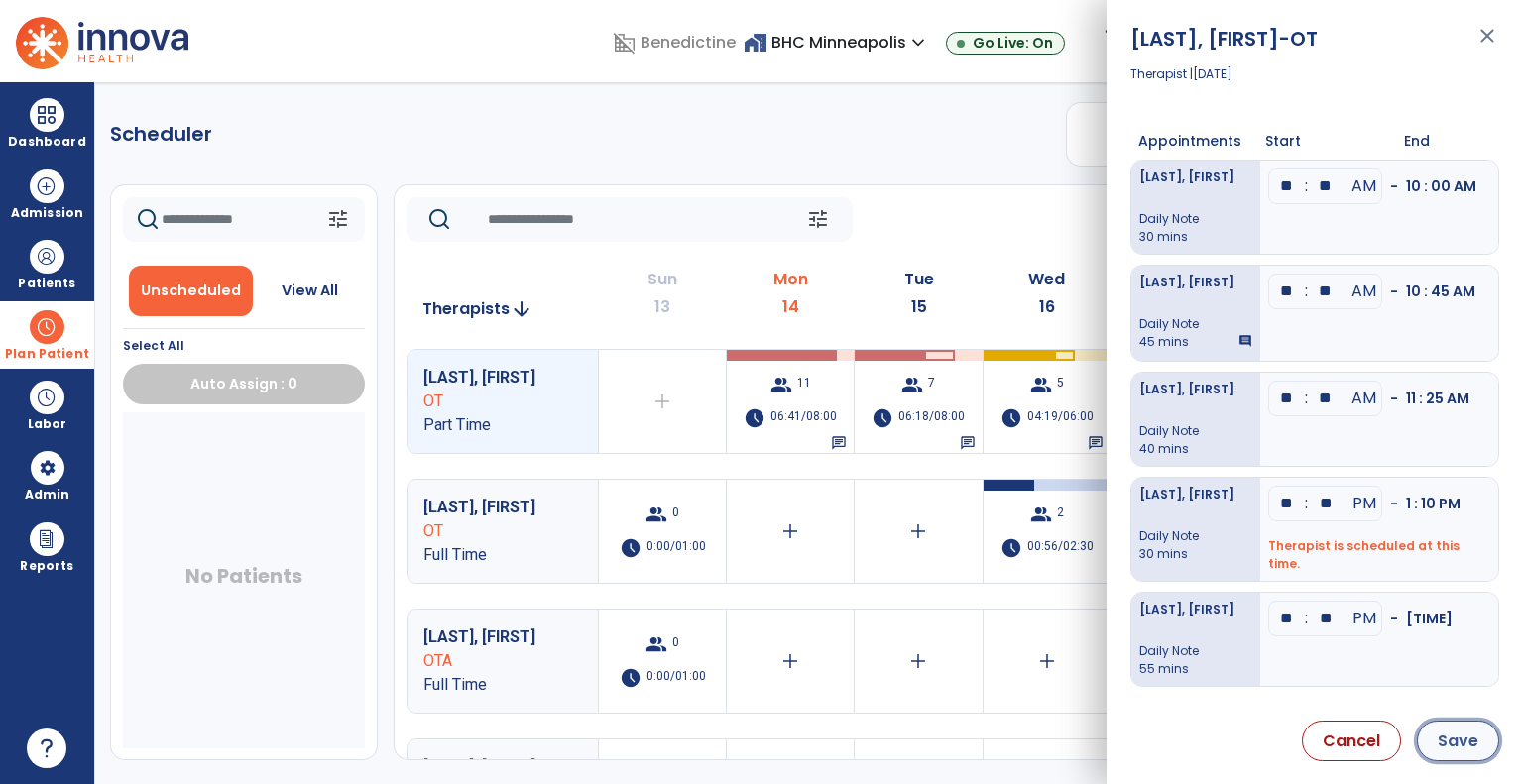 click on "Save" at bounding box center (1458, 740) 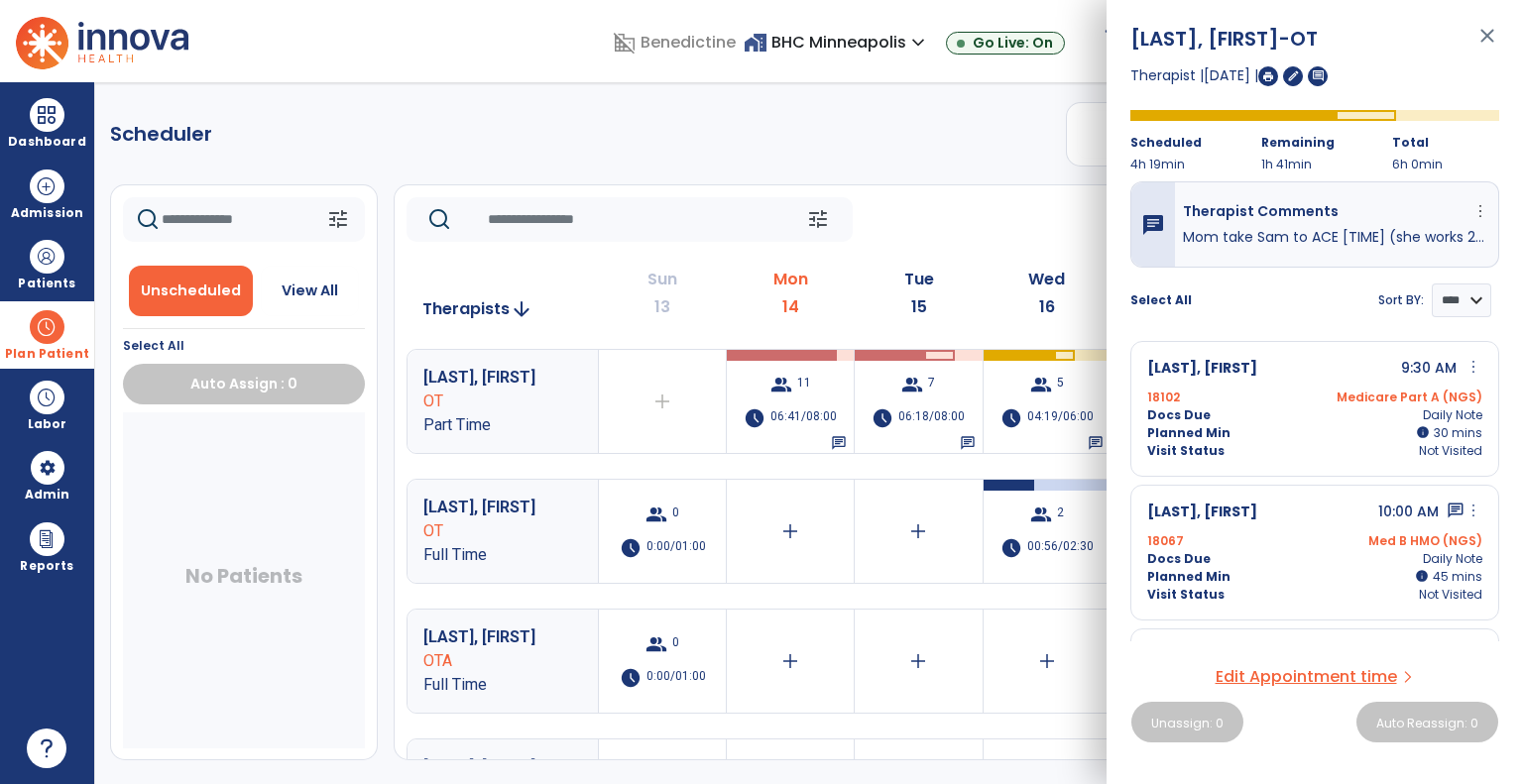 click on "close" at bounding box center (1487, 45) 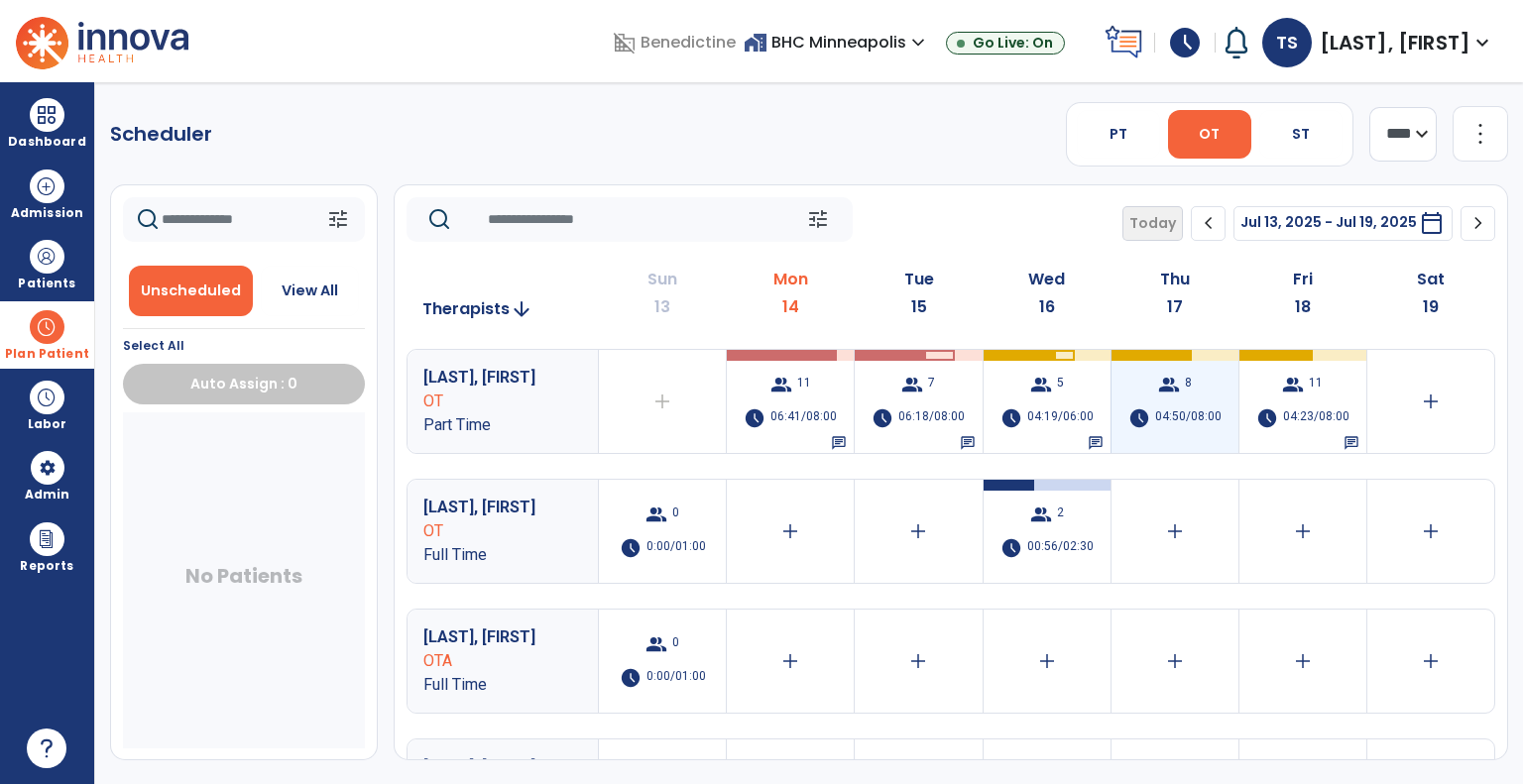 click on "04:50/08:00" at bounding box center [1188, 418] 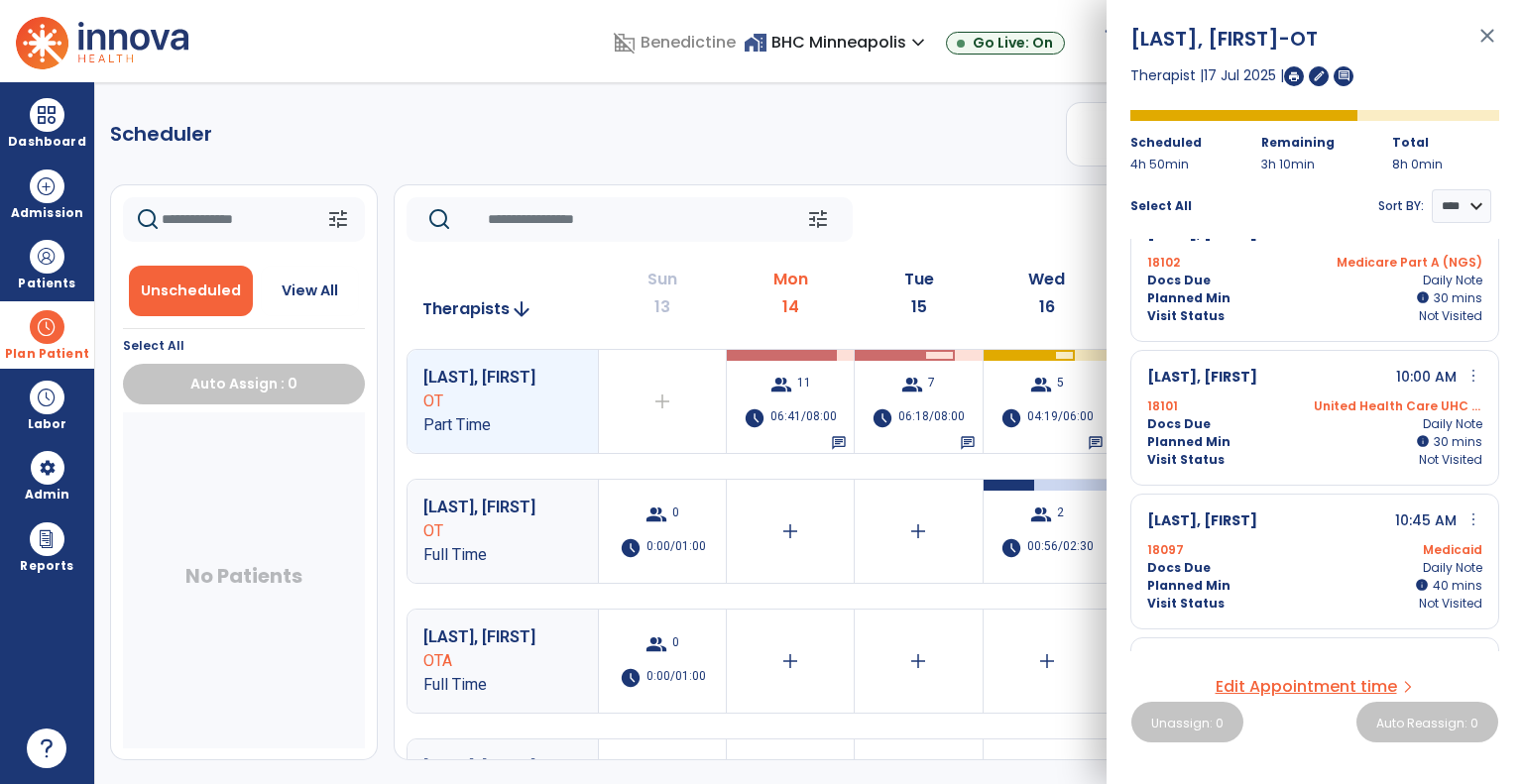 scroll, scrollTop: 474, scrollLeft: 0, axis: vertical 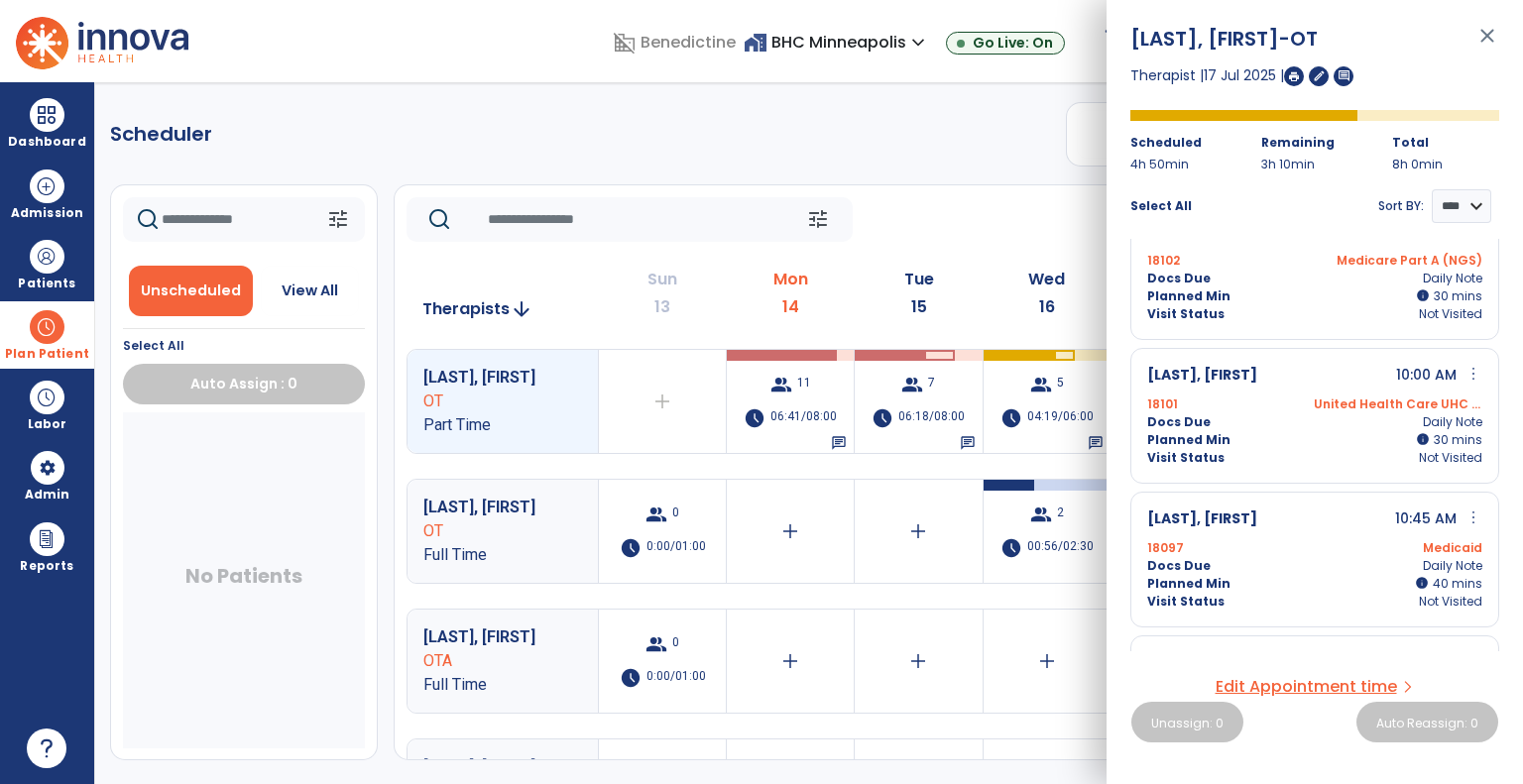 click on "close" at bounding box center [1487, 45] 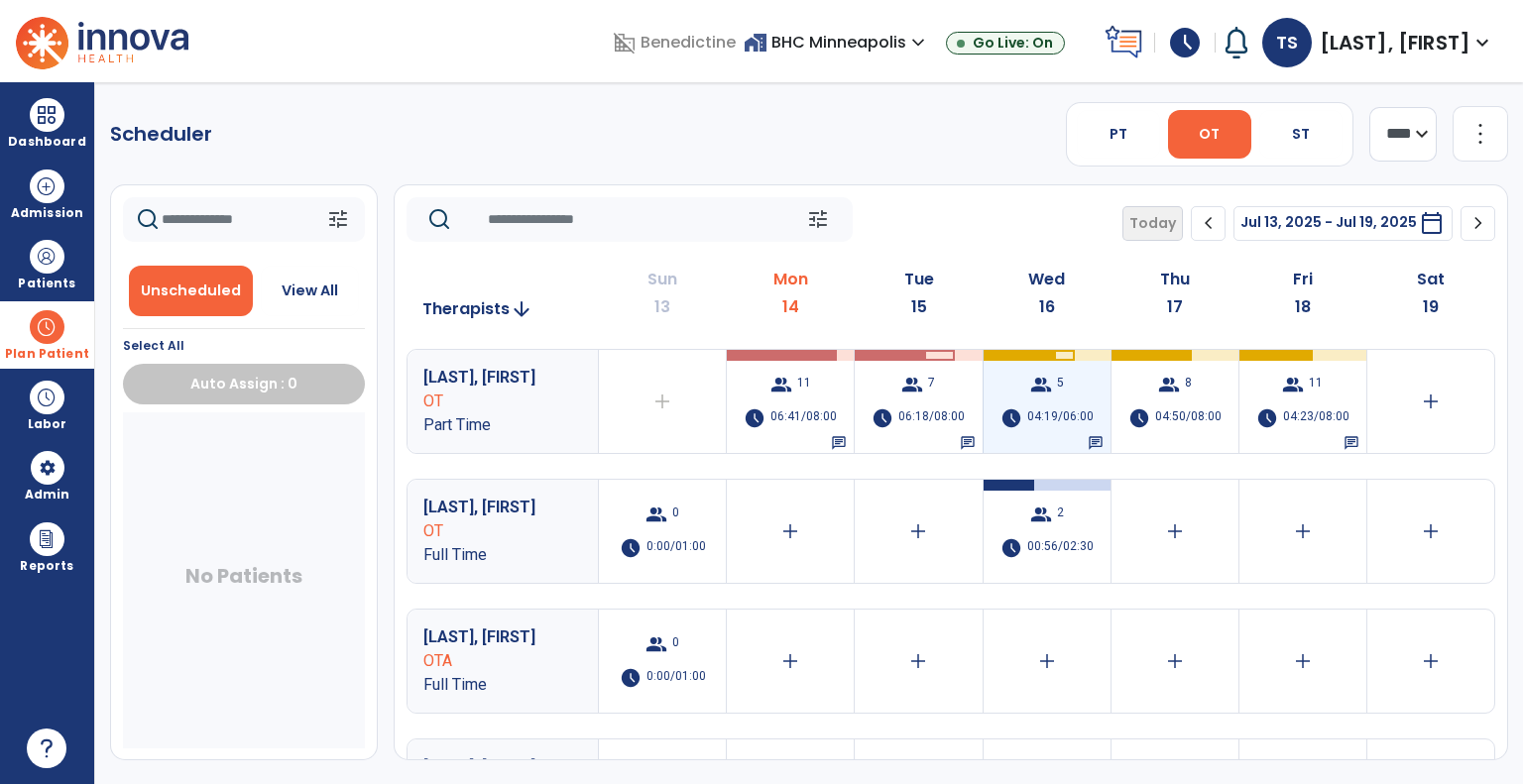 click on "group  5  schedule  [TIME]/[TIME]   chat" at bounding box center (1047, 401) 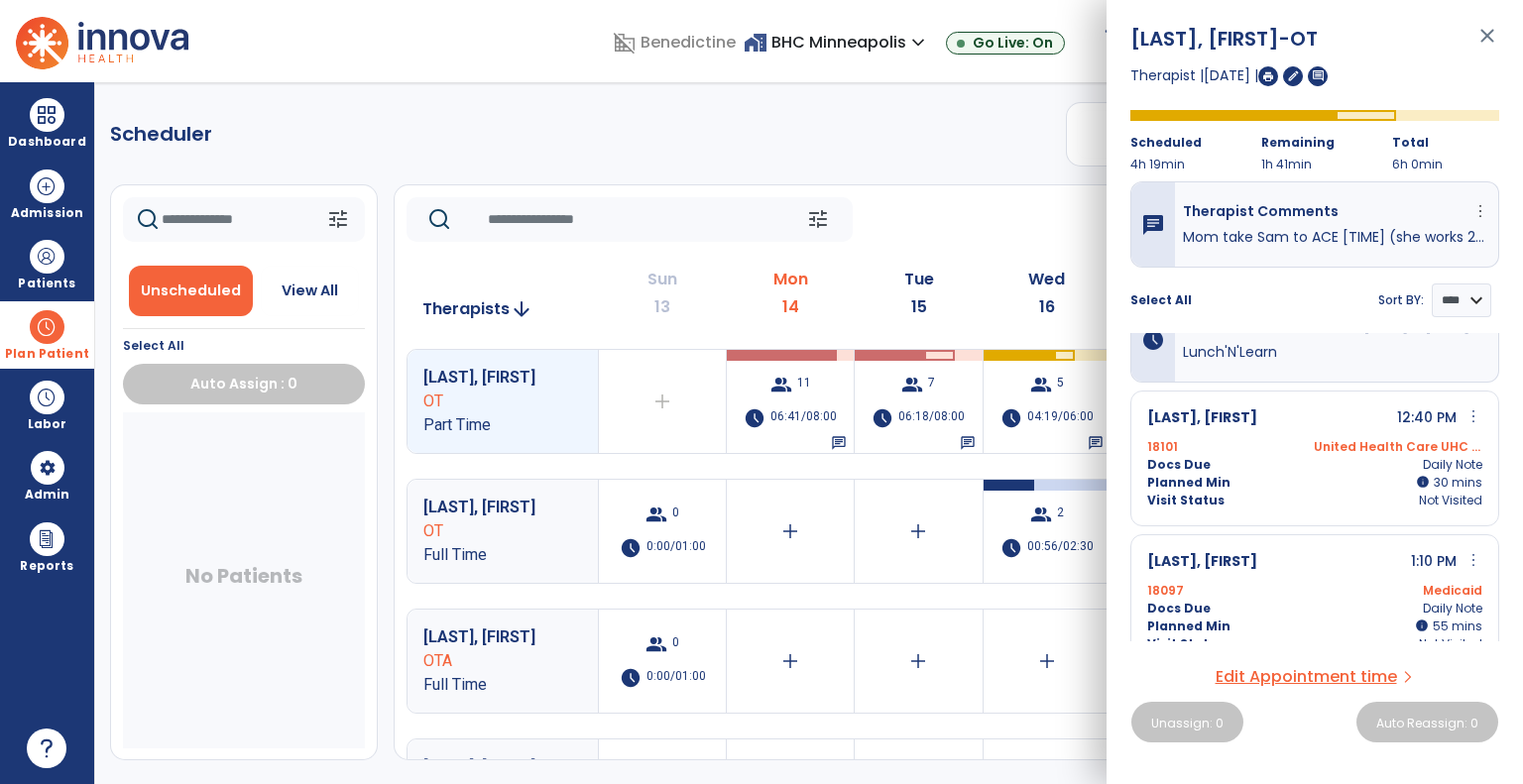 scroll, scrollTop: 501, scrollLeft: 0, axis: vertical 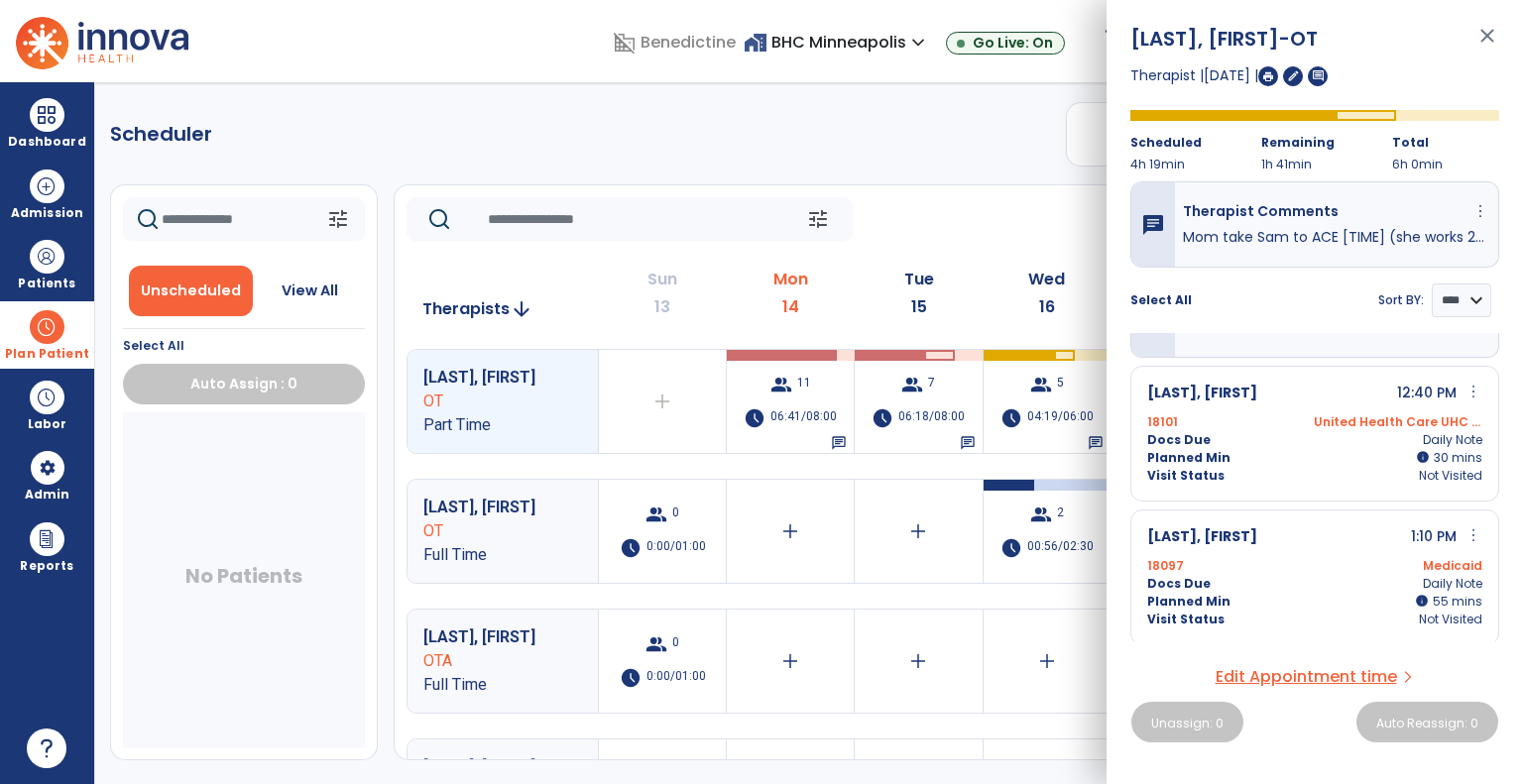 click on "close" at bounding box center (1487, 45) 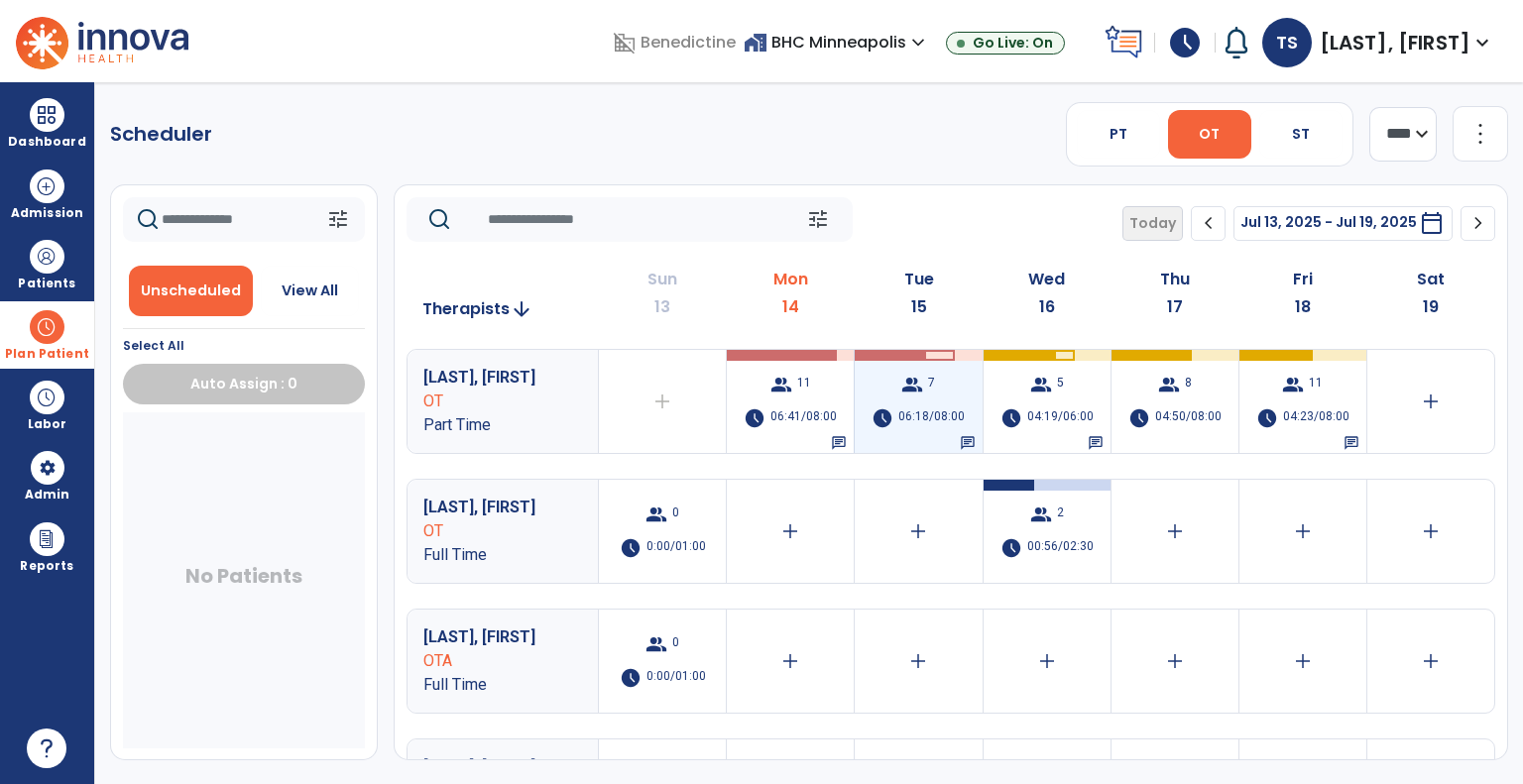 click on "06:18/08:00" at bounding box center (931, 418) 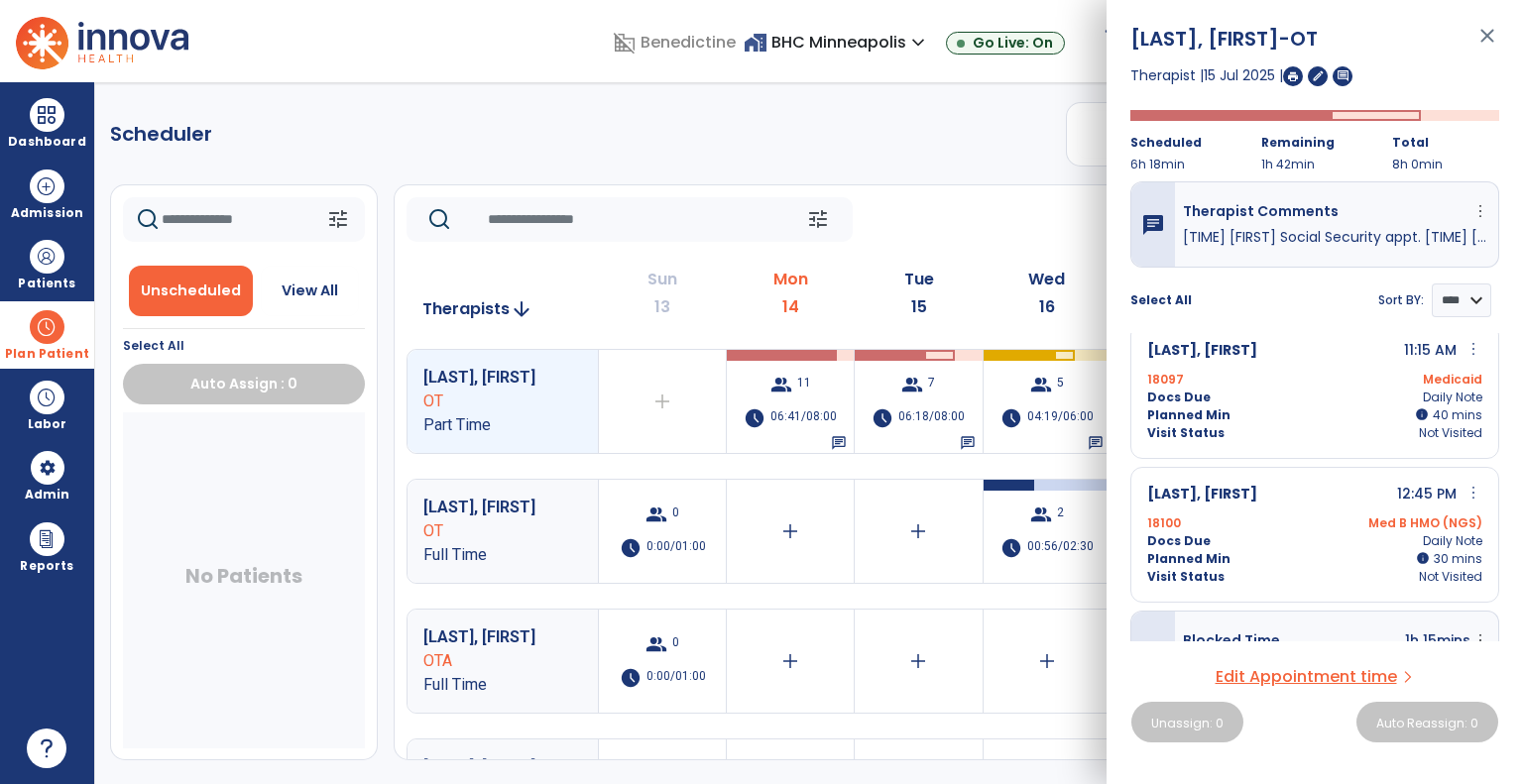 scroll, scrollTop: 829, scrollLeft: 0, axis: vertical 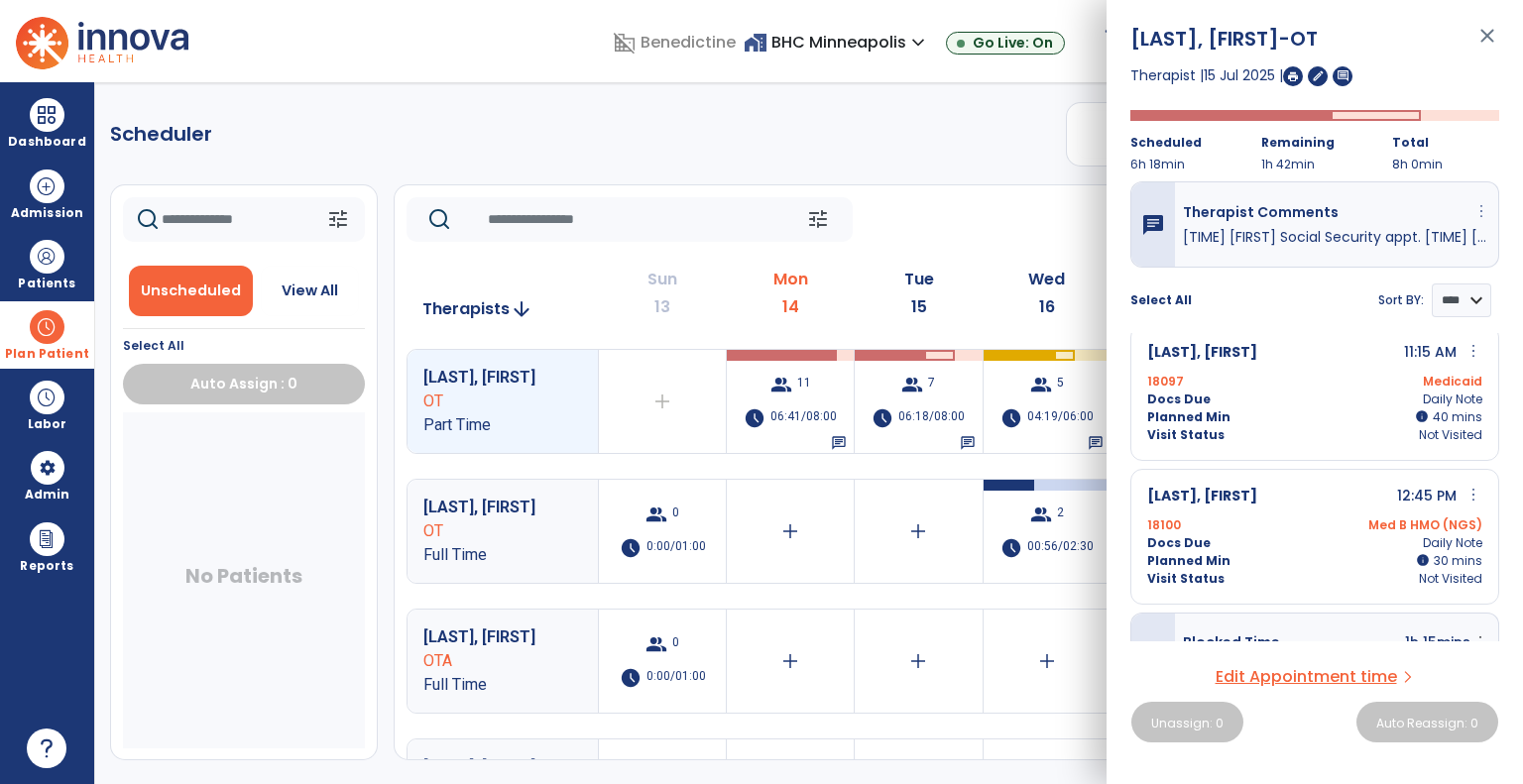 click on "more_vert" at bounding box center (1481, 211) 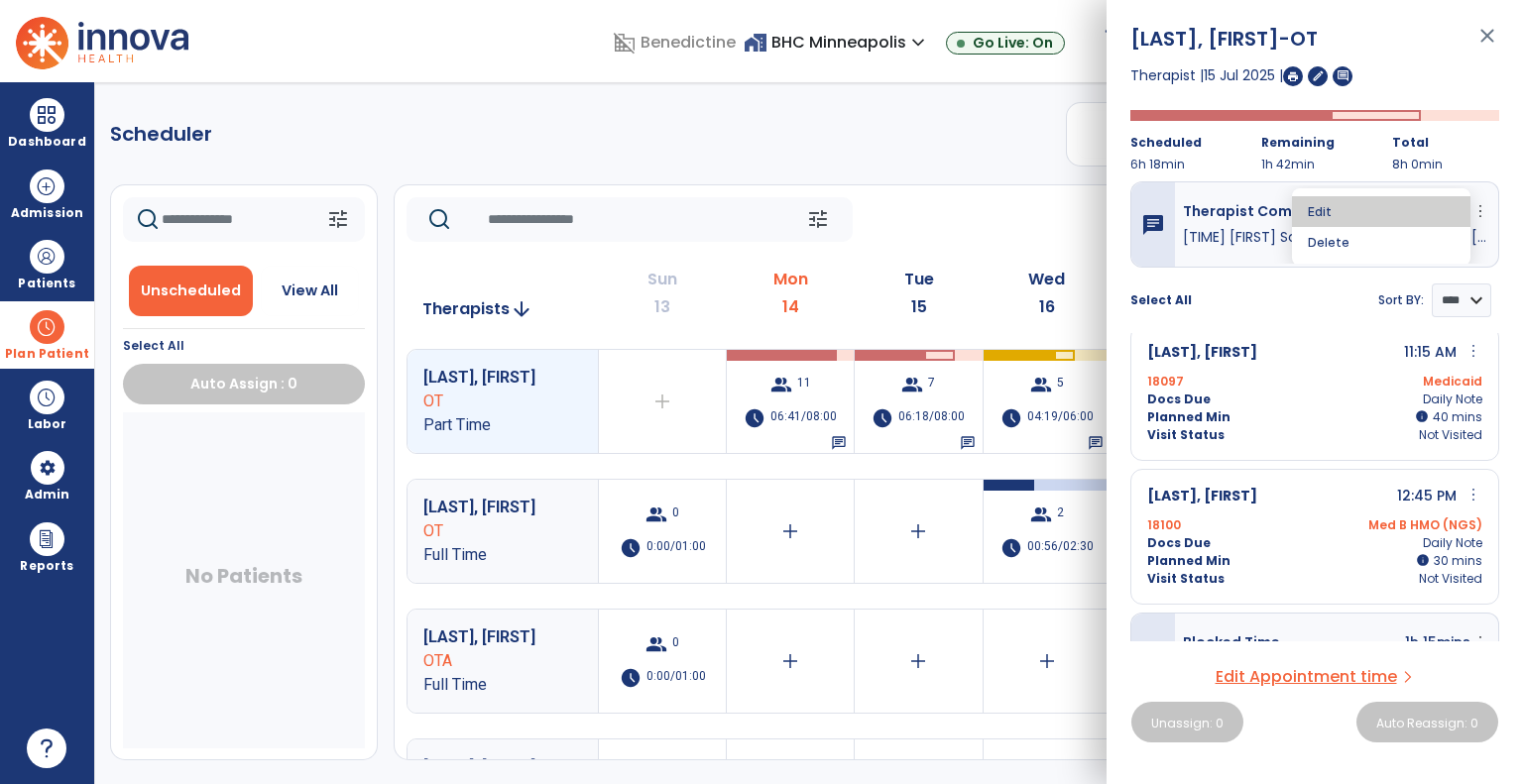 click on "Edit" at bounding box center (1381, 211) 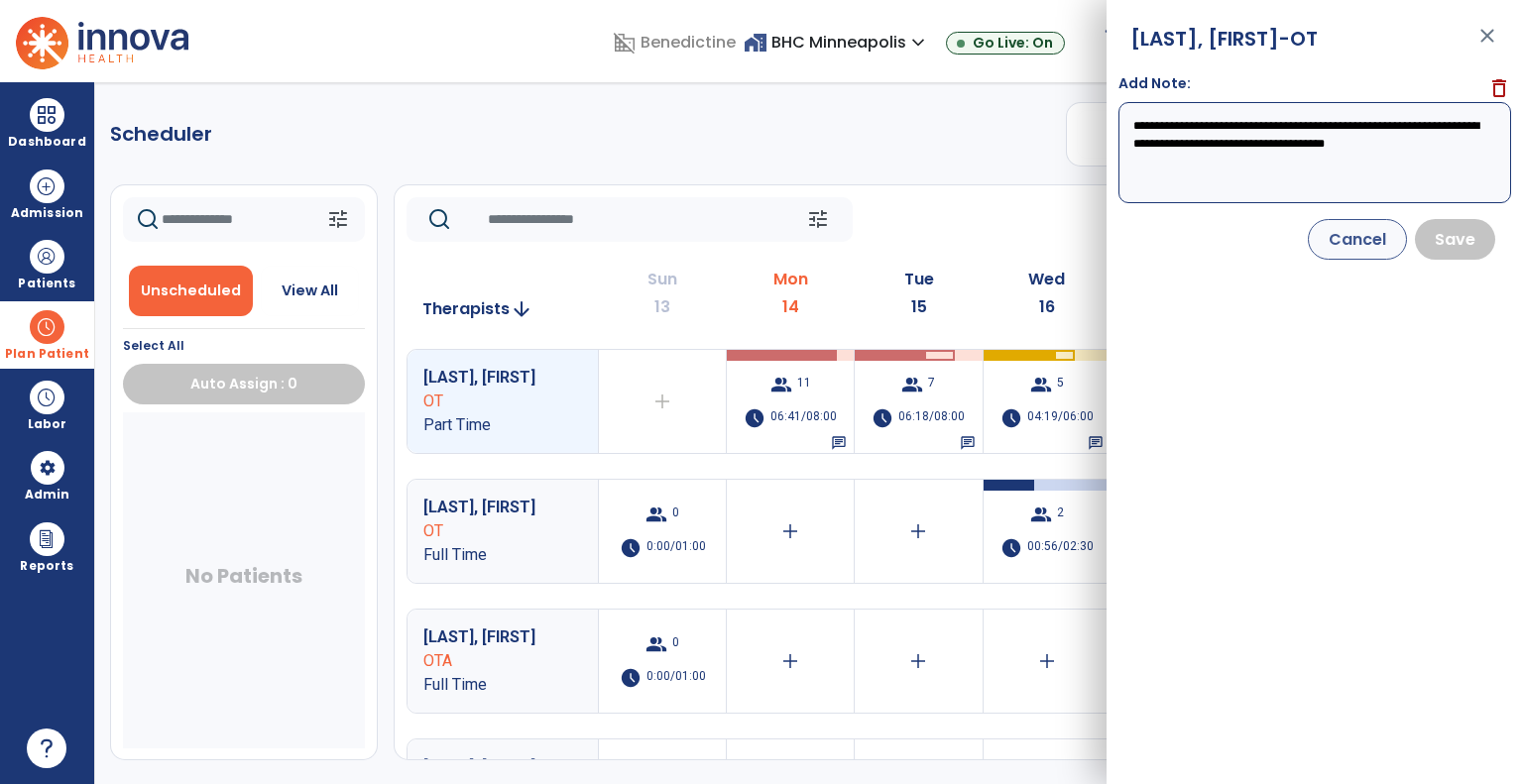 click on "close" at bounding box center [1487, 45] 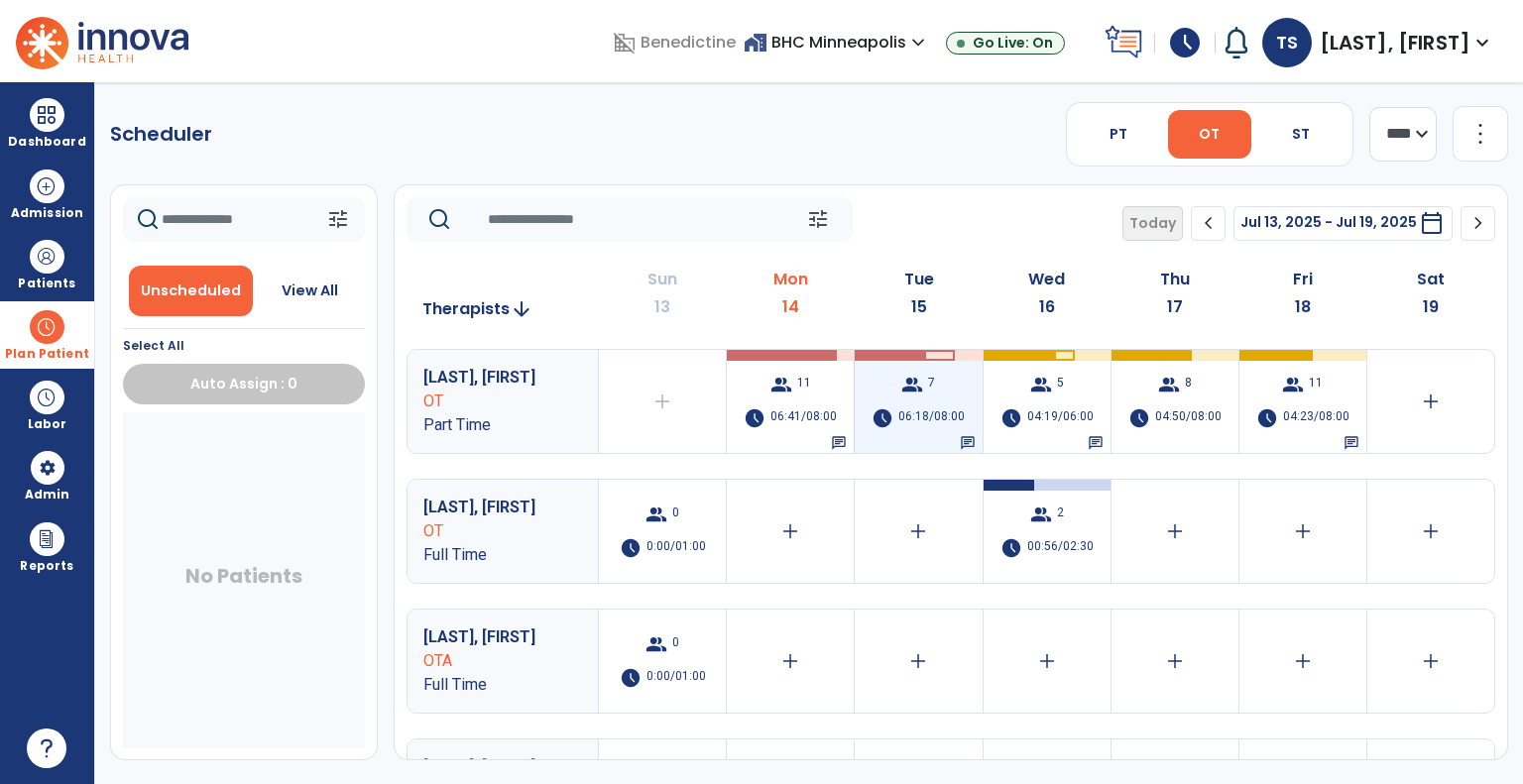 click on "06:18/08:00" at bounding box center (931, 418) 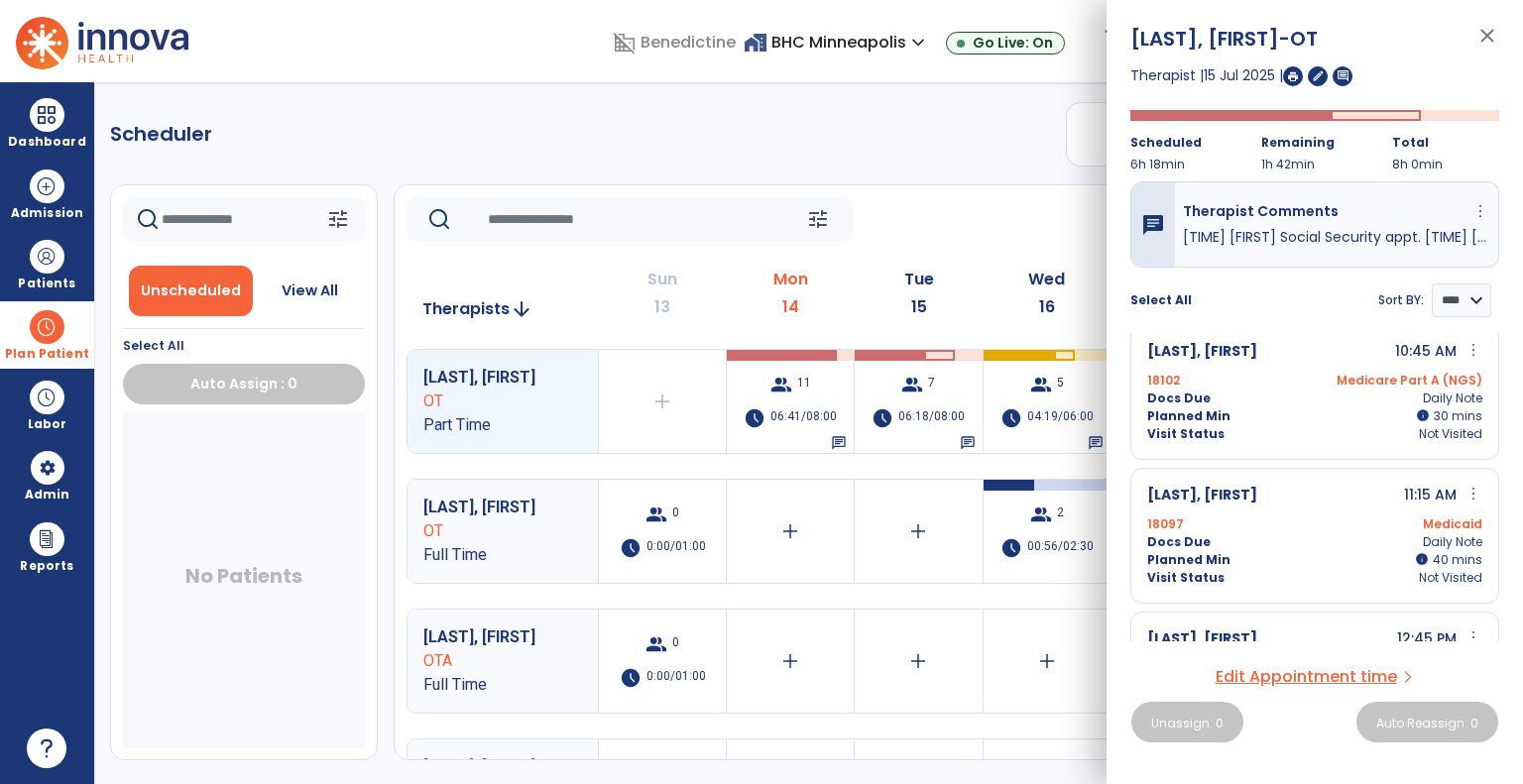 scroll, scrollTop: 753, scrollLeft: 0, axis: vertical 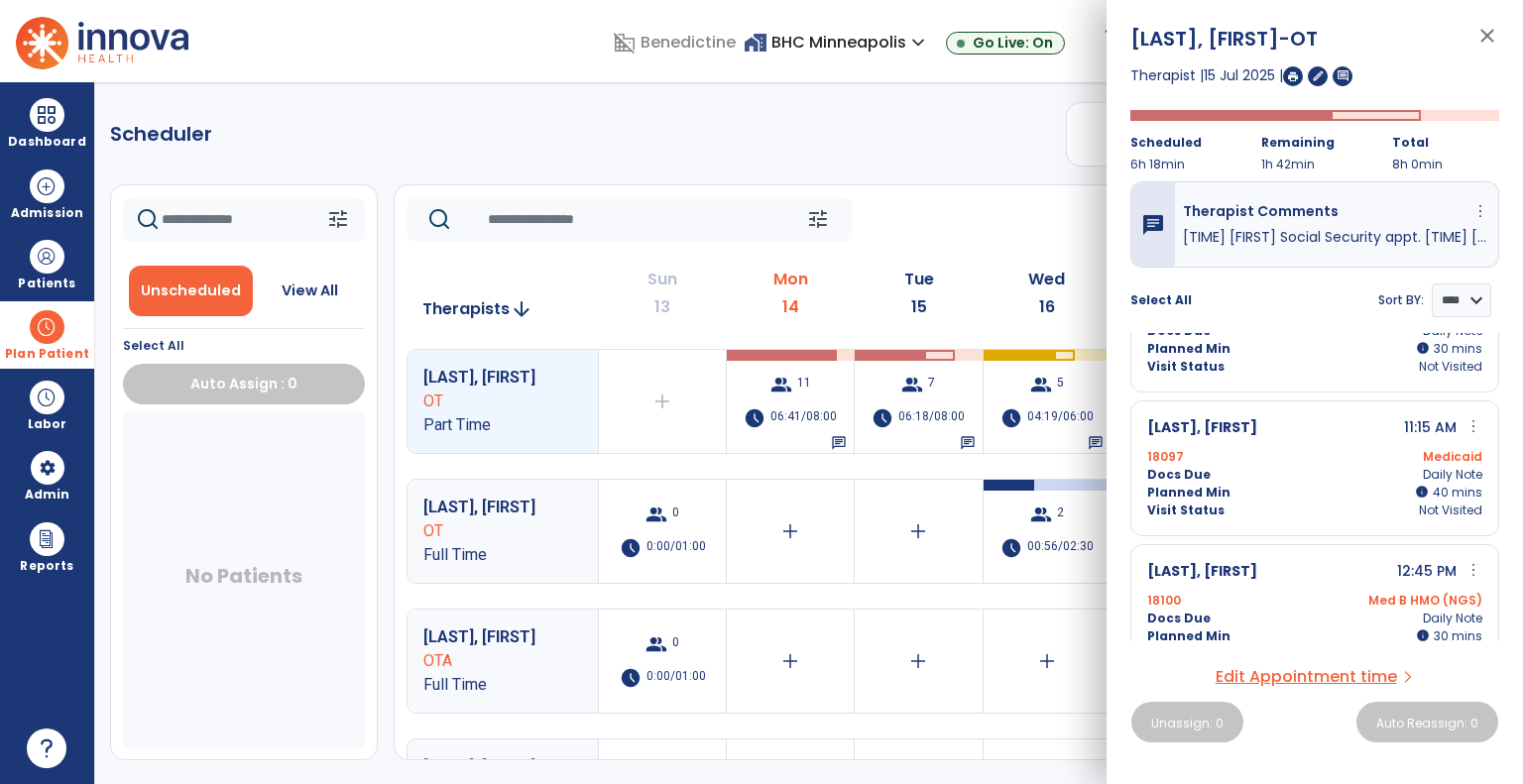 click on "Edit Appointment time" at bounding box center (1306, 677) 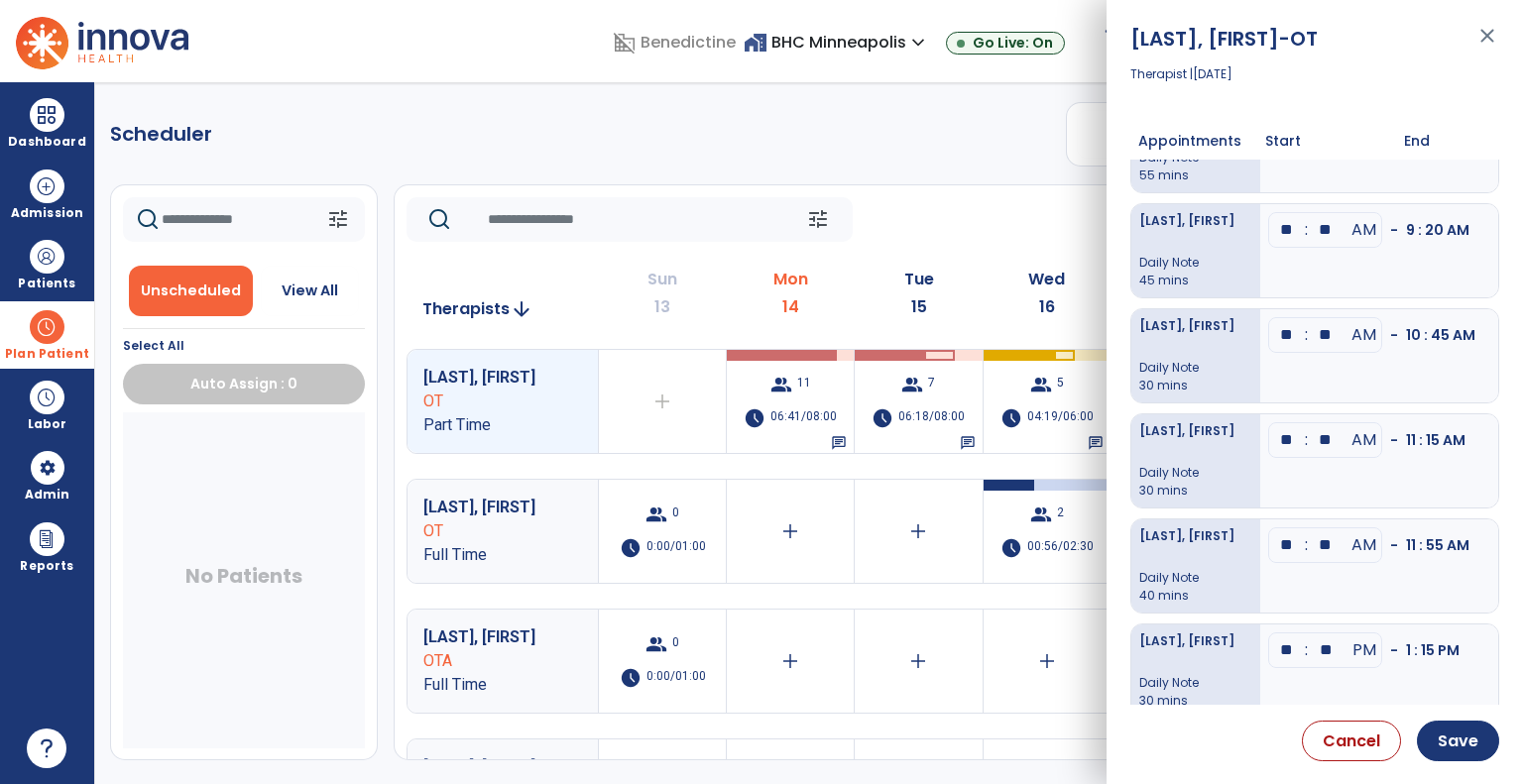 scroll, scrollTop: 205, scrollLeft: 0, axis: vertical 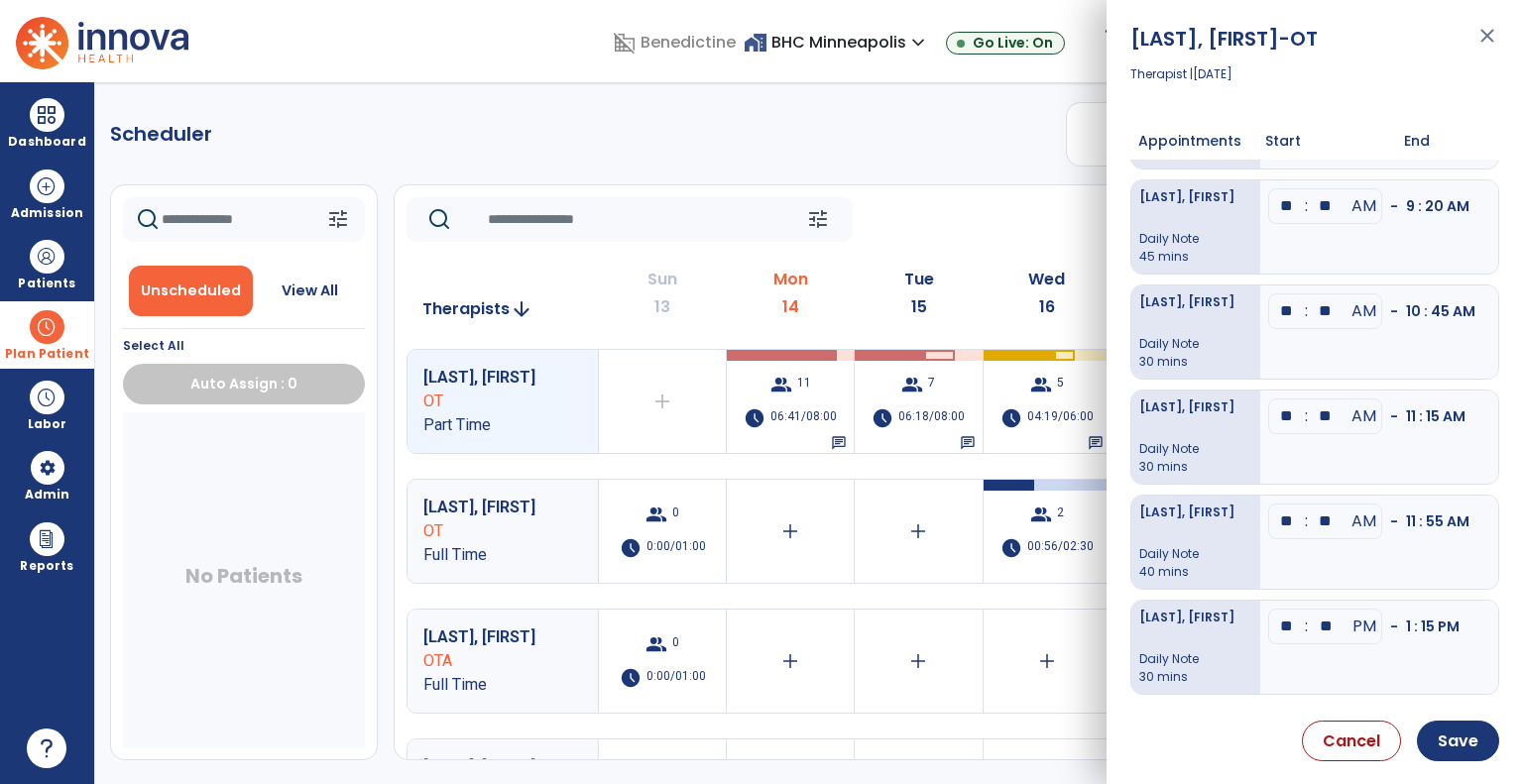 click on "close" at bounding box center [1487, 45] 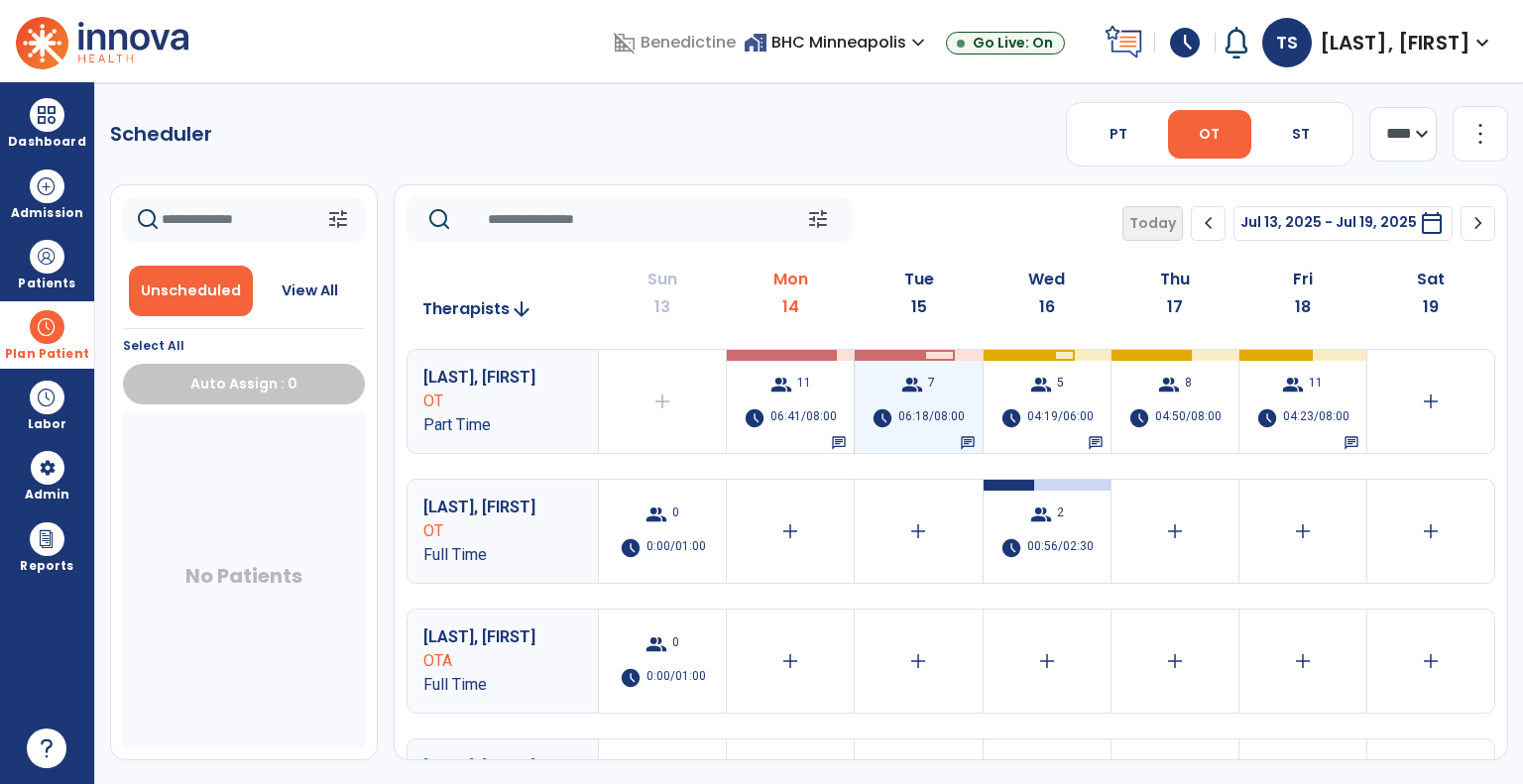 click on "group  7  schedule  [TIME]/[TIME]   chat" at bounding box center [918, 401] 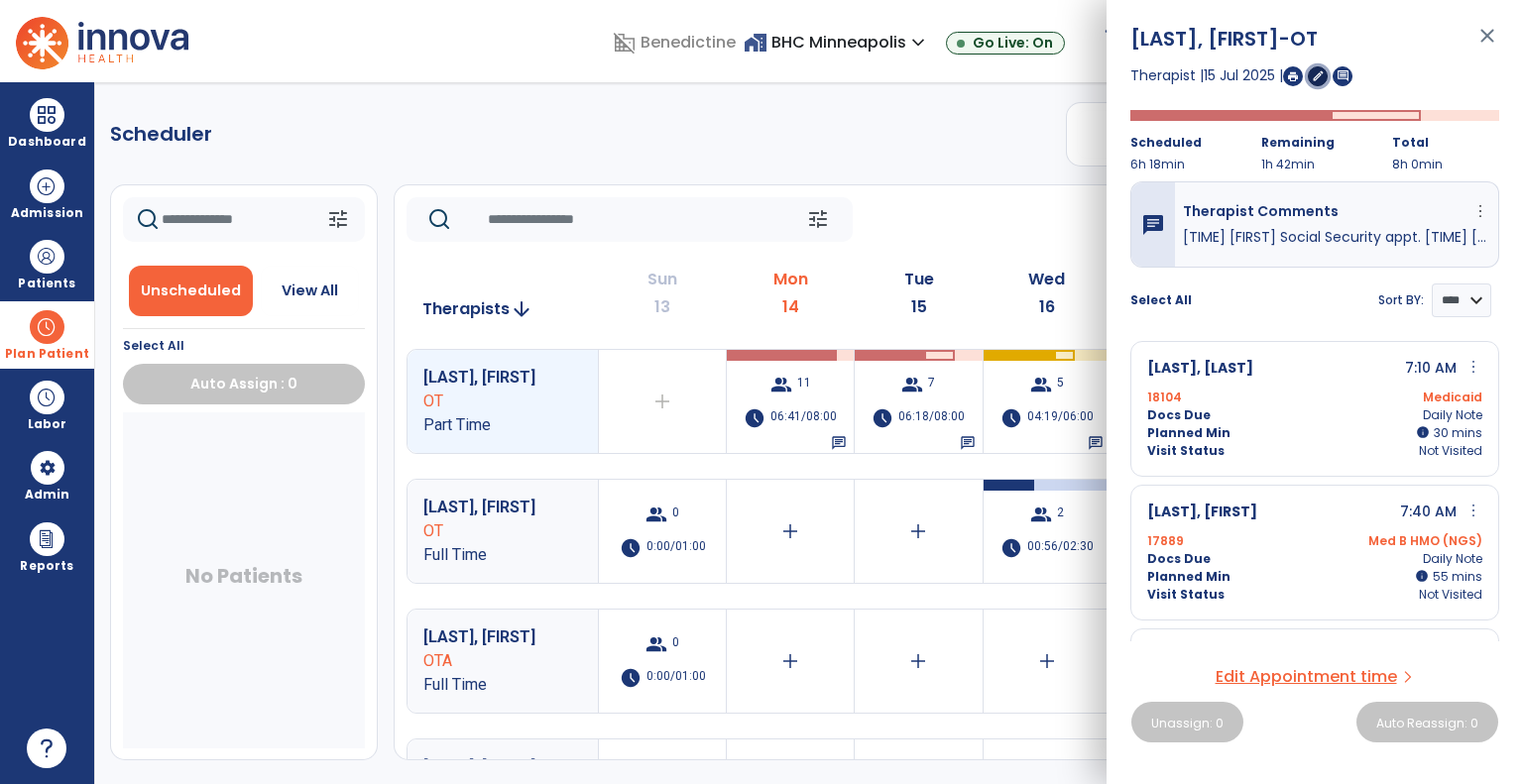 click on "edit" at bounding box center (1318, 75) 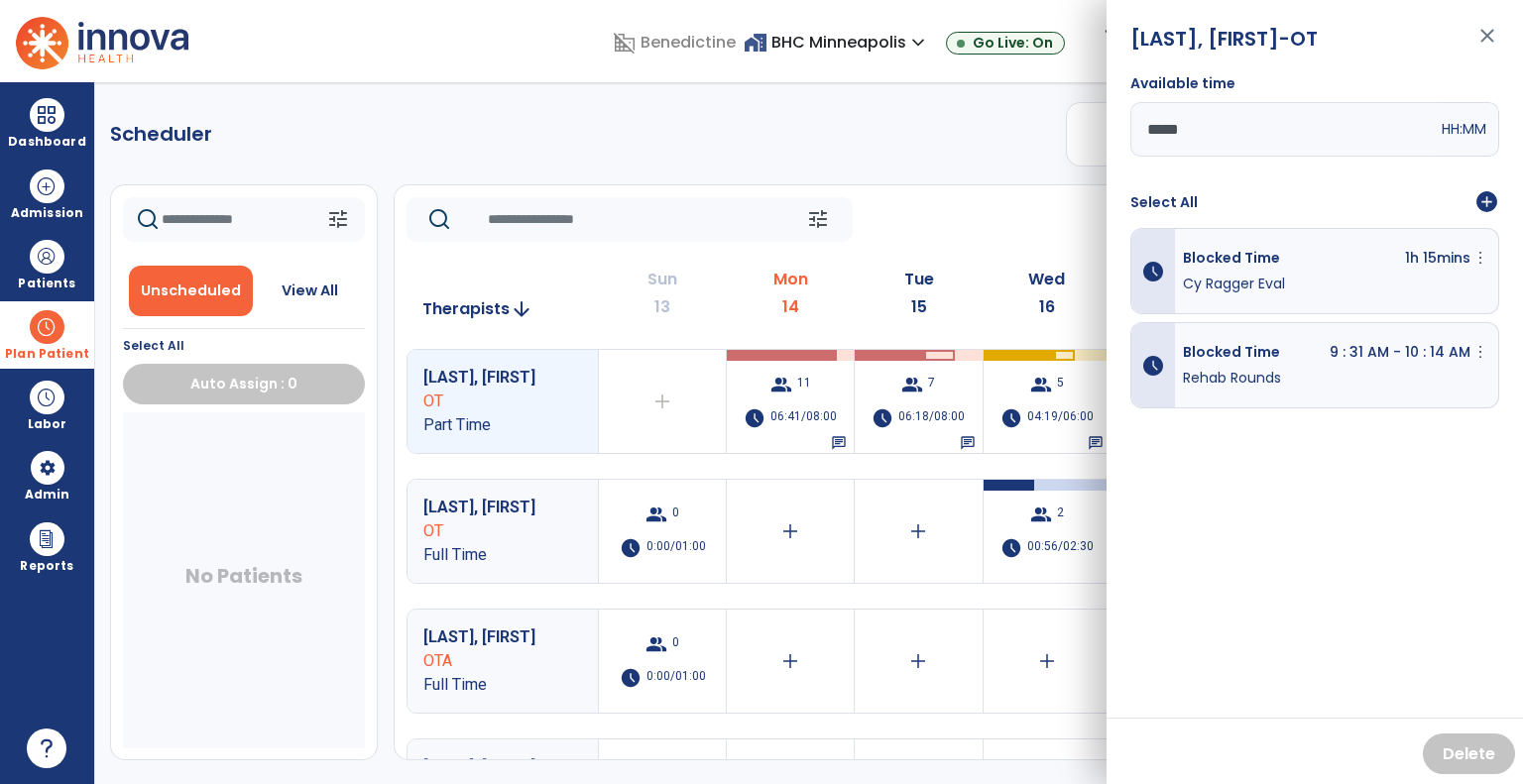 click on "add_circle" at bounding box center (1486, 202) 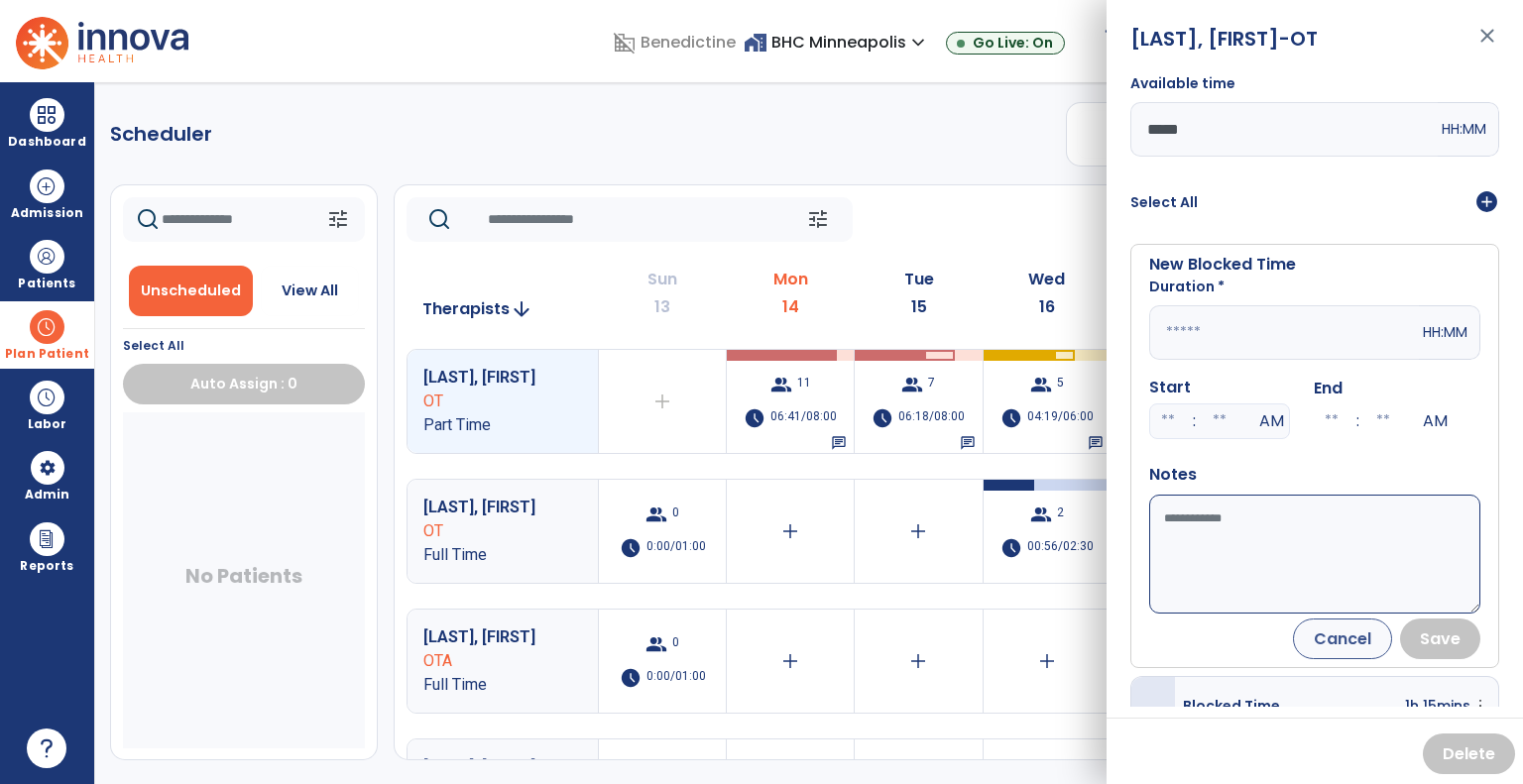 click at bounding box center [1284, 332] 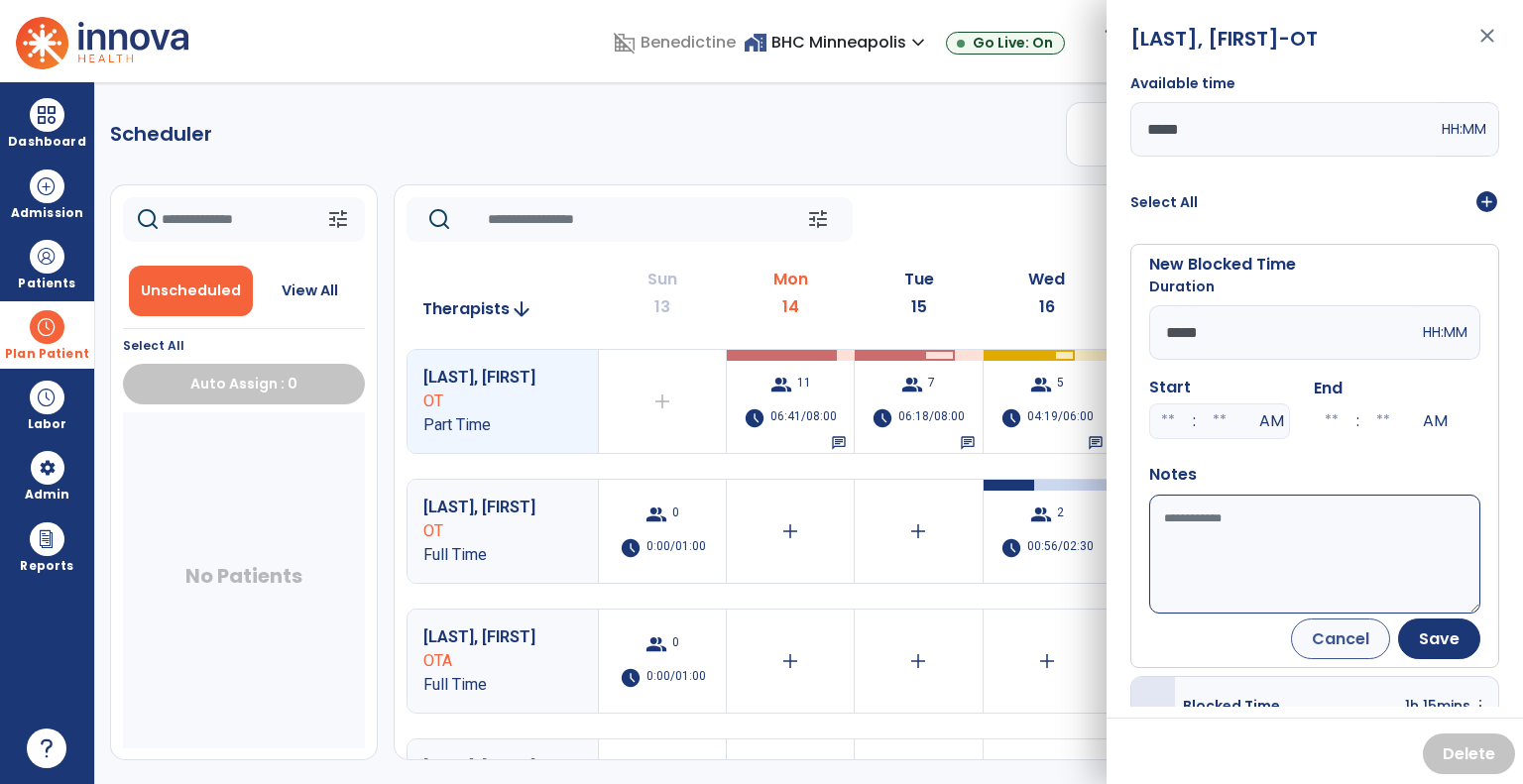 type on "*****" 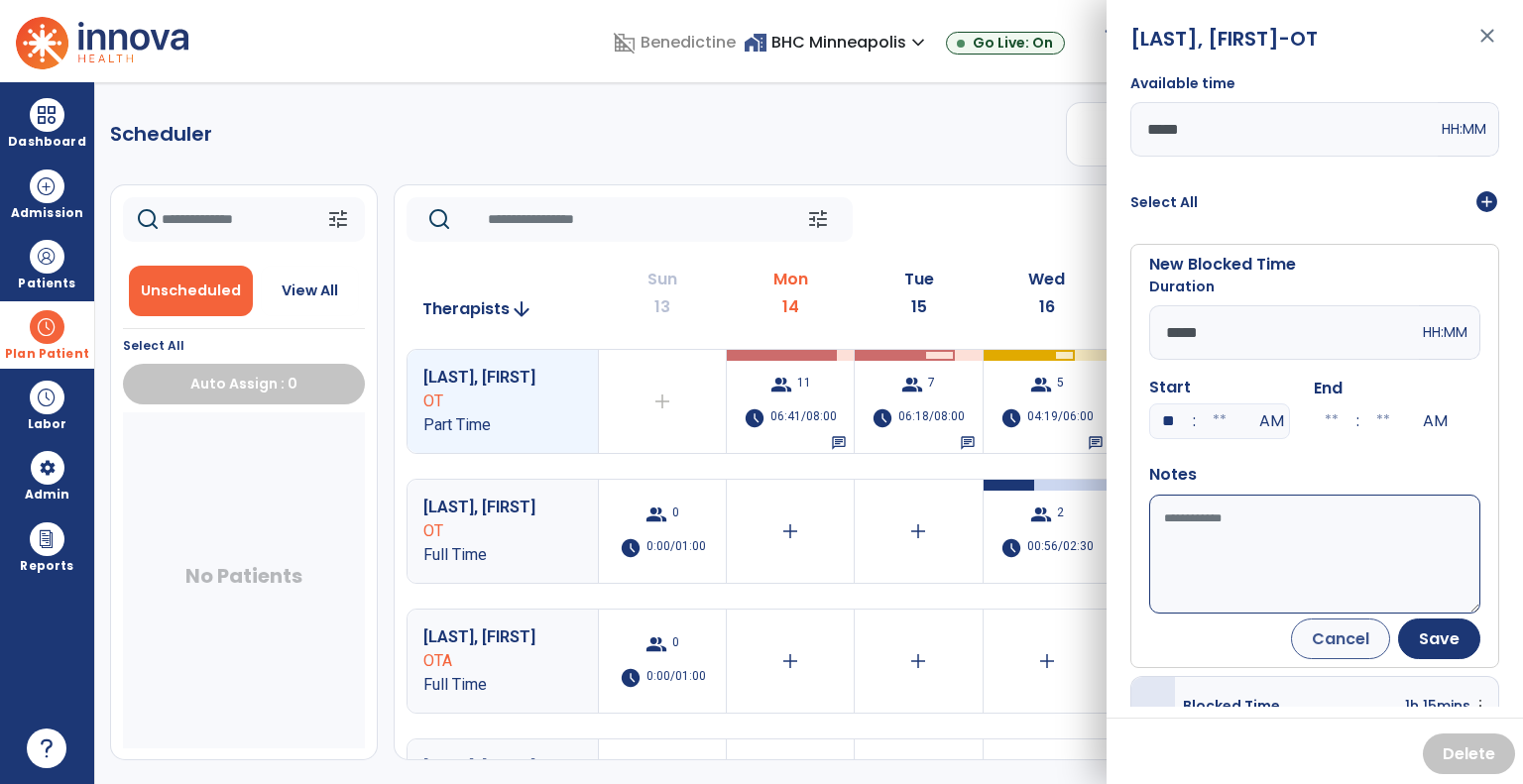type on "**" 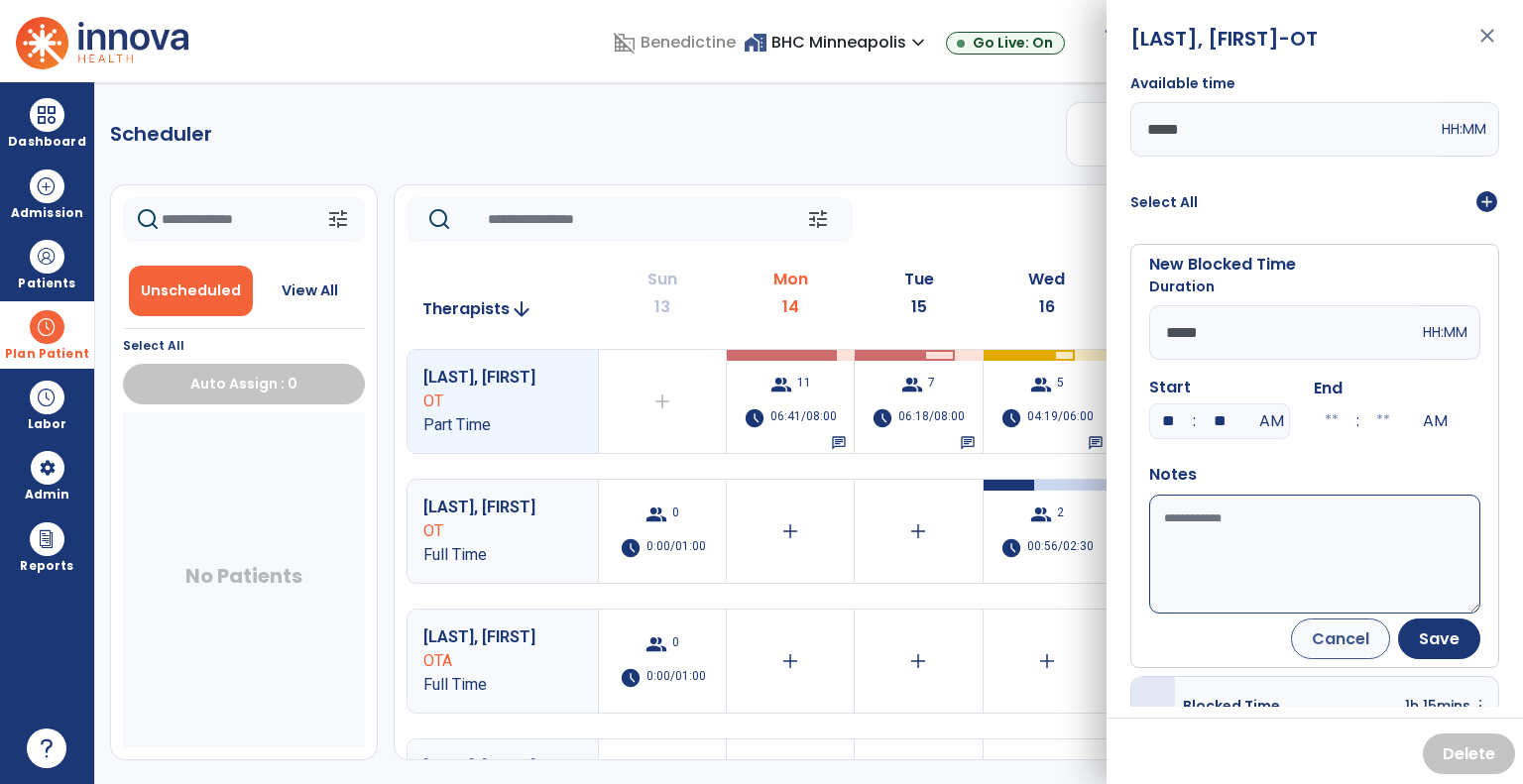 type on "**" 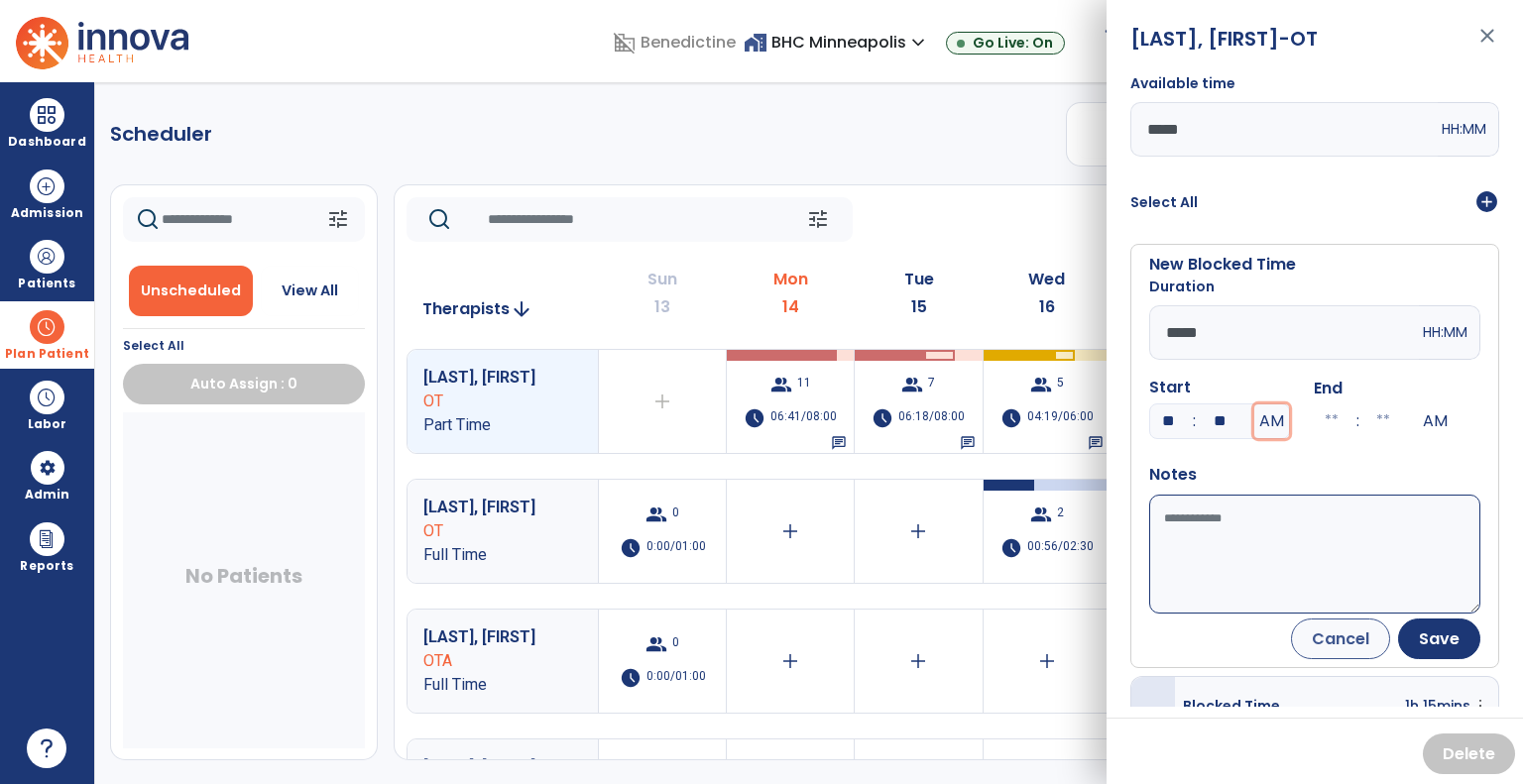 type on "**" 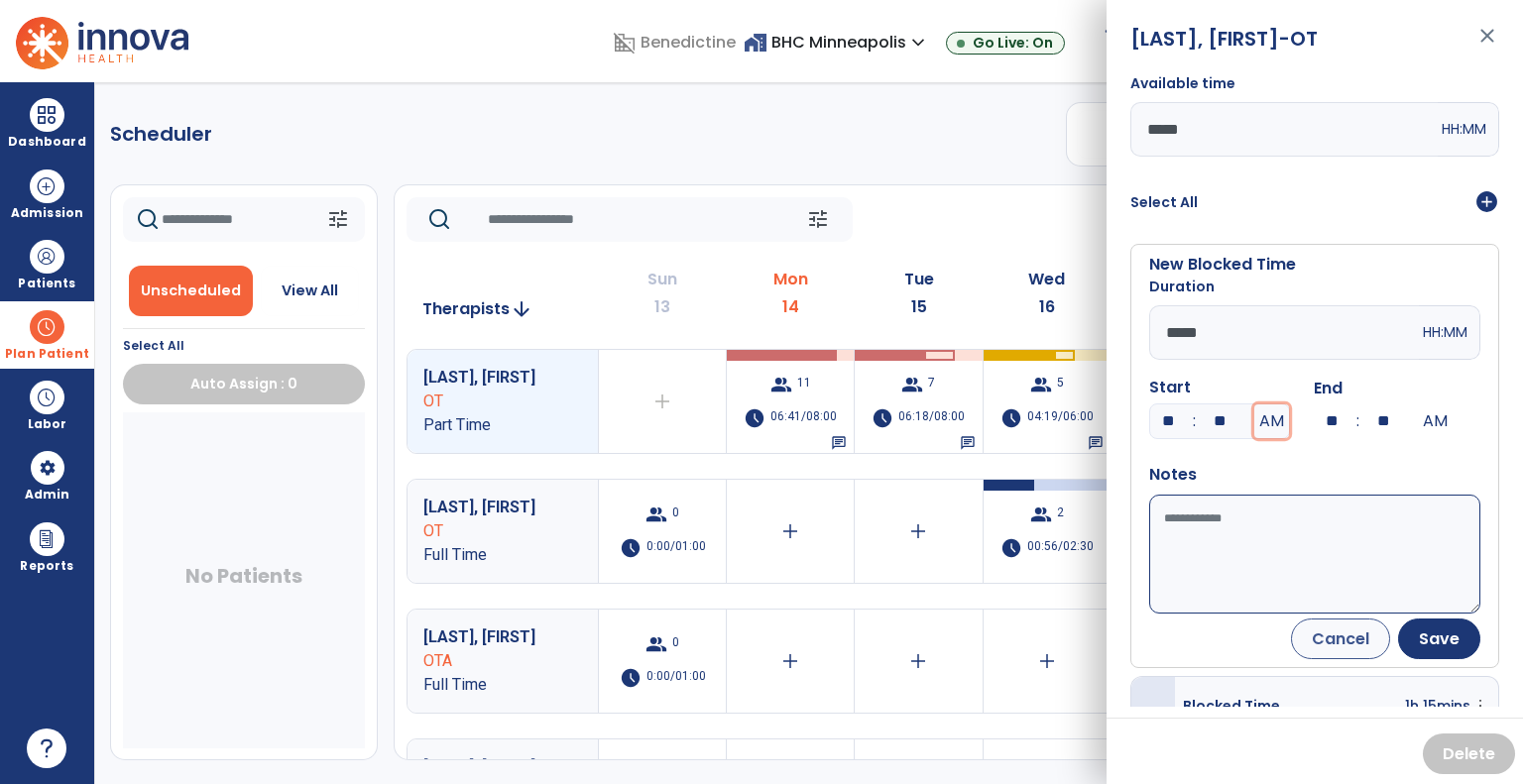 type 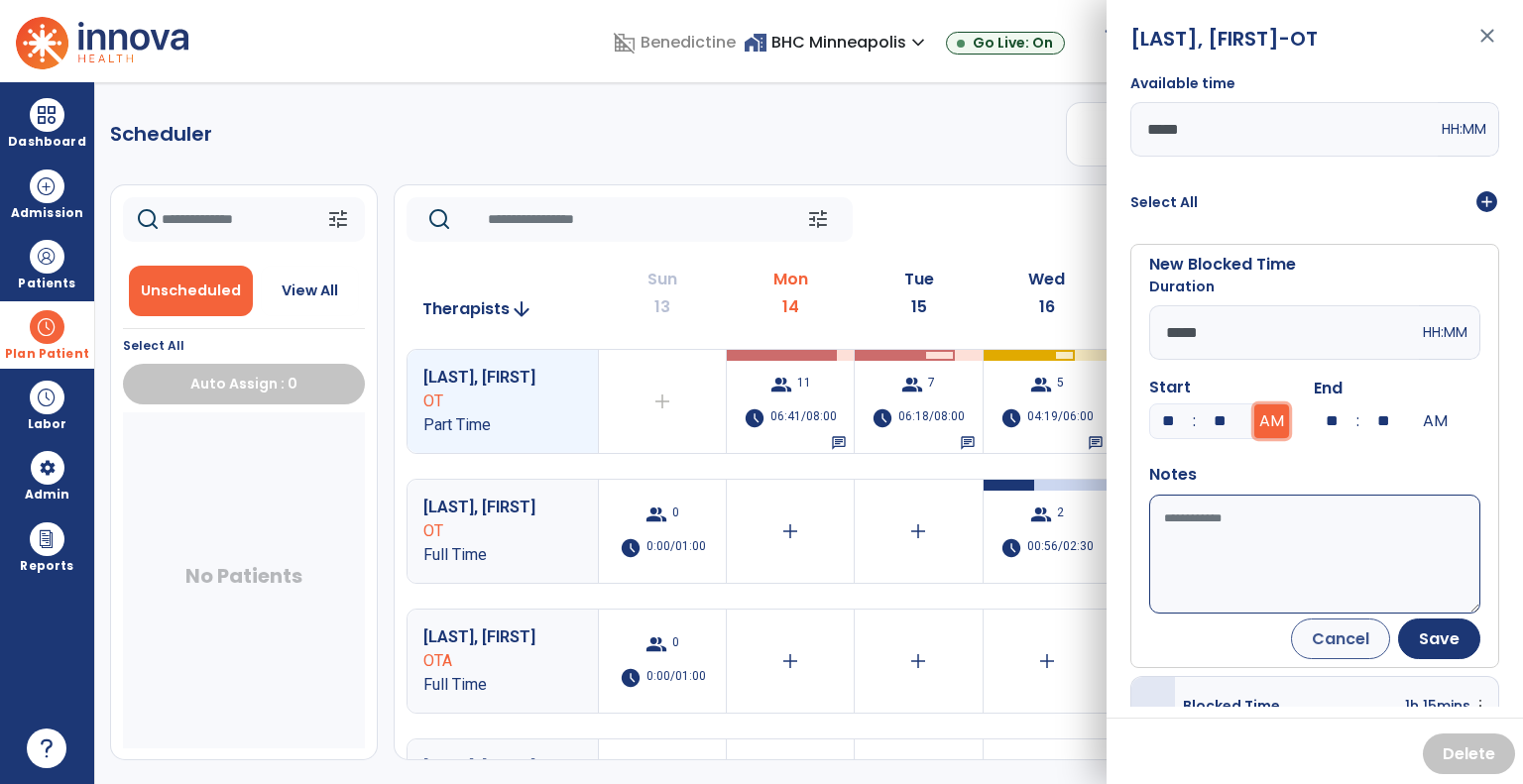click on "AM" at bounding box center (1271, 421) 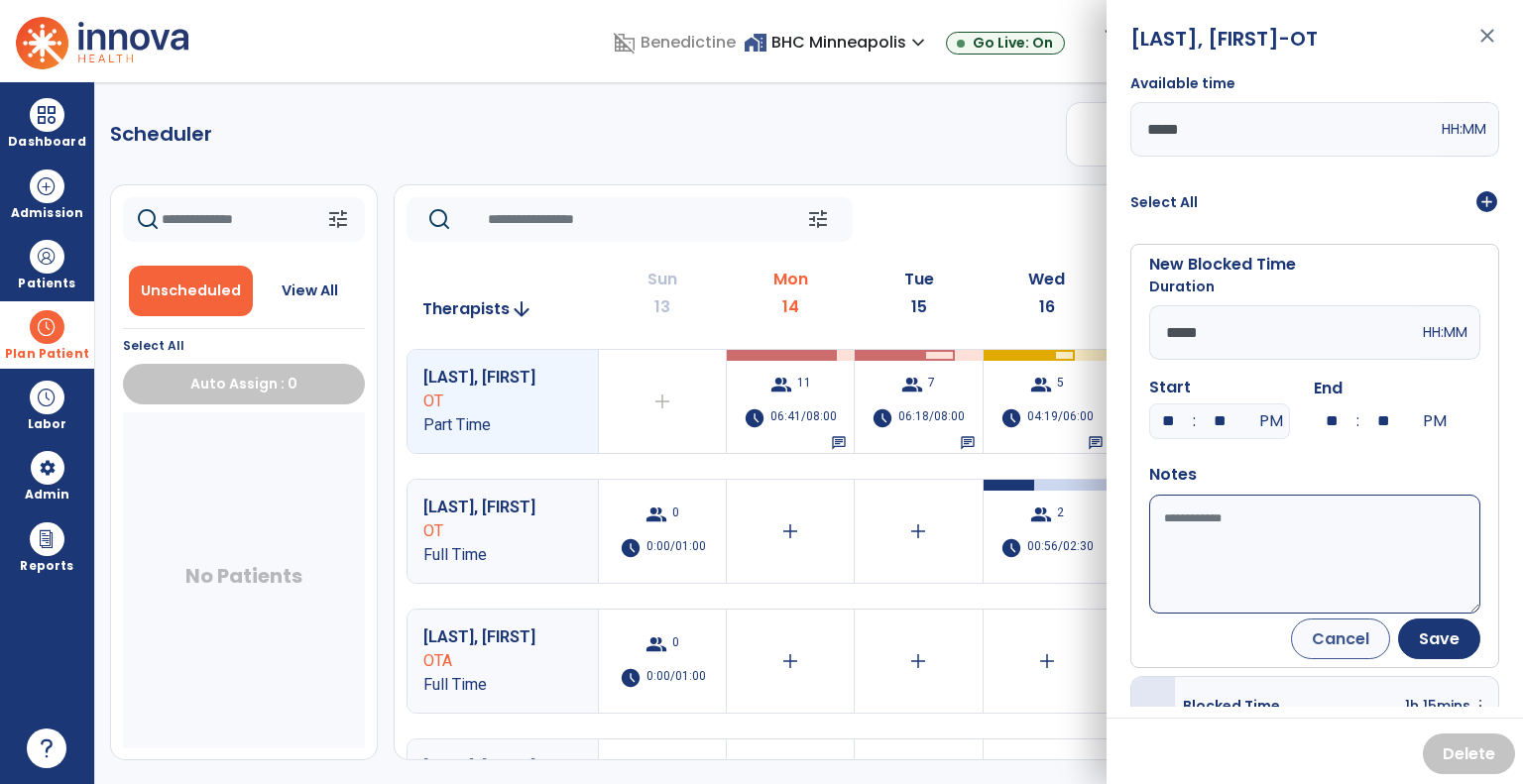 click on "*****" at bounding box center [1284, 332] 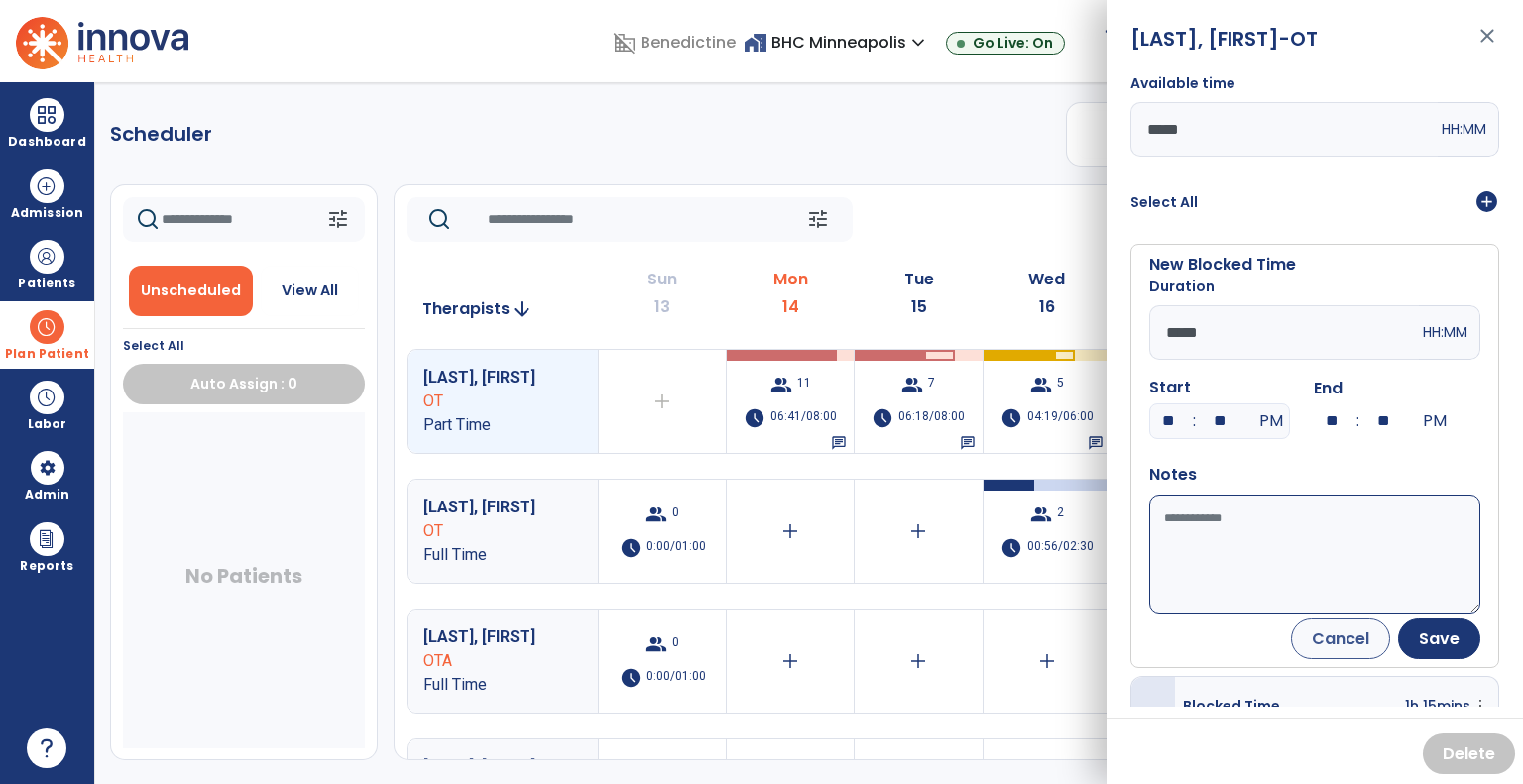 type on "*****" 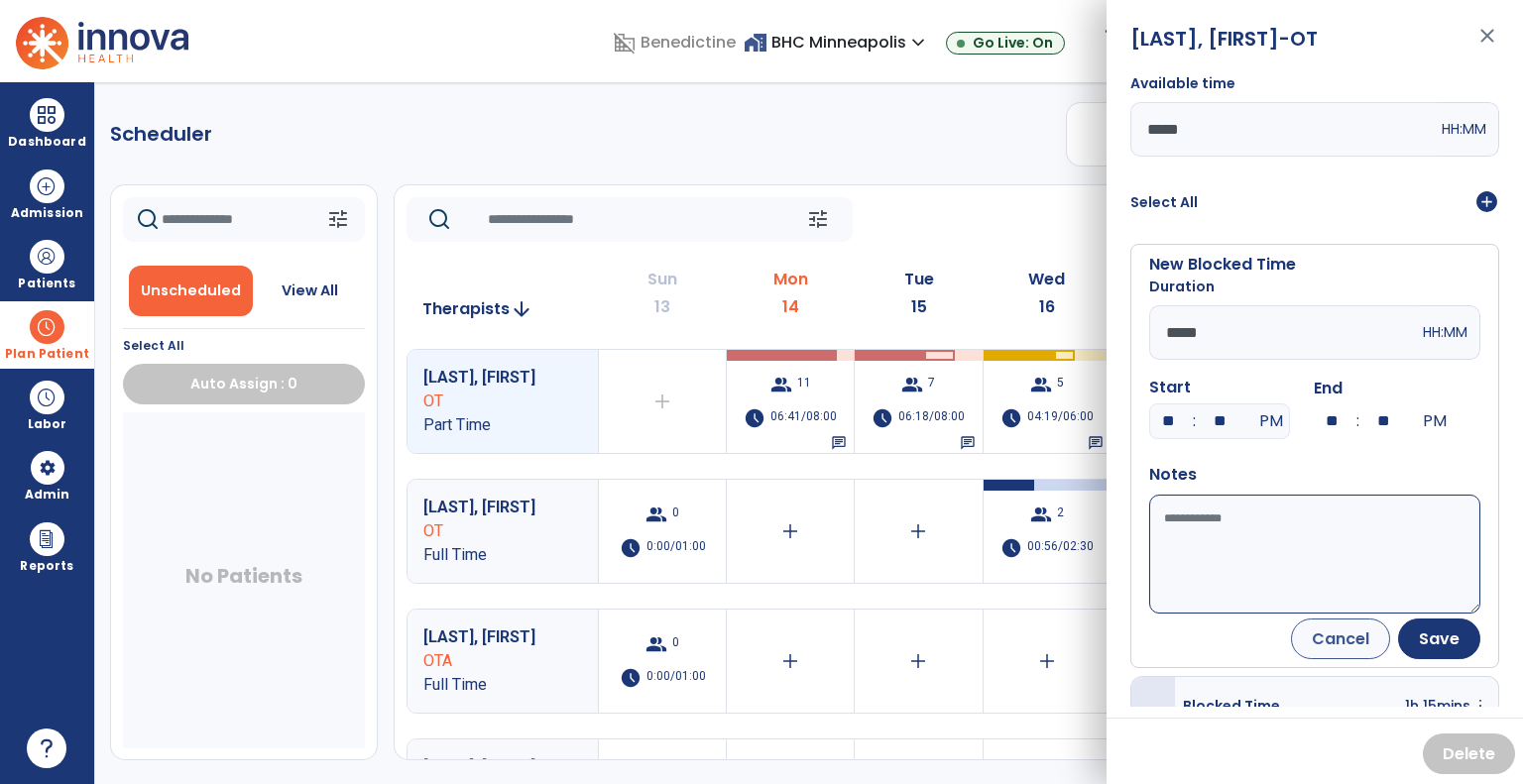 type on "**" 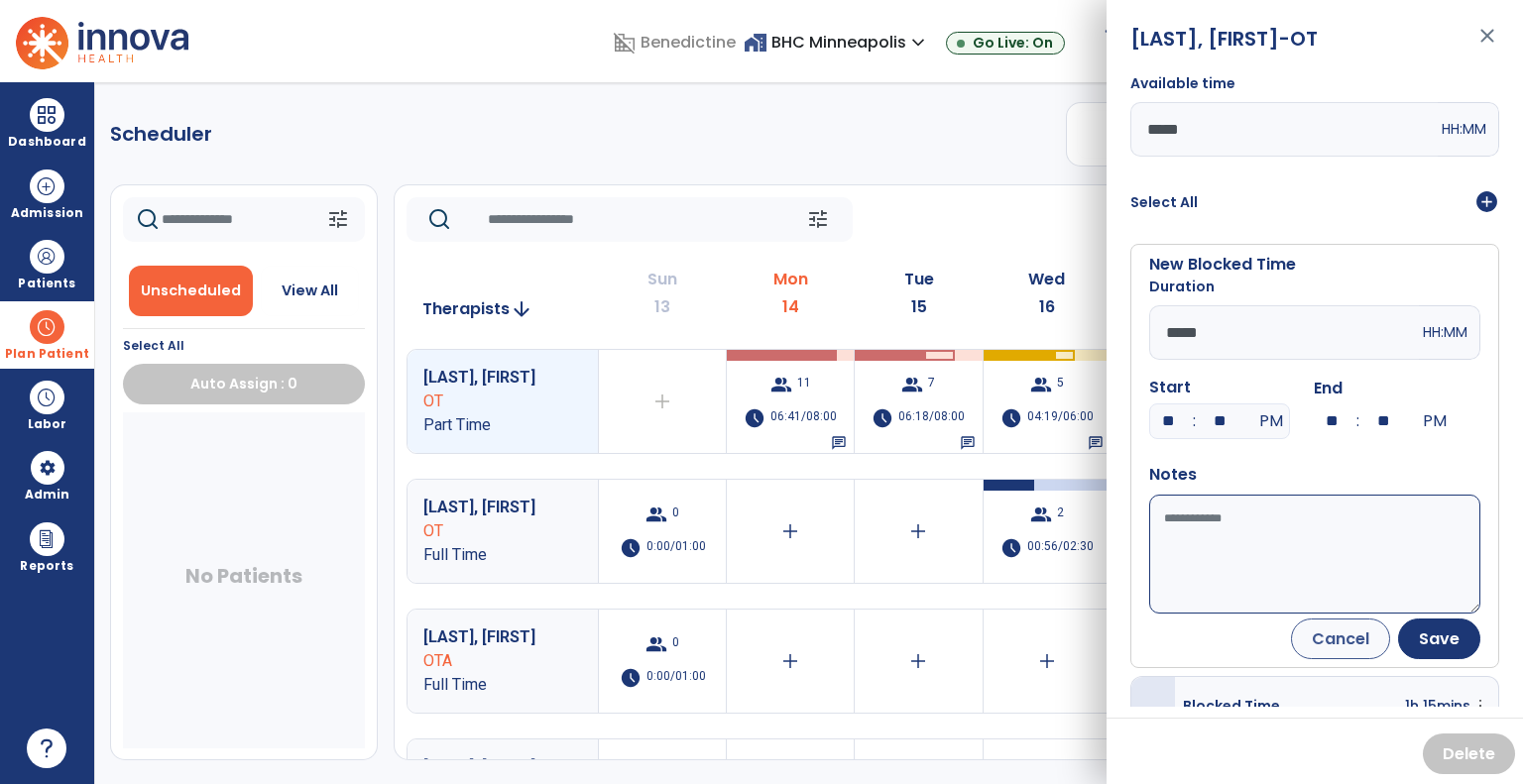 click on "Available time" at bounding box center [1315, 554] 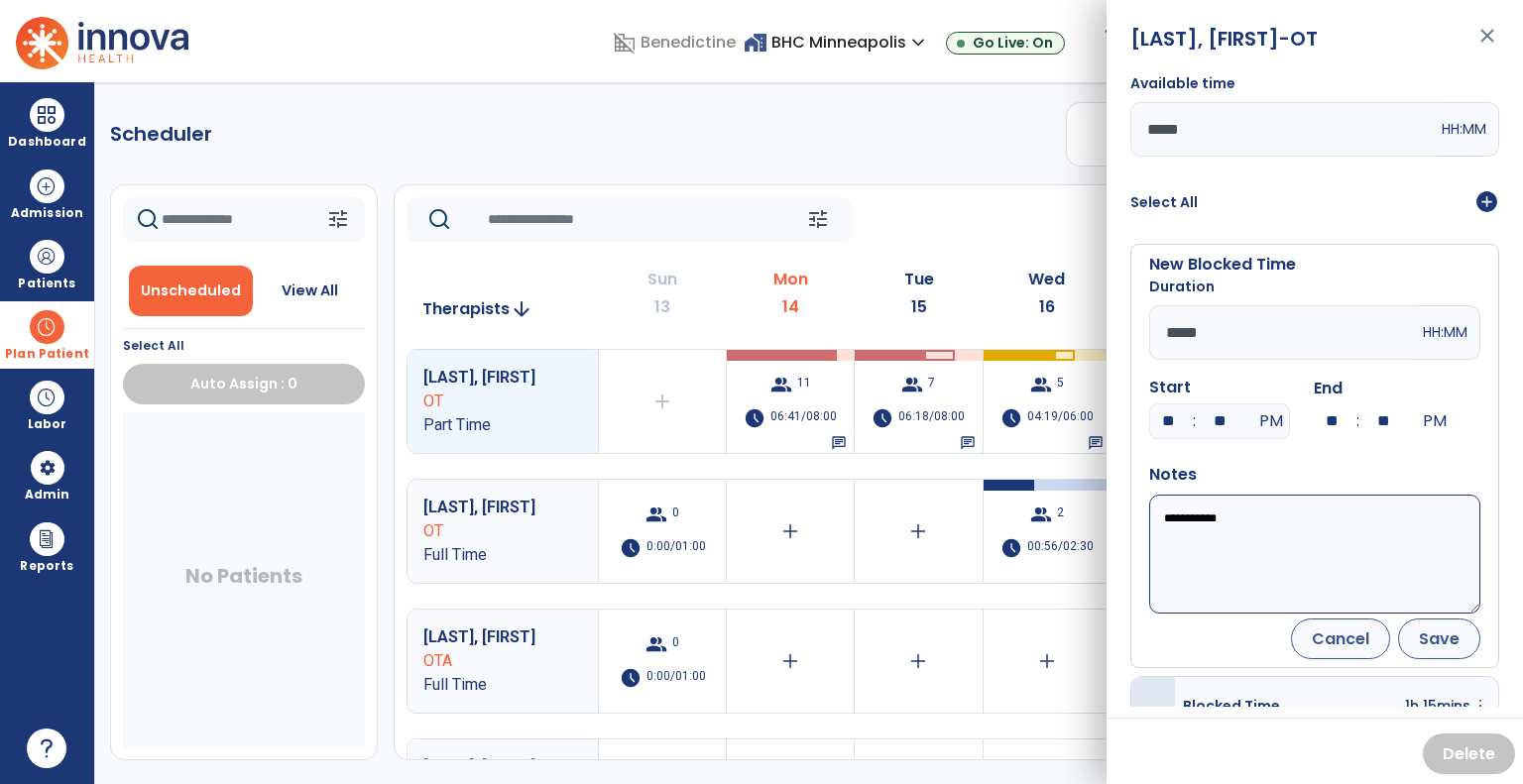 type on "**********" 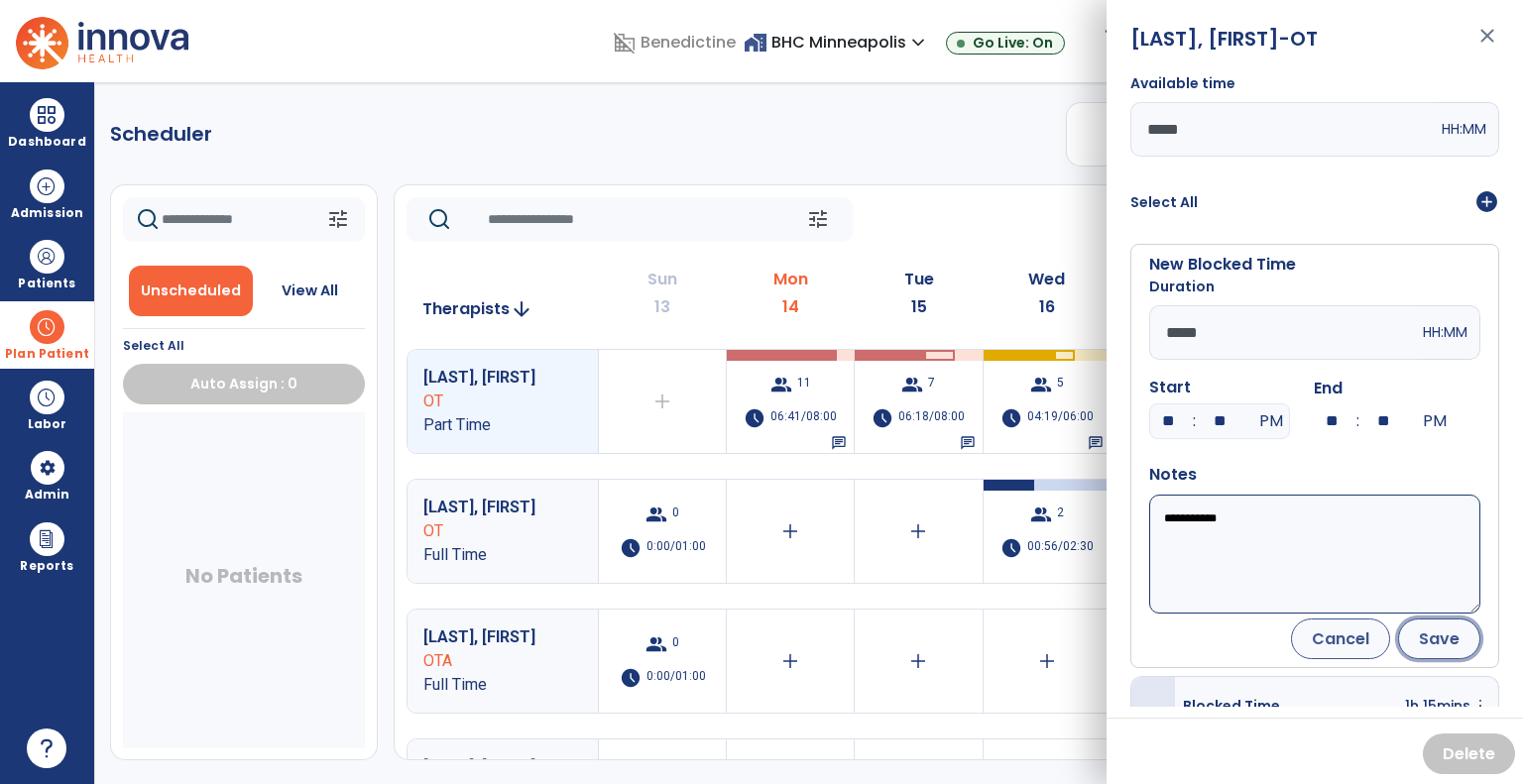 click on "Save" at bounding box center [1439, 638] 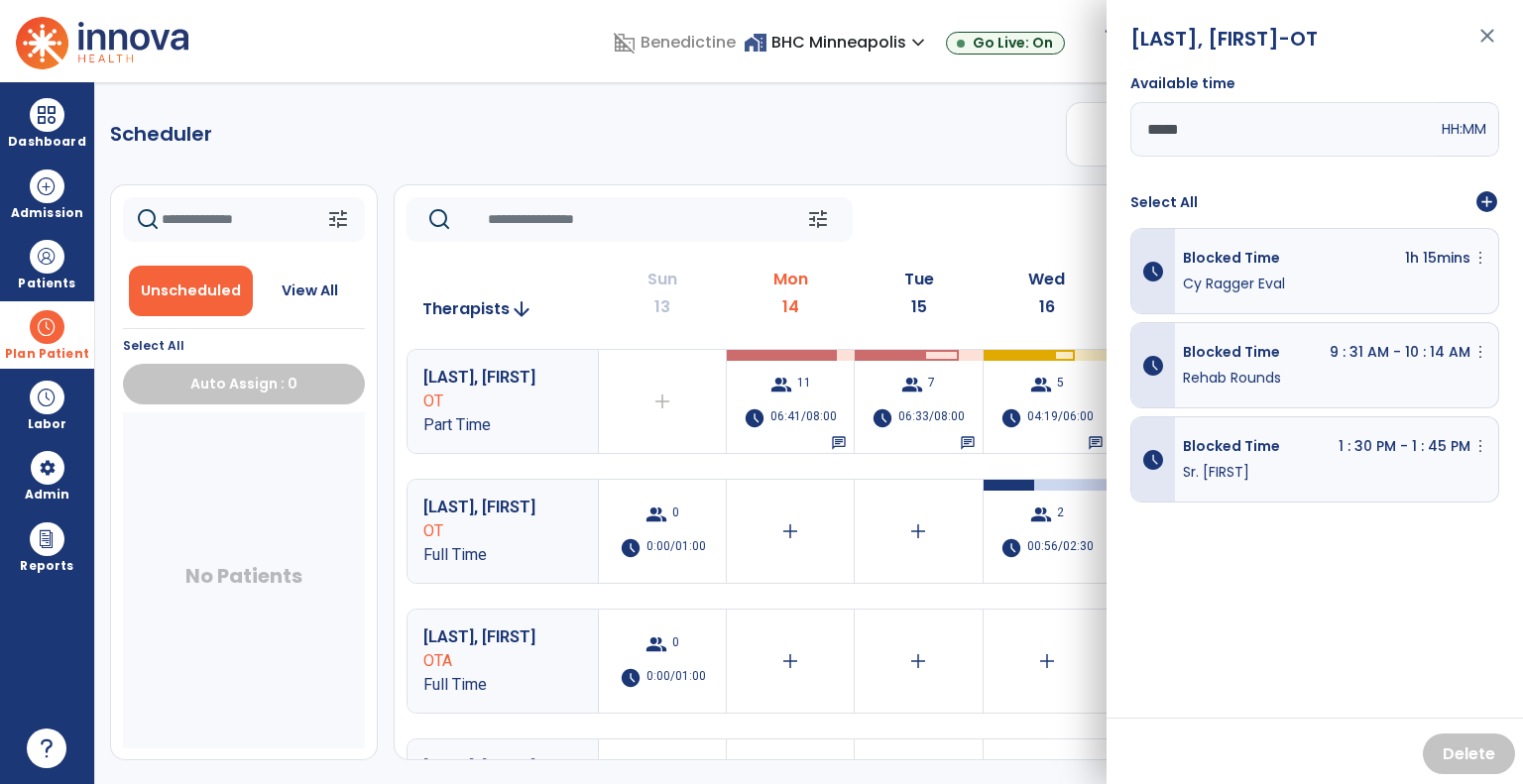 click on "close" at bounding box center (1487, 45) 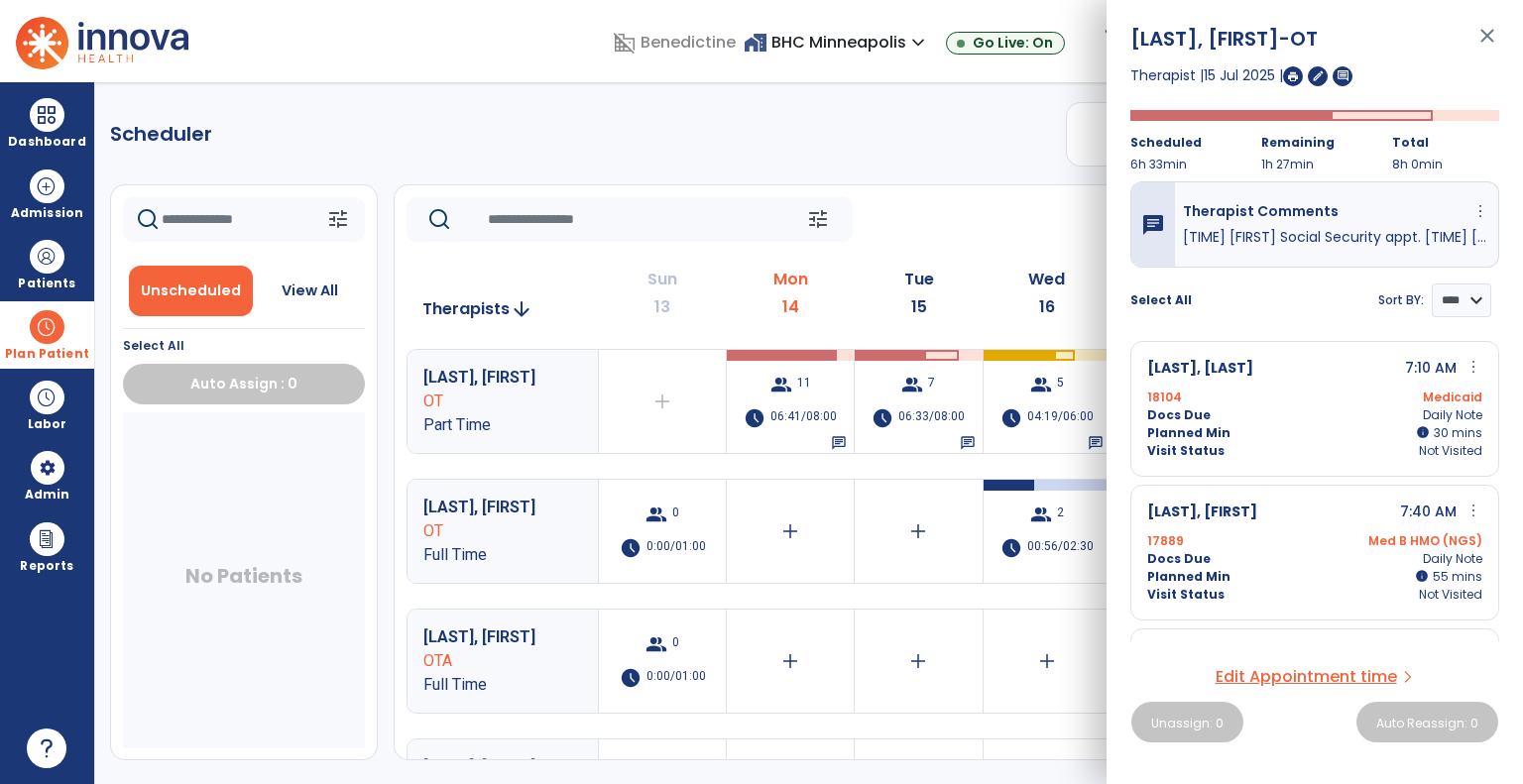 click on "close" at bounding box center [1487, 45] 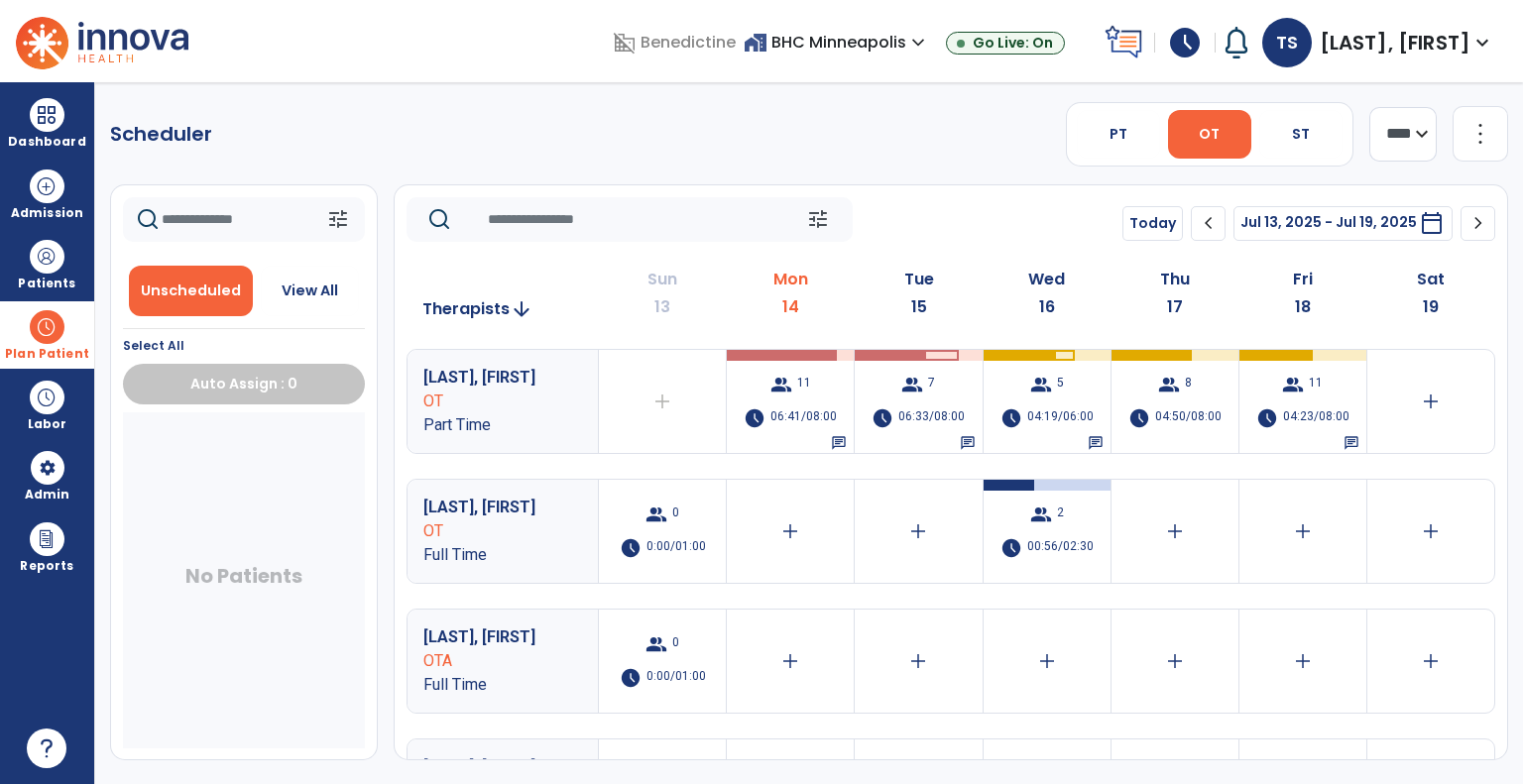 click on "chevron_right" 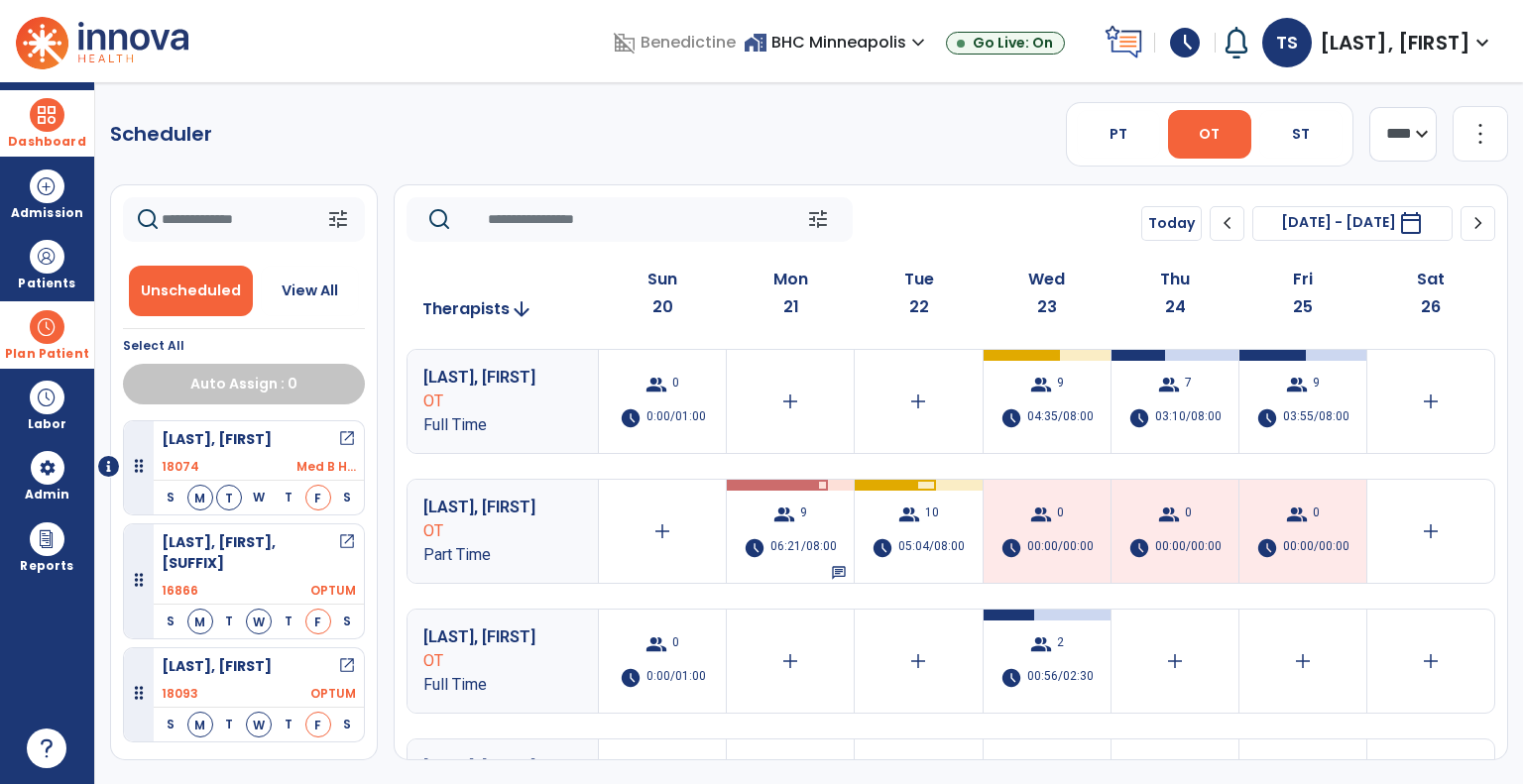 click at bounding box center [47, 115] 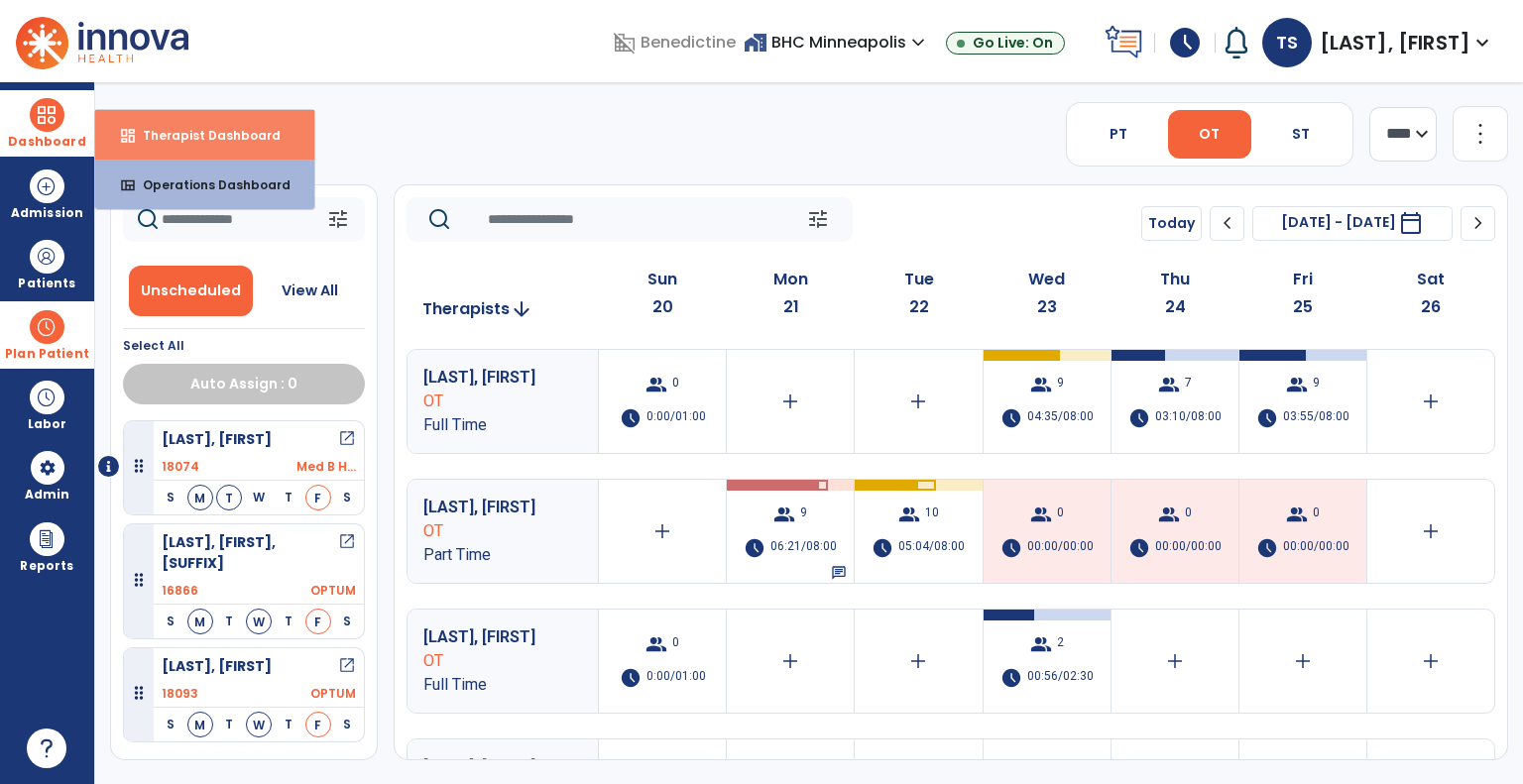 click on "Therapist Dashboard" at bounding box center [203, 135] 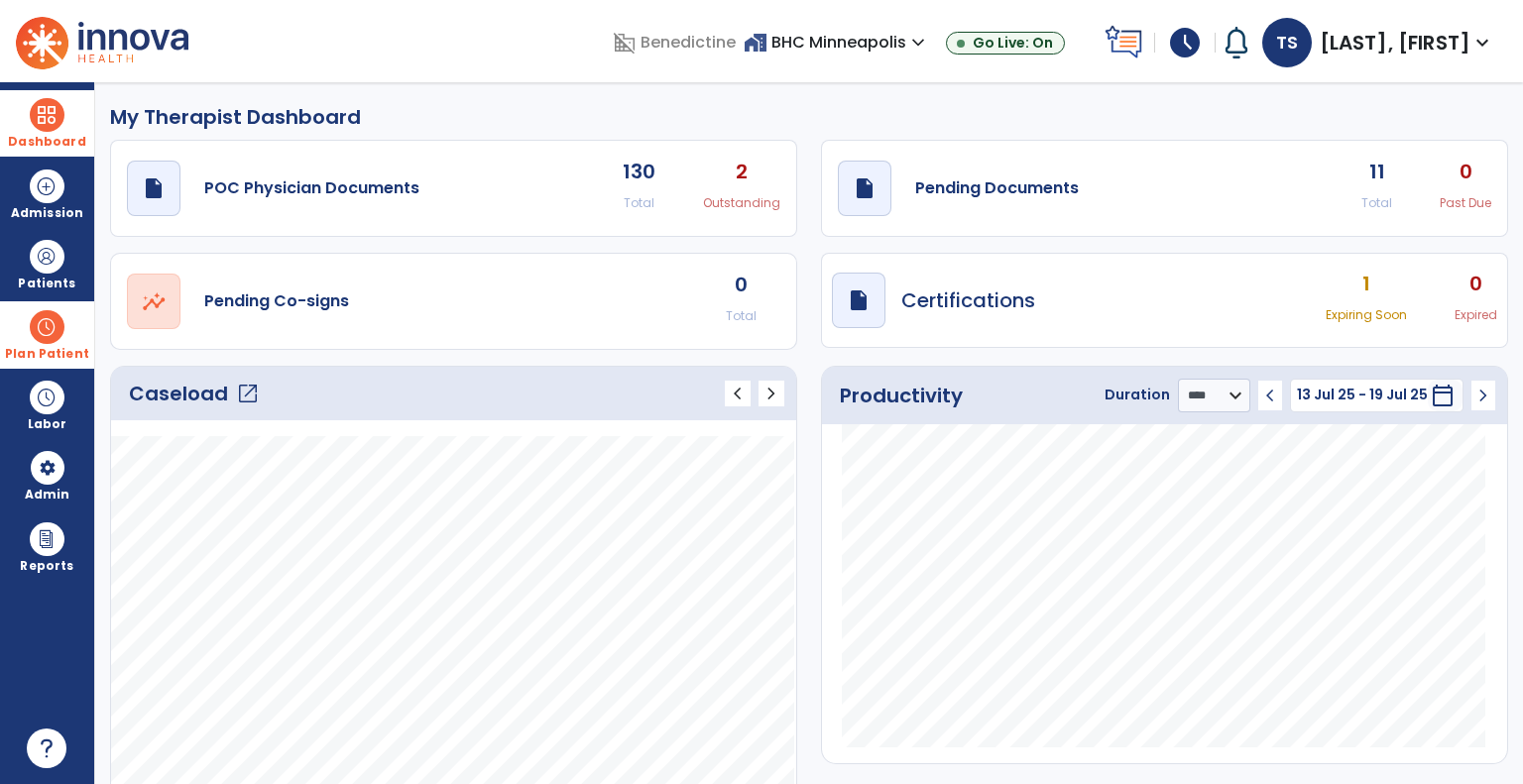 click on "open_in_new" 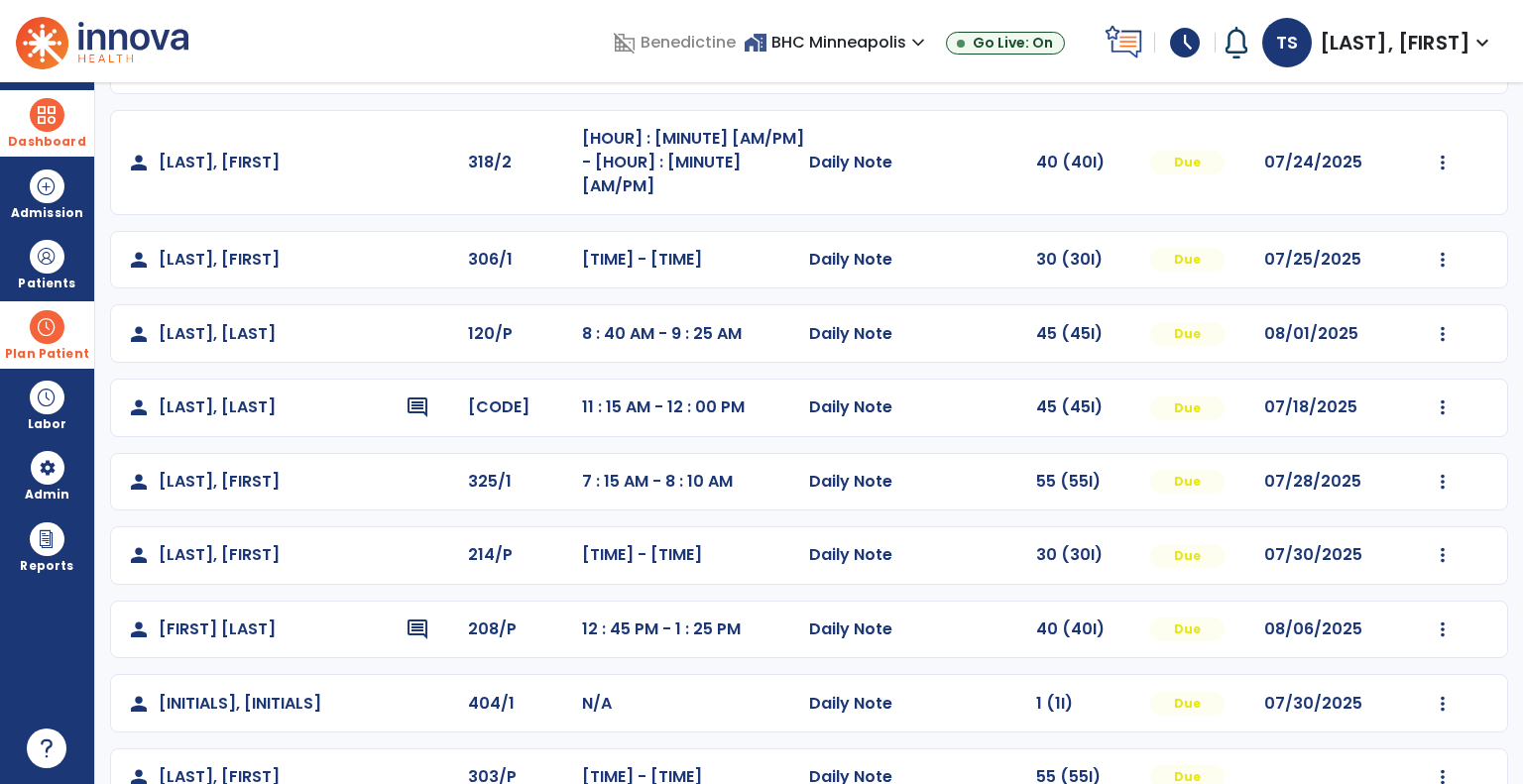scroll, scrollTop: 0, scrollLeft: 0, axis: both 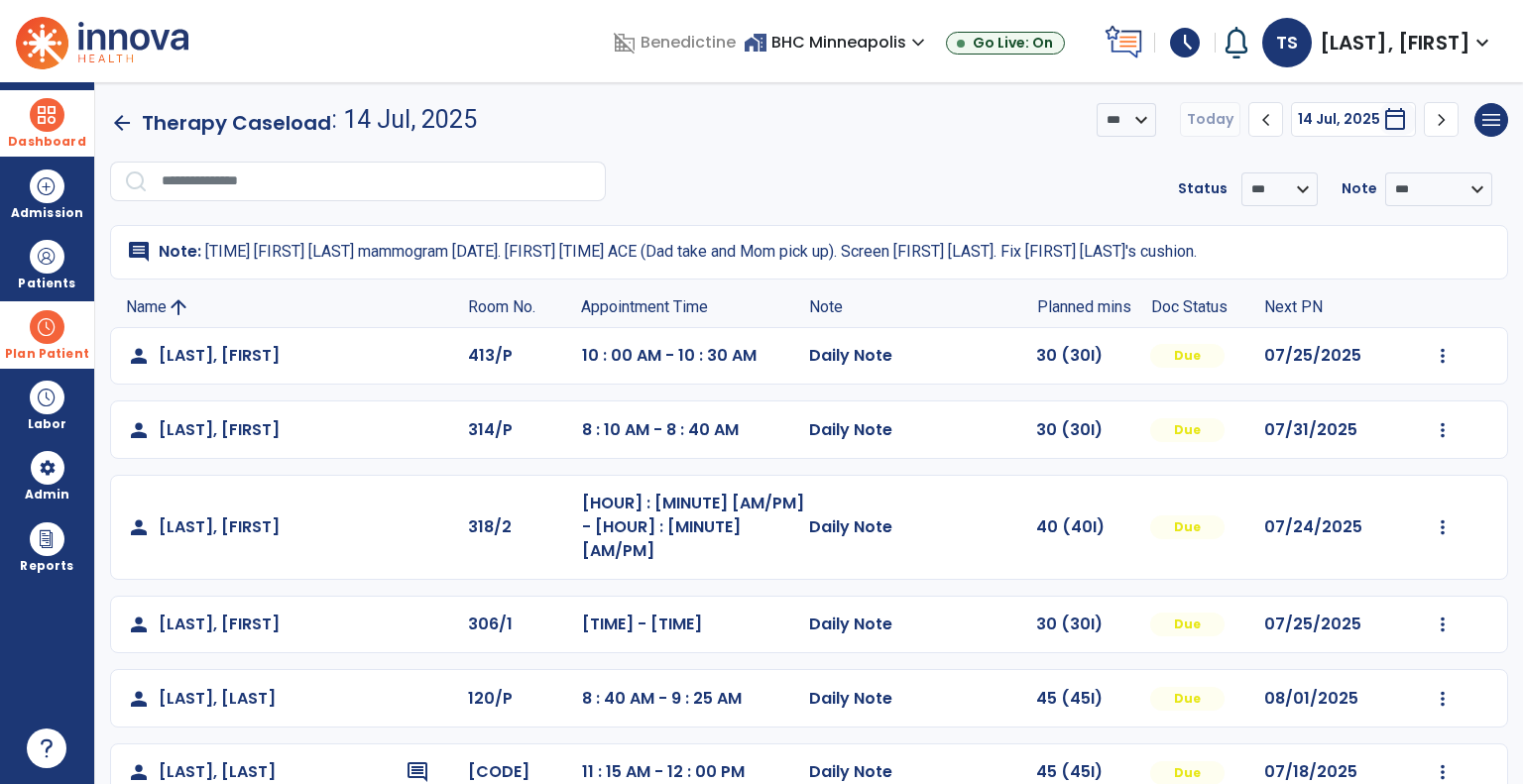 click on "chevron_right" 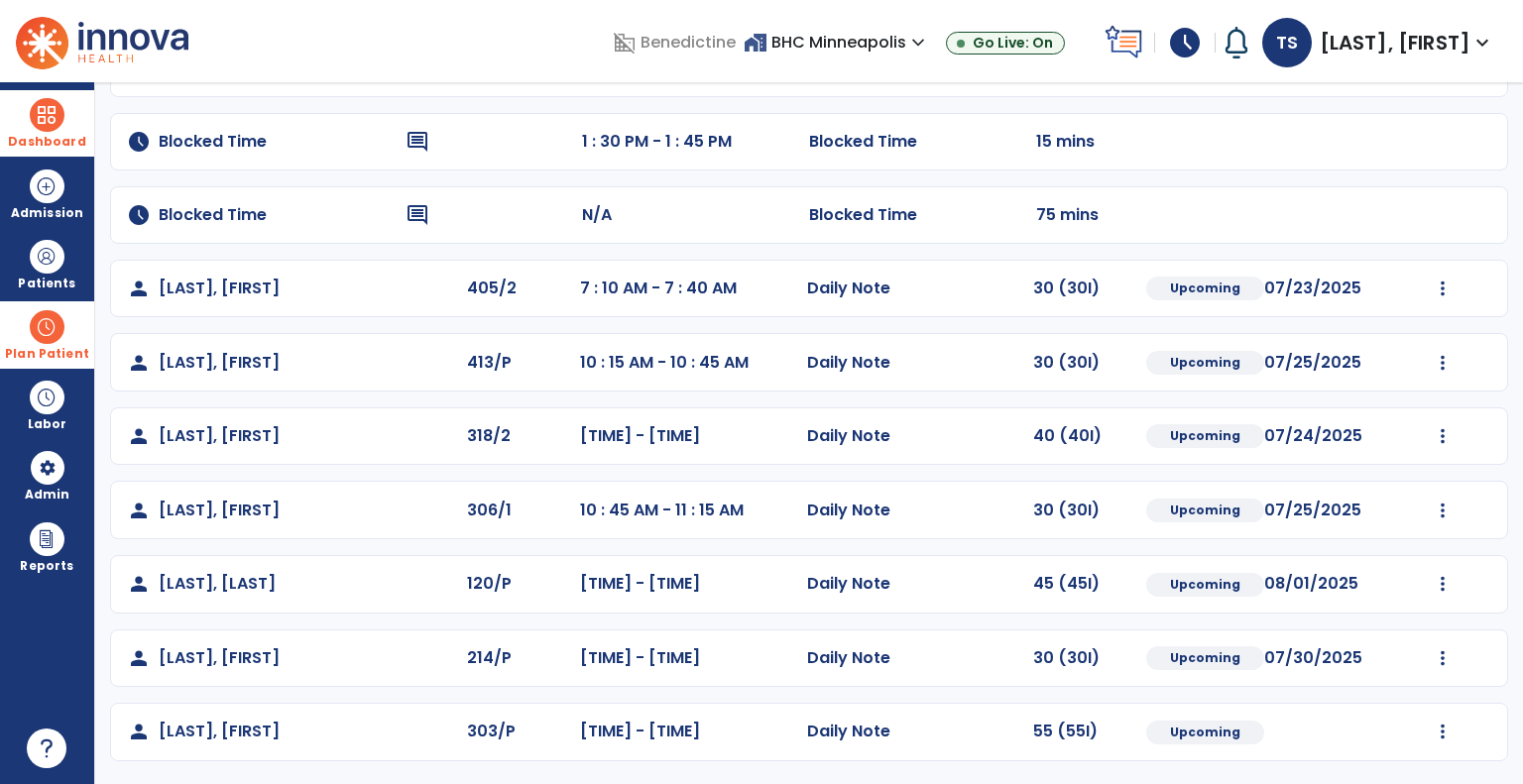 scroll, scrollTop: 0, scrollLeft: 0, axis: both 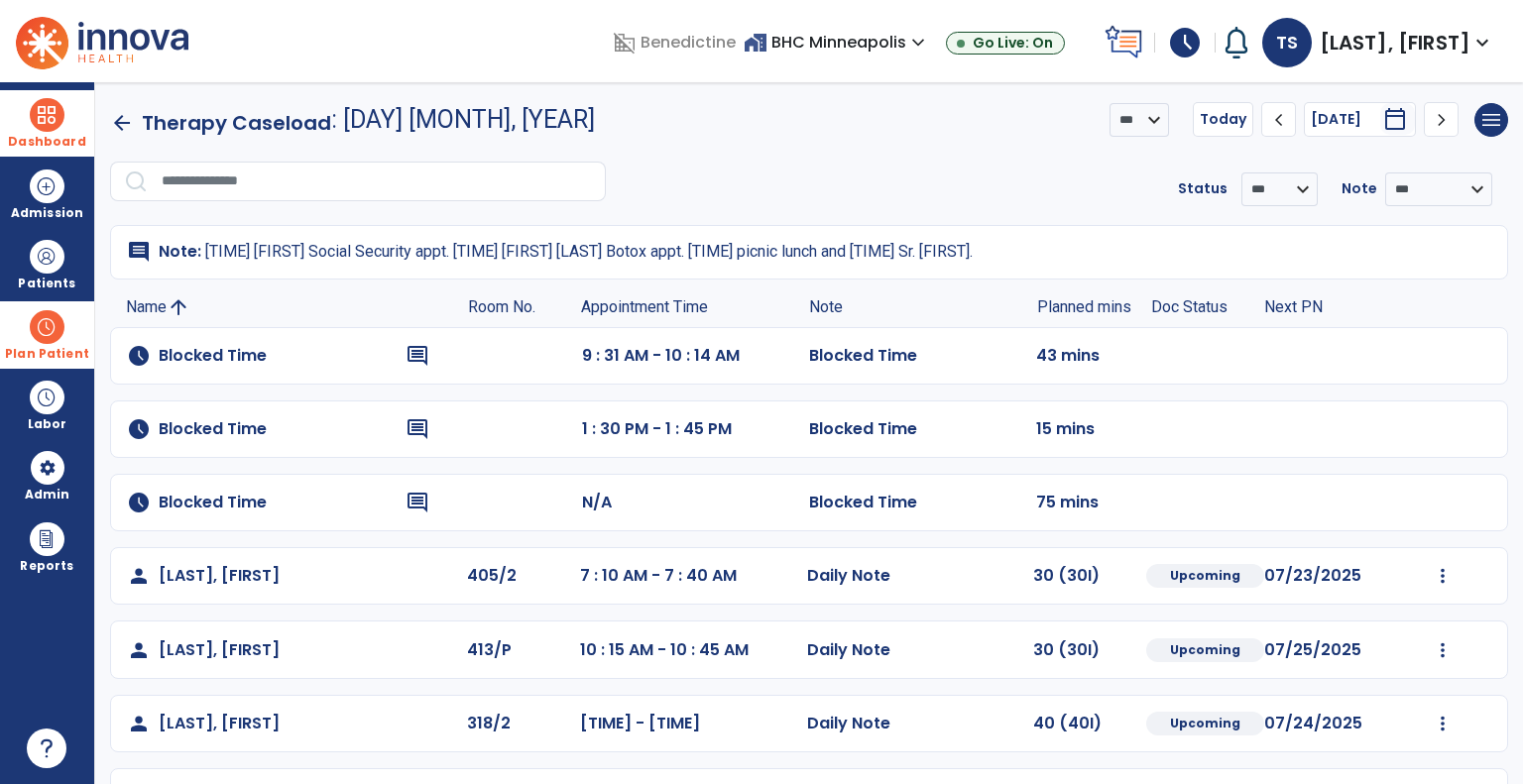 click on "chevron_right" 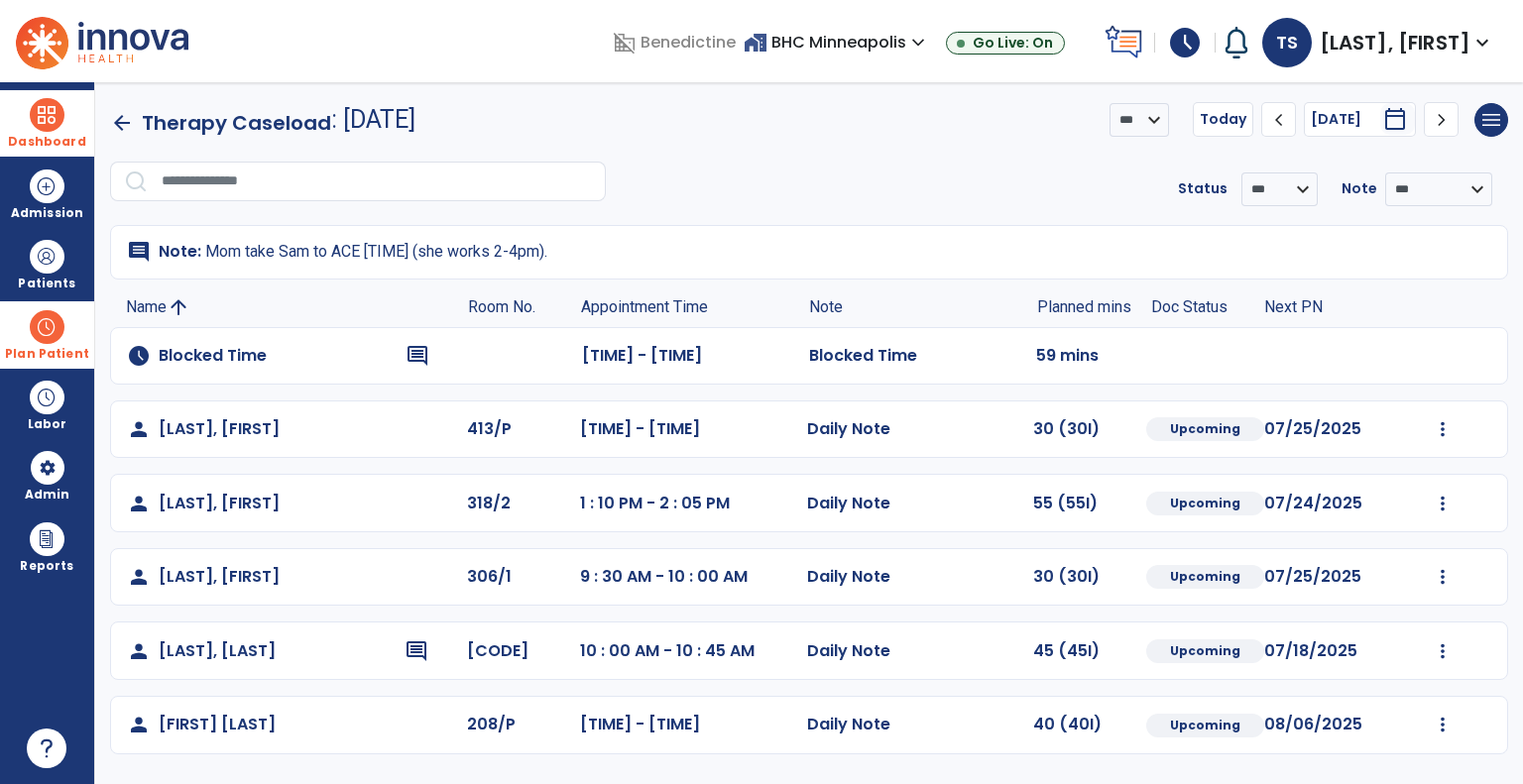 click on "chevron_right" 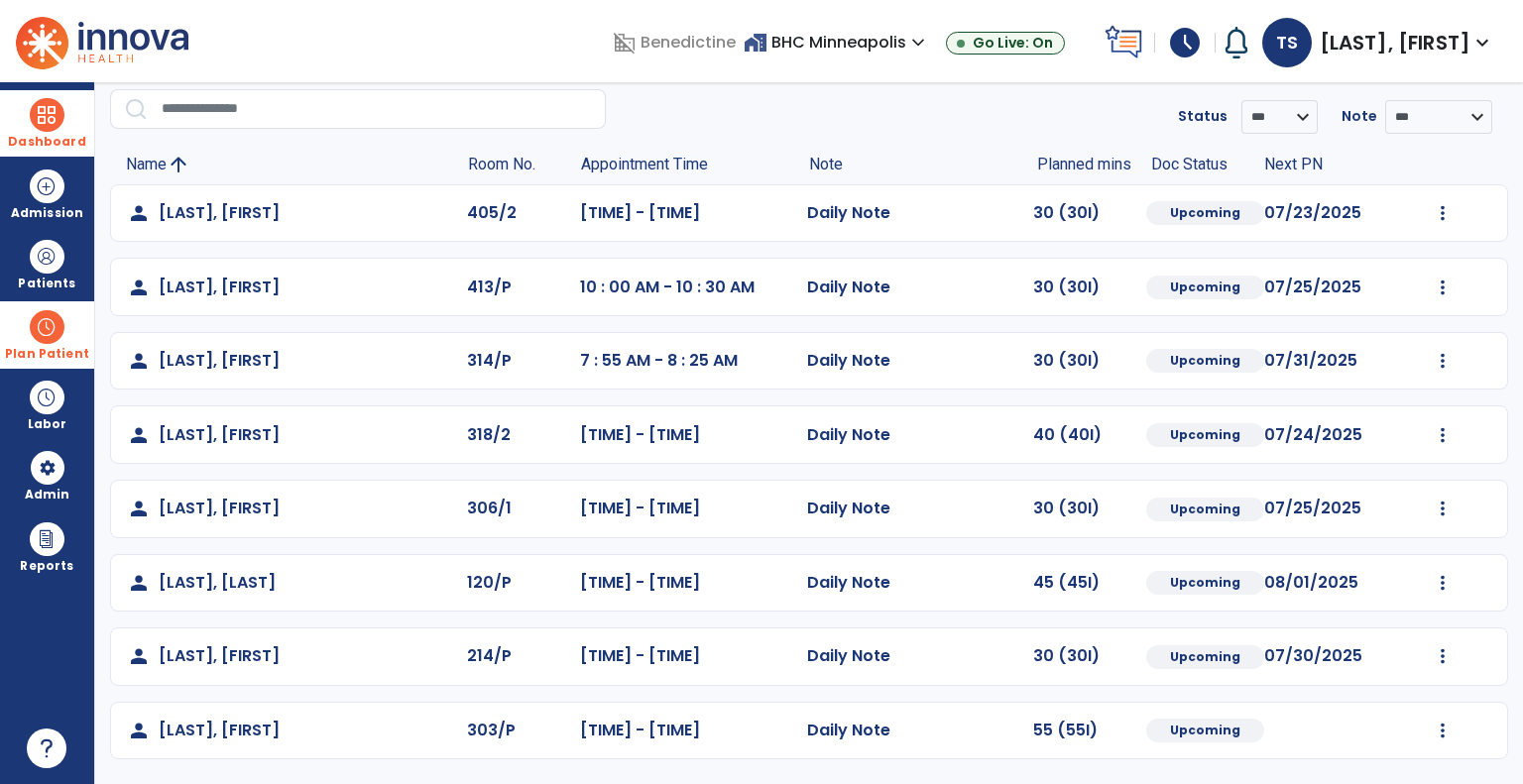 scroll, scrollTop: 0, scrollLeft: 0, axis: both 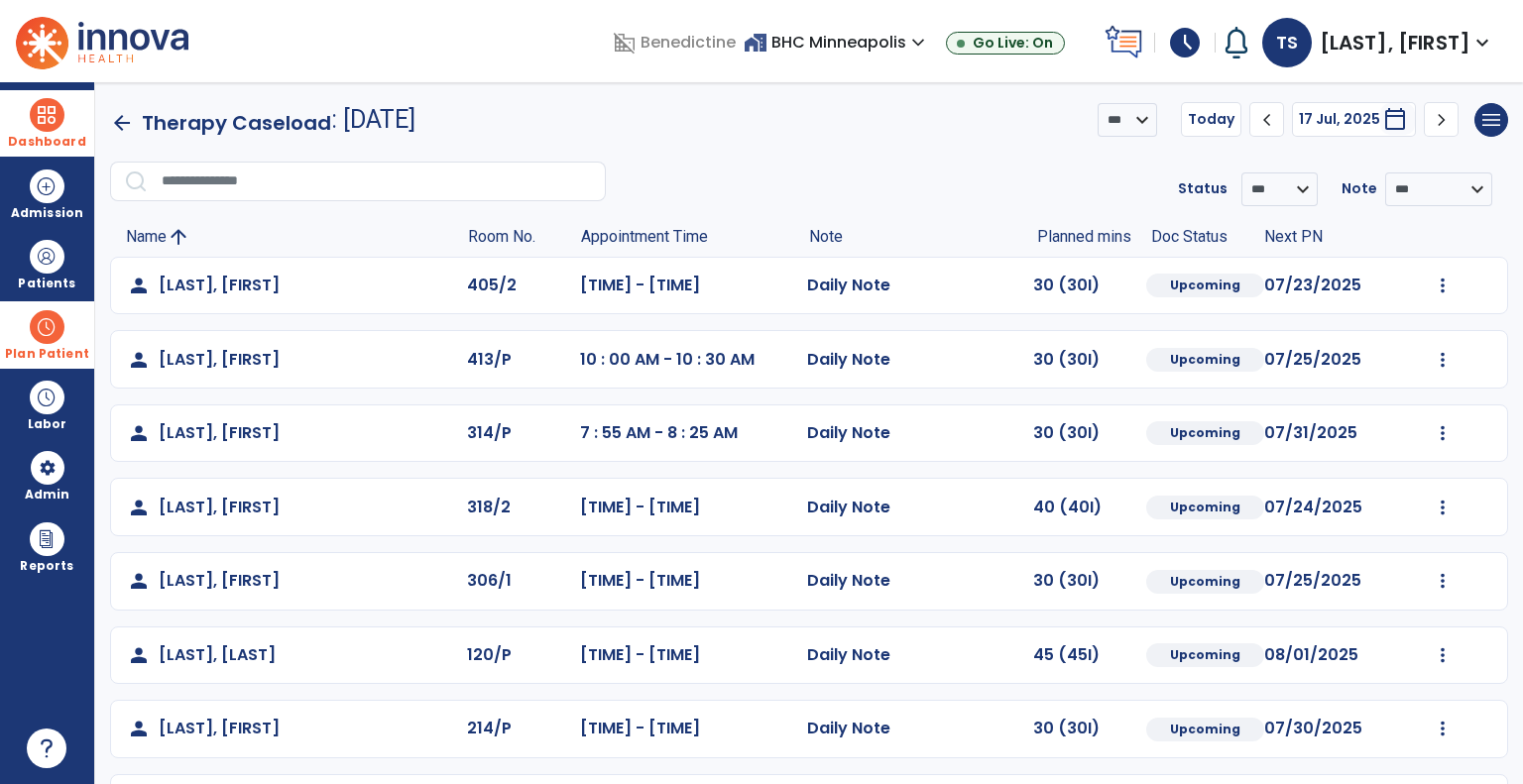click on "chevron_right" 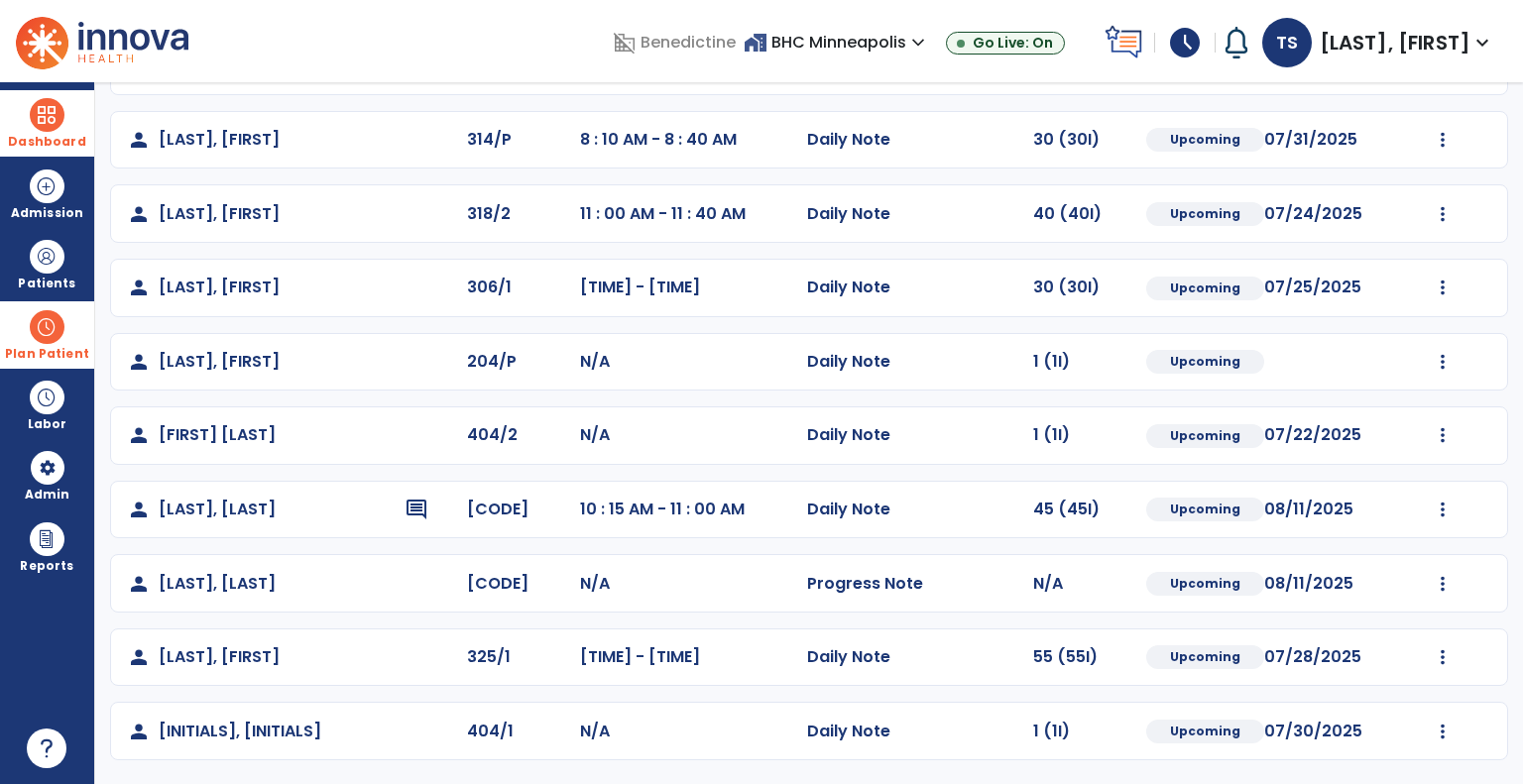 scroll, scrollTop: 0, scrollLeft: 0, axis: both 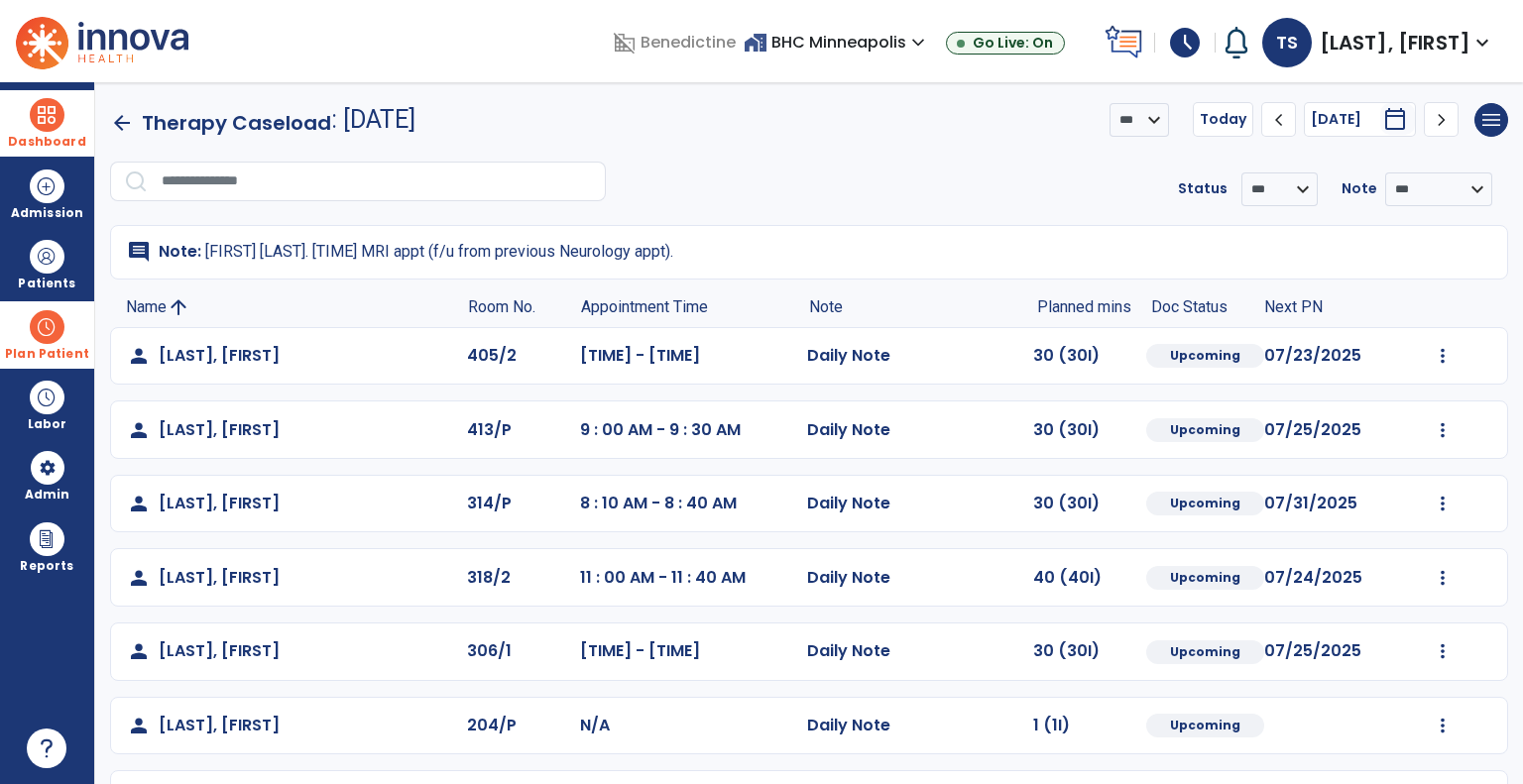 click on "chevron_right" 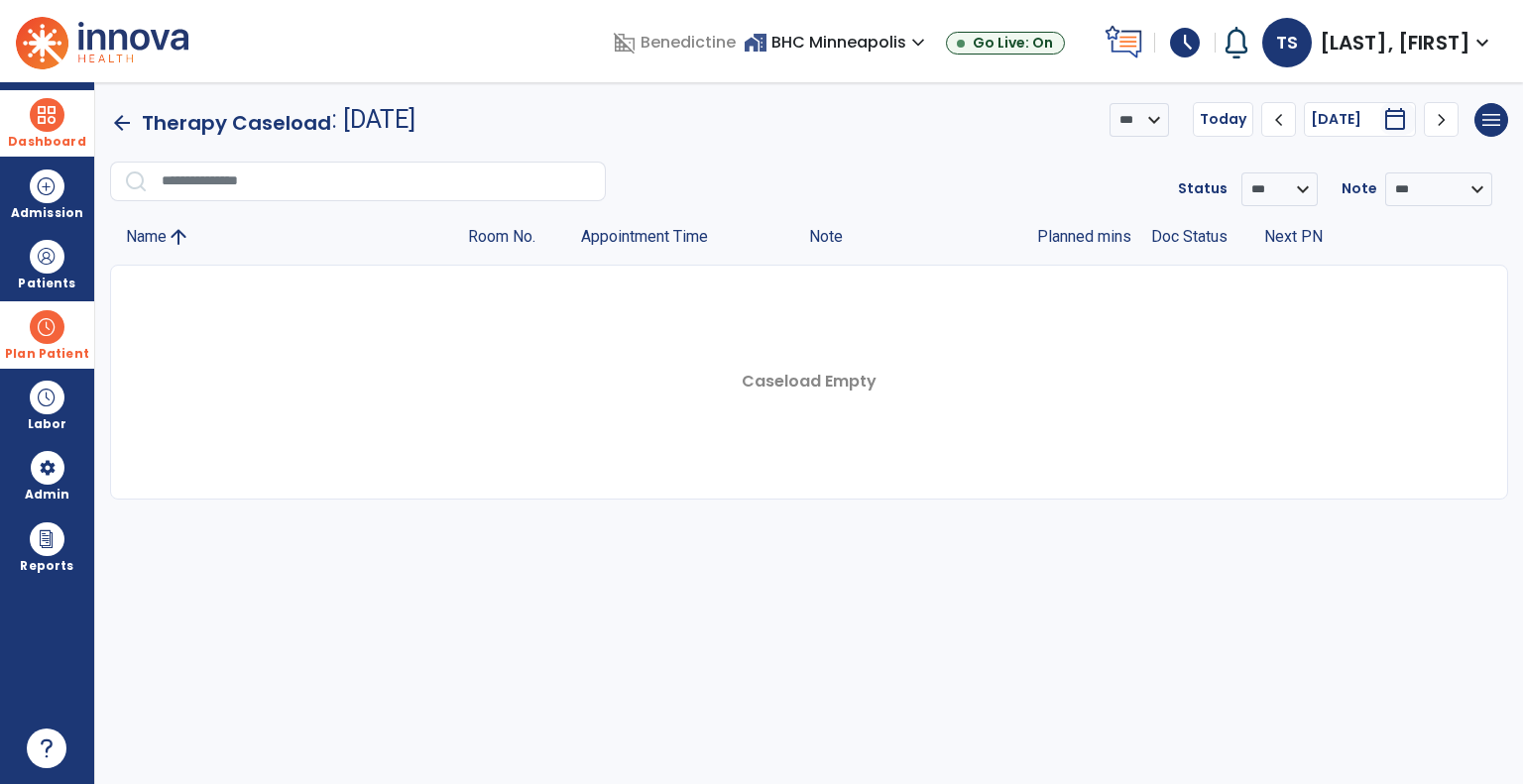 click on "chevron_right" 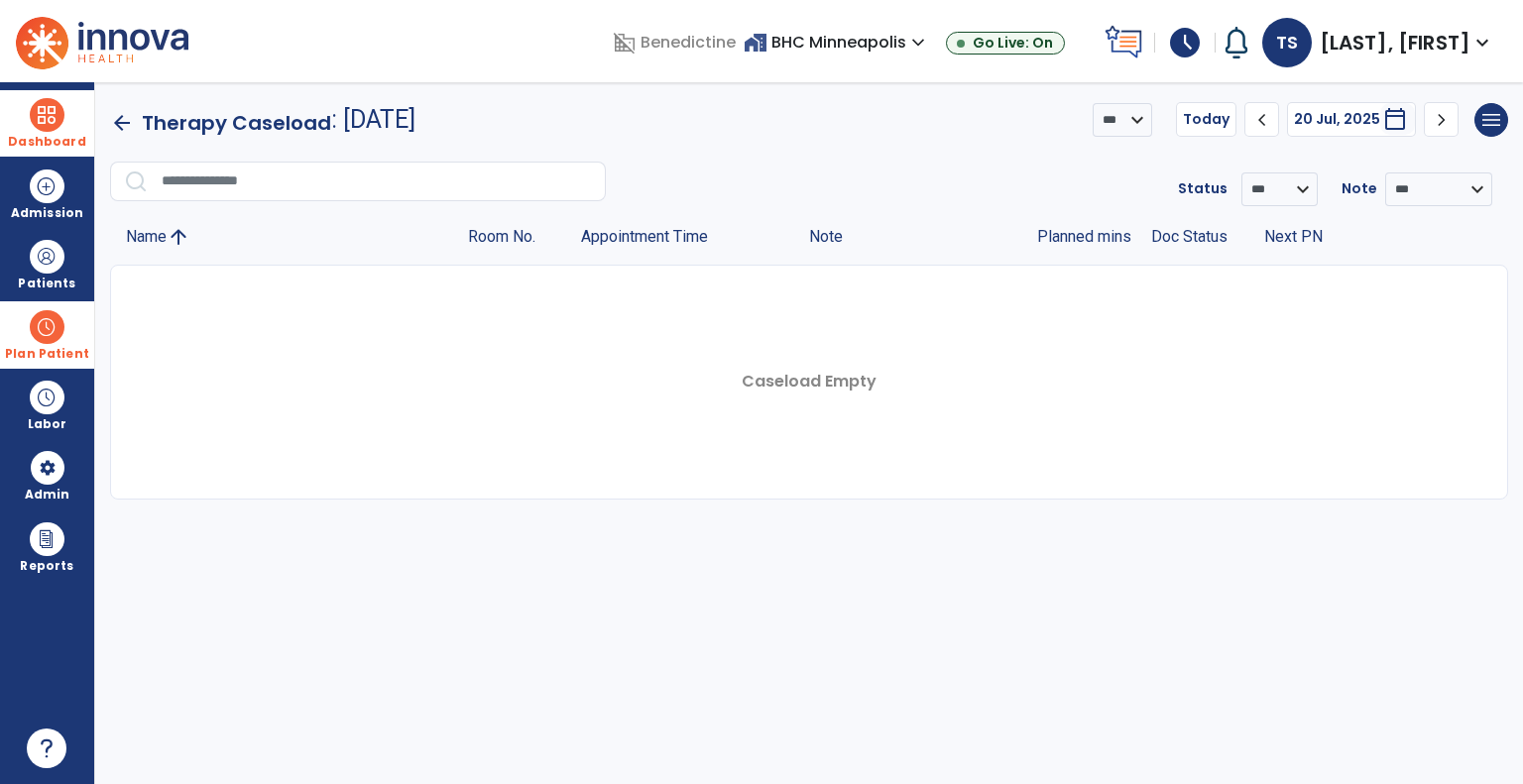 click on "chevron_right" 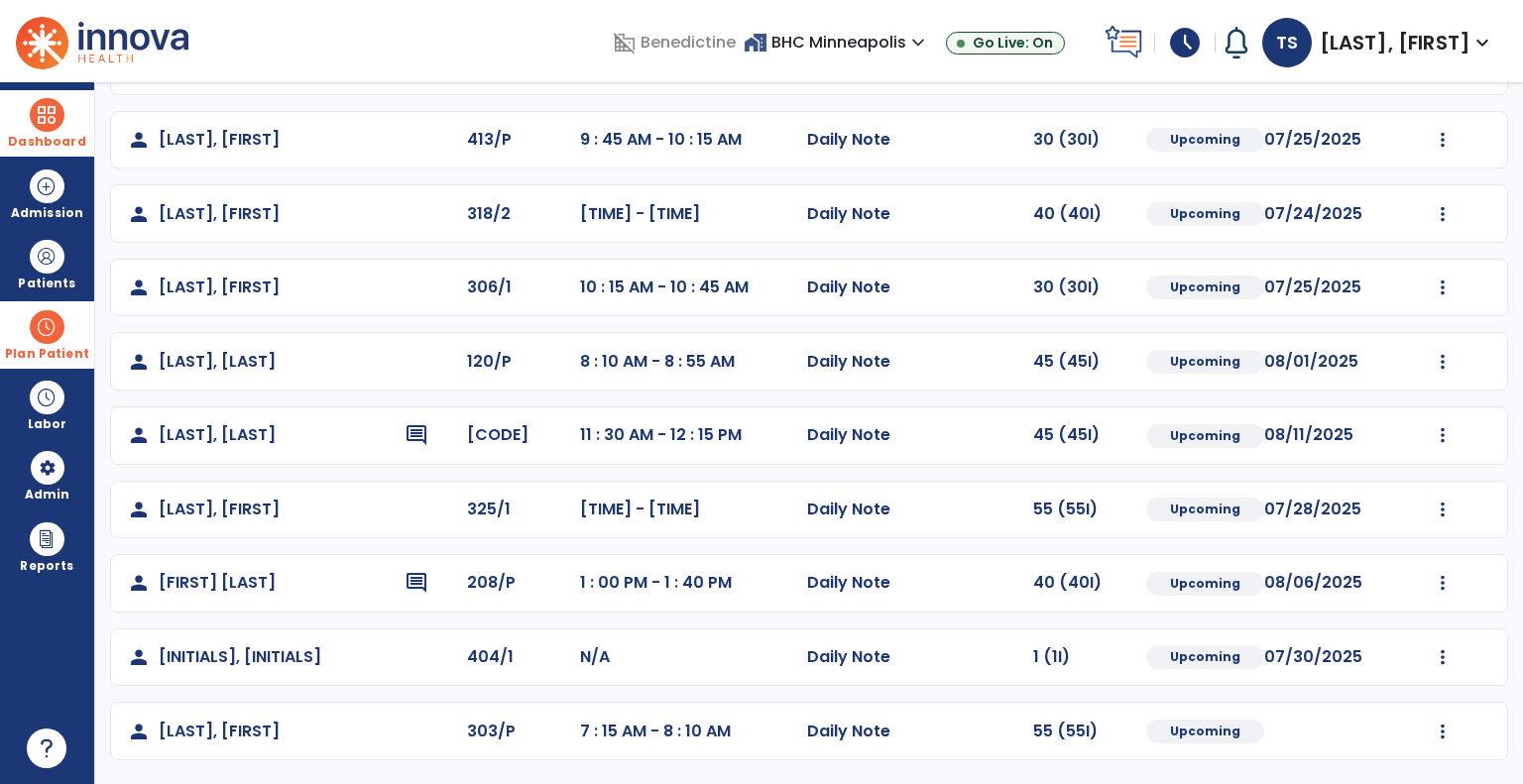 scroll, scrollTop: 0, scrollLeft: 0, axis: both 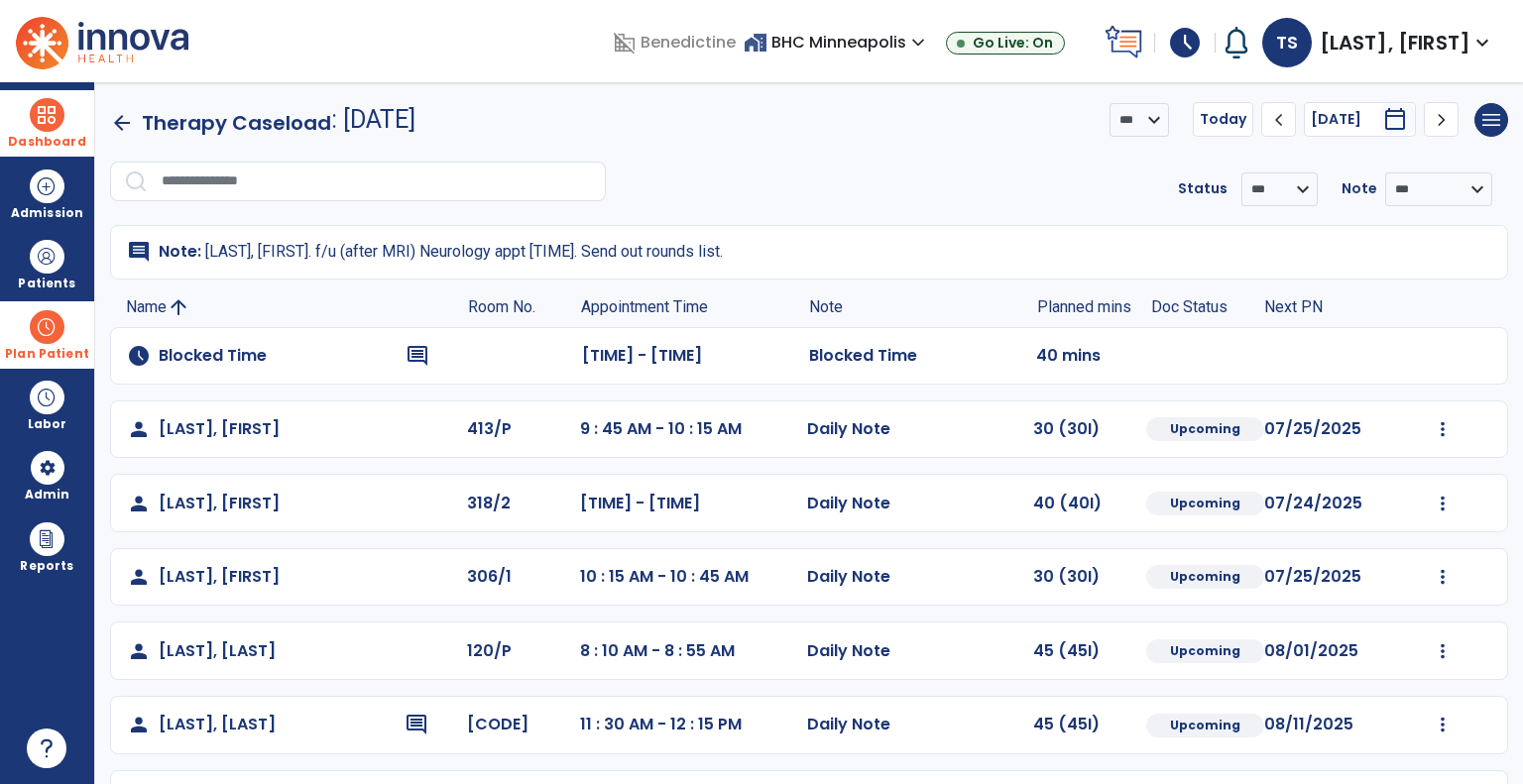 click on "chevron_right" 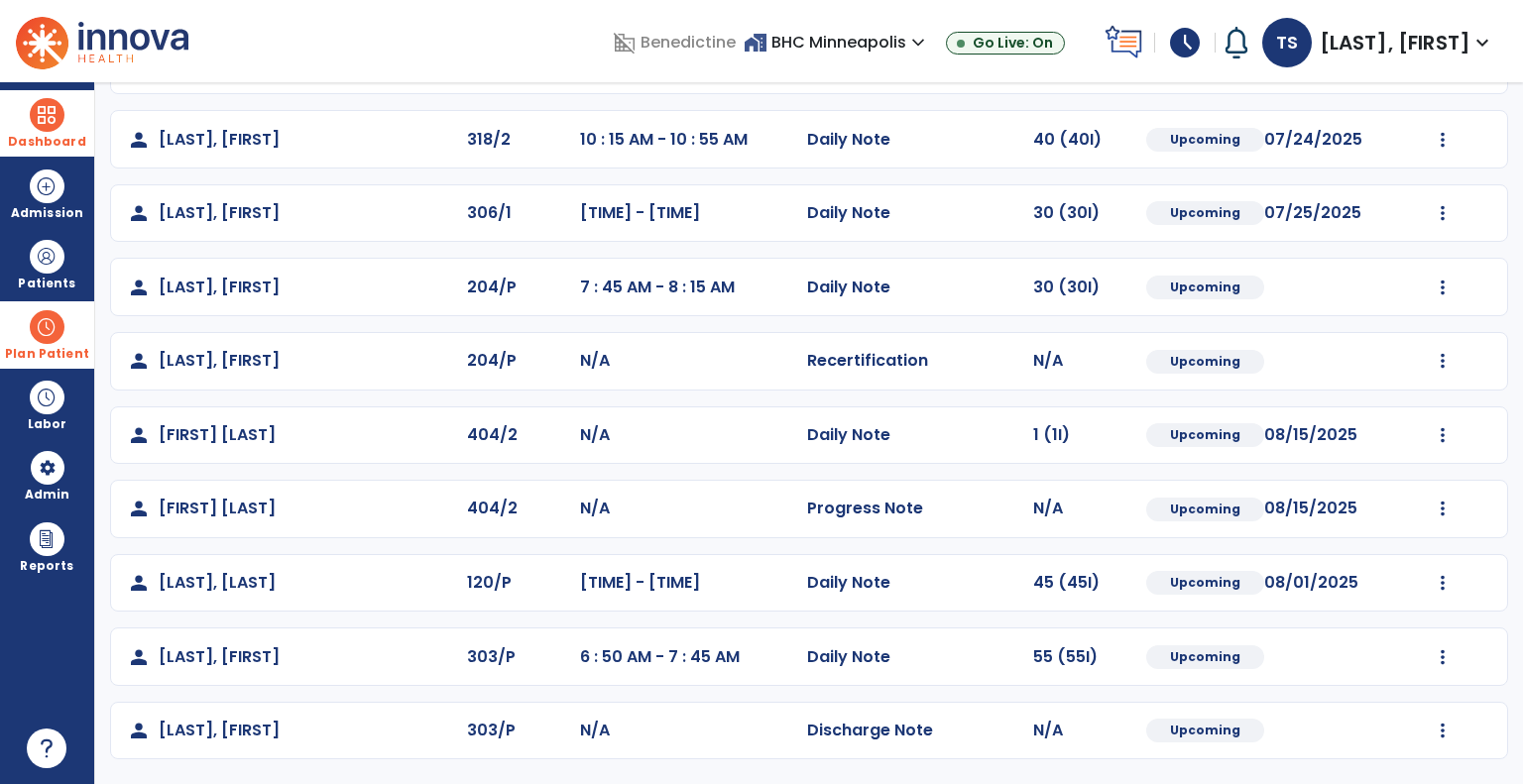 scroll, scrollTop: 0, scrollLeft: 0, axis: both 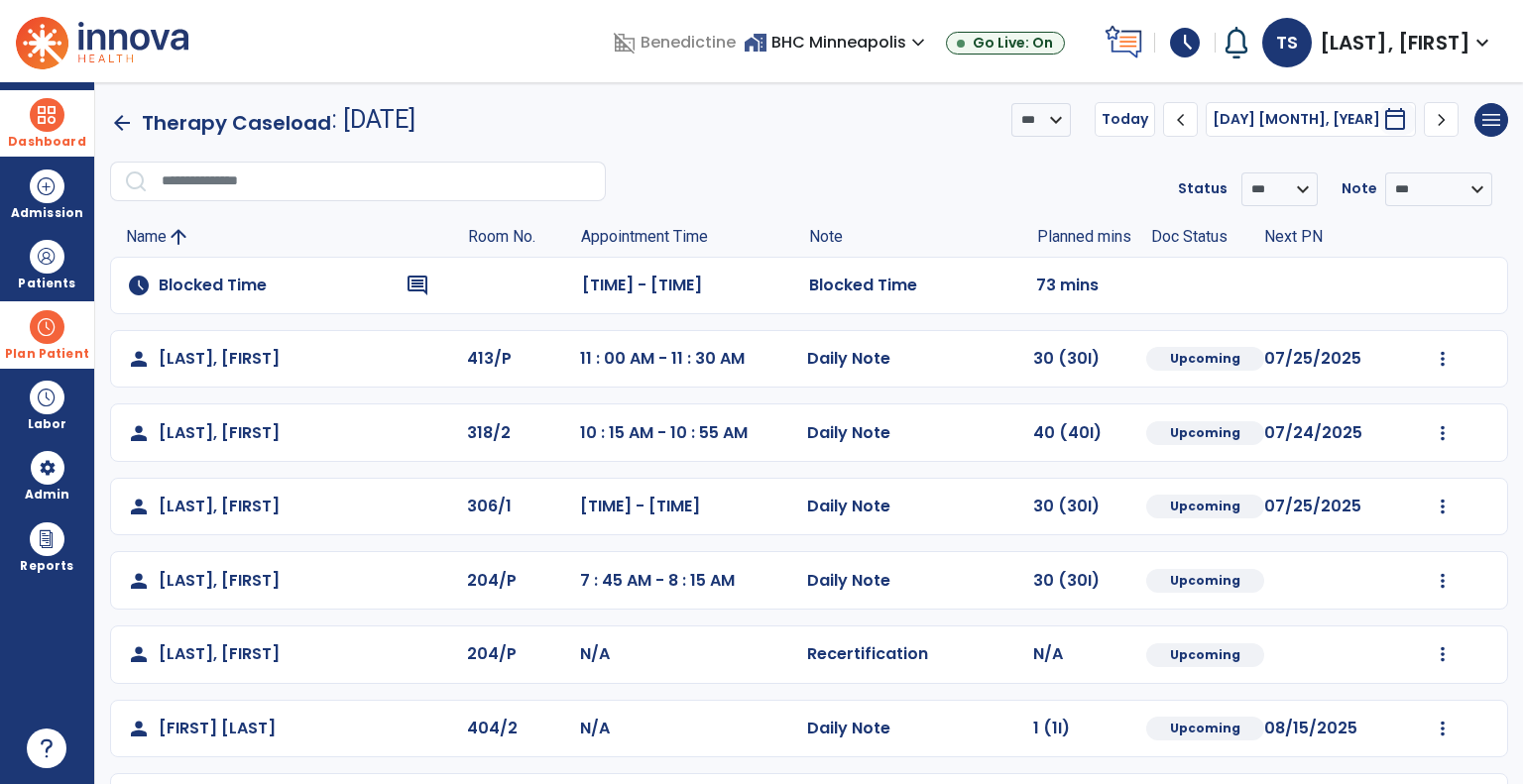click on "chevron_right" 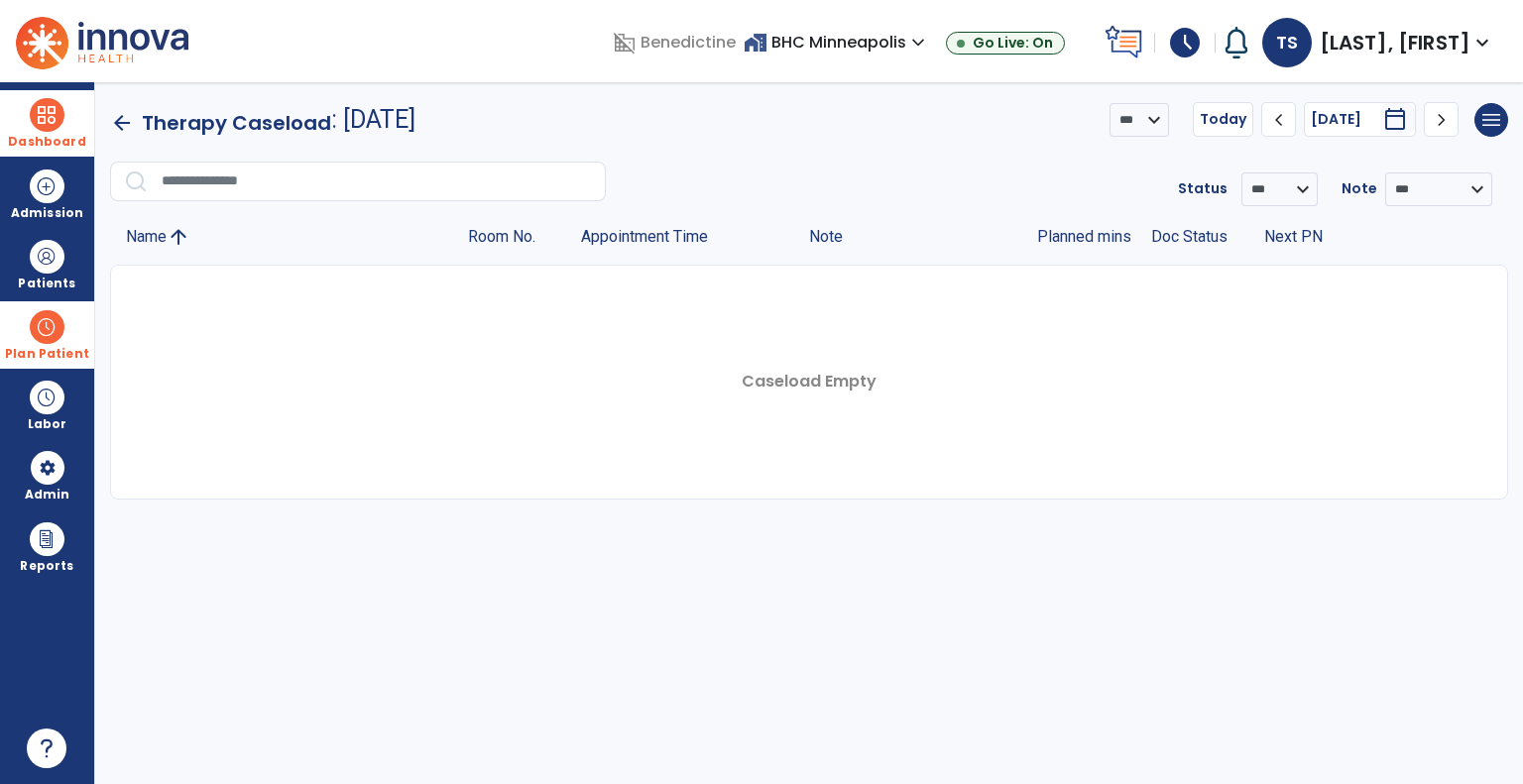 click at bounding box center (47, 327) 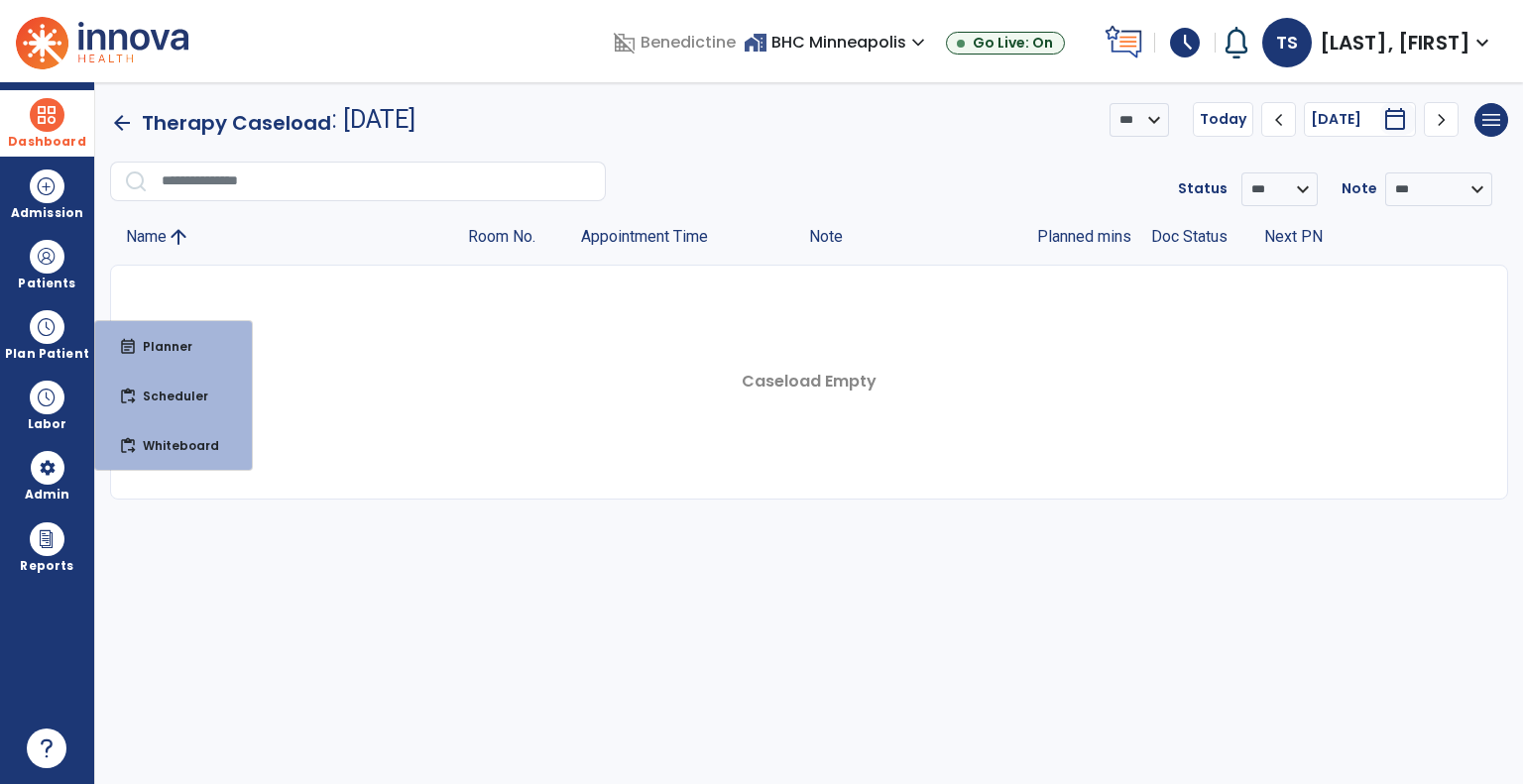 click at bounding box center (47, 115) 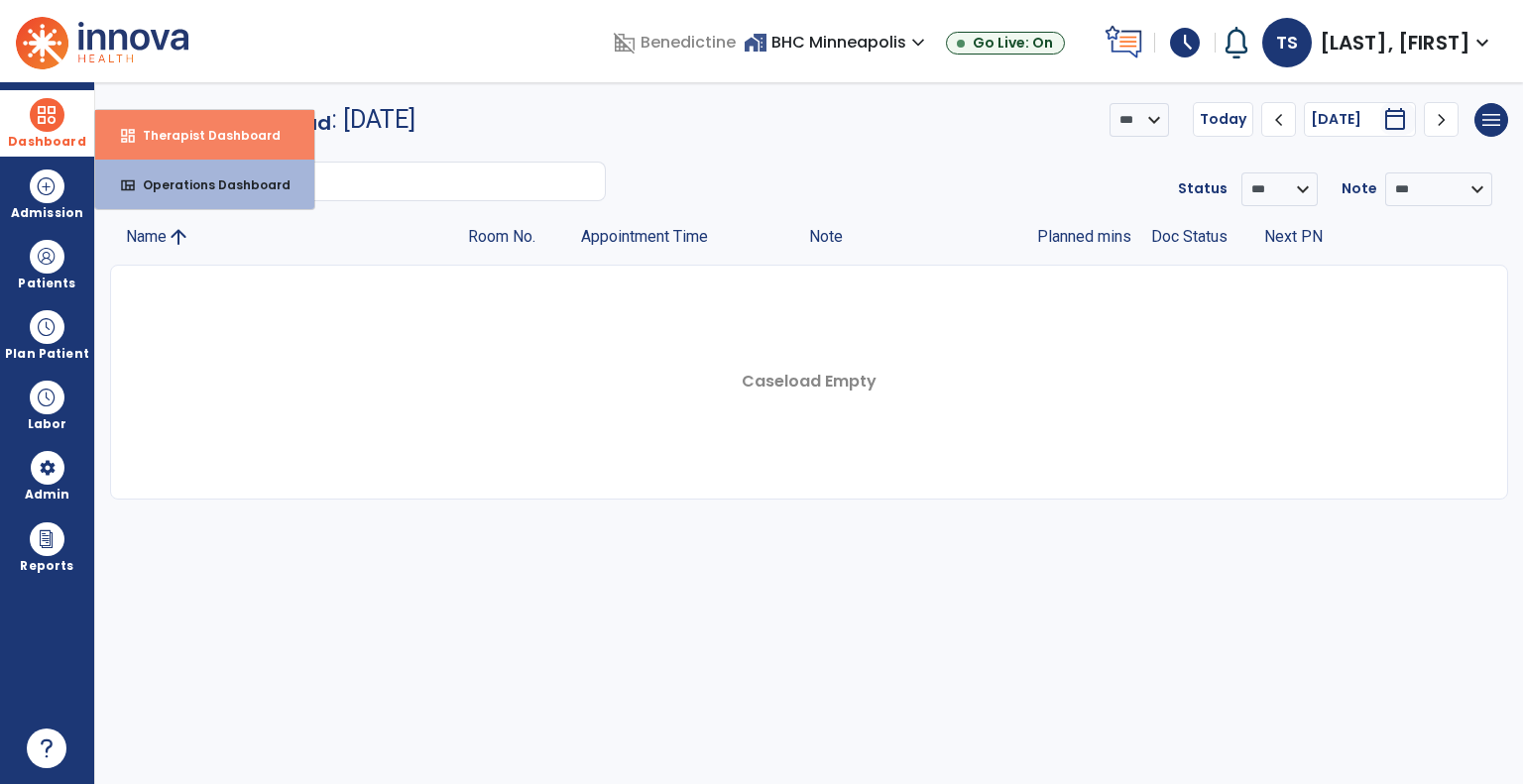 click on "Therapist Dashboard" at bounding box center (203, 135) 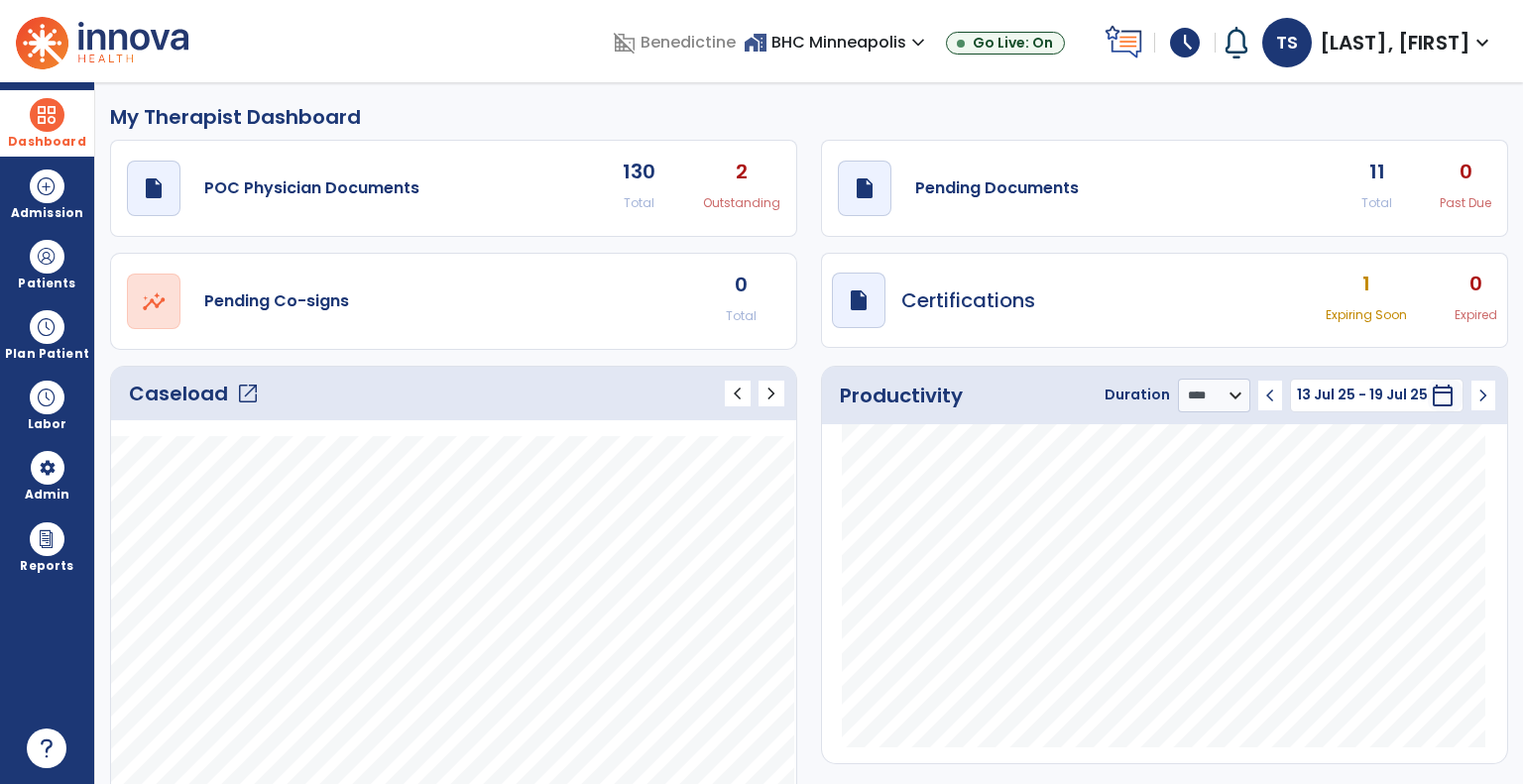 click on "open_in_new" 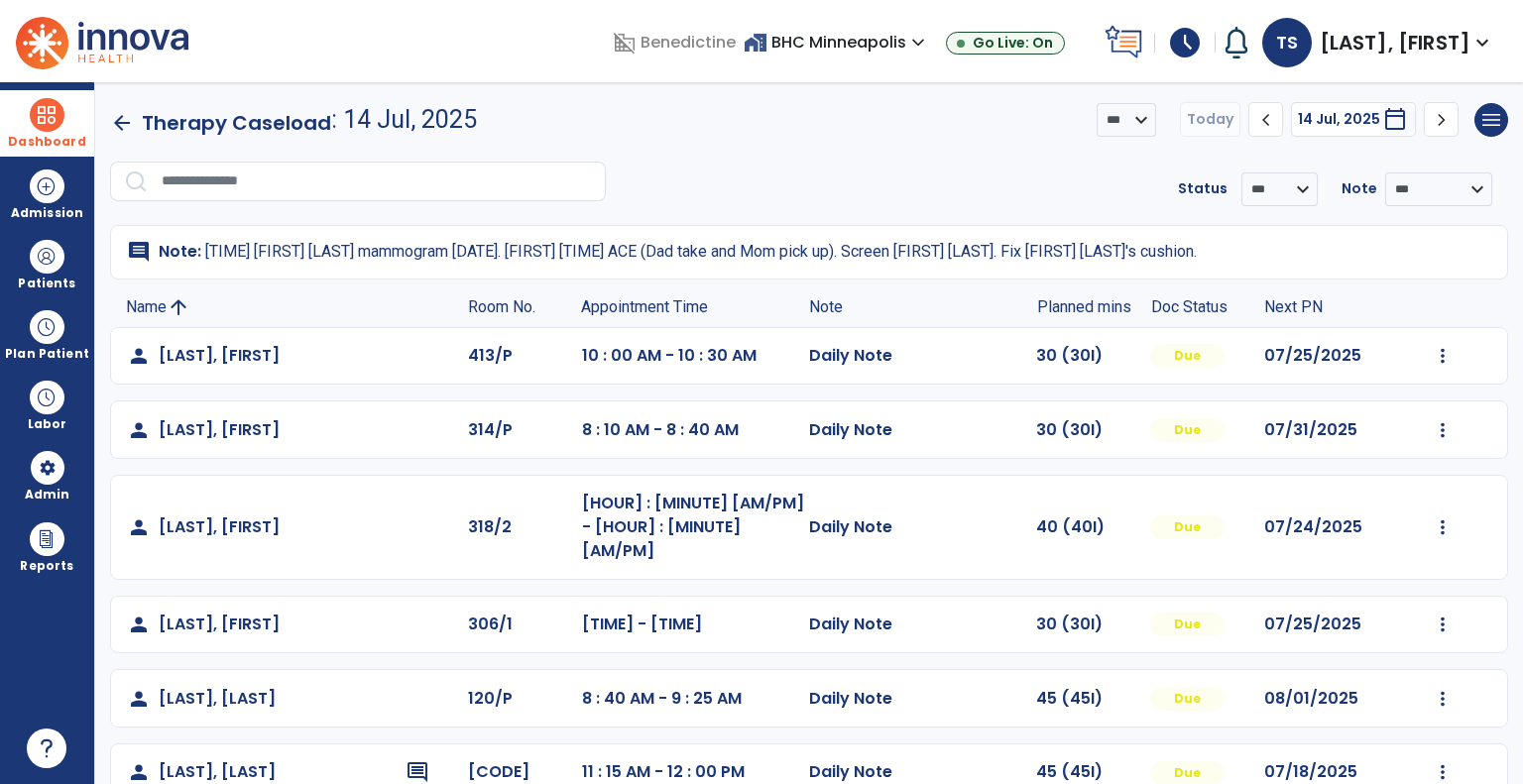 click on "Appointment Time" 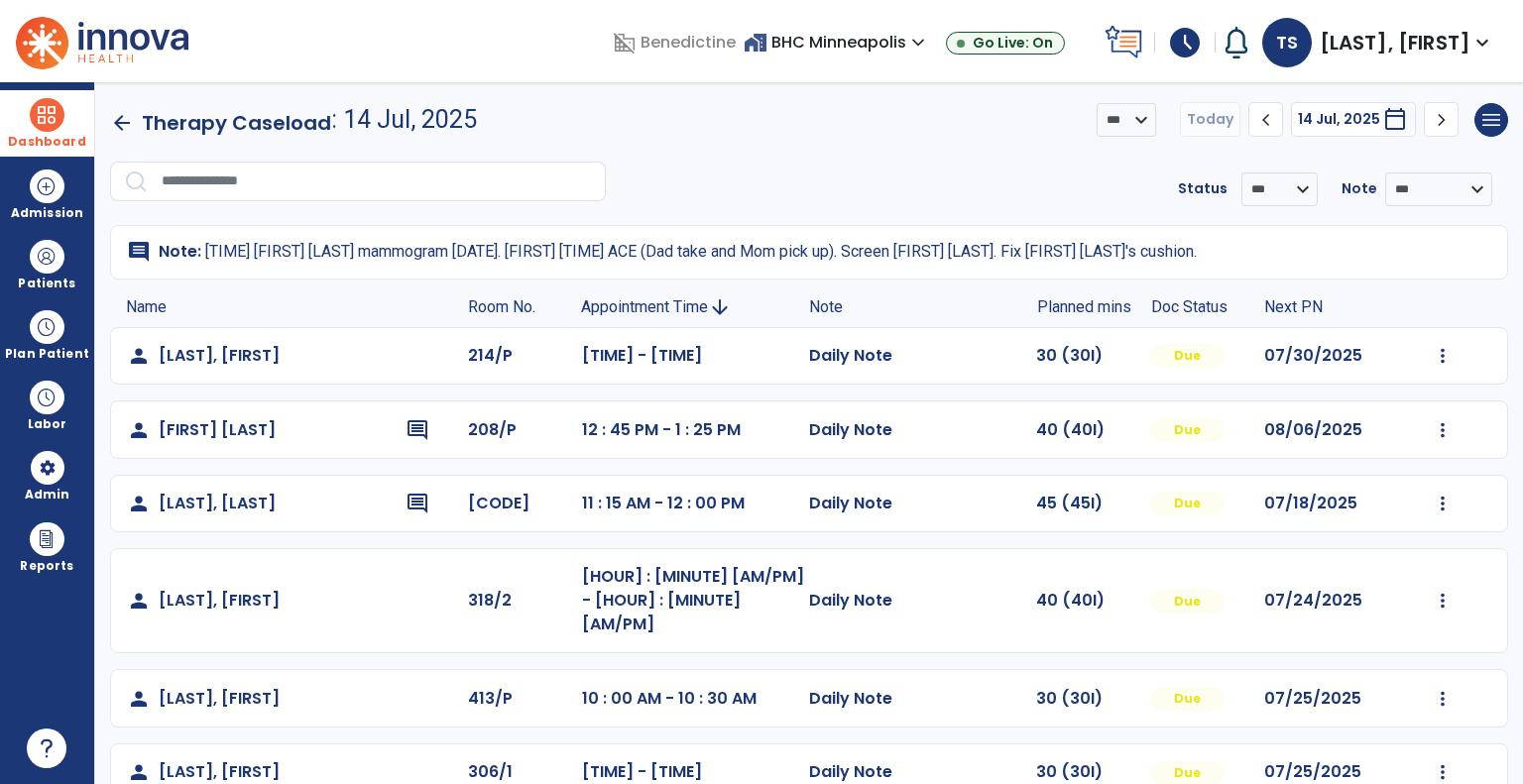 click on "Appointment Time" 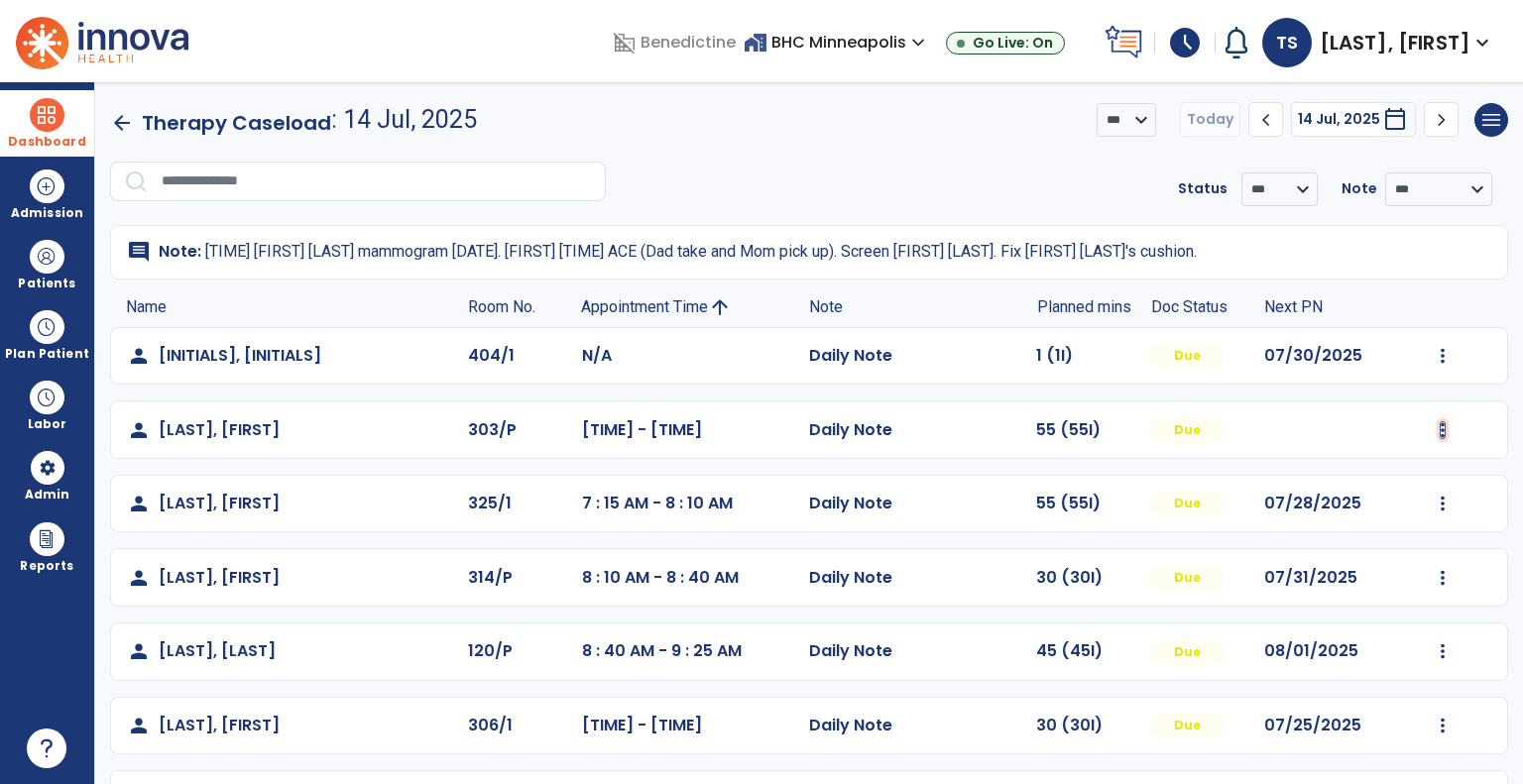 click at bounding box center (1443, 356) 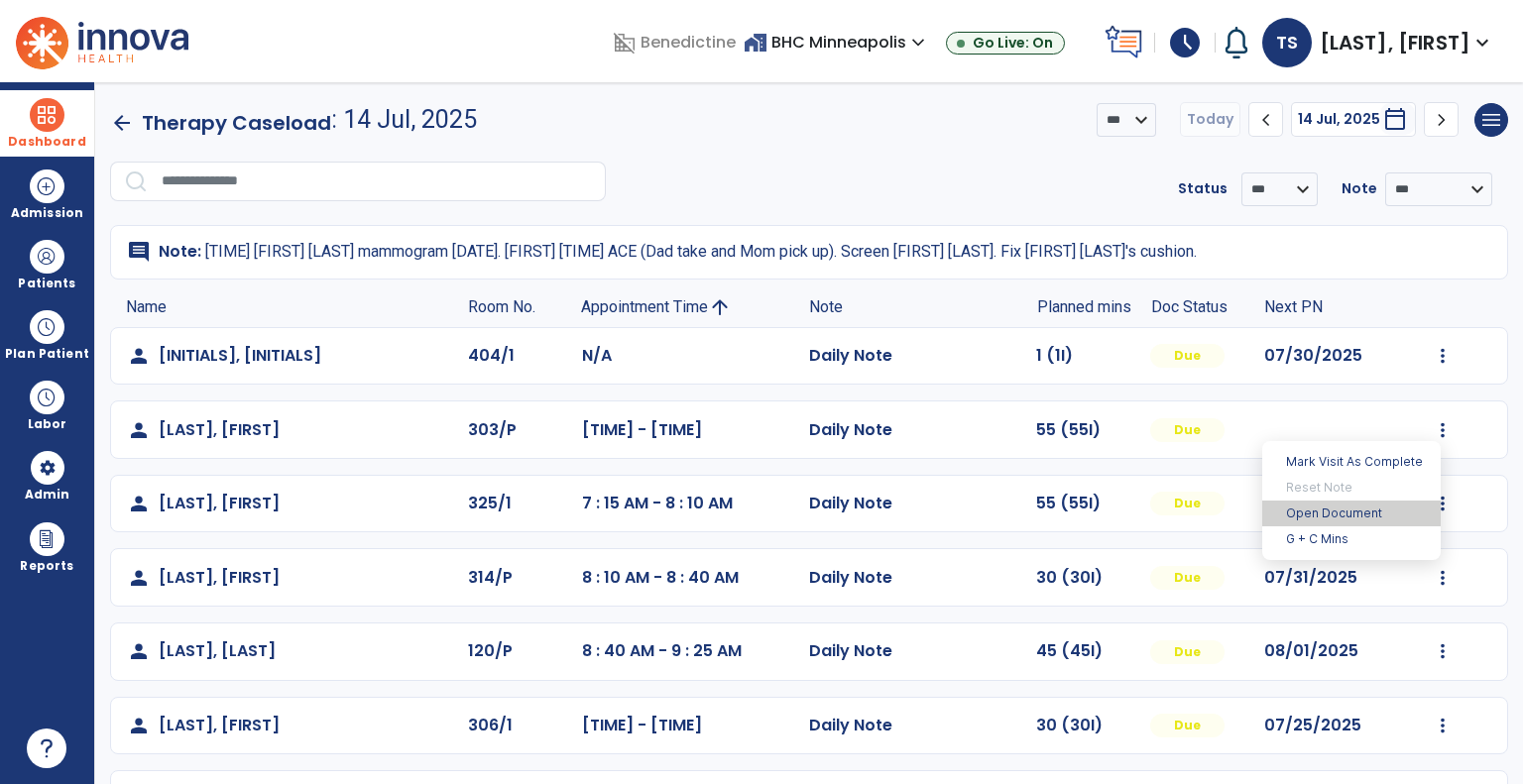 click on "Open Document" at bounding box center [1351, 513] 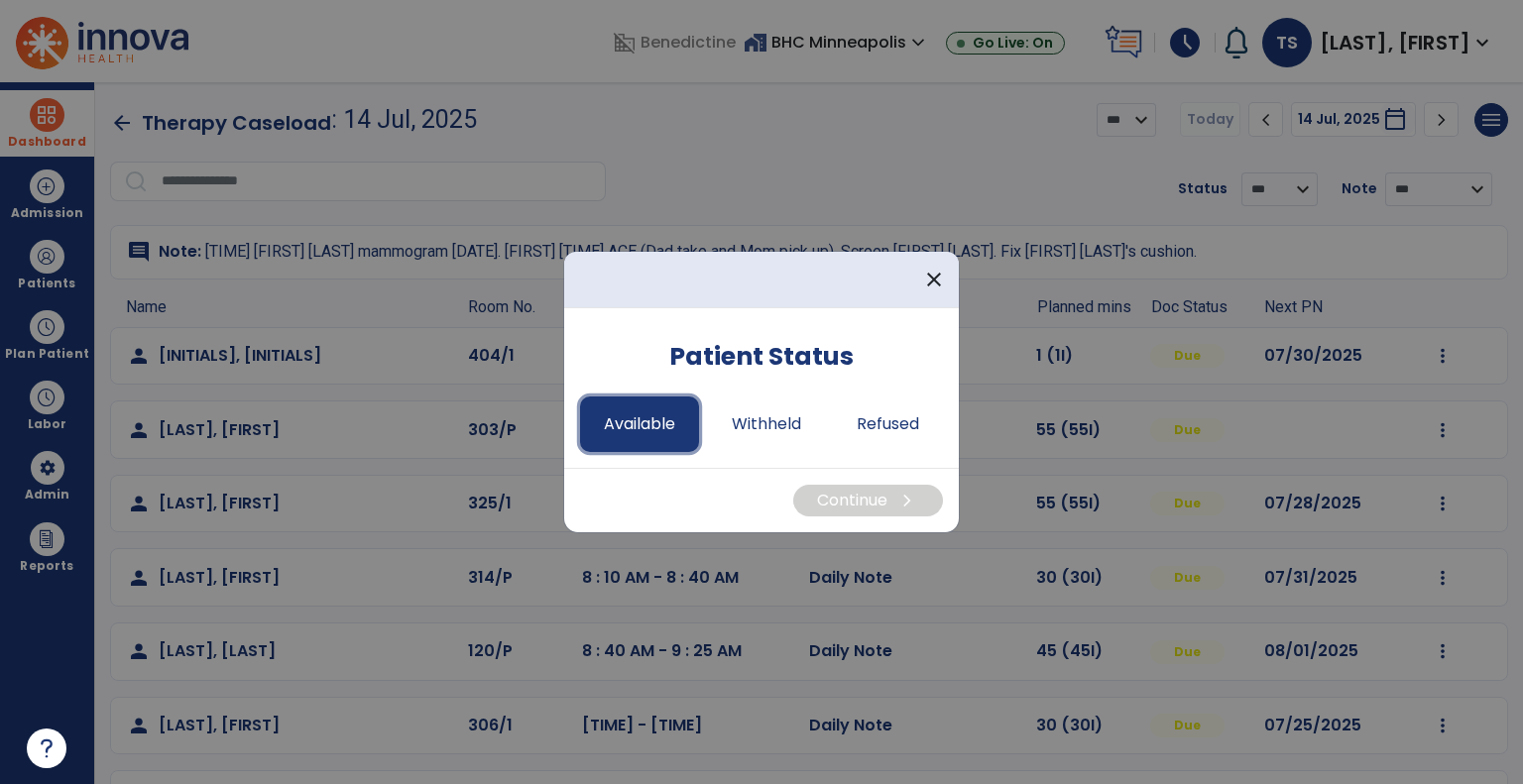 click on "Available" at bounding box center (640, 424) 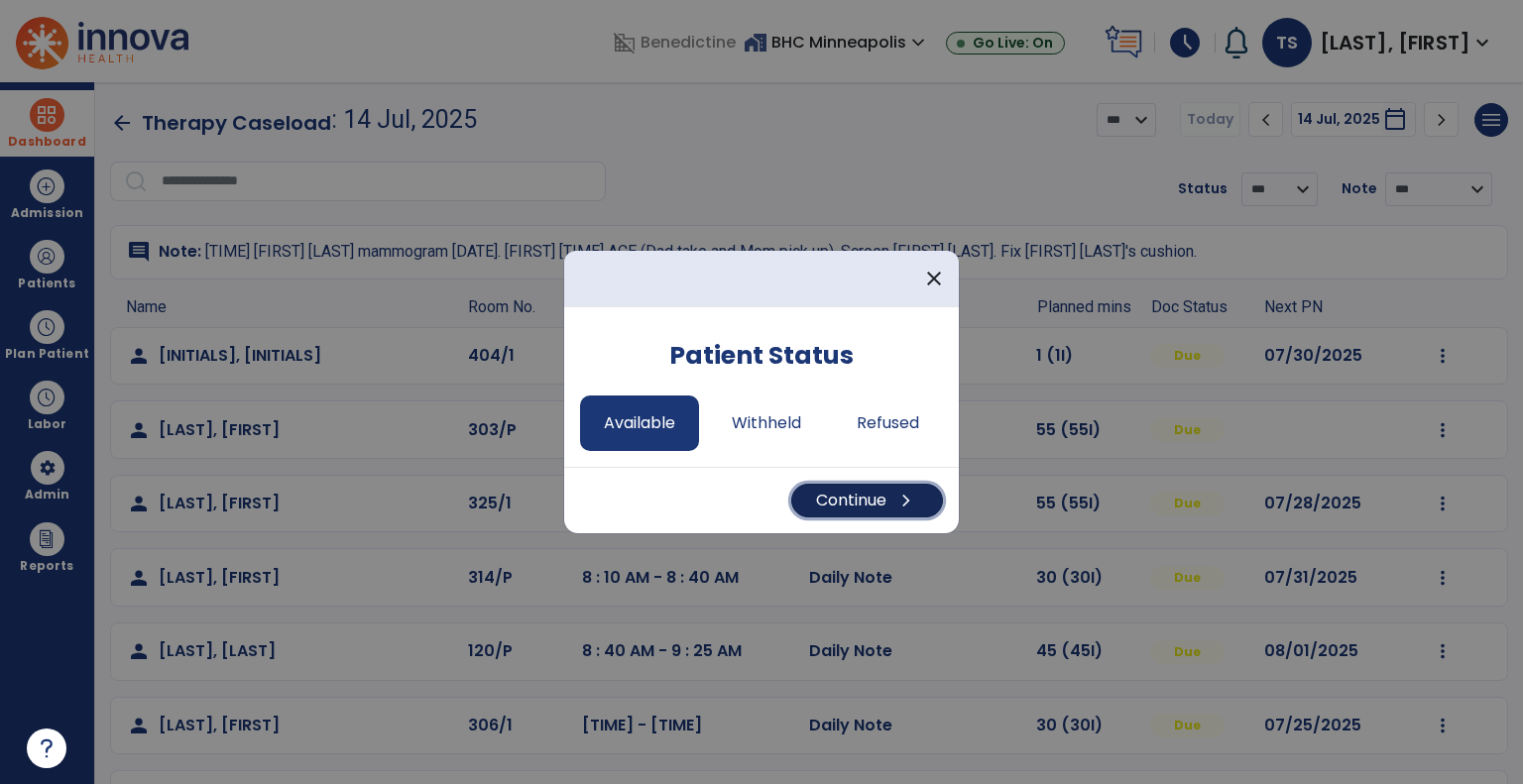 click on "Continue   chevron_right" at bounding box center (867, 501) 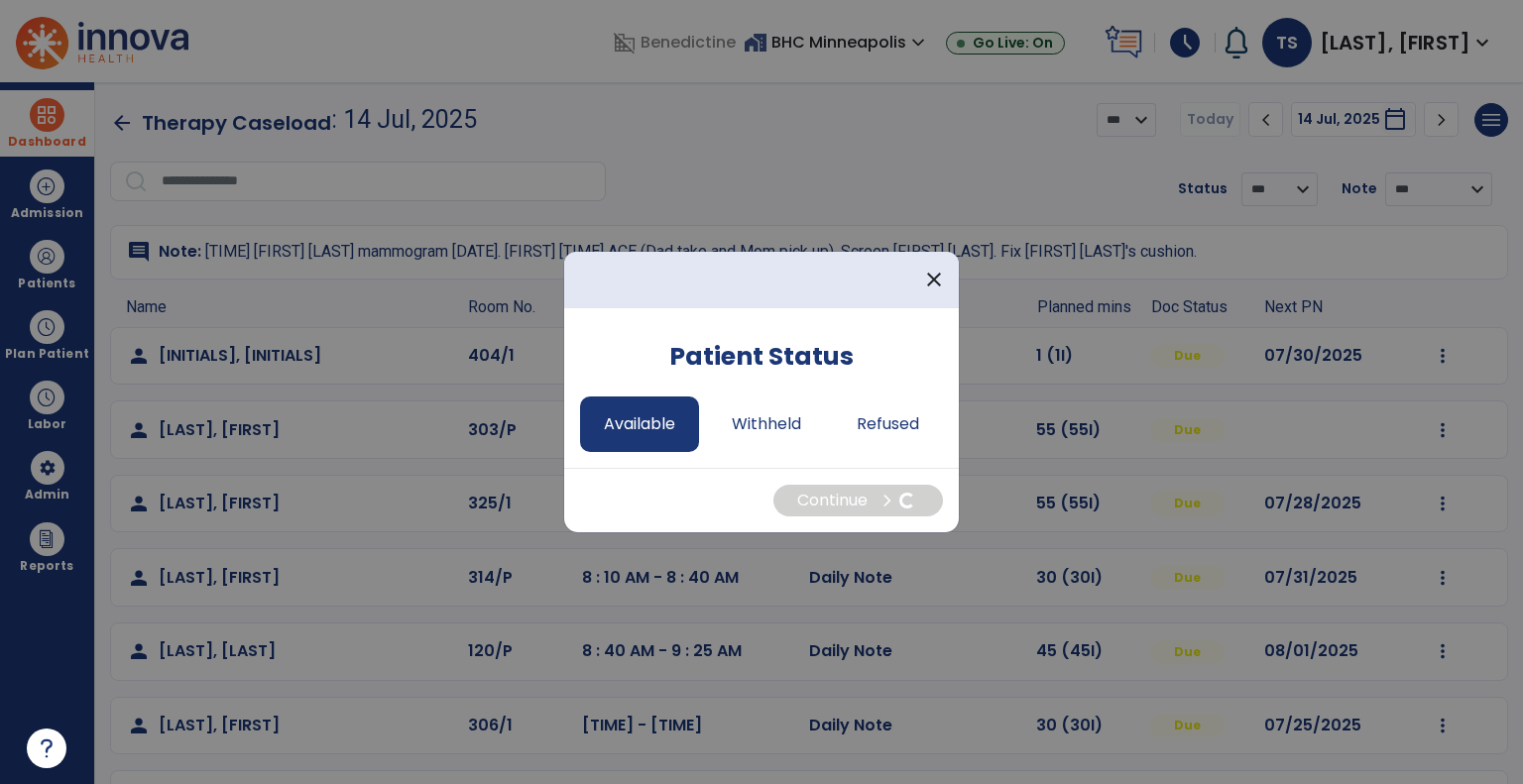 select on "*" 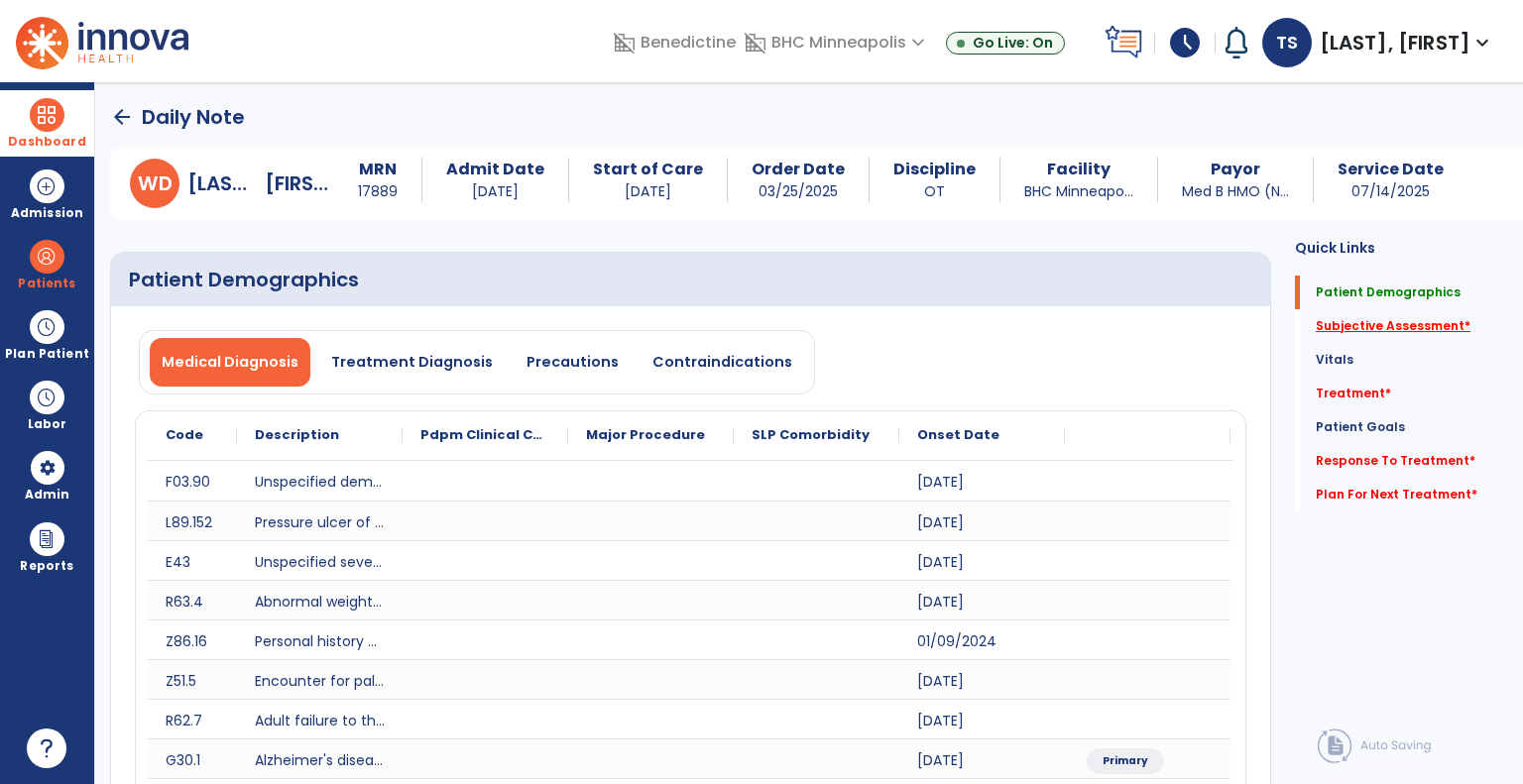 click on "Subjective Assessment   *" 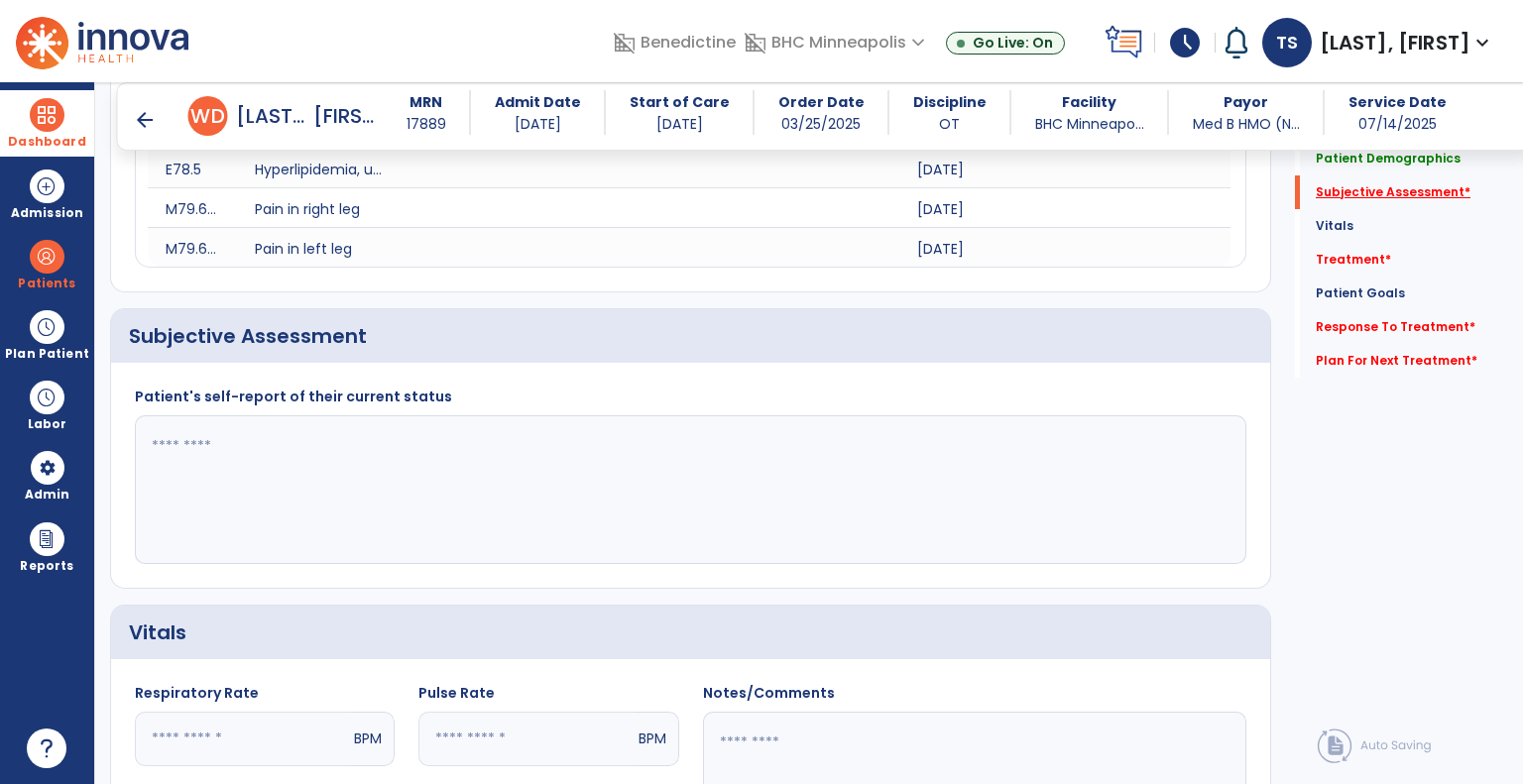 scroll, scrollTop: 1239, scrollLeft: 0, axis: vertical 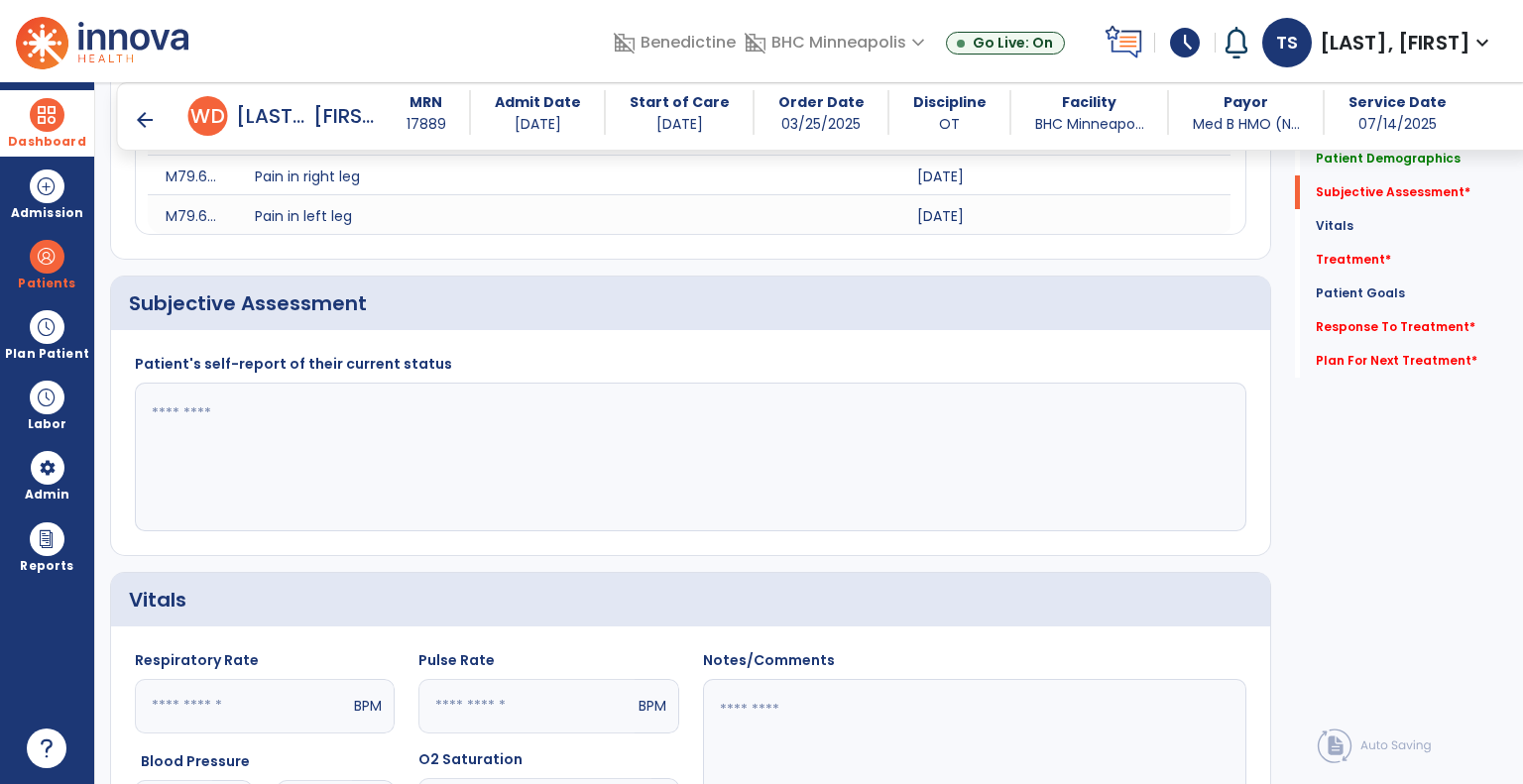 click 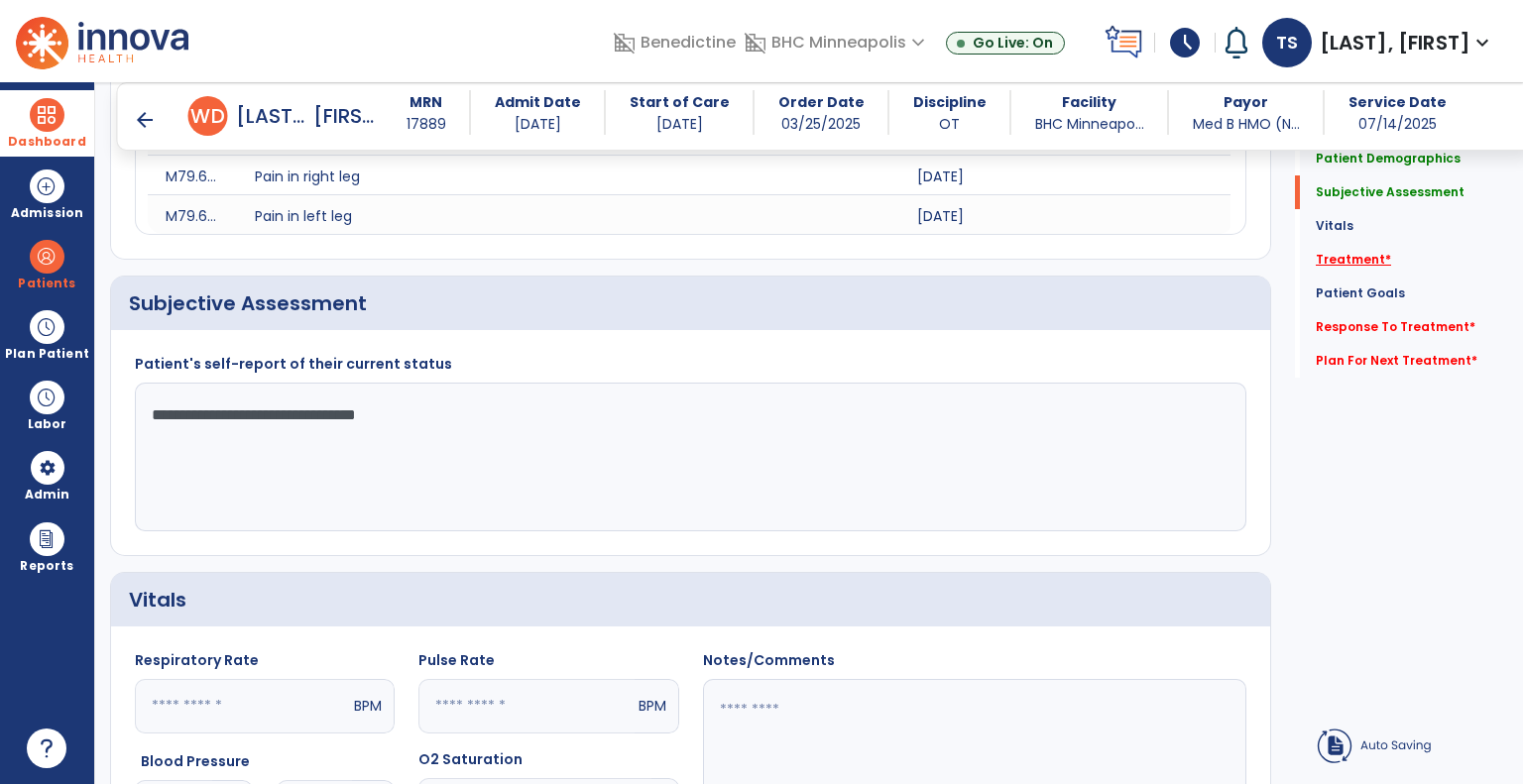 type on "**********" 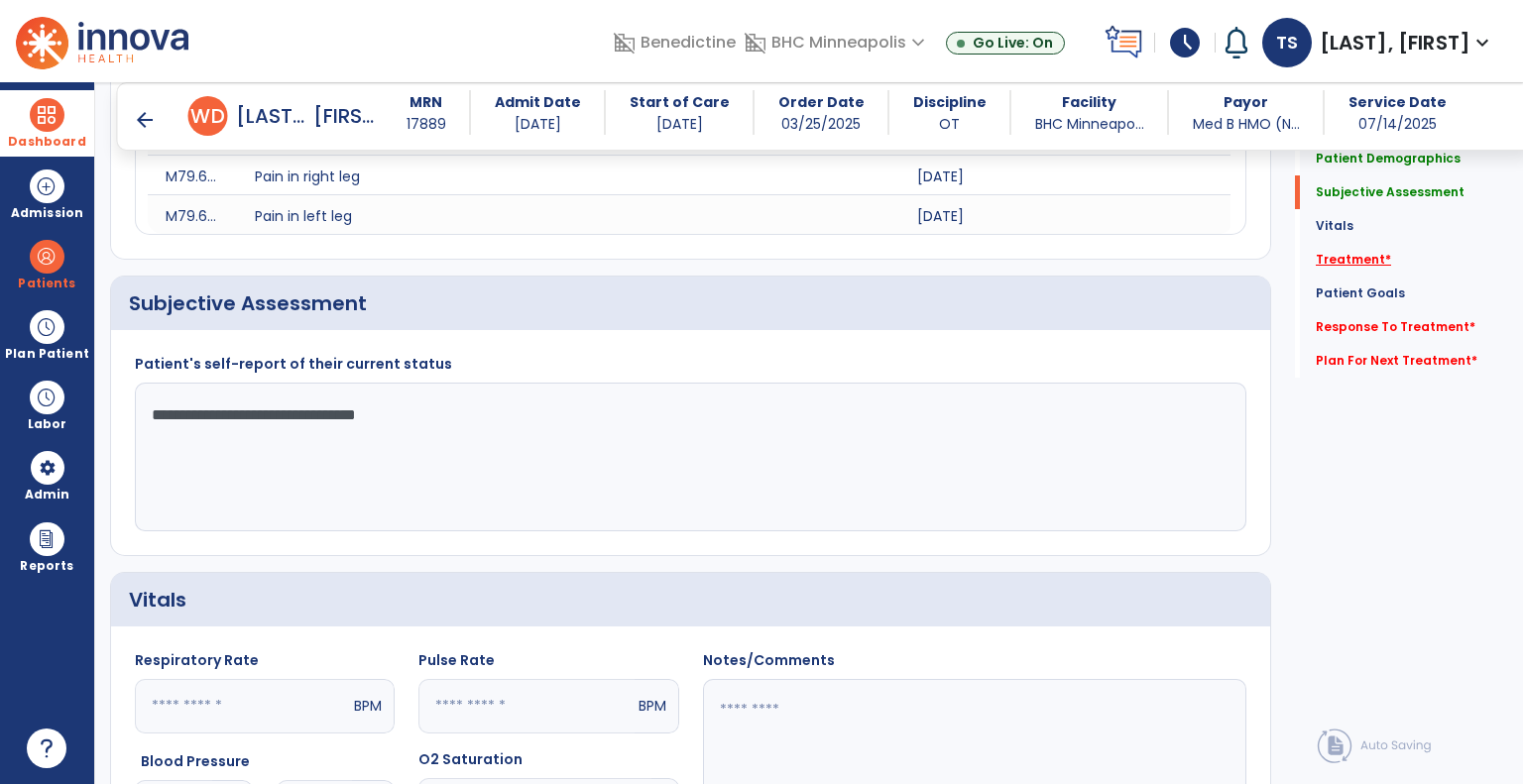 click on "Treatment   *" 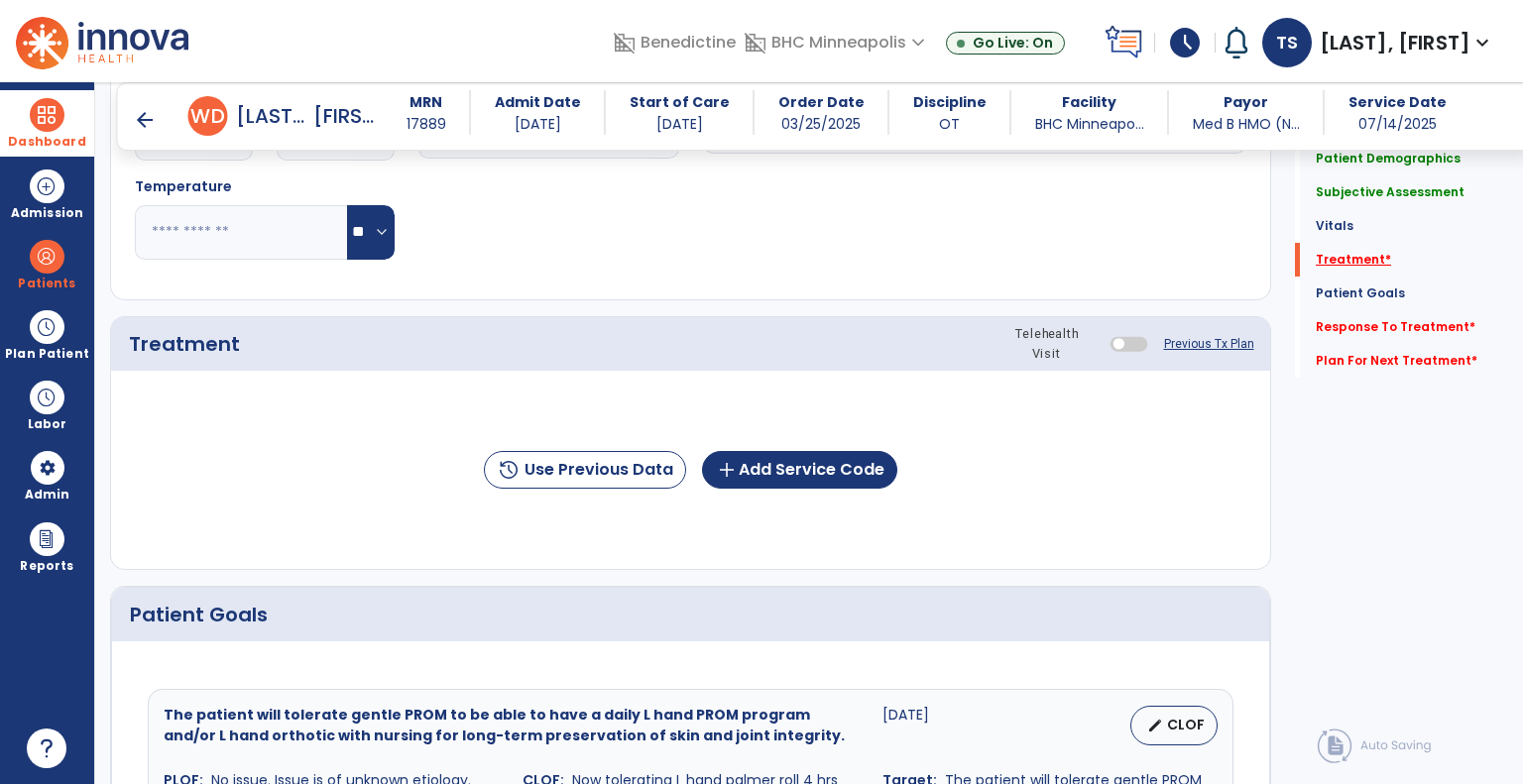 scroll, scrollTop: 1922, scrollLeft: 0, axis: vertical 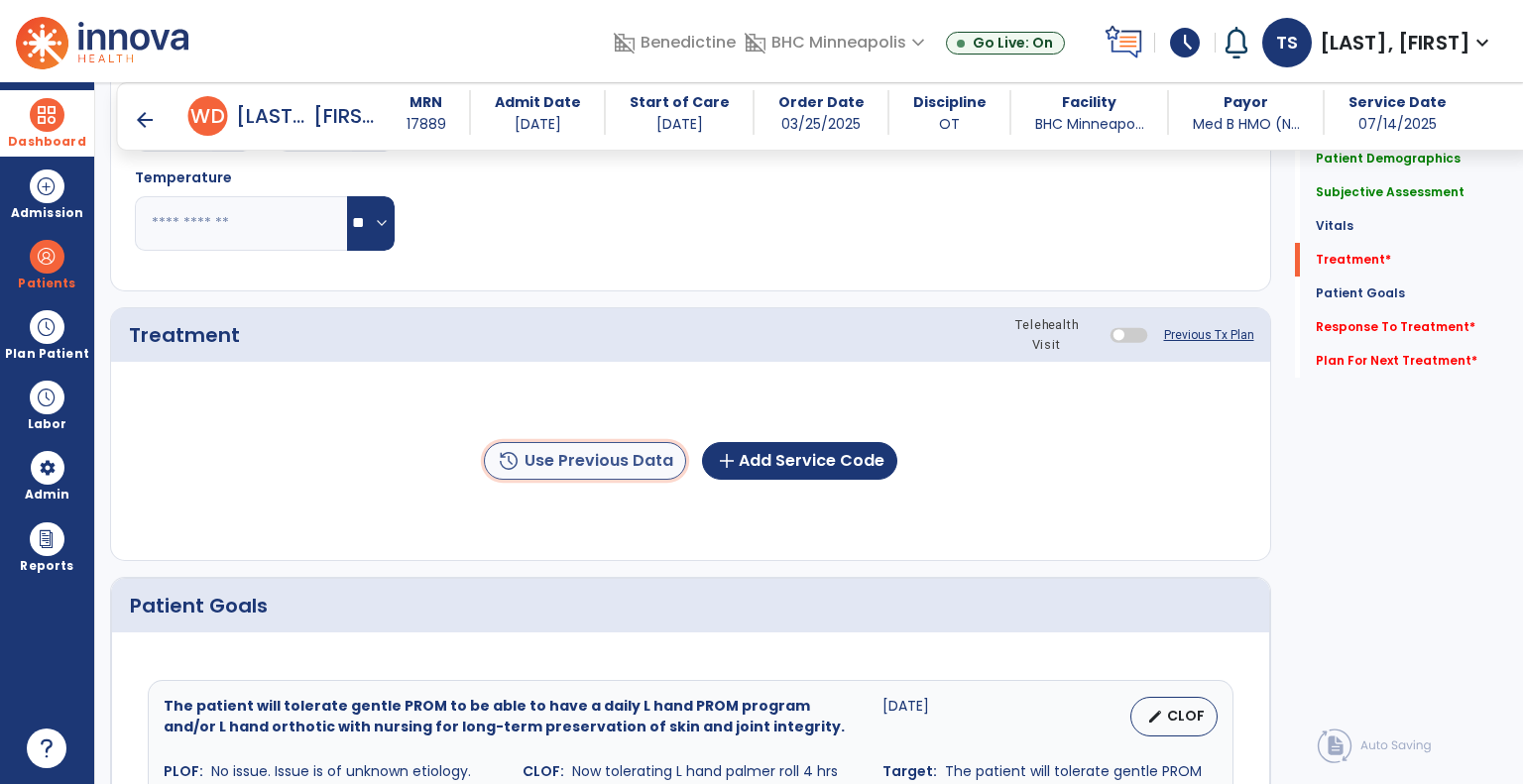 click on "history  Use Previous Data" 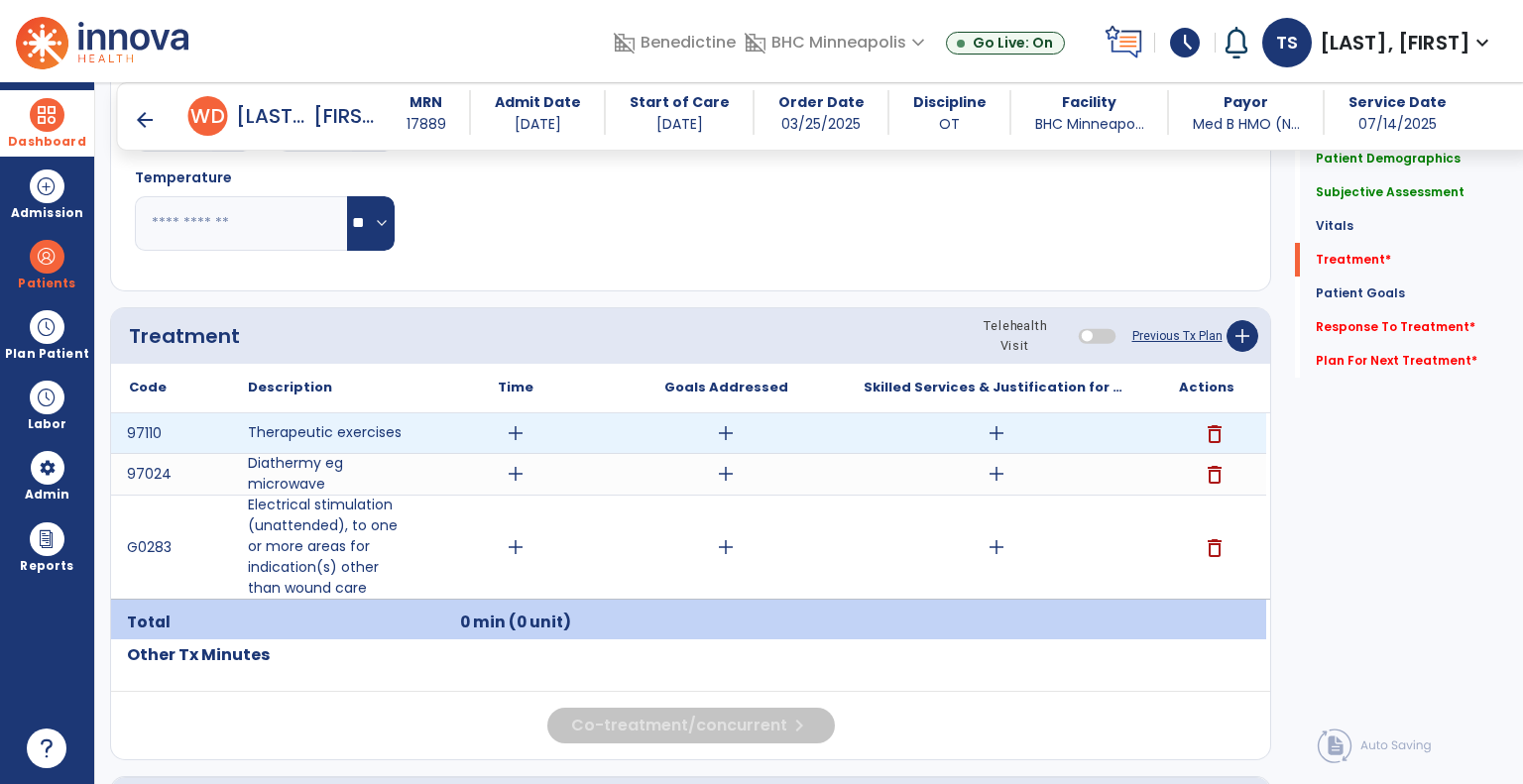 click on "add" at bounding box center (516, 433) 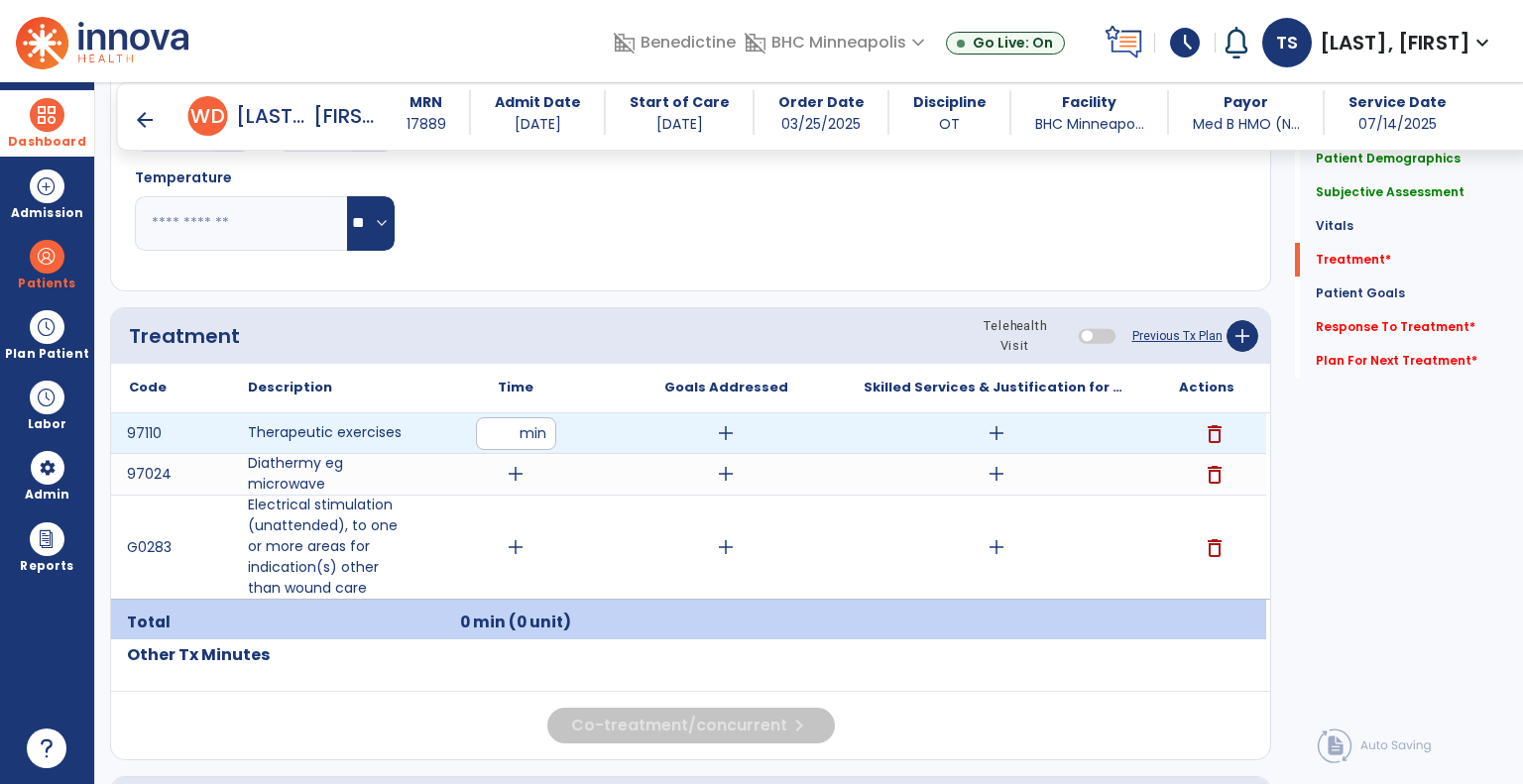 type on "**" 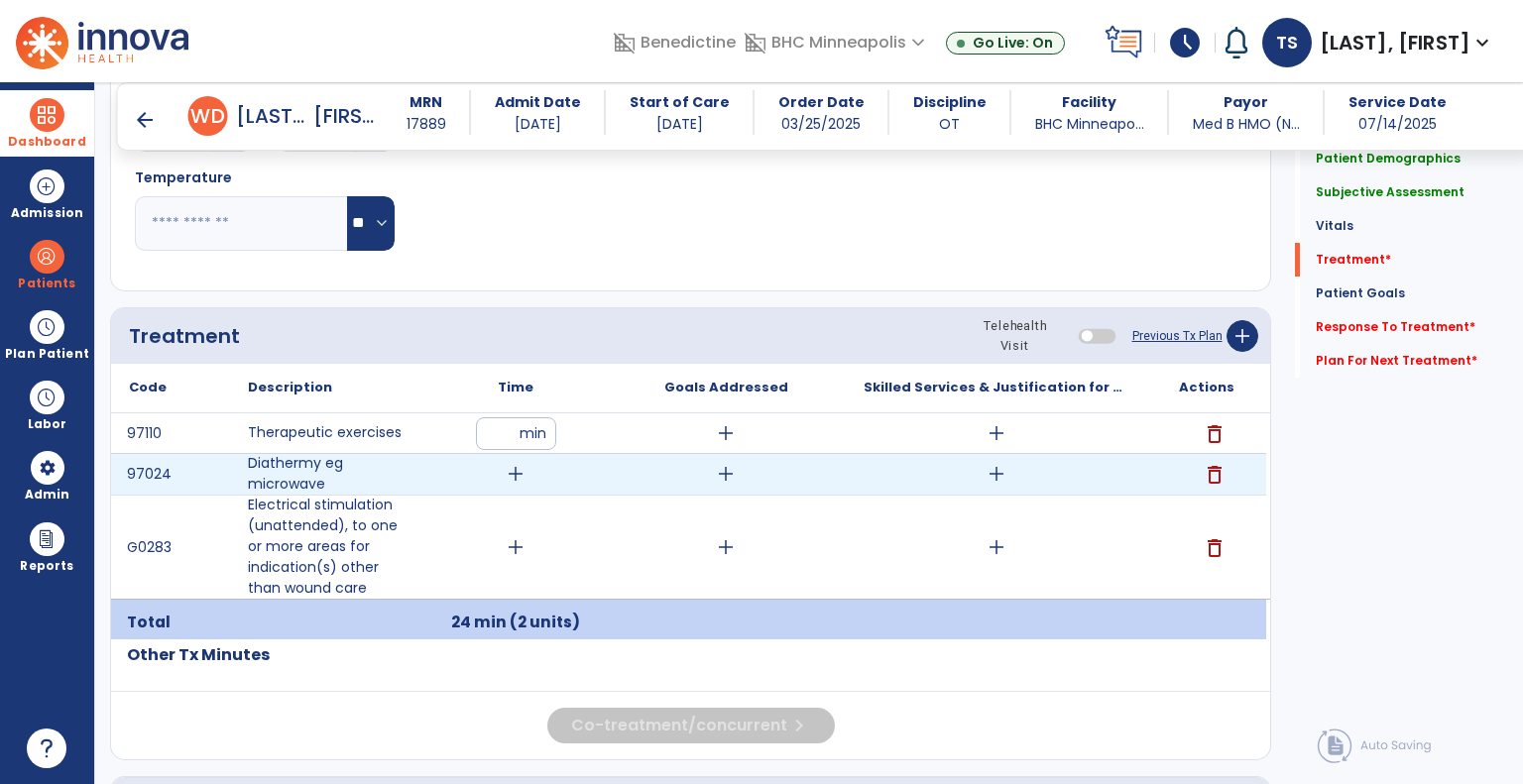 click on "add" at bounding box center (516, 474) 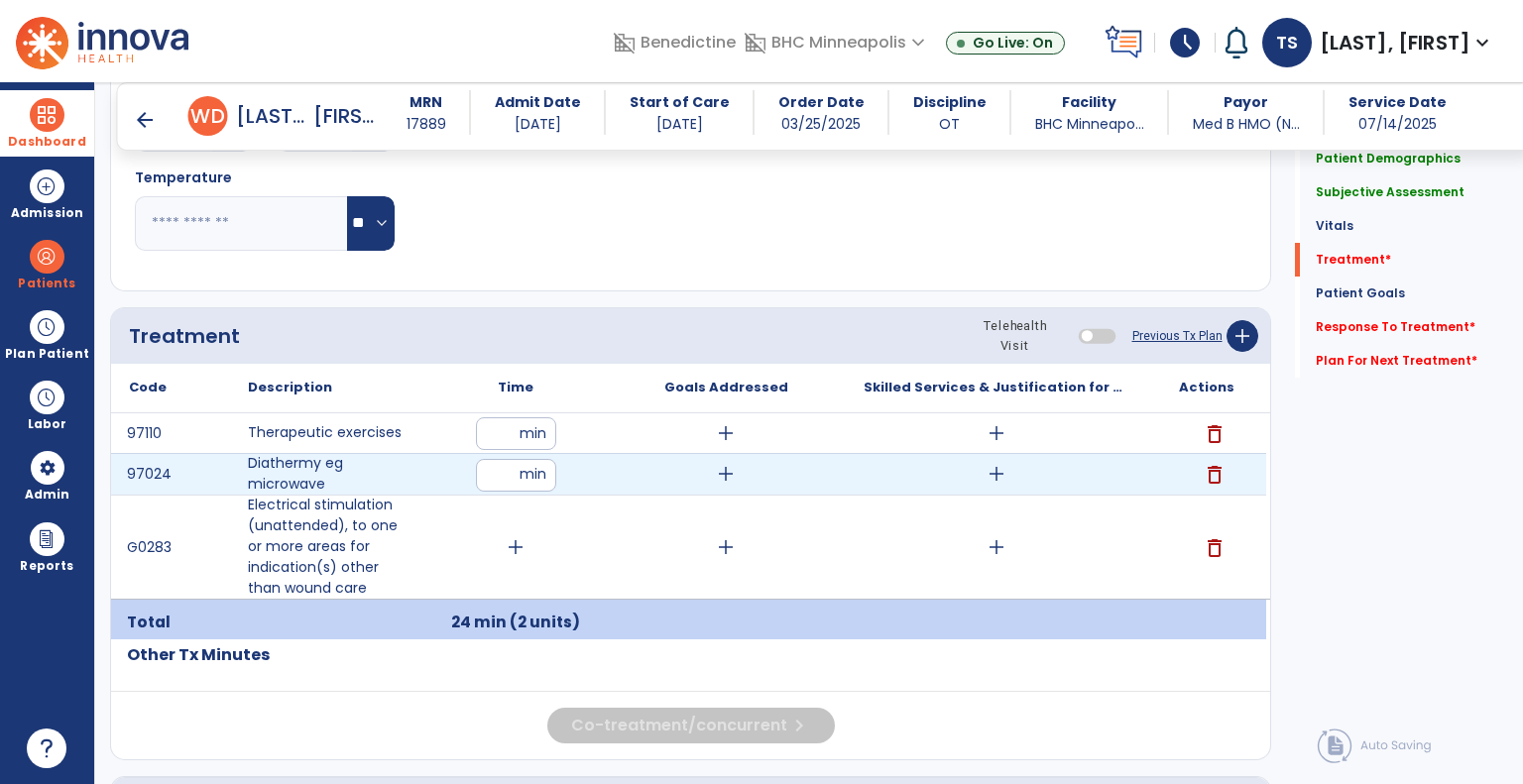 type on "**" 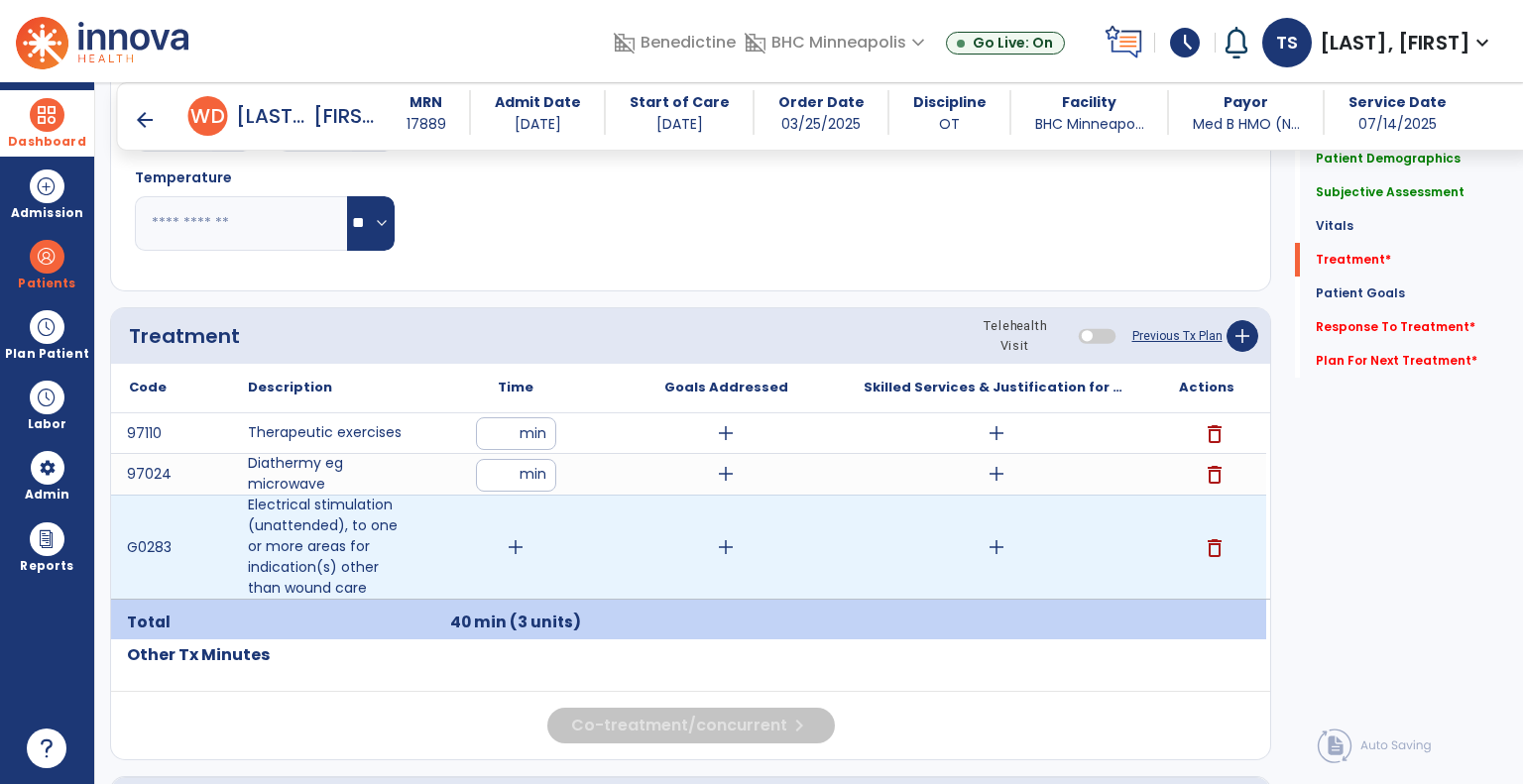 click on "add" at bounding box center (516, 547) 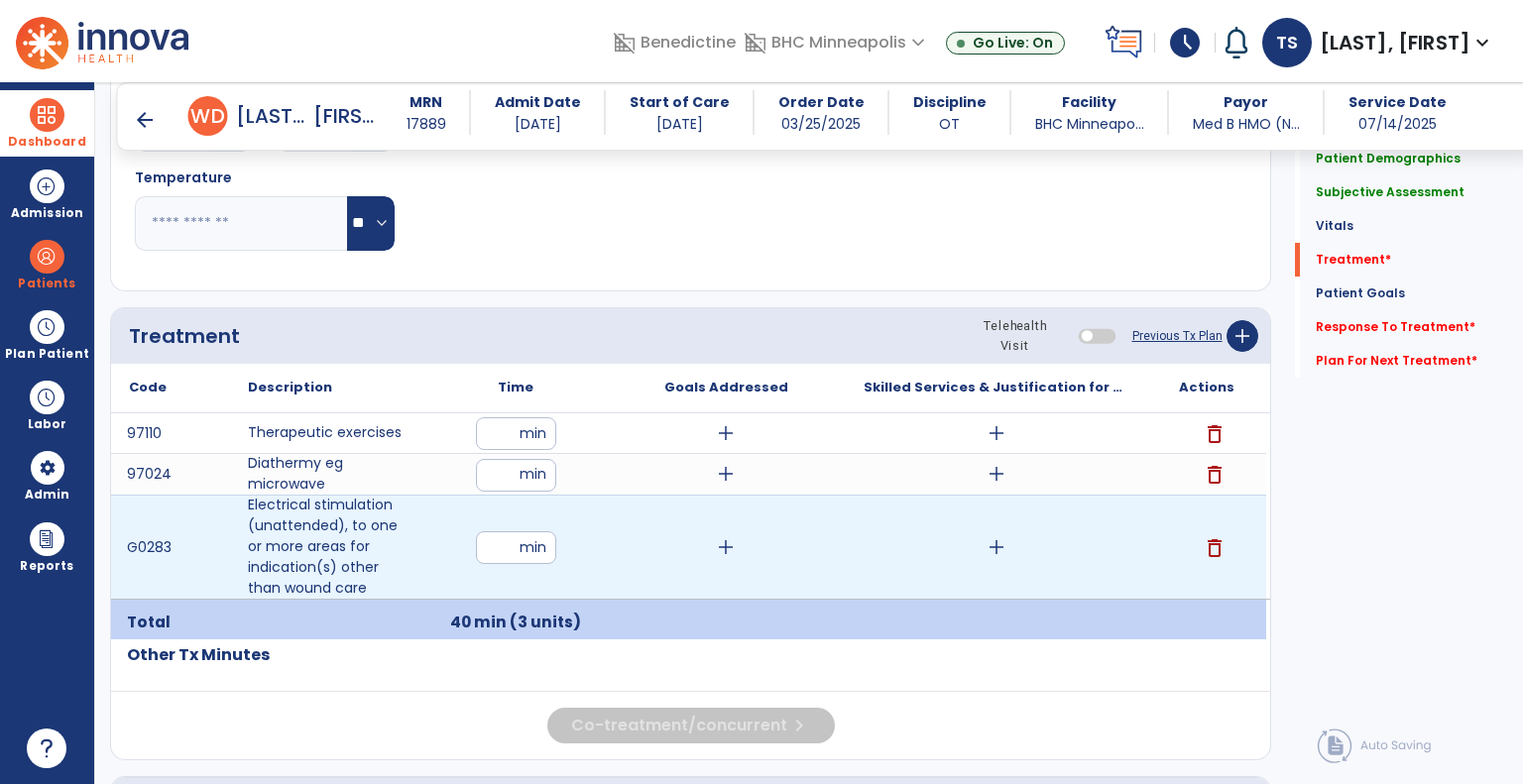 type on "**" 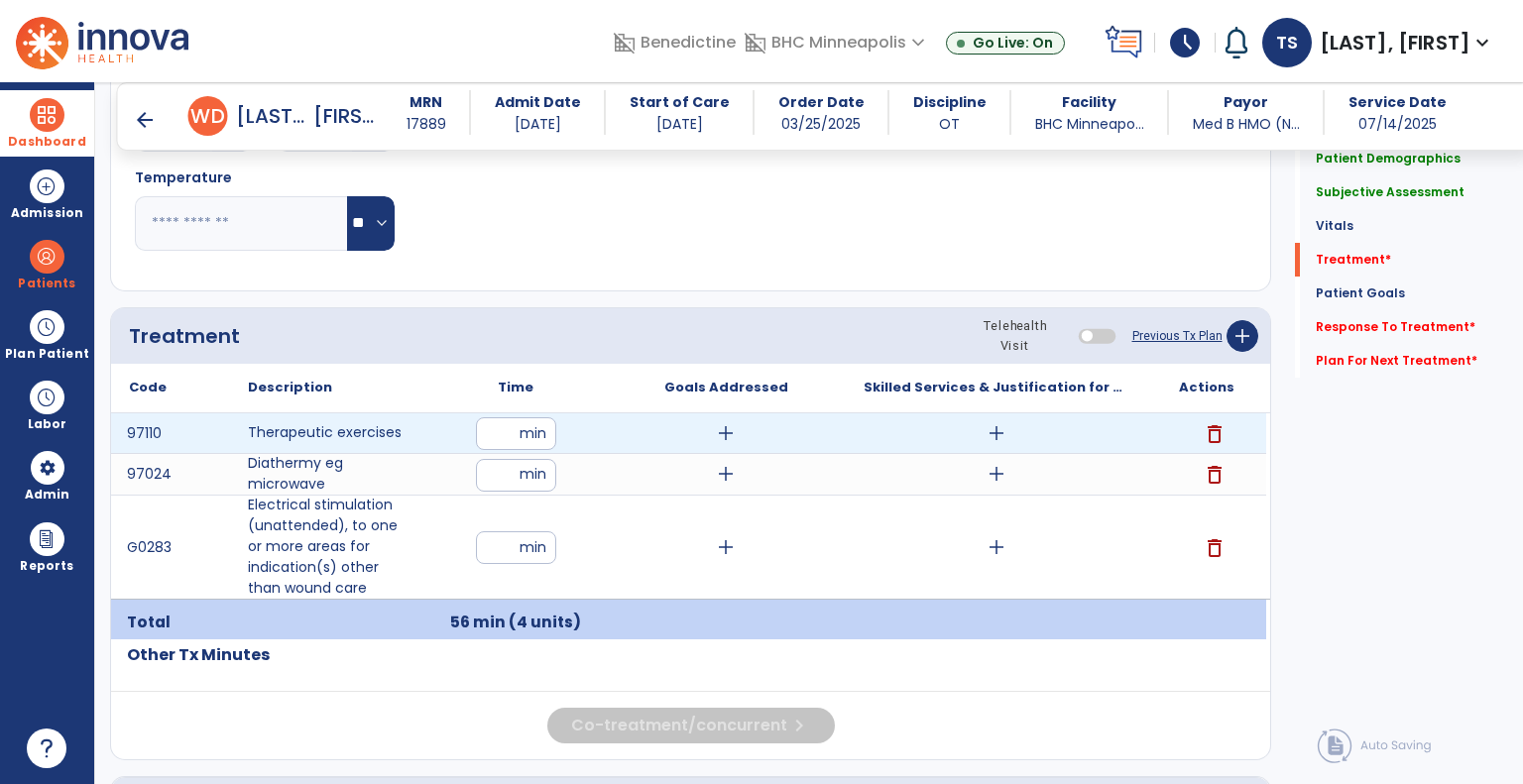click on "add" at bounding box center [996, 433] 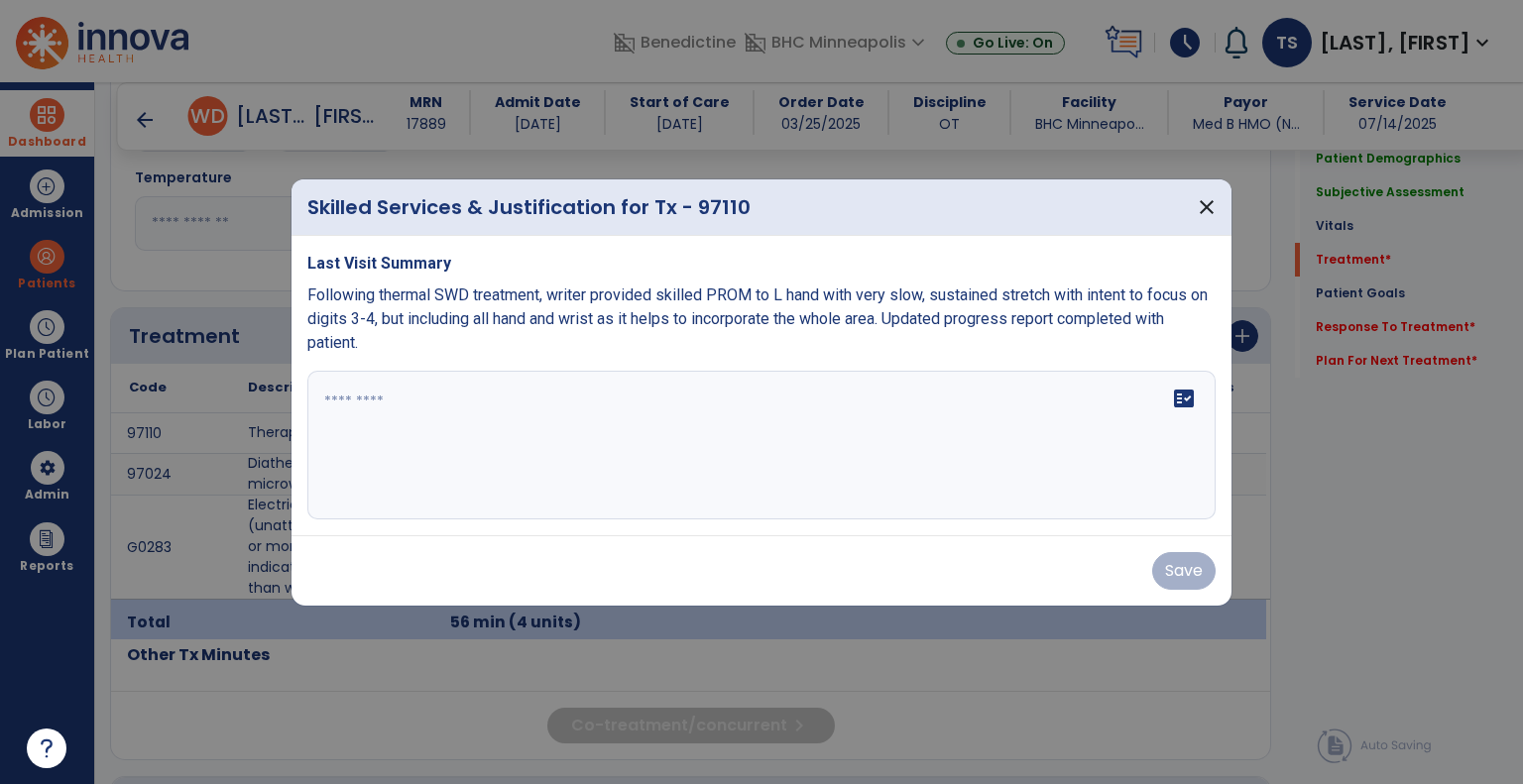click on "Following thermal SWD treatment, writer provided skilled PROM to L hand with very slow, sustained stretch with intent to focus on digits 3-4, but including all hand and wrist as it helps to incorporate the whole area. Updated progress report completed with patient." at bounding box center (758, 318) 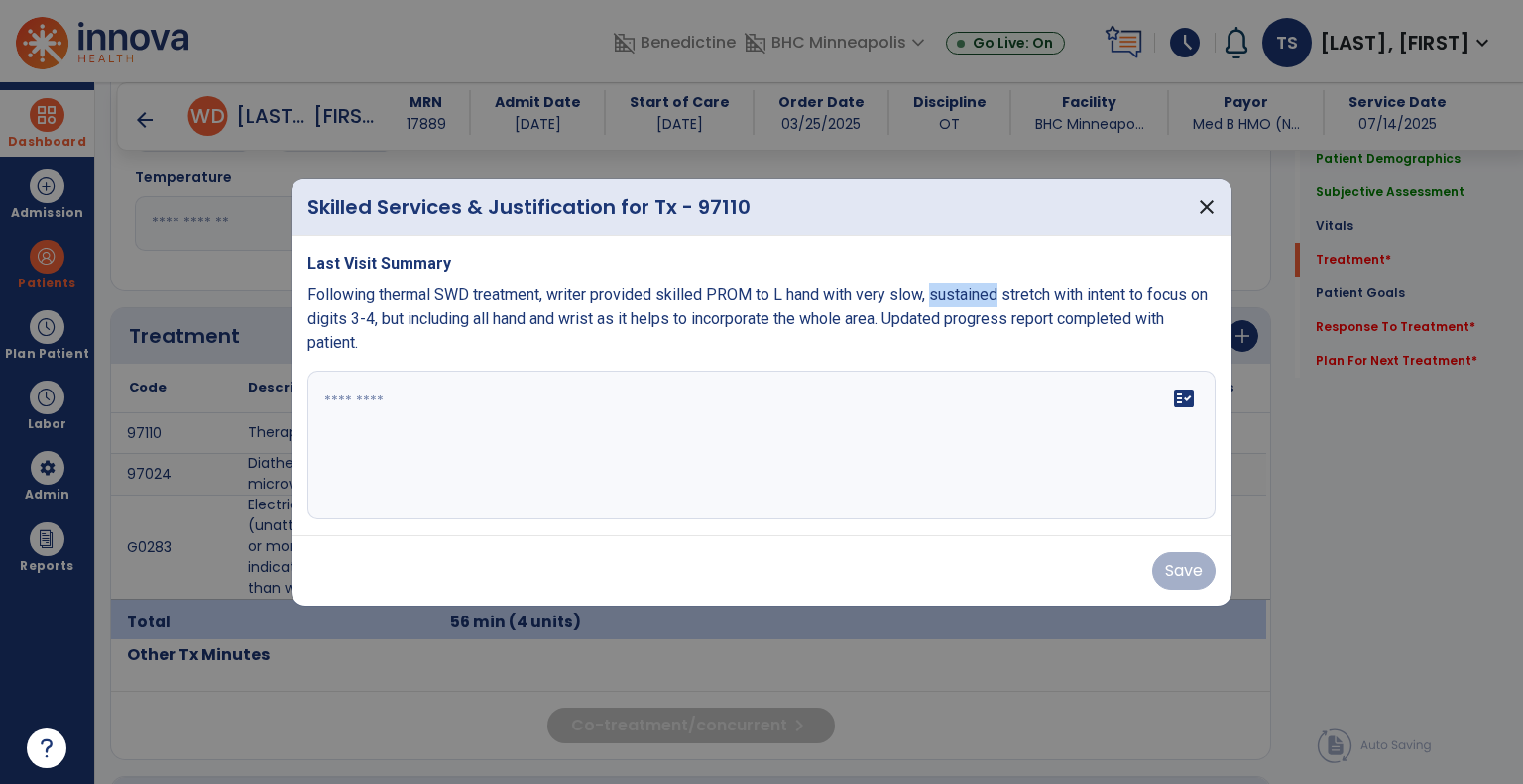 click on "Following thermal SWD treatment, writer provided skilled PROM to L hand with very slow, sustained stretch with intent to focus on digits 3-4, but including all hand and wrist as it helps to incorporate the whole area. Updated progress report completed with patient." at bounding box center [758, 318] 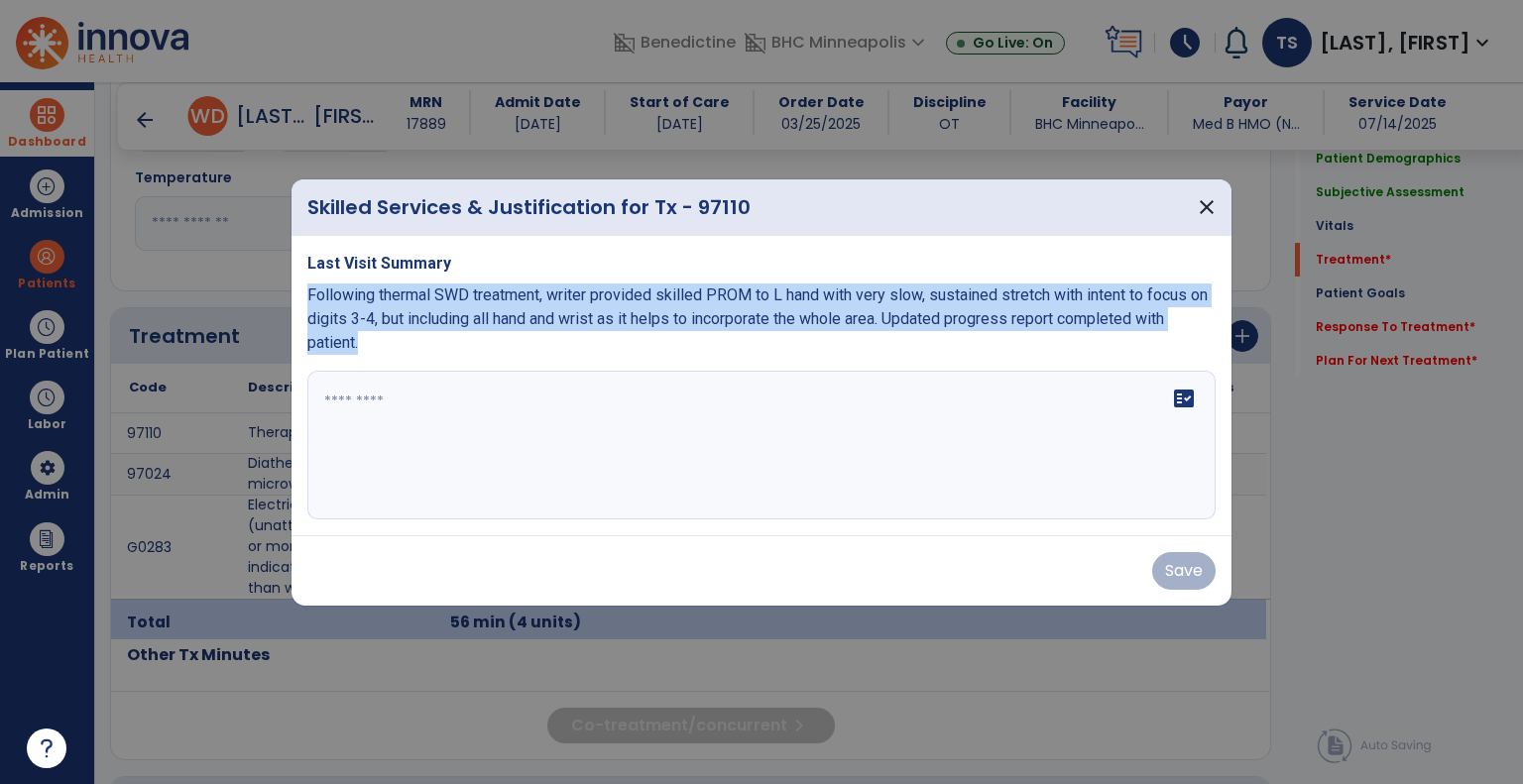 click on "Following thermal SWD treatment, writer provided skilled PROM to L hand with very slow, sustained stretch with intent to focus on digits 3-4, but including all hand and wrist as it helps to incorporate the whole area. Updated progress report completed with patient." at bounding box center (758, 318) 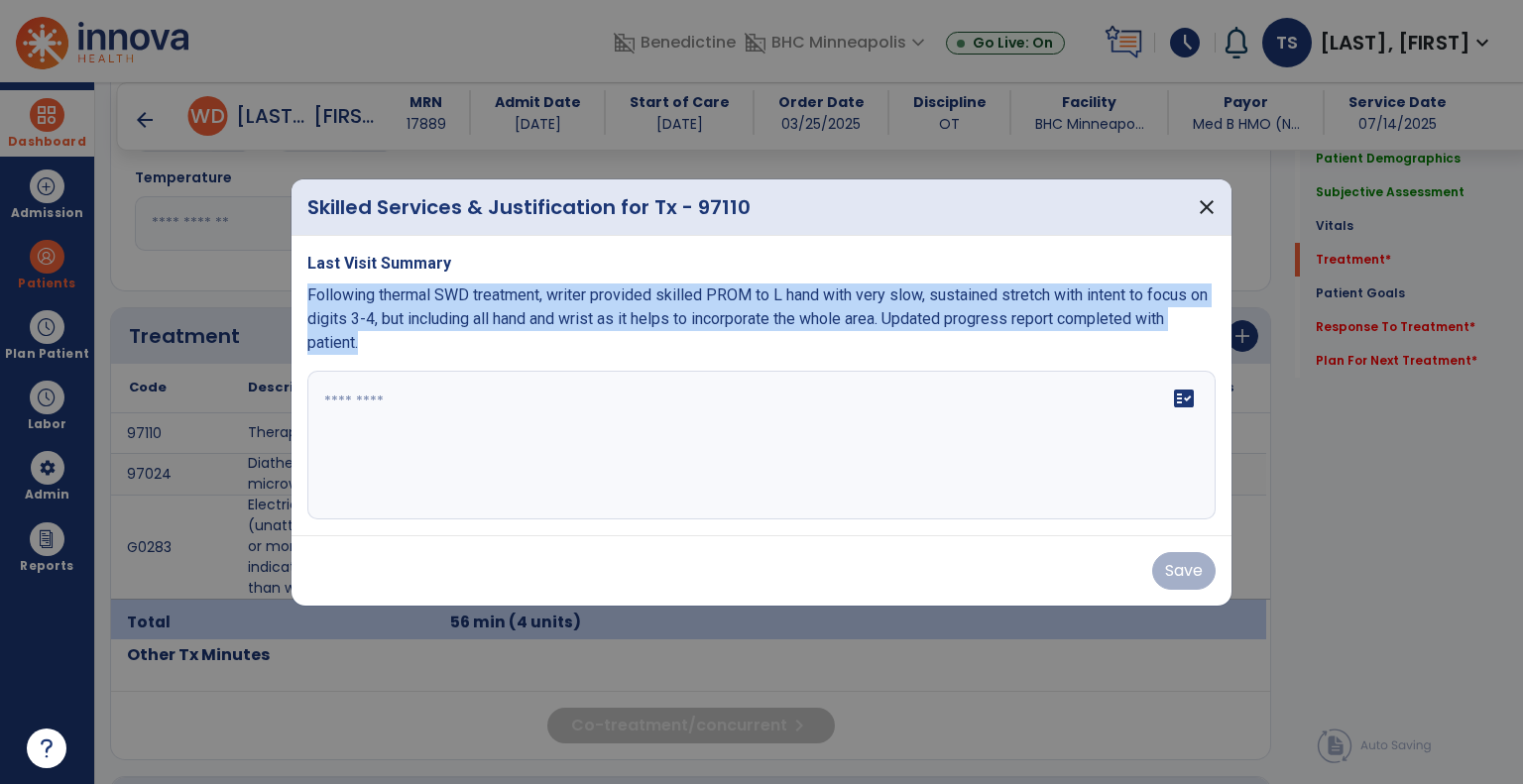 copy on "Following thermal SWD treatment, writer provided skilled PROM to L hand with very slow, sustained stretch with intent to focus on digits 3-4, but including all hand and wrist as it helps to incorporate the whole area. Updated progress report completed with patient." 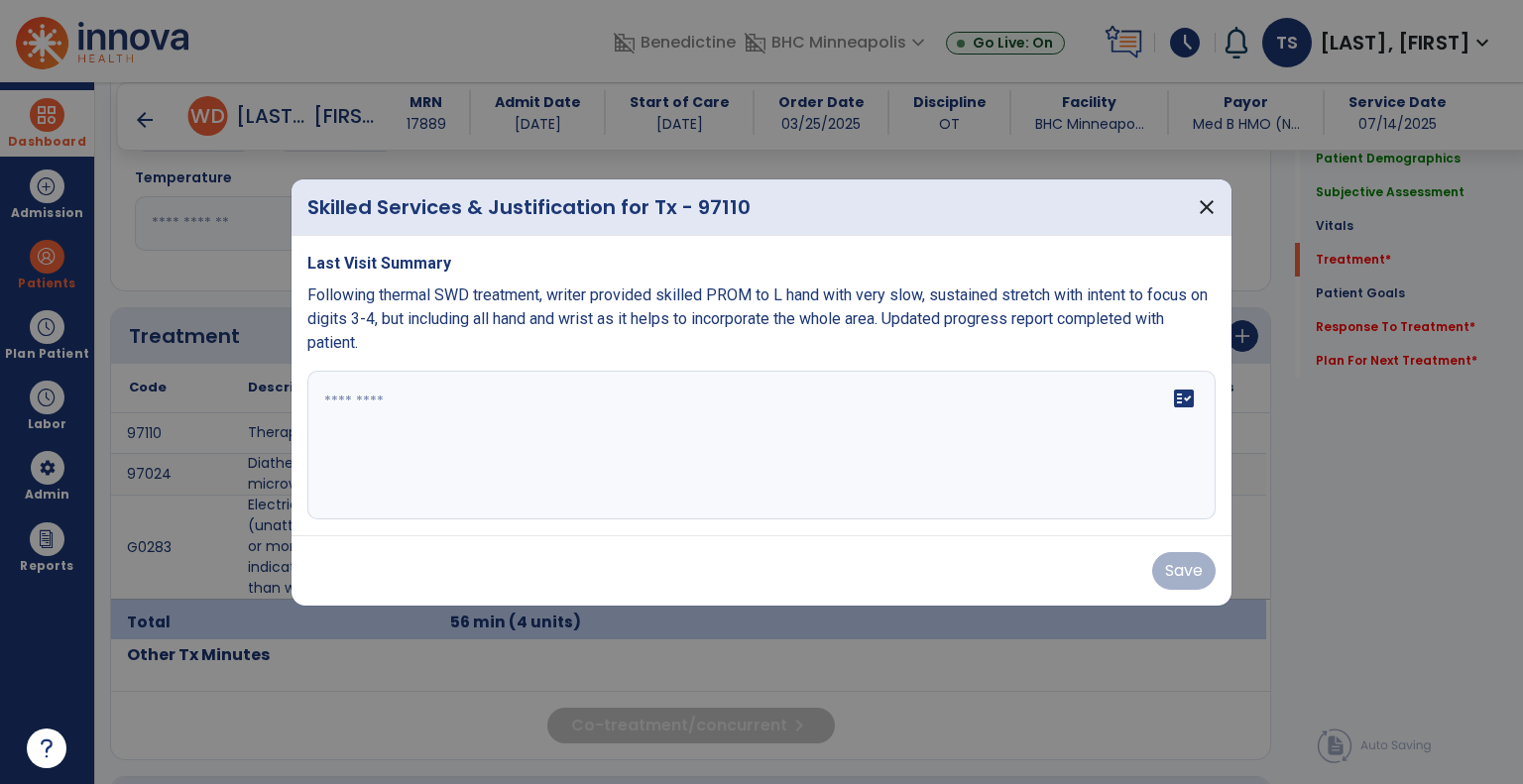 paste on "**********" 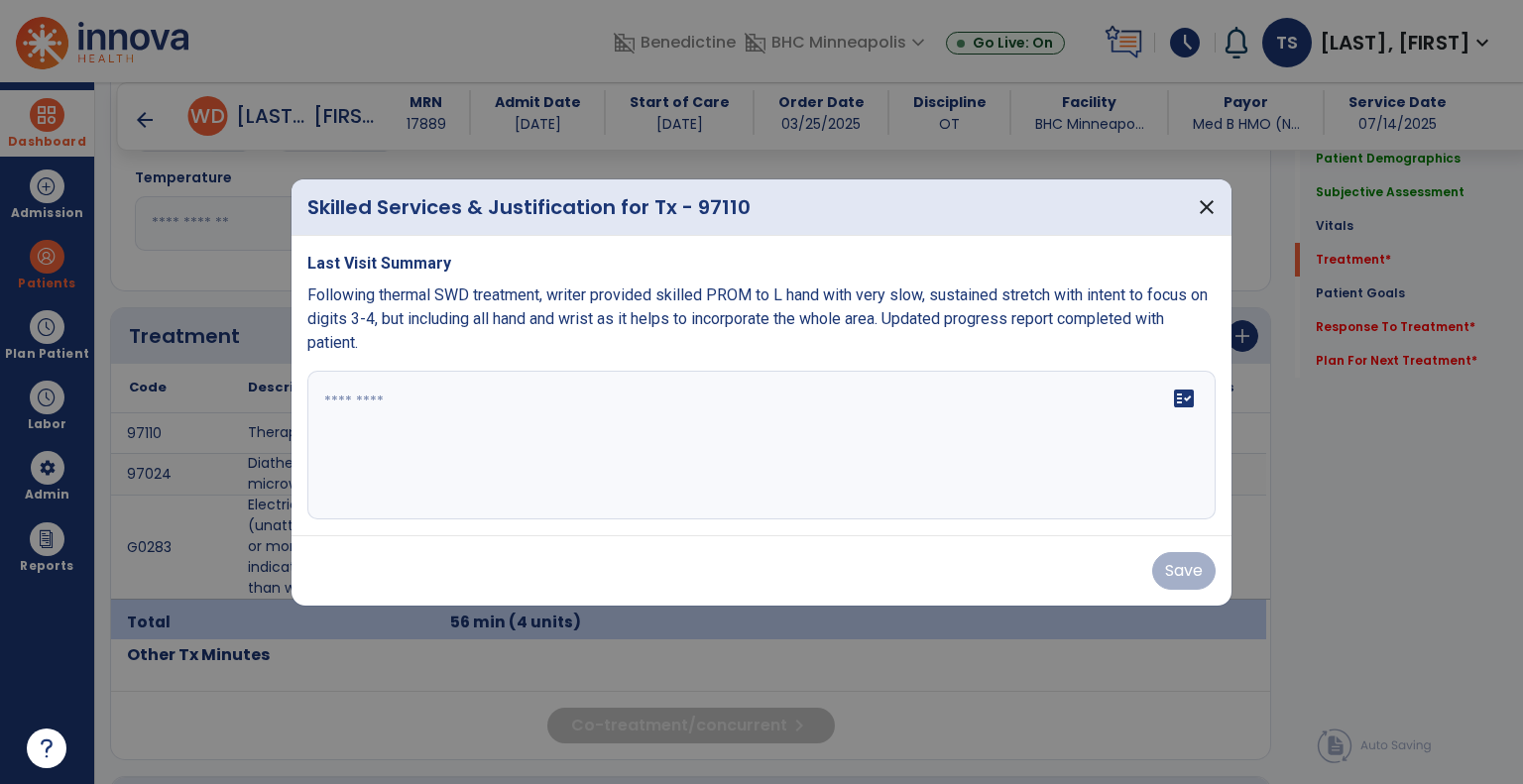 click on "fact_check" at bounding box center [762, 445] 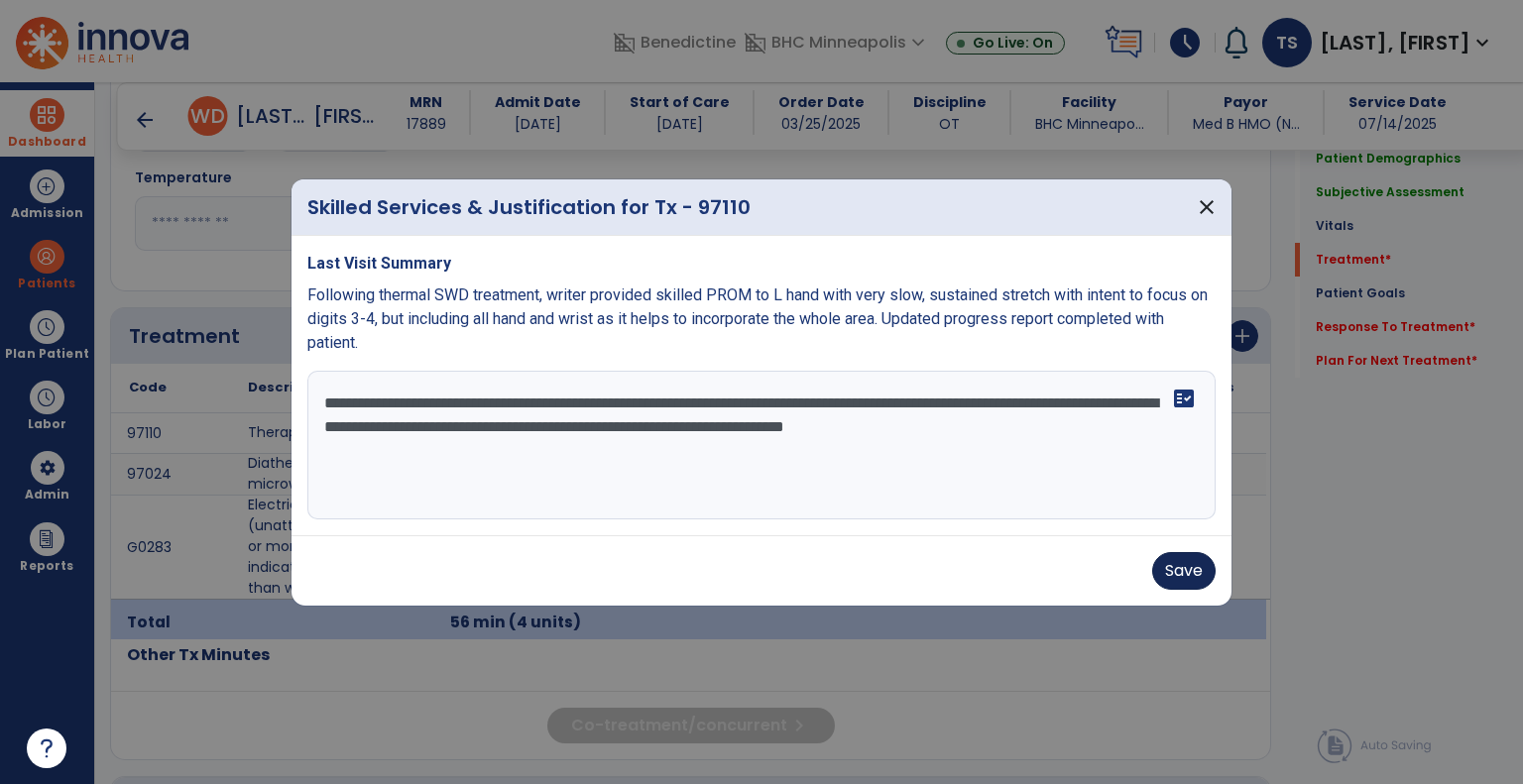type on "**********" 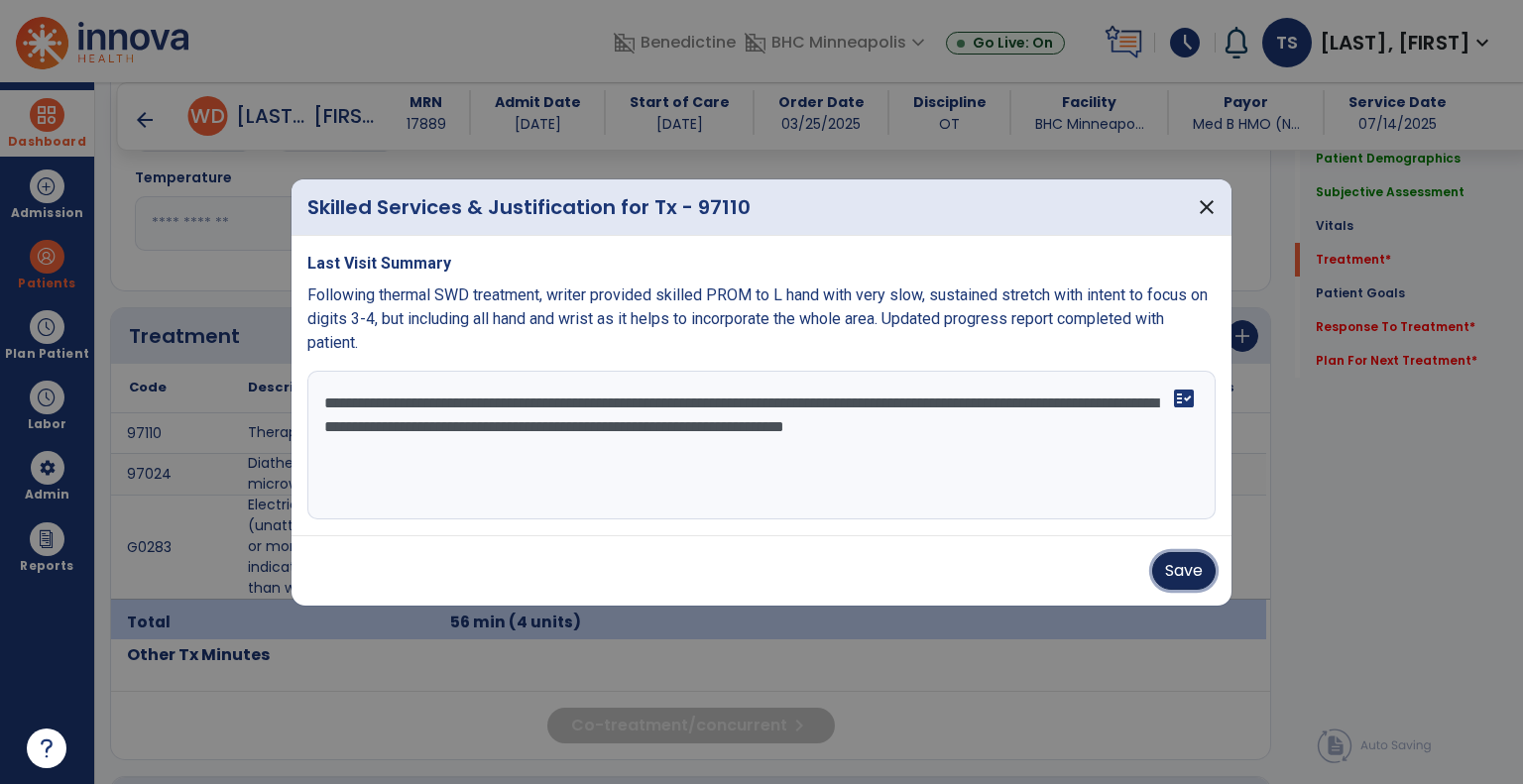click on "Save" at bounding box center [1184, 571] 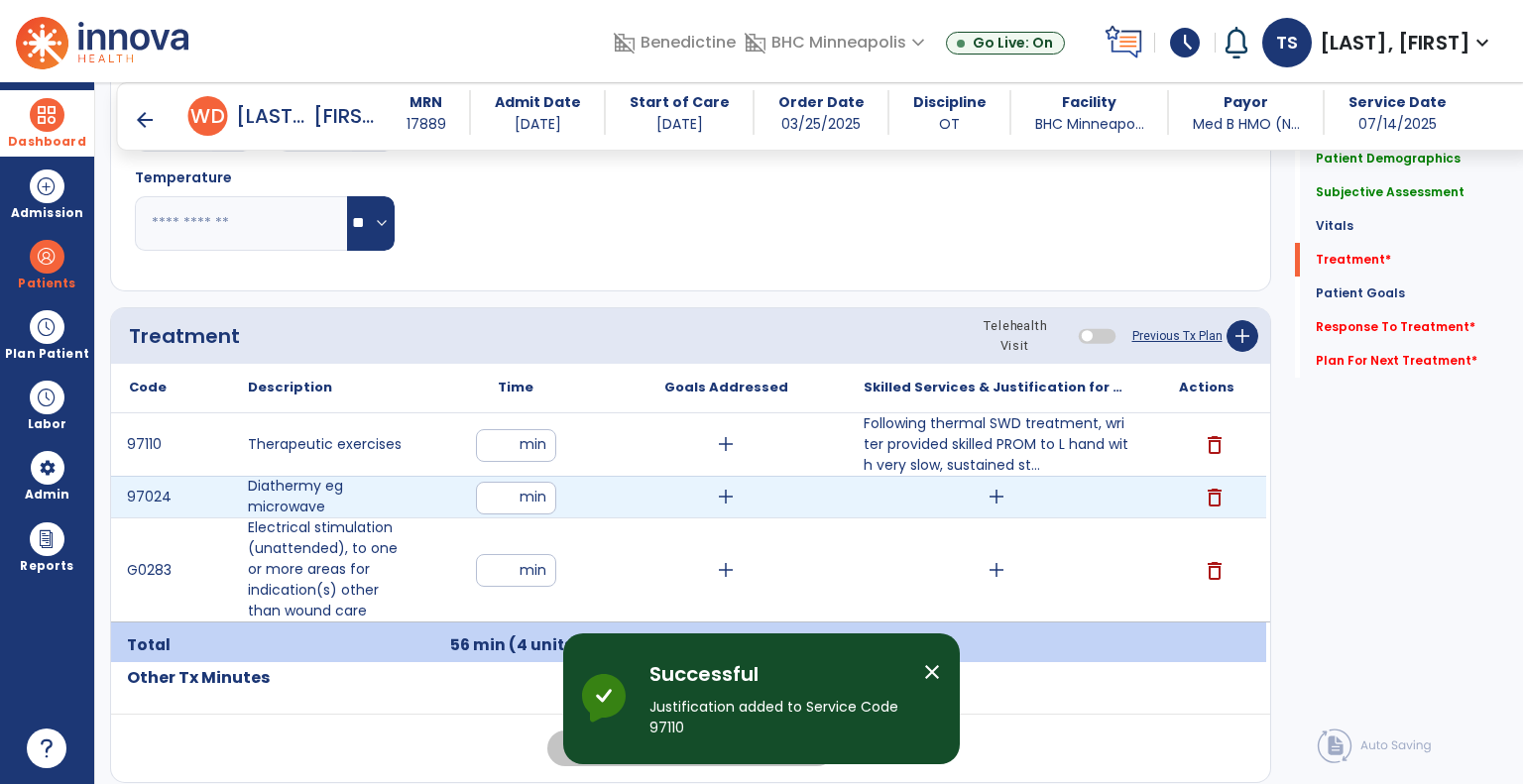 click on "add" at bounding box center (996, 497) 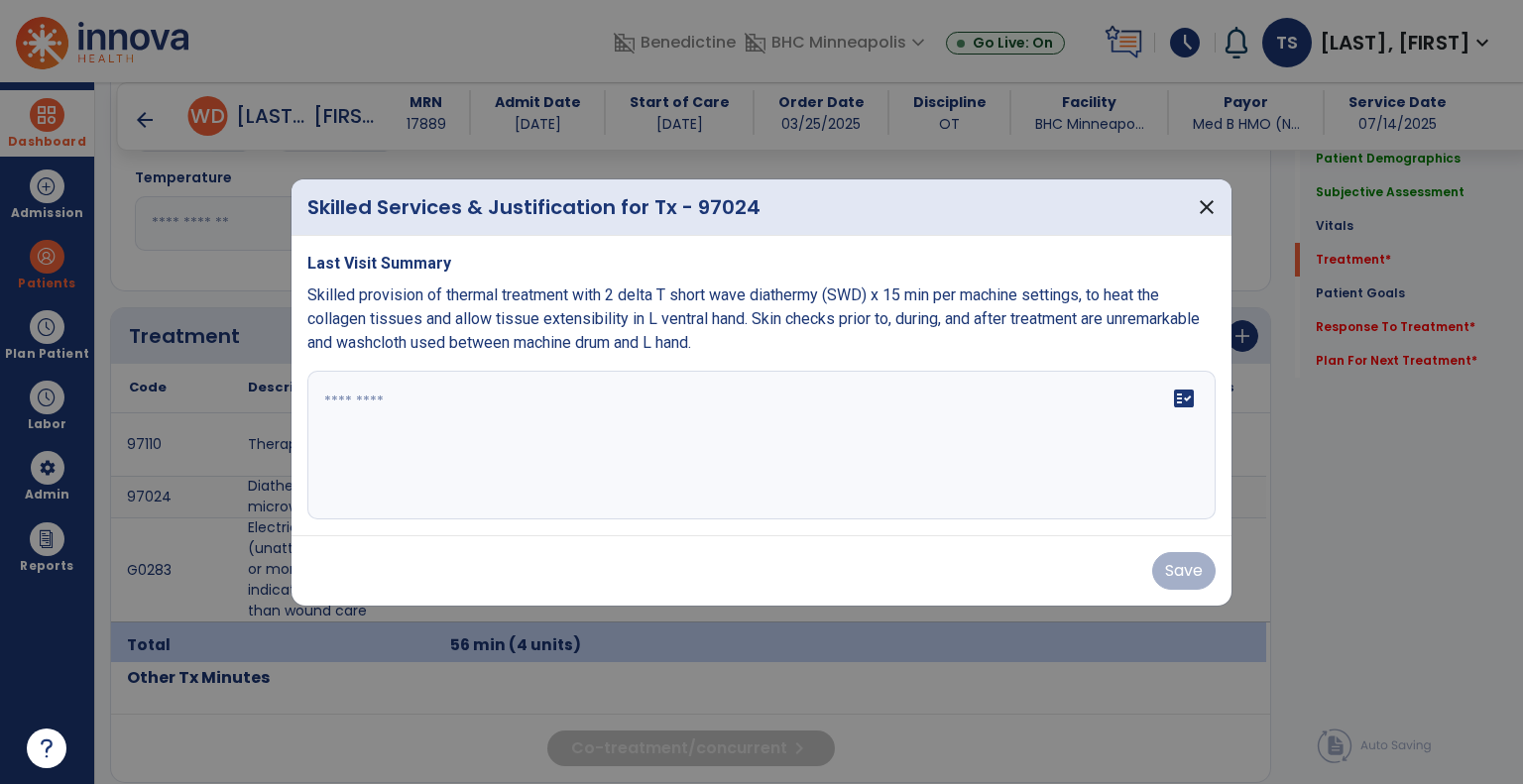 click on "Skilled provision of thermal treatment with 2 delta T short wave diathermy (SWD) x 15 min per machine settings, to heat the collagen tissues and allow tissue extensibility in L ventral hand. Skin checks prior to, during, and after treatment are unremarkable and washcloth used between machine drum and L hand." at bounding box center (754, 318) 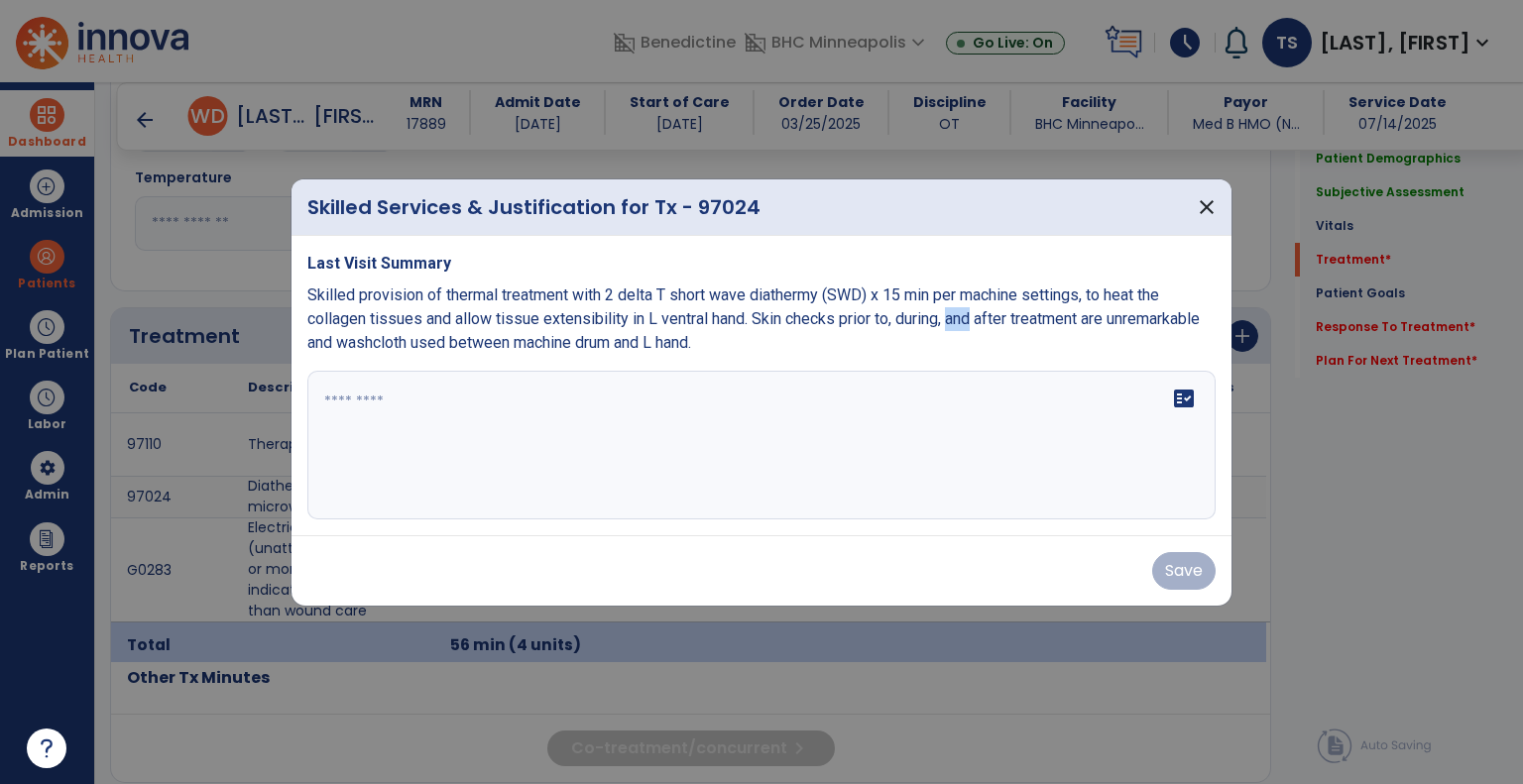 click on "Skilled provision of thermal treatment with 2 delta T short wave diathermy (SWD) x 15 min per machine settings, to heat the collagen tissues and allow tissue extensibility in L ventral hand. Skin checks prior to, during, and after treatment are unremarkable and washcloth used between machine drum and L hand." at bounding box center [754, 318] 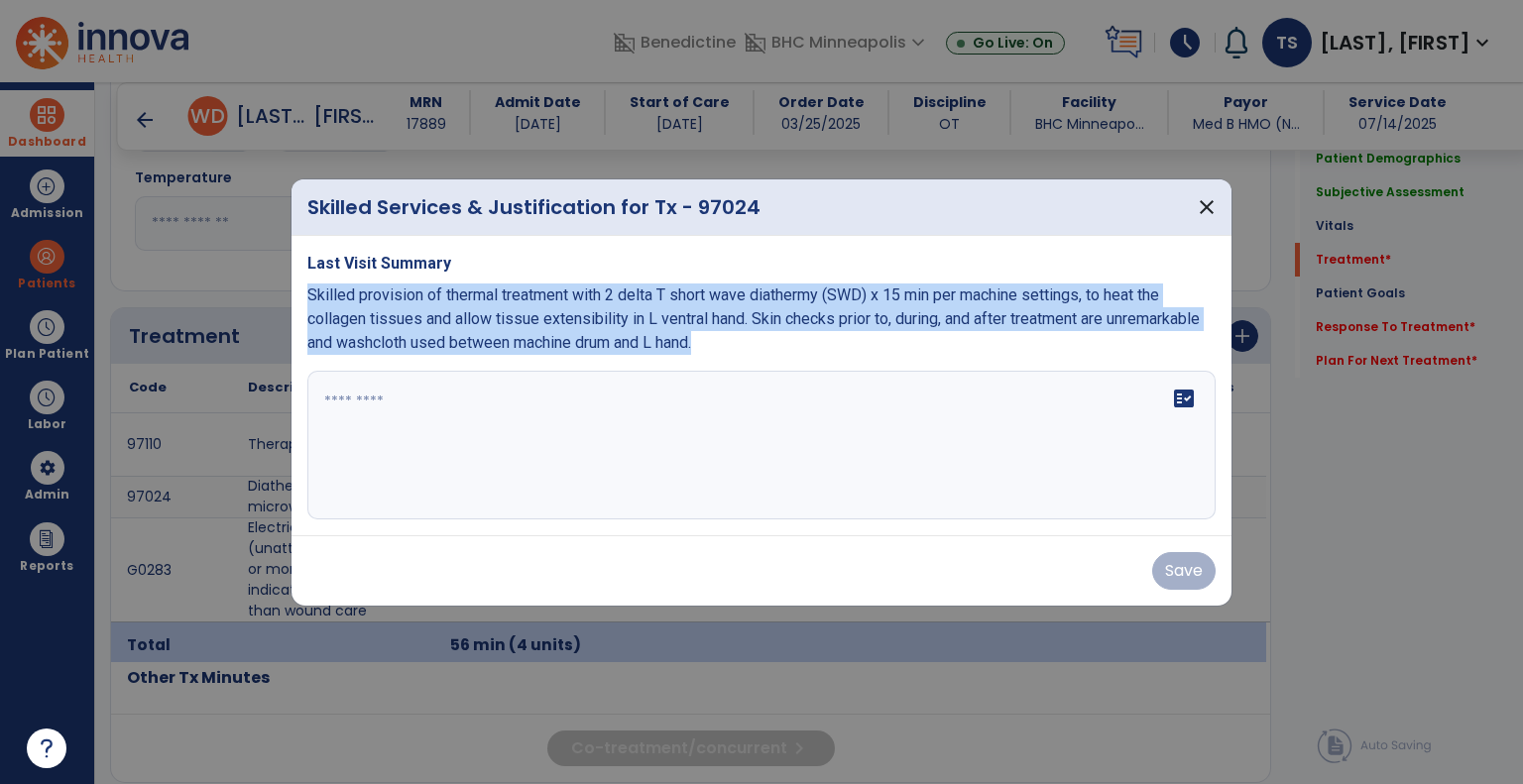 click on "Skilled provision of thermal treatment with 2 delta T short wave diathermy (SWD) x 15 min per machine settings, to heat the collagen tissues and allow tissue extensibility in L ventral hand. Skin checks prior to, during, and after treatment are unremarkable and washcloth used between machine drum and L hand." at bounding box center [754, 318] 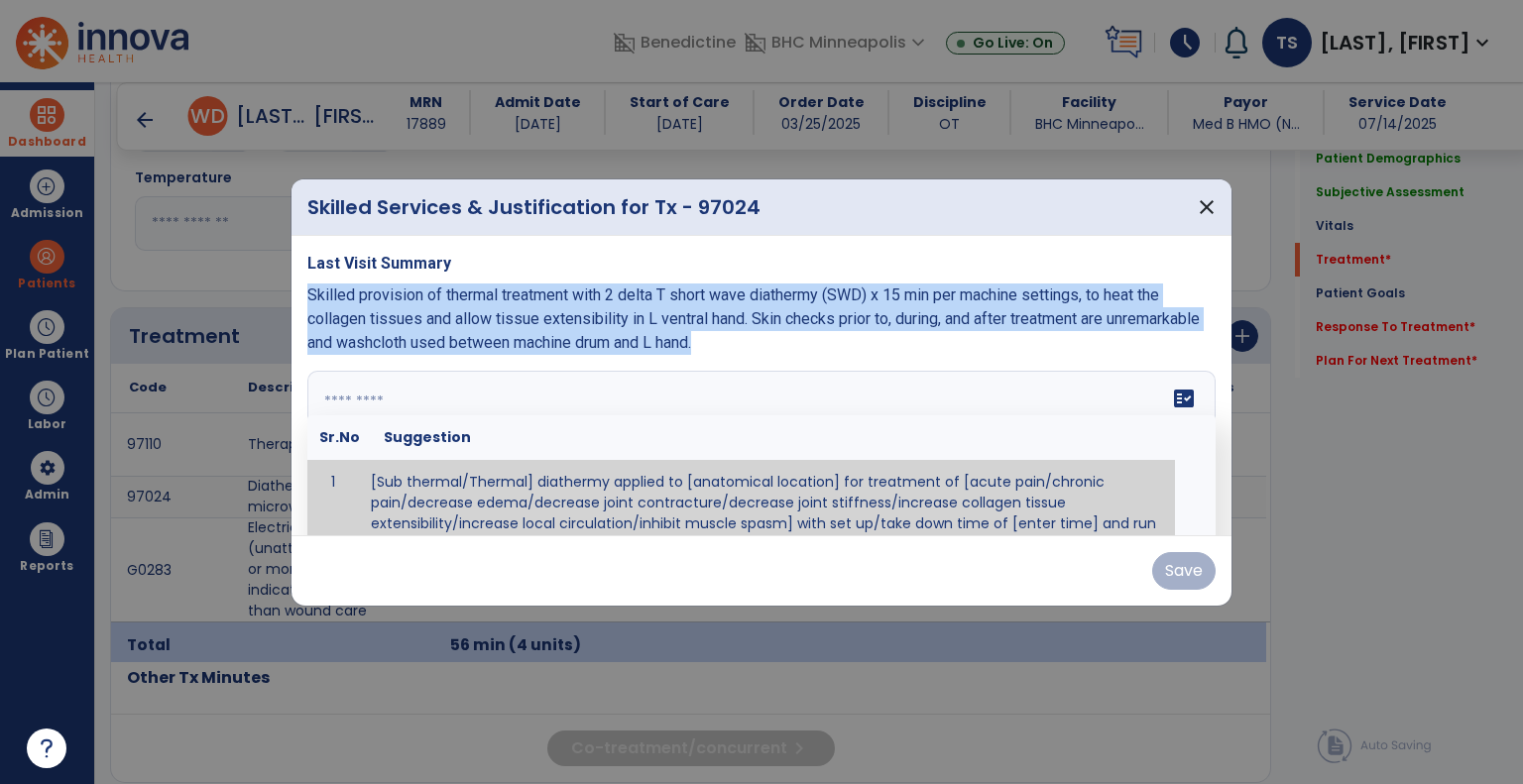 paste on "**********" 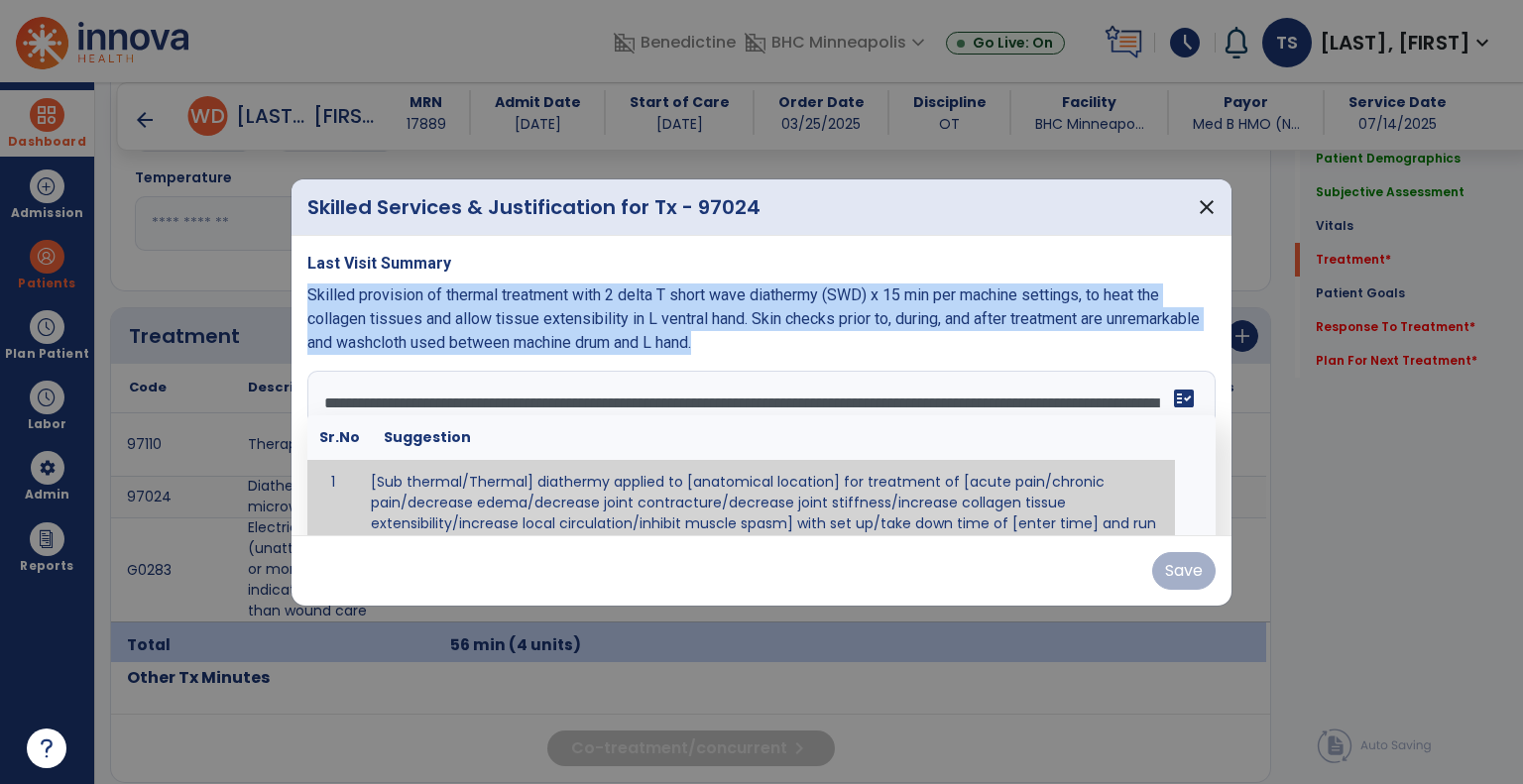 scroll, scrollTop: 23, scrollLeft: 0, axis: vertical 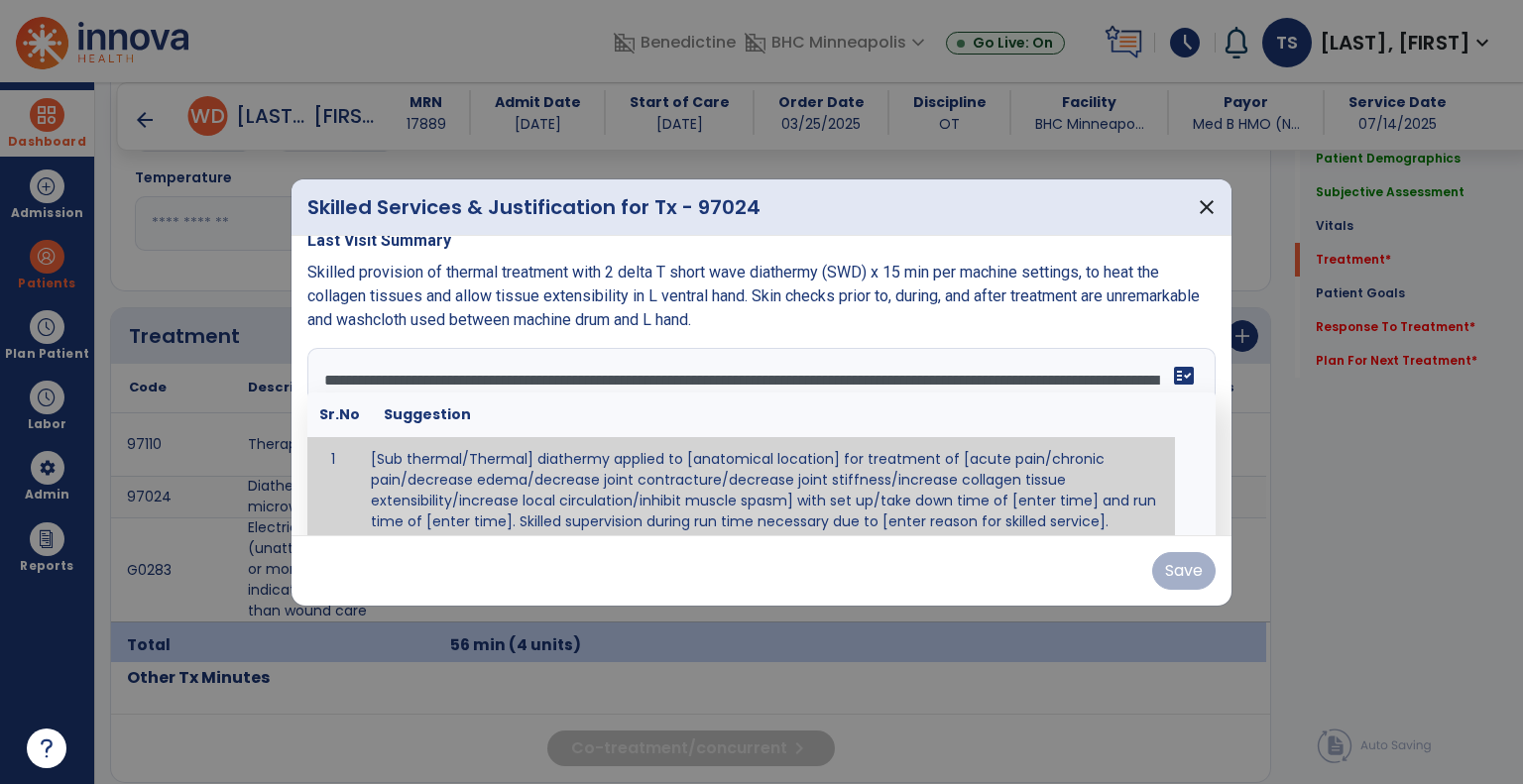 click at bounding box center (762, 422) 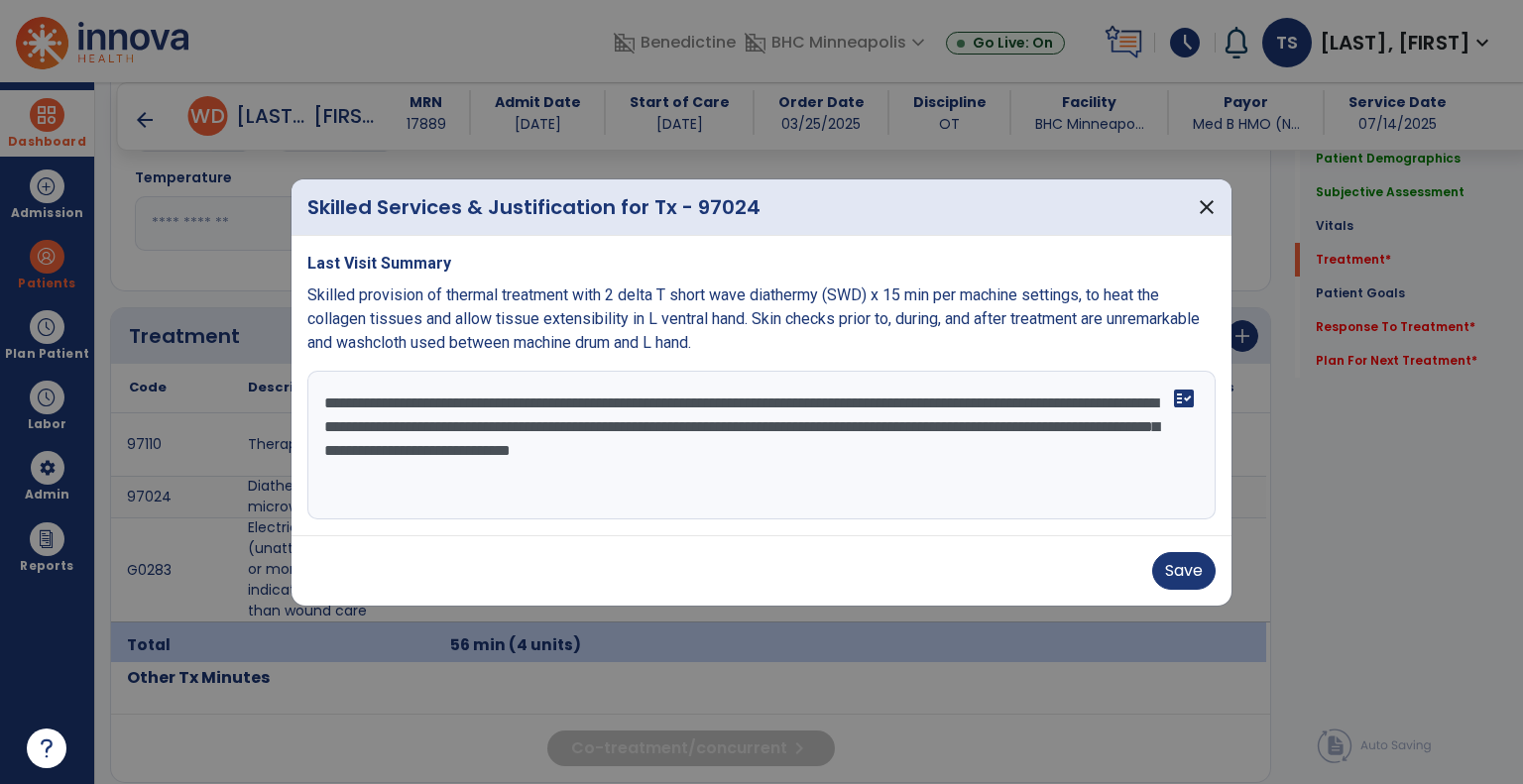 scroll, scrollTop: 0, scrollLeft: 0, axis: both 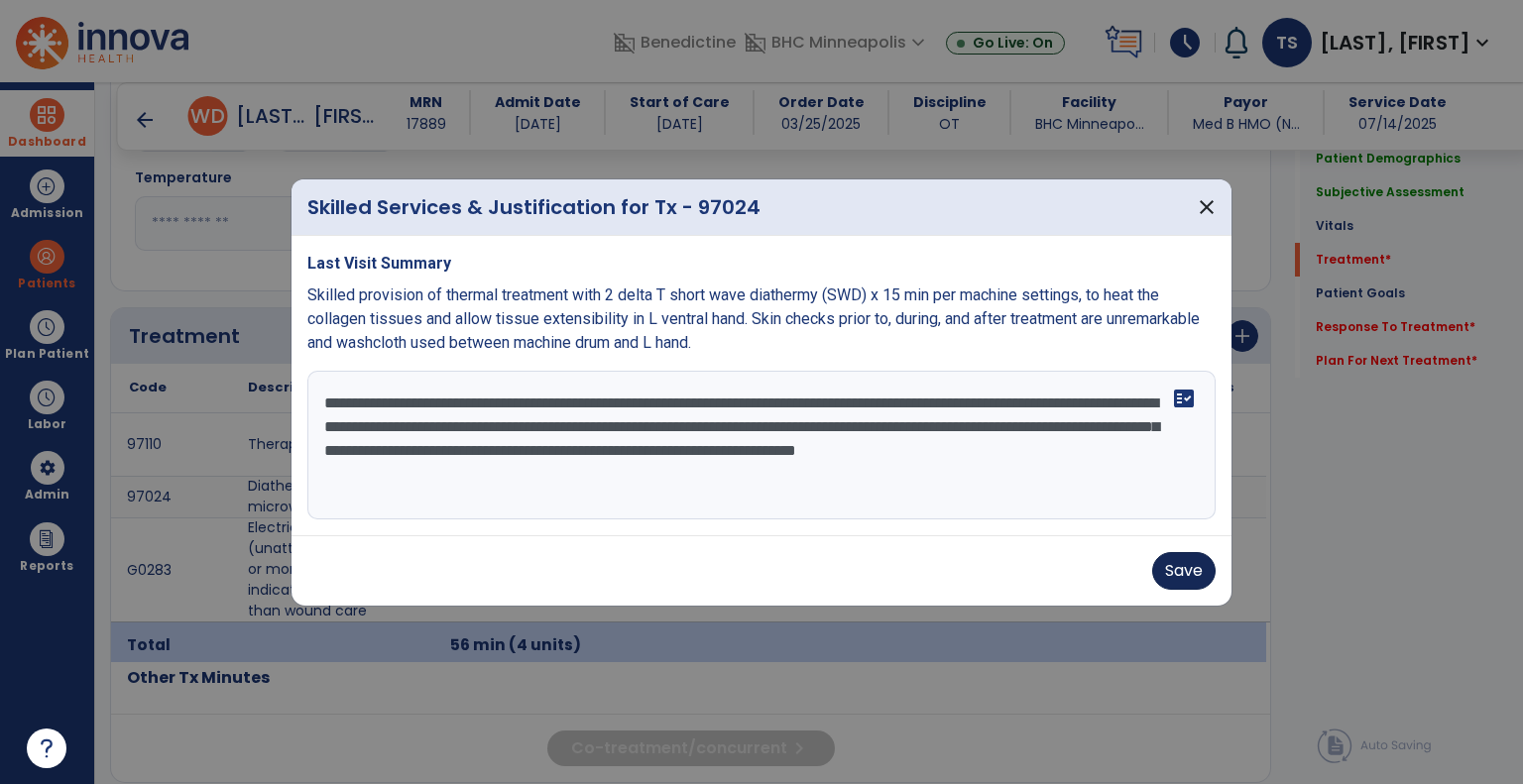 type on "**********" 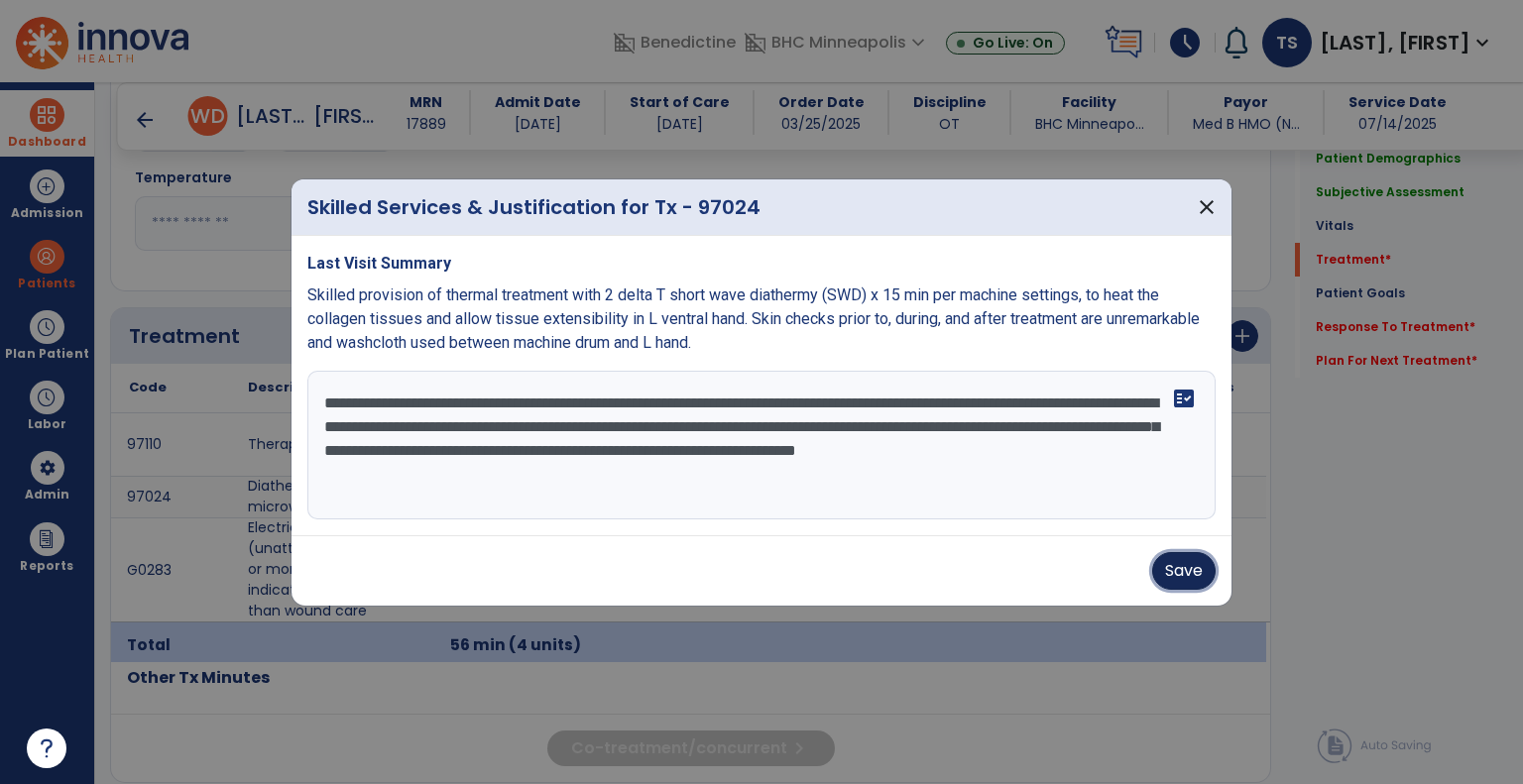 click on "Save" at bounding box center [1184, 571] 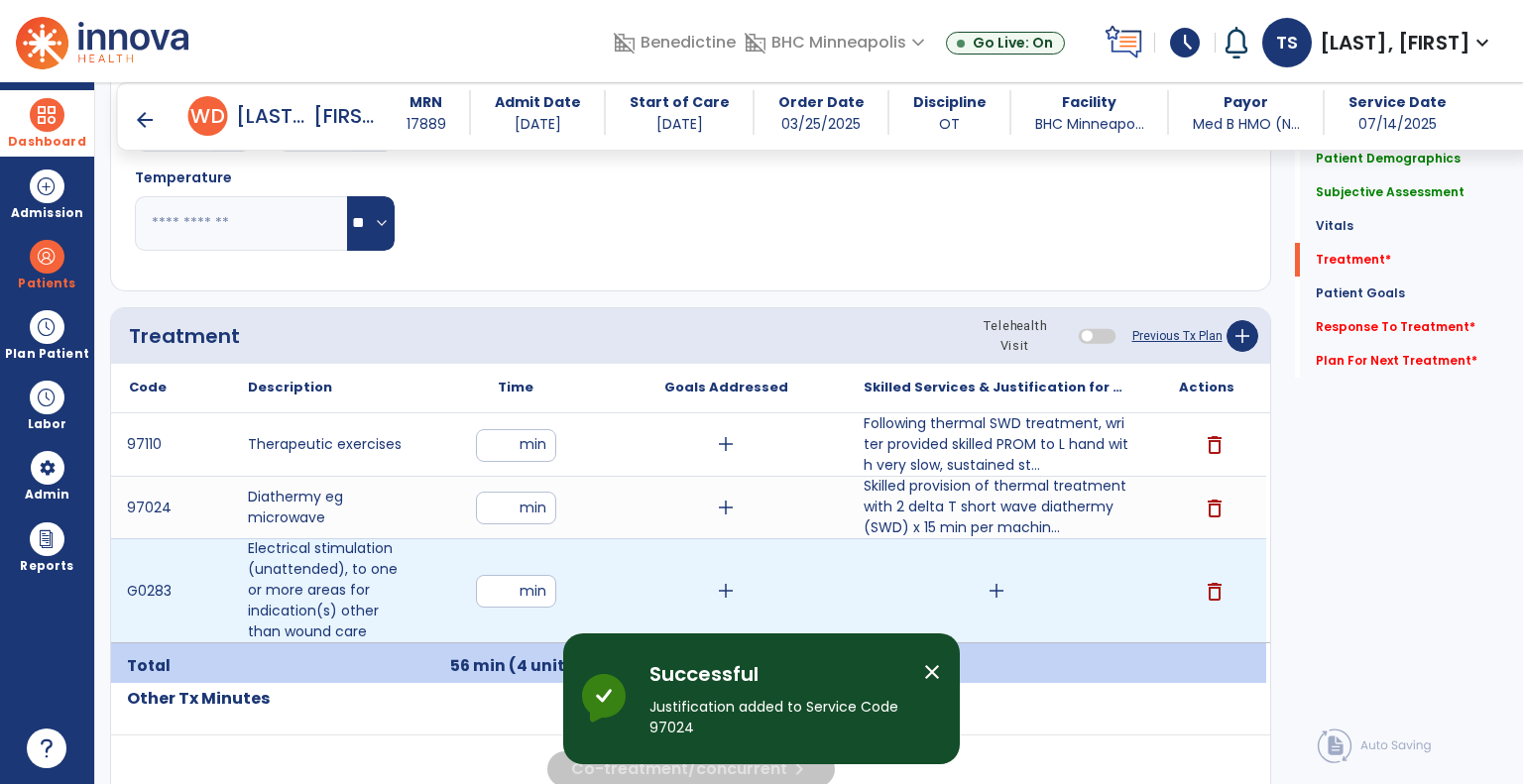 click on "add" at bounding box center [996, 591] 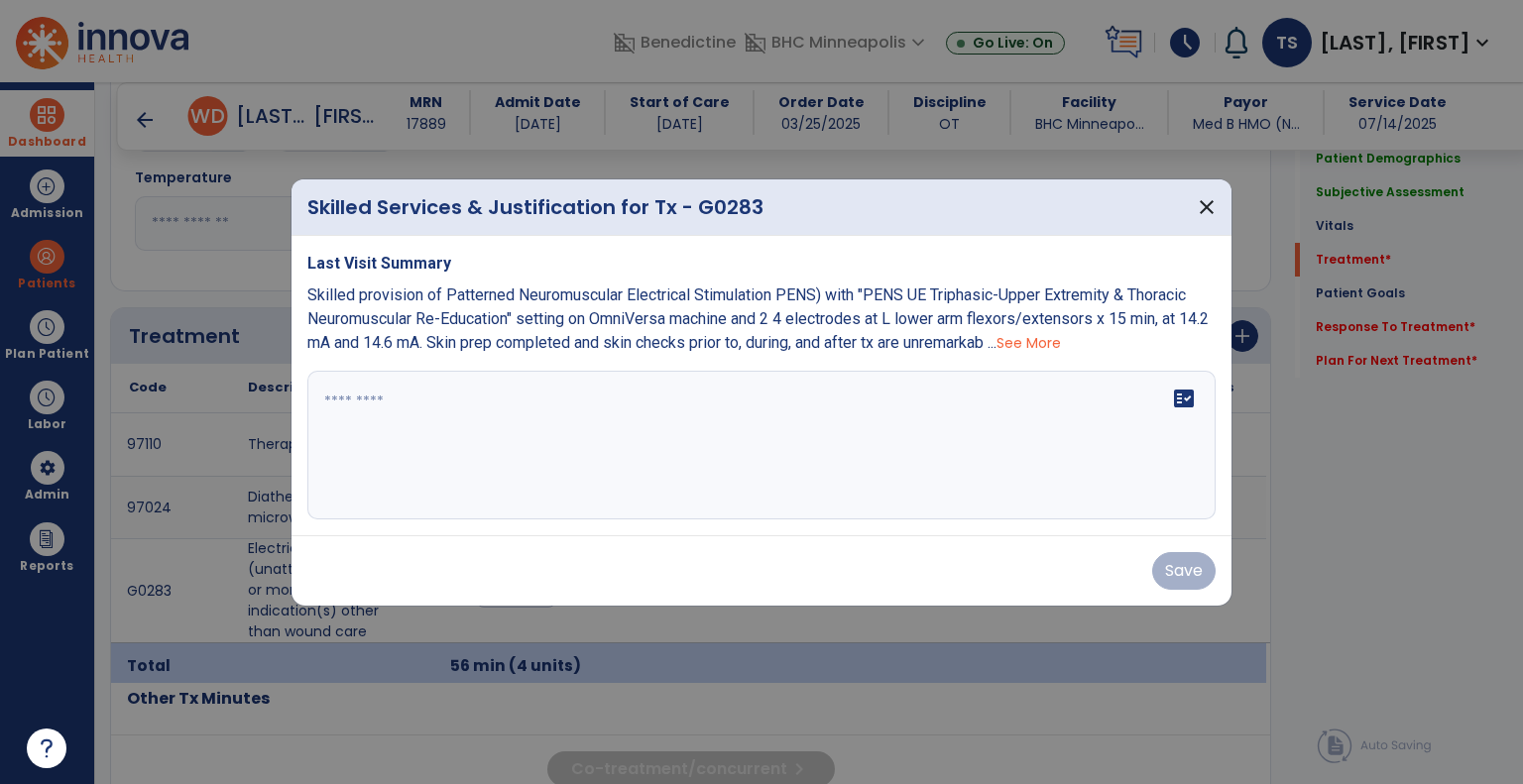 click on "See More" at bounding box center (1028, 343) 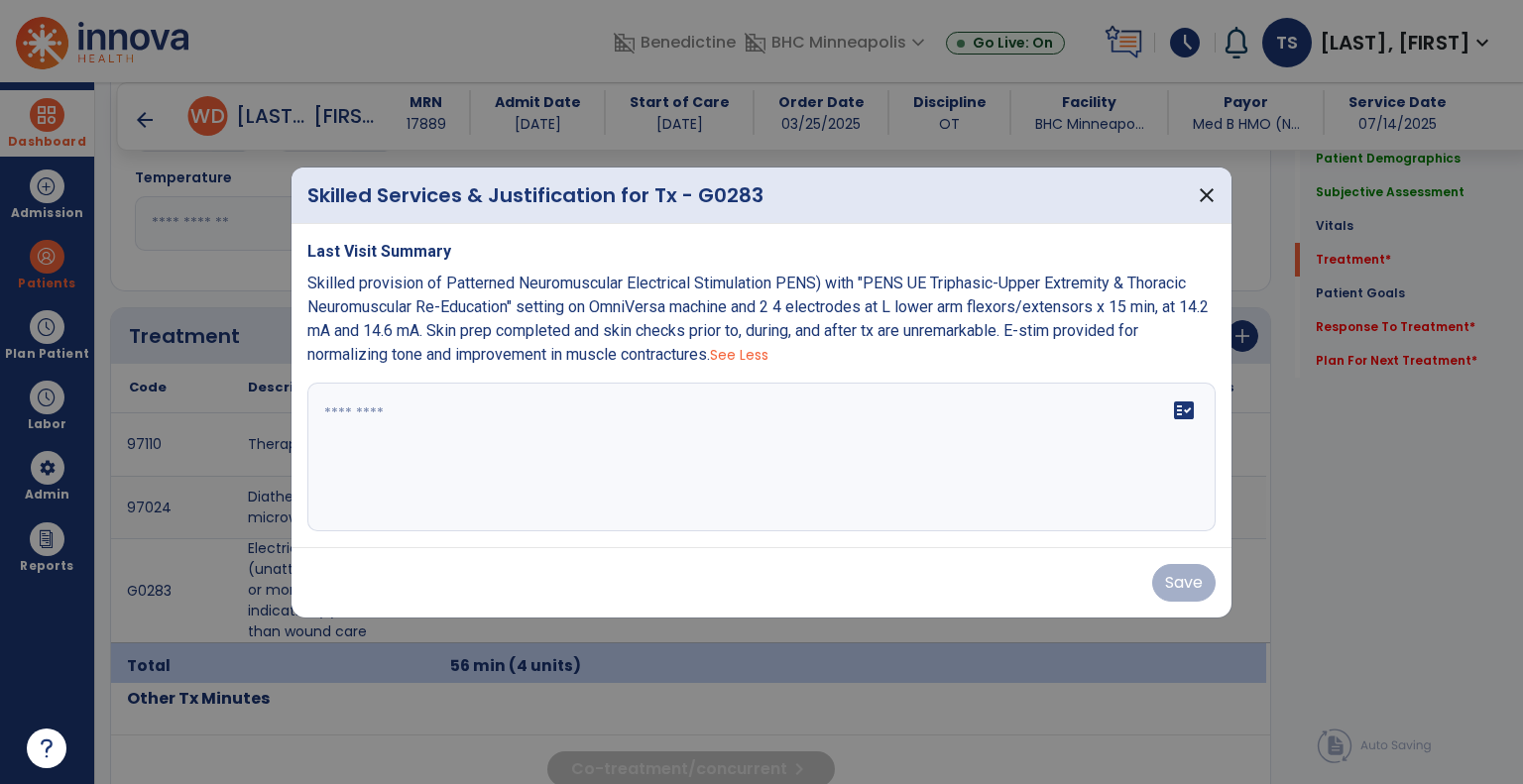 click on "Skilled provision of Patterned Neuromuscular Electrical Stimulation PENS) with "PENS UE Triphasic-Upper Extremity & Thoracic Neuromuscular Re-Education" setting on OmniVersa machine and 2  4 electrodes at L lower arm flexors/extensors x 15 min, at 14.2 mA and 14.6 mA. Skin prep completed and skin checks prior to, during, and after tx are unremarkable. E-stim provided for normalizing tone and improvement in muscle contractures." at bounding box center (758, 318) 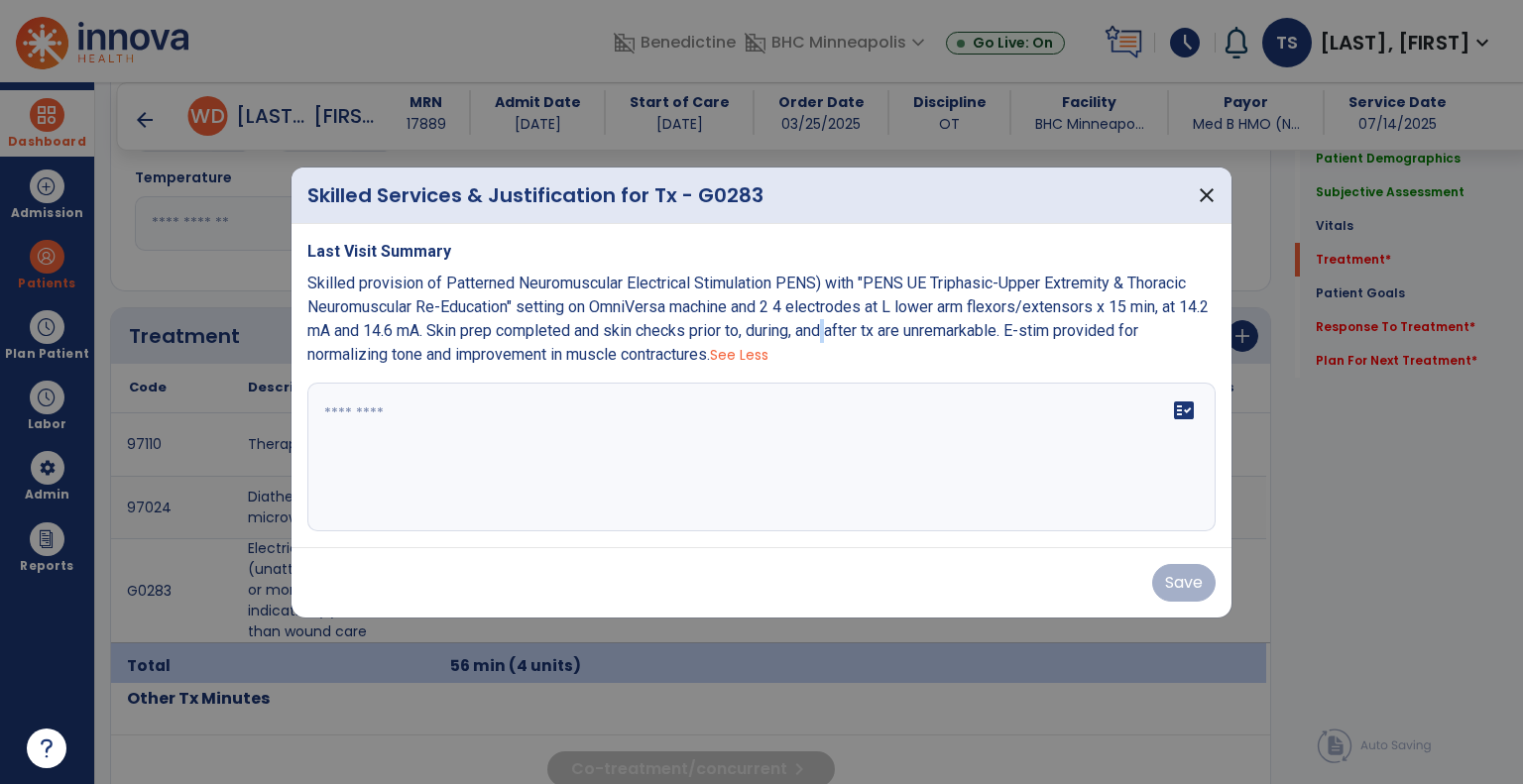 click on "Skilled provision of Patterned Neuromuscular Electrical Stimulation PENS) with "PENS UE Triphasic-Upper Extremity & Thoracic Neuromuscular Re-Education" setting on OmniVersa machine and 2  4 electrodes at L lower arm flexors/extensors x 15 min, at 14.2 mA and 14.6 mA. Skin prep completed and skin checks prior to, during, and after tx are unremarkable. E-stim provided for normalizing tone and improvement in muscle contractures." at bounding box center [758, 318] 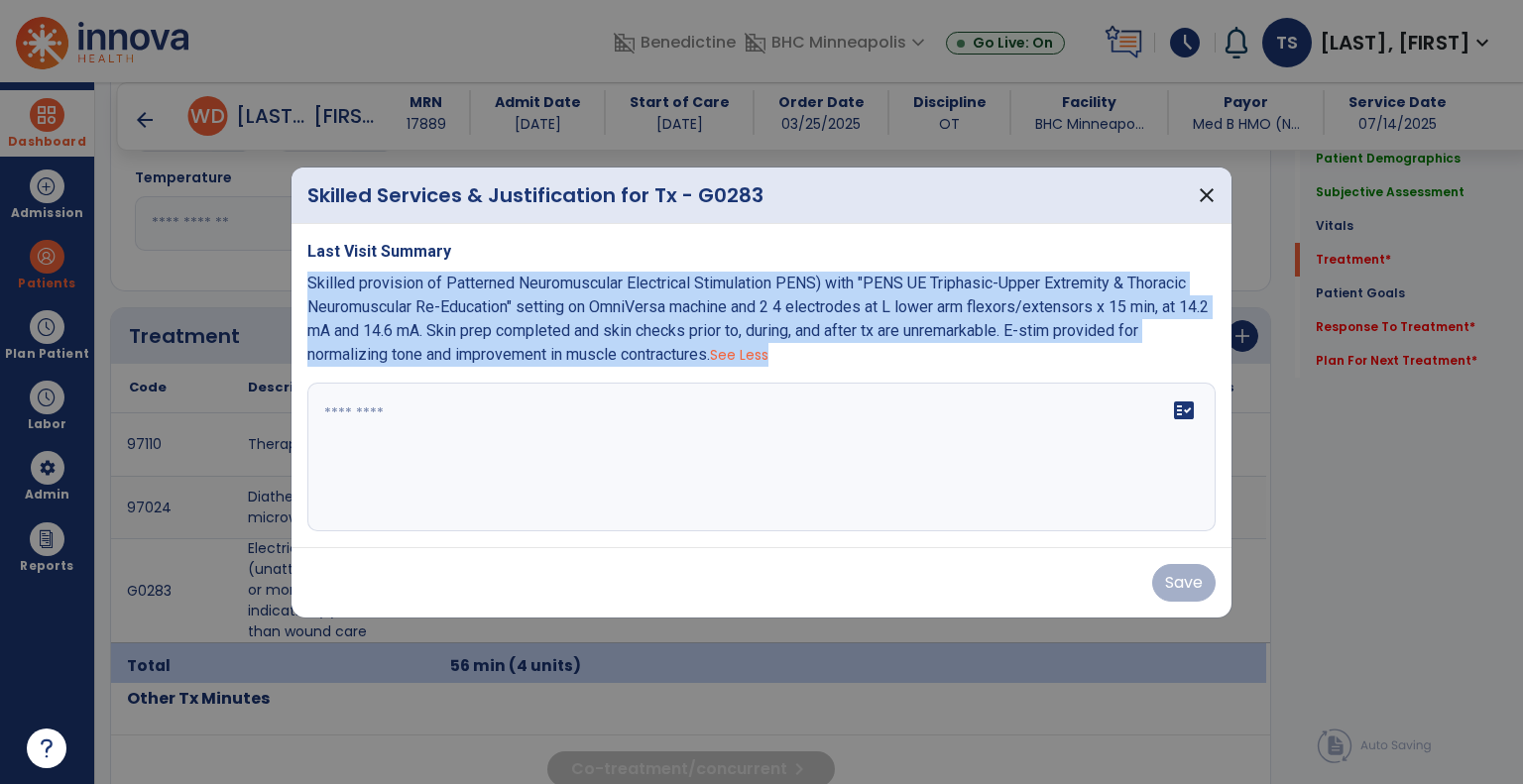 click on "Skilled provision of Patterned Neuromuscular Electrical Stimulation PENS) with "PENS UE Triphasic-Upper Extremity & Thoracic Neuromuscular Re-Education" setting on OmniVersa machine and 2  4 electrodes at L lower arm flexors/extensors x 15 min, at 14.2 mA and 14.6 mA. Skin prep completed and skin checks prior to, during, and after tx are unremarkable. E-stim provided for normalizing tone and improvement in muscle contractures." at bounding box center [758, 318] 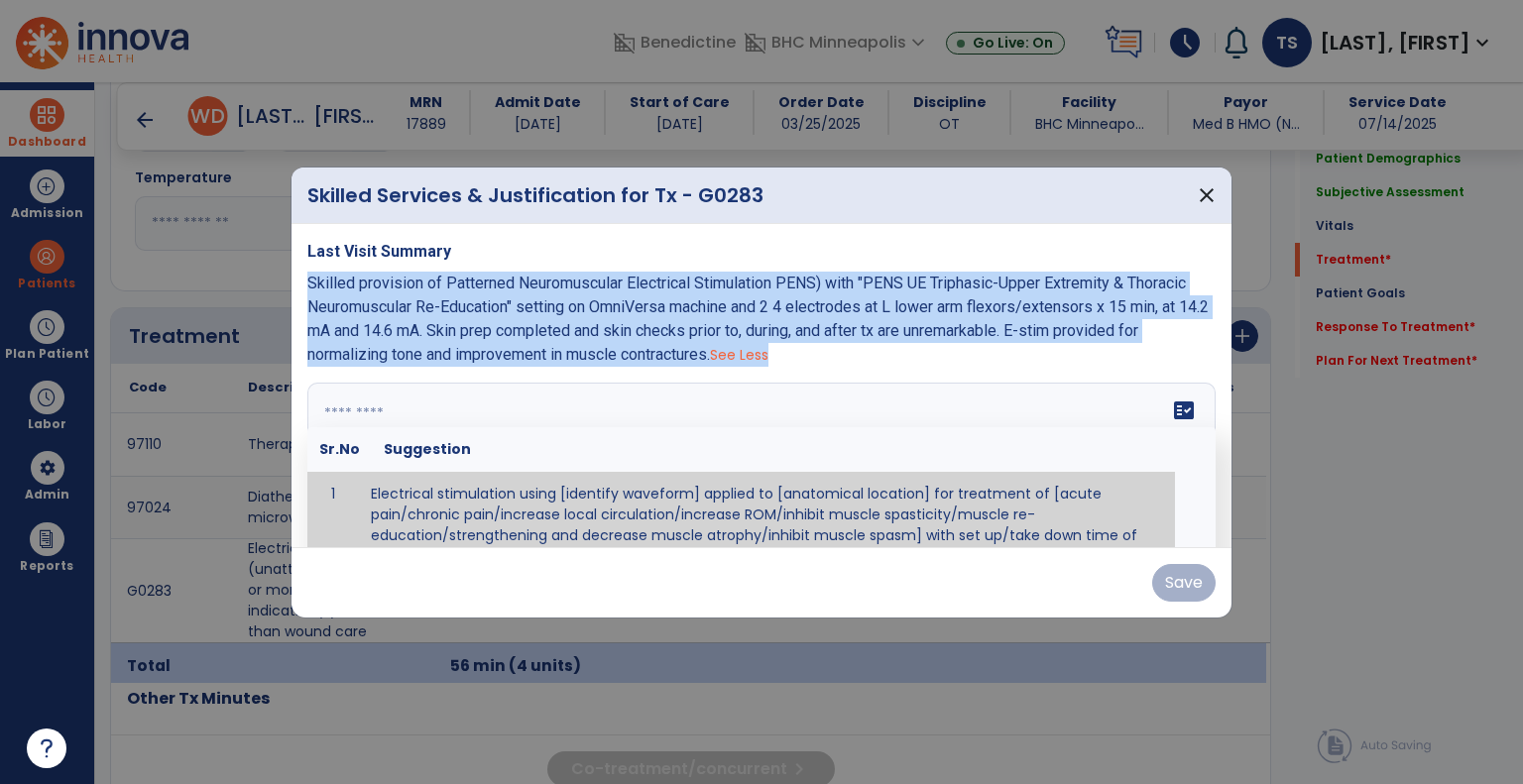 paste on "**********" 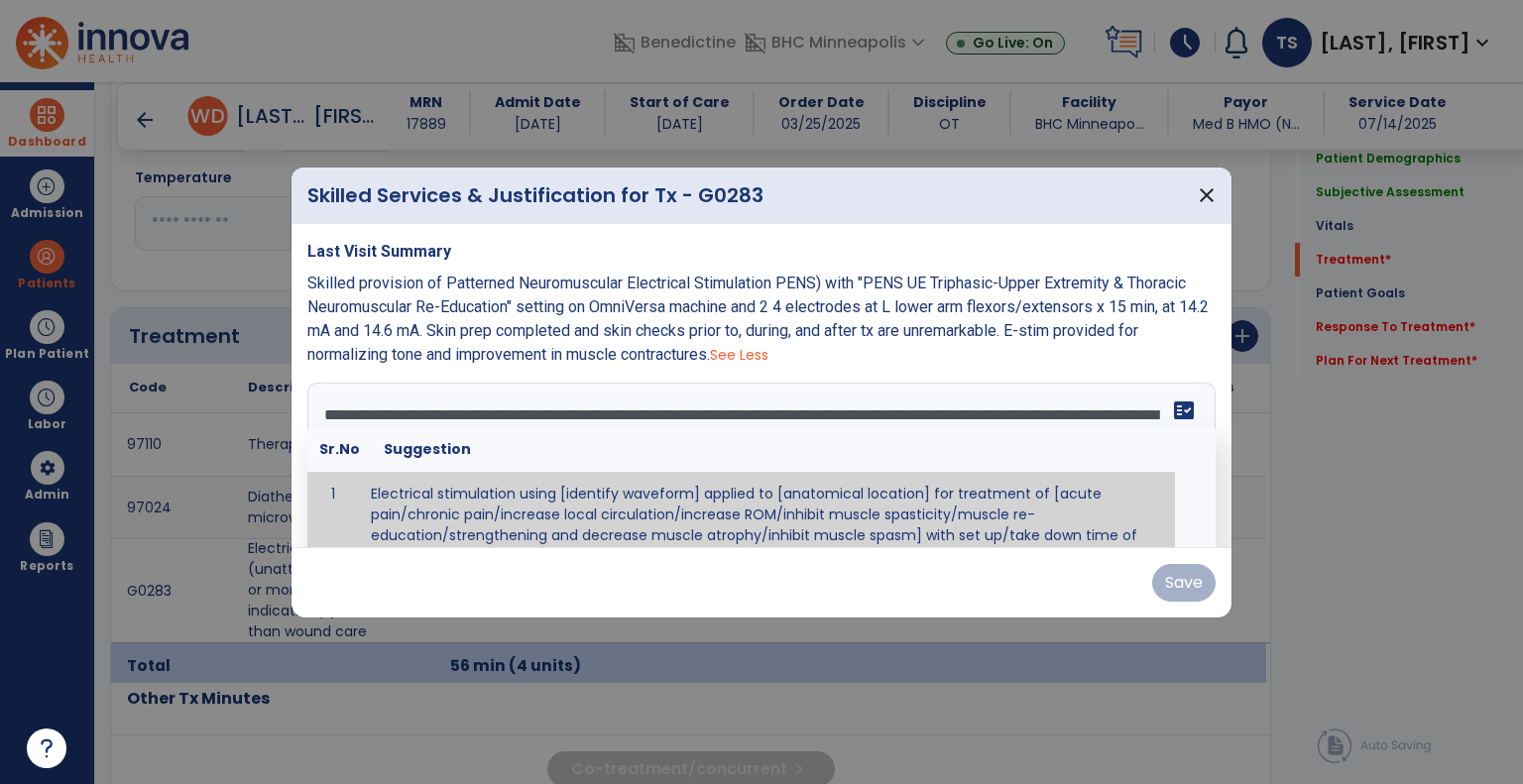 click at bounding box center [762, 457] 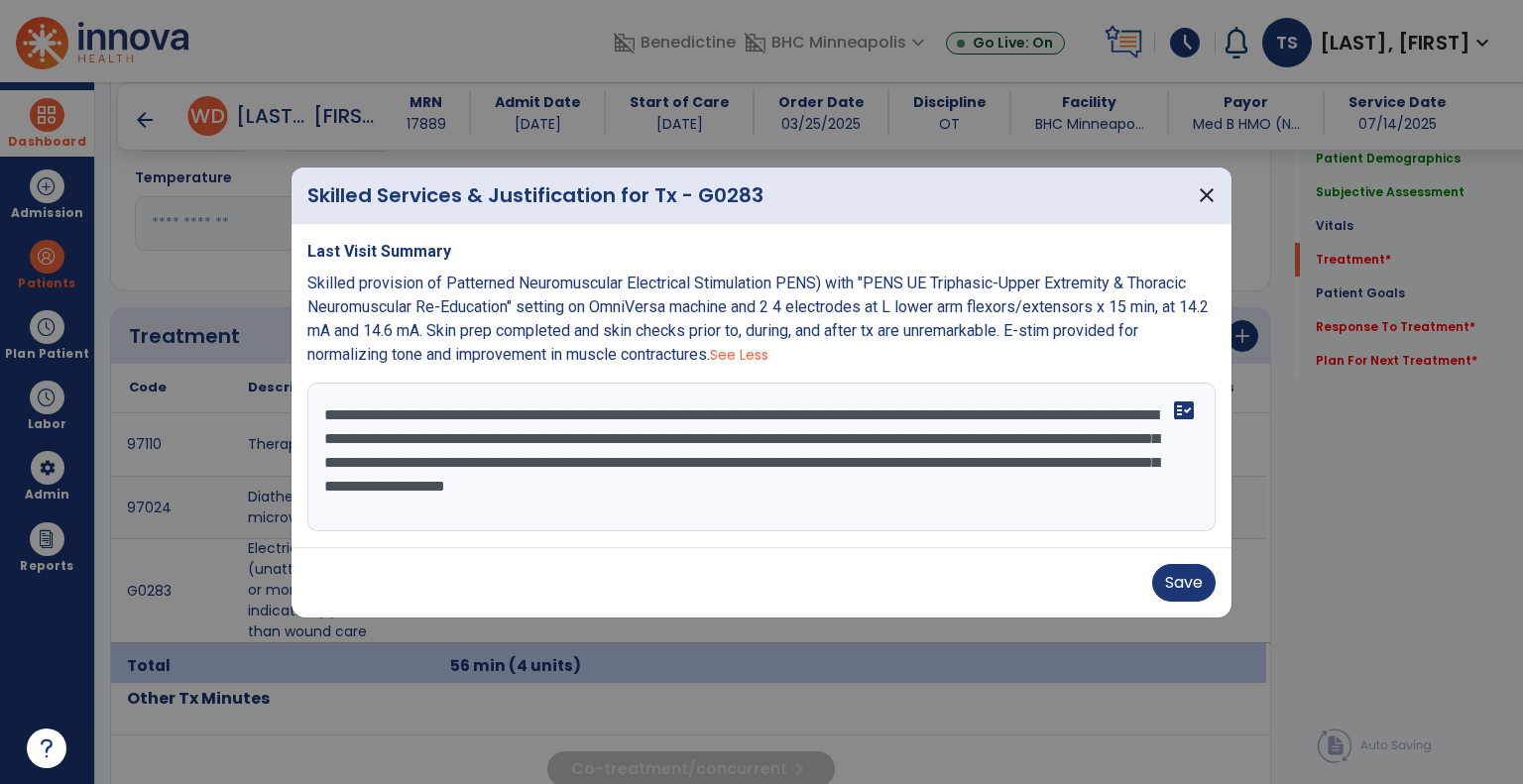 scroll, scrollTop: 0, scrollLeft: 0, axis: both 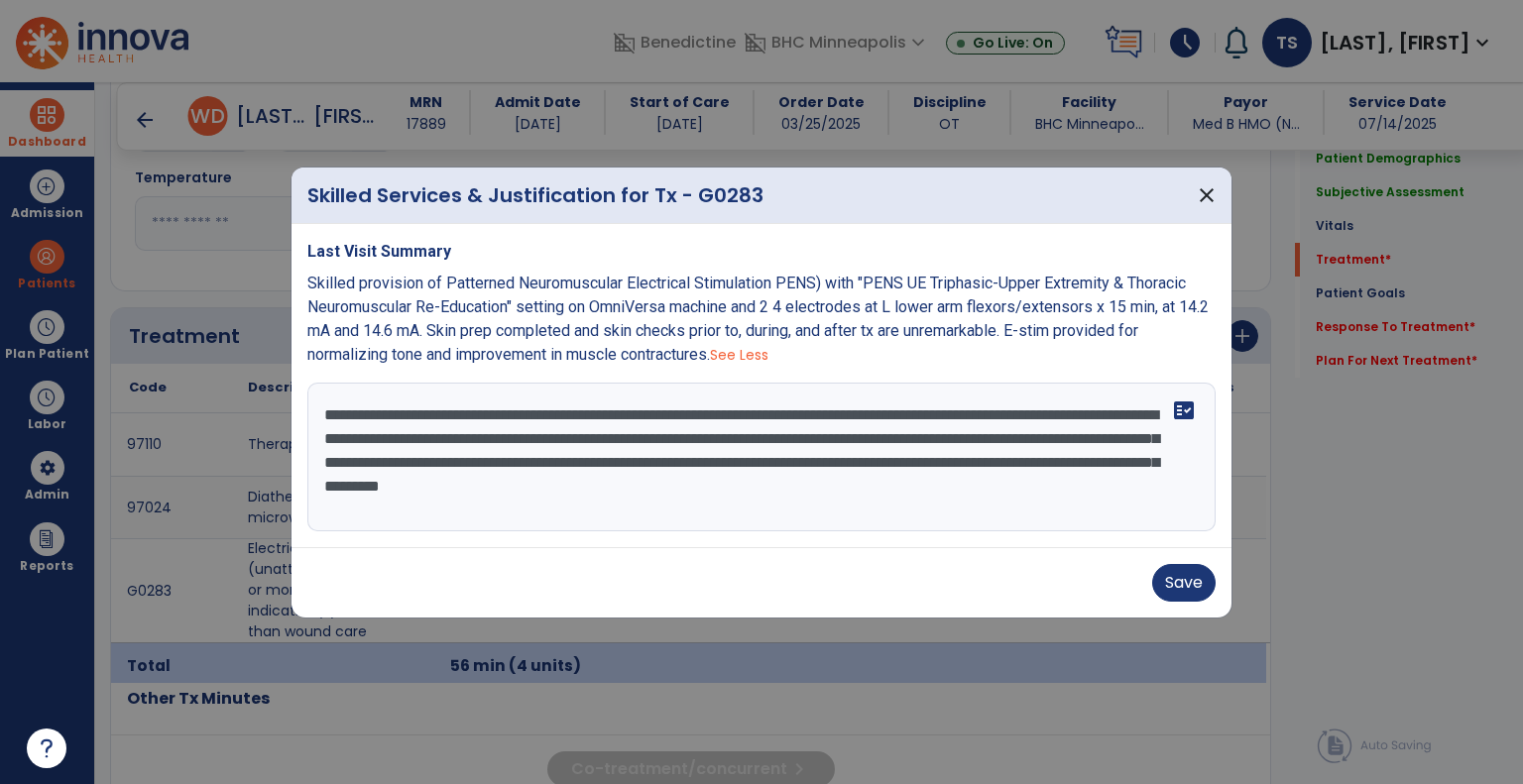 click on "**********" at bounding box center (762, 457) 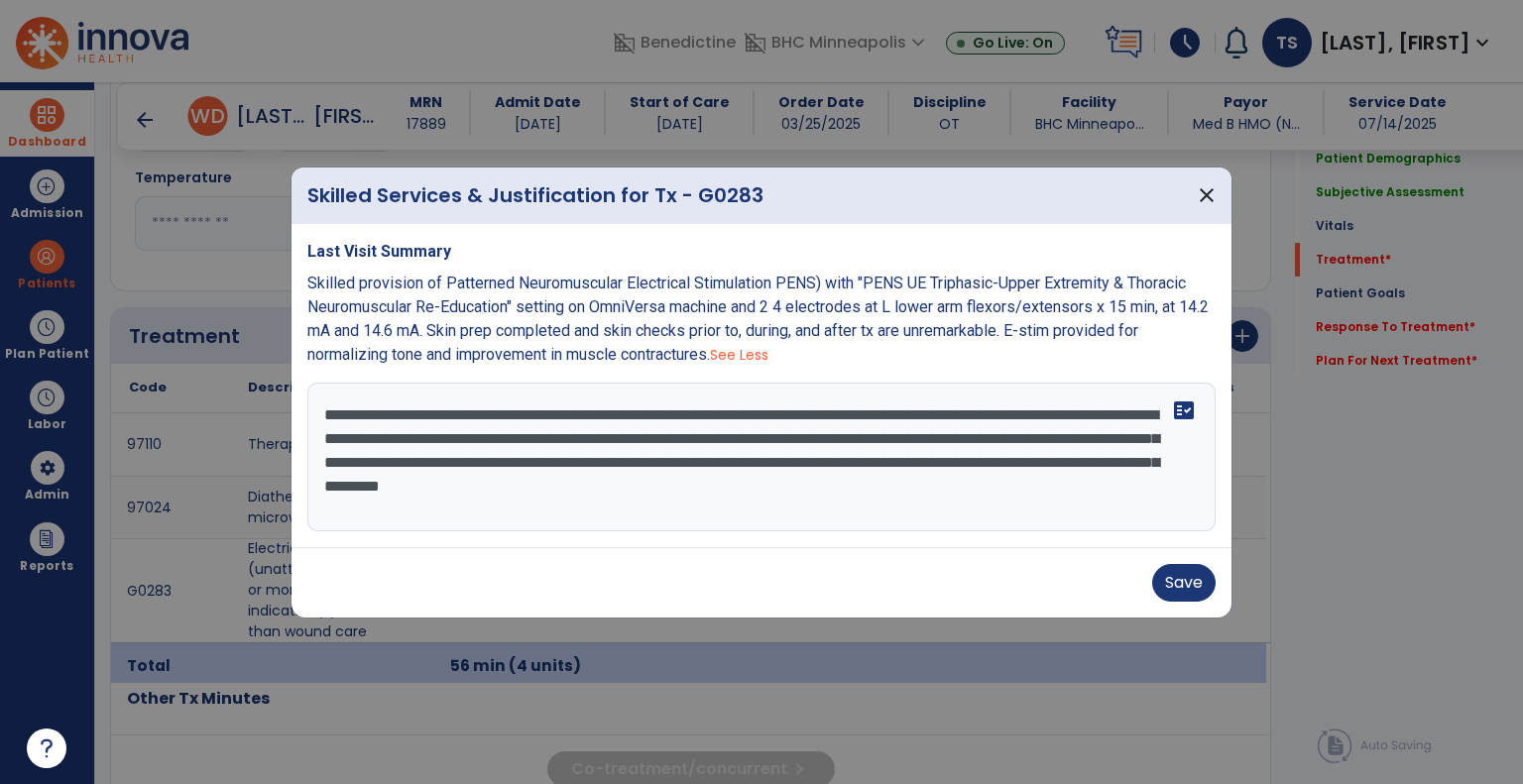 click on "**********" at bounding box center (762, 457) 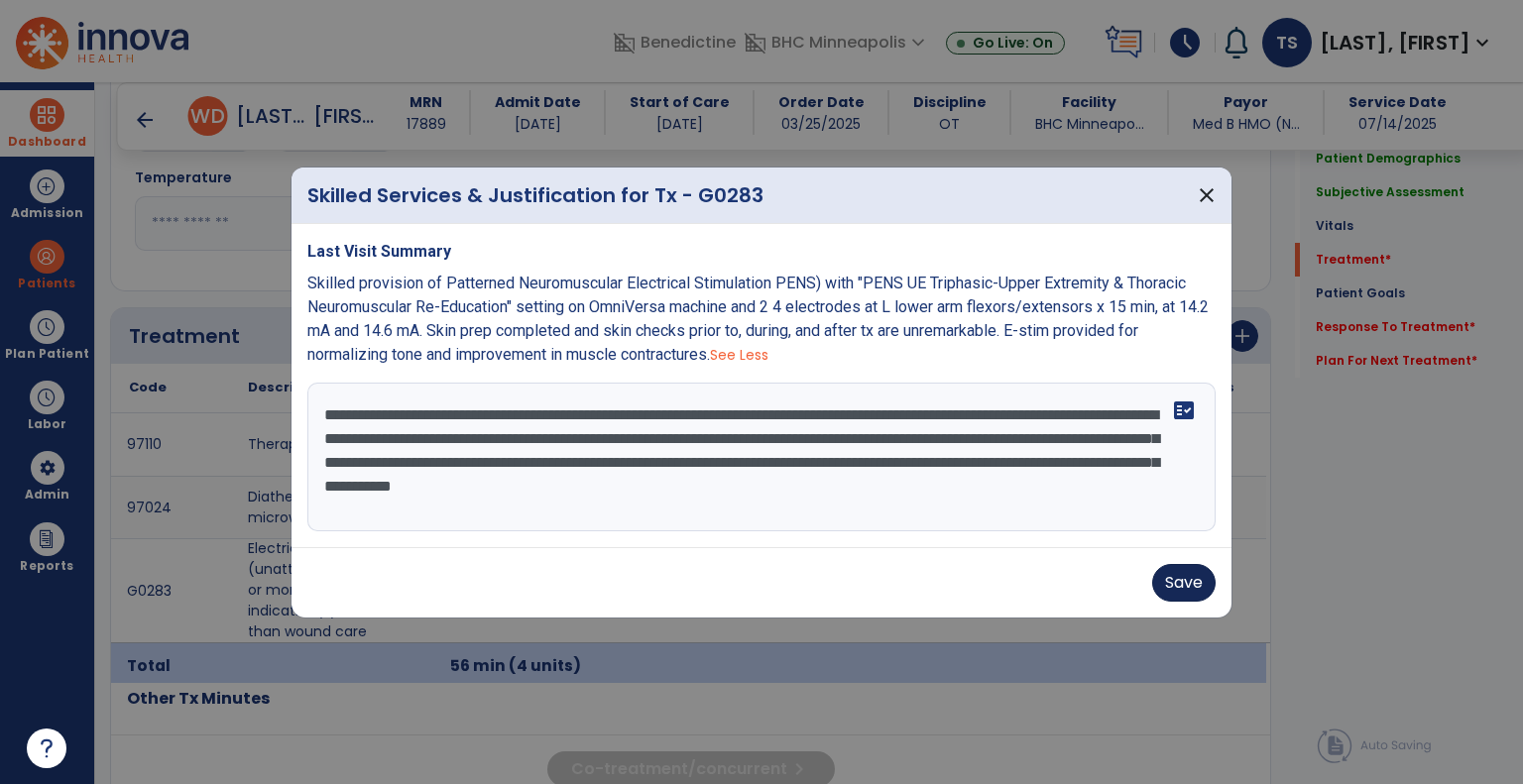 type on "**********" 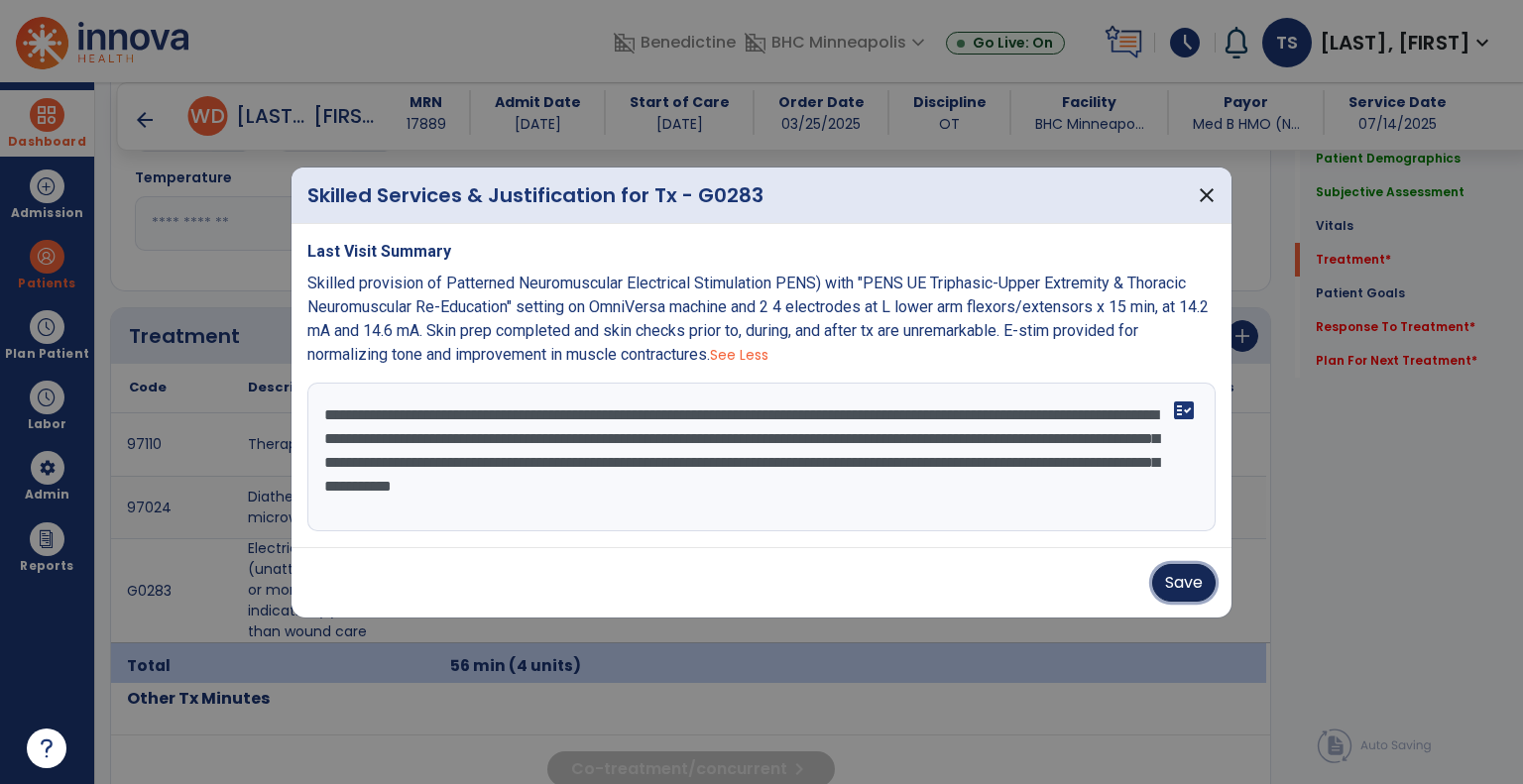 click on "Save" at bounding box center [1184, 583] 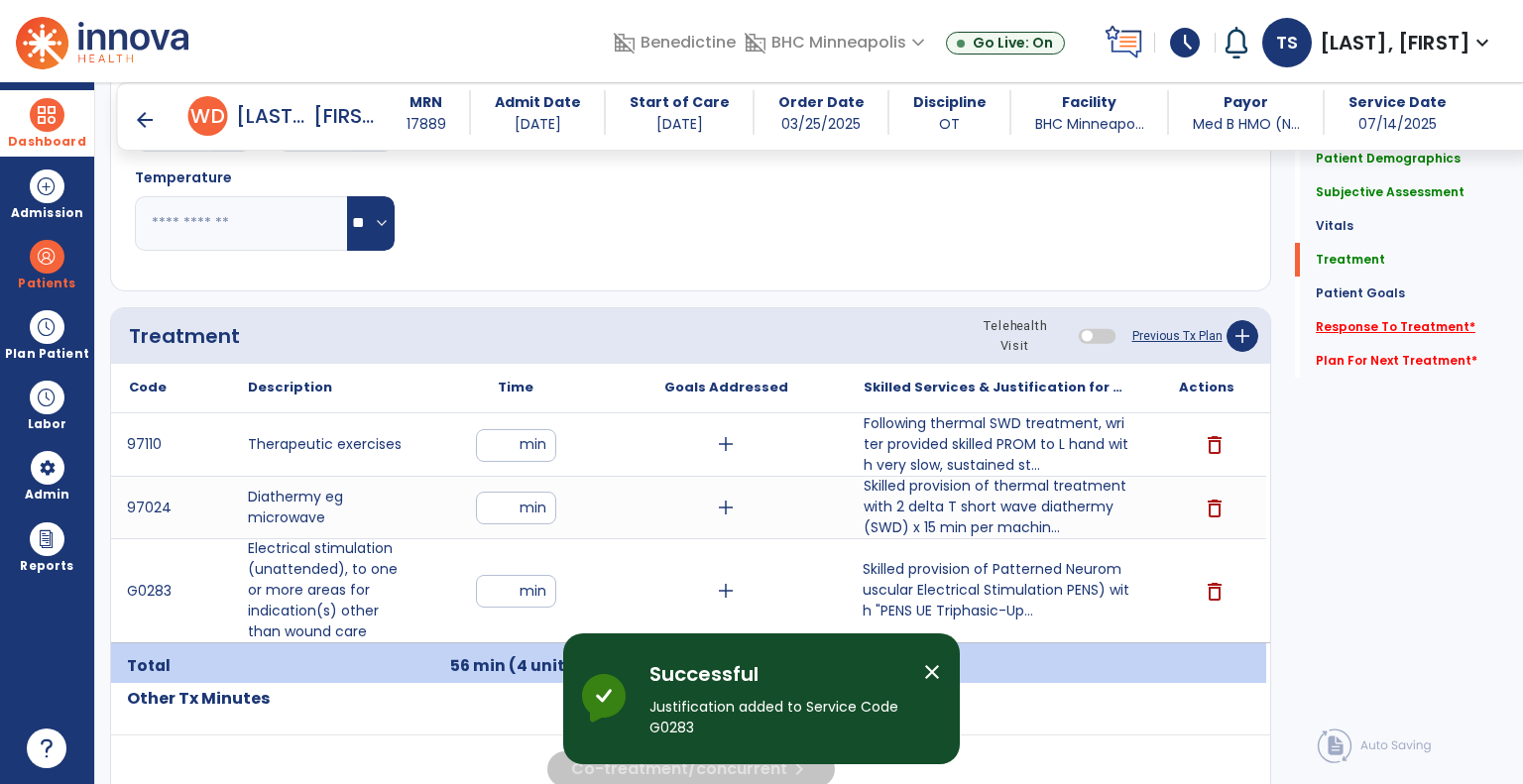 click on "Response To Treatment   *" 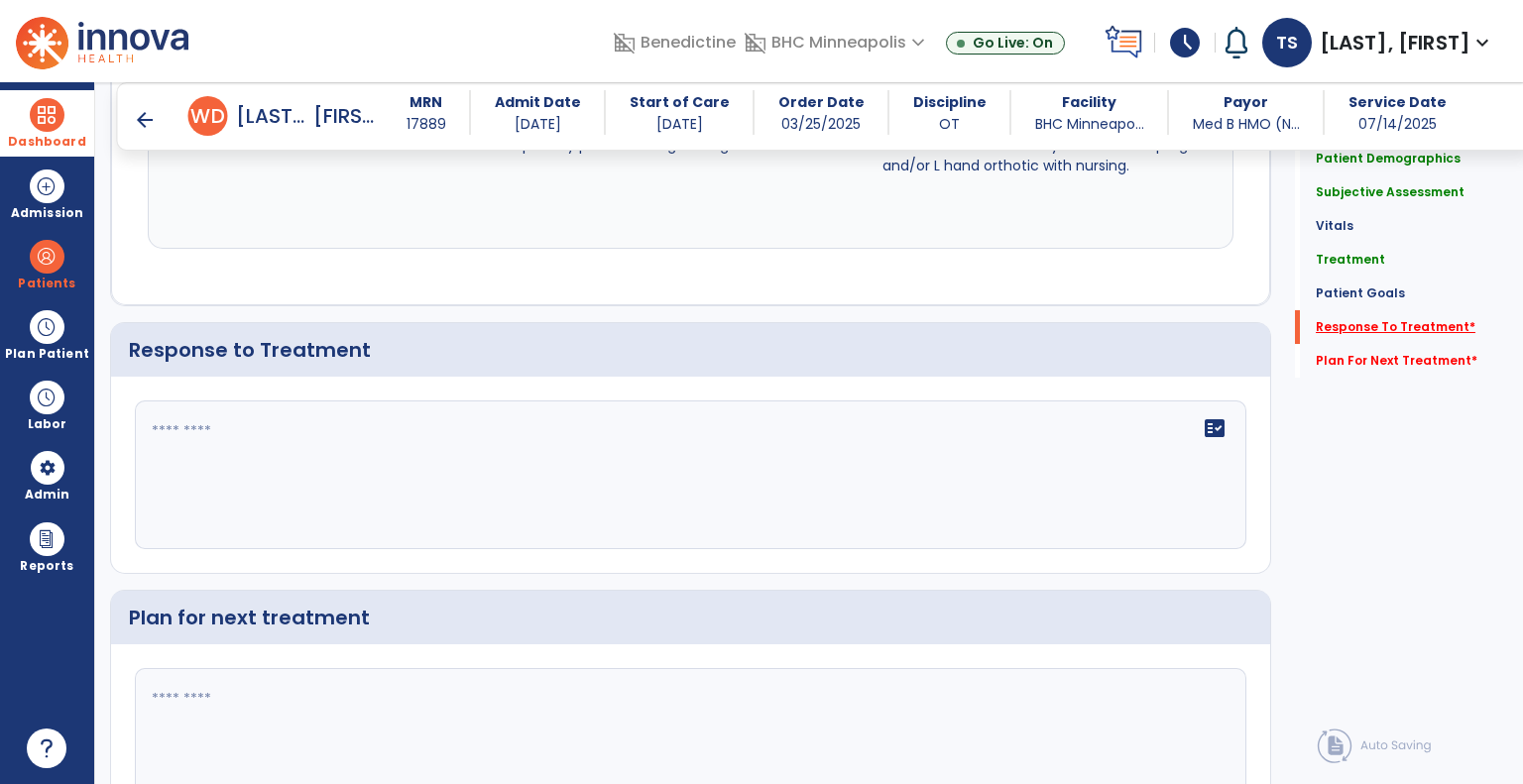 scroll, scrollTop: 2823, scrollLeft: 0, axis: vertical 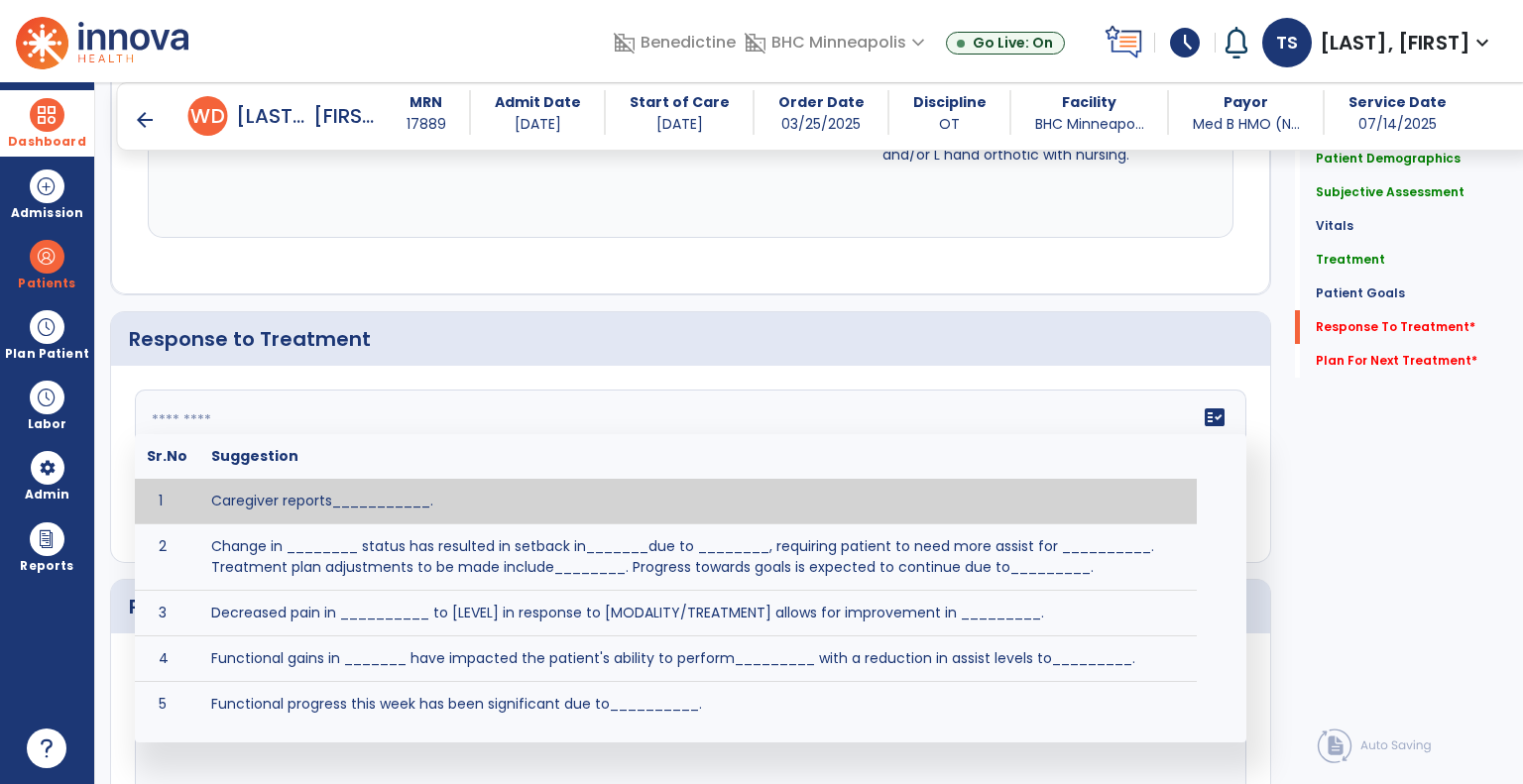 click on "fact_check  Sr.No Suggestion 1 Caregiver reports___________. 2 Change in ________ status has resulted in setback in_______due to ________, requiring patient to need more assist for __________.   Treatment plan adjustments to be made include________.  Progress towards goals is expected to continue due to_________. 3 Decreased pain in __________ to [LEVEL] in response to [MODALITY/TREATMENT] allows for improvement in _________. 4 Functional gains in _______ have impacted the patient's ability to perform_________ with a reduction in assist levels to_________. 5 Functional progress this week has been significant due to__________. 6 Gains in ________ have improved the patient's ability to perform ______with decreased levels of assist to___________. 7 Improvement in ________allows patient to tolerate higher levels of challenges in_________. 8 Pain in [AREA] has decreased to [LEVEL] in response to [TREATMENT/MODALITY], allowing fore ease in completing__________. 9 10 11 12 13 14 15 16 17 18 19 20 21" 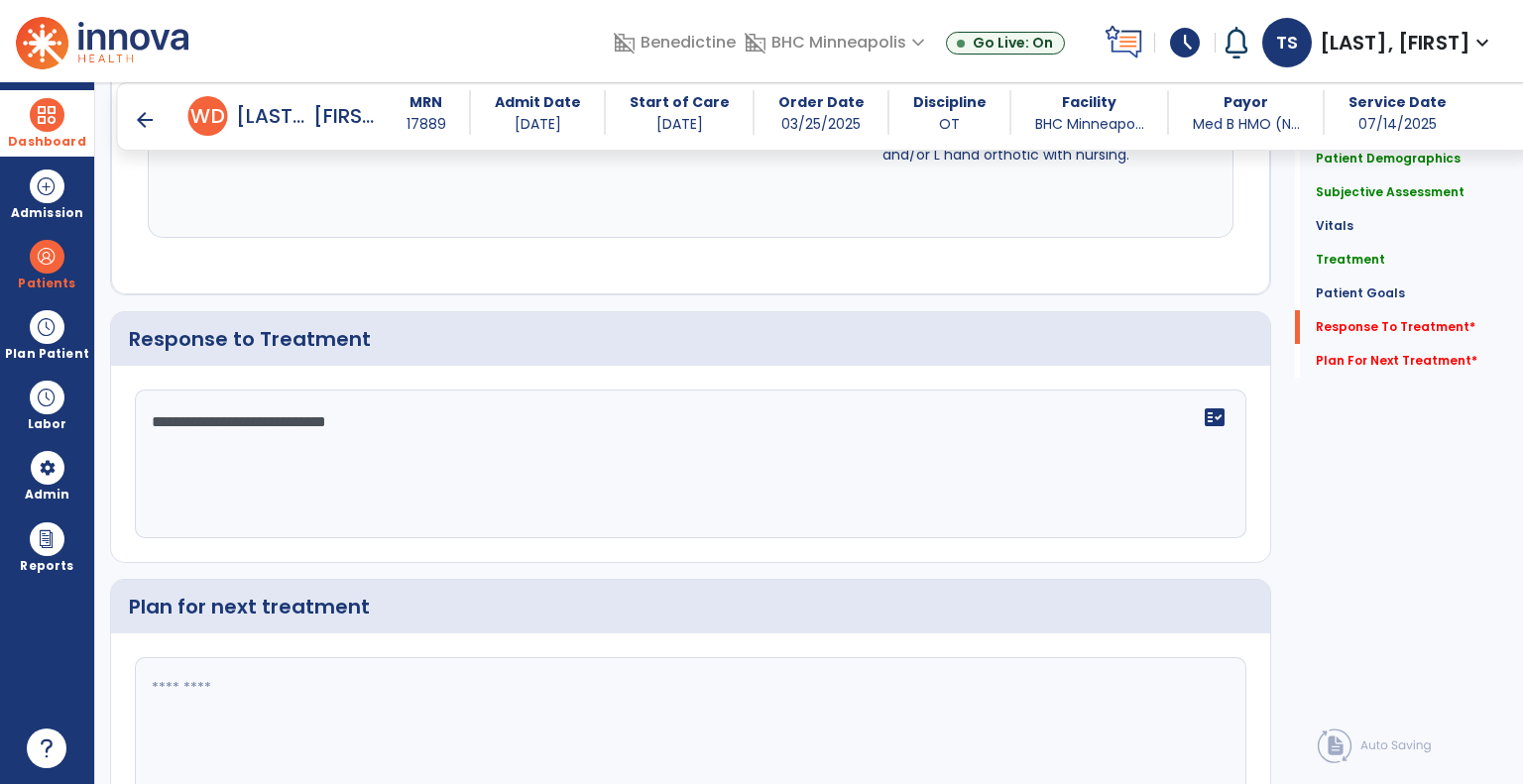 type on "**********" 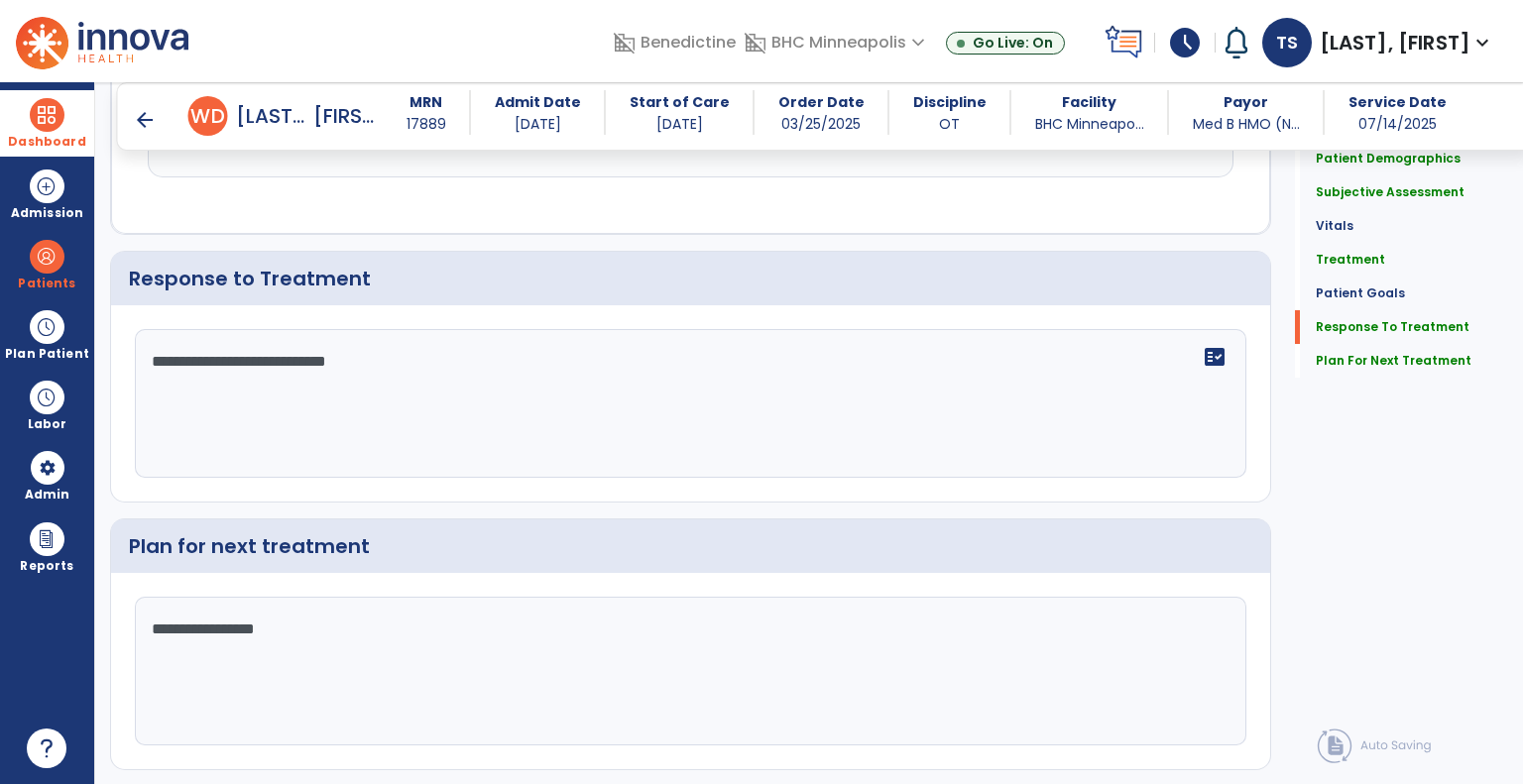 scroll, scrollTop: 2930, scrollLeft: 0, axis: vertical 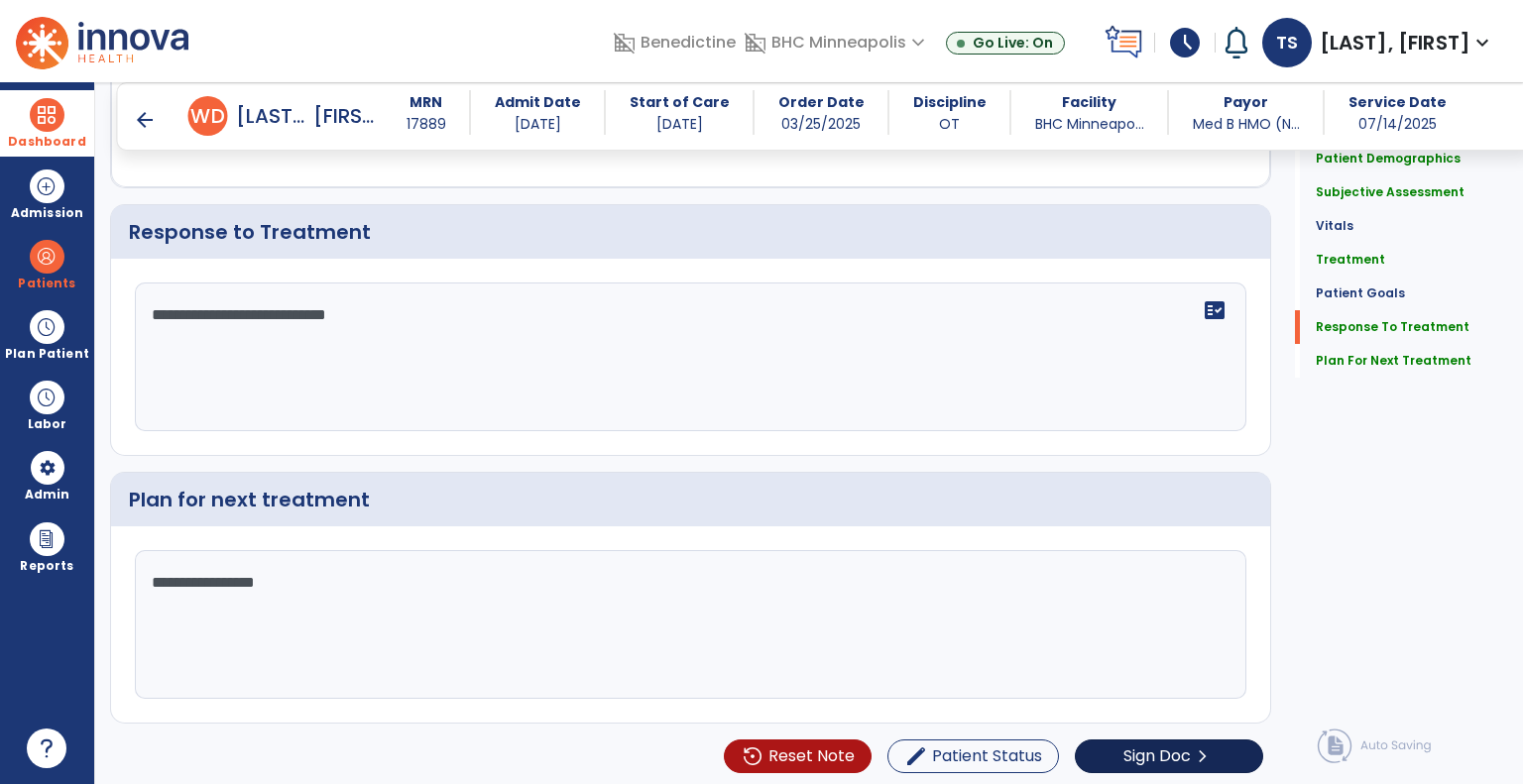 type on "**********" 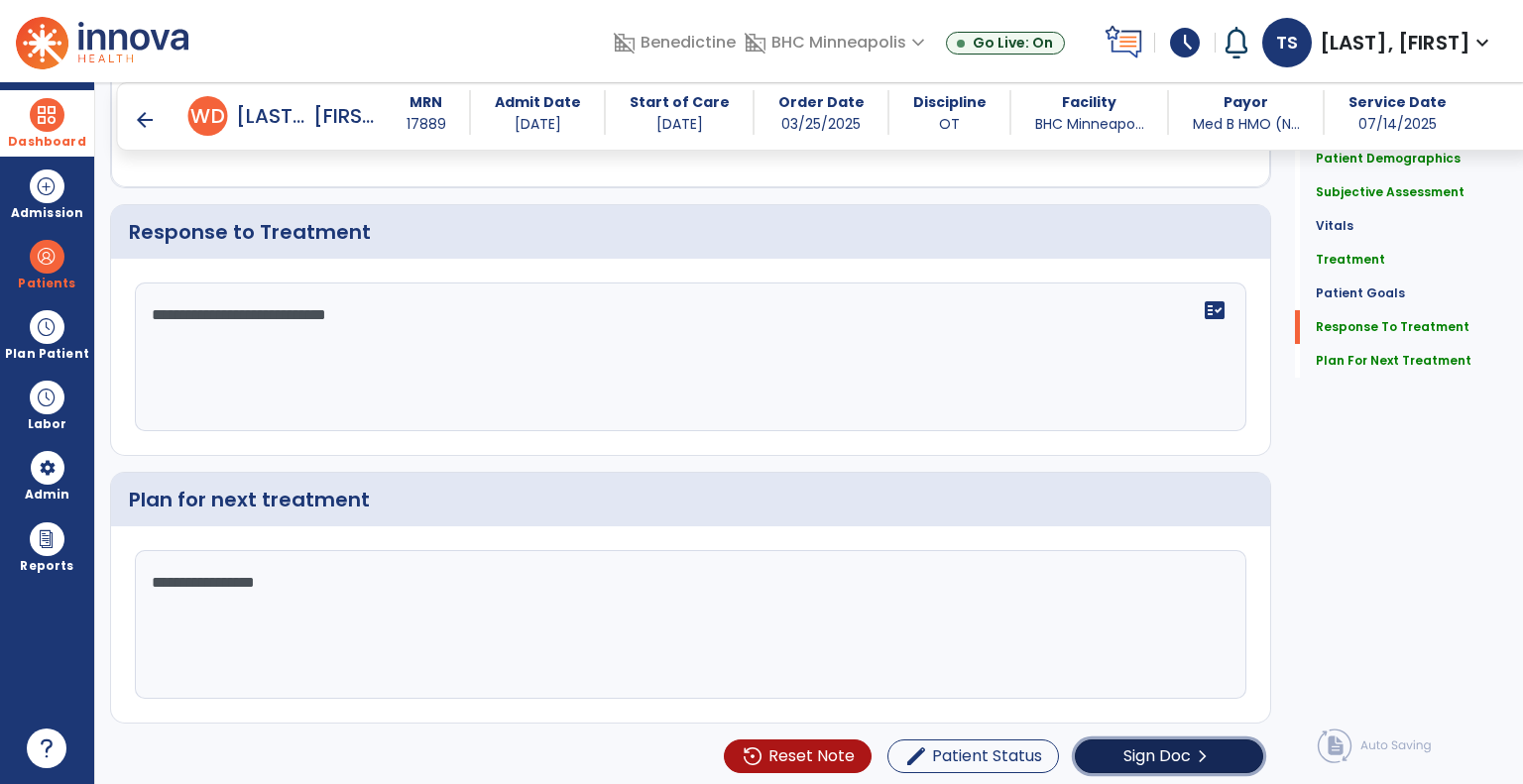 click on "Sign Doc" 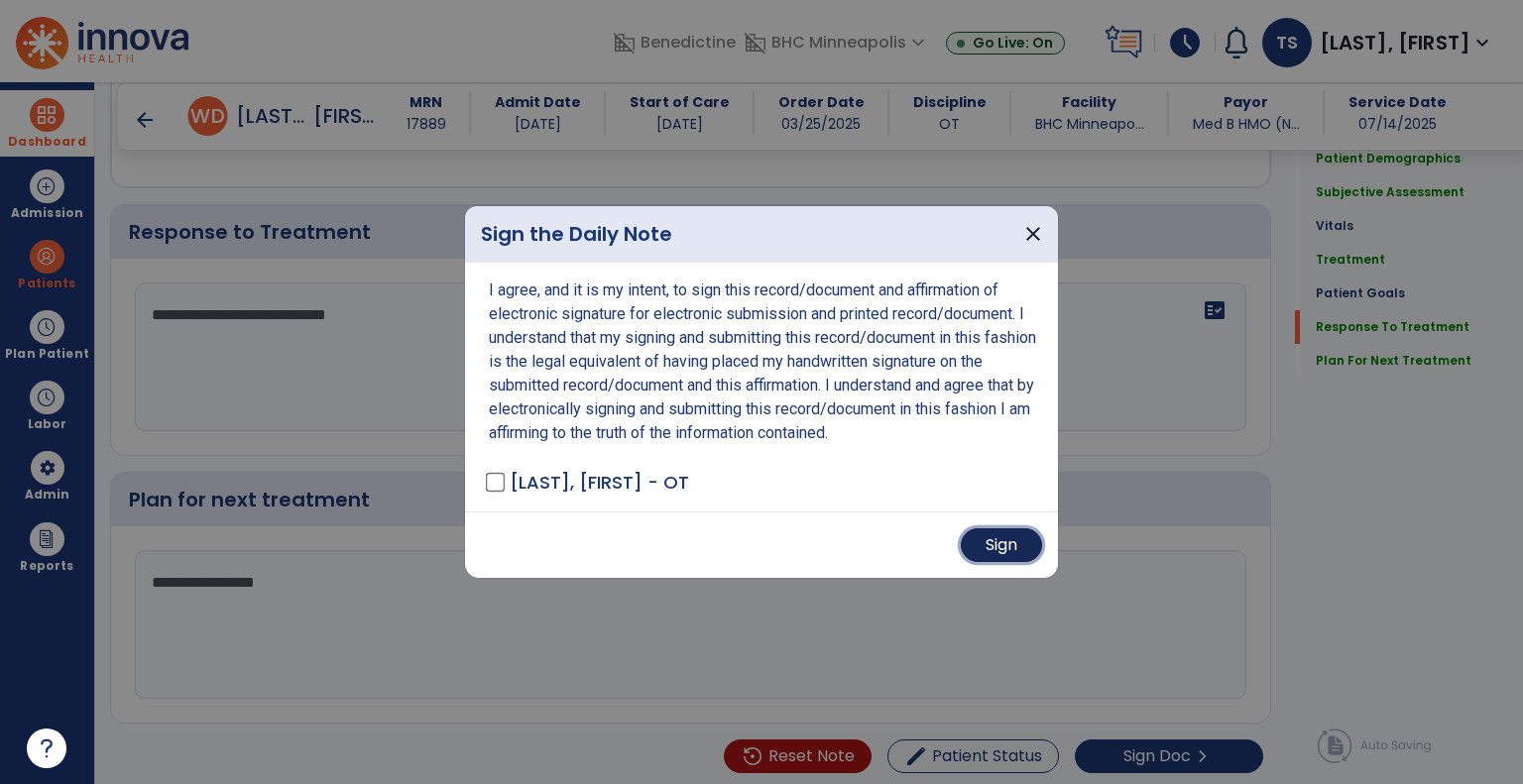 click on "Sign" at bounding box center (1001, 545) 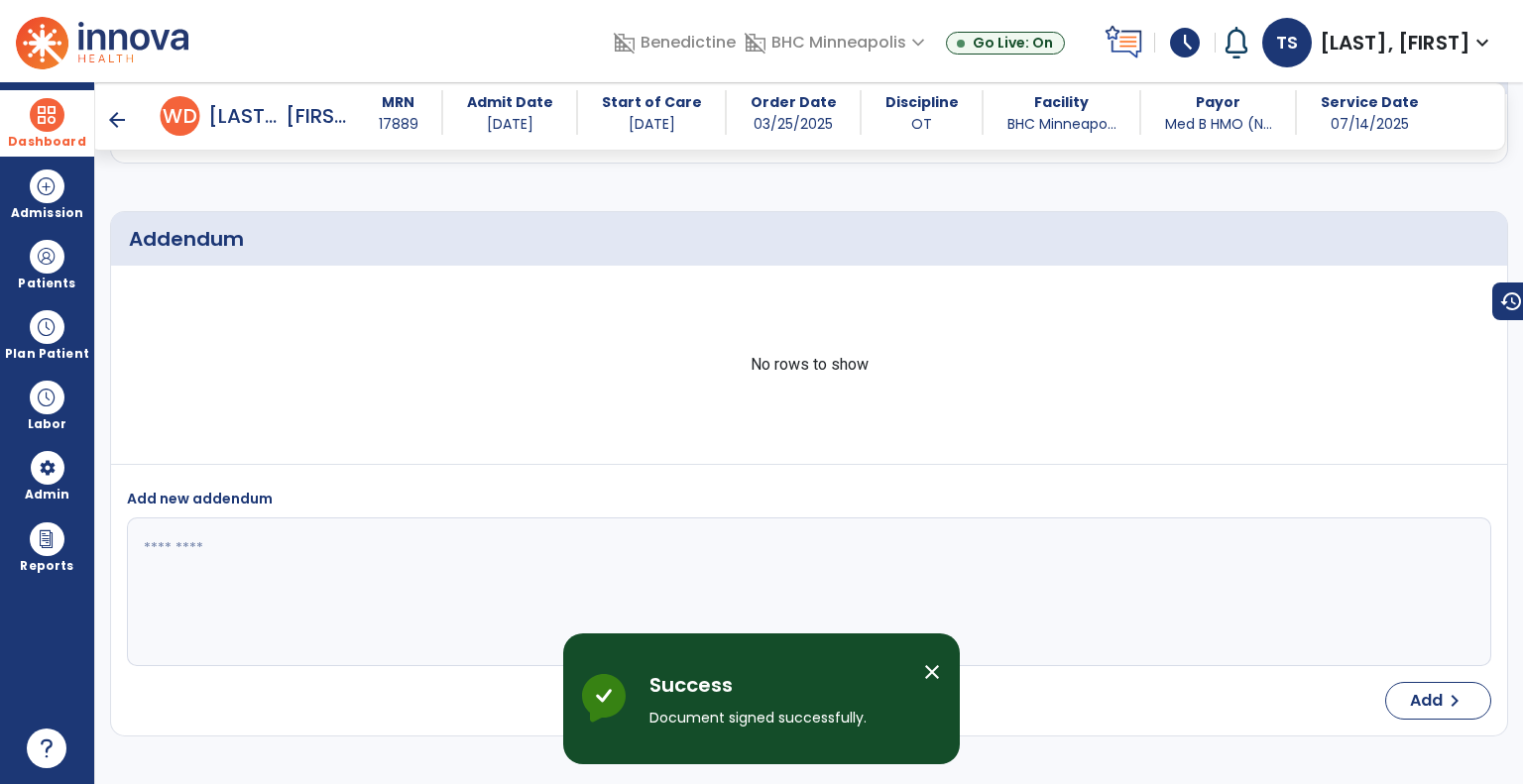 scroll, scrollTop: 4673, scrollLeft: 0, axis: vertical 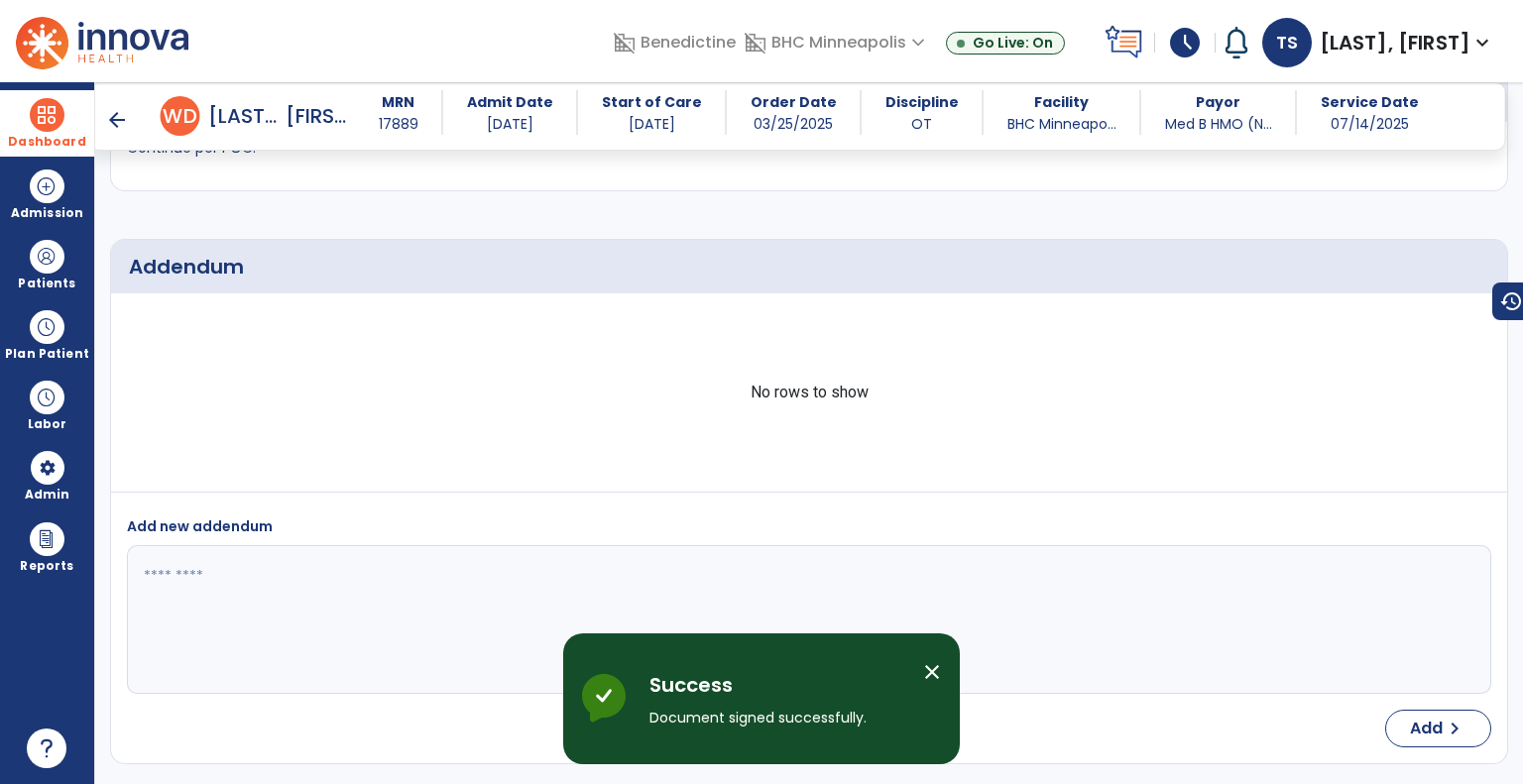 click on "arrow_back" at bounding box center (117, 120) 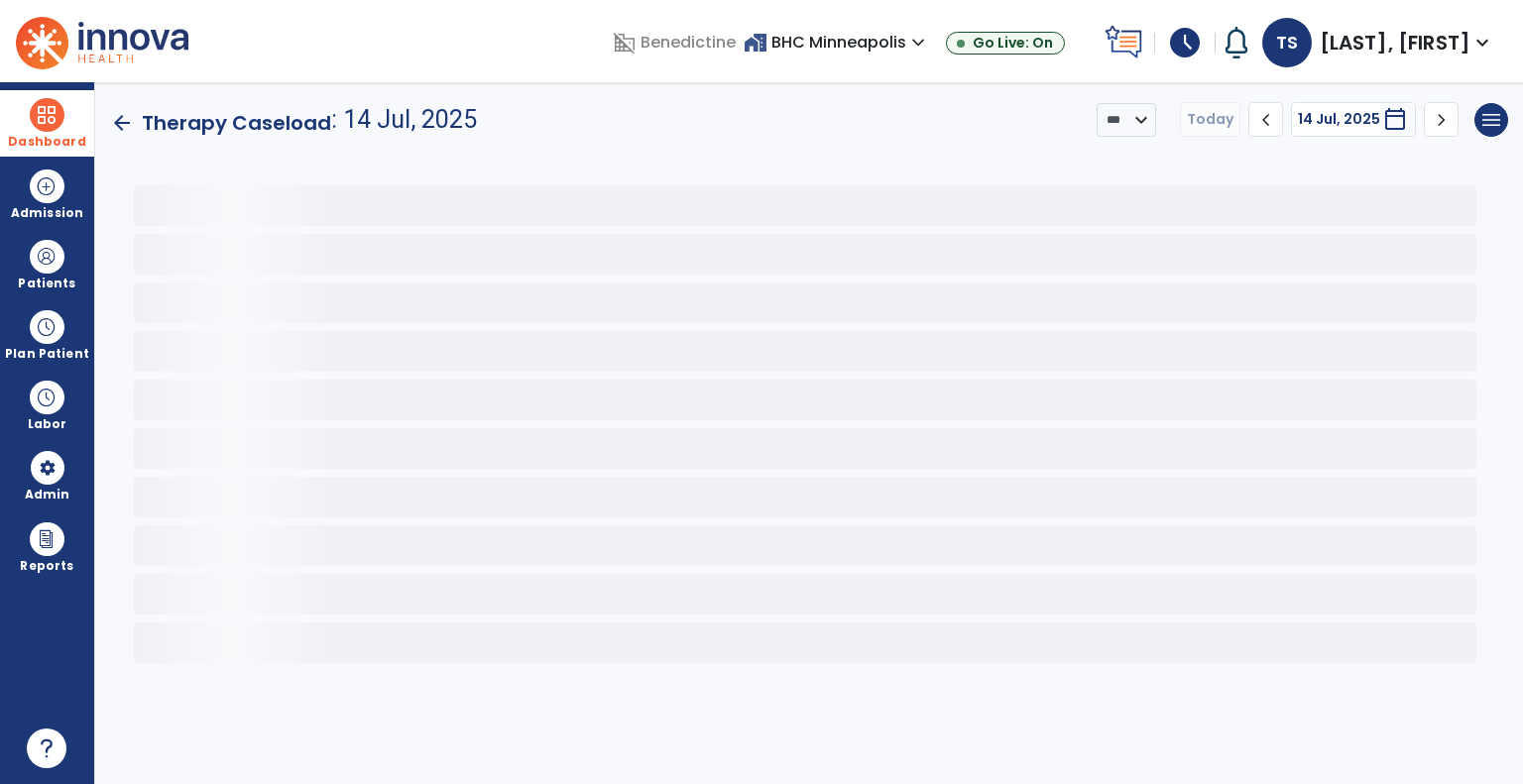scroll, scrollTop: 0, scrollLeft: 0, axis: both 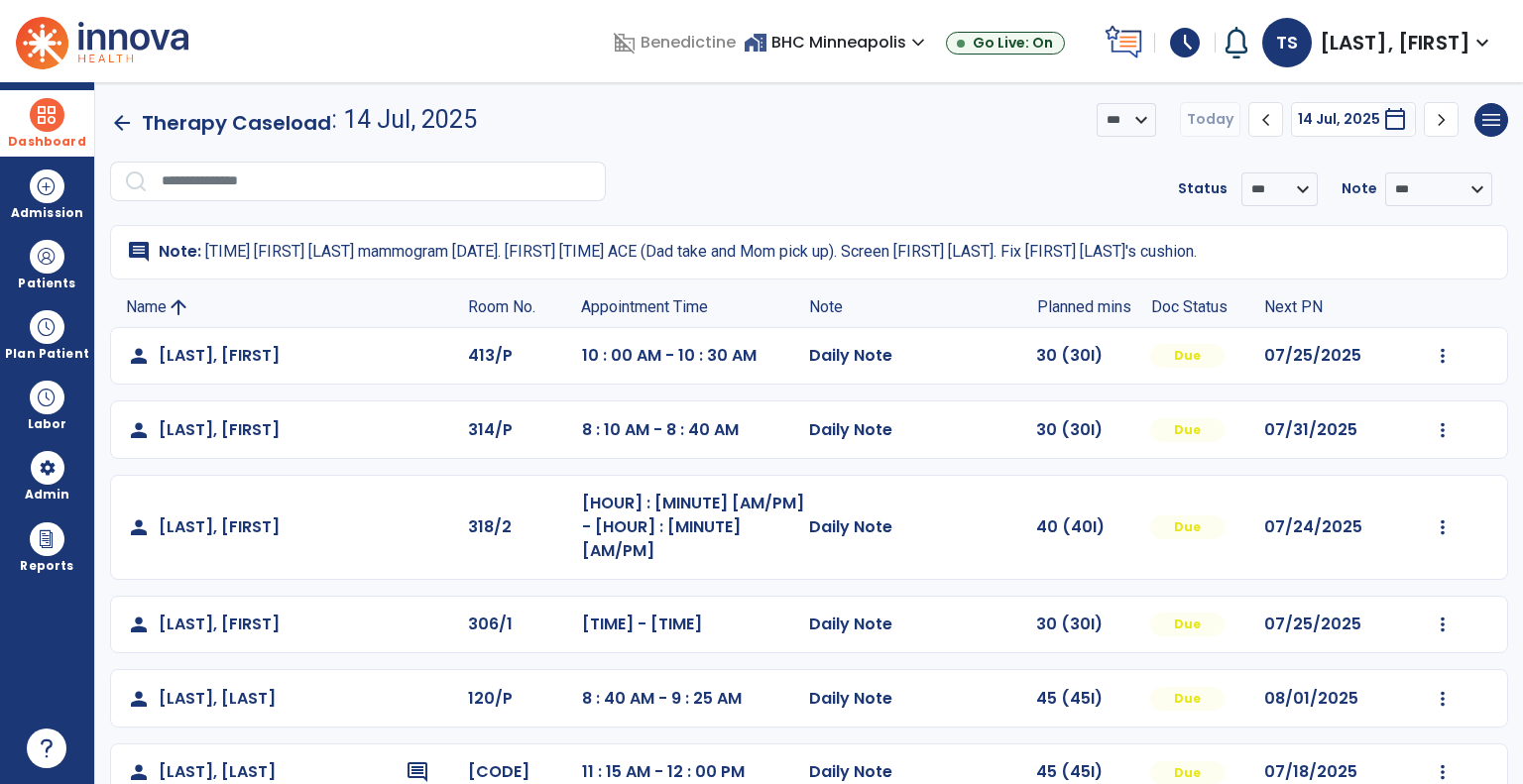 click on "Appointment Time" 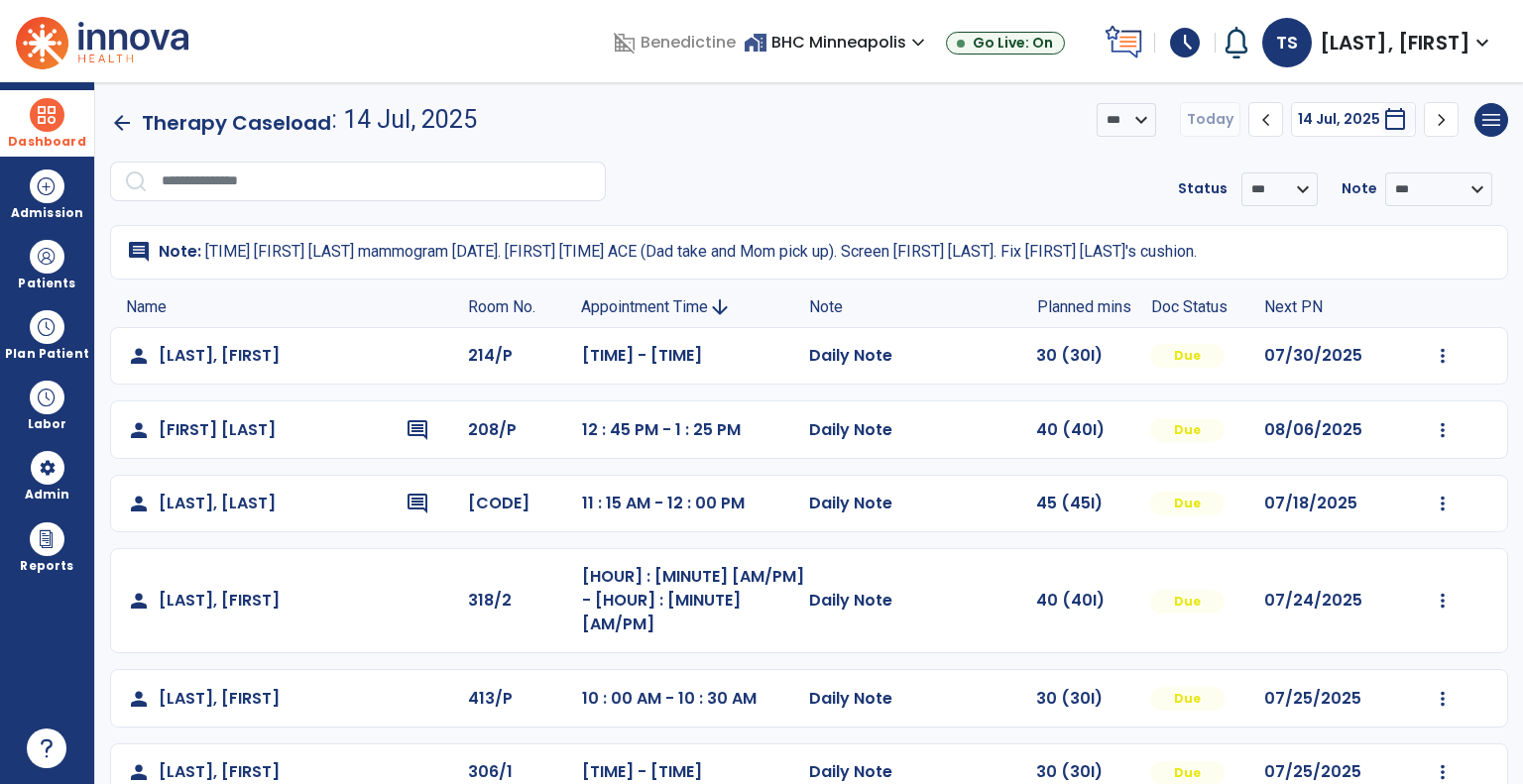 click on "Appointment Time" 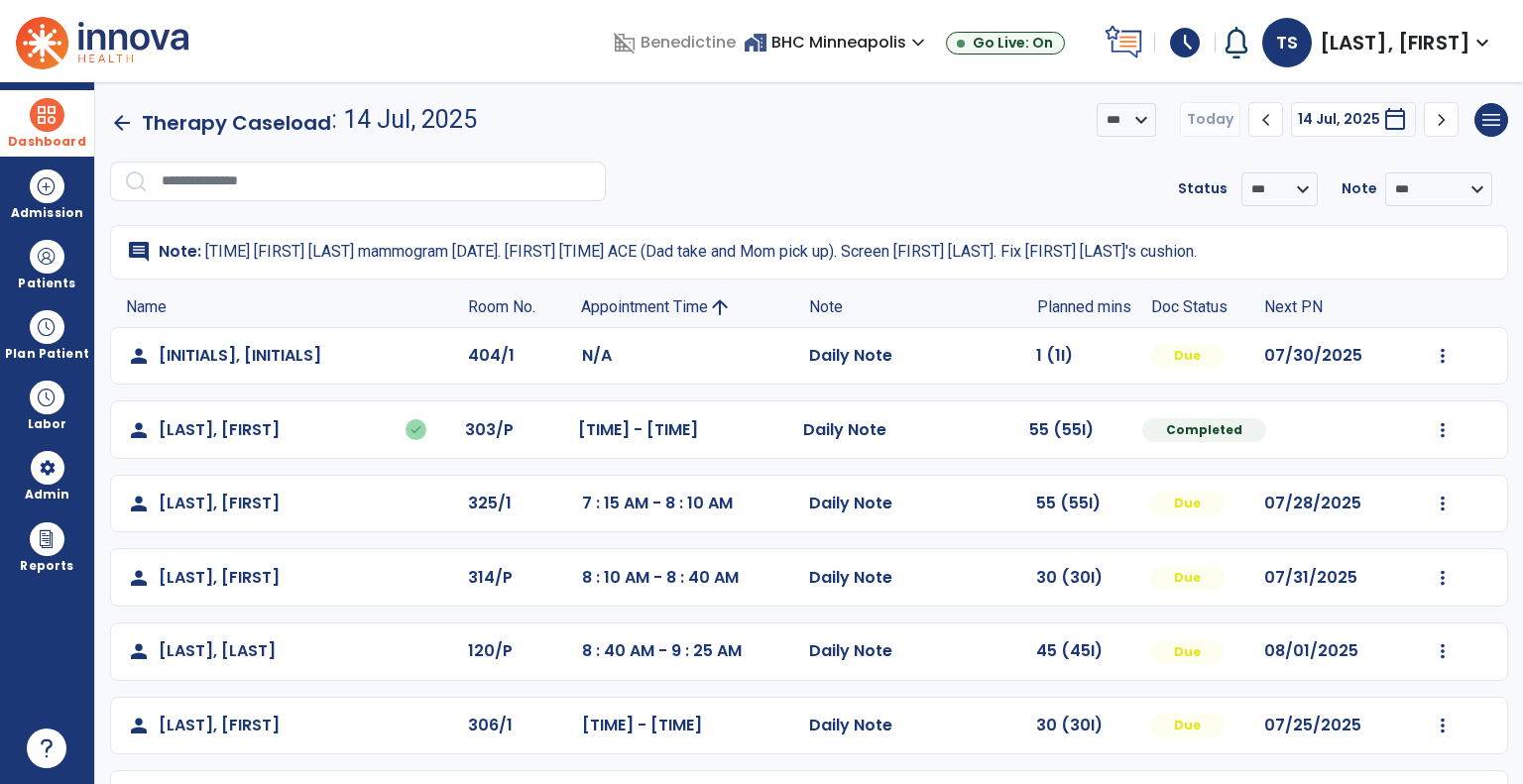 click on "Mark Visit As Complete   Reset Note   Open Document   G + C Mins" 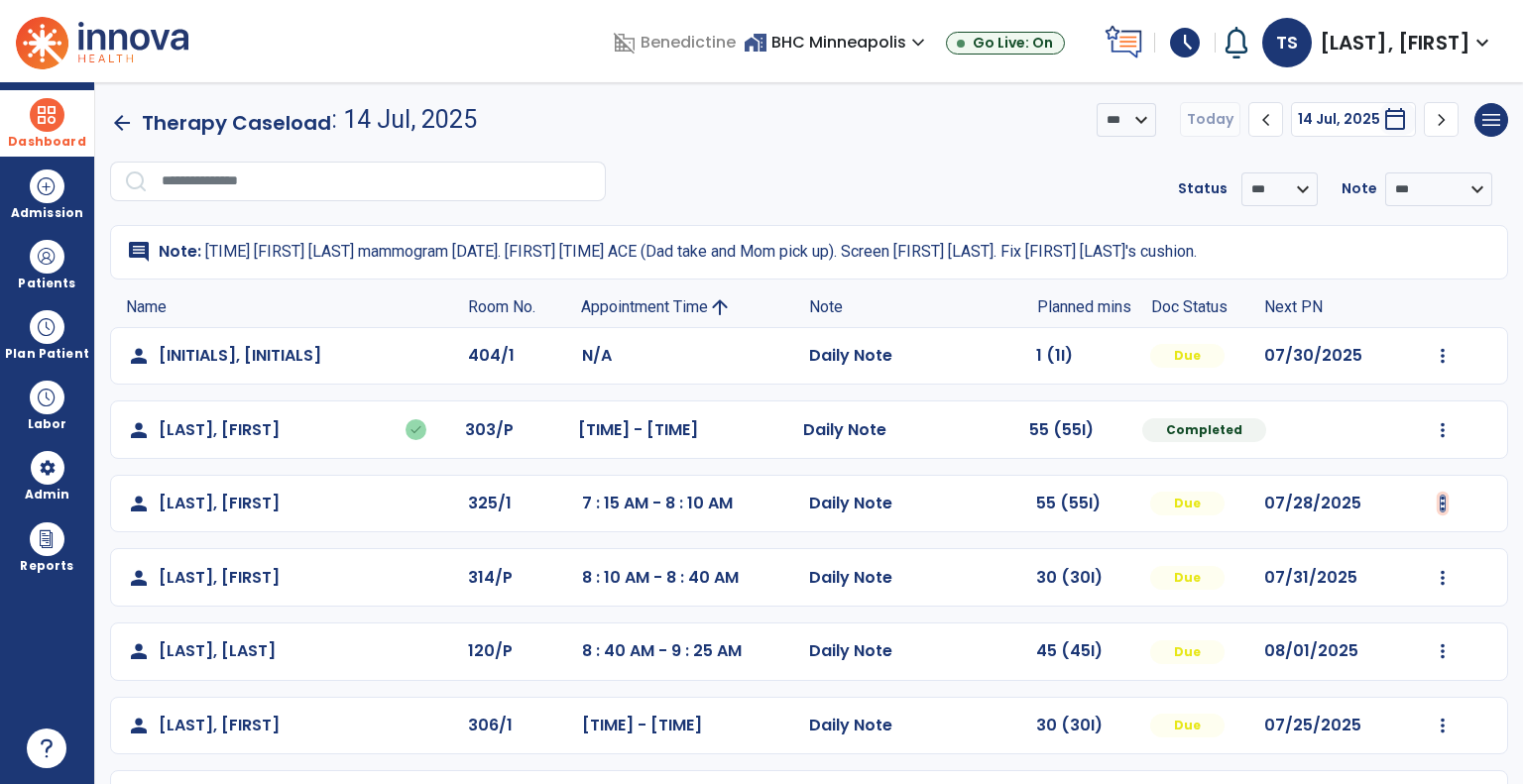 click at bounding box center [1443, 356] 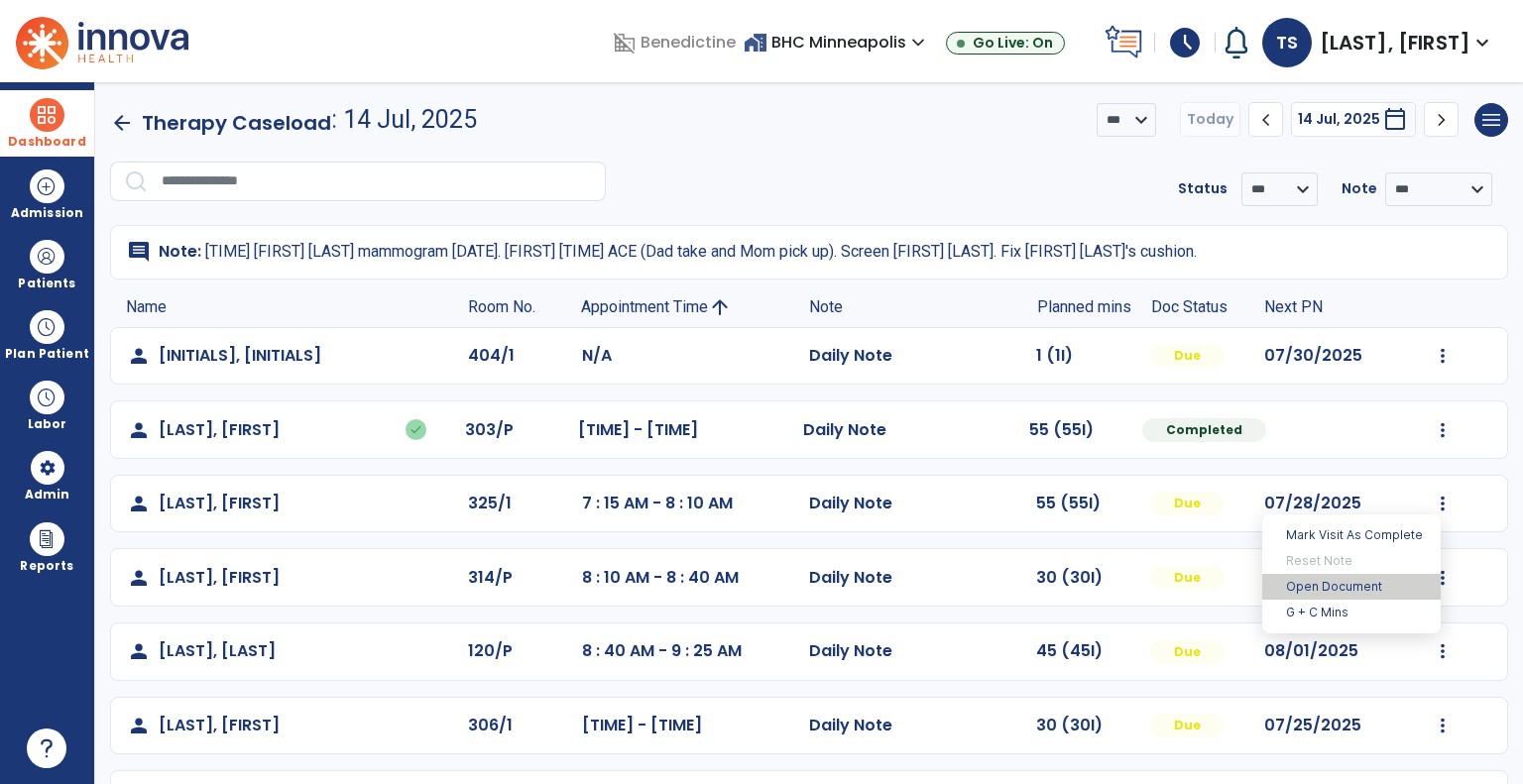 click on "Open Document" at bounding box center (1351, 587) 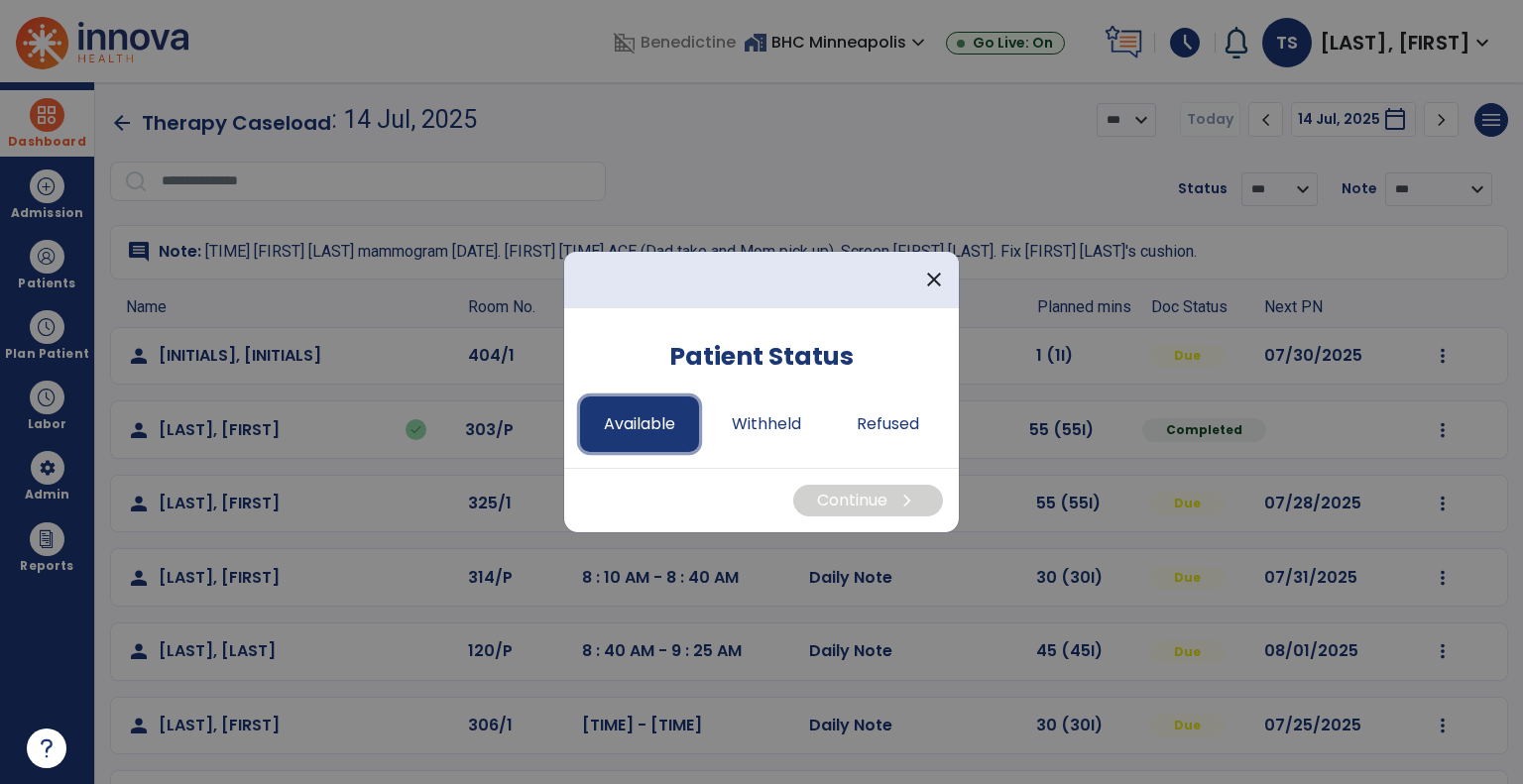 click on "Available" at bounding box center (640, 424) 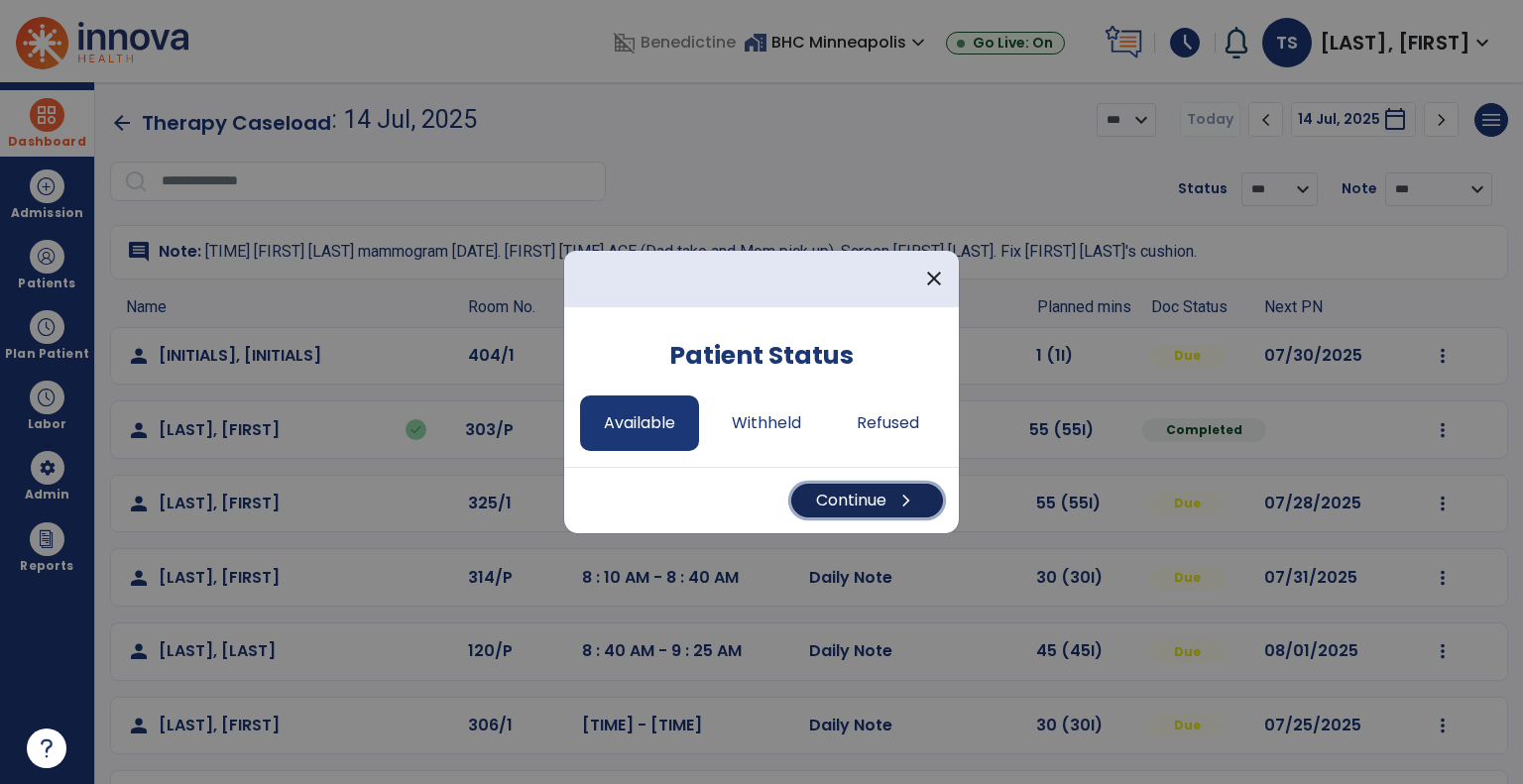 click on "Continue   chevron_right" at bounding box center (867, 501) 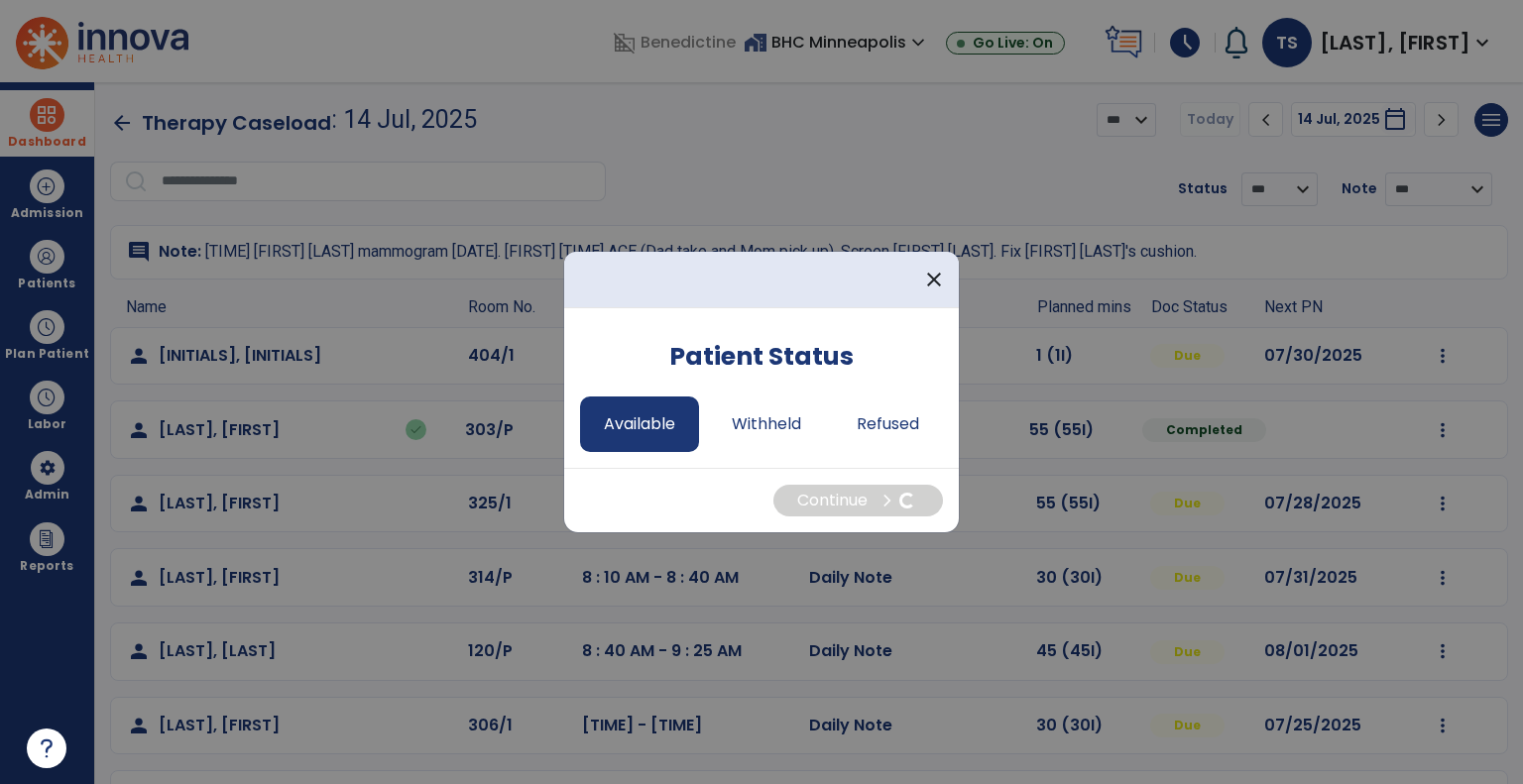select on "*" 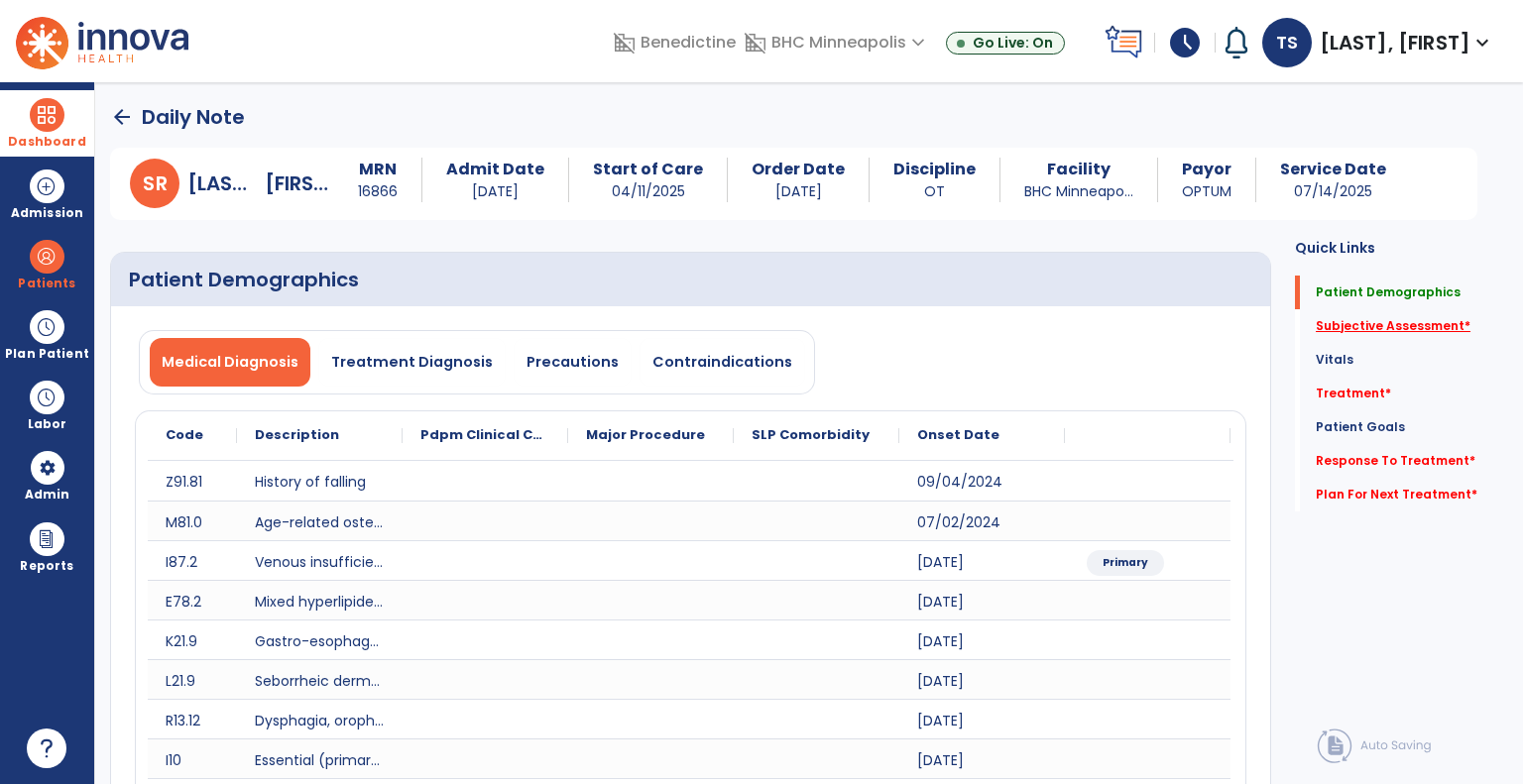 click on "Subjective Assessment   *" 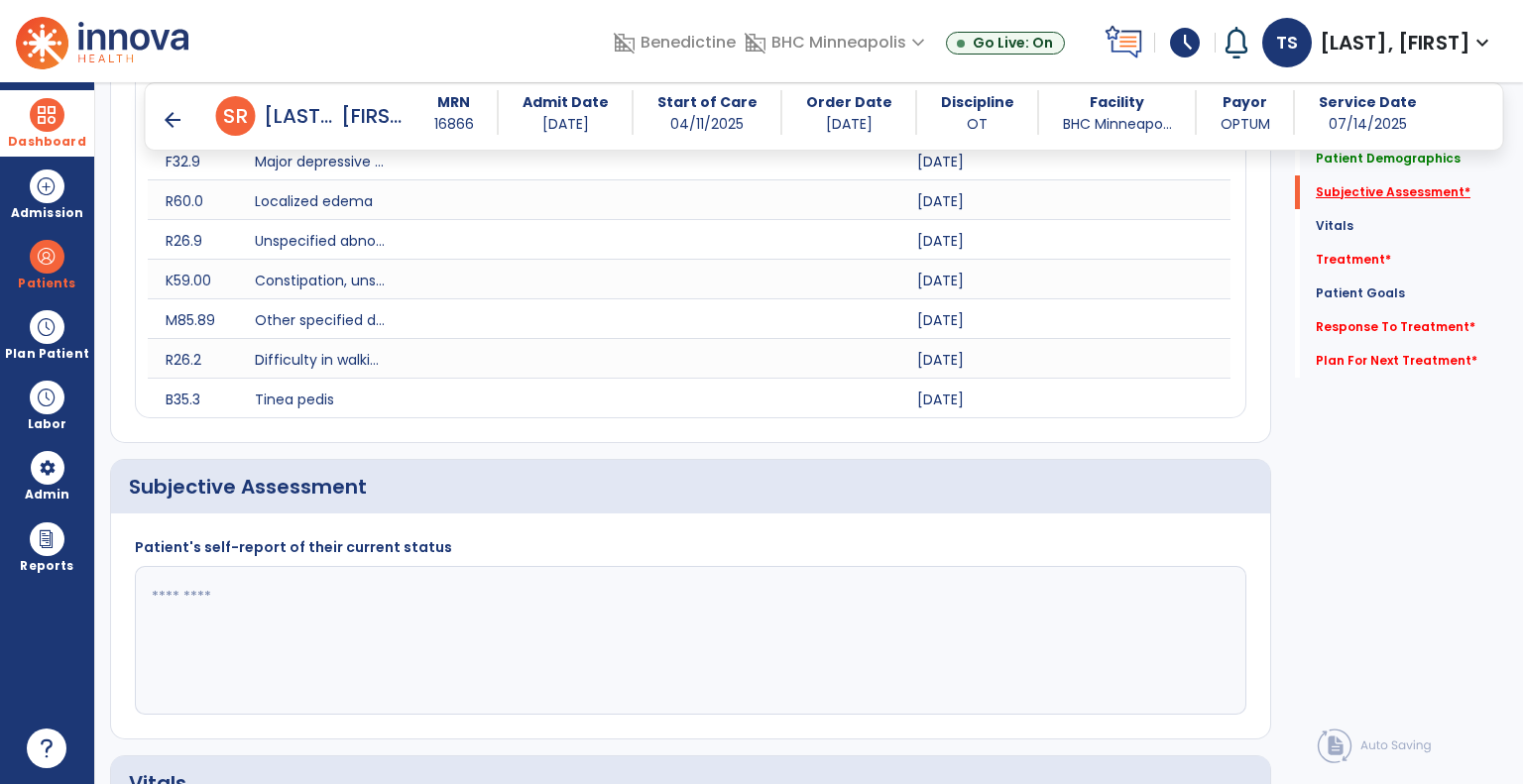 scroll, scrollTop: 1041, scrollLeft: 0, axis: vertical 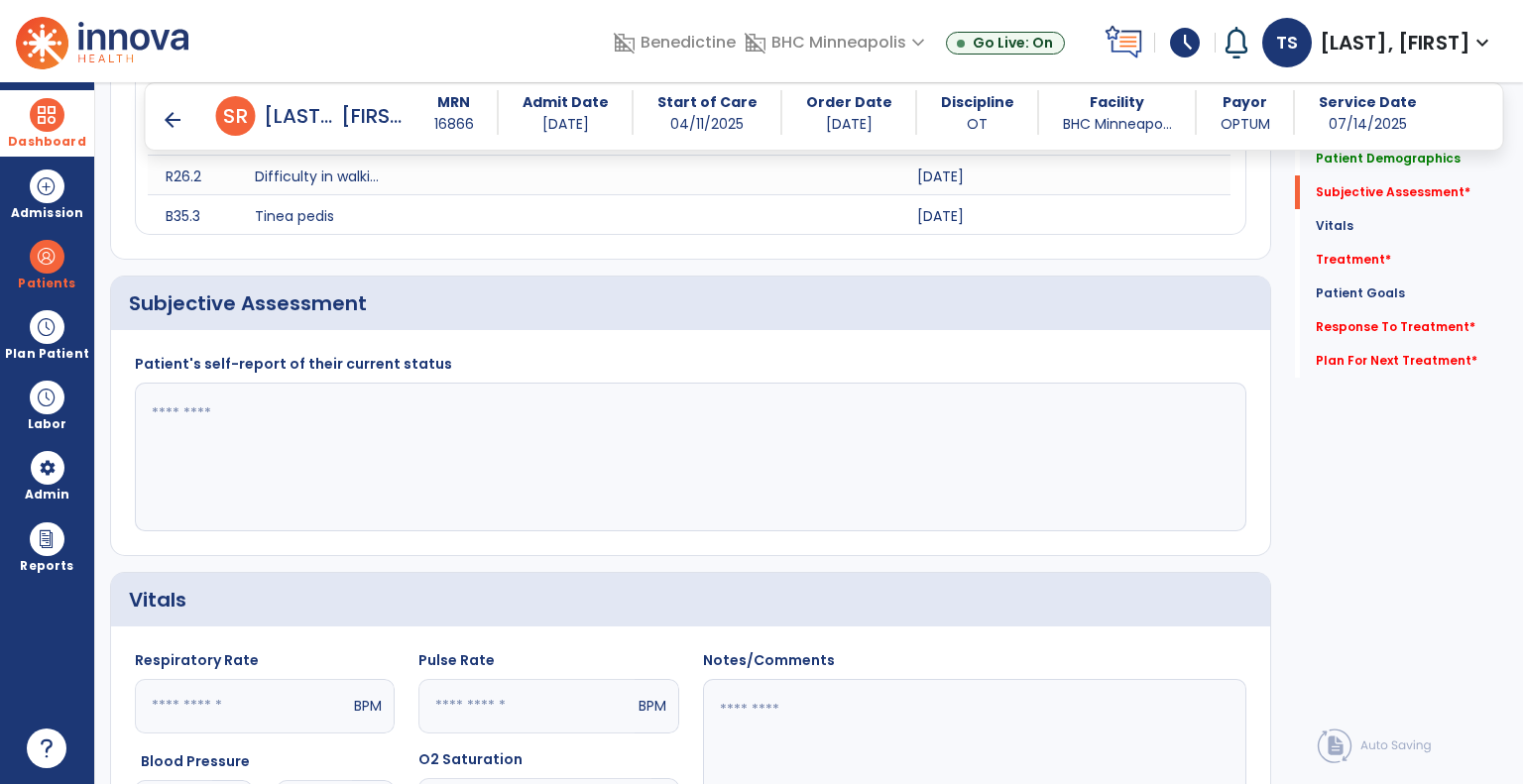click 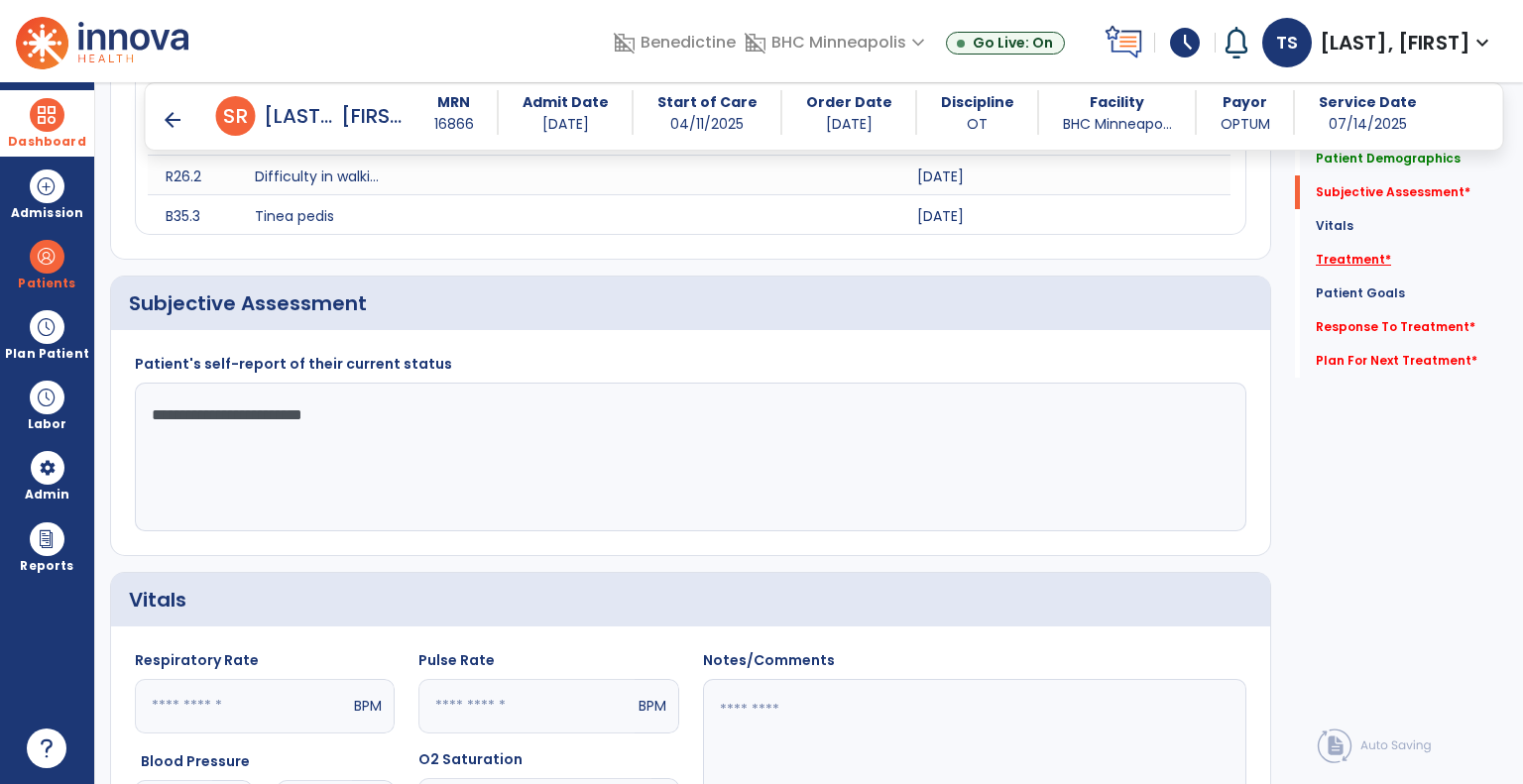 type on "**********" 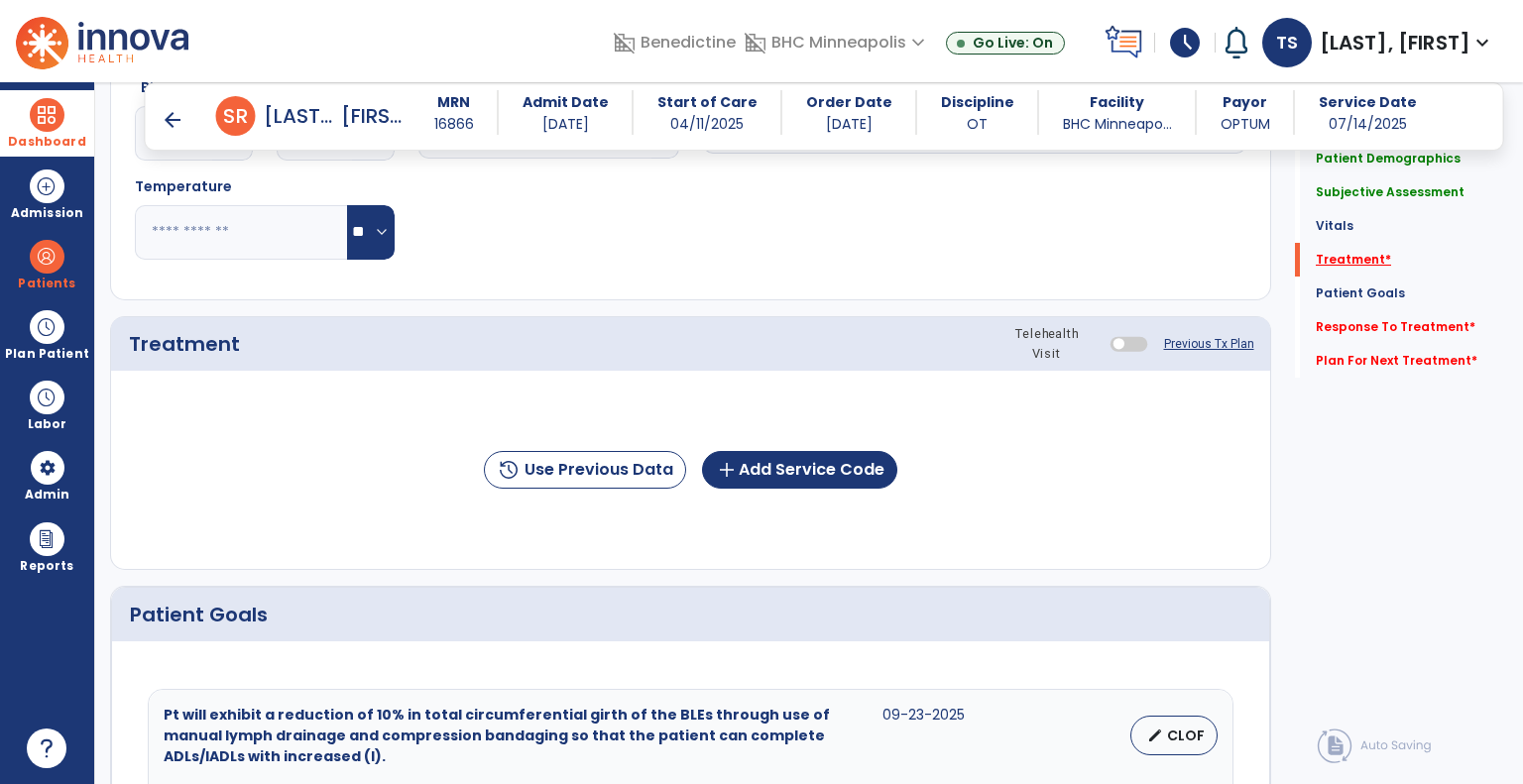 scroll, scrollTop: 1724, scrollLeft: 0, axis: vertical 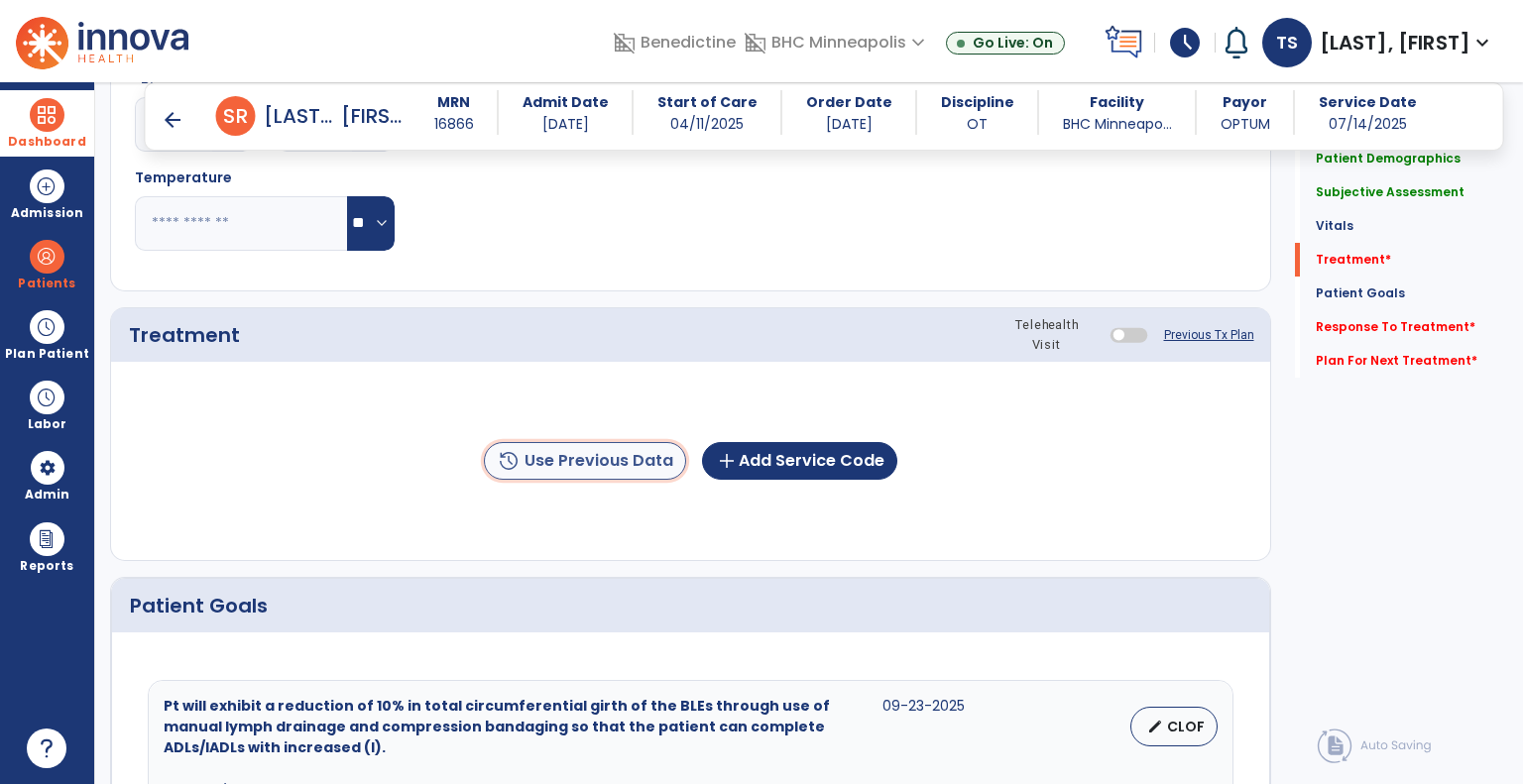 click on "history  Use Previous Data" 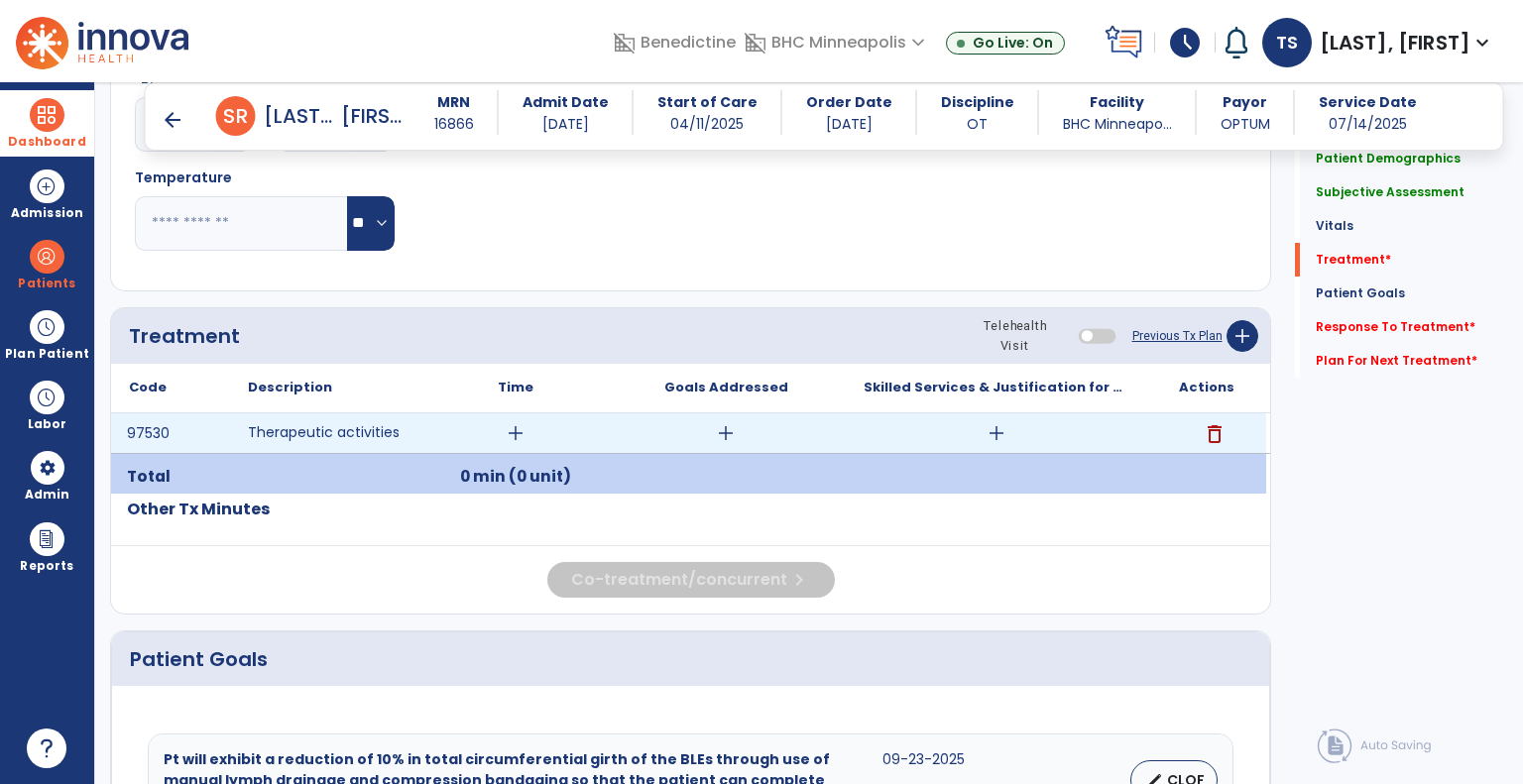 click on "add" at bounding box center [516, 433] 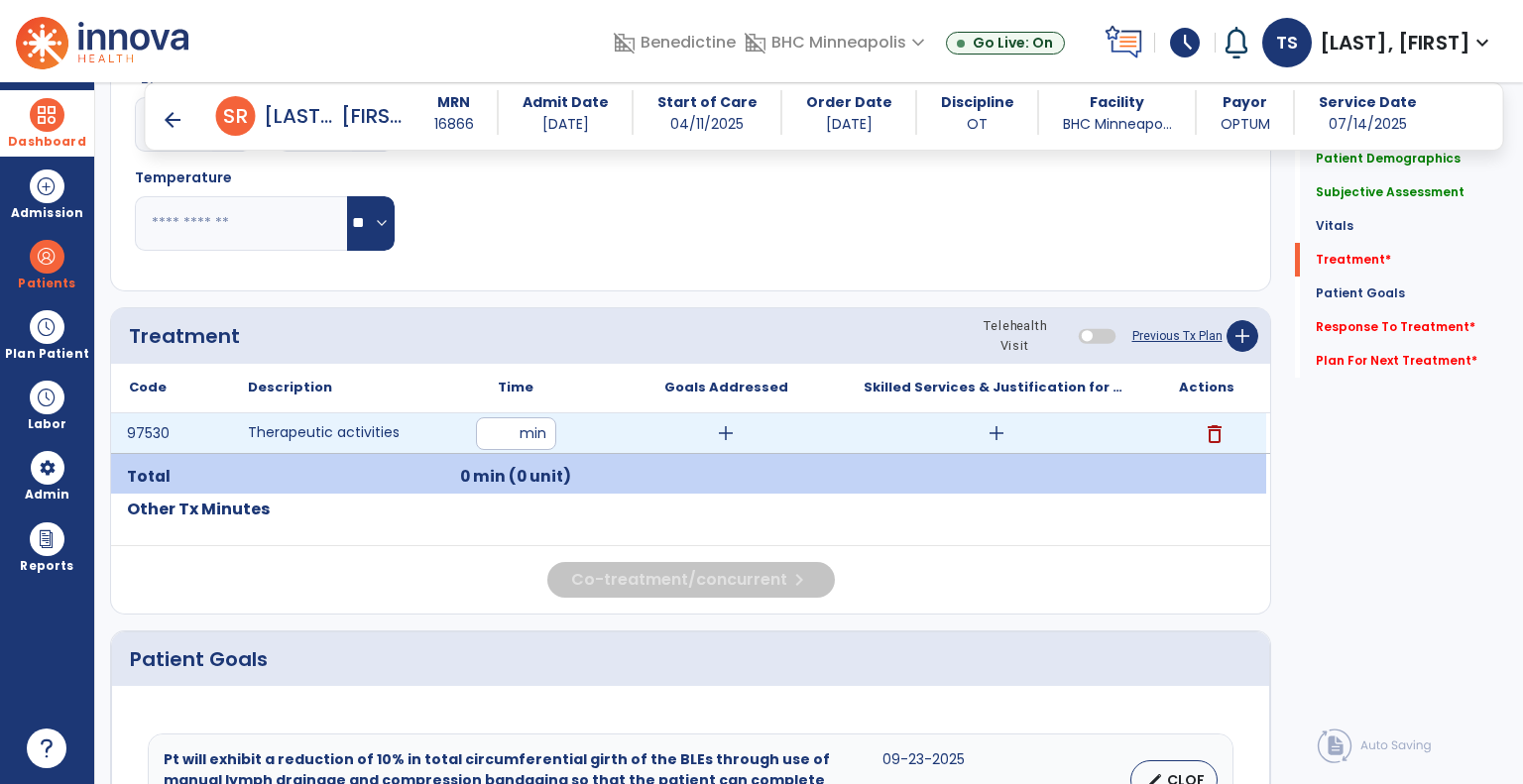 type on "**" 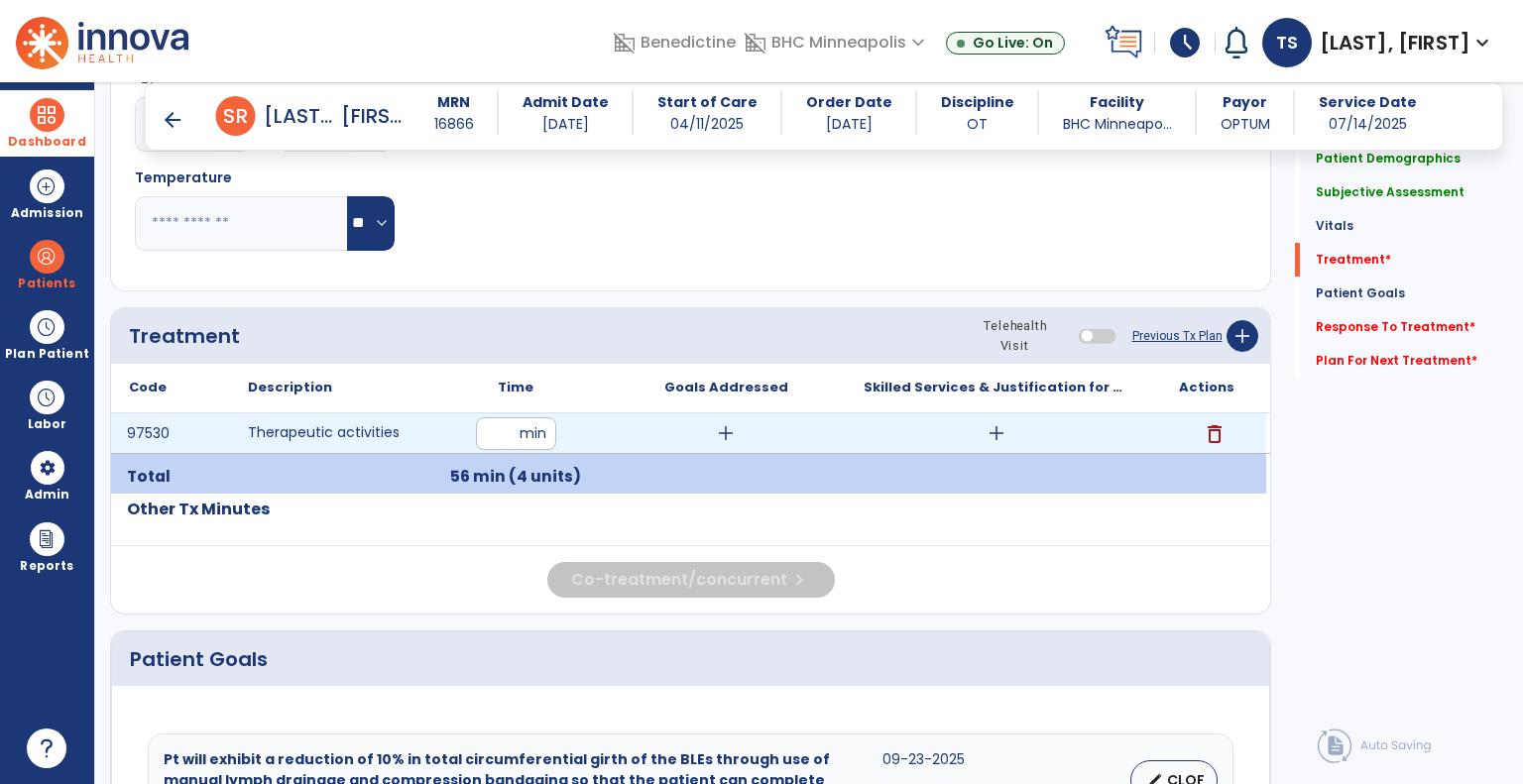 click on "add" at bounding box center (996, 433) 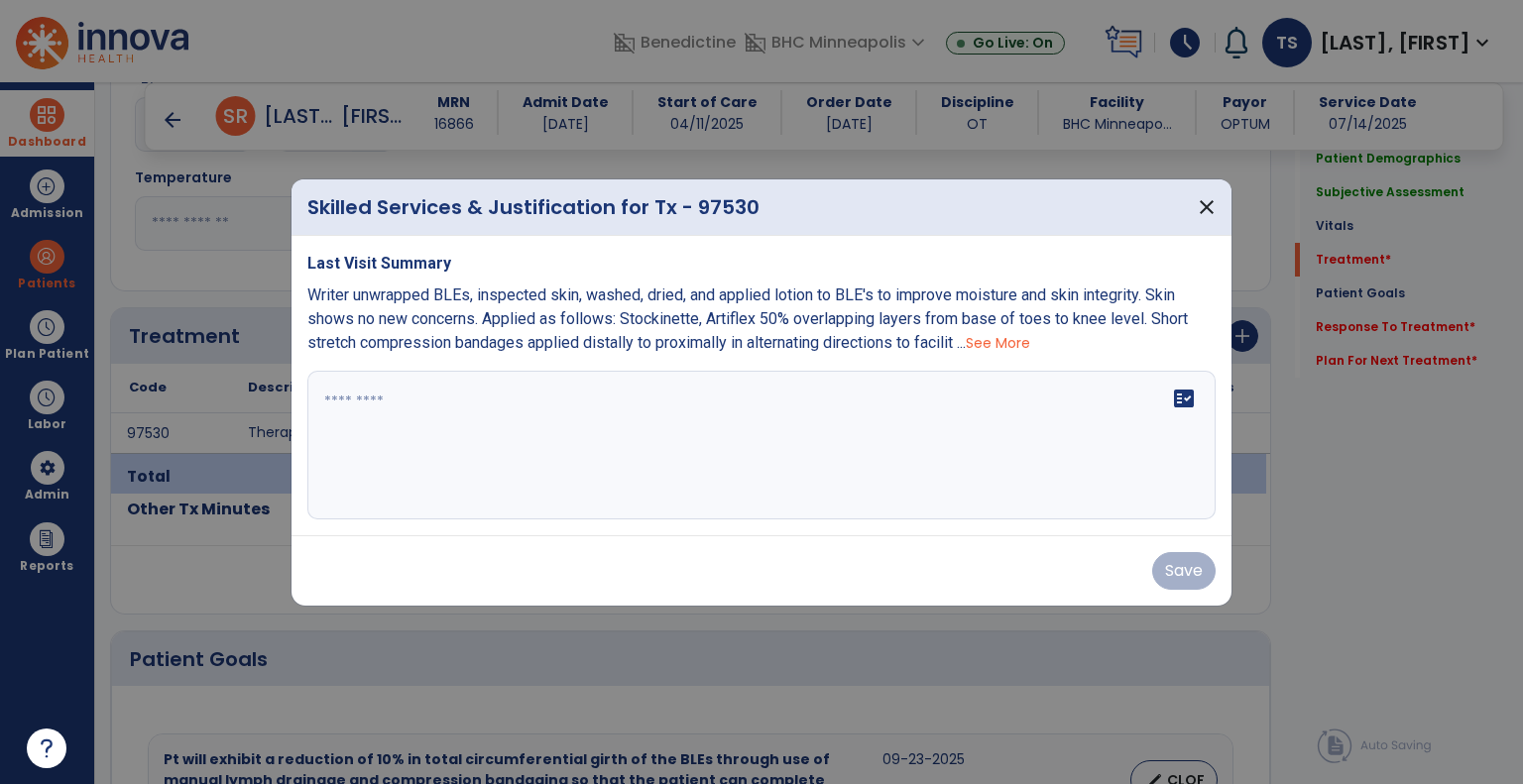 click on "See More" at bounding box center (997, 343) 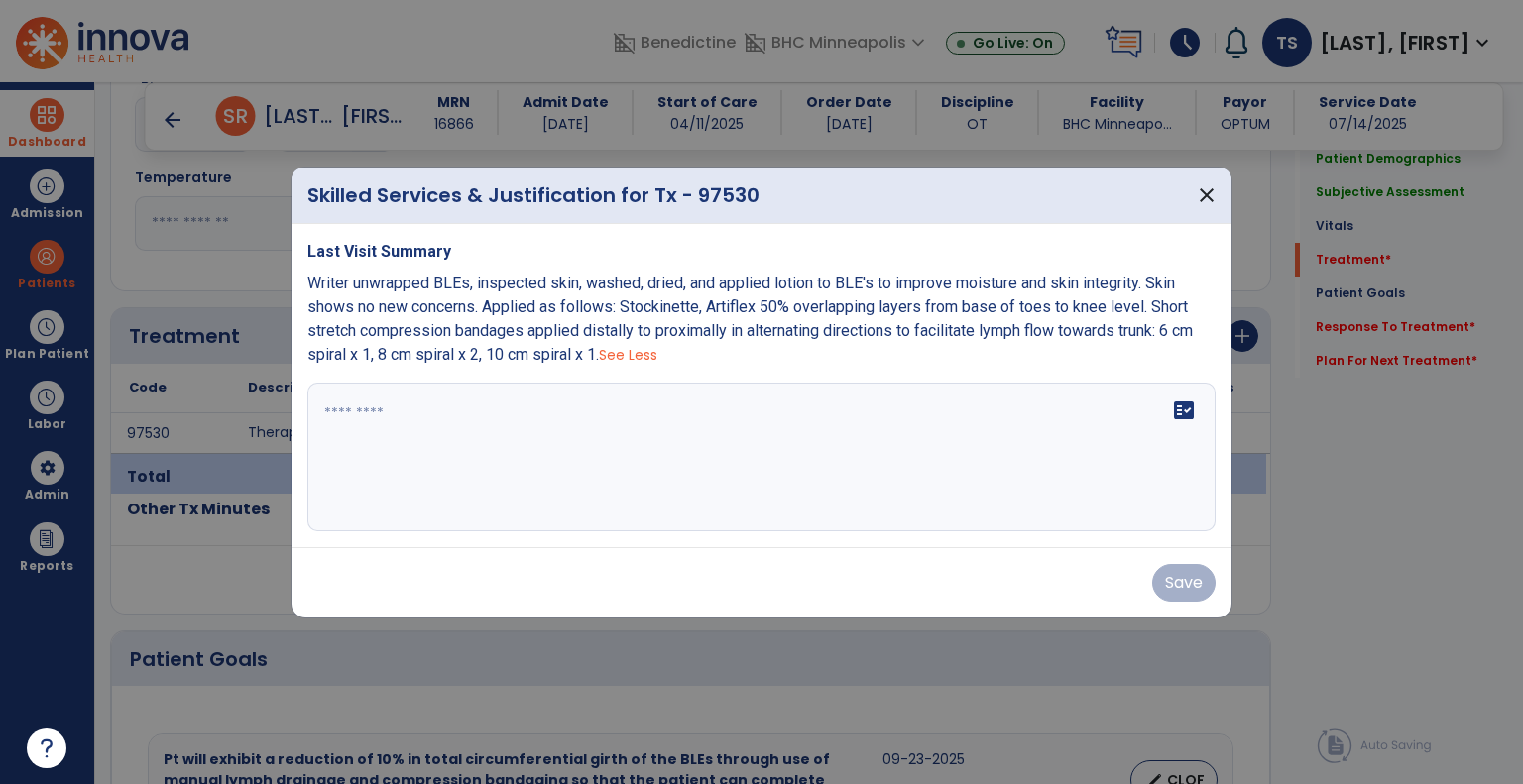 click on "Writer unwrapped BLEs, inspected skin, washed, dried, and applied lotion to BLE's to improve moisture and skin integrity. Skin shows no new concerns. Applied as follows: Stockinette, Artiflex 50% overlapping layers from base of toes to knee level. Short stretch compression bandages applied distally to proximally in alternating directions to facilitate lymph flow towards trunk: 6 cm spiral x 1, 8 cm spiral x 2, 10 cm spiral x 1." at bounding box center (750, 318) 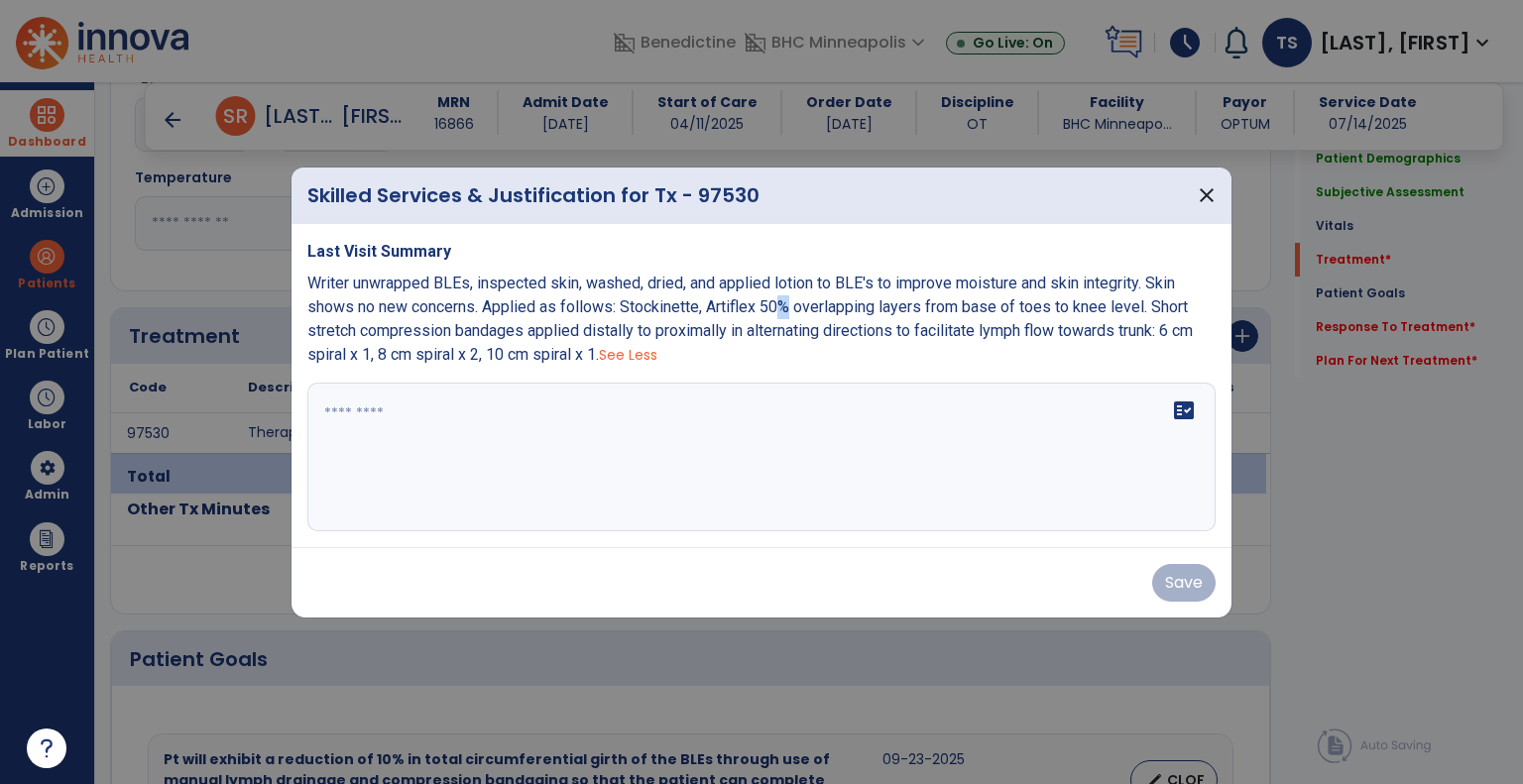 click on "Writer unwrapped BLEs, inspected skin, washed, dried, and applied lotion to BLE's to improve moisture and skin integrity. Skin shows no new concerns. Applied as follows: Stockinette, Artiflex 50% overlapping layers from base of toes to knee level. Short stretch compression bandages applied distally to proximally in alternating directions to facilitate lymph flow towards trunk: 6 cm spiral x 1, 8 cm spiral x 2, 10 cm spiral x 1." at bounding box center (750, 318) 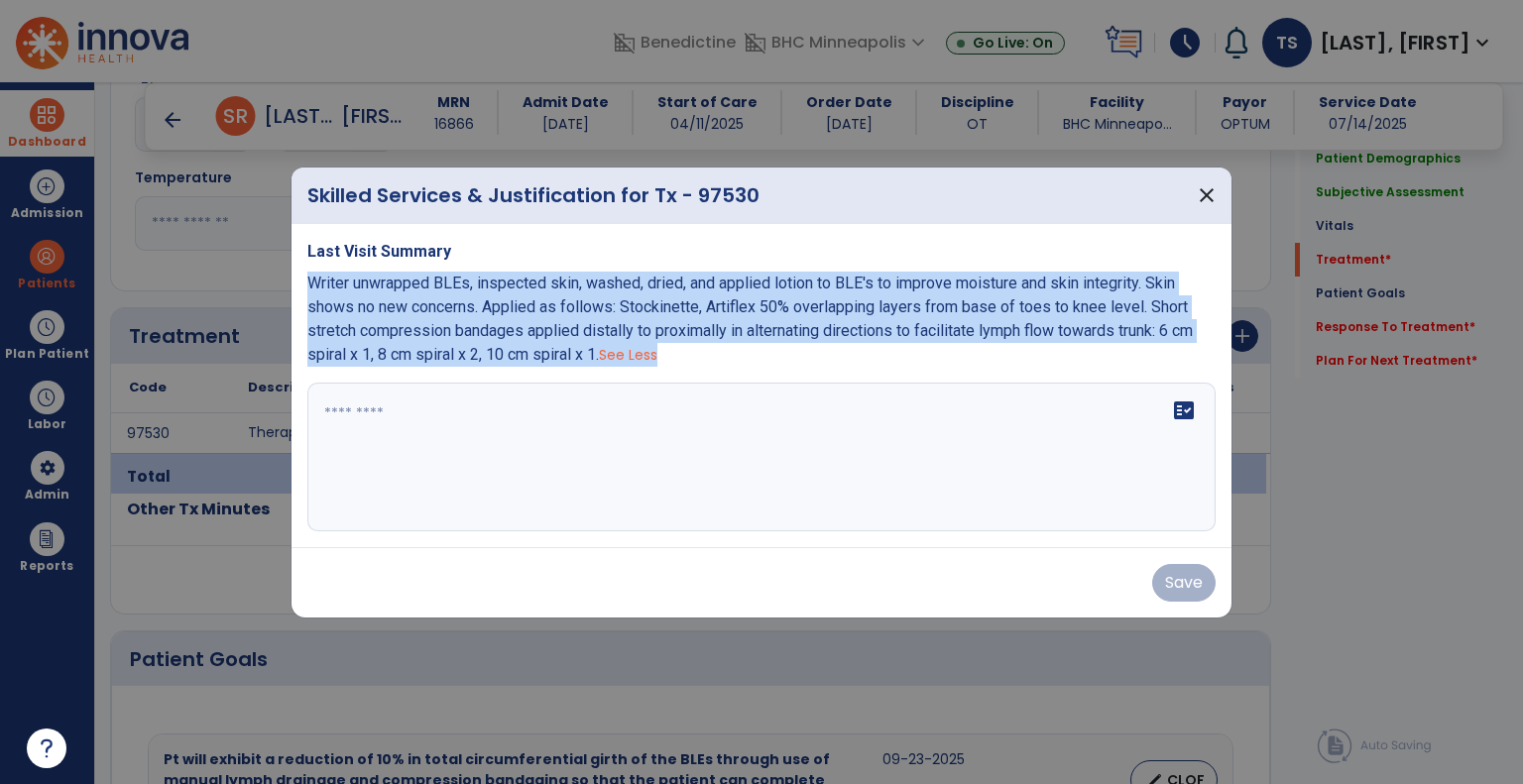 click on "Writer unwrapped BLEs, inspected skin, washed, dried, and applied lotion to BLE's to improve moisture and skin integrity. Skin shows no new concerns. Applied as follows: Stockinette, Artiflex 50% overlapping layers from base of toes to knee level. Short stretch compression bandages applied distally to proximally in alternating directions to facilitate lymph flow towards trunk: 6 cm spiral x 1, 8 cm spiral x 2, 10 cm spiral x 1." at bounding box center [750, 318] 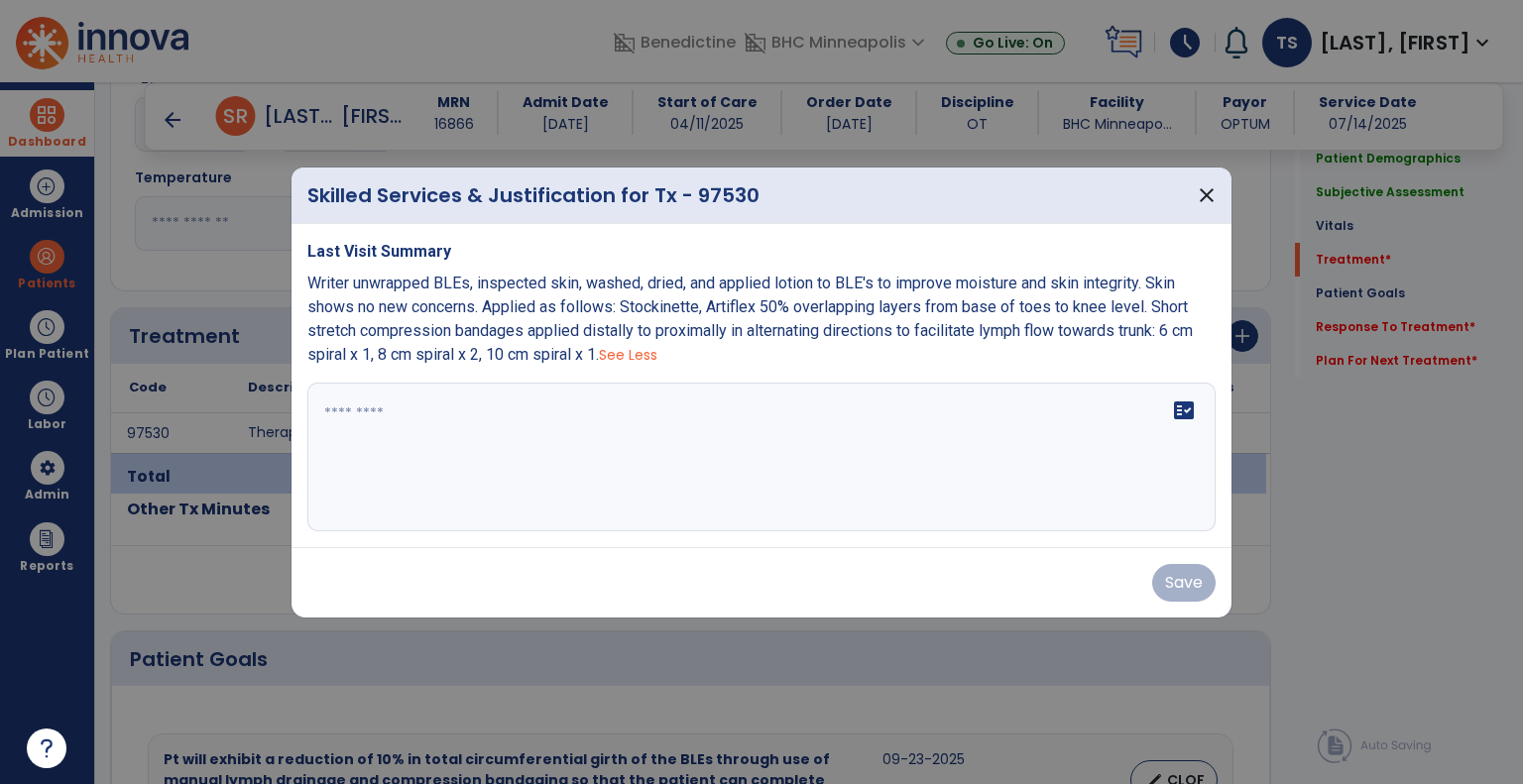 paste on "**********" 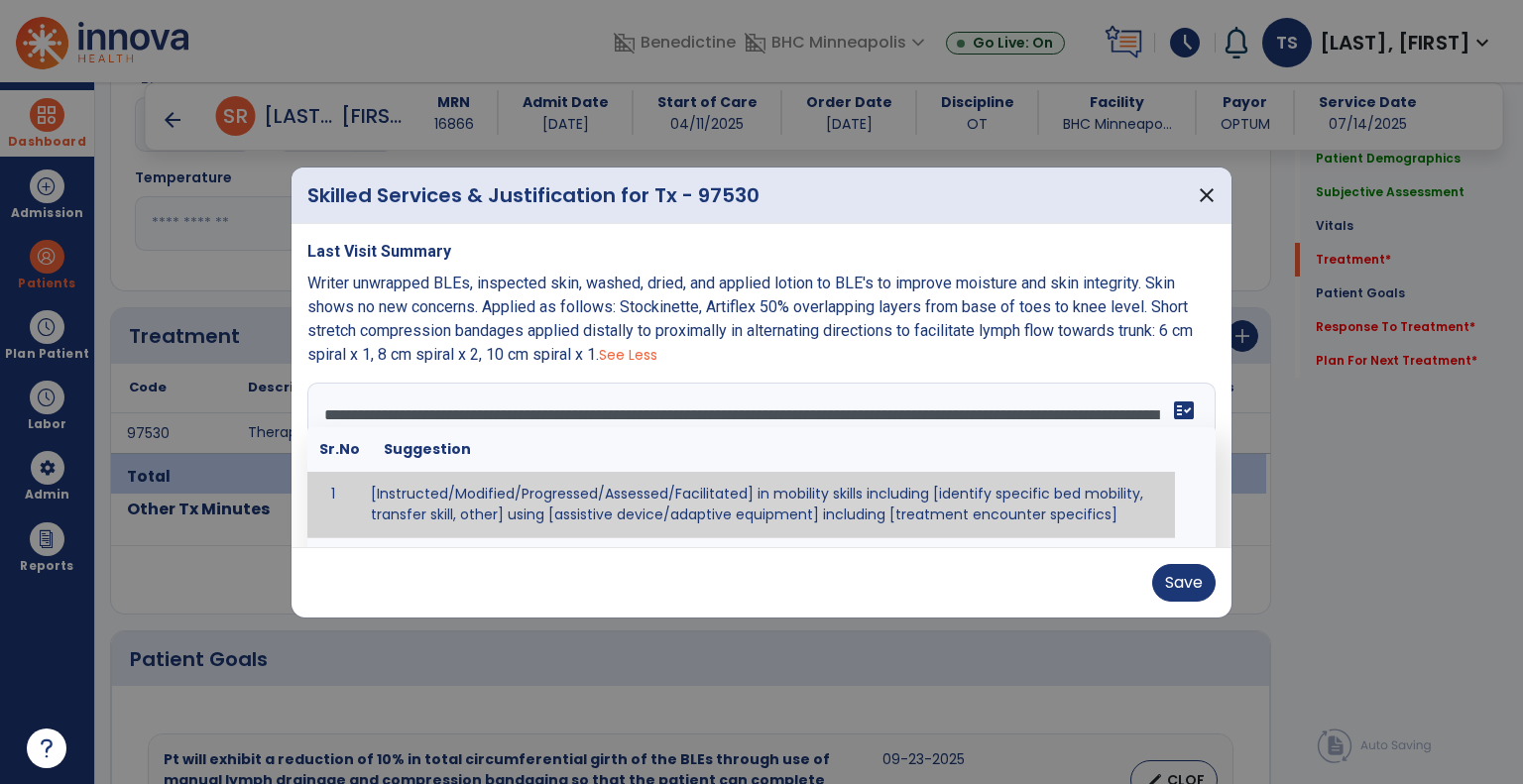 scroll, scrollTop: 39, scrollLeft: 0, axis: vertical 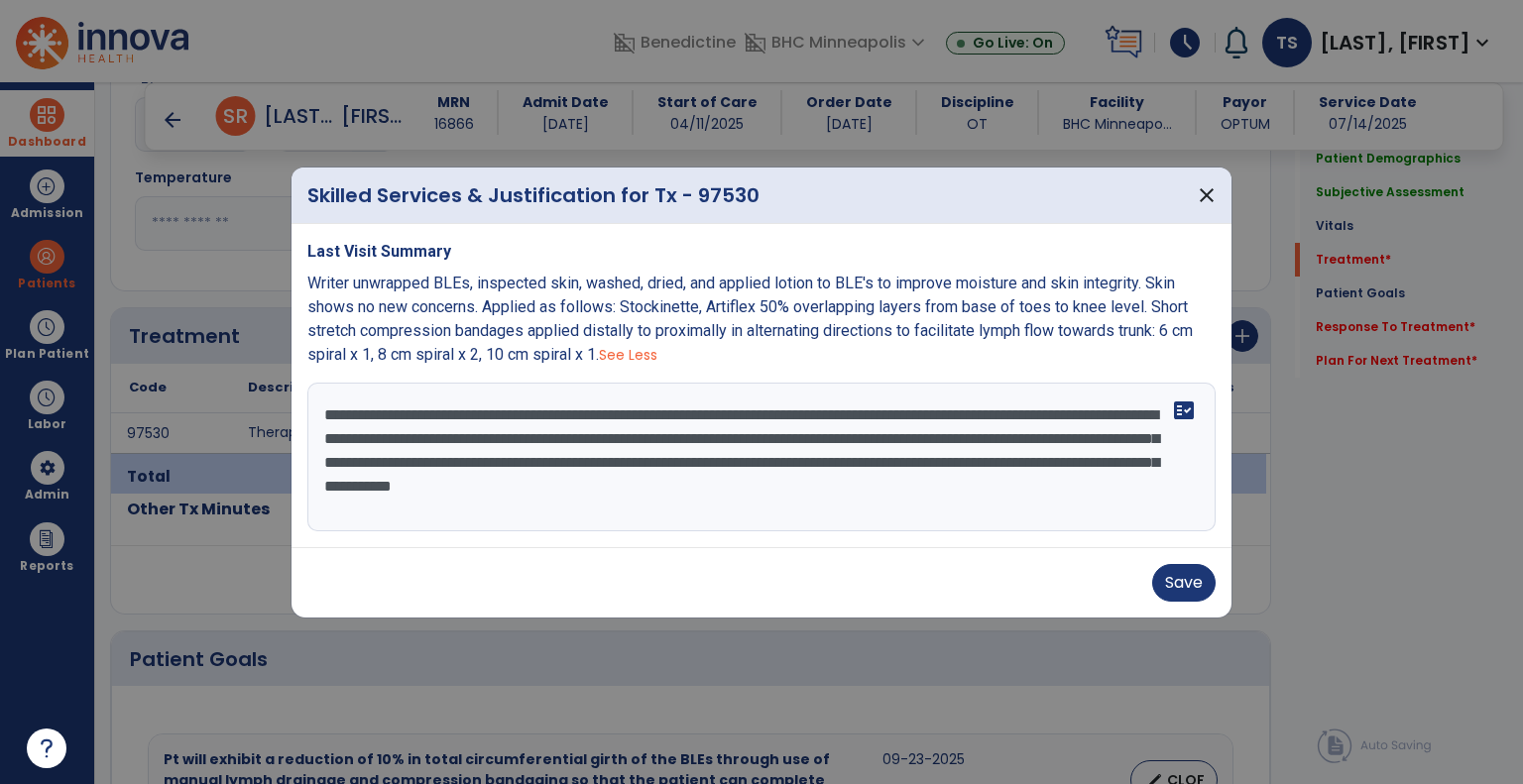 click on "**********" at bounding box center (762, 457) 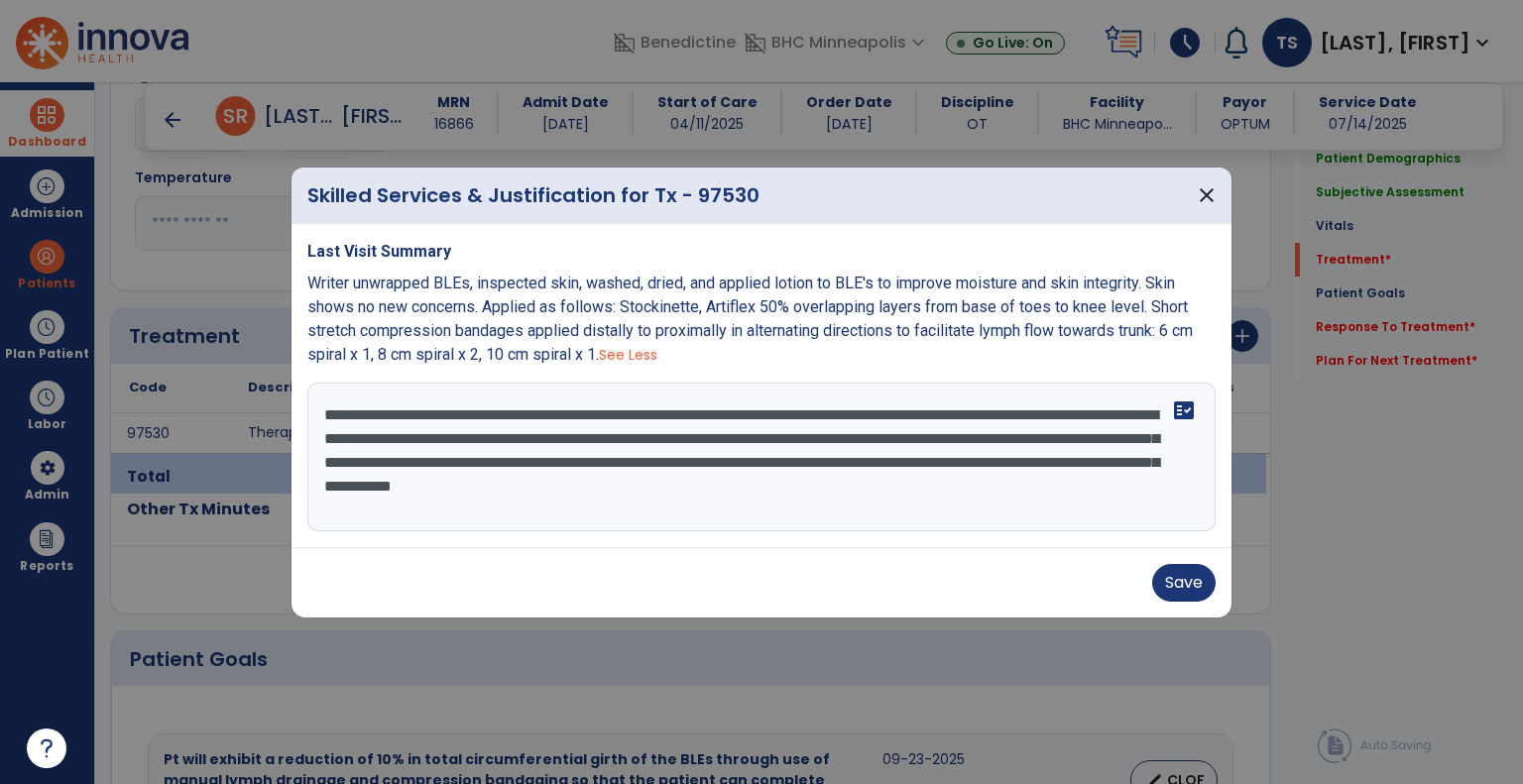 click on "**********" at bounding box center (762, 457) 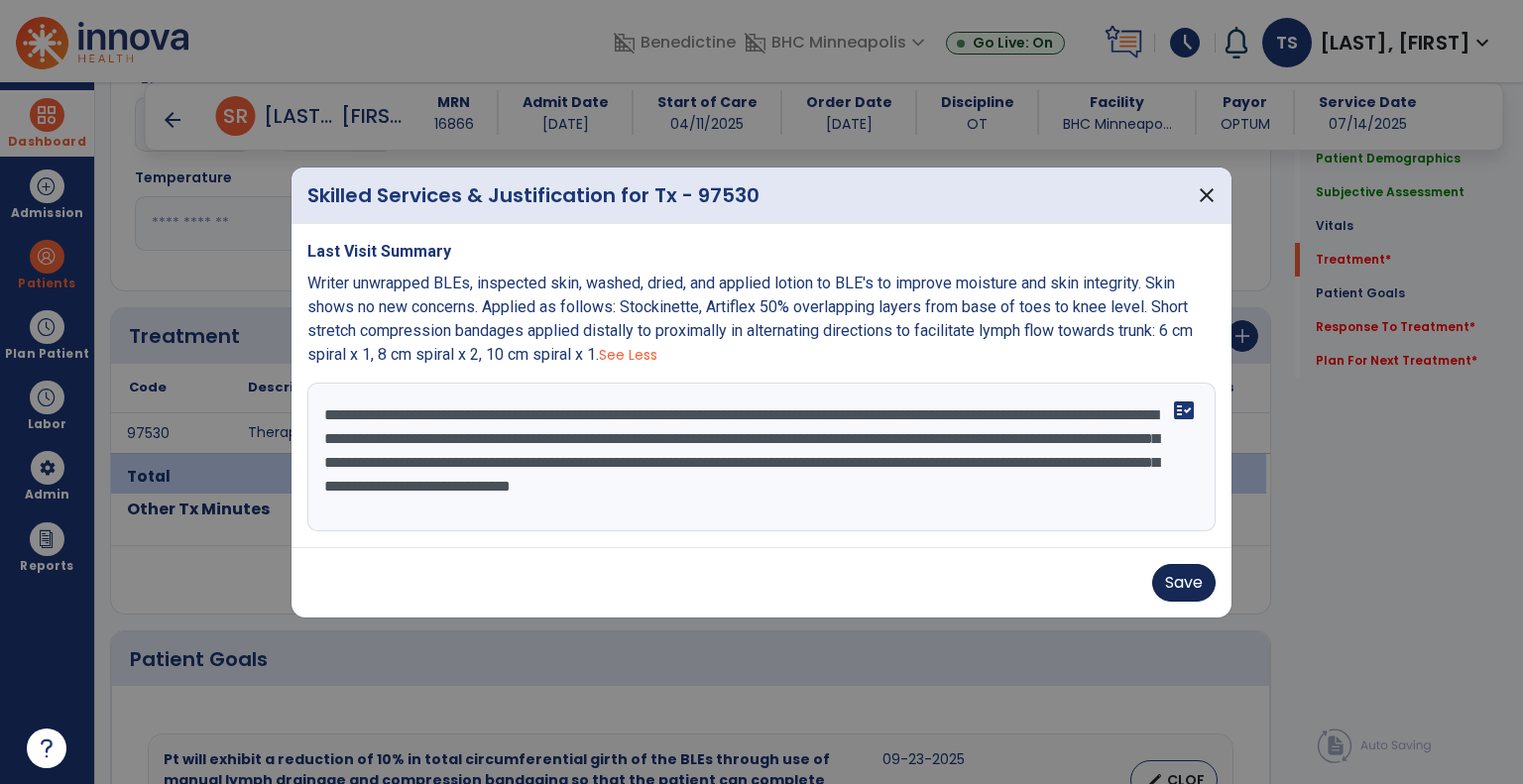 type on "**********" 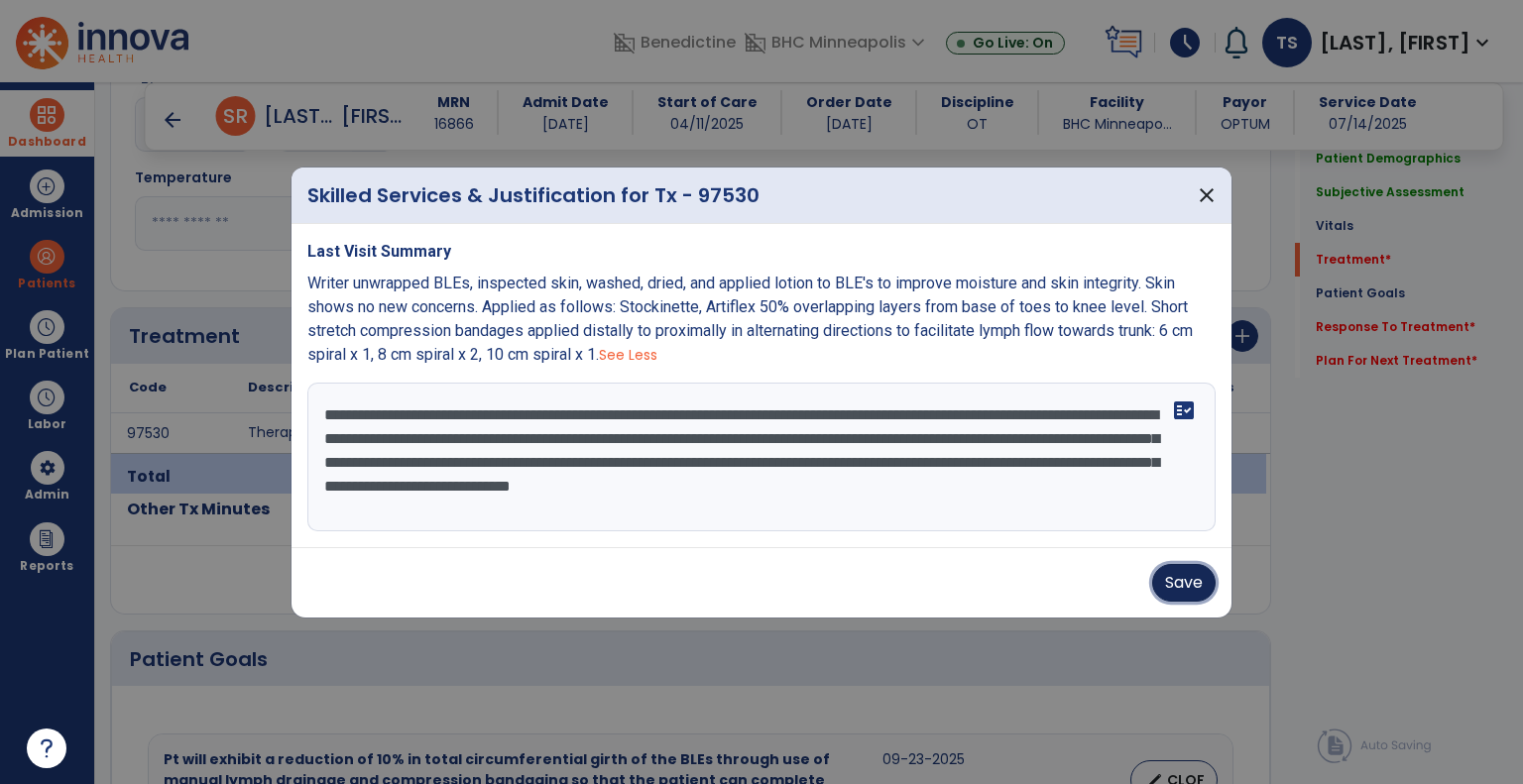click on "Save" at bounding box center [1184, 583] 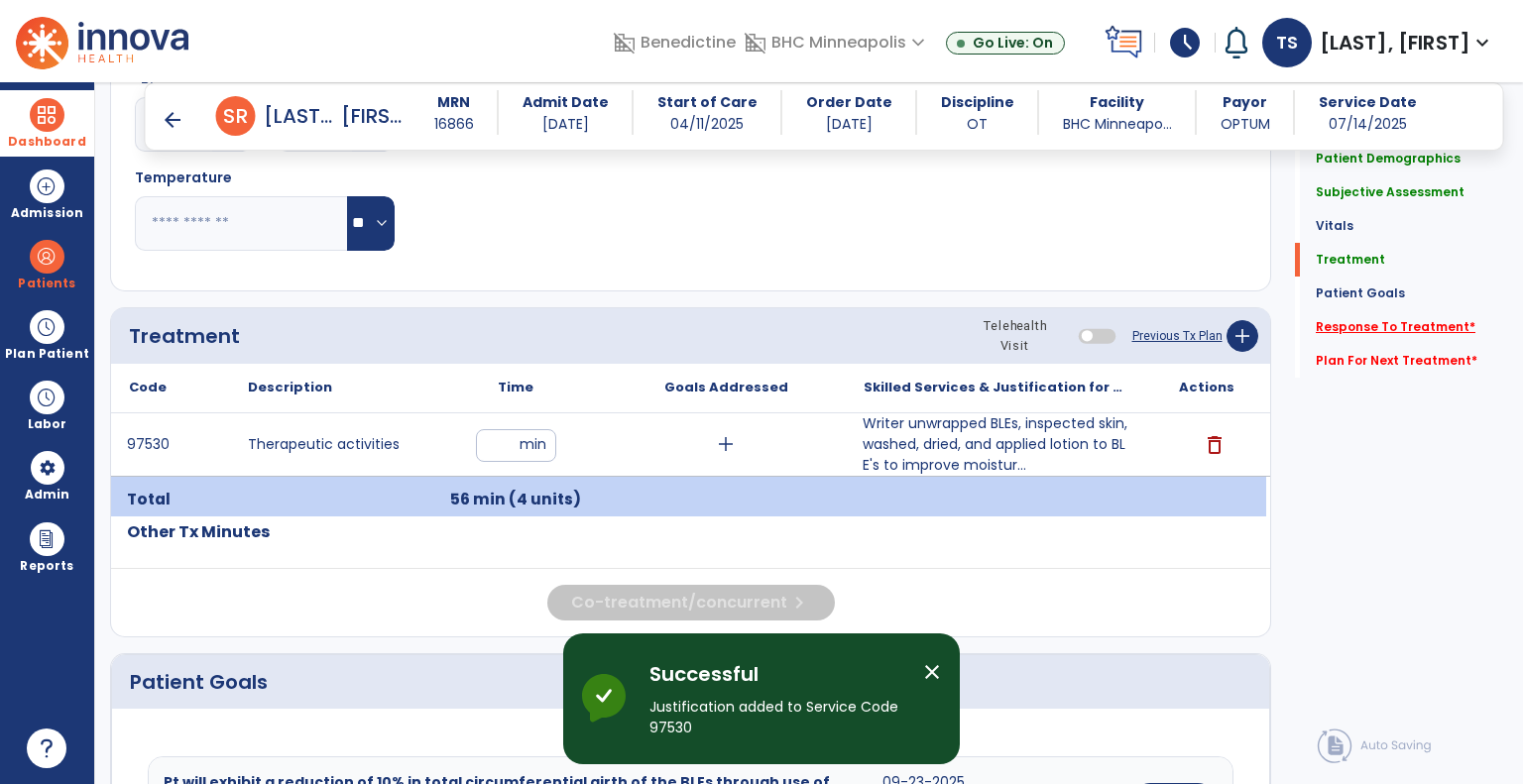 click on "Response To Treatment   *" 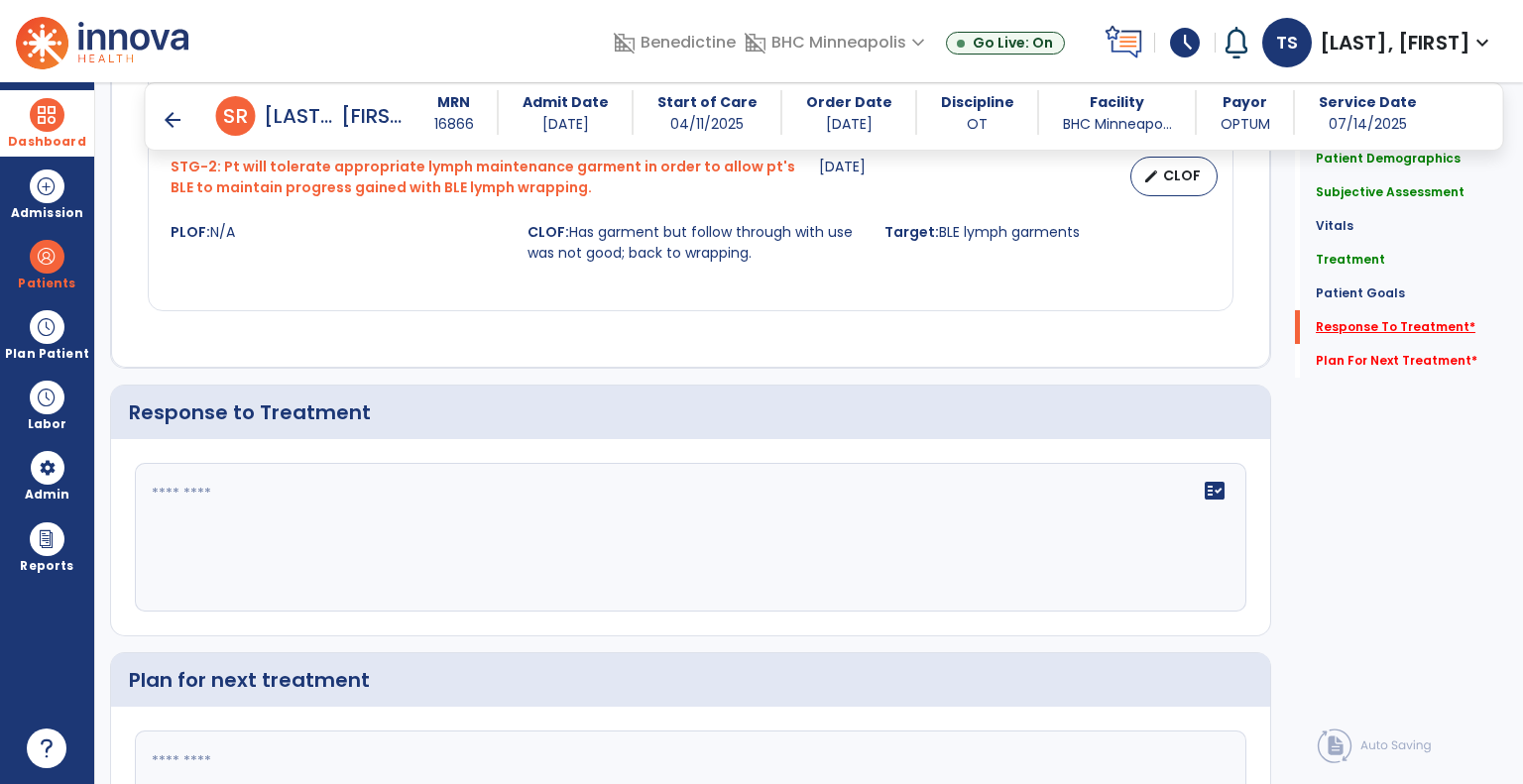 scroll, scrollTop: 2737, scrollLeft: 0, axis: vertical 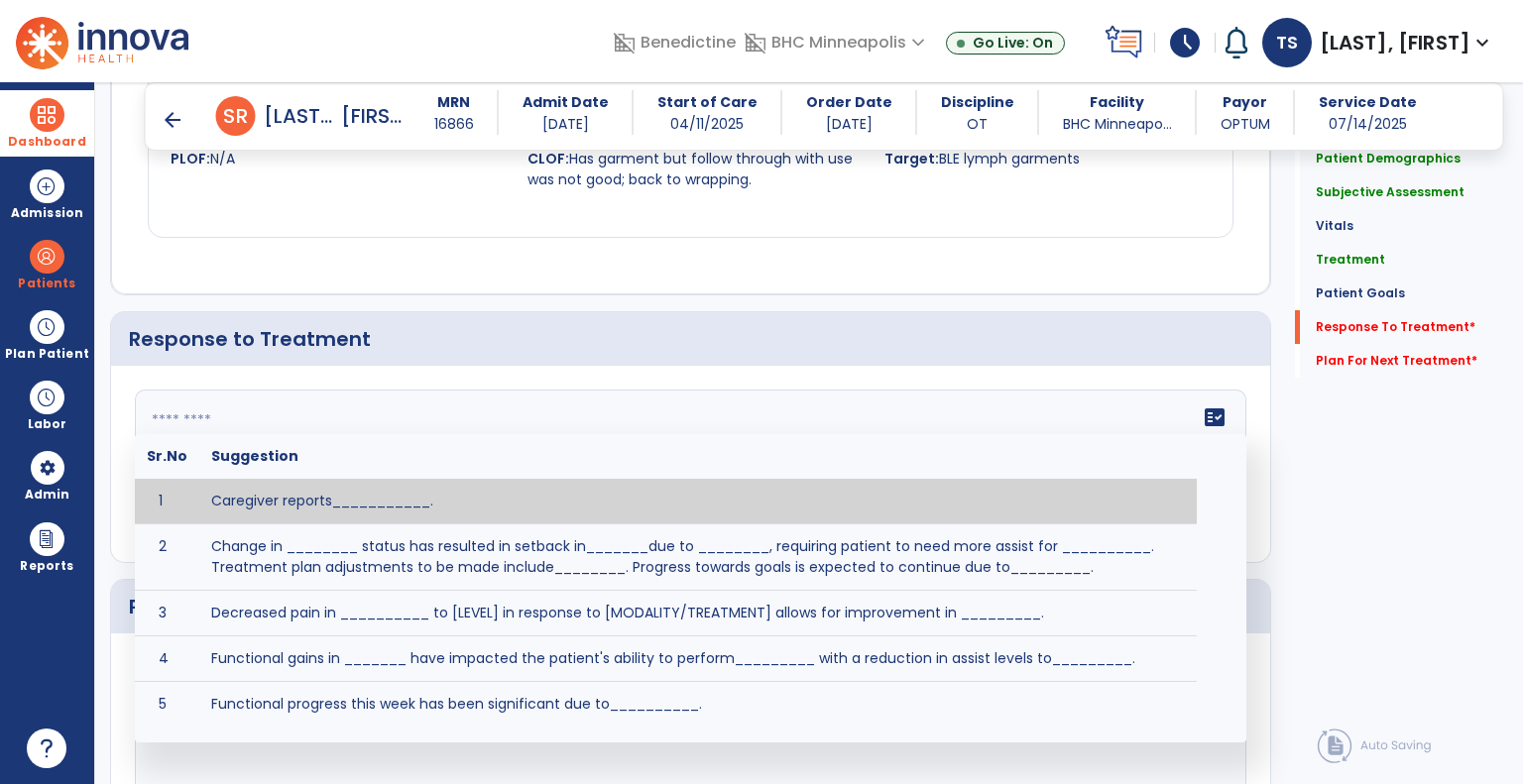 click on "fact_check  Sr.No Suggestion 1 Caregiver reports___________. 2 Change in ________ status has resulted in setback in_______due to ________, requiring patient to need more assist for __________.   Treatment plan adjustments to be made include________.  Progress towards goals is expected to continue due to_________. 3 Decreased pain in __________ to [LEVEL] in response to [MODALITY/TREATMENT] allows for improvement in _________. 4 Functional gains in _______ have impacted the patient's ability to perform_________ with a reduction in assist levels to_________. 5 Functional progress this week has been significant due to__________. 6 Gains in ________ have improved the patient's ability to perform ______with decreased levels of assist to___________. 7 Improvement in ________allows patient to tolerate higher levels of challenges in_________. 8 Pain in [AREA] has decreased to [LEVEL] in response to [TREATMENT/MODALITY], allowing fore ease in completing__________. 9 10 11 12 13 14 15 16 17 18 19 20 21" 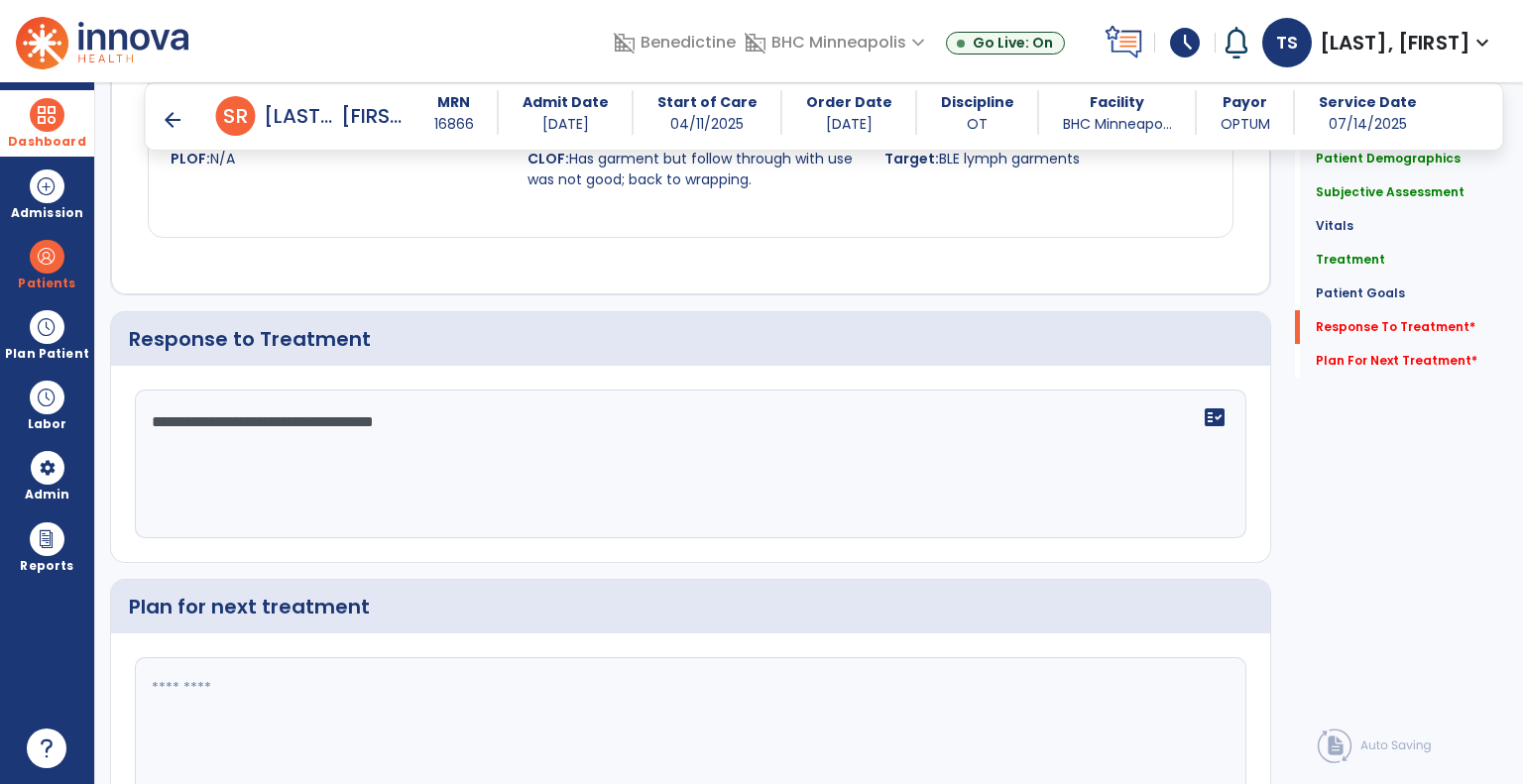 type on "**********" 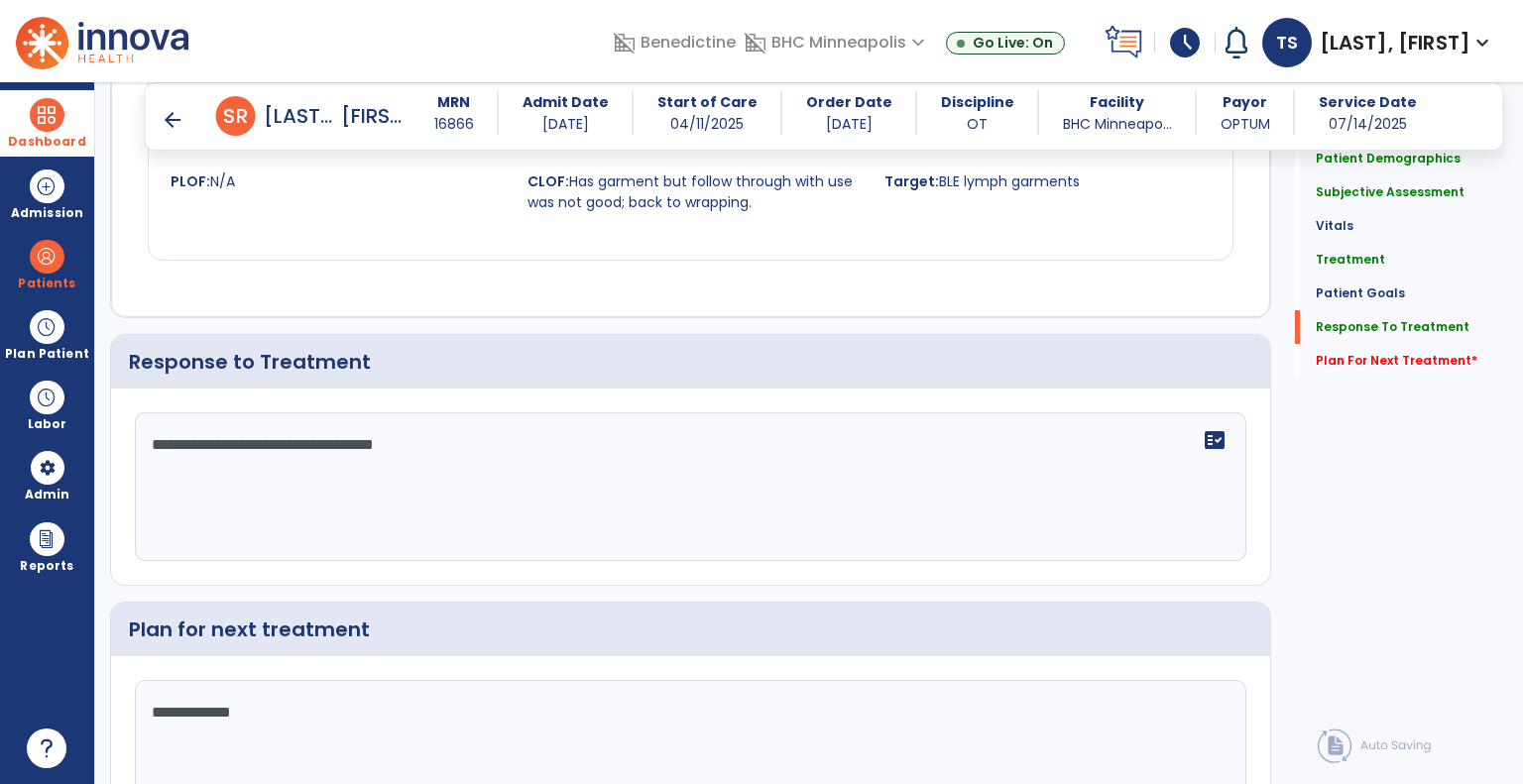 scroll, scrollTop: 2737, scrollLeft: 0, axis: vertical 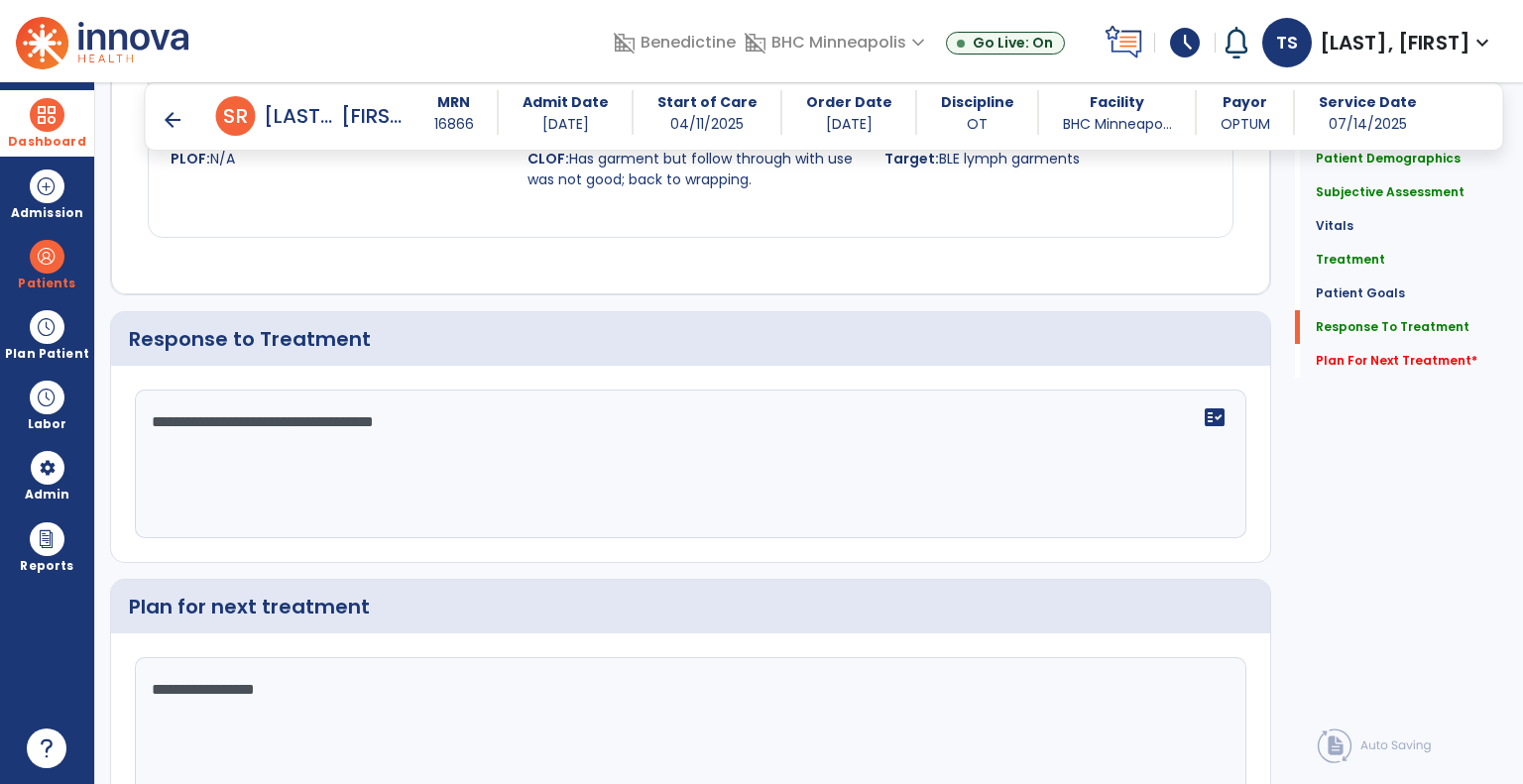 type on "**********" 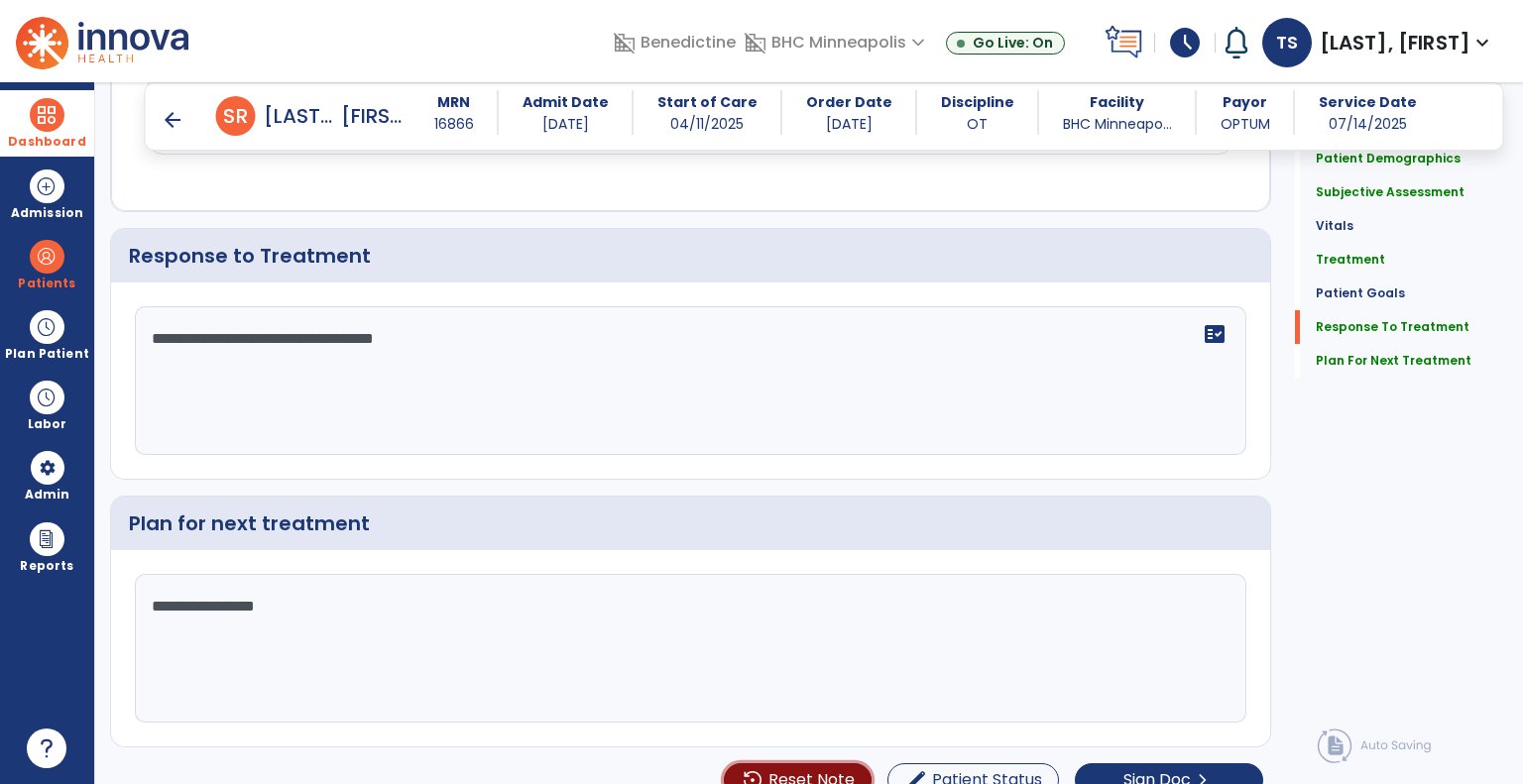 scroll, scrollTop: 2843, scrollLeft: 0, axis: vertical 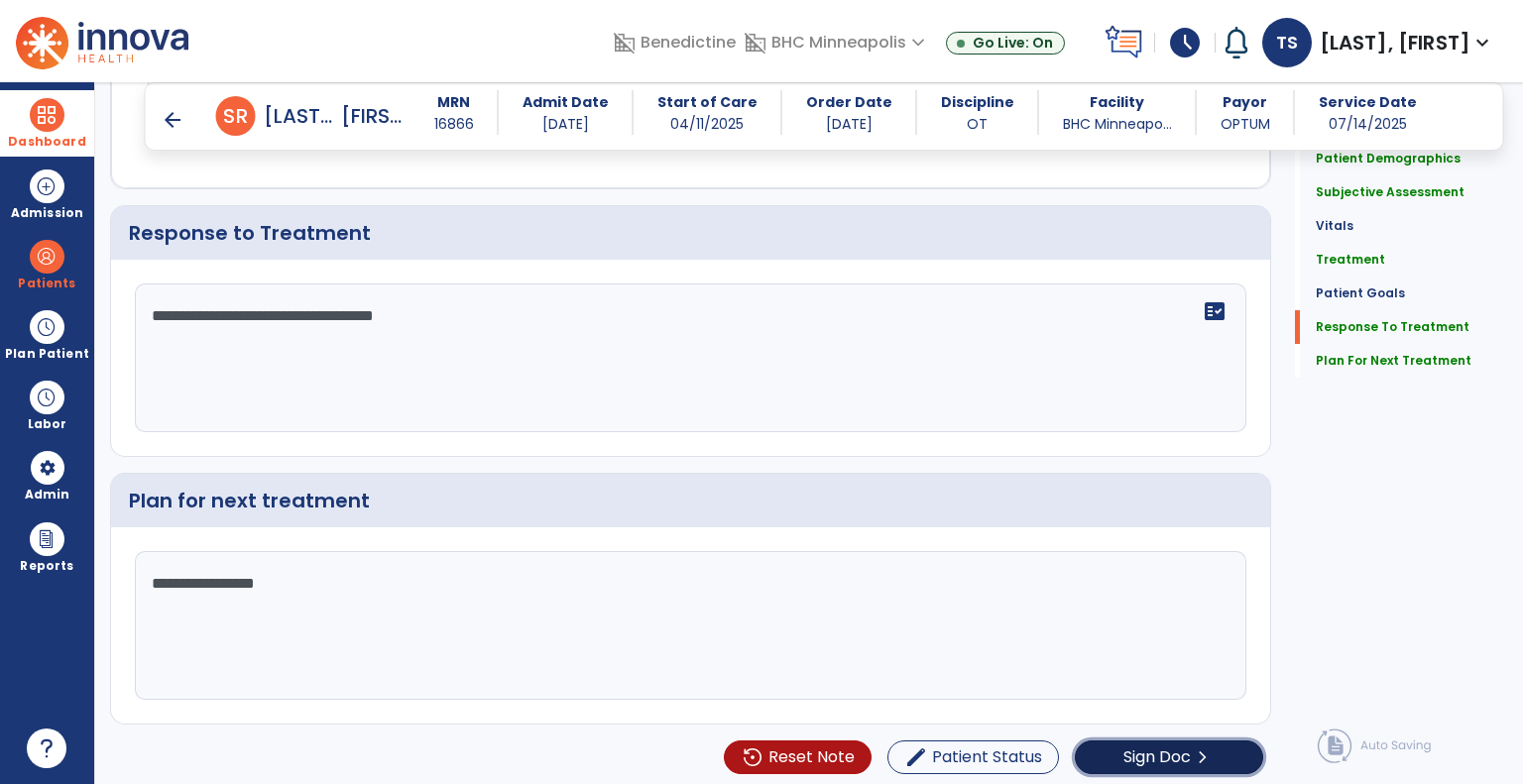 click on "chevron_right" 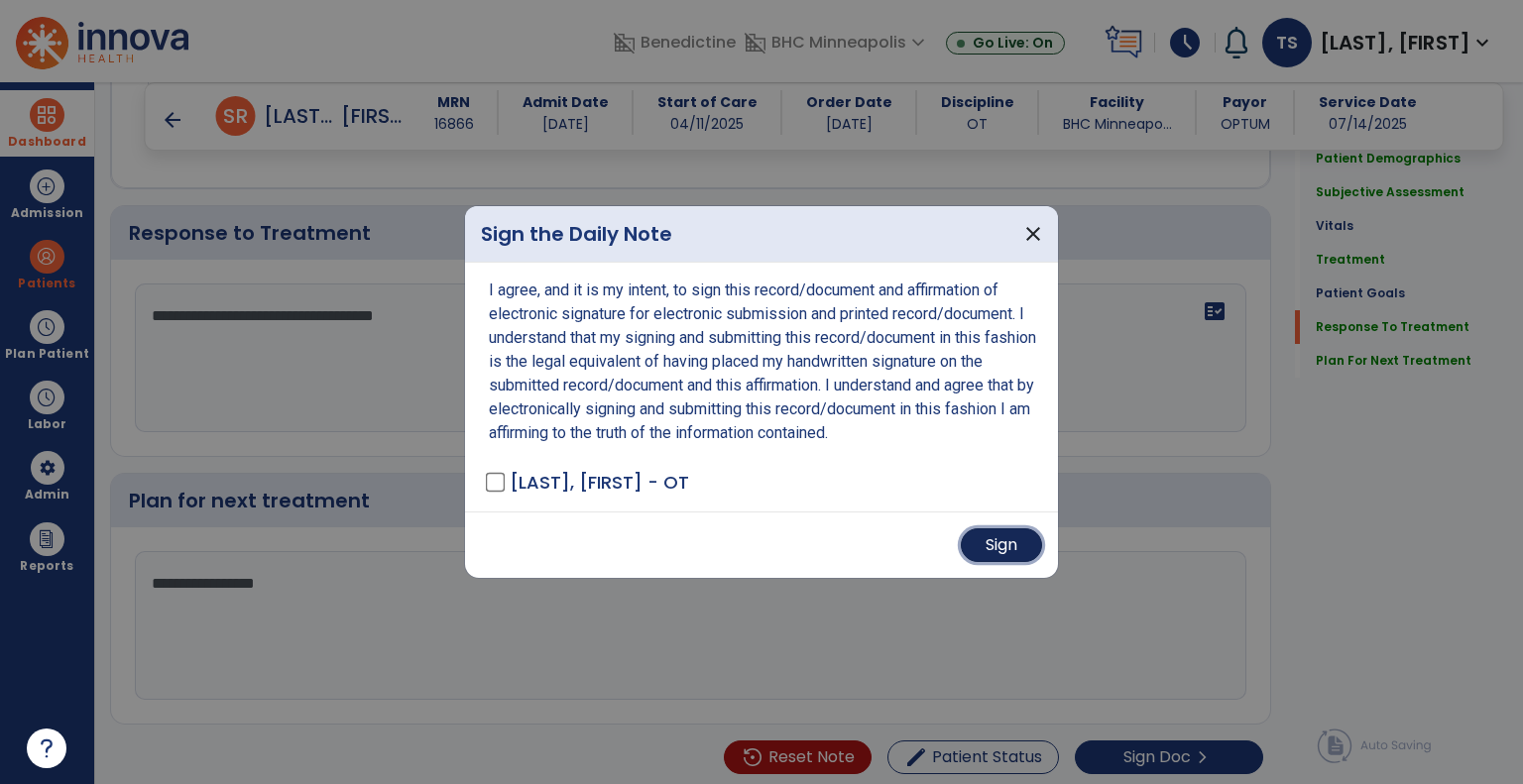 click on "Sign" at bounding box center [1001, 545] 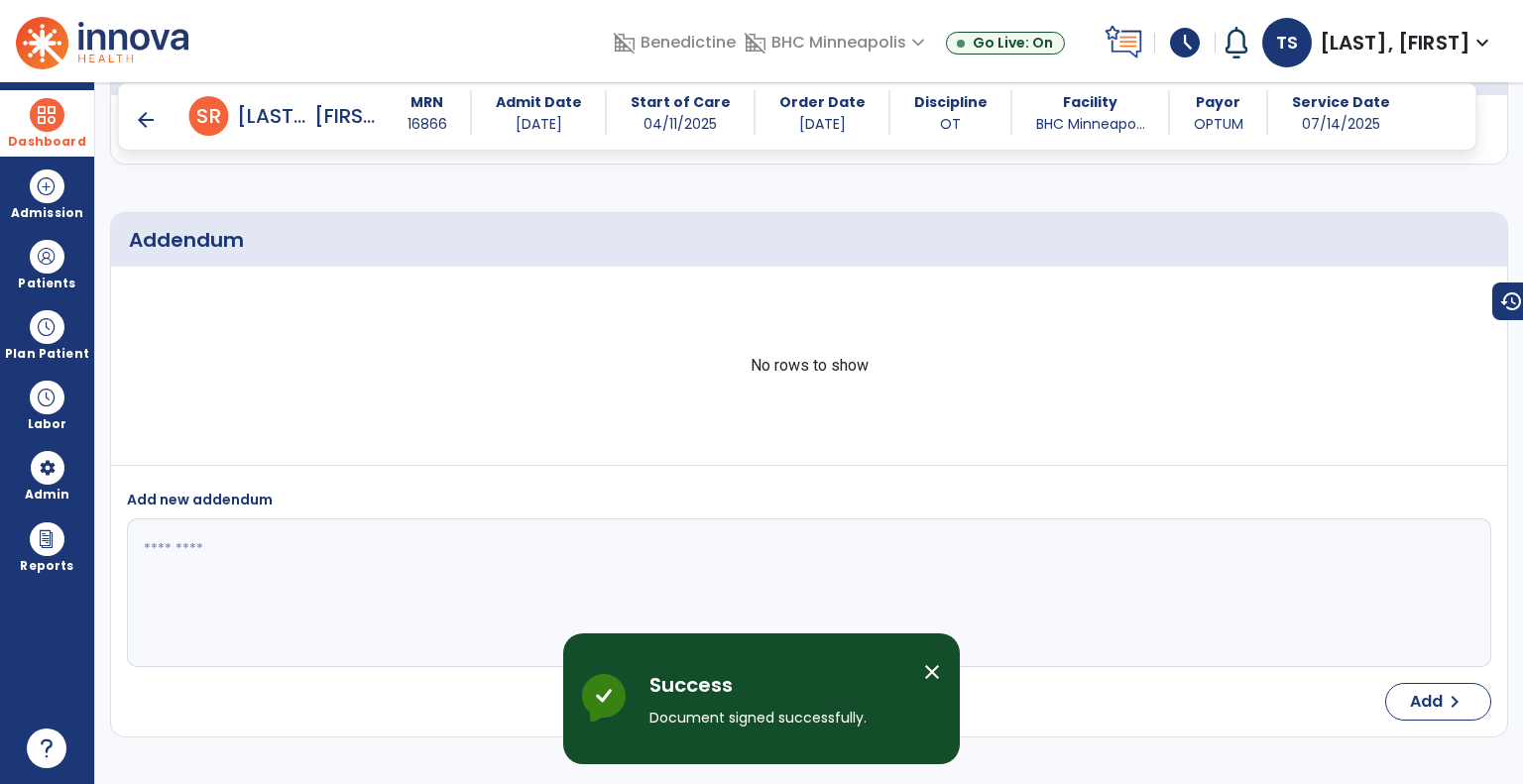 scroll, scrollTop: 4231, scrollLeft: 0, axis: vertical 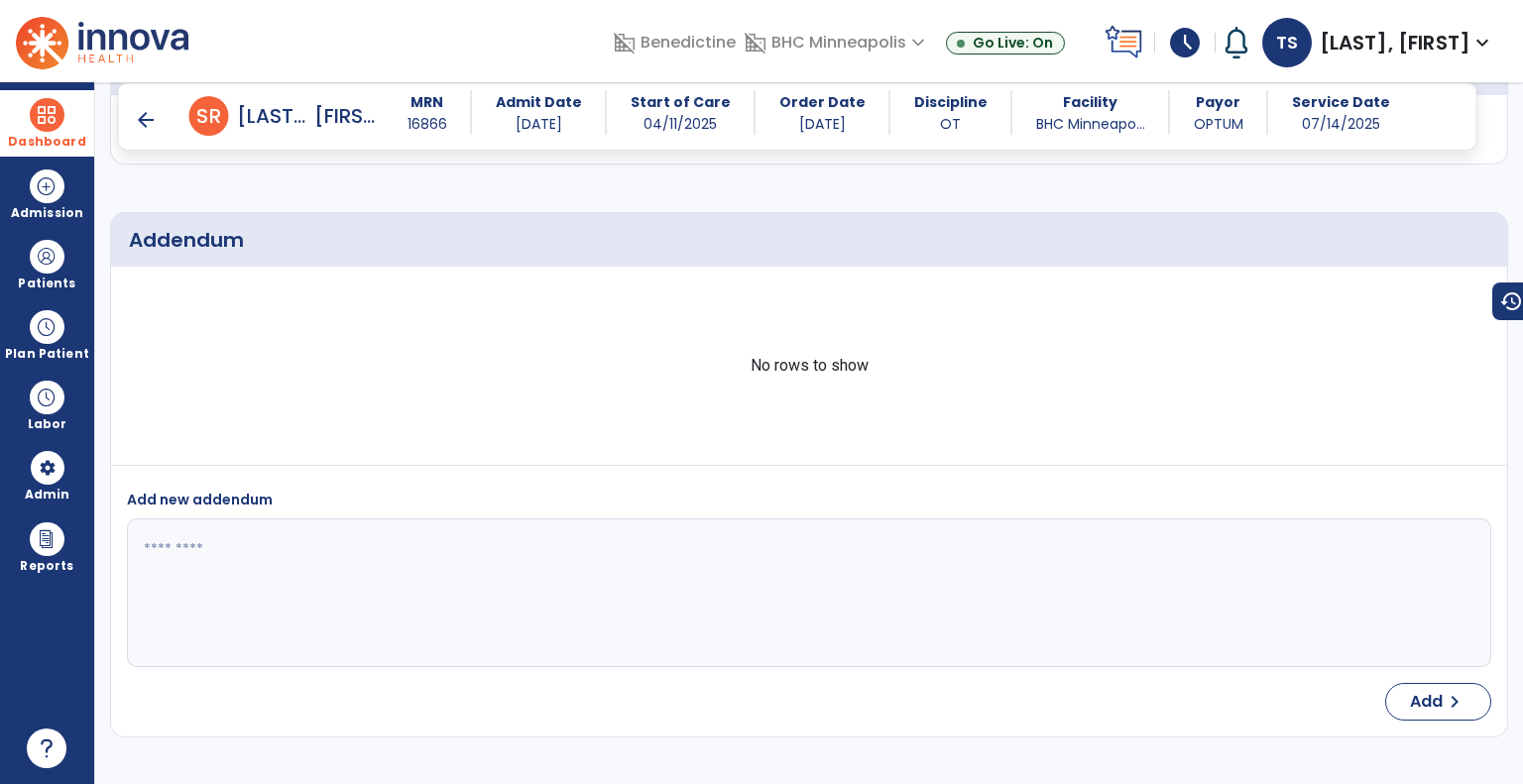 click on "arrow_back" at bounding box center [146, 120] 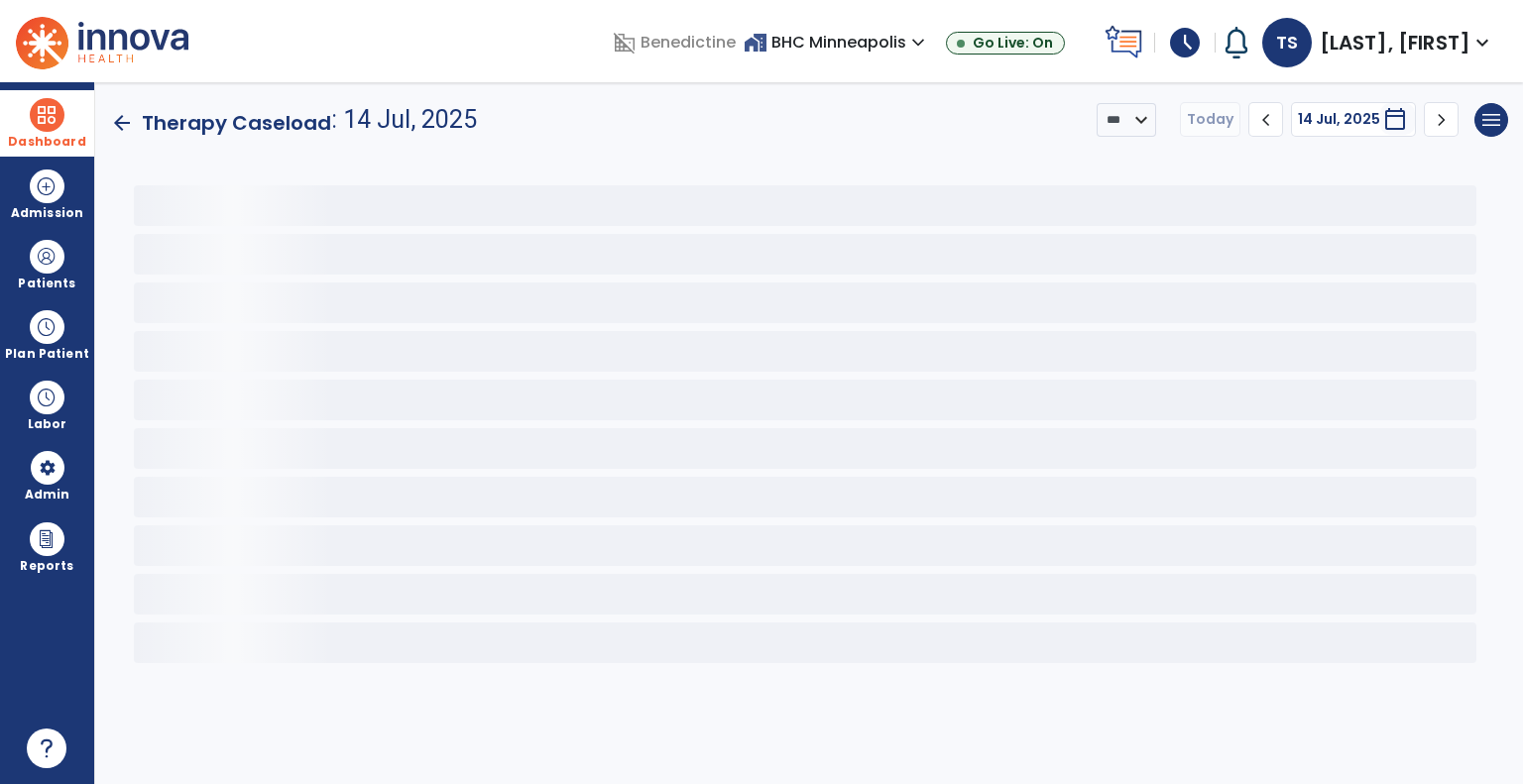 scroll, scrollTop: 0, scrollLeft: 0, axis: both 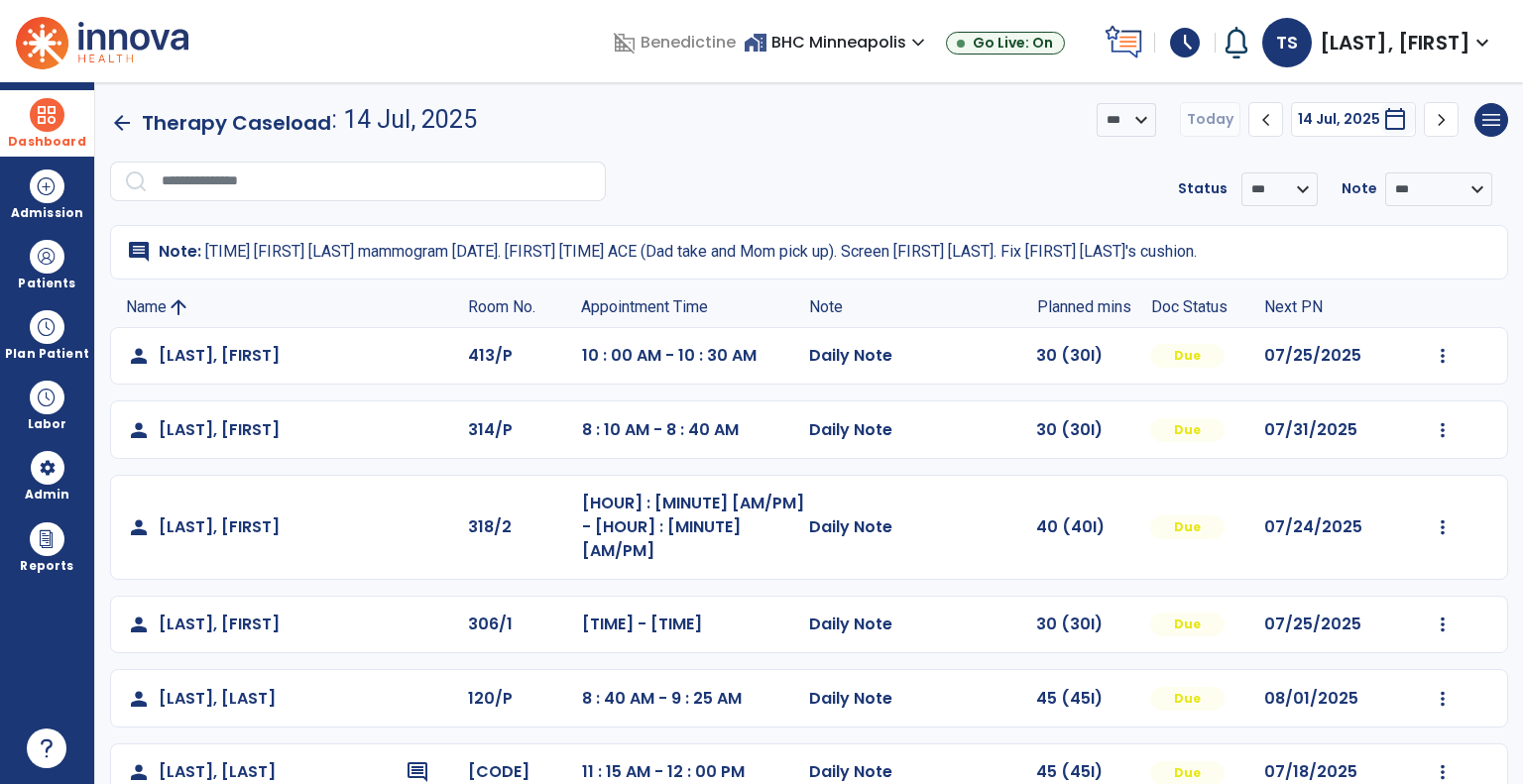click on "Appointment Time" 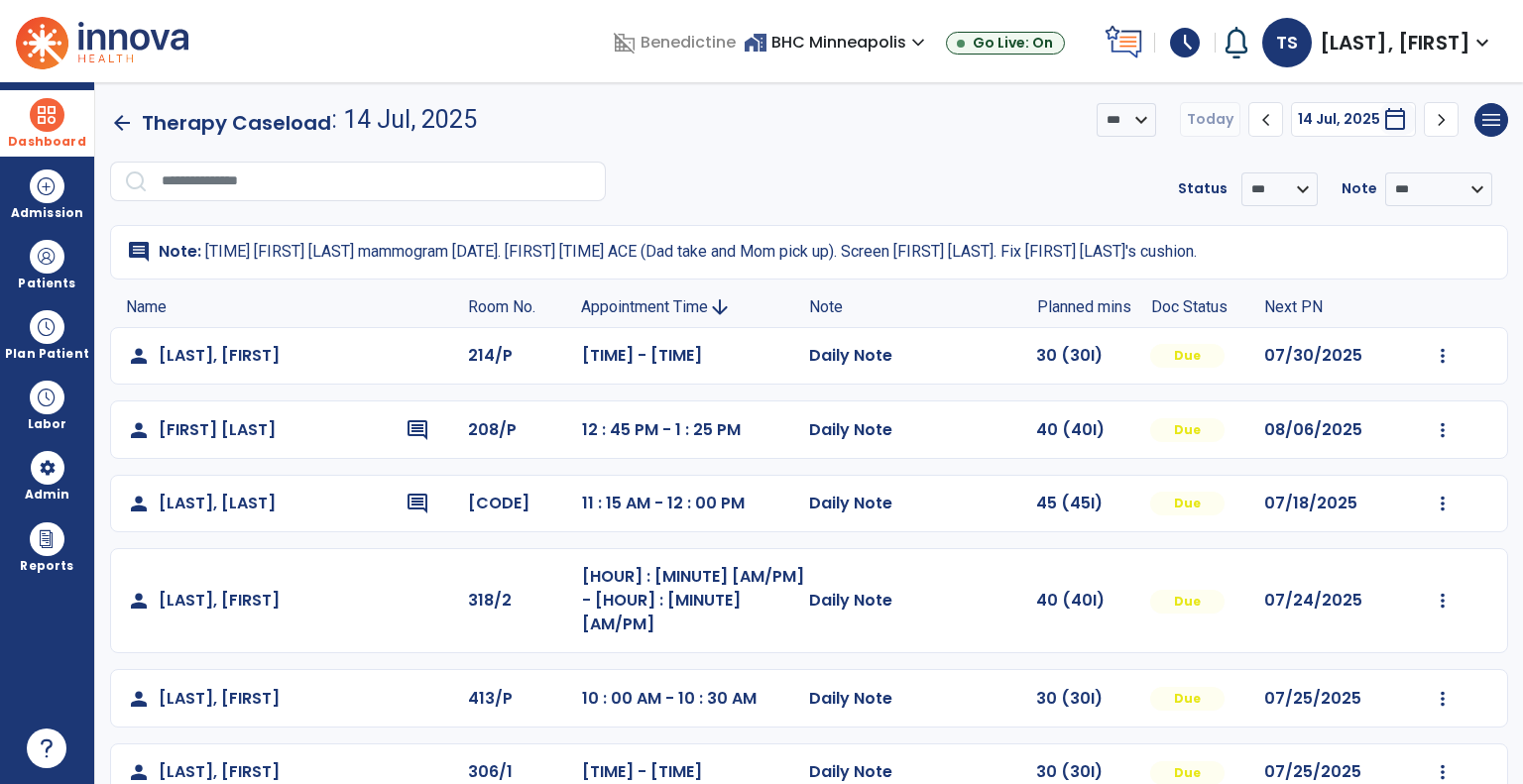 click on "Appointment Time" 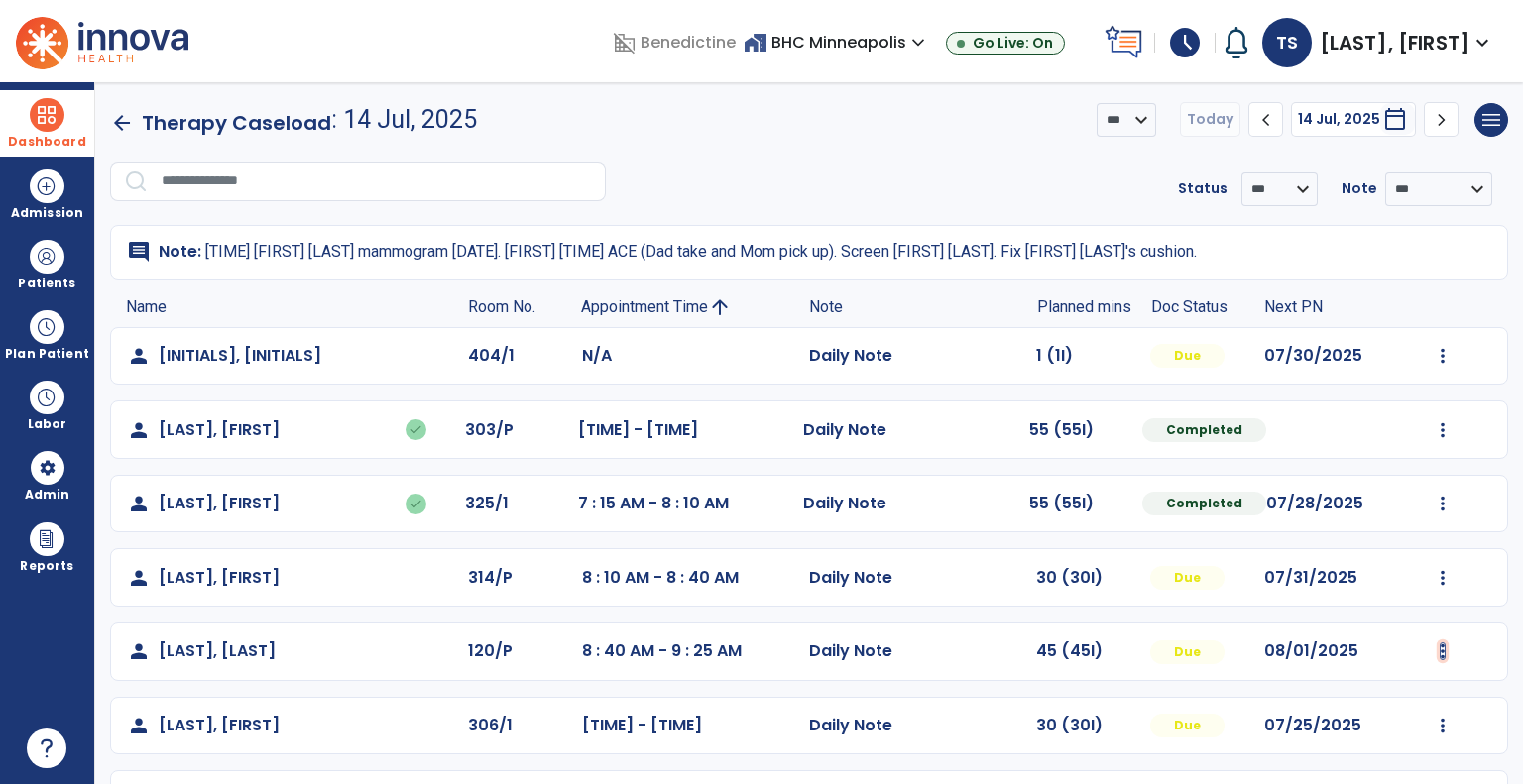 click at bounding box center (1443, 356) 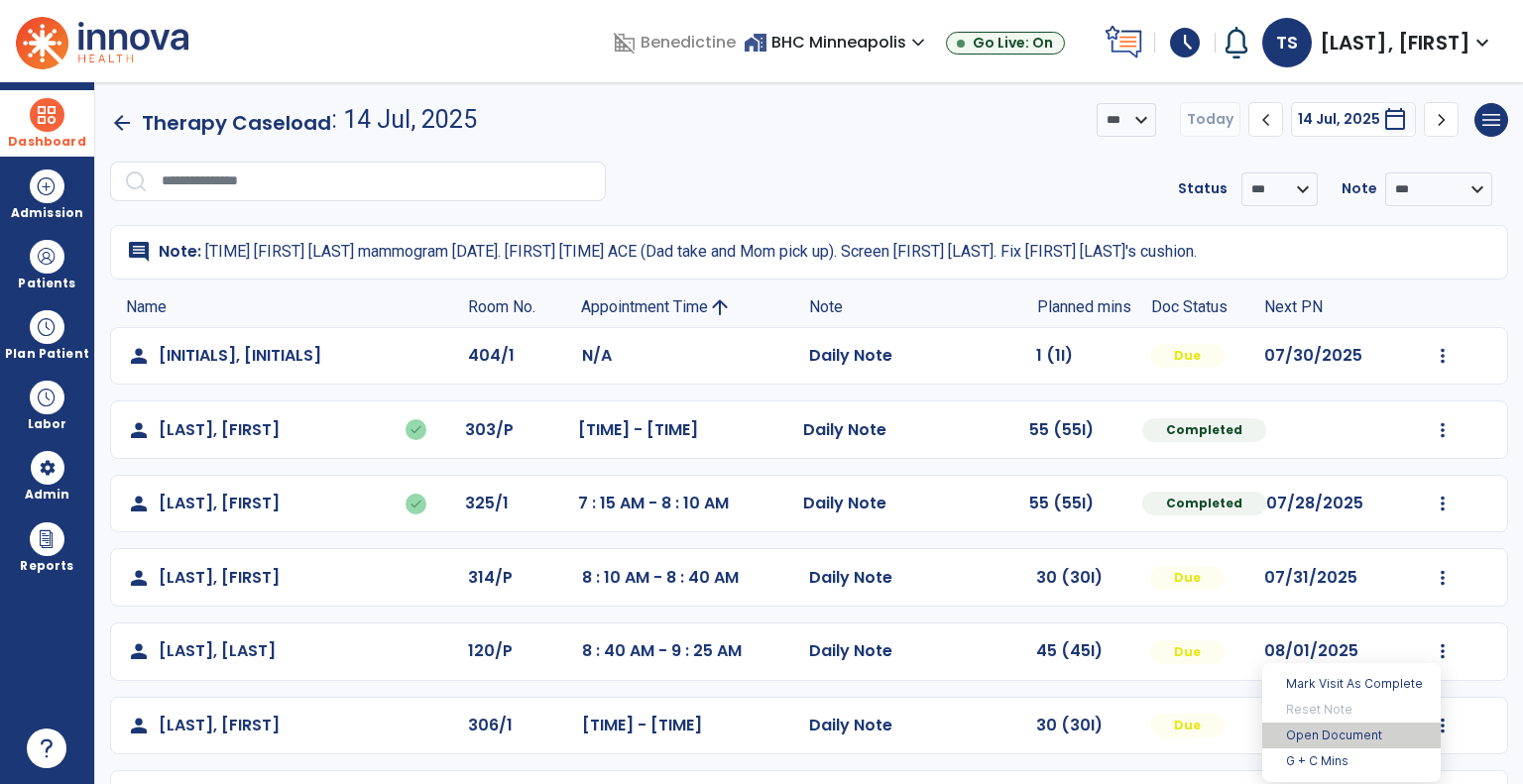 click on "Open Document" at bounding box center (1351, 735) 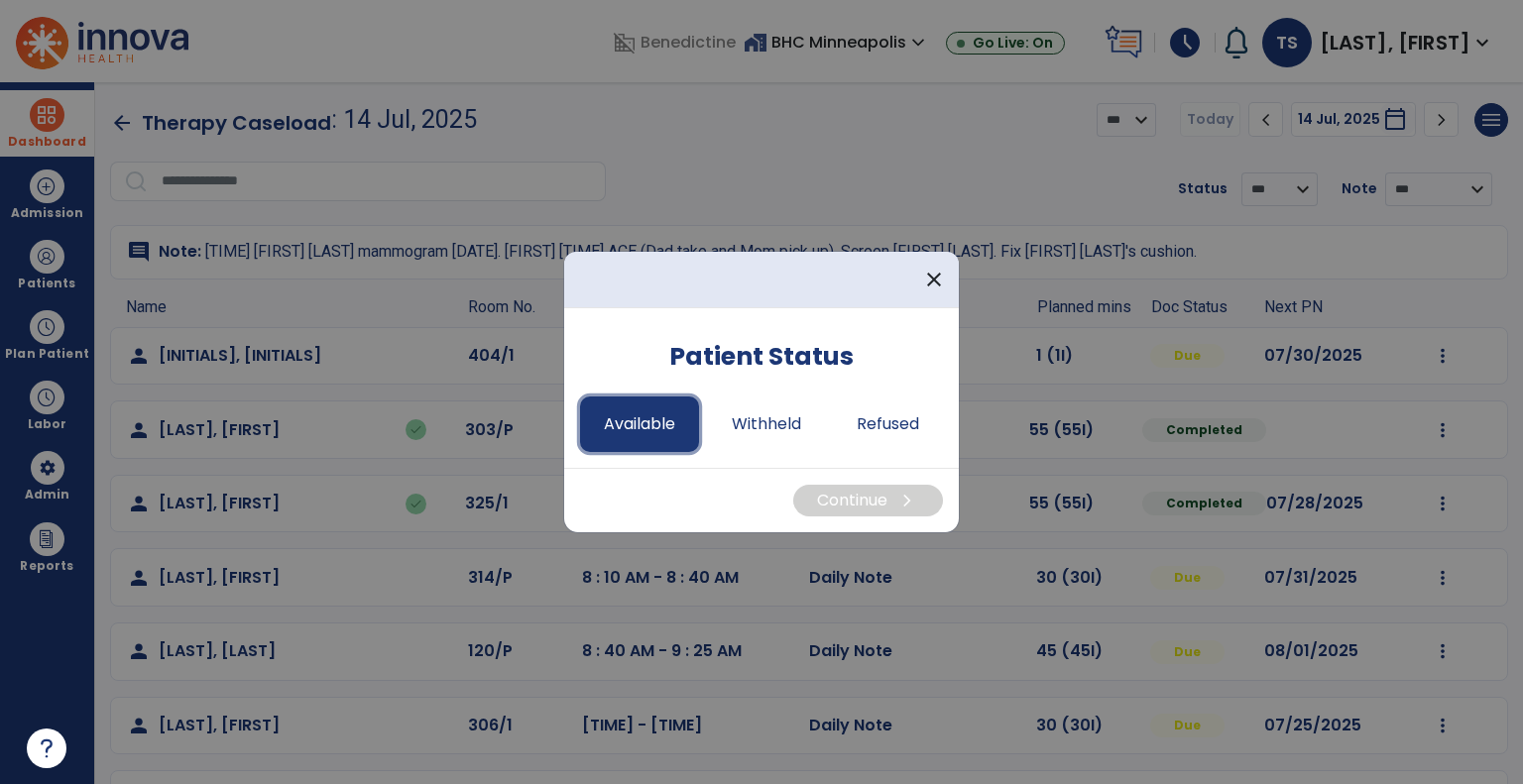 click on "Available" at bounding box center [640, 424] 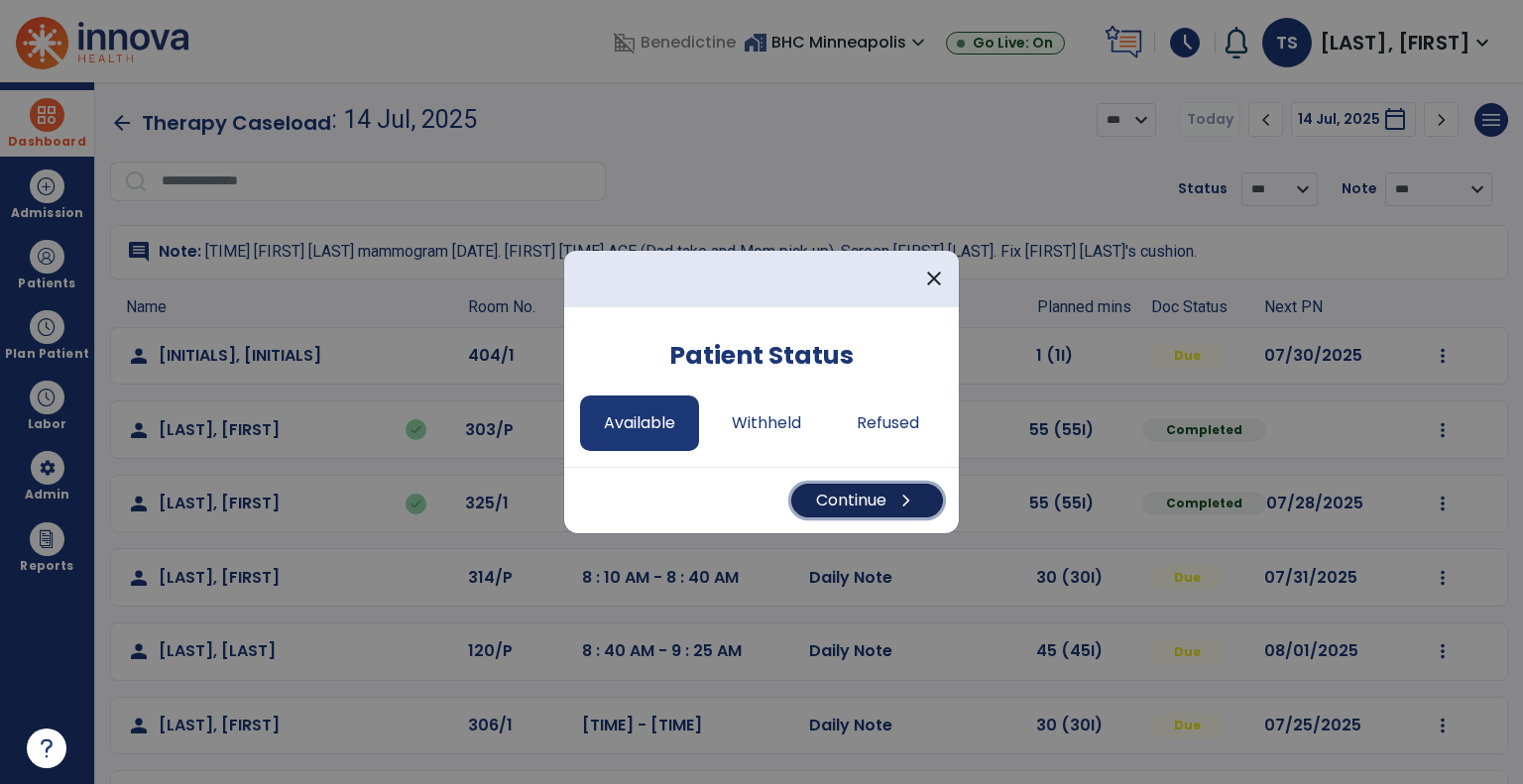 click on "chevron_right" at bounding box center [906, 501] 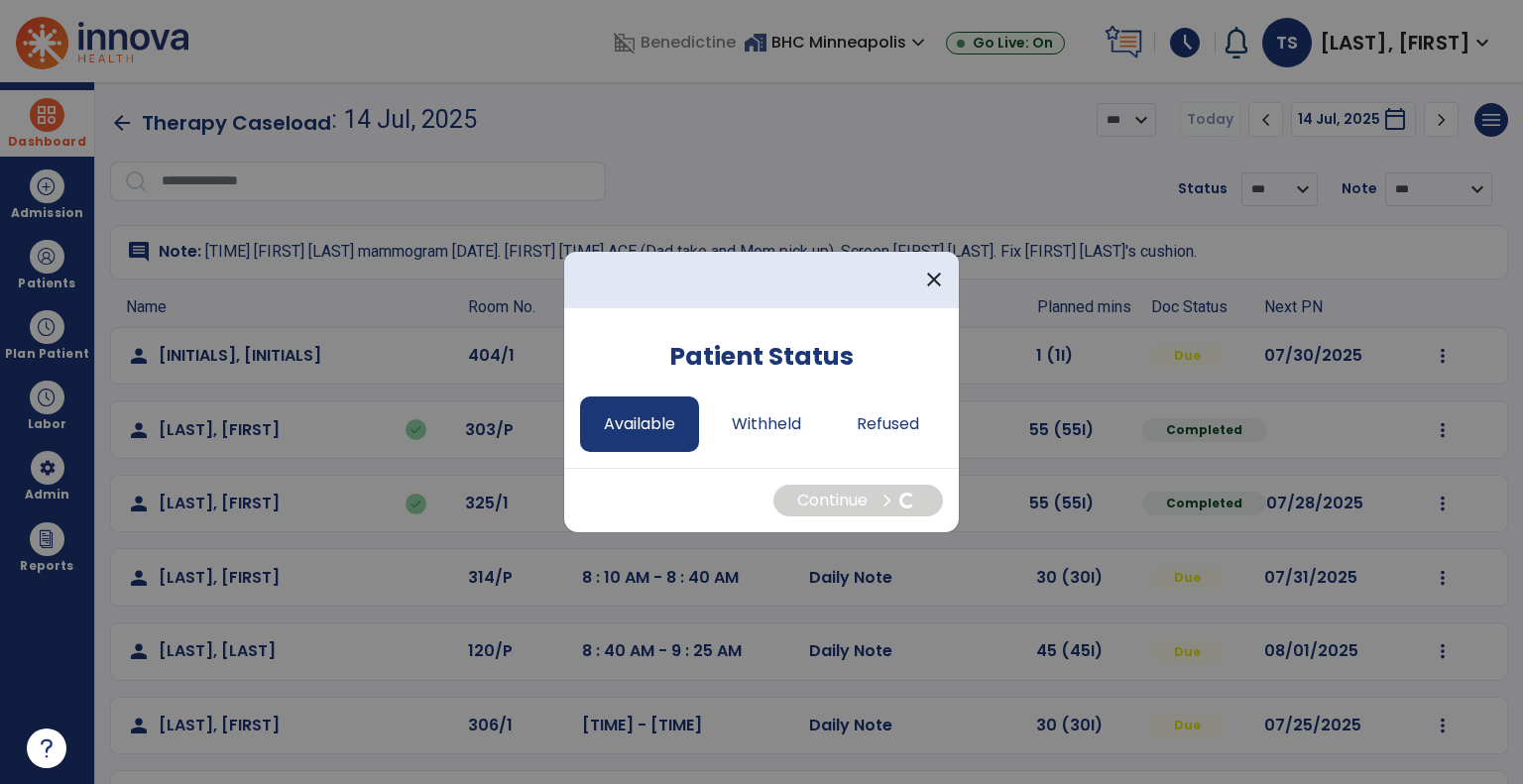 select on "*" 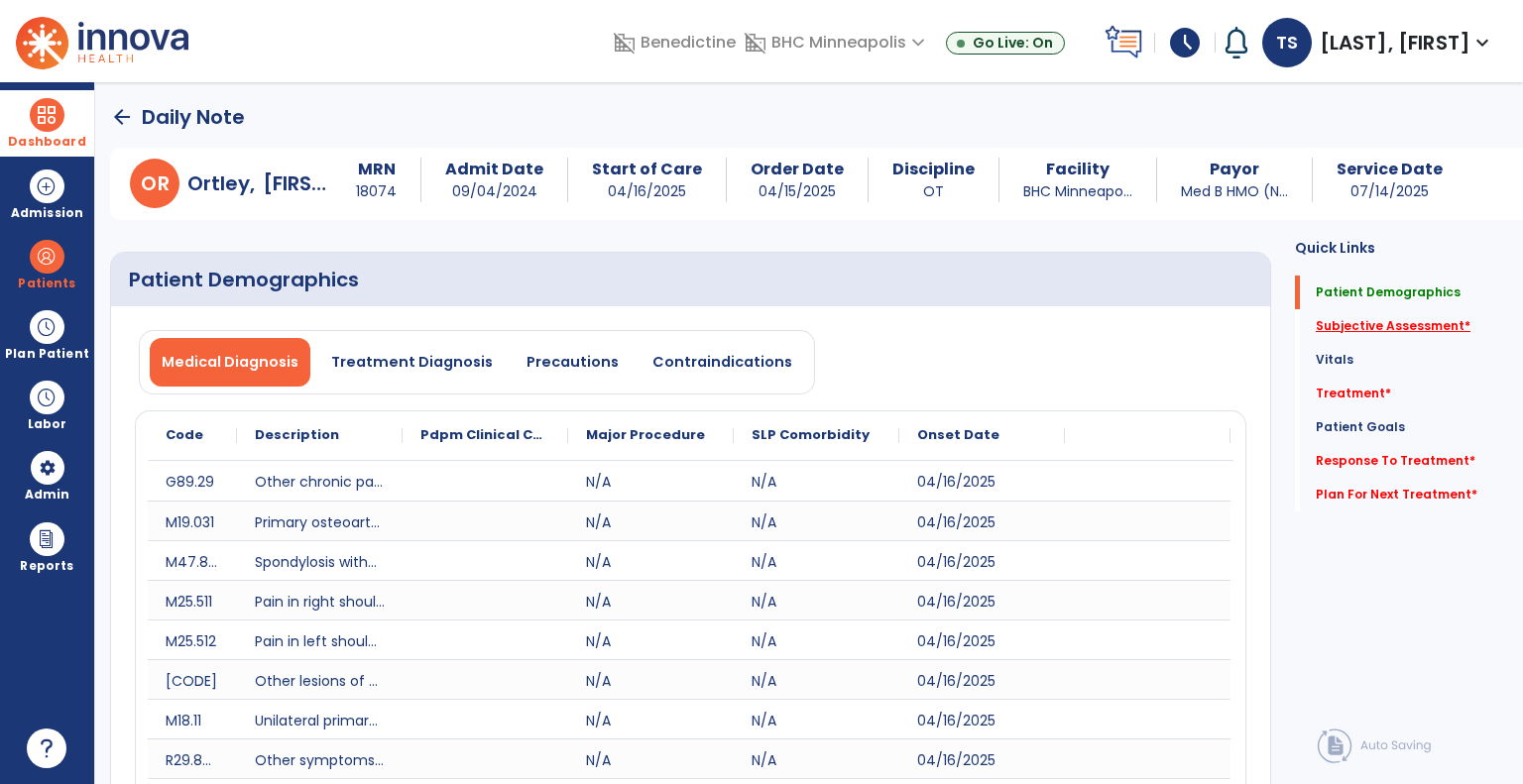 click on "Subjective Assessment   *" 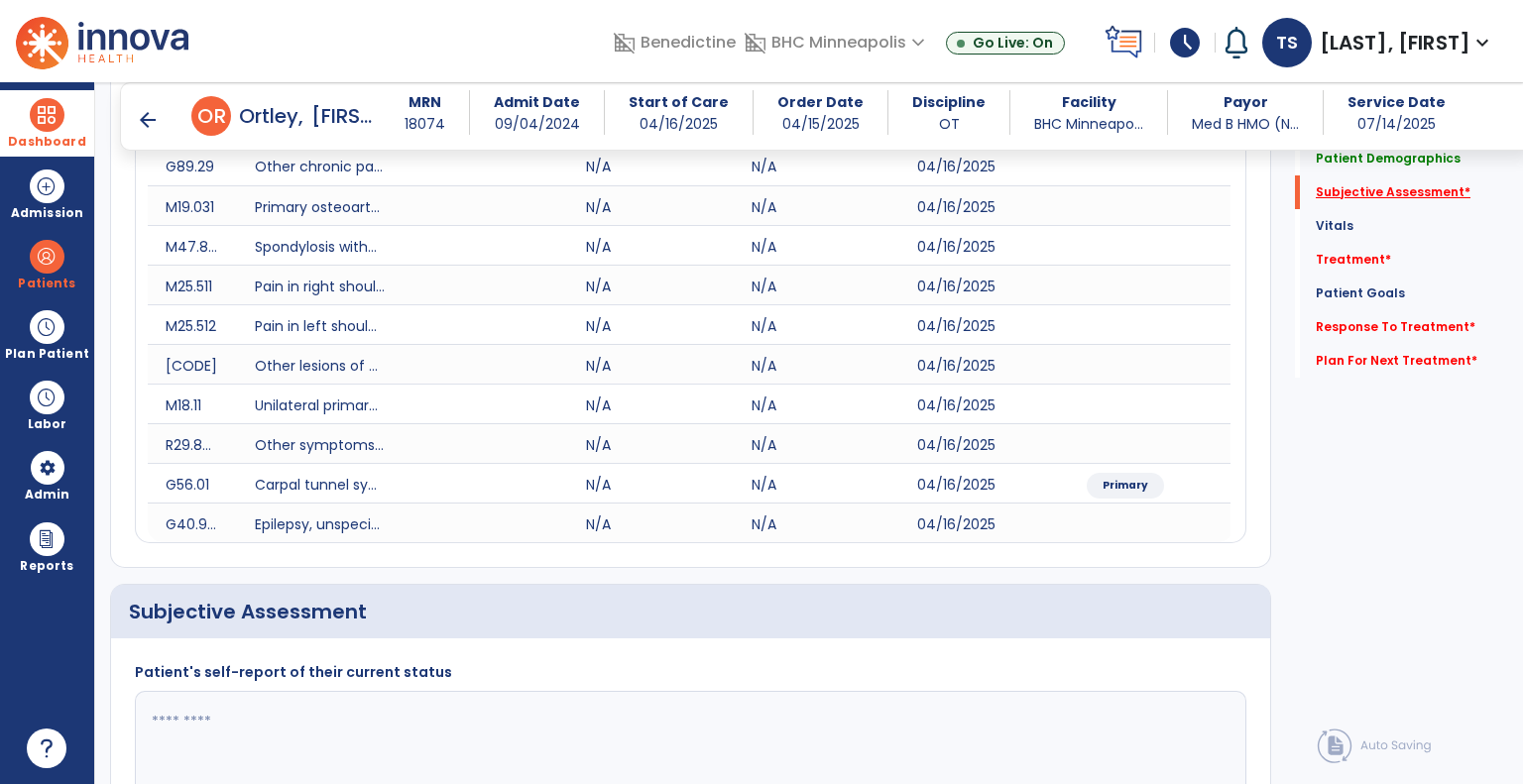 scroll, scrollTop: 605, scrollLeft: 0, axis: vertical 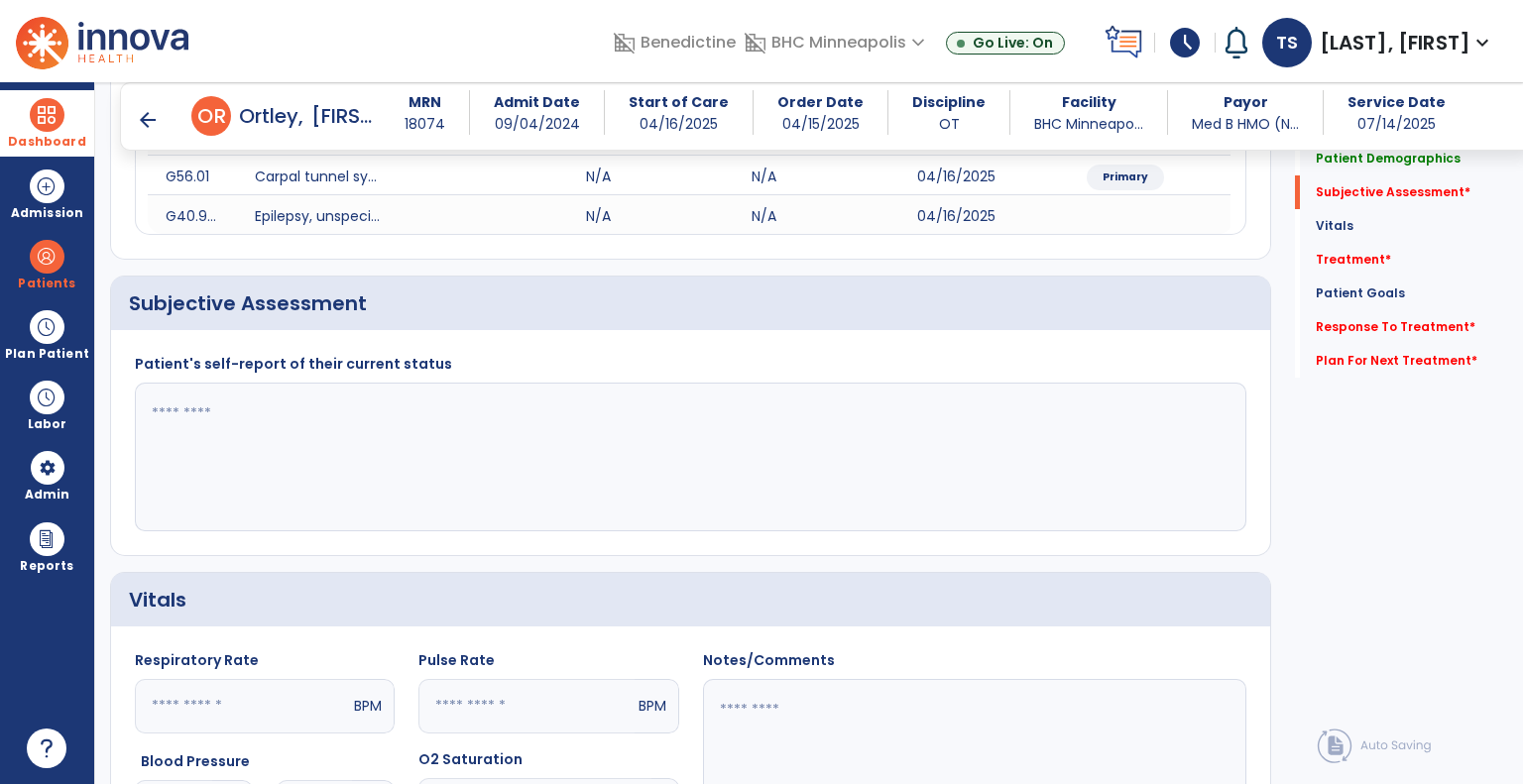 click 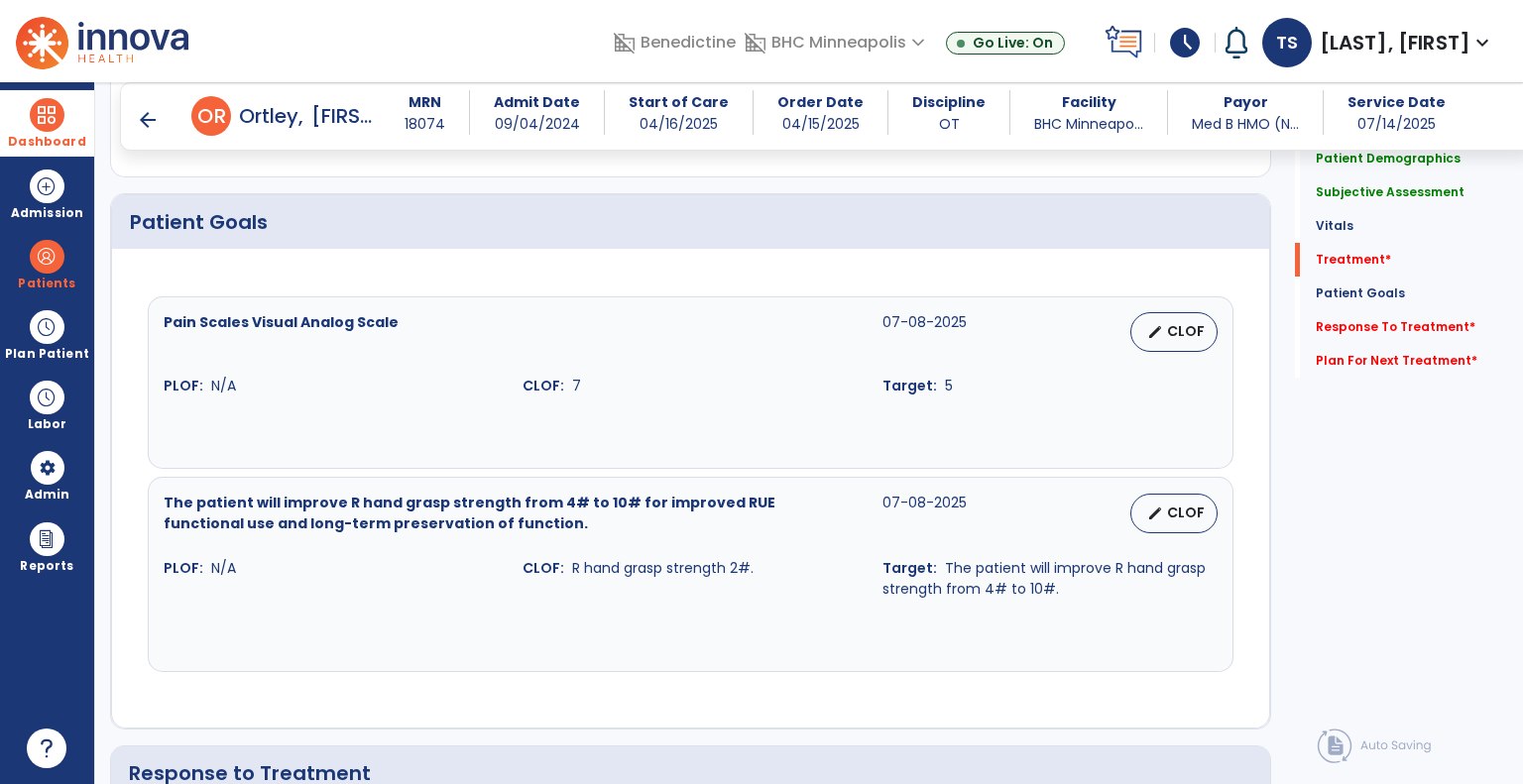 scroll, scrollTop: 1265, scrollLeft: 0, axis: vertical 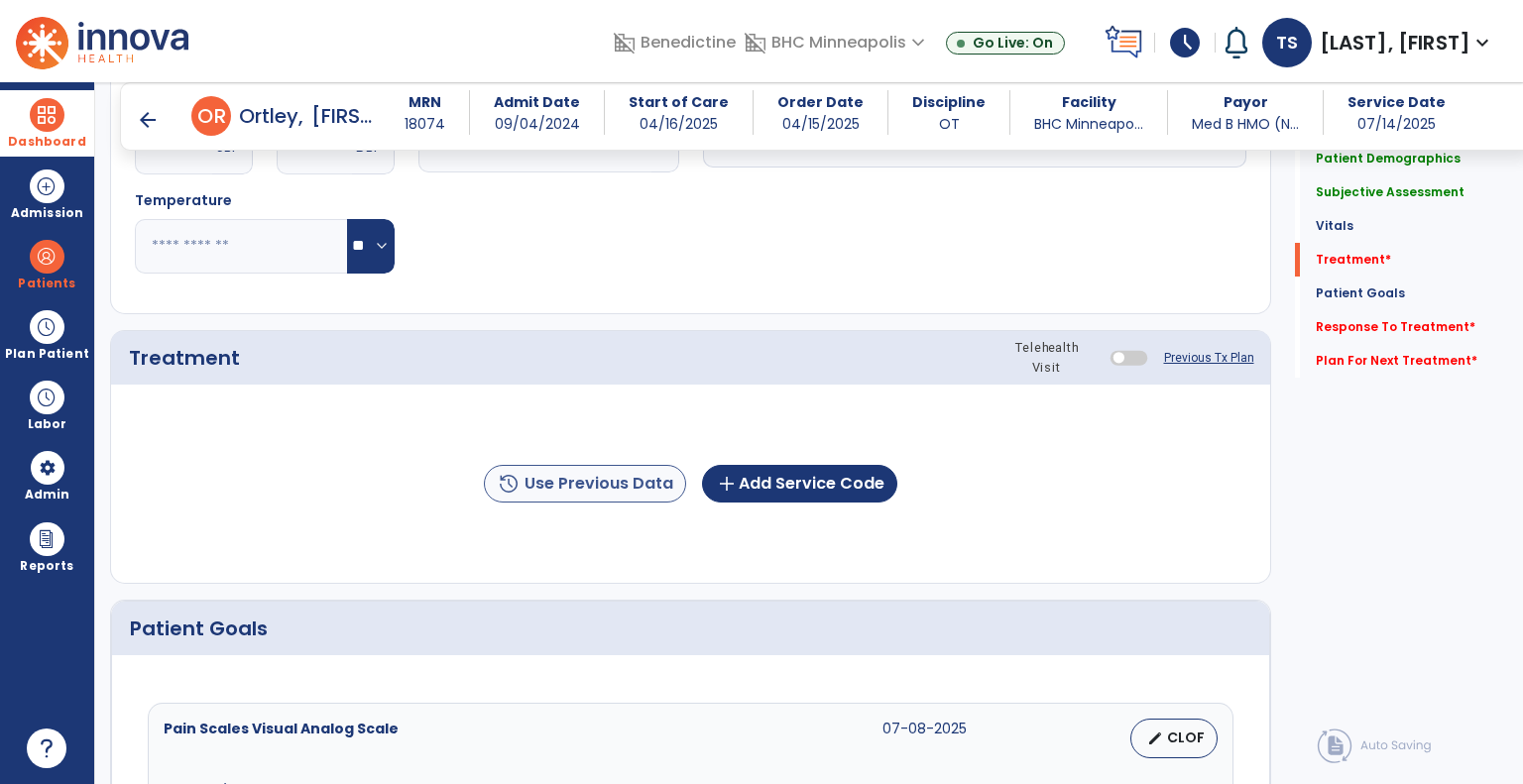 type on "**********" 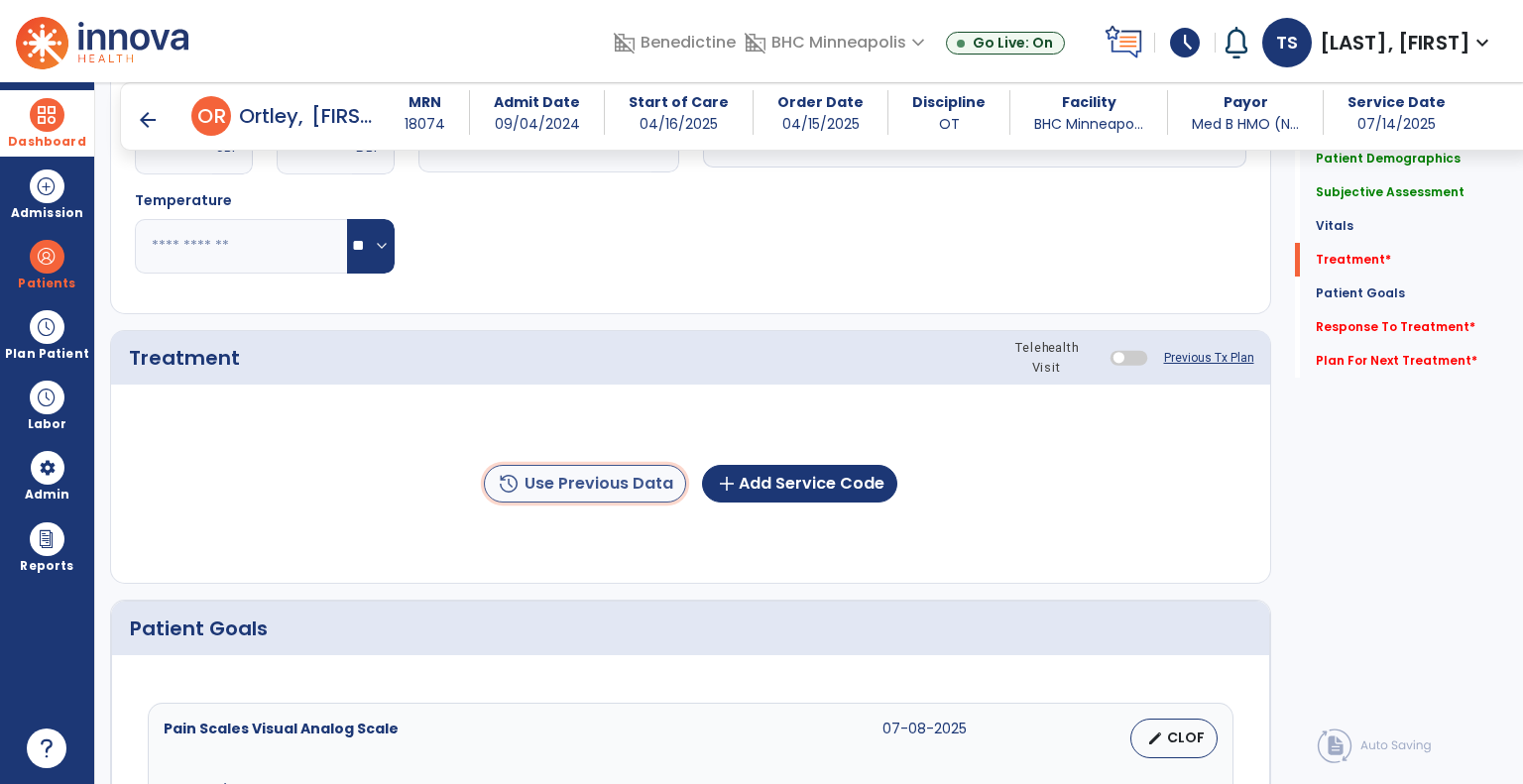 click on "history  Use Previous Data" 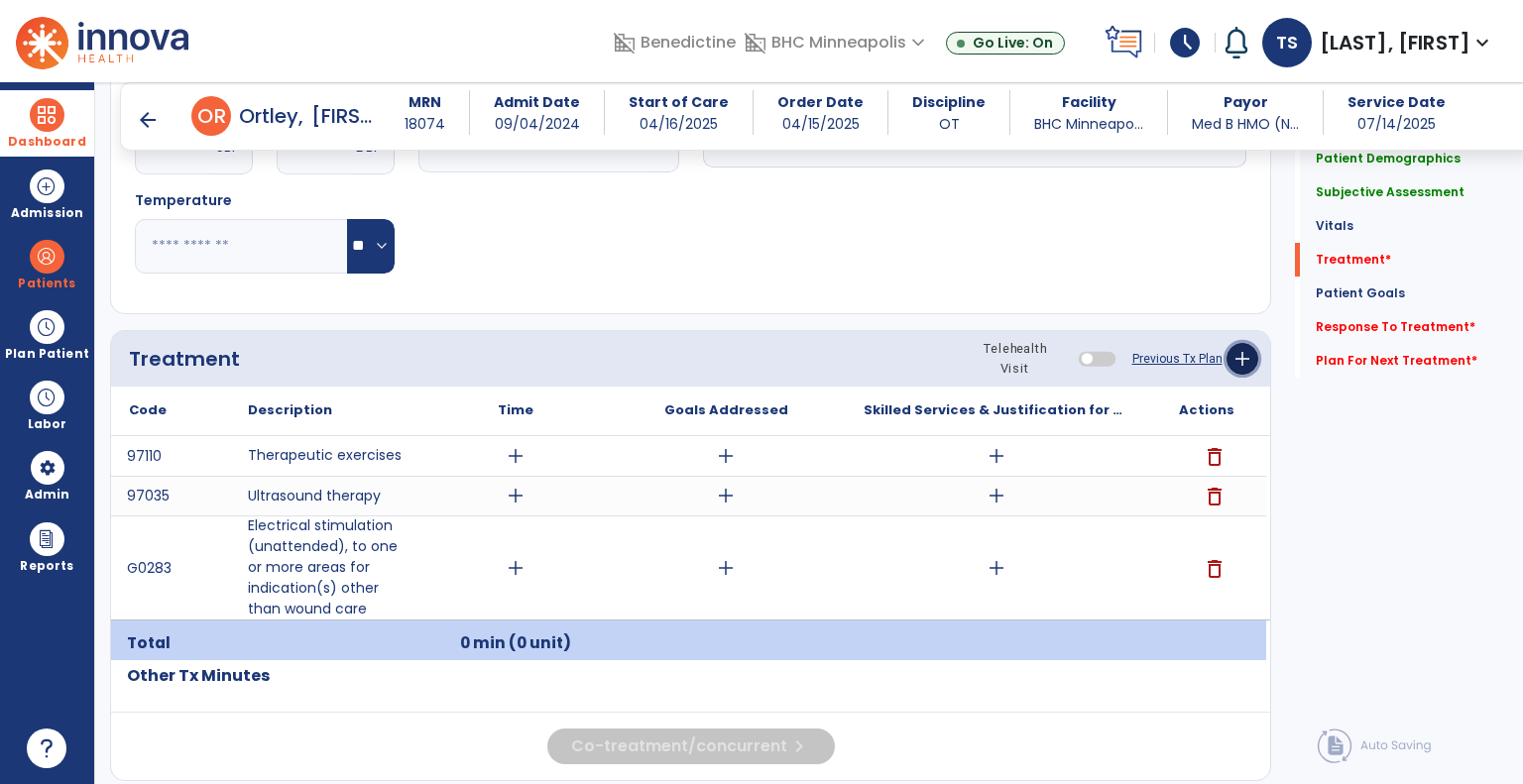 click on "add" 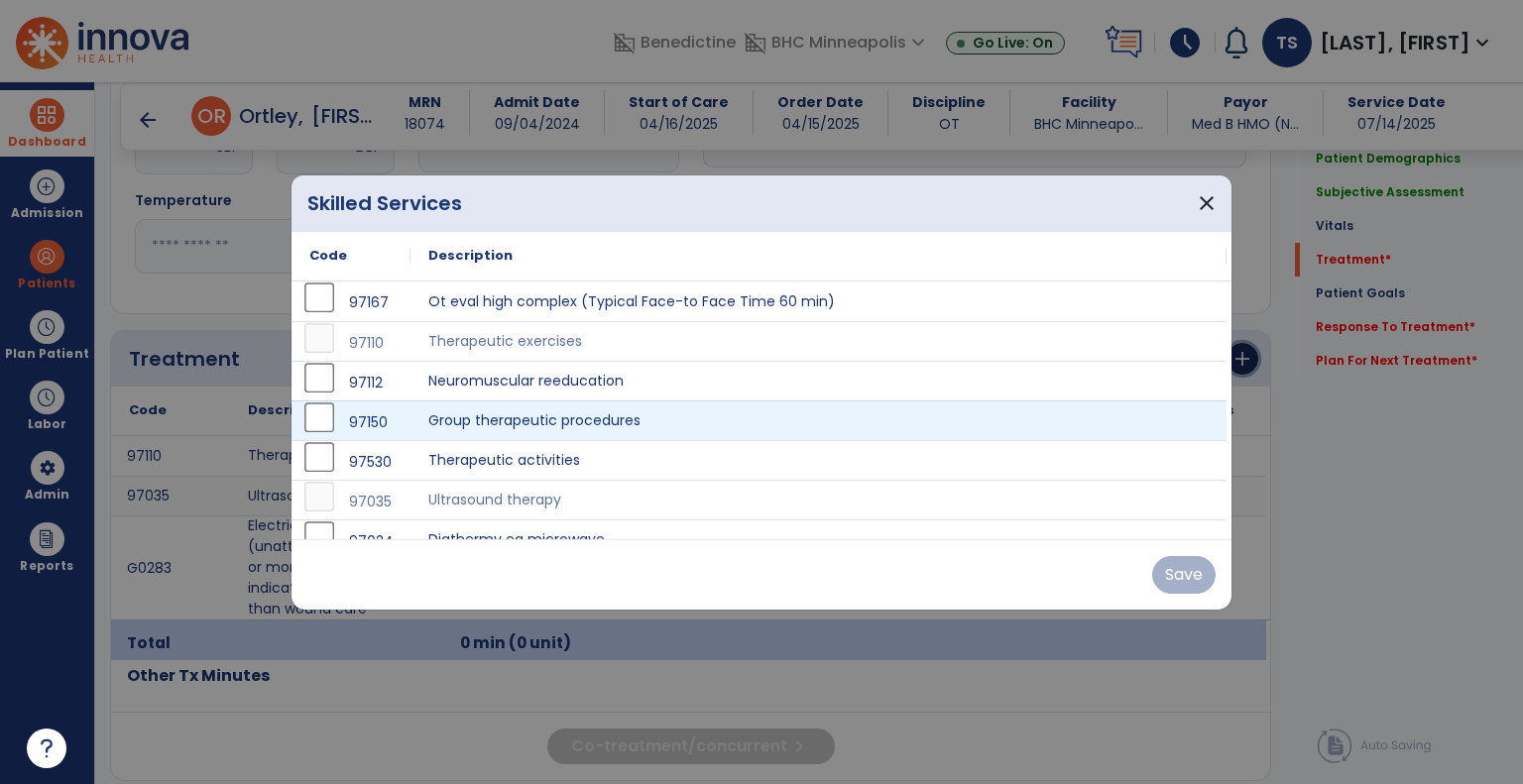 scroll, scrollTop: 59, scrollLeft: 0, axis: vertical 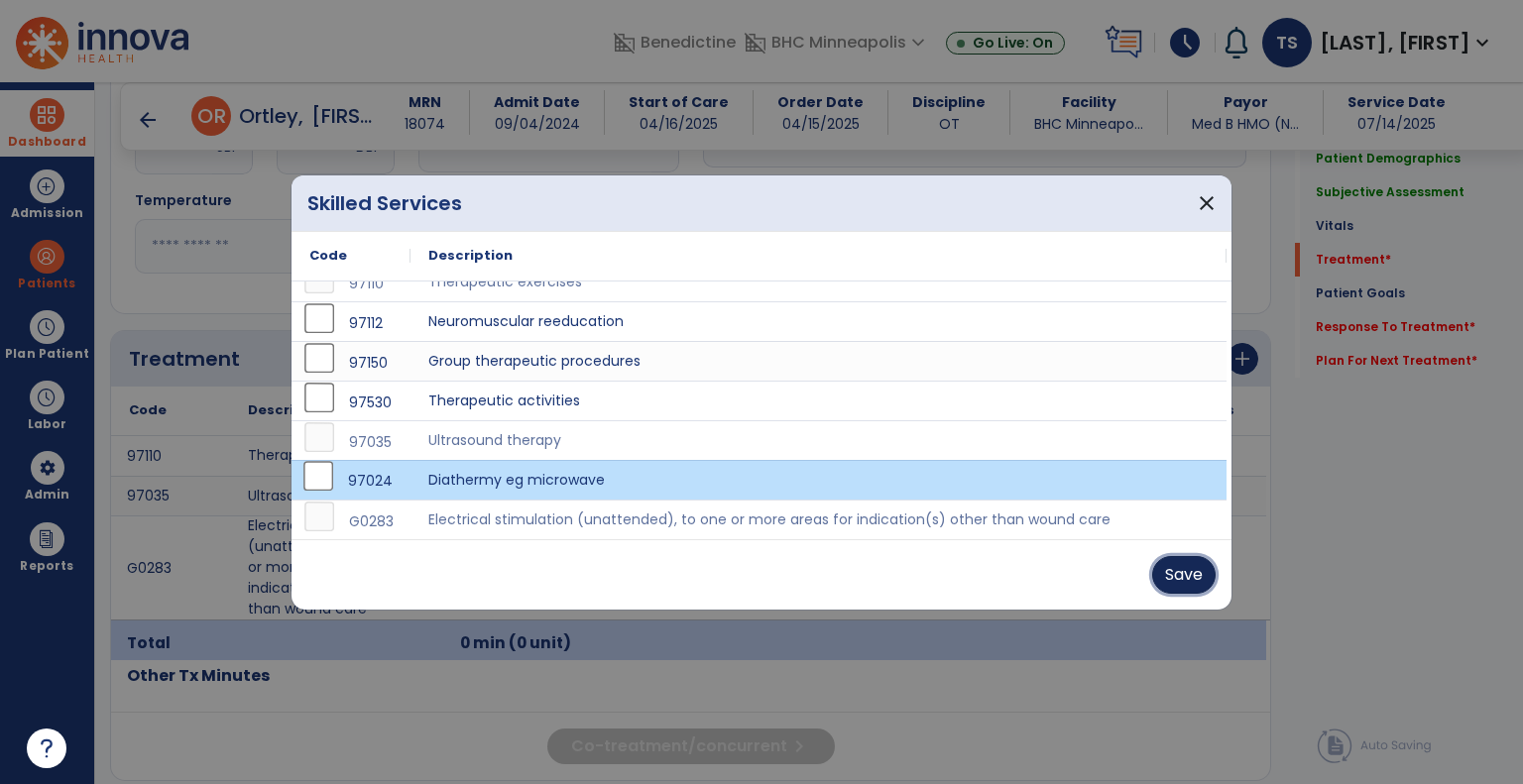 click on "Save" at bounding box center (1184, 575) 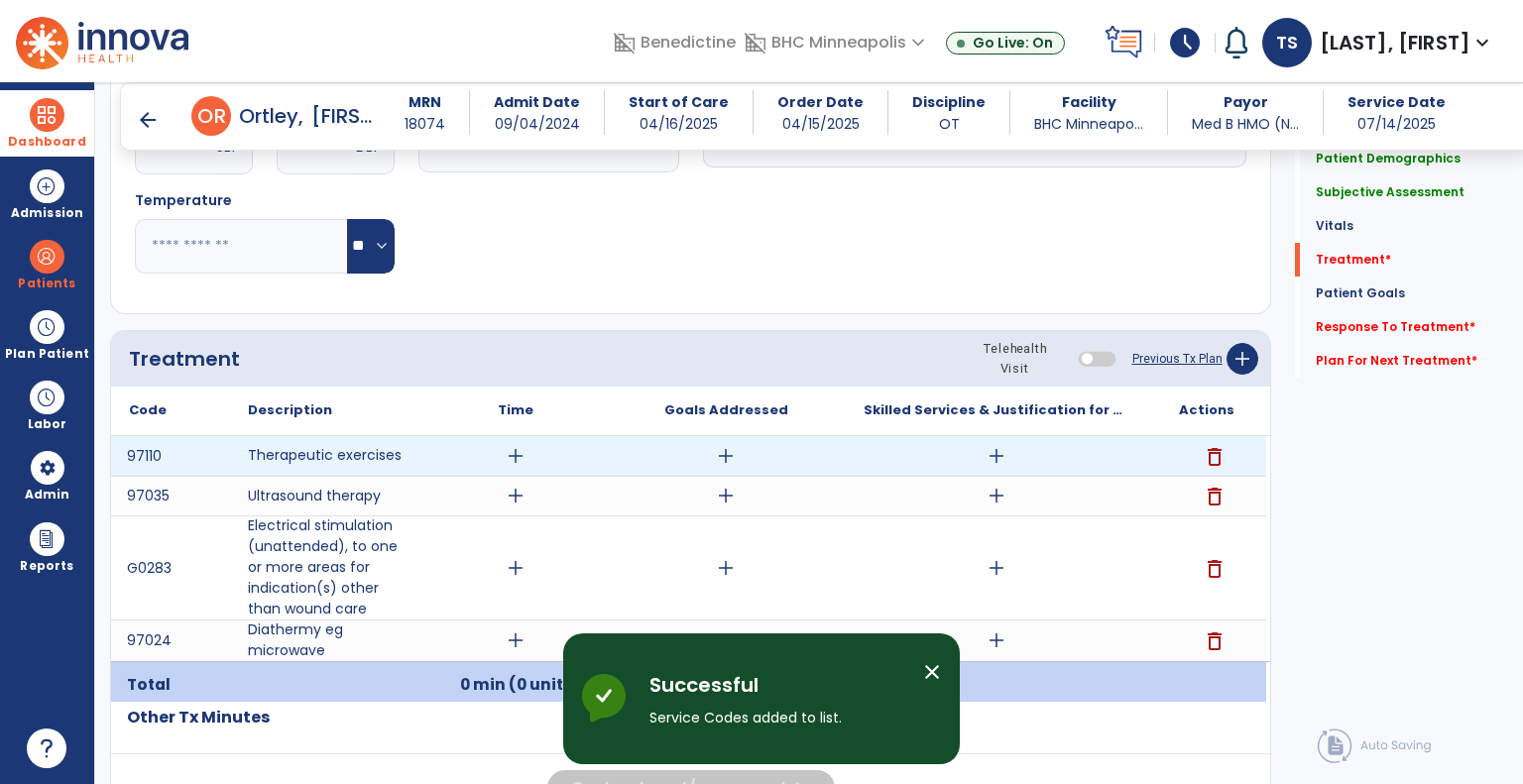 click on "add" at bounding box center (516, 456) 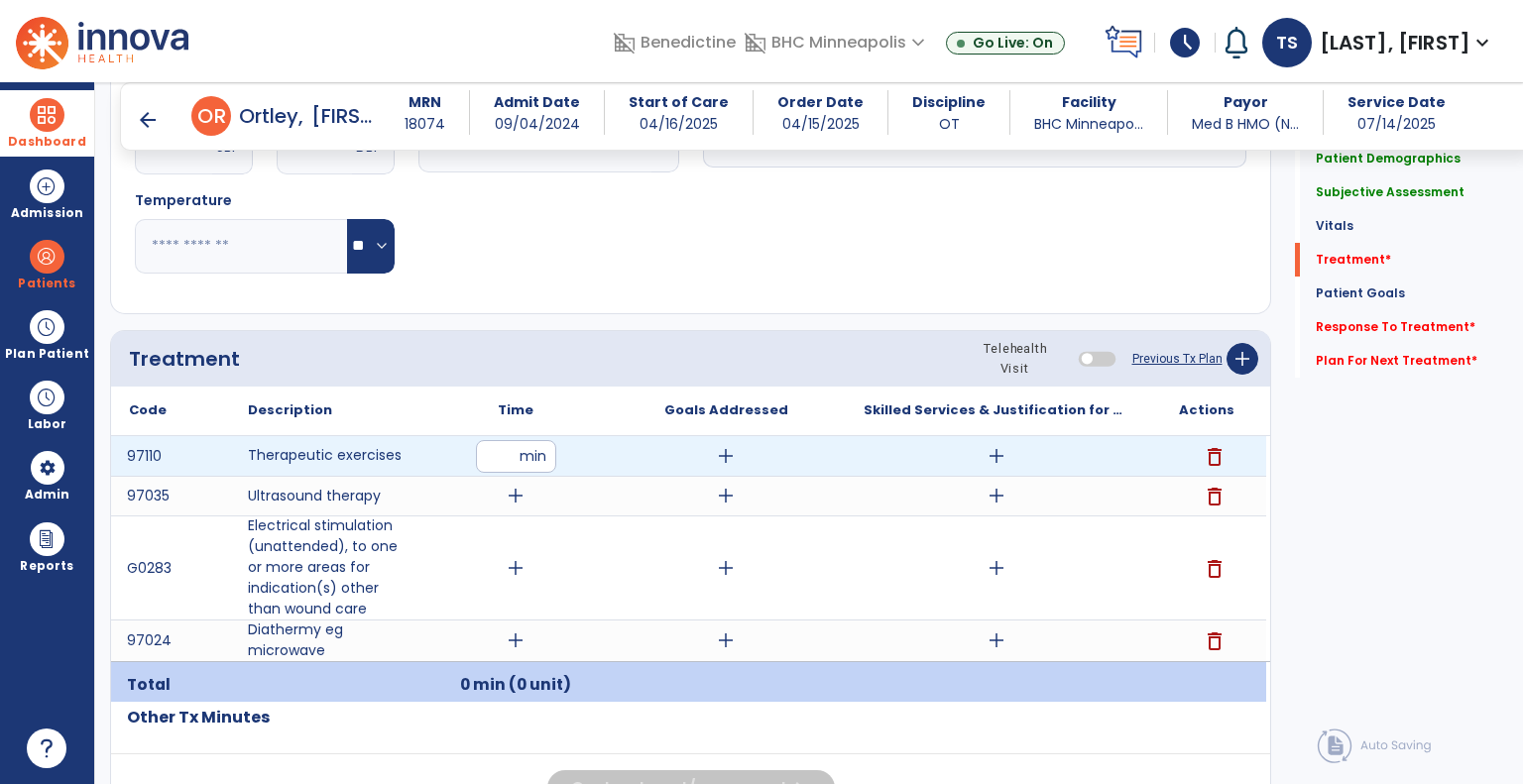 type on "**" 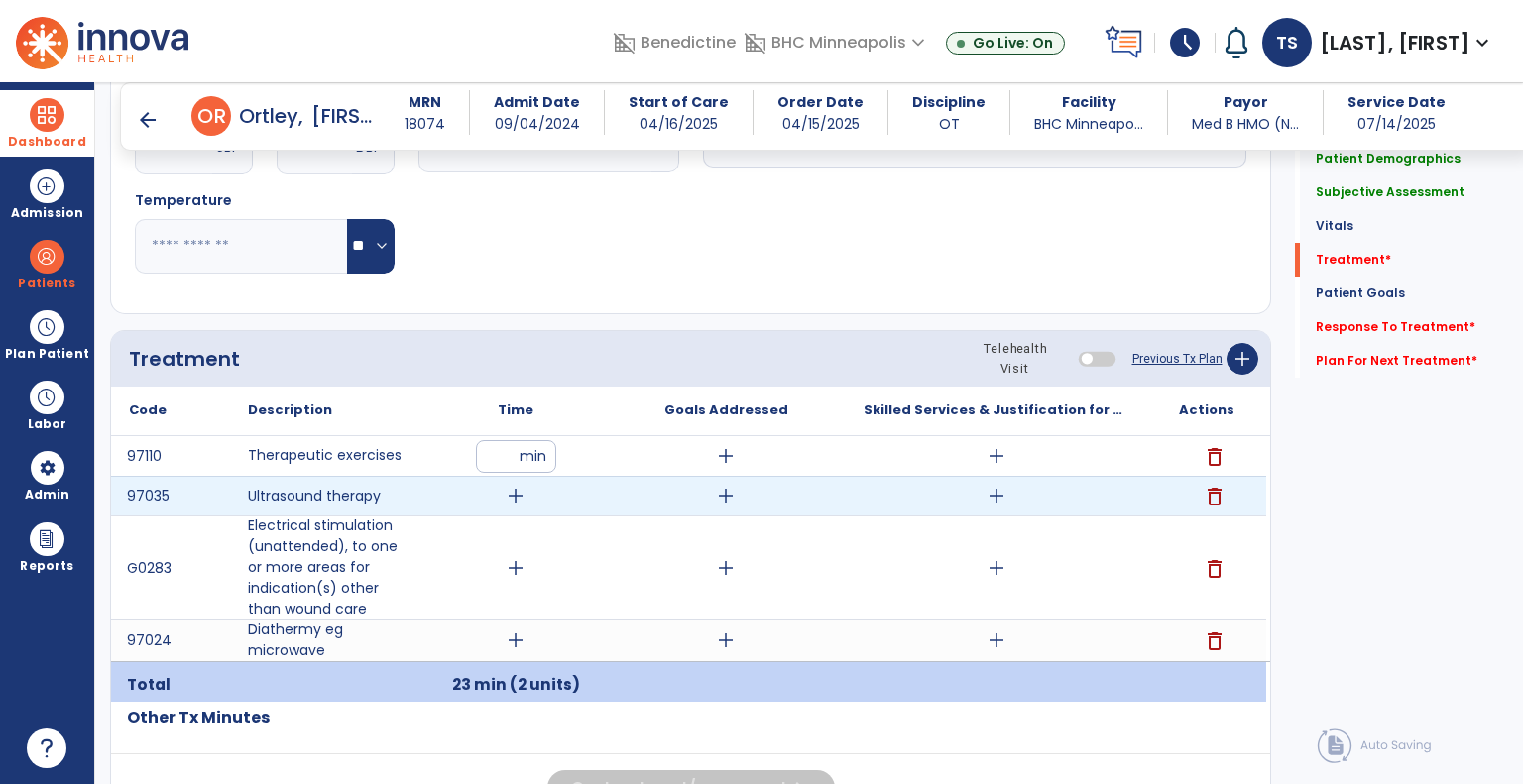 click on "add" at bounding box center (516, 496) 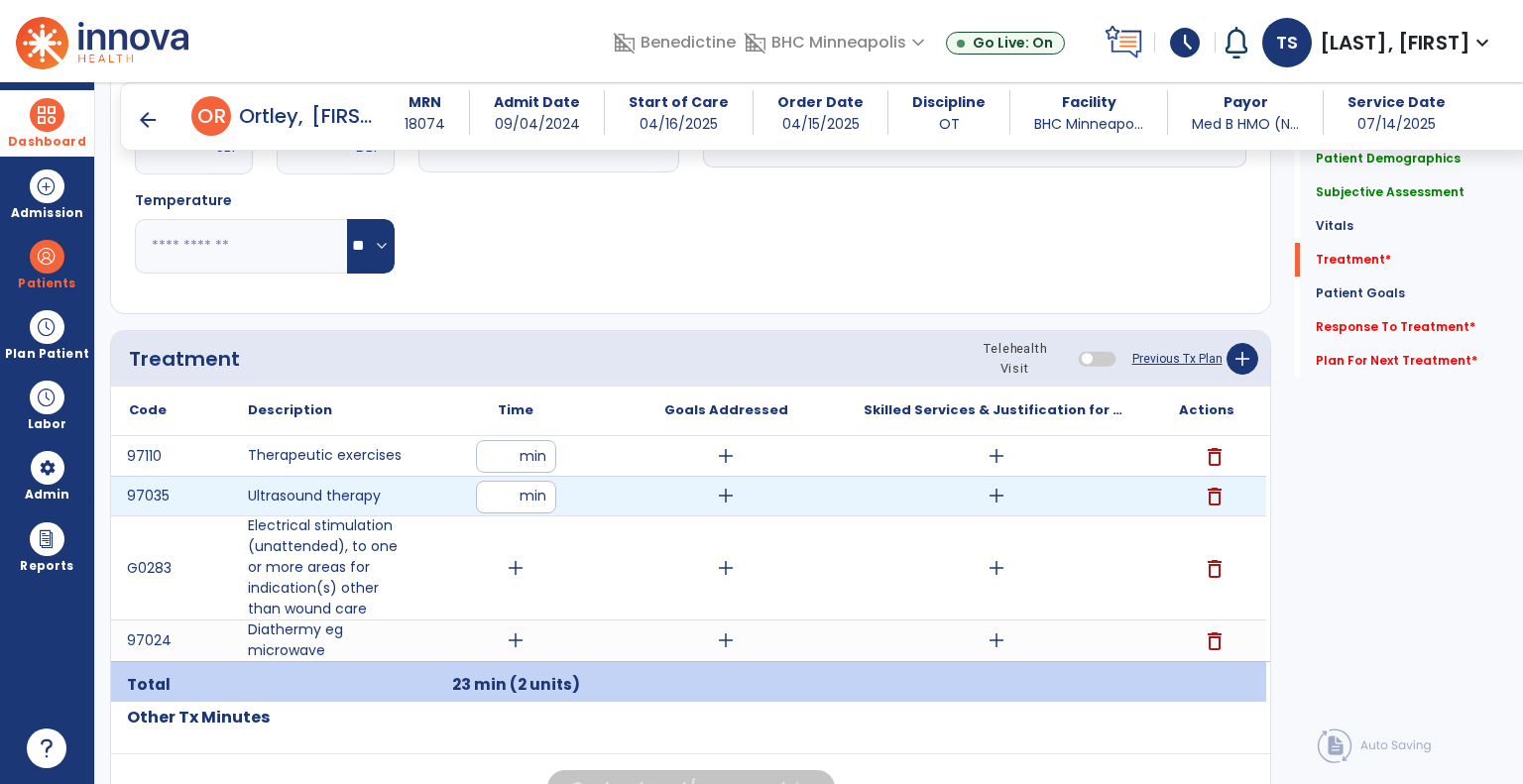 type on "*" 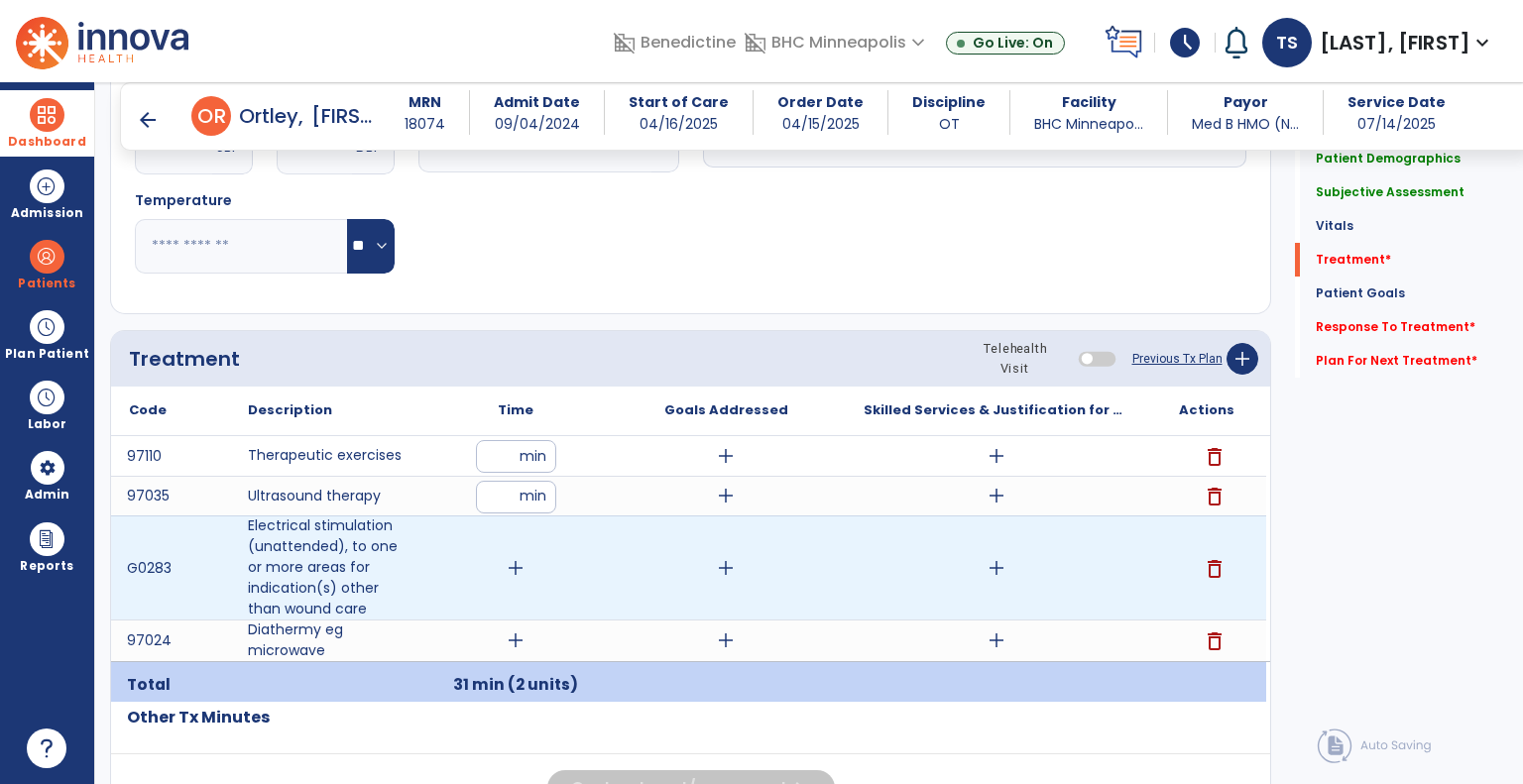 click on "add" at bounding box center [516, 568] 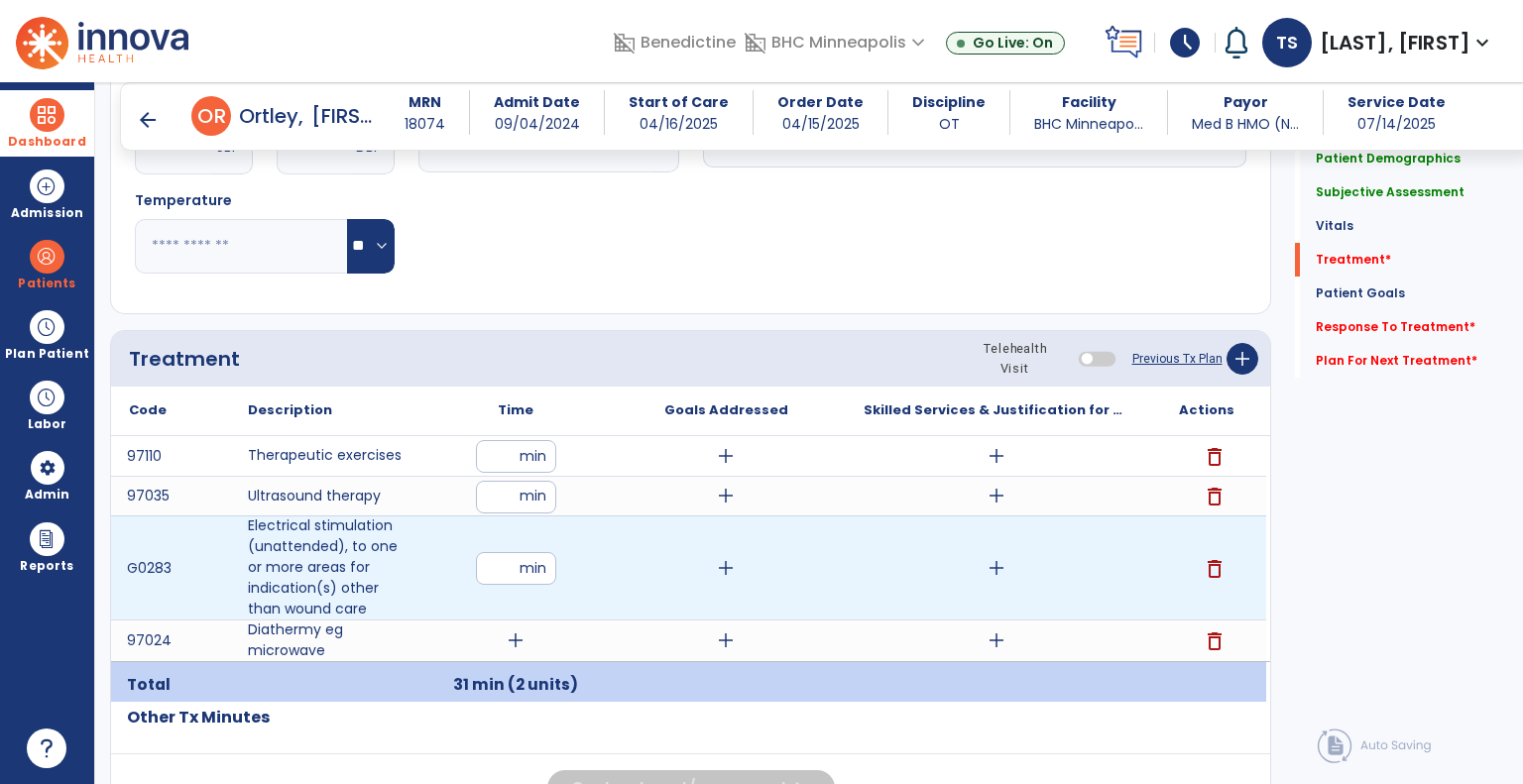 type on "*" 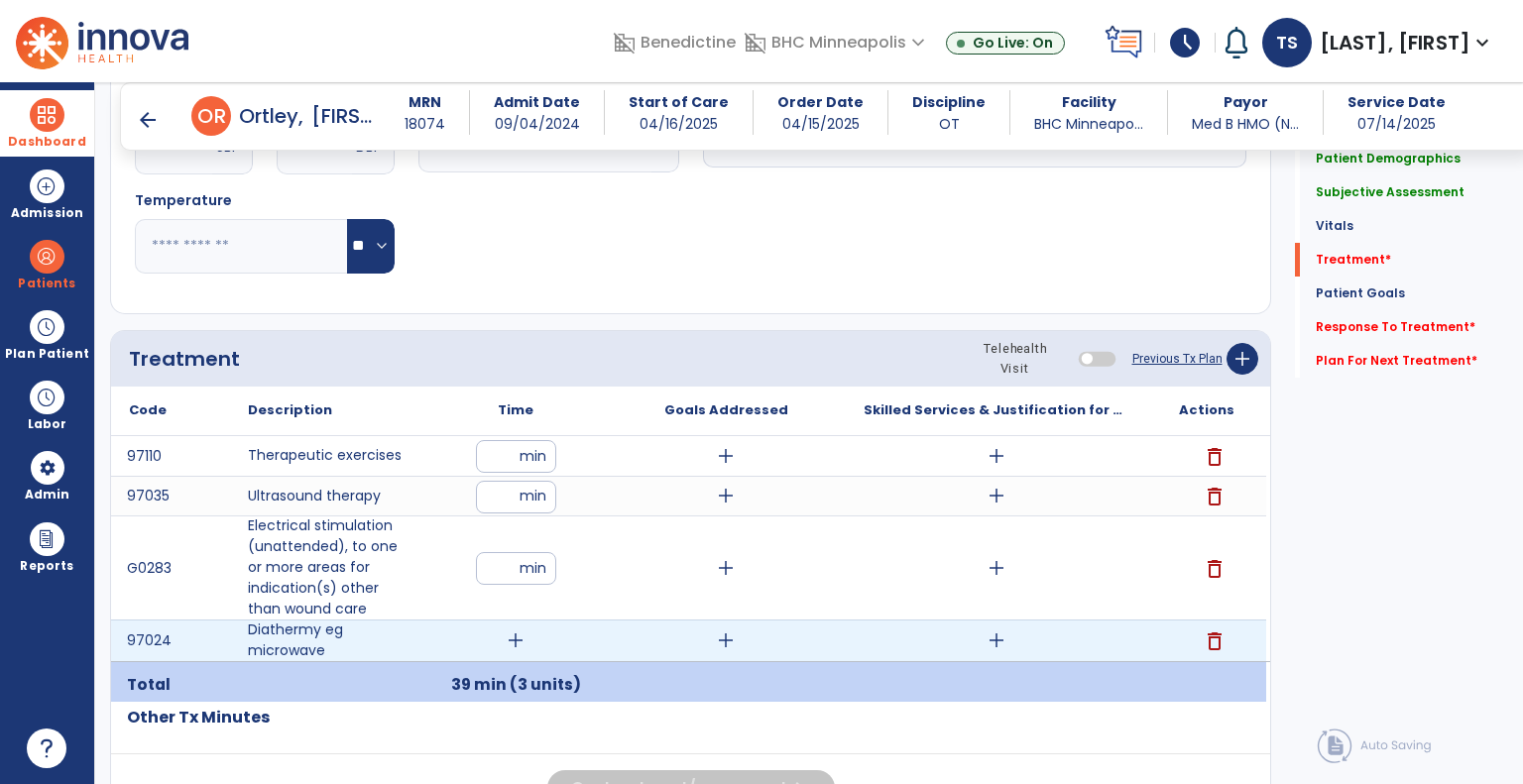 click on "add" at bounding box center [516, 640] 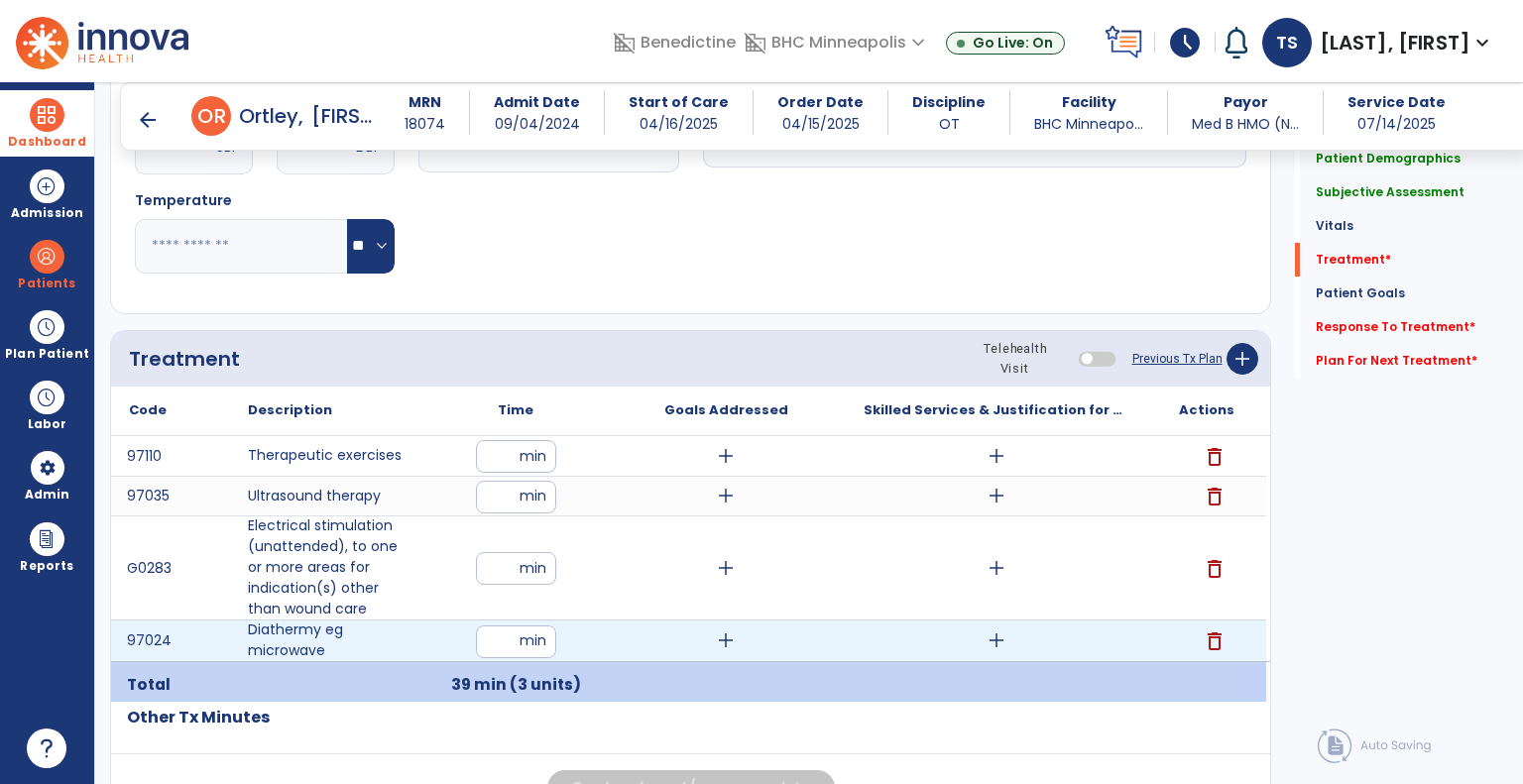 type on "**" 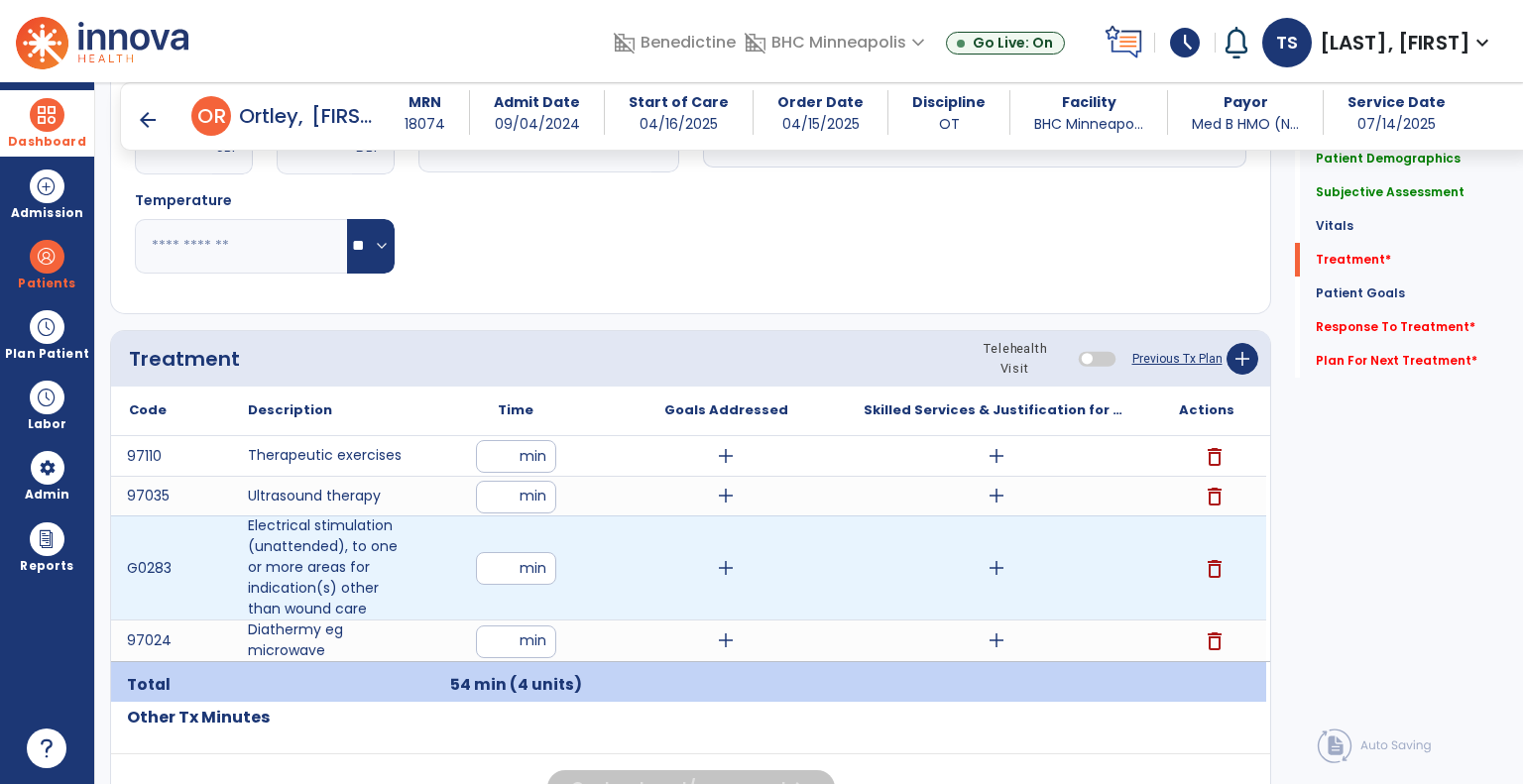 click on "*" at bounding box center [516, 568] 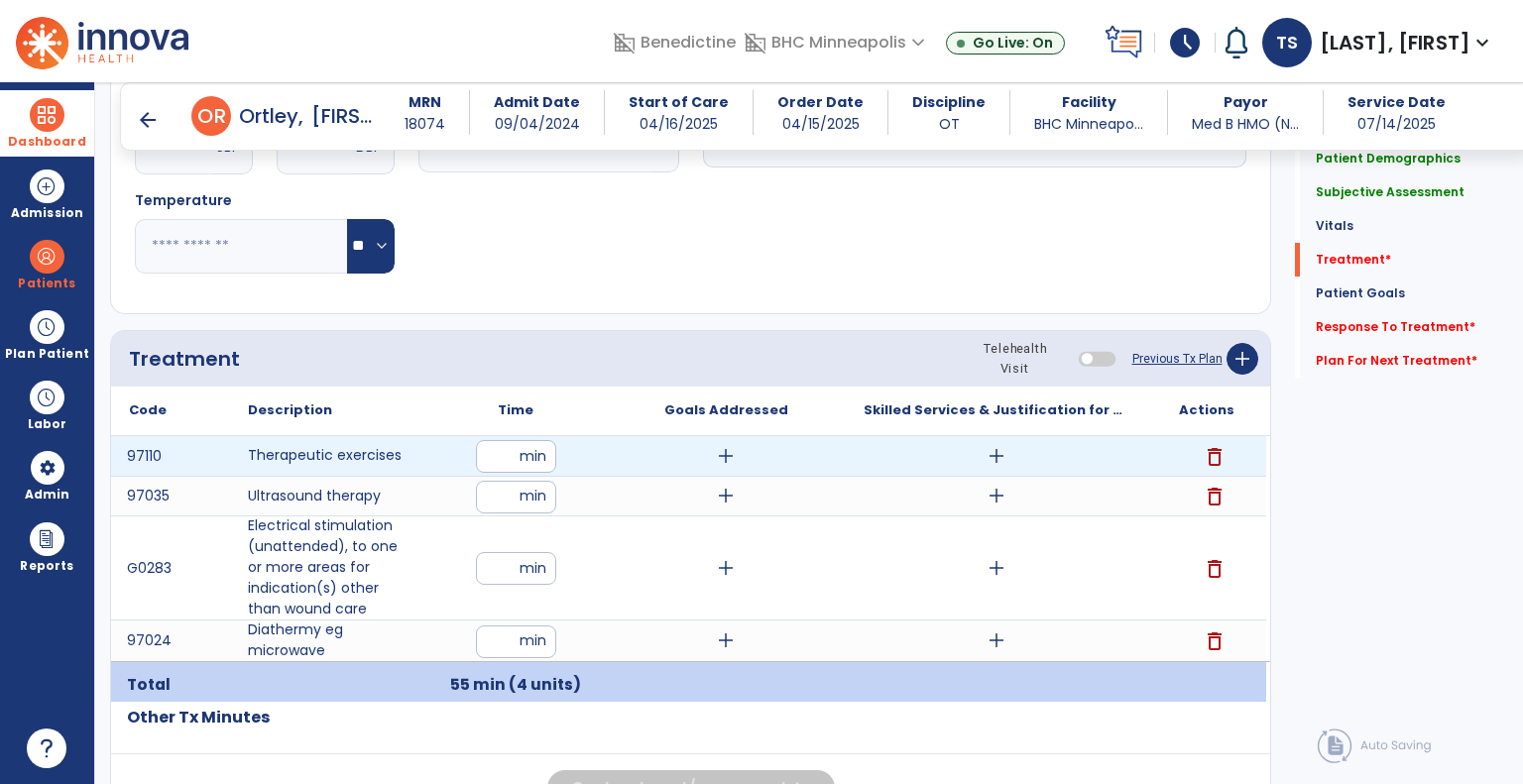 click on "add" at bounding box center [996, 456] 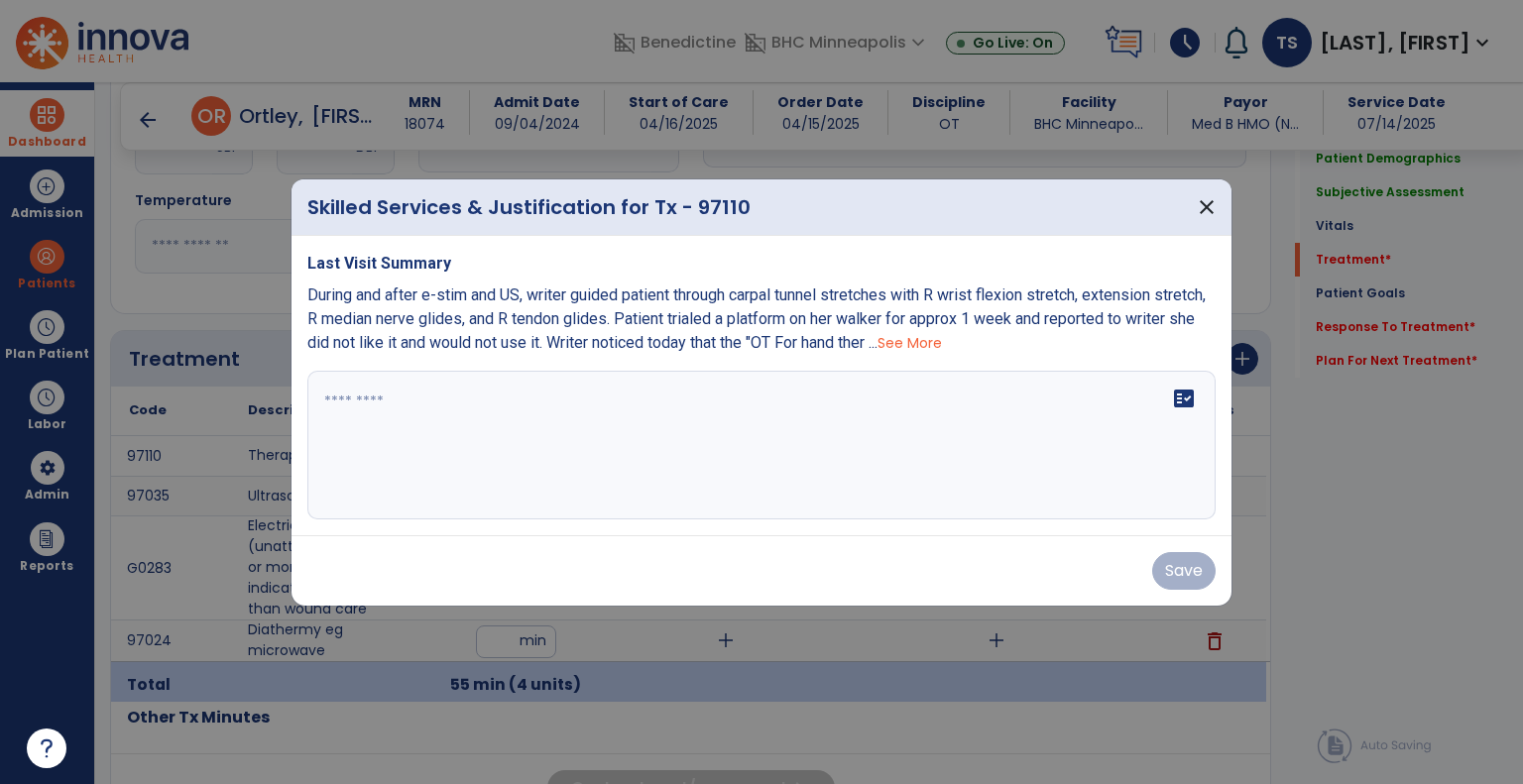 click on "See More" at bounding box center (909, 343) 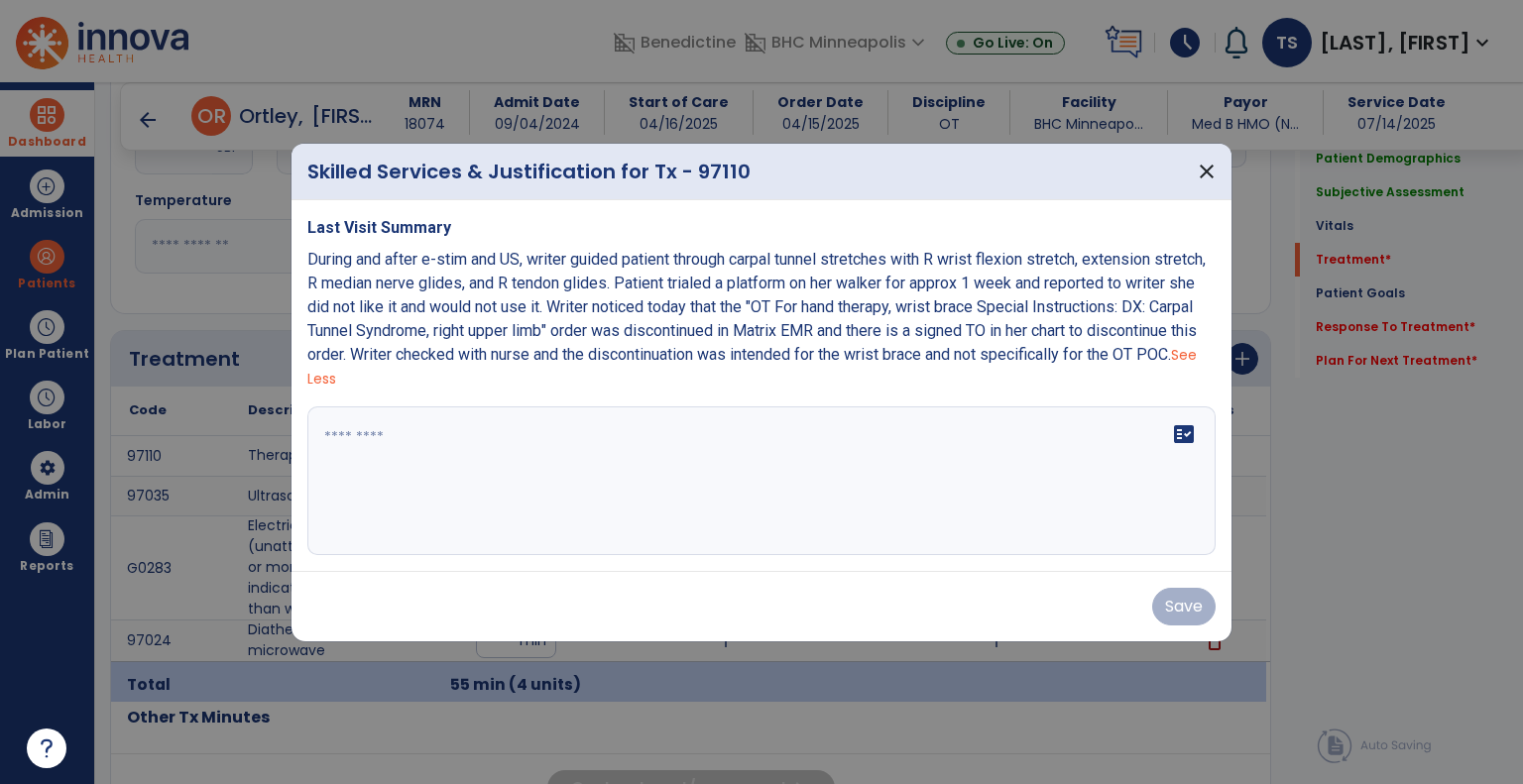 click on "During and after e-stim and US, writer guided patient through carpal tunnel stretches with R wrist flexion stretch, extension stretch, R median nerve glides, and R tendon glides. Patient trialed a platform on her walker for approx 1 week and reported to writer she did not like it and would not use it. Writer noticed today that the "OT For hand therapy, wrist brace Special Instructions: DX: Carpal Tunnel Syndrome, right upper limb" order was discontinued in Matrix EMR and there is a signed TO in her chart to discontinue this order. Writer checked with nurse and the discontinuation was intended for the wrist brace and not specifically for the OT POC." at bounding box center [757, 306] 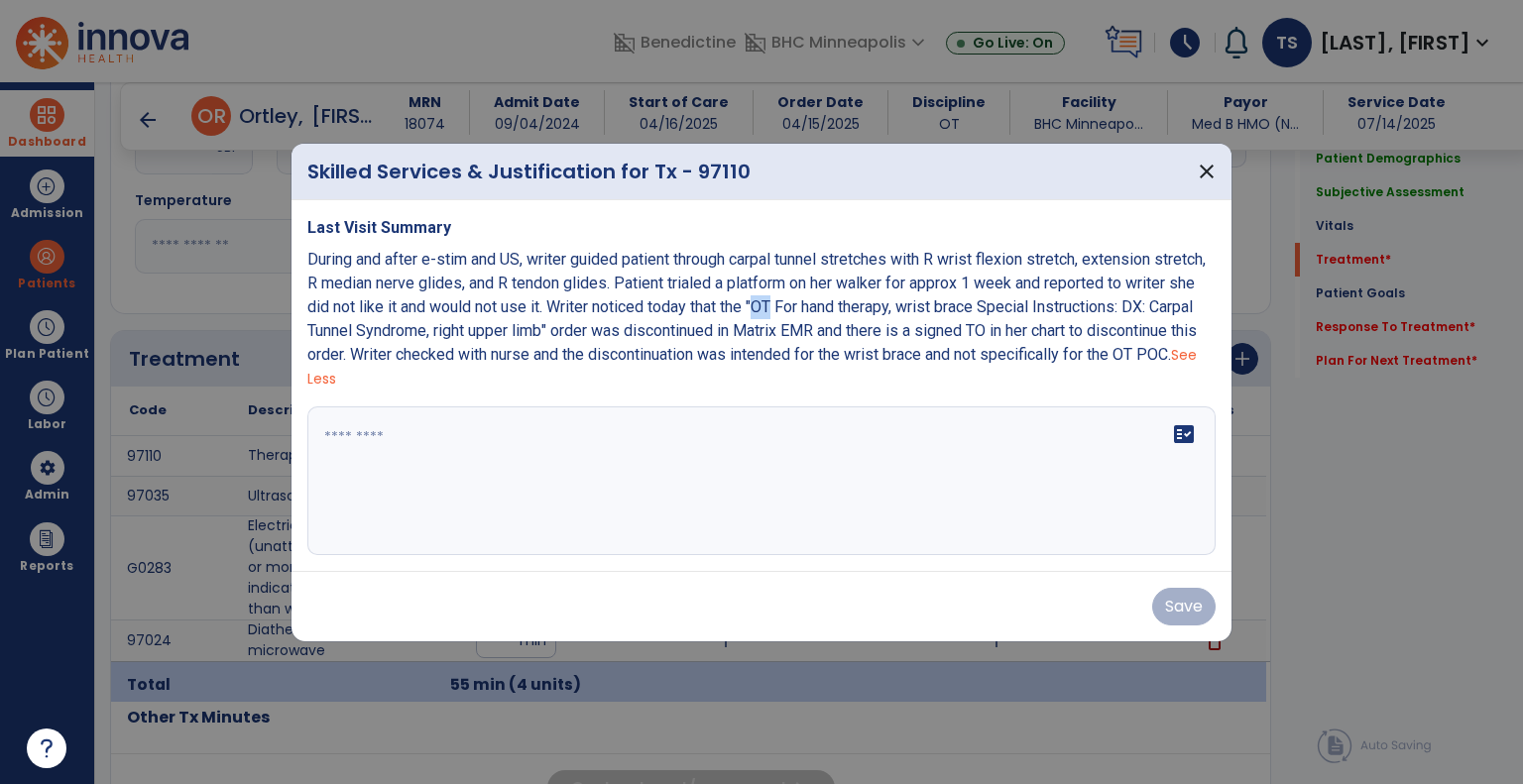 click on "During and after e-stim and US, writer guided patient through carpal tunnel stretches with R wrist flexion stretch, extension stretch, R median nerve glides, and R tendon glides. Patient trialed a platform on her walker for approx 1 week and reported to writer she did not like it and would not use it. Writer noticed today that the "OT For hand therapy, wrist brace Special Instructions: DX: Carpal Tunnel Syndrome, right upper limb" order was discontinued in Matrix EMR and there is a signed TO in her chart to discontinue this order. Writer checked with nurse and the discontinuation was intended for the wrist brace and not specifically for the OT POC." at bounding box center [757, 306] 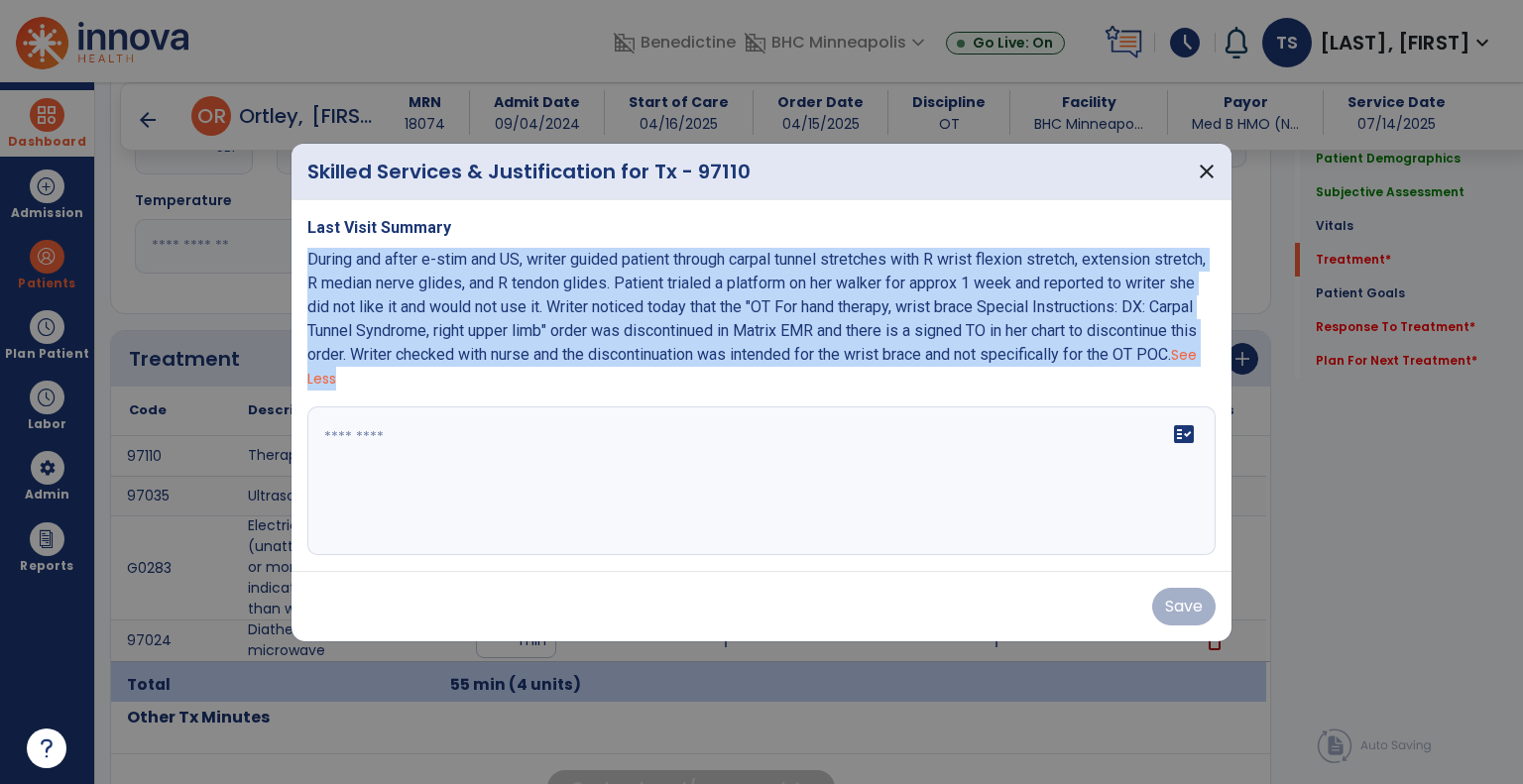 click on "During and after e-stim and US, writer guided patient through carpal tunnel stretches with R wrist flexion stretch, extension stretch, R median nerve glides, and R tendon glides. Patient trialed a platform on her walker for approx 1 week and reported to writer she did not like it and would not use it. Writer noticed today that the "OT For hand therapy, wrist brace Special Instructions: DX: Carpal Tunnel Syndrome, right upper limb" order was discontinued in Matrix EMR and there is a signed TO in her chart to discontinue this order. Writer checked with nurse and the discontinuation was intended for the wrist brace and not specifically for the OT POC." at bounding box center [757, 306] 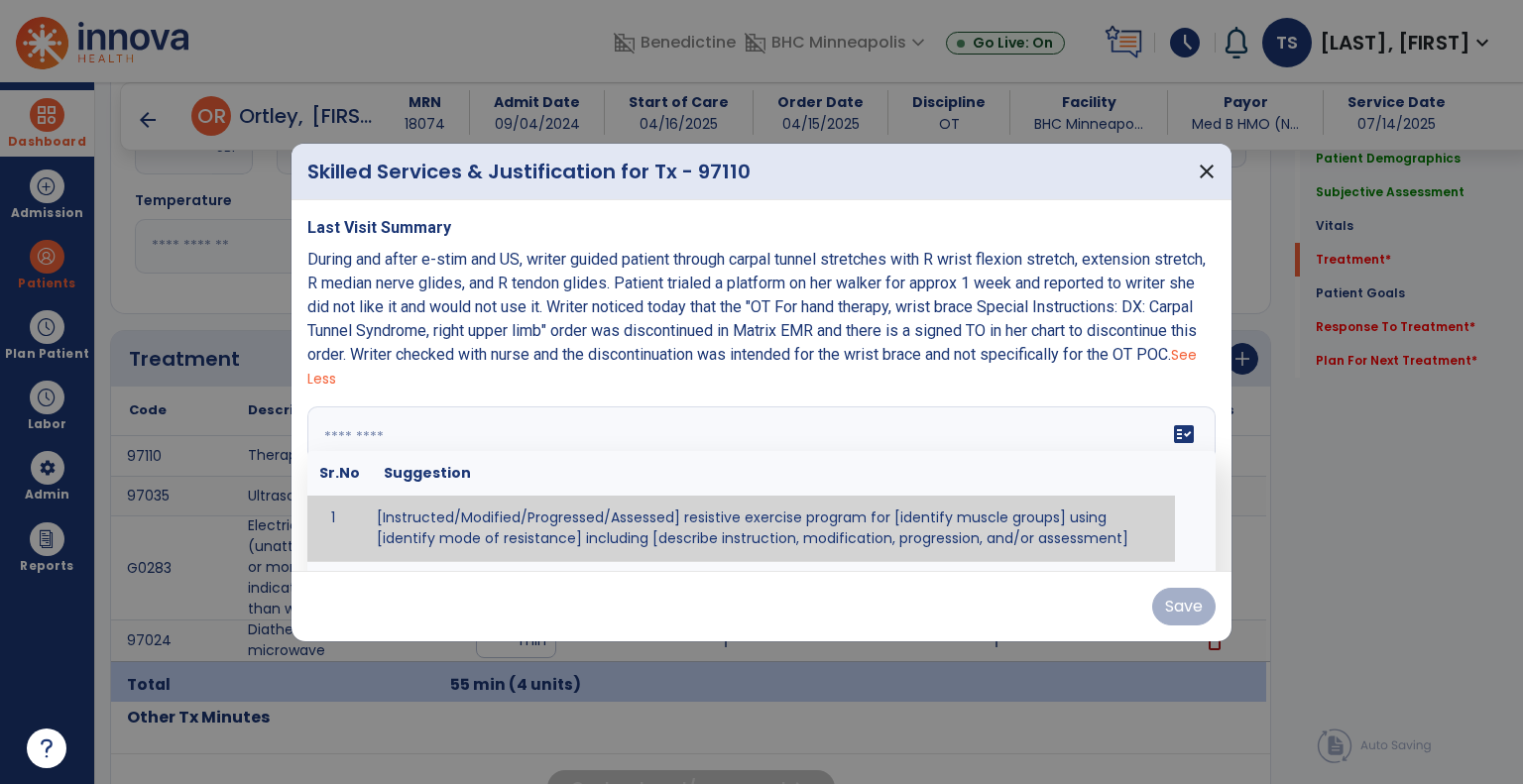 paste on "**********" 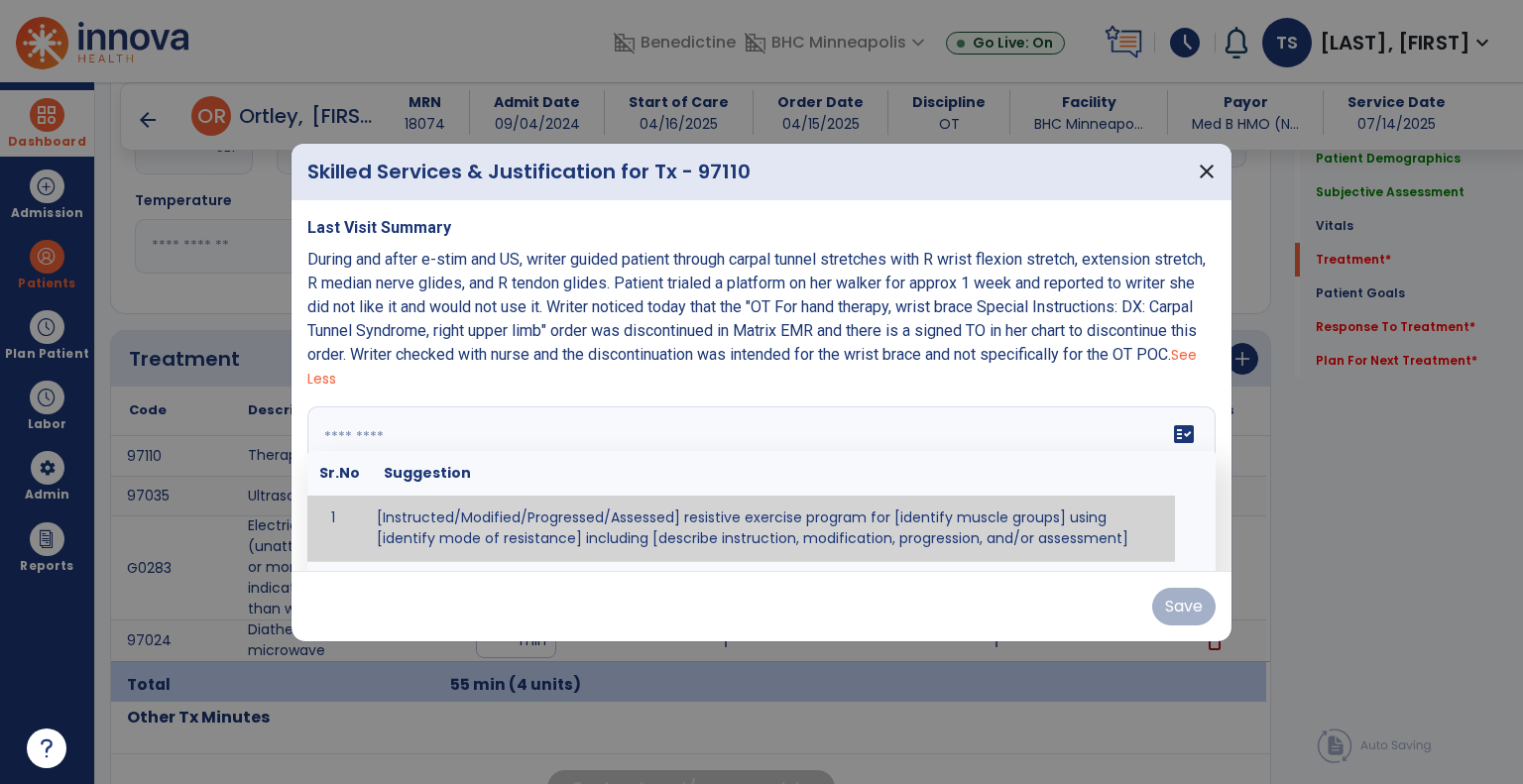 click on "fact_check  Sr.No Suggestion 1 [Instructed/Modified/Progressed/Assessed] resistive exercise program for [identify muscle groups] using [identify mode of resistance] including [describe instruction, modification, progression, and/or assessment] 2 [Instructed/Modified/Progressed/Assessed] aerobic exercise program using [identify equipment/mode] including [describe instruction, modification,progression, and/or assessment] 3 [Instructed/Modified/Progressed/Assessed] [PROM/A/AROM/AROM] program for [identify joint movements] using [contract-relax, over-pressure, inhibitory techniques, other] 4 [Assessed/Tested] aerobic capacity with administration of [aerobic capacity test]" at bounding box center [762, 481] 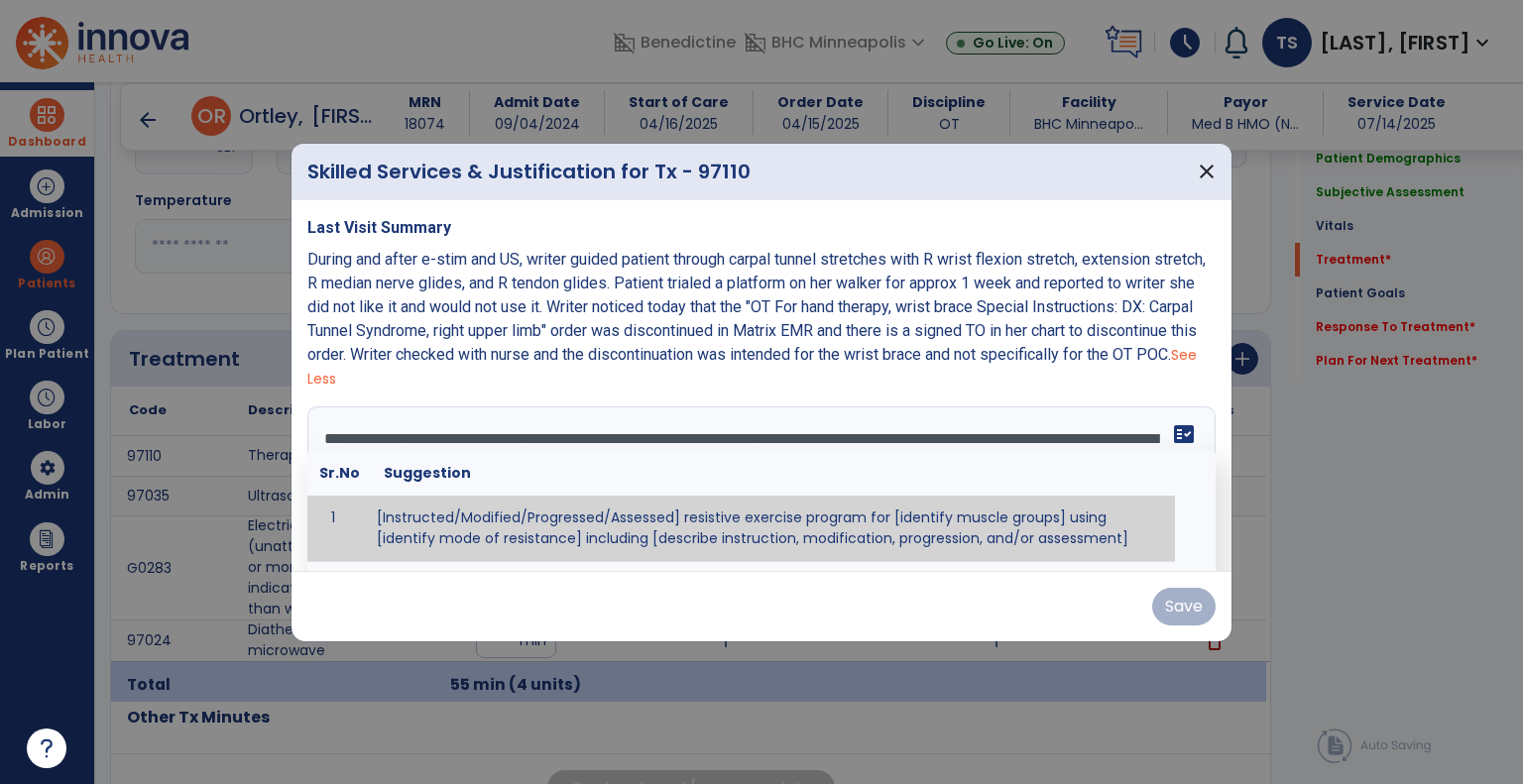 scroll, scrollTop: 86, scrollLeft: 0, axis: vertical 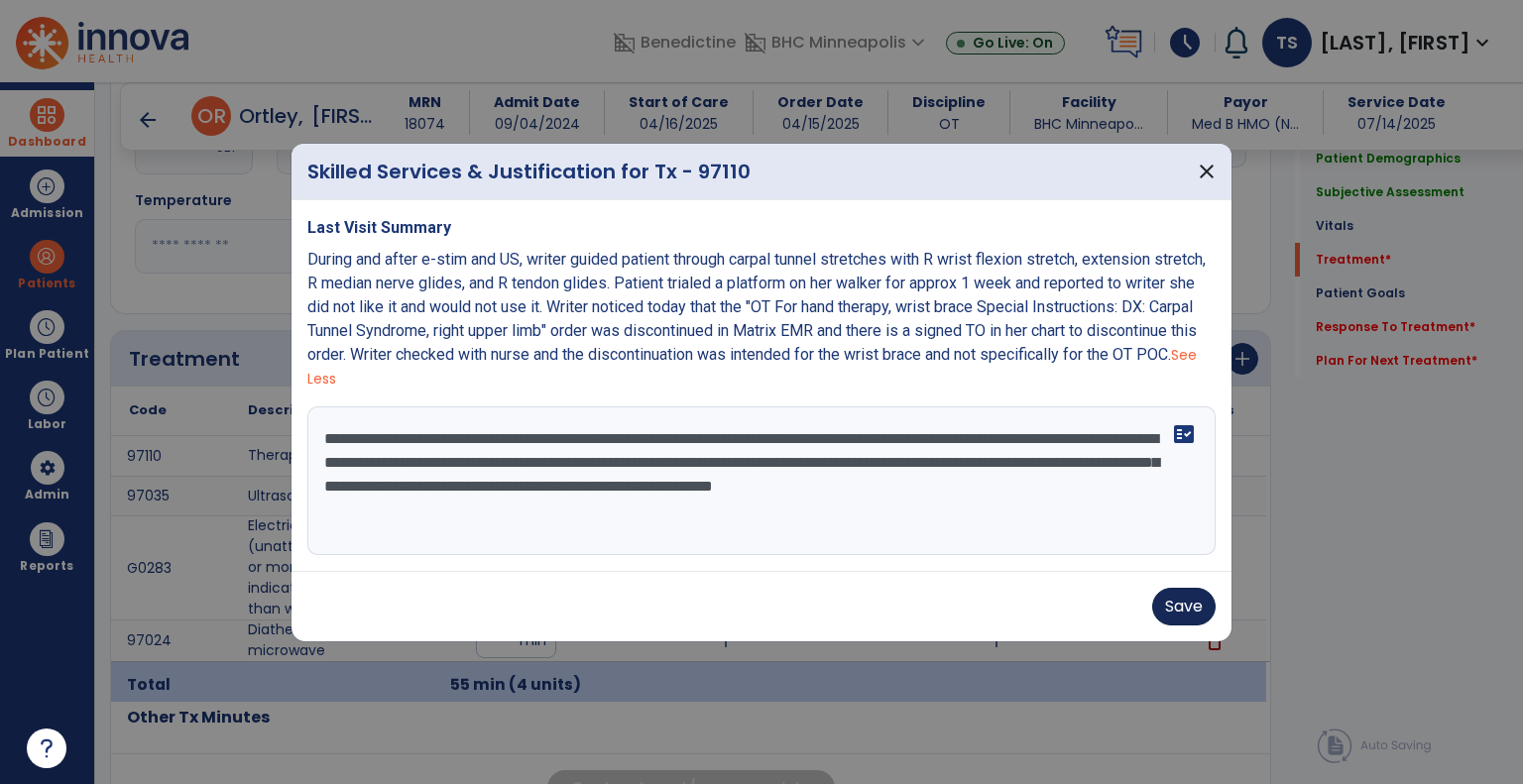 type on "**********" 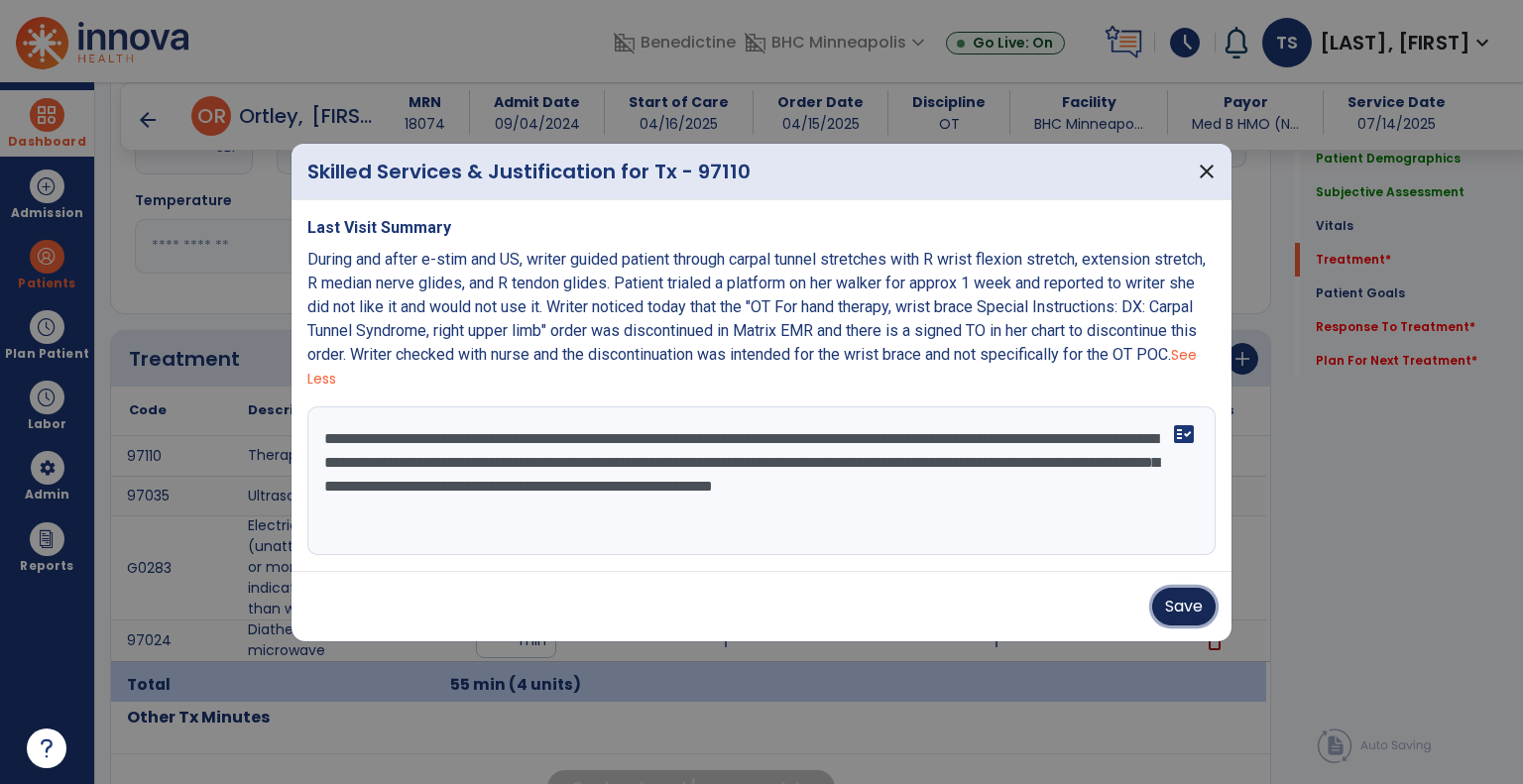 click on "Save" at bounding box center [1184, 607] 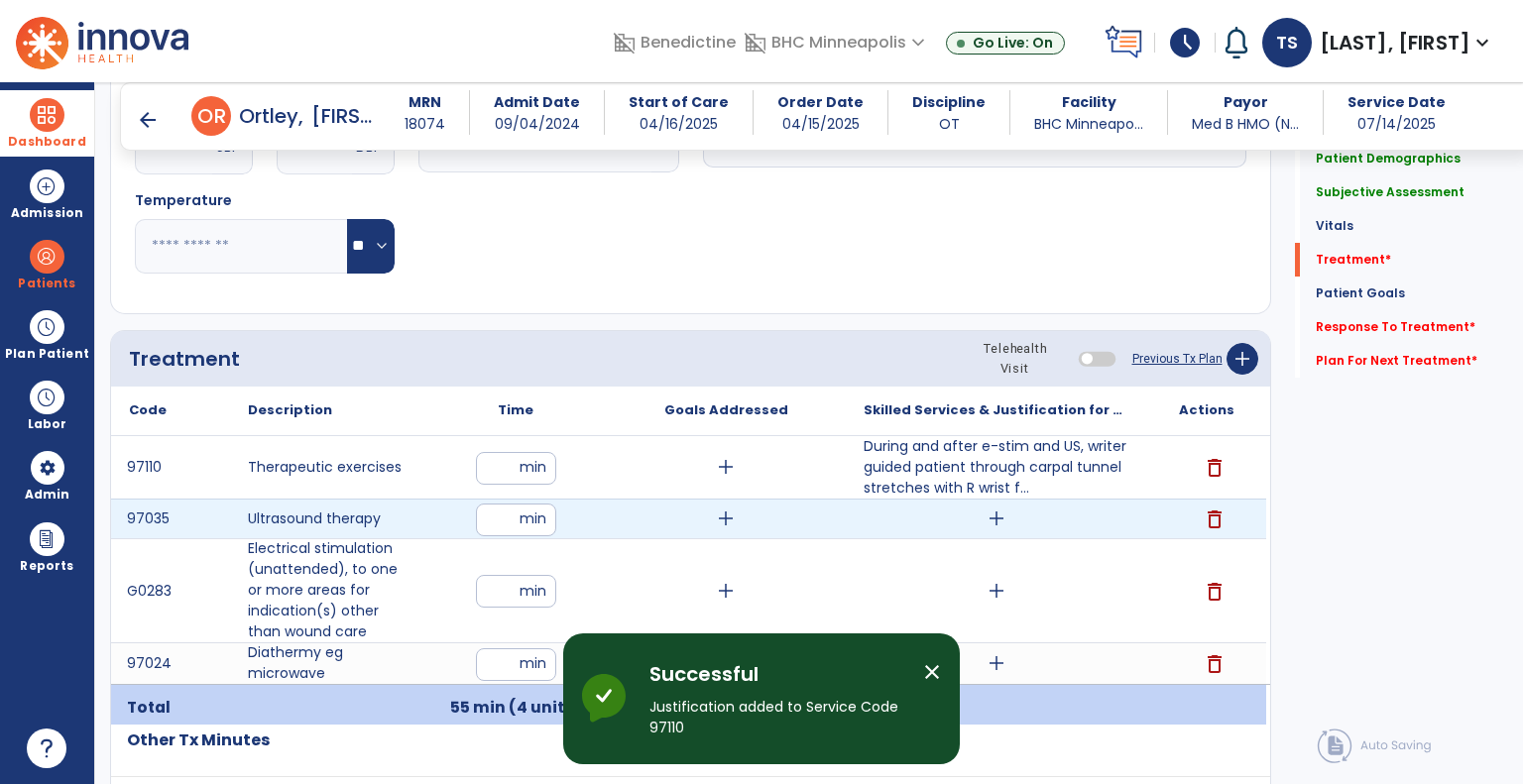 click on "add" at bounding box center (996, 518) 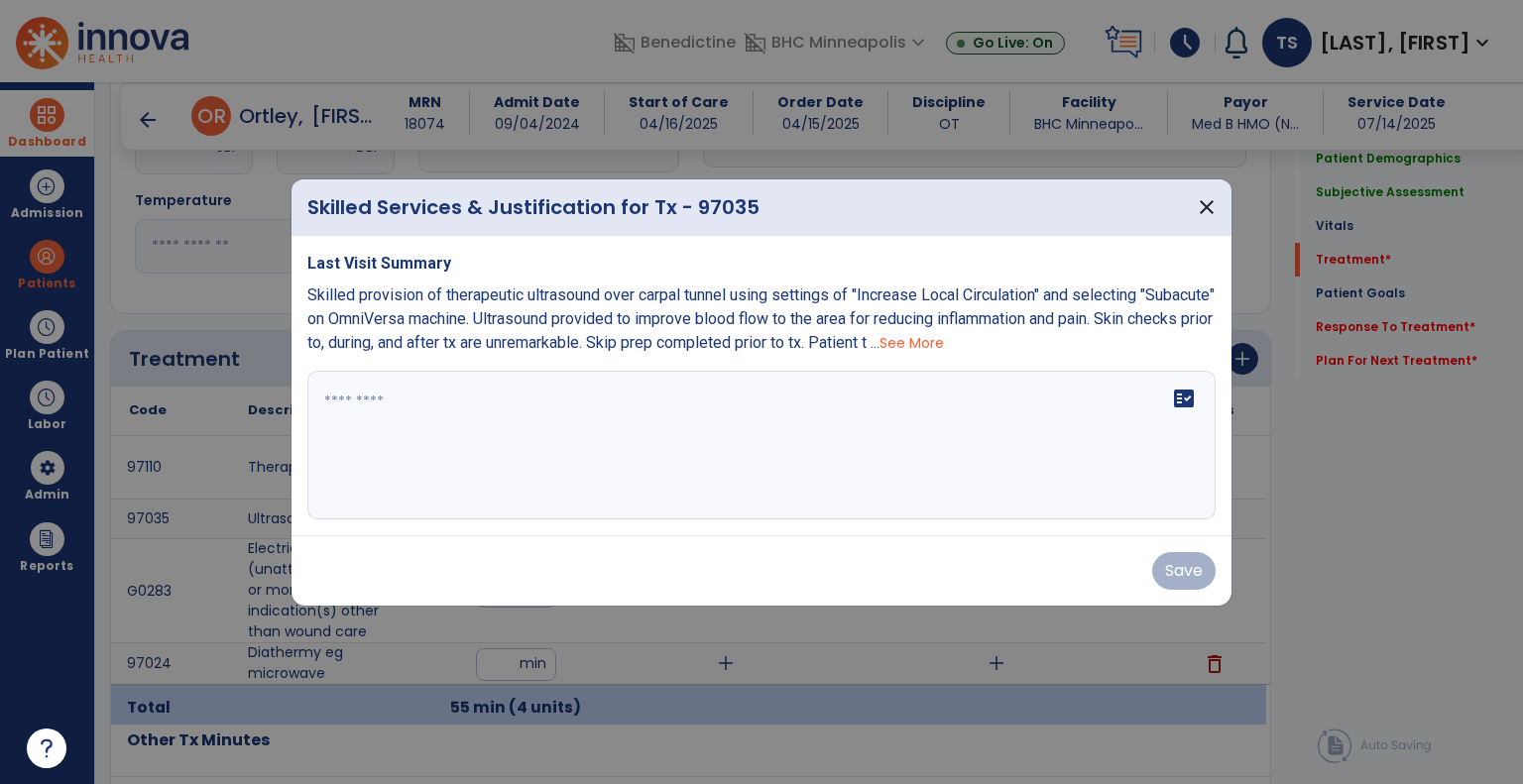 click on "See More" at bounding box center [911, 343] 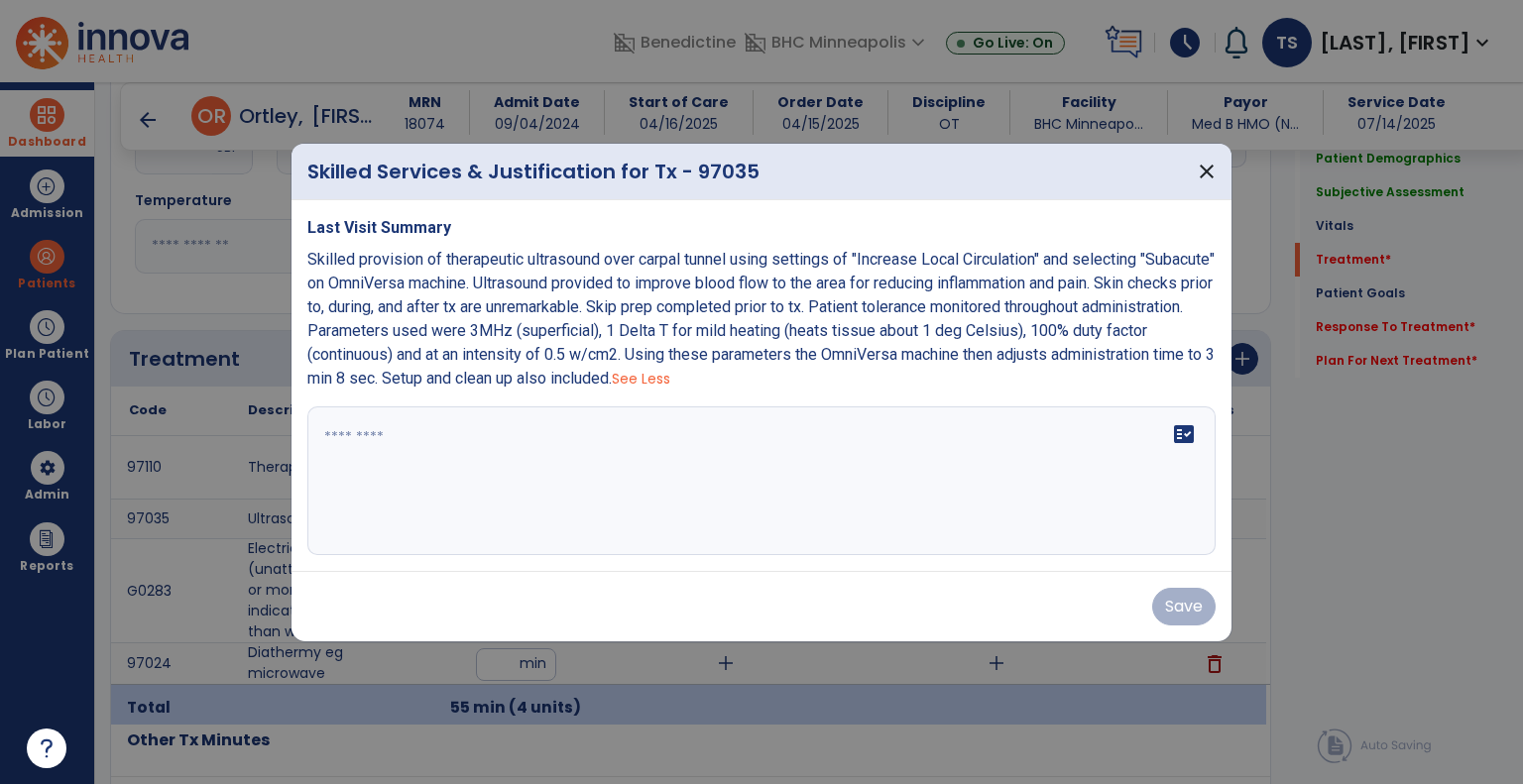 click on "Skilled provision of therapeutic ultrasound over carpal tunnel using settings of "Increase Local Circulation" and selecting "Subacute" on OmniVersa machine. Ultrasound provided to improve blood flow to the area for reducing inflammation and pain. Skin checks prior to, during, and after tx are unremarkable. Skip prep completed prior to tx. Patient tolerance monitored throughout administration. Parameters used were 3MHz (superficial), 1 Delta T for mild heating (heats tissue about 1 deg Celsius), 100% duty factor (continuous) and at an intensity of 0.5 w/cm2. Using these parameters the OmniVersa machine then adjusts administration time to 3 min 8 sec. Setup and clean up also included." at bounding box center (761, 318) 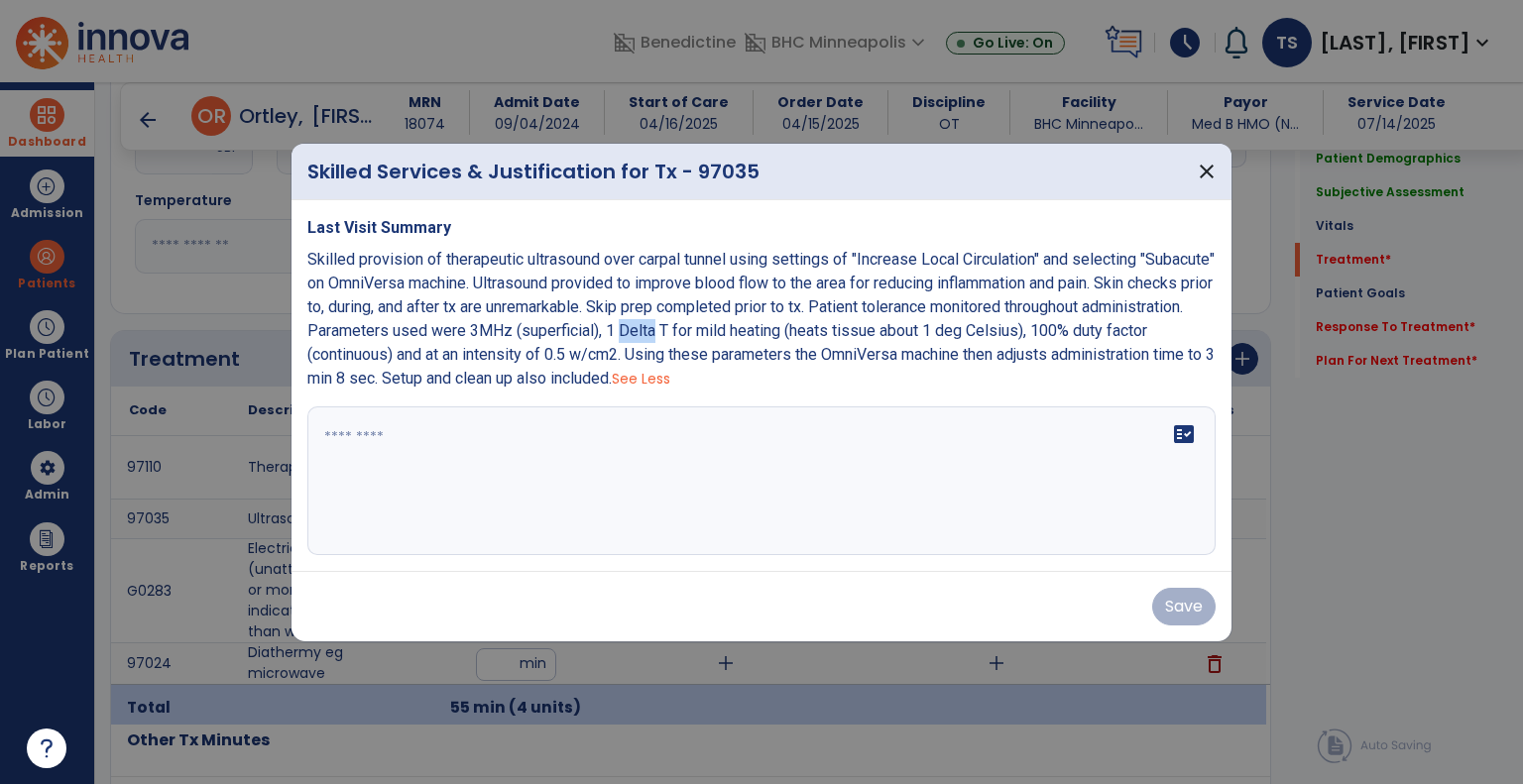 click on "Skilled provision of therapeutic ultrasound over carpal tunnel using settings of "Increase Local Circulation" and selecting "Subacute" on OmniVersa machine. Ultrasound provided to improve blood flow to the area for reducing inflammation and pain. Skin checks prior to, during, and after tx are unremarkable. Skip prep completed prior to tx. Patient tolerance monitored throughout administration. Parameters used were 3MHz (superficial), 1 Delta T for mild heating (heats tissue about 1 deg Celsius), 100% duty factor (continuous) and at an intensity of 0.5 w/cm2. Using these parameters the OmniVersa machine then adjusts administration time to 3 min 8 sec. Setup and clean up also included." at bounding box center (761, 318) 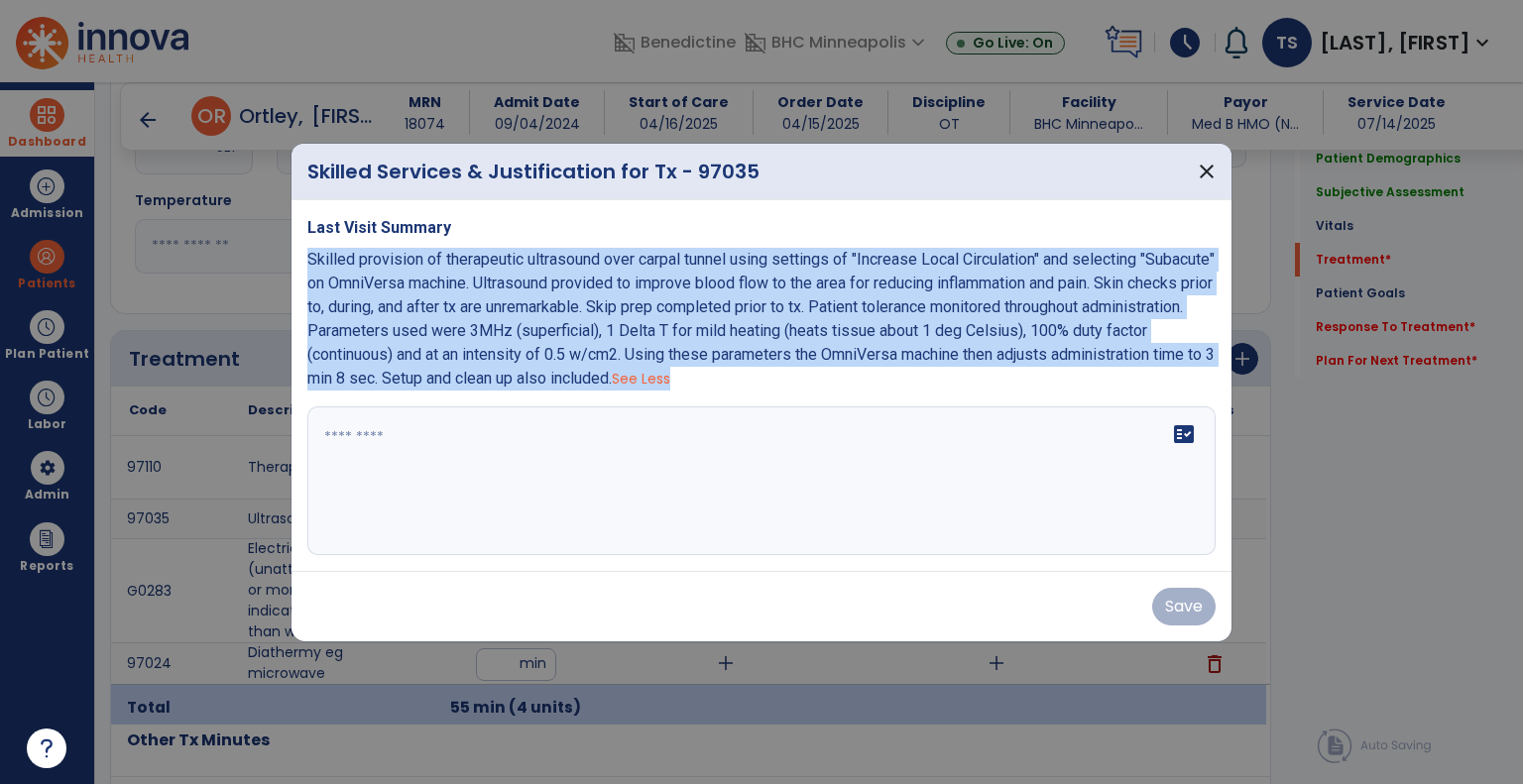 click on "Skilled provision of therapeutic ultrasound over carpal tunnel using settings of "Increase Local Circulation" and selecting "Subacute" on OmniVersa machine. Ultrasound provided to improve blood flow to the area for reducing inflammation and pain. Skin checks prior to, during, and after tx are unremarkable. Skip prep completed prior to tx. Patient tolerance monitored throughout administration. Parameters used were 3MHz (superficial), 1 Delta T for mild heating (heats tissue about 1 deg Celsius), 100% duty factor (continuous) and at an intensity of 0.5 w/cm2. Using these parameters the OmniVersa machine then adjusts administration time to 3 min 8 sec. Setup and clean up also included." at bounding box center (761, 318) 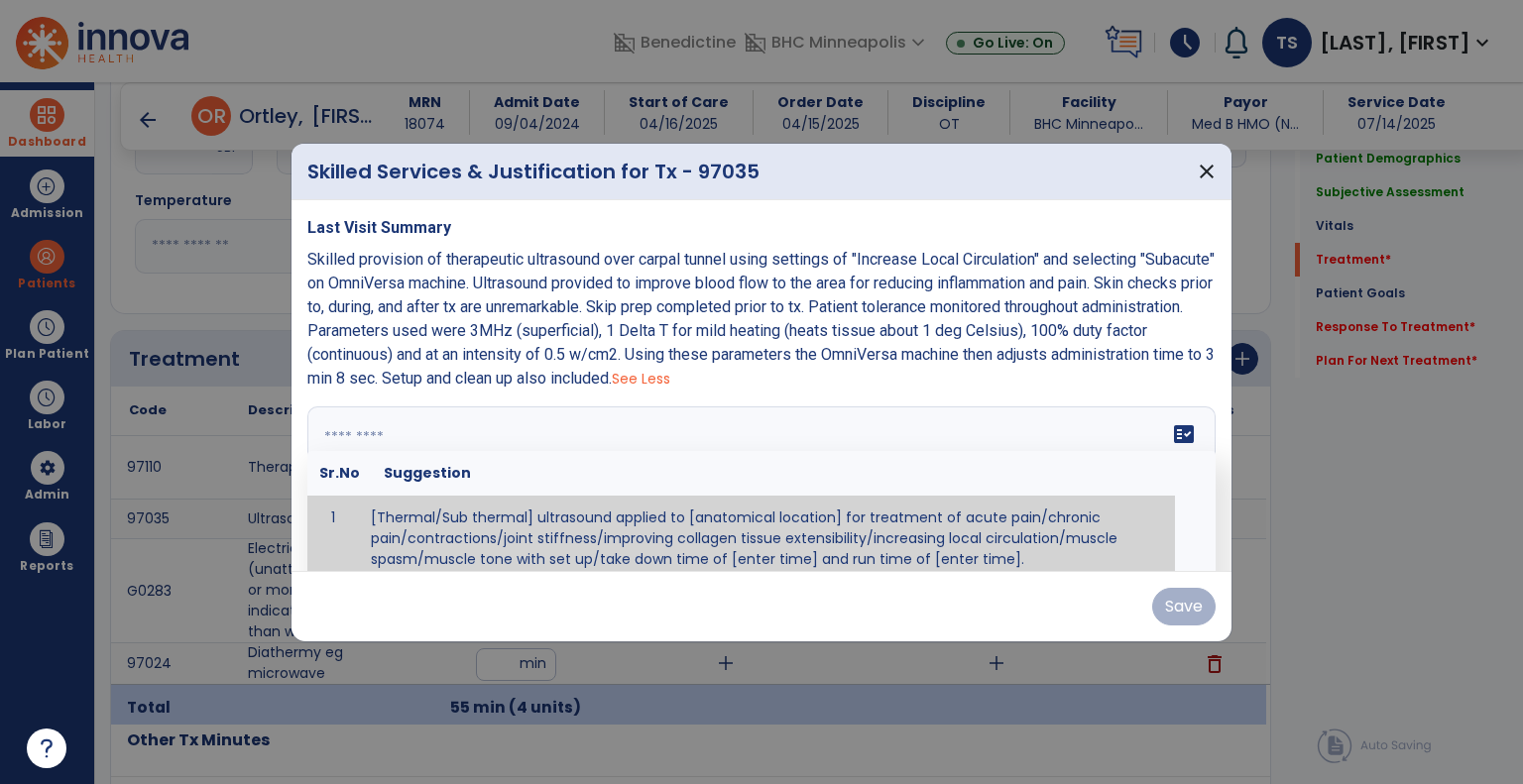 paste on "**********" 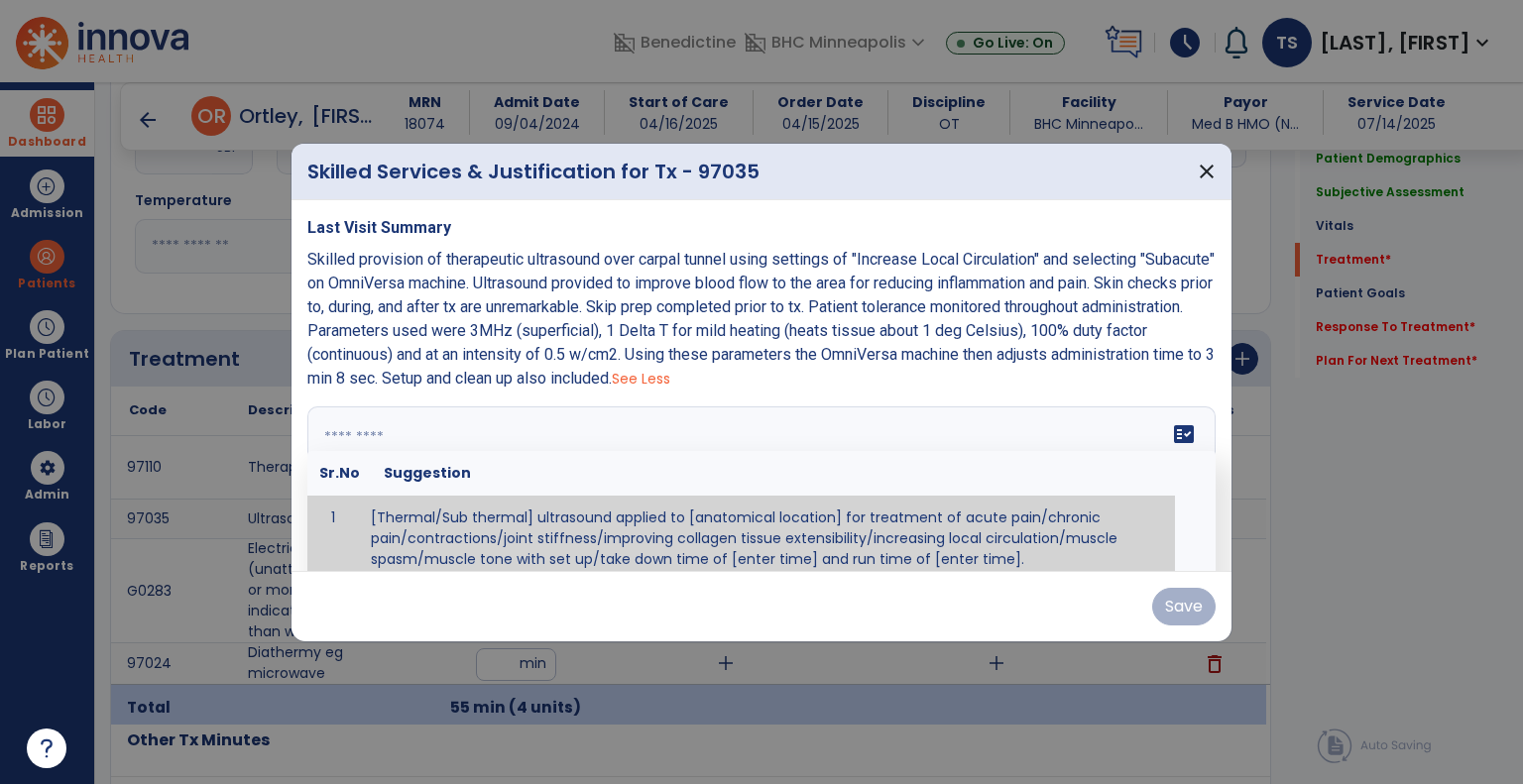 click on "fact_check  Sr.No Suggestion 1 [Thermal/Sub thermal] ultrasound applied to [anatomical location] for treatment of acute pain/chronic pain/contractions/joint stiffness/improving collagen tissue extensibility/increasing local circulation/muscle spasm/muscle tone with set up/take down time of [enter time] and run time of [enter time]." at bounding box center [762, 481] 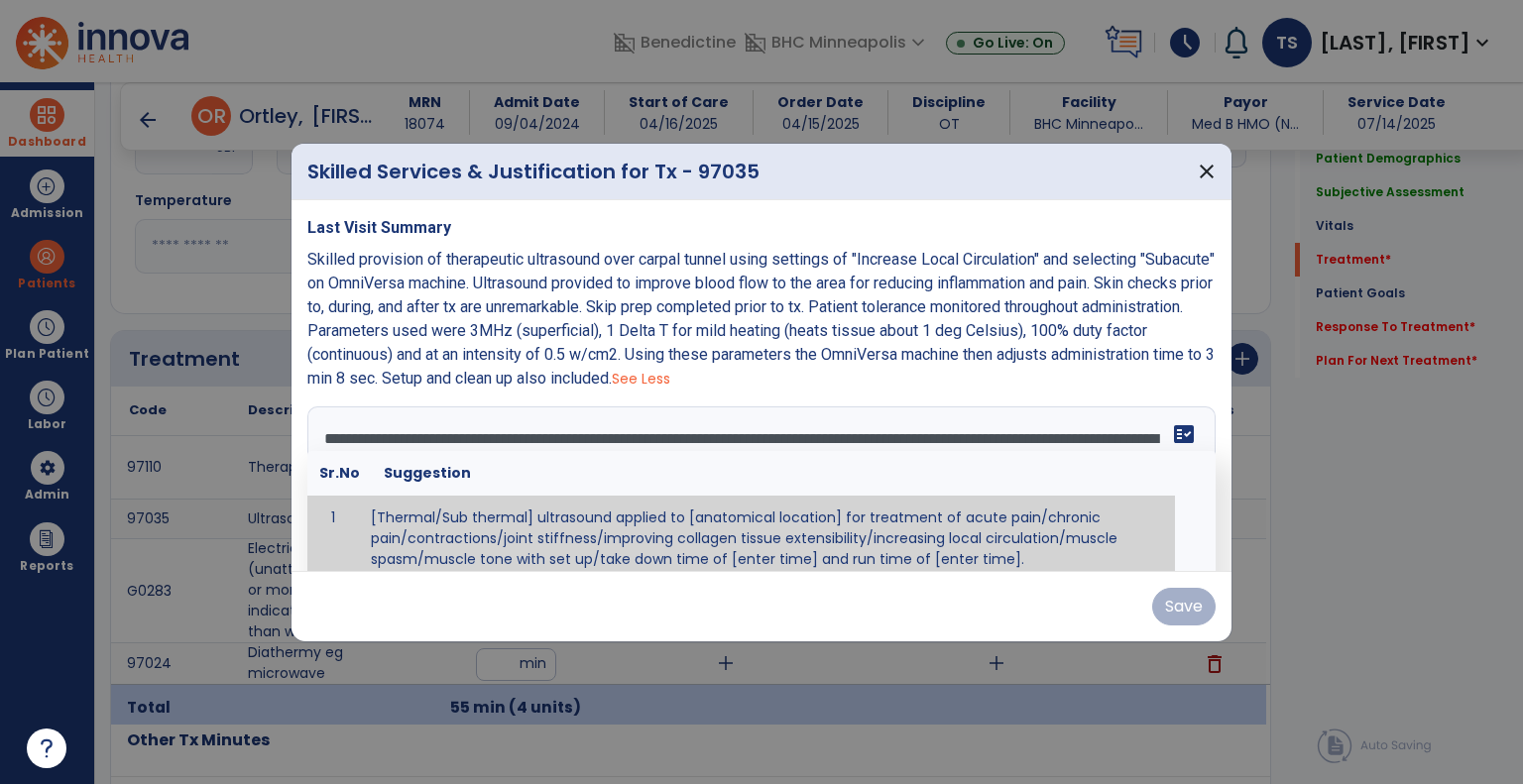 scroll, scrollTop: 12, scrollLeft: 0, axis: vertical 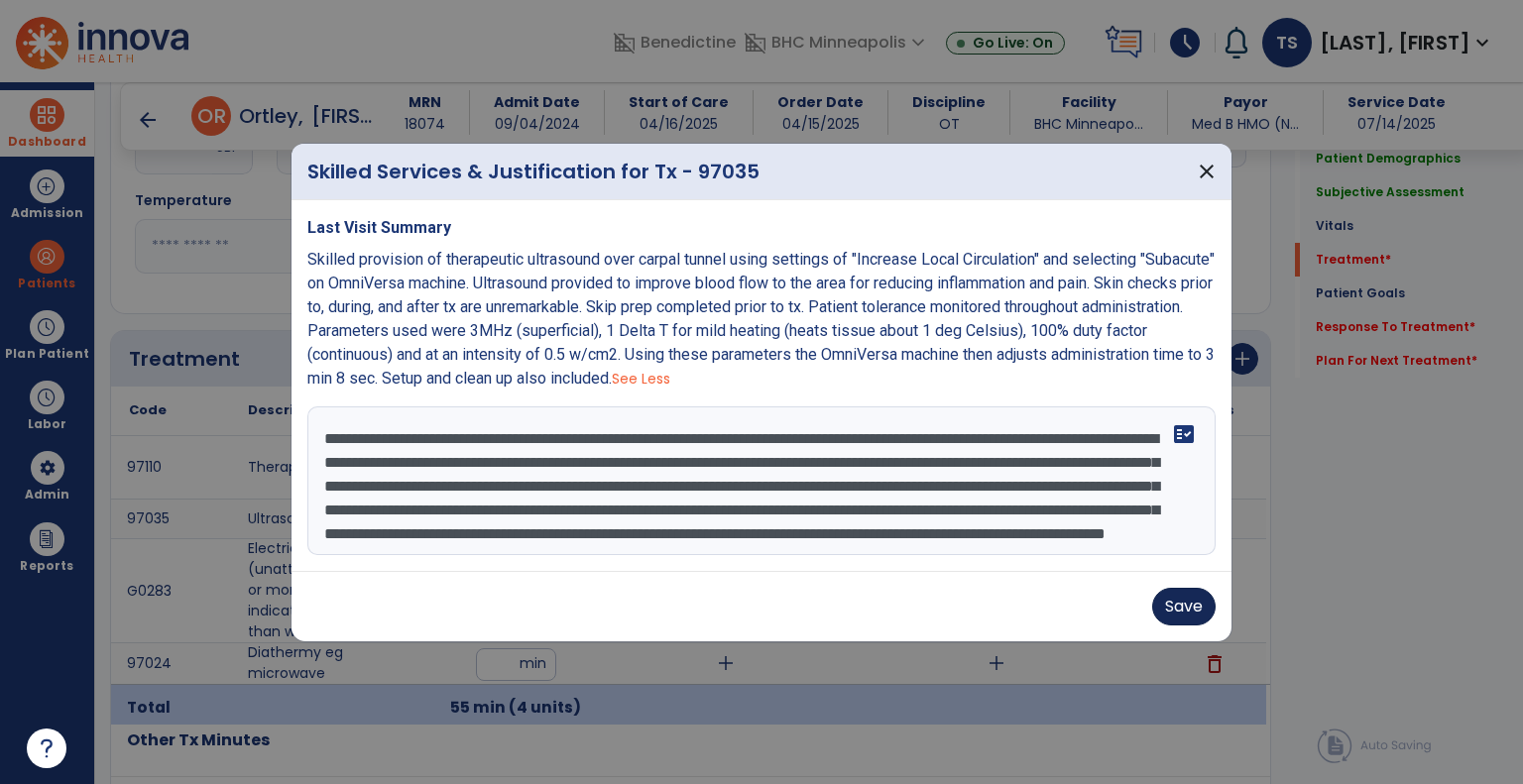 type on "**********" 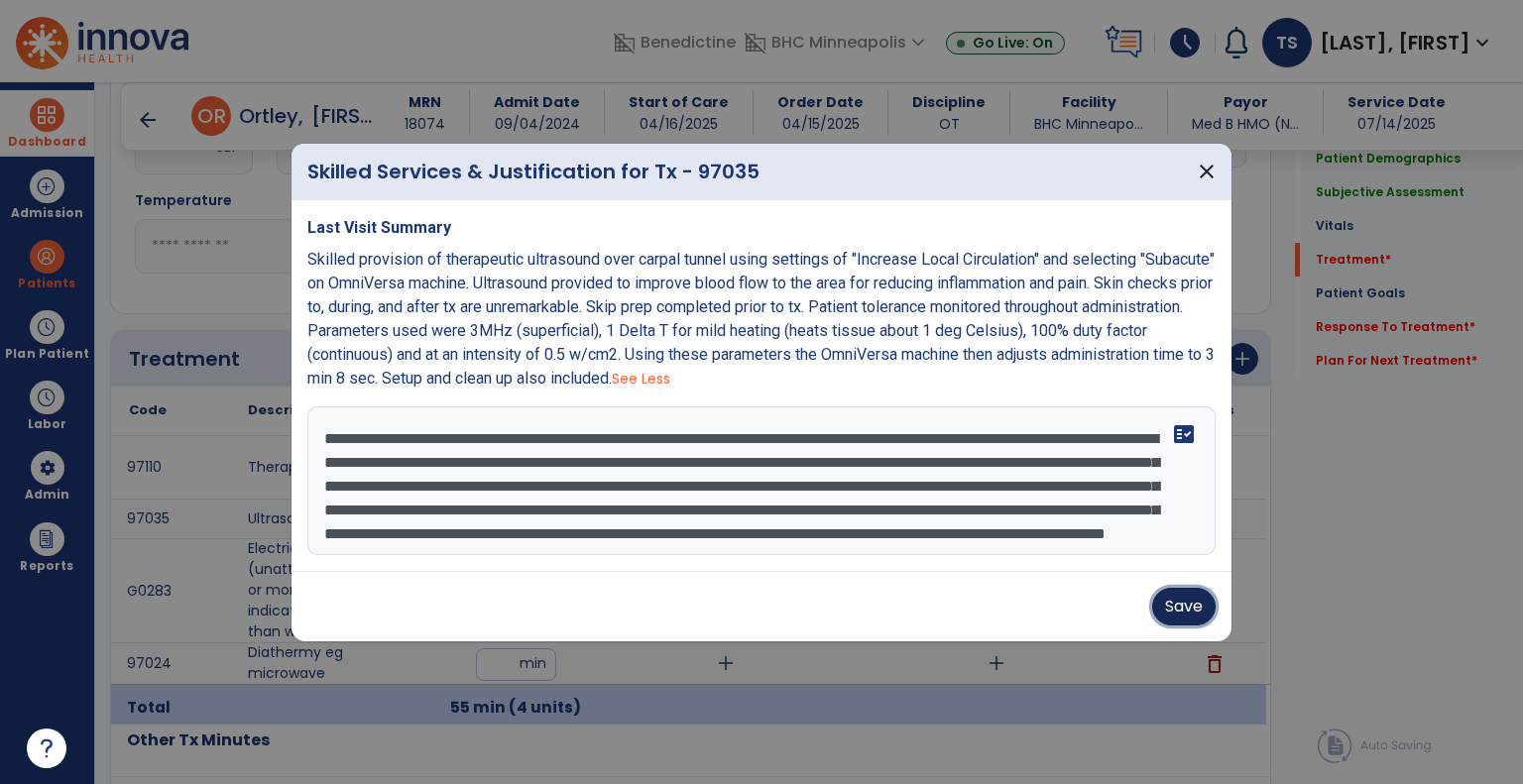 click on "Save" at bounding box center [1184, 607] 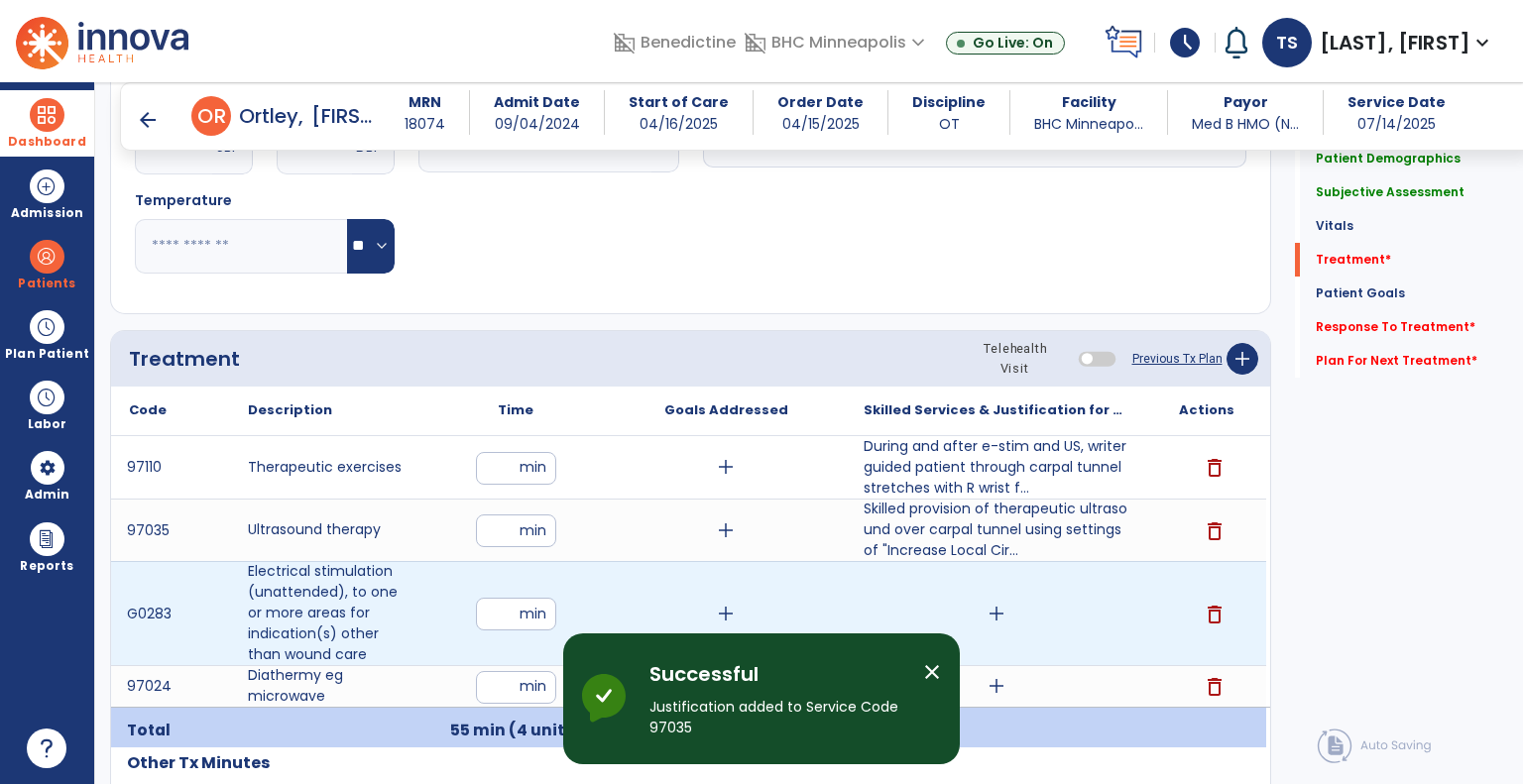 click on "add" at bounding box center [996, 614] 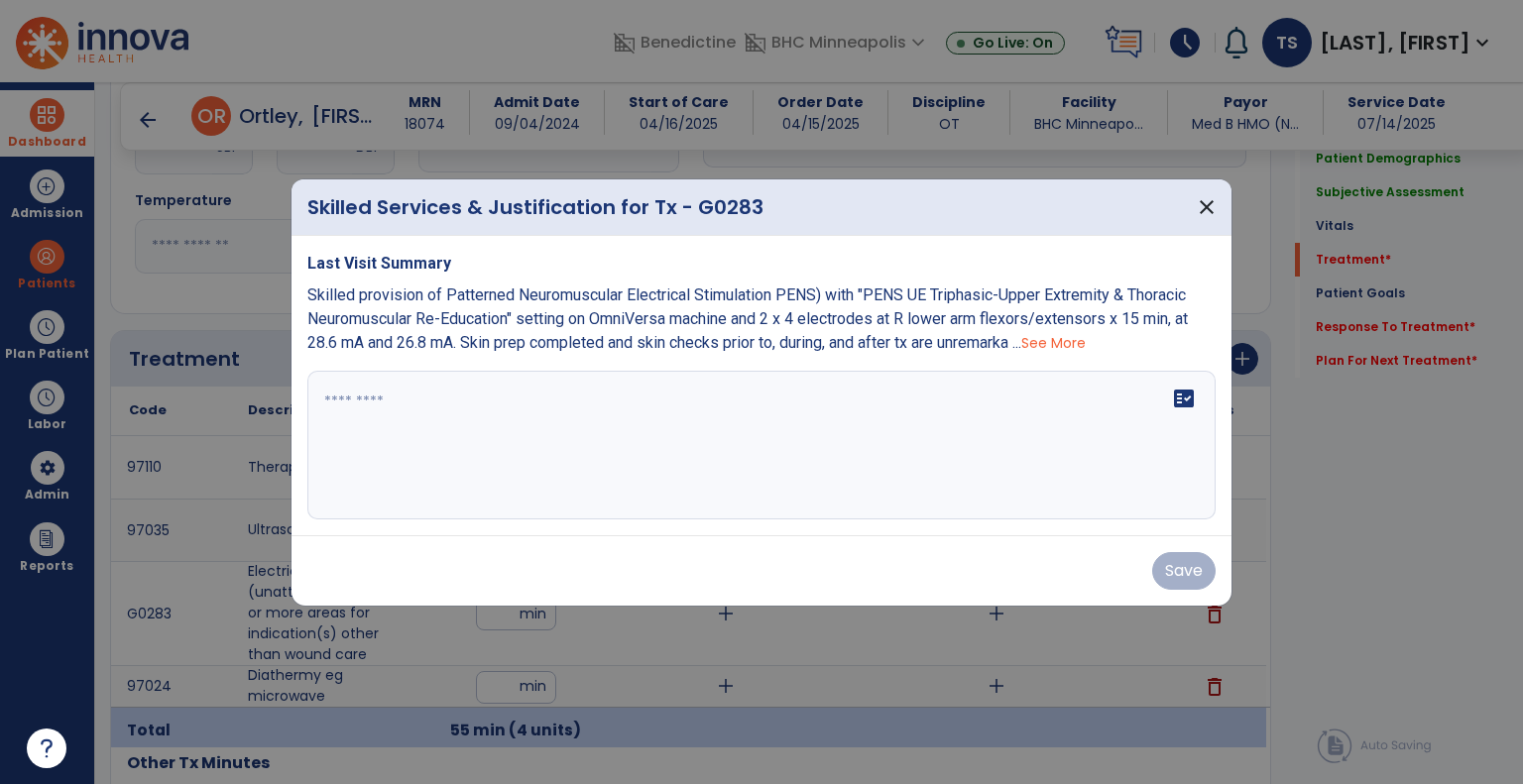 click on "See More" at bounding box center (1053, 343) 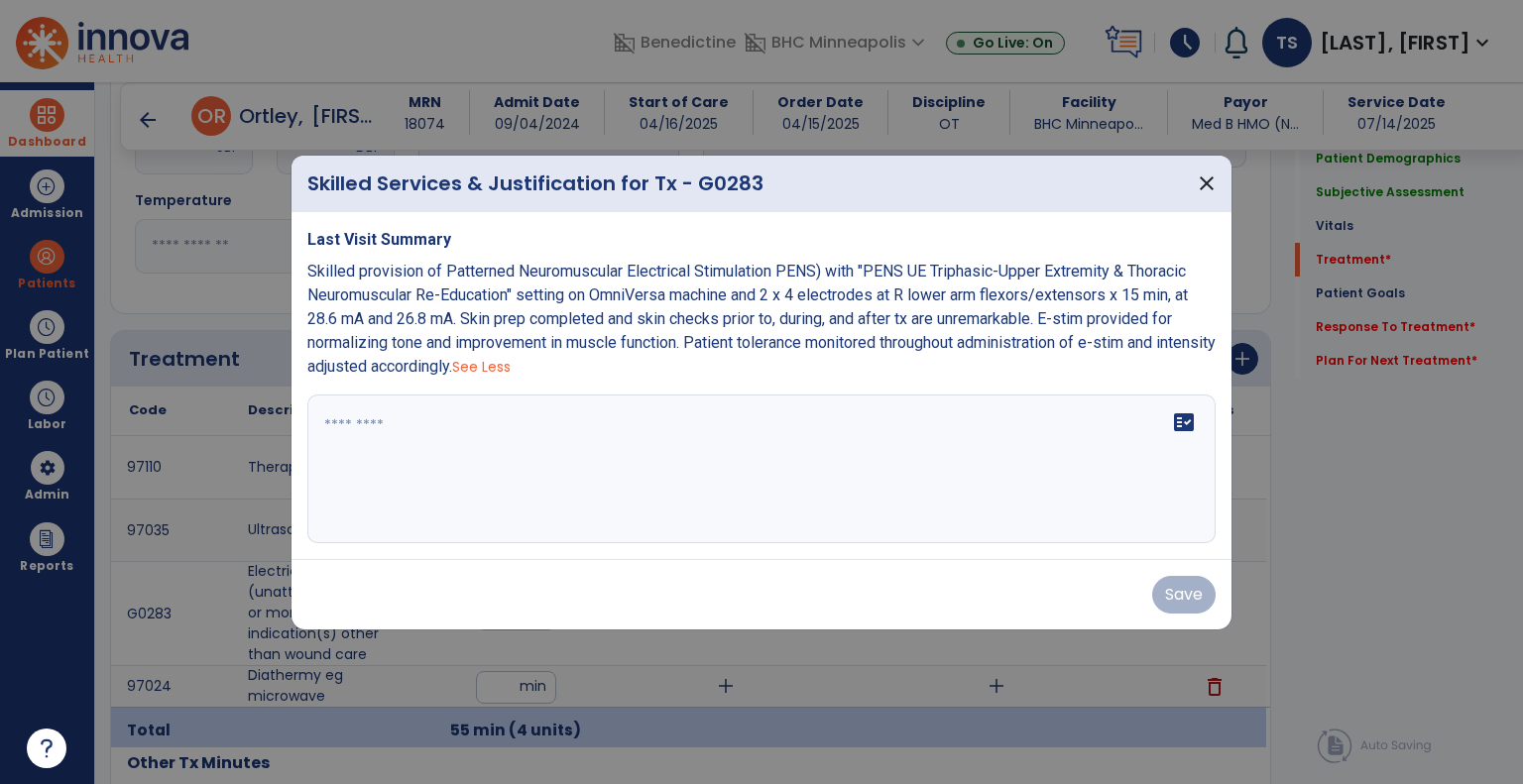 click on "Skilled provision of Patterned Neuromuscular Electrical Stimulation PENS) with "PENS UE Triphasic-Upper Extremity & Thoracic Neuromuscular Re-Education" setting on OmniVersa machine and 2 x 4 electrodes at R lower arm flexors/extensors x 15 min, at 28.6 mA and 26.8 mA. Skin prep completed and skin checks prior to, during, and after tx are unremarkable. E-stim provided for normalizing tone and improvement in muscle function. Patient tolerance monitored throughout administration of e-stim and intensity adjusted accordingly." at bounding box center (762, 318) 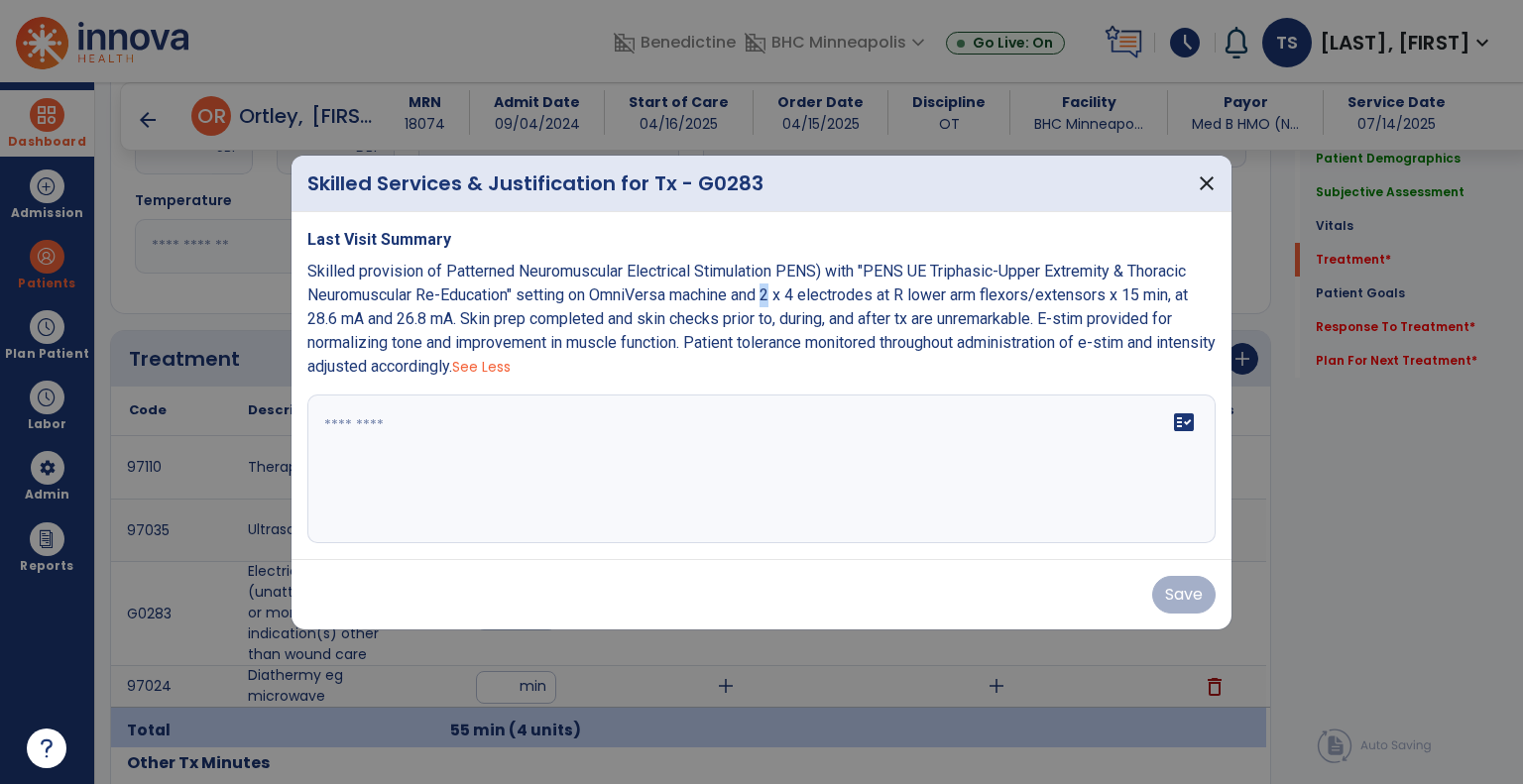 click on "Skilled provision of Patterned Neuromuscular Electrical Stimulation PENS) with "PENS UE Triphasic-Upper Extremity & Thoracic Neuromuscular Re-Education" setting on OmniVersa machine and 2 x 4 electrodes at R lower arm flexors/extensors x 15 min, at 28.6 mA and 26.8 mA. Skin prep completed and skin checks prior to, during, and after tx are unremarkable. E-stim provided for normalizing tone and improvement in muscle function. Patient tolerance monitored throughout administration of e-stim and intensity adjusted accordingly." at bounding box center (762, 318) 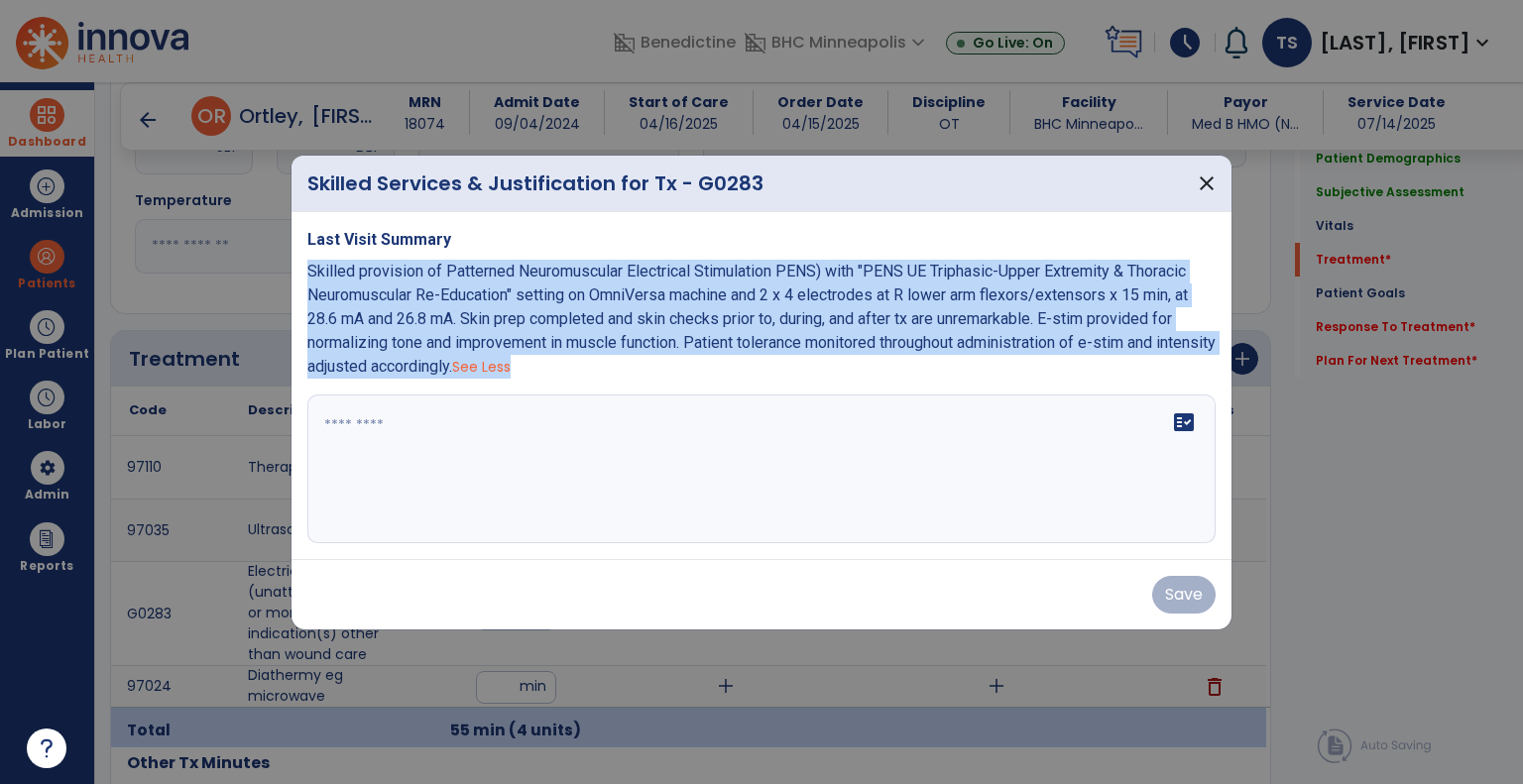 click on "Skilled provision of Patterned Neuromuscular Electrical Stimulation PENS) with "PENS UE Triphasic-Upper Extremity & Thoracic Neuromuscular Re-Education" setting on OmniVersa machine and 2 x 4 electrodes at R lower arm flexors/extensors x 15 min, at 28.6 mA and 26.8 mA. Skin prep completed and skin checks prior to, during, and after tx are unremarkable. E-stim provided for normalizing tone and improvement in muscle function. Patient tolerance monitored throughout administration of e-stim and intensity adjusted accordingly." at bounding box center [762, 318] 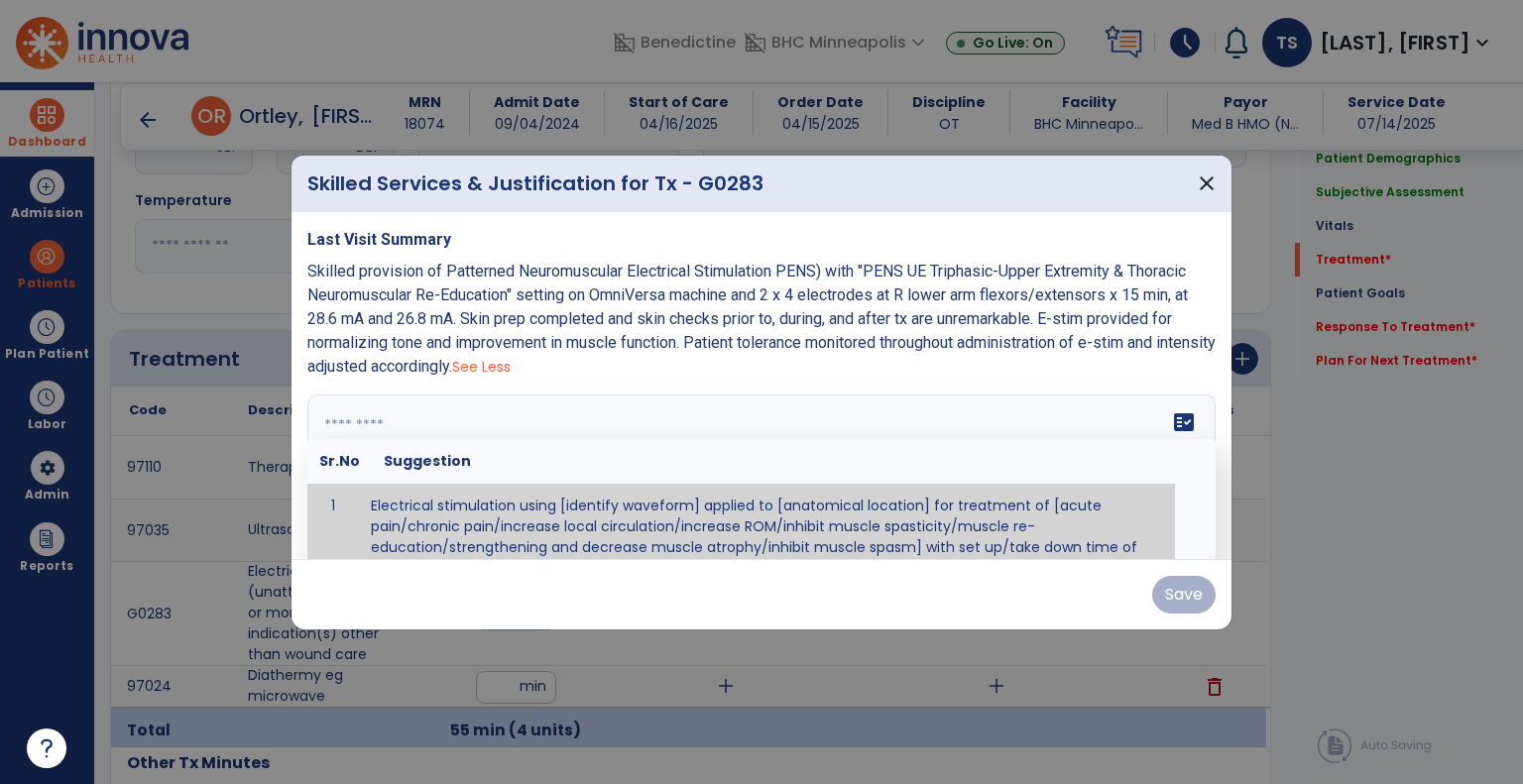 paste on "**********" 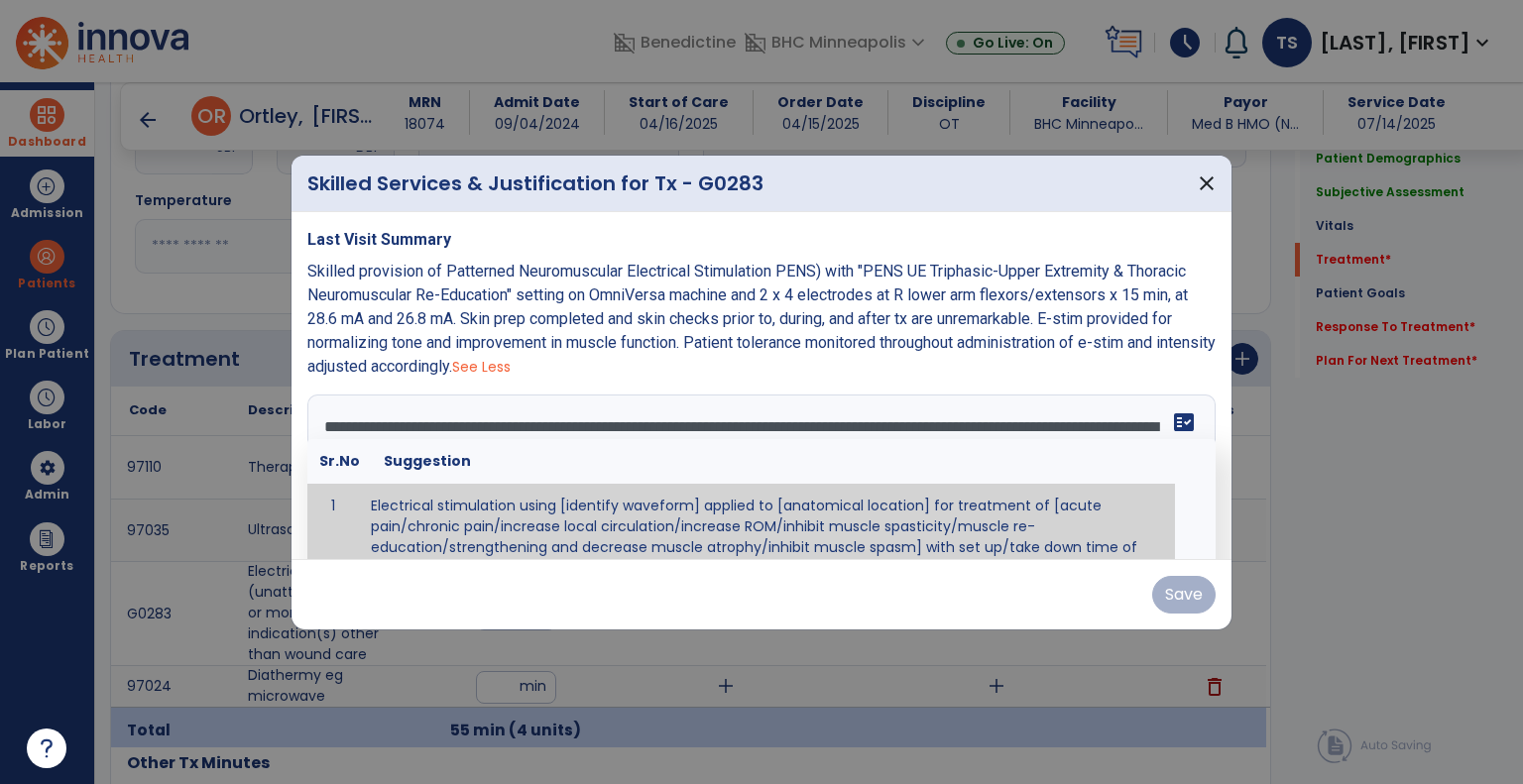 click on "fact_check Sr.No Suggestion 1 Electrical stimulation using [identify waveform] applied to [anatomical location] for treatment of [acute pain/chronic pain/increase local circulation/increase ROM/inhibit muscle spasticity/muscle re-education/strengthening and decrease muscle atrophy/inhibit muscle spasm] with set up/take down time of [enter time] and run time of [enter time]. Skilled supervision during run time necessary due to [enter reason for skilled service].(Type of estim) to _________at ________x ______mins to ___________utilizing _____ set up. Focusing on (ms group) for (task)." at bounding box center (762, 469) 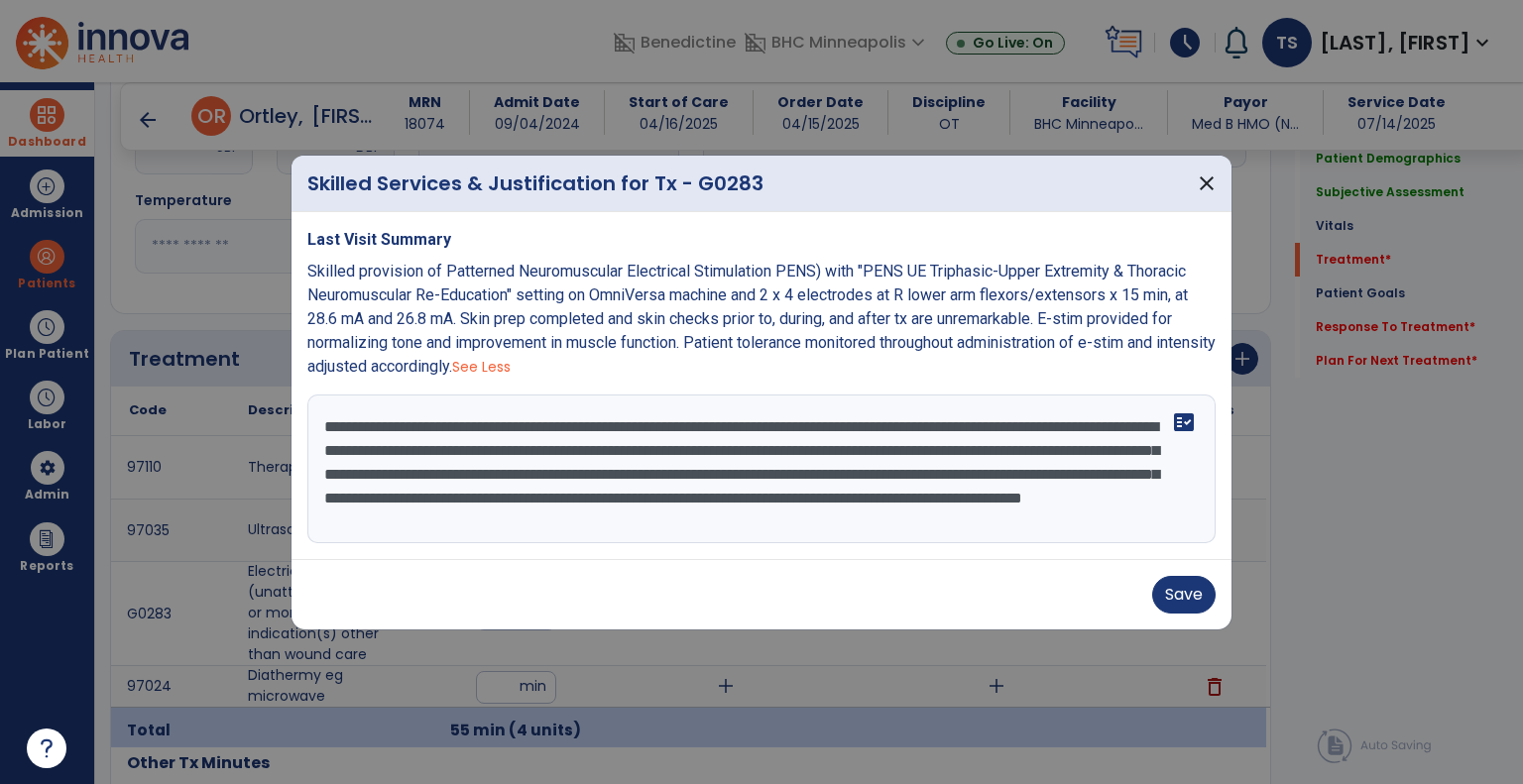 scroll, scrollTop: 48, scrollLeft: 0, axis: vertical 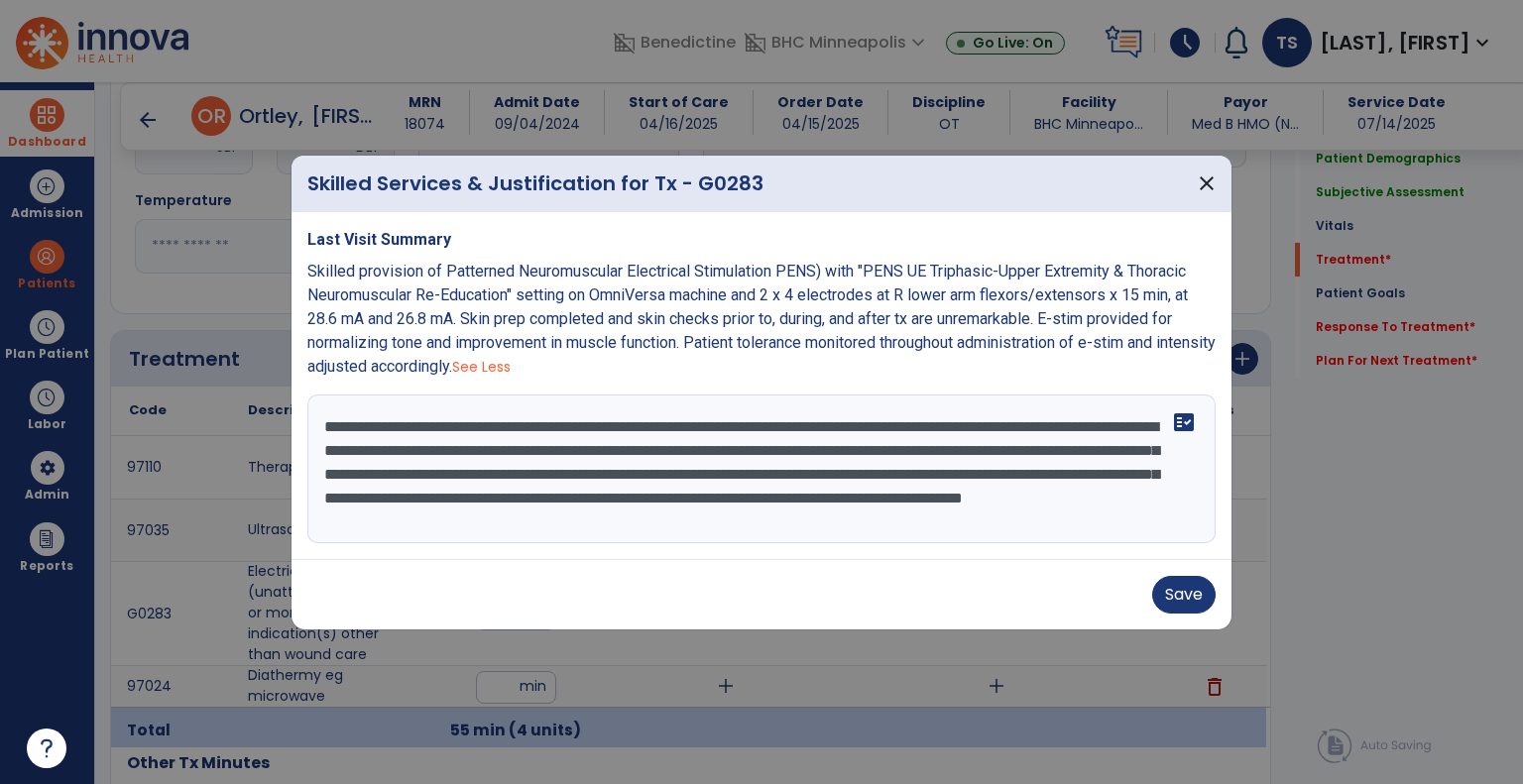 click on "**********" at bounding box center (762, 469) 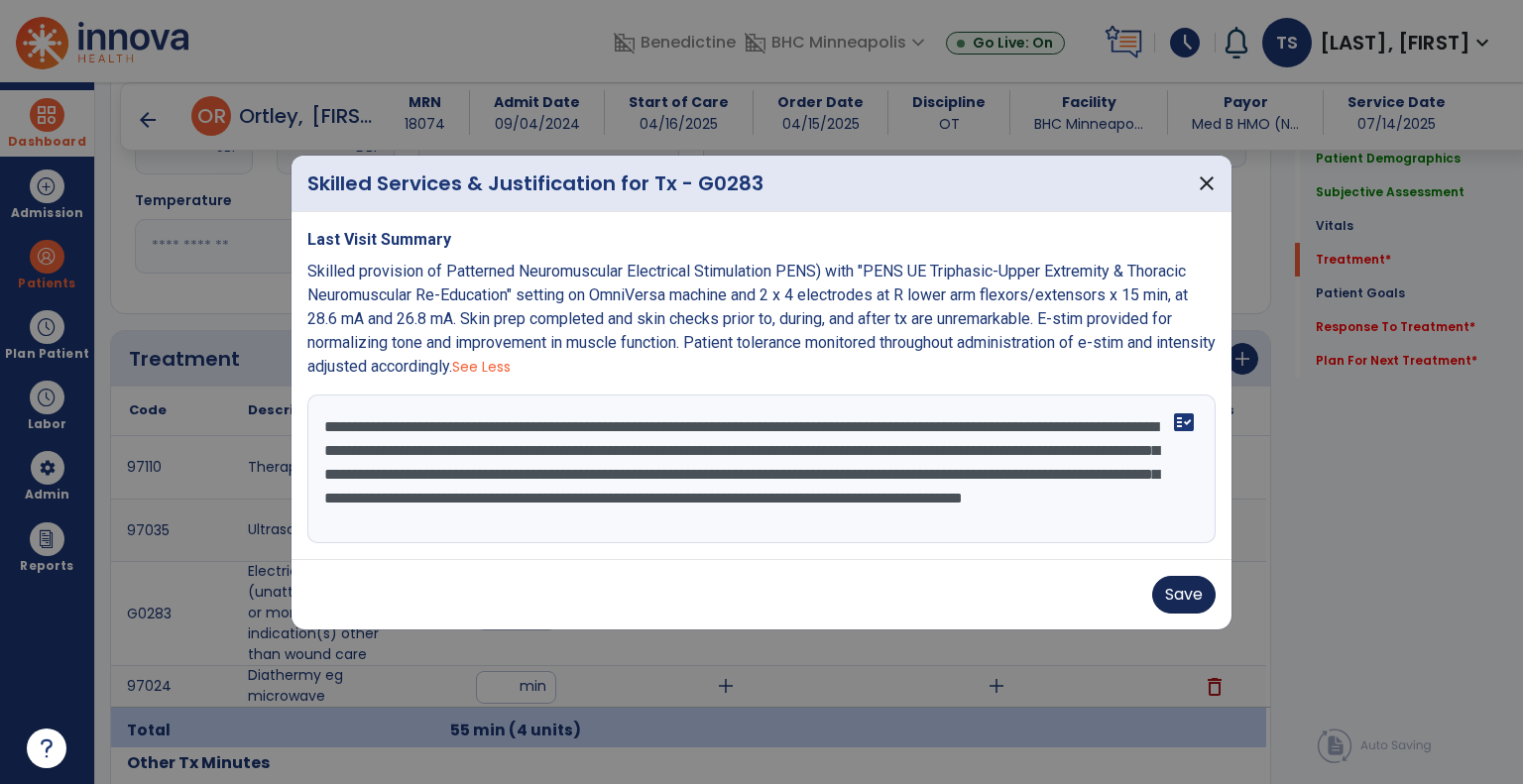 type on "**********" 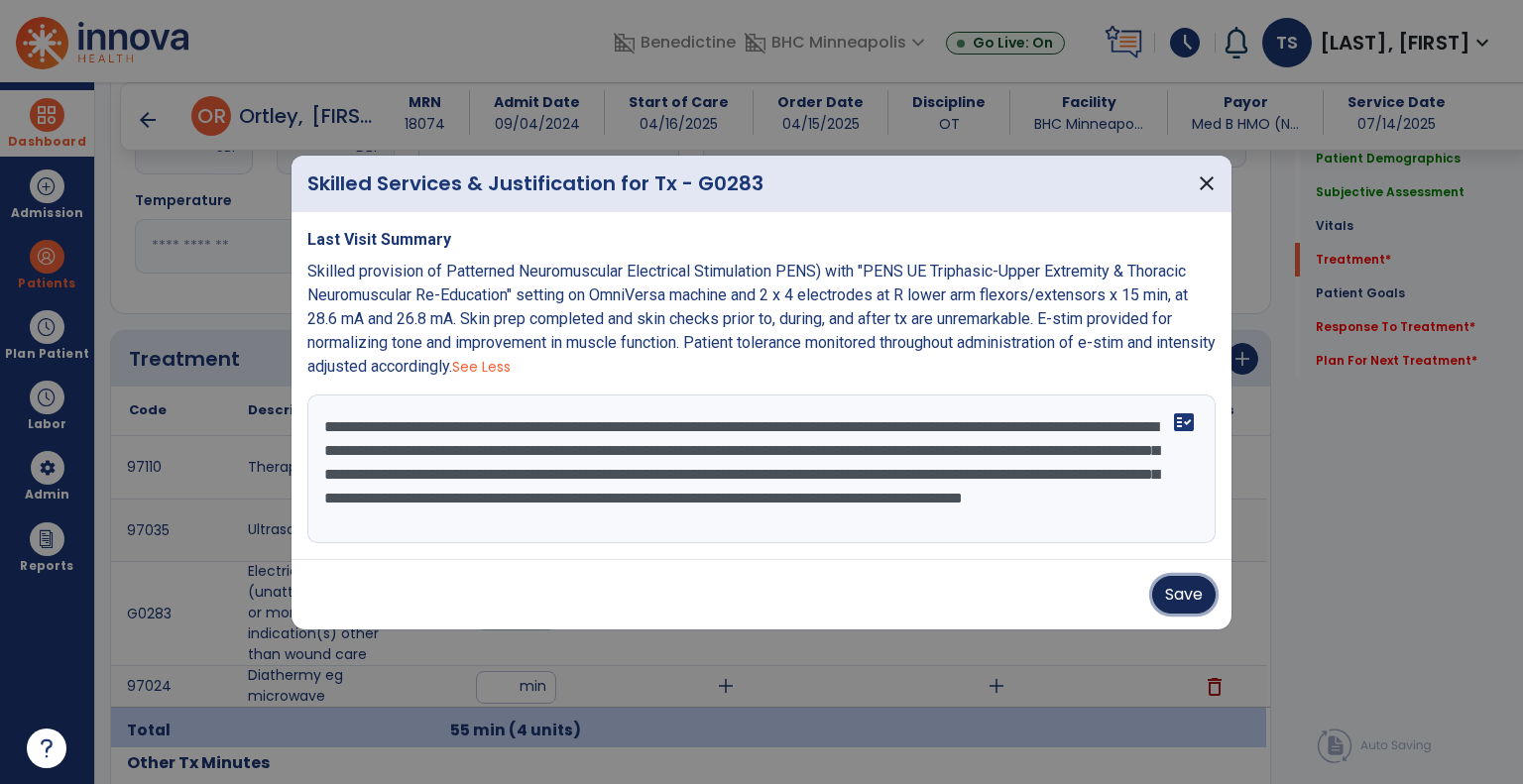 click on "Save" at bounding box center (1184, 595) 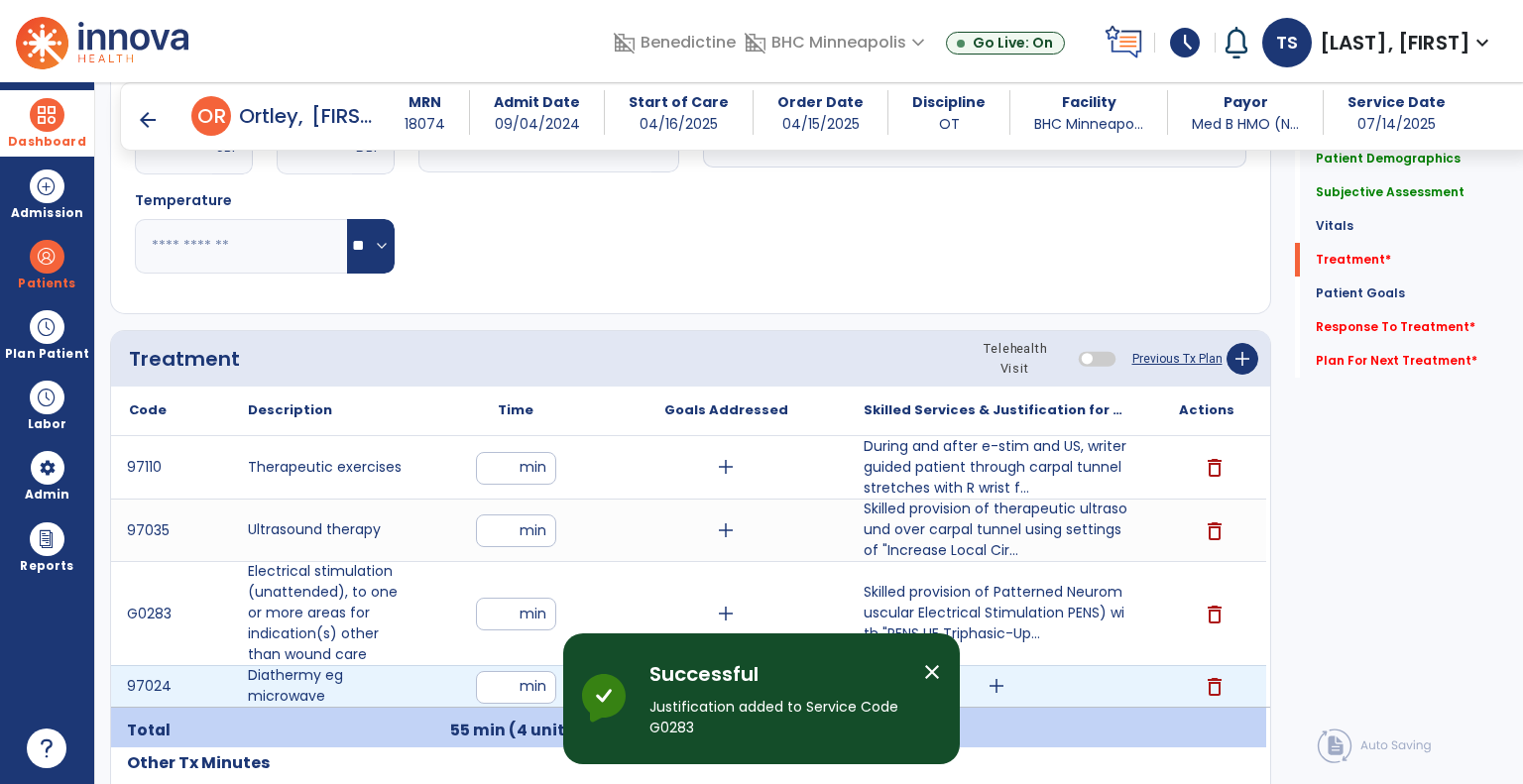 click on "add" at bounding box center [996, 686] 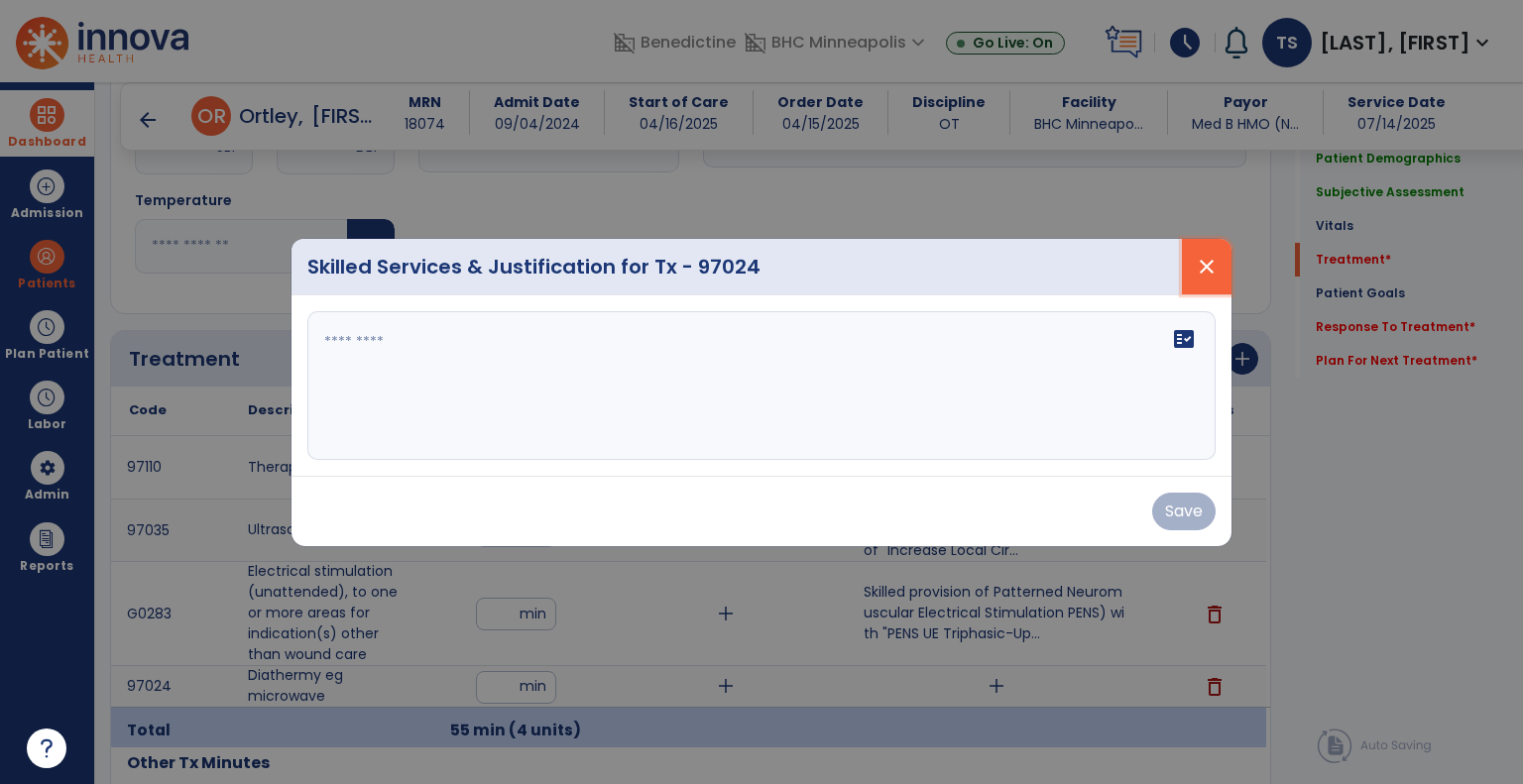 click on "close" at bounding box center (1207, 267) 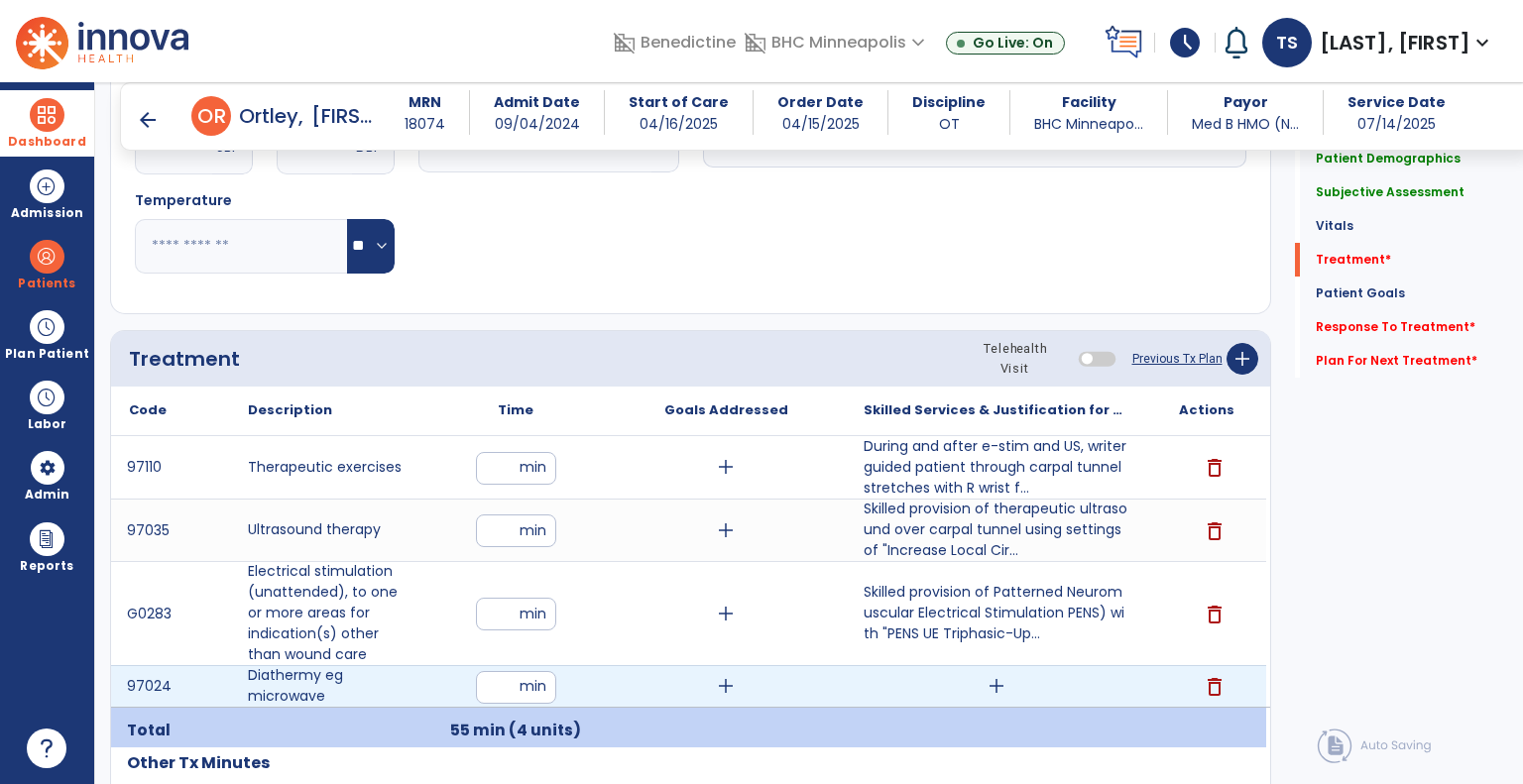 click on "add" at bounding box center [996, 686] 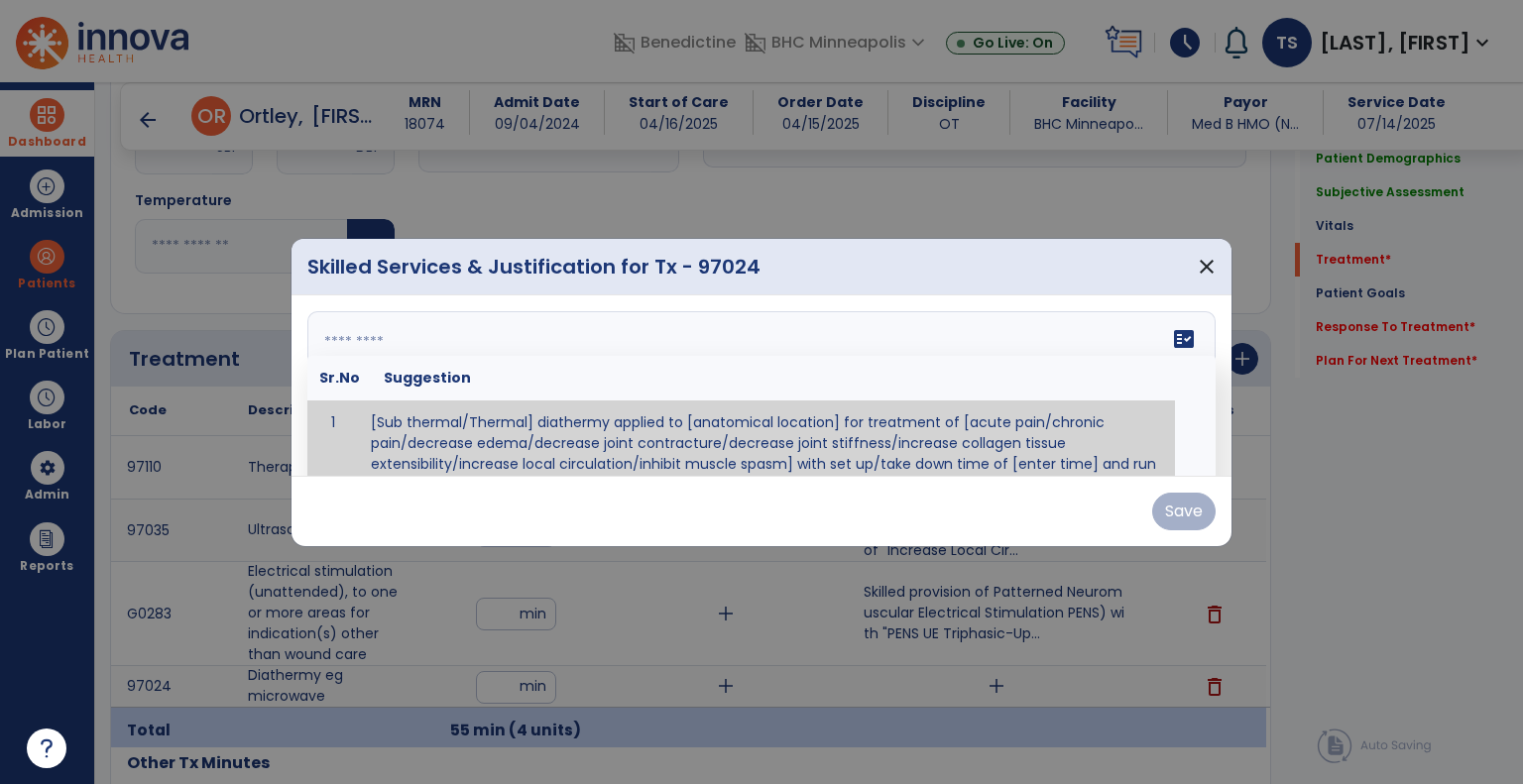 click on "fact_check Sr.No Suggestion 1 [Sub thermal/Thermal] diathermy applied to [anatomical location] for treatment of [acute pain/chronic pain/decrease edema/decrease joint contracture/decrease joint stiffness/increase collagen tissue extensibility/increase local circulation/inhibit muscle spasm] with set up/take down time of [enter time] and run time of [enter time]. Skilled supervision during run time necessary due to [enter reason for skilled service]." at bounding box center (762, 386) 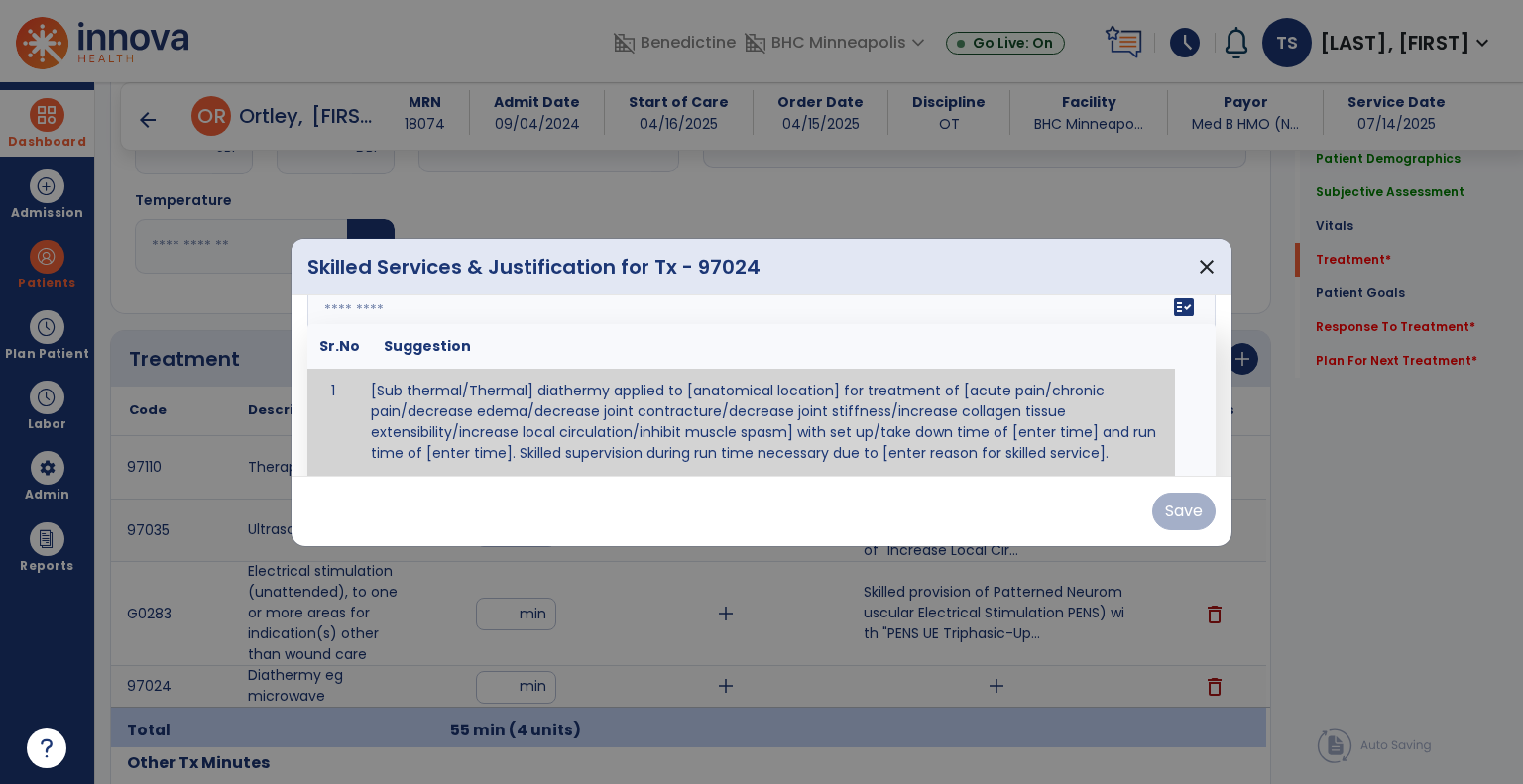 paste on "**********" 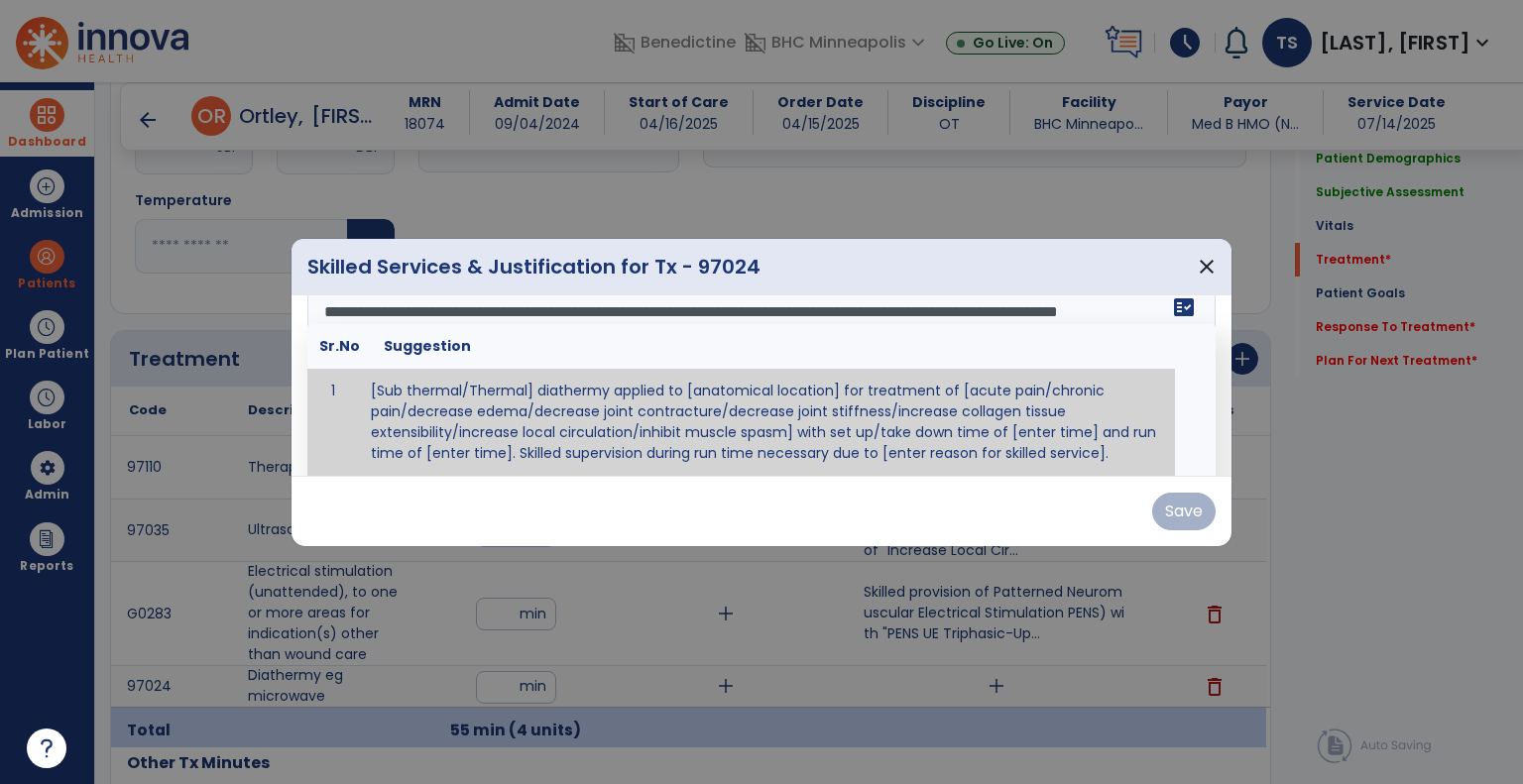 scroll, scrollTop: 39, scrollLeft: 0, axis: vertical 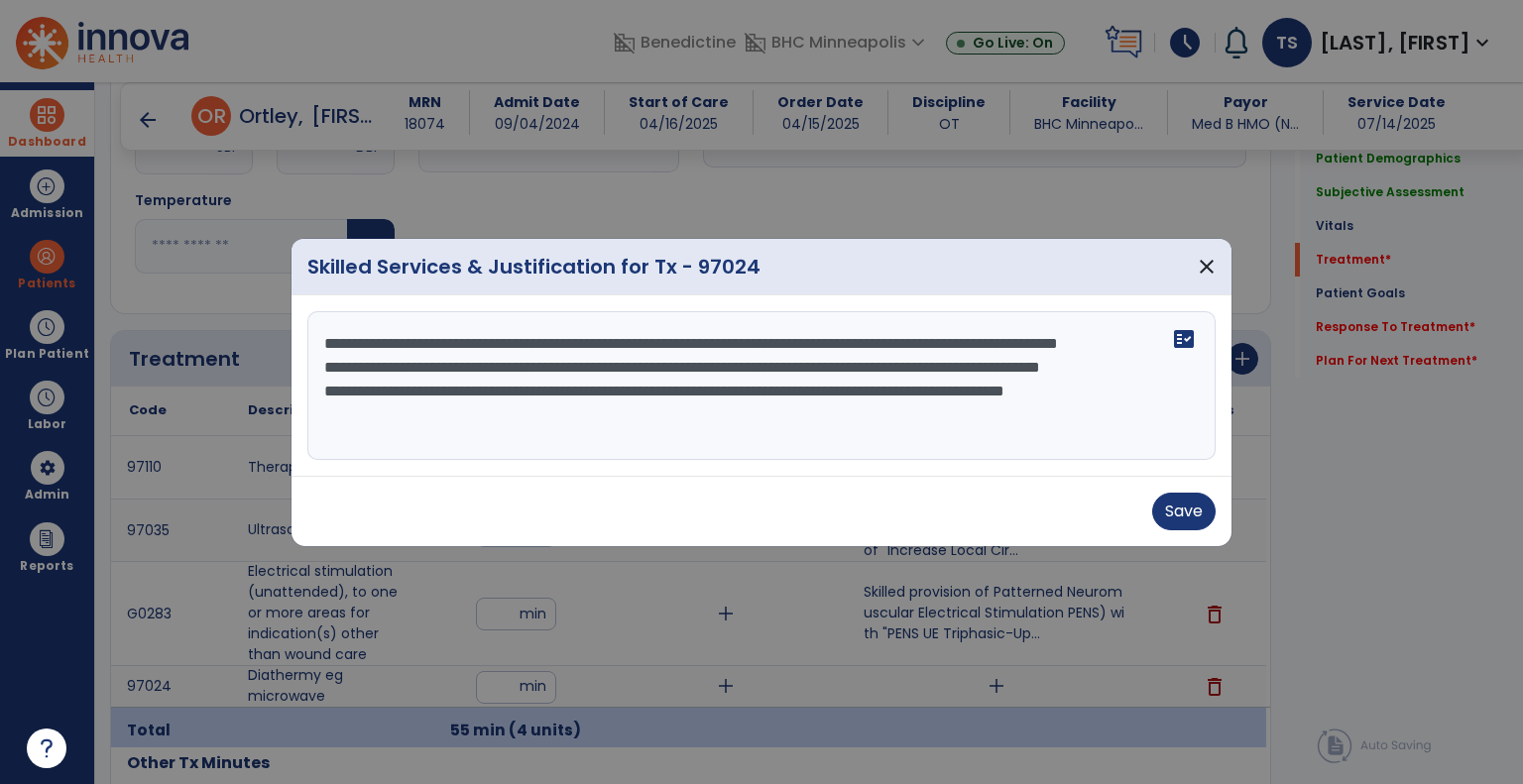 click on "**********" at bounding box center (762, 386) 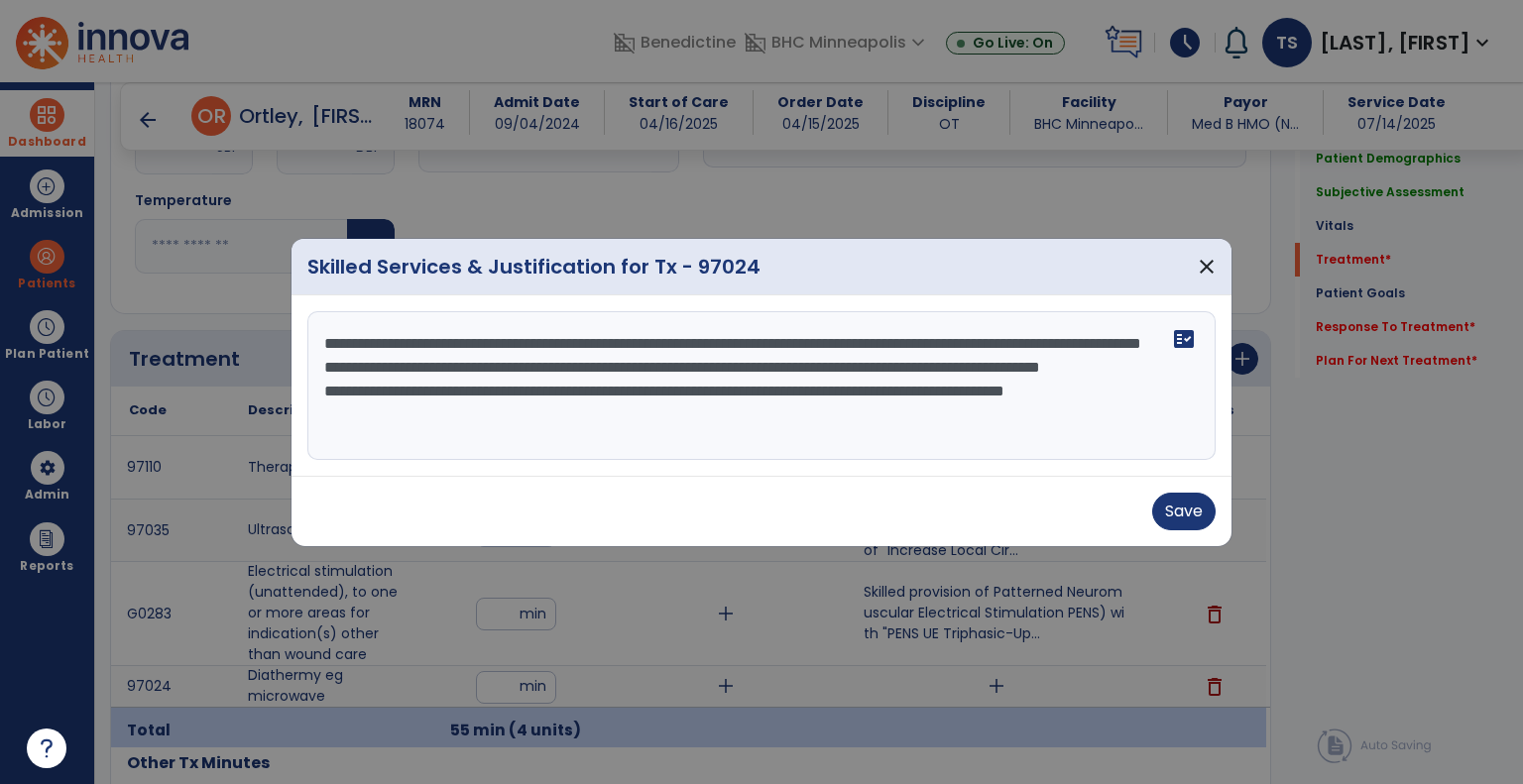 click on "**********" at bounding box center [762, 386] 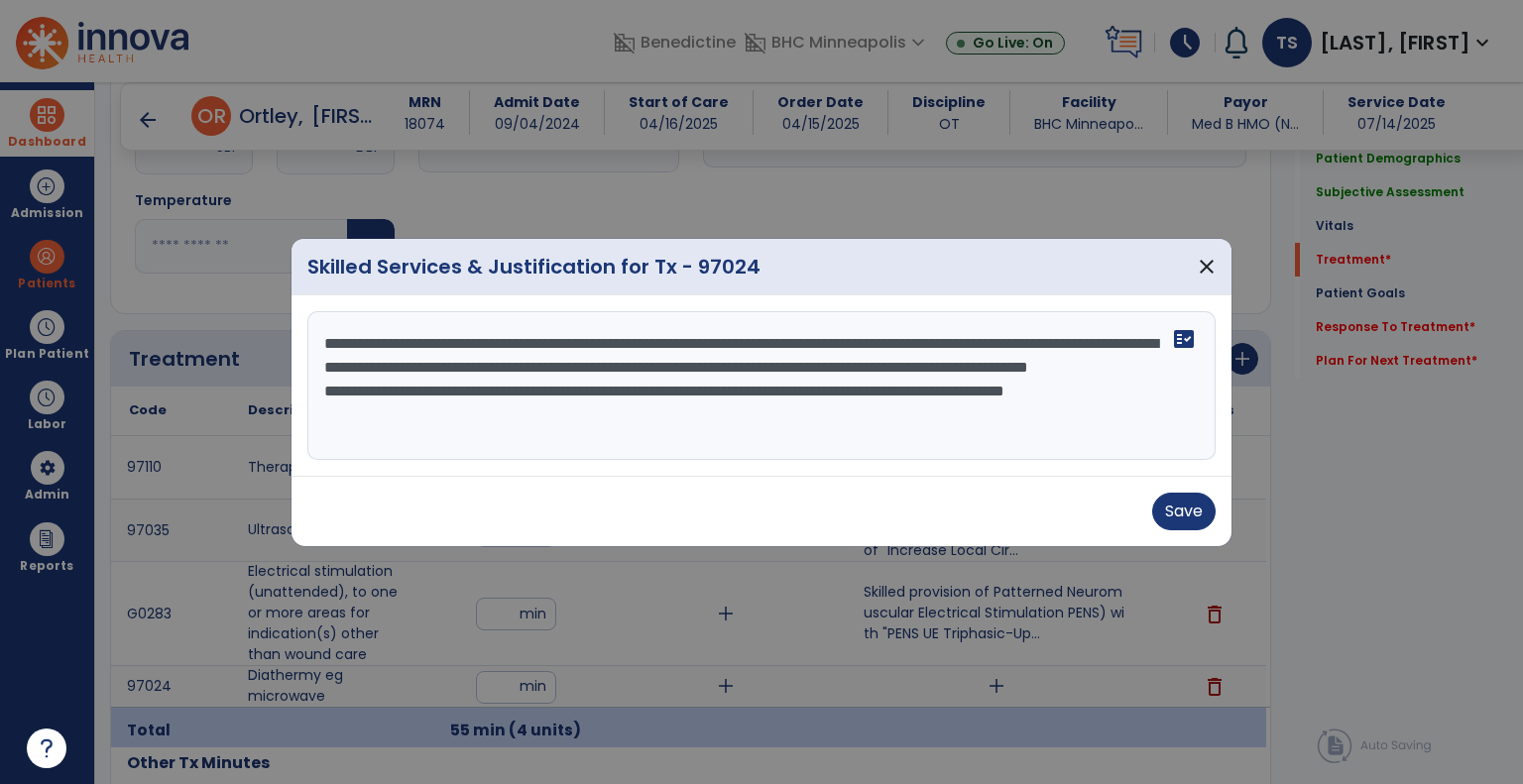 click on "**********" at bounding box center [762, 386] 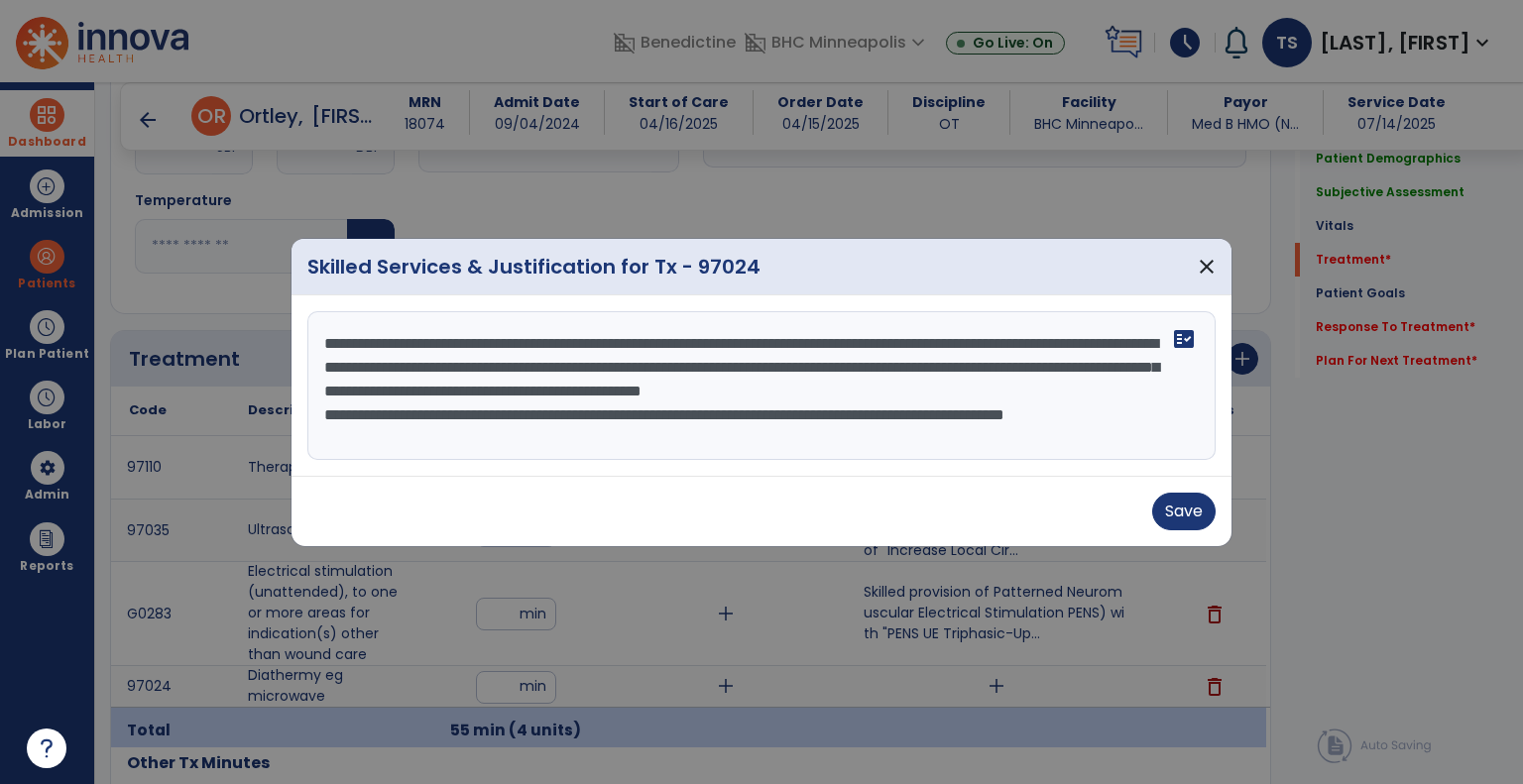 click on "**********" at bounding box center (762, 386) 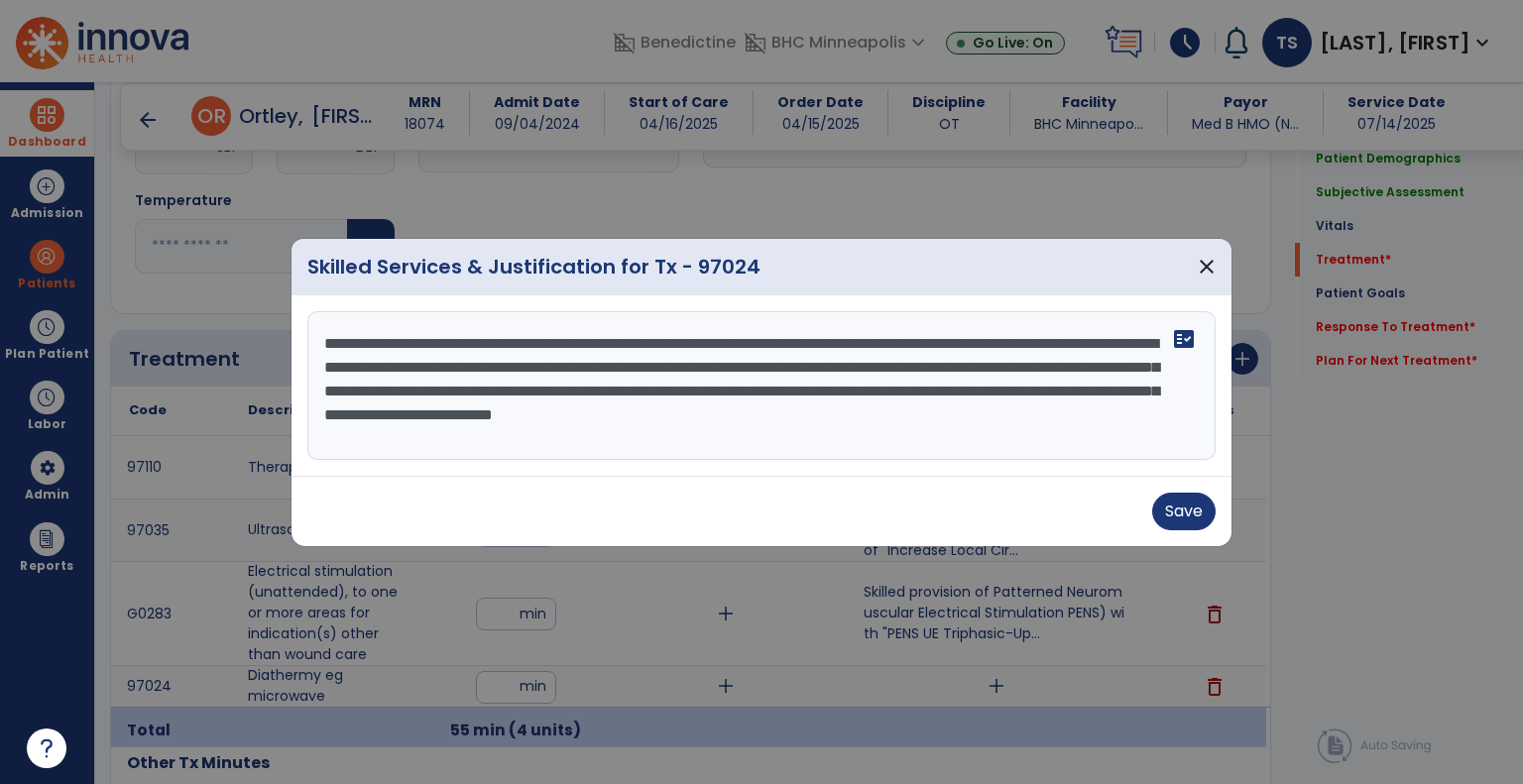 click on "**********" at bounding box center (762, 386) 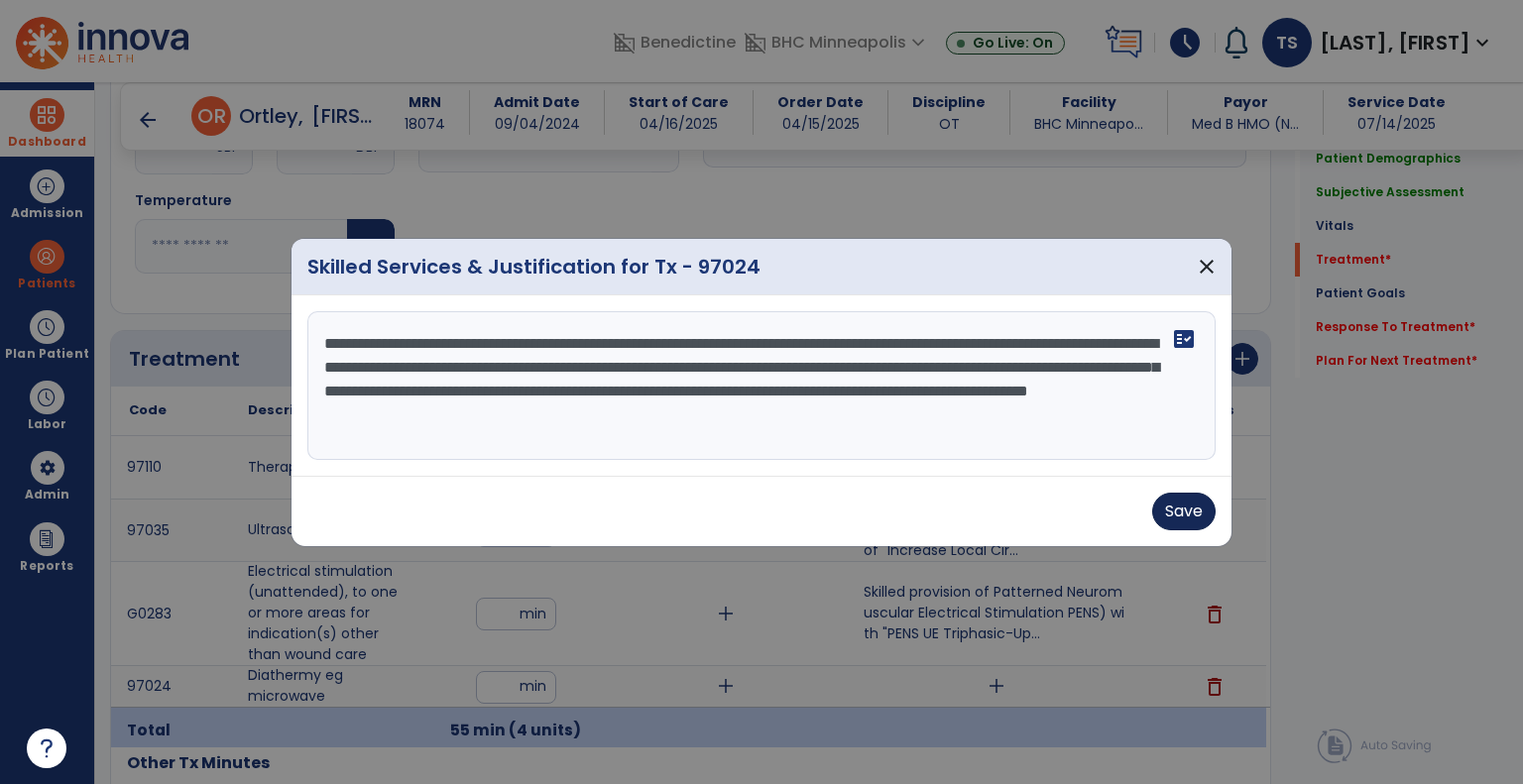 type on "**********" 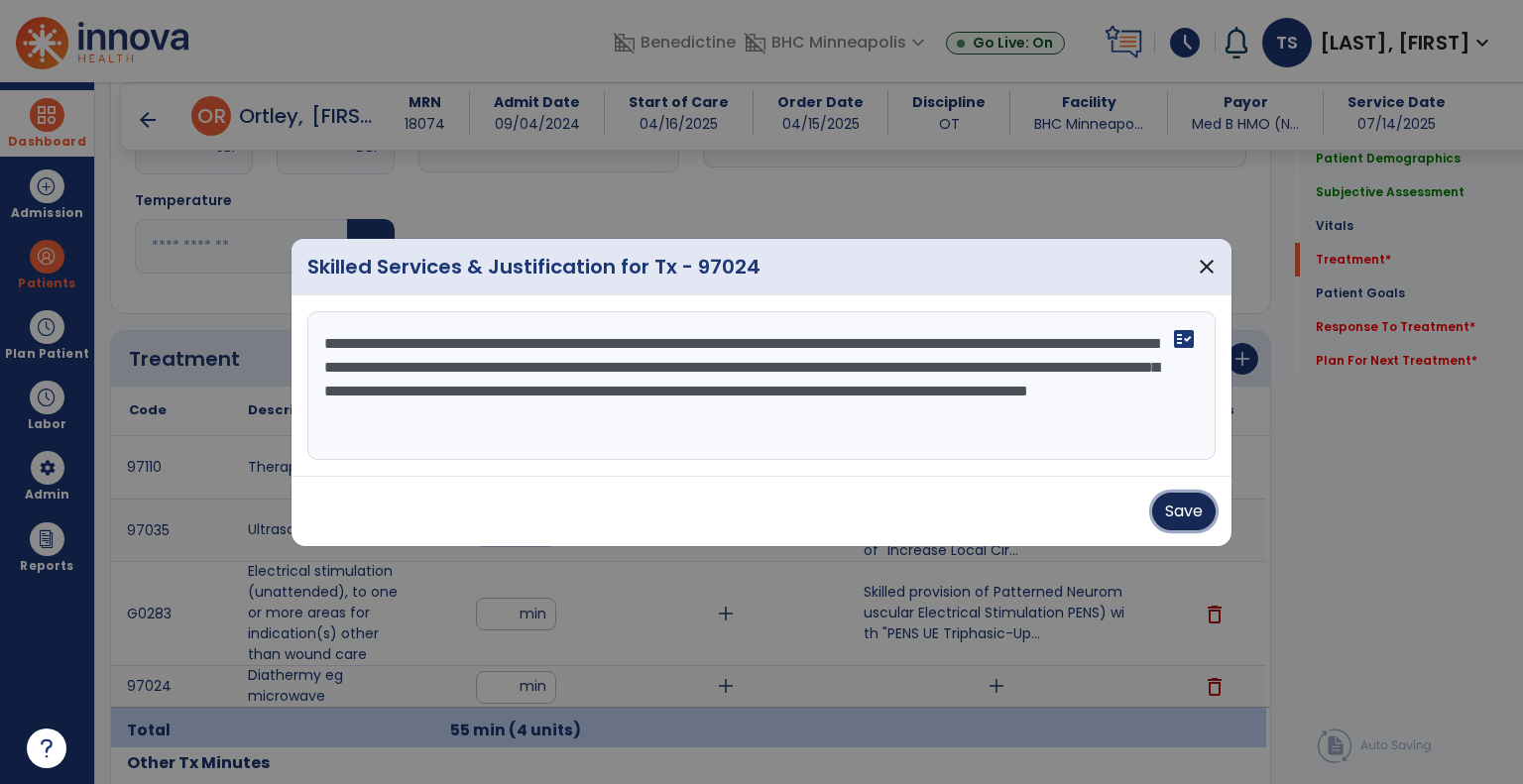 click on "Save" at bounding box center (1184, 511) 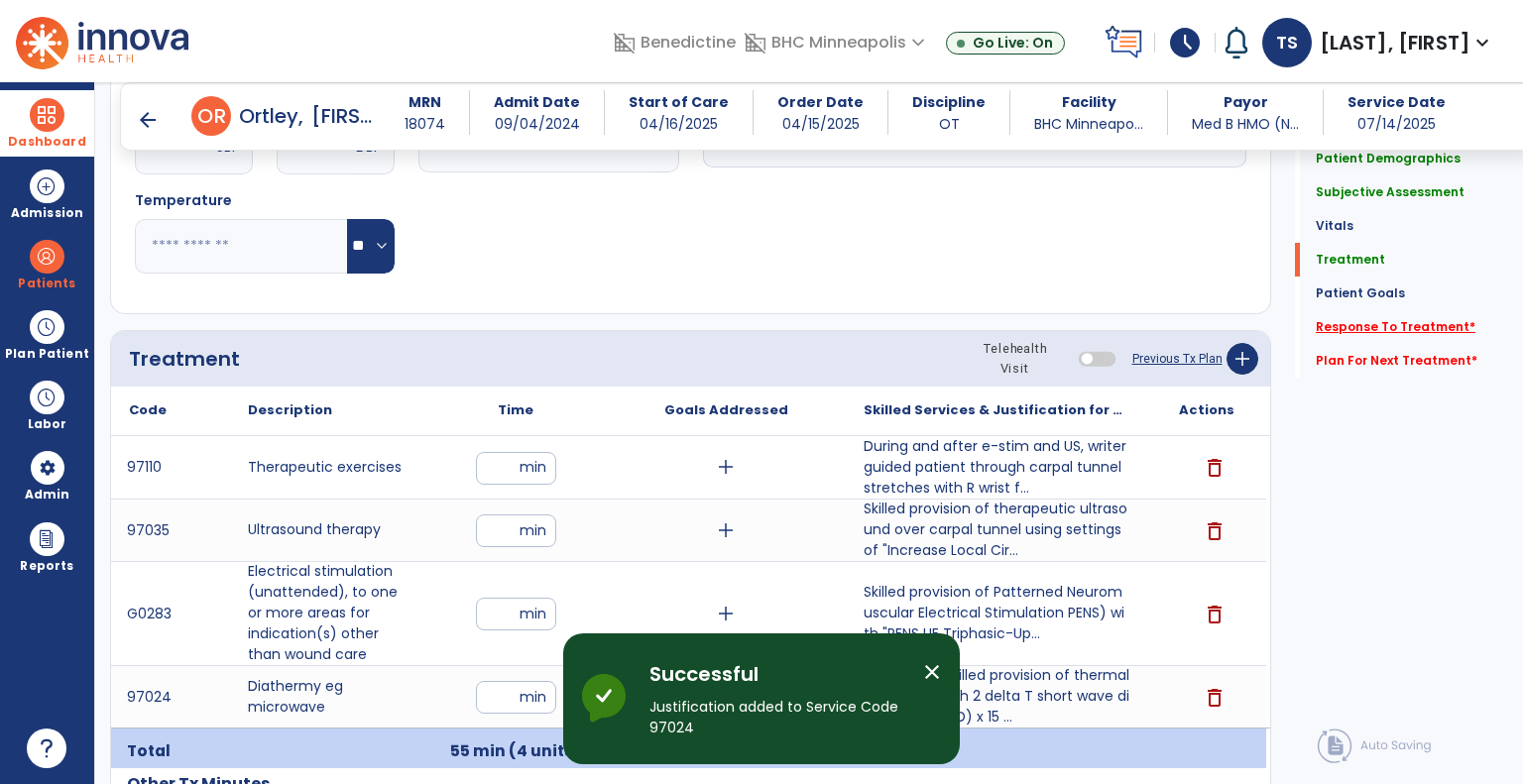 click on "Response To Treatment   *" 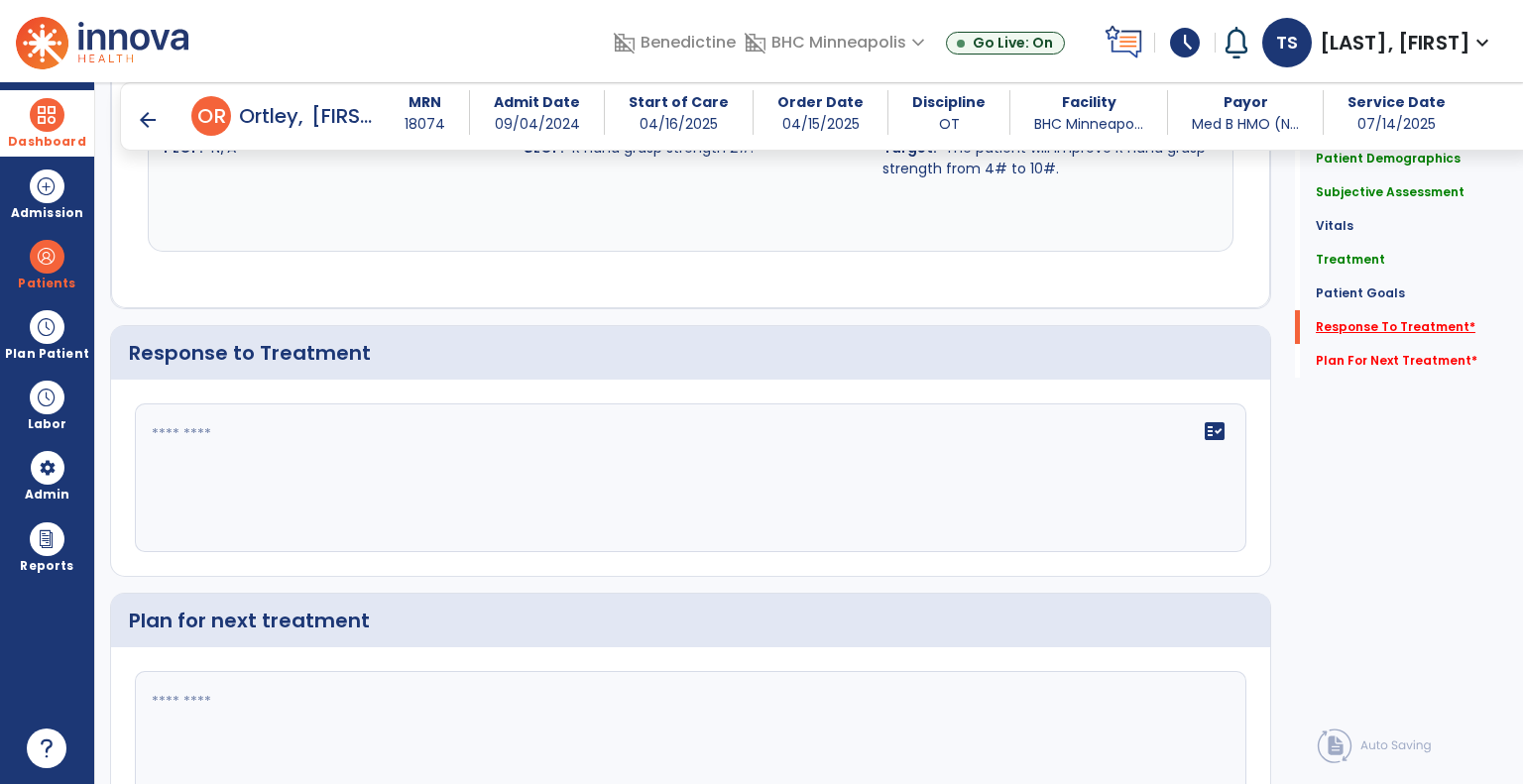 scroll, scrollTop: 2410, scrollLeft: 0, axis: vertical 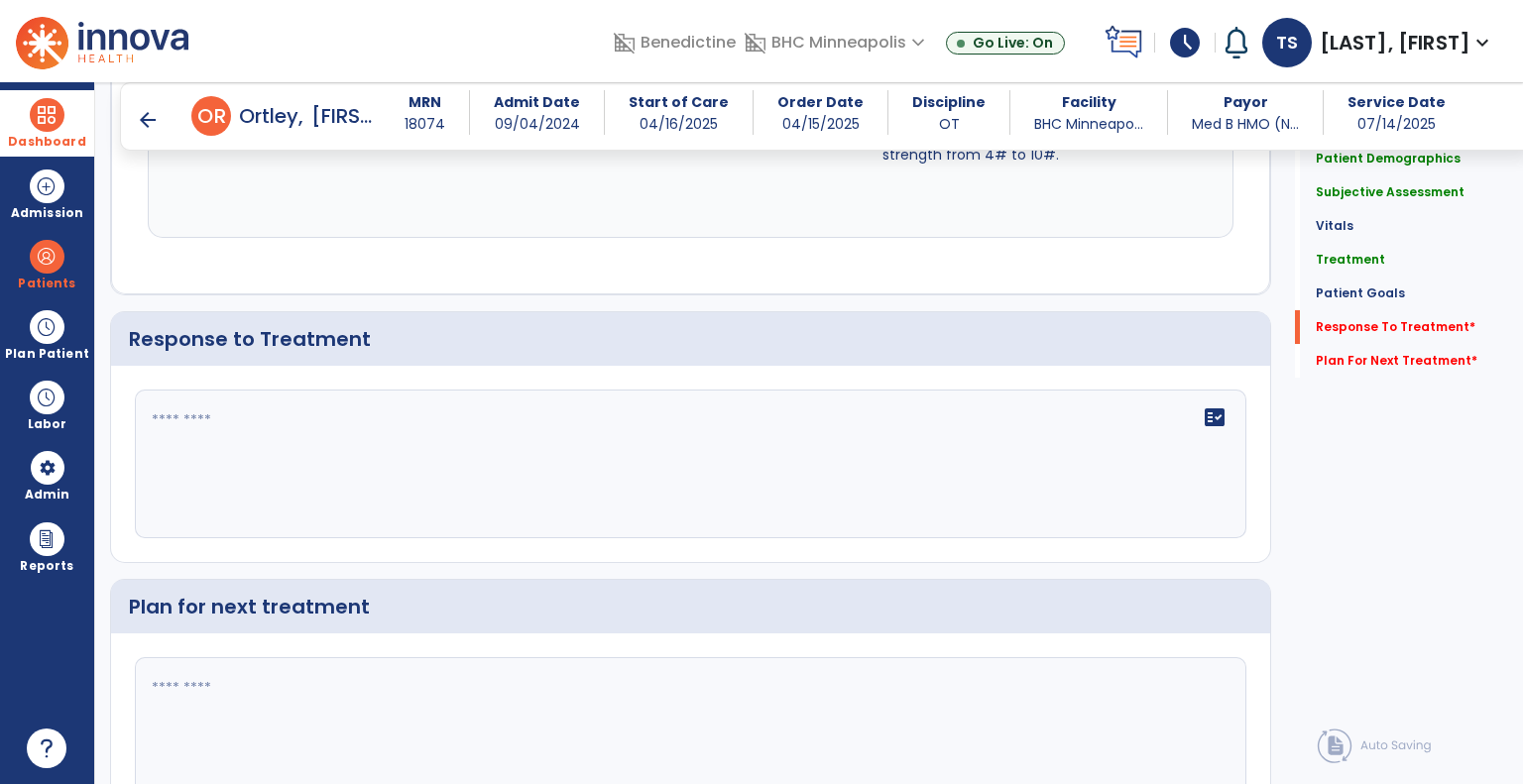 click on "fact_check" 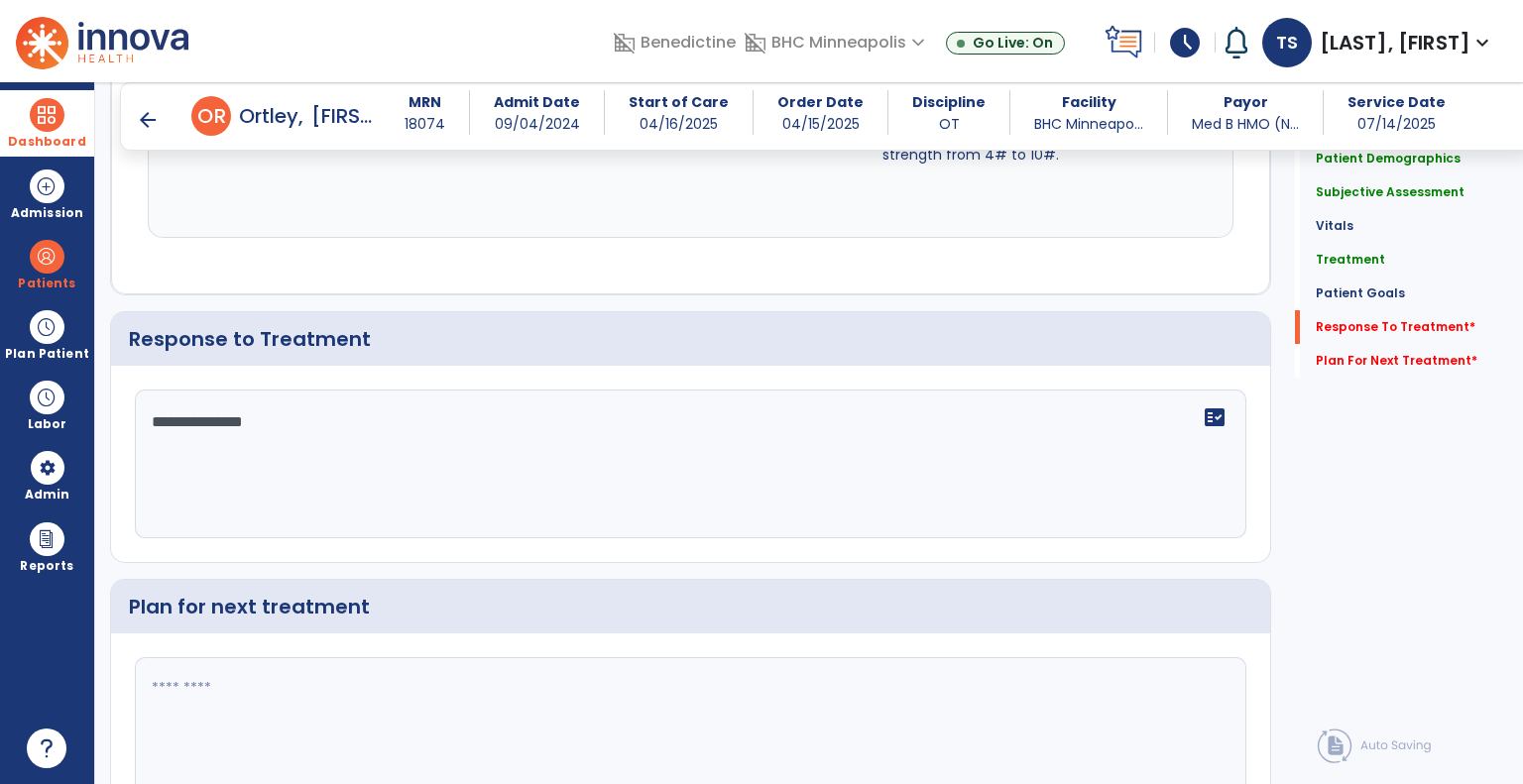 type on "**********" 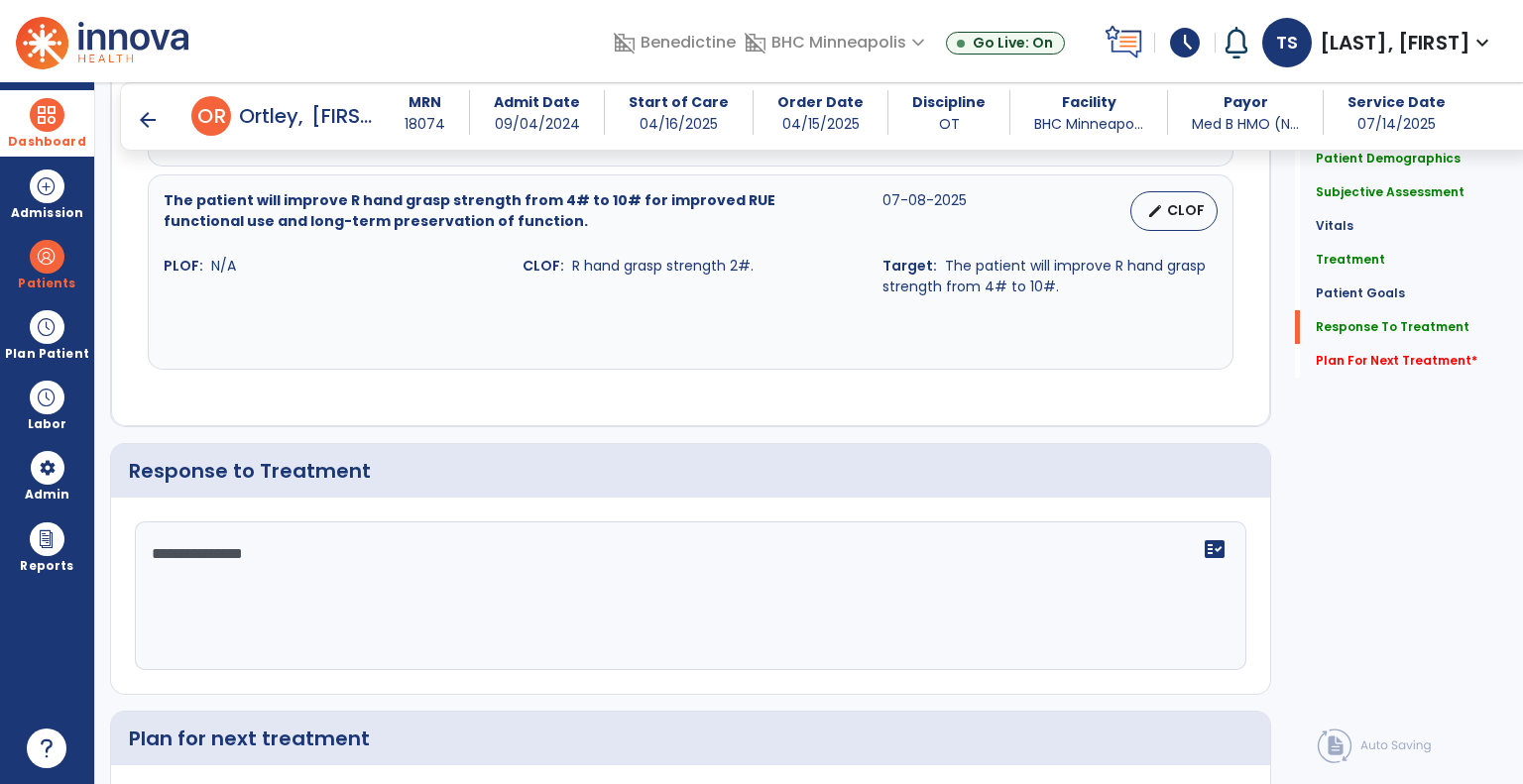 scroll, scrollTop: 2410, scrollLeft: 0, axis: vertical 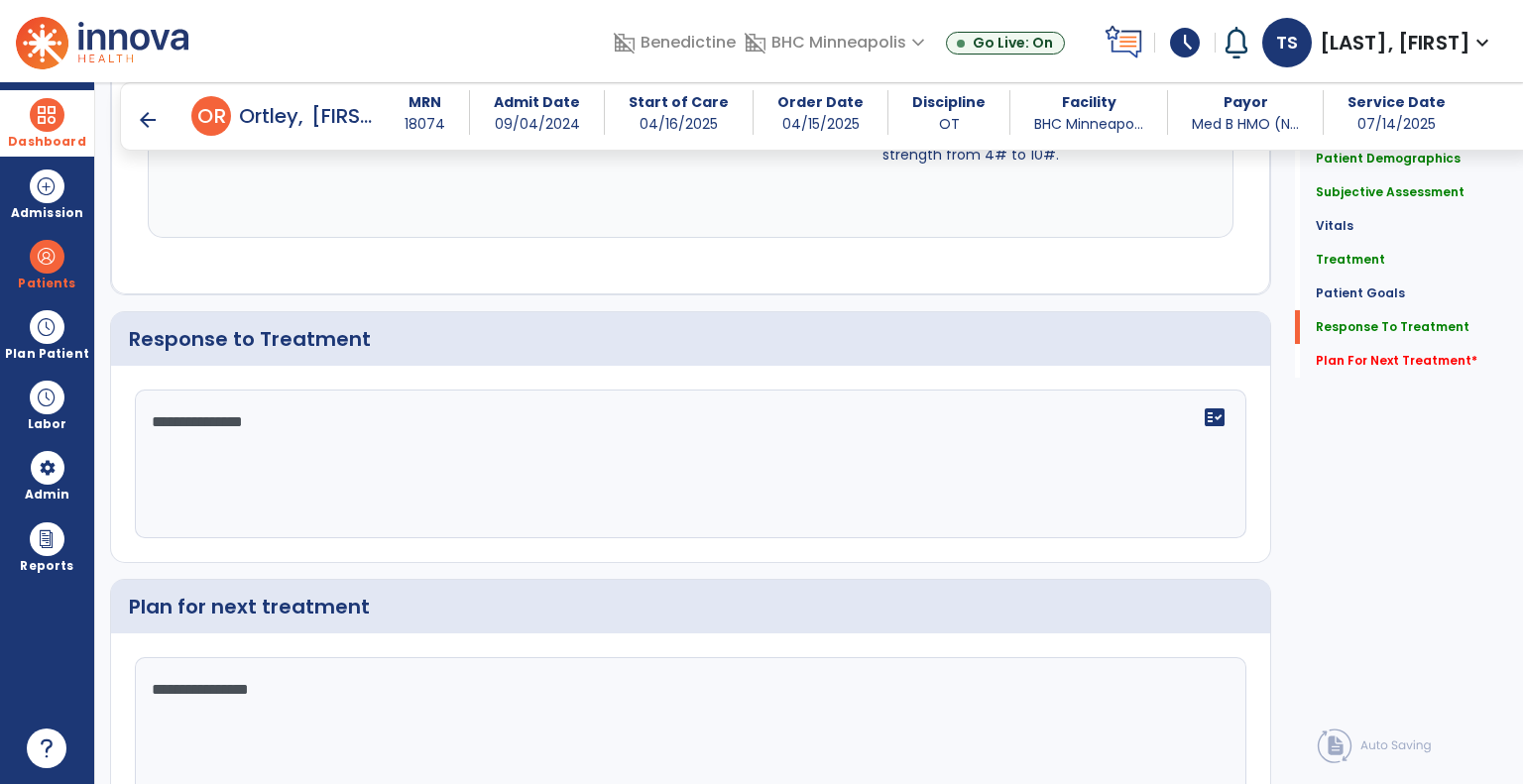 type on "**********" 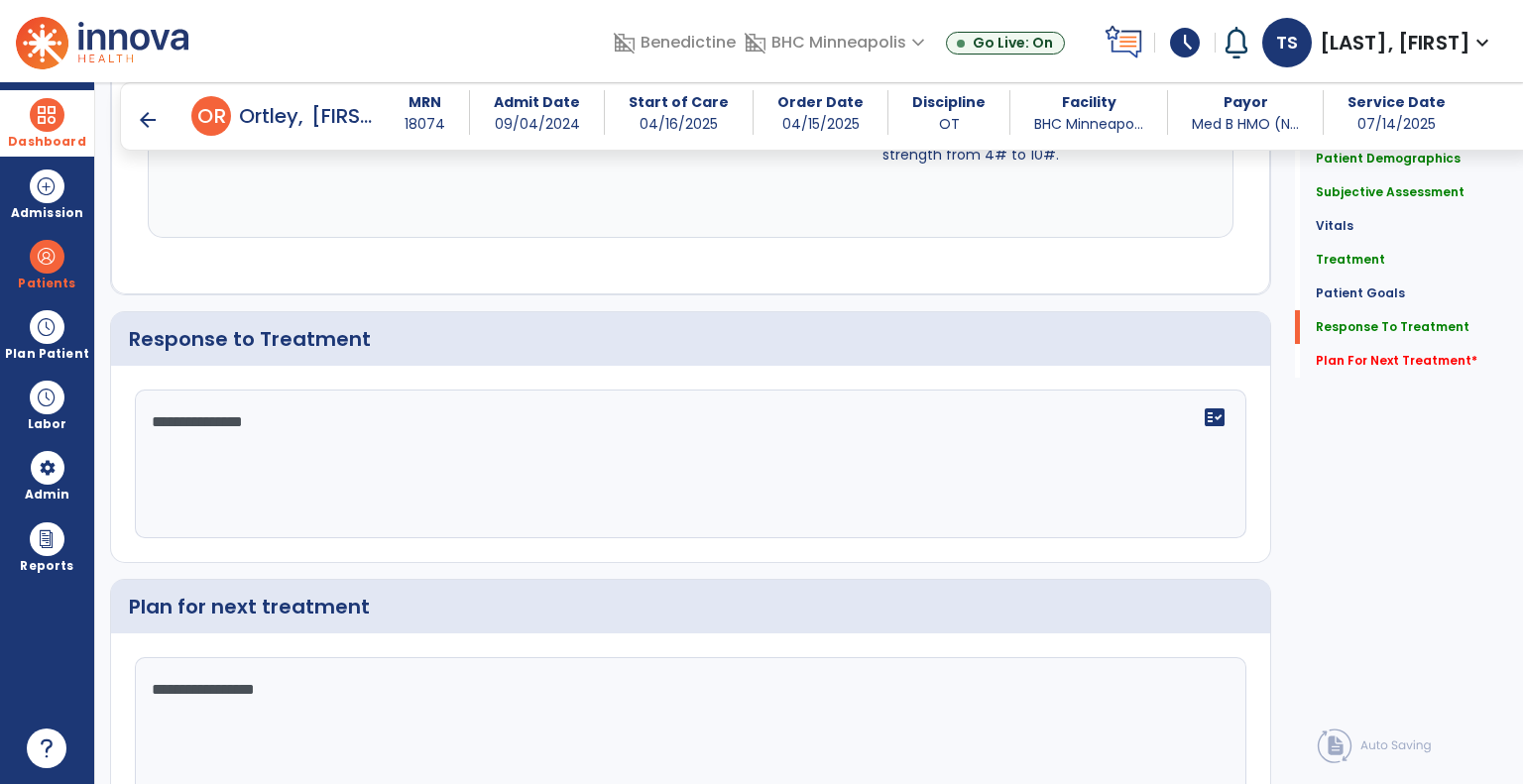 click on "arrow_back" at bounding box center (148, 120) 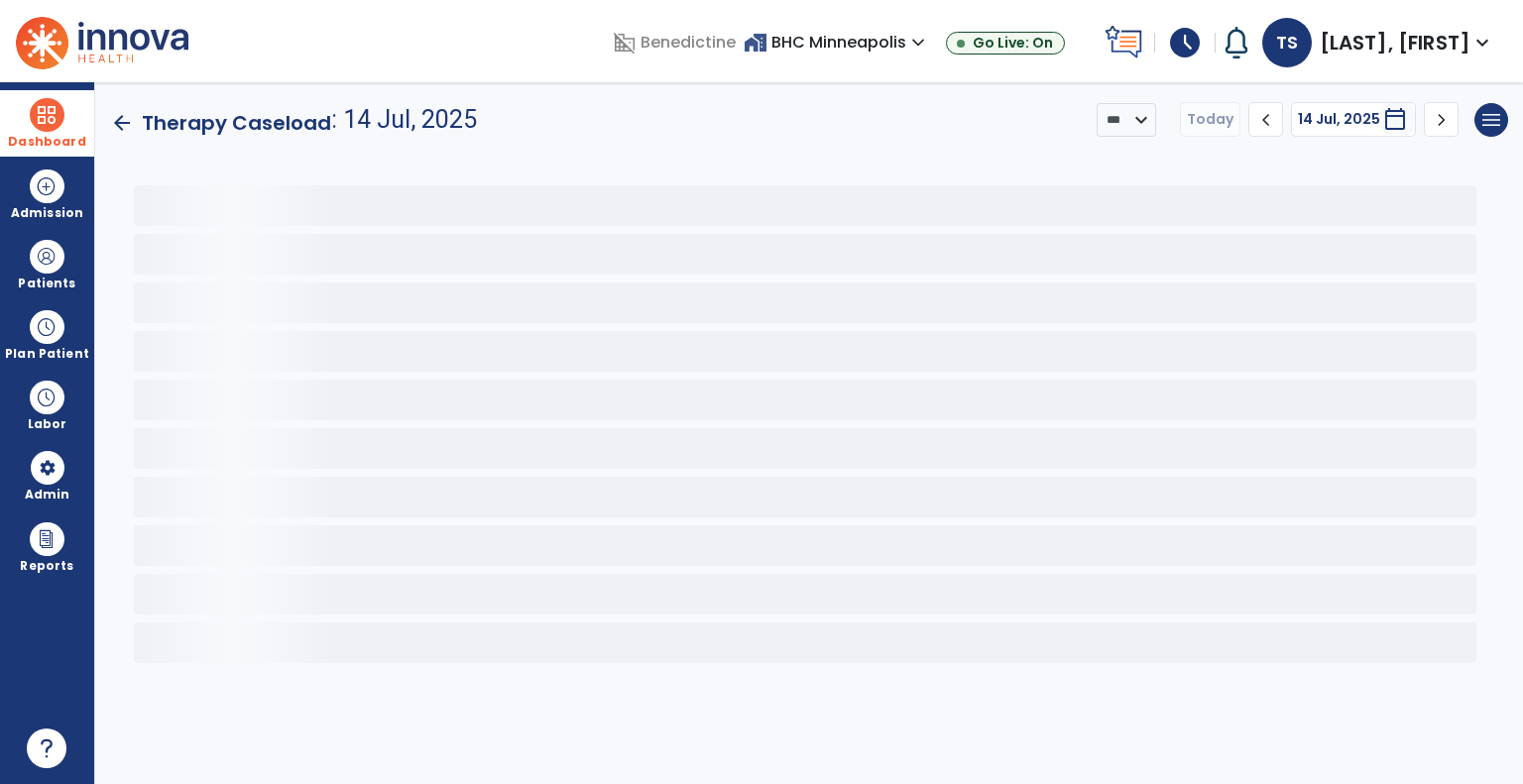 scroll, scrollTop: 0, scrollLeft: 0, axis: both 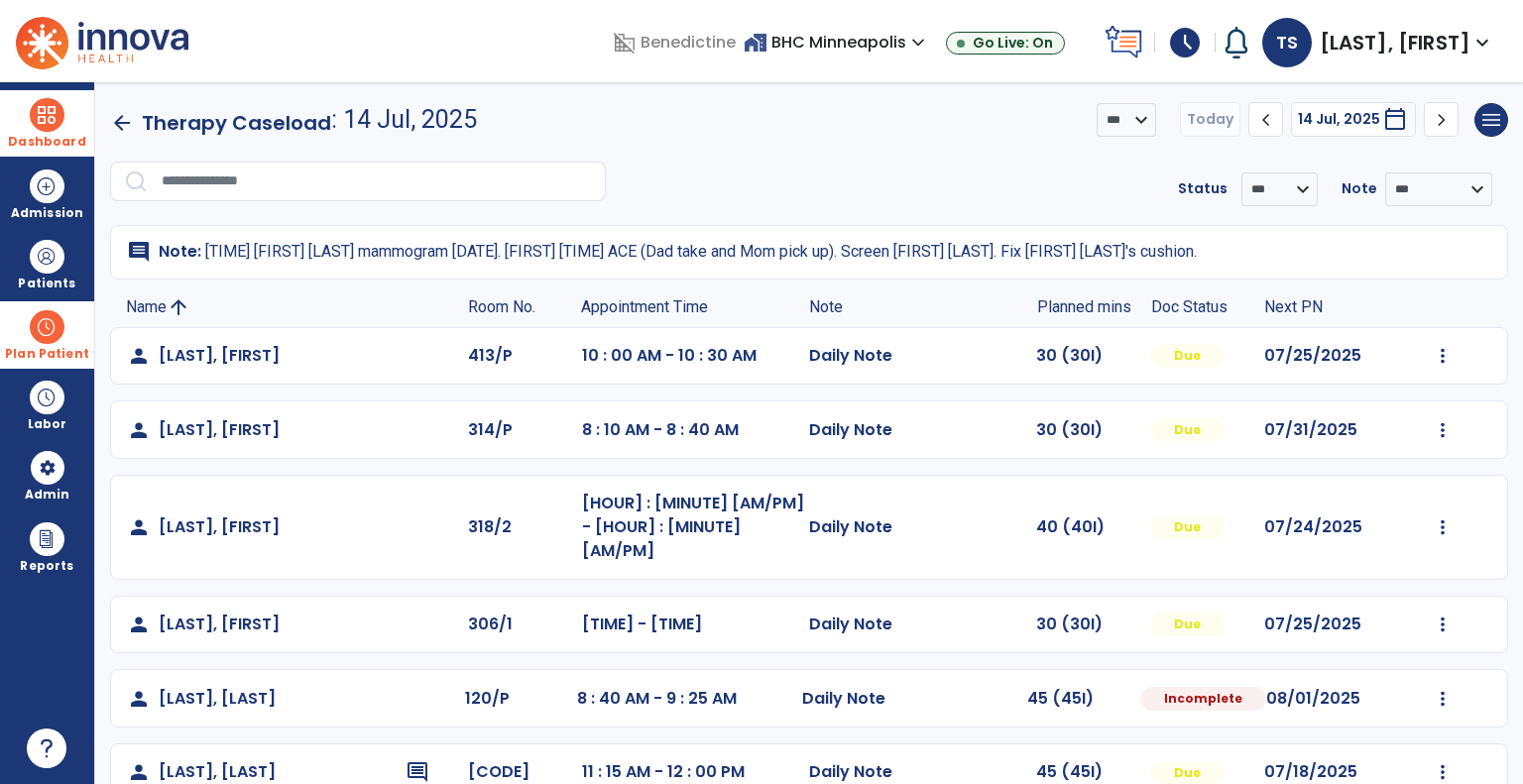 click at bounding box center (47, 327) 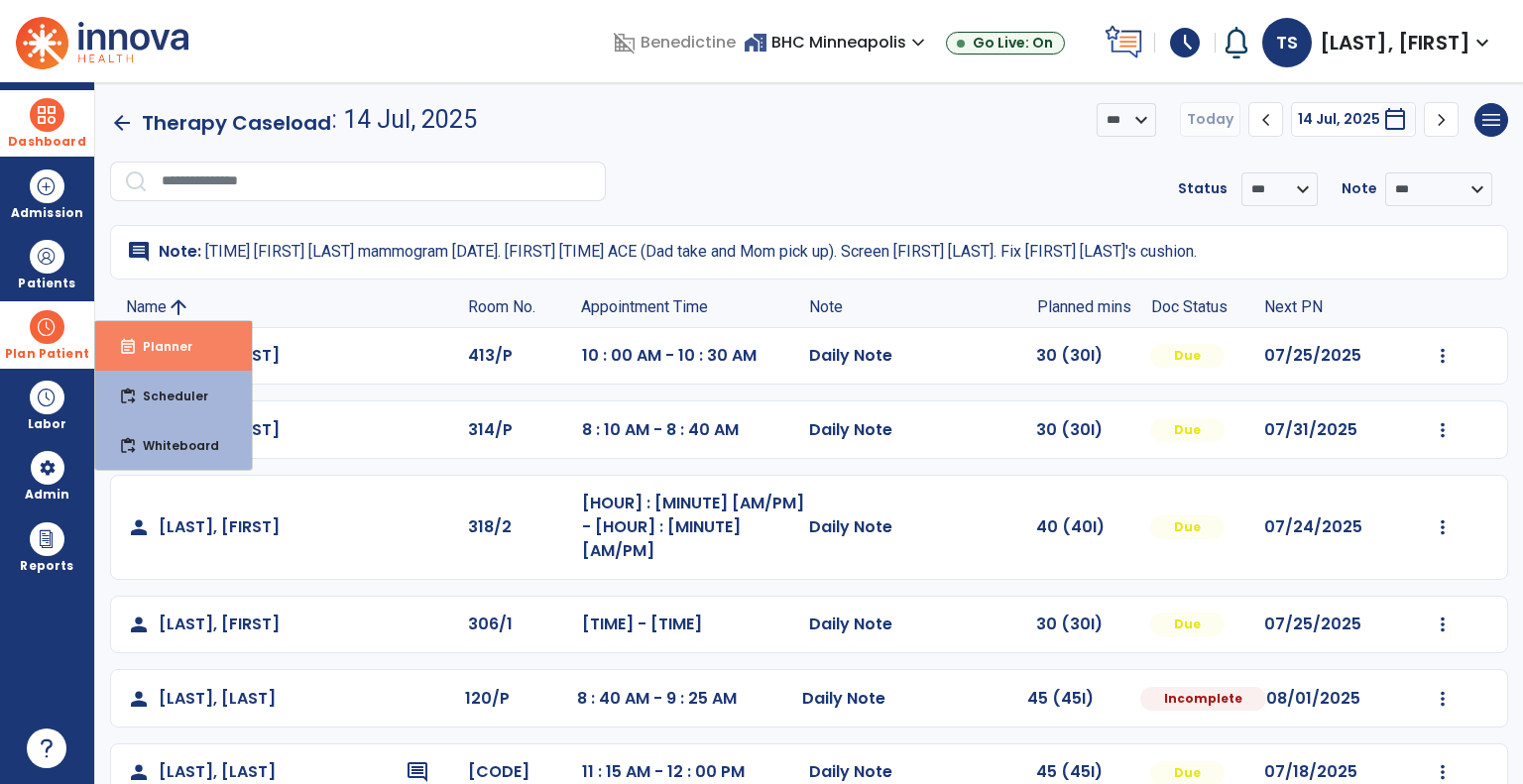 click on "Planner" at bounding box center (160, 346) 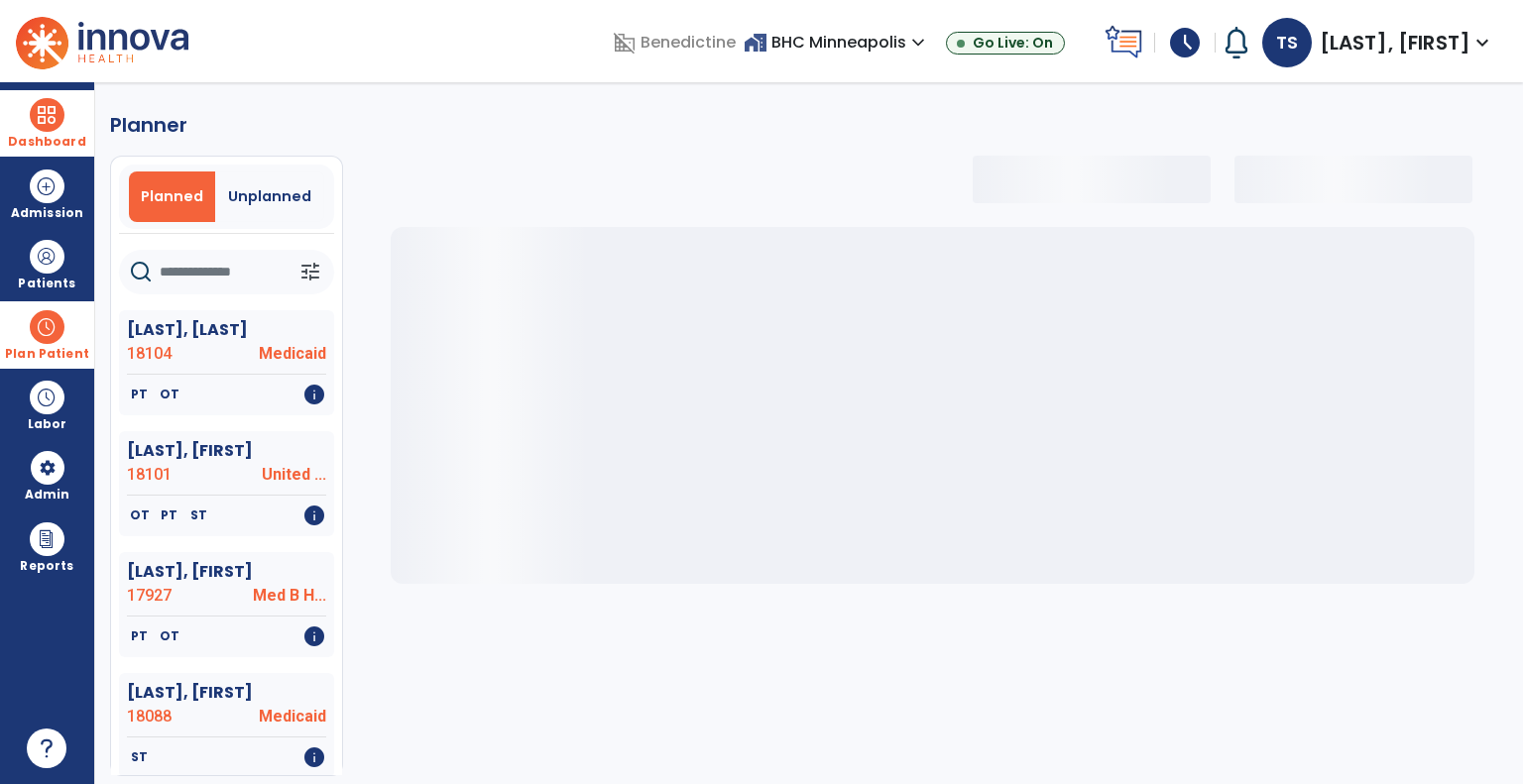 select on "***" 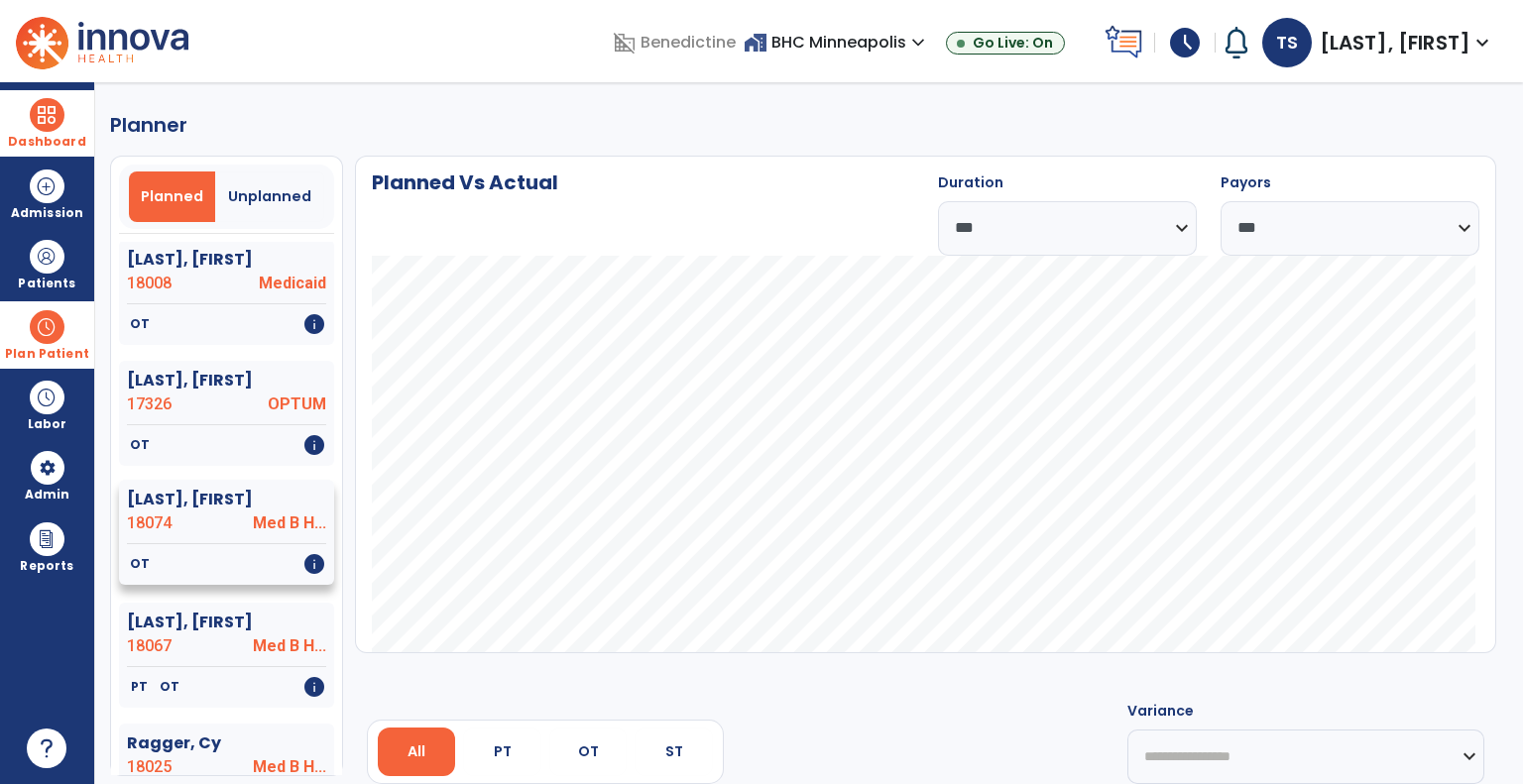 scroll, scrollTop: 1281, scrollLeft: 0, axis: vertical 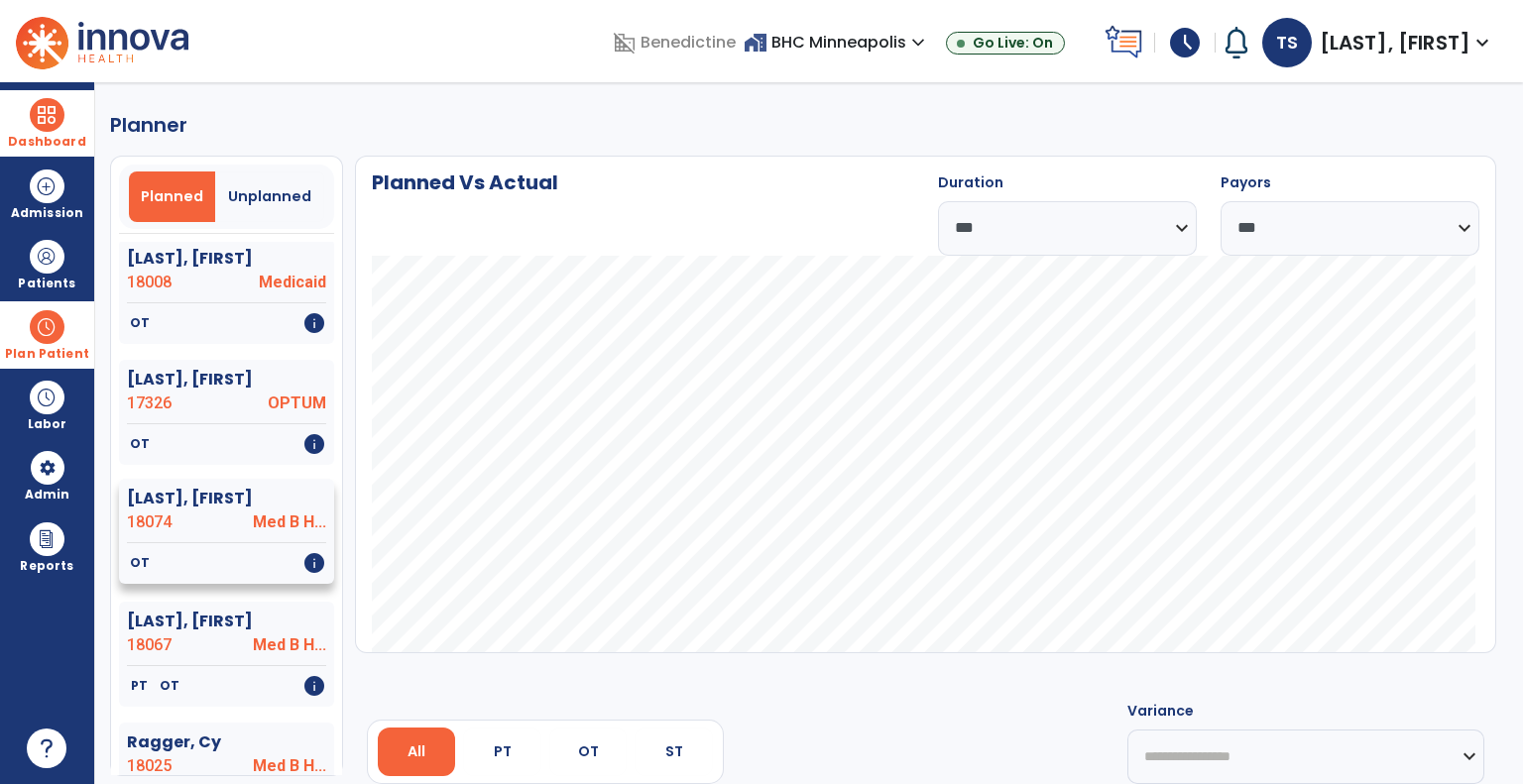 click on "18074" 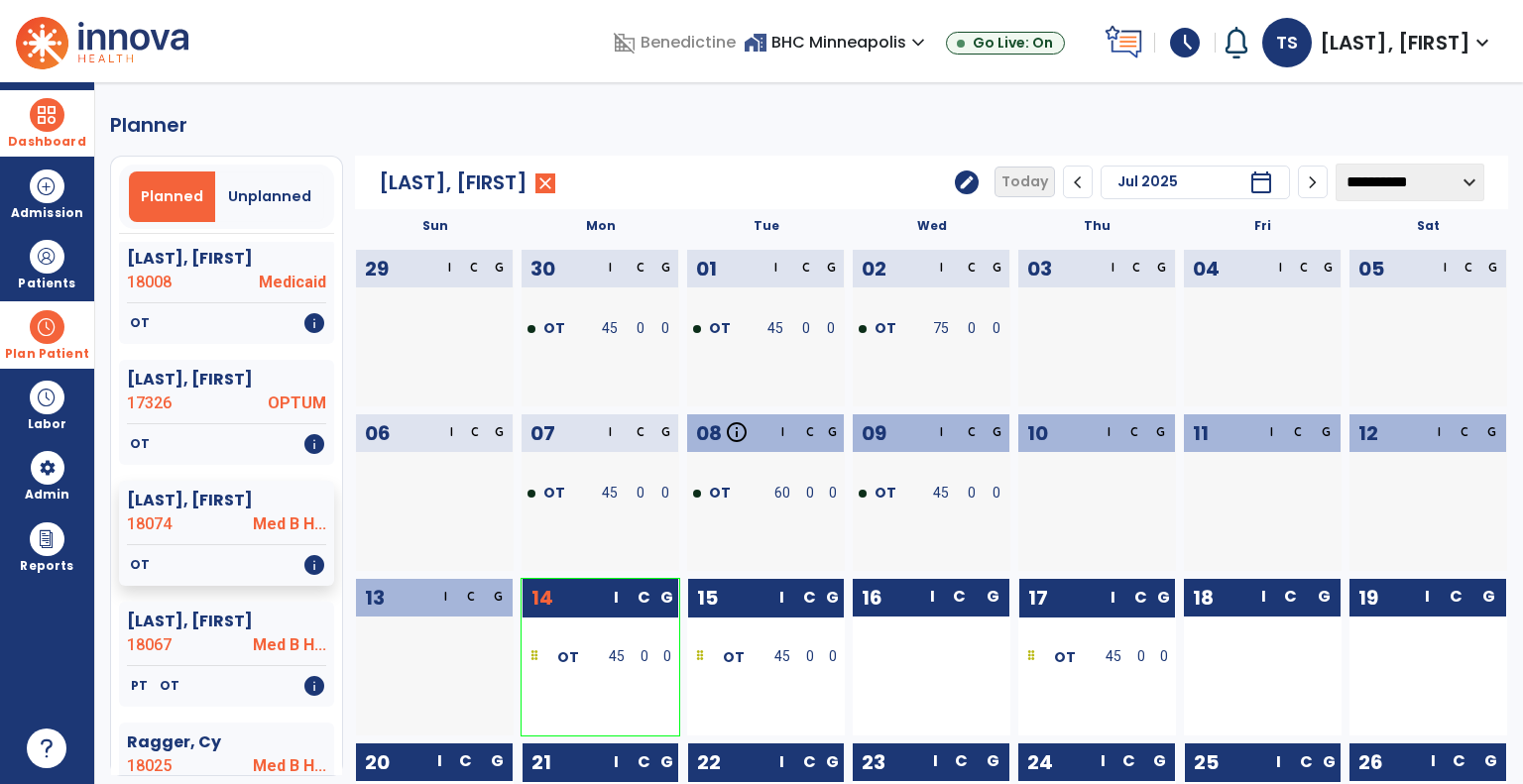 scroll, scrollTop: 280, scrollLeft: 0, axis: vertical 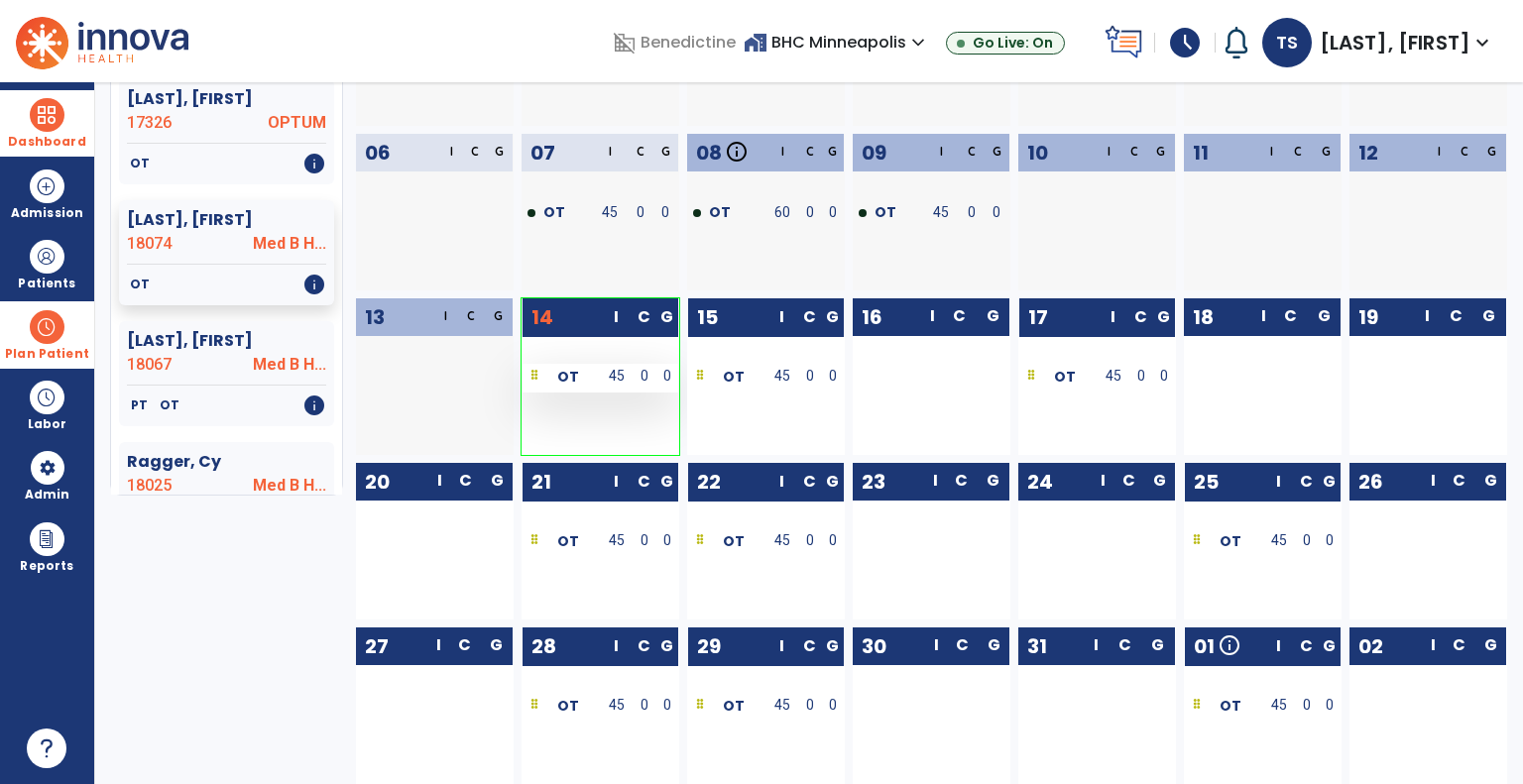 click on "45" at bounding box center (617, 376) 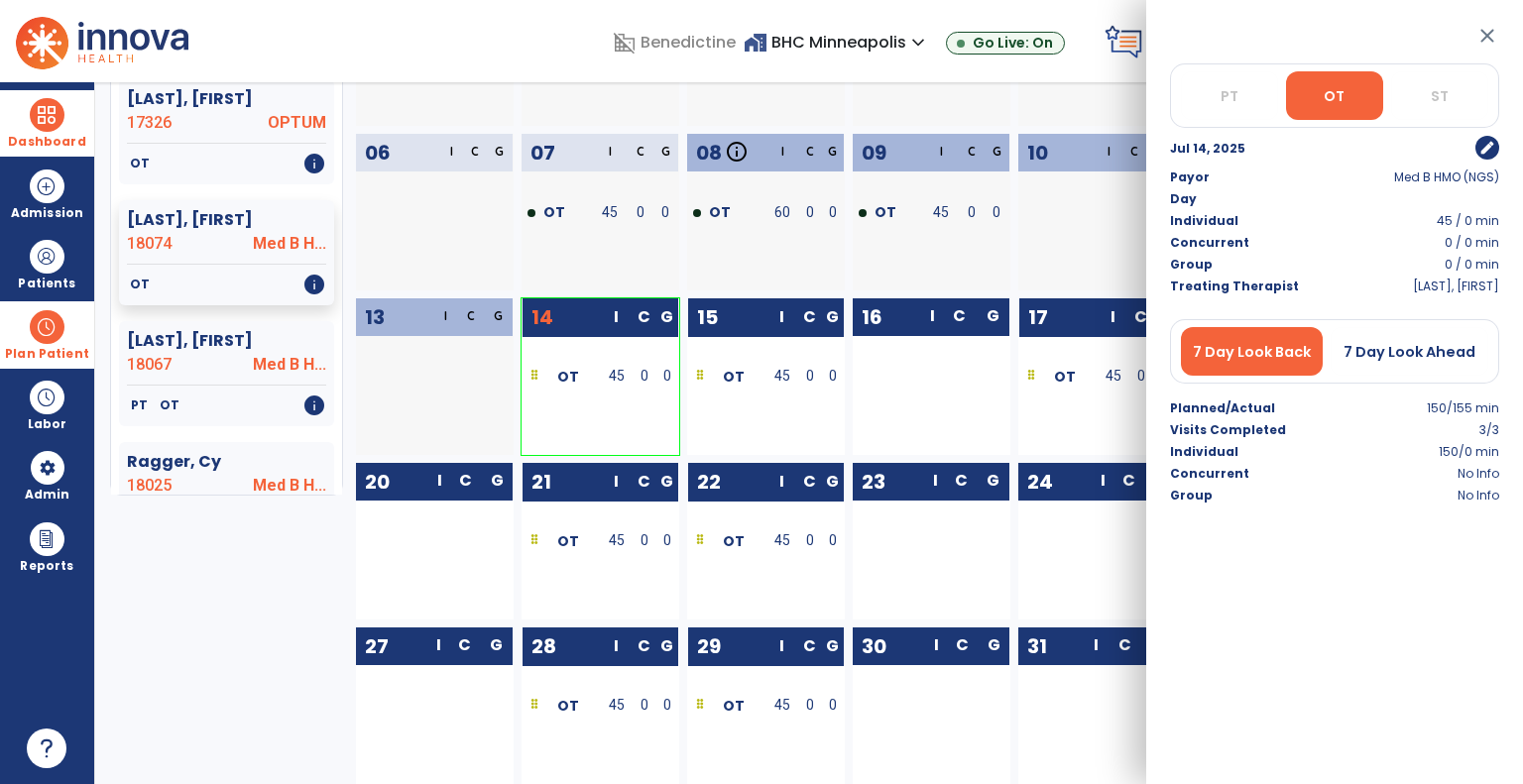 click on "edit" at bounding box center (1487, 148) 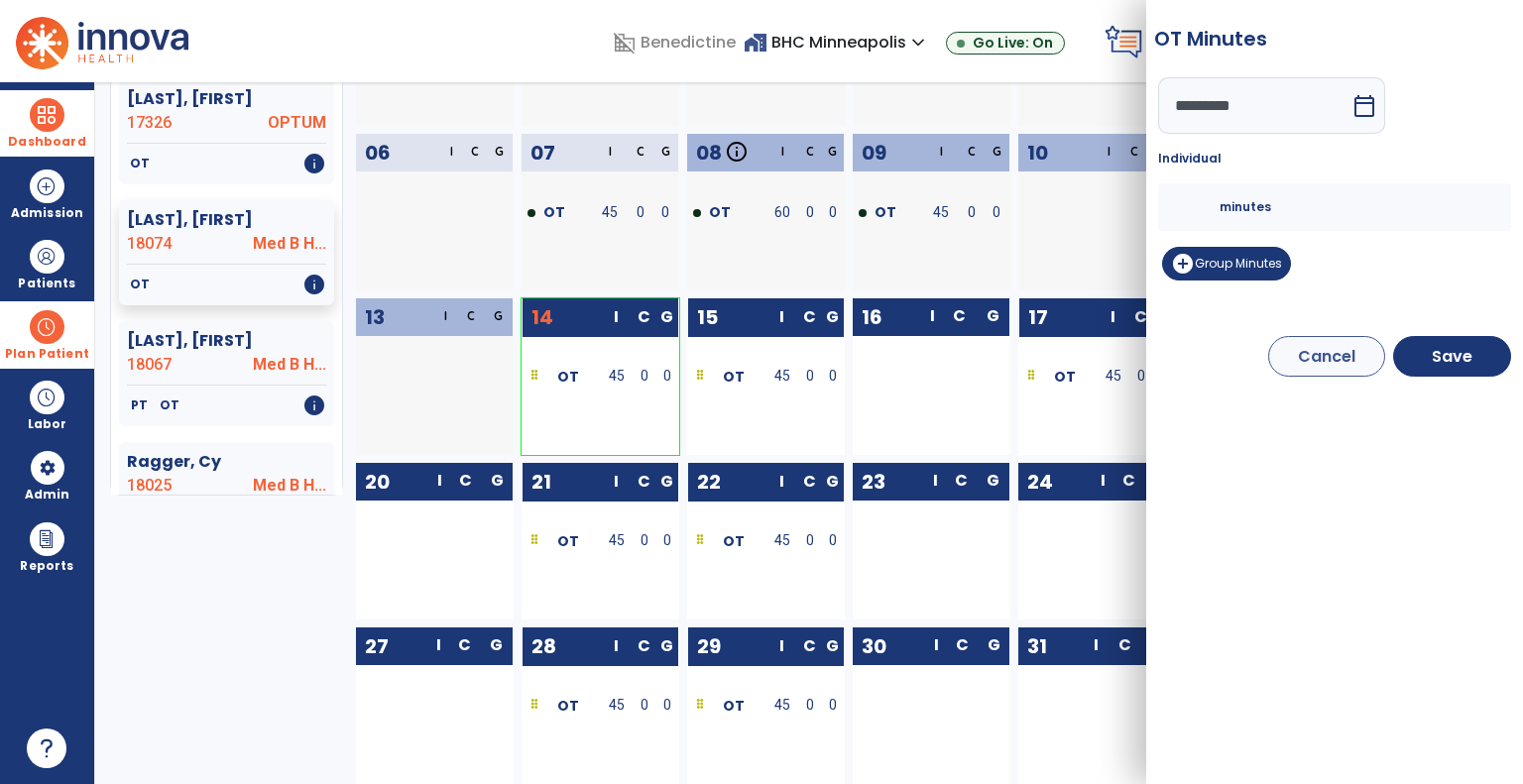 click on "**" at bounding box center (1196, 207) 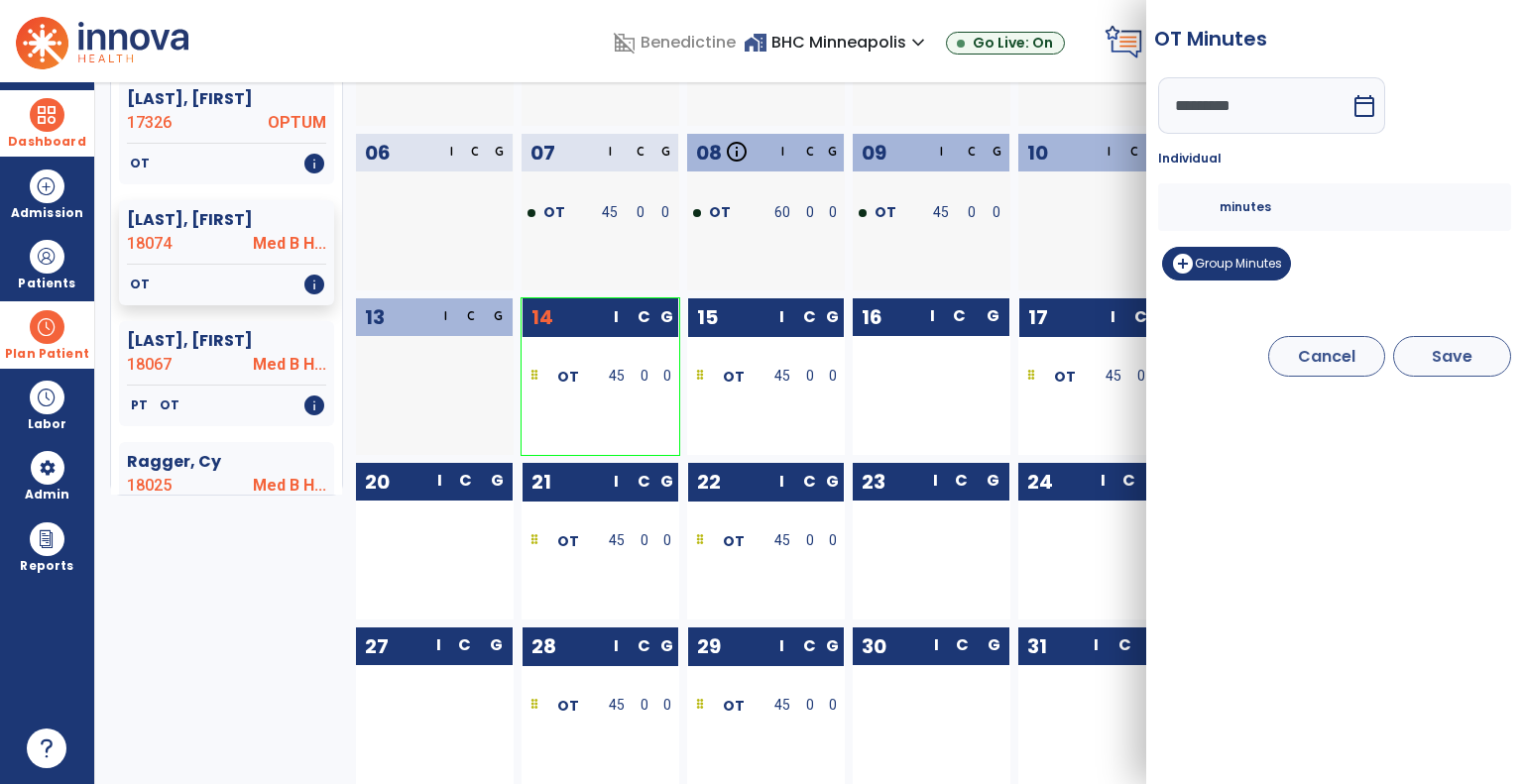 type on "**" 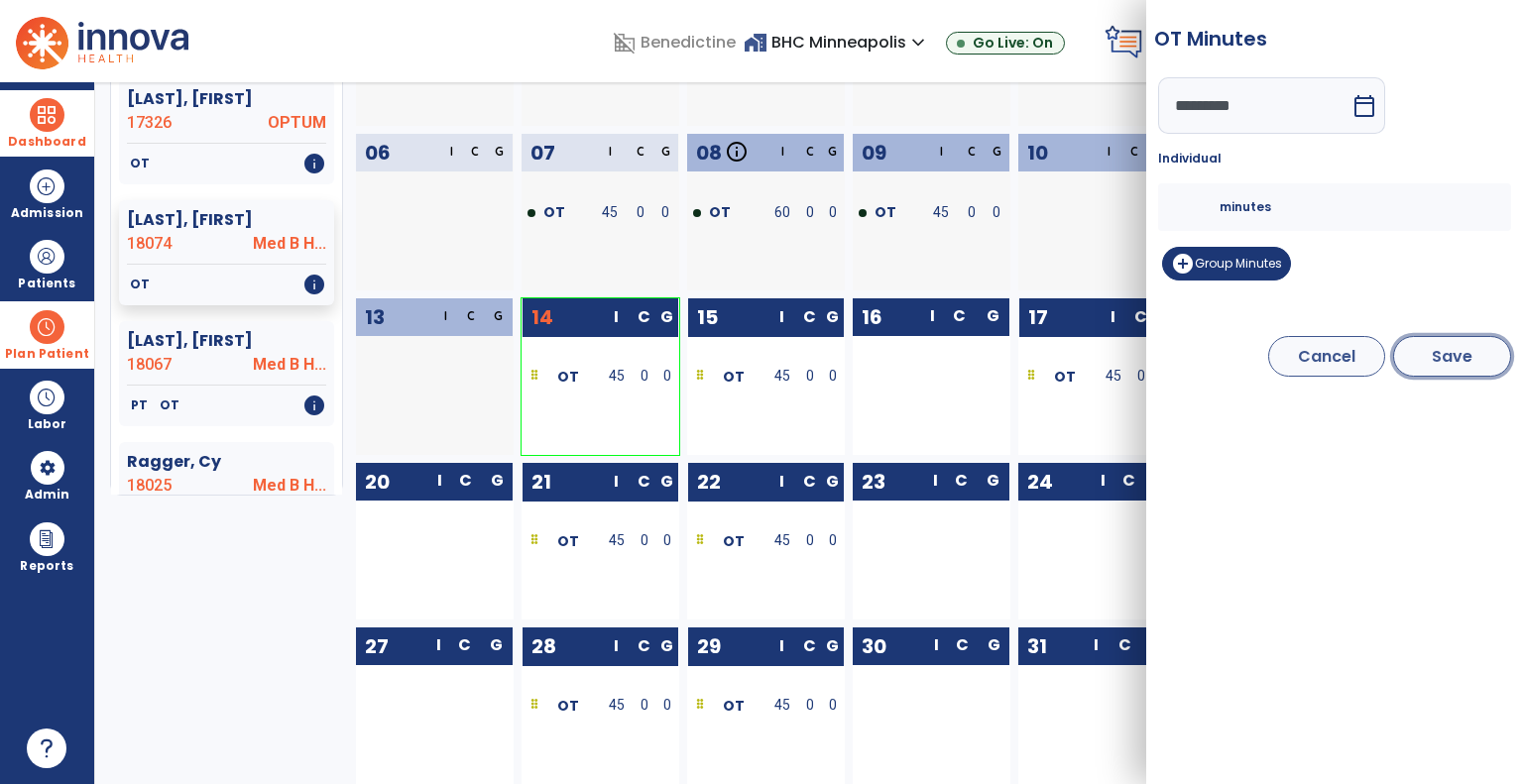 click on "Save" at bounding box center [1452, 356] 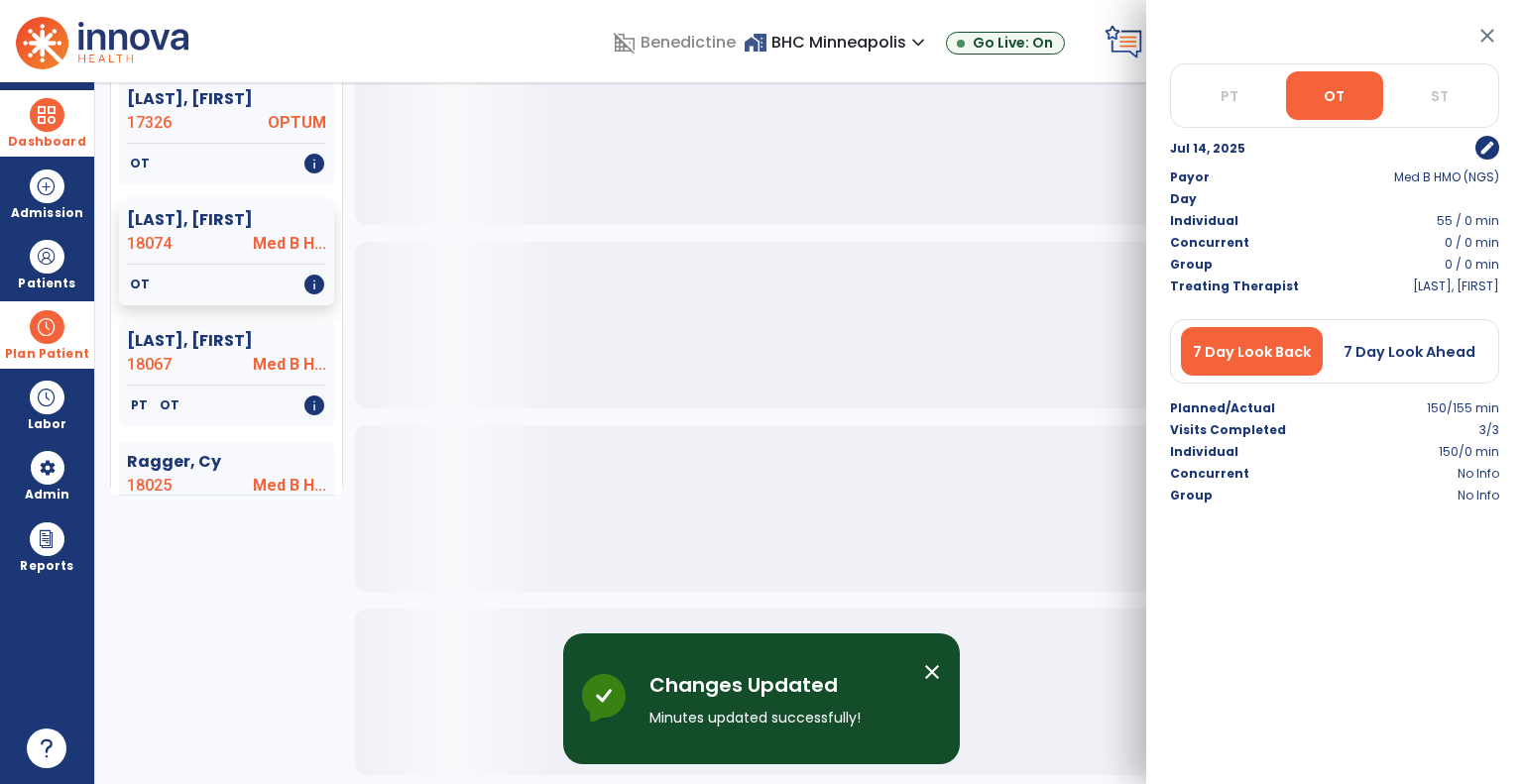 click on "close" at bounding box center [1487, 36] 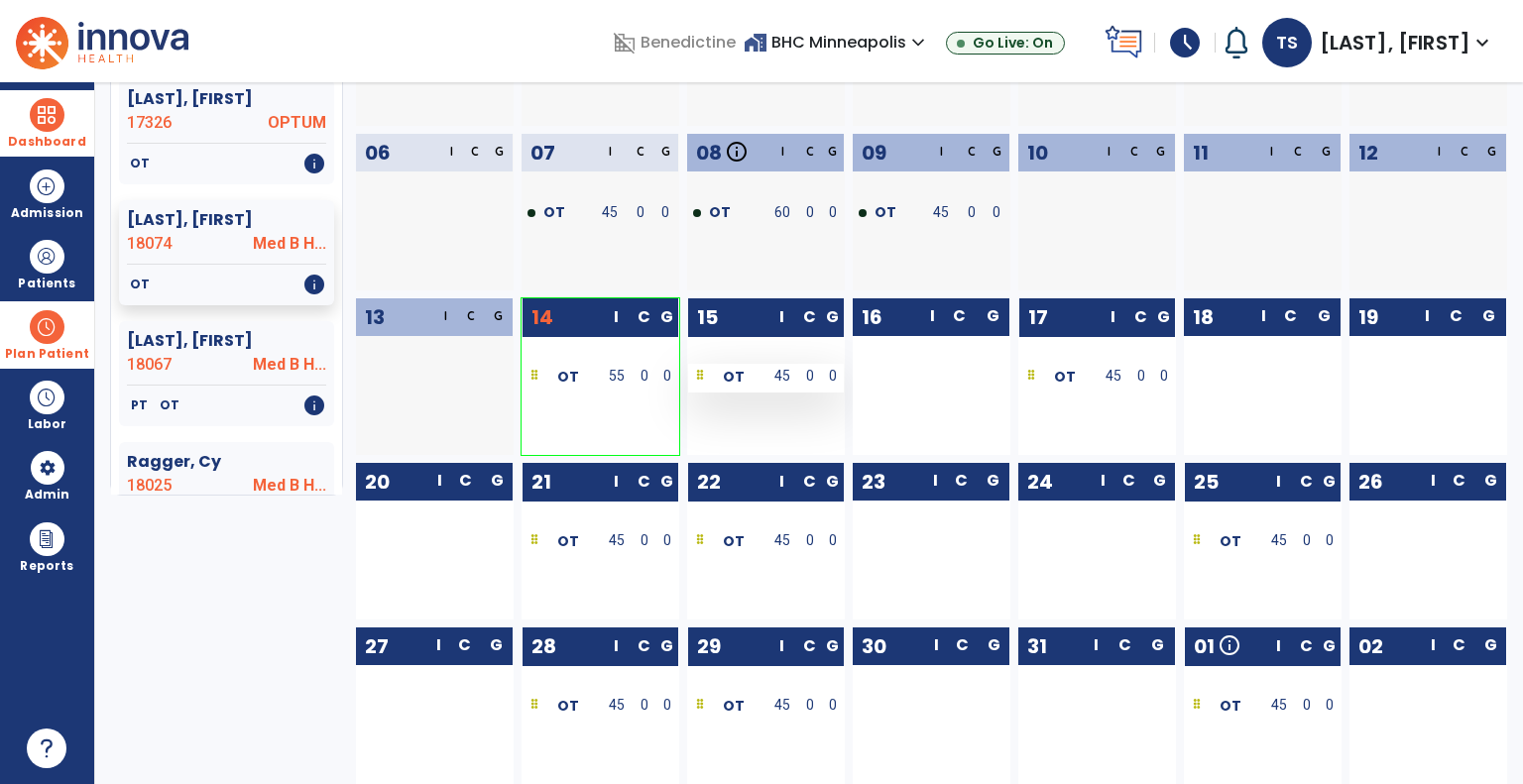 click on "OT" at bounding box center [727, 376] 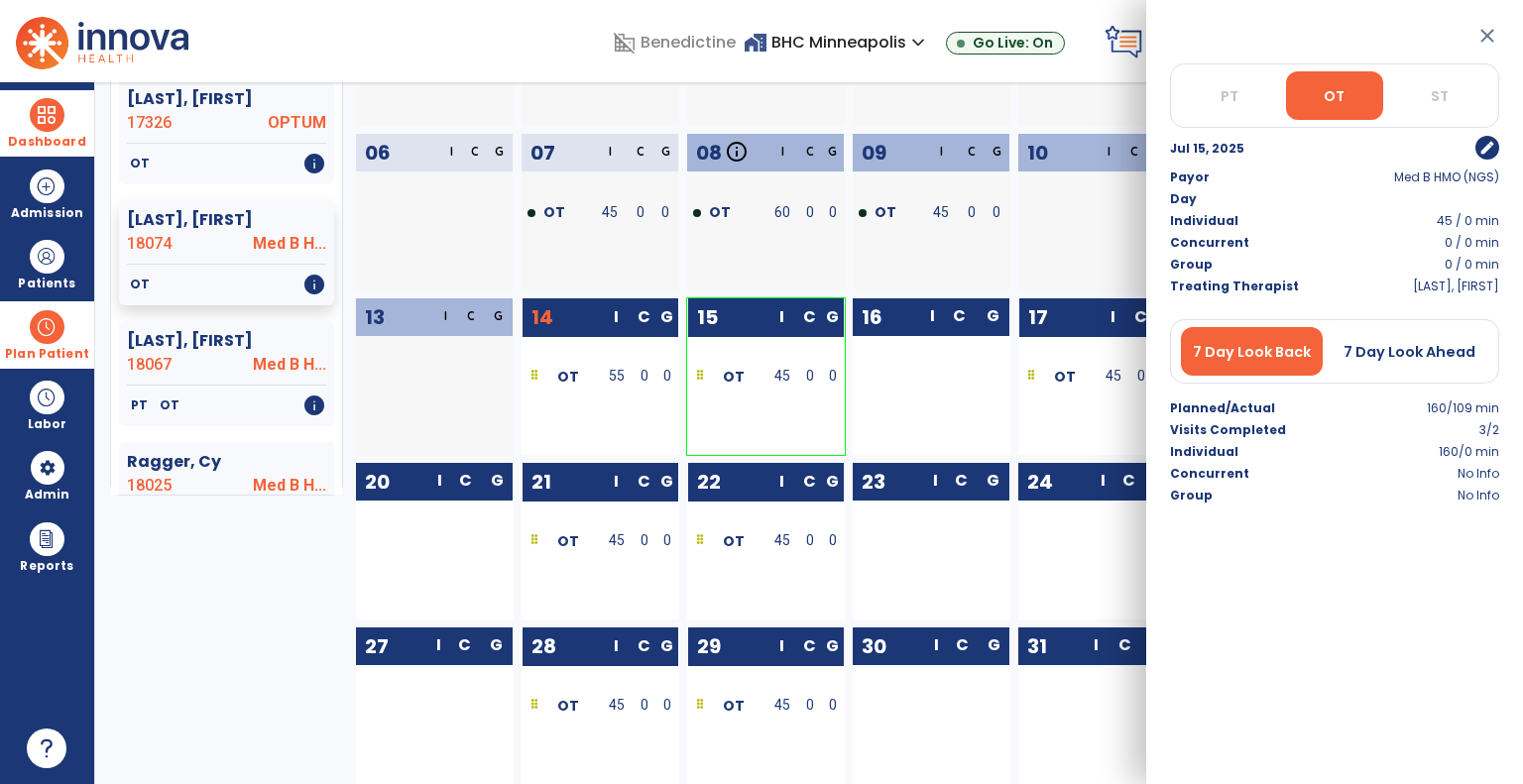 click on "edit" at bounding box center [1487, 148] 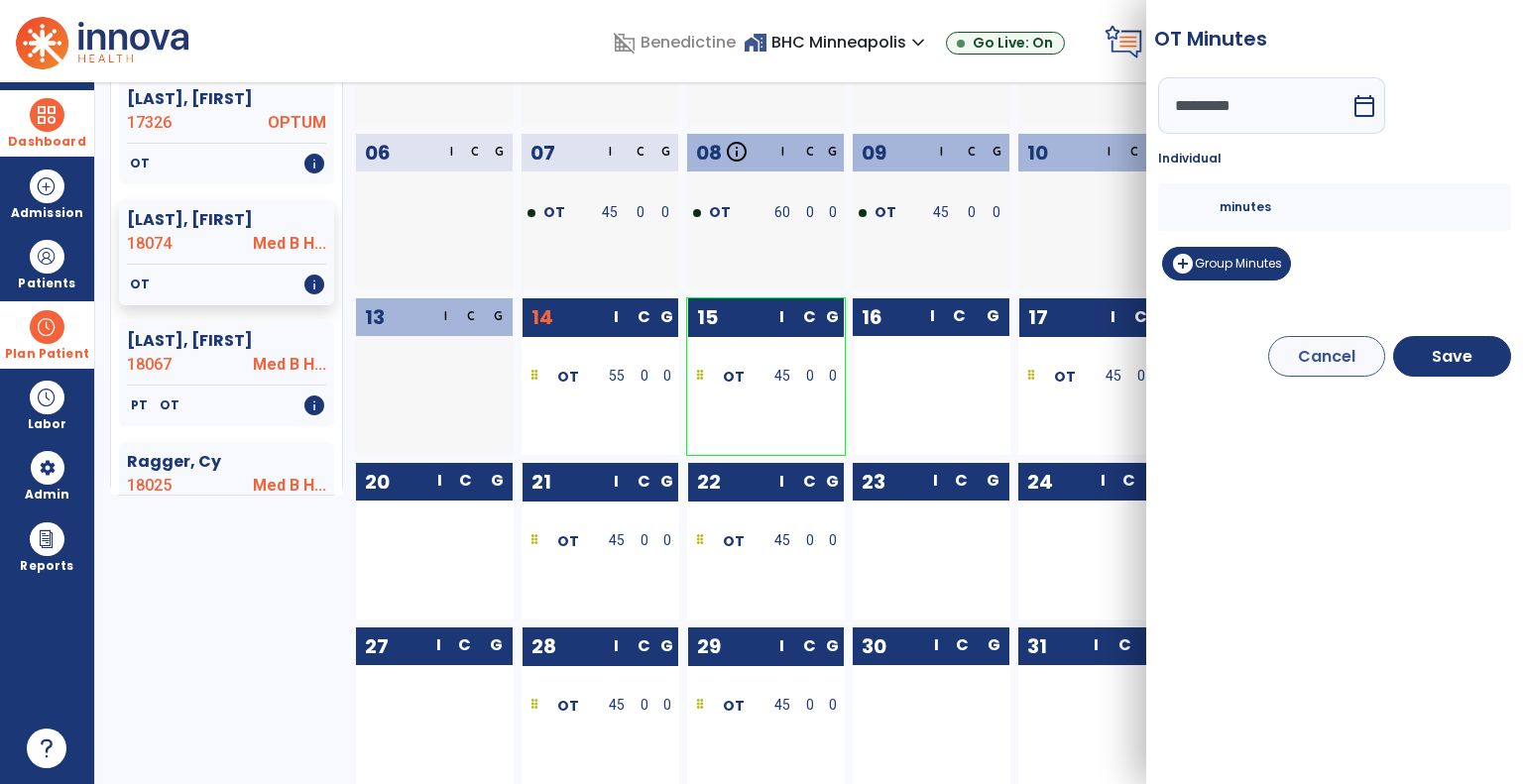 click on "**" at bounding box center (1196, 207) 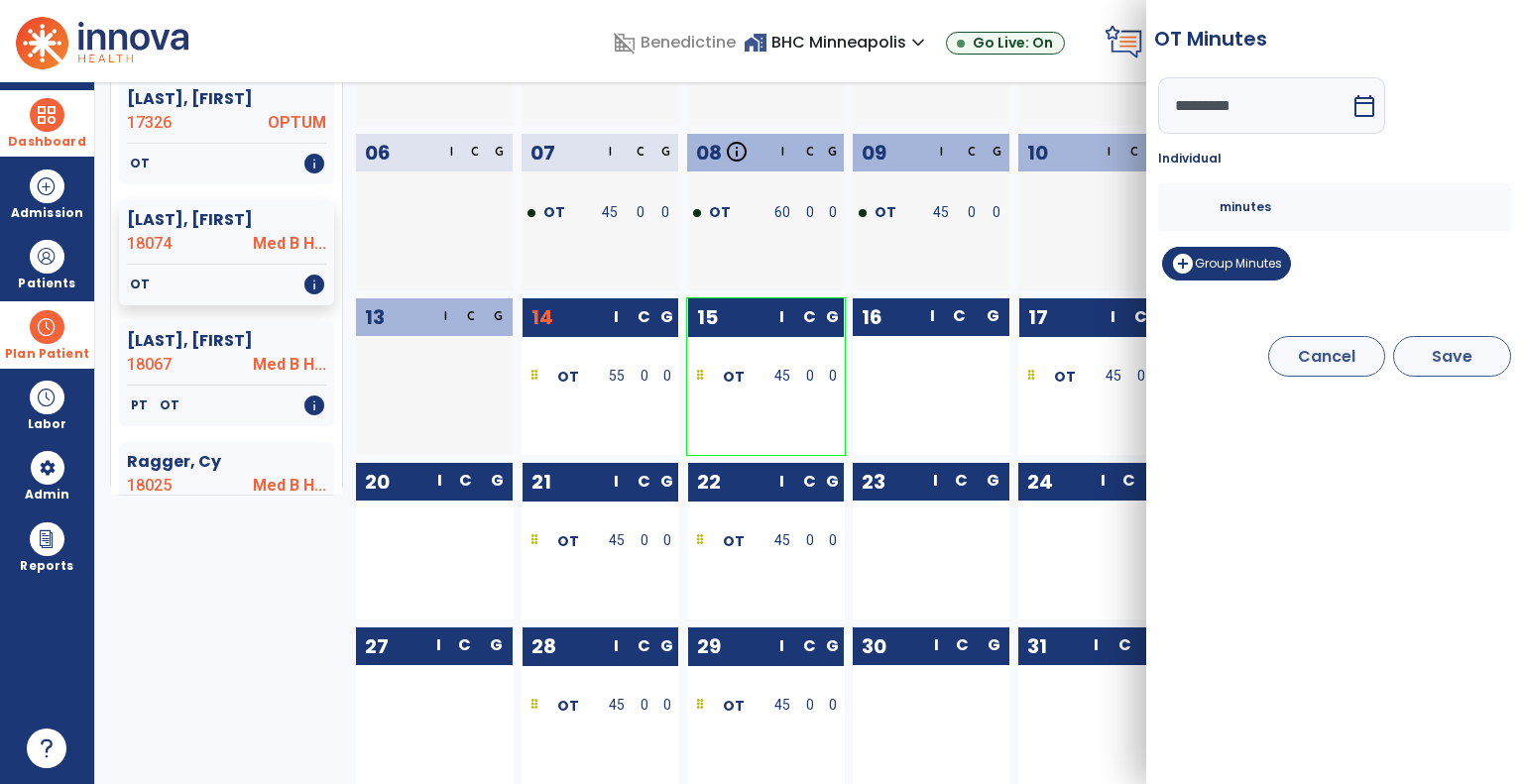 type on "**" 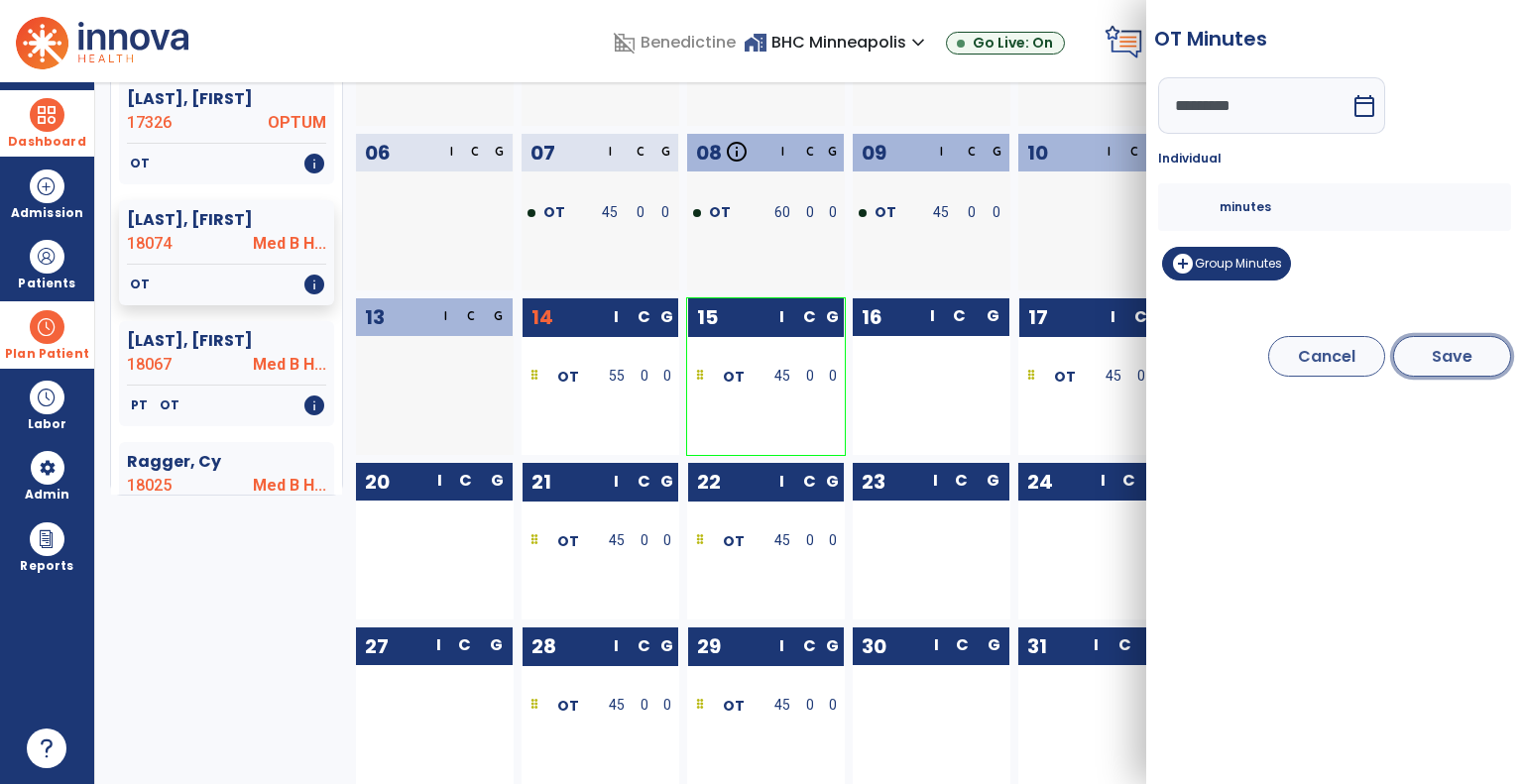 click on "Save" at bounding box center [1452, 356] 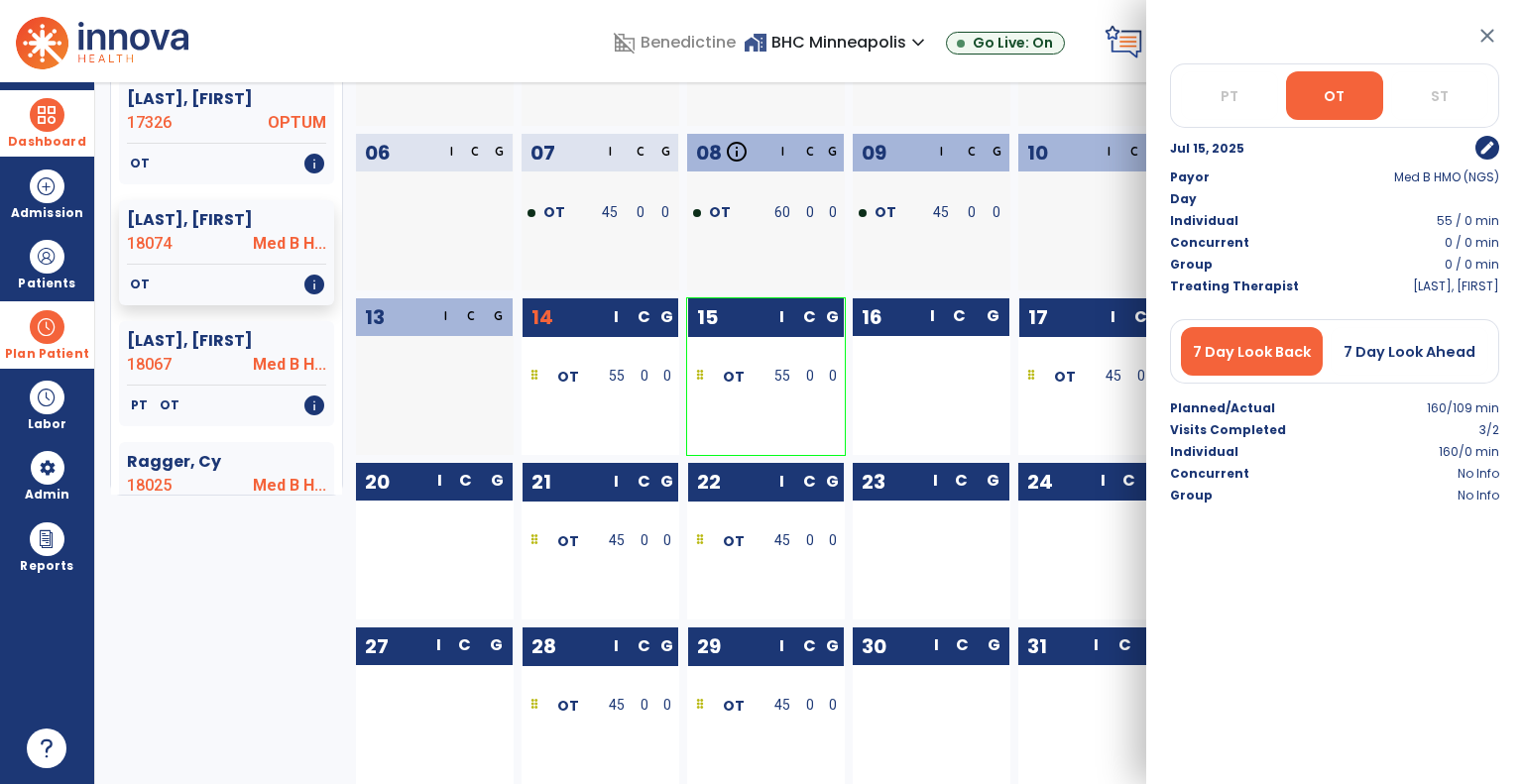 click on "close" at bounding box center (1487, 36) 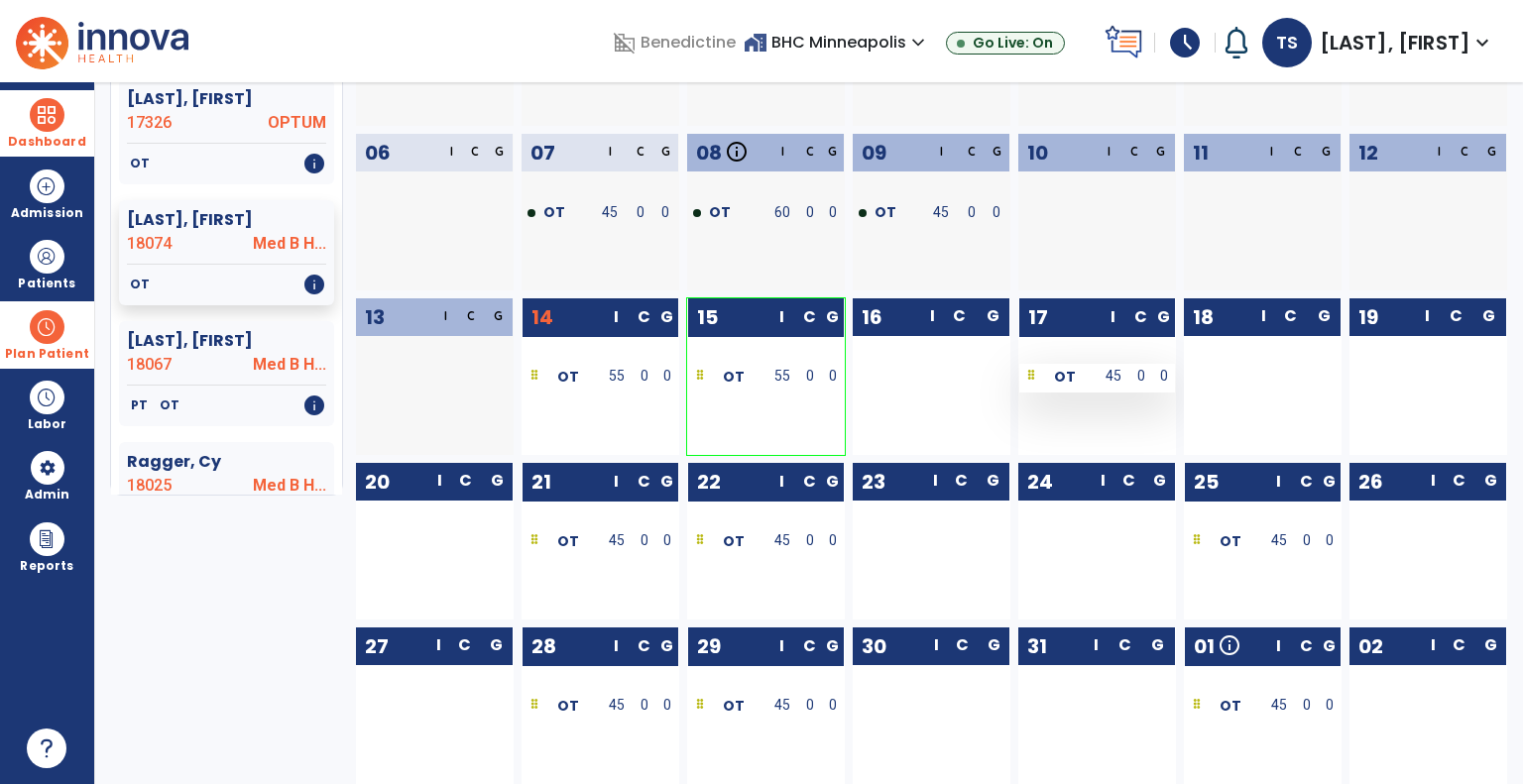 click on "0" at bounding box center [1140, 378] 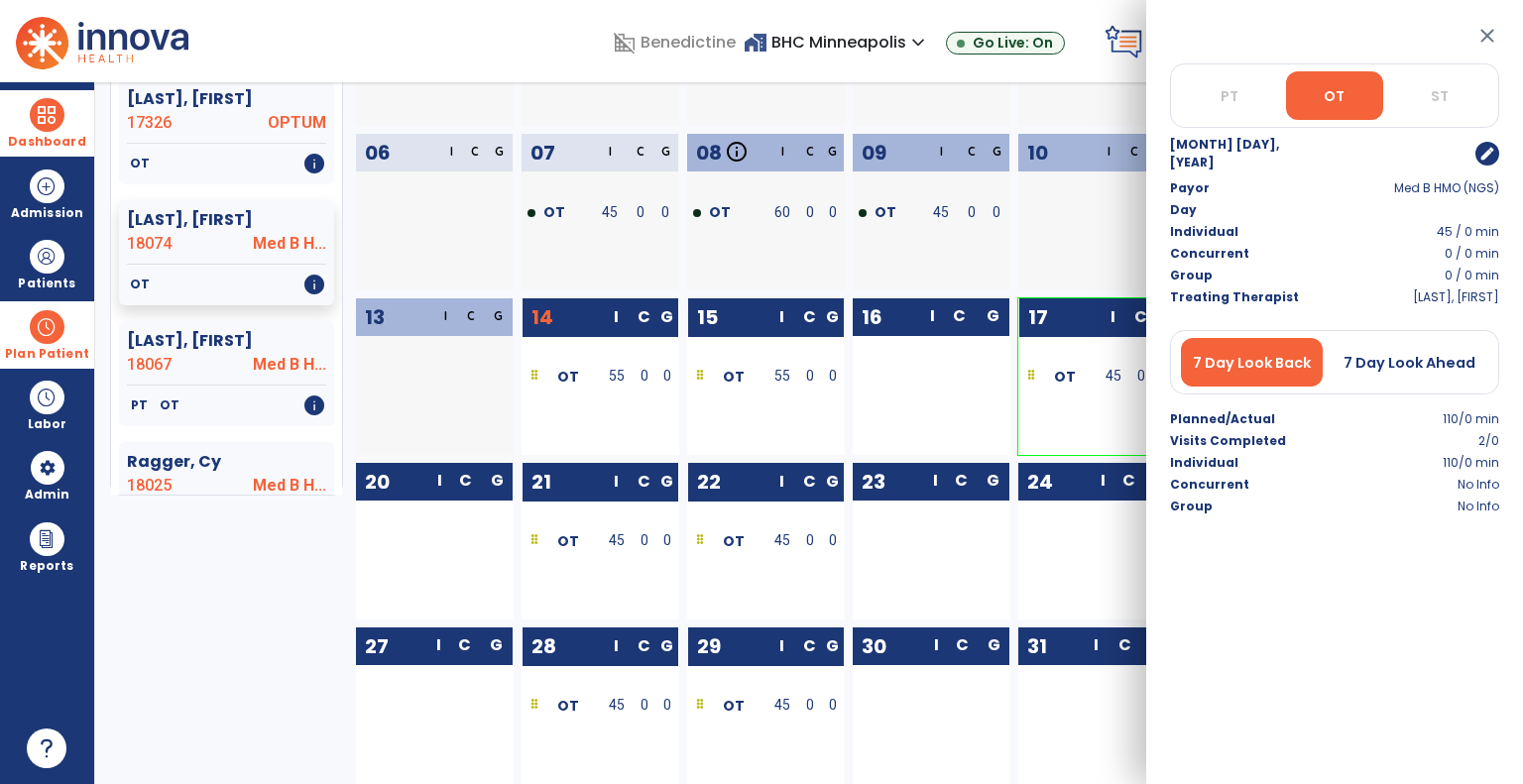 click on "edit" at bounding box center [1487, 154] 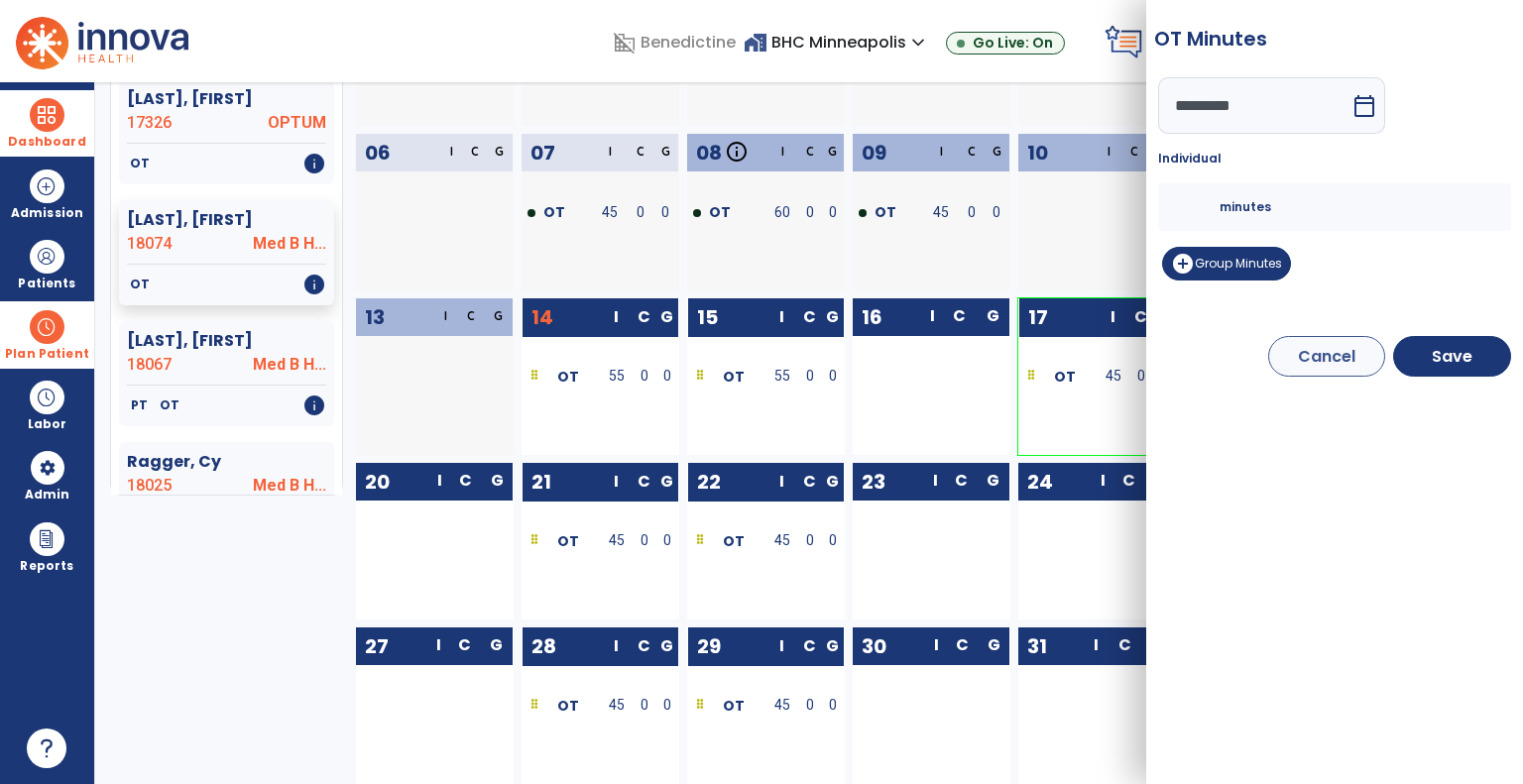 click on "**" at bounding box center [1196, 207] 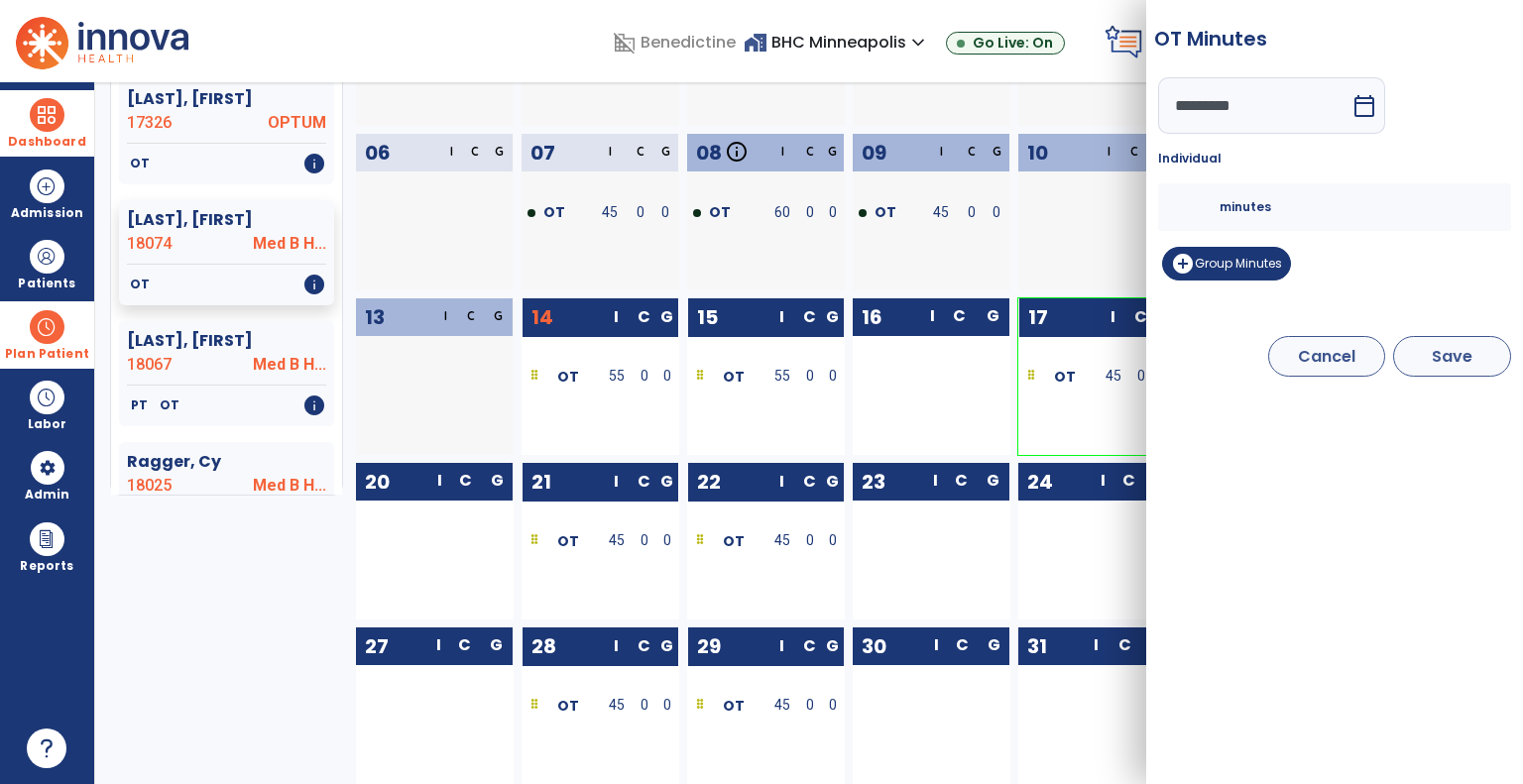 type on "**" 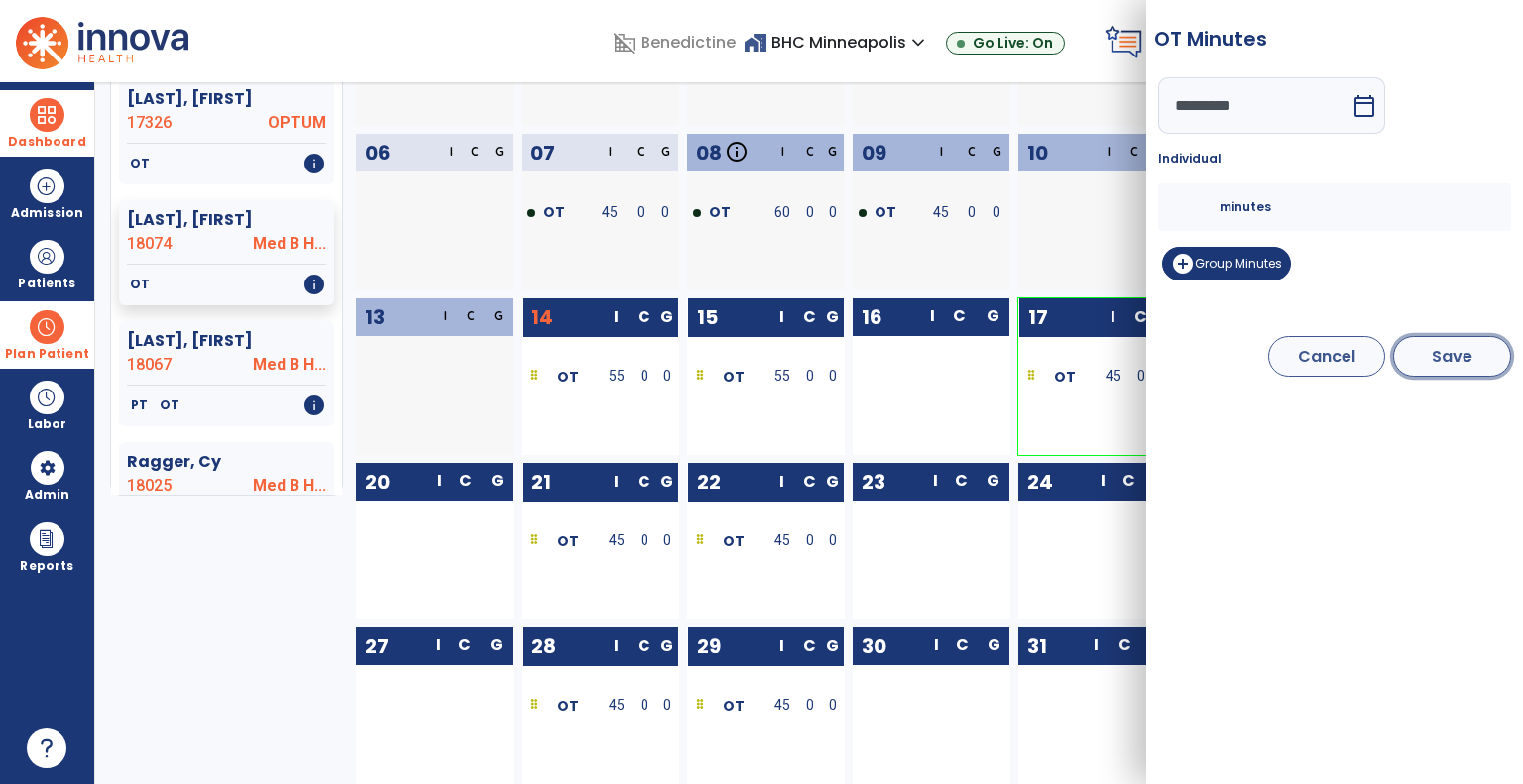click on "Save" at bounding box center [1452, 356] 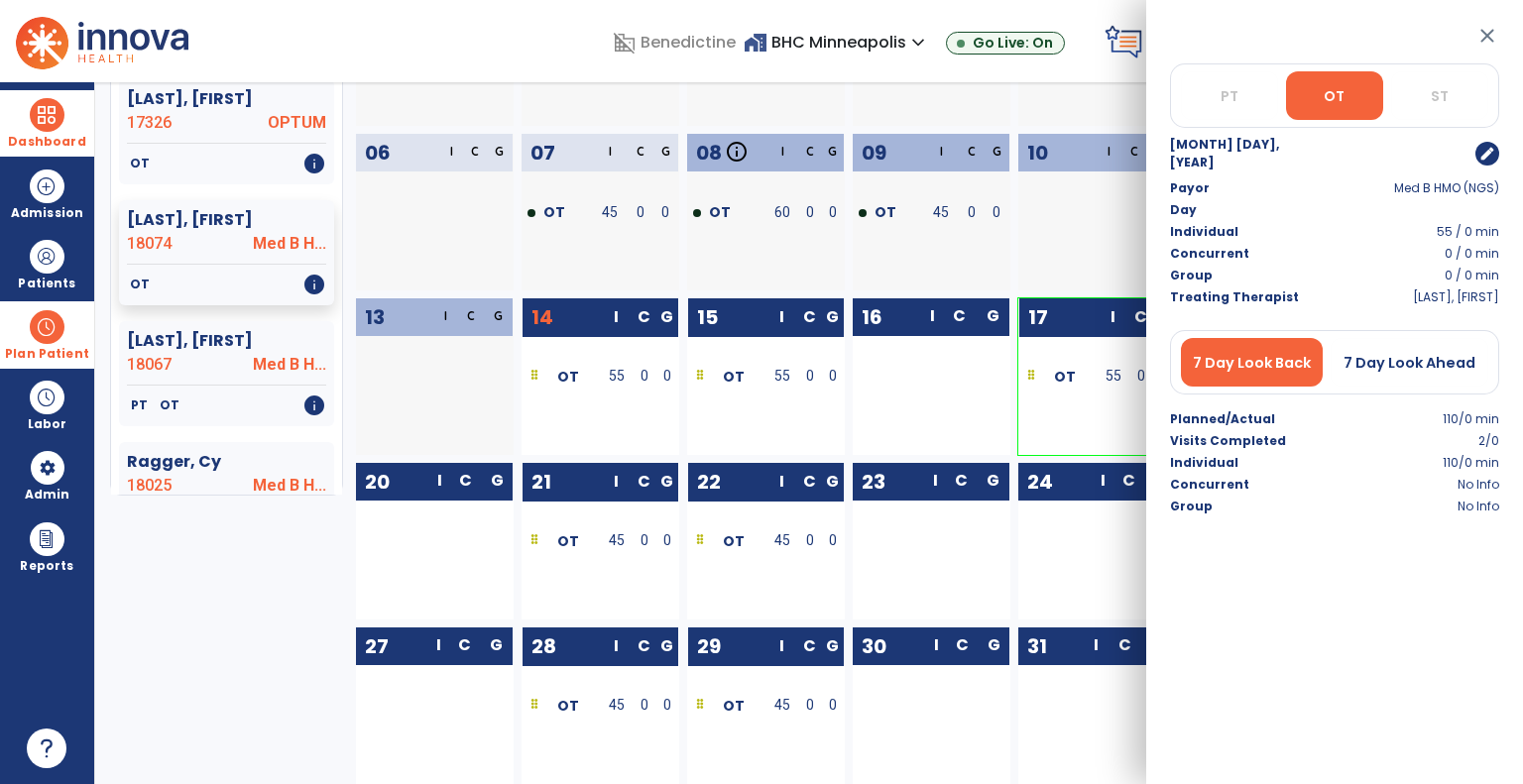 click on "close" at bounding box center (1487, 36) 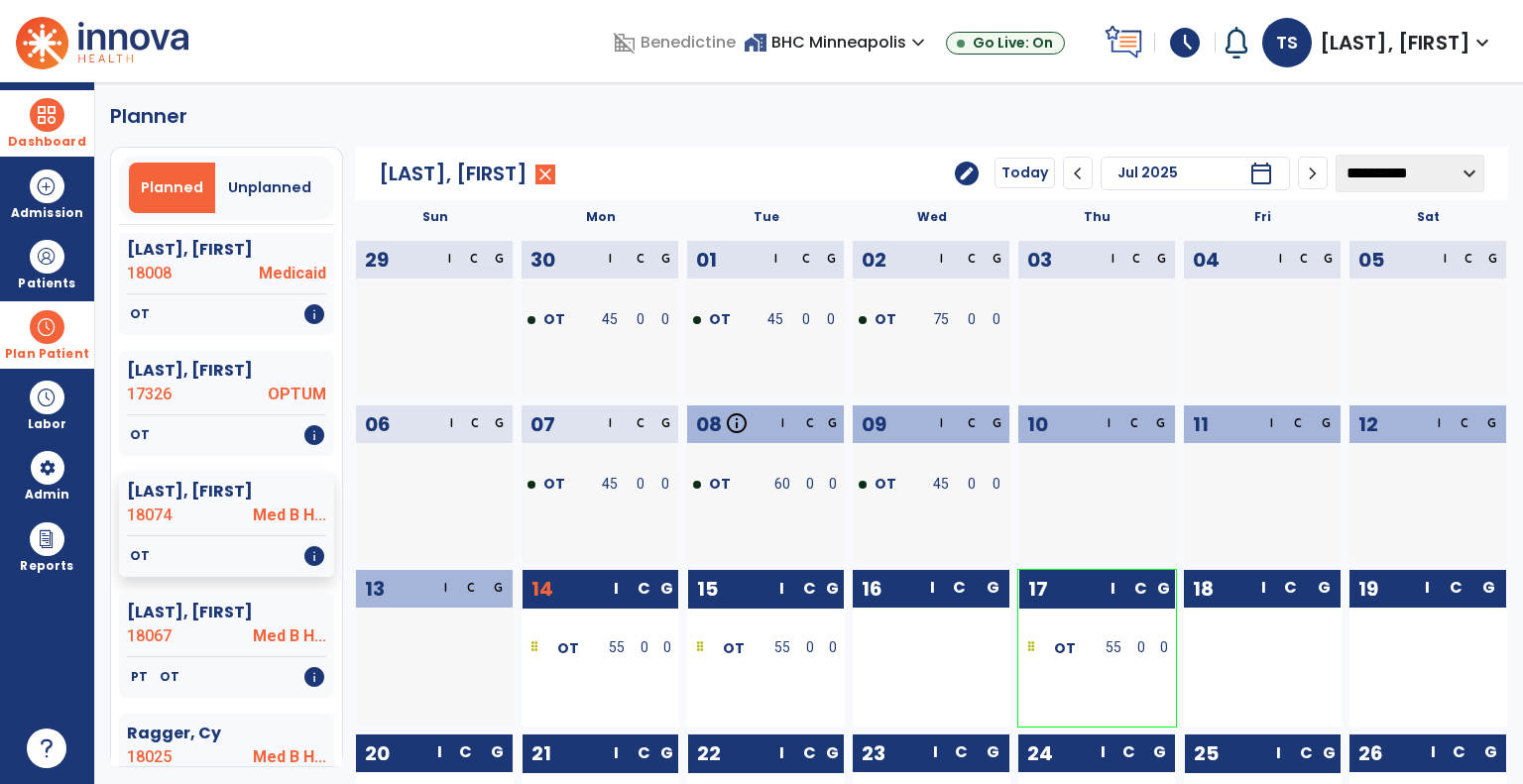 scroll, scrollTop: 0, scrollLeft: 0, axis: both 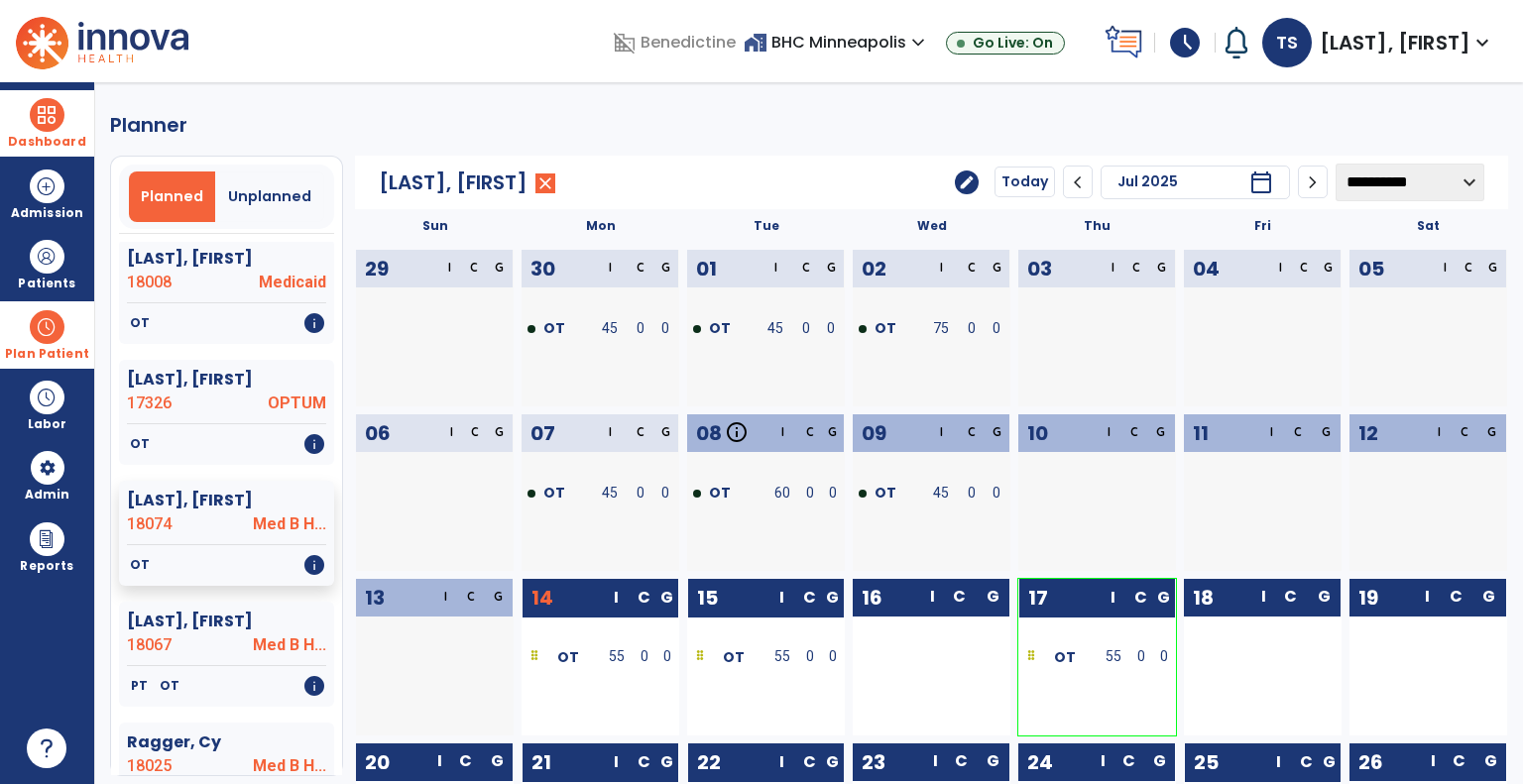 click on "edit" 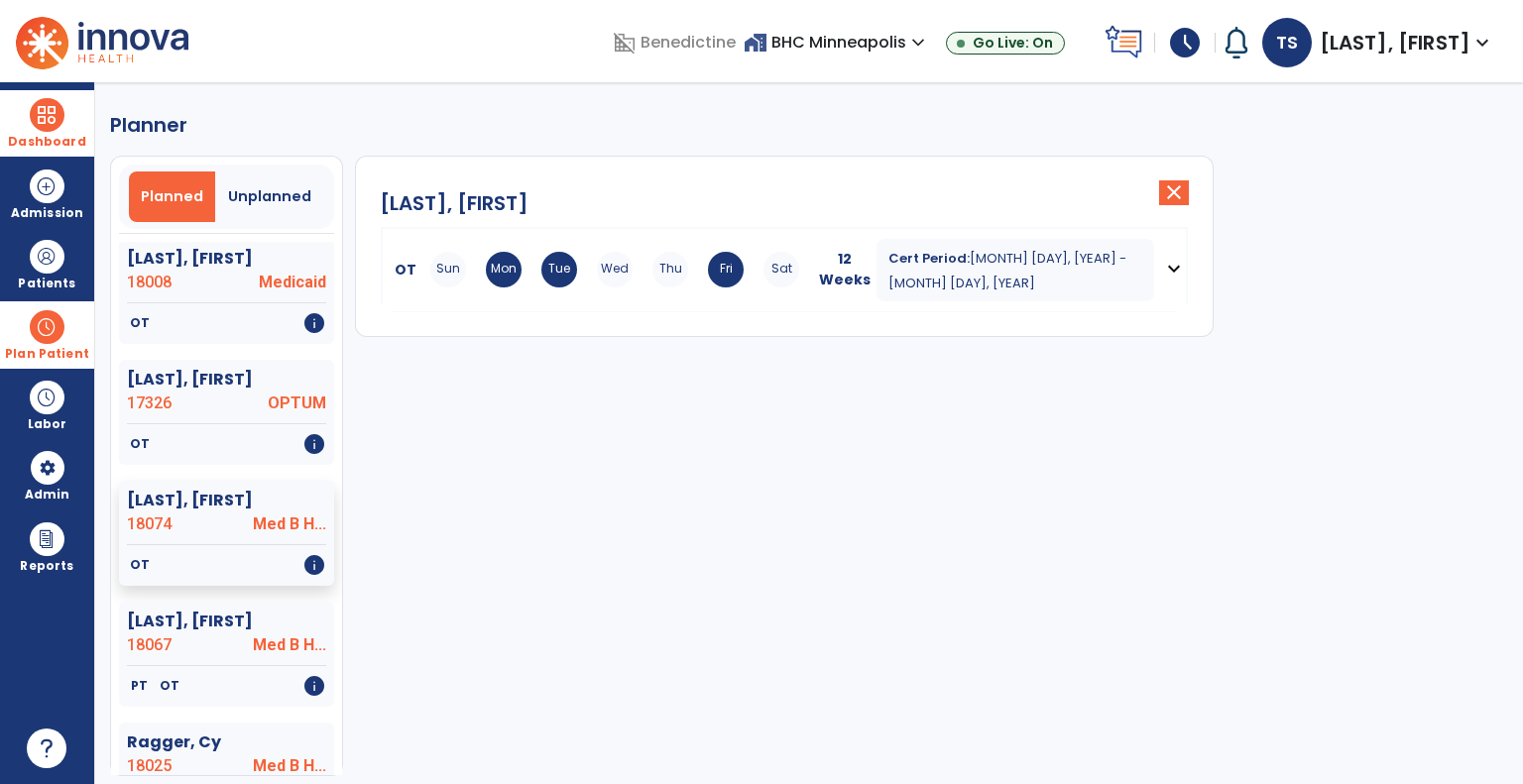 click on "expand_more" at bounding box center [1174, 269] 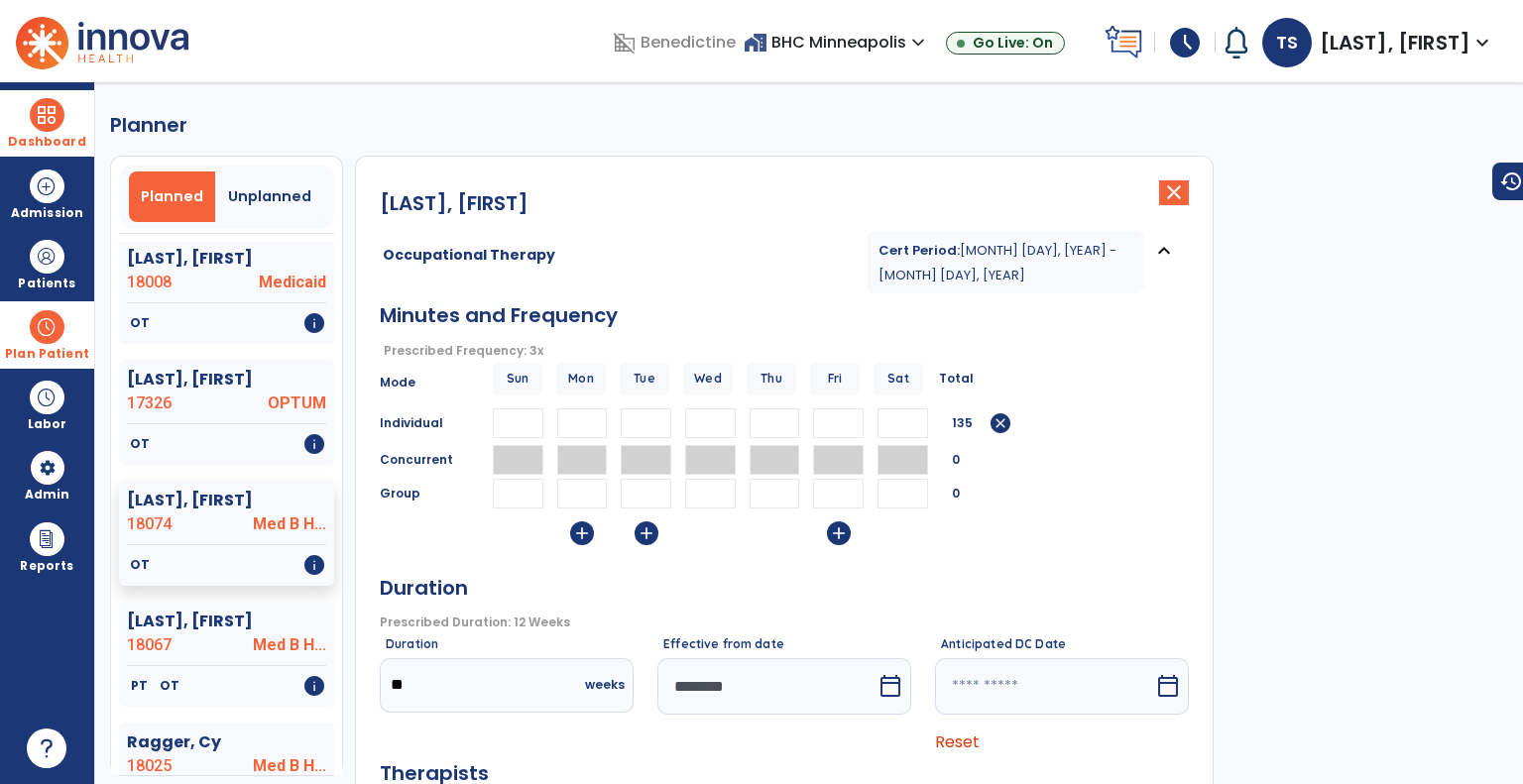 click on "**" at bounding box center [582, 423] 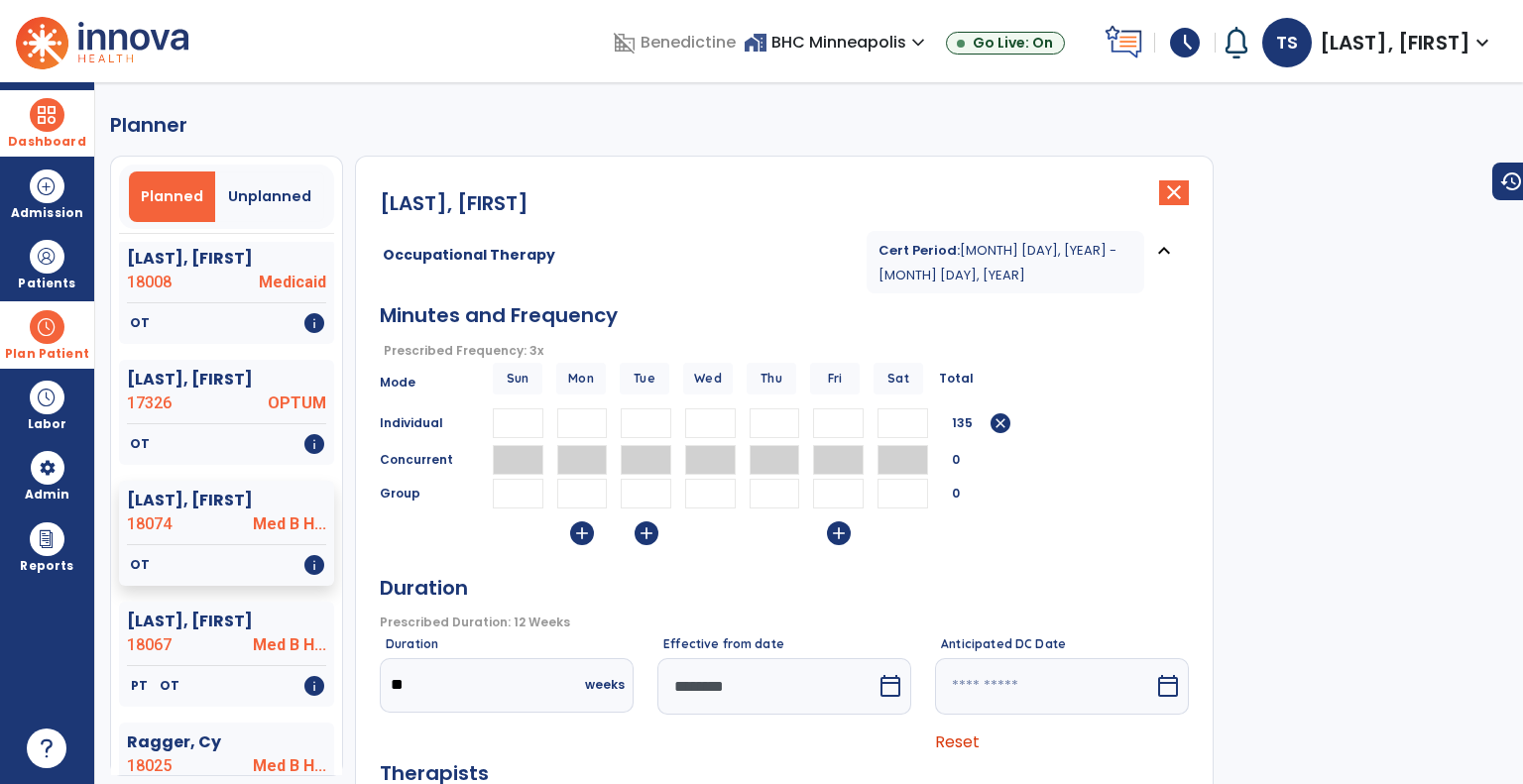 type on "*" 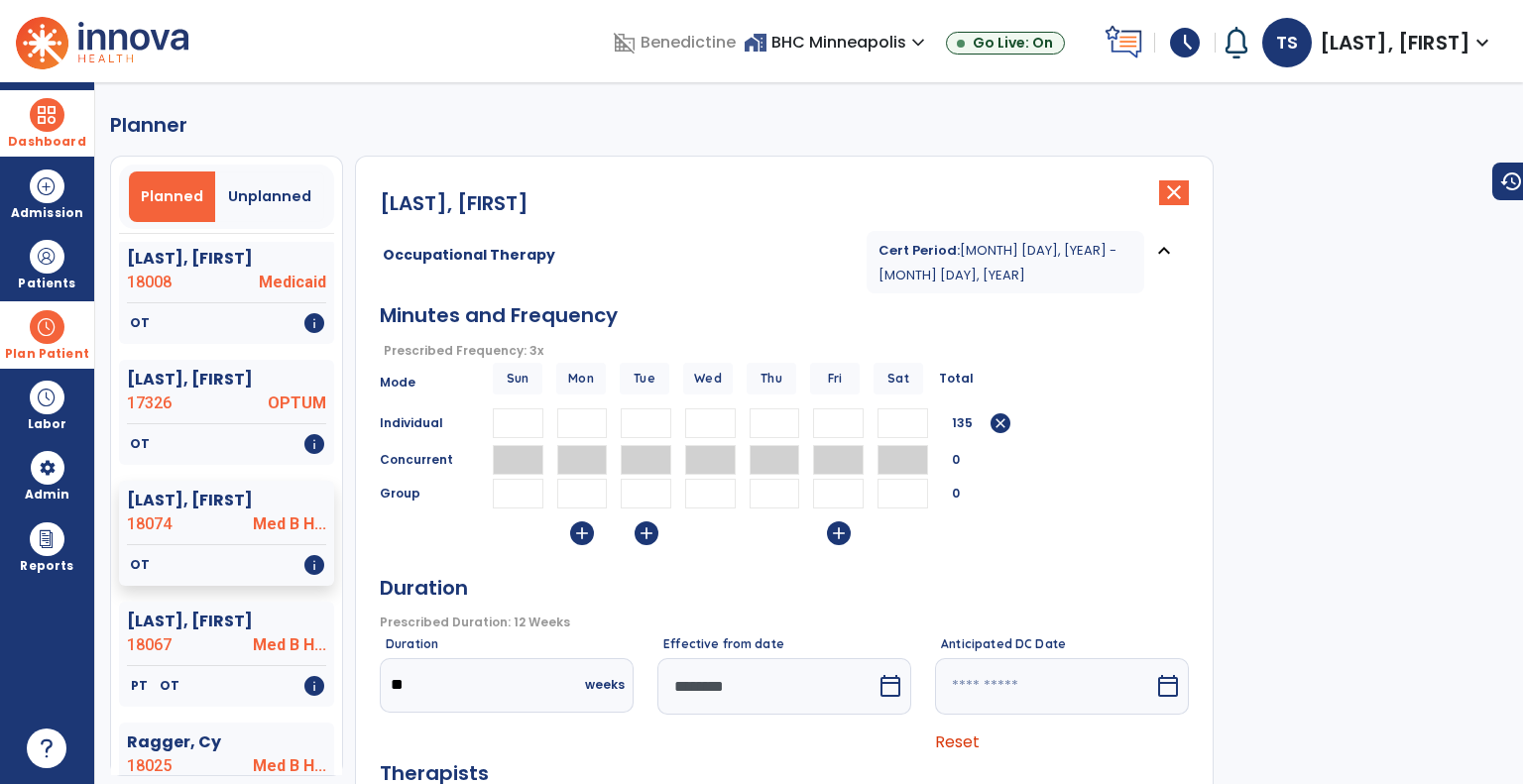 type 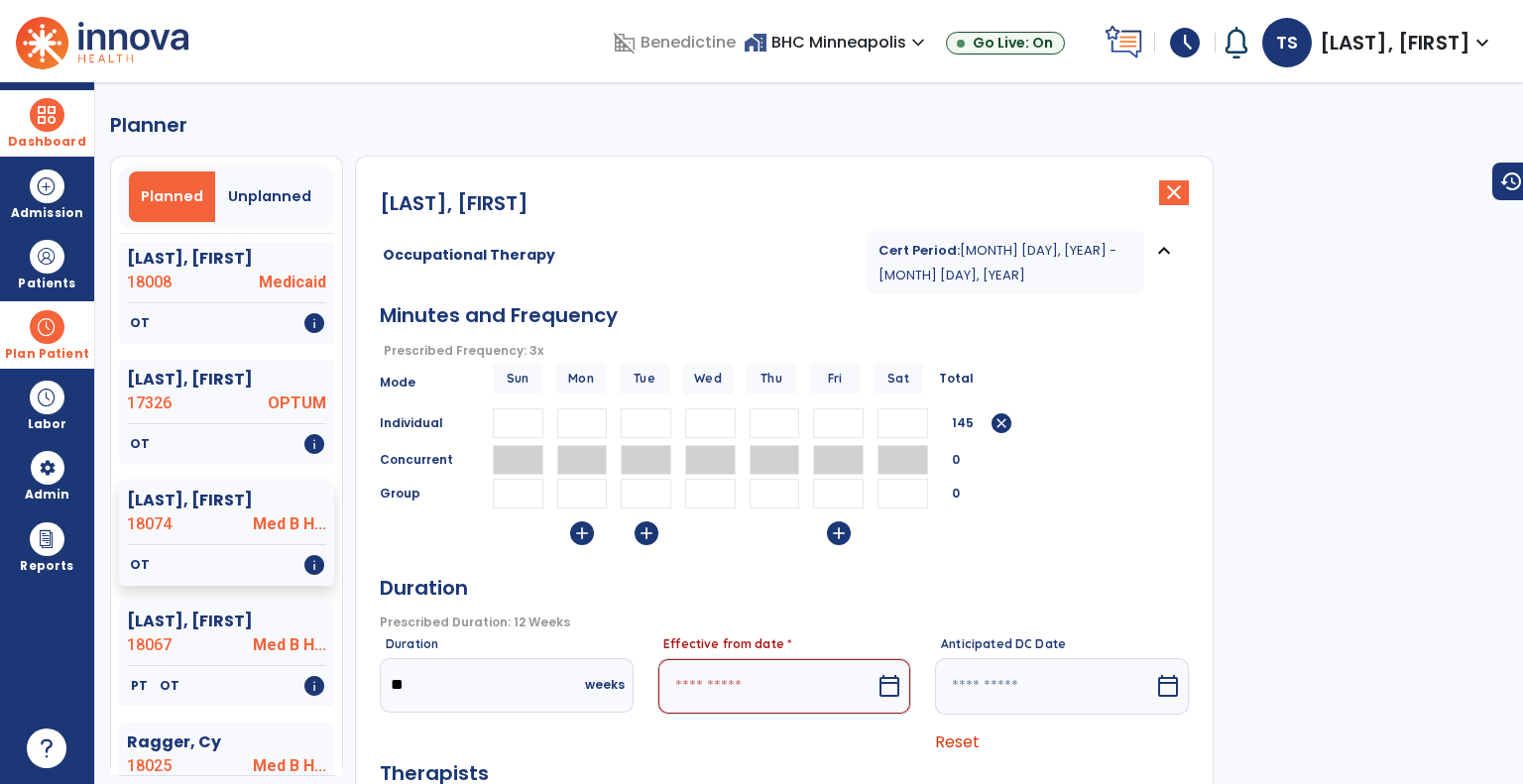 type on "**" 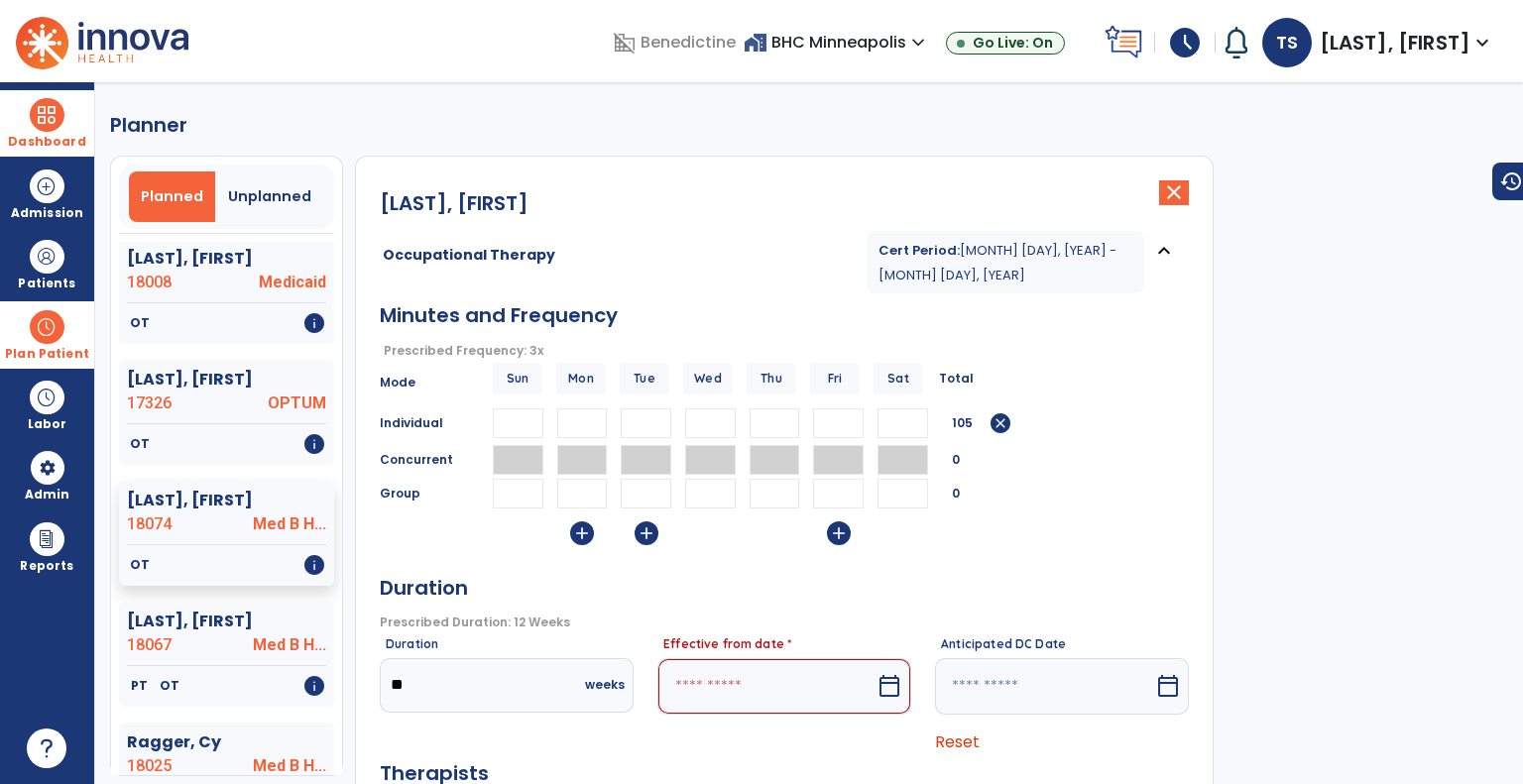 type on "**" 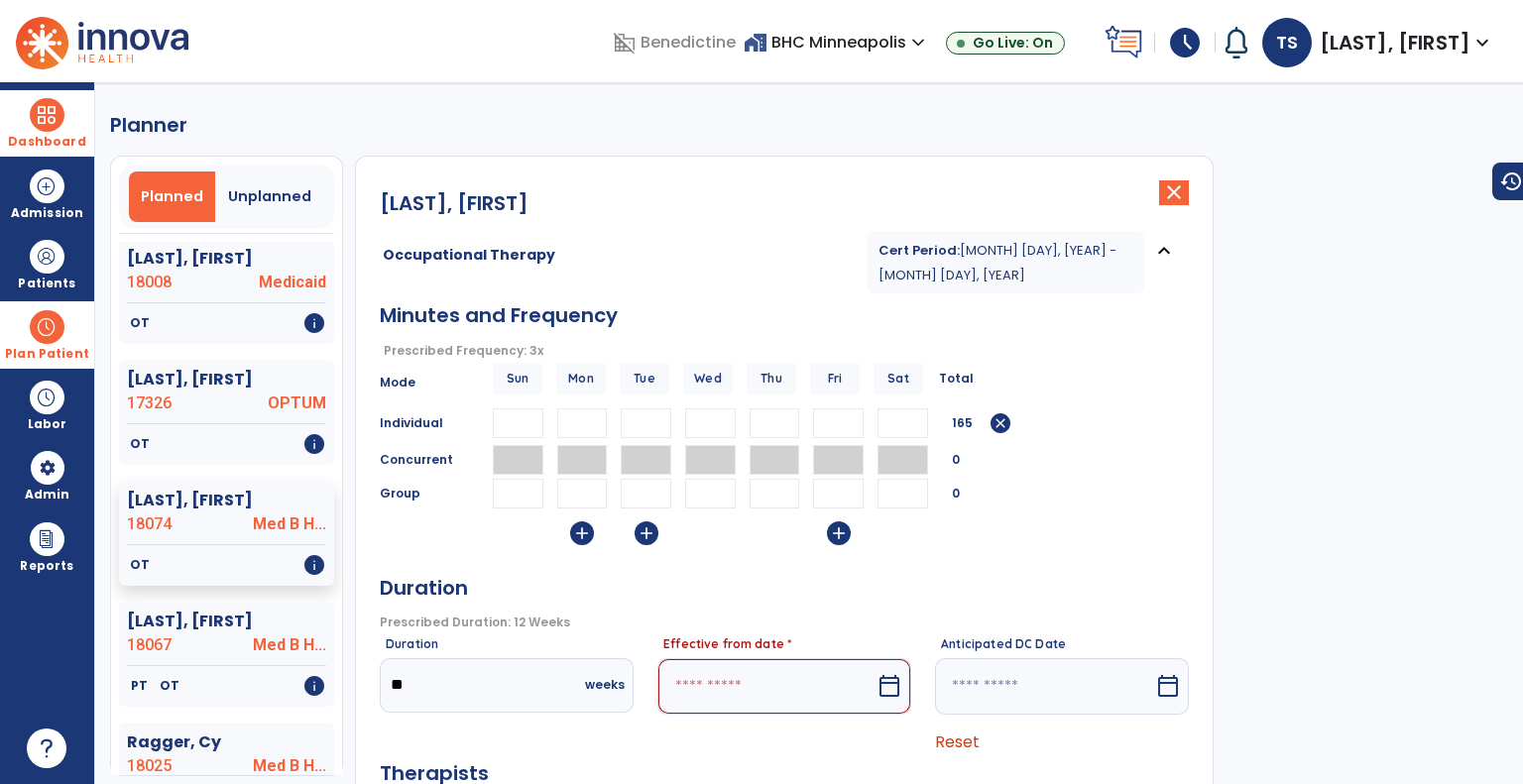 type on "**" 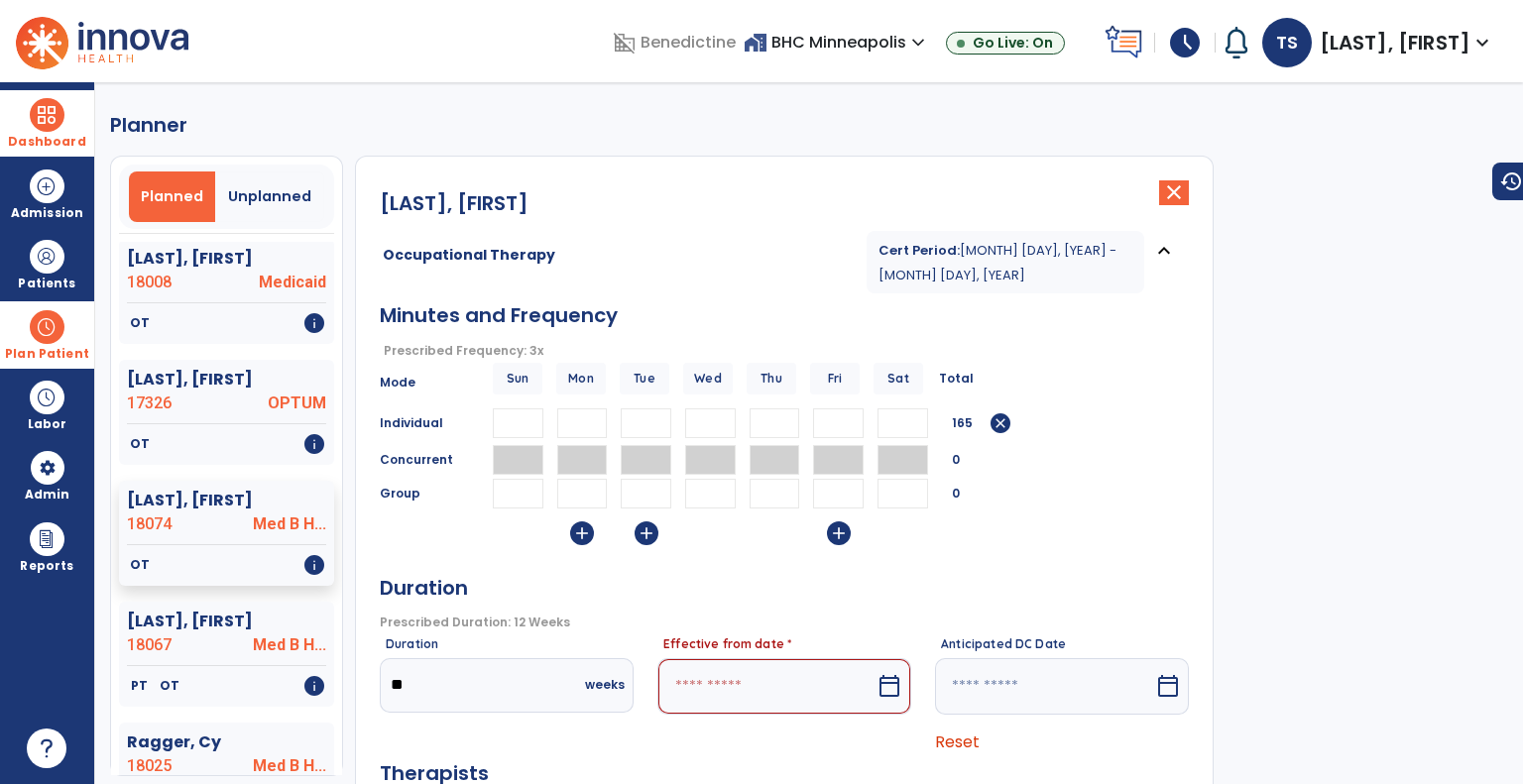 click on "calendar_today" at bounding box center (889, 686) 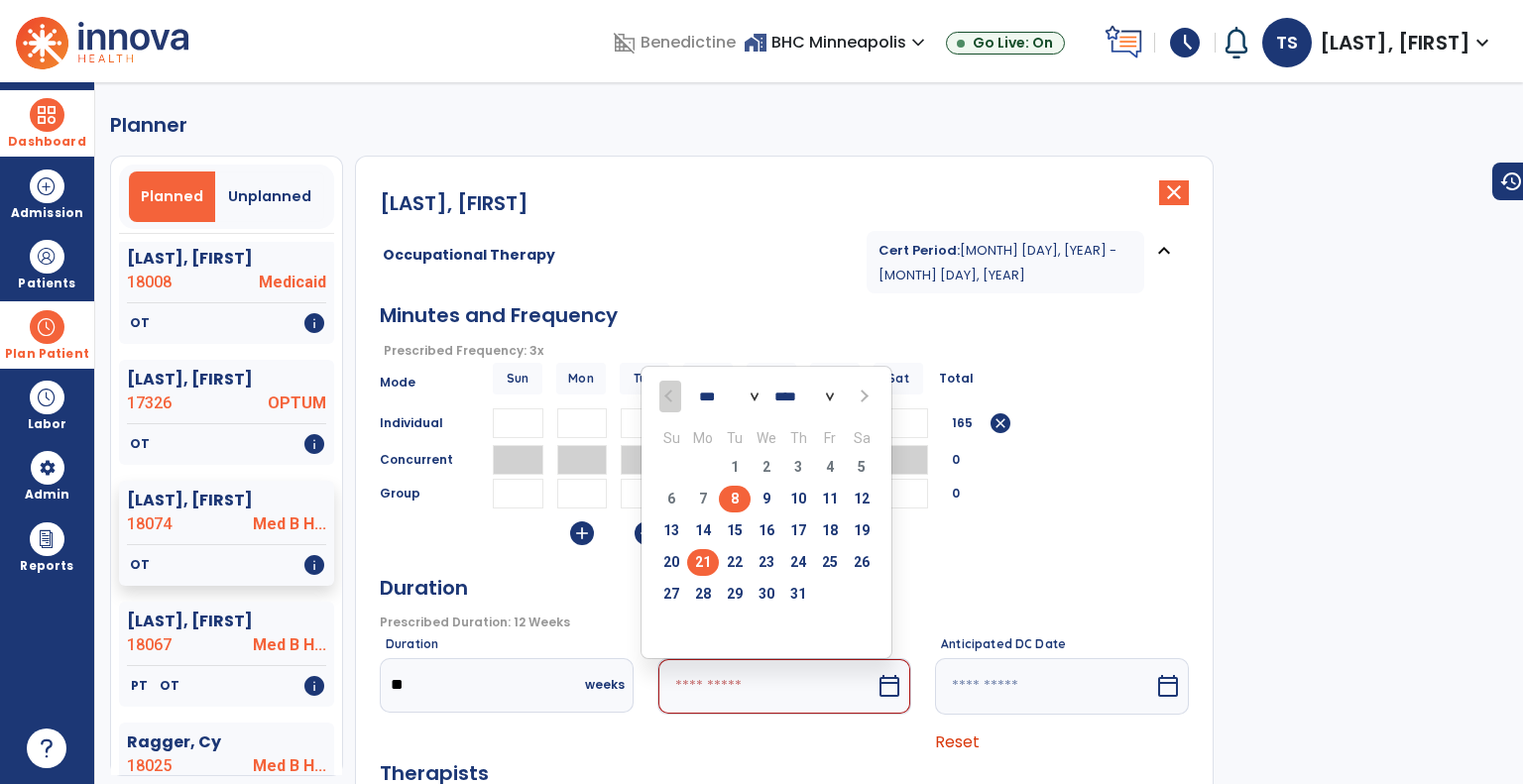 click on "21" at bounding box center (703, 562) 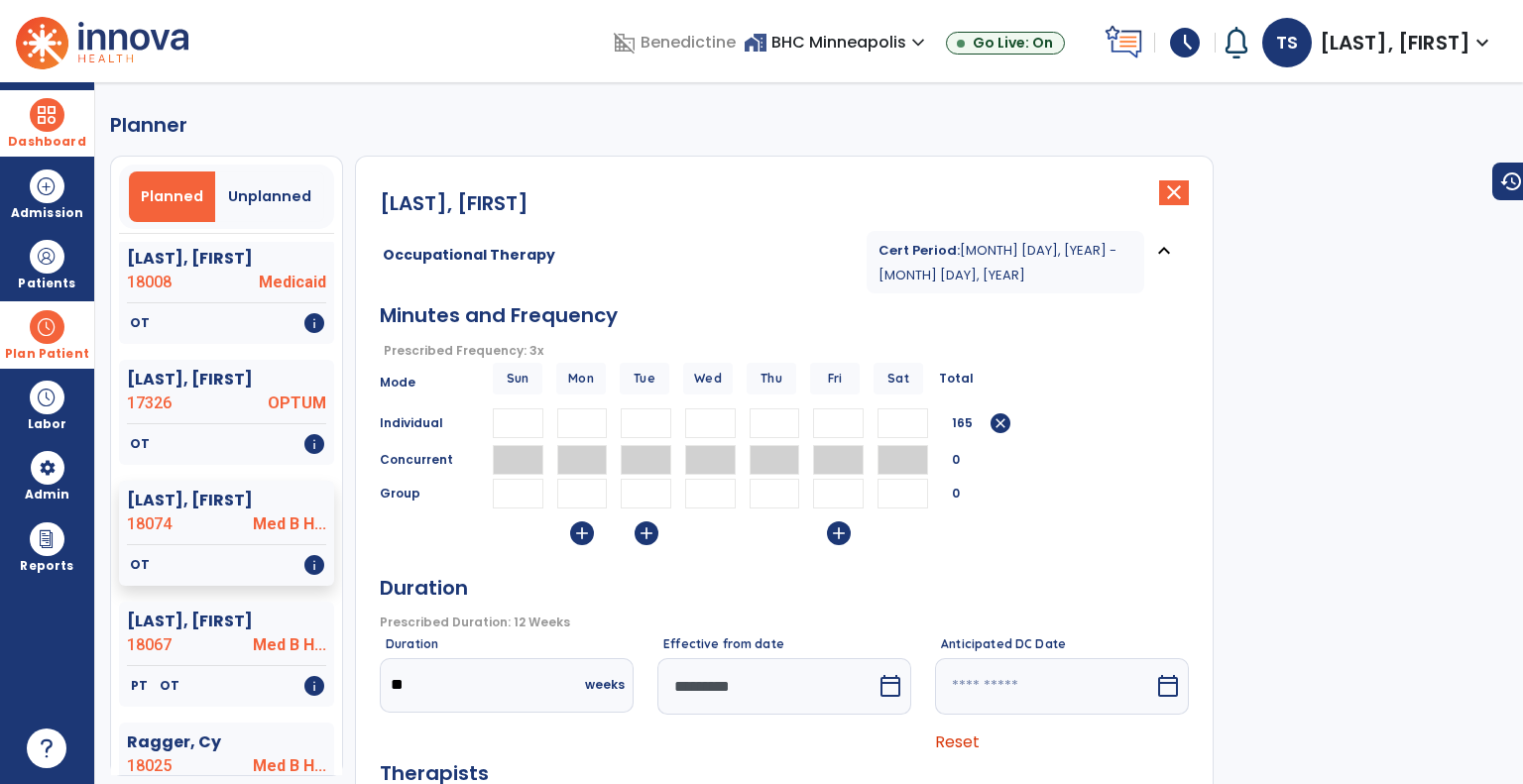 scroll, scrollTop: 206, scrollLeft: 0, axis: vertical 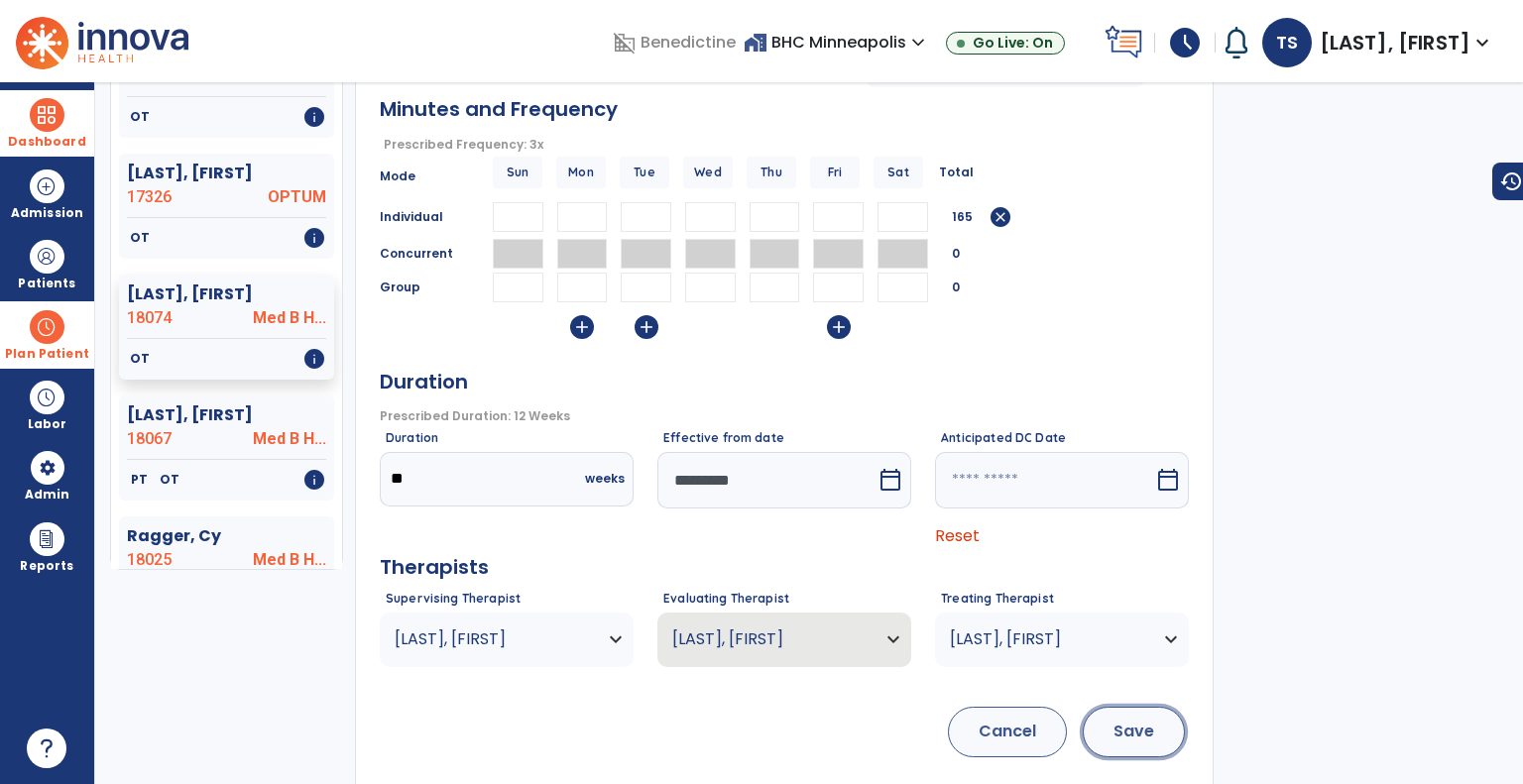 click on "Save" at bounding box center [1133, 731] 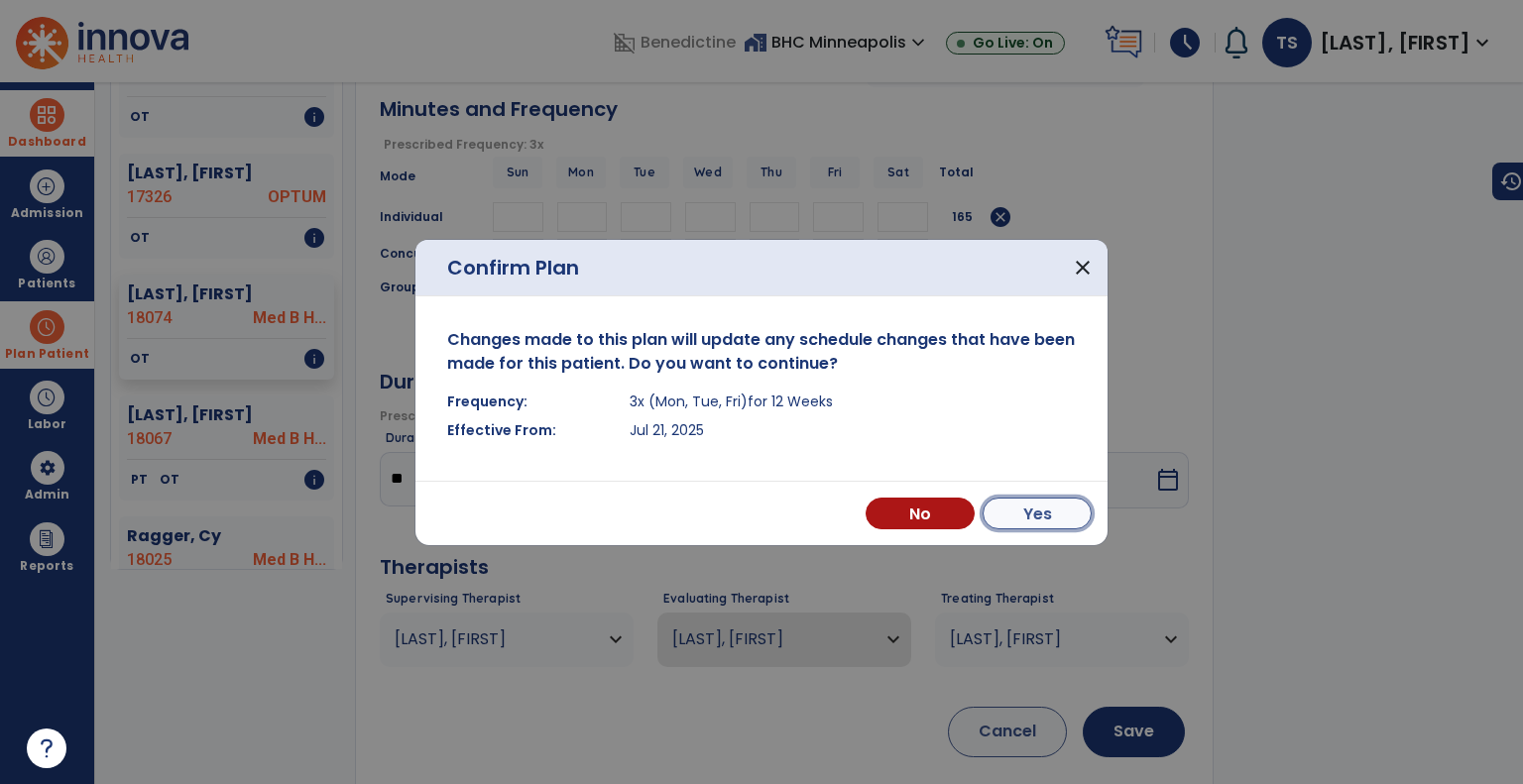 click on "Yes" at bounding box center [1037, 513] 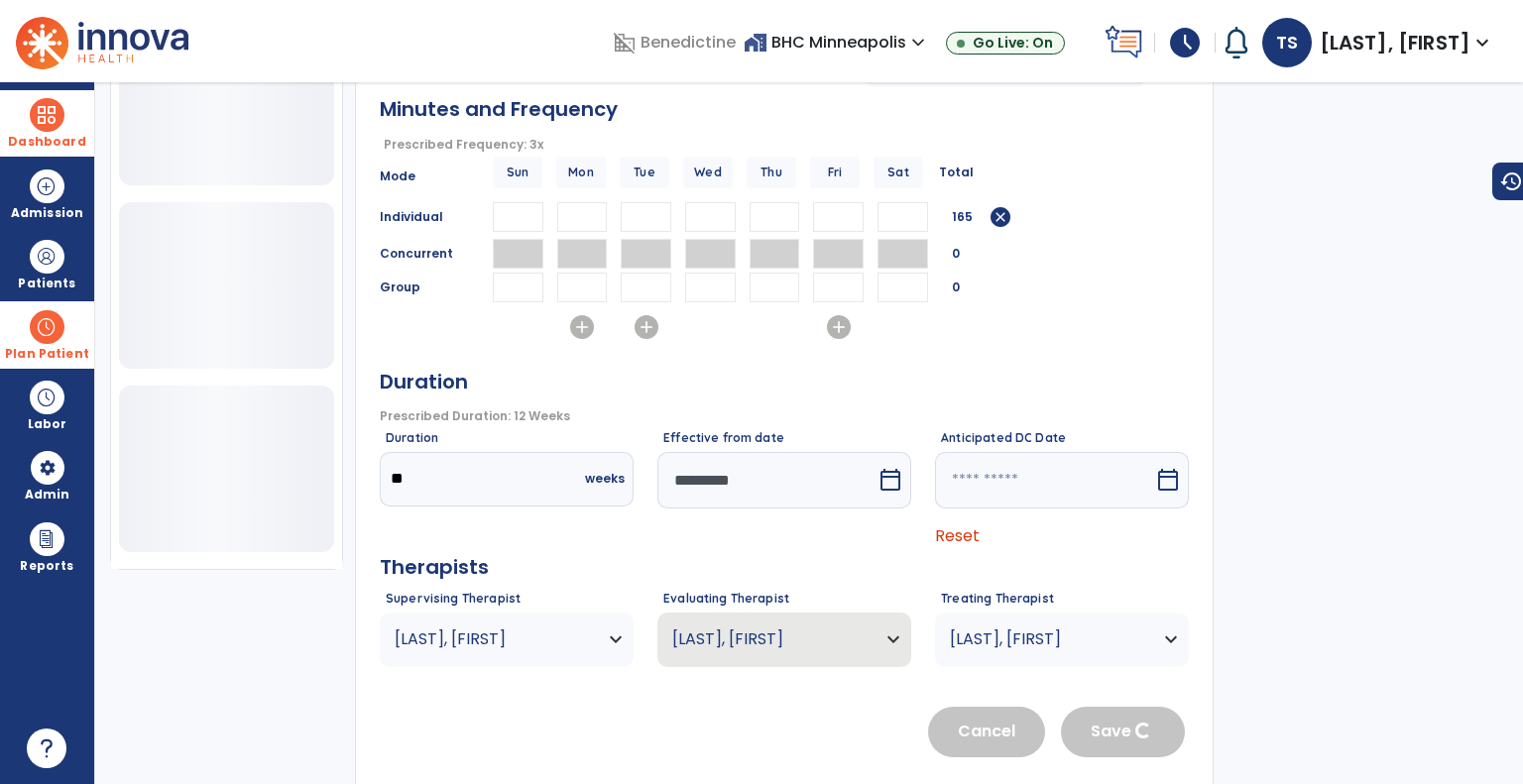 scroll, scrollTop: 650, scrollLeft: 0, axis: vertical 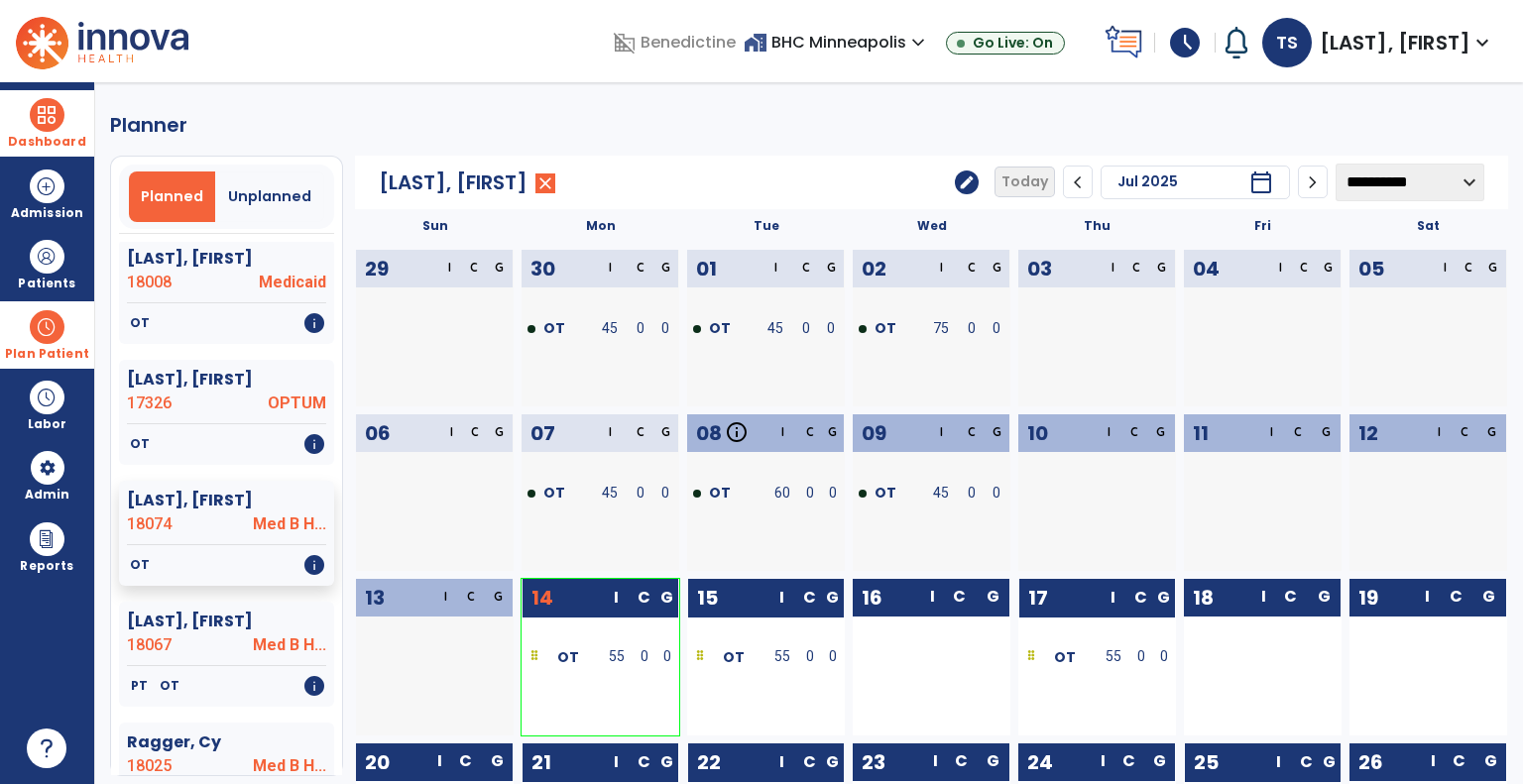 click on "chevron_right" 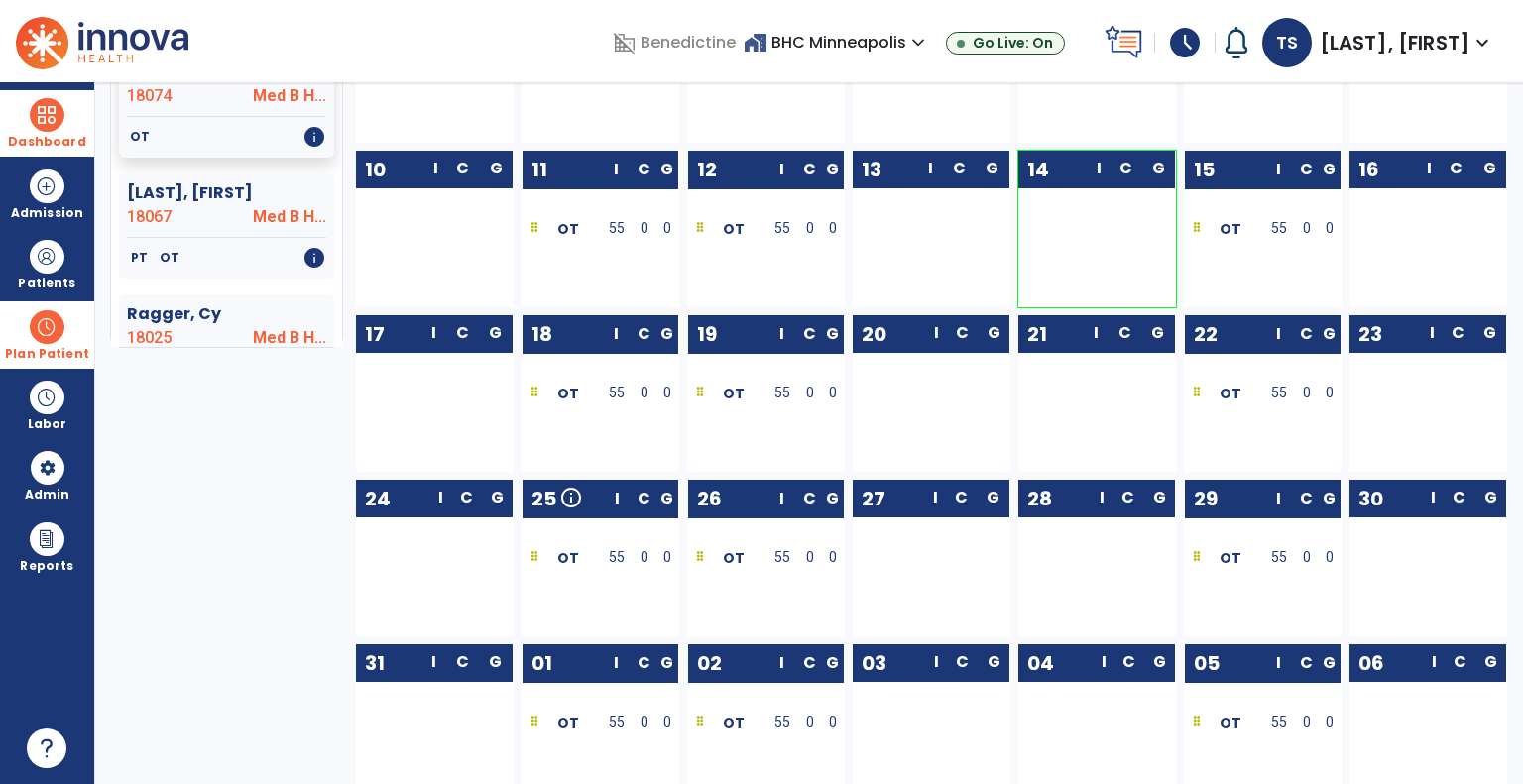 scroll, scrollTop: 444, scrollLeft: 0, axis: vertical 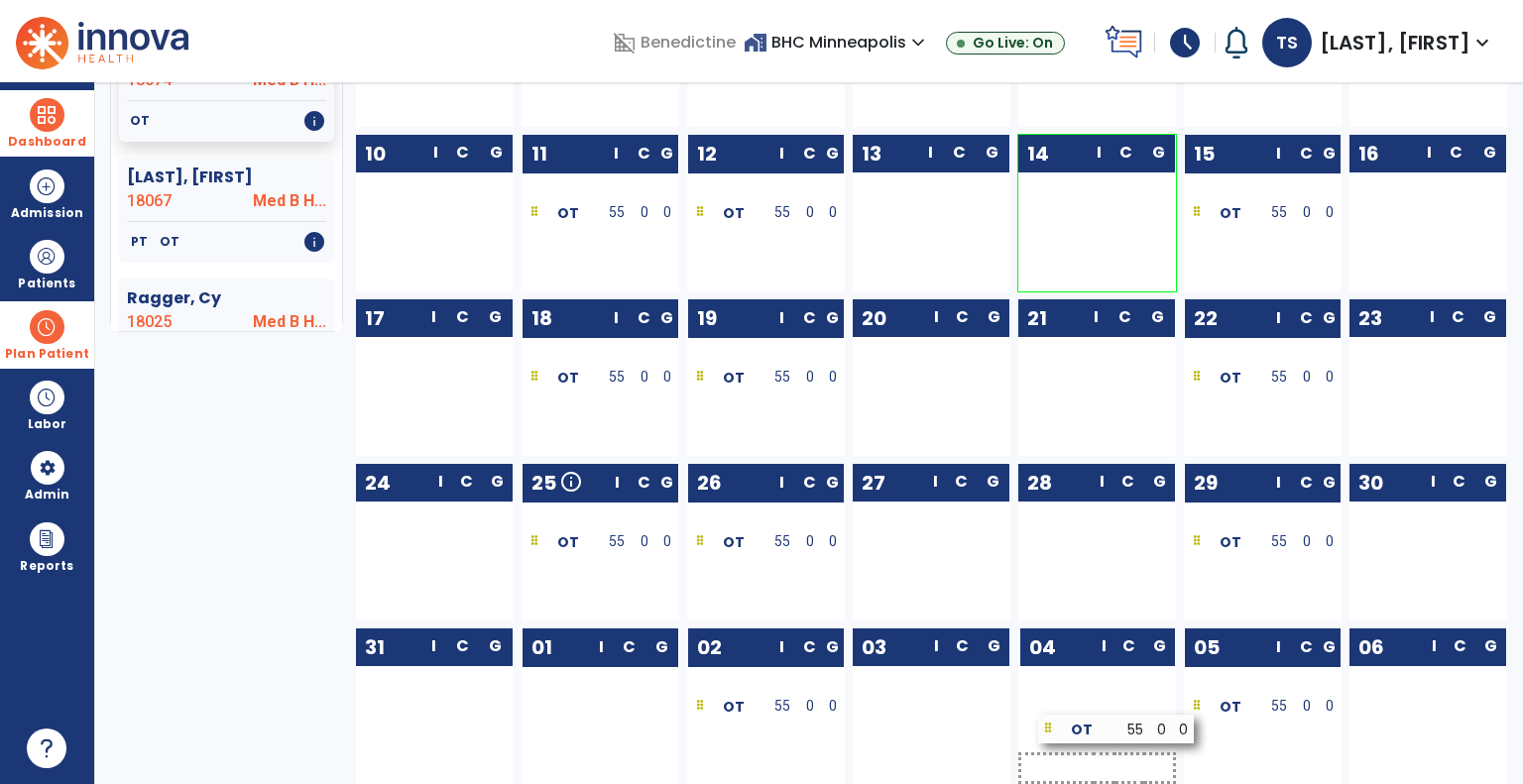 drag, startPoint x: 586, startPoint y: 706, endPoint x: 1103, endPoint y: 728, distance: 517.46787 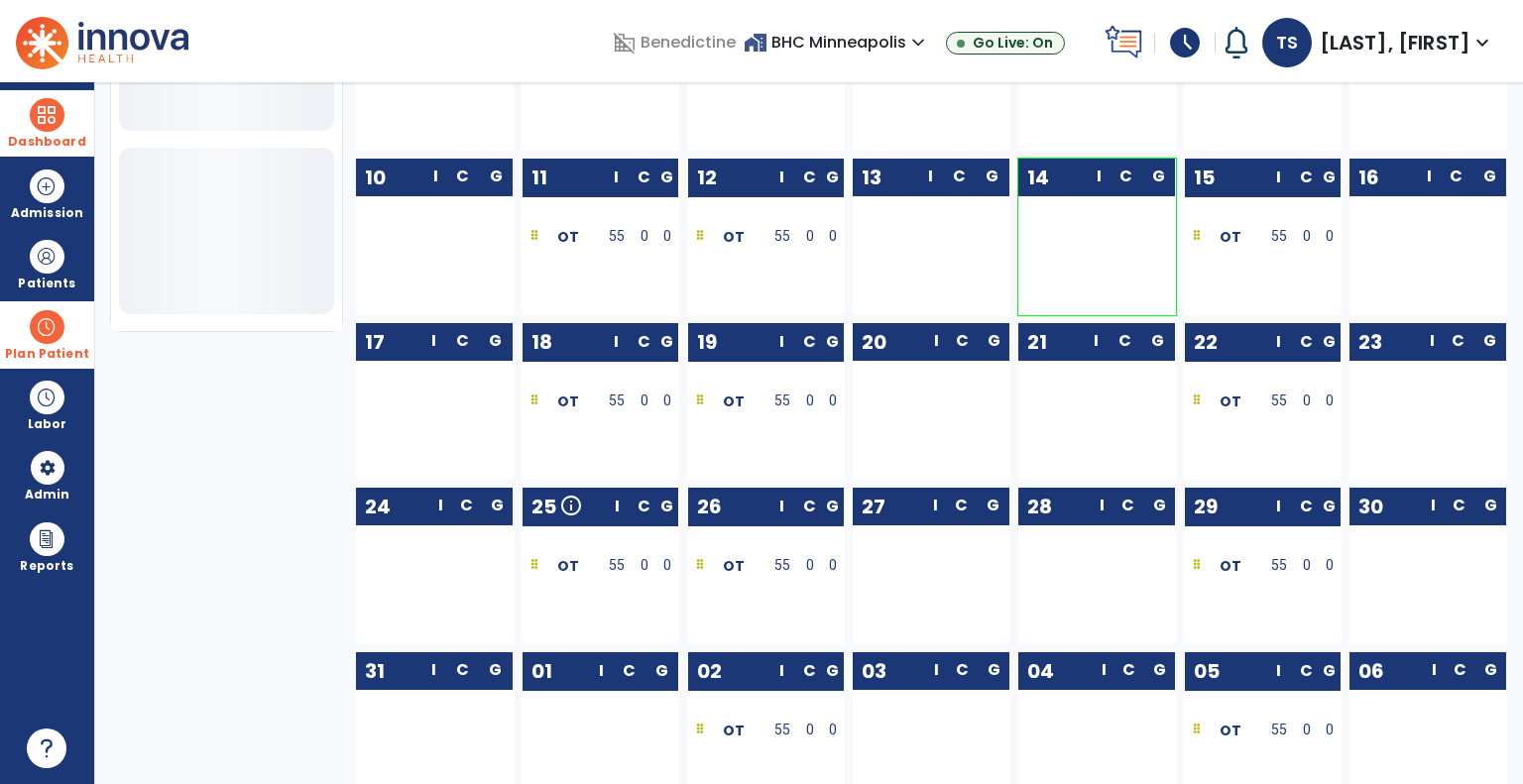 scroll, scrollTop: 650, scrollLeft: 0, axis: vertical 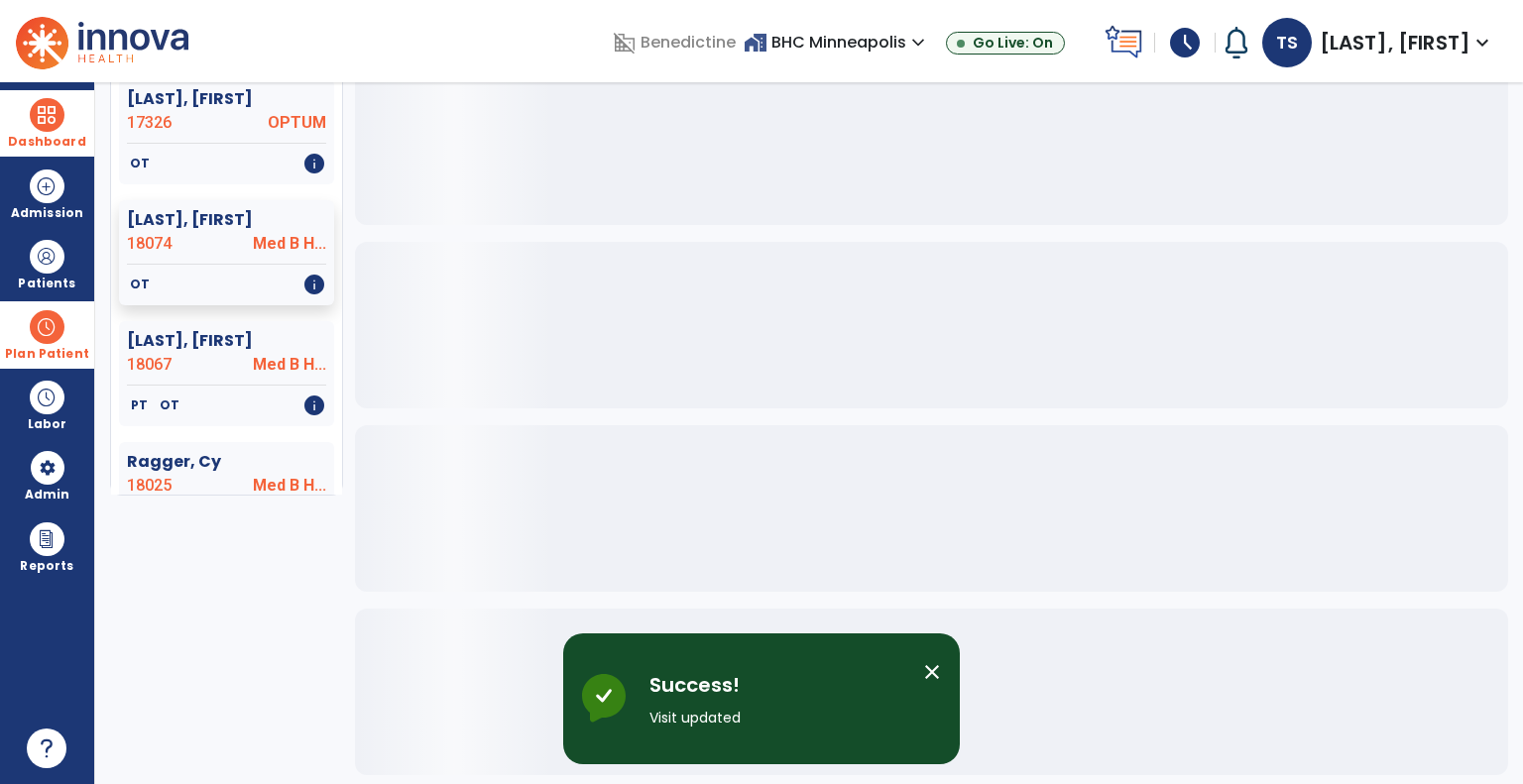 click on "close" at bounding box center [932, 672] 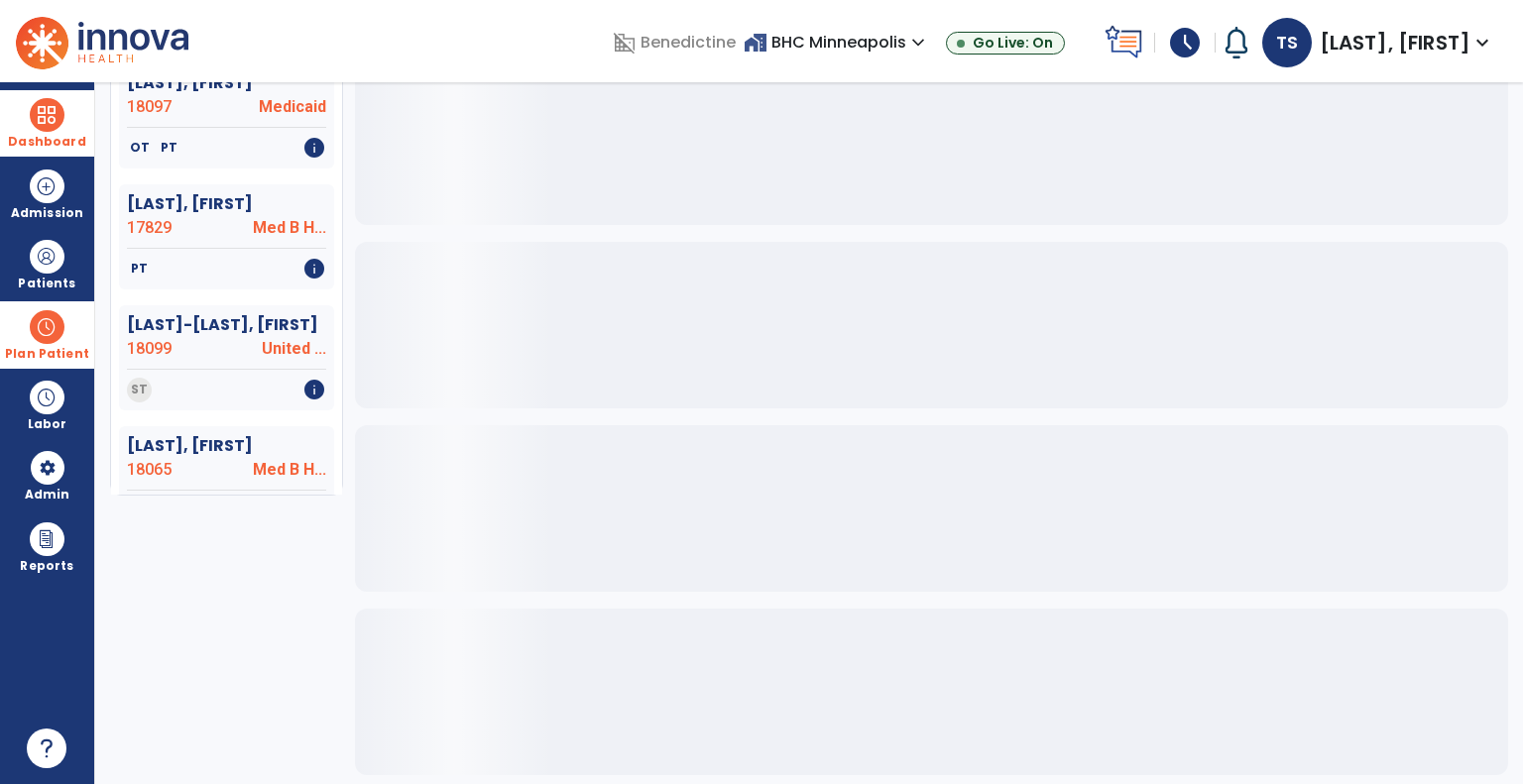 scroll, scrollTop: 0, scrollLeft: 0, axis: both 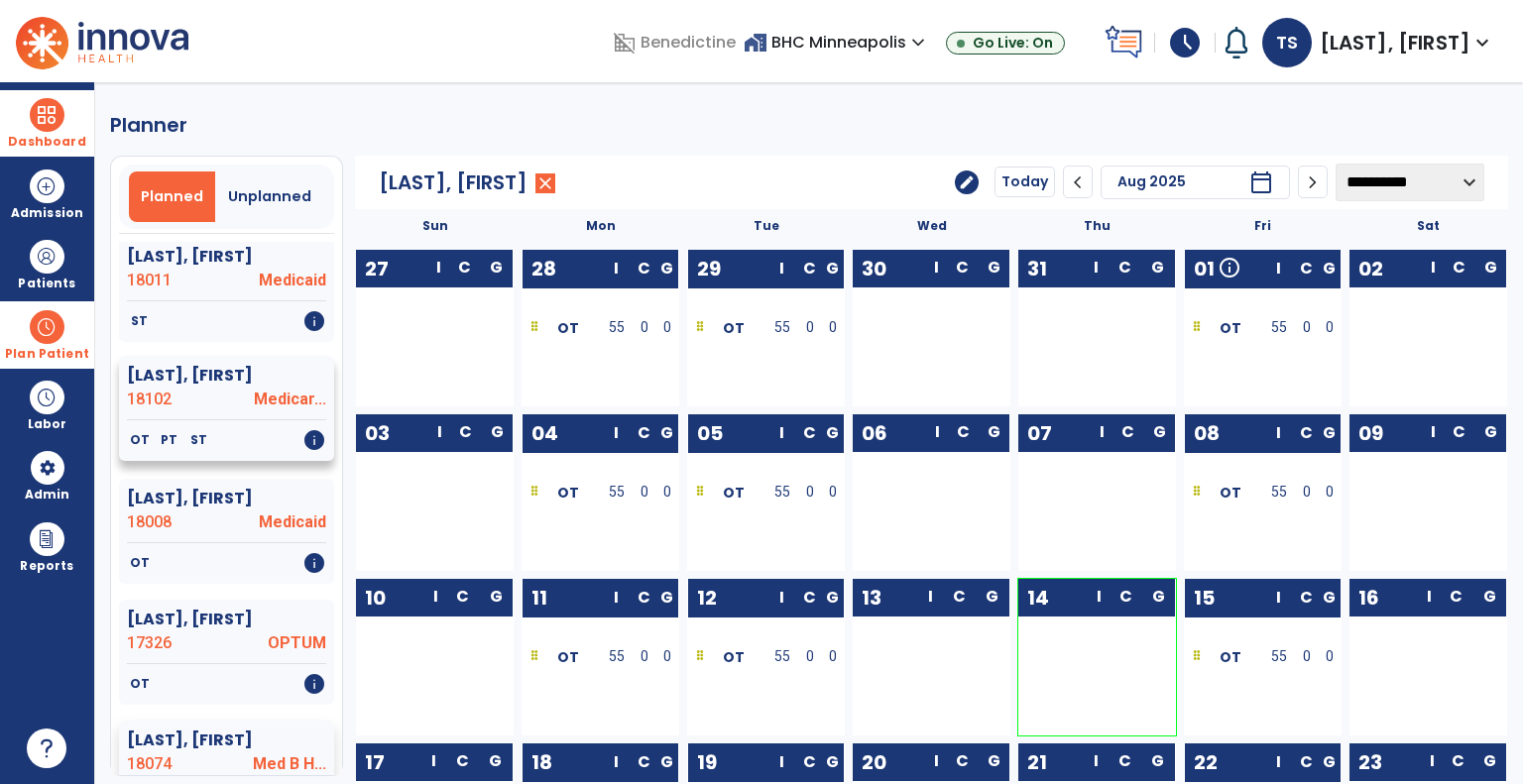 click on "18102" 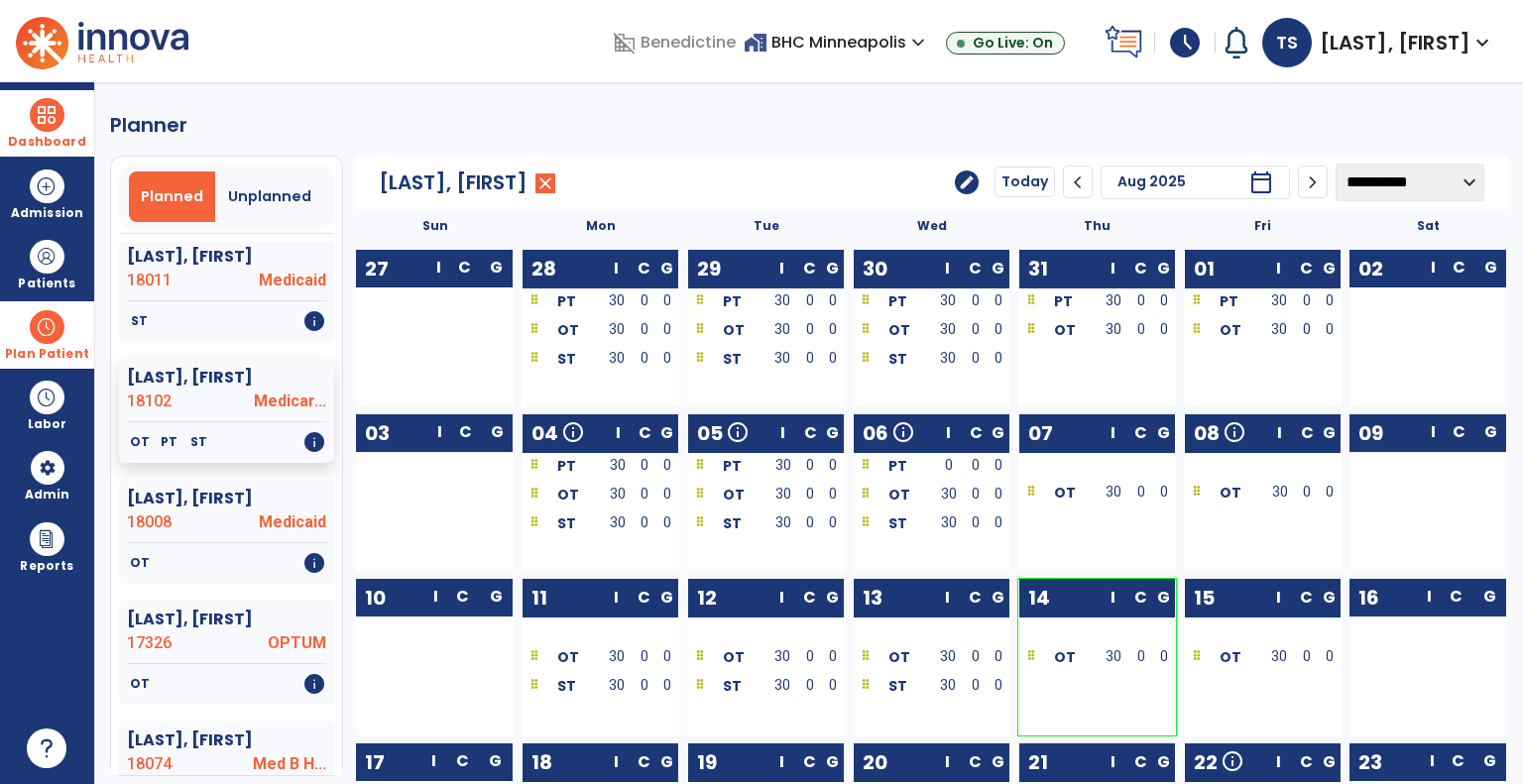 scroll, scrollTop: 444, scrollLeft: 0, axis: vertical 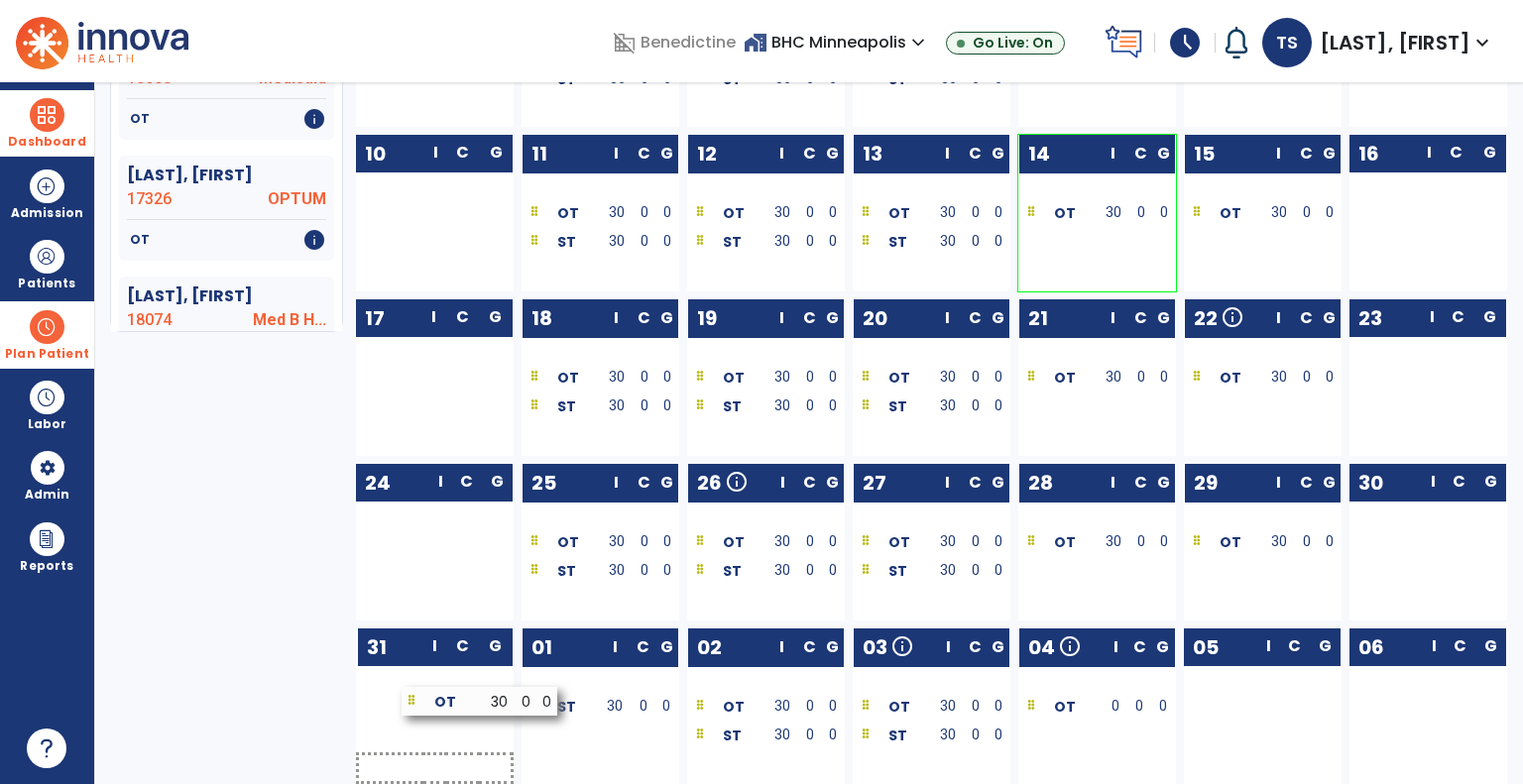 drag, startPoint x: 560, startPoint y: 712, endPoint x: 440, endPoint y: 707, distance: 120.104121 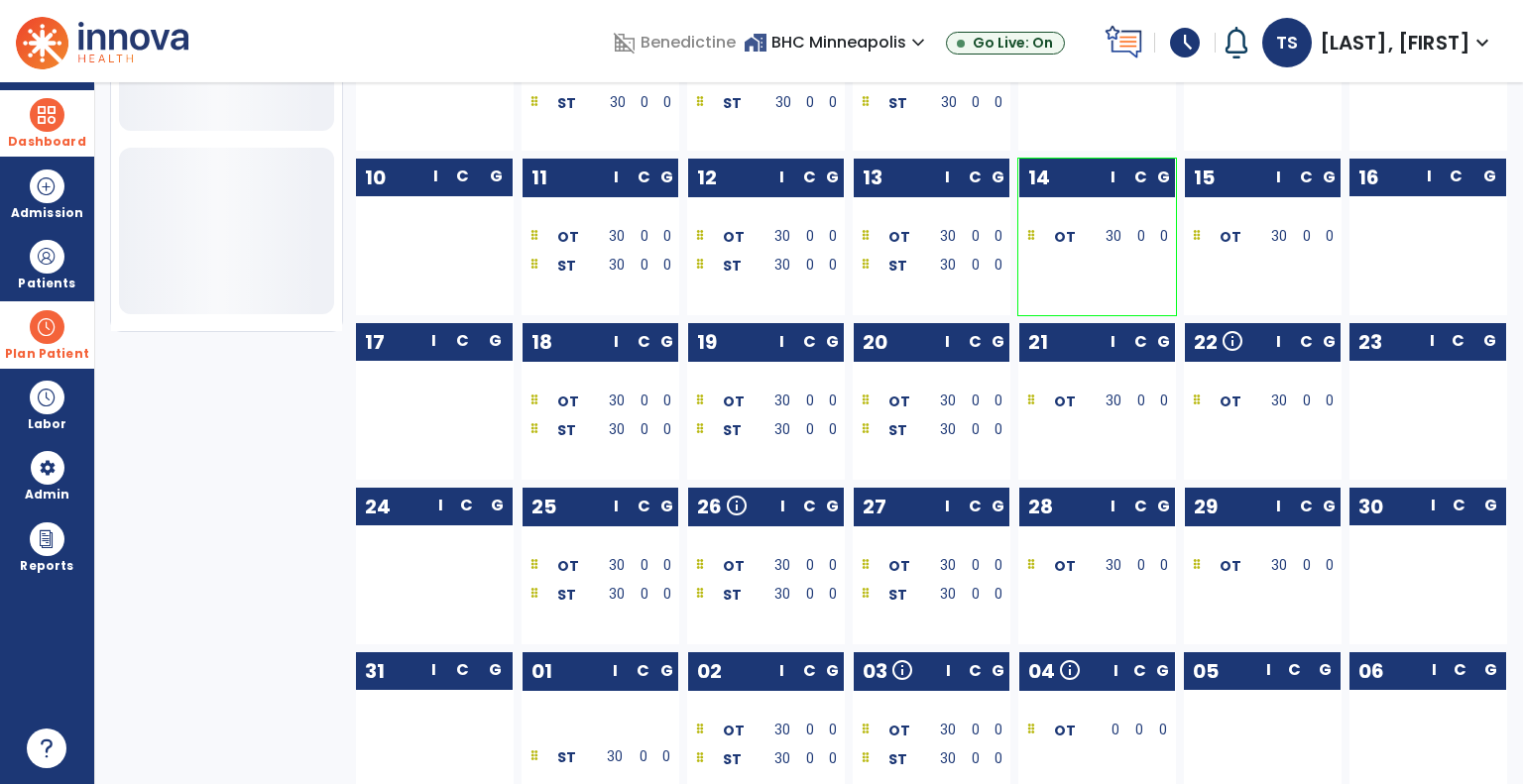 scroll, scrollTop: 650, scrollLeft: 0, axis: vertical 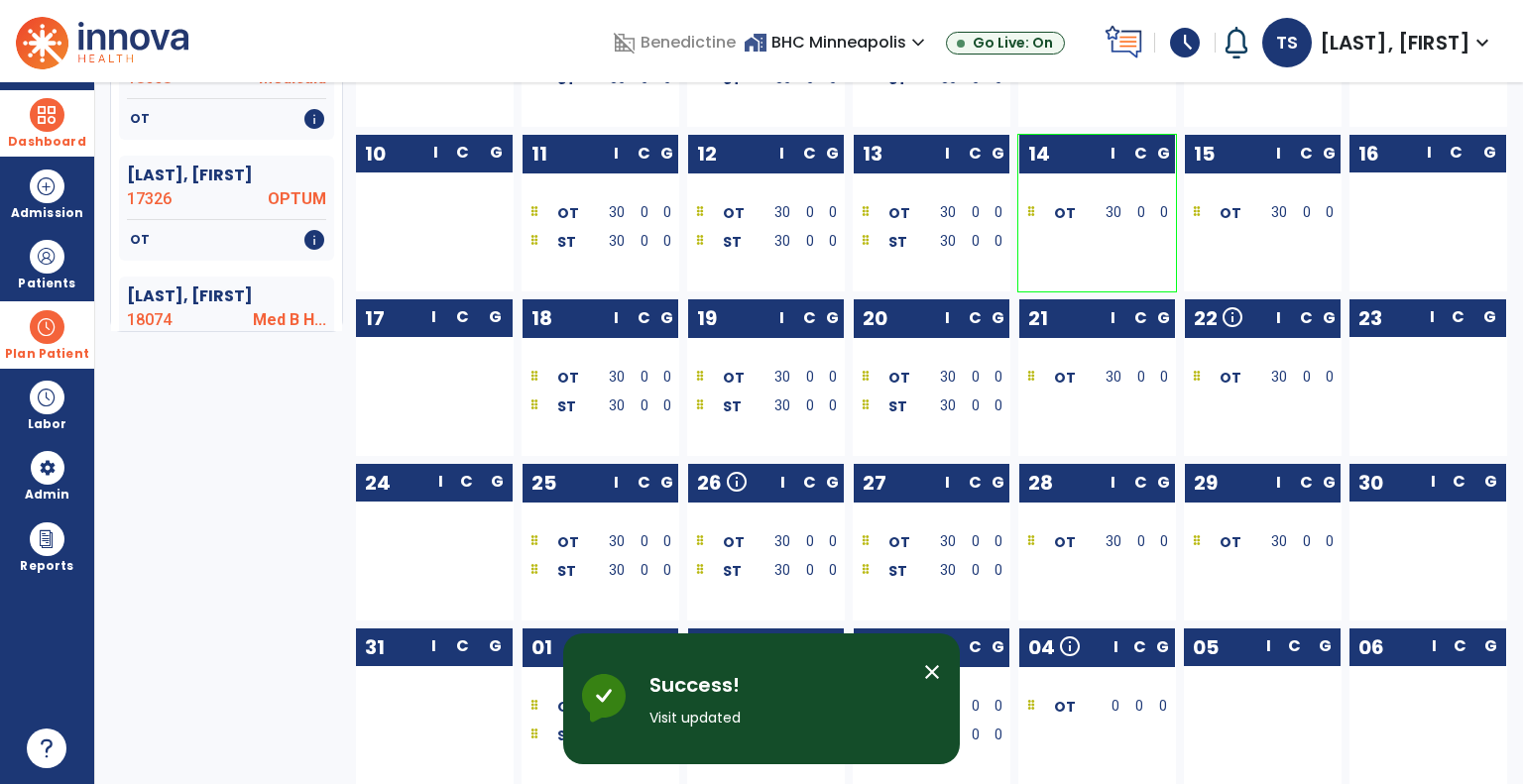 click on "close" at bounding box center (932, 672) 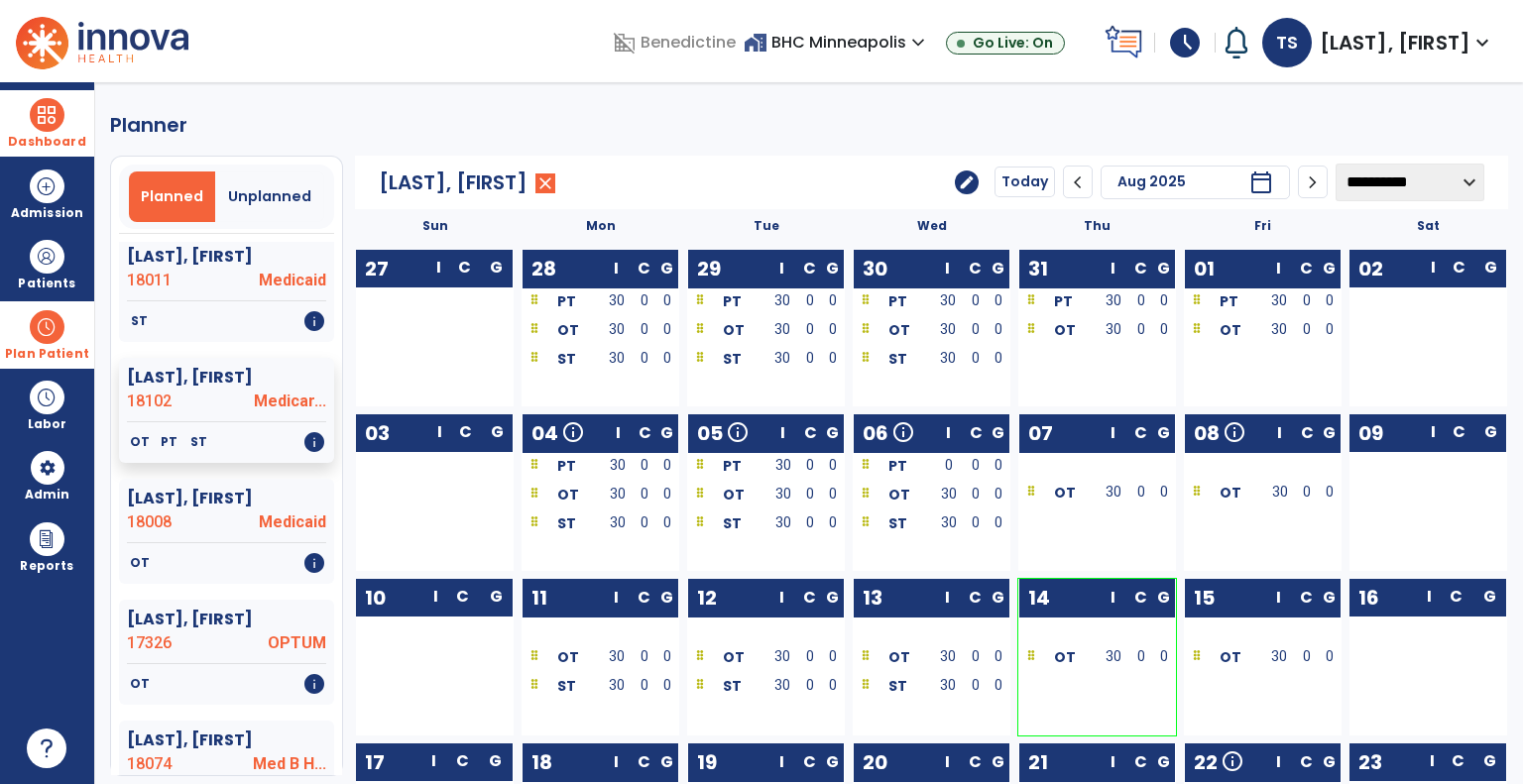 scroll, scrollTop: 444, scrollLeft: 0, axis: vertical 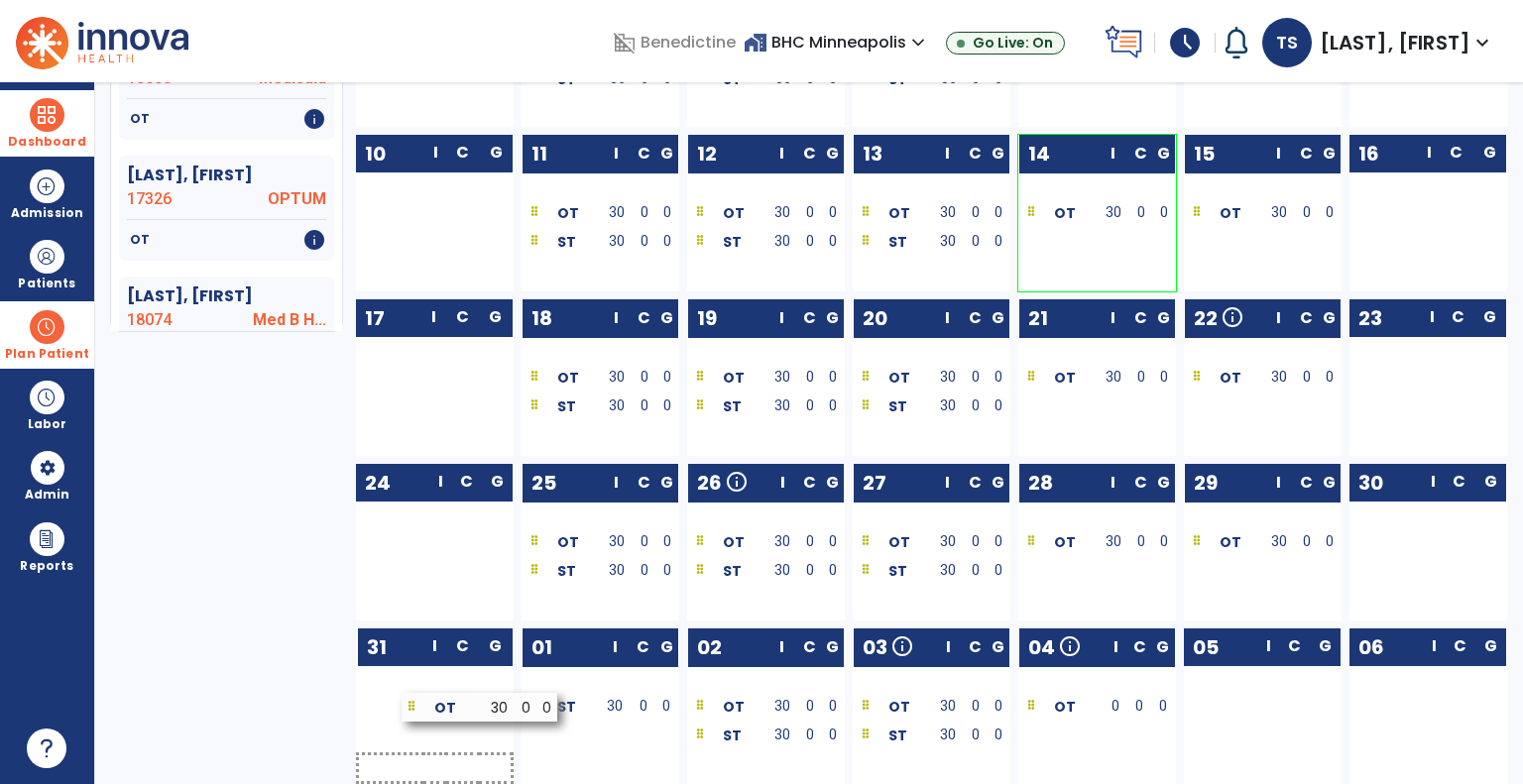 drag, startPoint x: 560, startPoint y: 711, endPoint x: 427, endPoint y: 708, distance: 133.03383 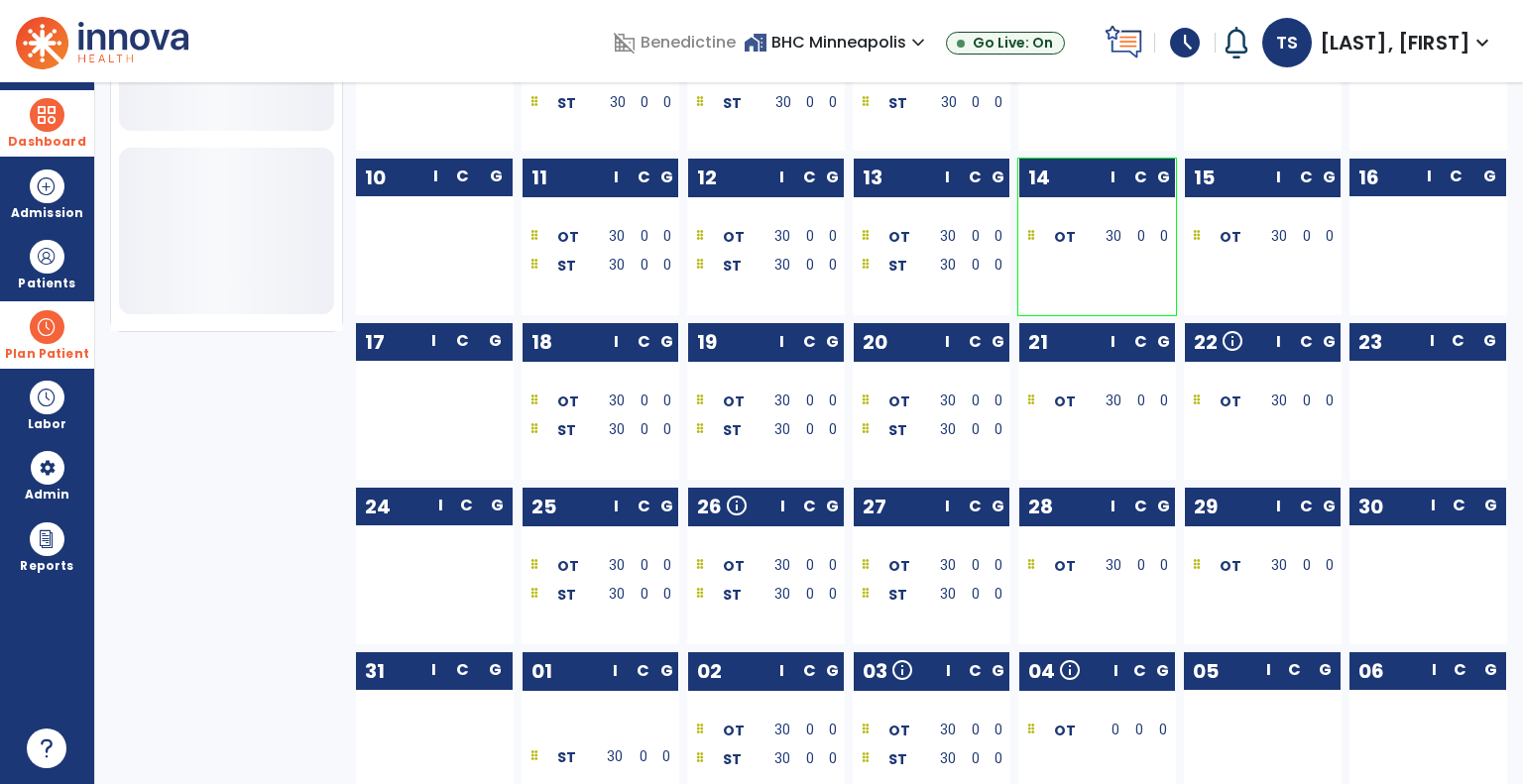 scroll, scrollTop: 650, scrollLeft: 0, axis: vertical 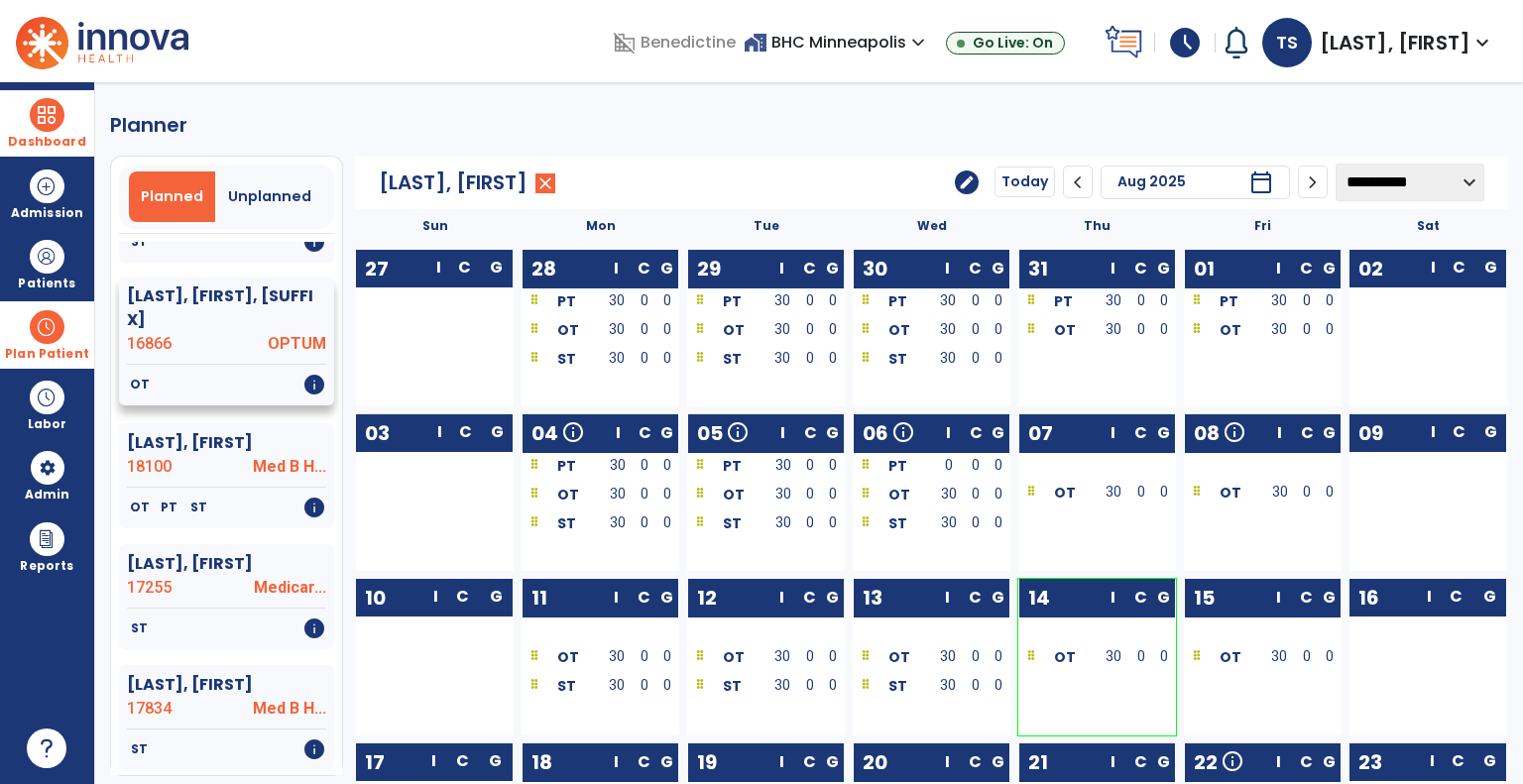 click on "16866" 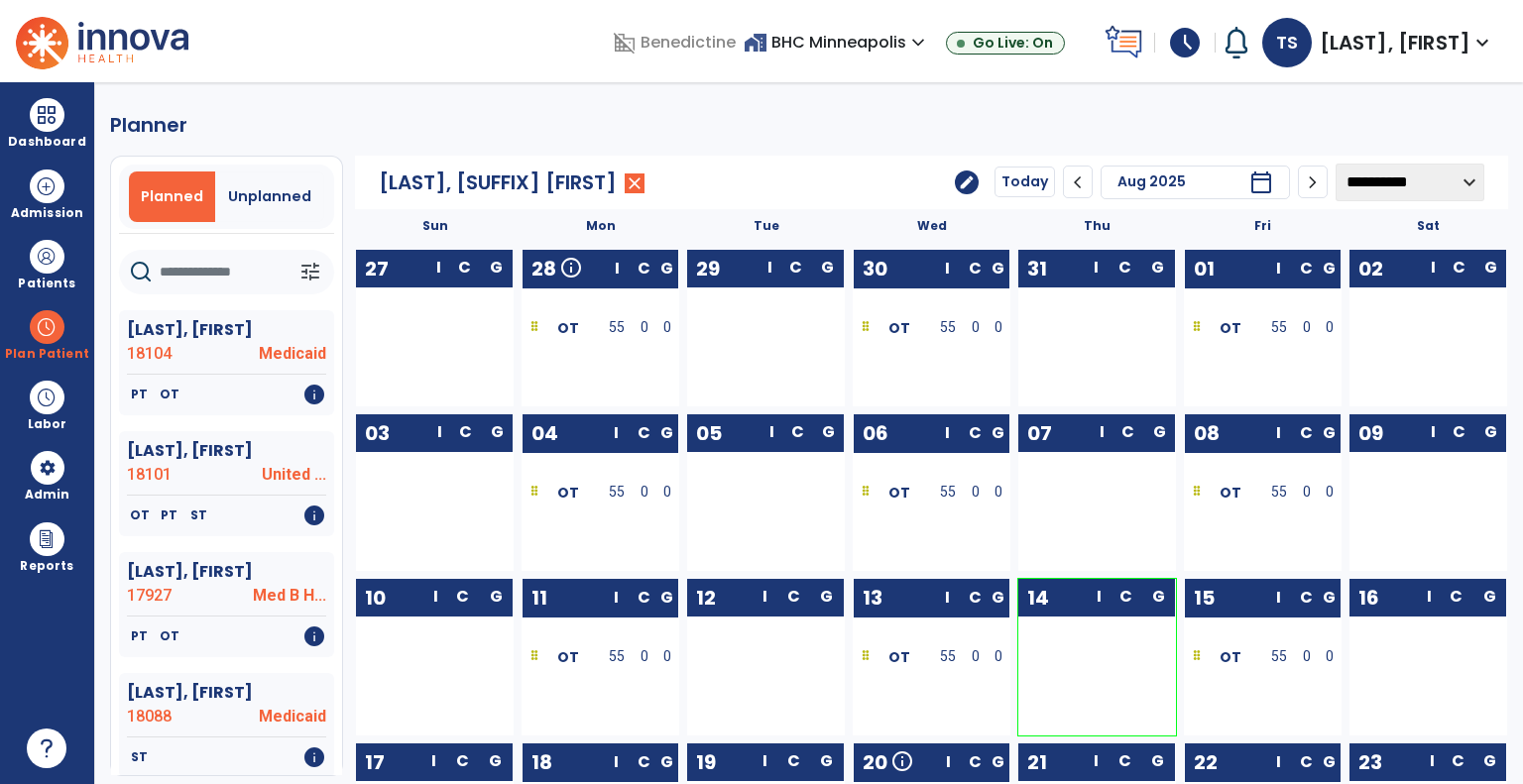 scroll, scrollTop: 0, scrollLeft: 0, axis: both 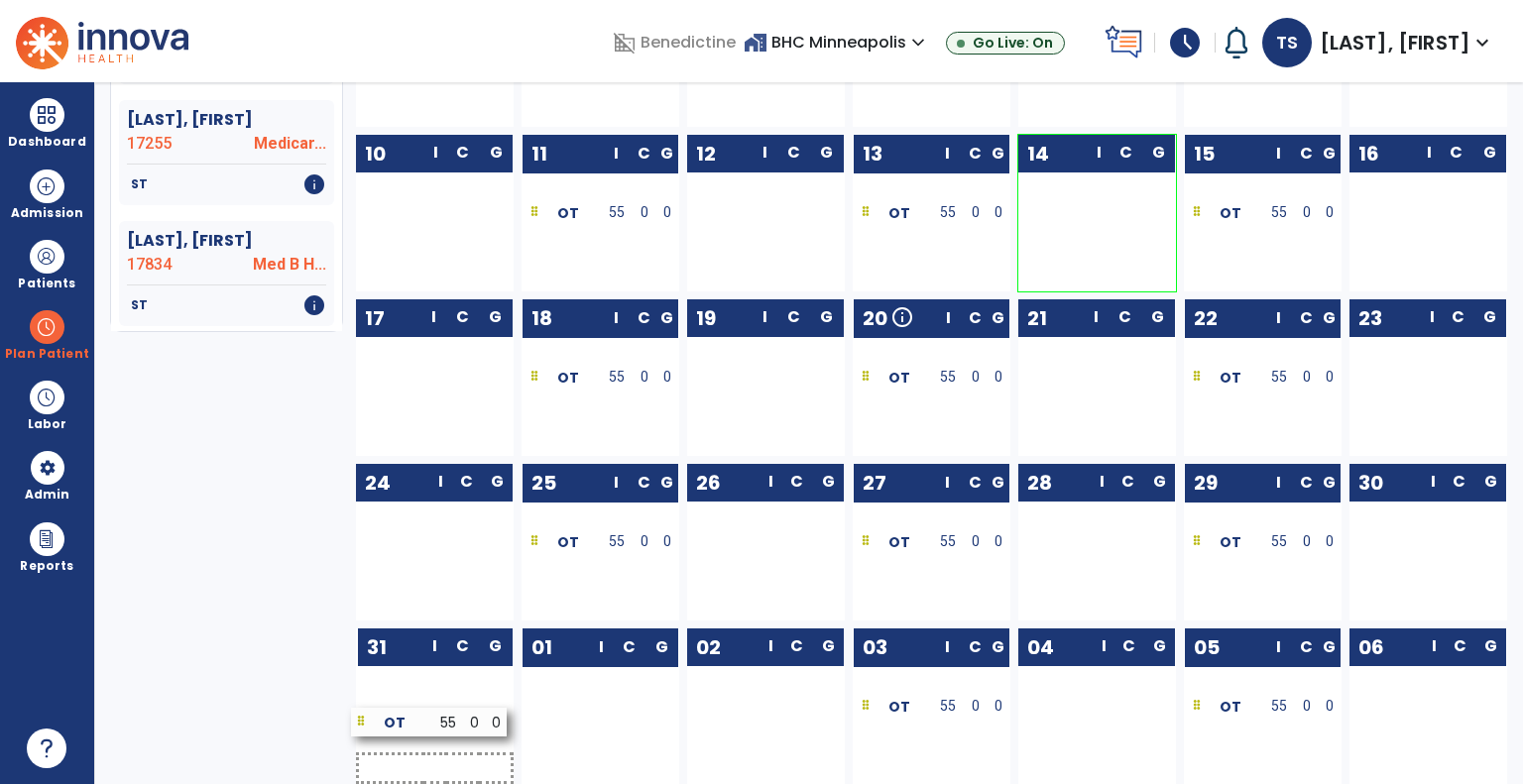 drag, startPoint x: 587, startPoint y: 713, endPoint x: 416, endPoint y: 728, distance: 171.65663 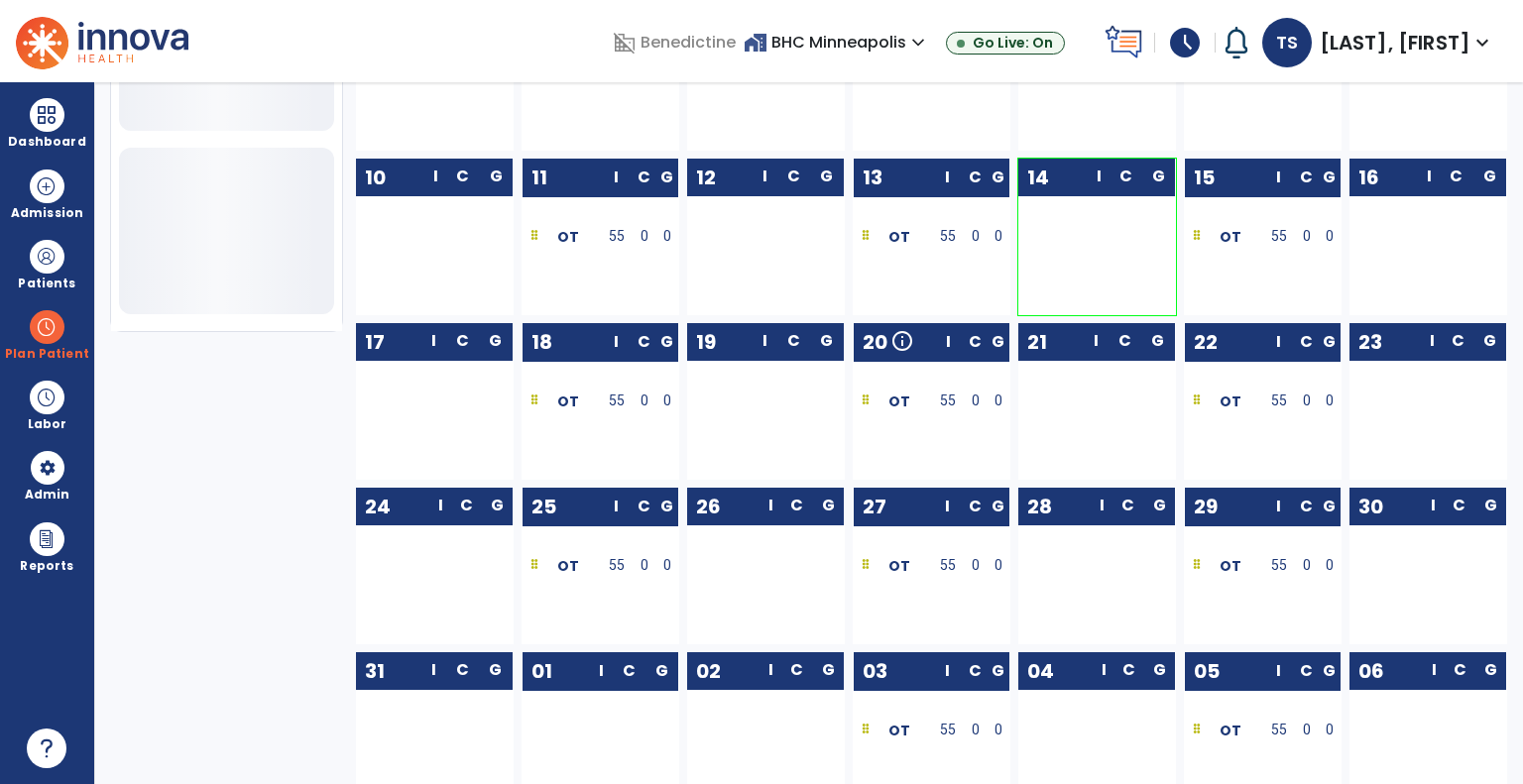 scroll, scrollTop: 650, scrollLeft: 0, axis: vertical 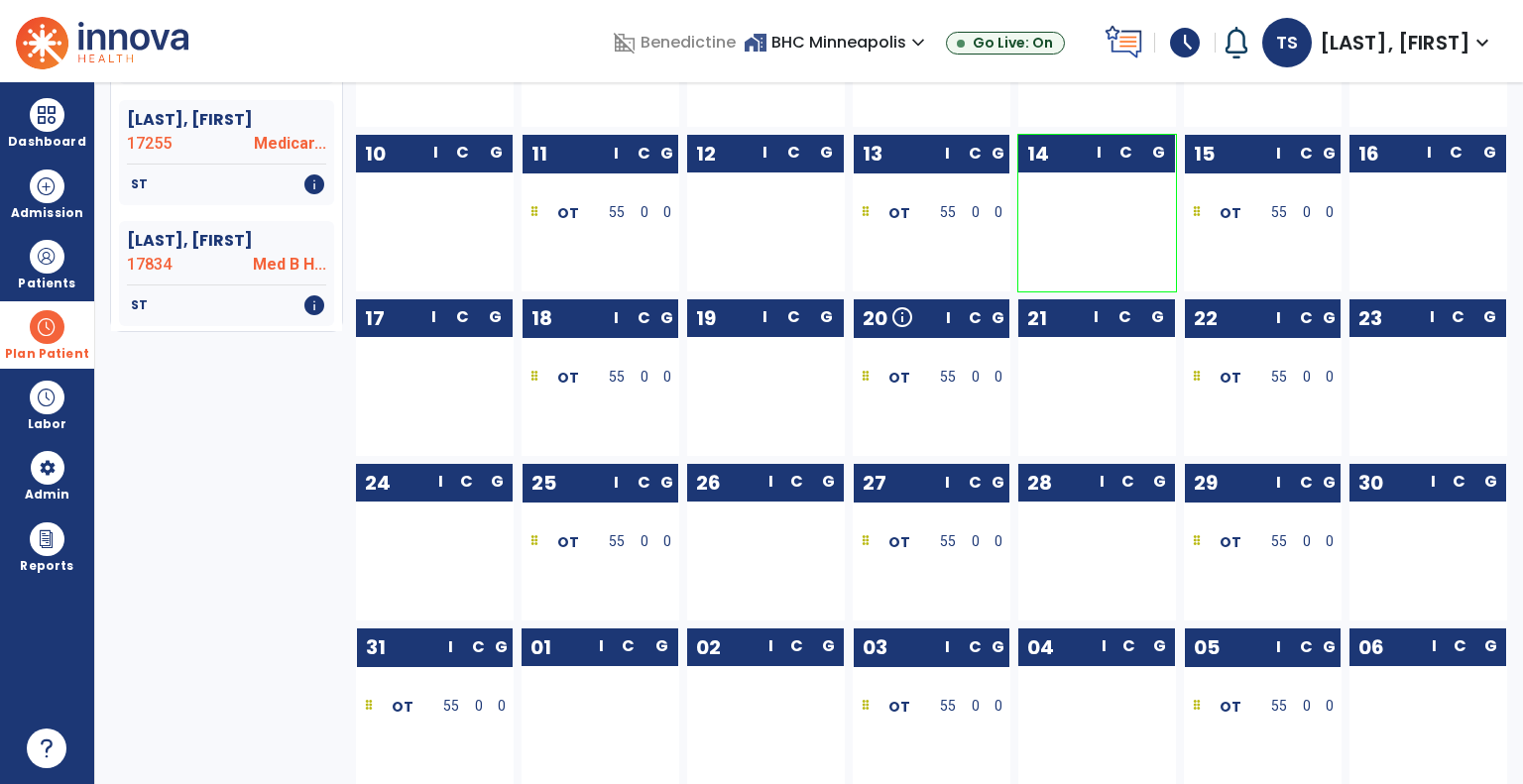 click at bounding box center [47, 327] 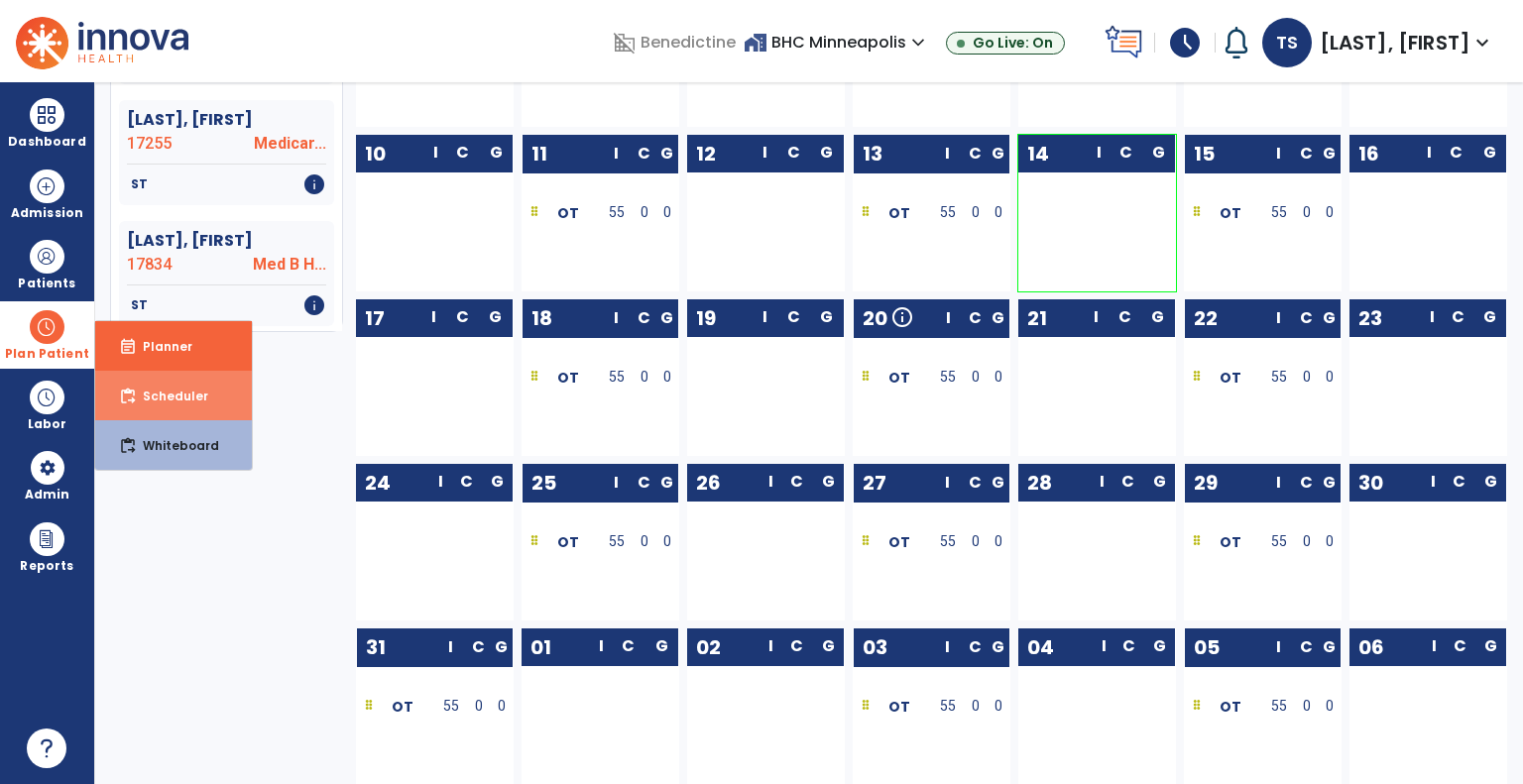 click on "Scheduler" at bounding box center (168, 395) 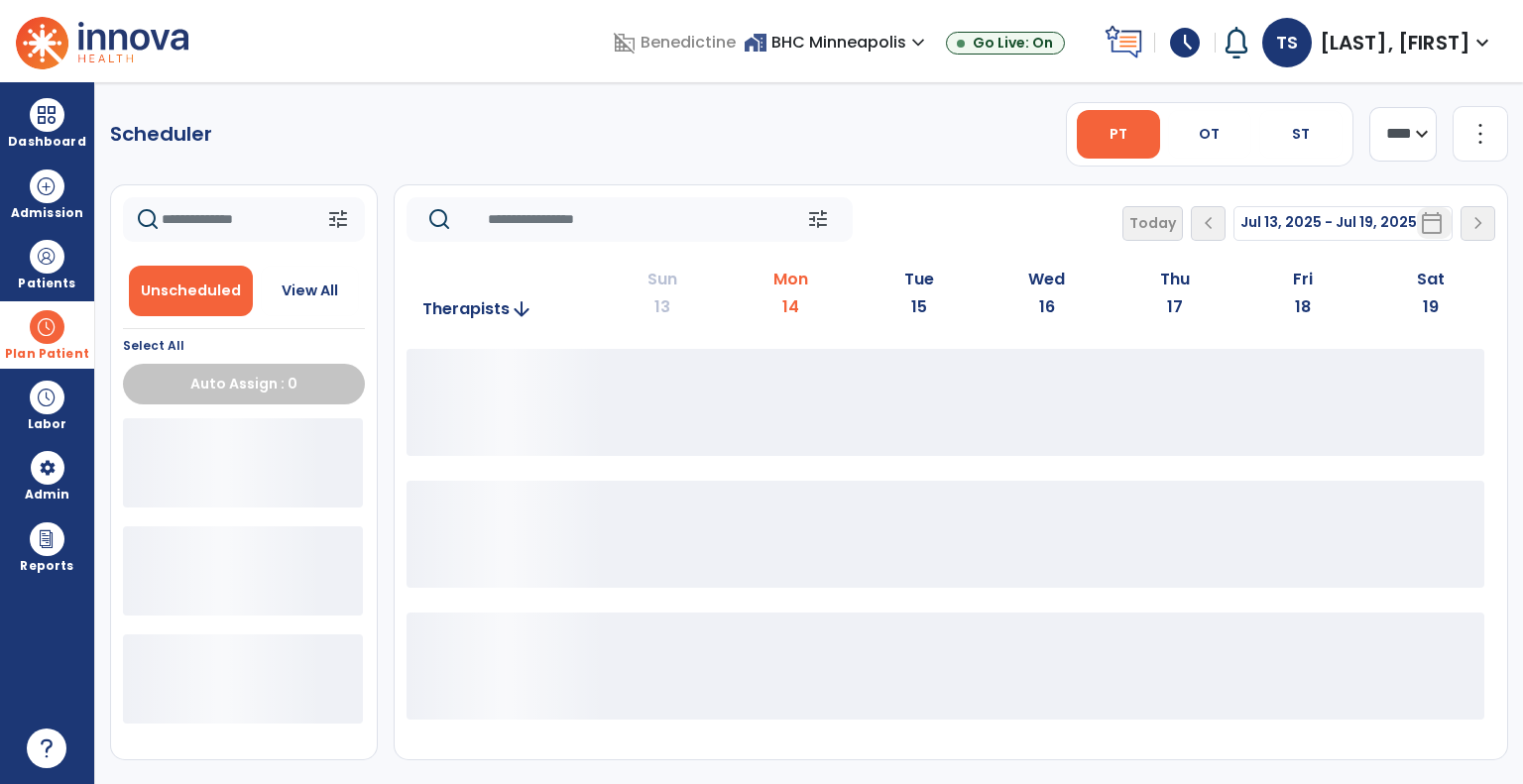 scroll, scrollTop: 0, scrollLeft: 0, axis: both 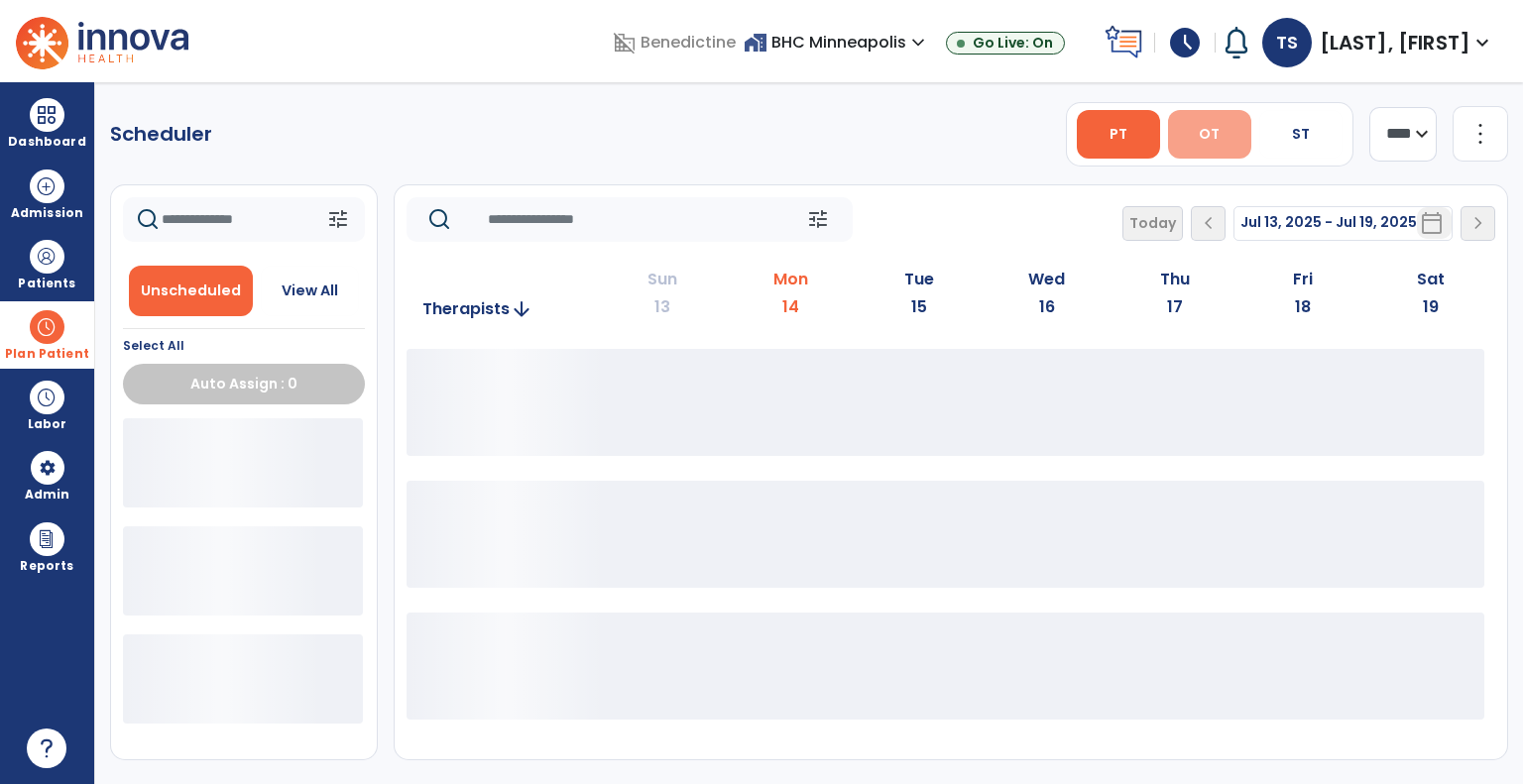 click on "OT" at bounding box center [1209, 134] 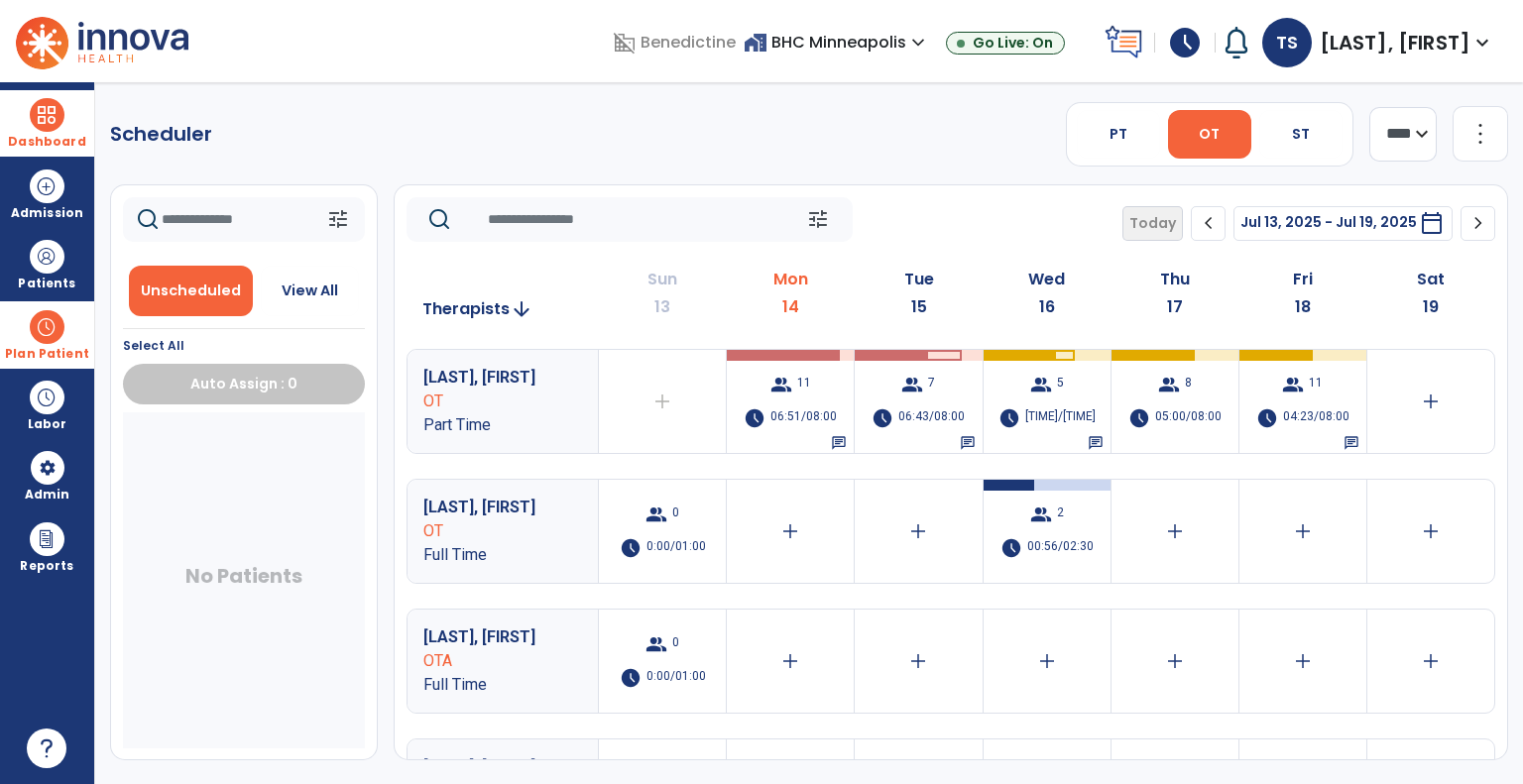 click at bounding box center (47, 115) 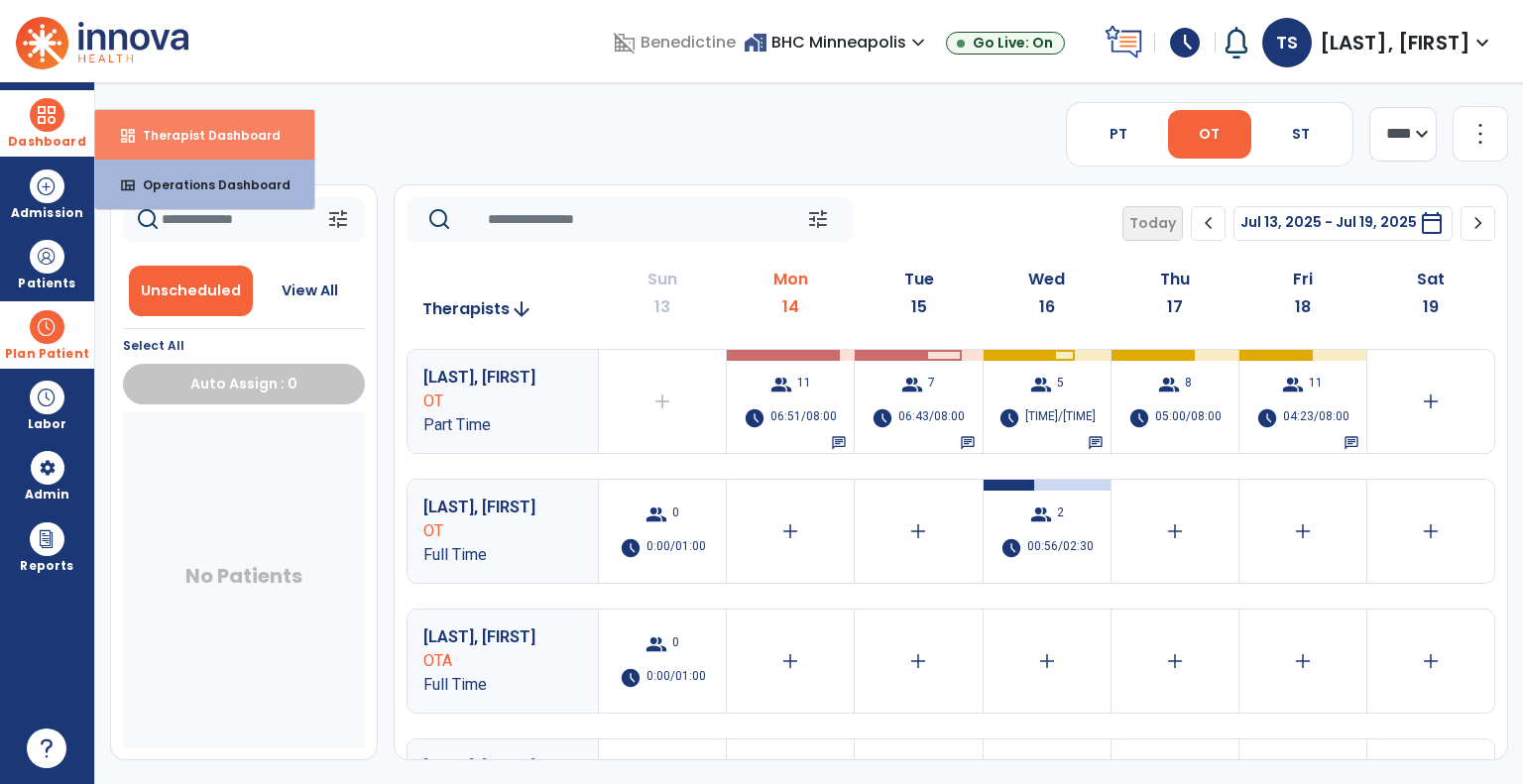 click on "dashboard  Therapist Dashboard" at bounding box center (204, 135) 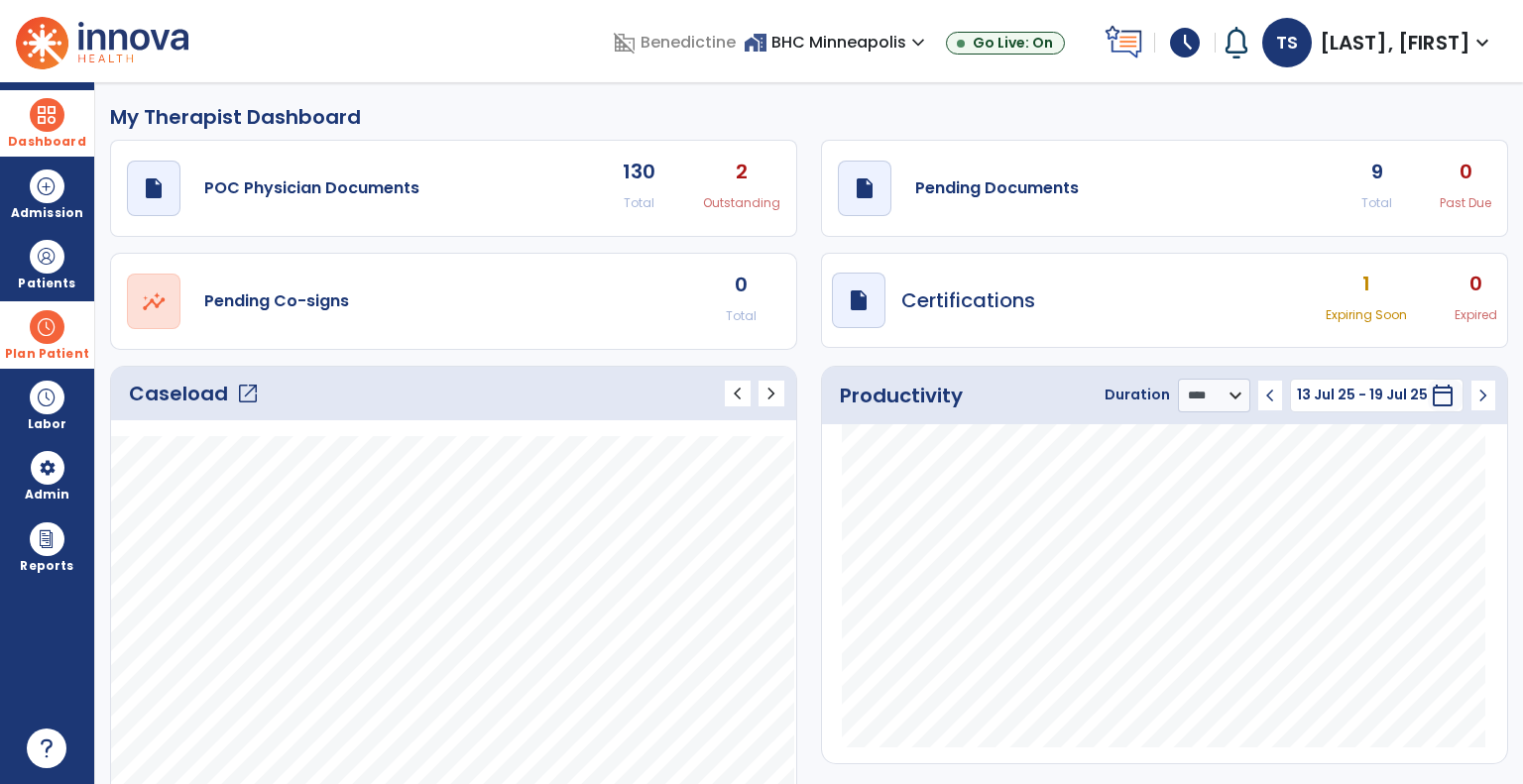 click on "open_in_new" 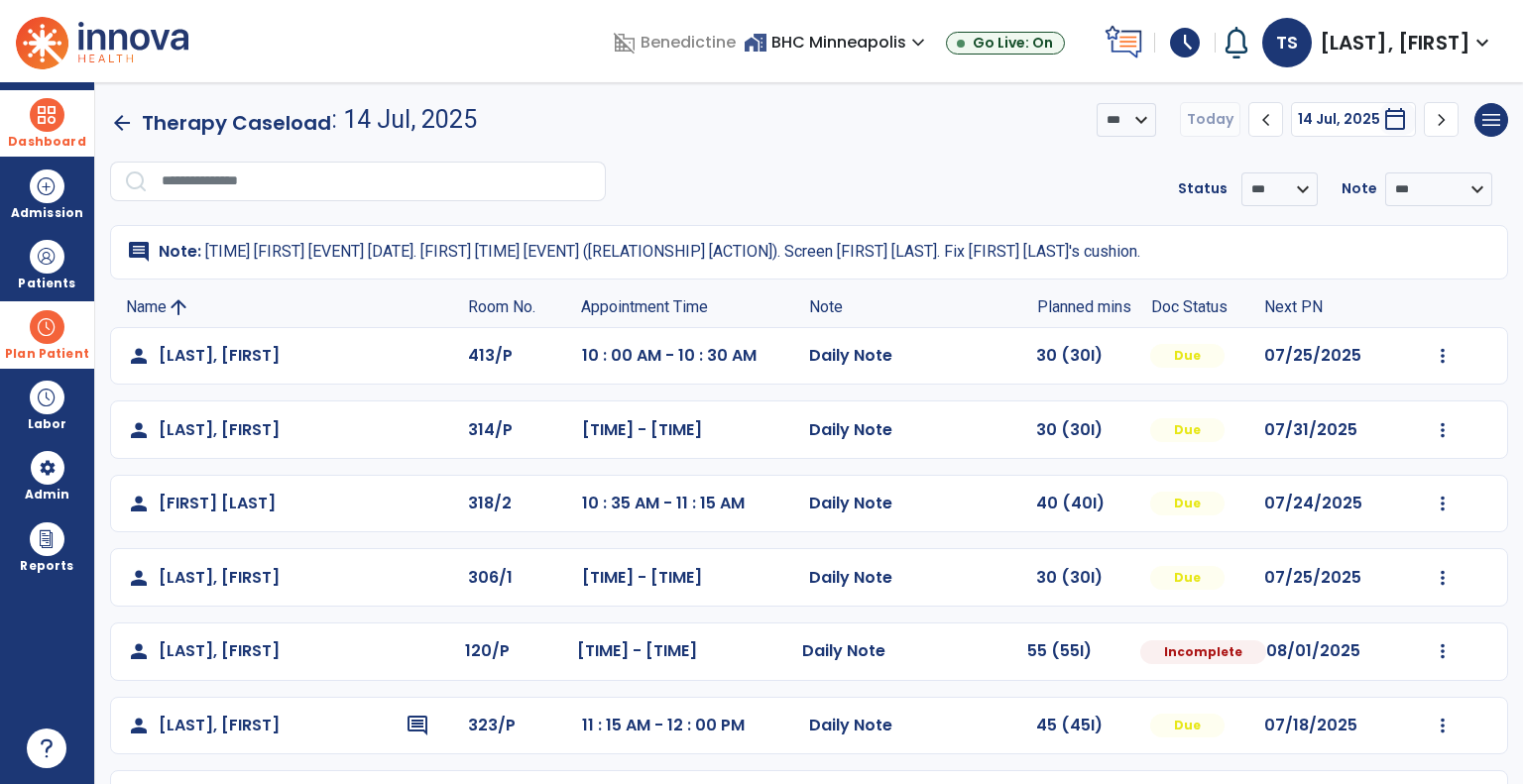 click on "Appointment Time" 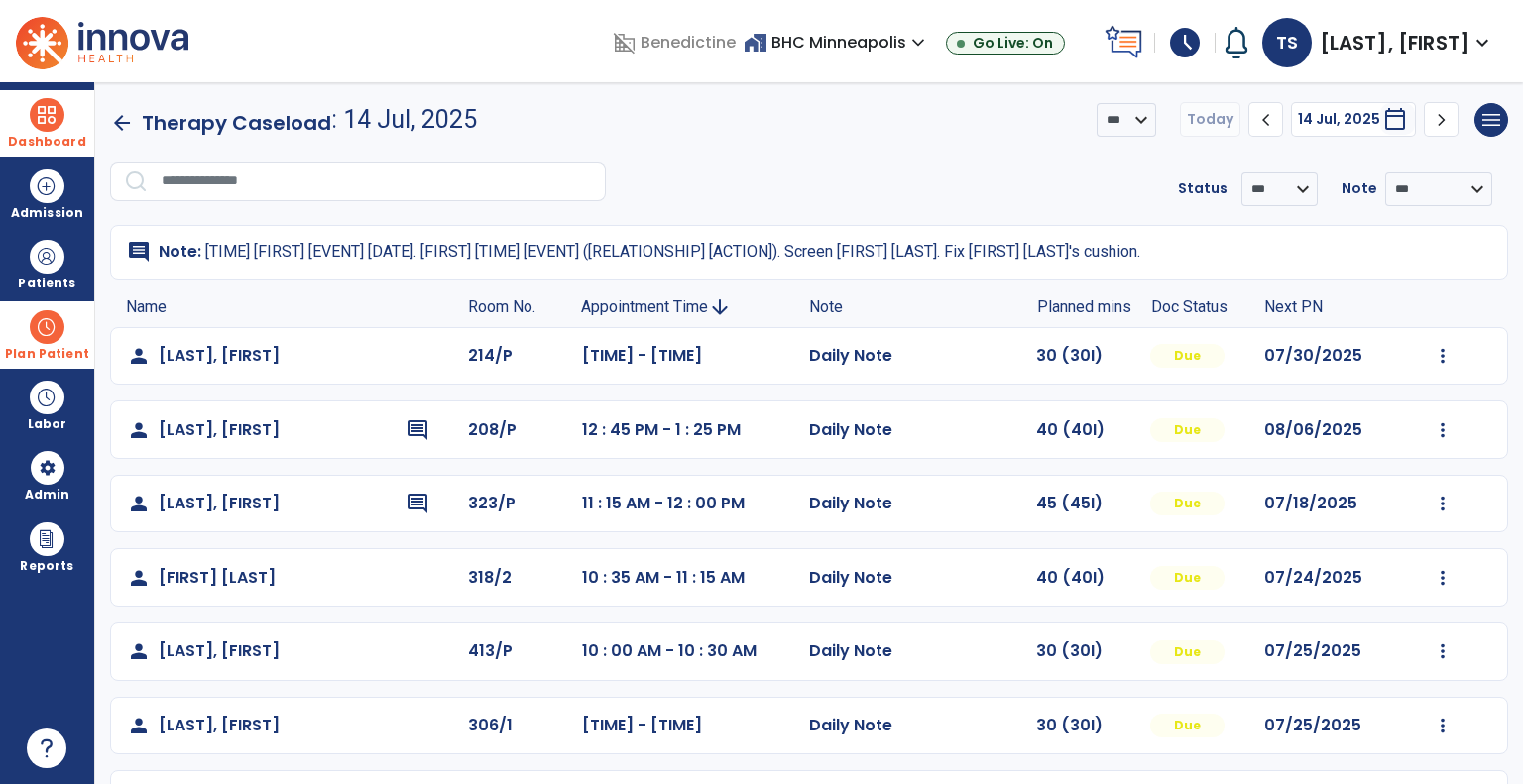 click on "Appointment Time" 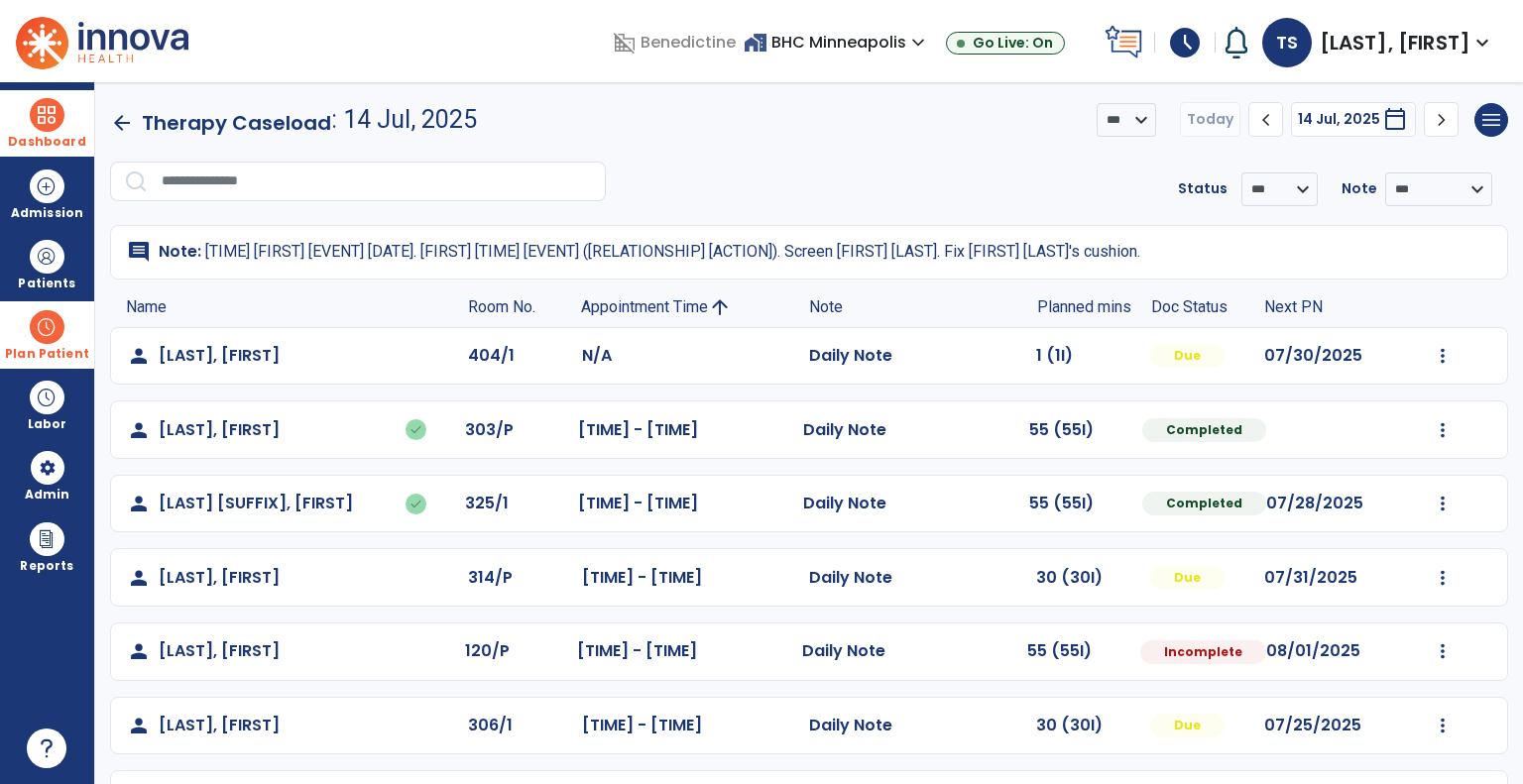 click at bounding box center (47, 327) 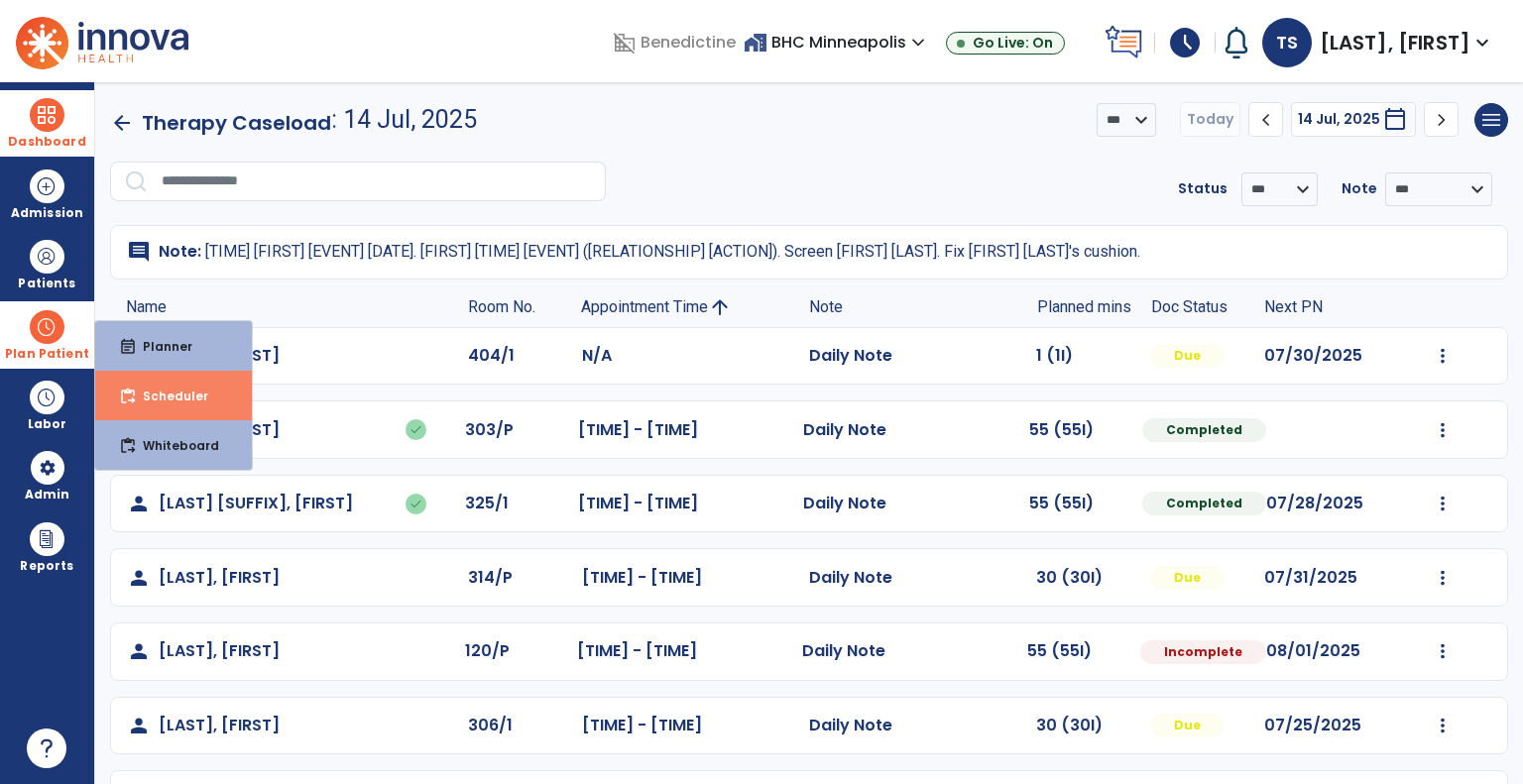 click on "Scheduler" at bounding box center [168, 395] 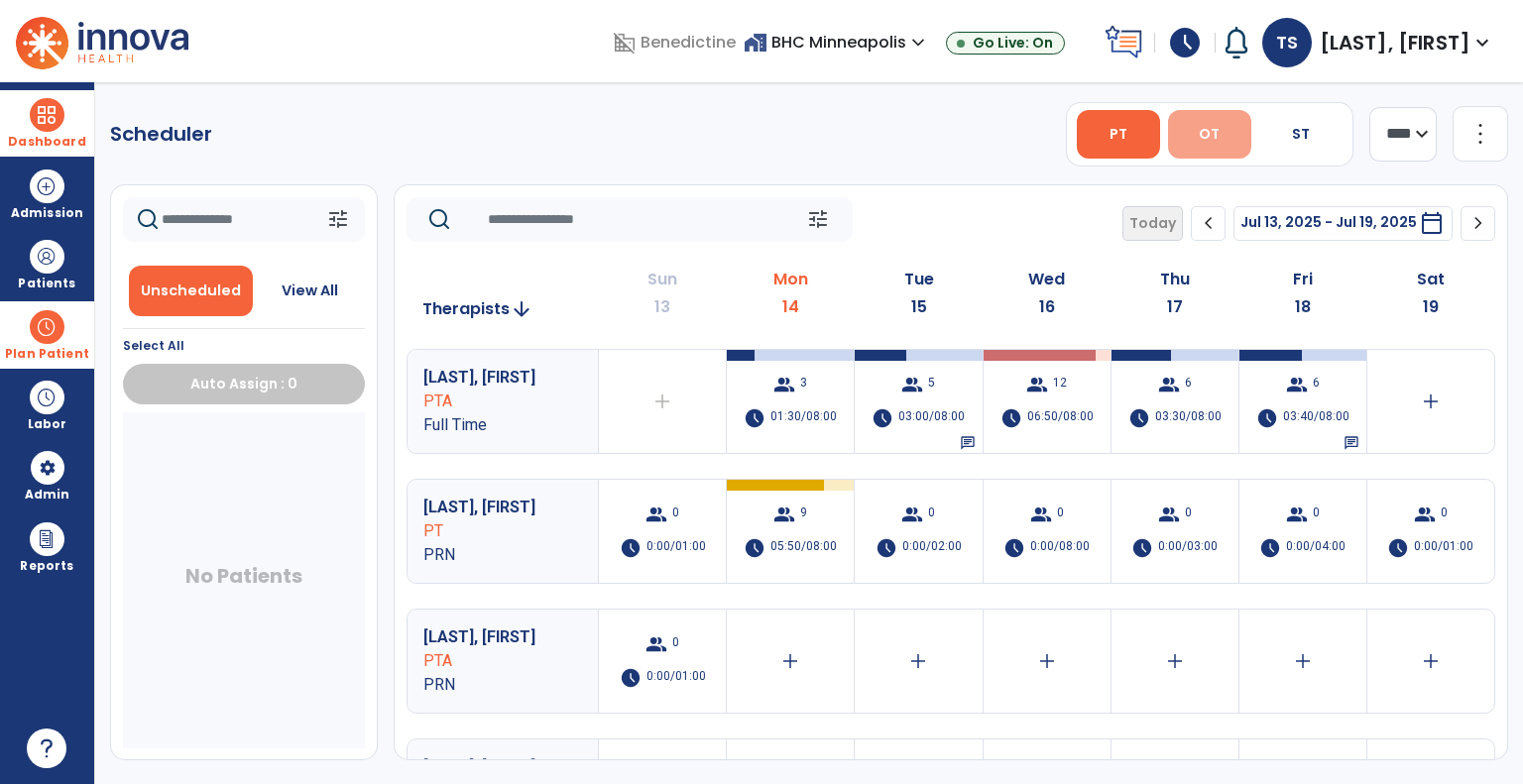 click on "OT" at bounding box center (1210, 134) 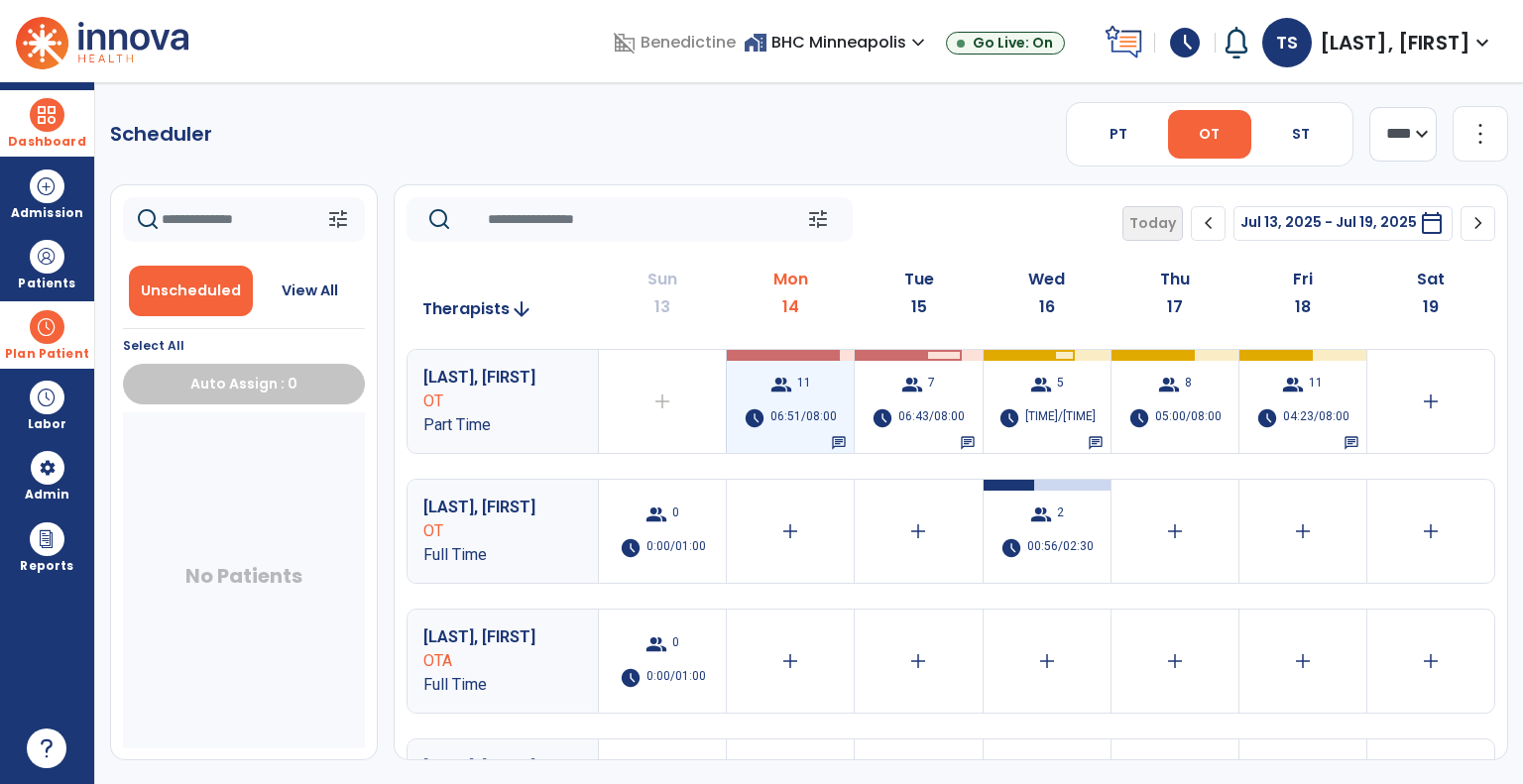 click on "11" at bounding box center [804, 385] 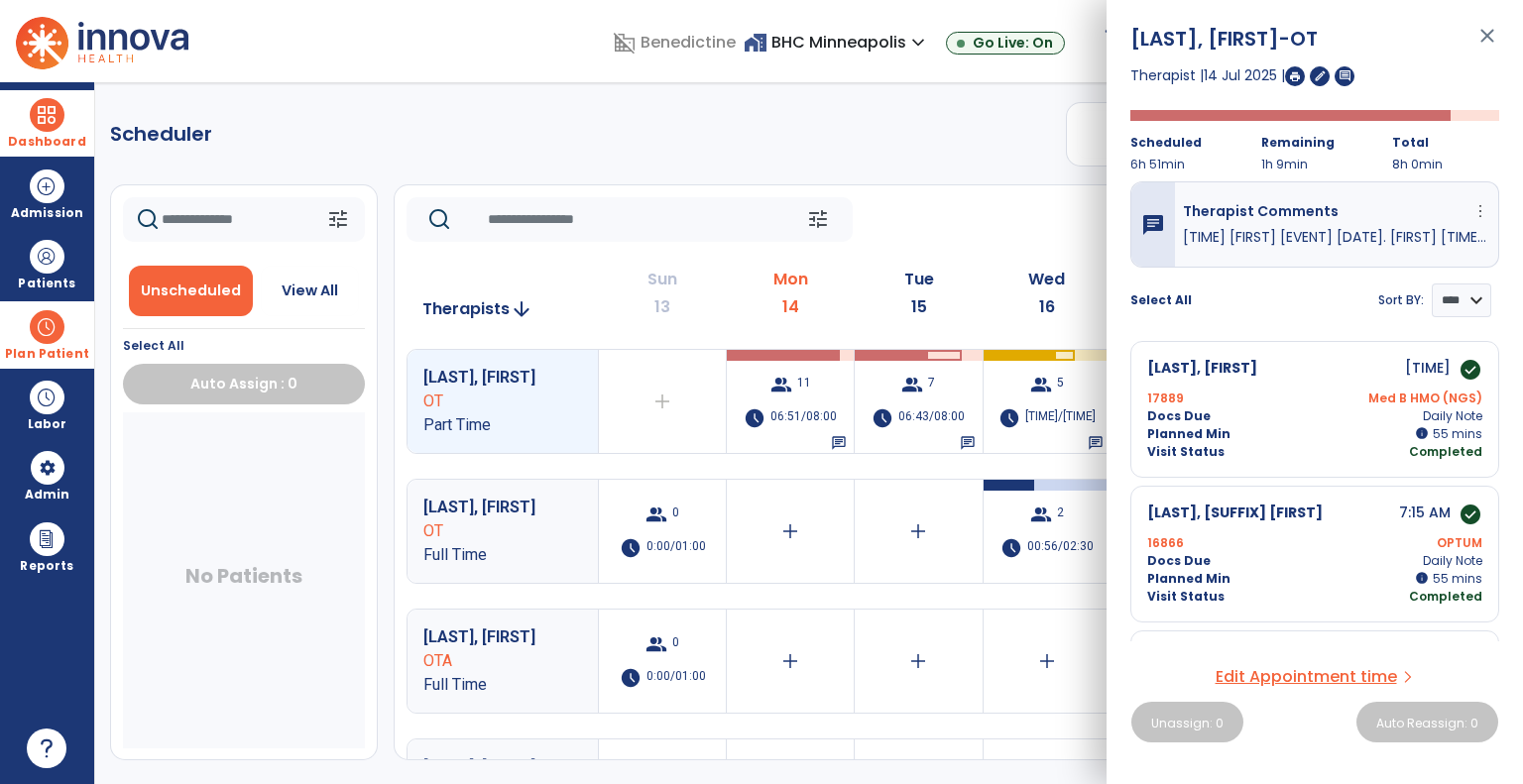 click on "Edit Appointment time" at bounding box center [1306, 677] 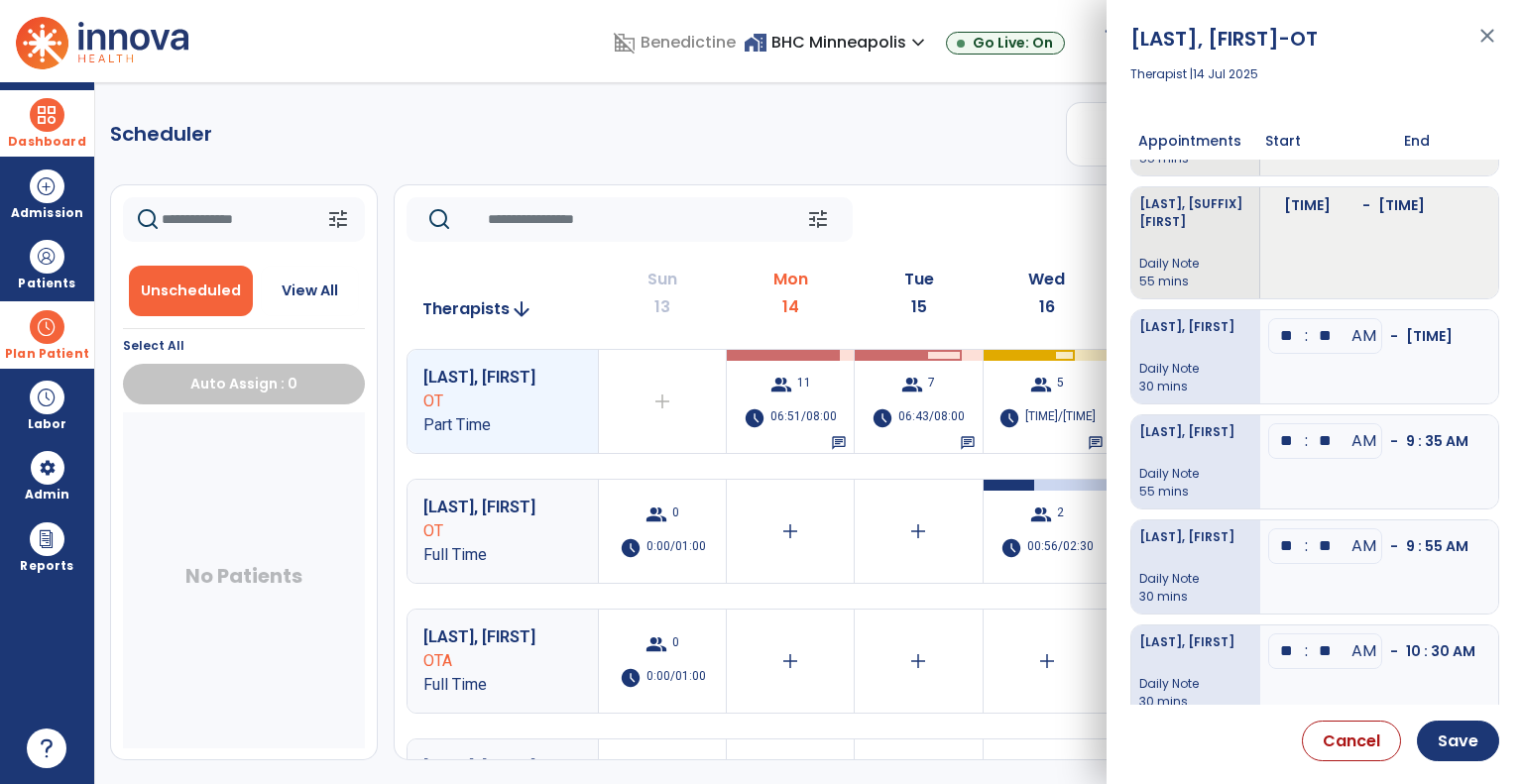 scroll, scrollTop: 79, scrollLeft: 0, axis: vertical 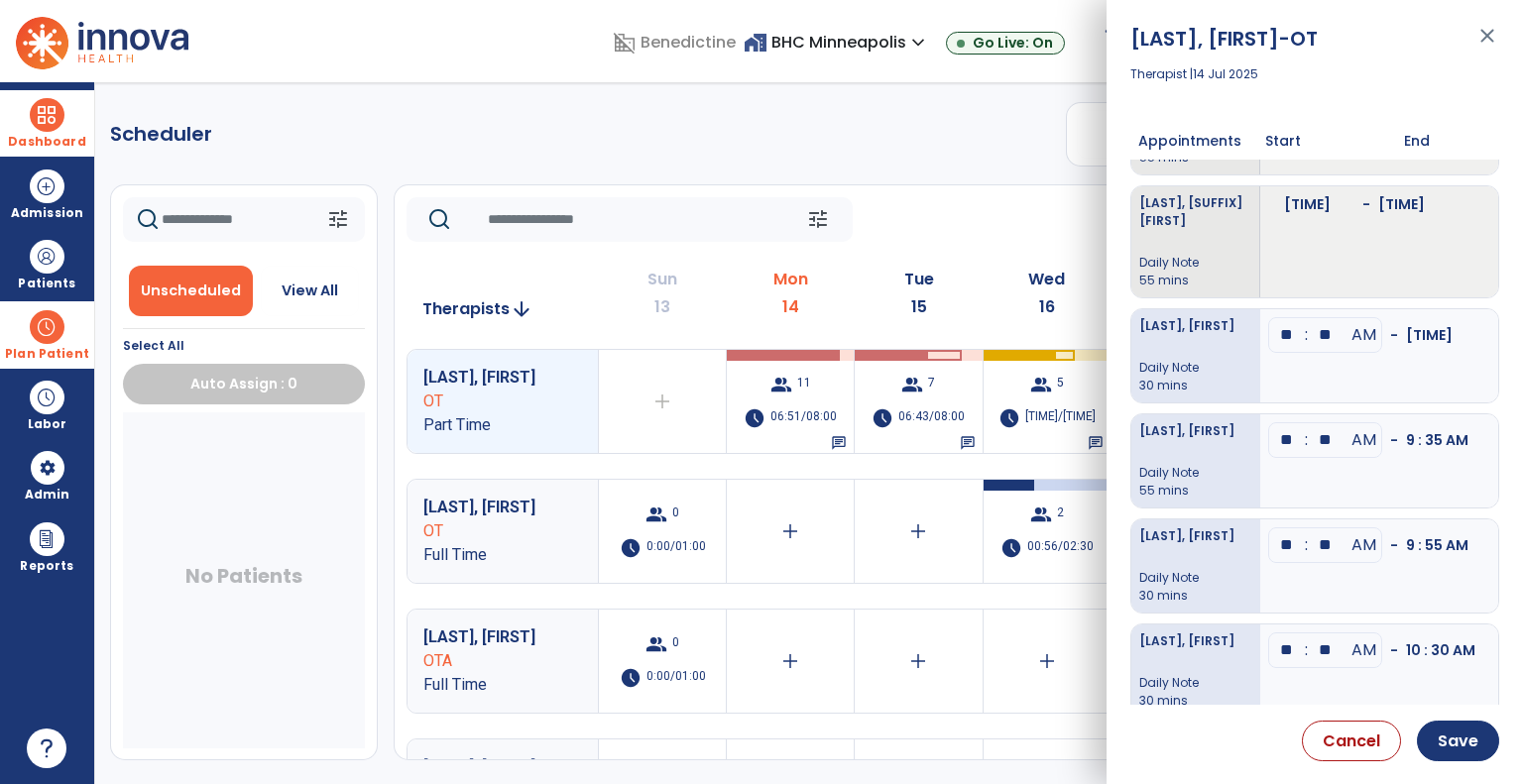 click on "**" at bounding box center (1326, 335) 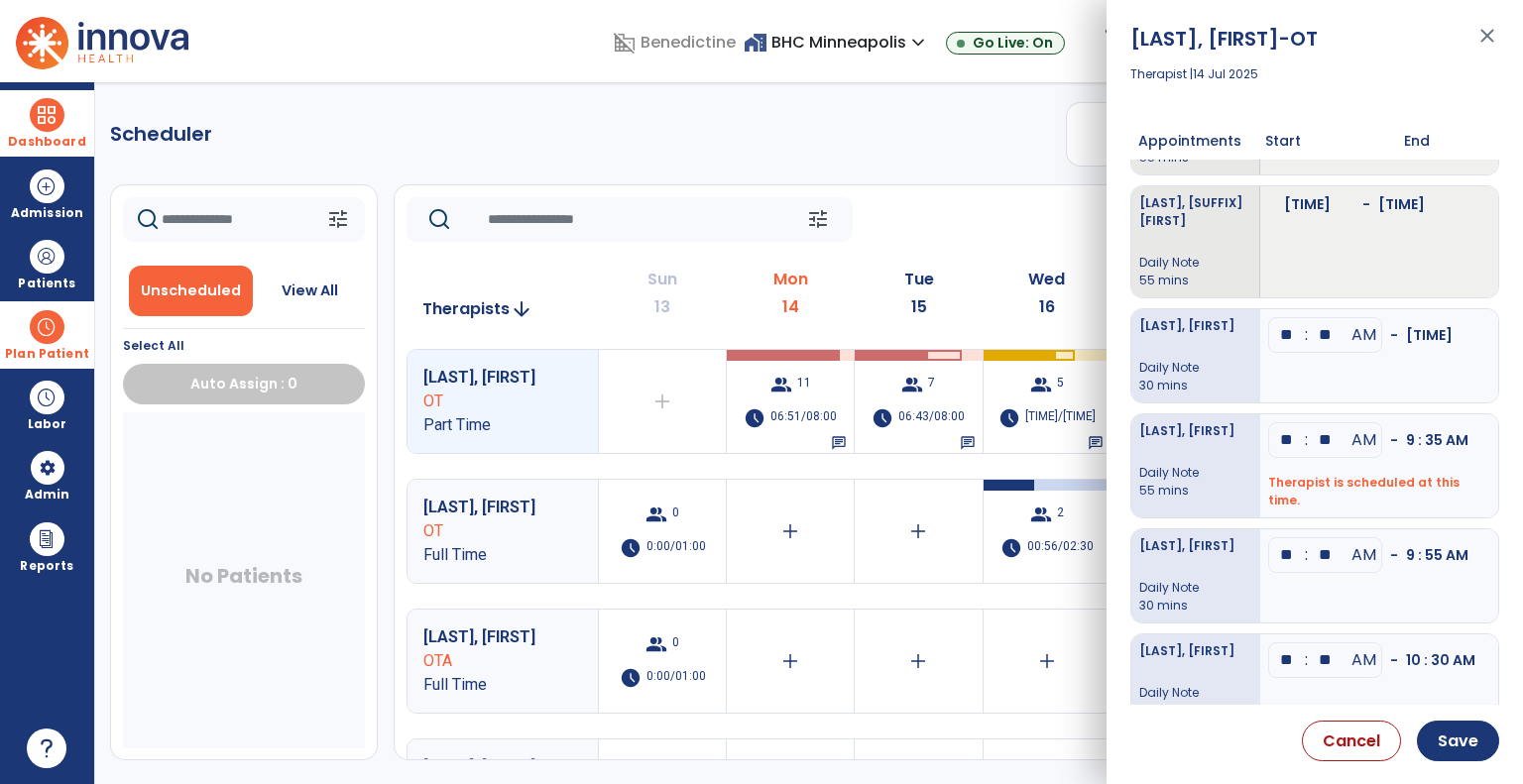 click on "**" at bounding box center [1326, 335] 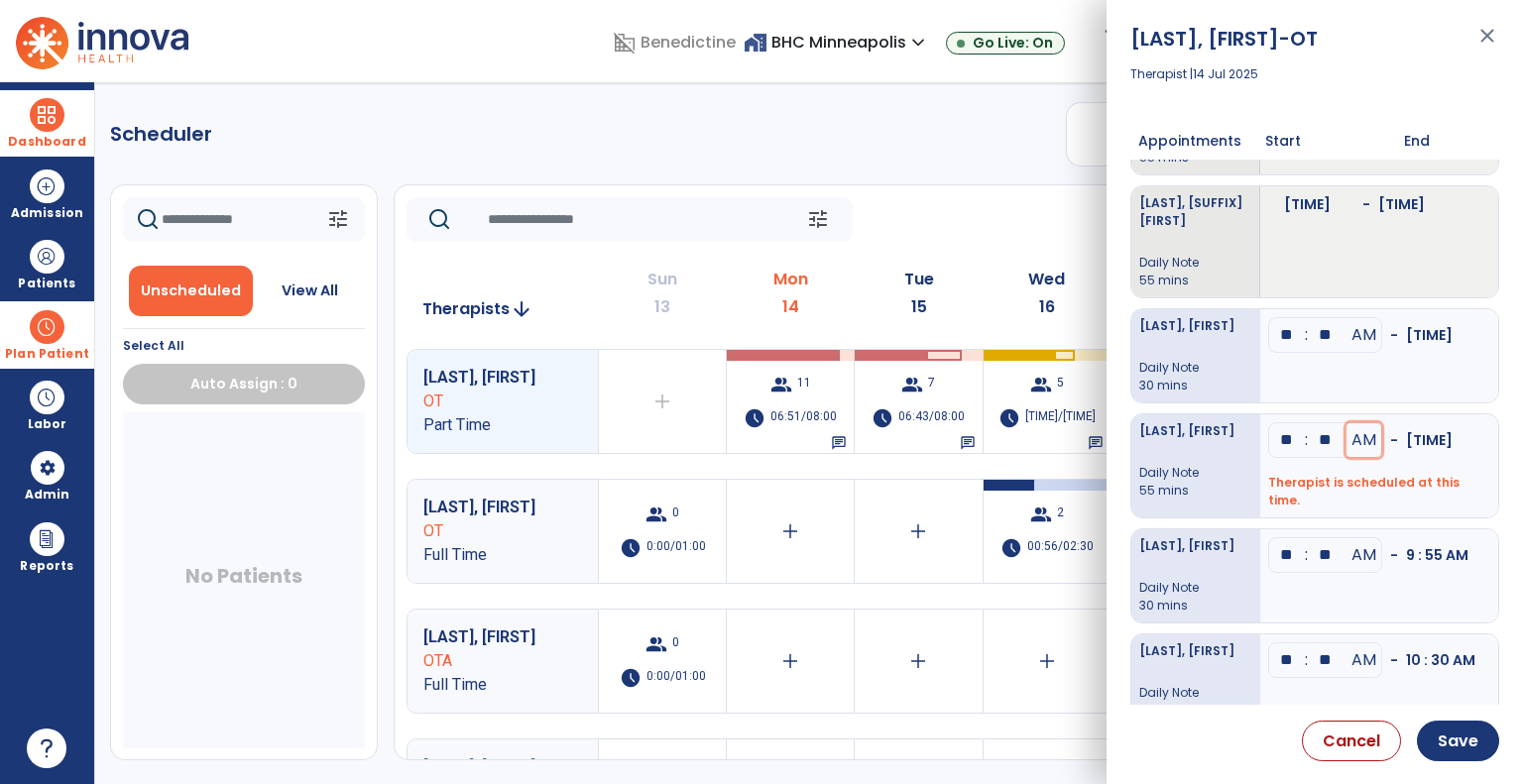 type 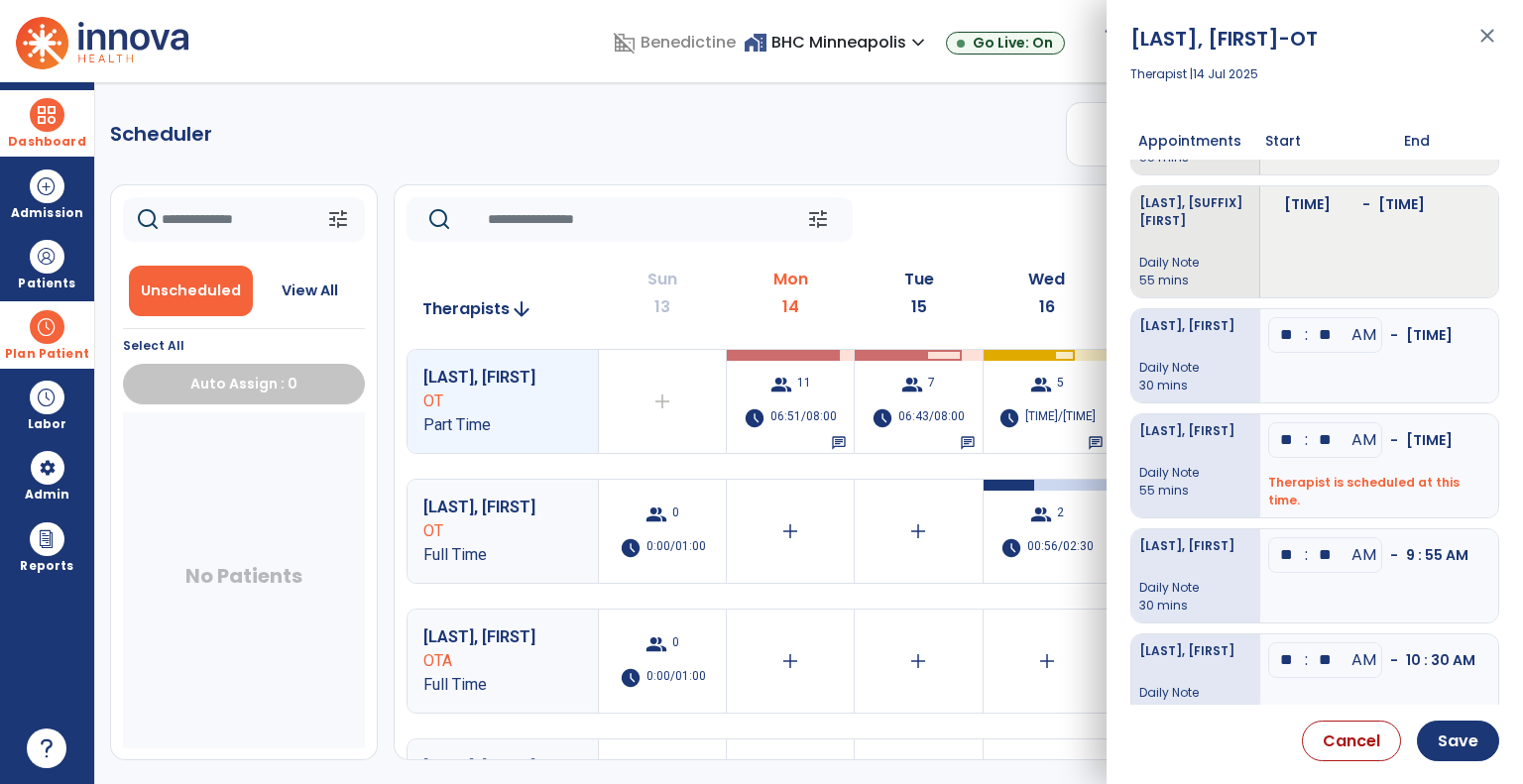 click on "**" at bounding box center (1287, 335) 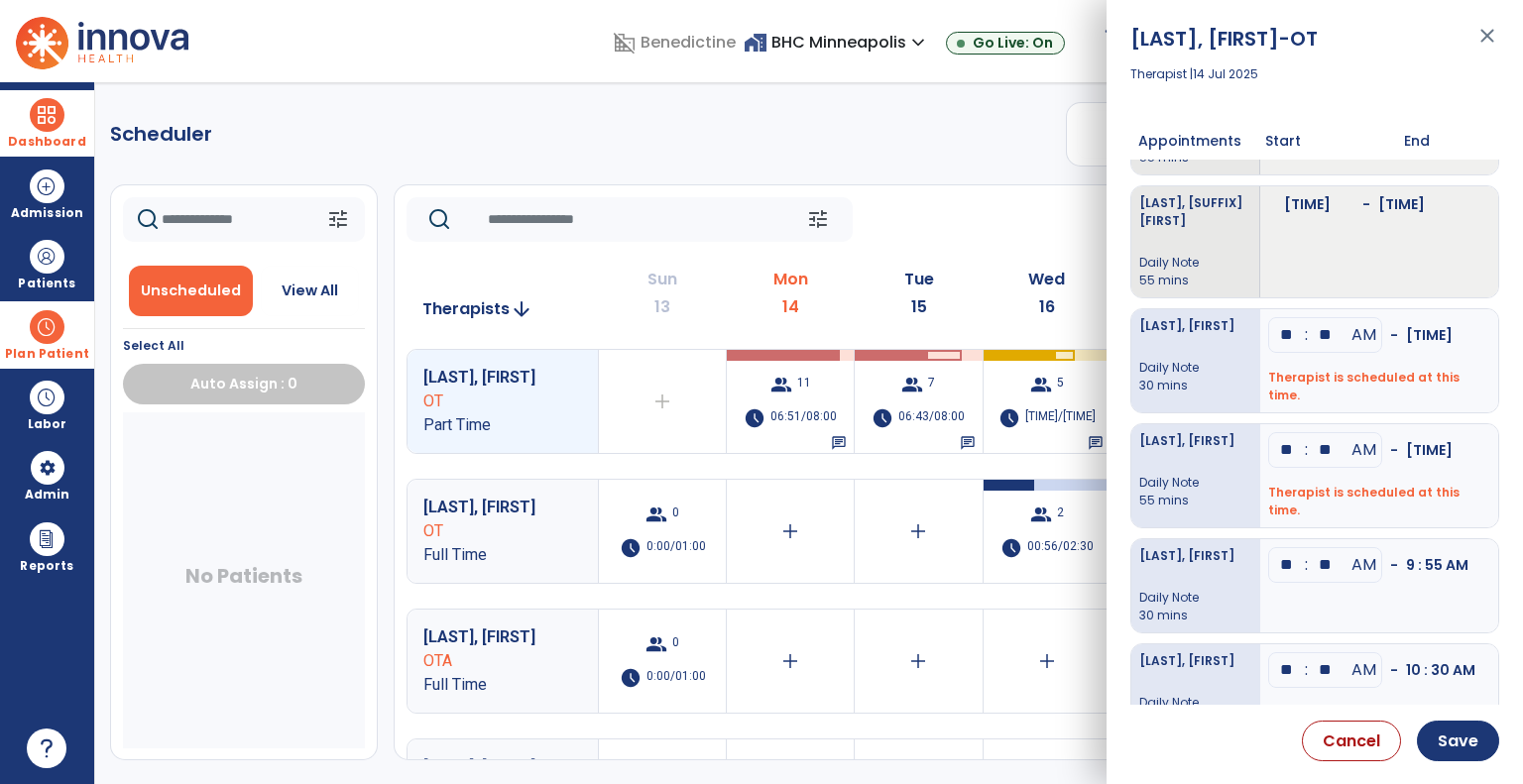 click on "**" at bounding box center (1287, 335) 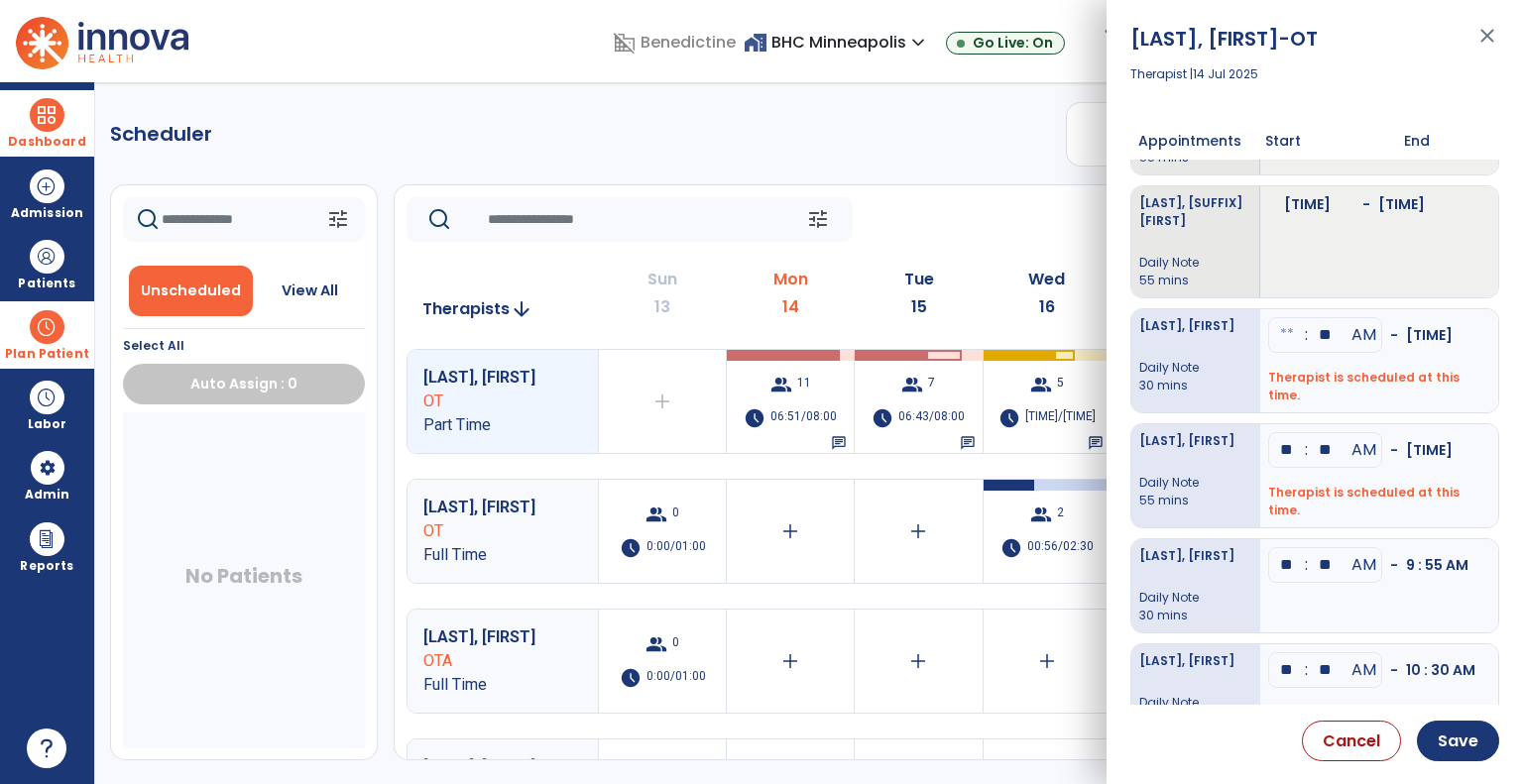 type 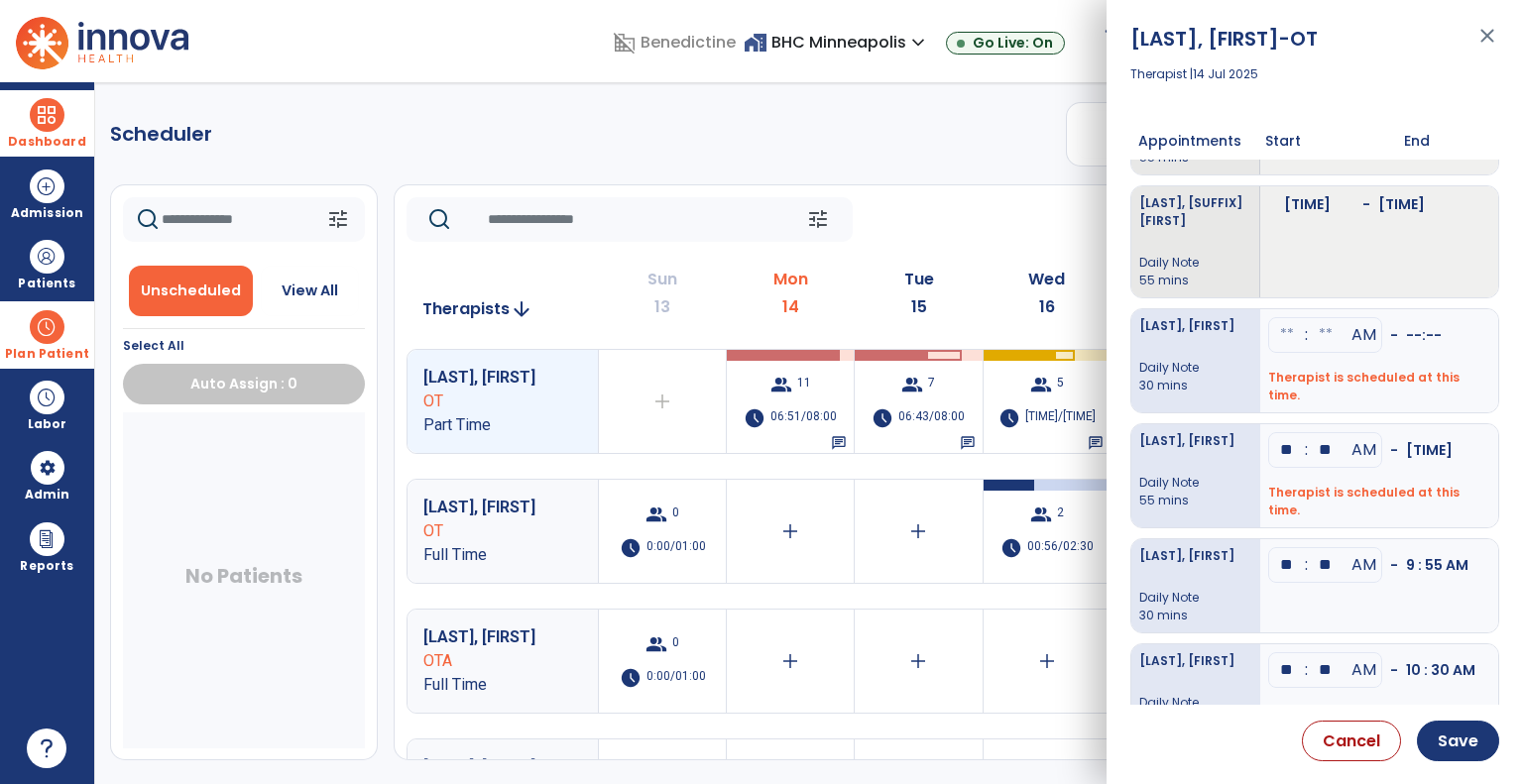 type 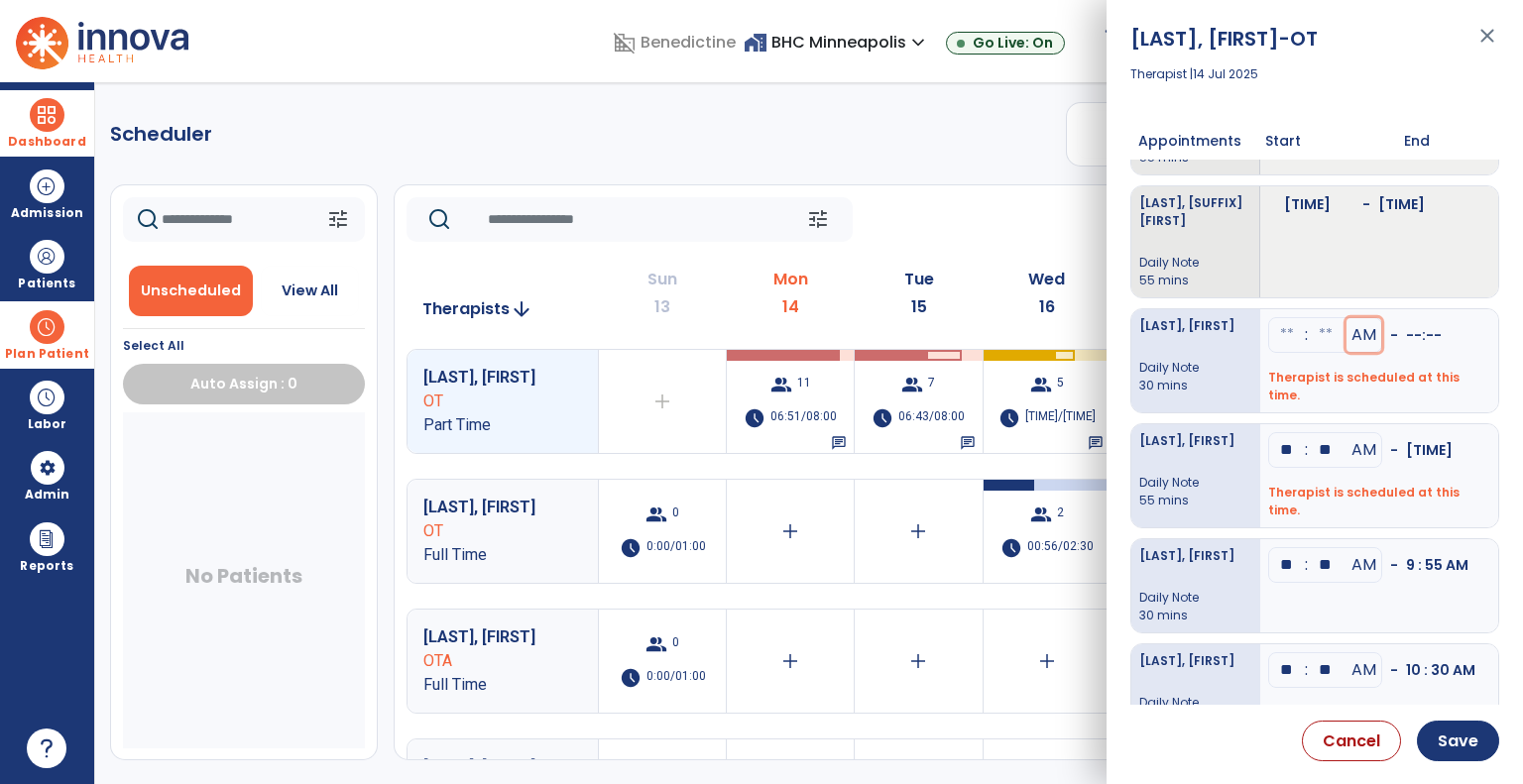 type 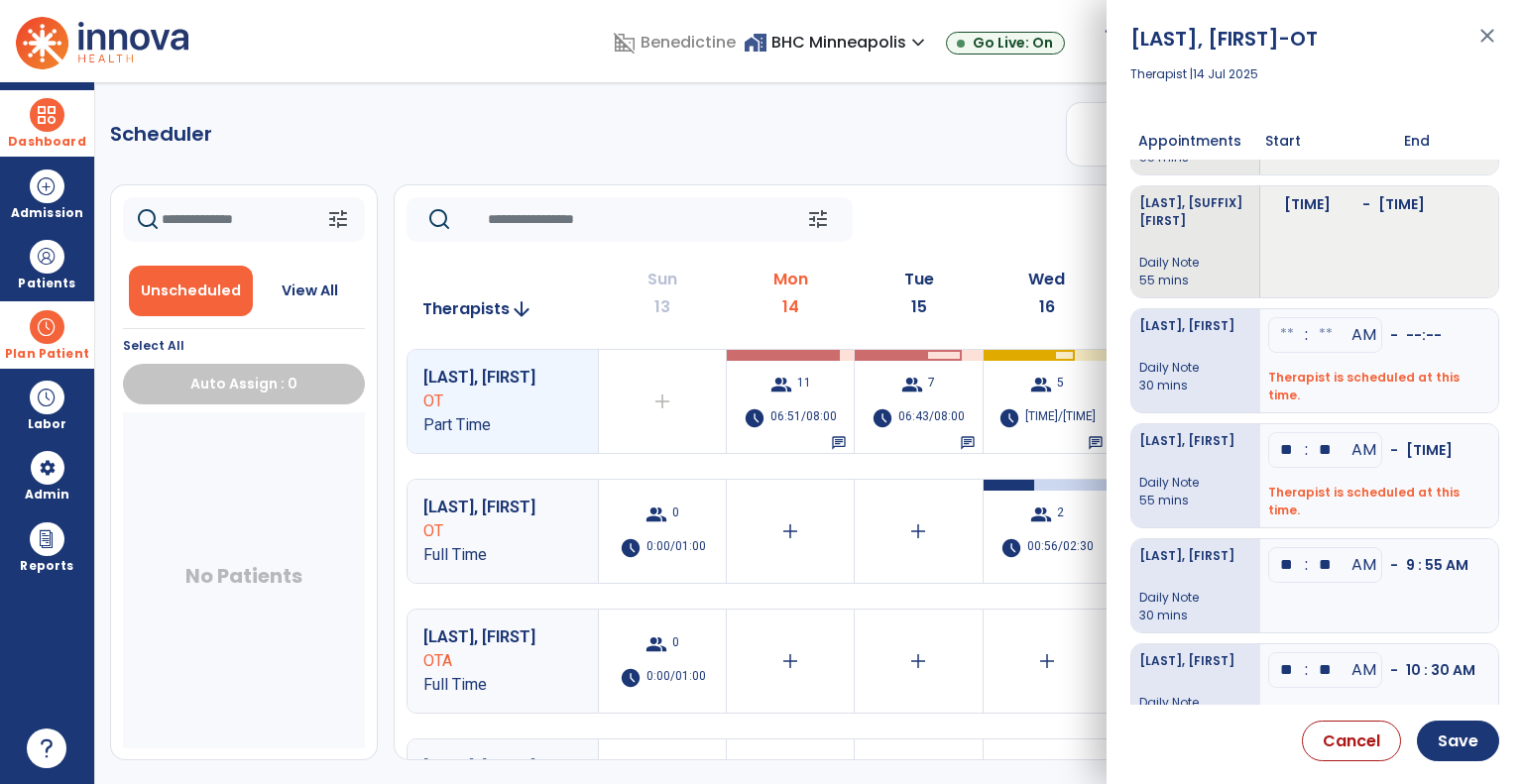 click on "**" at bounding box center [1287, 565] 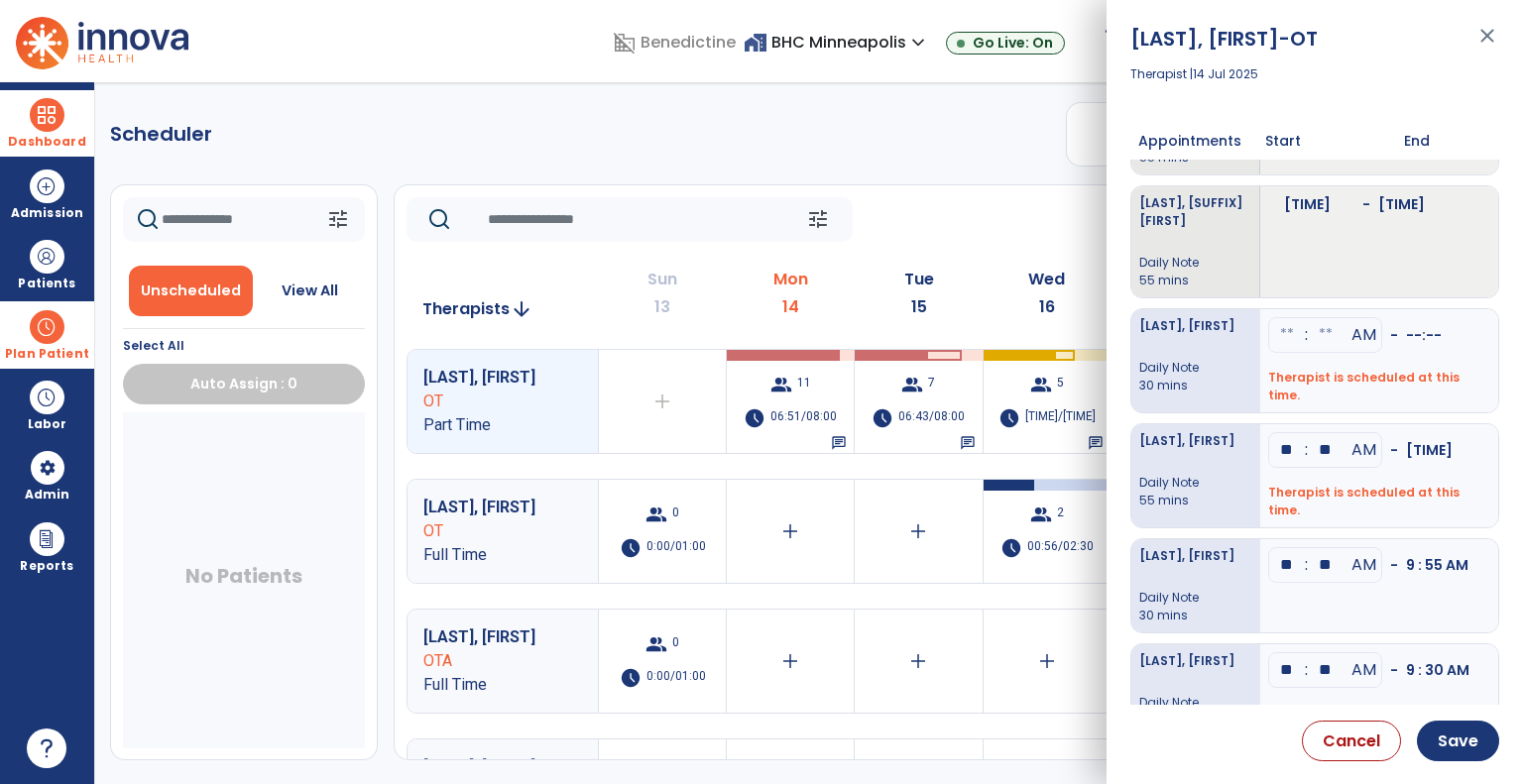 type on "**" 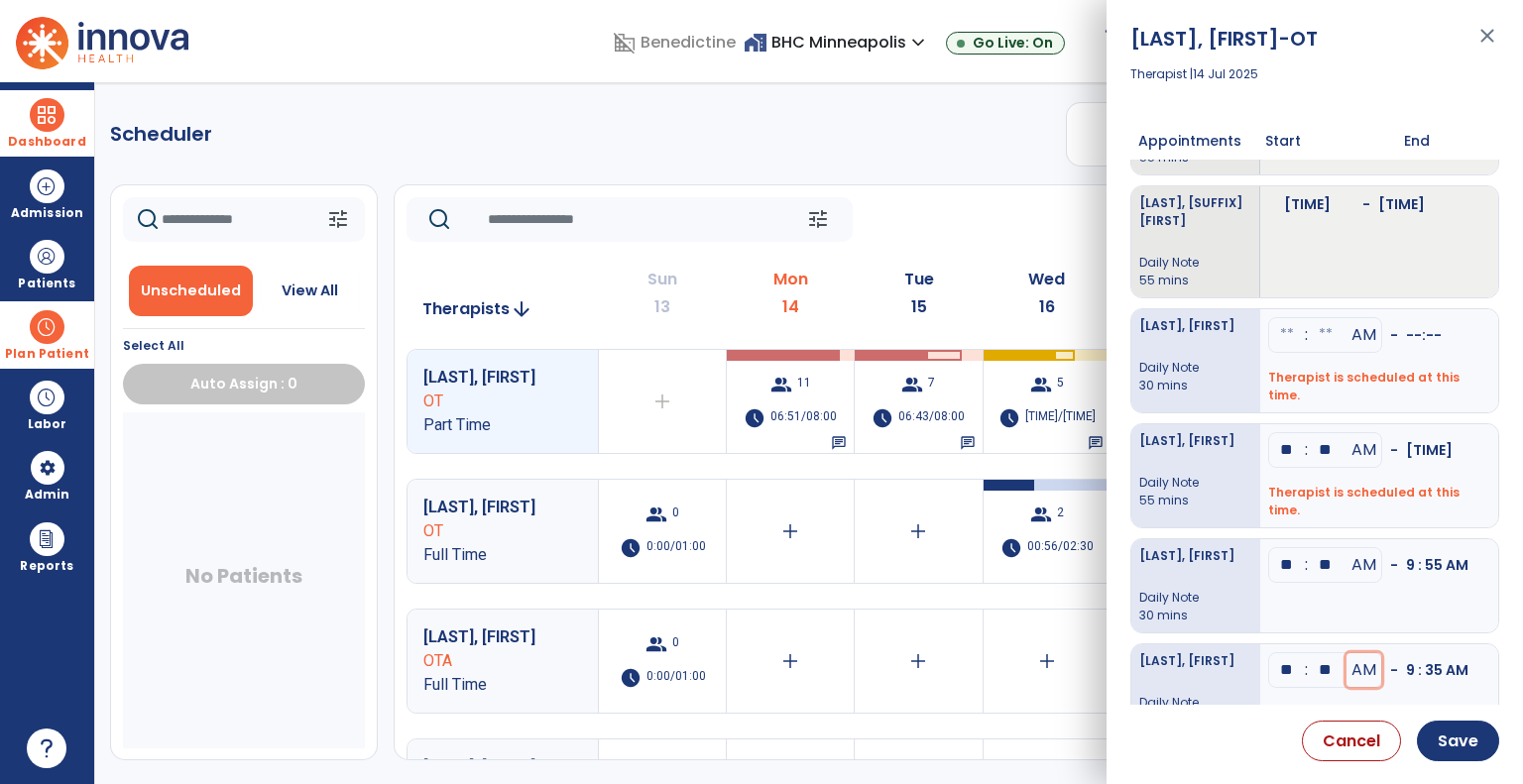 type 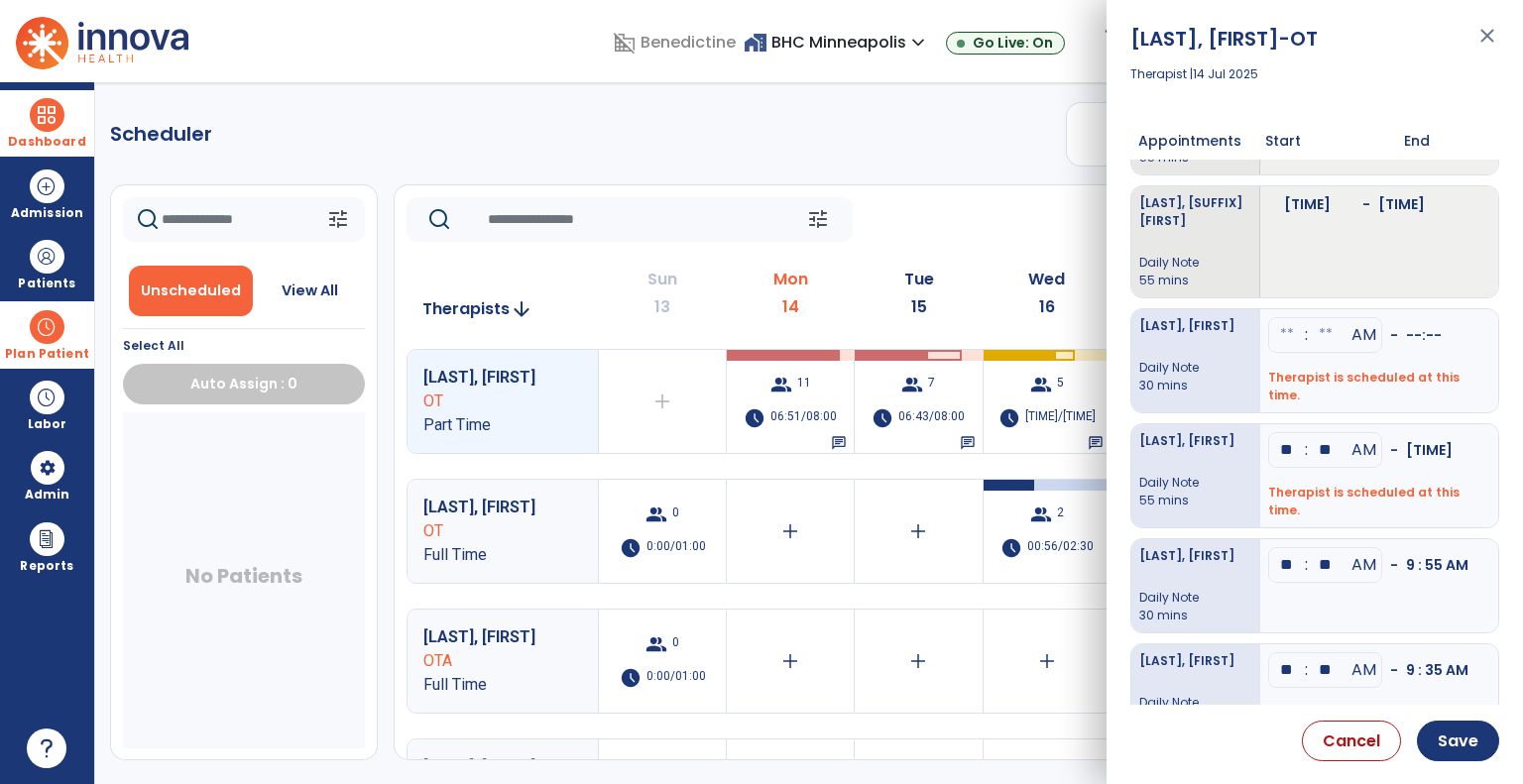 click on "**" at bounding box center (1326, 335) 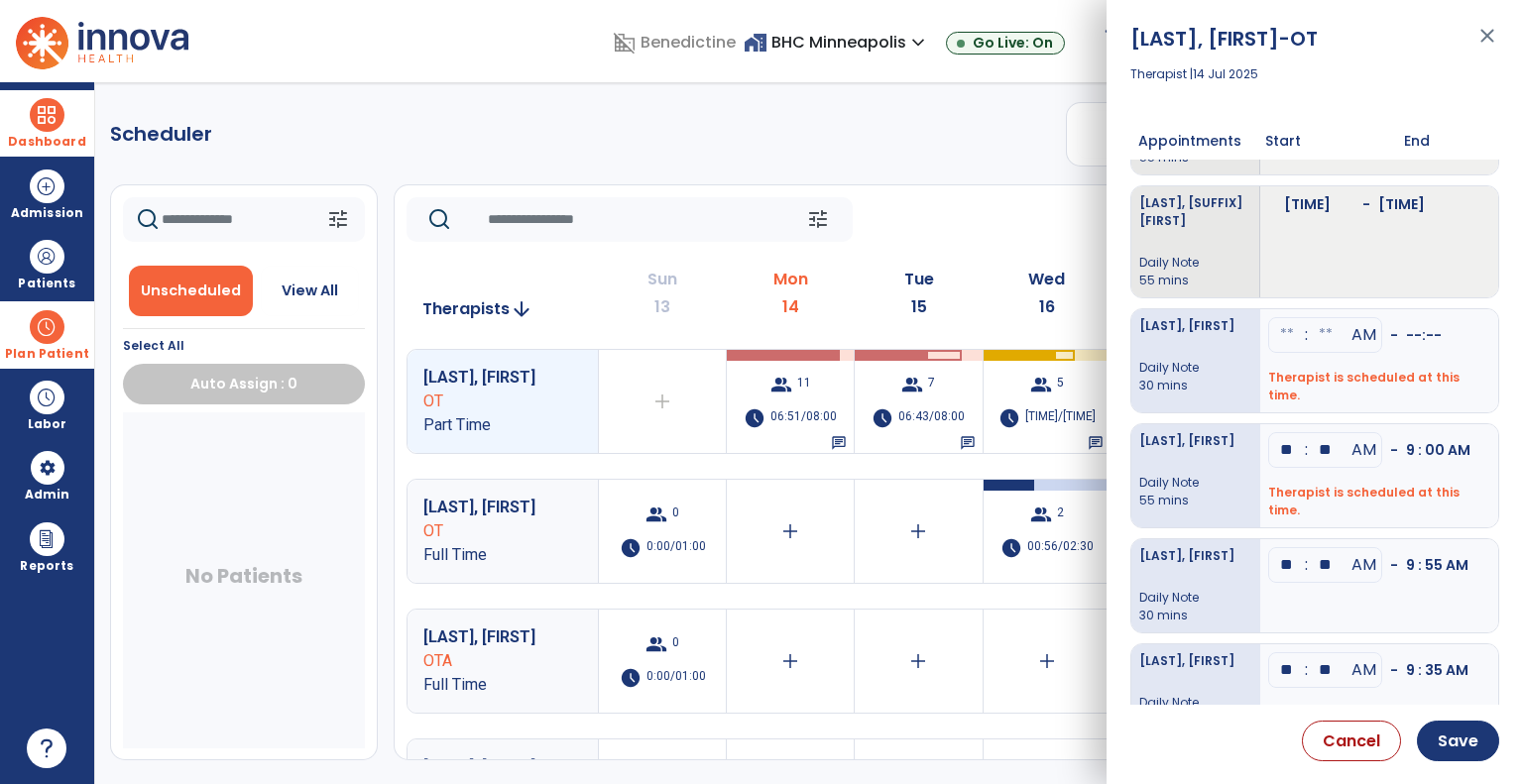 click on "**" at bounding box center (1326, 335) 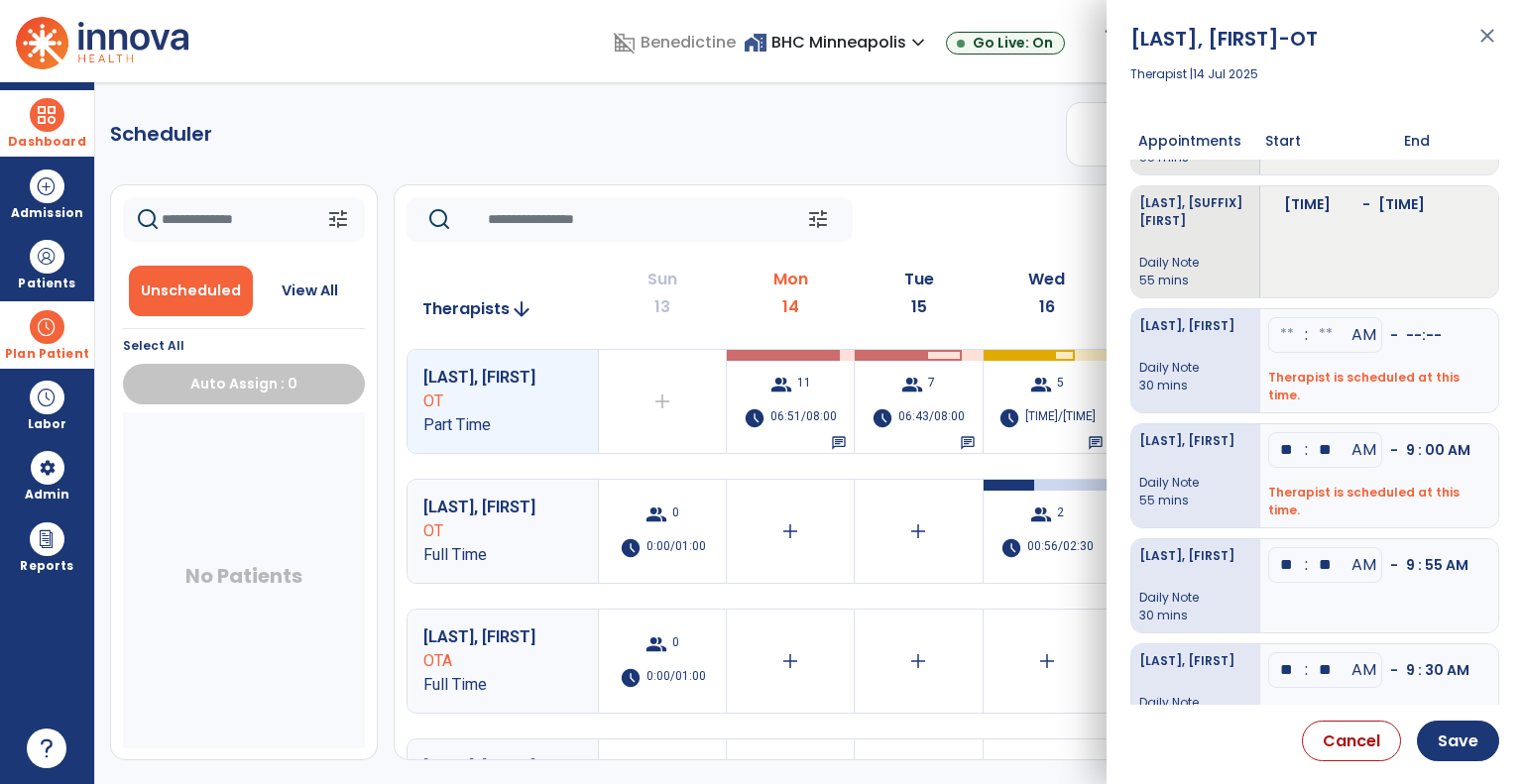 click on "**" at bounding box center (1326, 565) 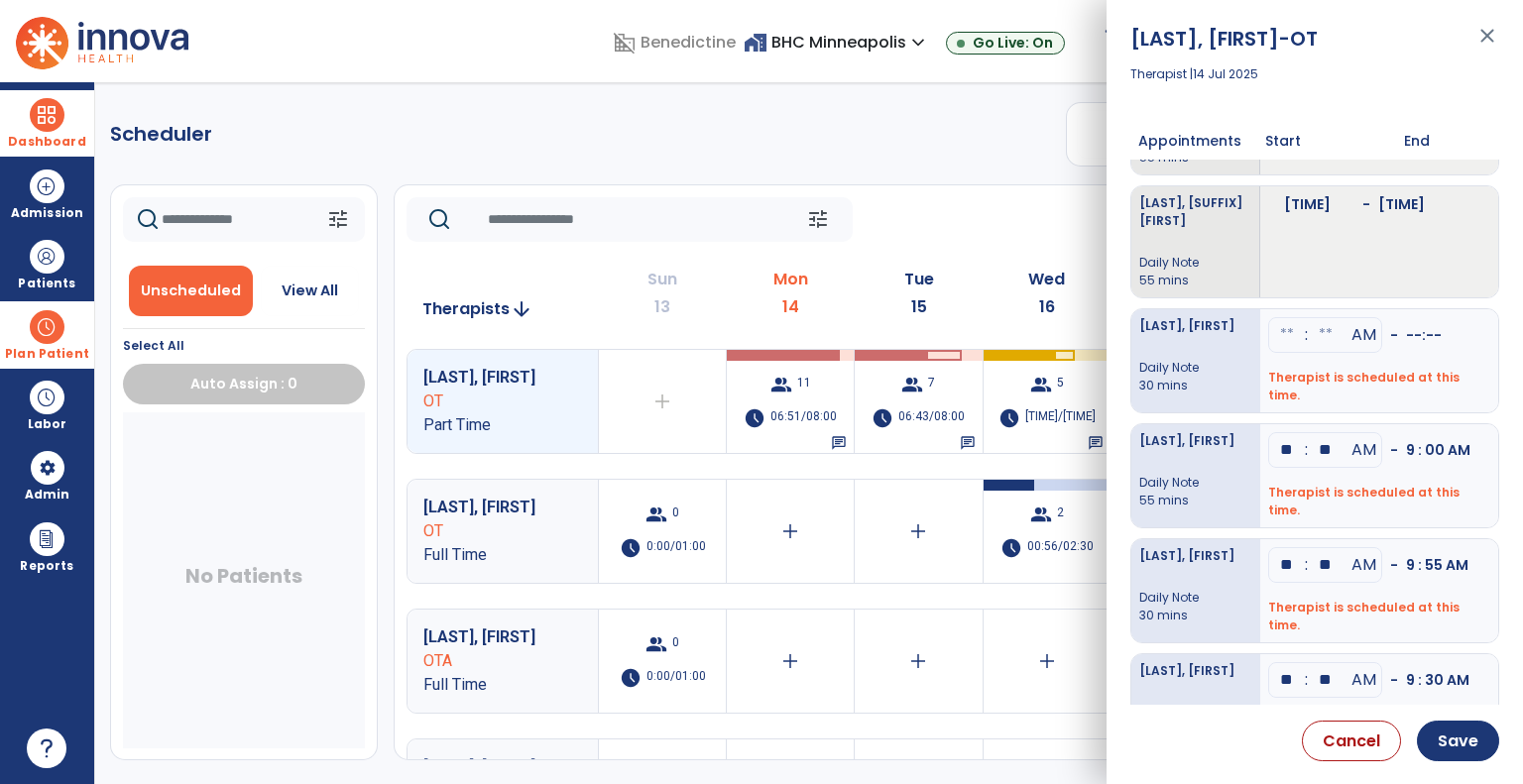 click on "**" at bounding box center (1326, 565) 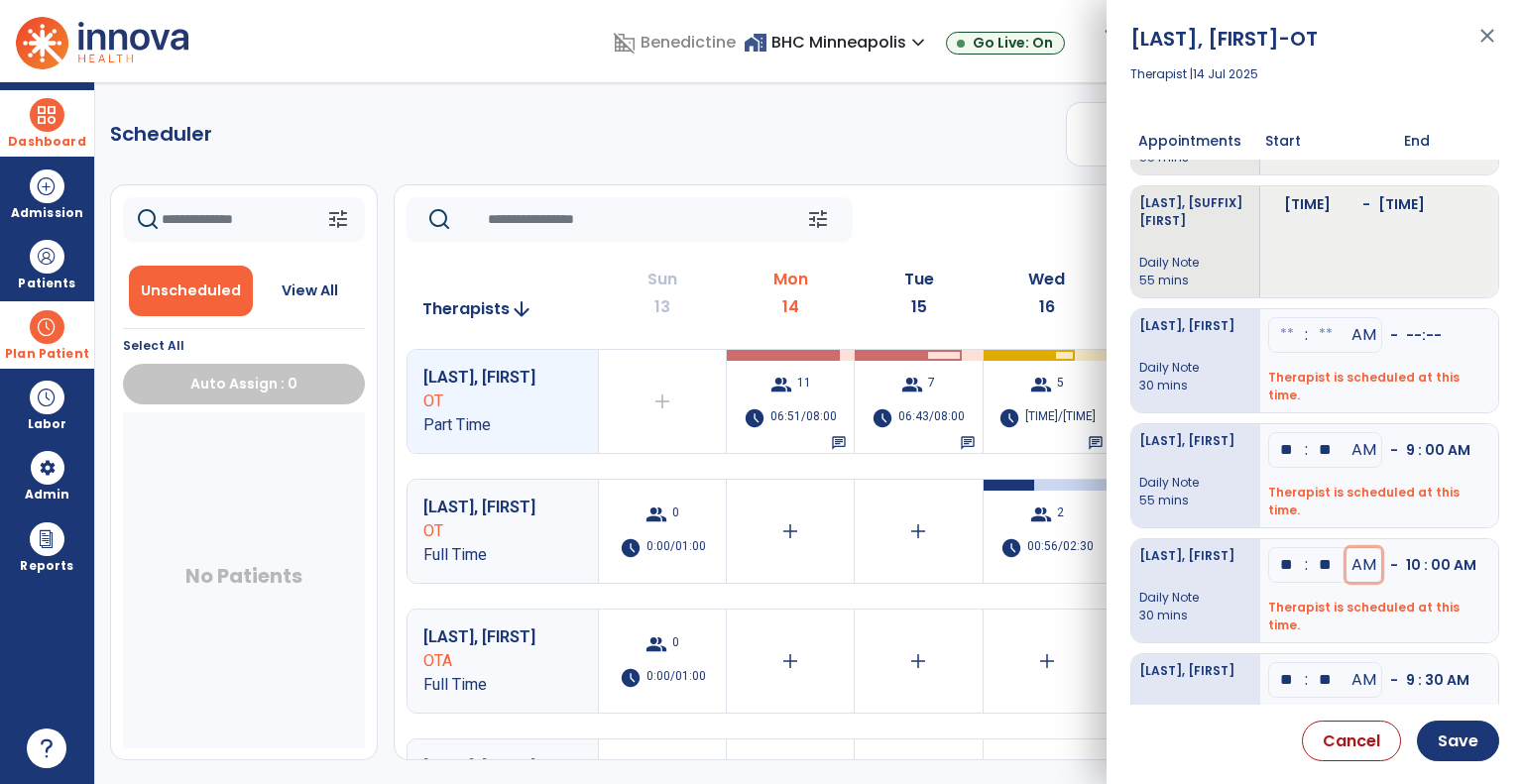 type 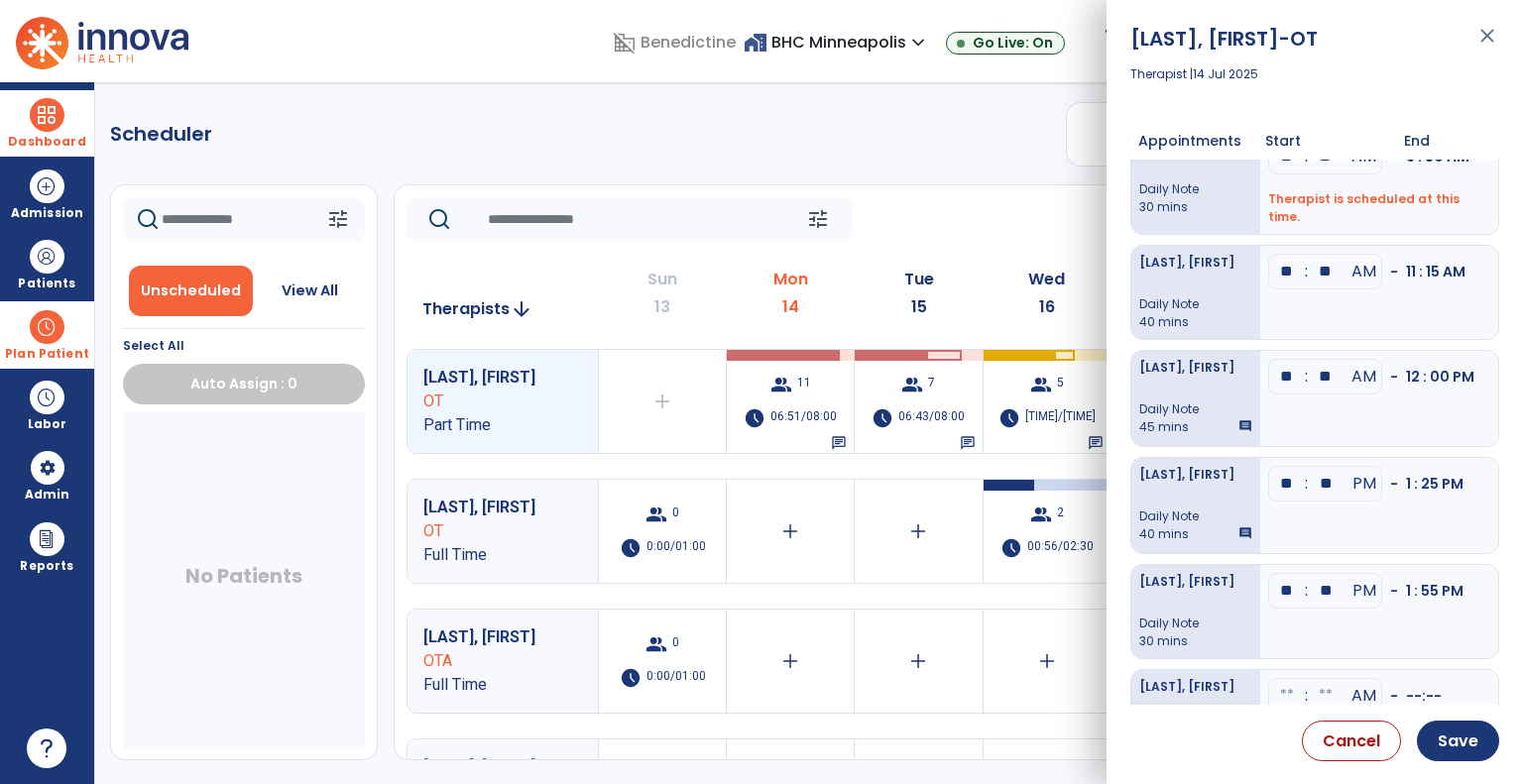 scroll, scrollTop: 611, scrollLeft: 0, axis: vertical 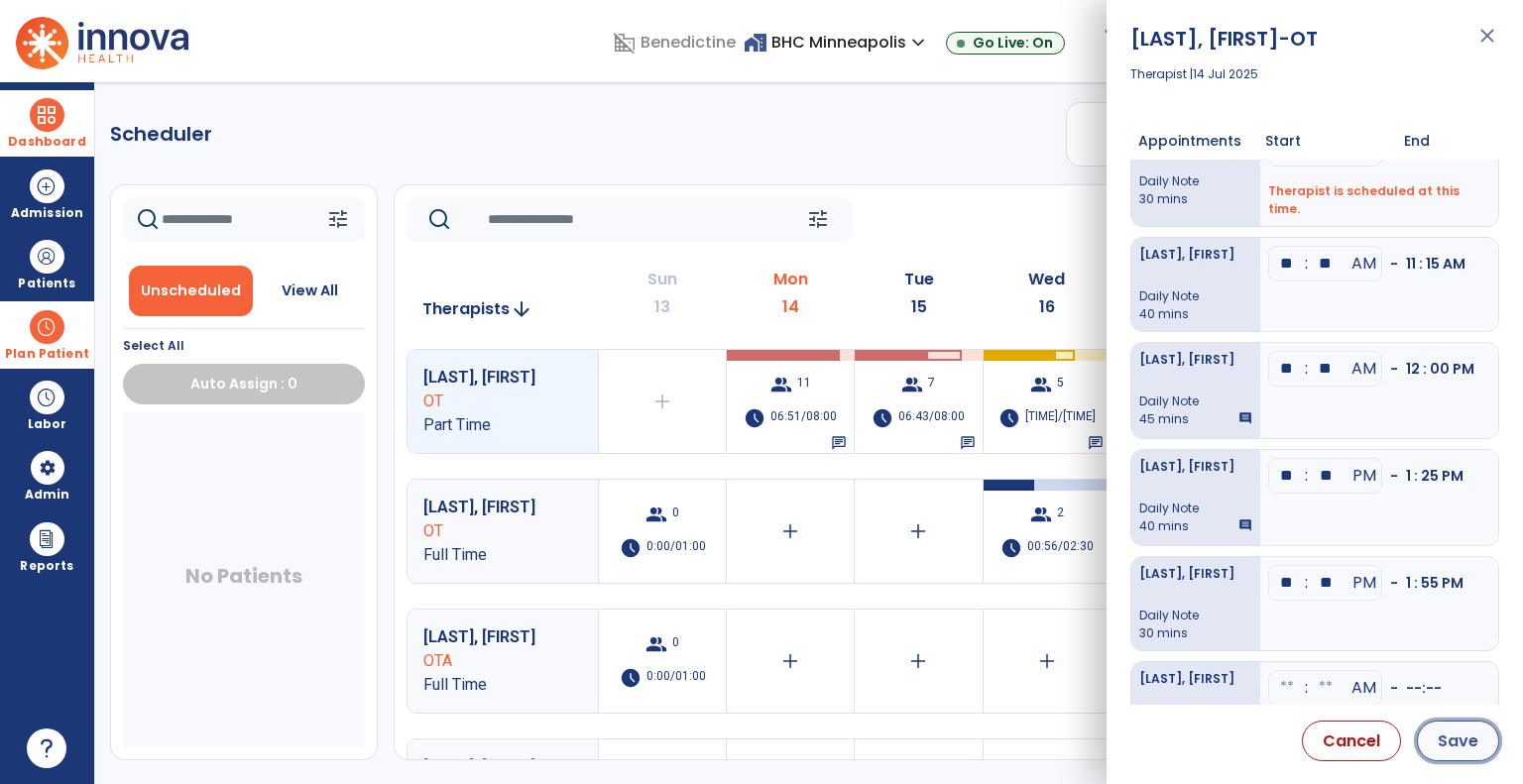 click on "Save" at bounding box center [1458, 740] 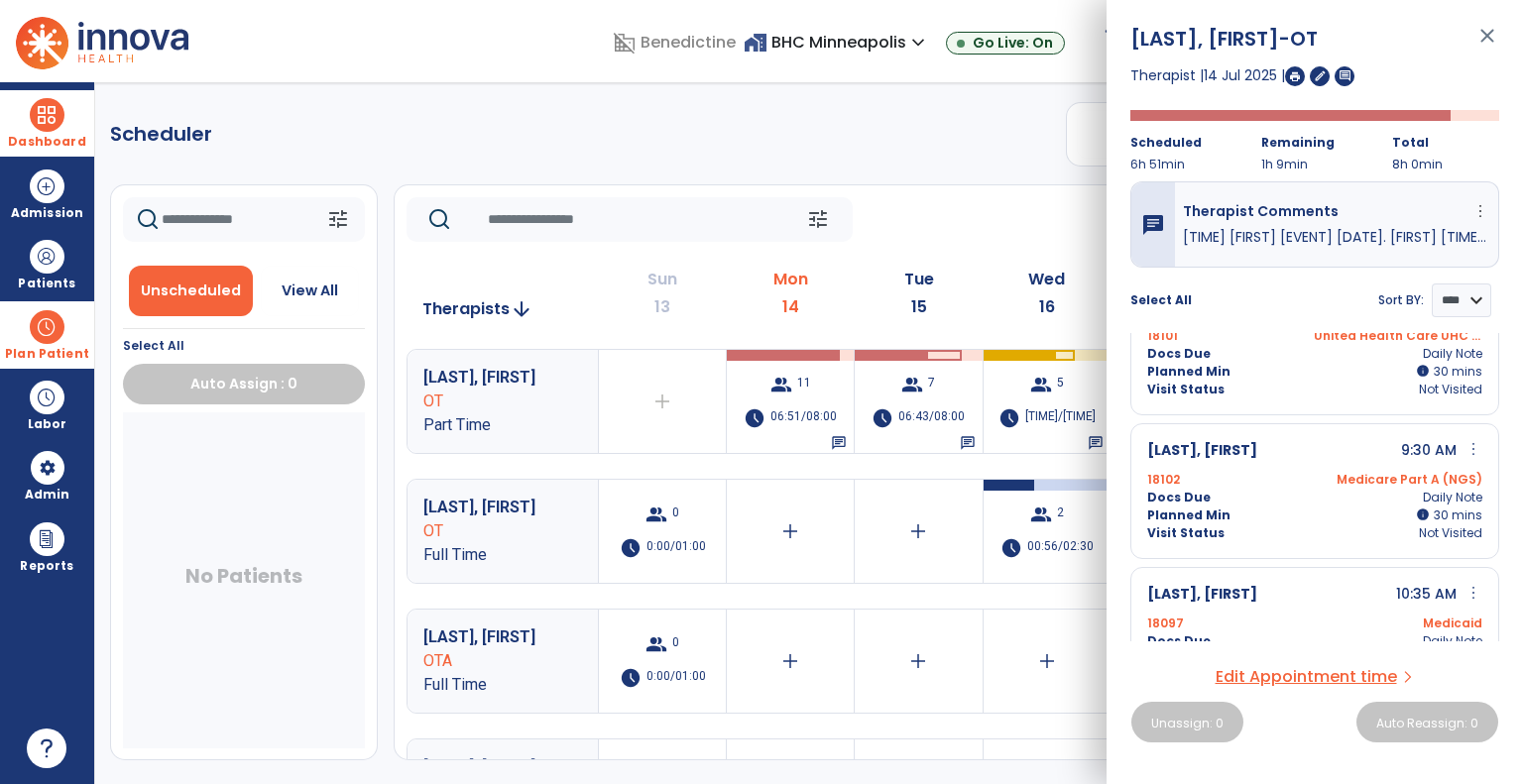 scroll, scrollTop: 500, scrollLeft: 0, axis: vertical 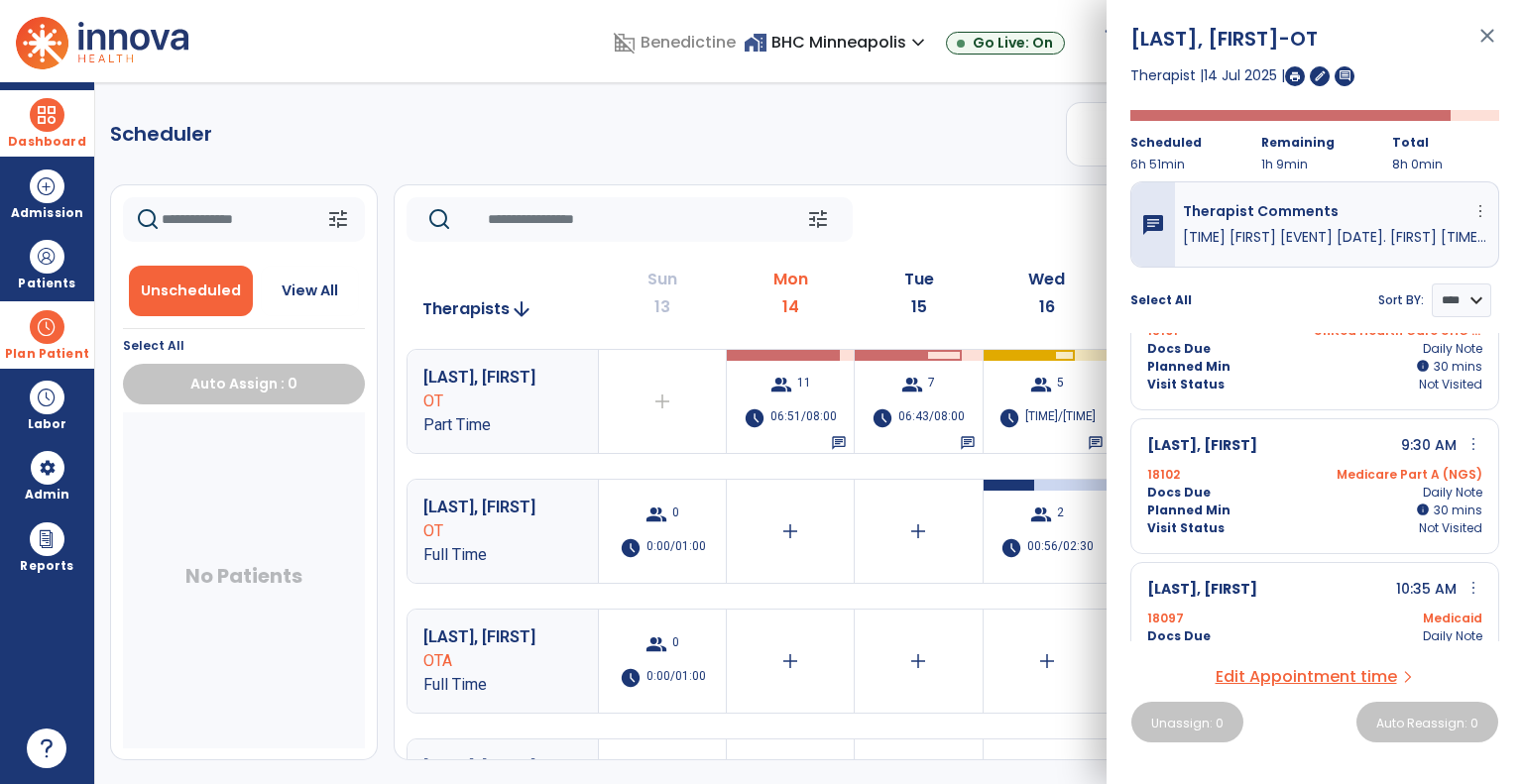 click on "close" at bounding box center (1487, 45) 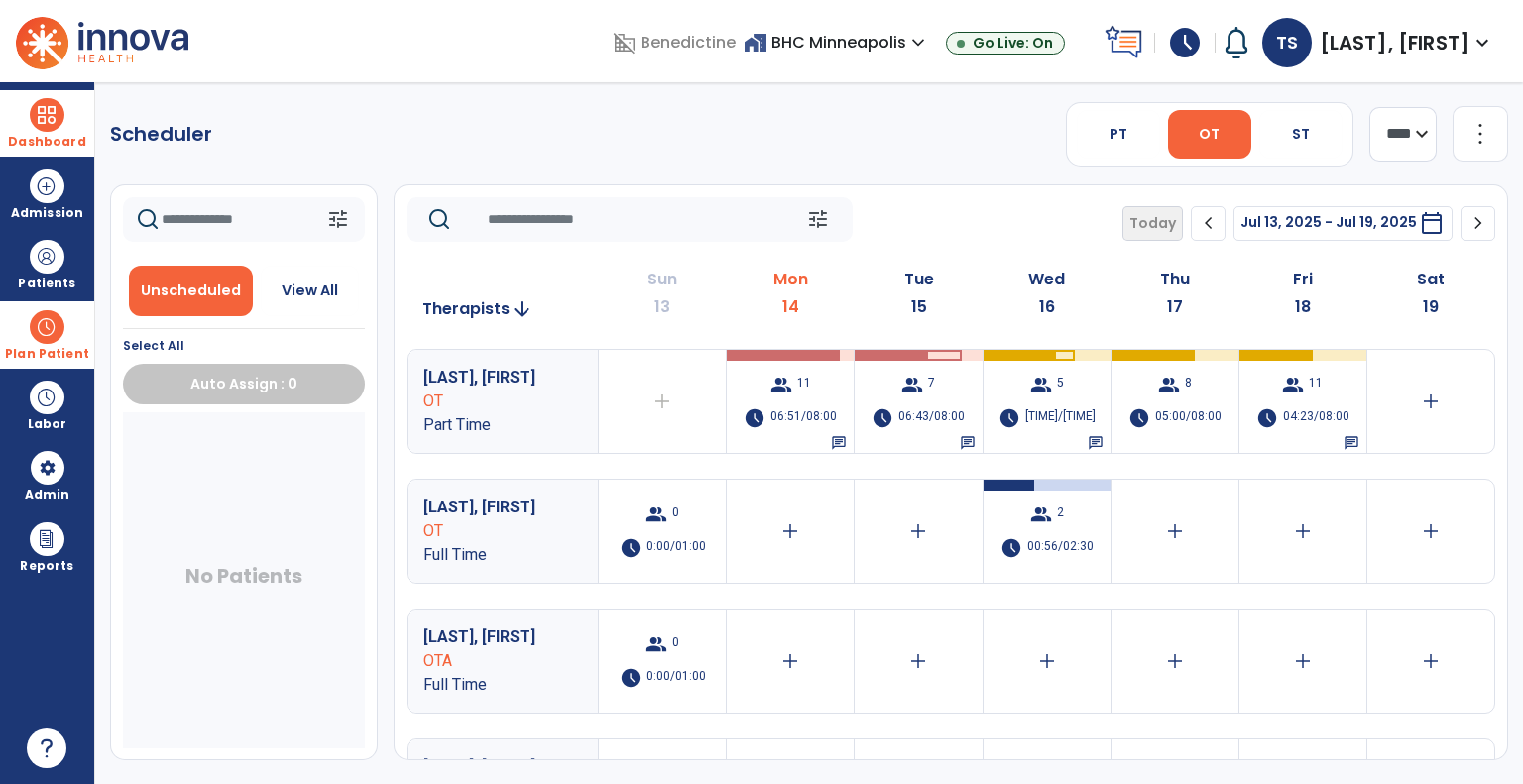 click on "chevron_right" 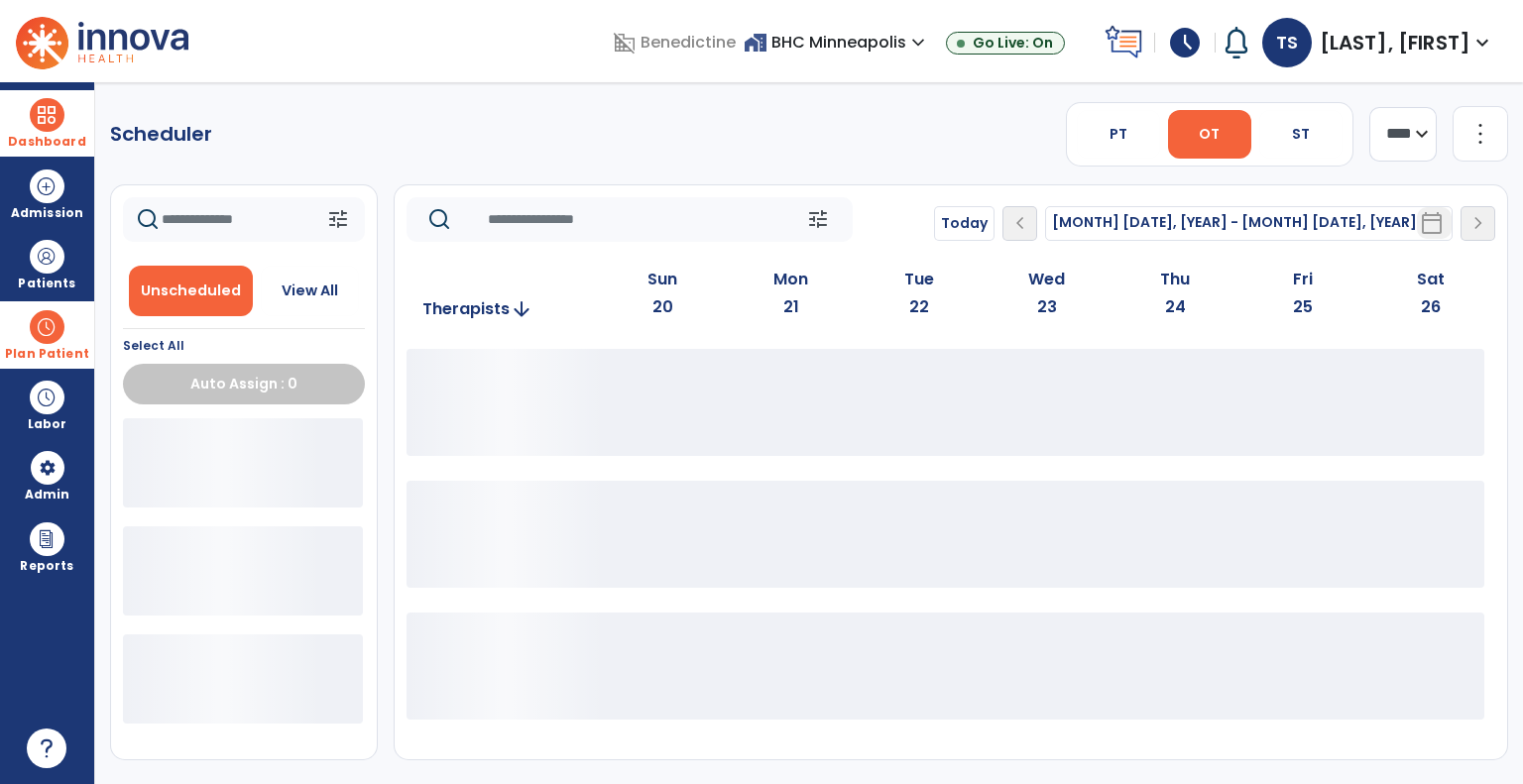 click on "Today  chevron_left Jul 20, 2025 - Jul 26, 2025  *********  calendar_today  chevron_right" 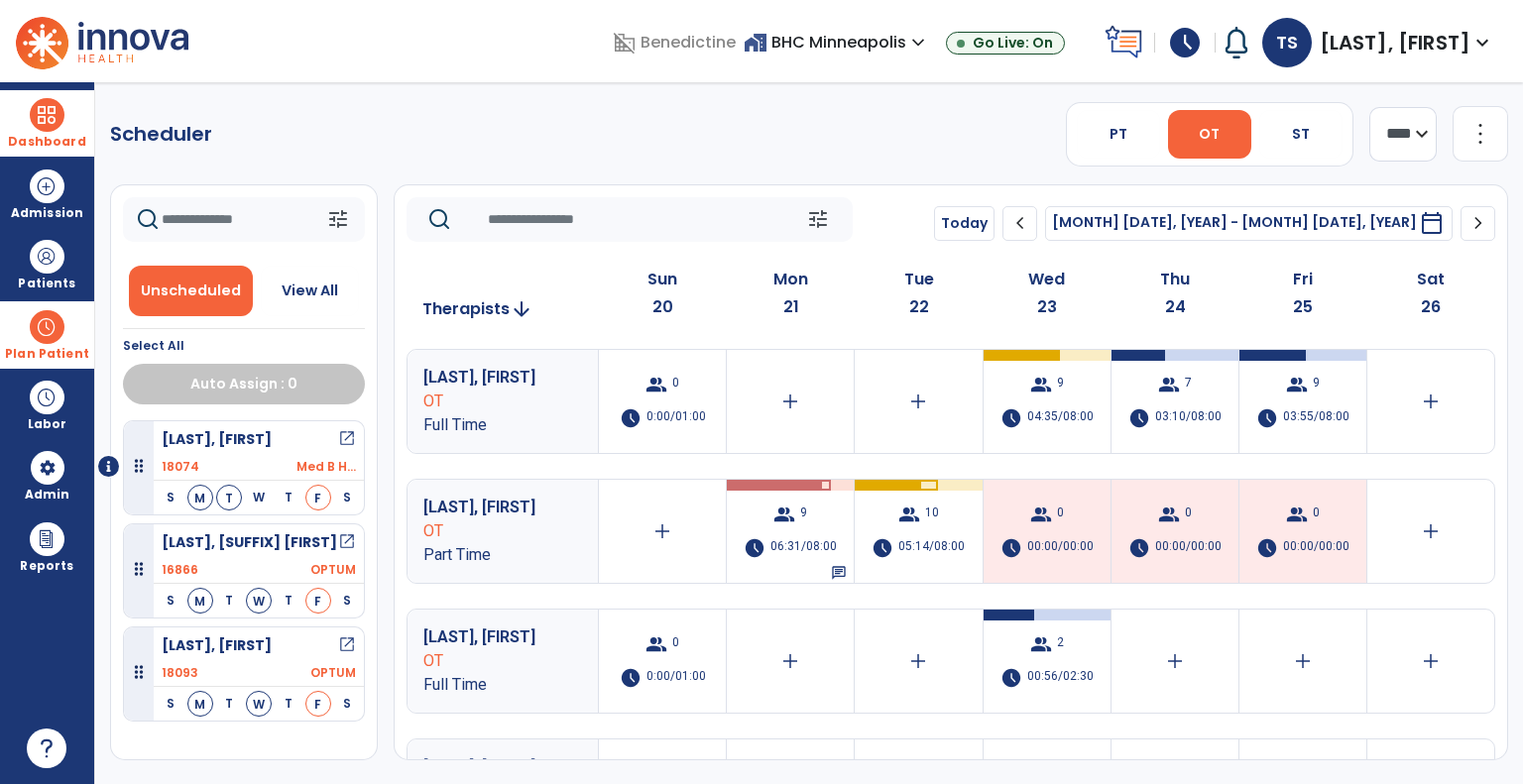 click on "chevron_right" 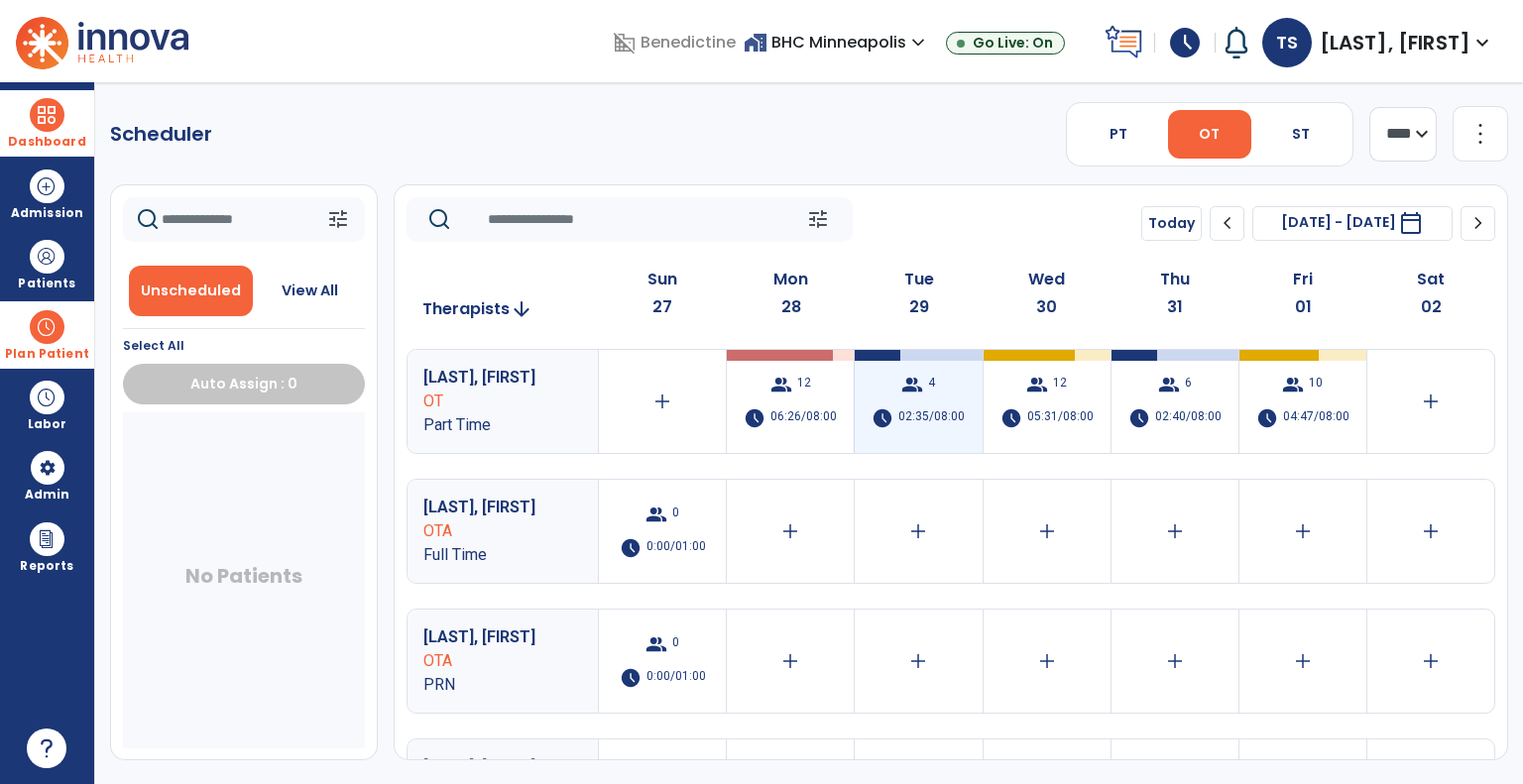 click on "group  4  schedule  02:35/08:00" at bounding box center [918, 401] 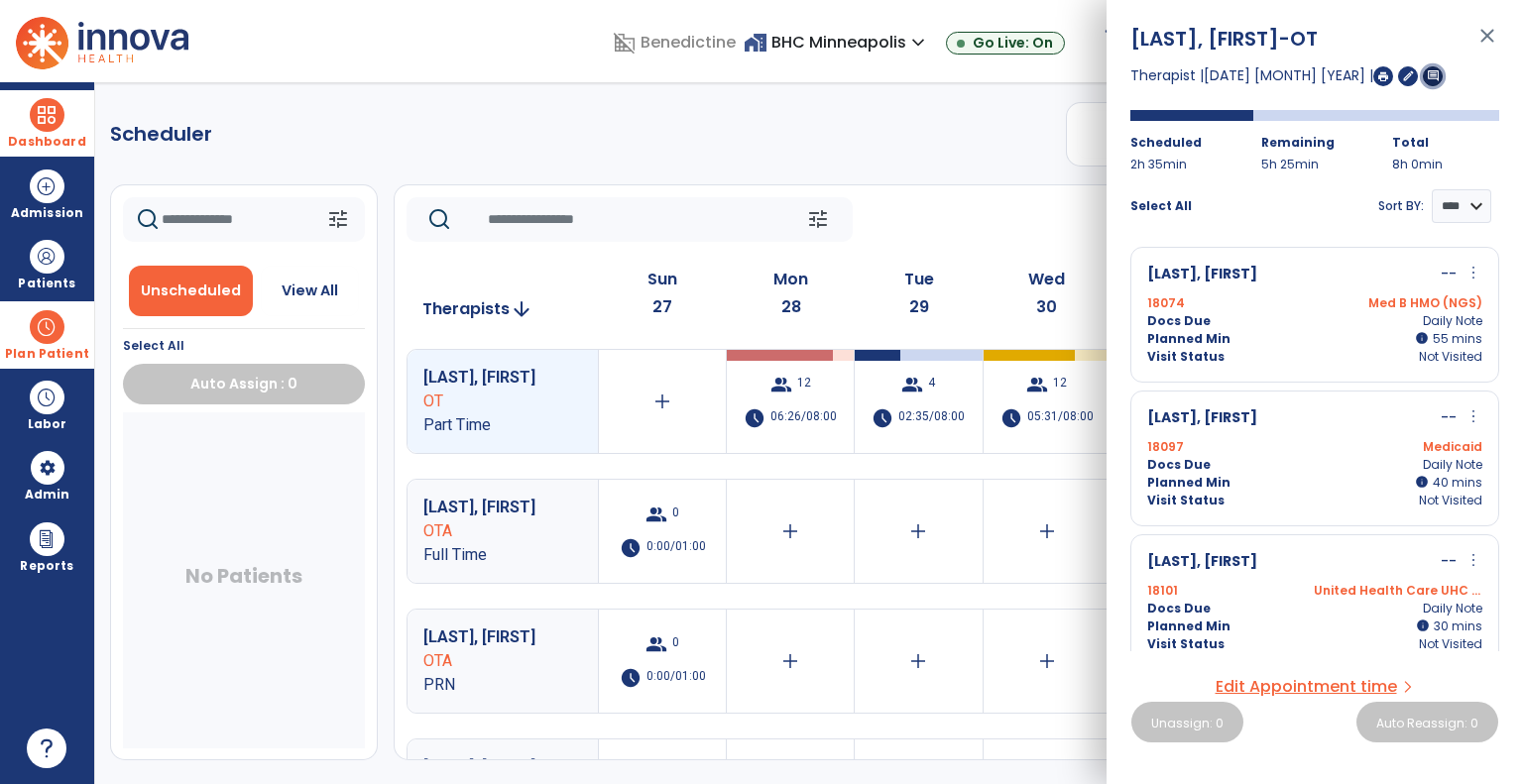 click on "comment" at bounding box center [1433, 75] 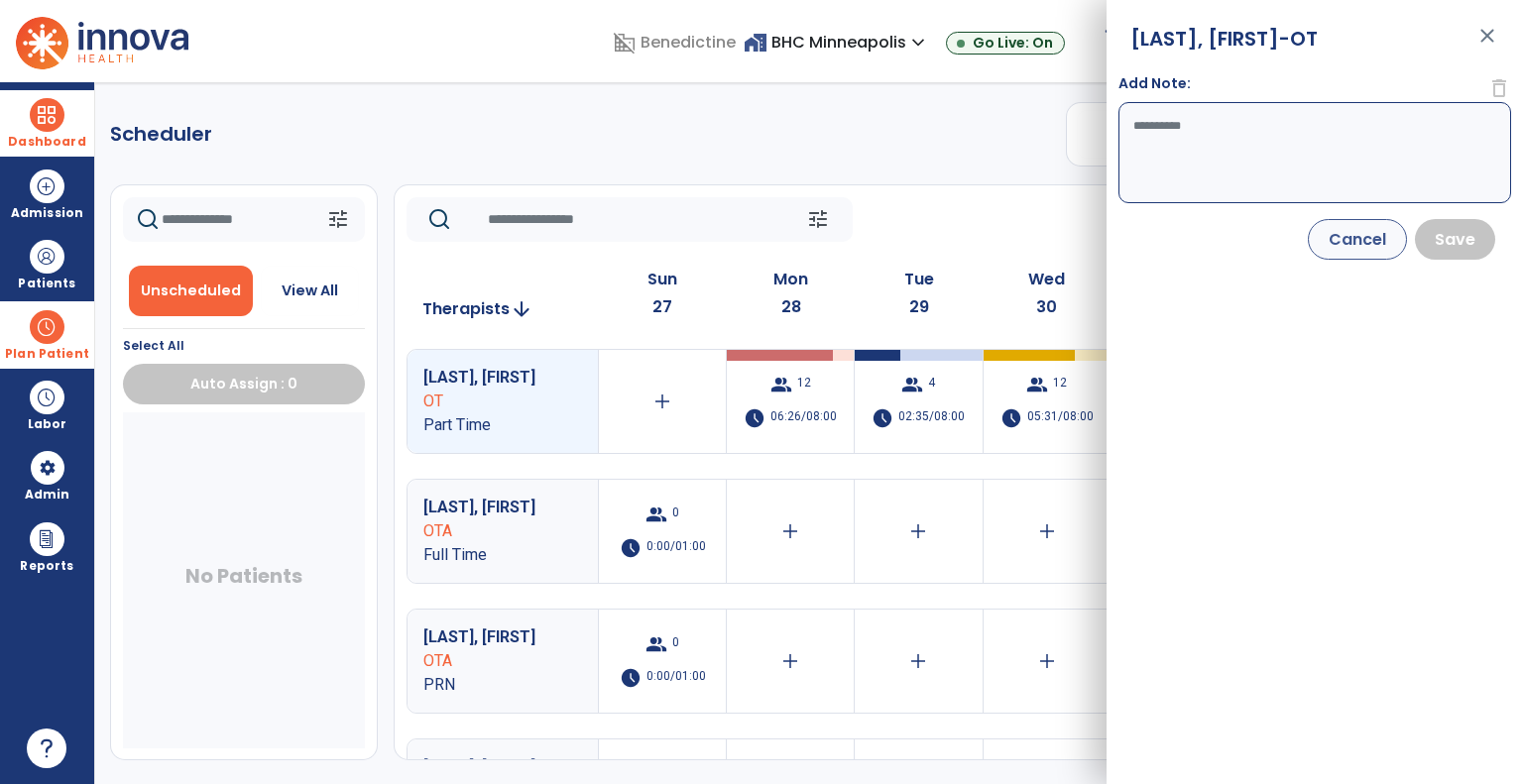 click on "Add Note:" at bounding box center (1315, 153) 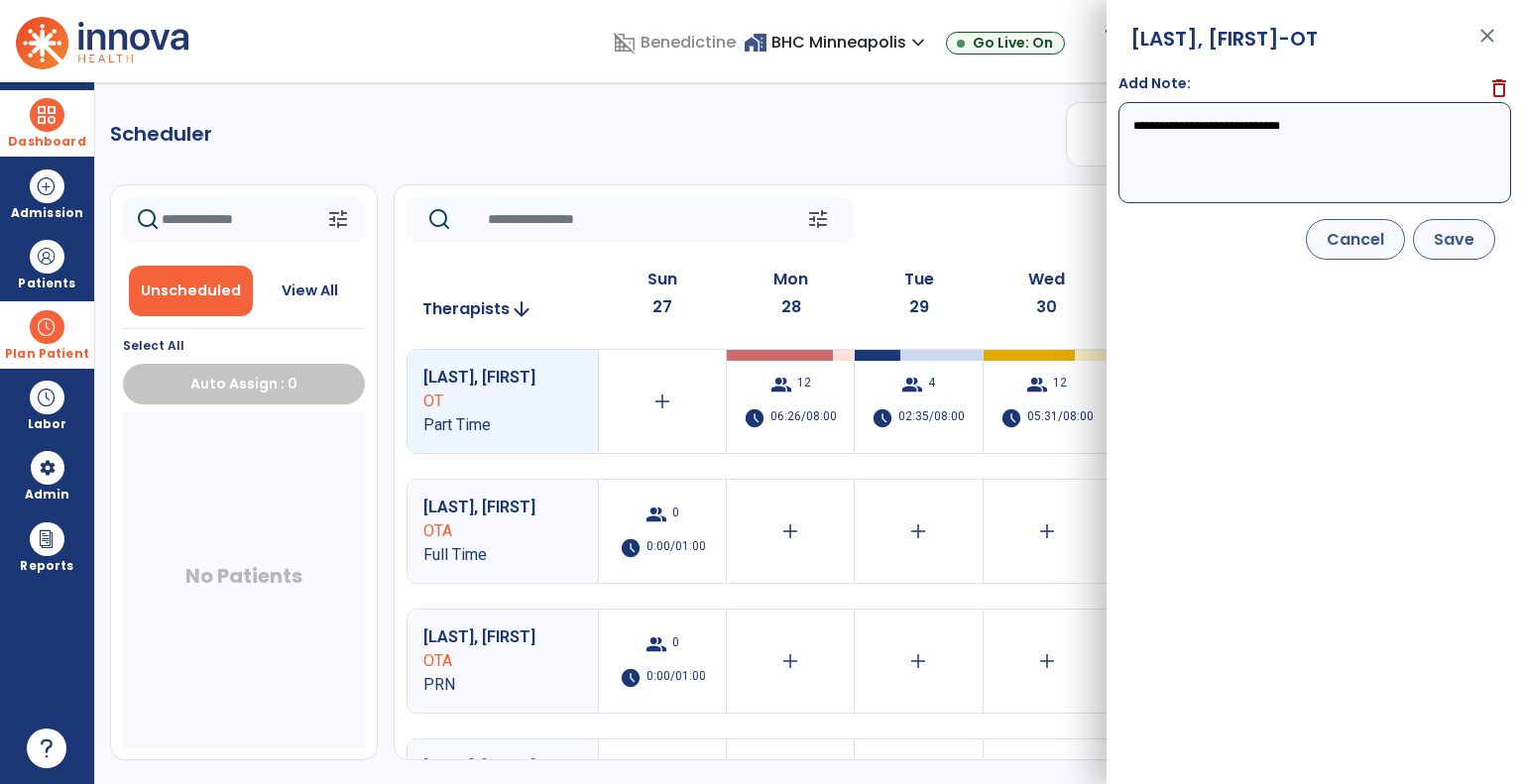 type on "**********" 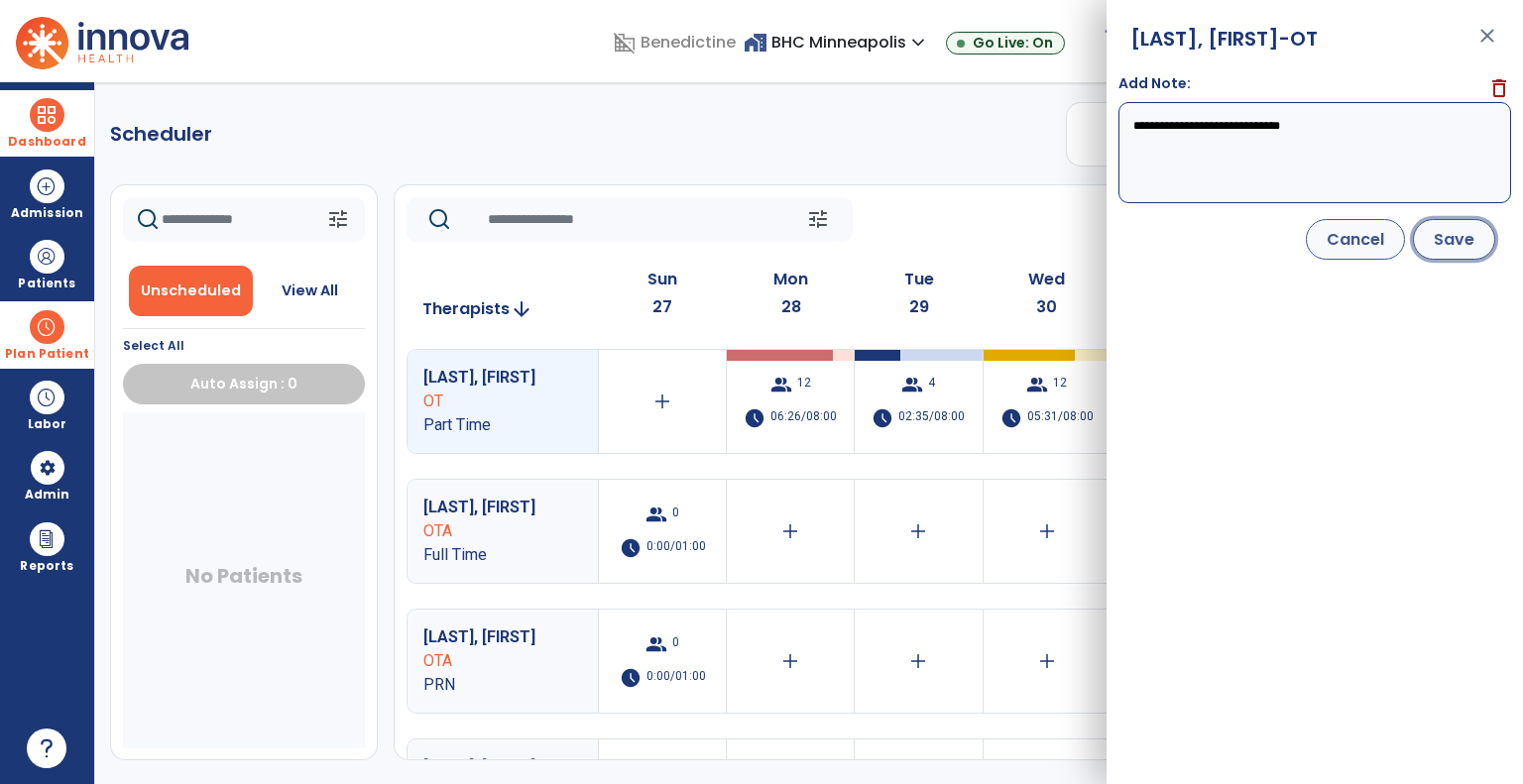 click on "Save" at bounding box center (1454, 239) 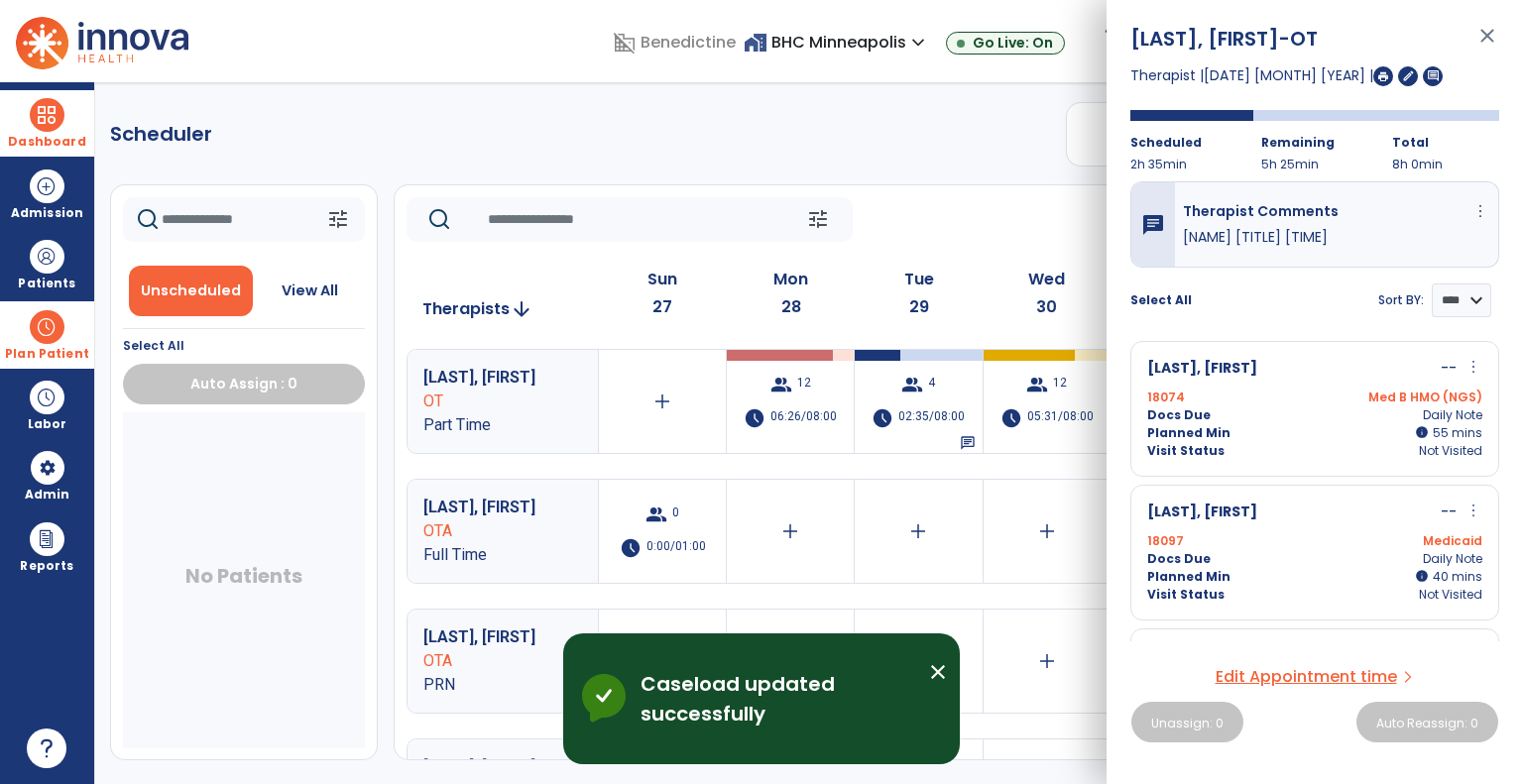 click on "close" at bounding box center [1487, 45] 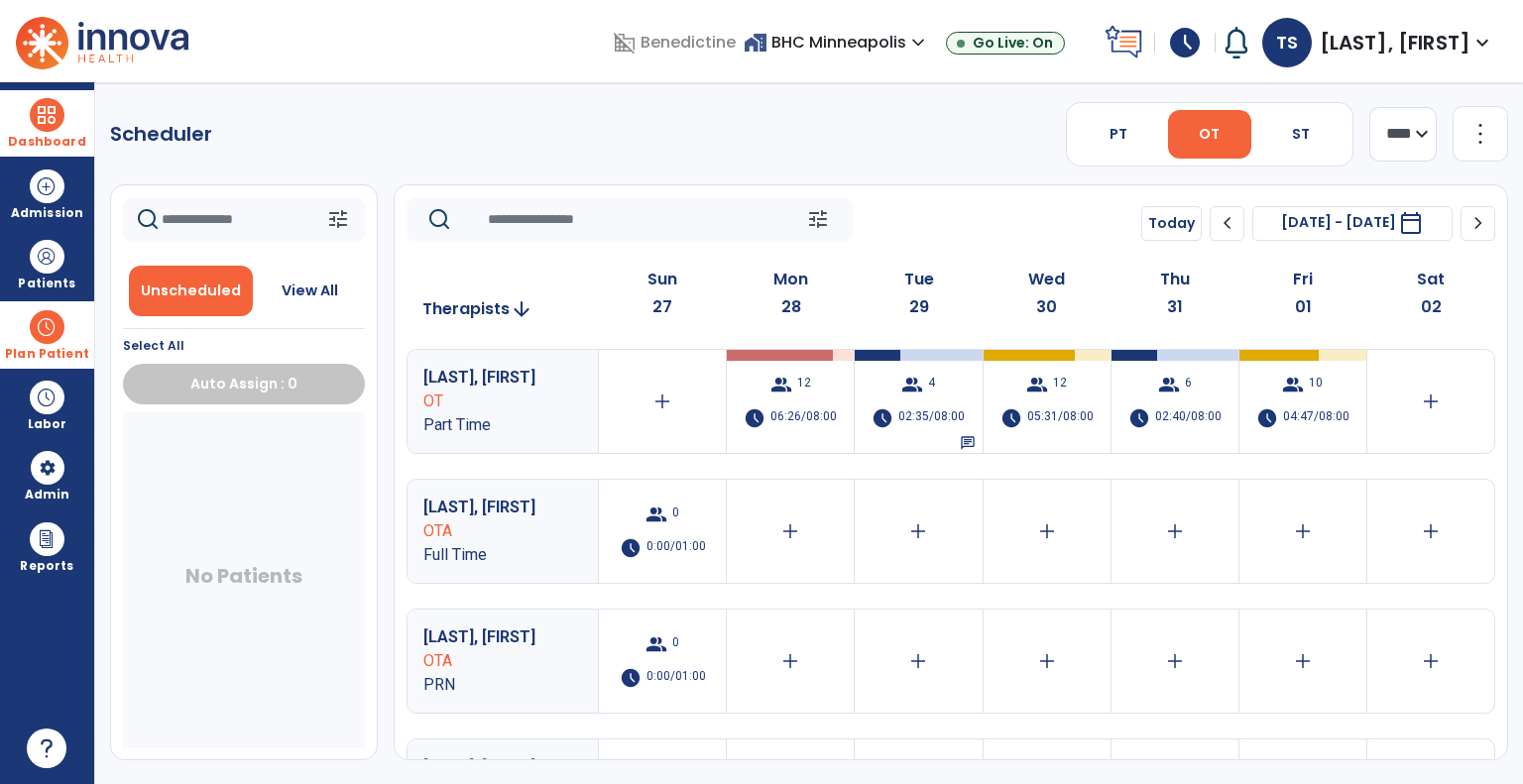 click on "Today" 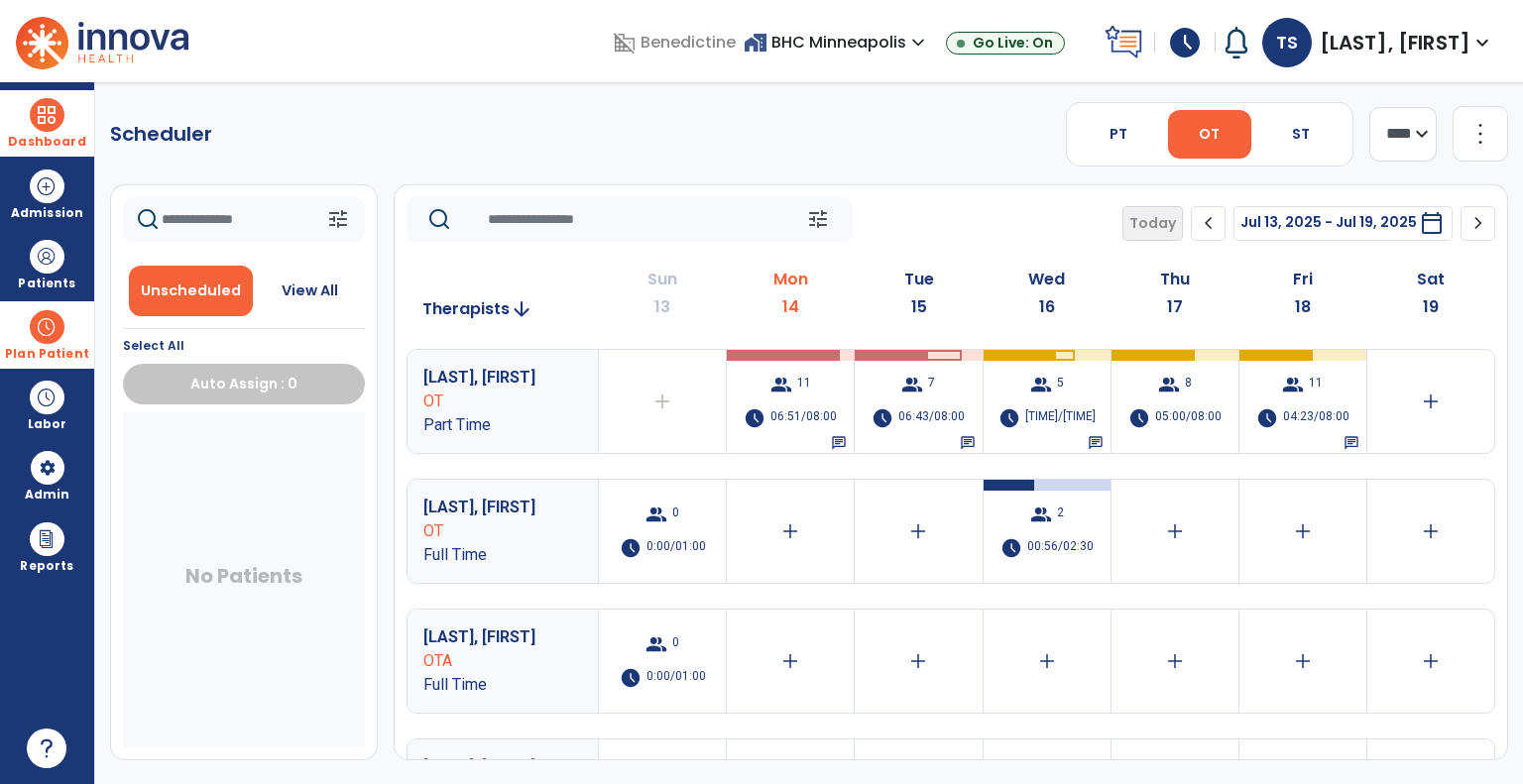 click at bounding box center (47, 115) 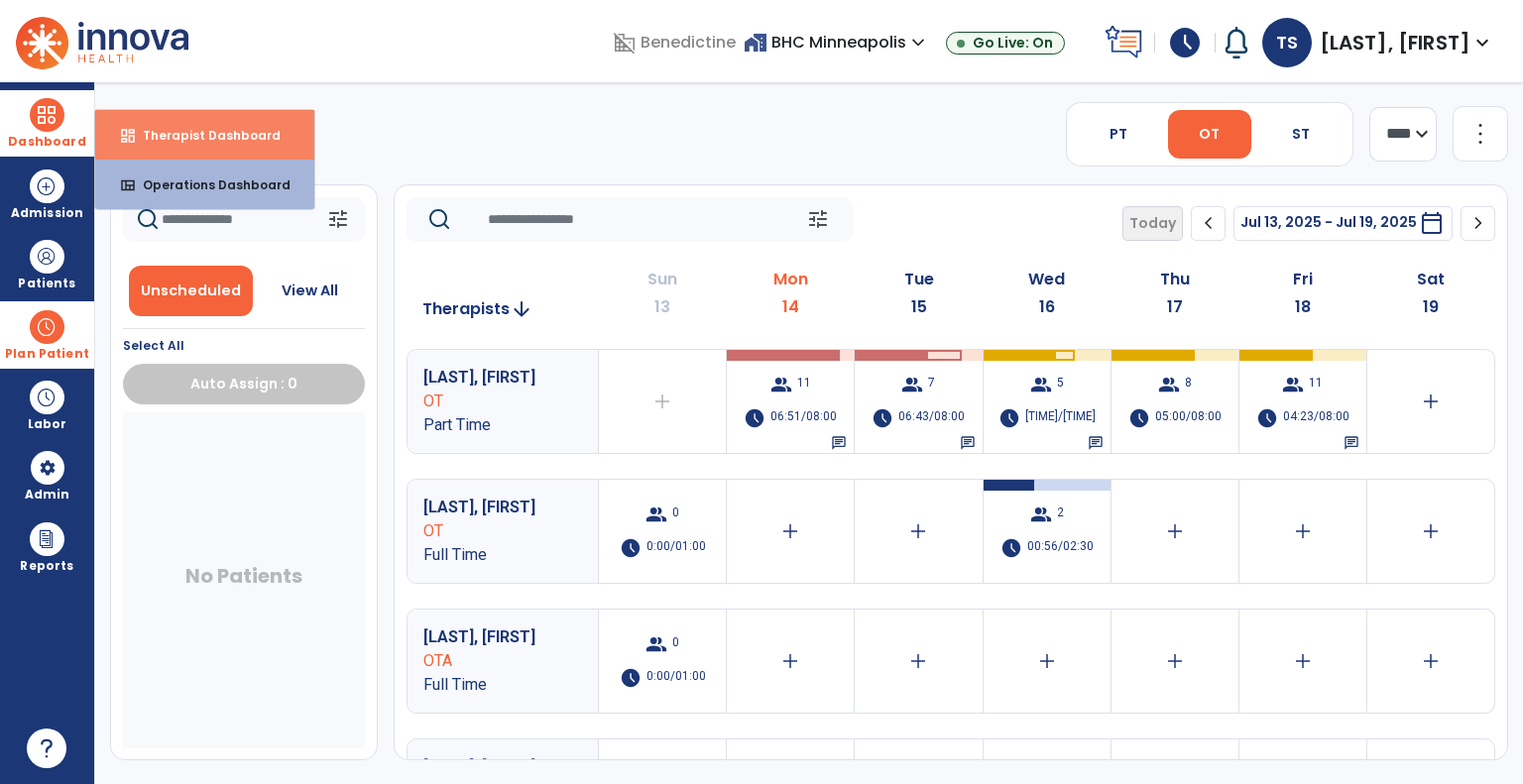 click on "Therapist Dashboard" at bounding box center (203, 135) 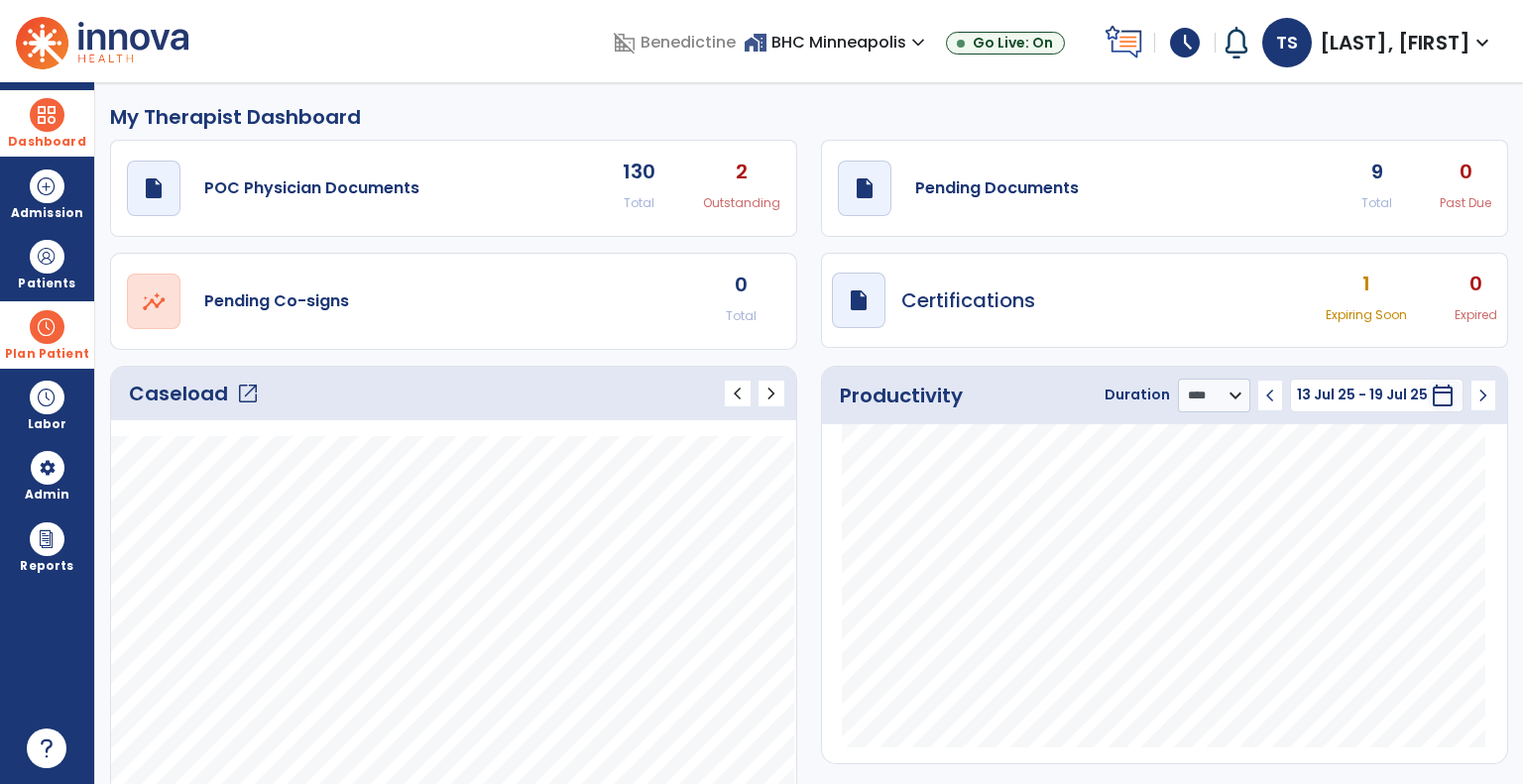 click on "open_in_new" 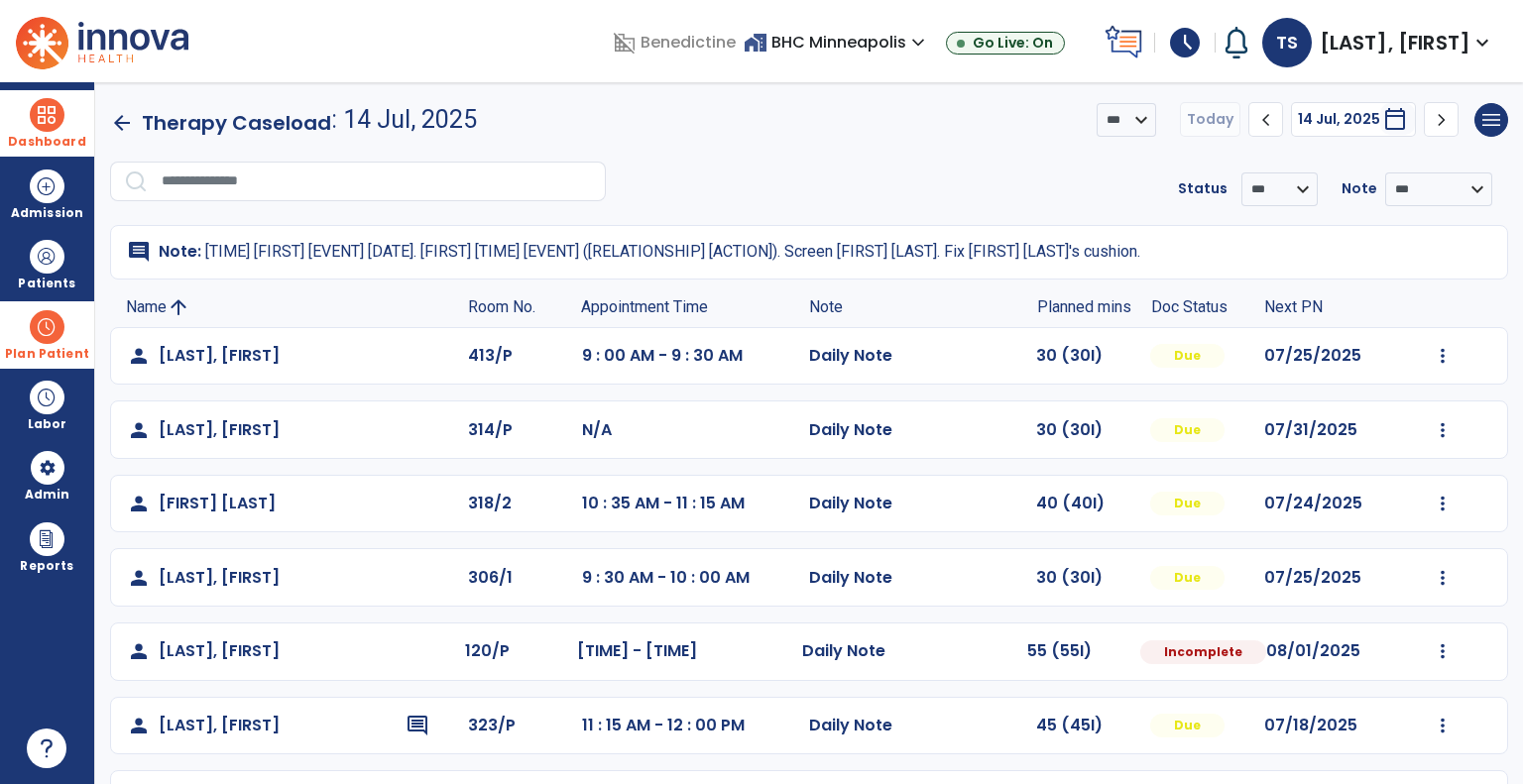 click on "Appointment Time" 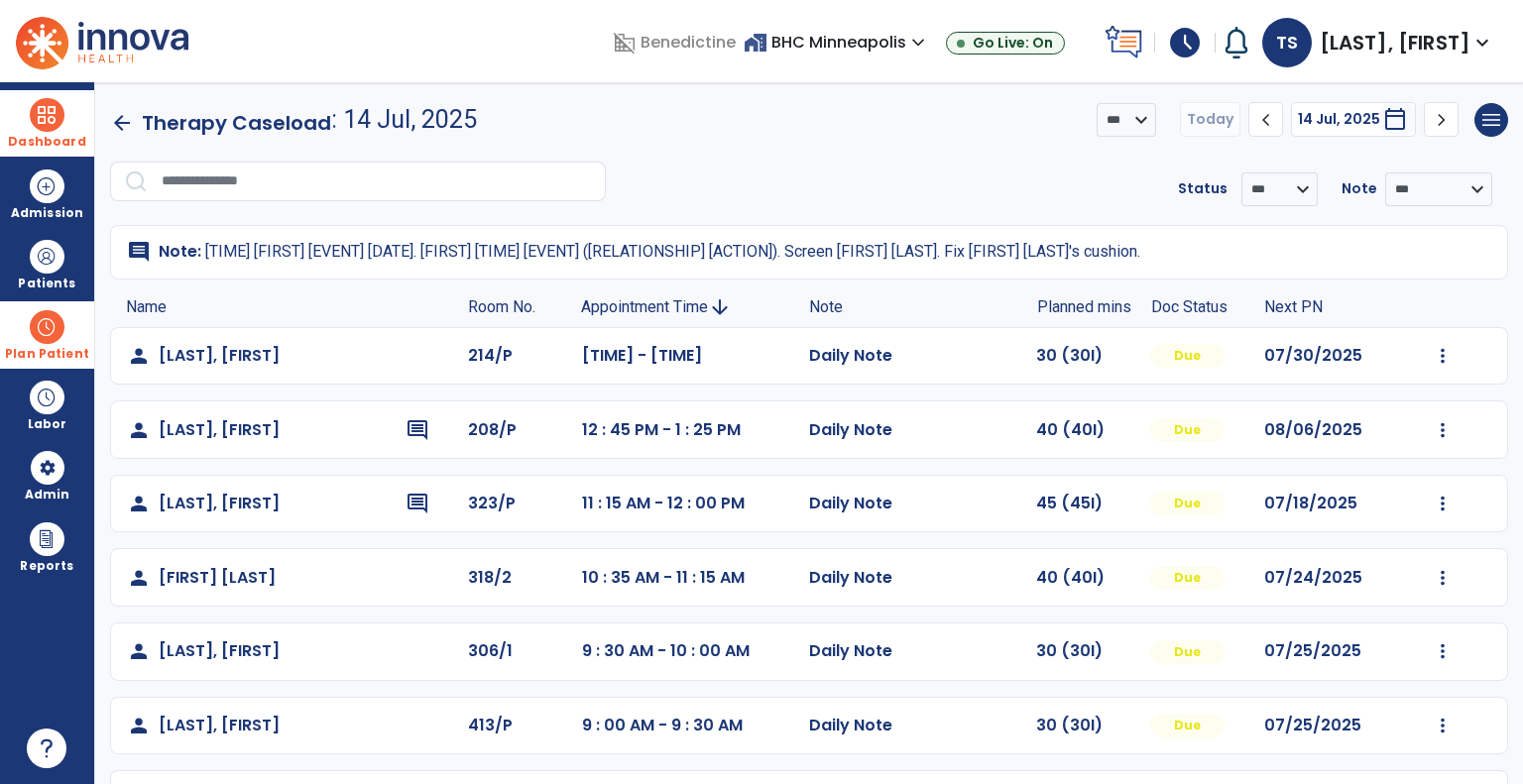 click on "Appointment Time" 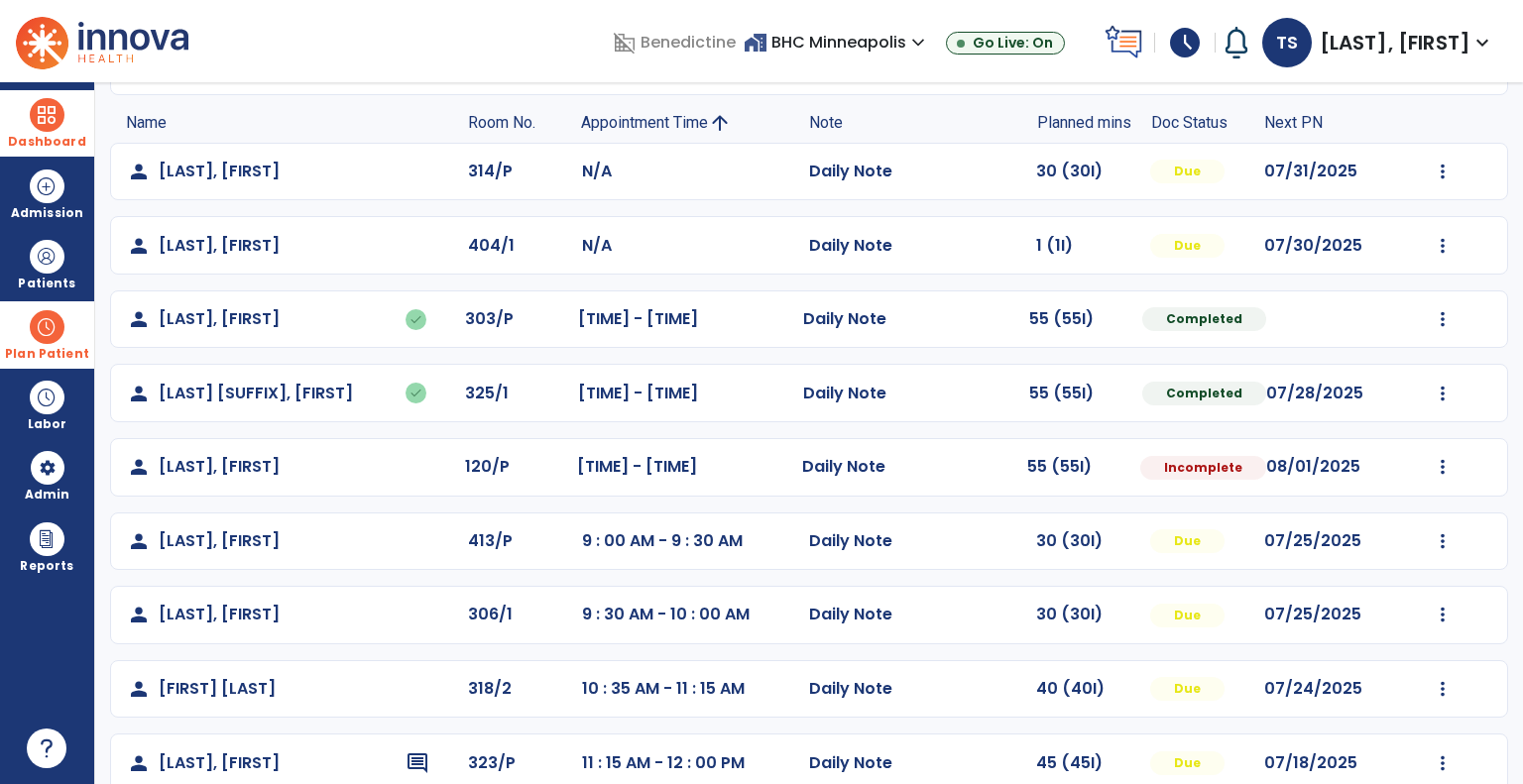 scroll, scrollTop: 273, scrollLeft: 0, axis: vertical 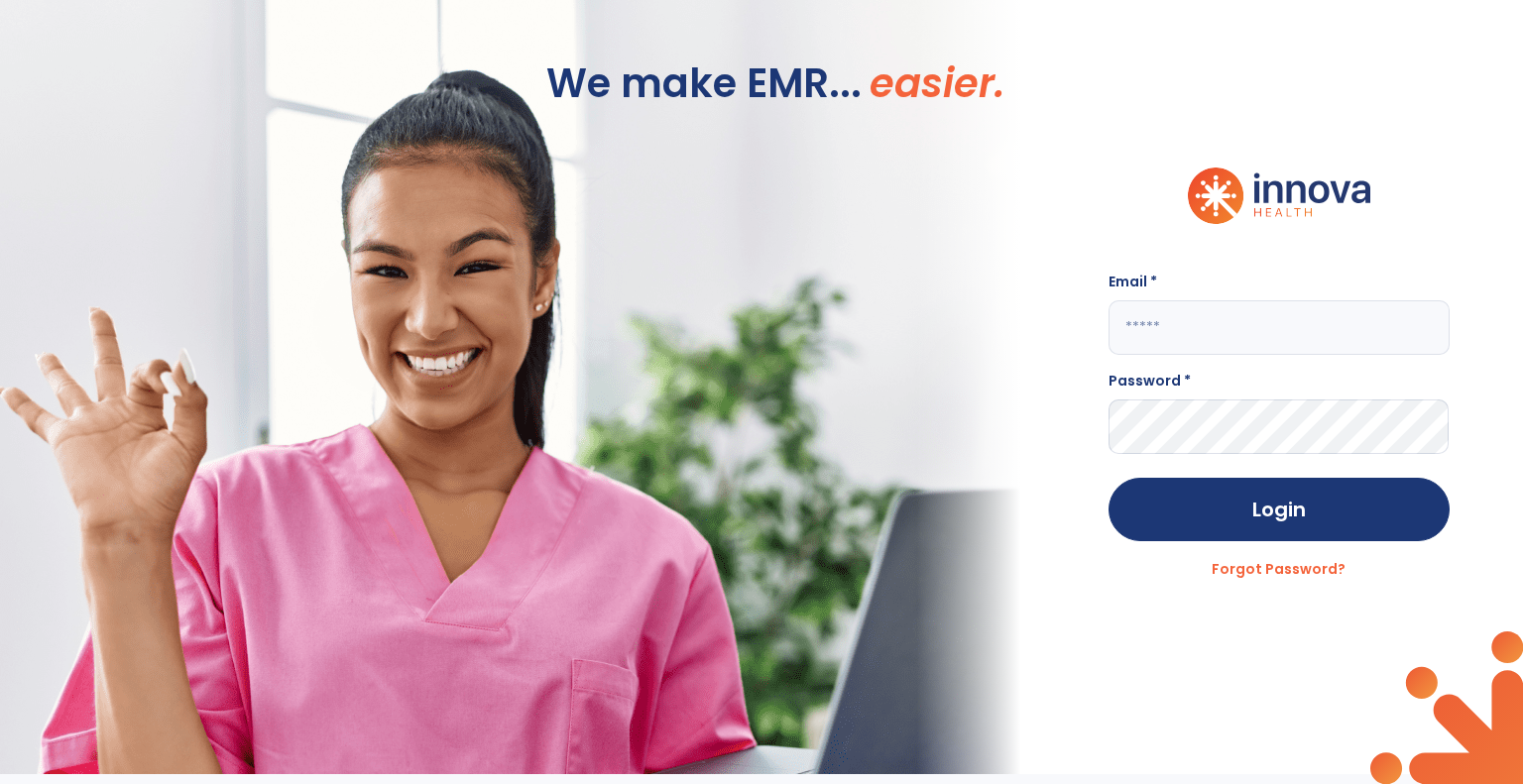 click 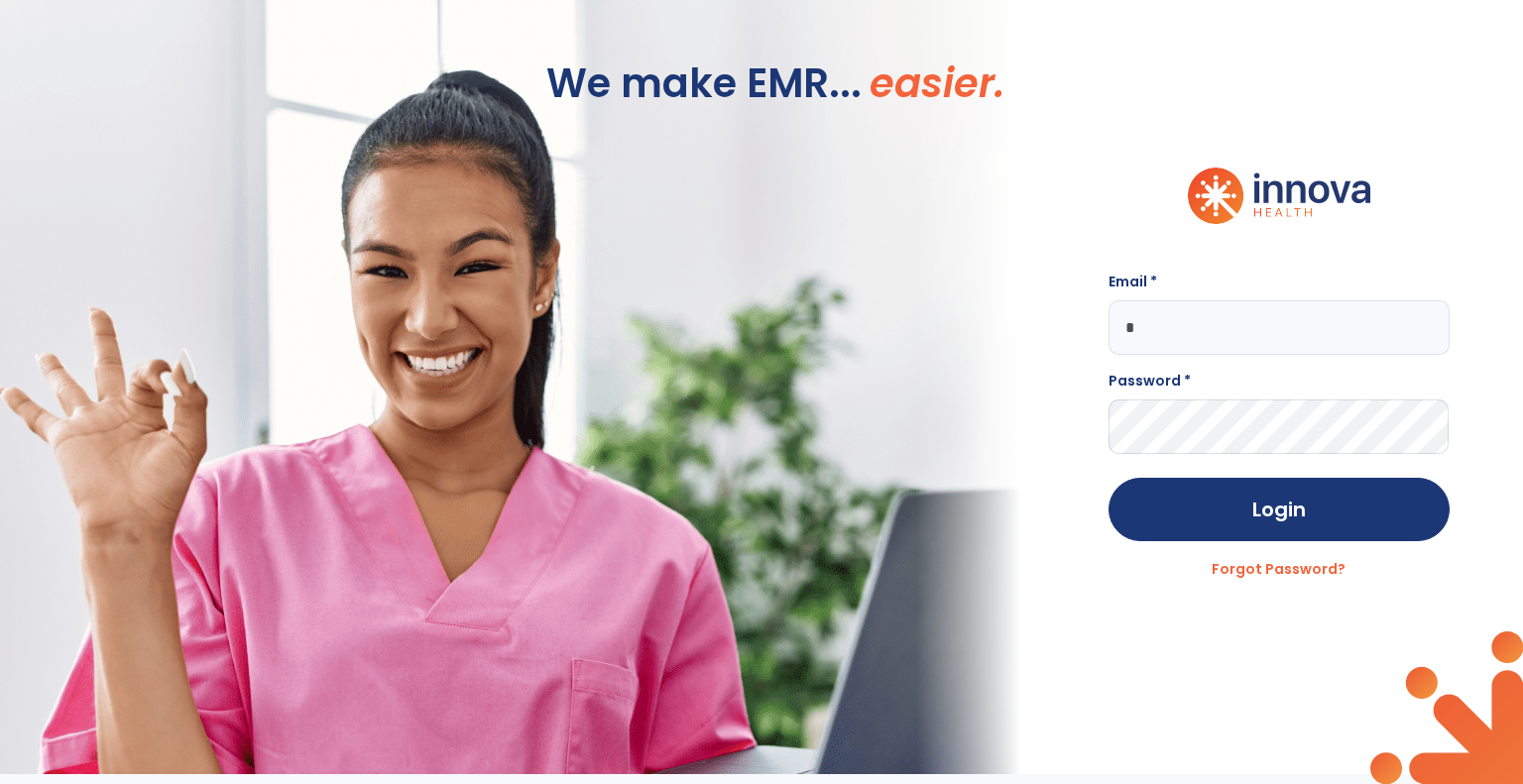 click on "*" 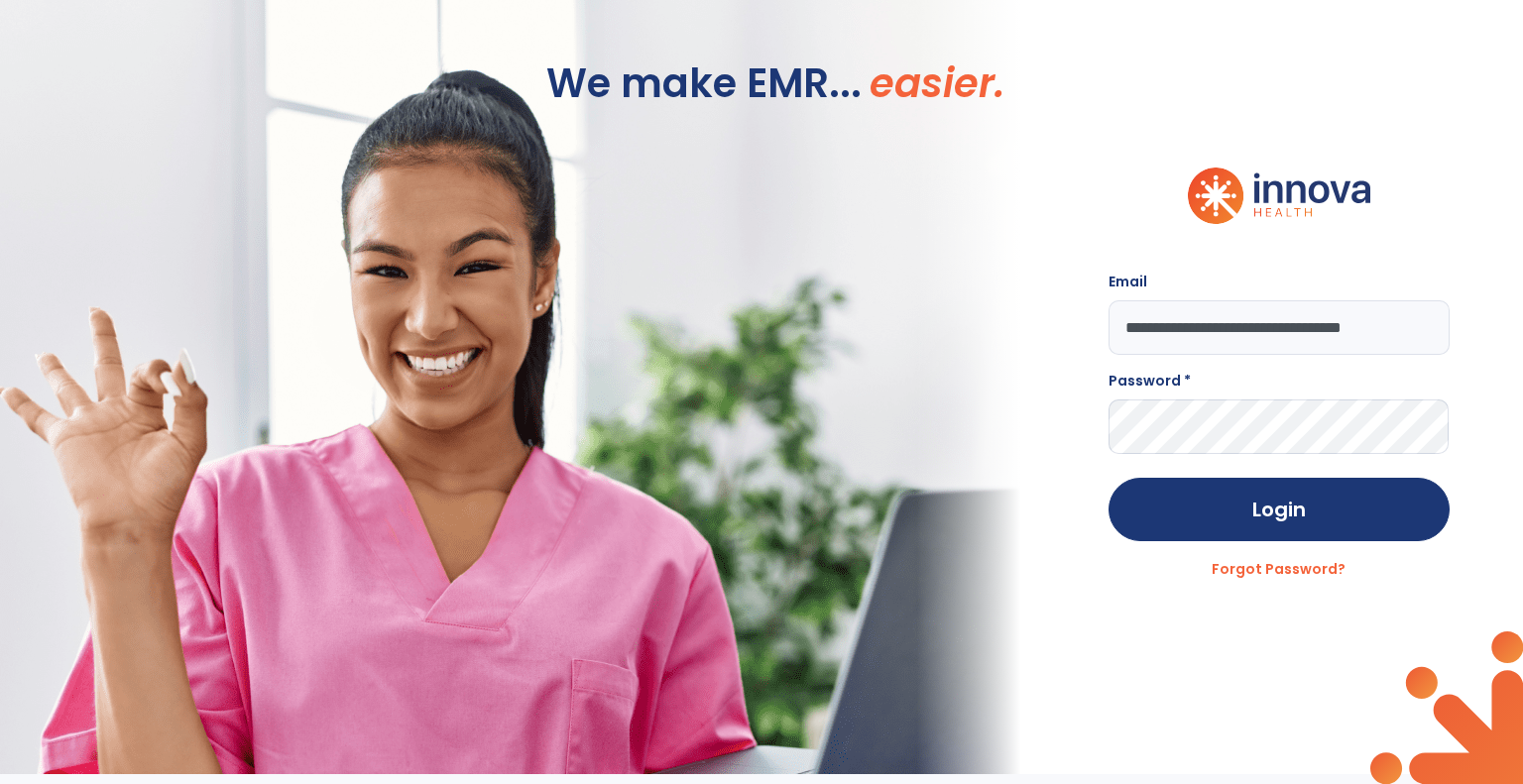 type on "**********" 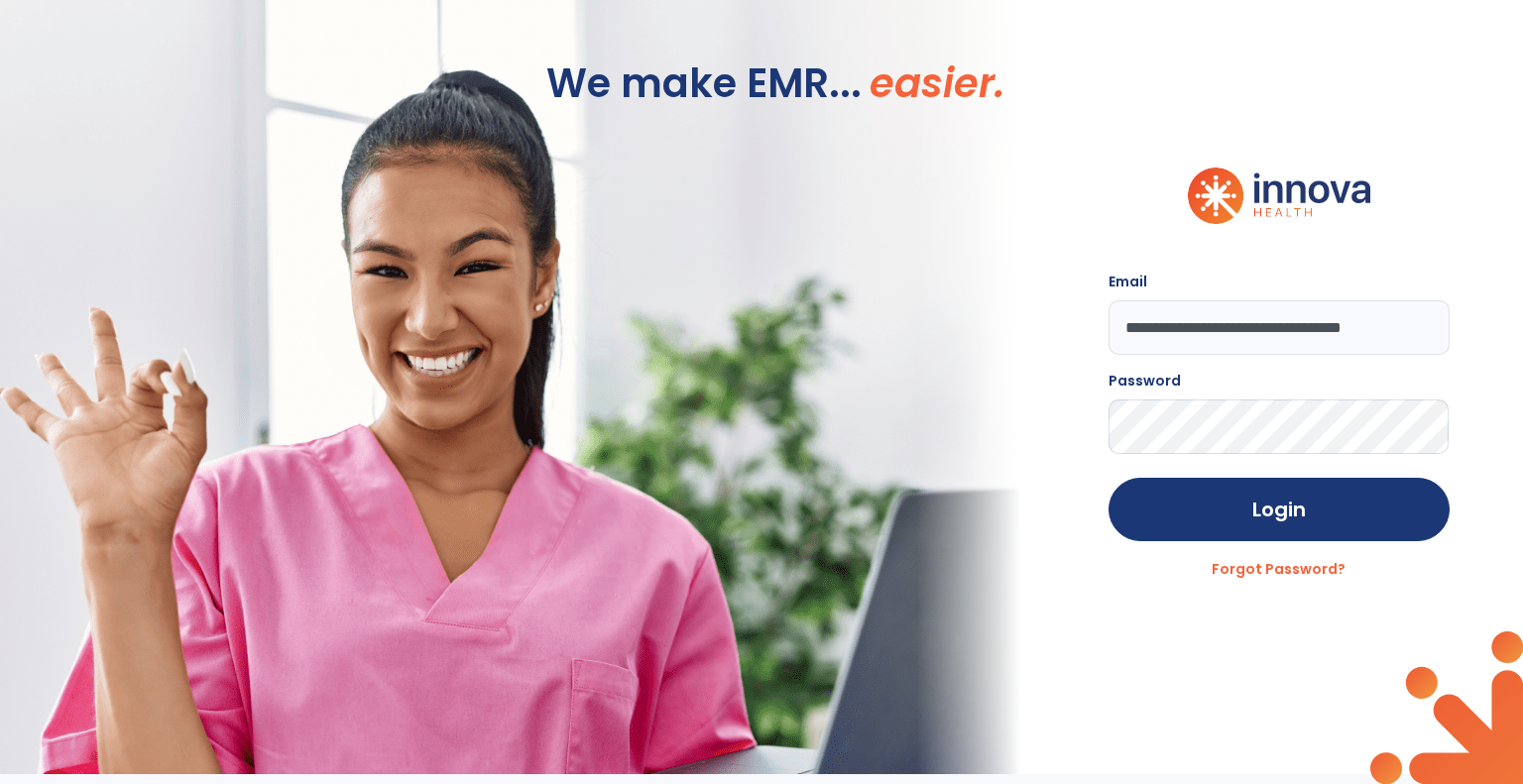 click on "Login" 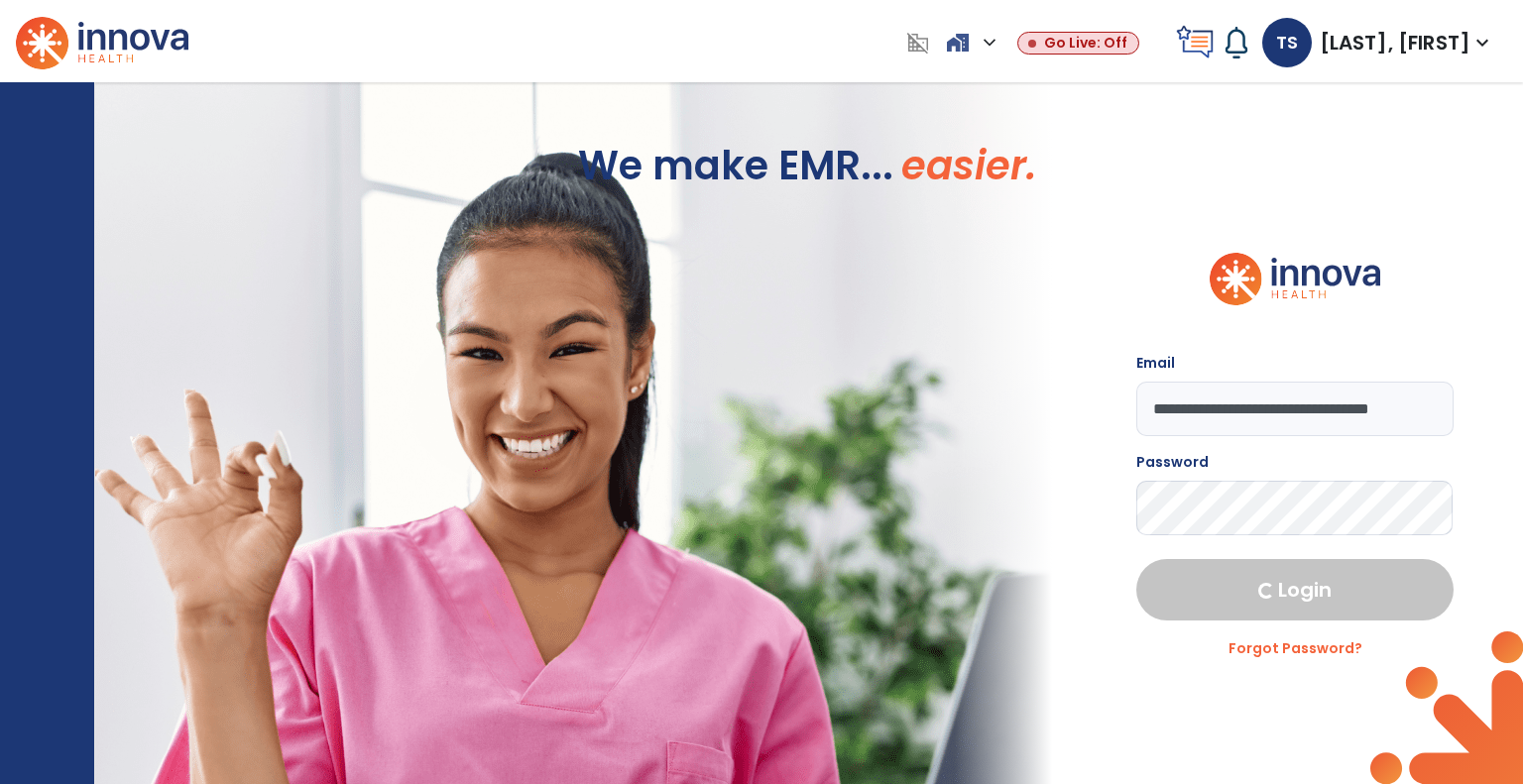 select on "***" 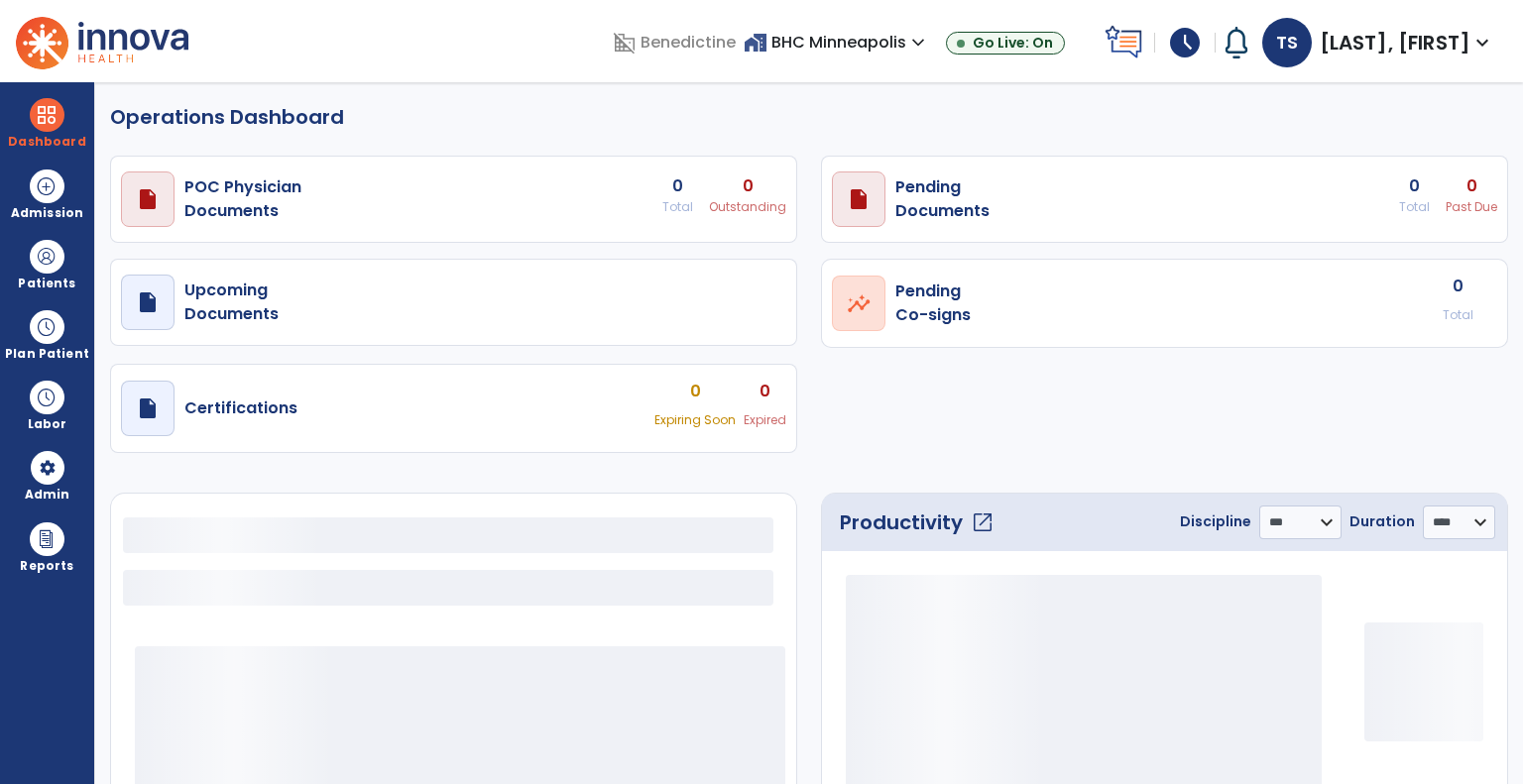 select on "***" 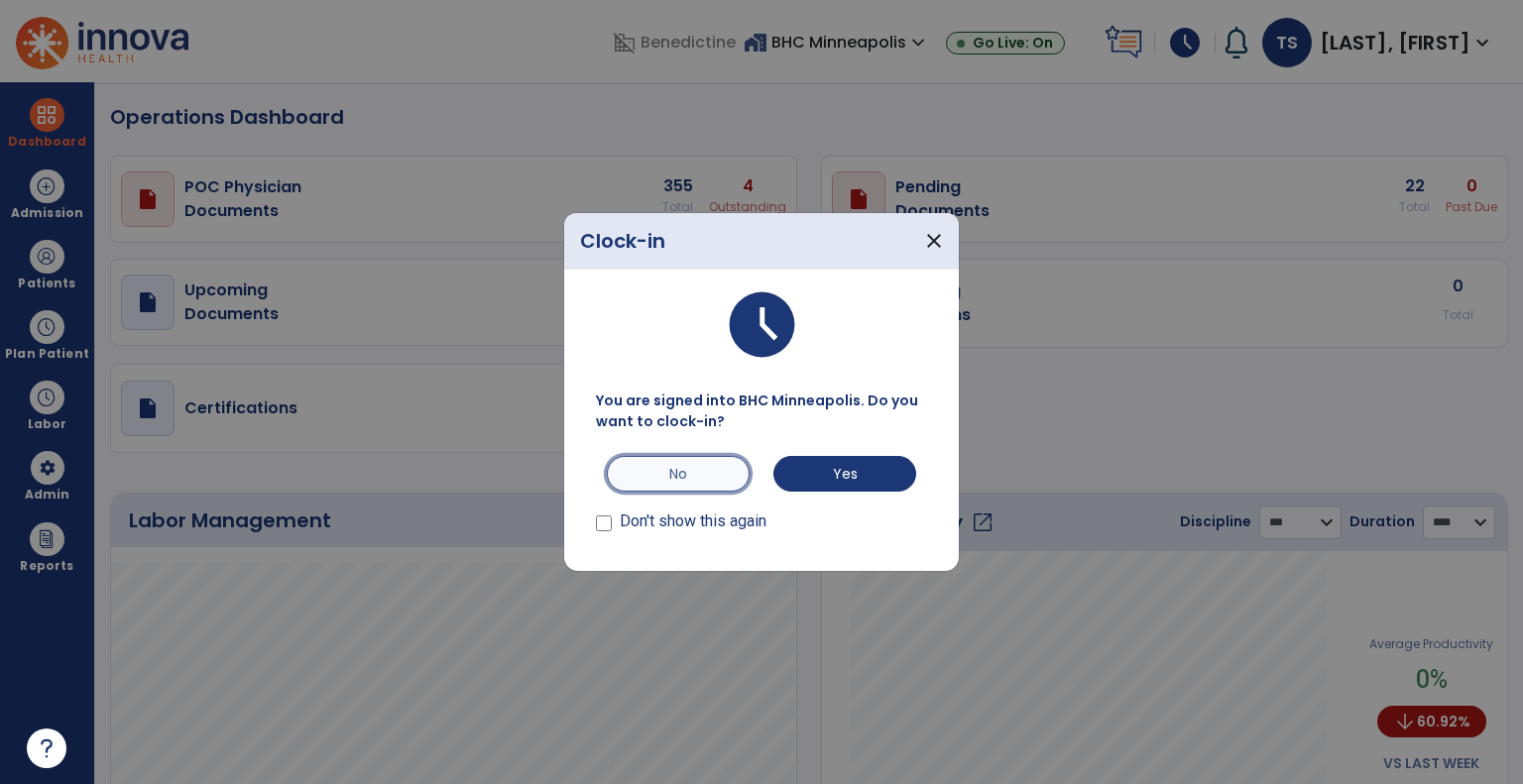 click on "No" at bounding box center (678, 474) 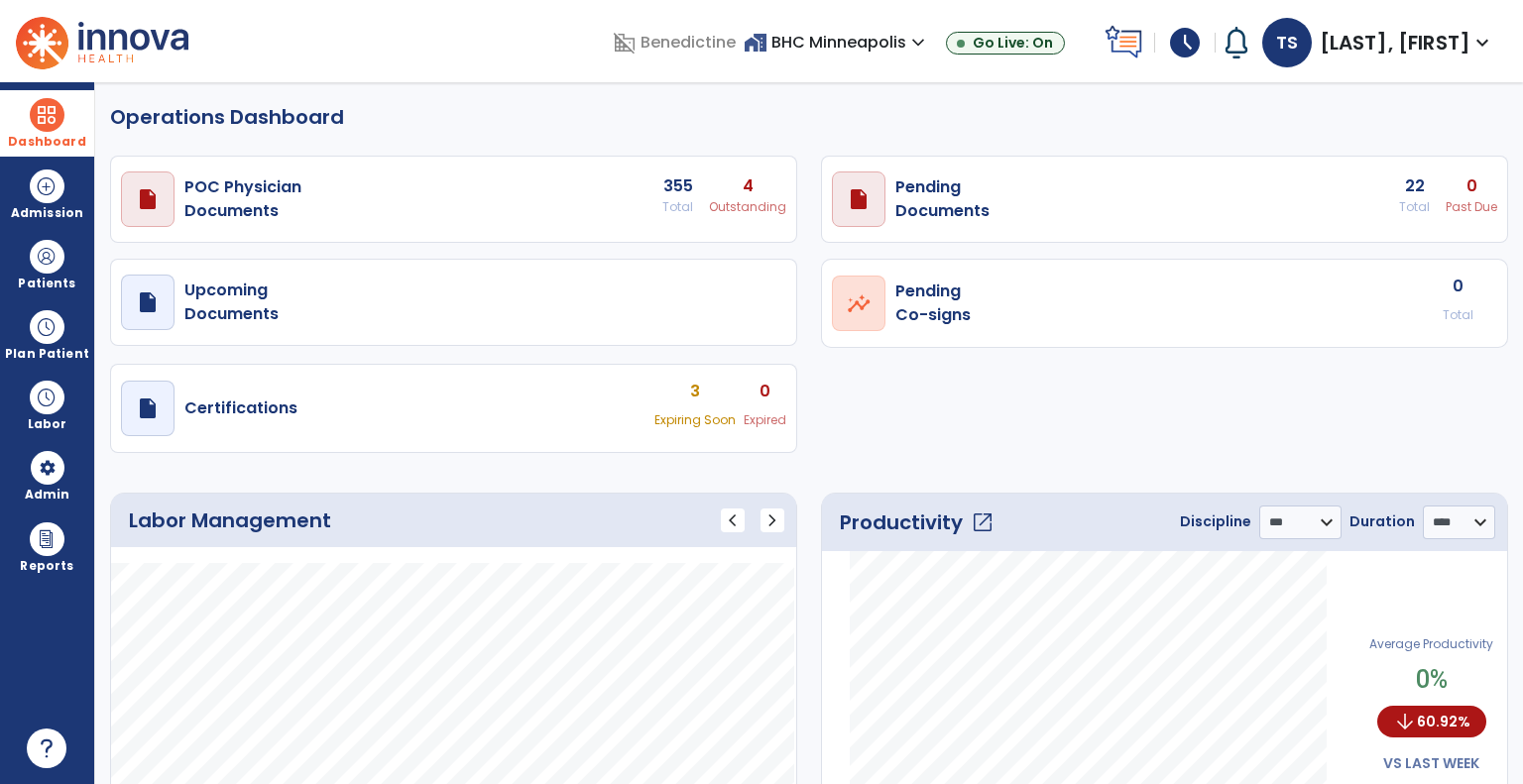 click at bounding box center [47, 115] 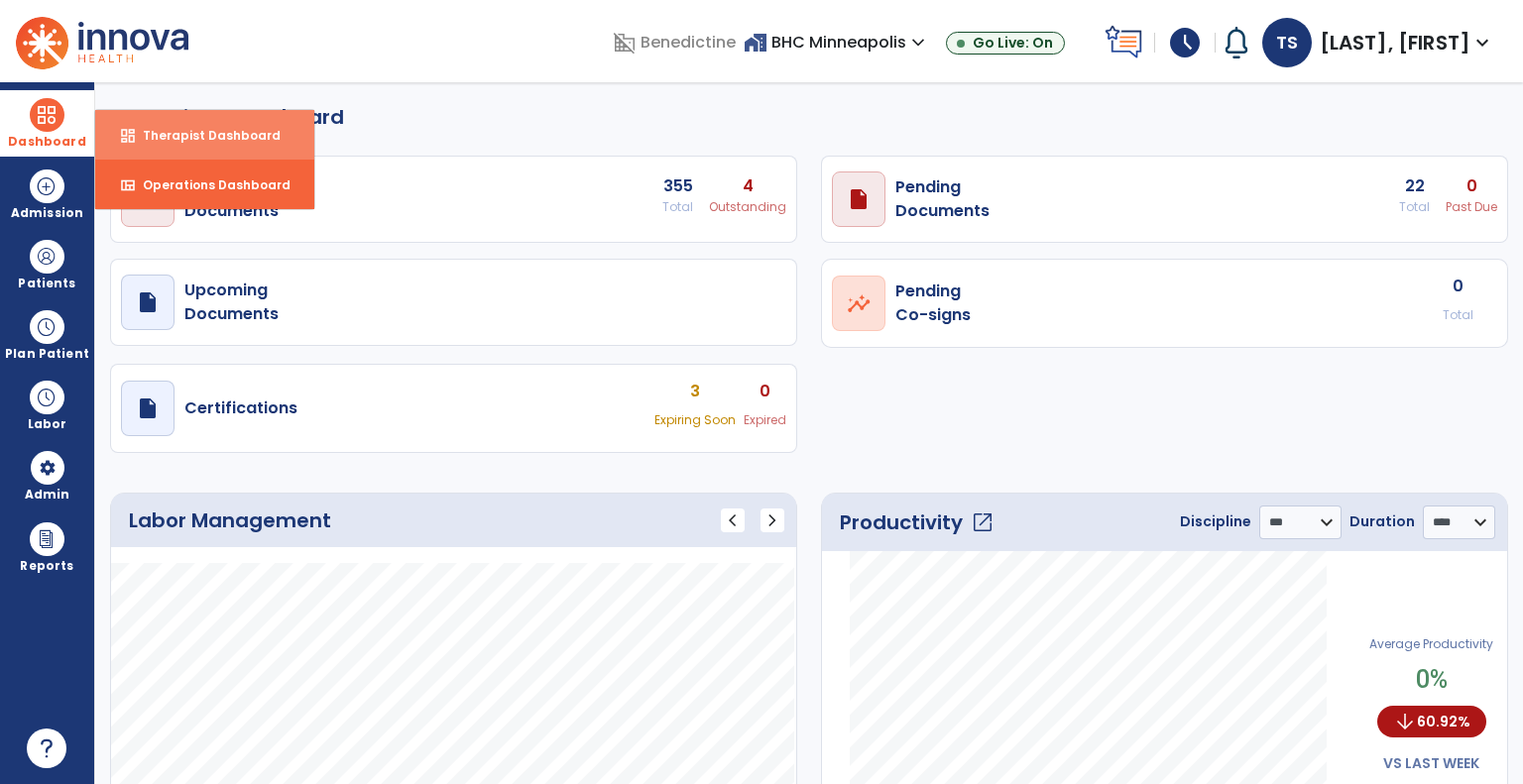 click on "Therapist Dashboard" at bounding box center (203, 135) 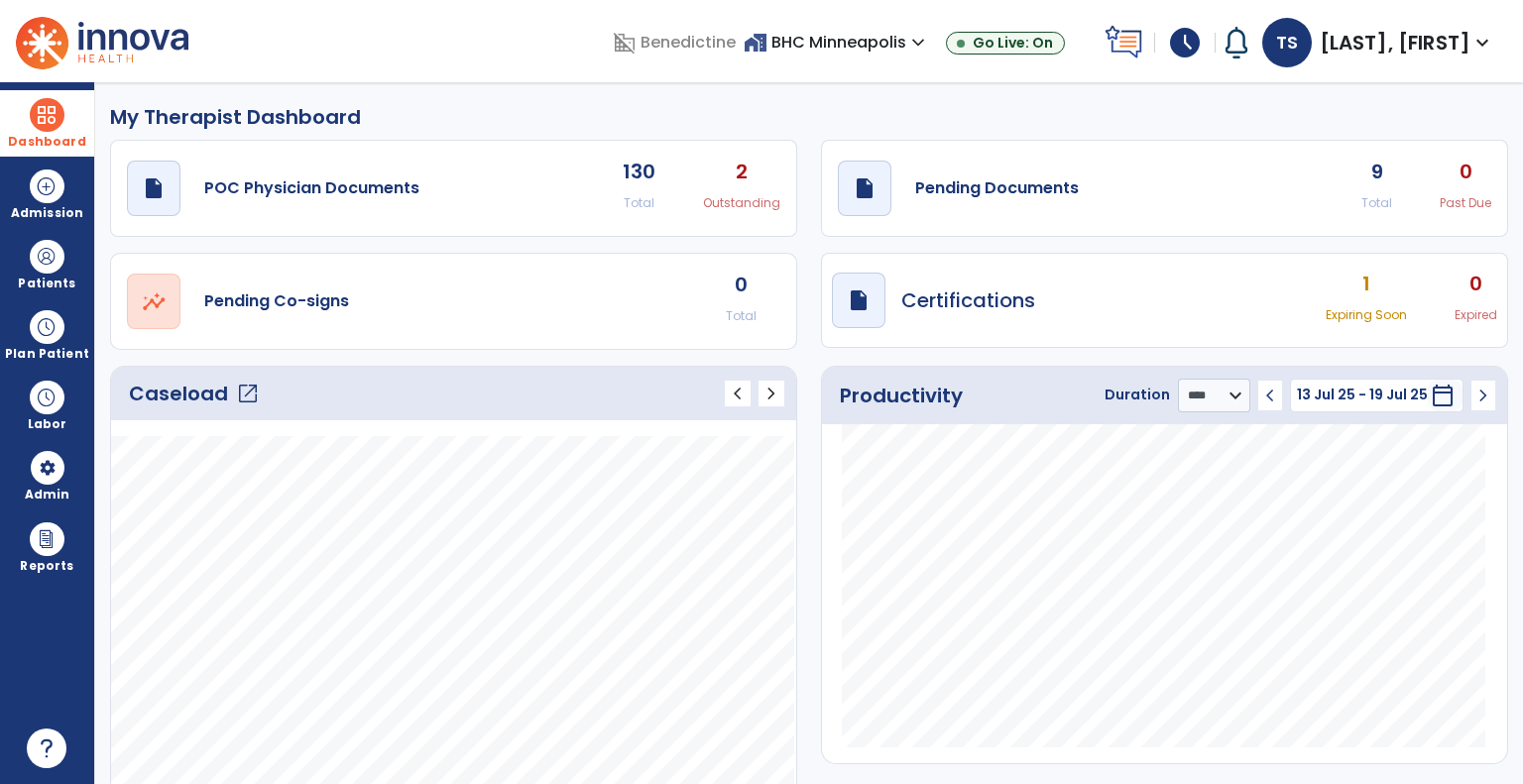 click on "open_in_new" 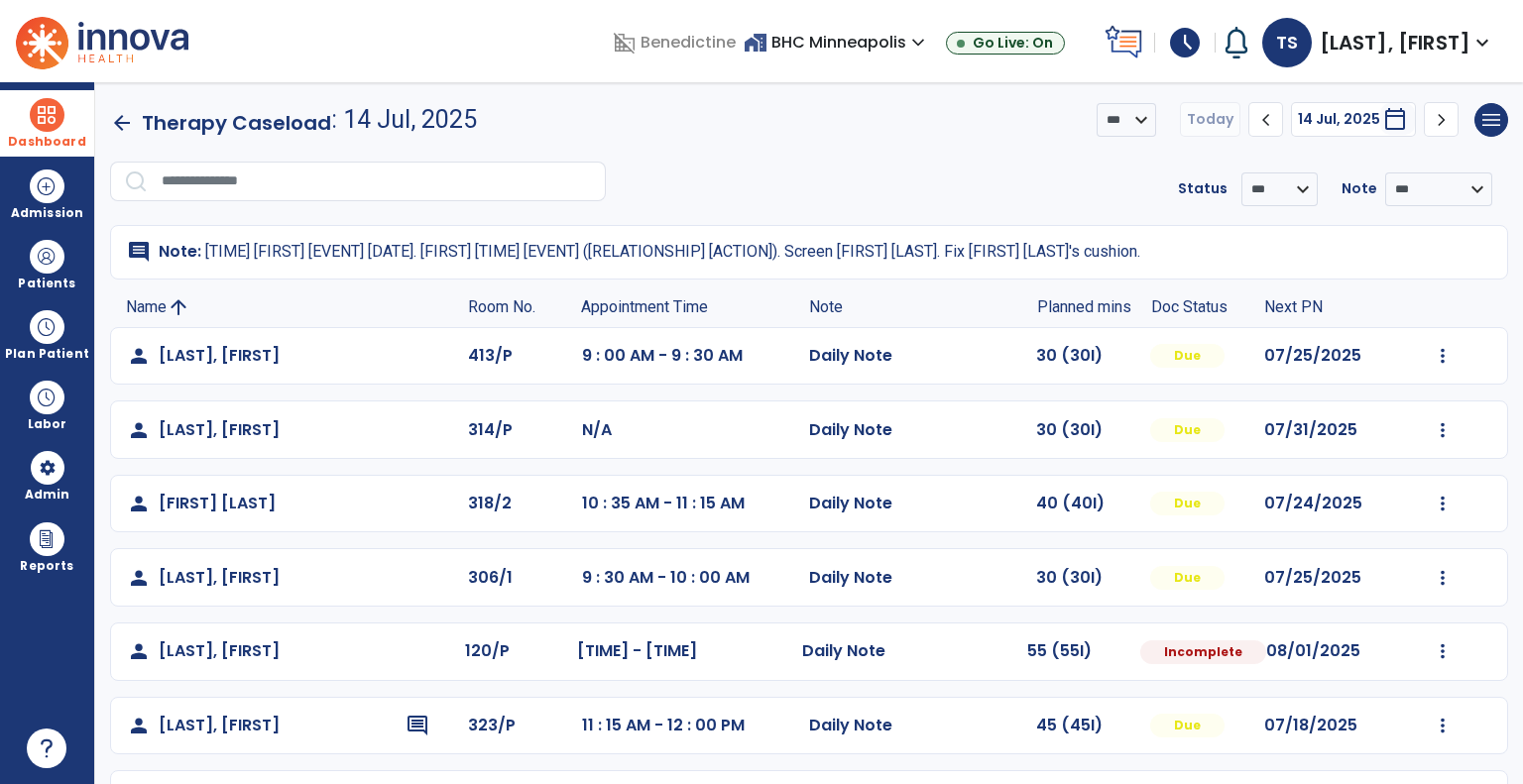click on "Appointment Time" 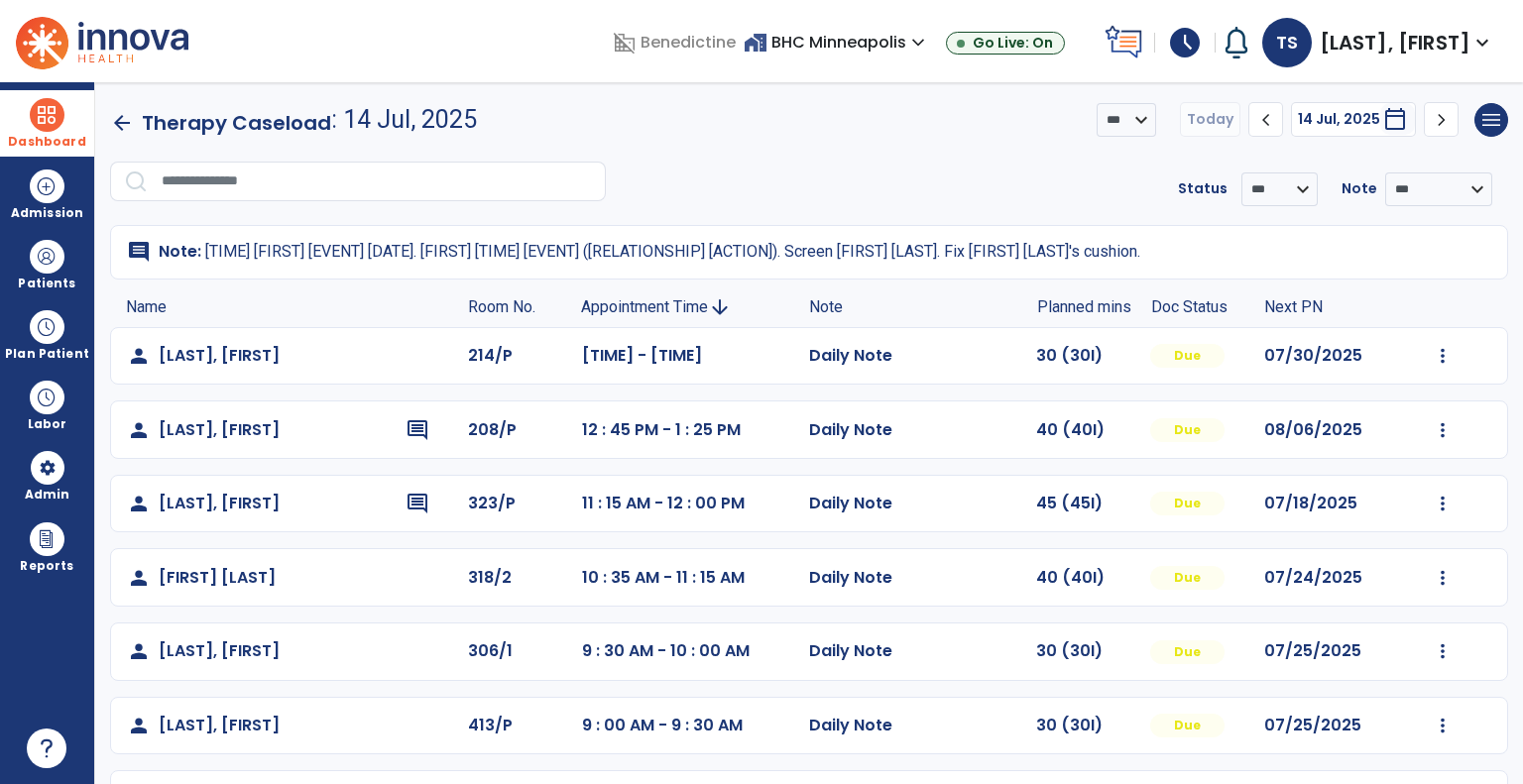click on "Appointment Time" 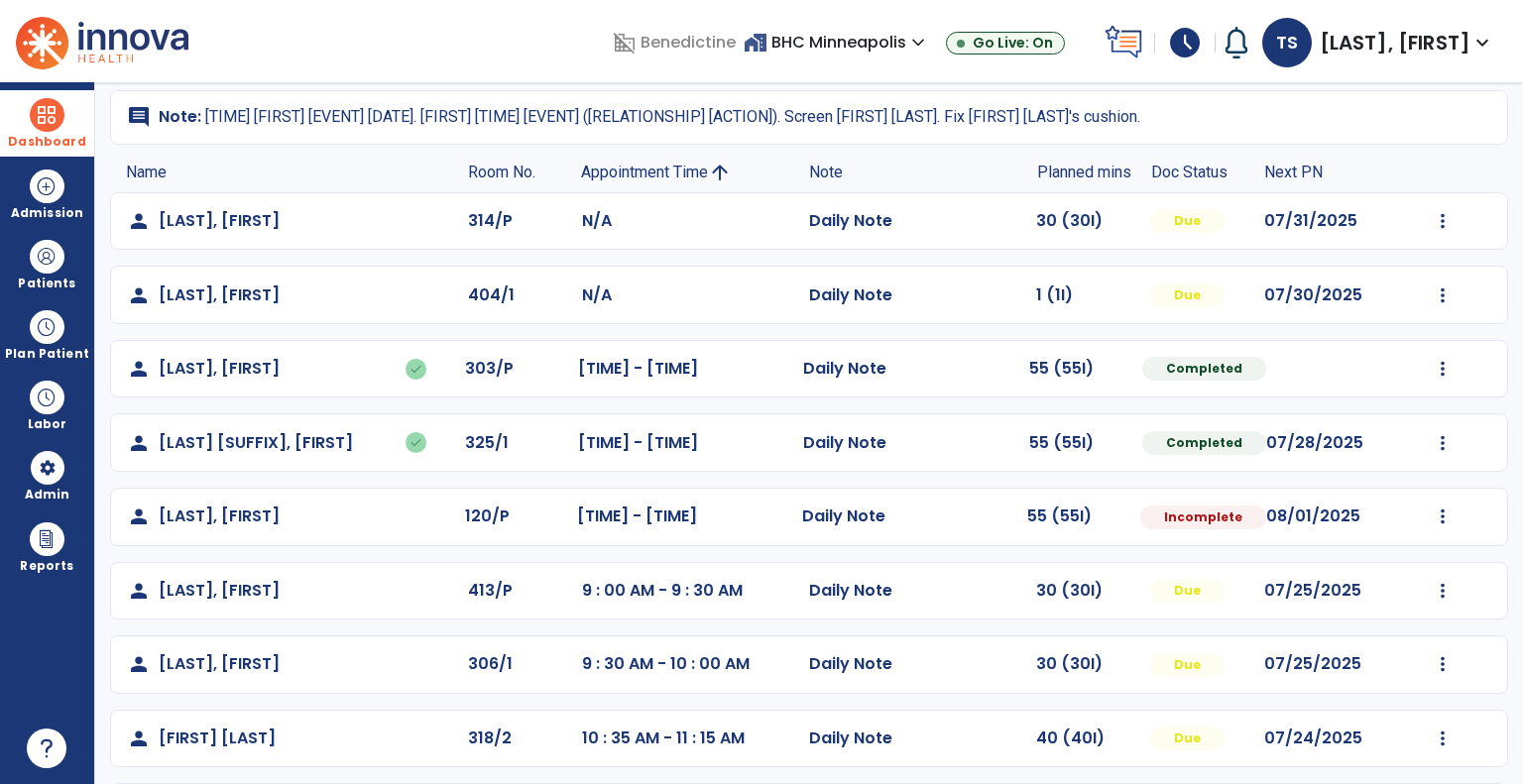 scroll, scrollTop: 210, scrollLeft: 0, axis: vertical 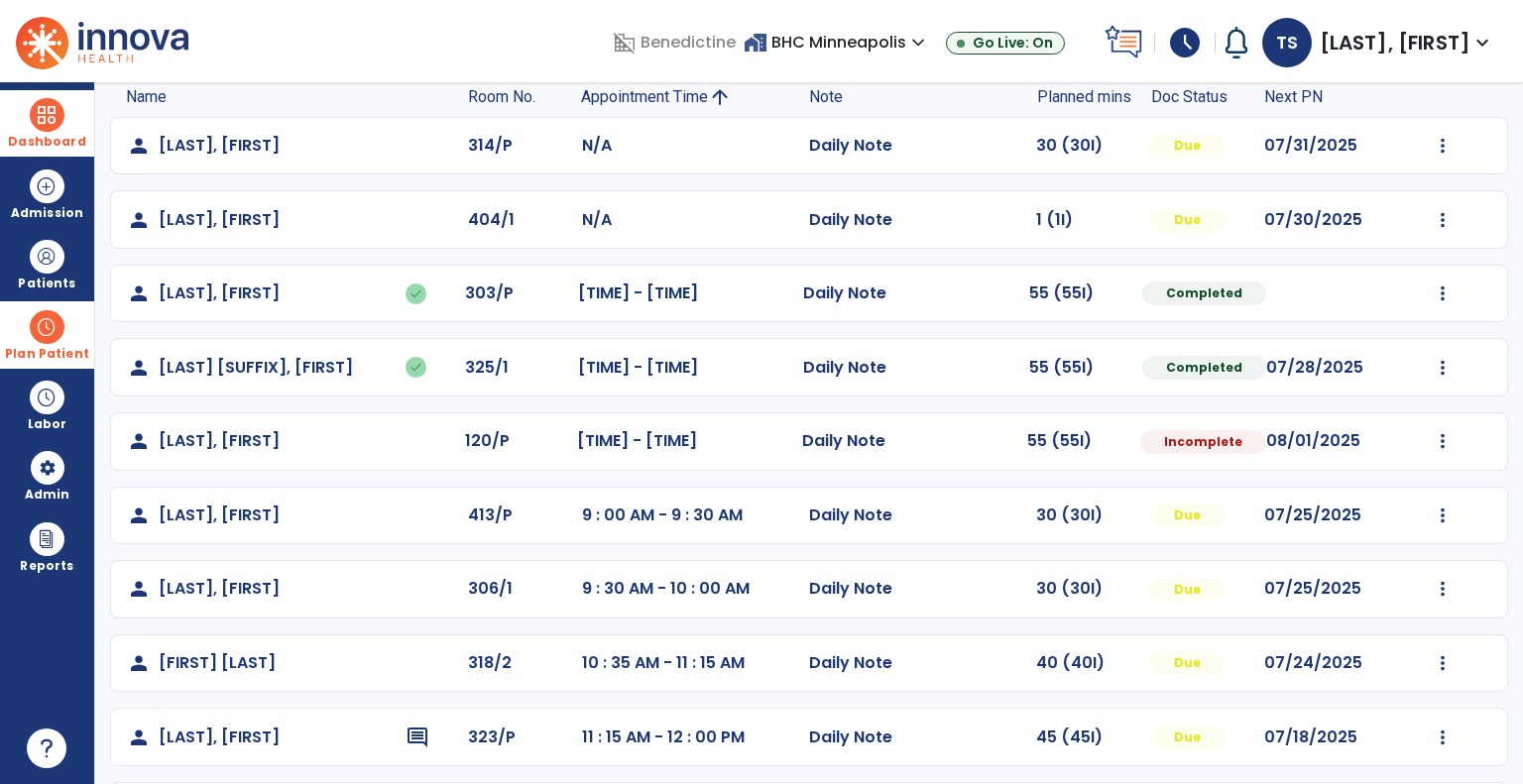 click at bounding box center [47, 327] 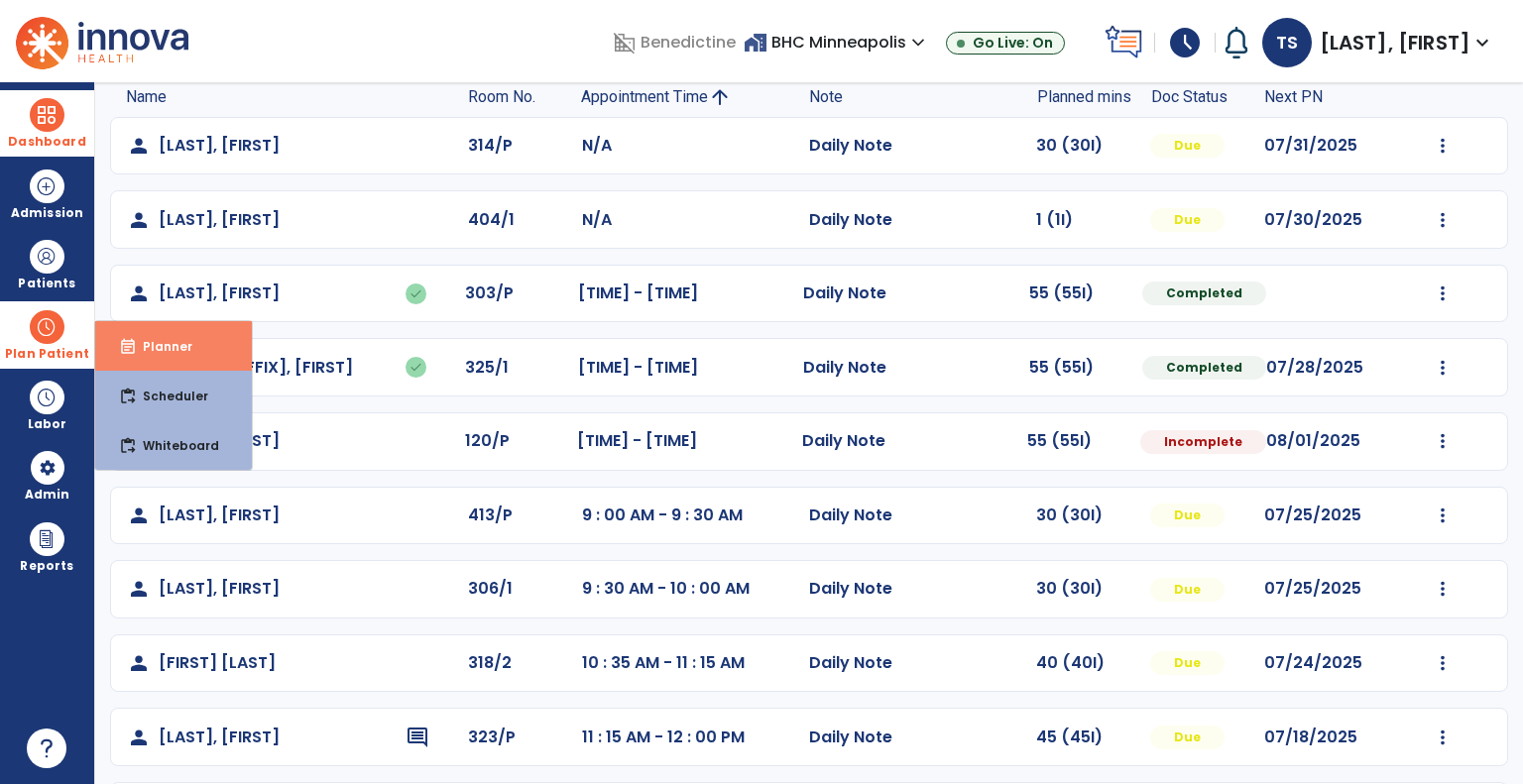 click on "Planner" at bounding box center (160, 346) 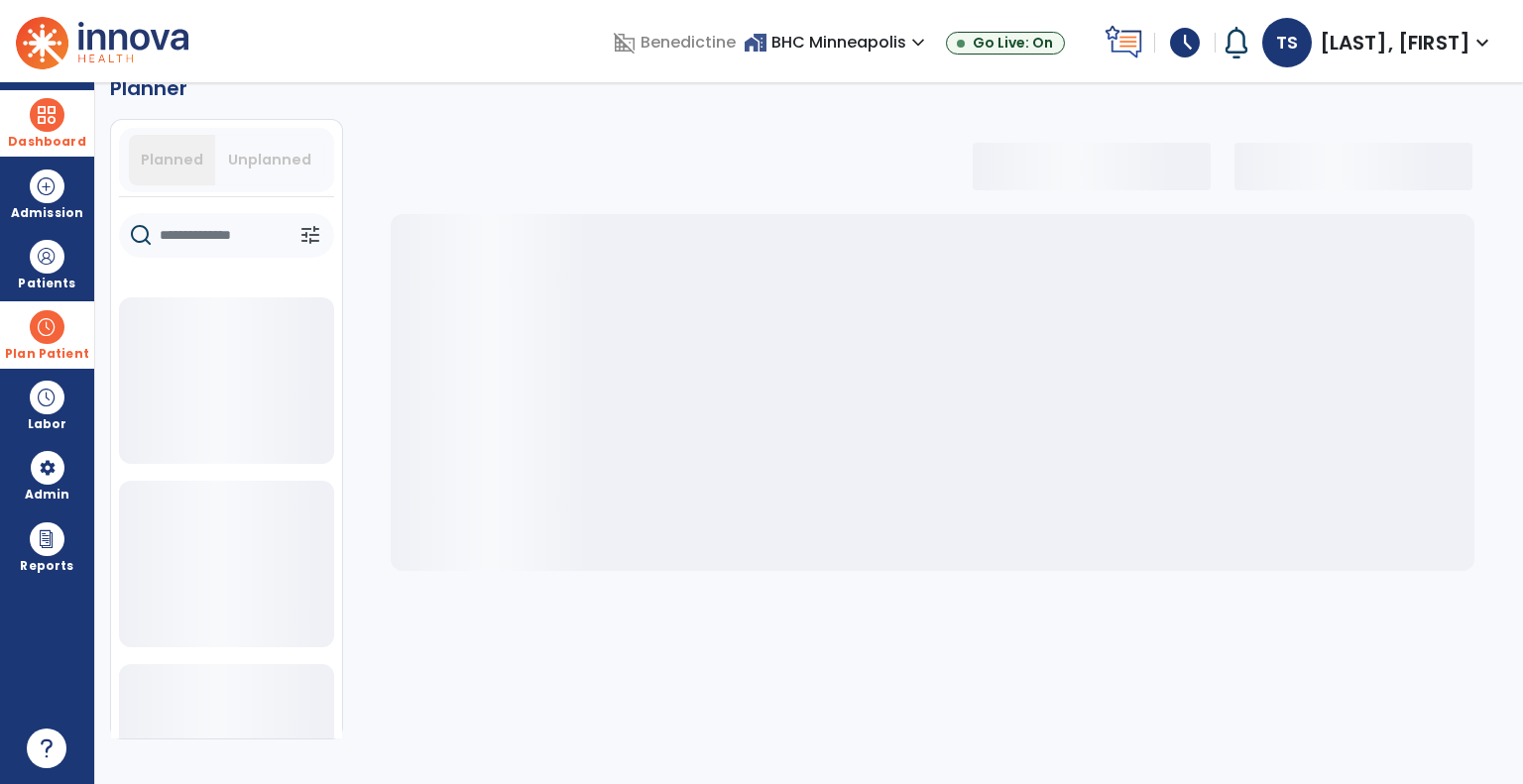 scroll, scrollTop: 36, scrollLeft: 0, axis: vertical 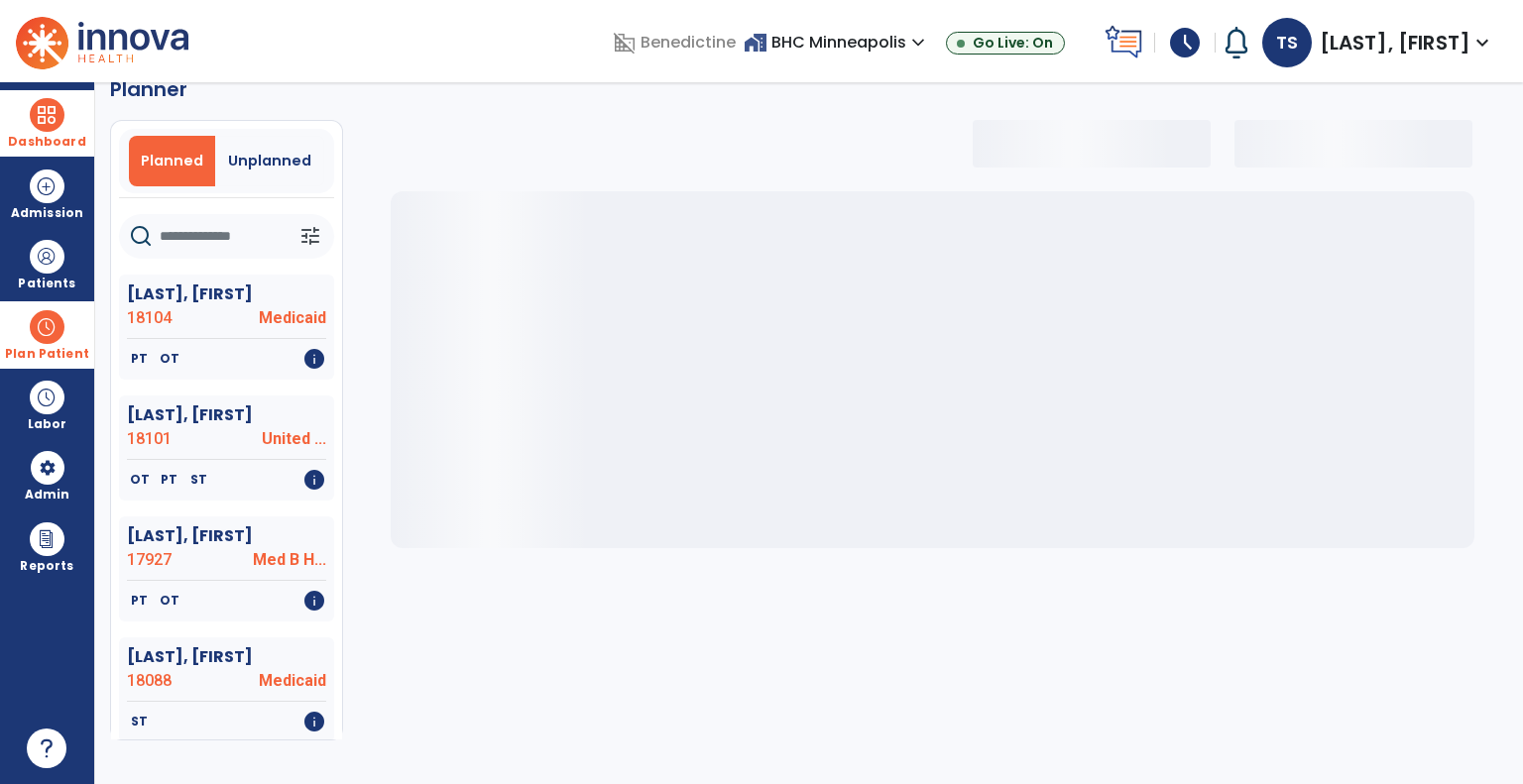 select on "***" 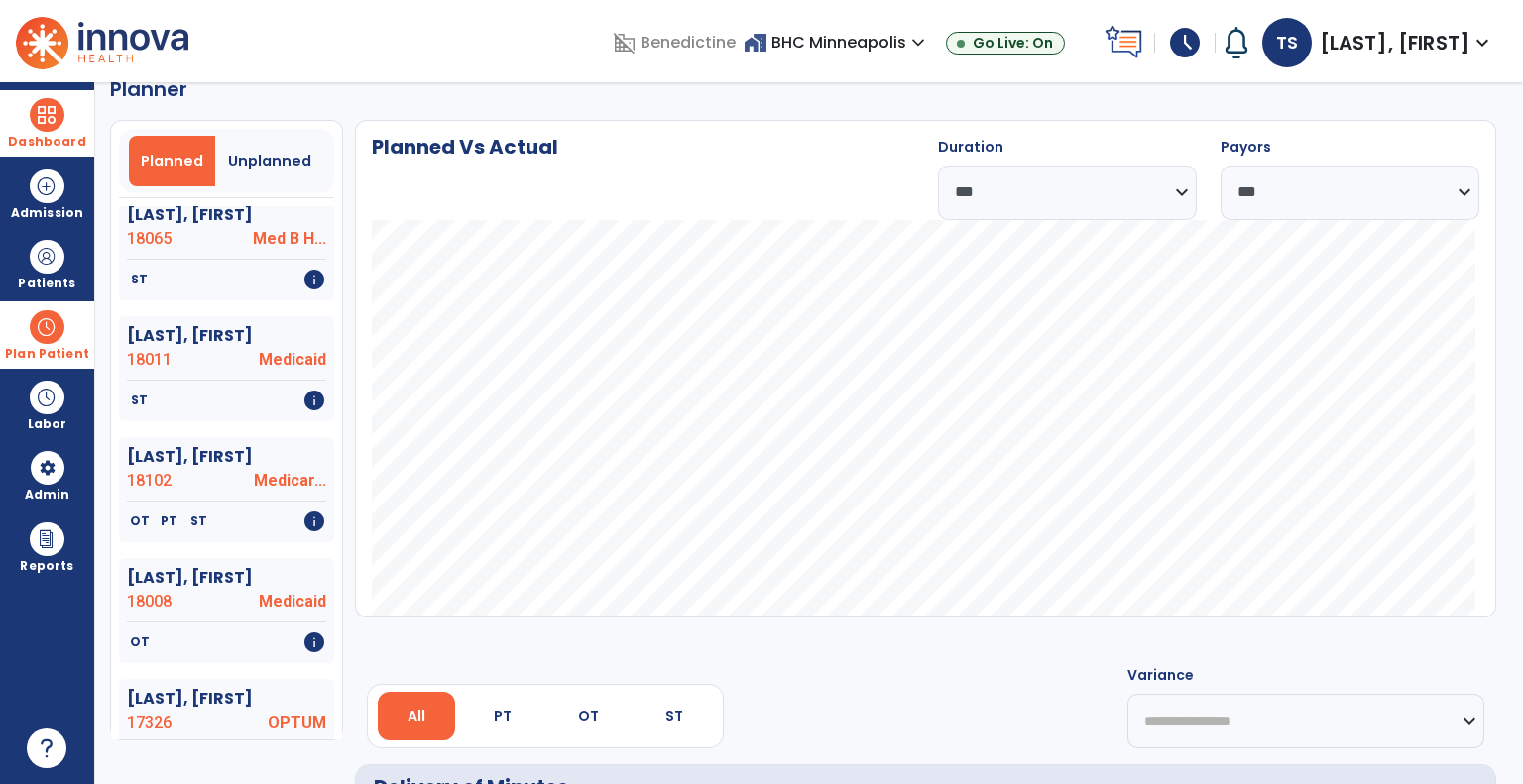 scroll, scrollTop: 927, scrollLeft: 0, axis: vertical 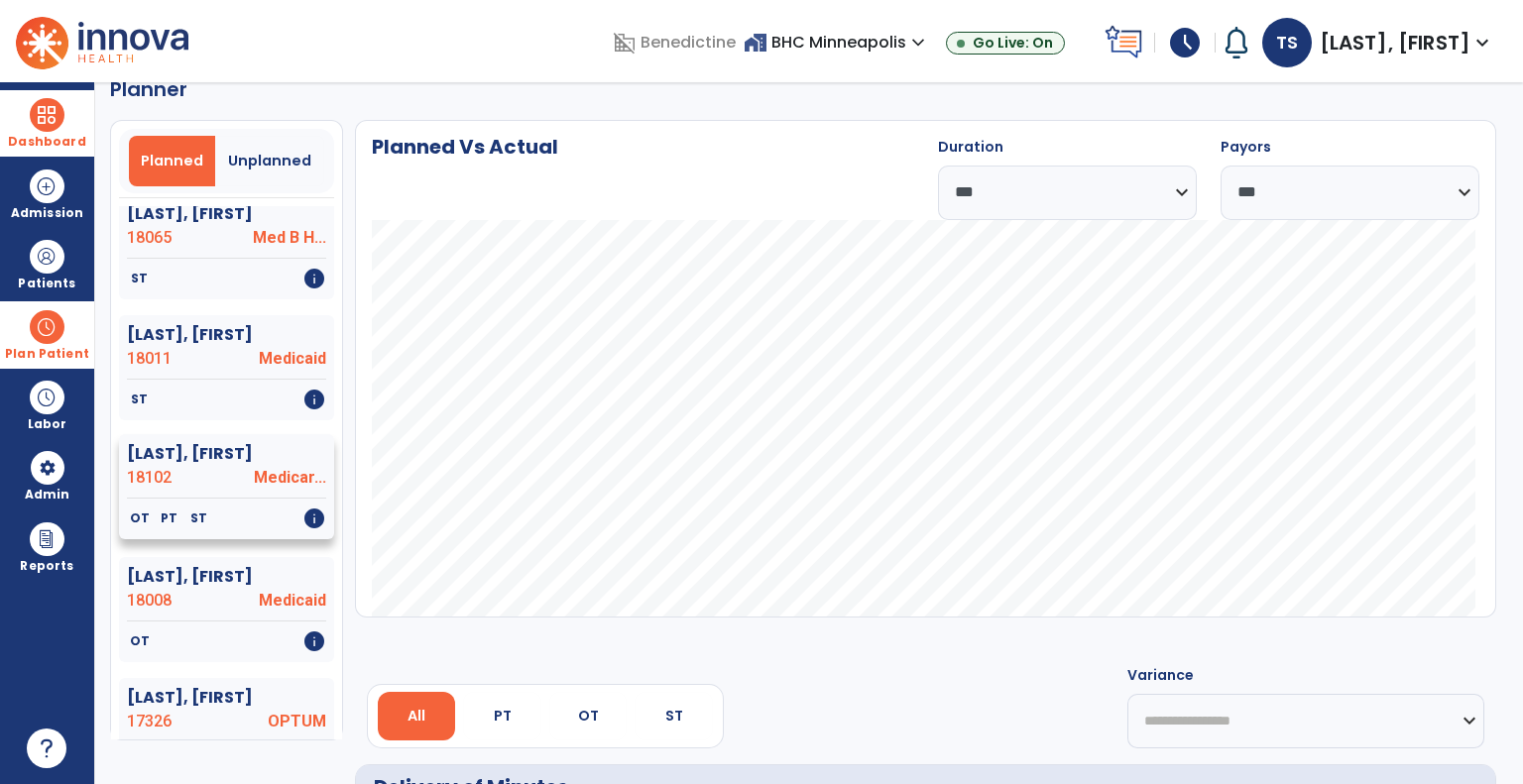 click on "18102" 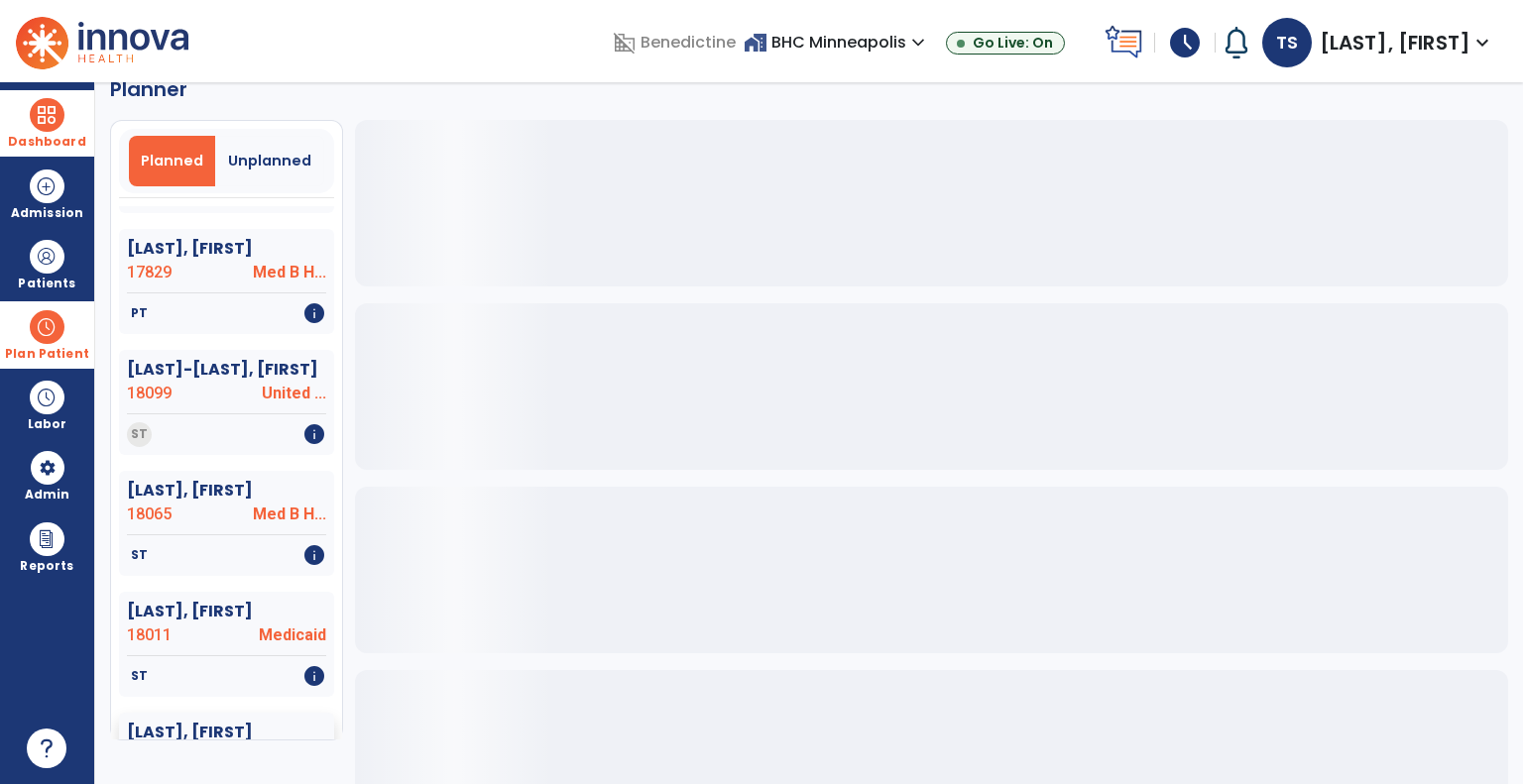 scroll, scrollTop: 927, scrollLeft: 0, axis: vertical 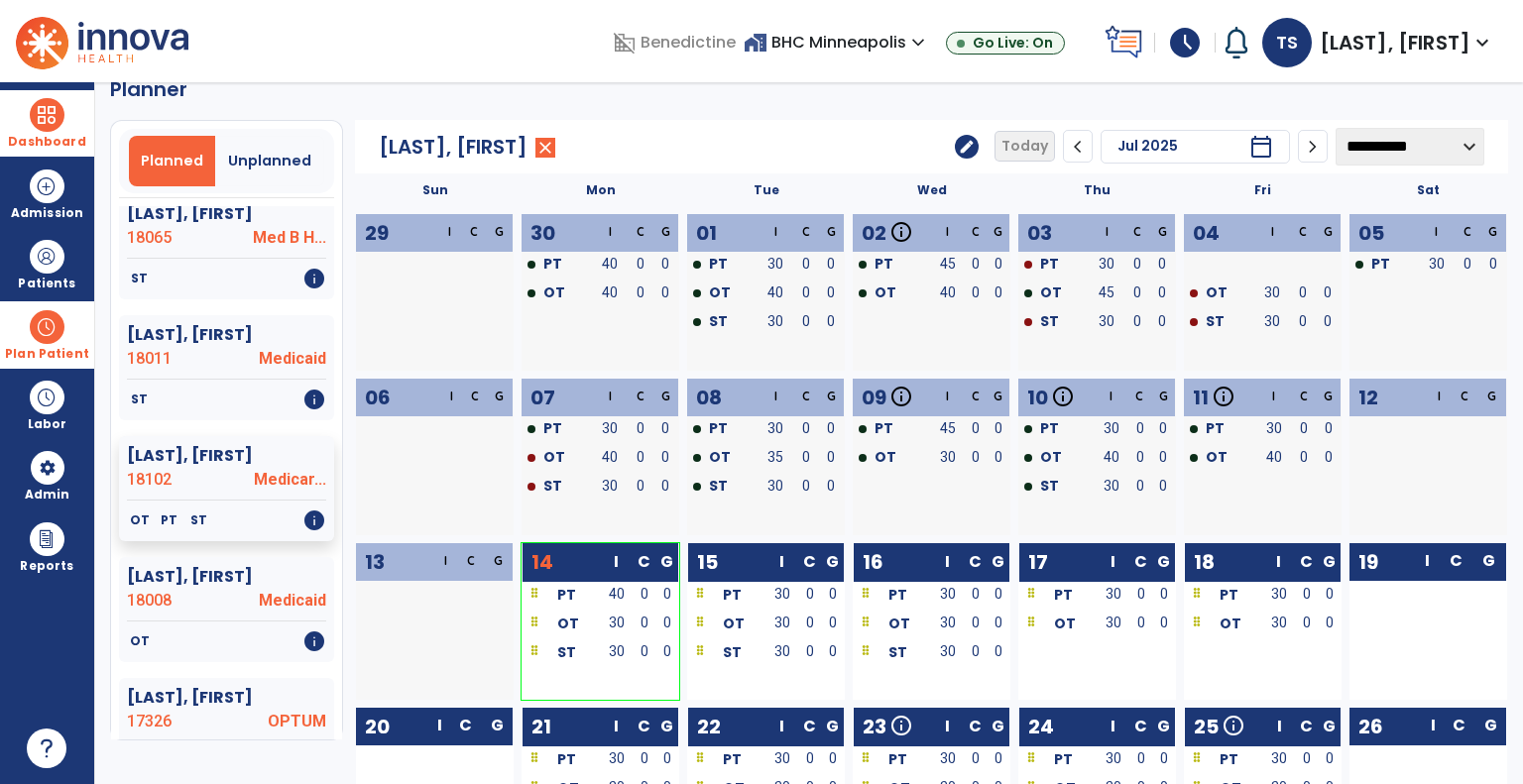 click at bounding box center [47, 327] 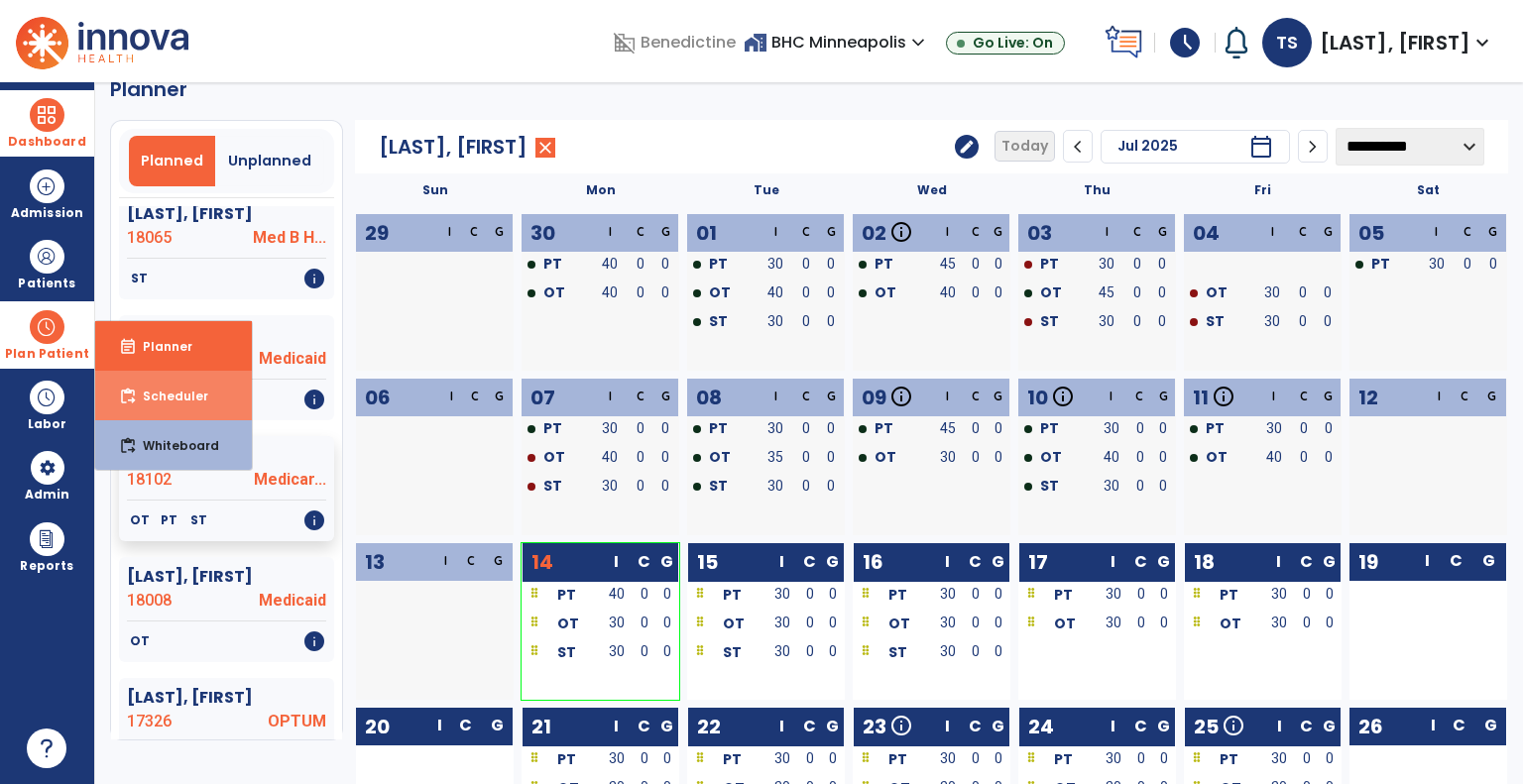 click on "Scheduler" at bounding box center [168, 395] 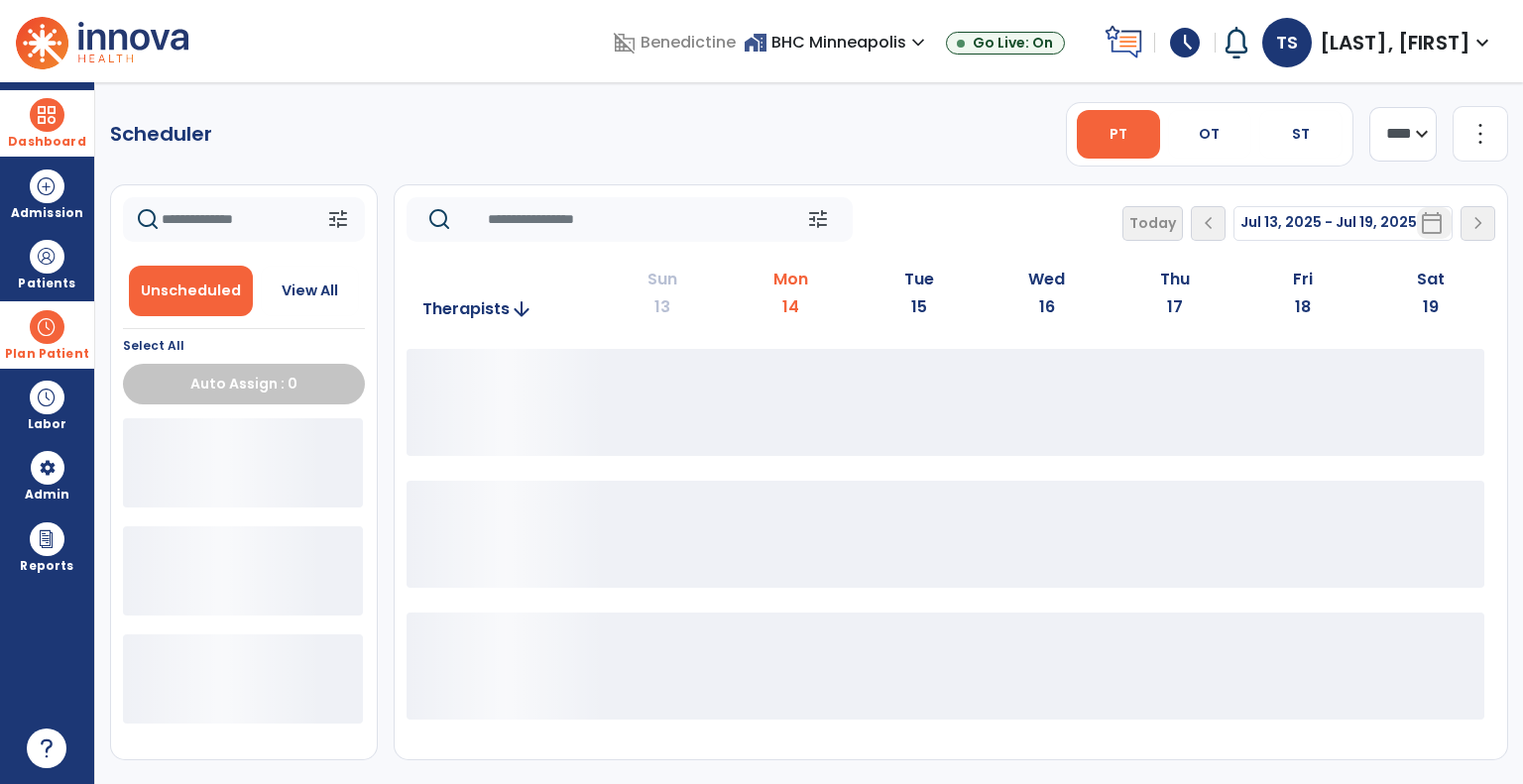 scroll, scrollTop: 0, scrollLeft: 0, axis: both 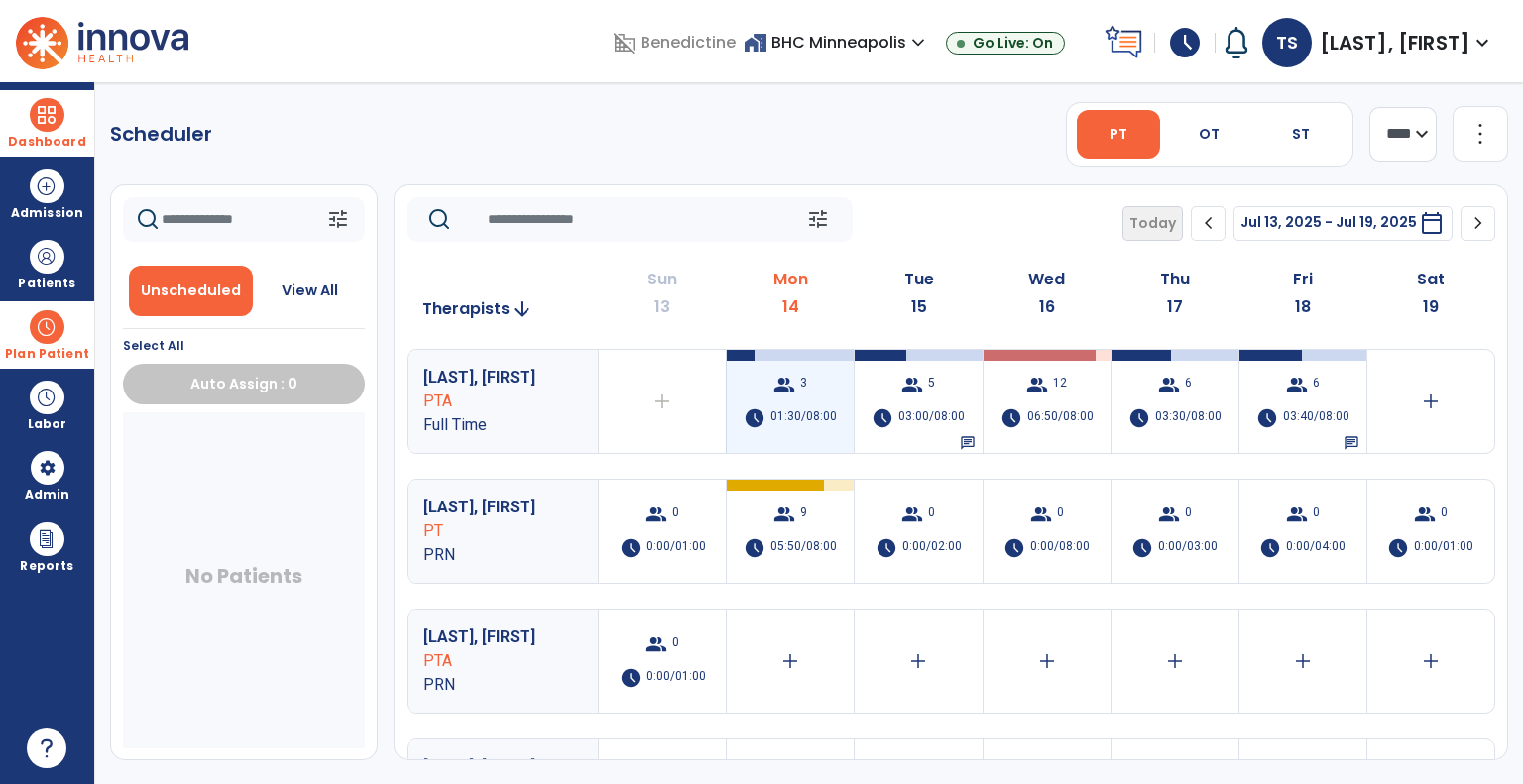 click on "01:30/08:00" at bounding box center [803, 418] 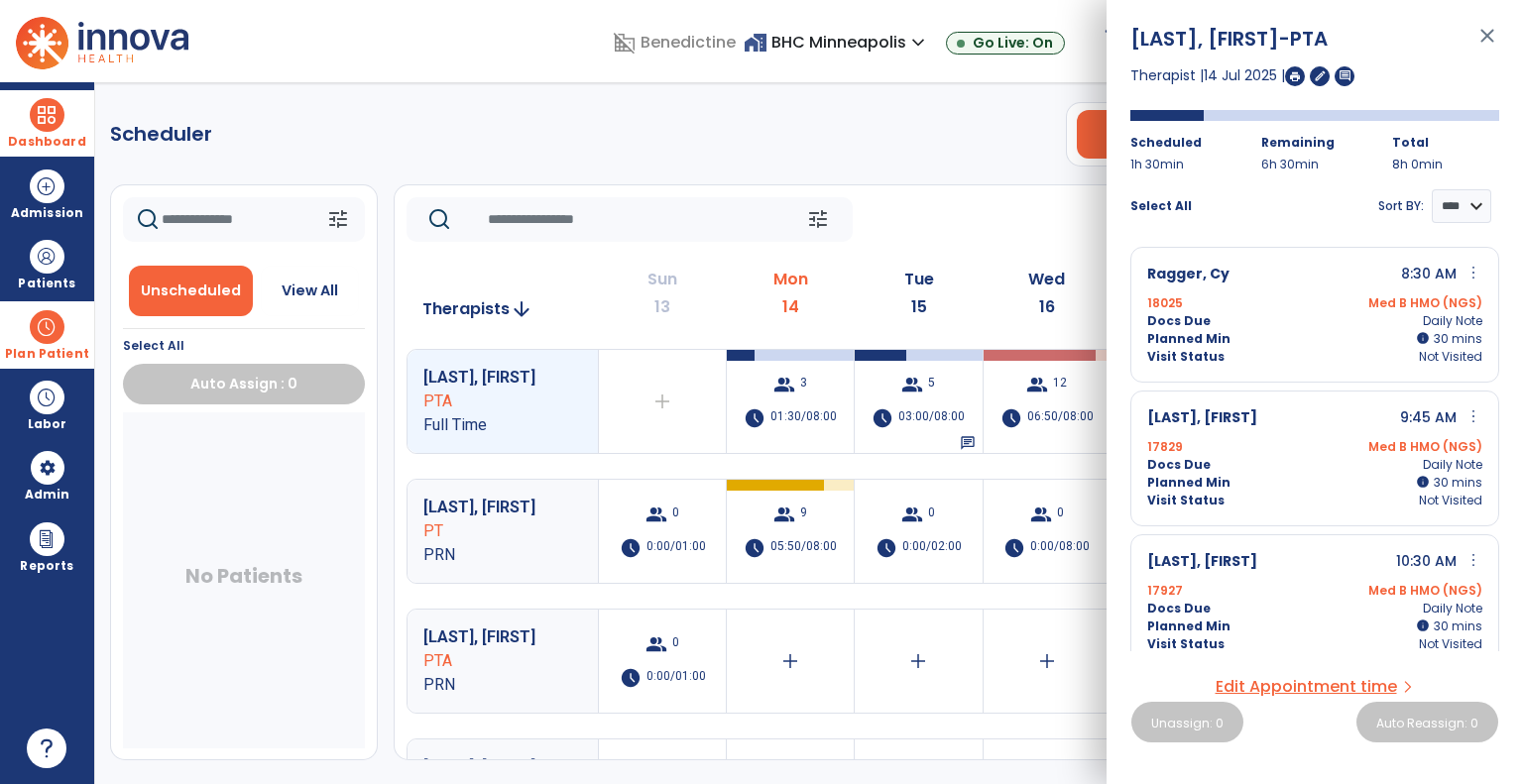click on "close" at bounding box center (1487, 45) 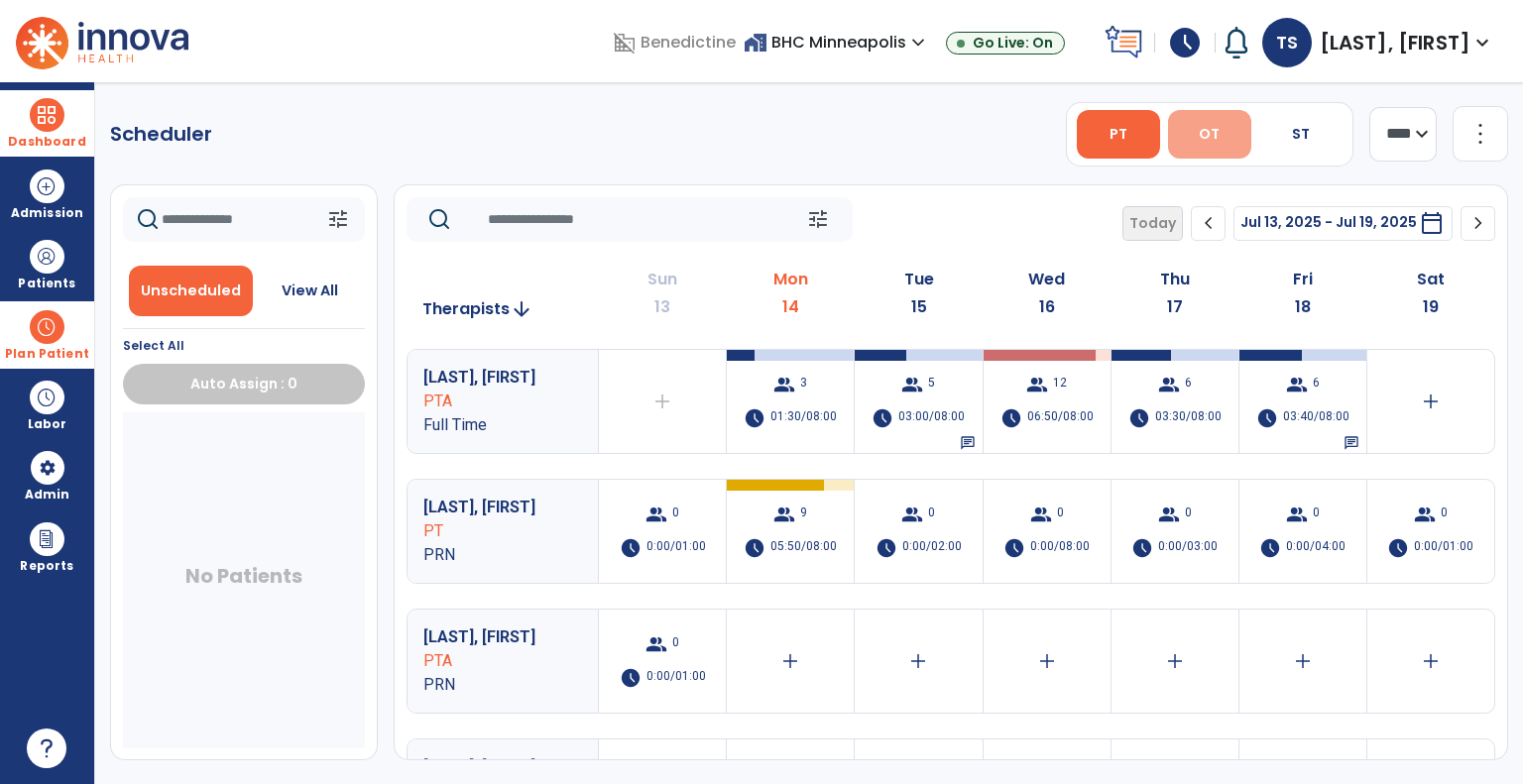 click on "OT" at bounding box center (1209, 134) 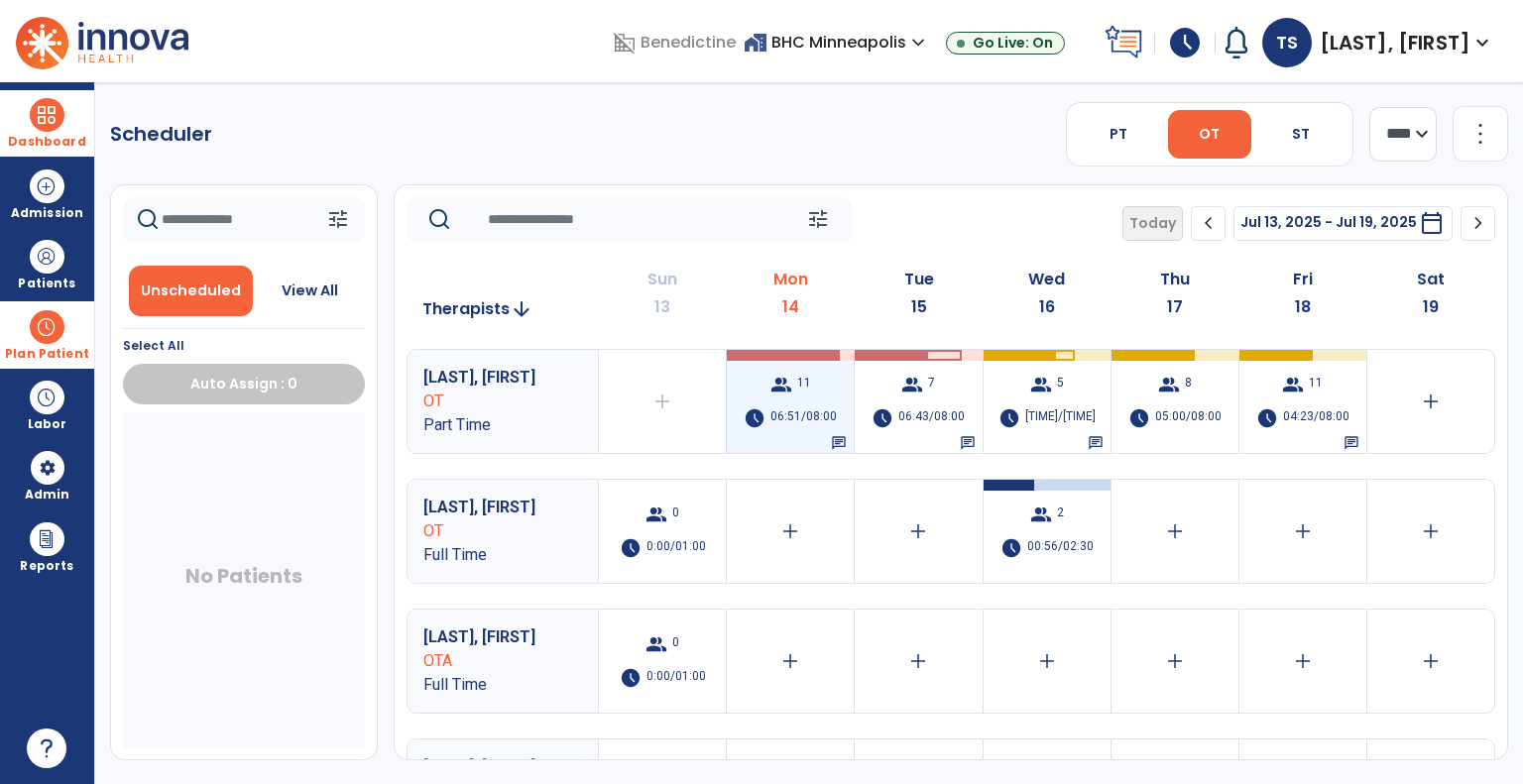 click on "06:51/08:00" at bounding box center [803, 418] 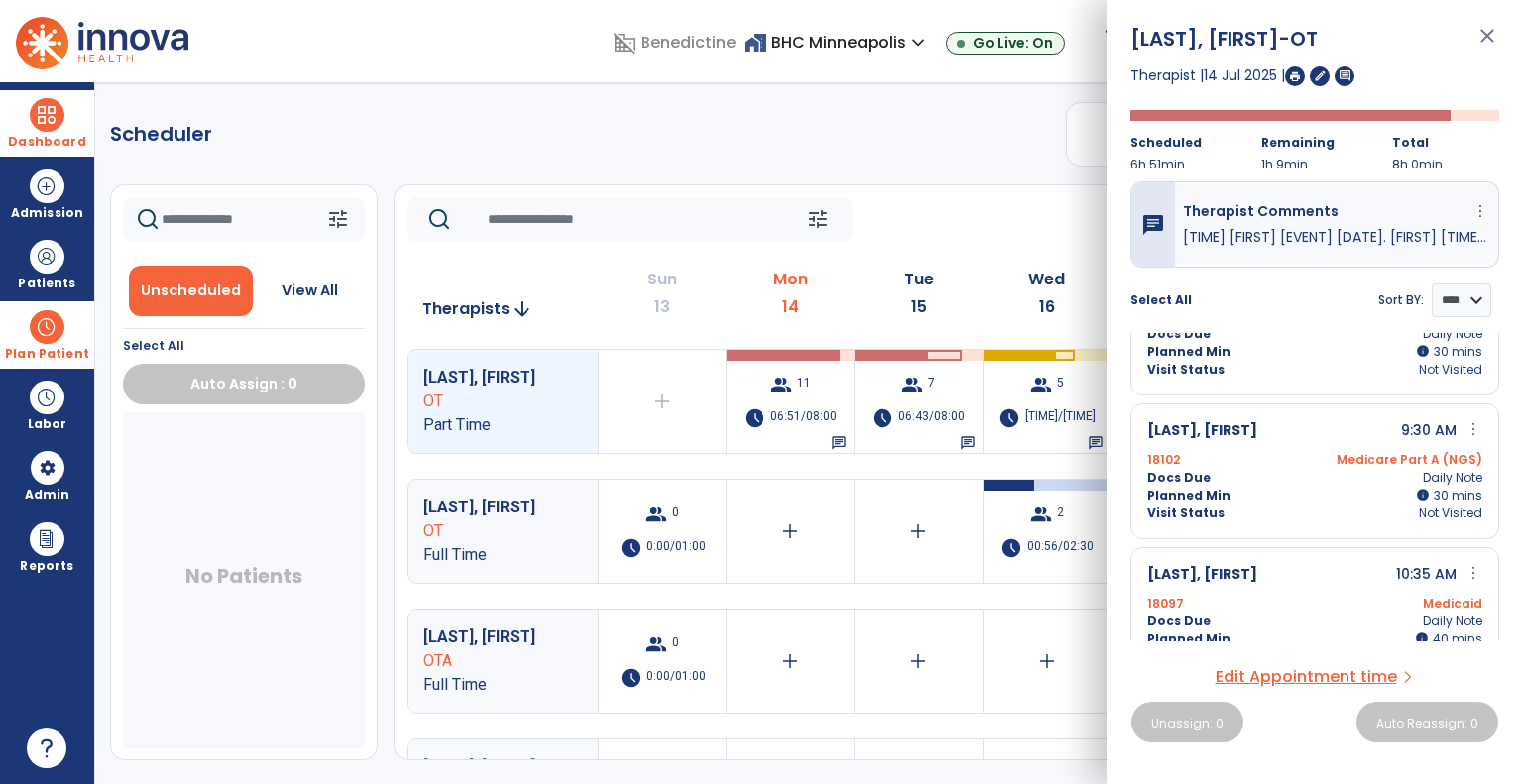 scroll, scrollTop: 563, scrollLeft: 0, axis: vertical 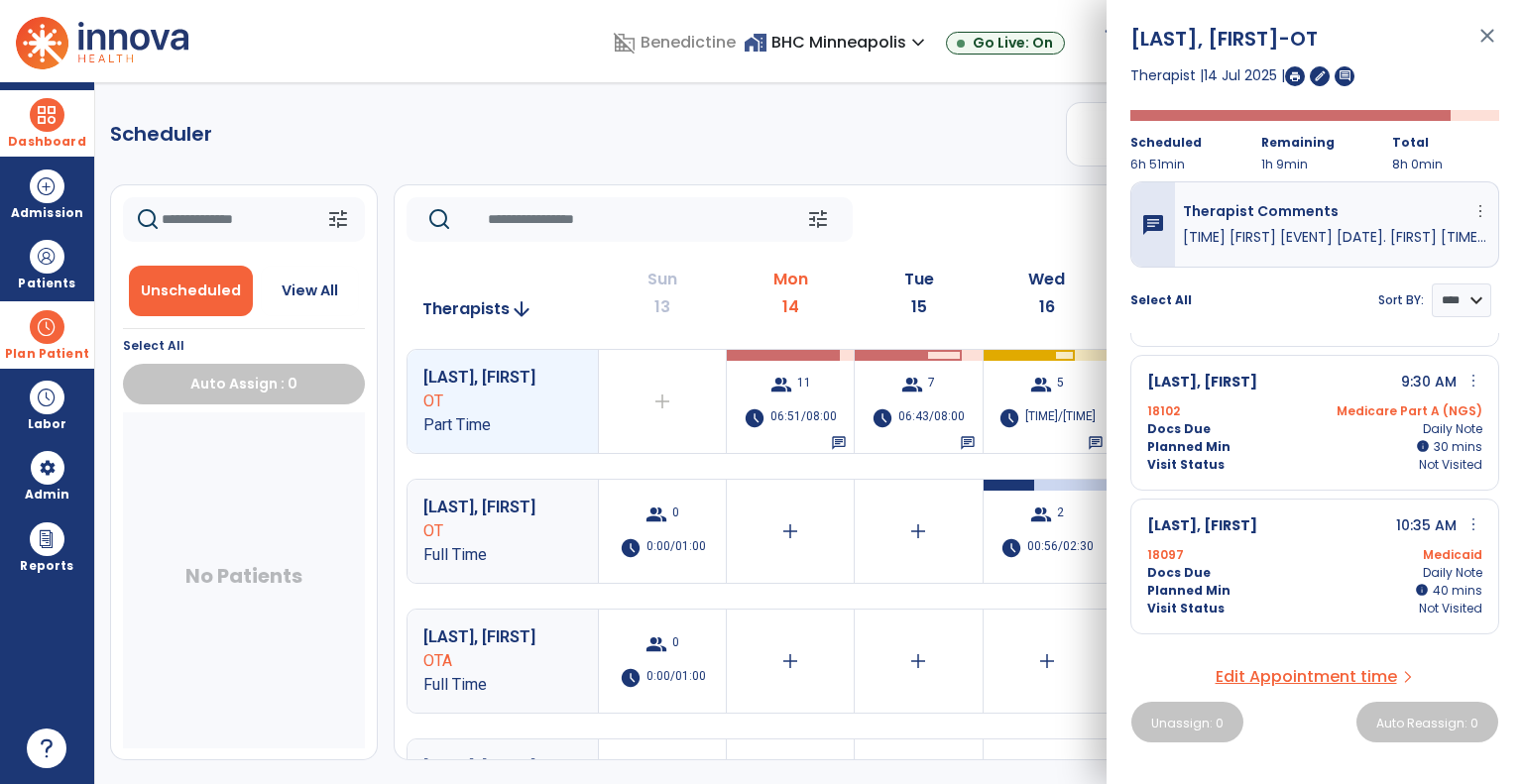 click on "Edit Appointment time" at bounding box center (1306, 677) 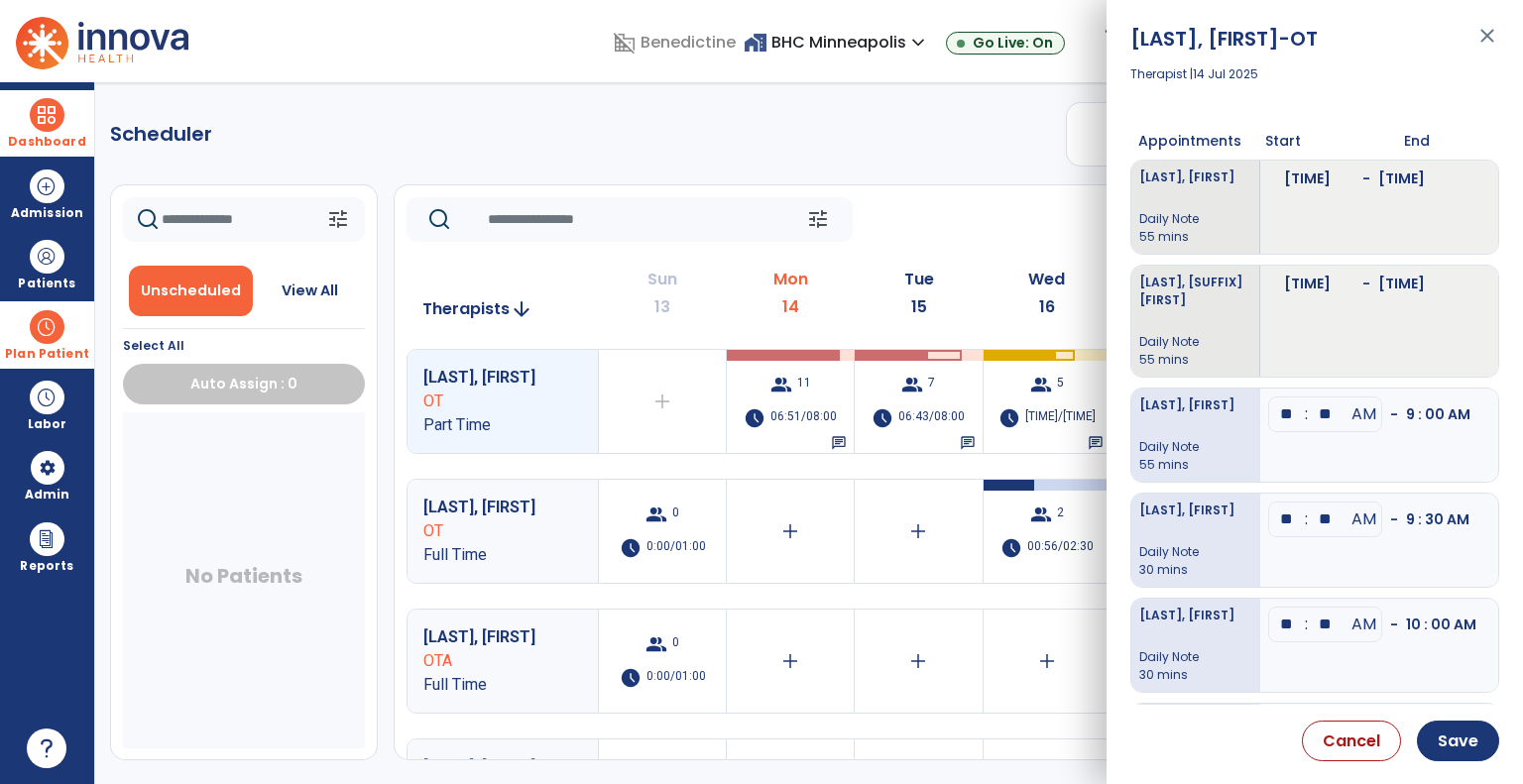 click on "**" at bounding box center [1326, 414] 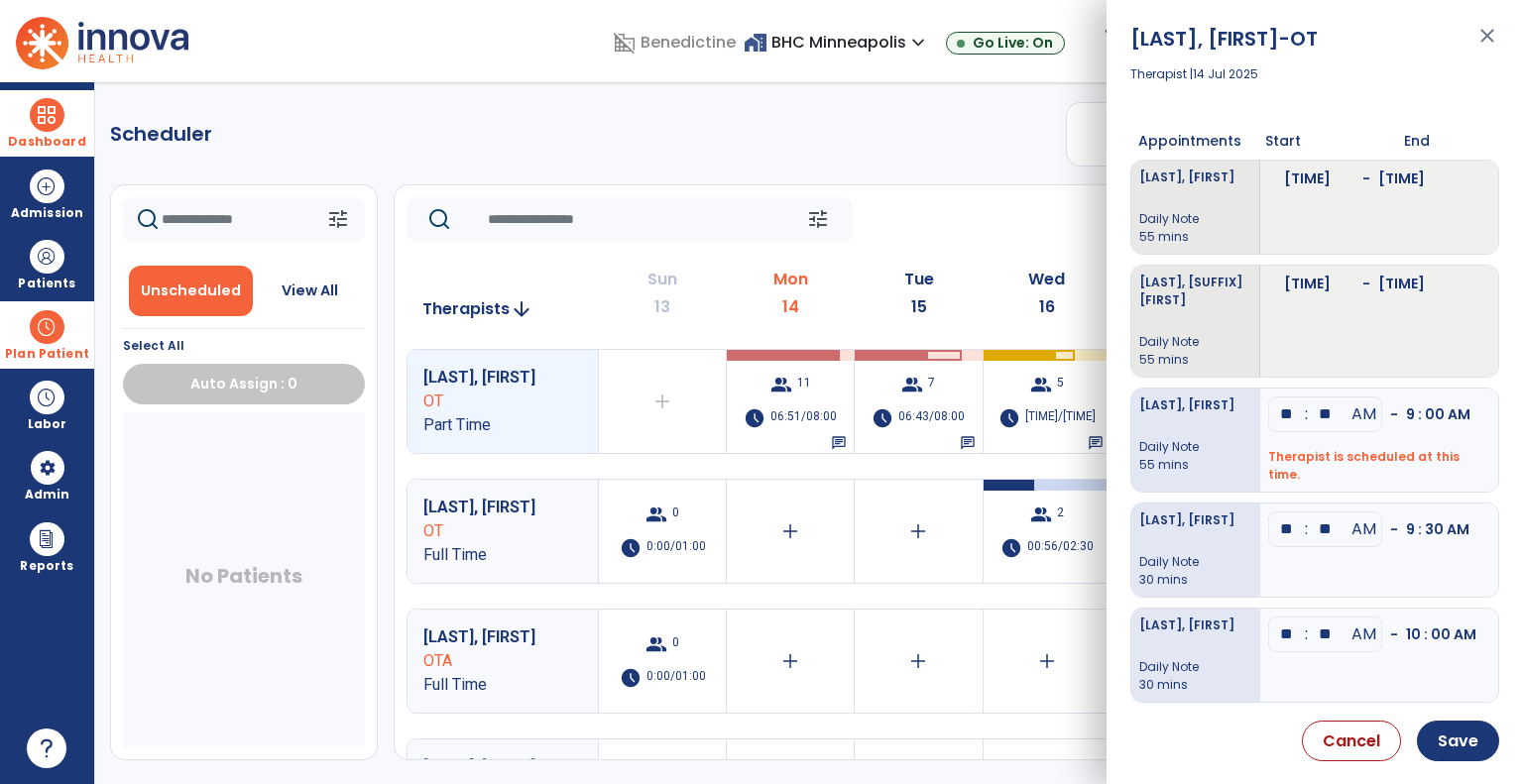 click on "**" at bounding box center (1326, 414) 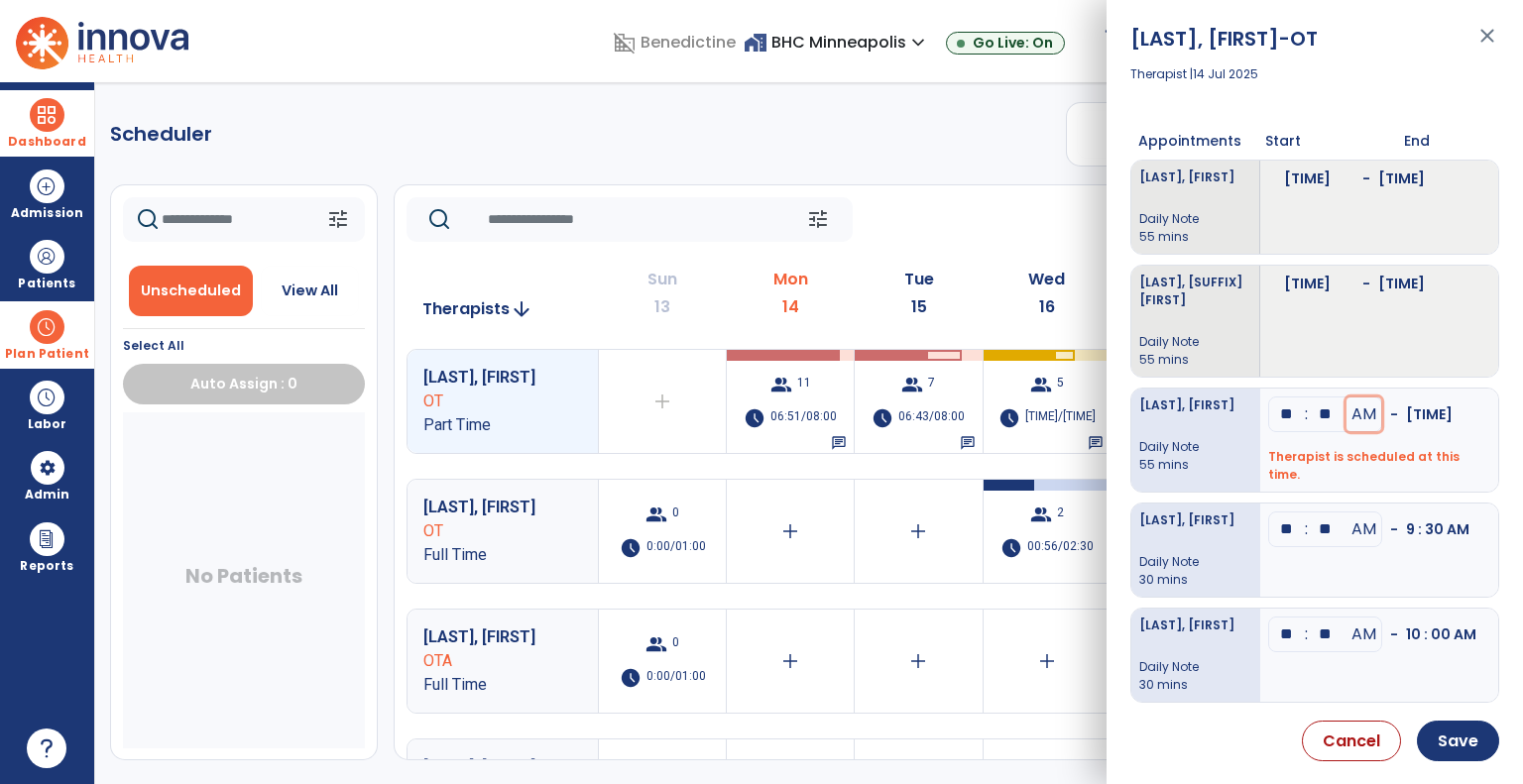 type 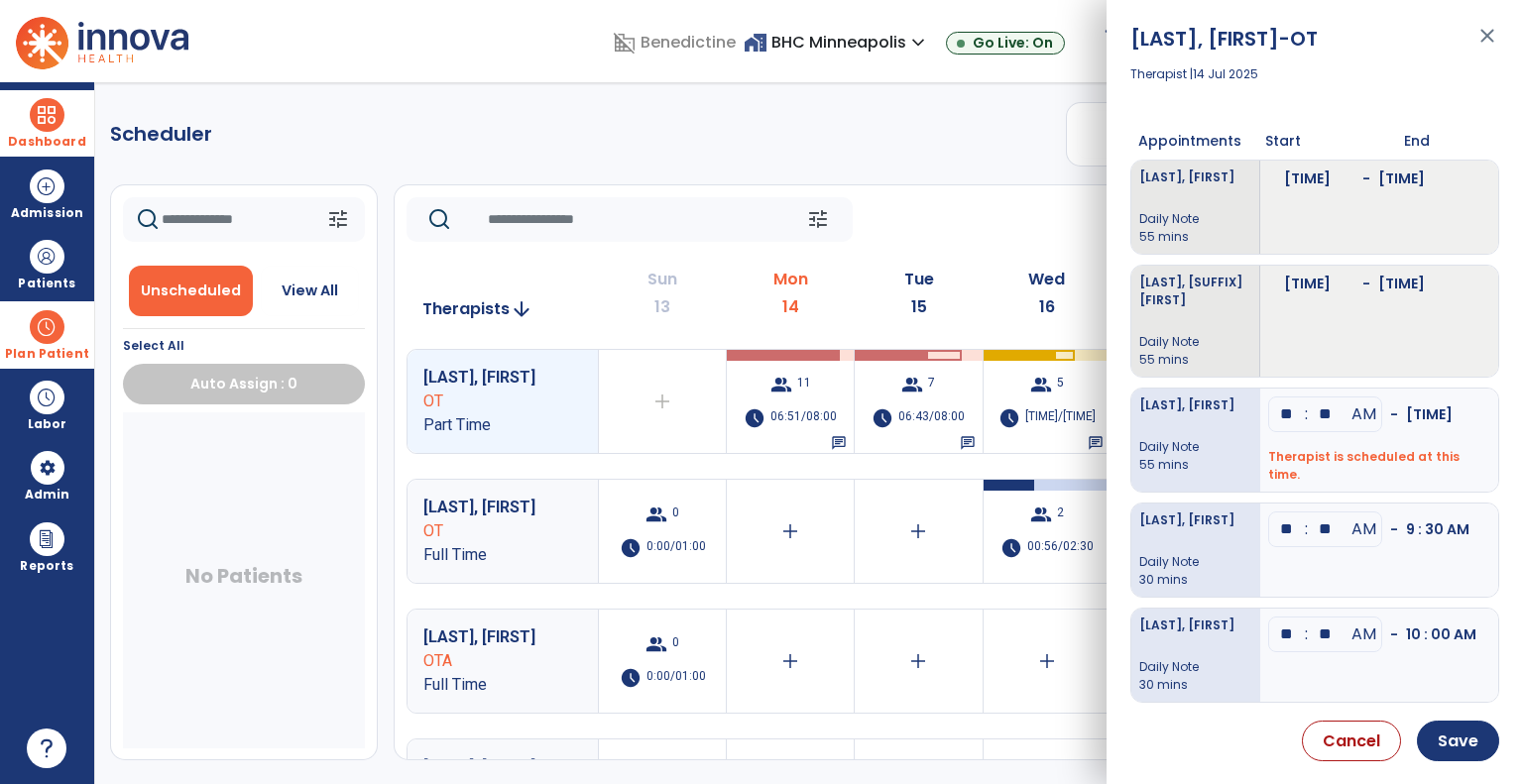 type on "**" 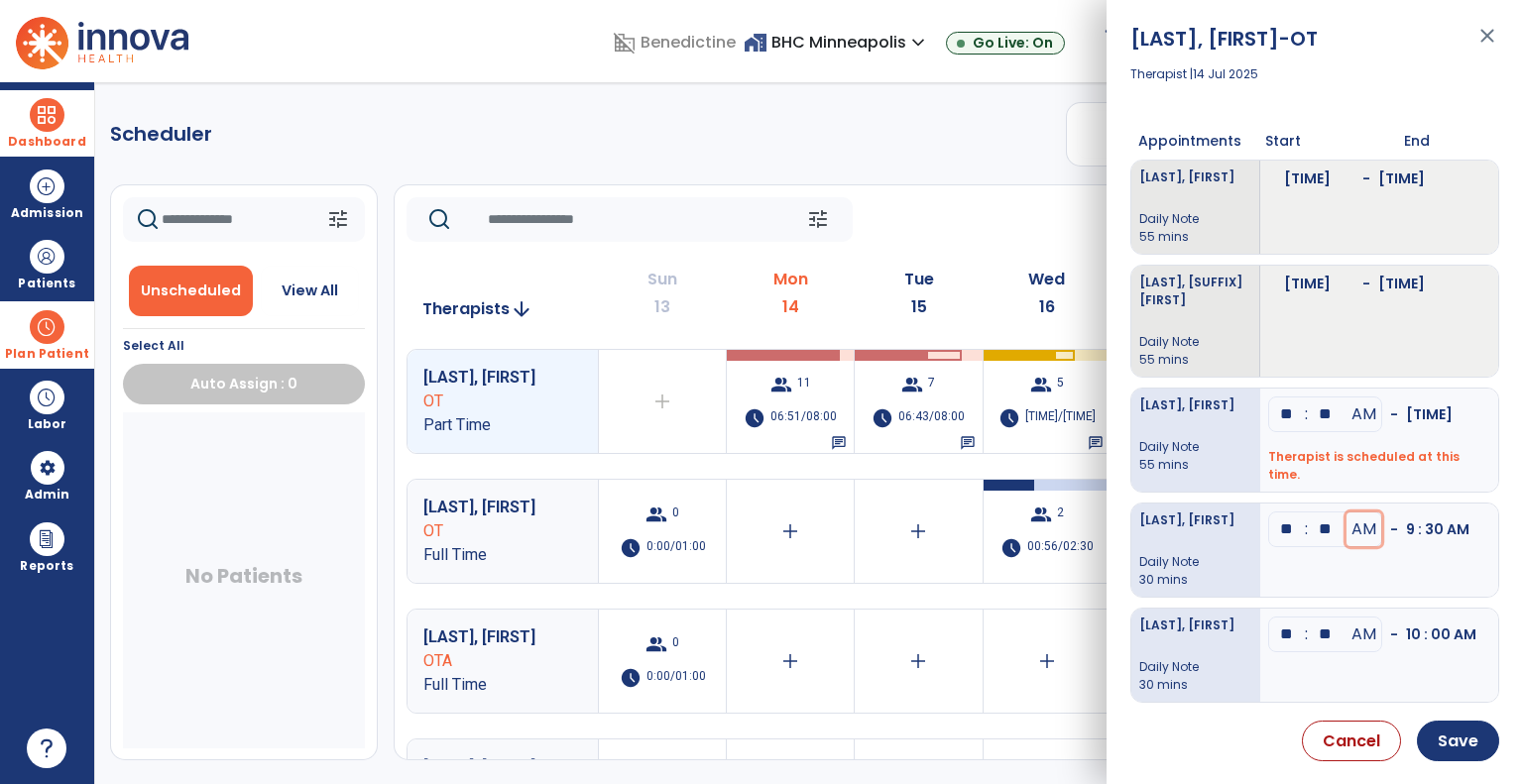 type 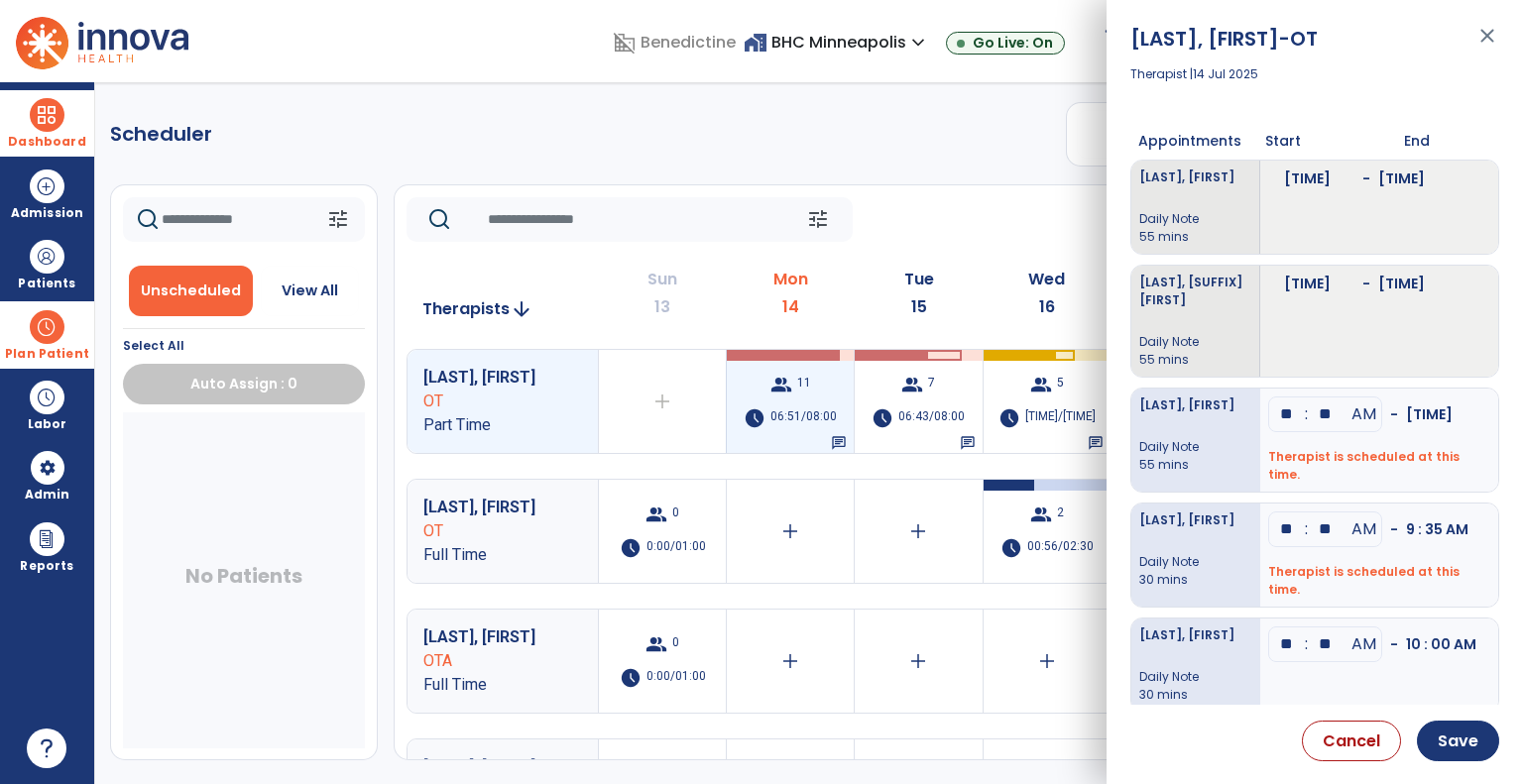 type on "**" 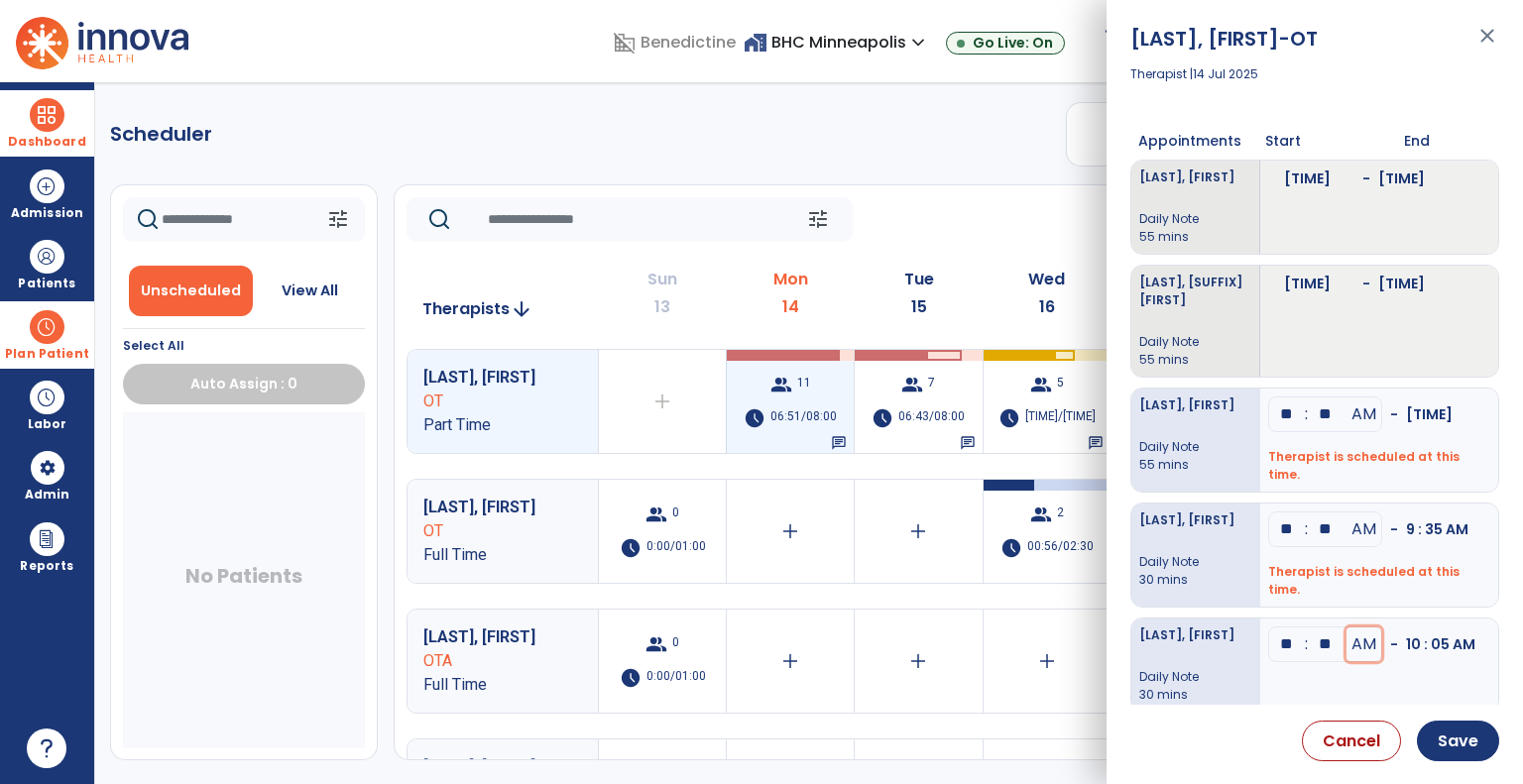 type 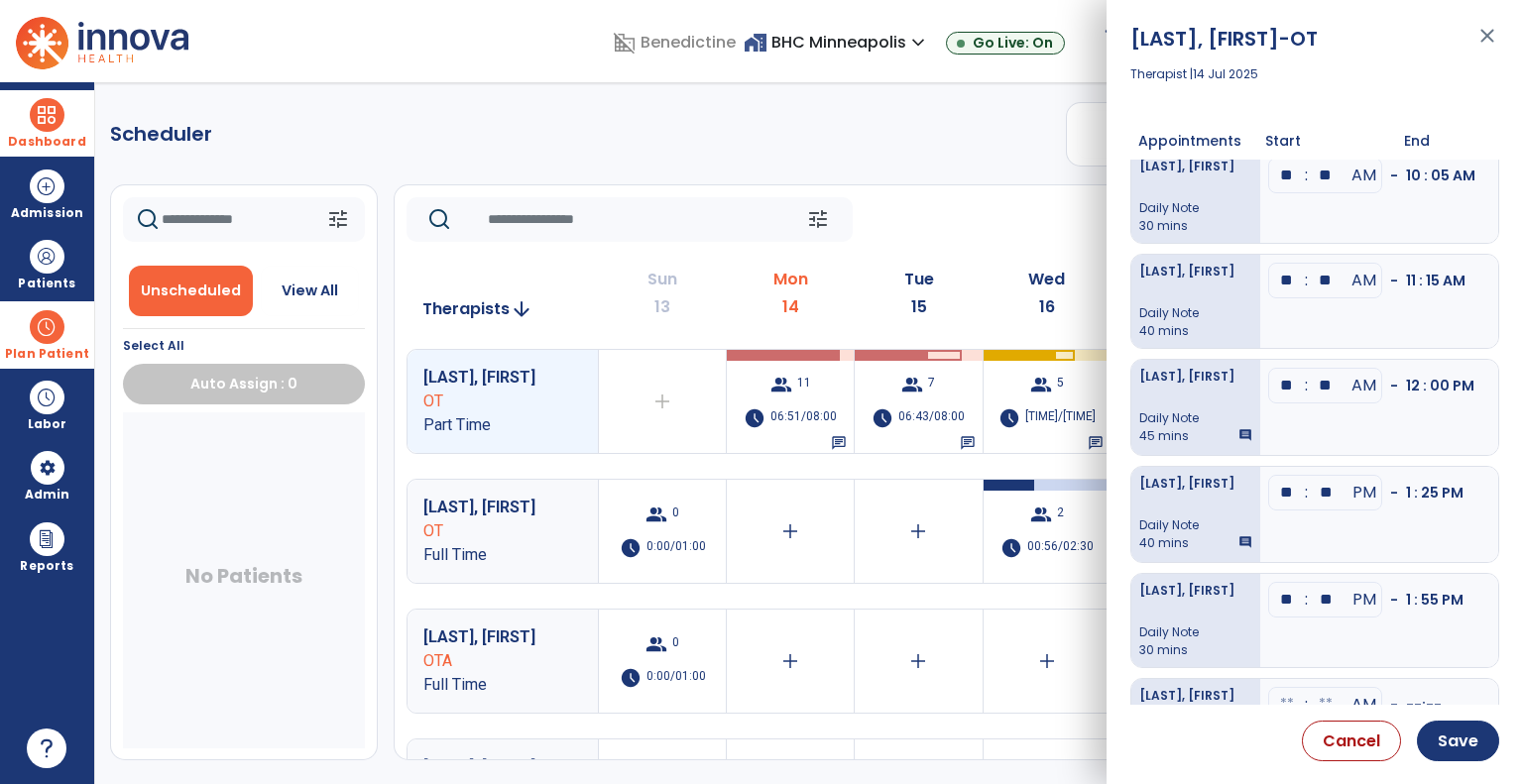 scroll, scrollTop: 532, scrollLeft: 0, axis: vertical 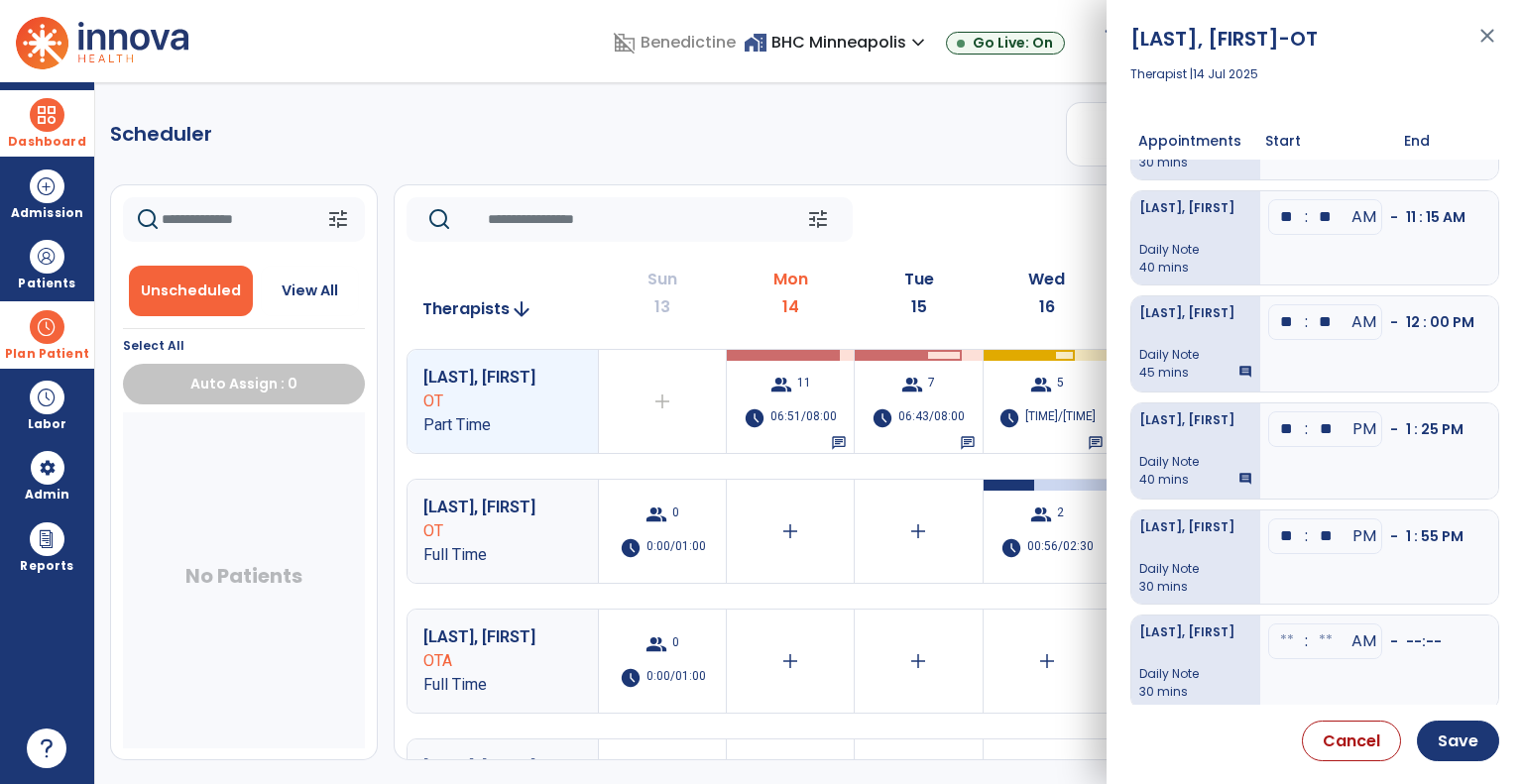 click at bounding box center [1287, 322] 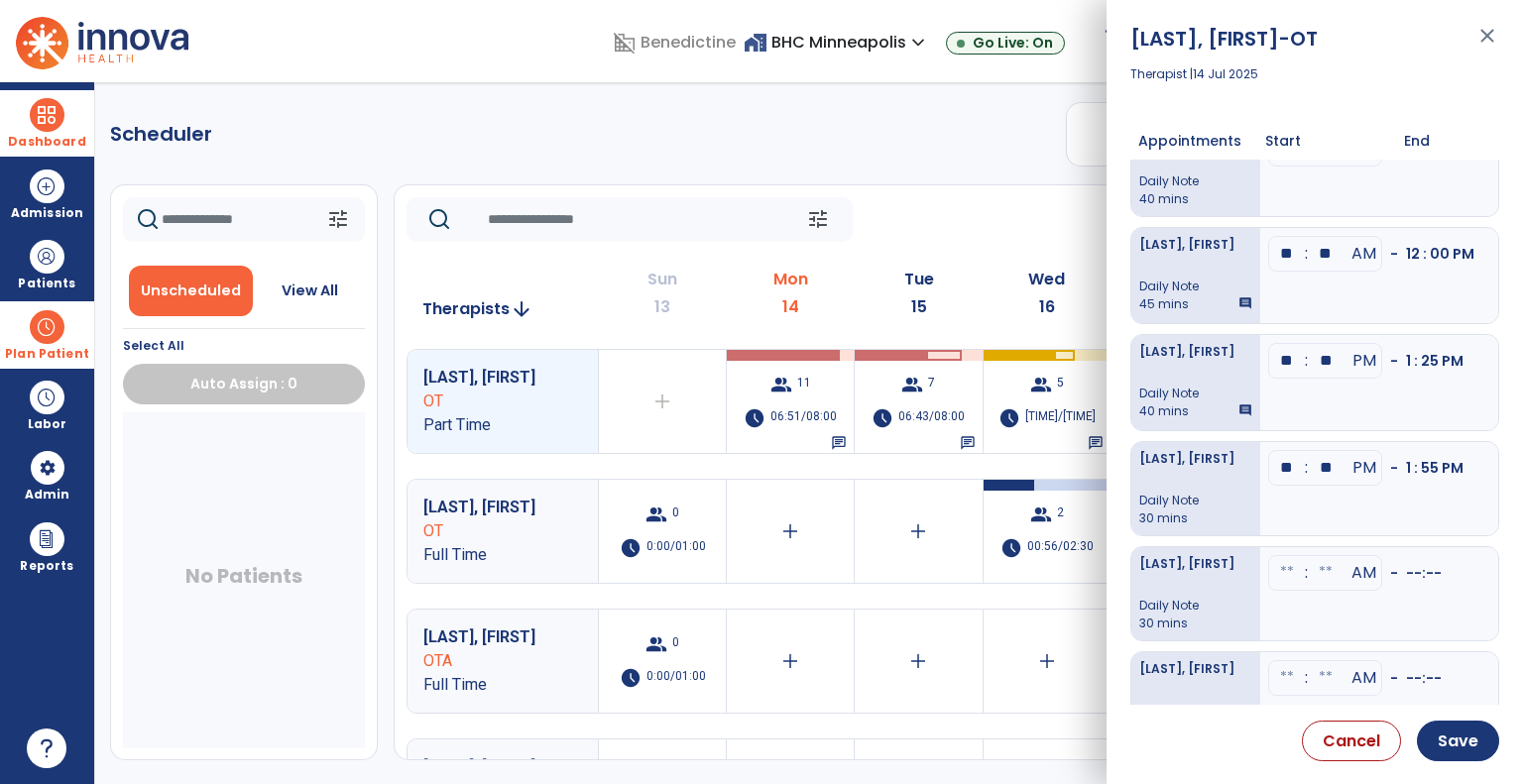 scroll, scrollTop: 611, scrollLeft: 0, axis: vertical 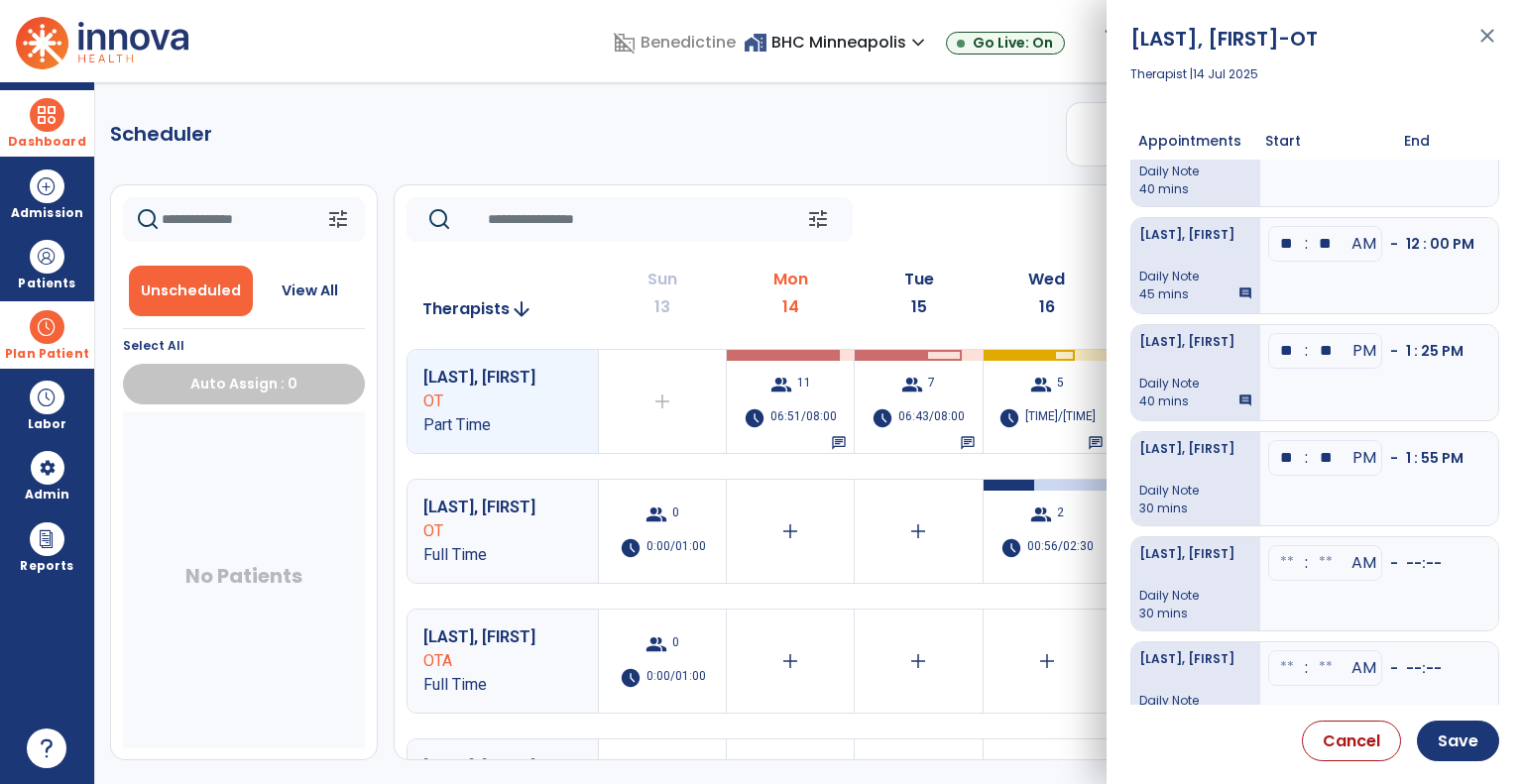 click on "**" at bounding box center (1287, 244) 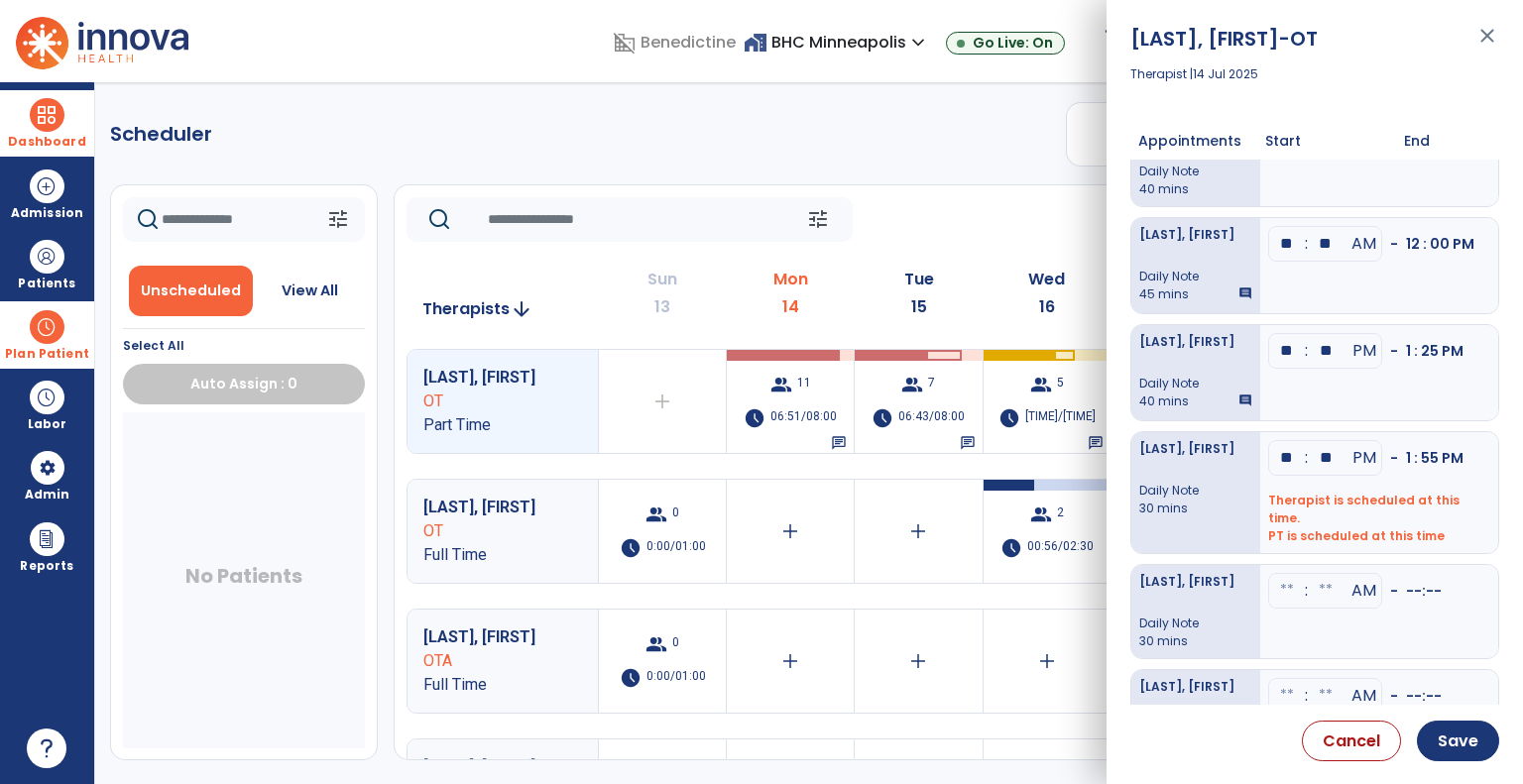click on "**" at bounding box center (1287, 244) 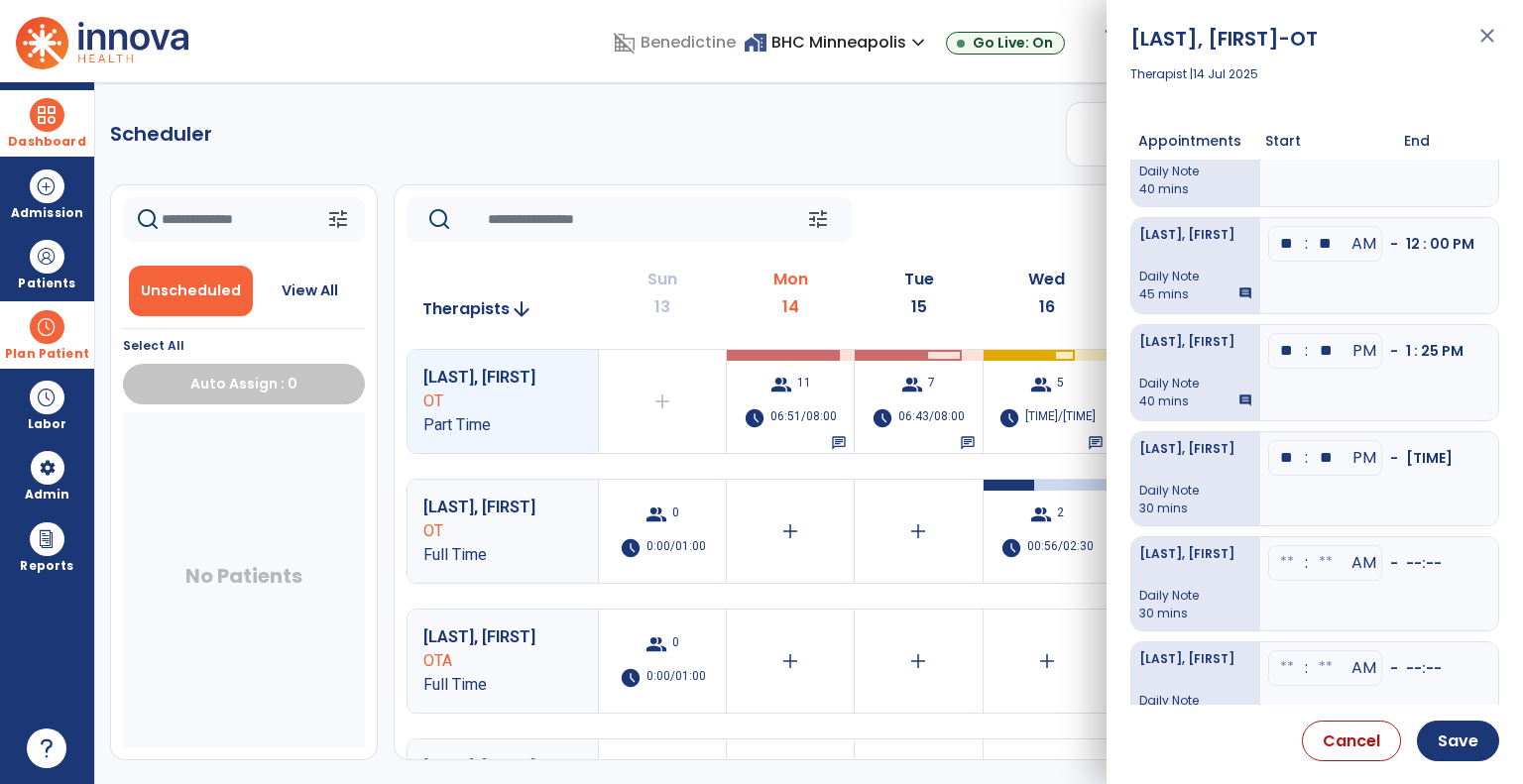 type on "**" 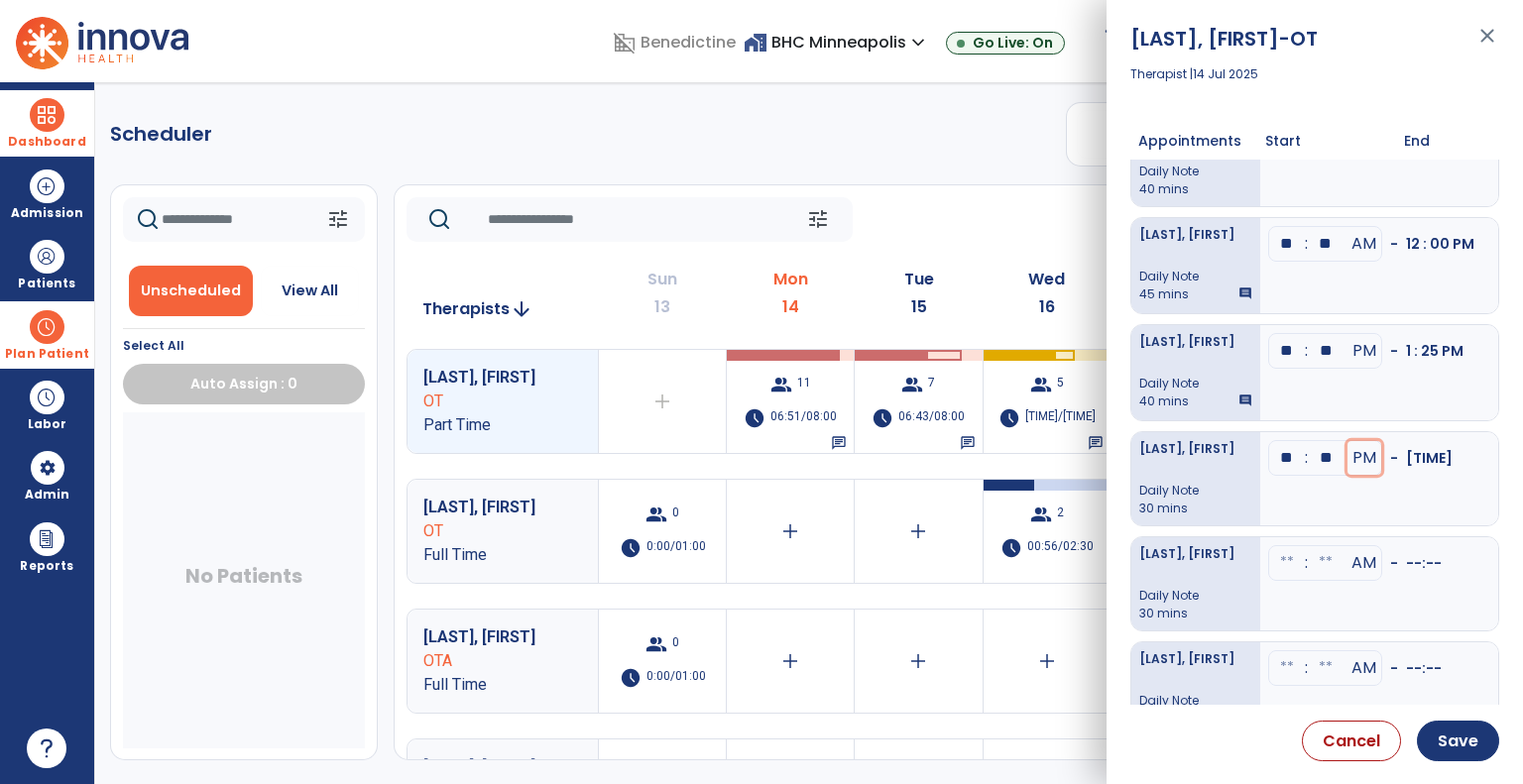 type 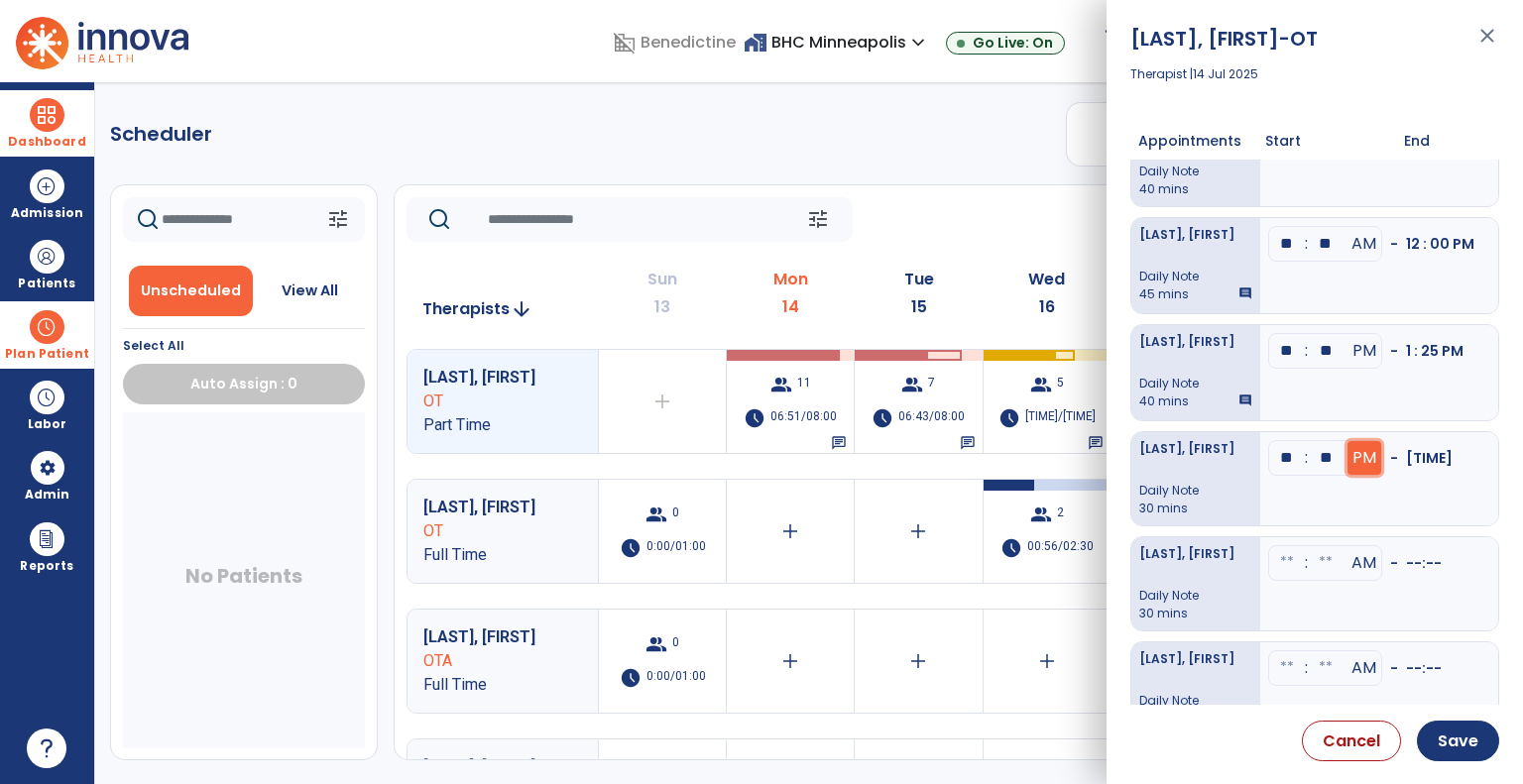 click on "PM" at bounding box center (1363, -196) 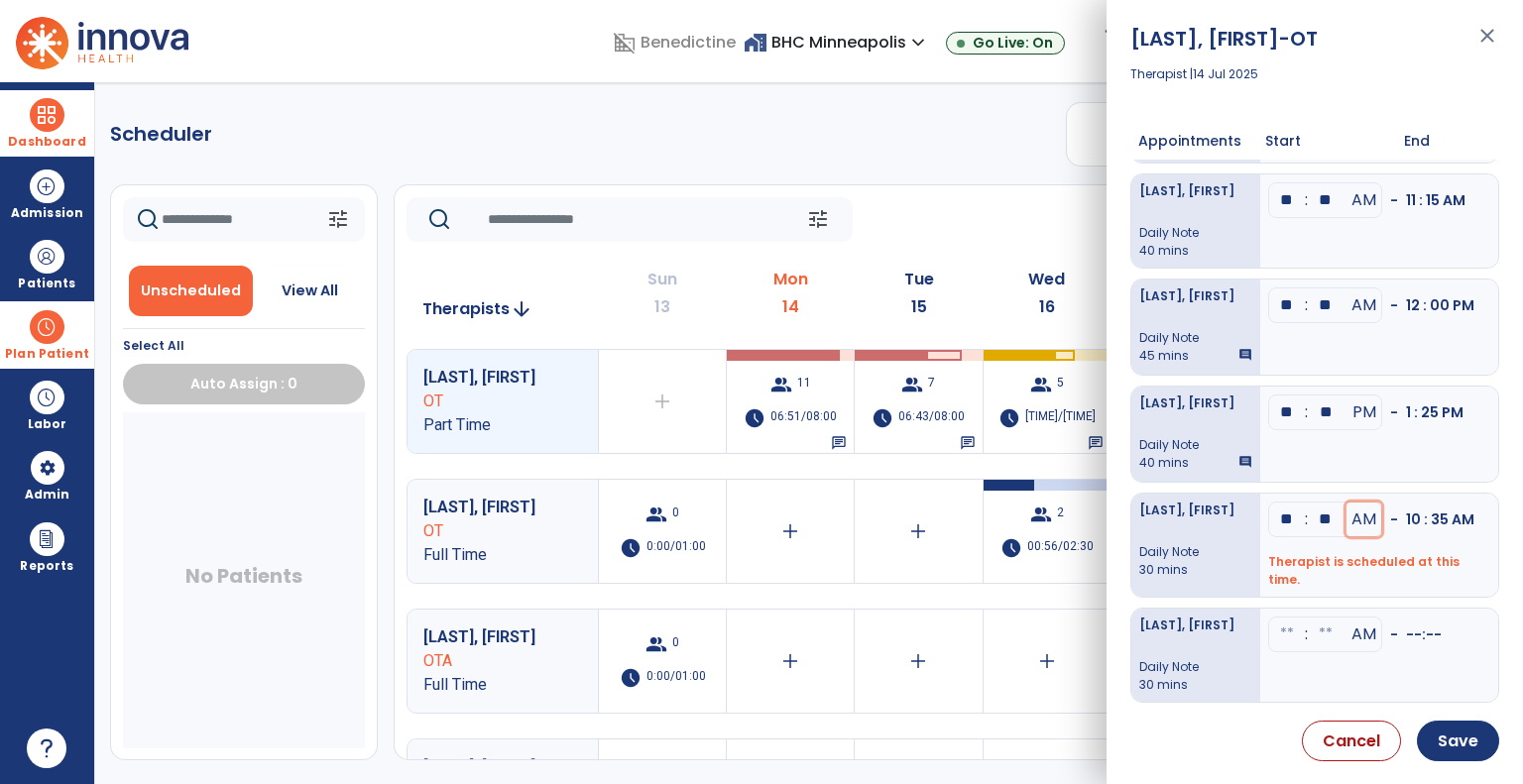 scroll, scrollTop: 611, scrollLeft: 0, axis: vertical 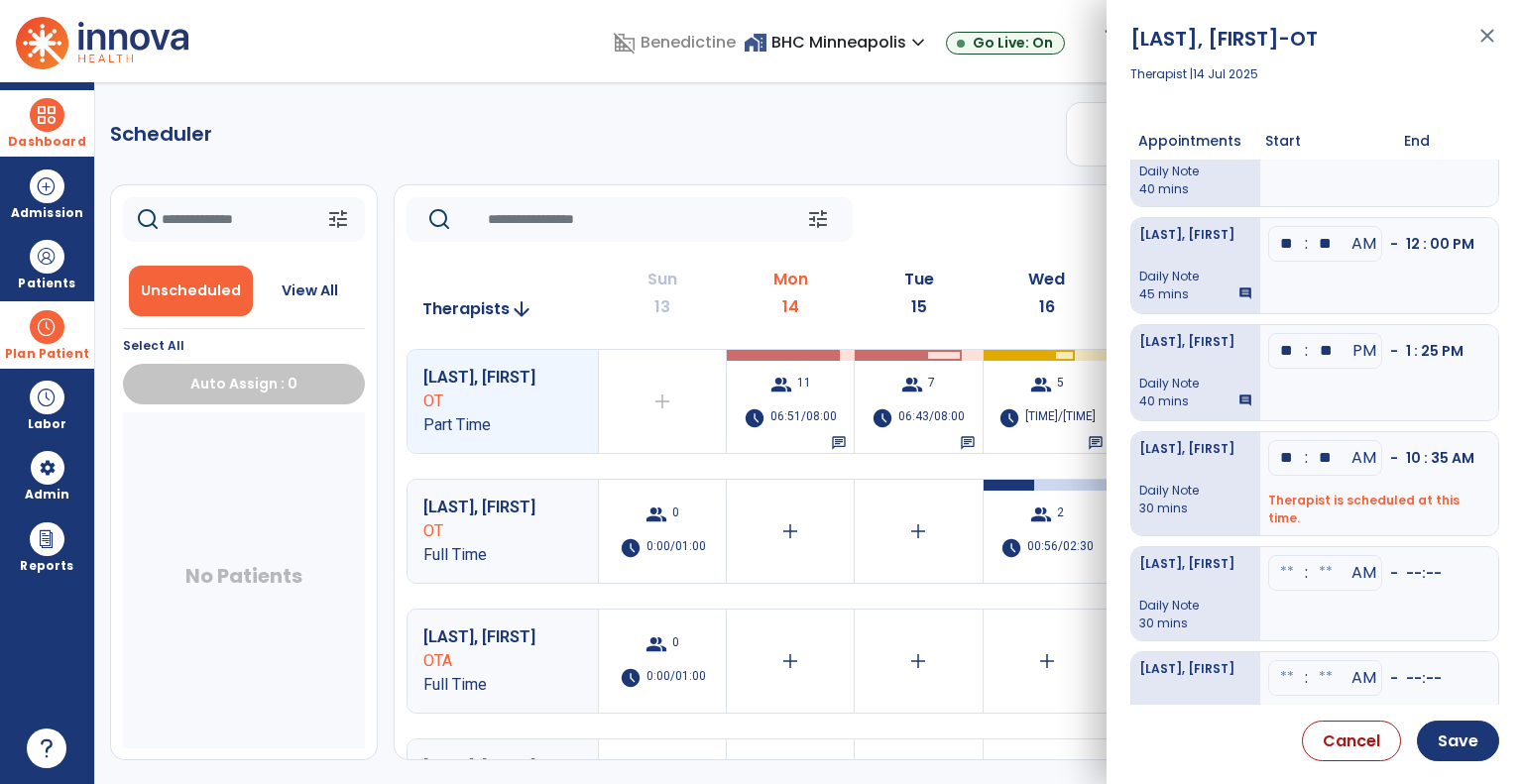 click at bounding box center [1287, 139] 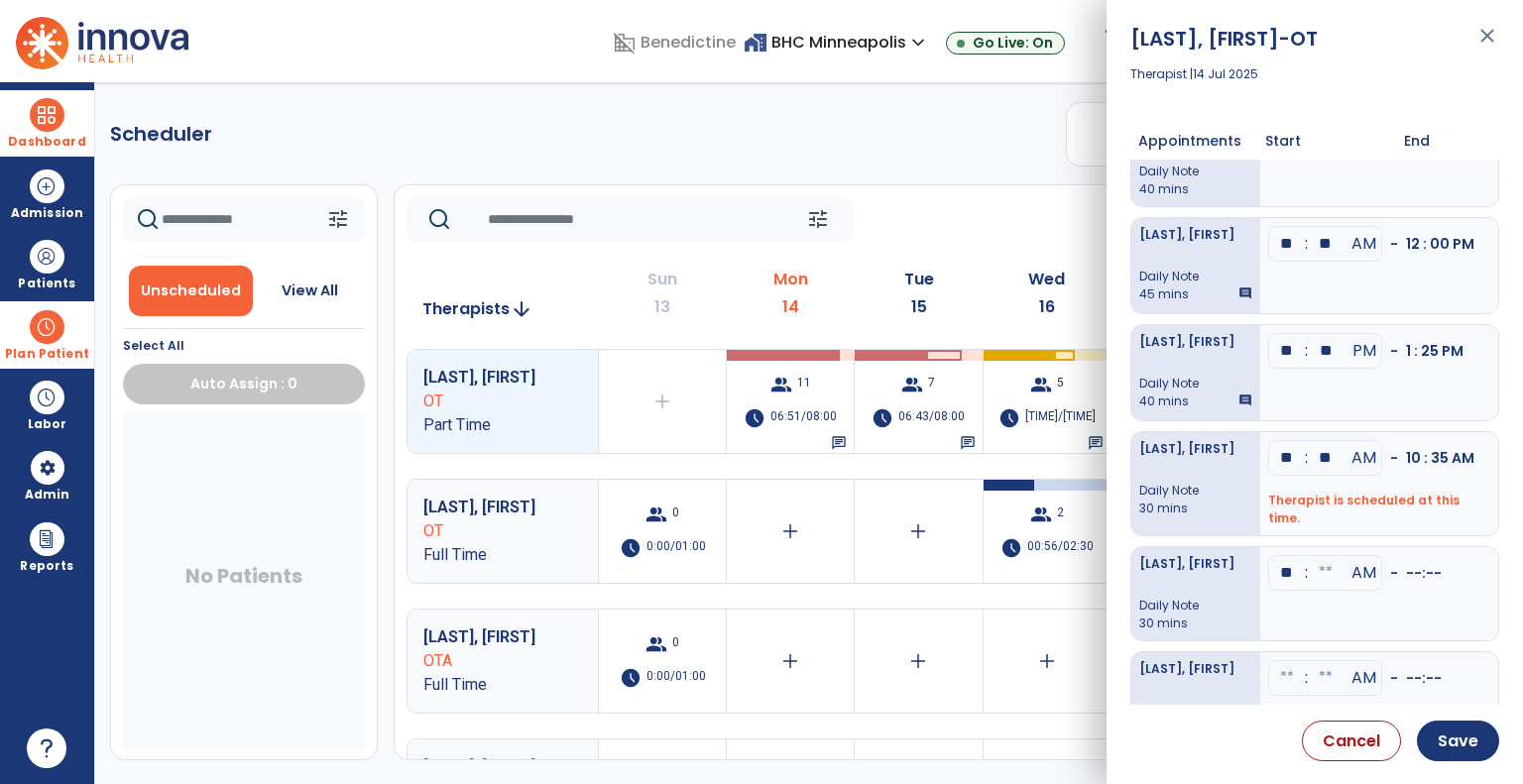type on "**" 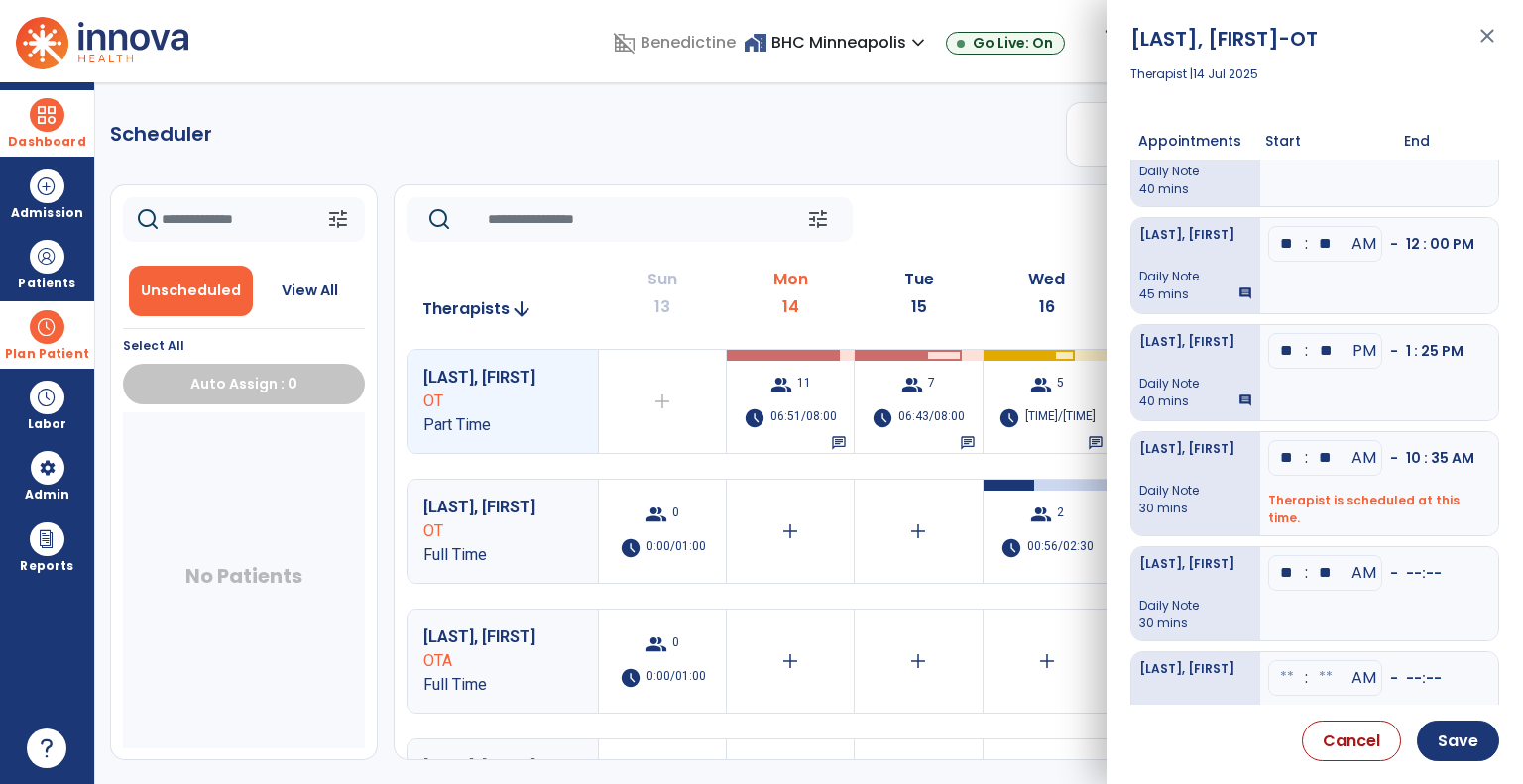 type on "**" 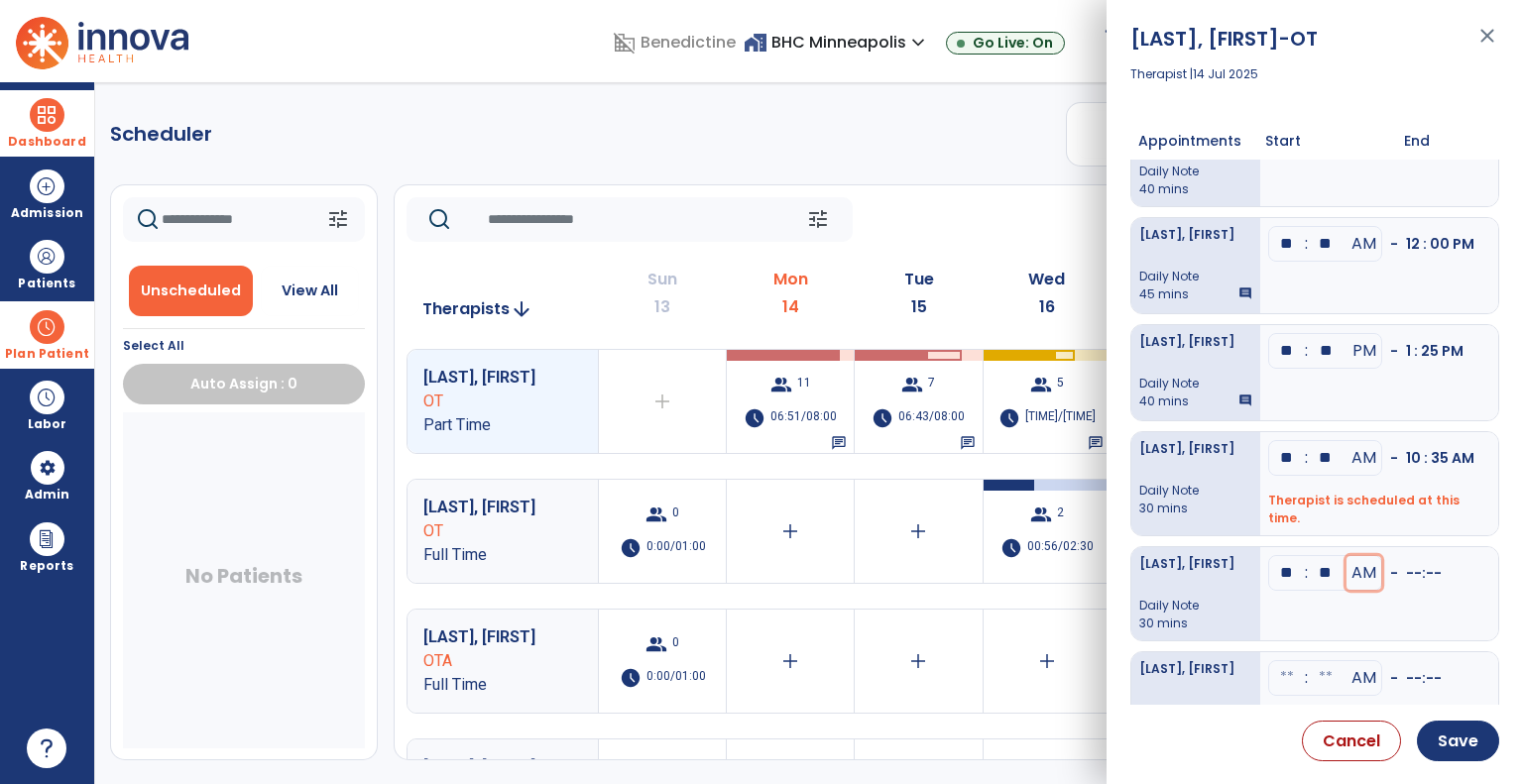 type 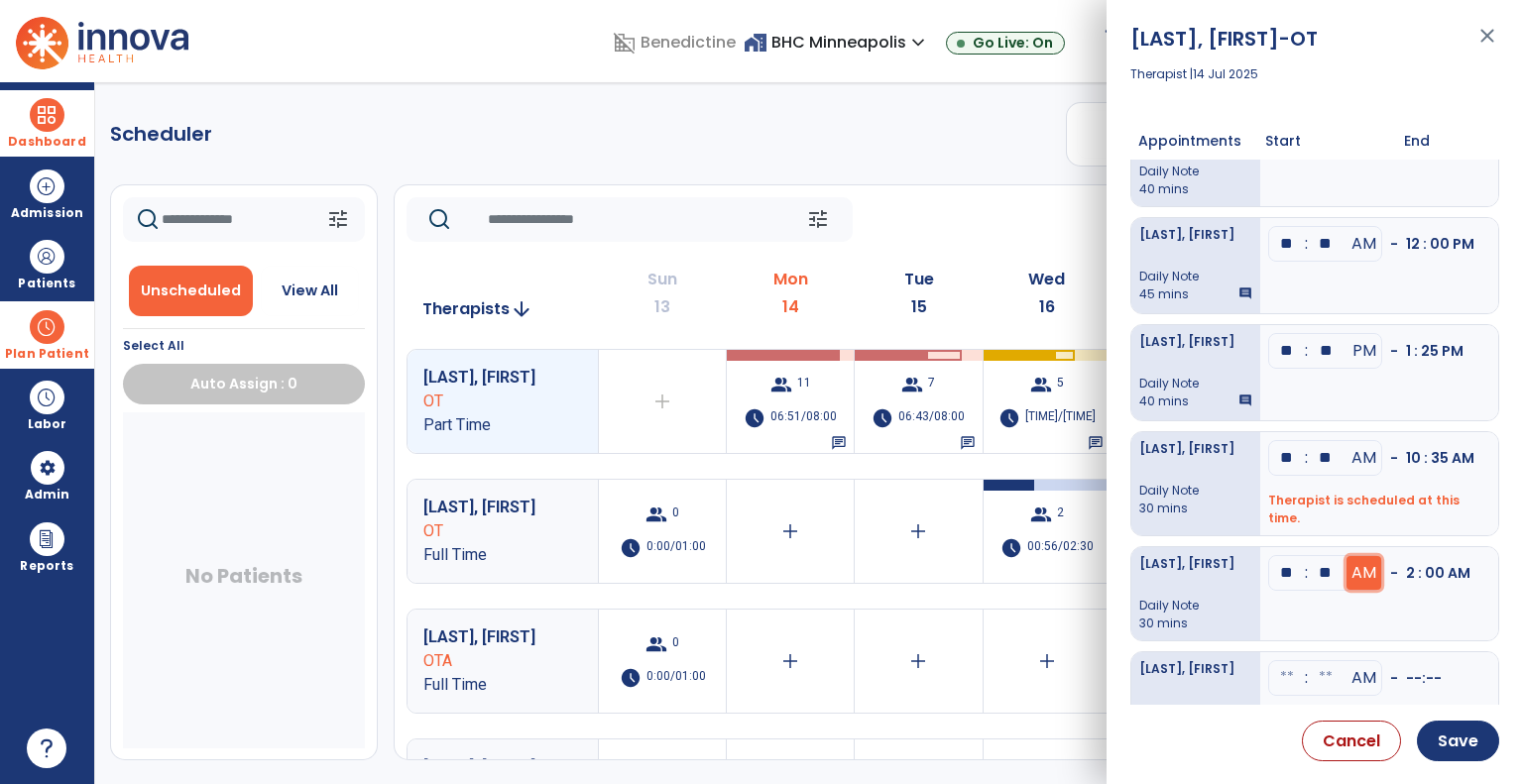 click on "AM" at bounding box center [1363, -196] 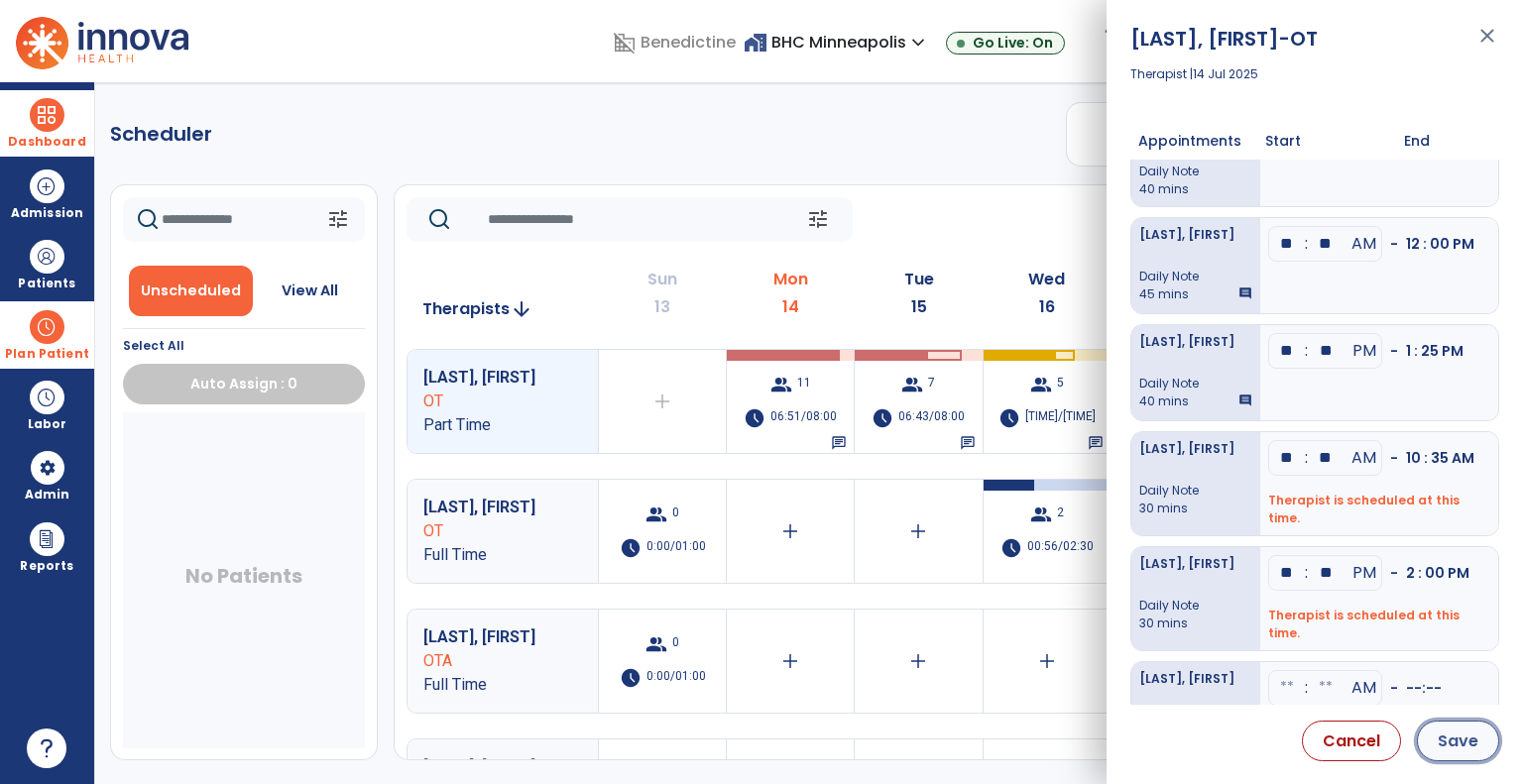 click on "Save" at bounding box center [1458, 740] 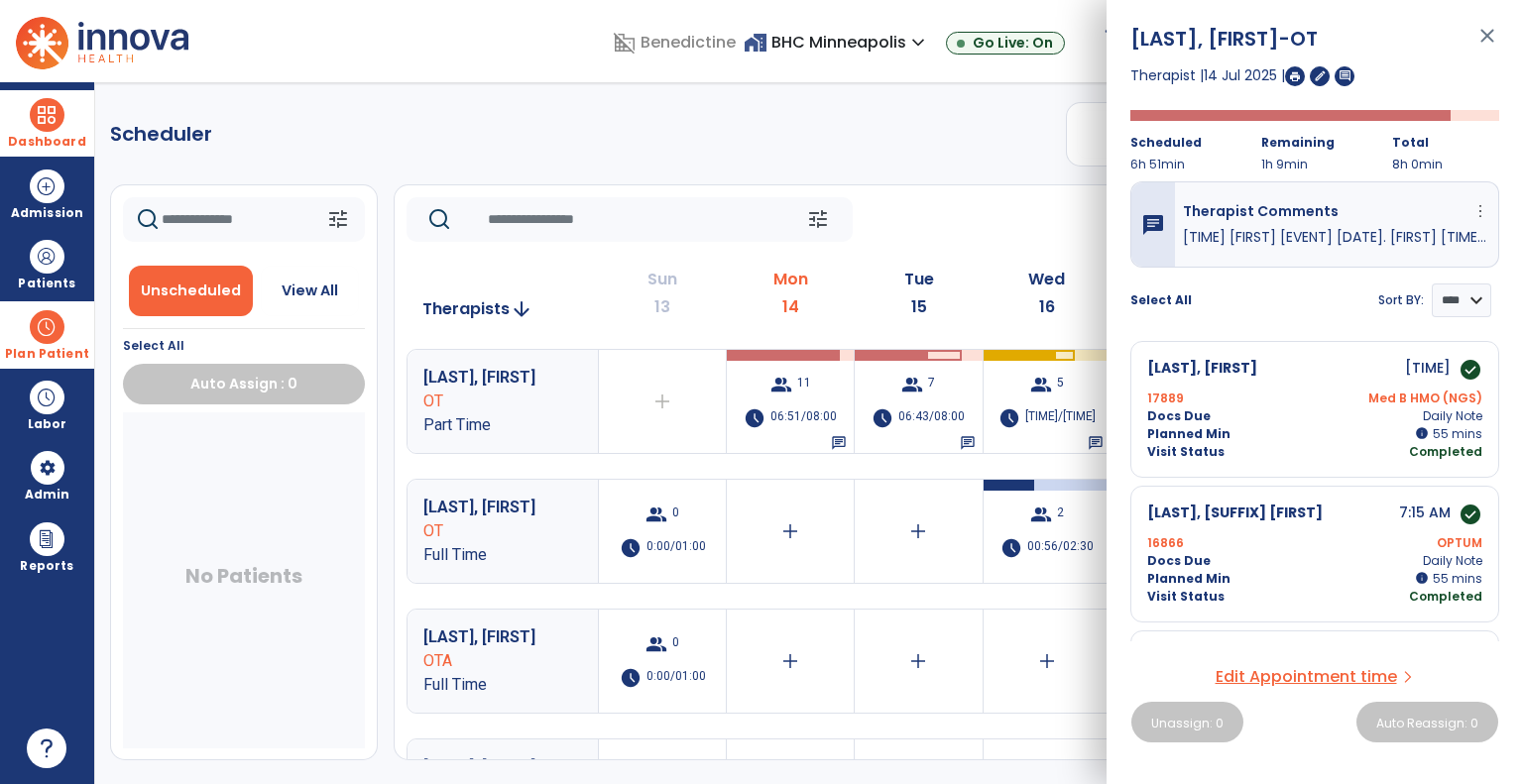 click on "close" at bounding box center [1487, 45] 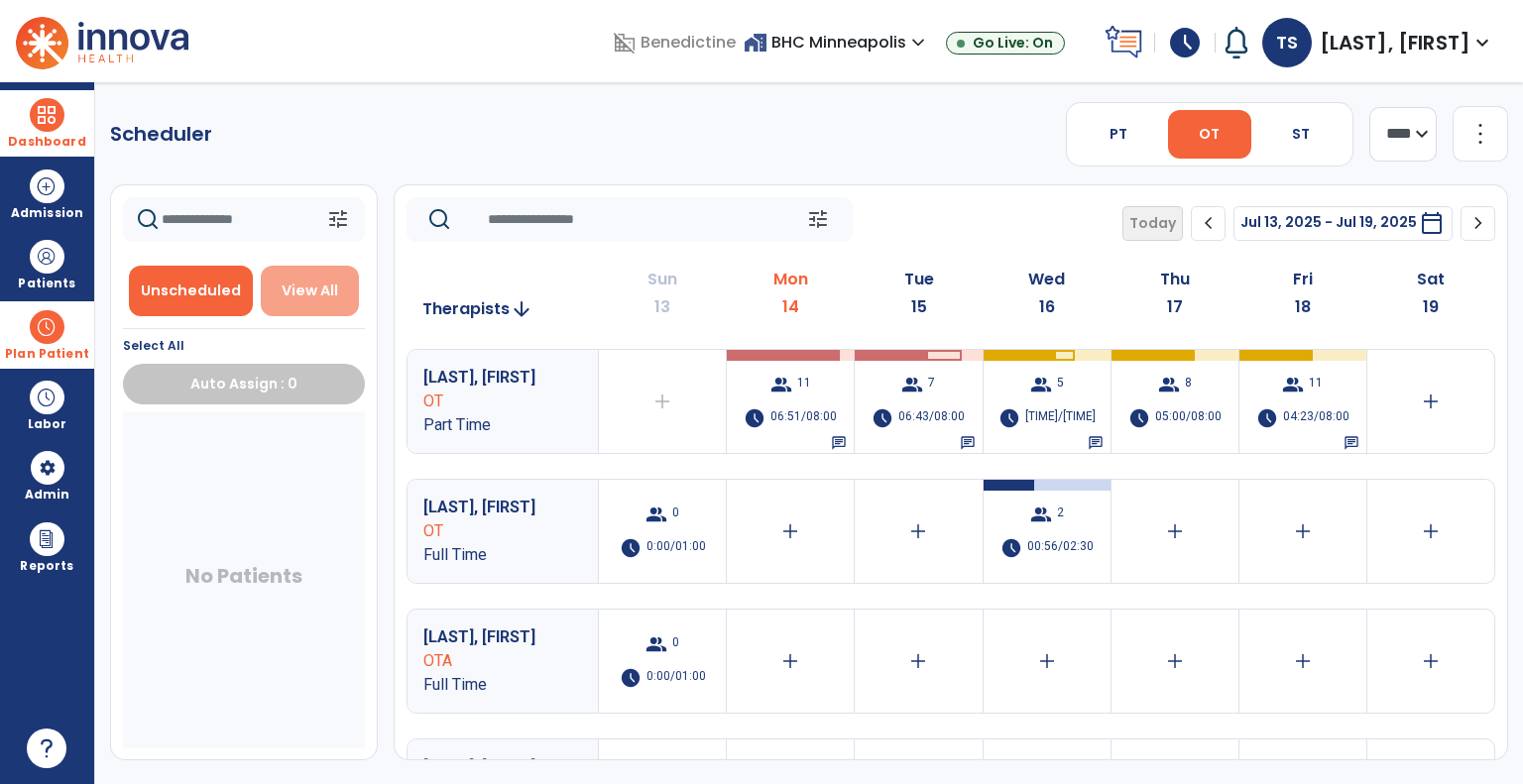 click on "View All" at bounding box center [309, 290] 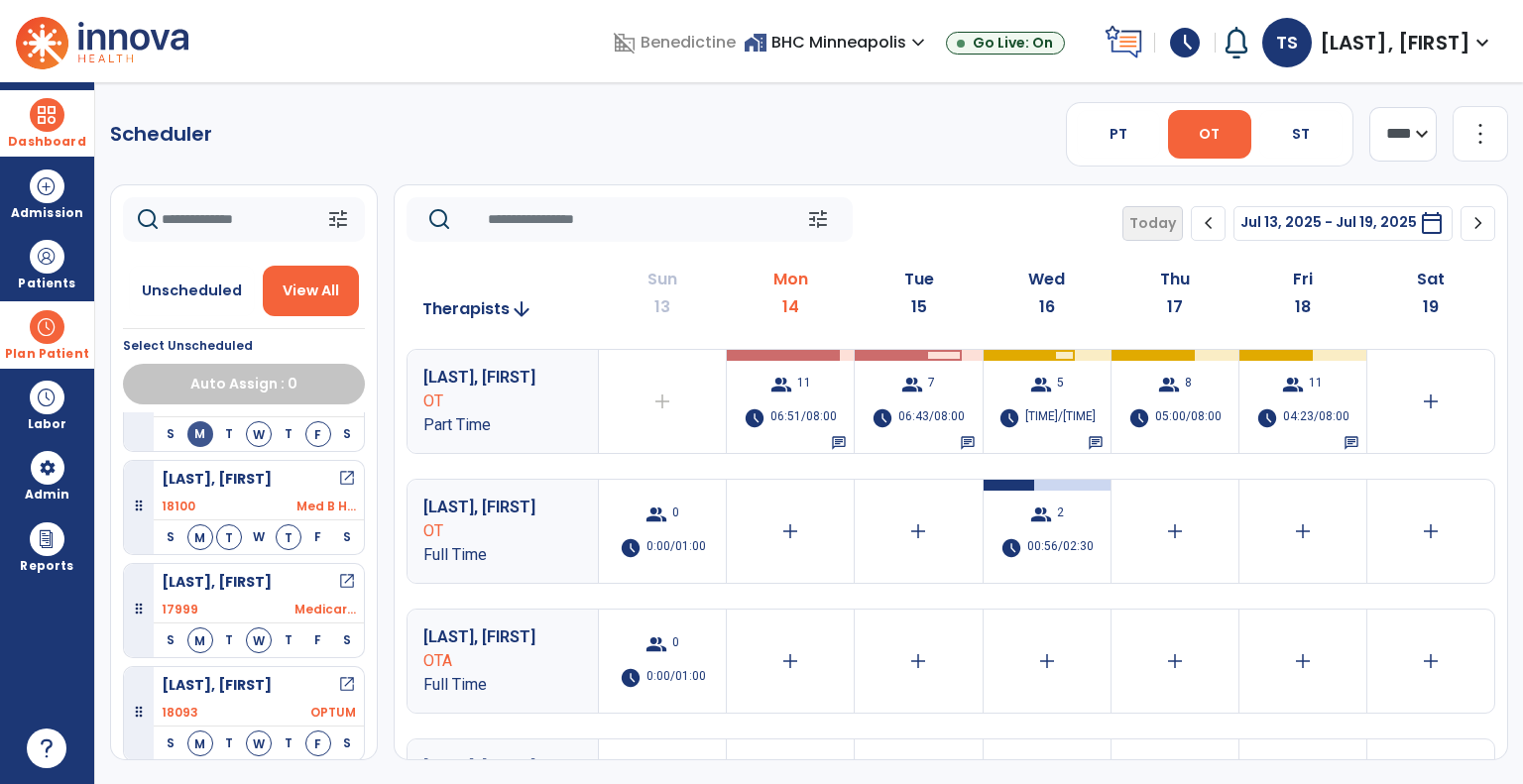 scroll, scrollTop: 1078, scrollLeft: 0, axis: vertical 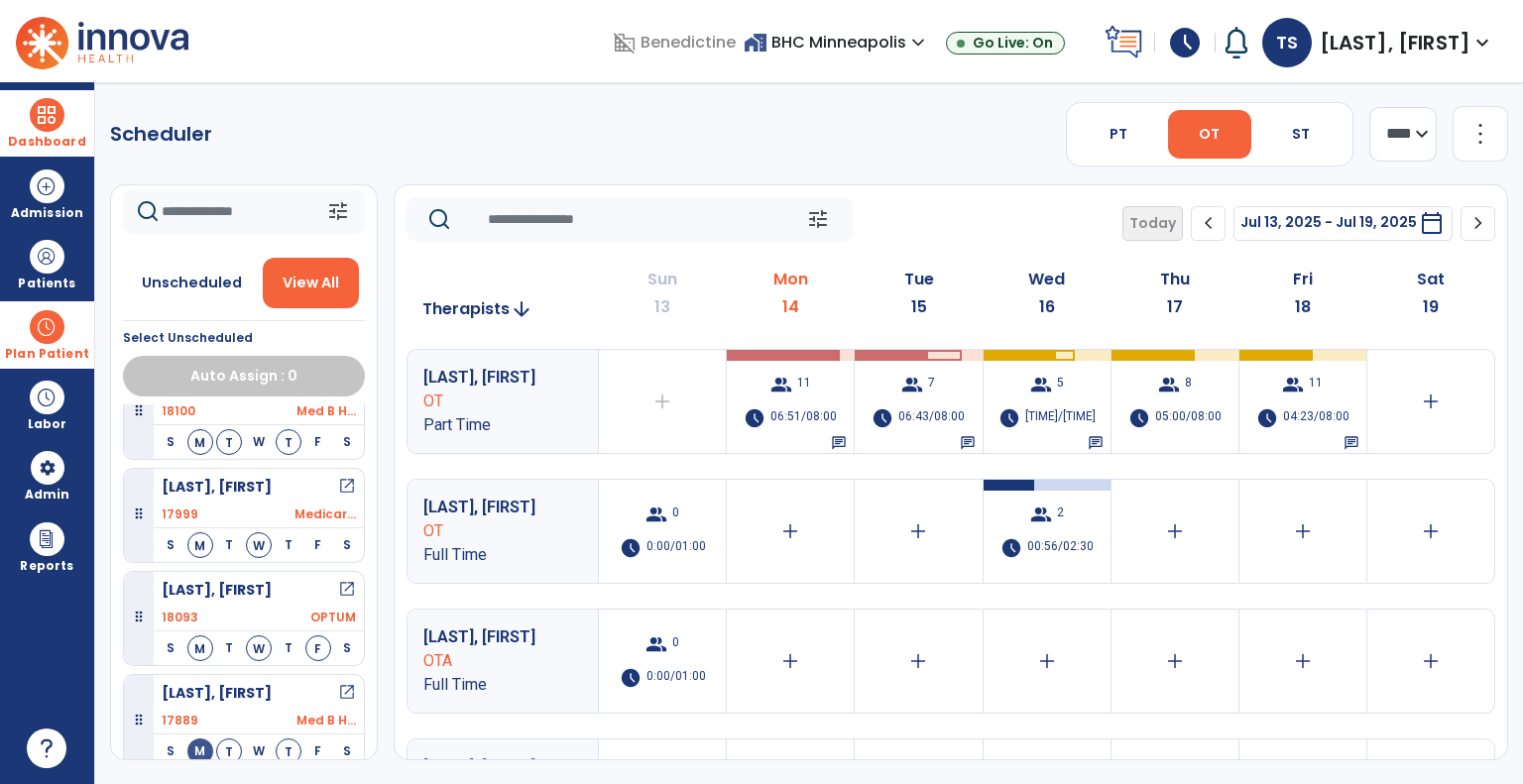 click at bounding box center (47, 327) 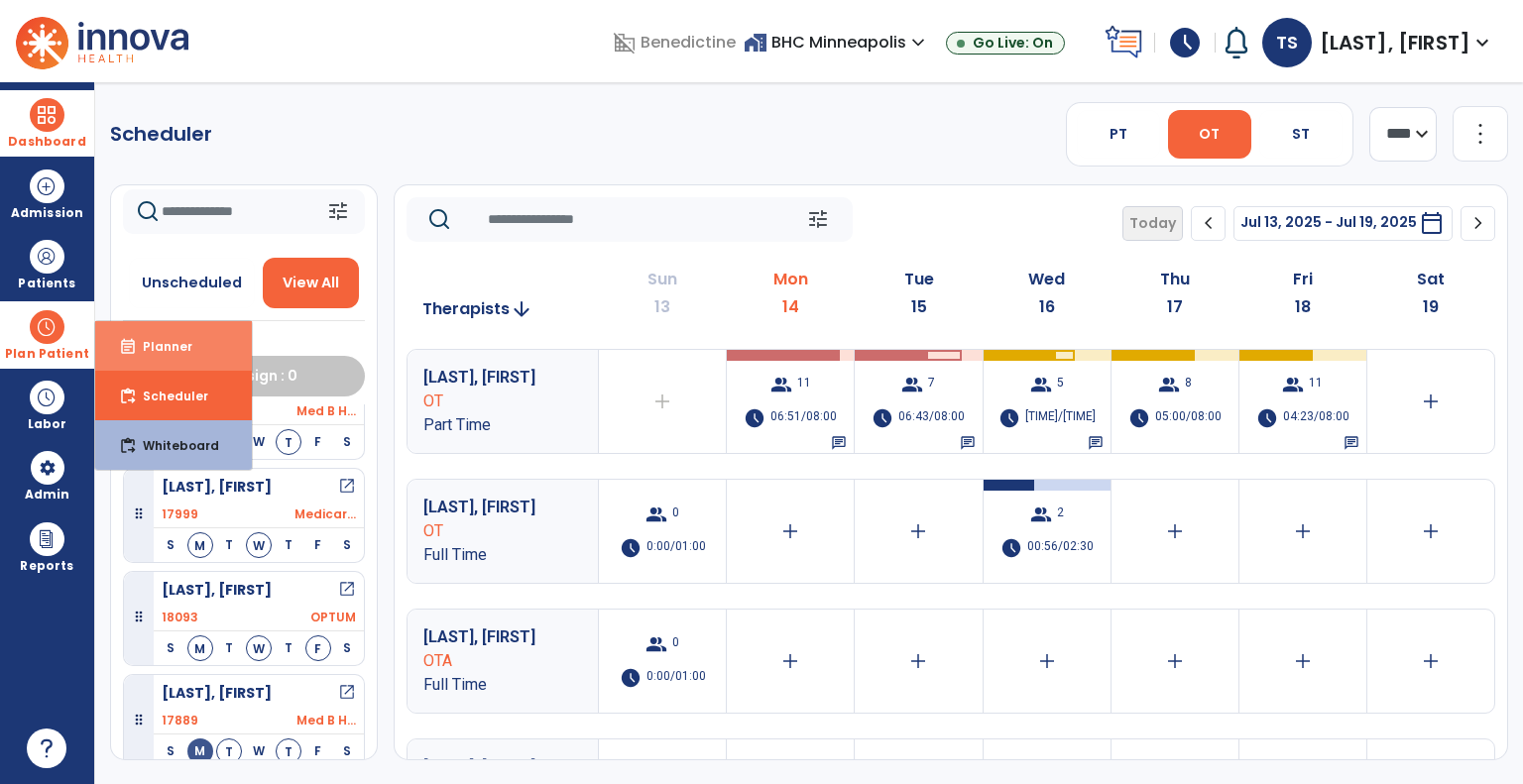 click on "event_note" at bounding box center [128, 347] 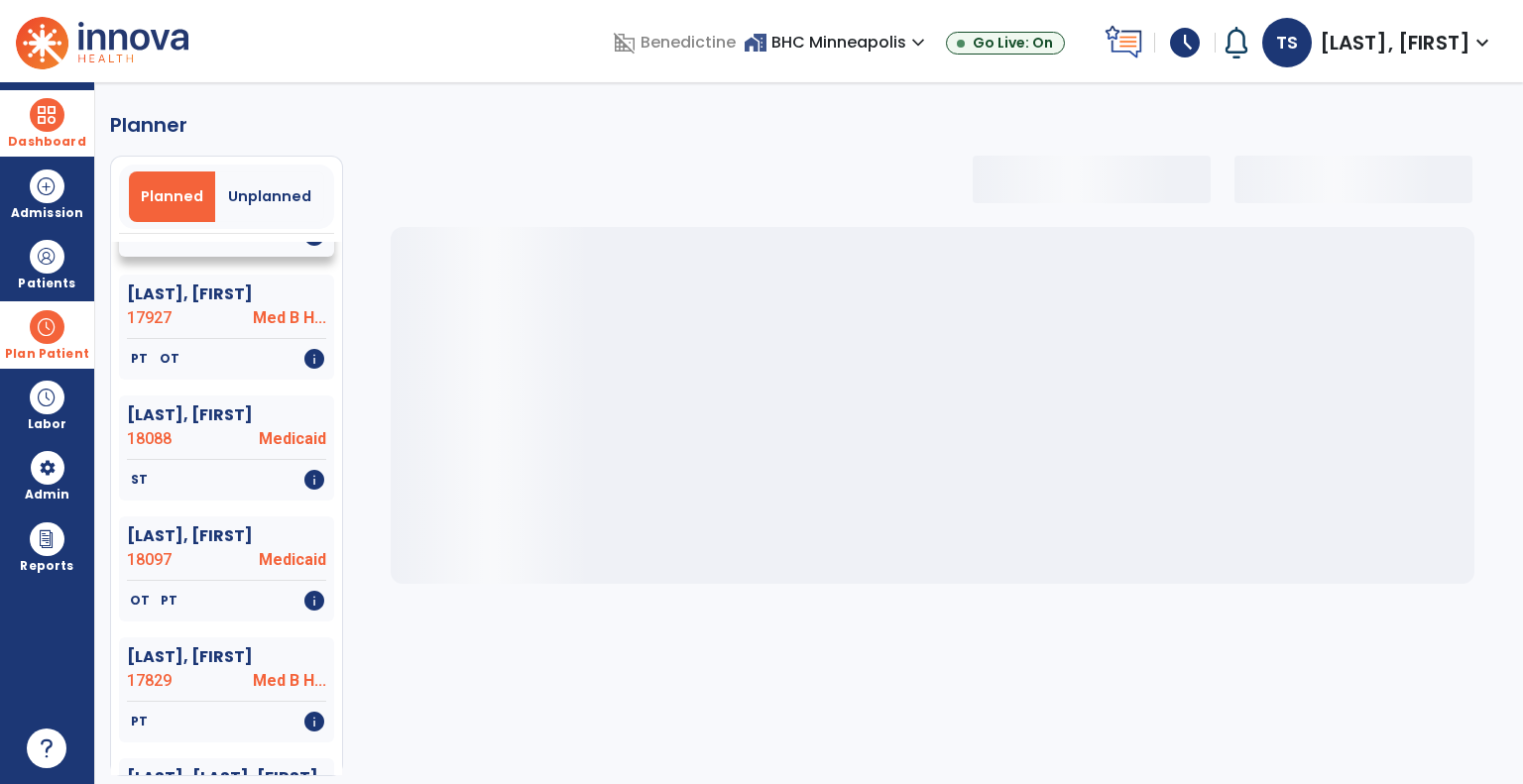 select on "***" 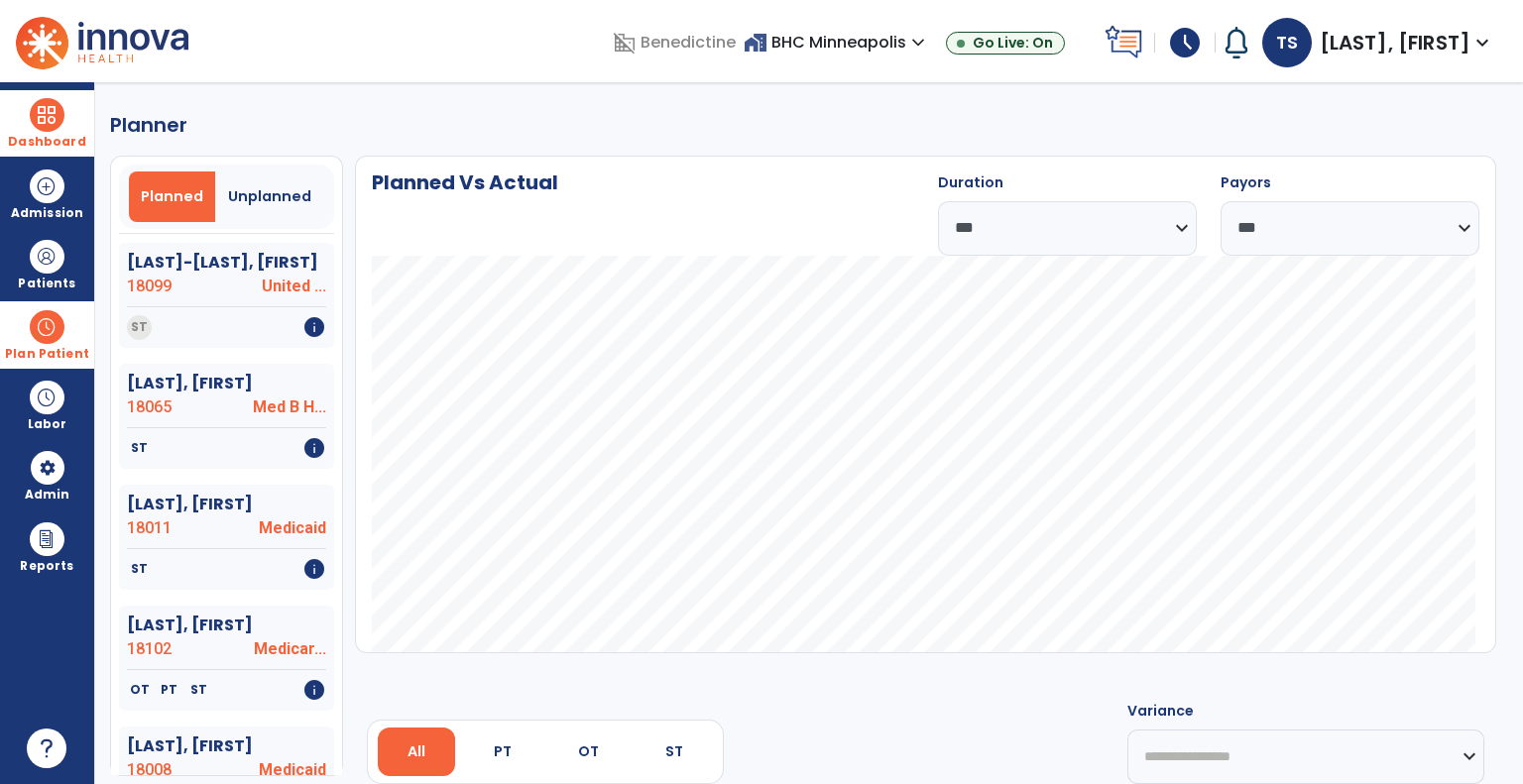 scroll, scrollTop: 1090, scrollLeft: 0, axis: vertical 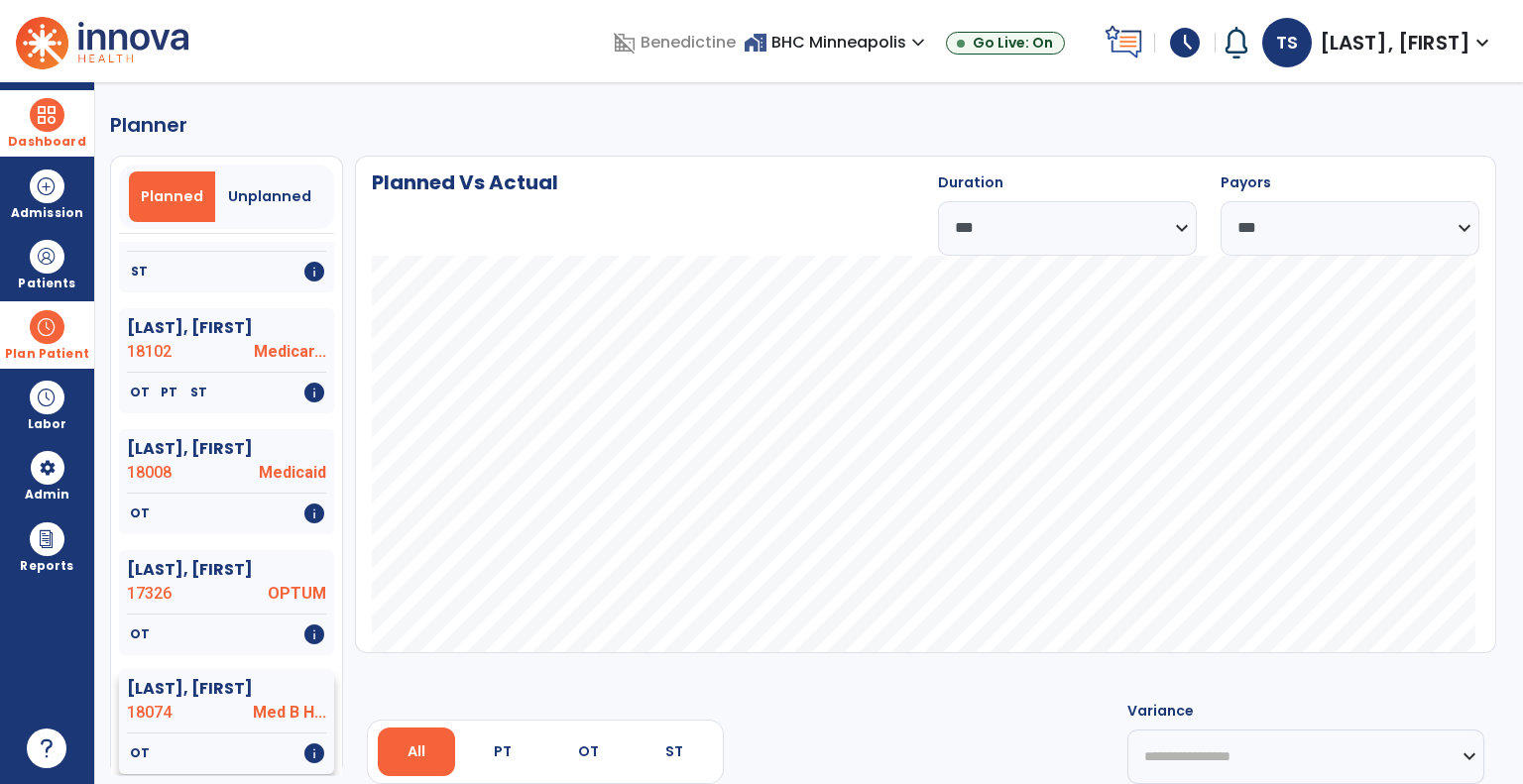 click on "18074" 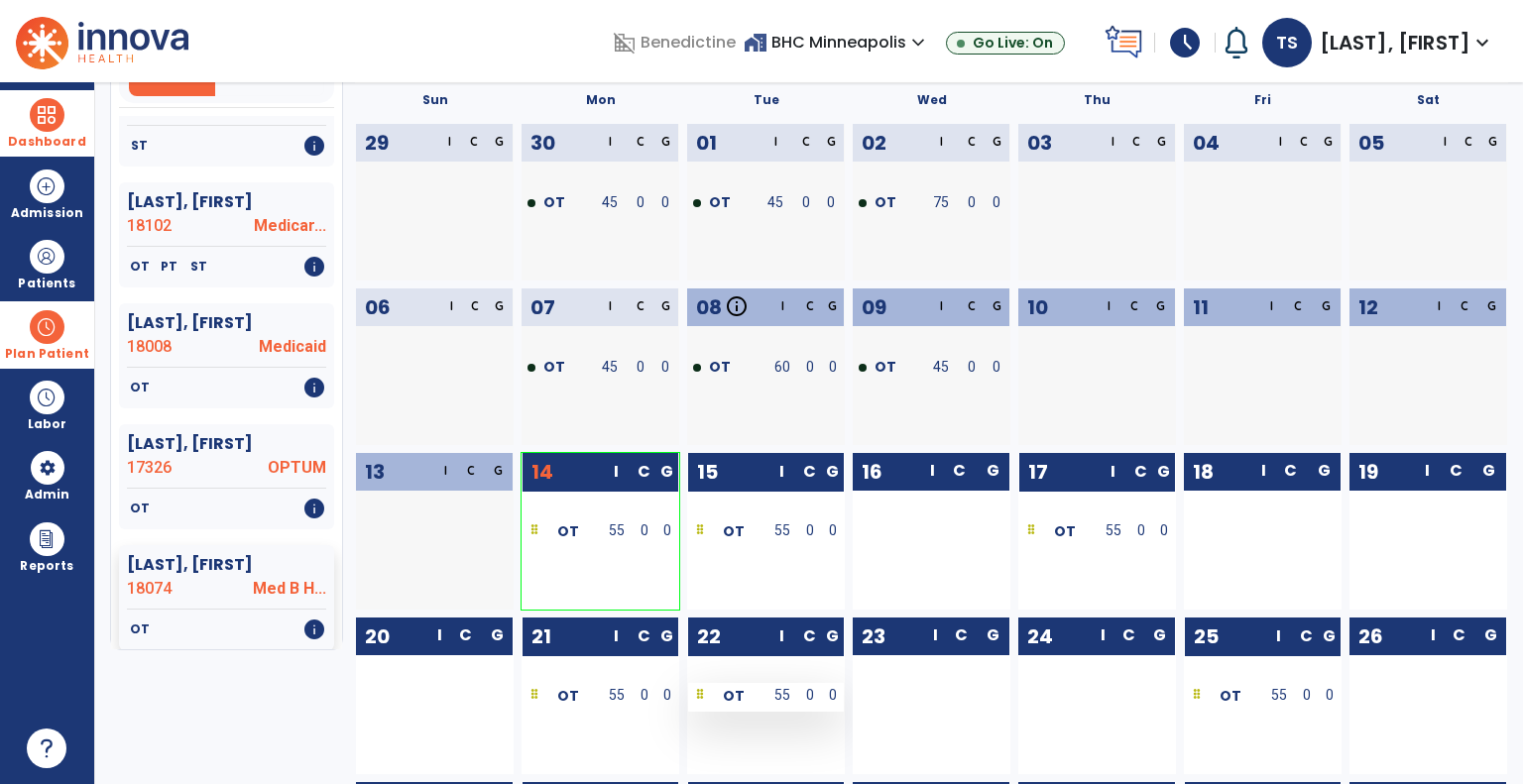 scroll, scrollTop: 280, scrollLeft: 0, axis: vertical 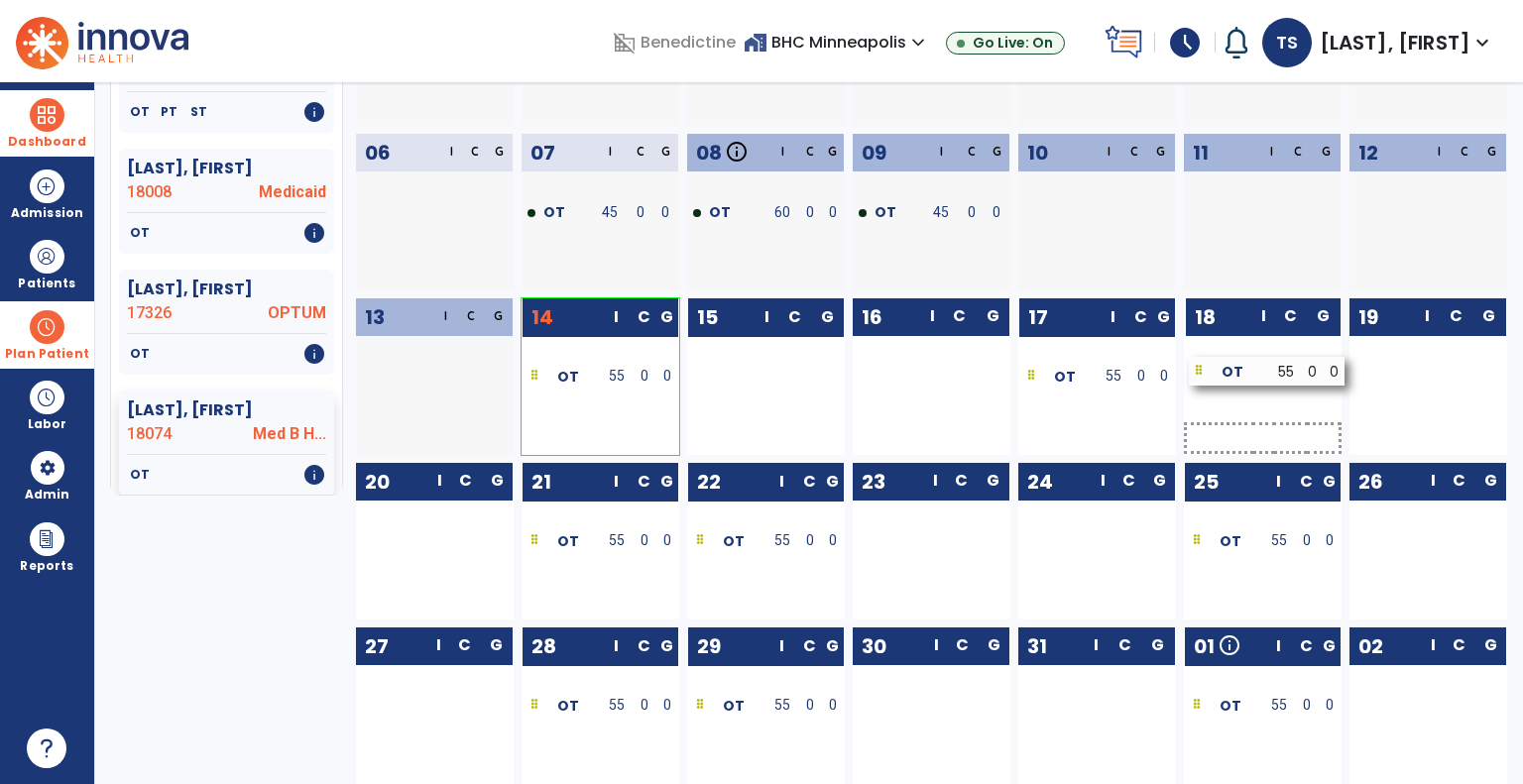 drag, startPoint x: 784, startPoint y: 380, endPoint x: 1286, endPoint y: 375, distance: 502.0249 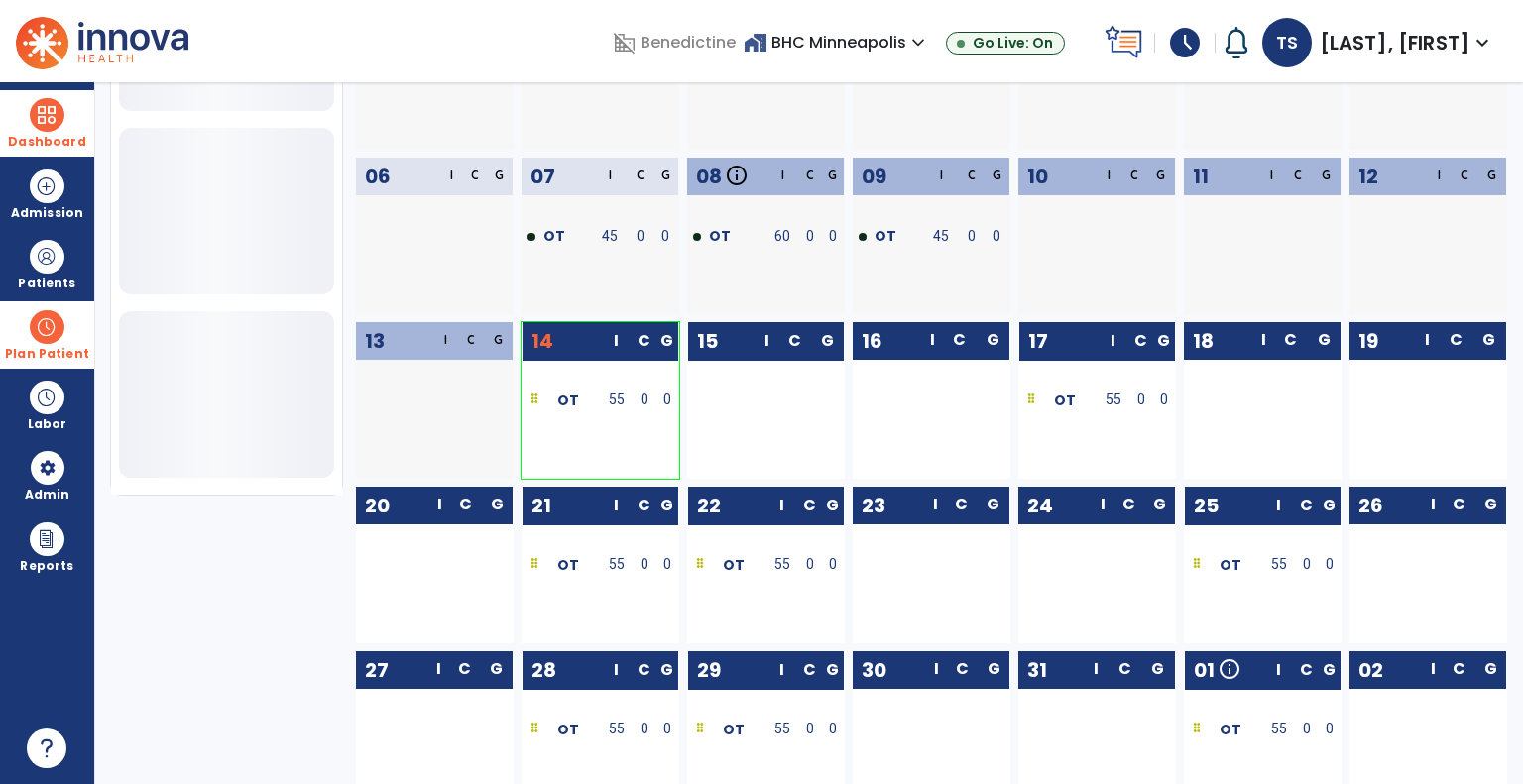 scroll, scrollTop: 650, scrollLeft: 0, axis: vertical 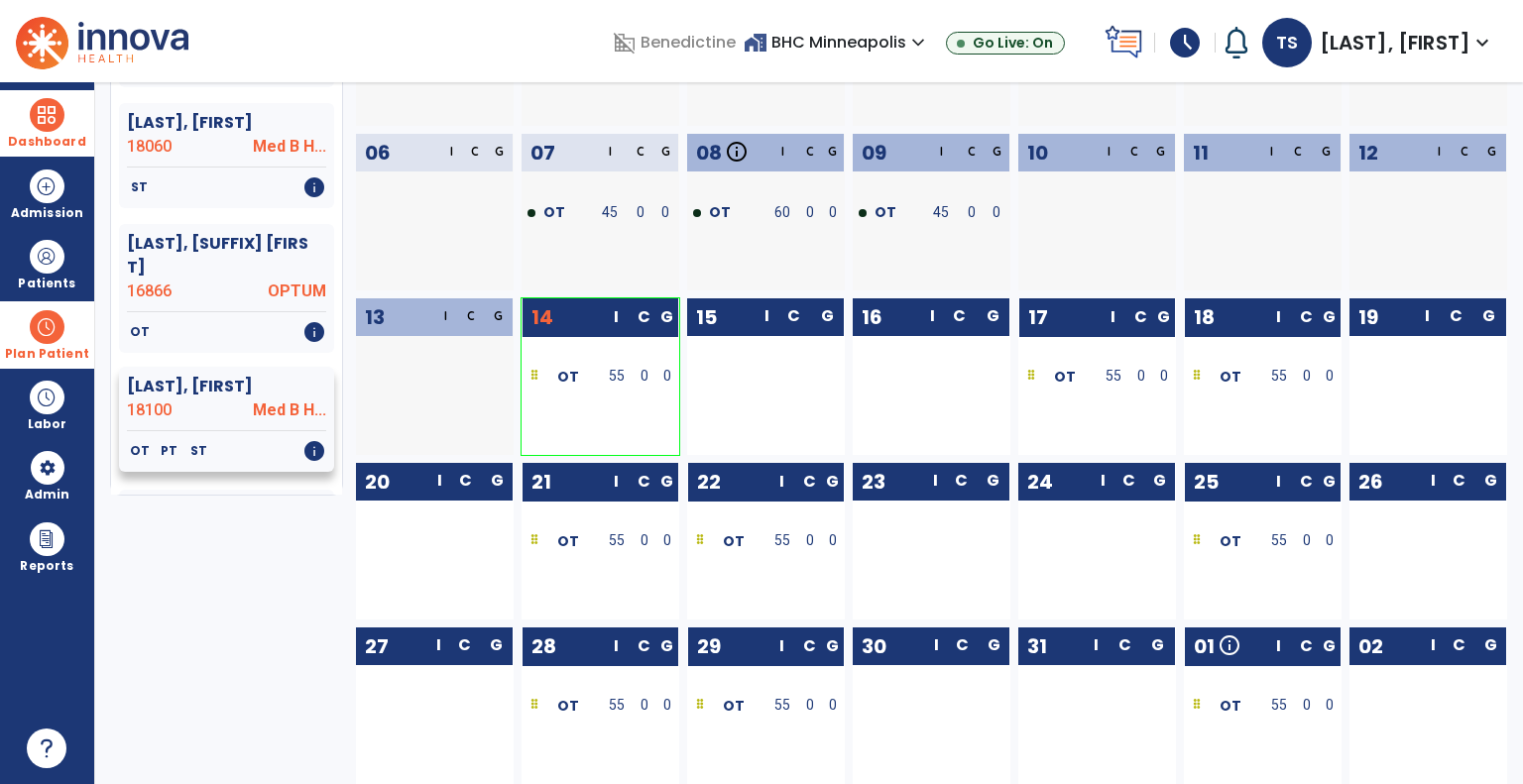 click on "18100" 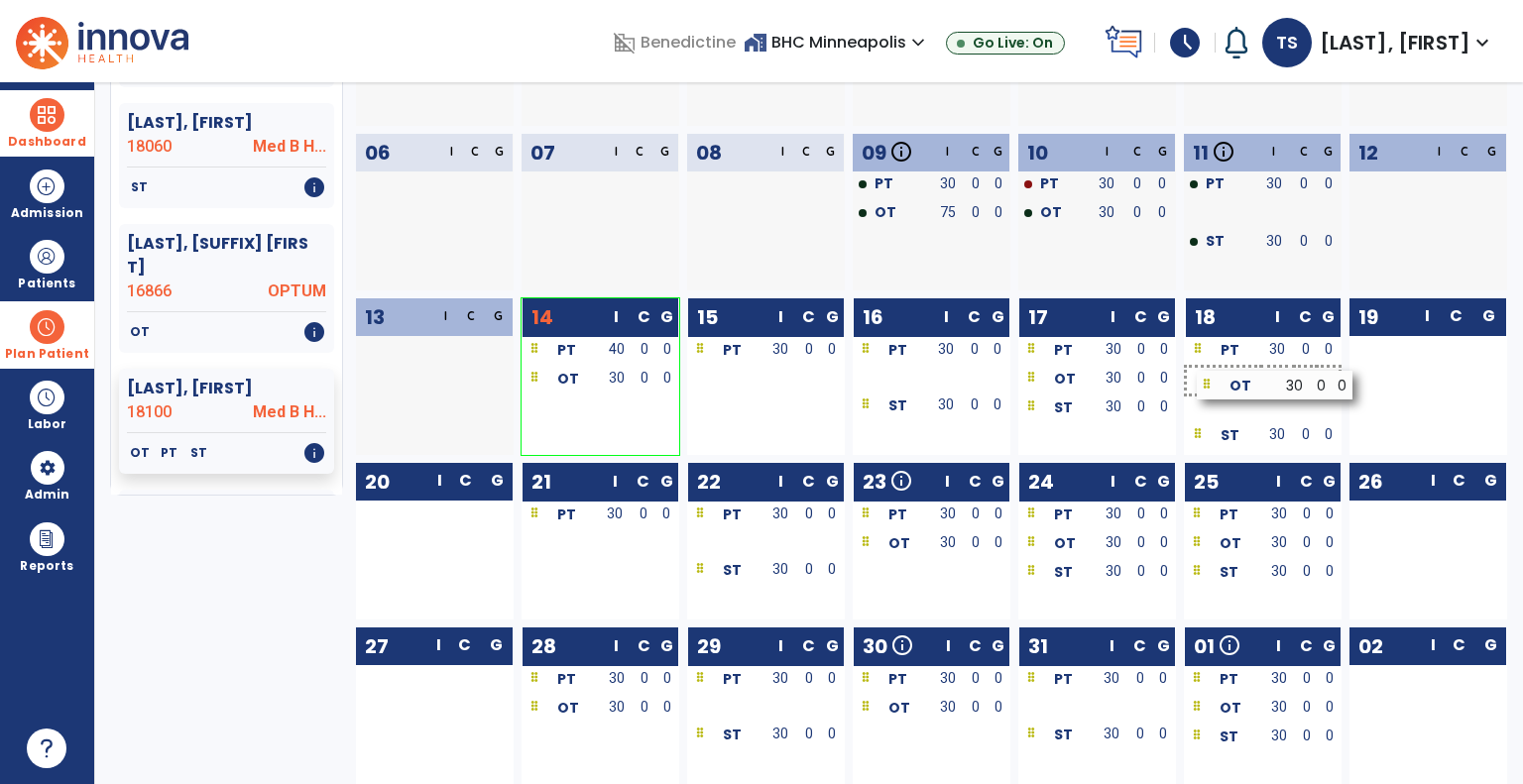 drag, startPoint x: 765, startPoint y: 380, endPoint x: 1275, endPoint y: 386, distance: 510.03529 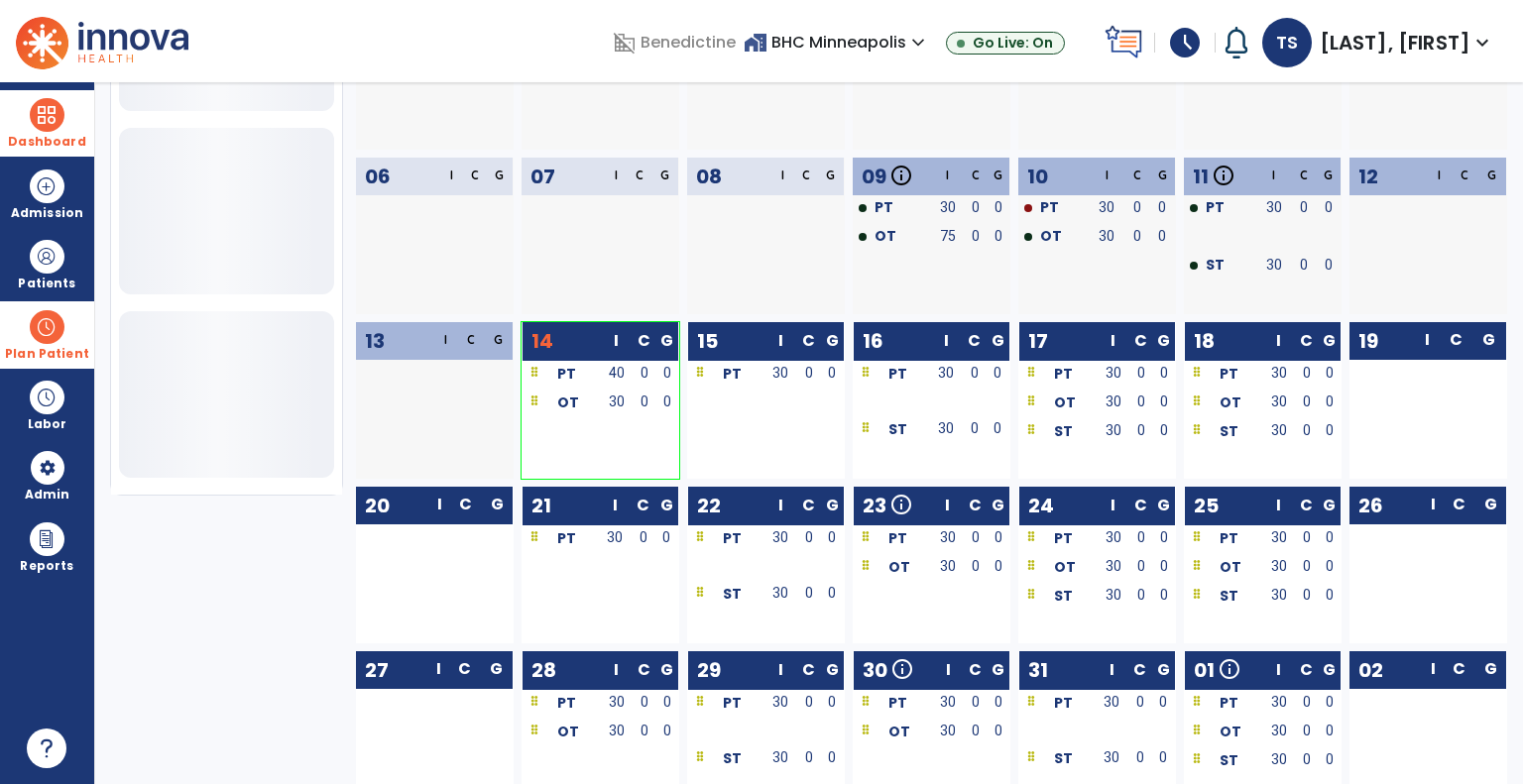 scroll, scrollTop: 650, scrollLeft: 0, axis: vertical 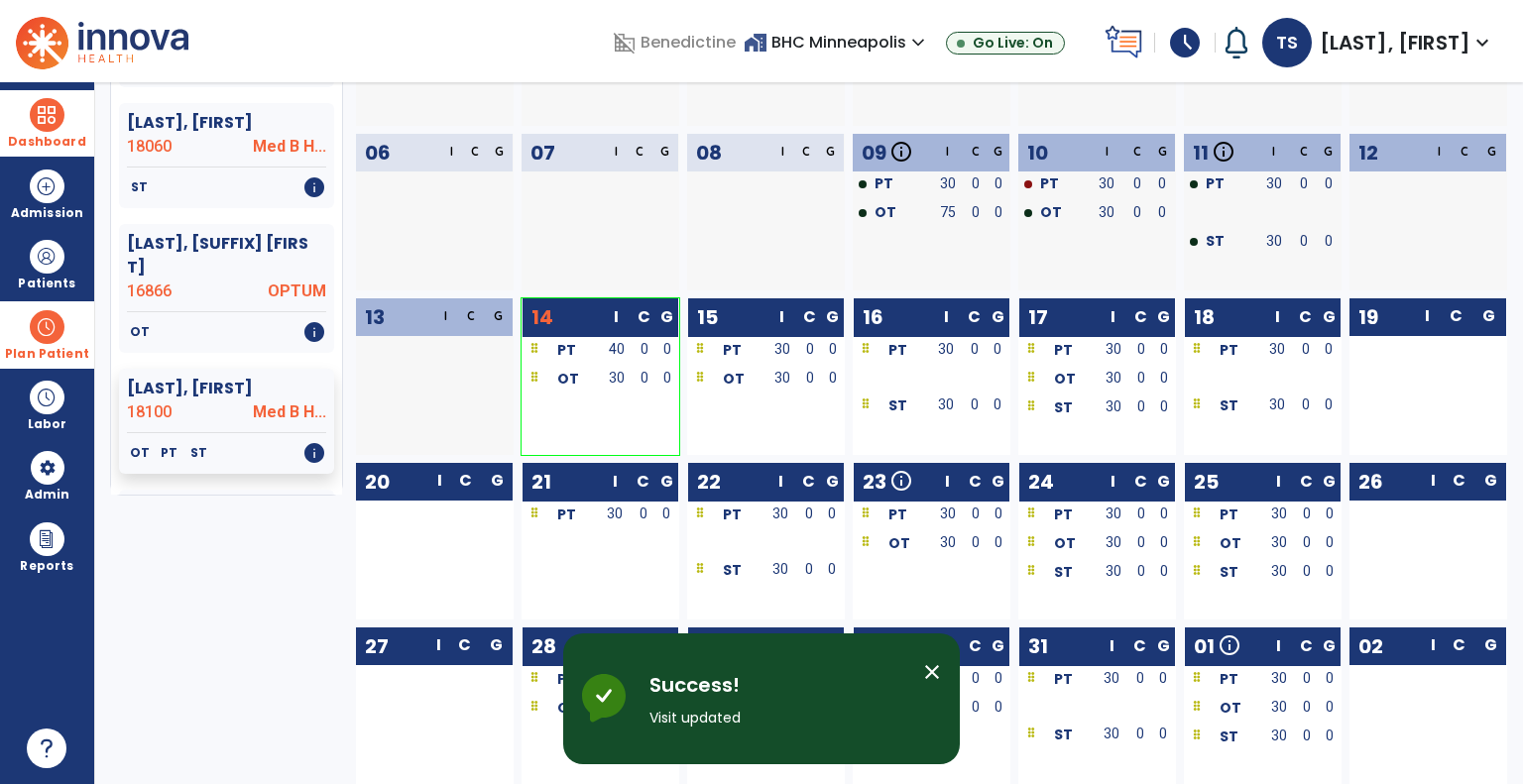 click on "close" at bounding box center (932, 672) 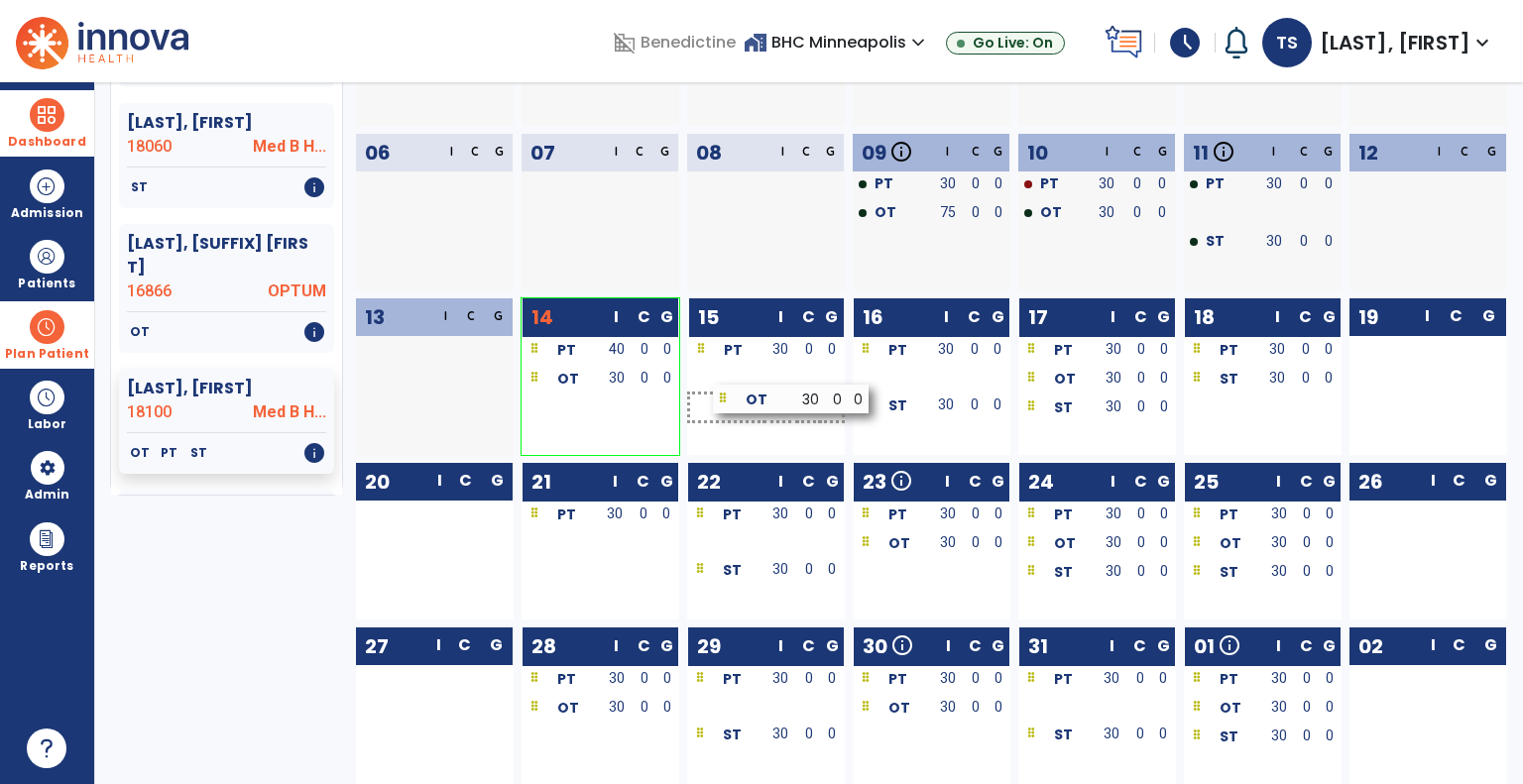 drag, startPoint x: 1240, startPoint y: 384, endPoint x: 769, endPoint y: 403, distance: 471.38307 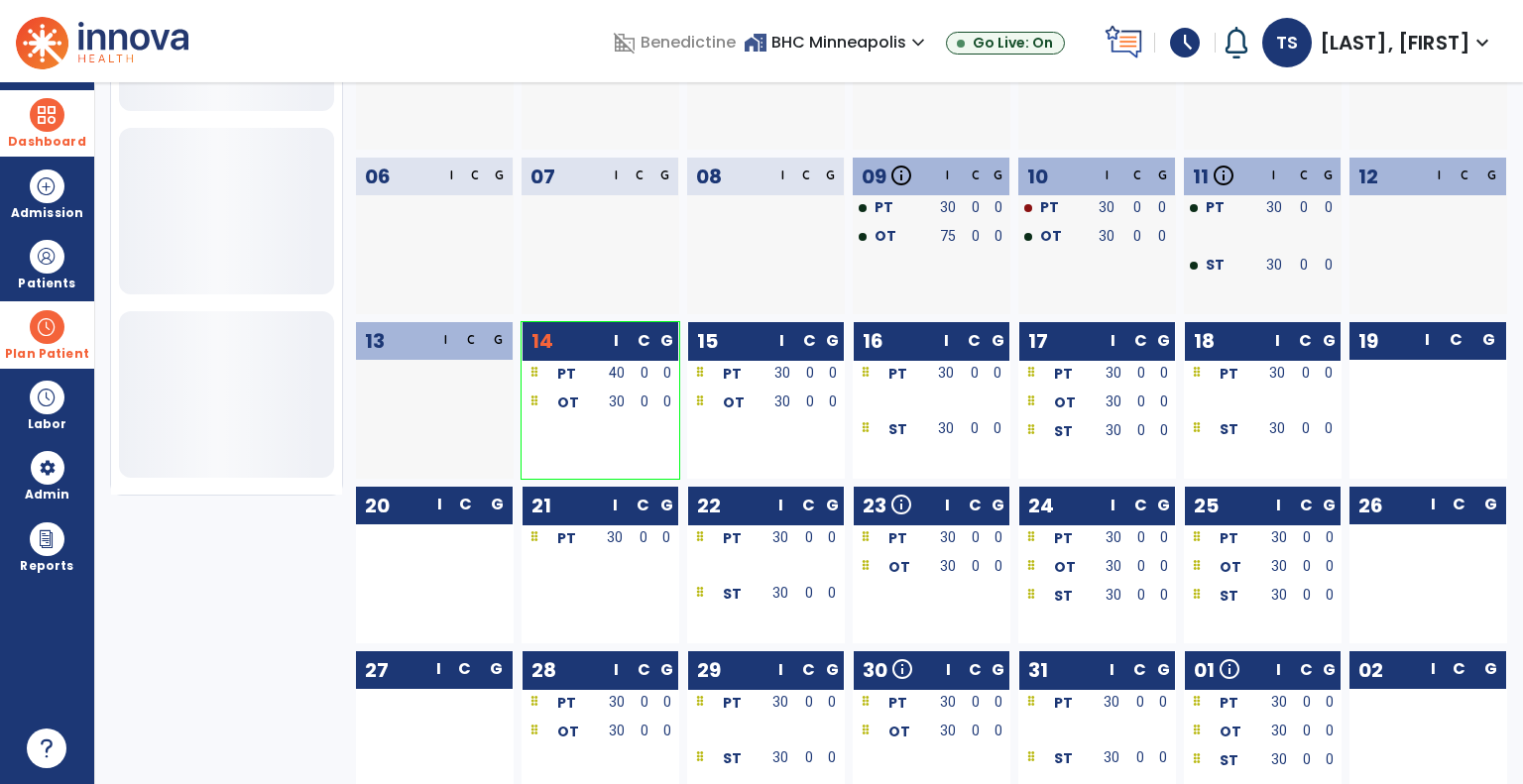 scroll, scrollTop: 650, scrollLeft: 0, axis: vertical 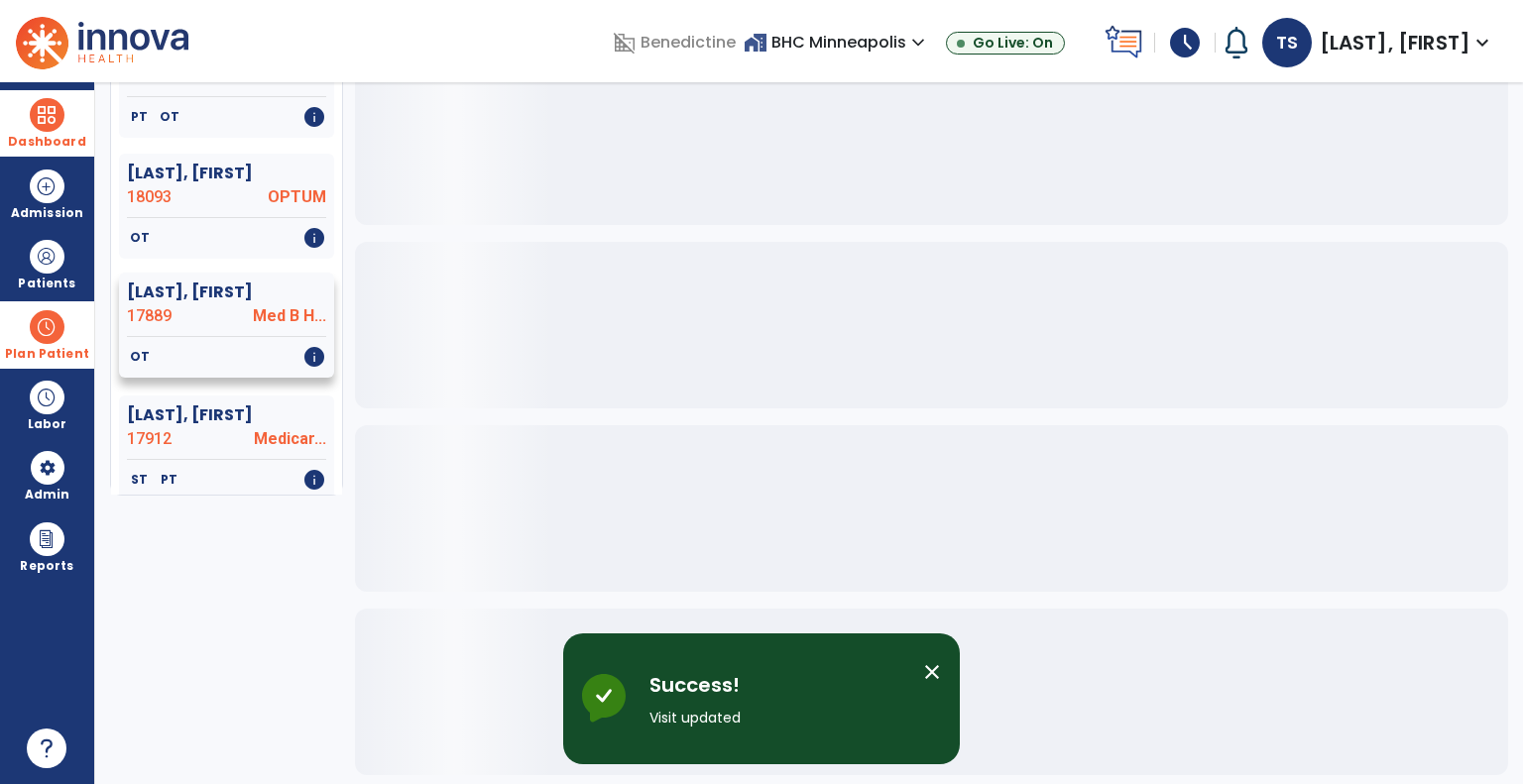 click on "OT   info" 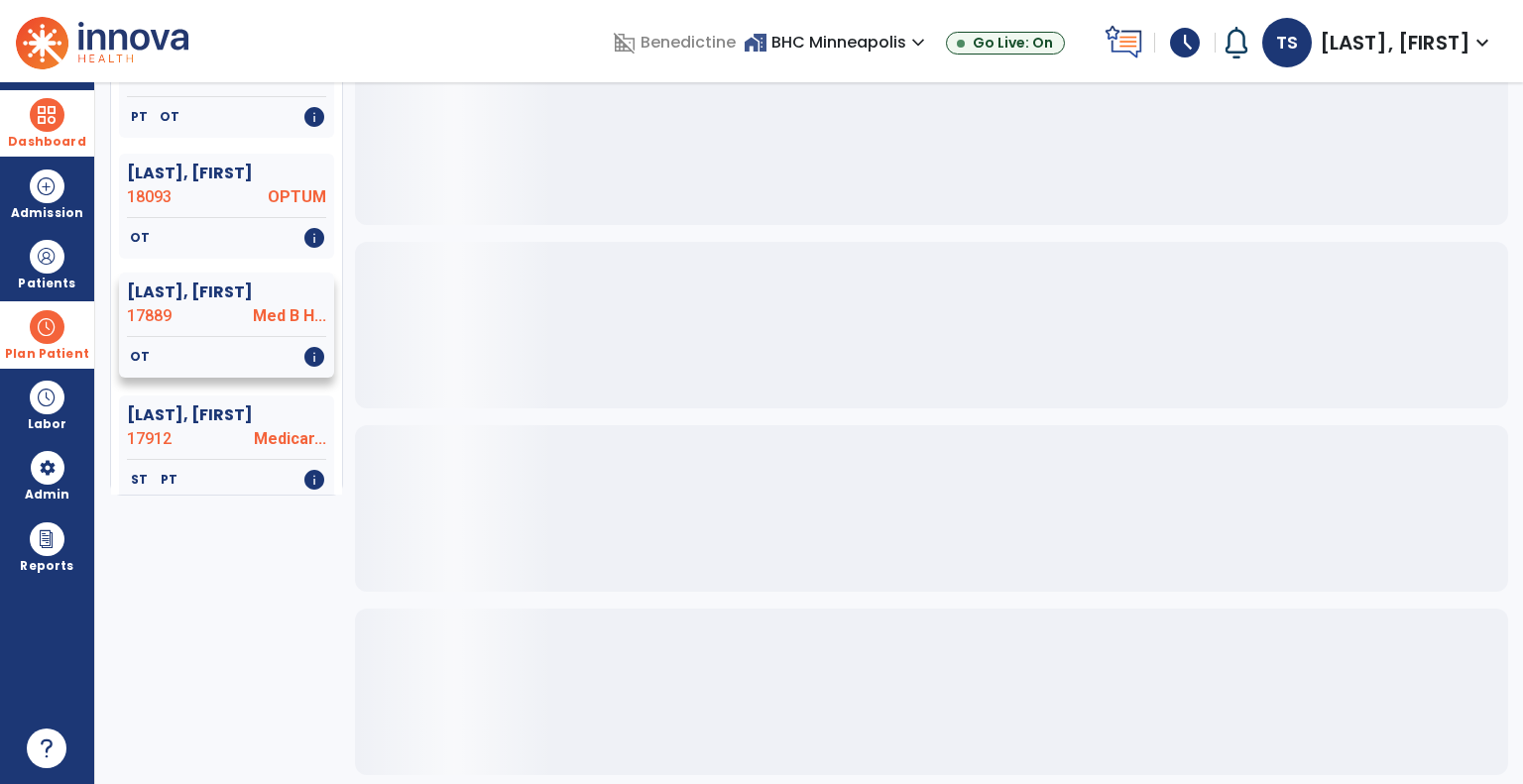 click on "17889" 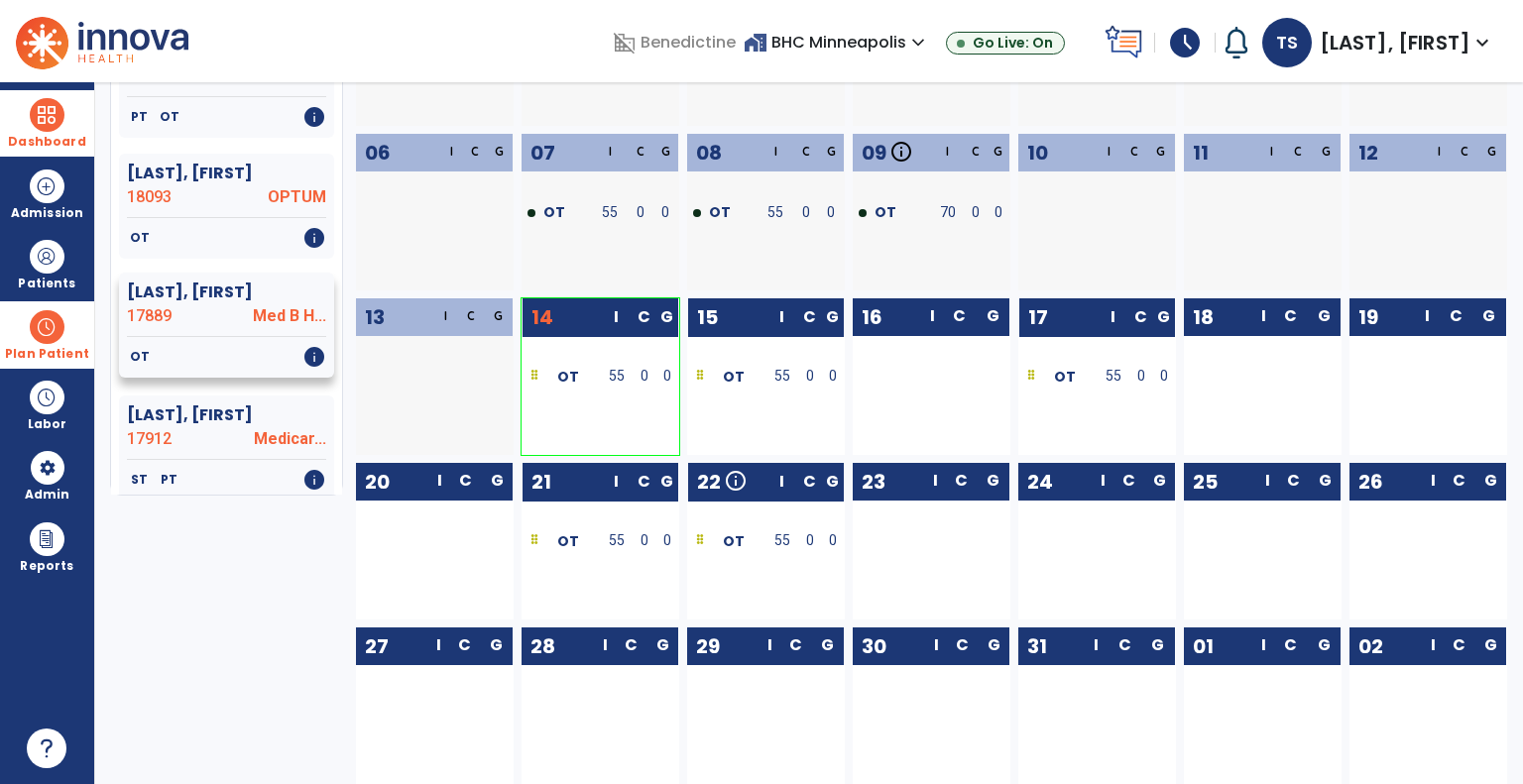 click on "17889" 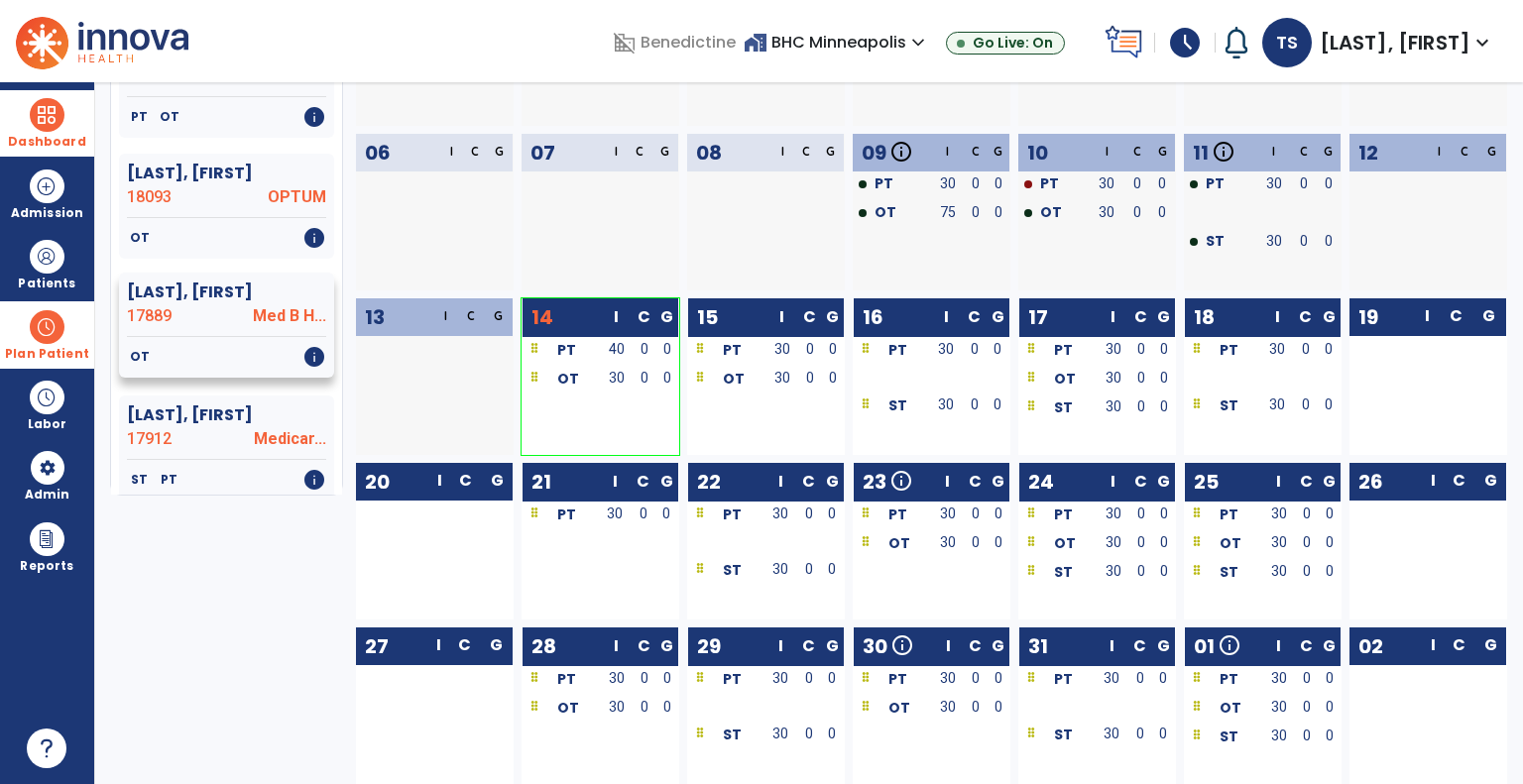 click on "17889" 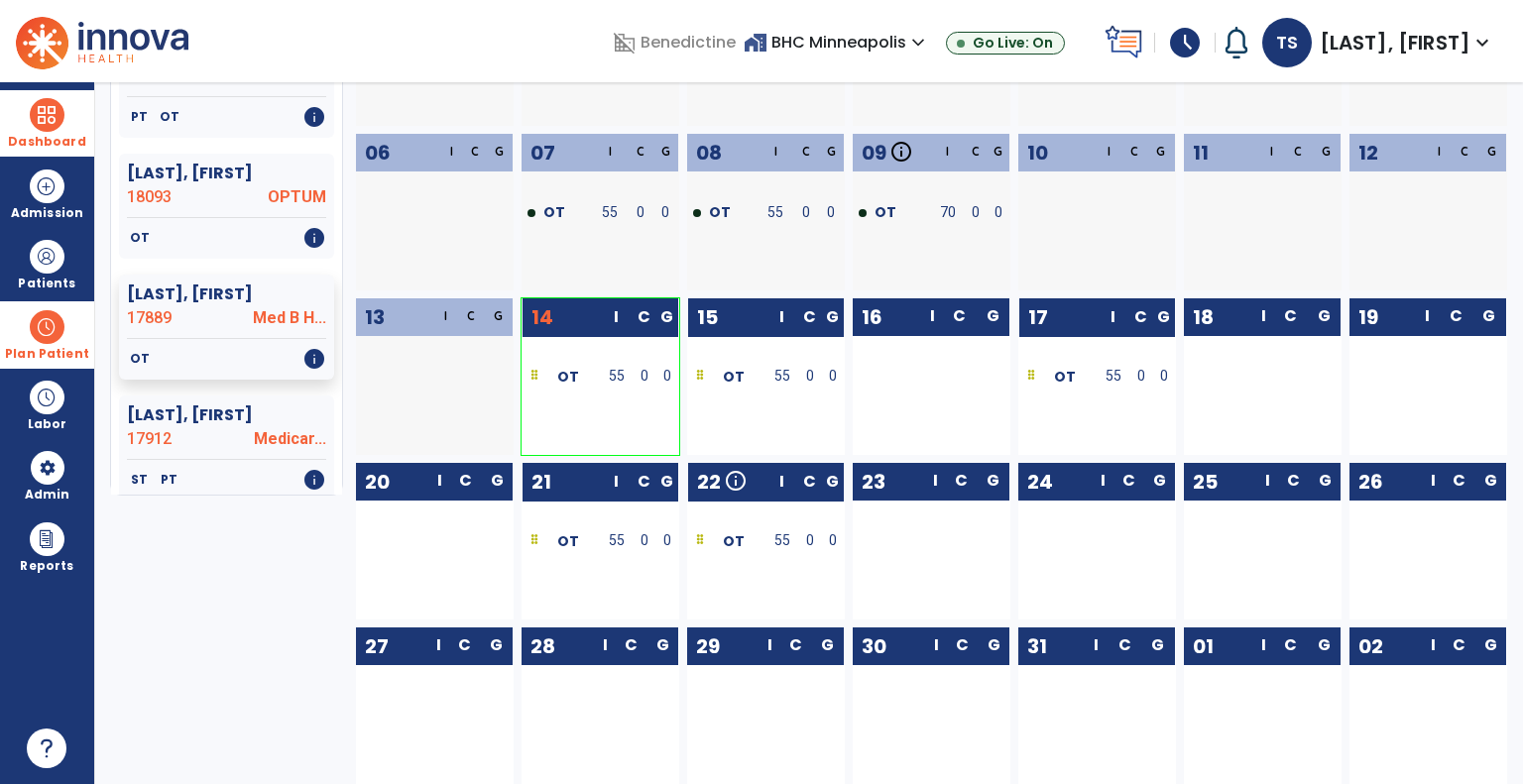 drag, startPoint x: 749, startPoint y: 383, endPoint x: 1273, endPoint y: 405, distance: 524.46163 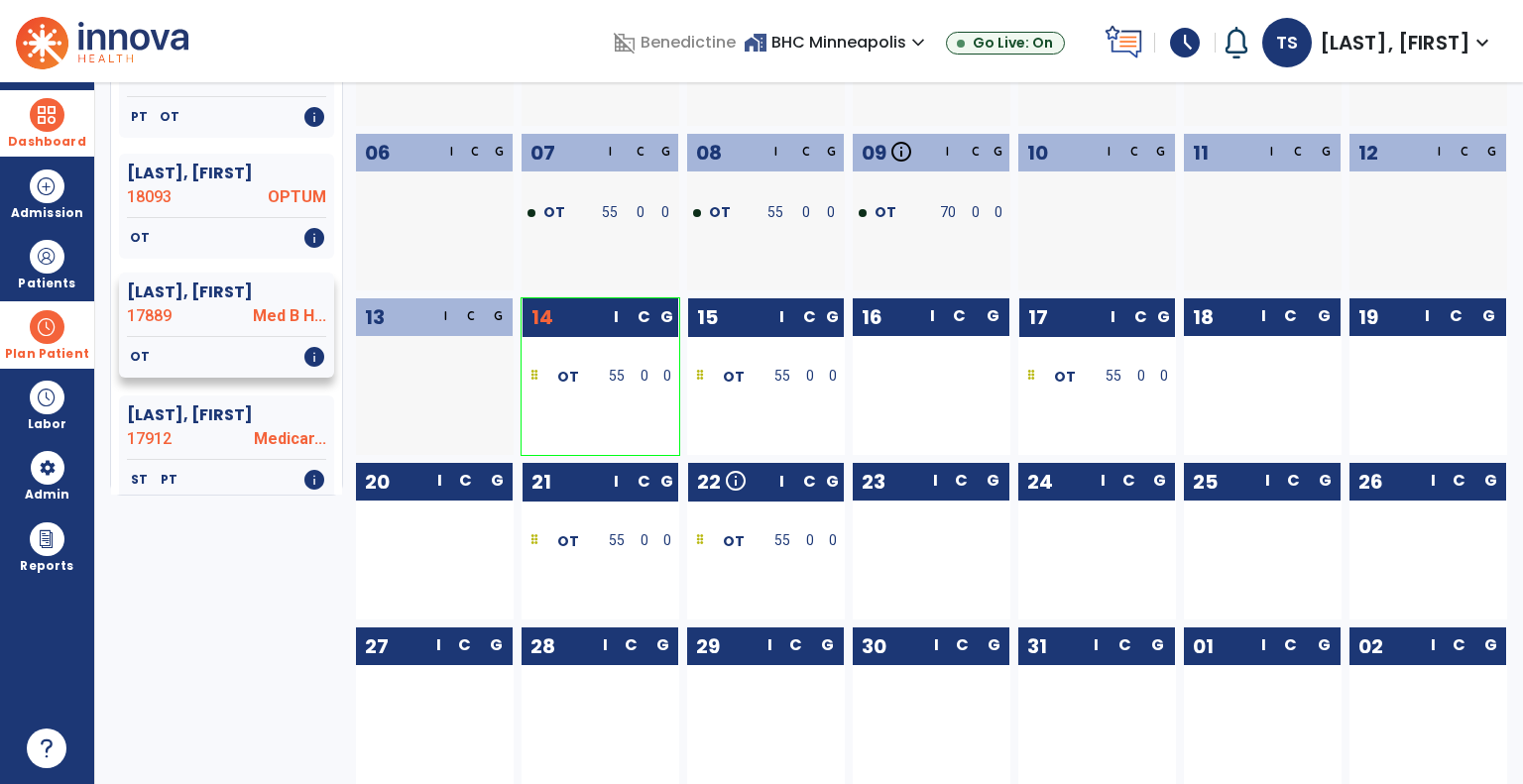 click on "17889" 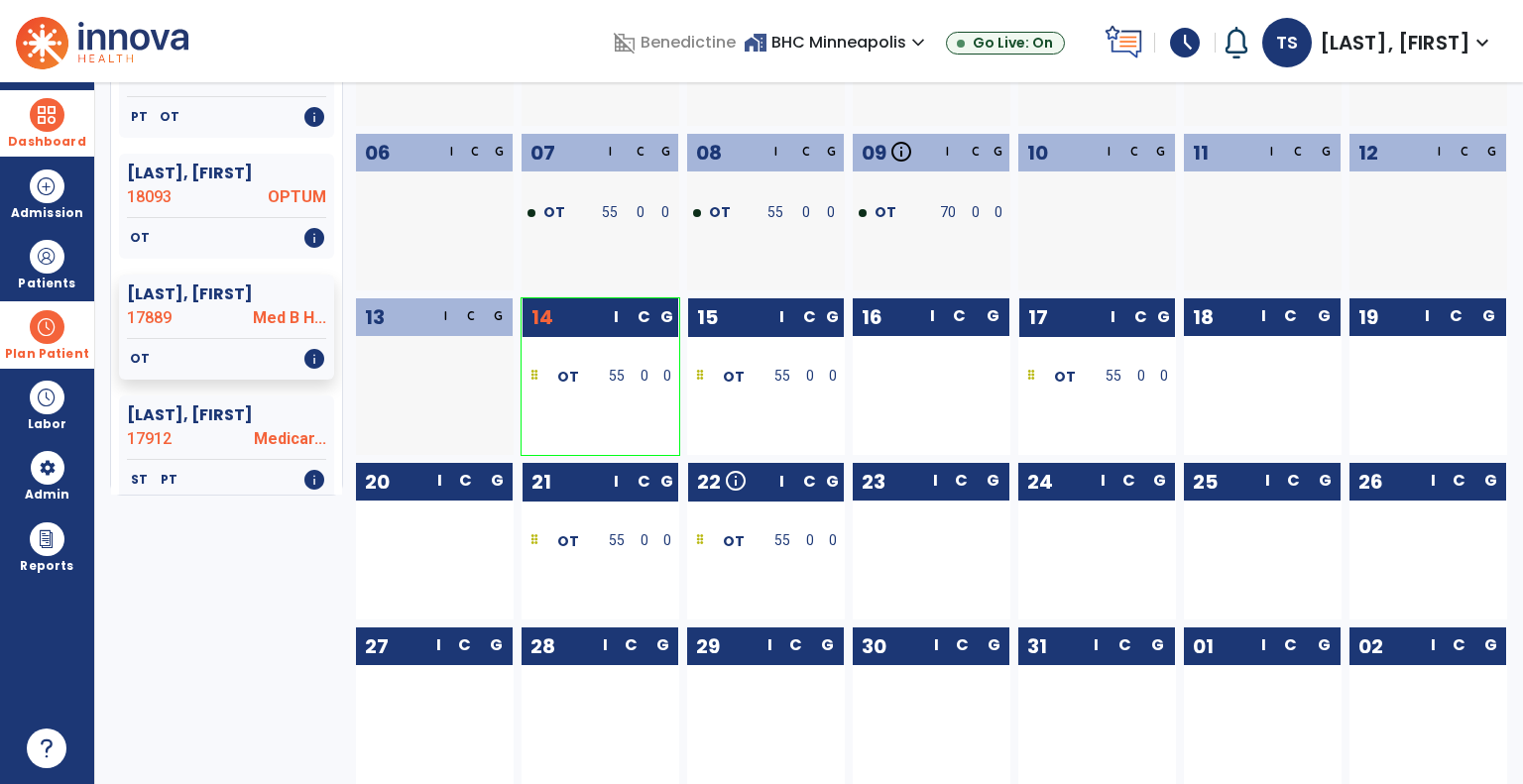drag, startPoint x: 743, startPoint y: 385, endPoint x: 1194, endPoint y: 376, distance: 451.09 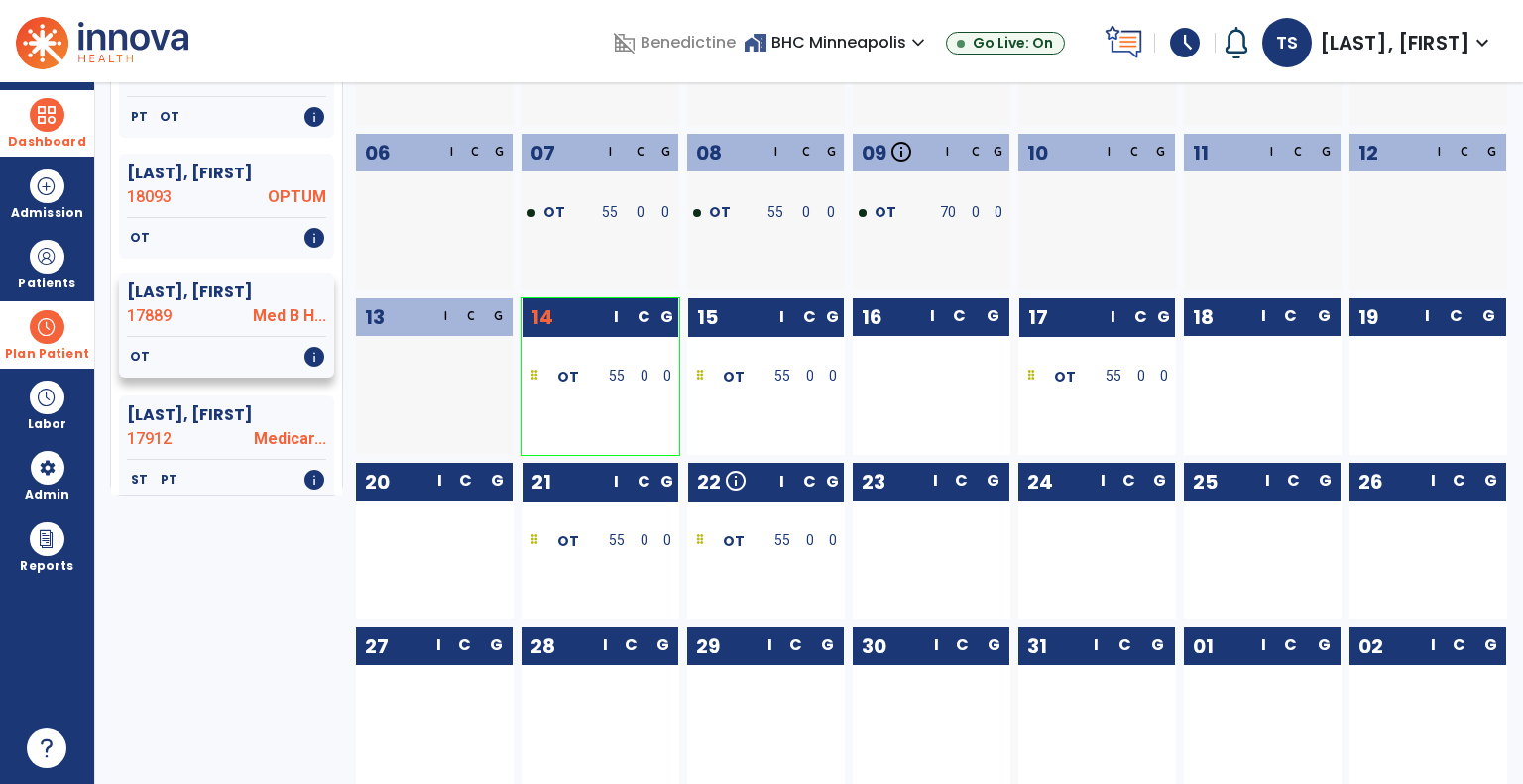 click on "17889" 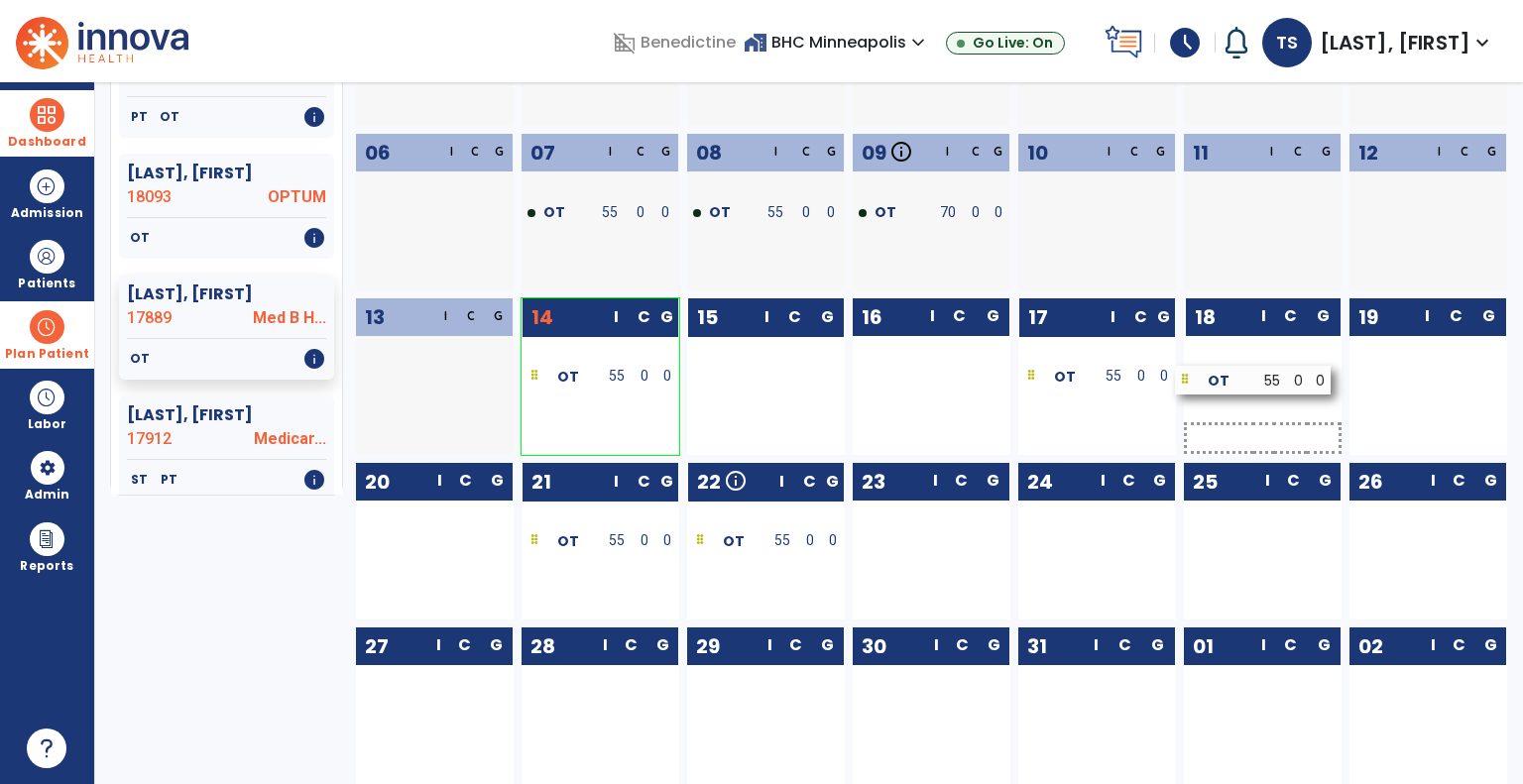 drag, startPoint x: 753, startPoint y: 387, endPoint x: 1240, endPoint y: 391, distance: 487.01643 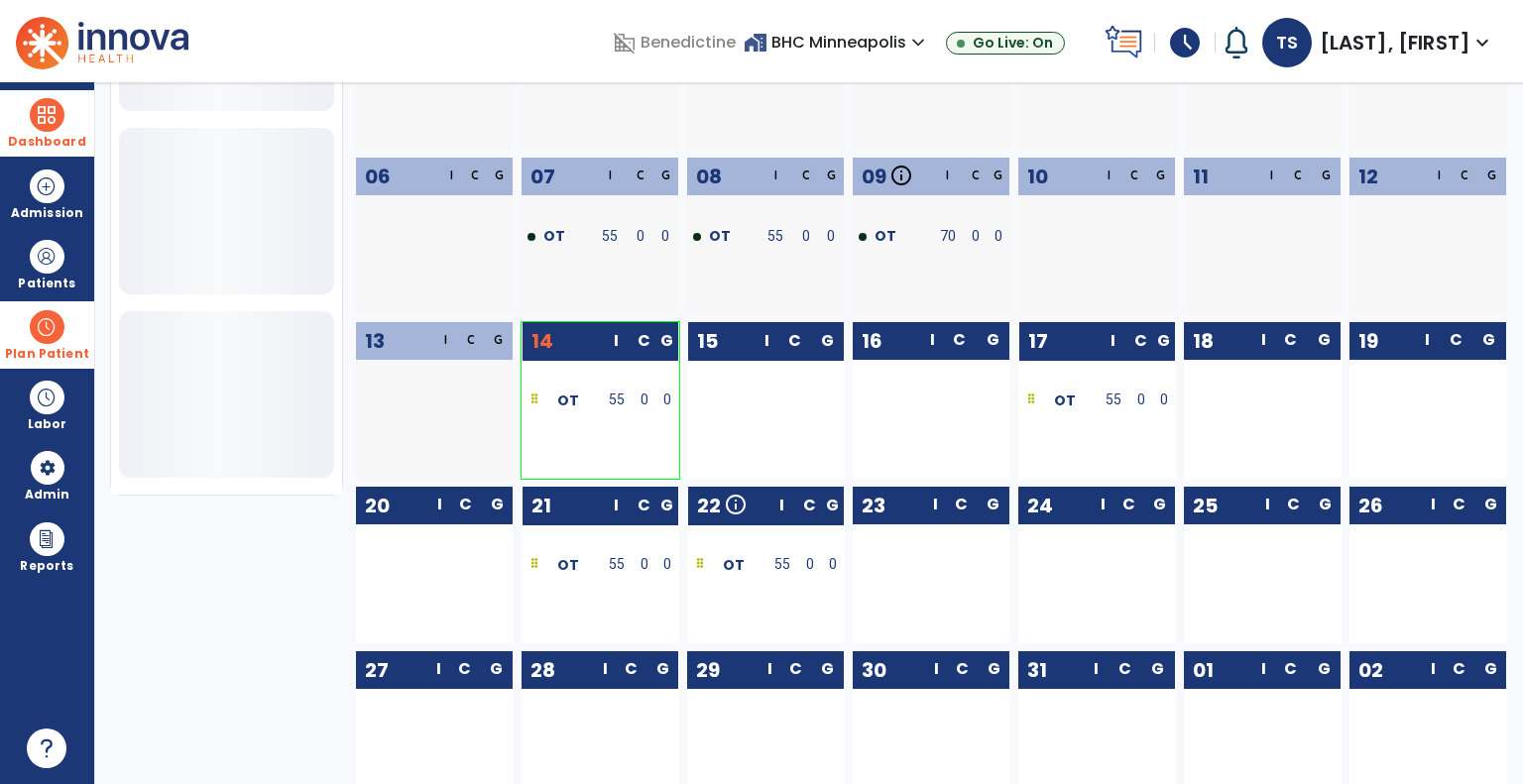 scroll, scrollTop: 650, scrollLeft: 0, axis: vertical 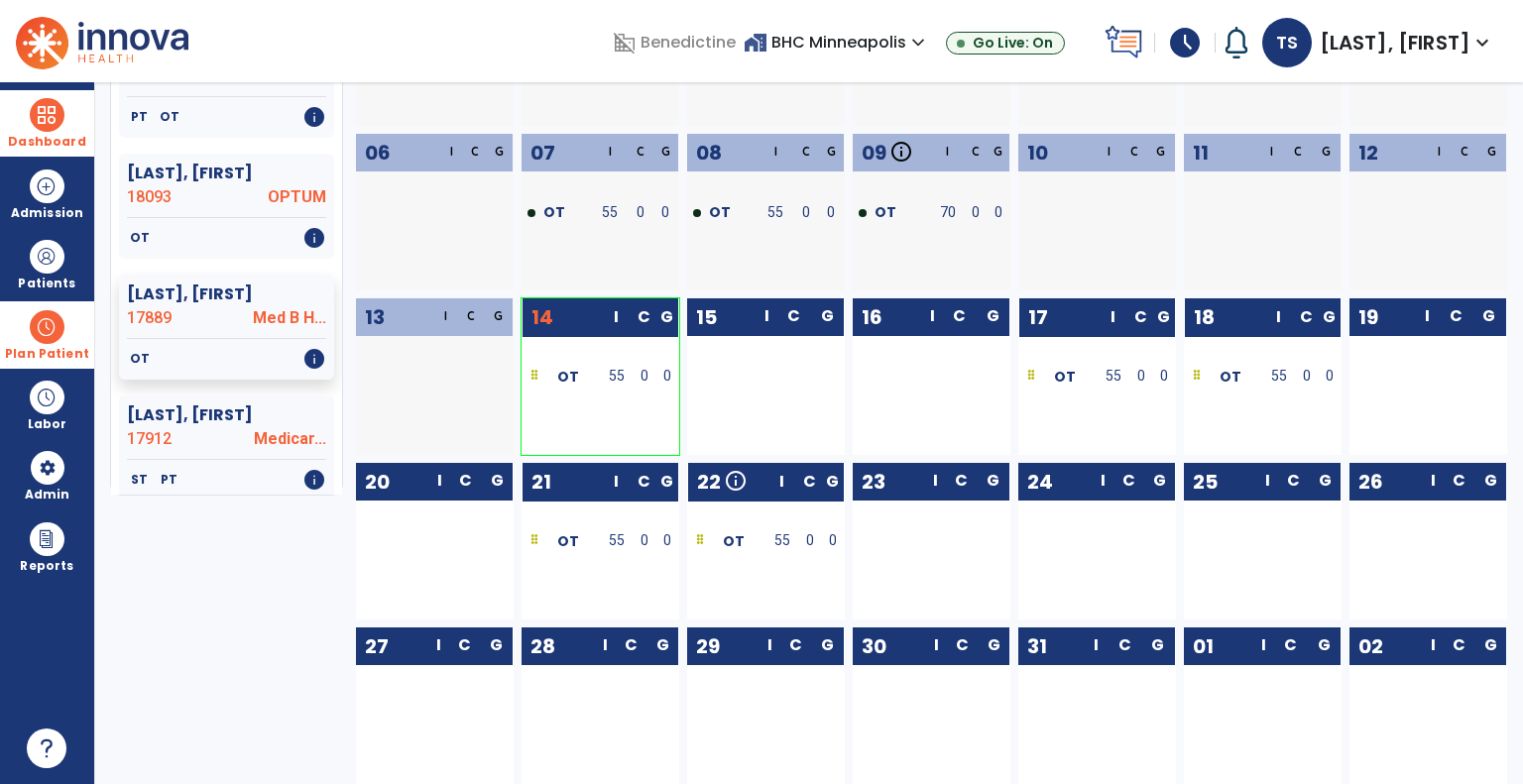 click at bounding box center (47, 327) 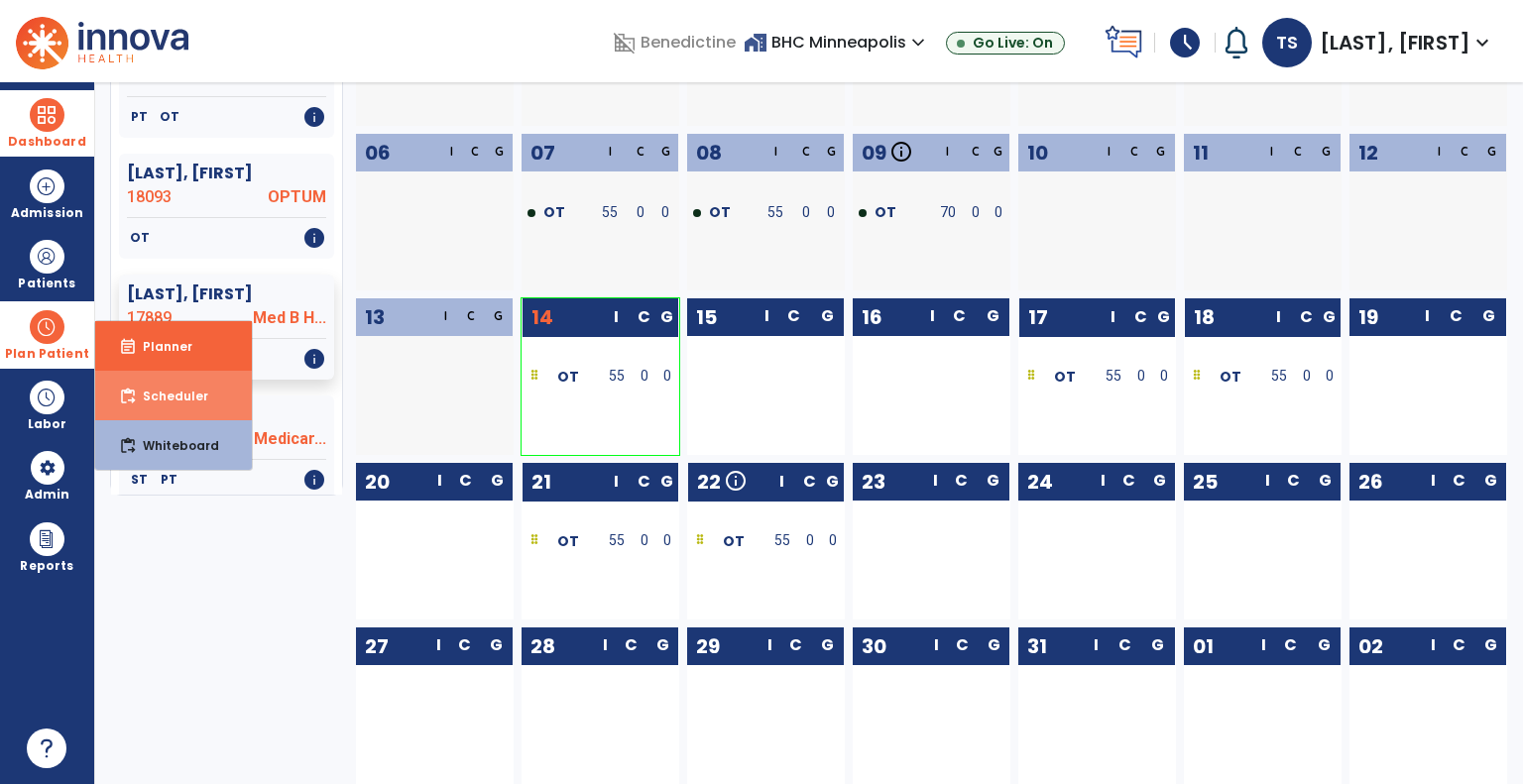 click on "Scheduler" at bounding box center (168, 395) 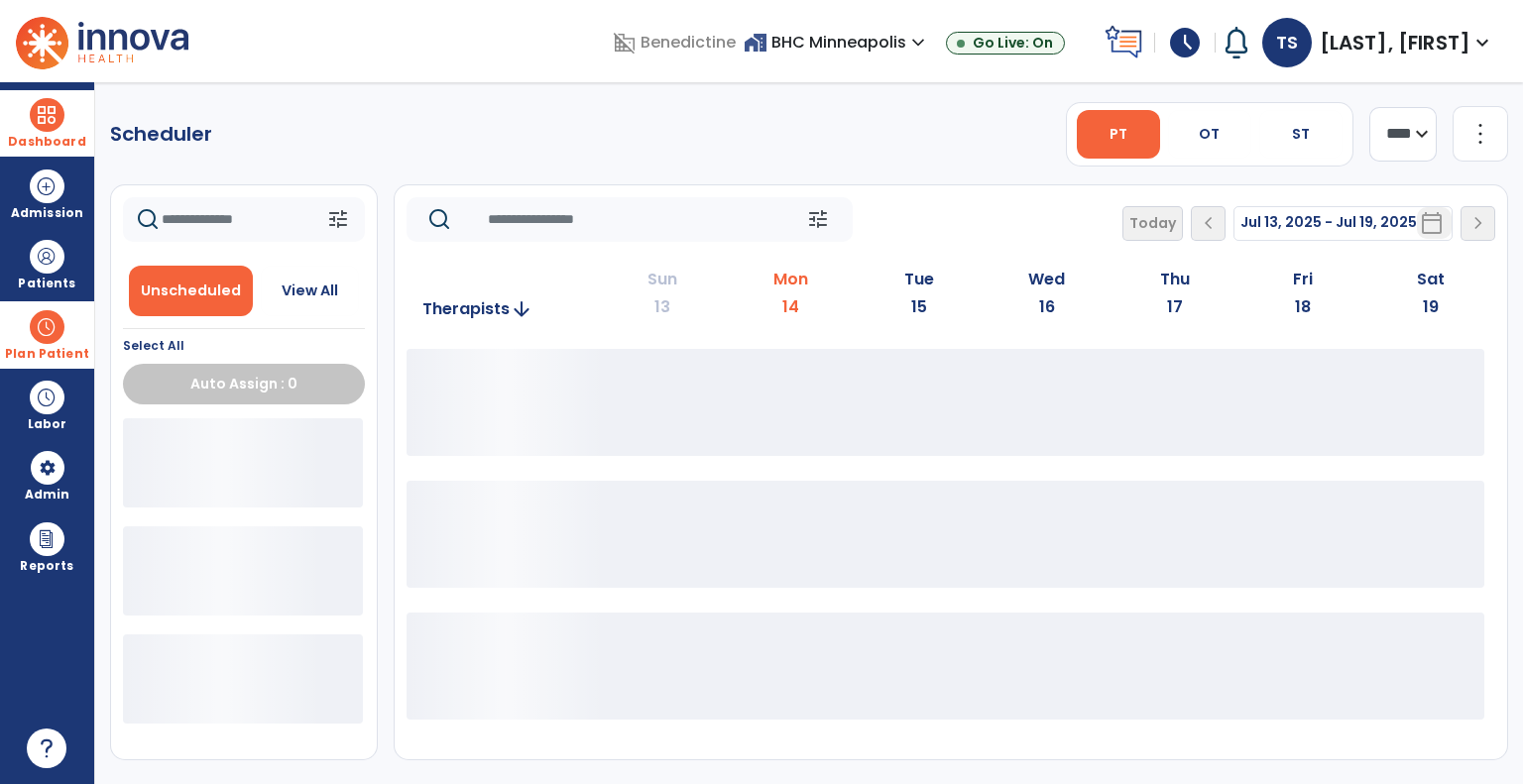 scroll, scrollTop: 0, scrollLeft: 0, axis: both 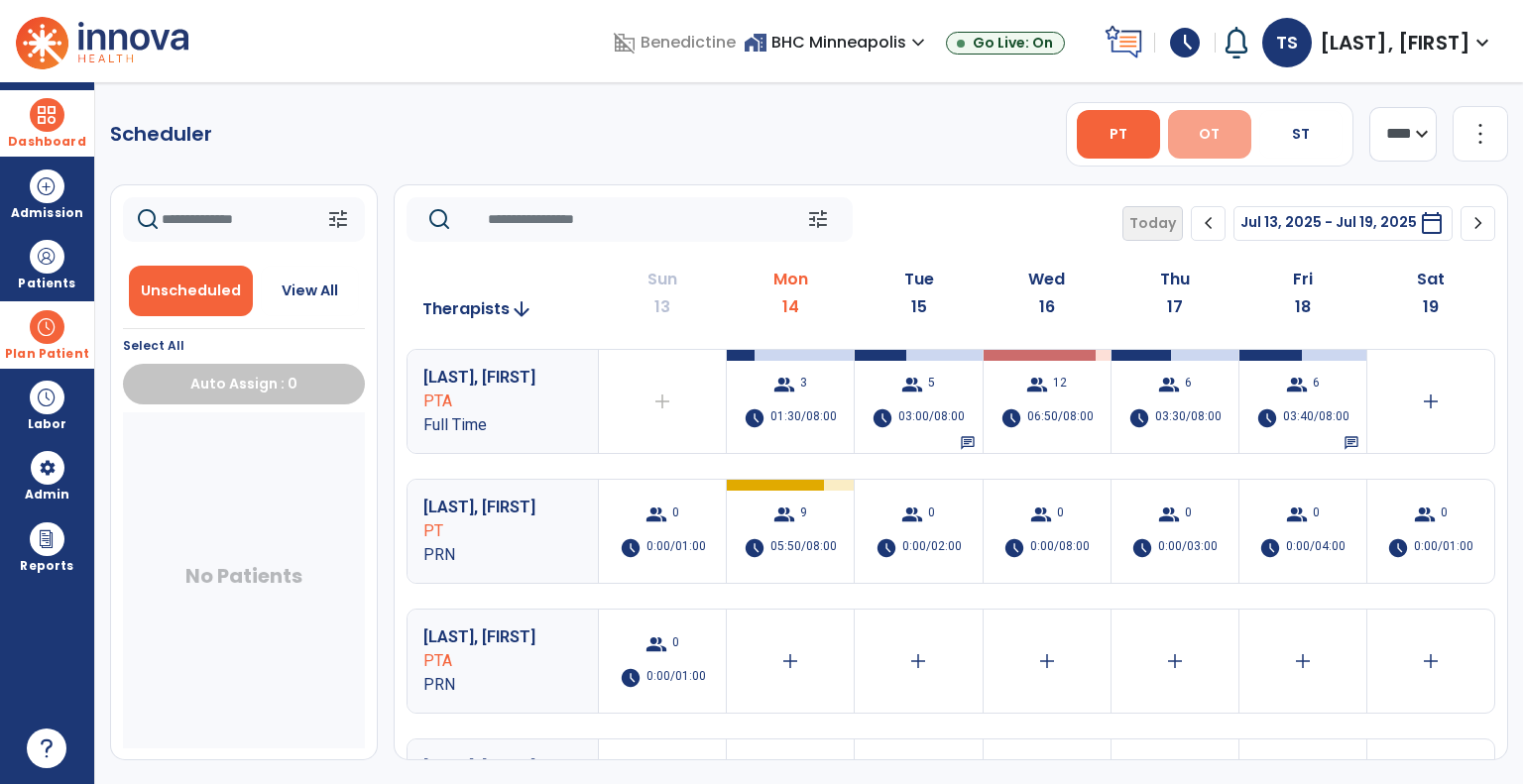 click on "OT" at bounding box center [1210, 134] 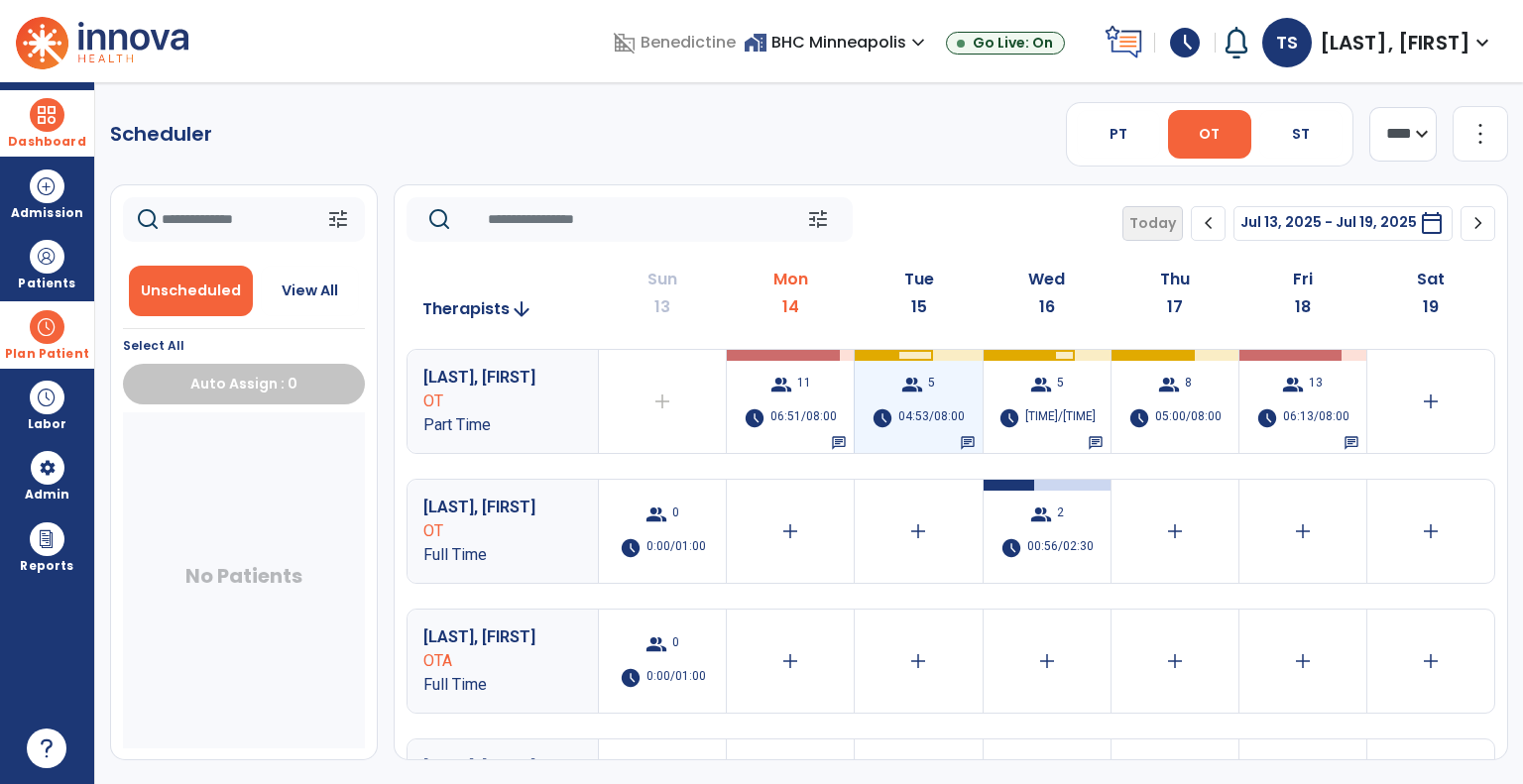 click on "group  5  schedule  04:53/08:00   chat" at bounding box center (918, 401) 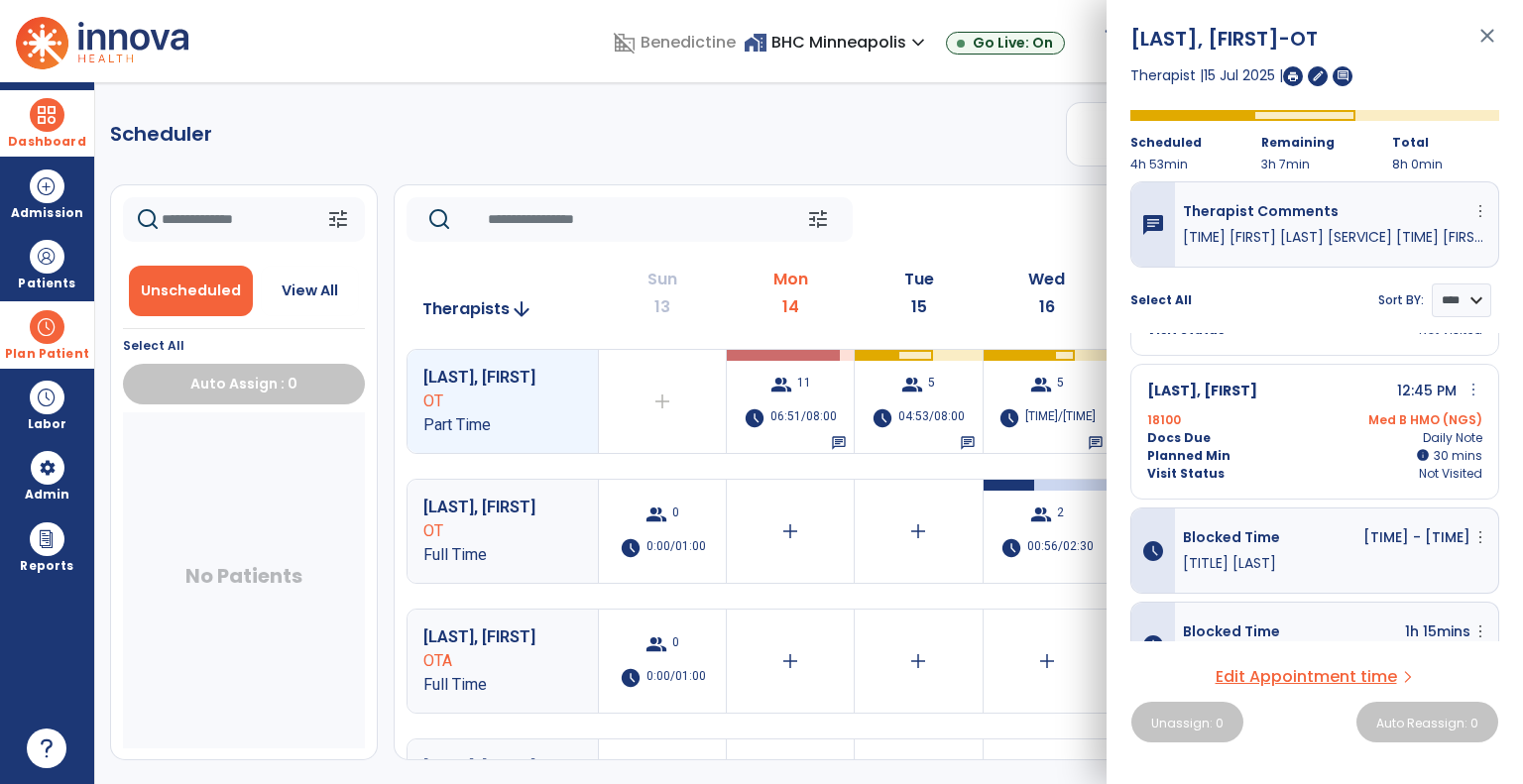 scroll, scrollTop: 688, scrollLeft: 0, axis: vertical 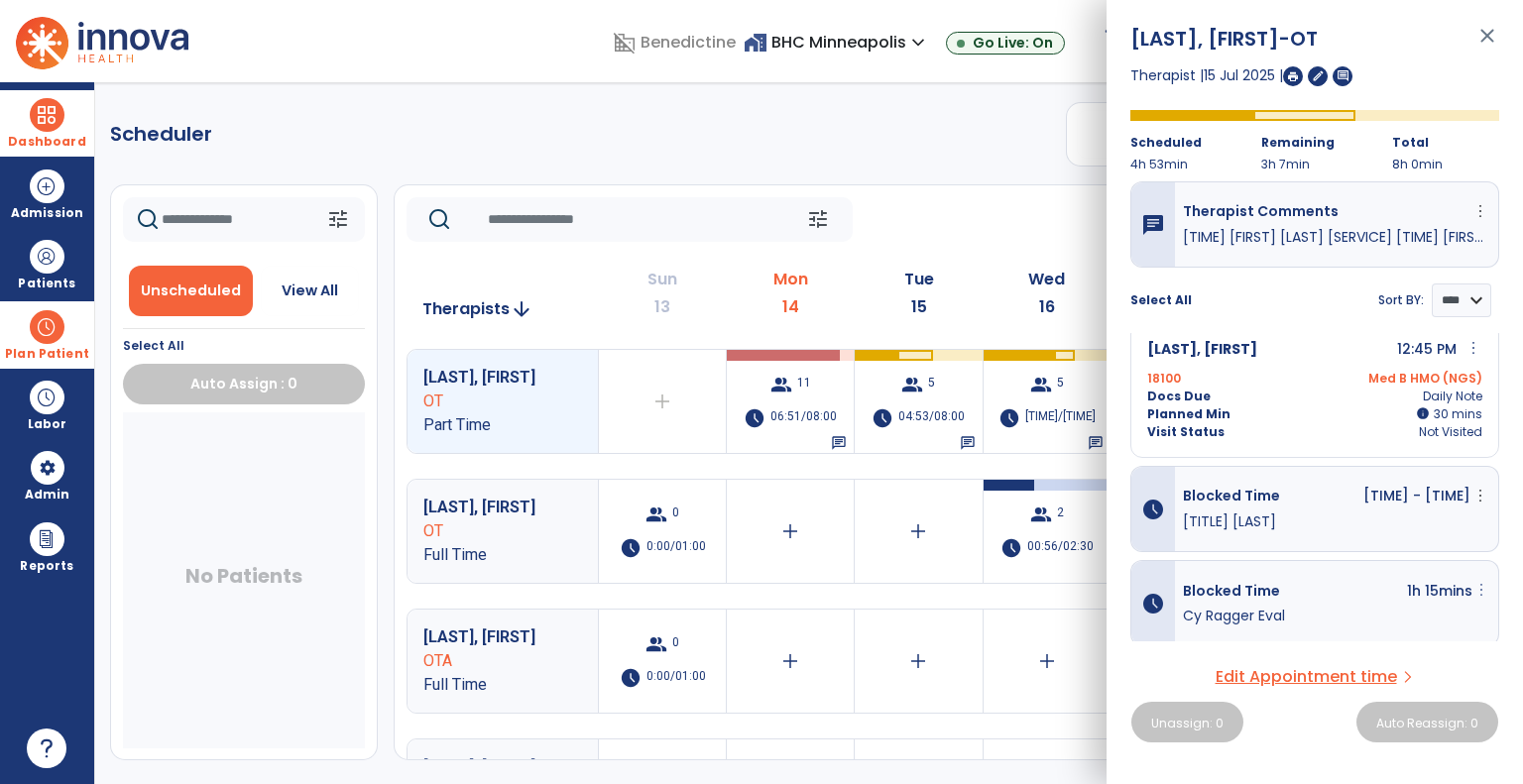 click on "more_vert" at bounding box center [1480, -173] 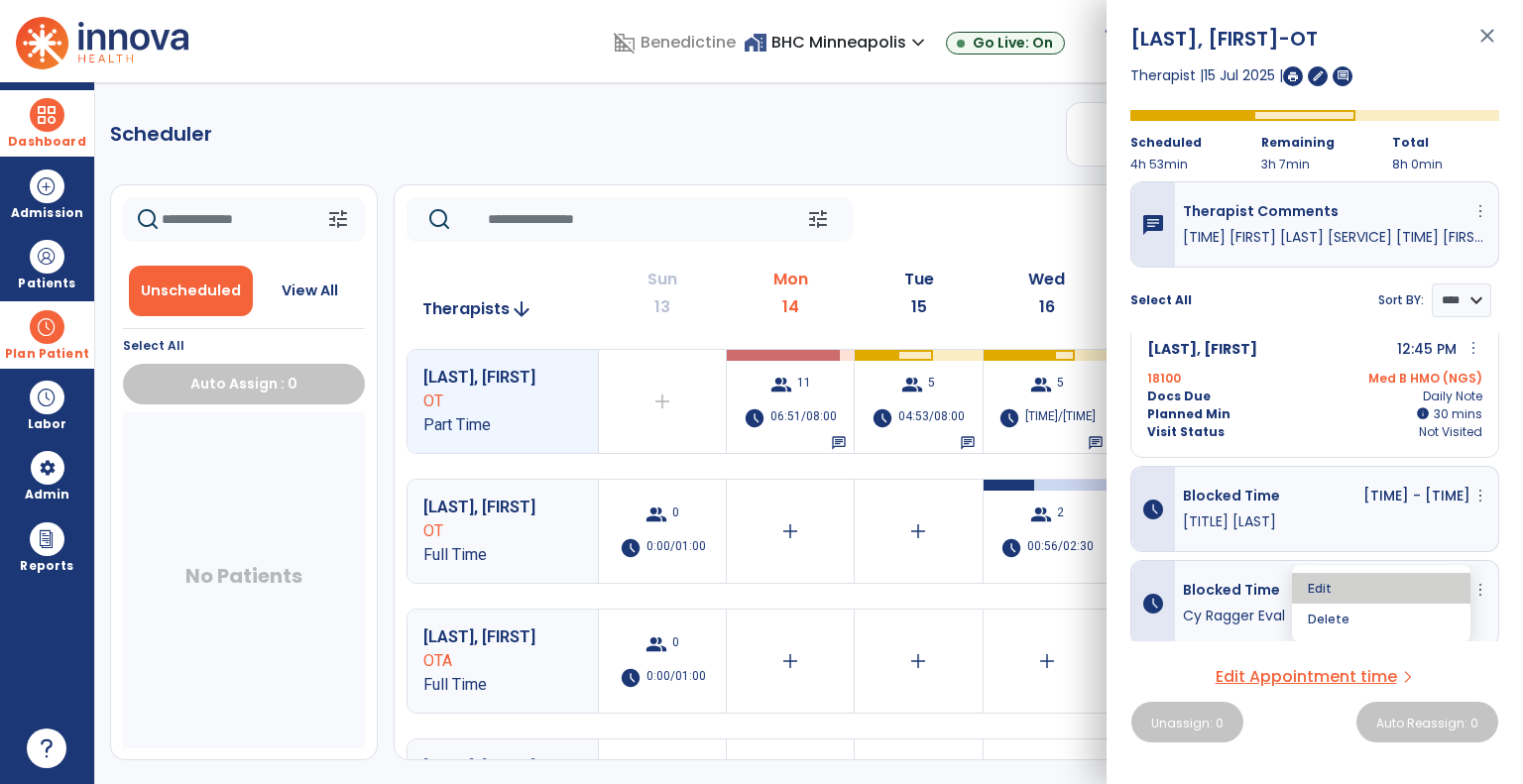 click on "Edit" at bounding box center (1381, 588) 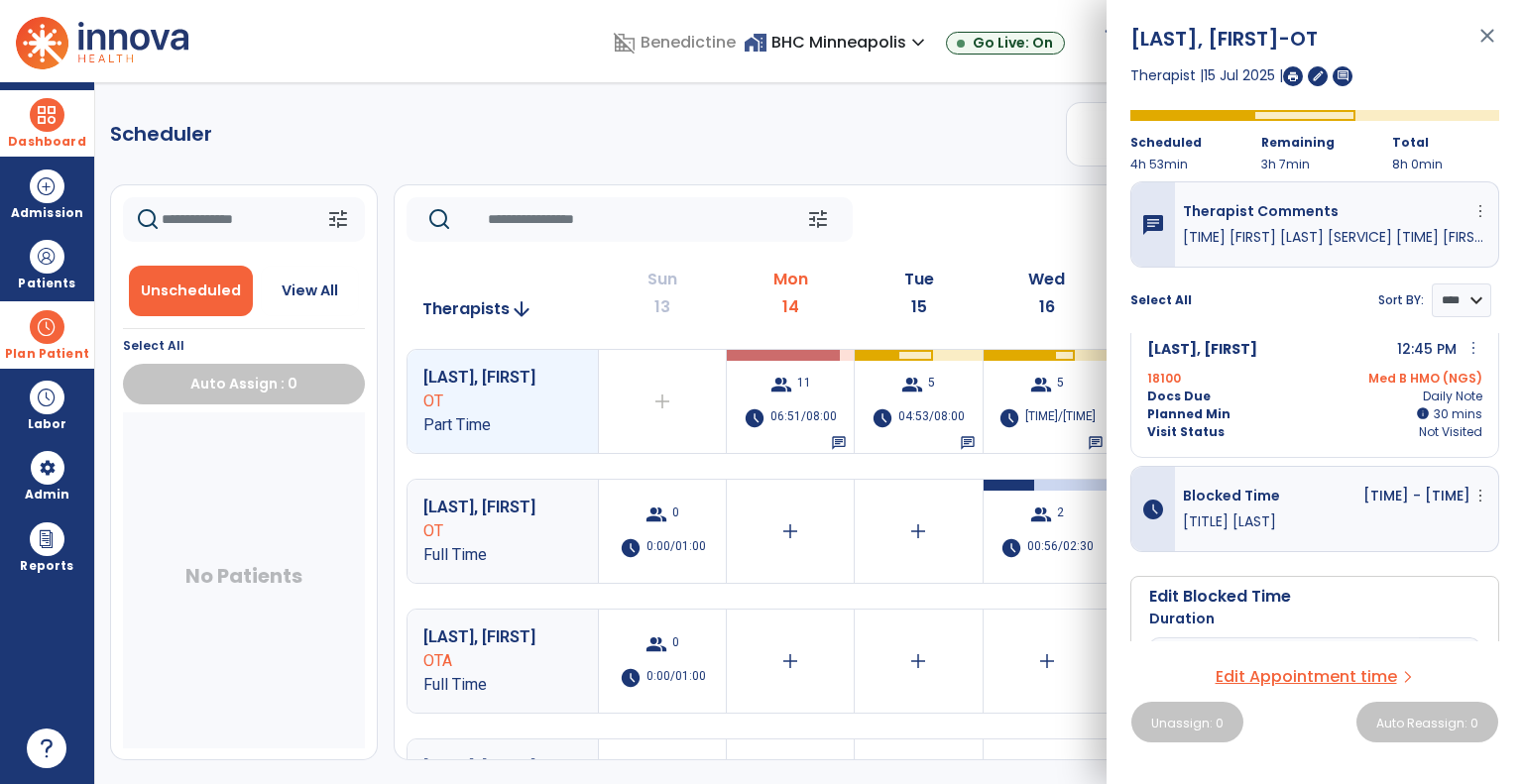 scroll, scrollTop: 886, scrollLeft: 0, axis: vertical 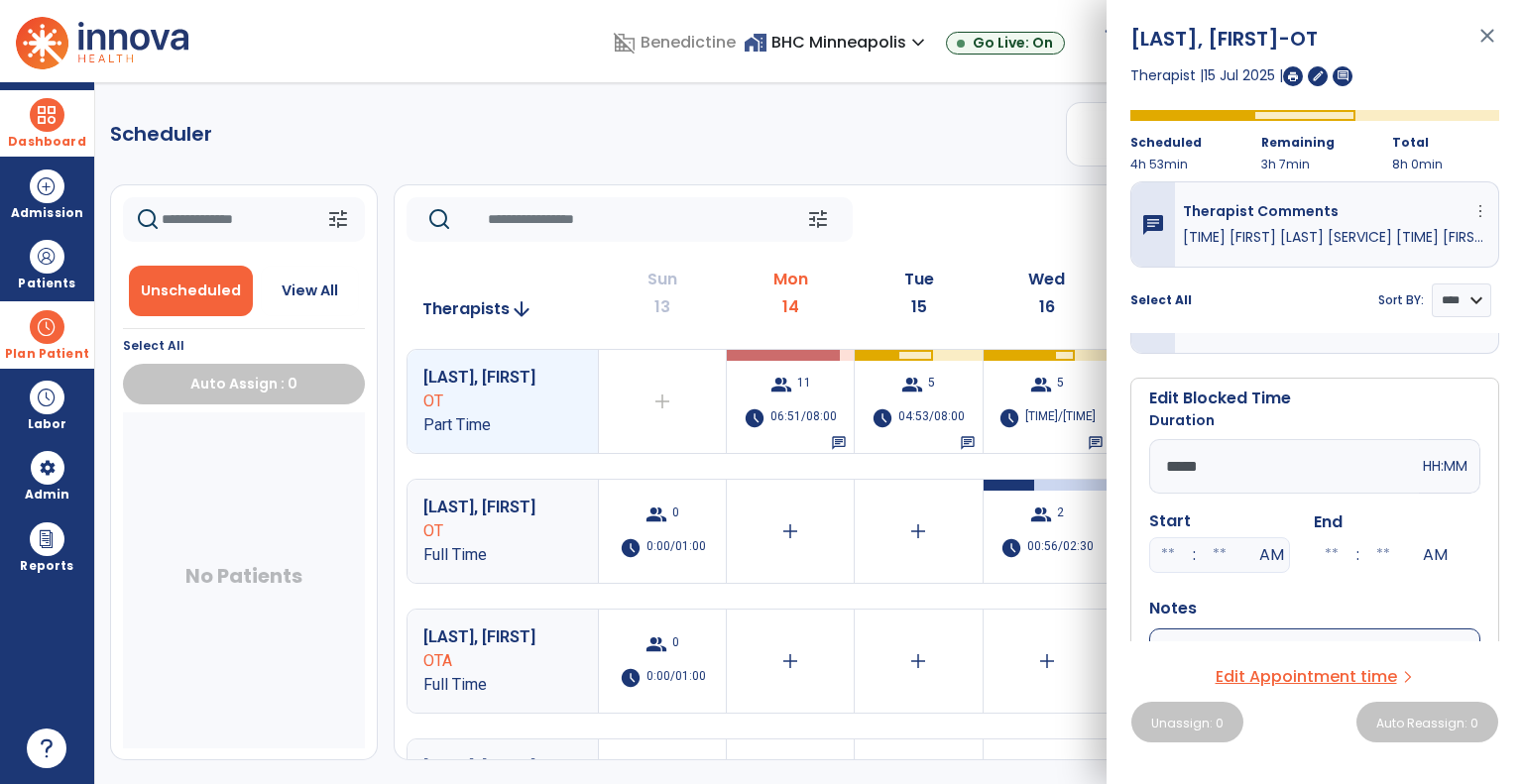 drag, startPoint x: 1247, startPoint y: 468, endPoint x: 1027, endPoint y: 468, distance: 220 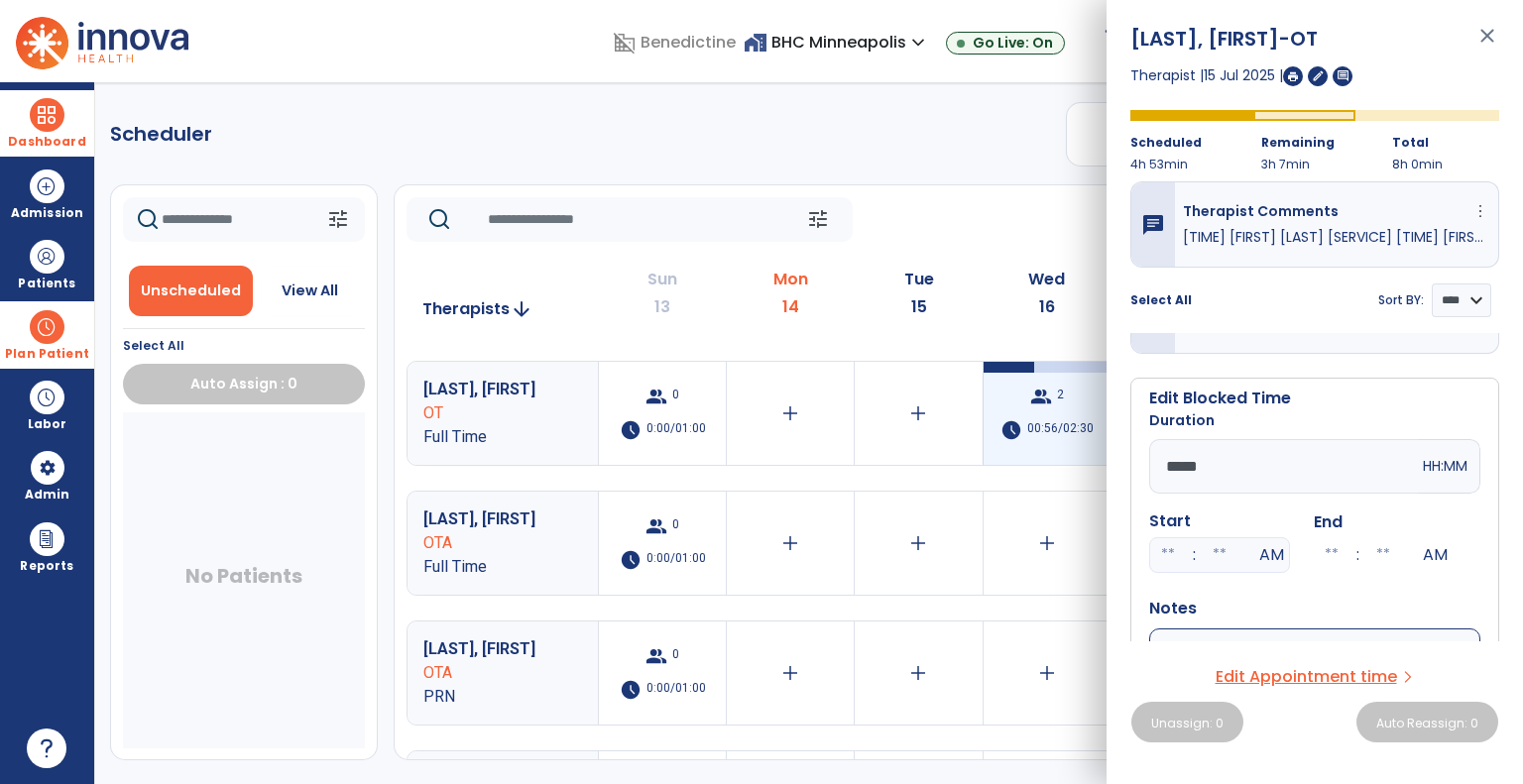 scroll, scrollTop: 198, scrollLeft: 0, axis: vertical 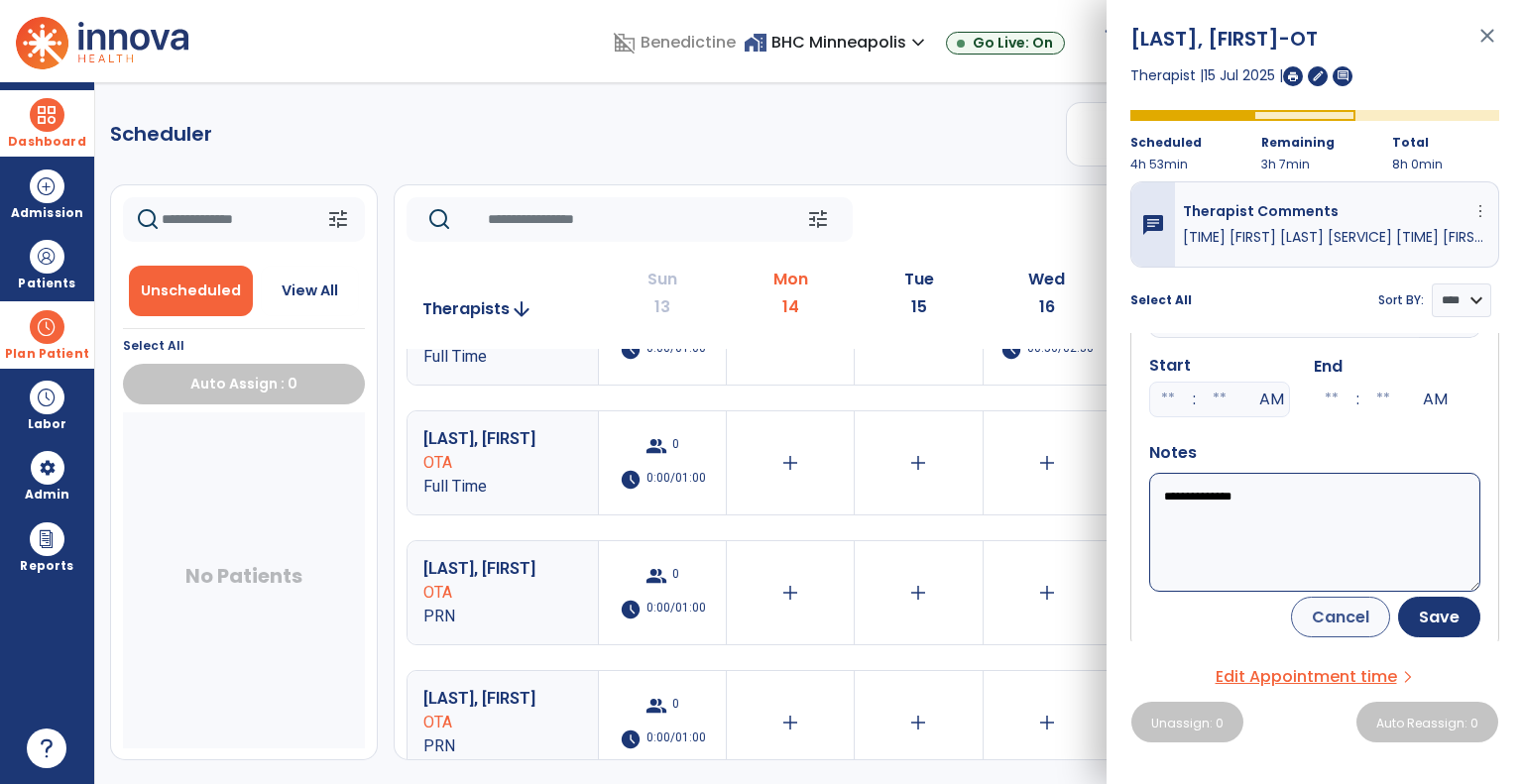 type on "*****" 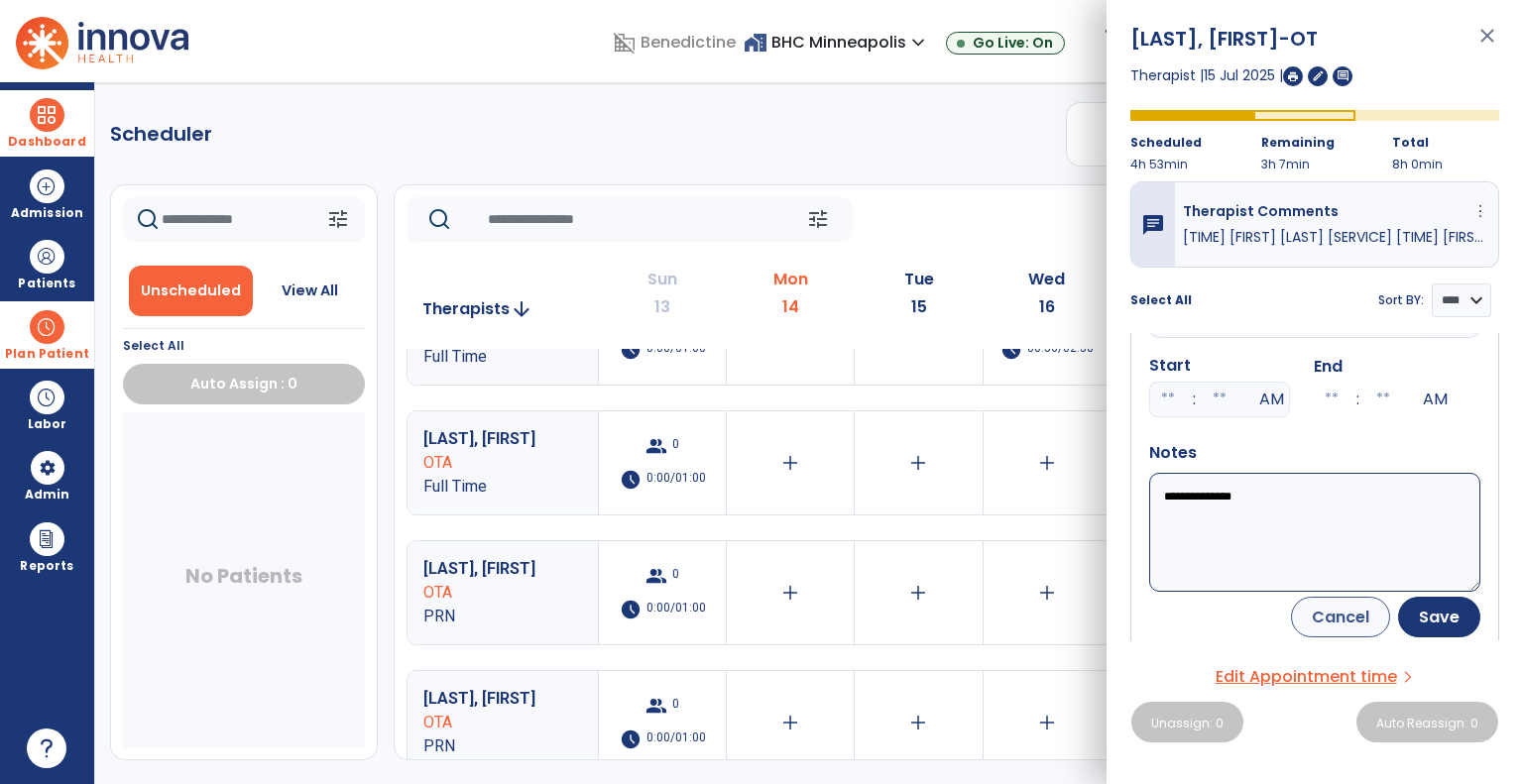click on "**********" at bounding box center [1315, 532] 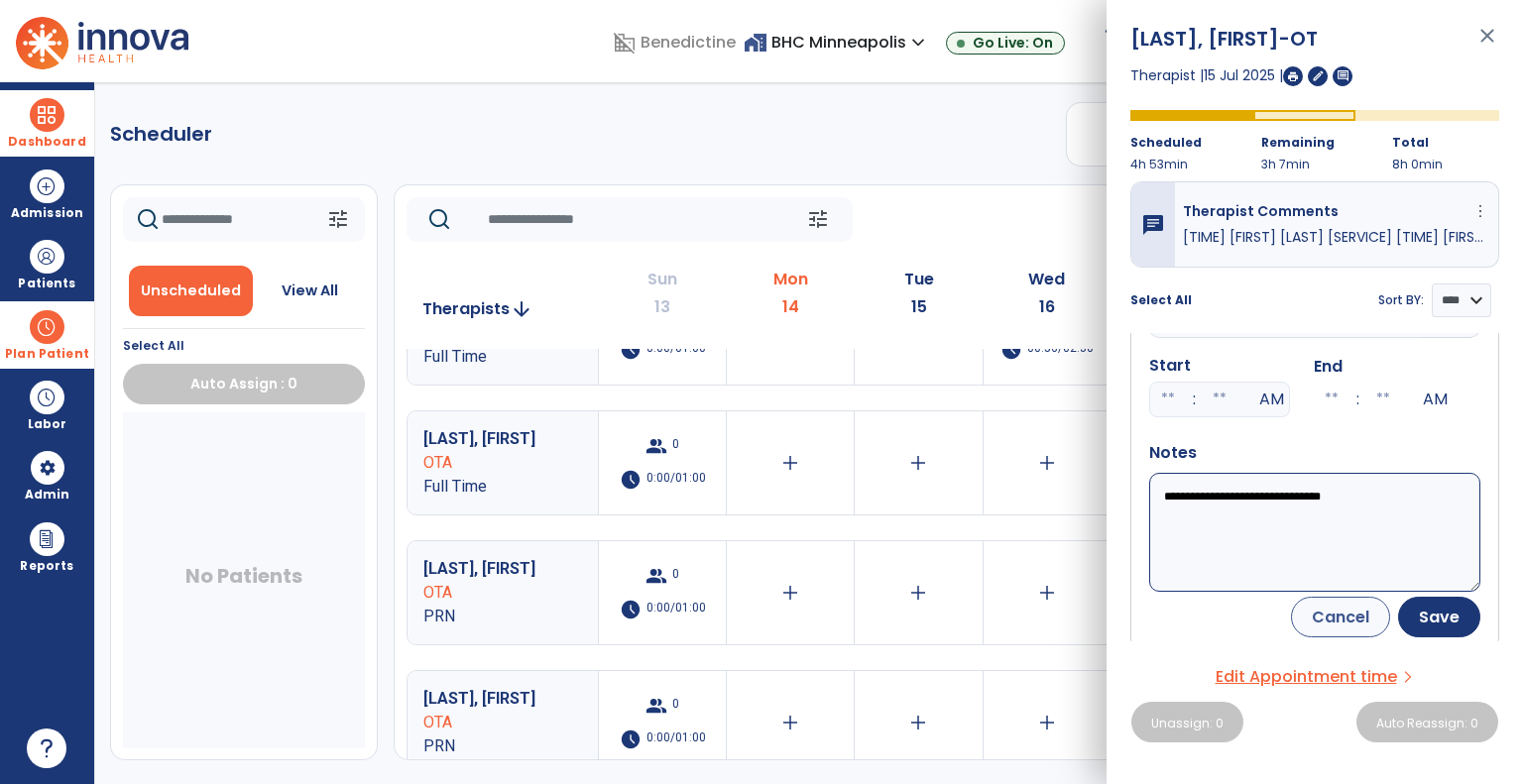 click on "**********" at bounding box center (1315, 532) 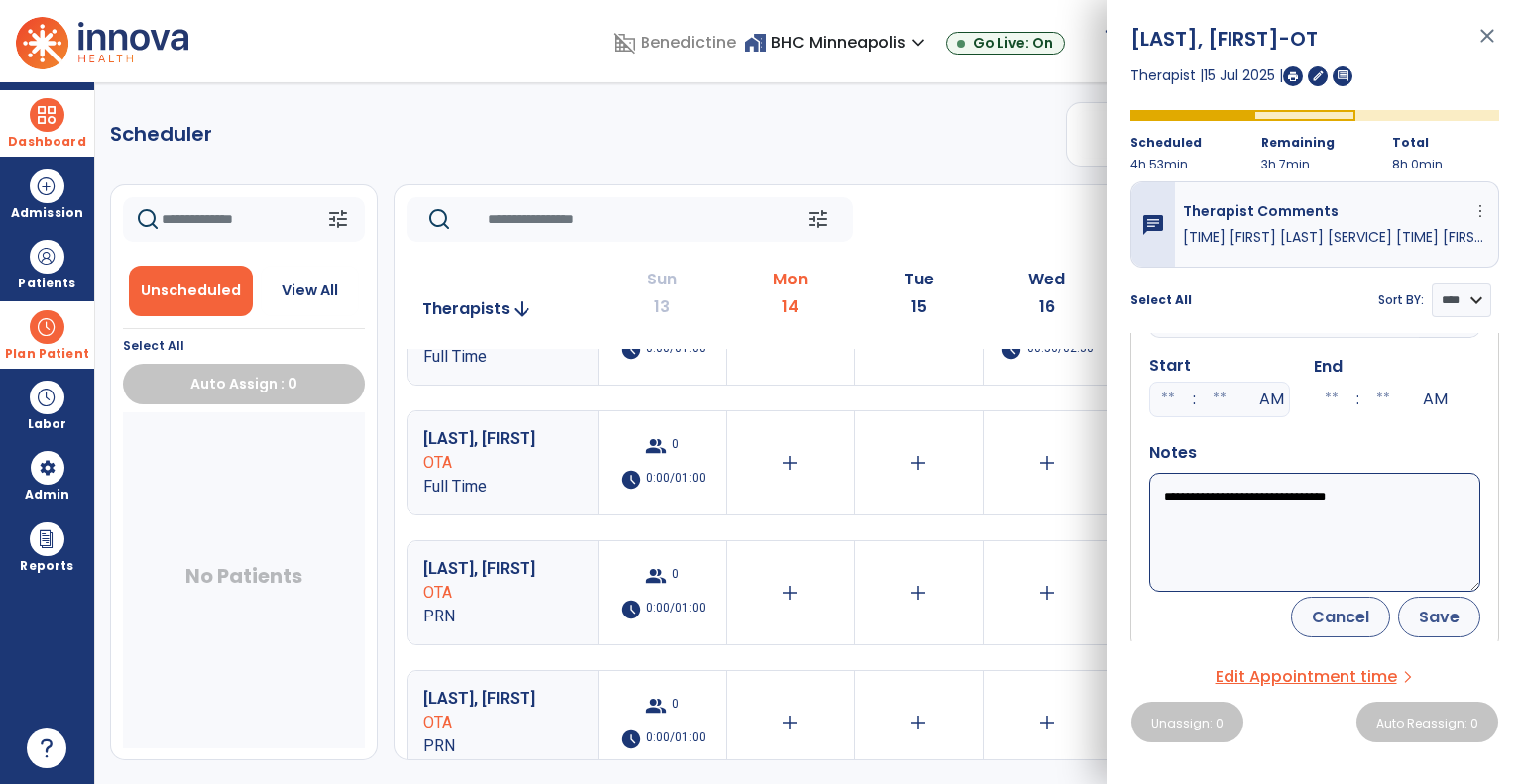 type on "**********" 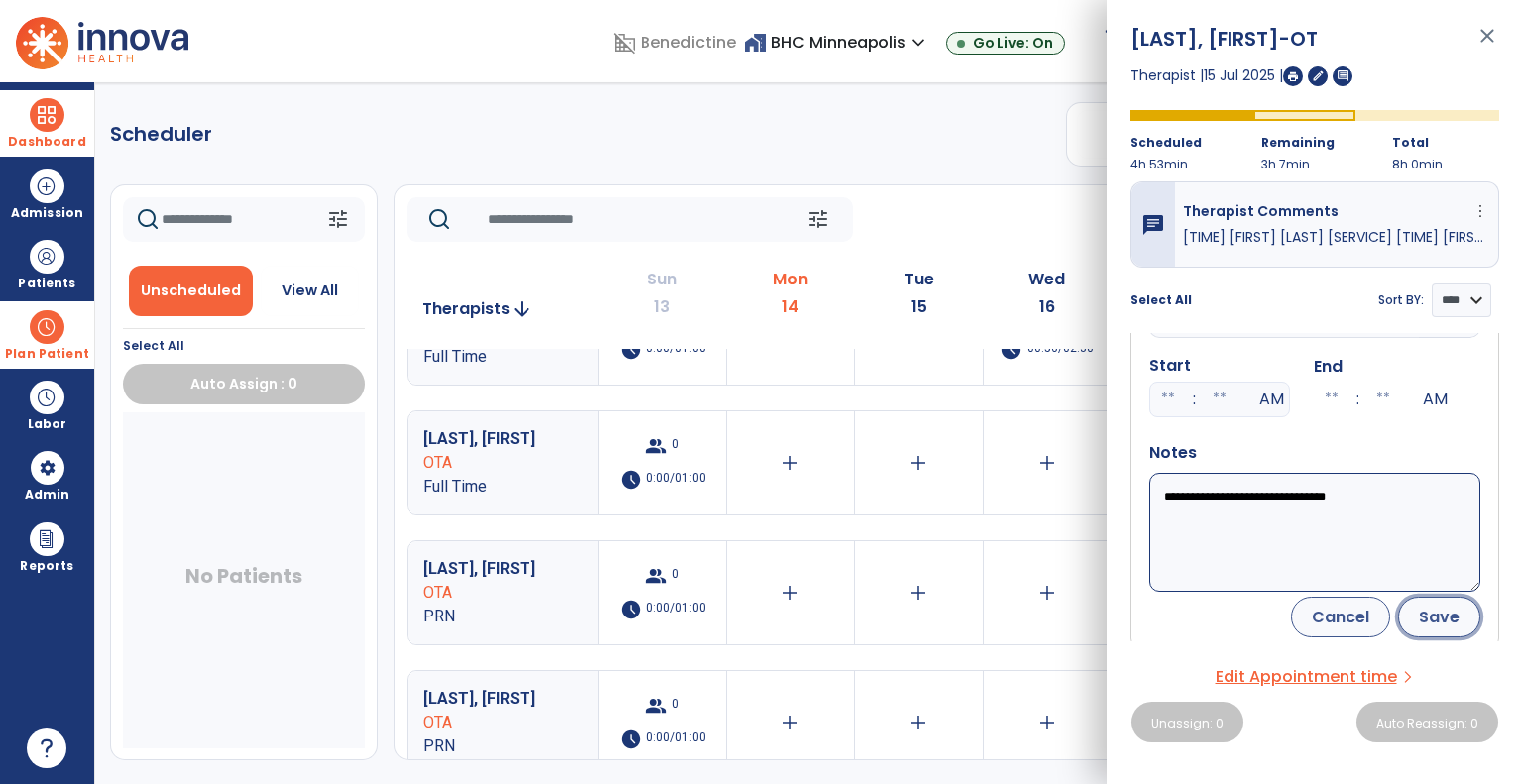 click on "Save" at bounding box center (1439, 616) 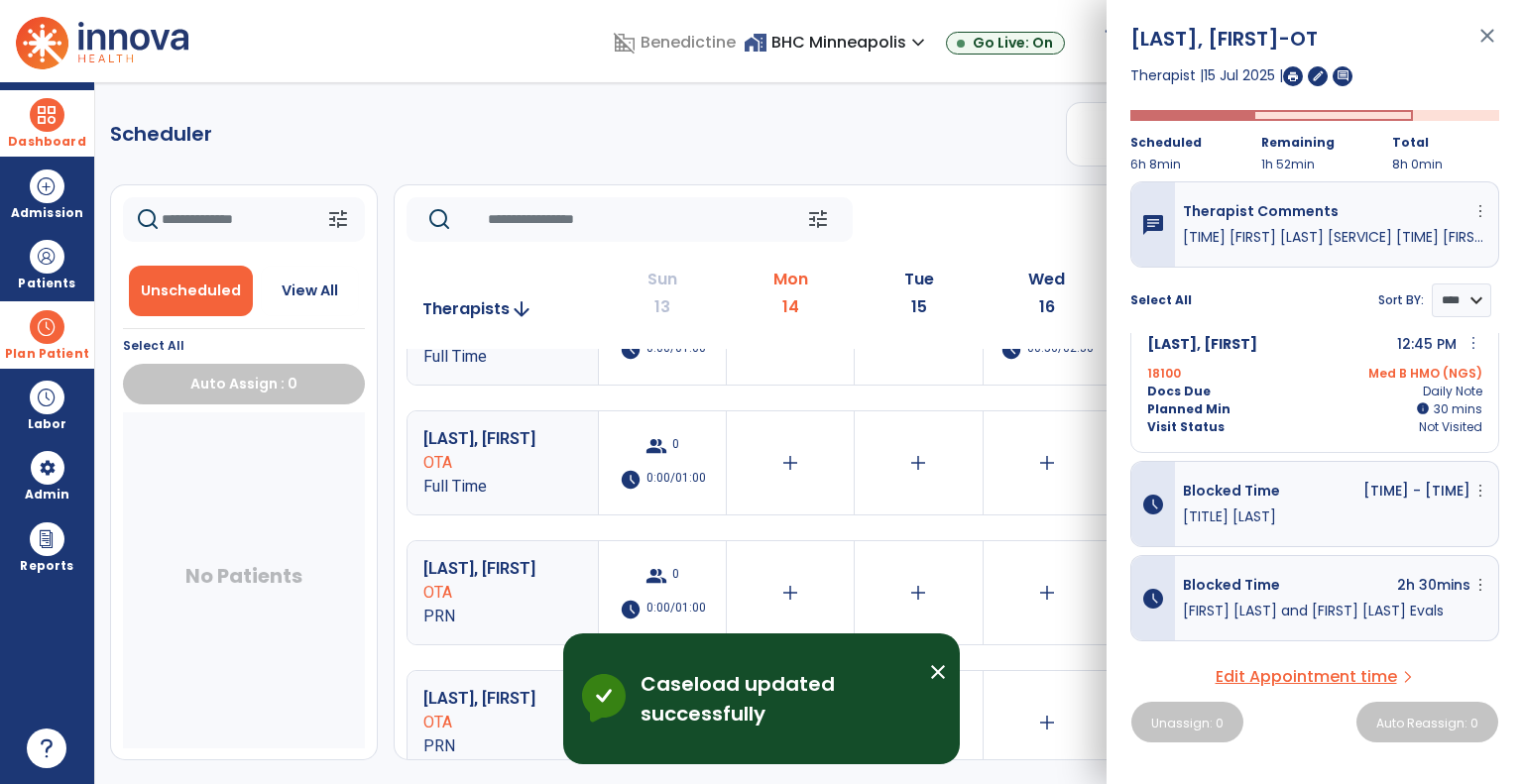 scroll, scrollTop: 29, scrollLeft: 0, axis: vertical 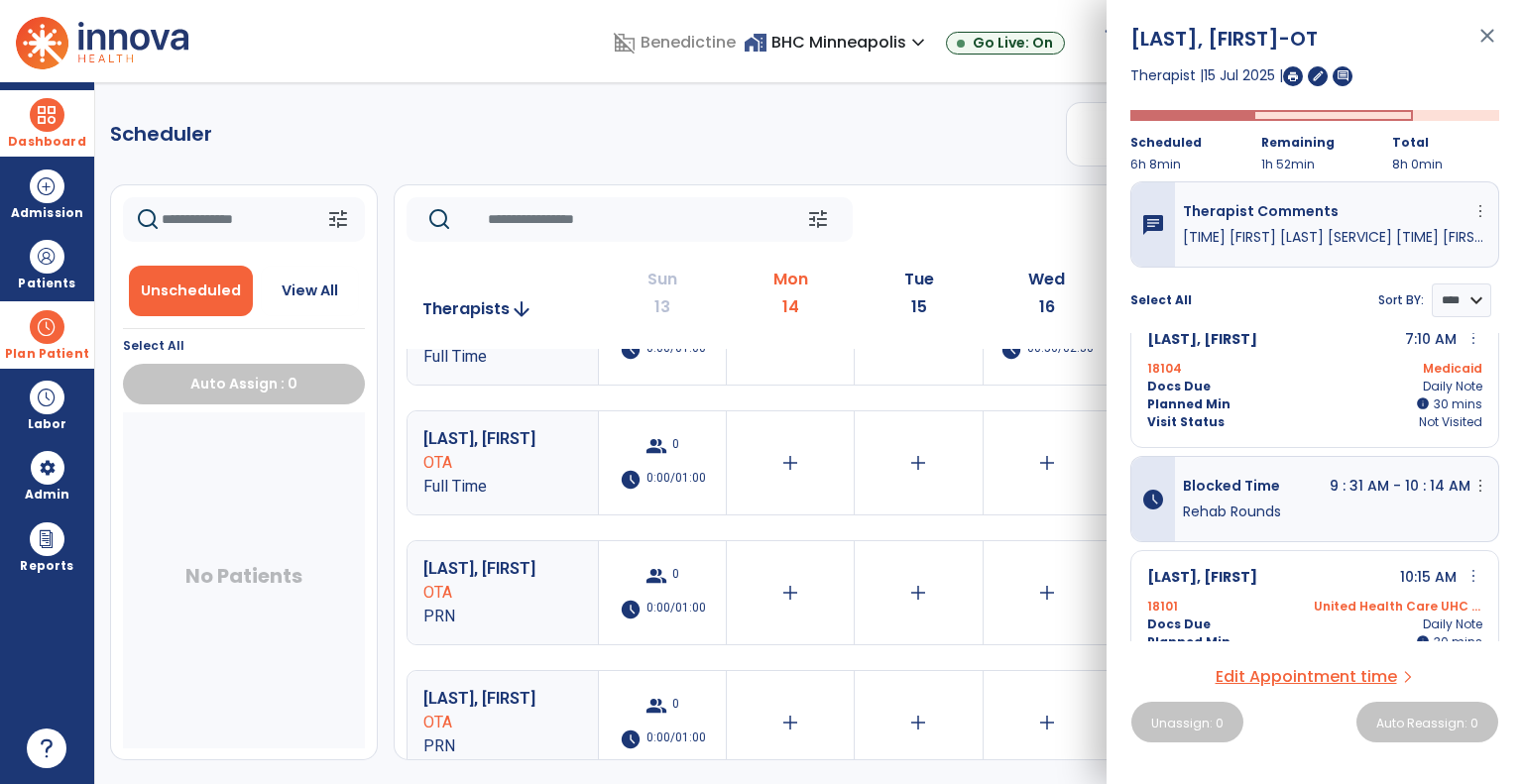 click on "close" at bounding box center [1487, 45] 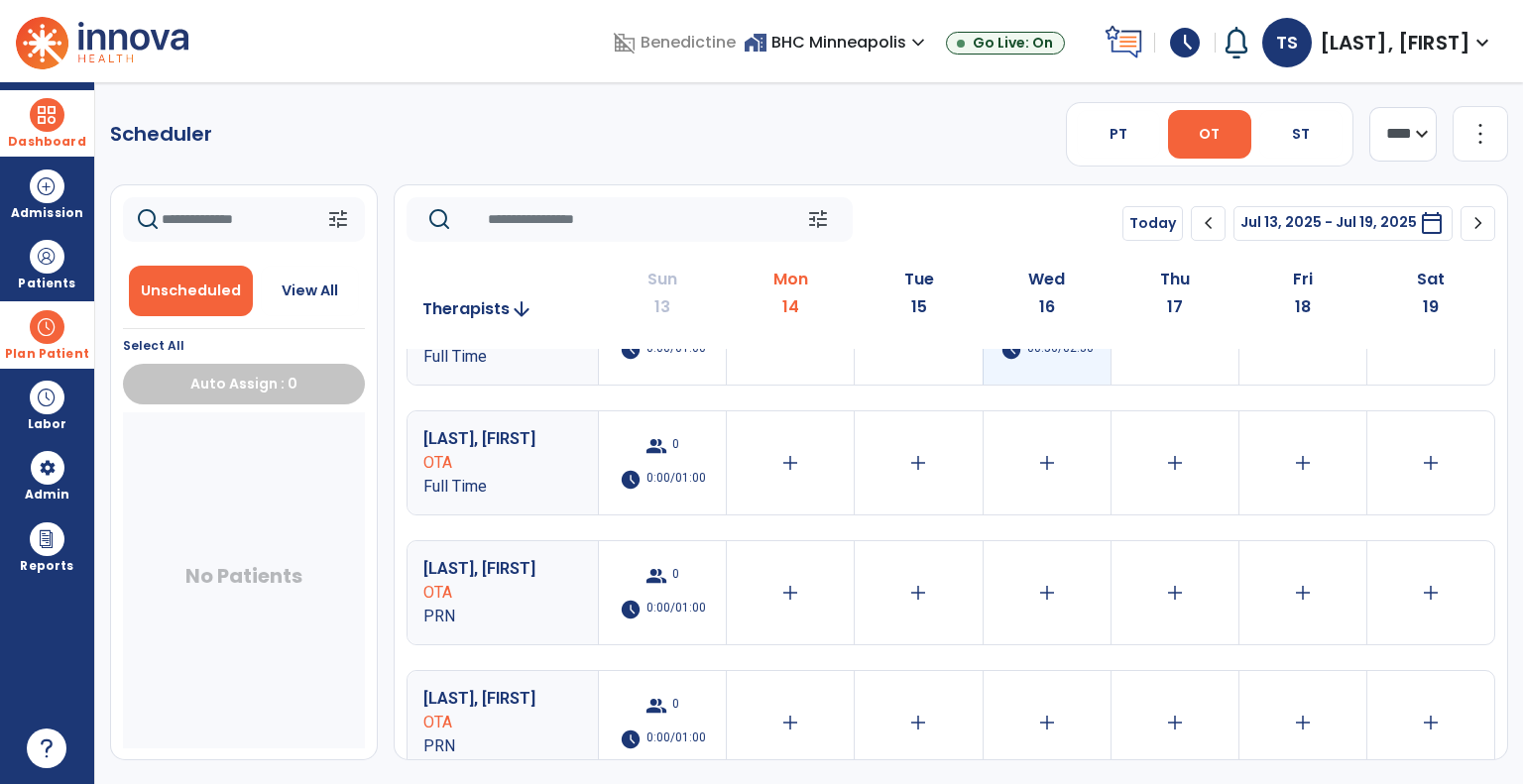 scroll, scrollTop: 0, scrollLeft: 0, axis: both 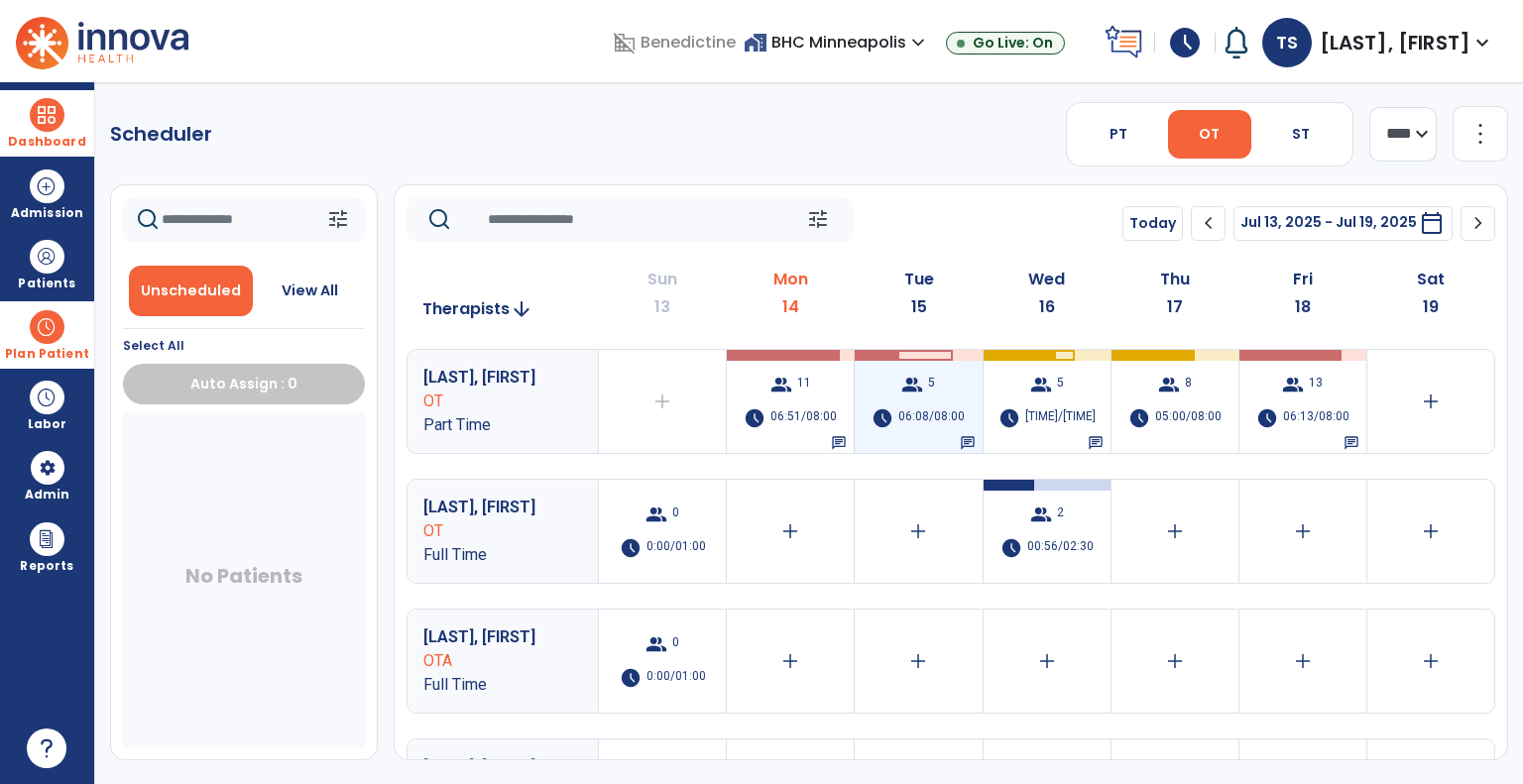 click on "06:08/08:00" at bounding box center [931, 418] 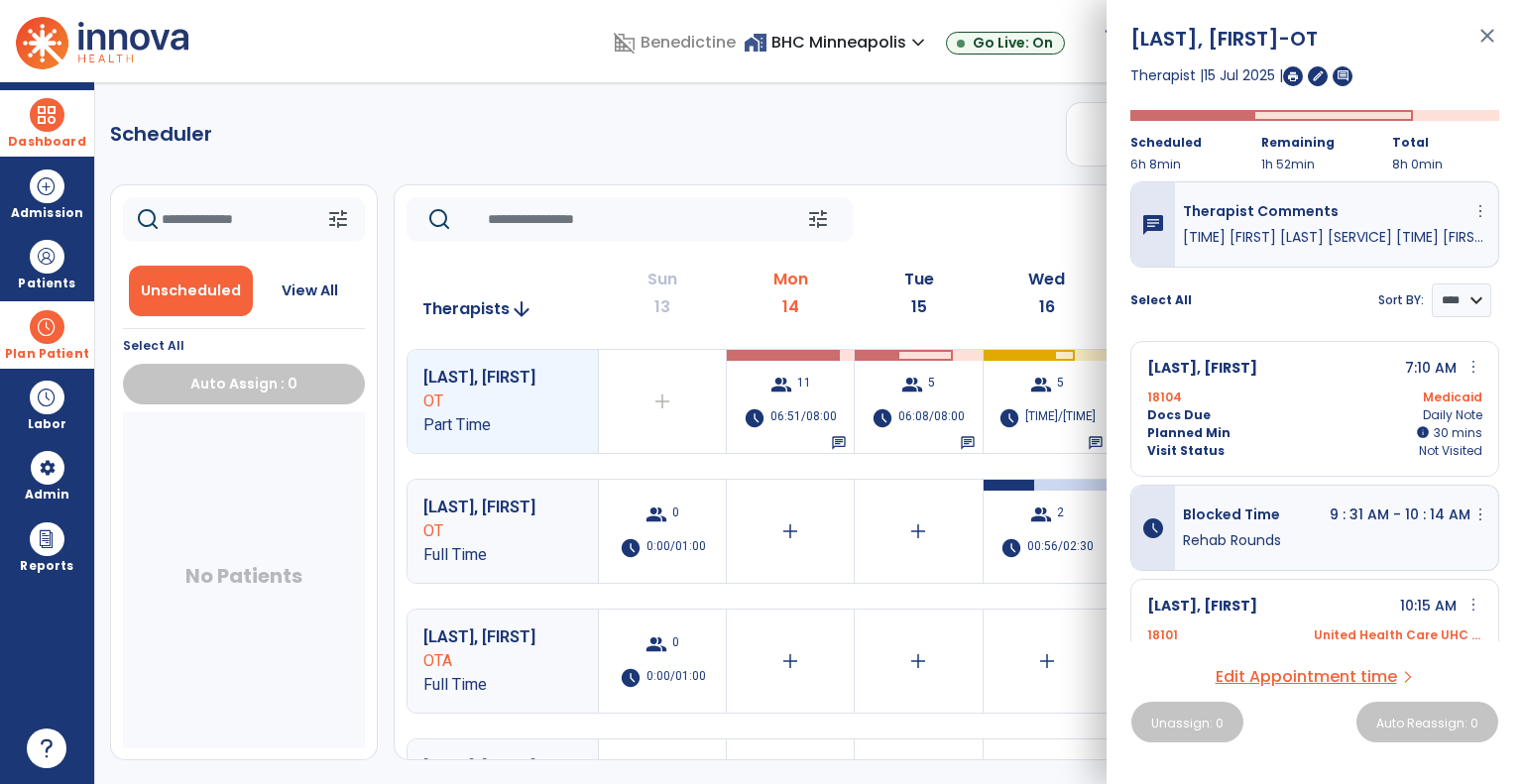 click on "Edit Appointment time" at bounding box center (1306, 677) 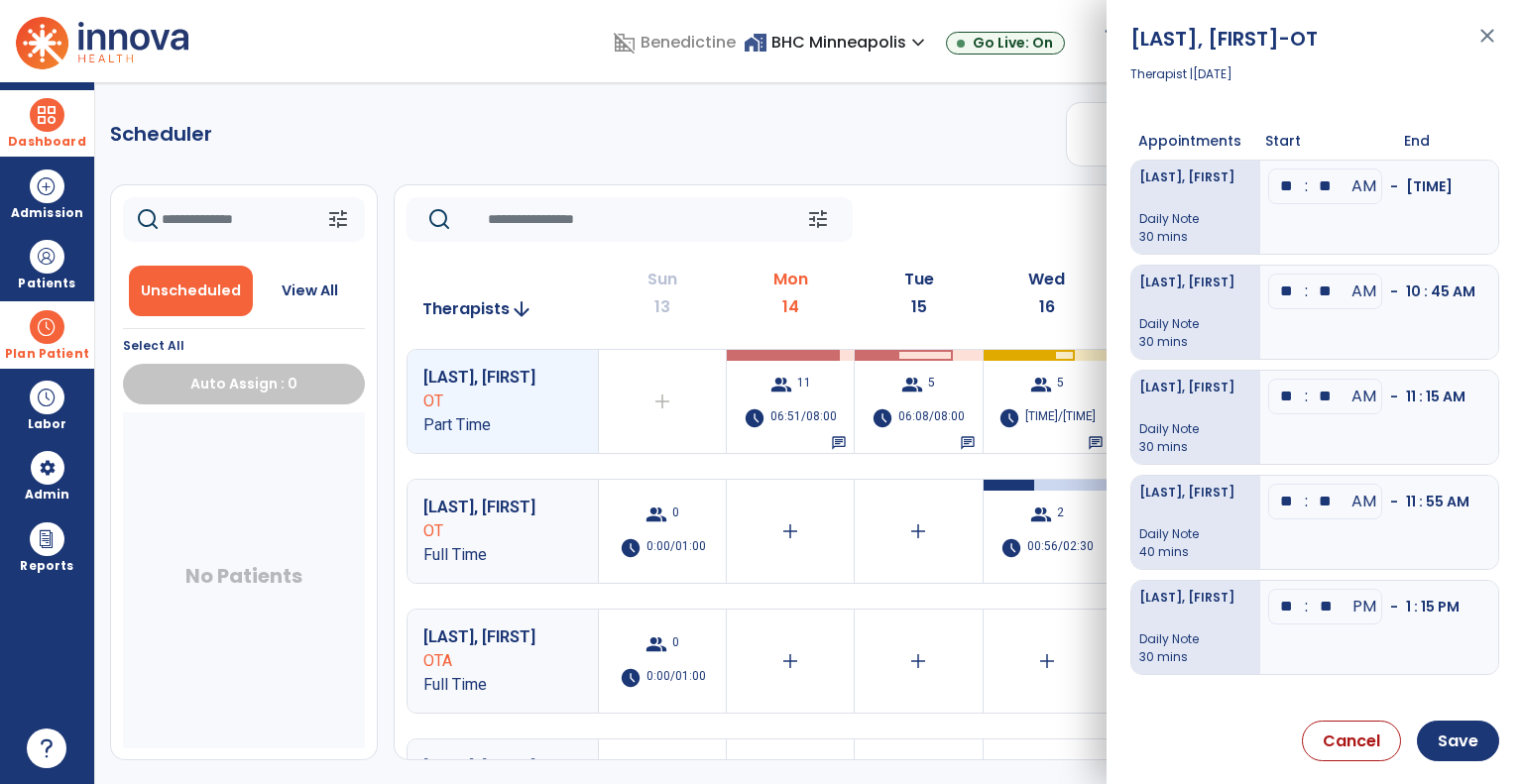 click on "close" at bounding box center (1487, 45) 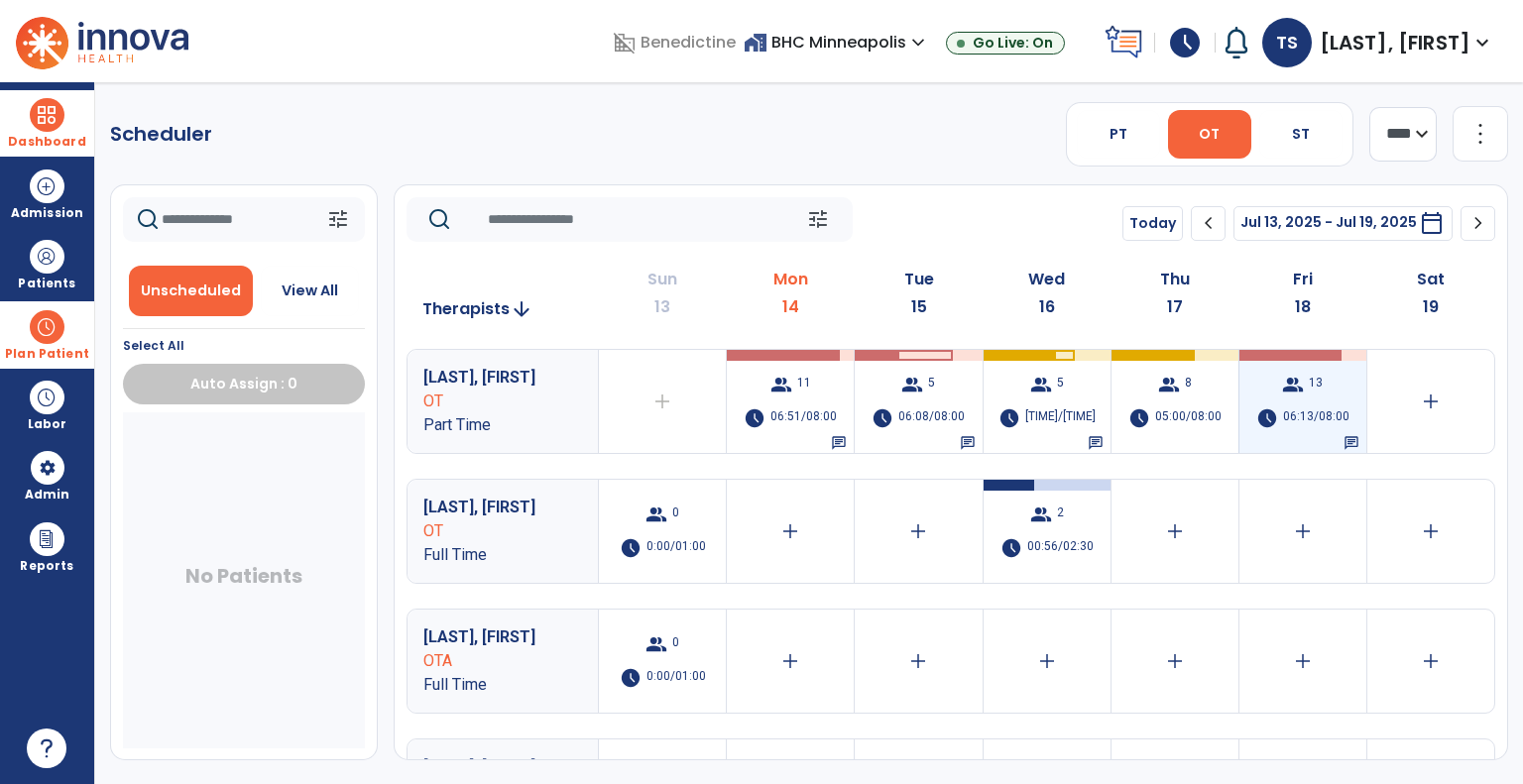 click on "06:13/08:00" at bounding box center [1316, 418] 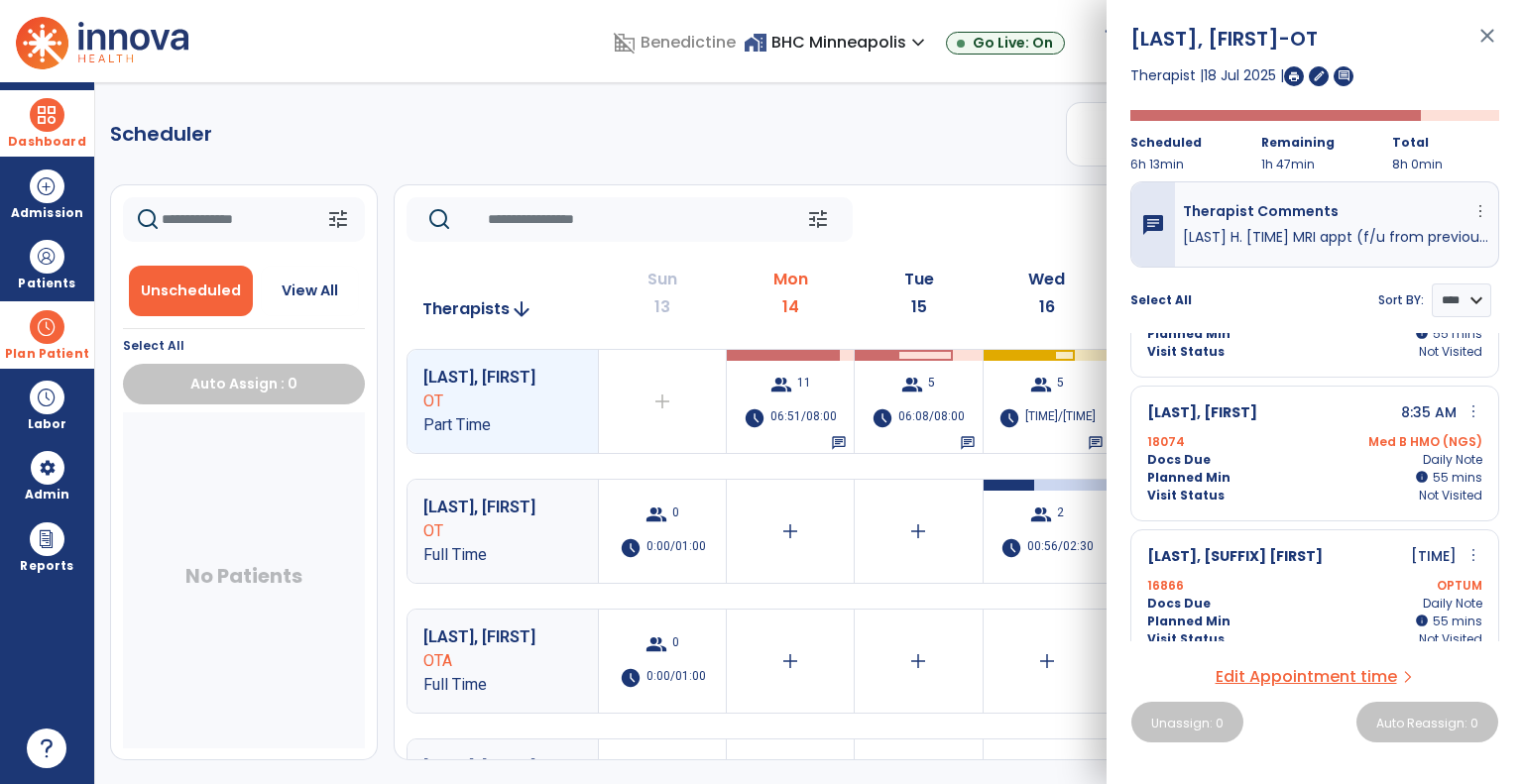 scroll, scrollTop: 0, scrollLeft: 0, axis: both 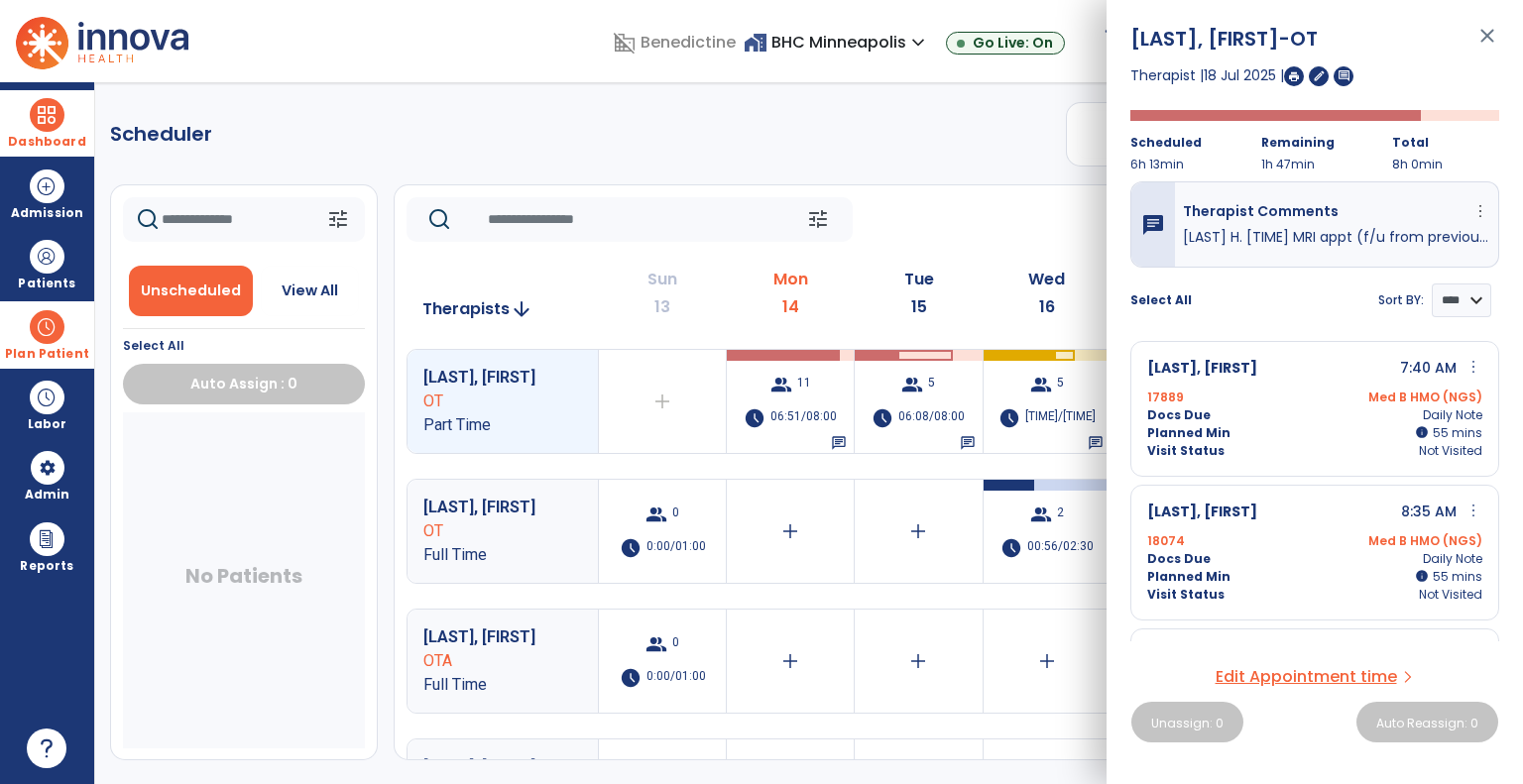 click on "close" at bounding box center (1487, 45) 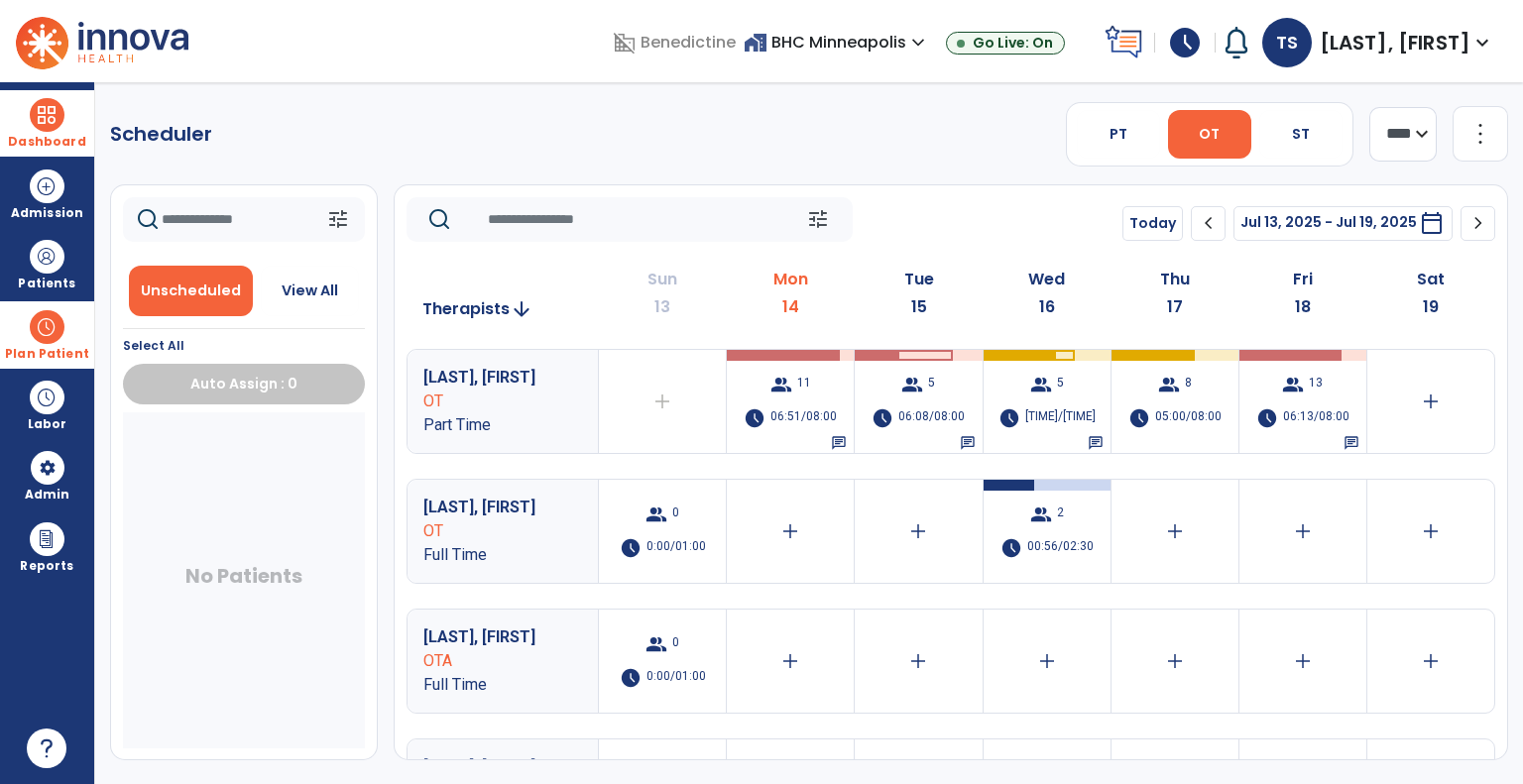 click at bounding box center [47, 327] 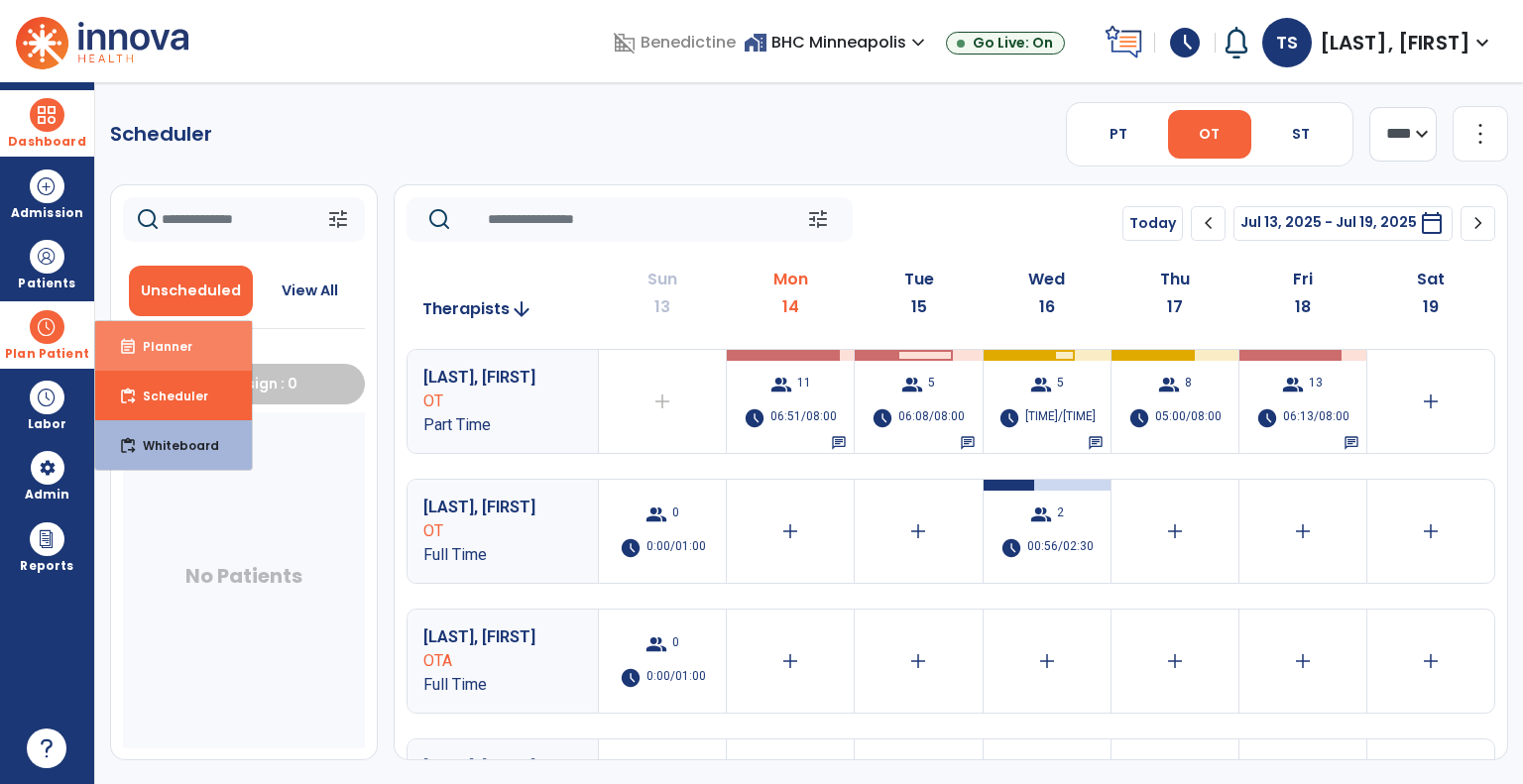 click on "event_note  Planner" at bounding box center (174, 346) 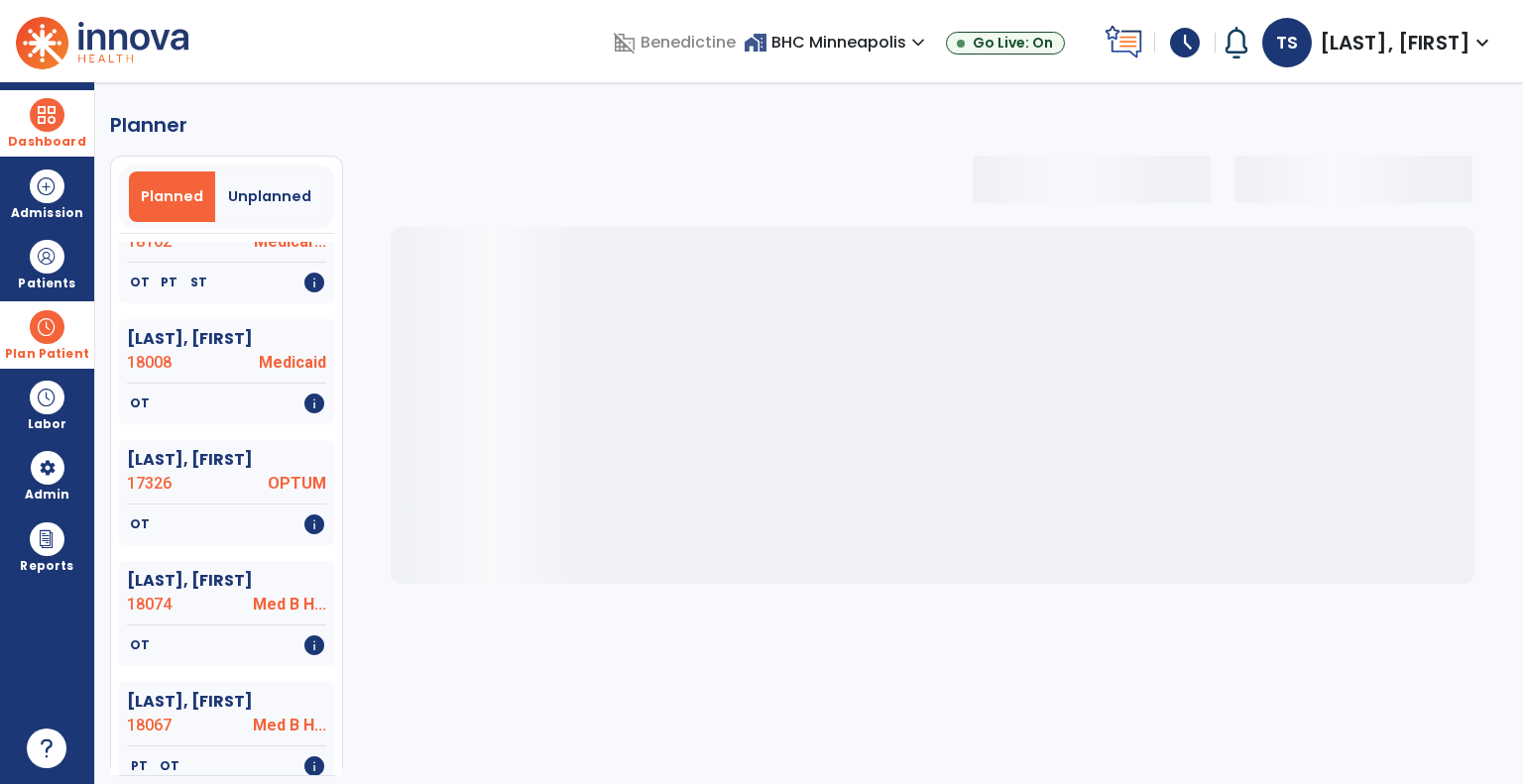 select on "***" 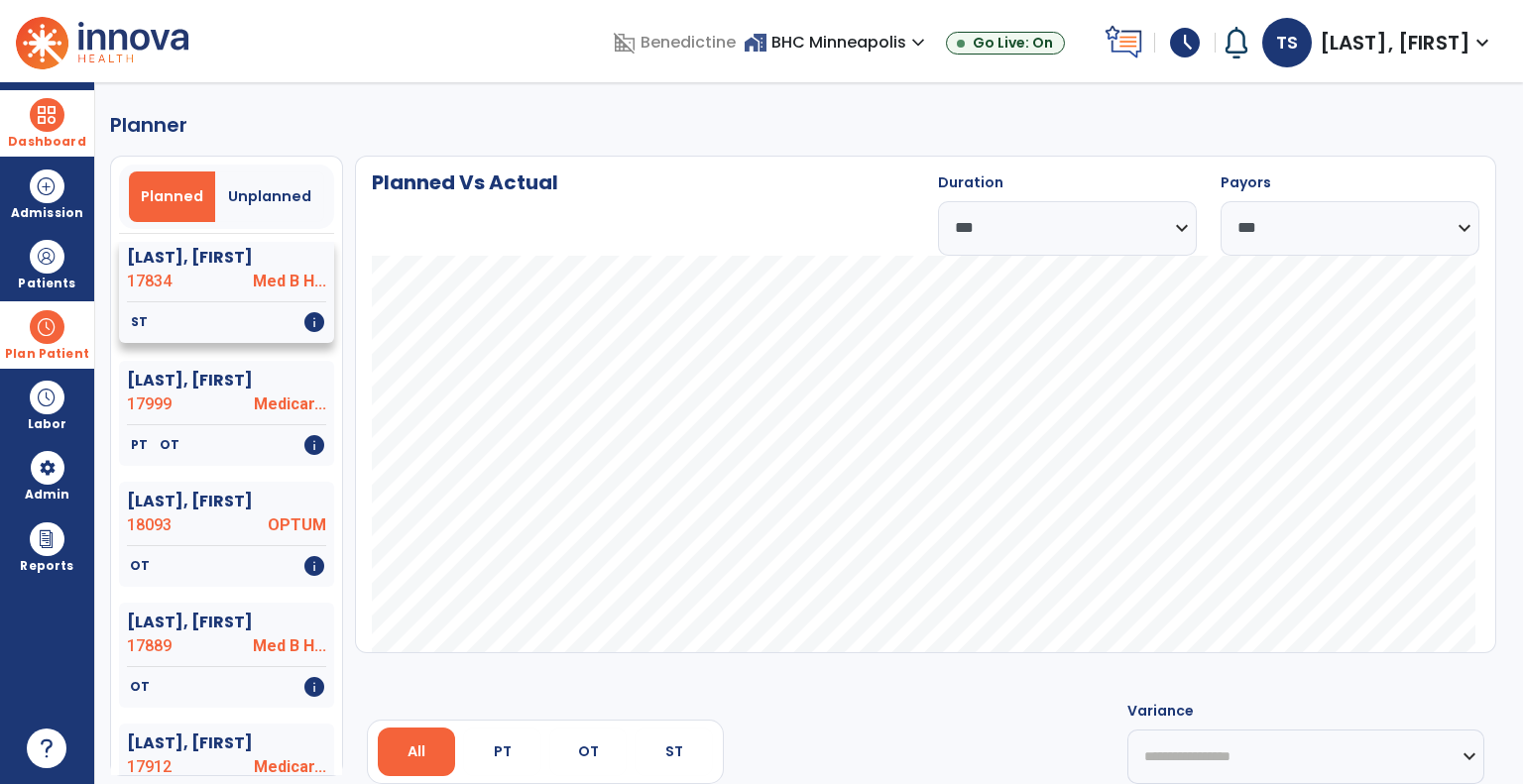 scroll, scrollTop: 2681, scrollLeft: 0, axis: vertical 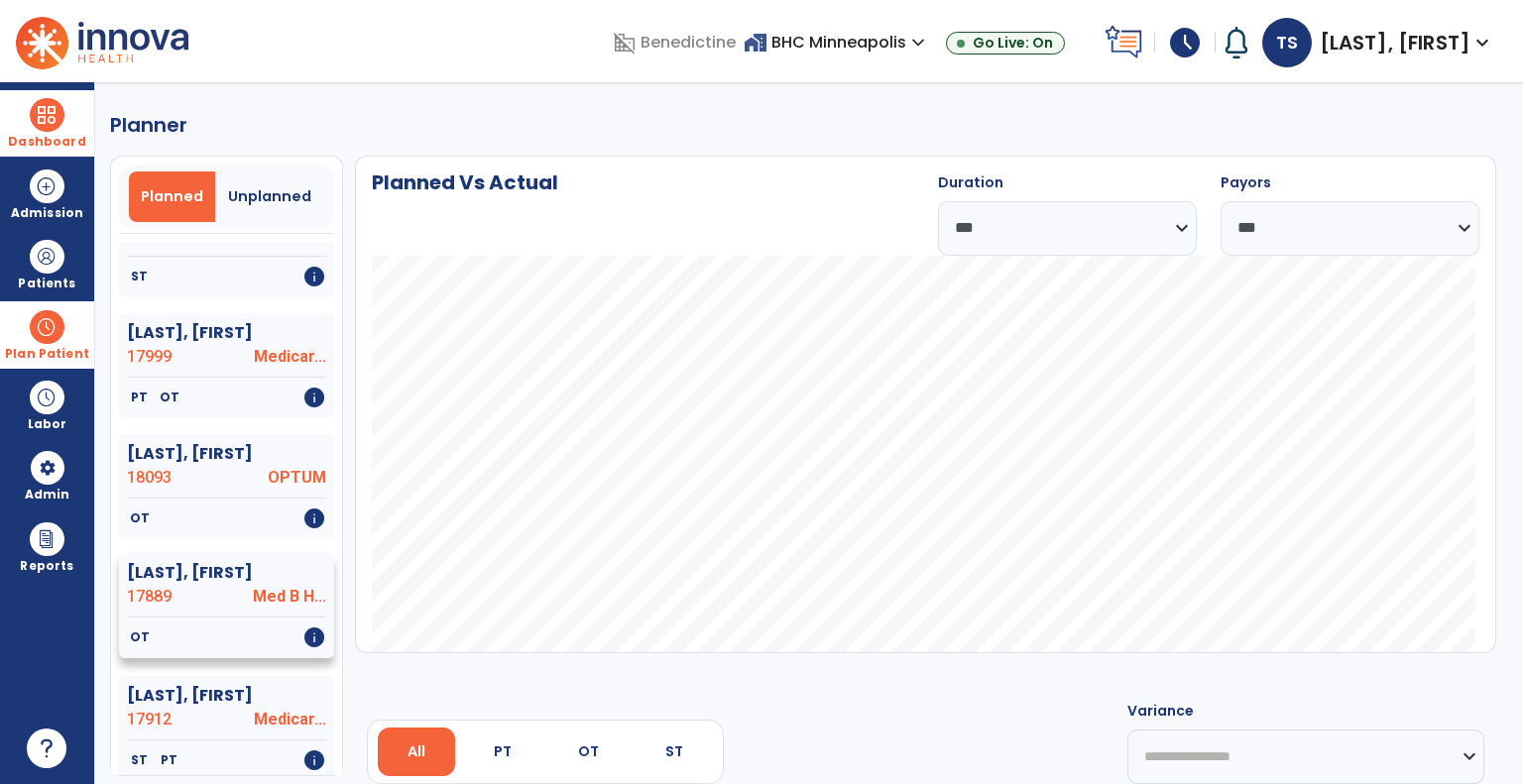 click on "17889" 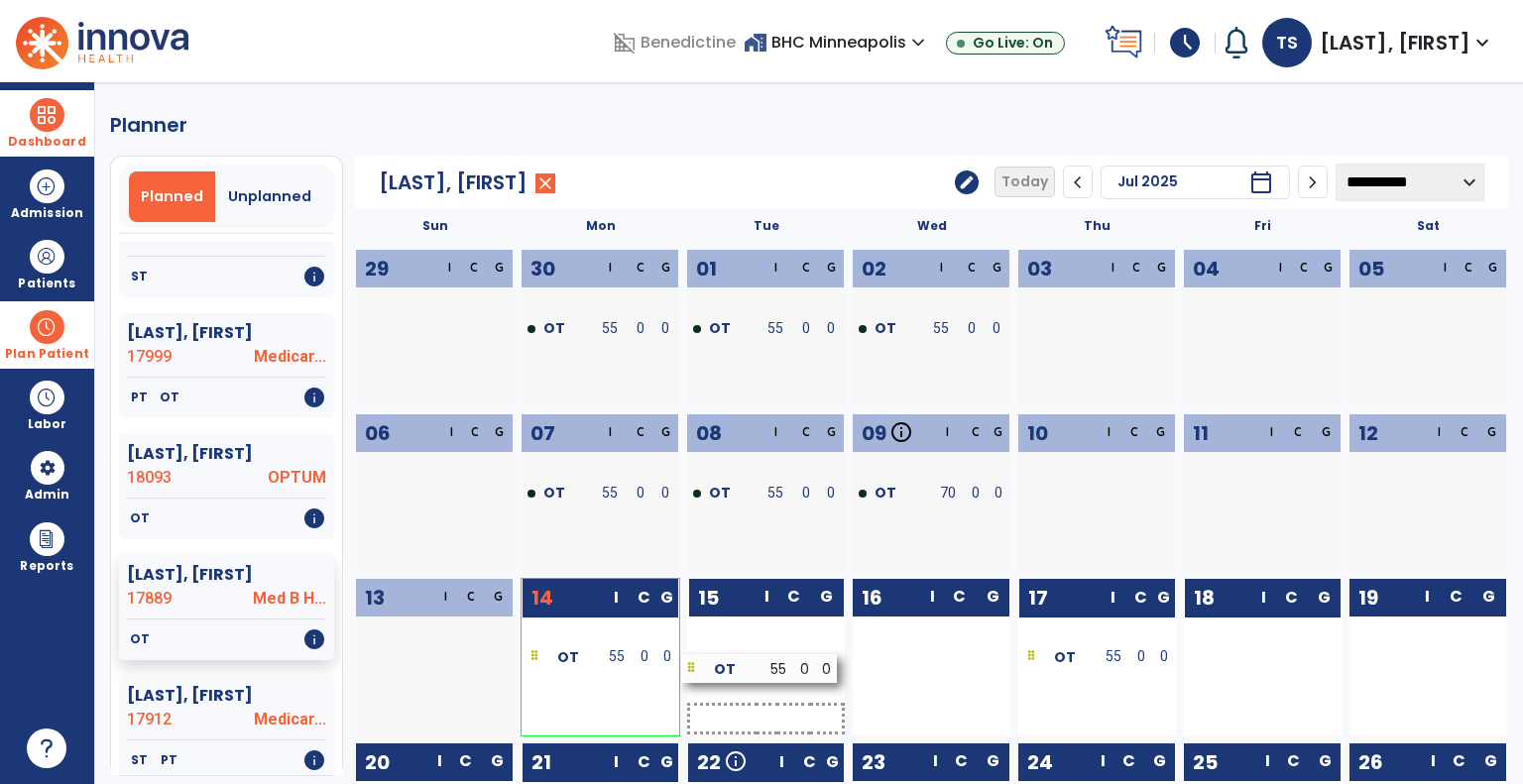 drag, startPoint x: 1245, startPoint y: 659, endPoint x: 743, endPoint y: 670, distance: 502.1205 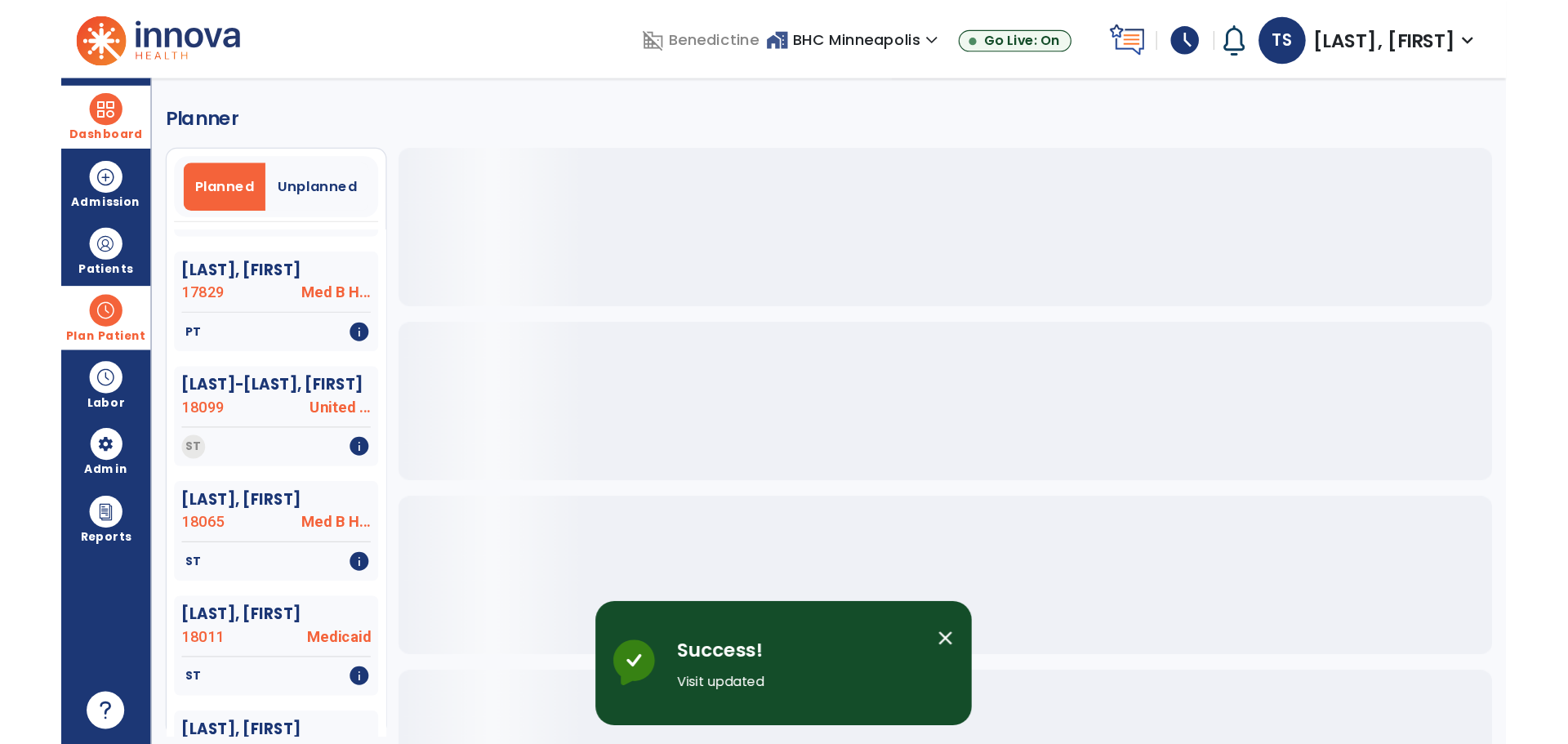scroll, scrollTop: 2209, scrollLeft: 0, axis: vertical 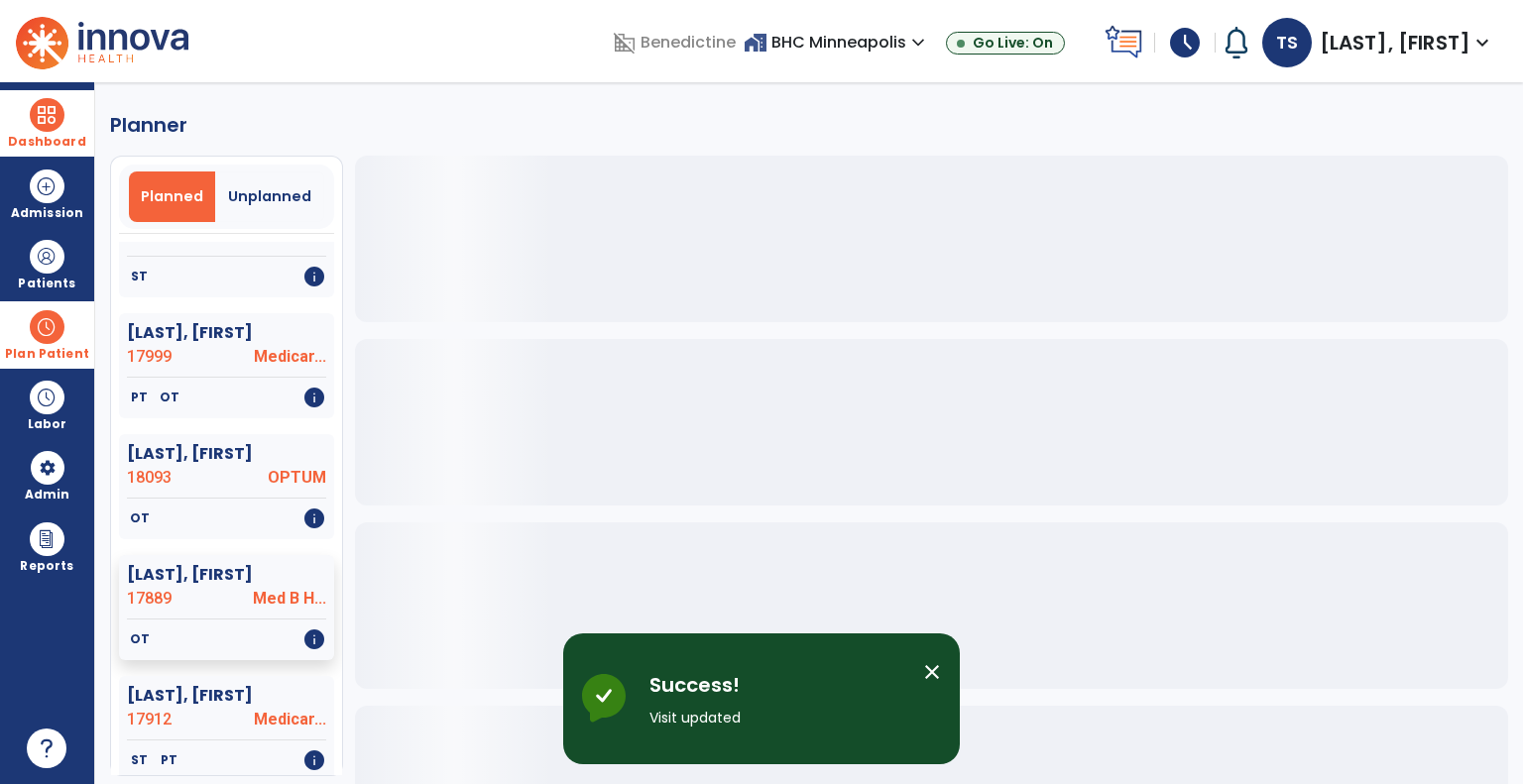 click on "close" at bounding box center [932, 672] 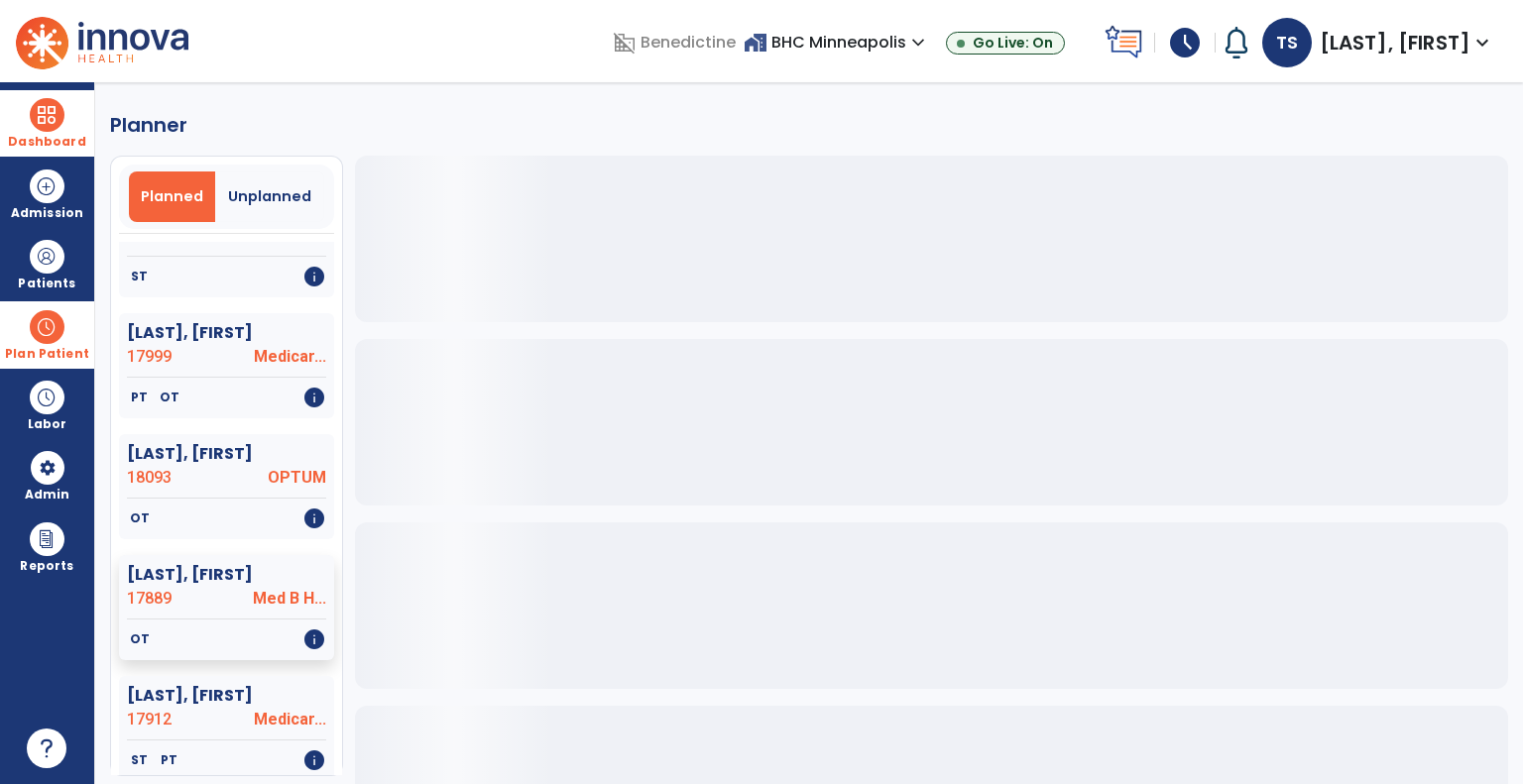click at bounding box center (47, 327) 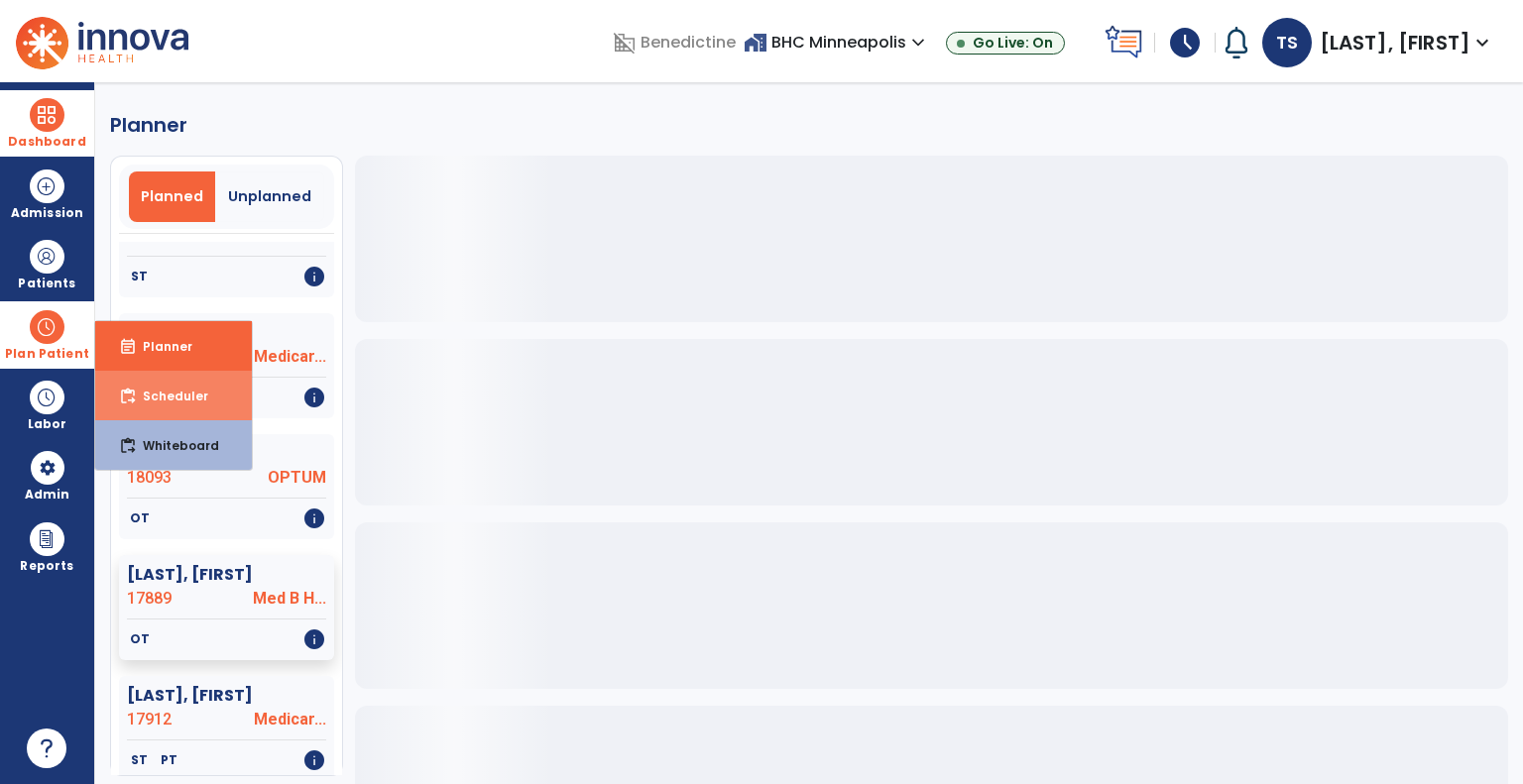 click on "content_paste_go  Scheduler" at bounding box center (174, 395) 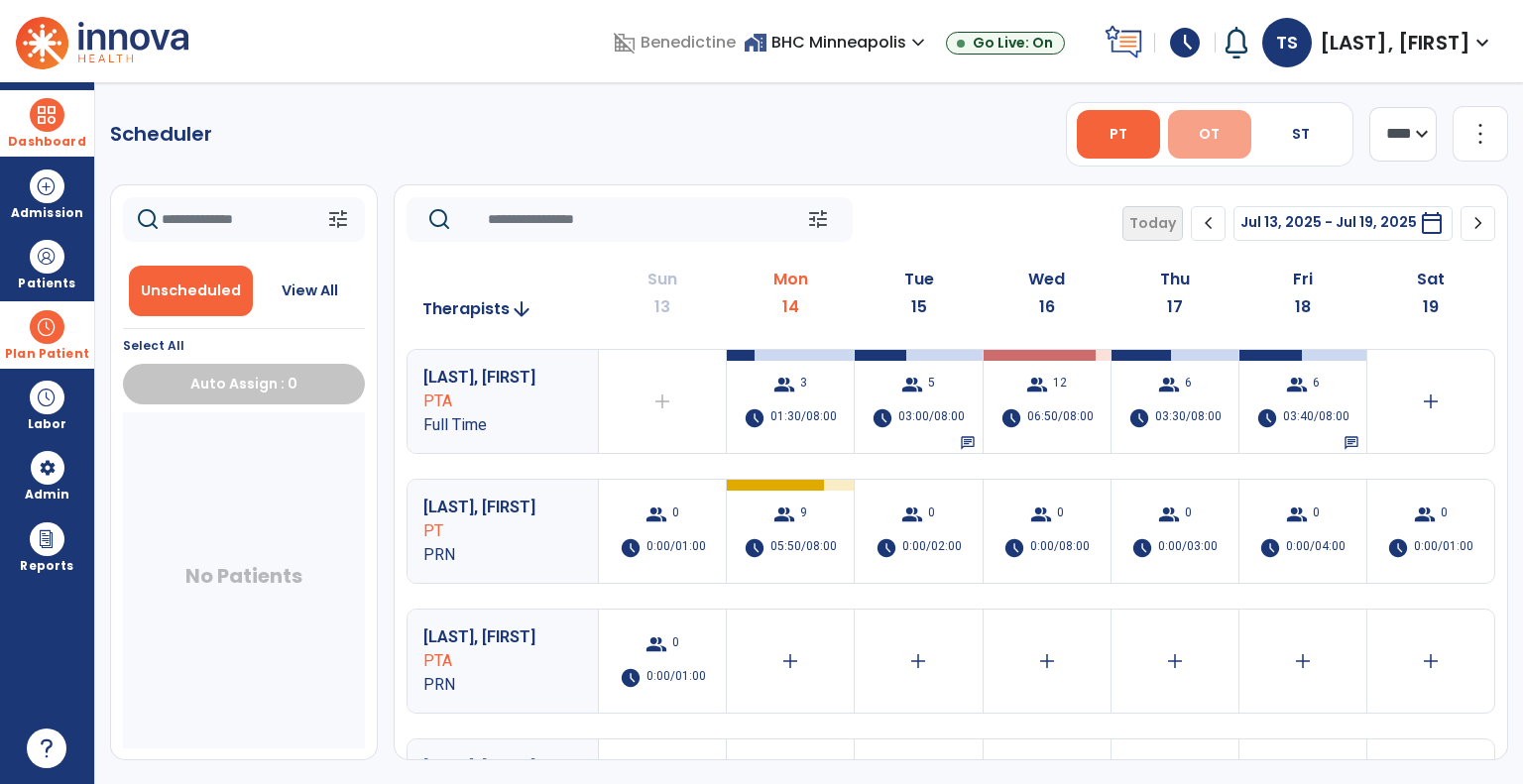 click on "OT" at bounding box center [1210, 134] 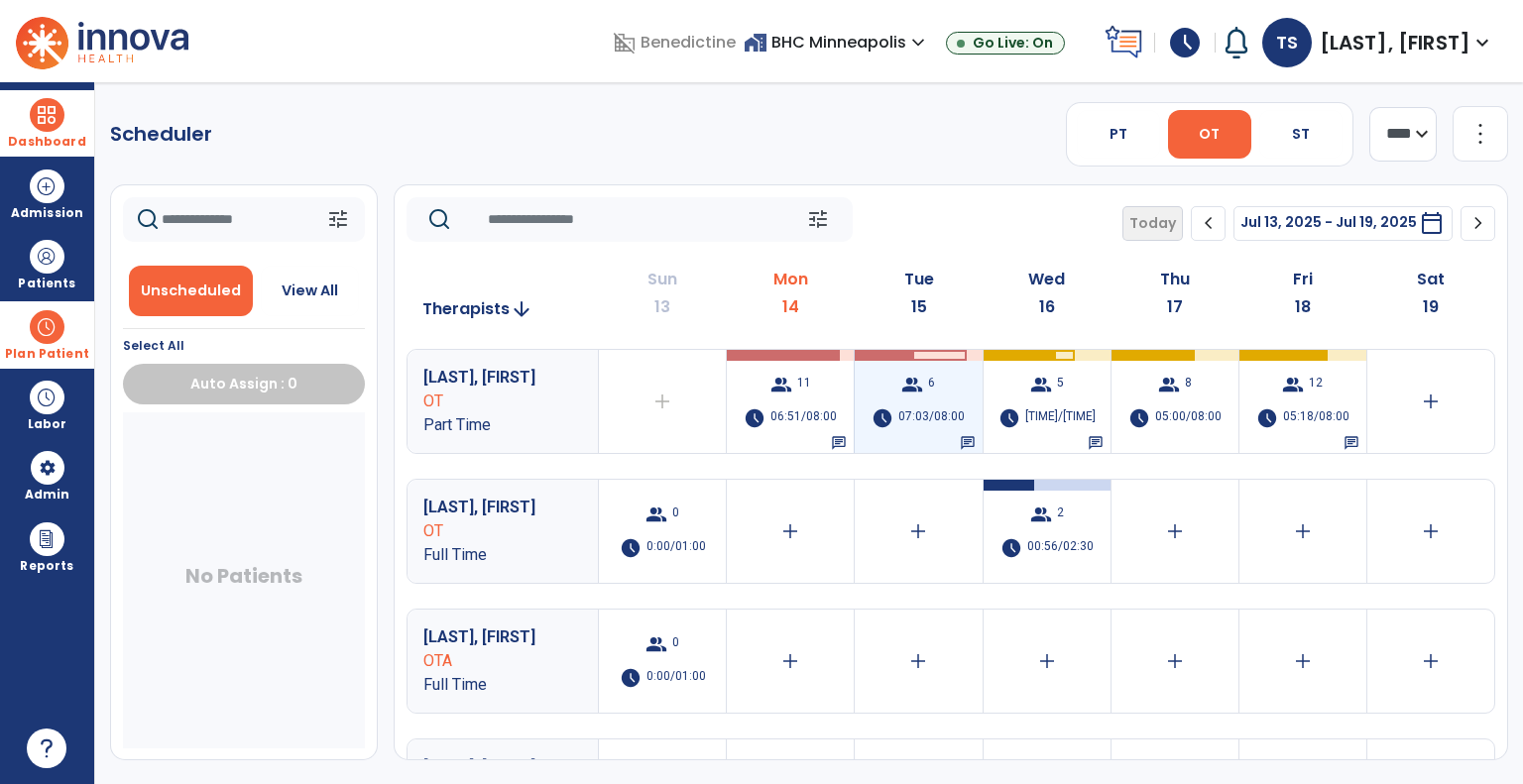 click on "07:03/08:00" at bounding box center (931, 418) 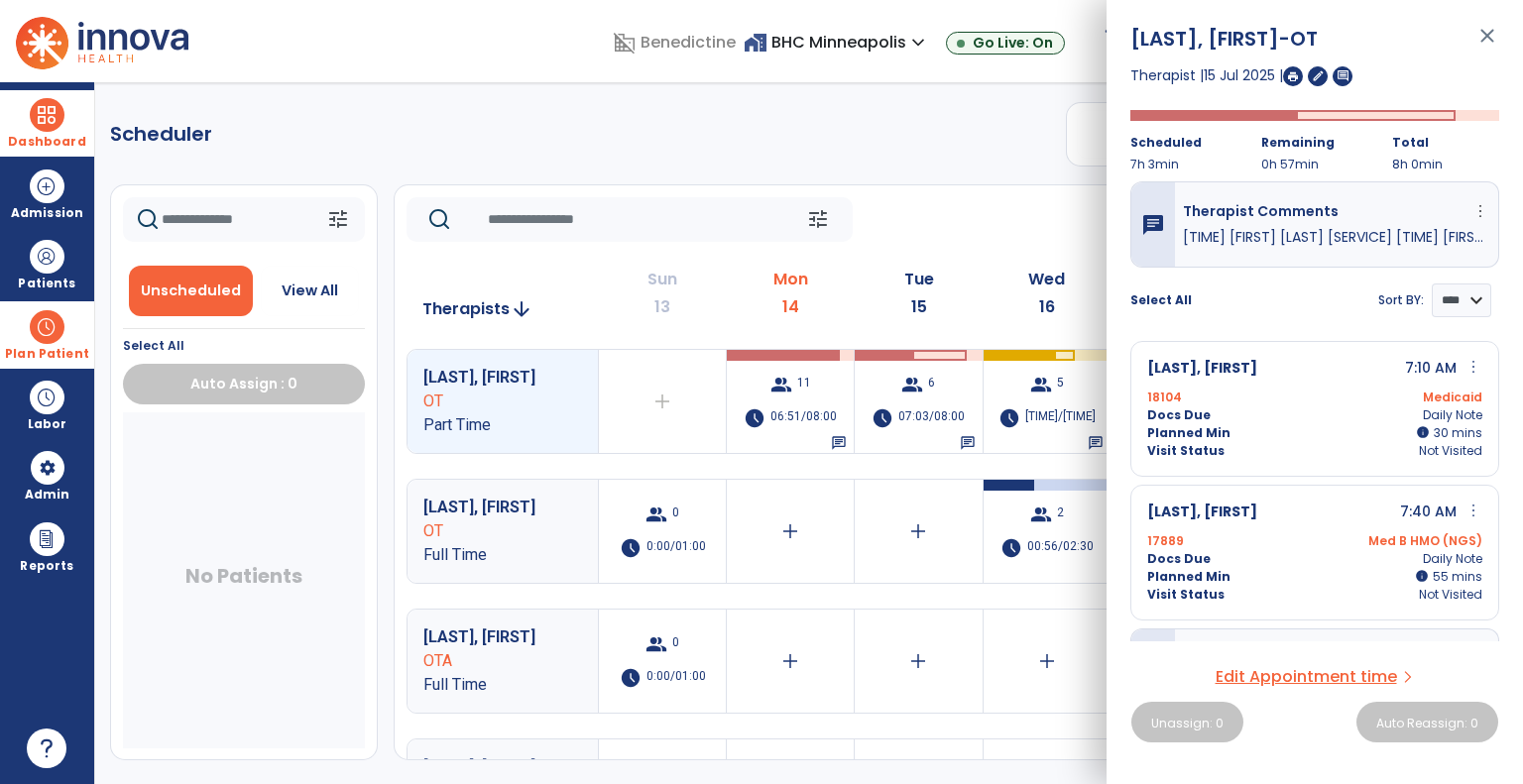 click on "Edit Appointment time" at bounding box center (1306, 677) 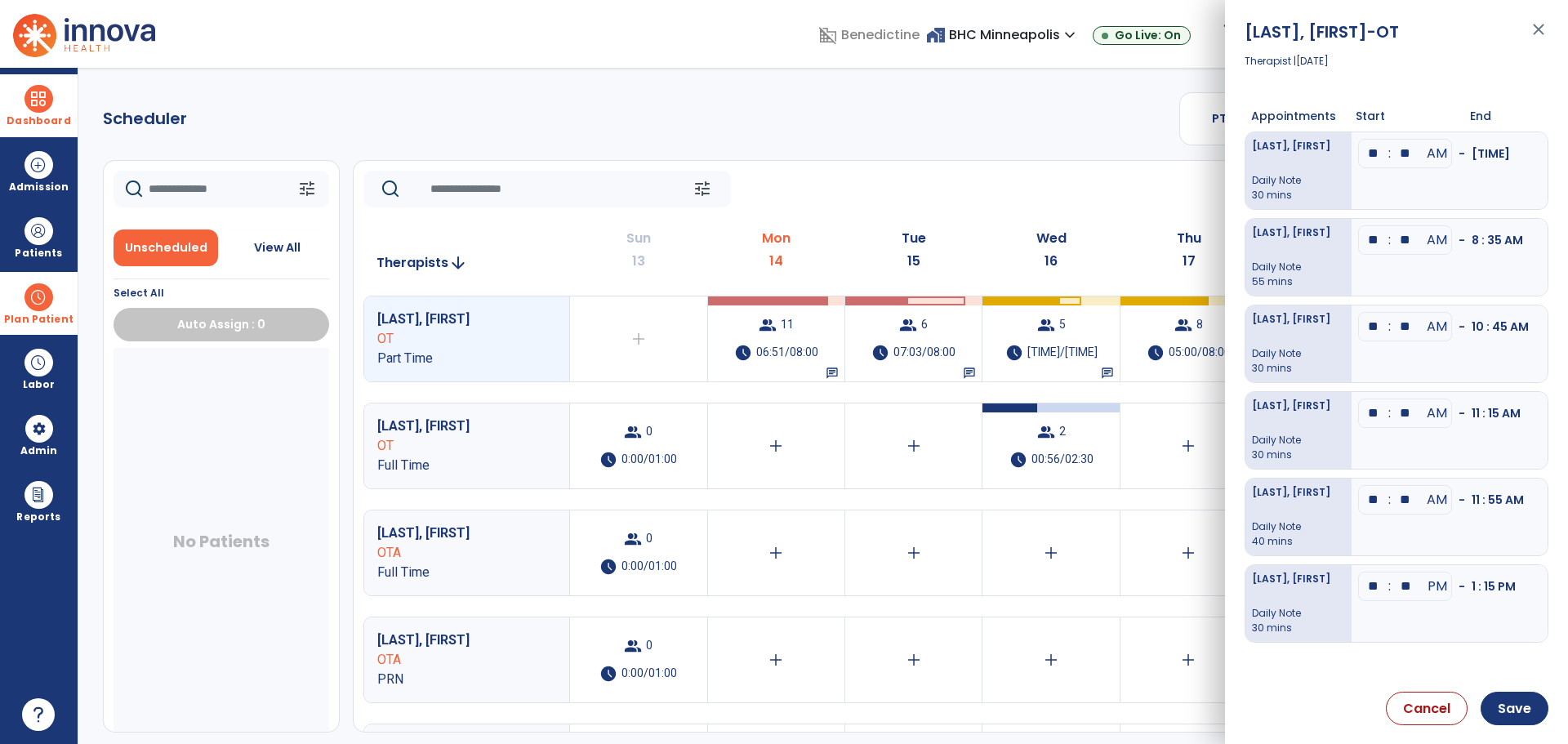 click on "**" at bounding box center [1405, 154] 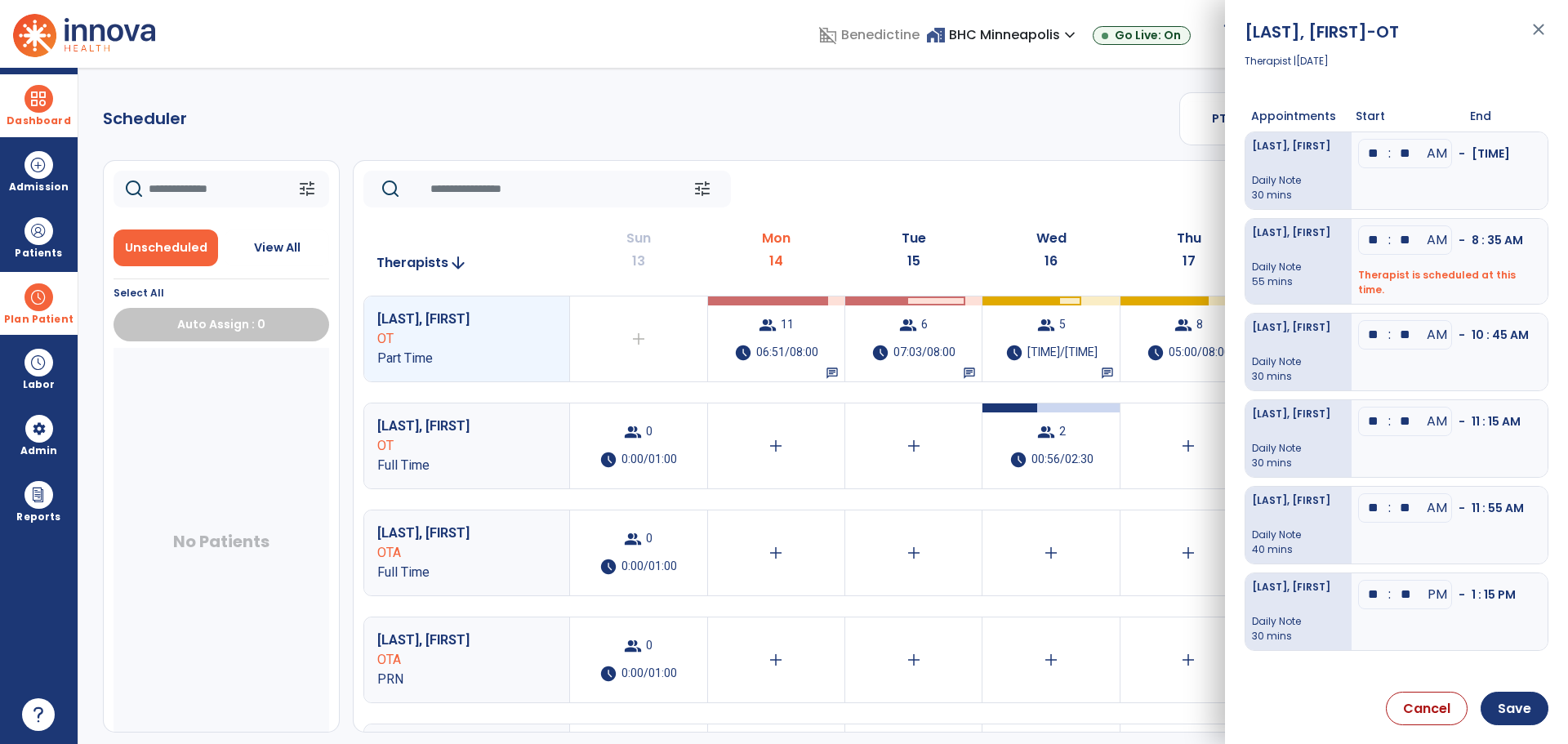click on "**" at bounding box center (1405, 154) 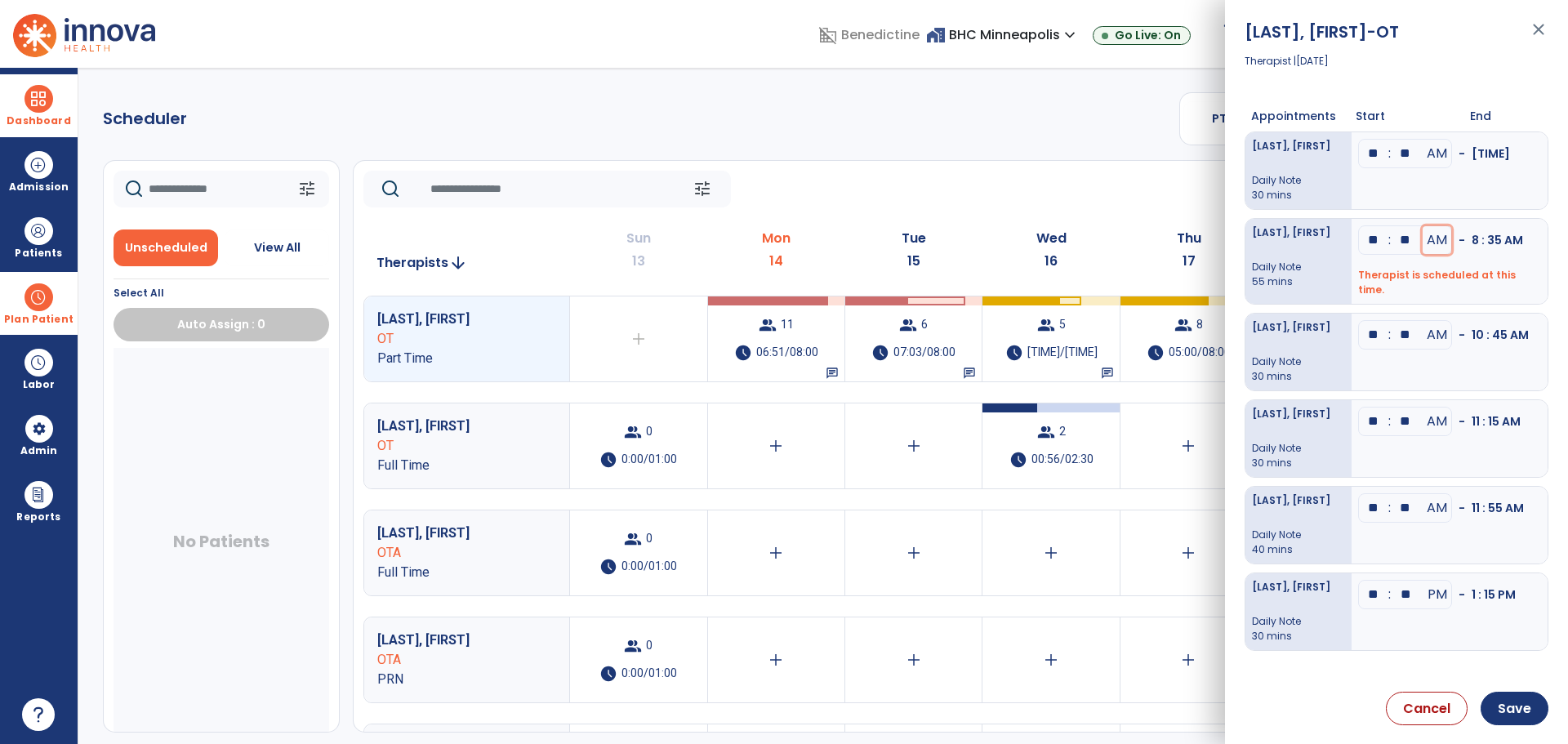 type 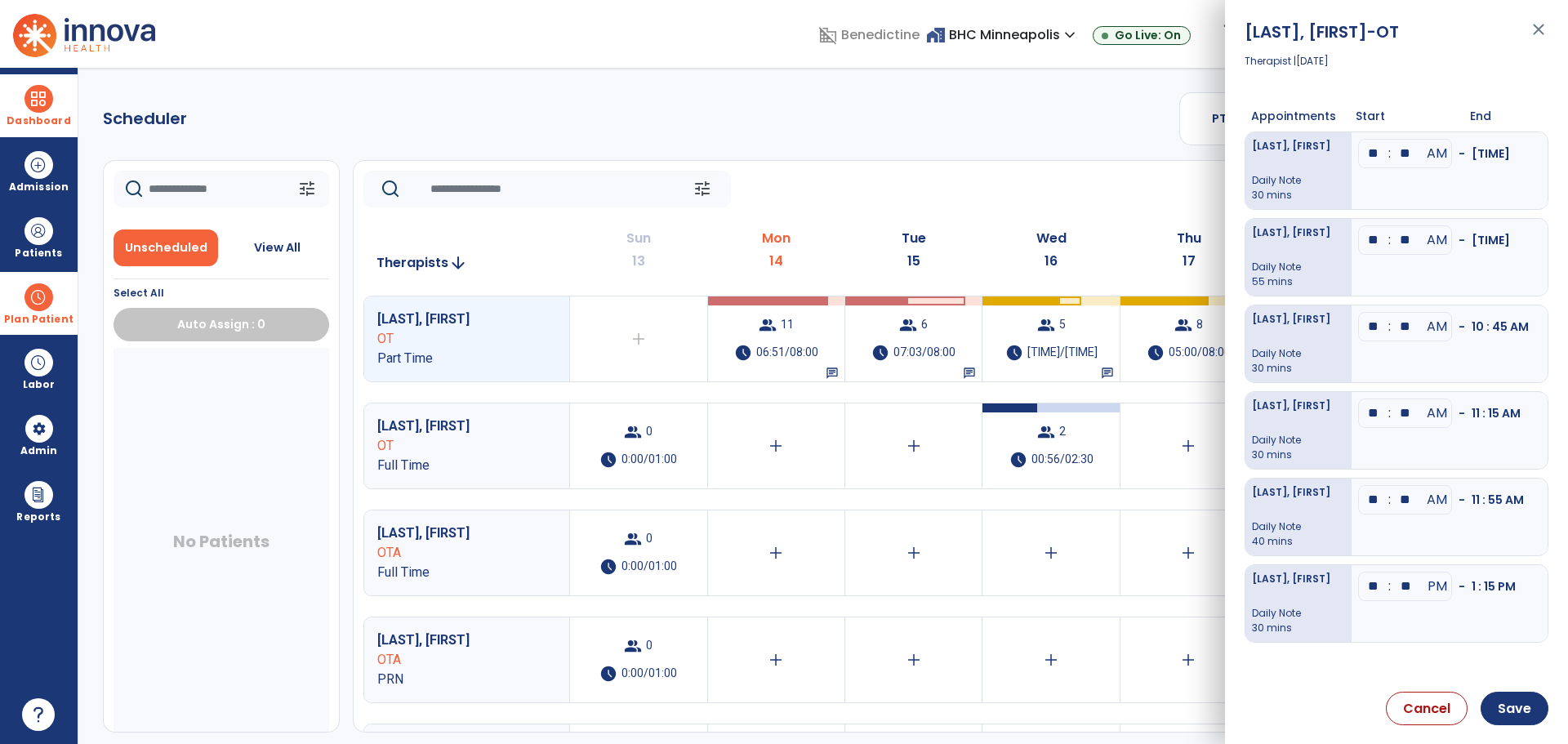 click on "**" at bounding box center (1405, 154) 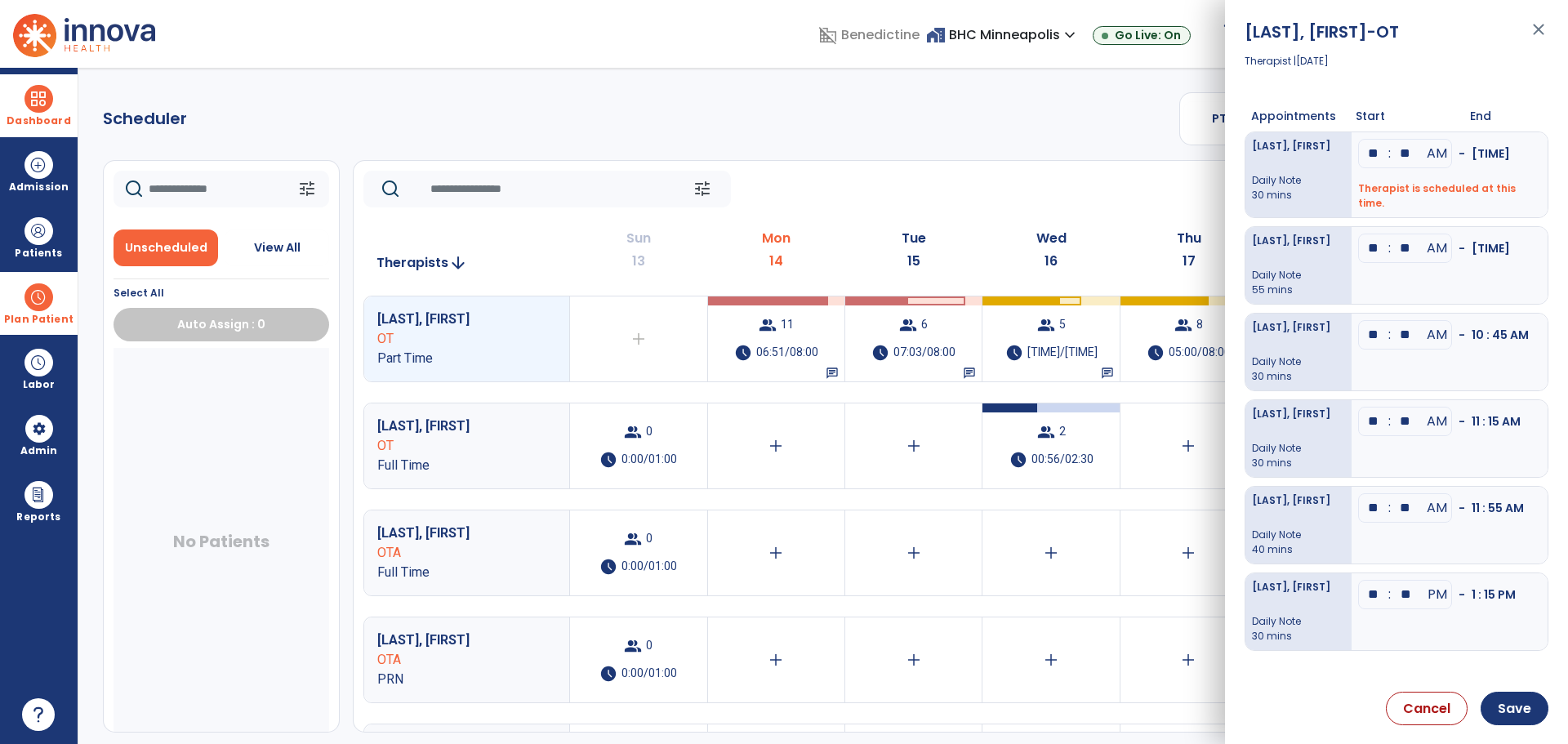 click on "**" at bounding box center [1405, 154] 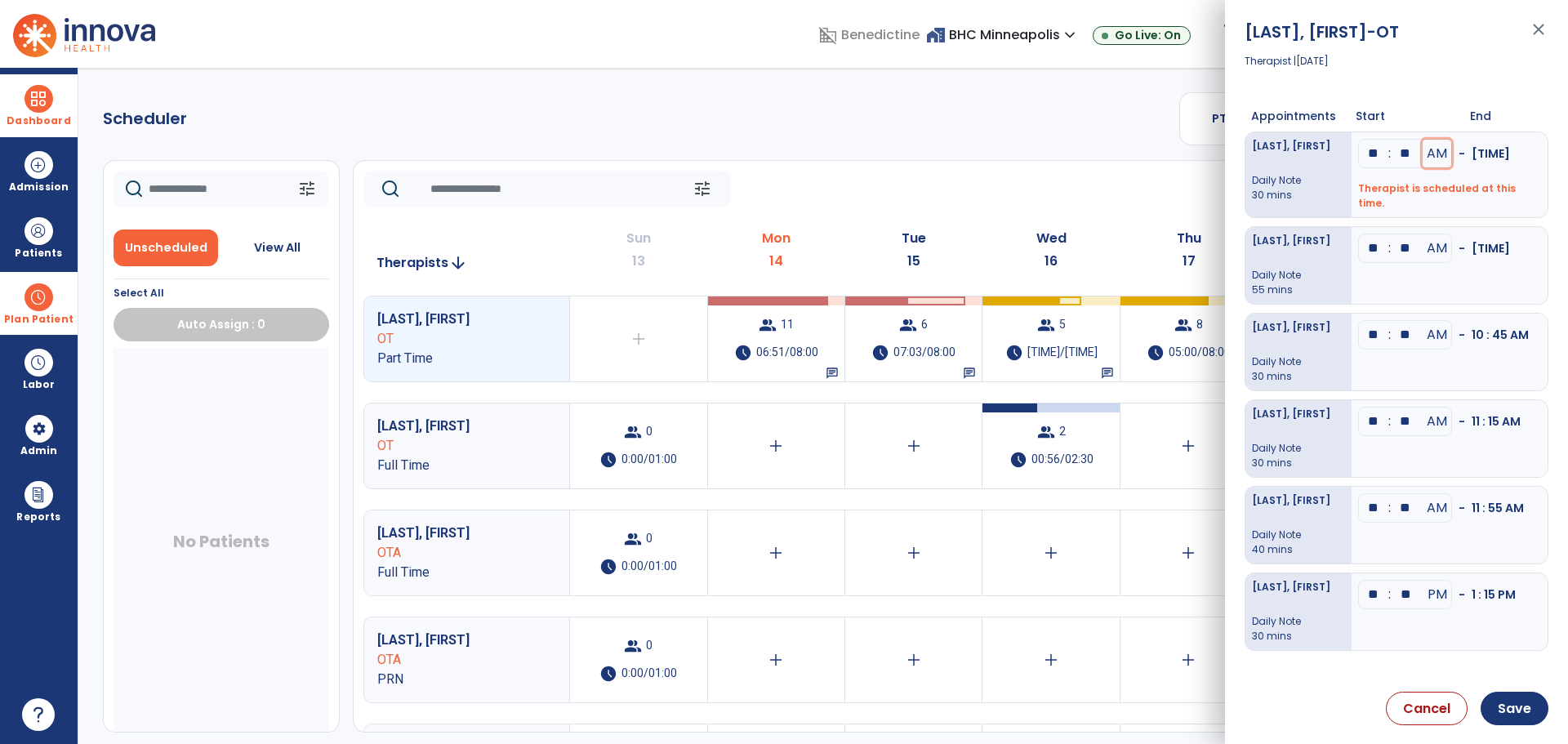 type 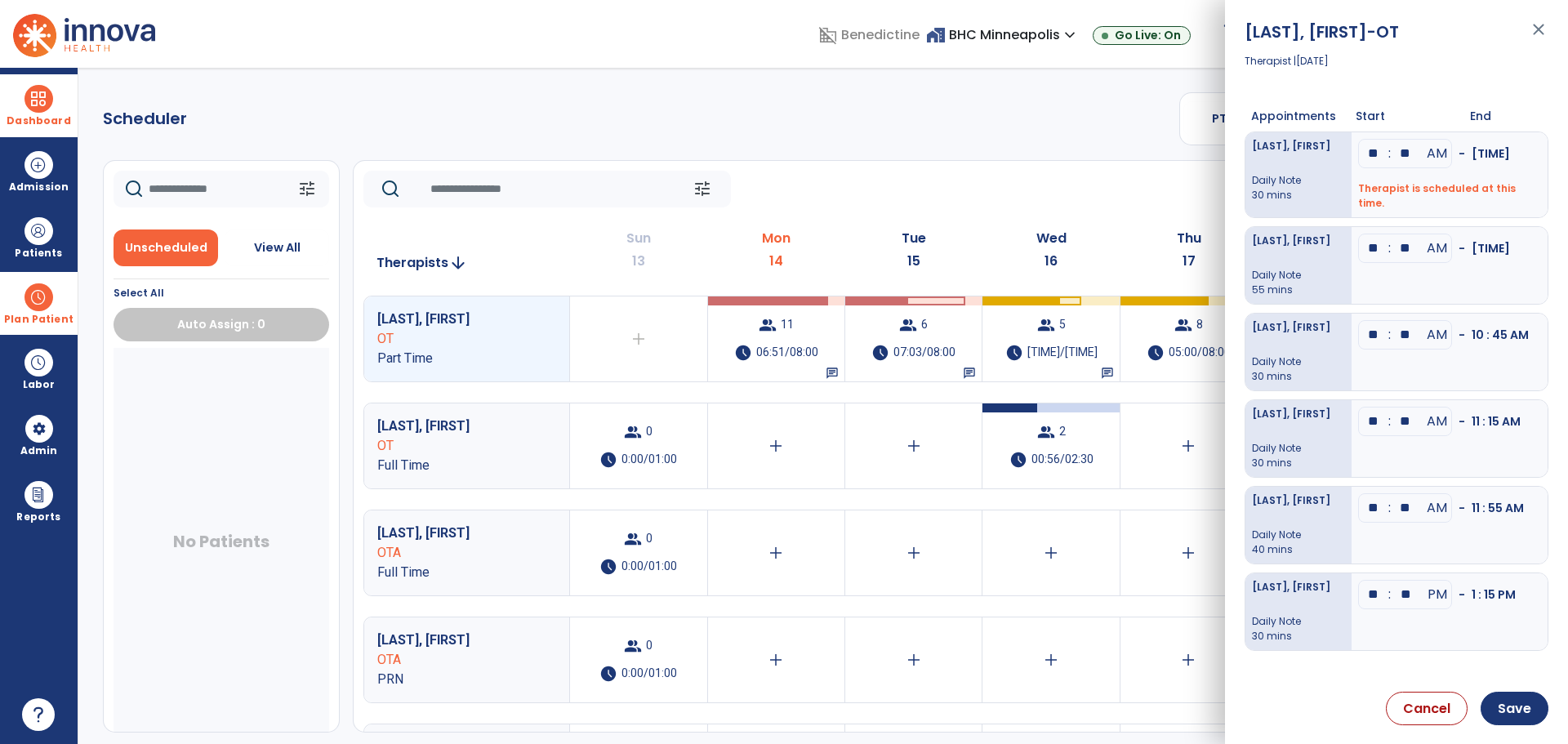 click on "**" at bounding box center [1405, 335] 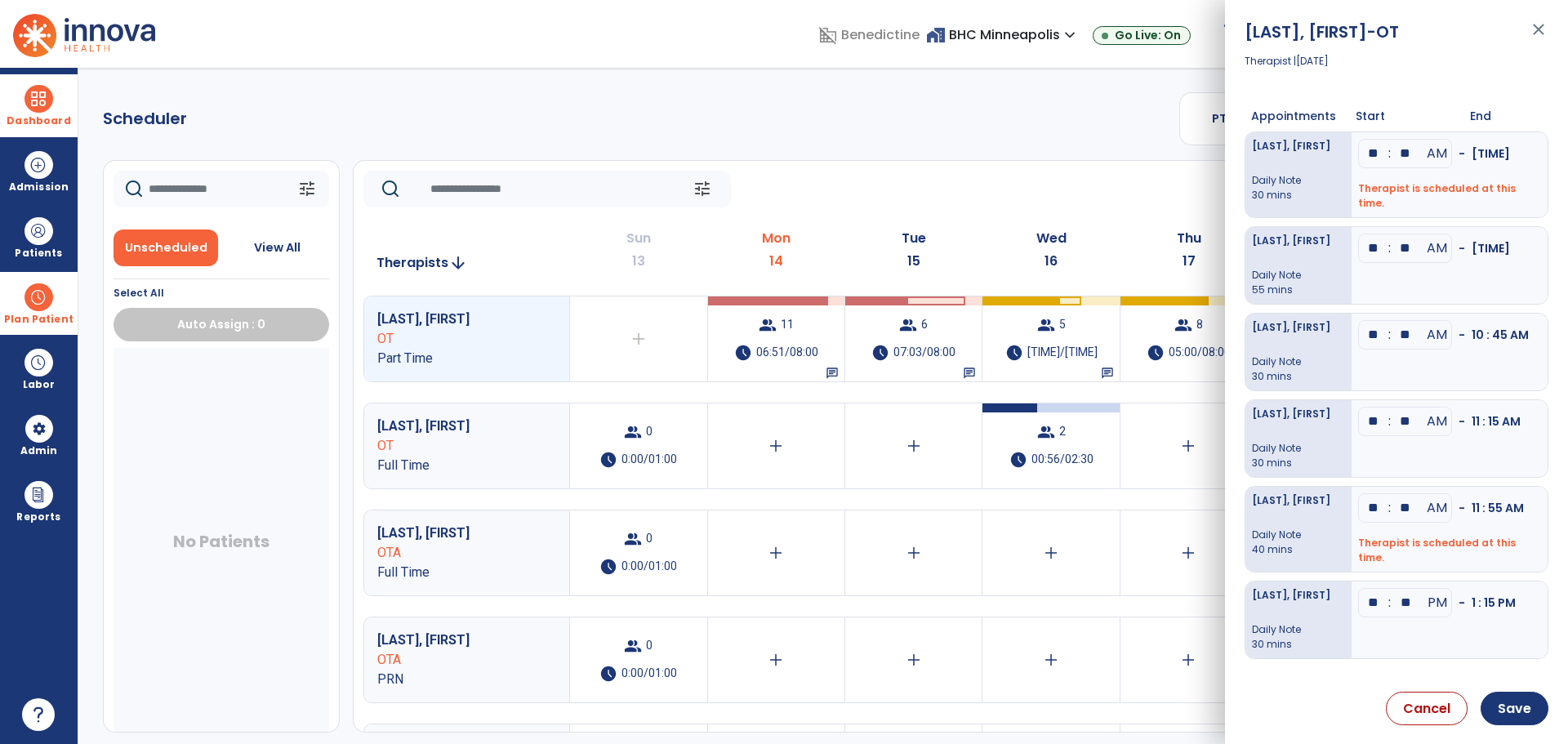 click on "**" at bounding box center [1405, 335] 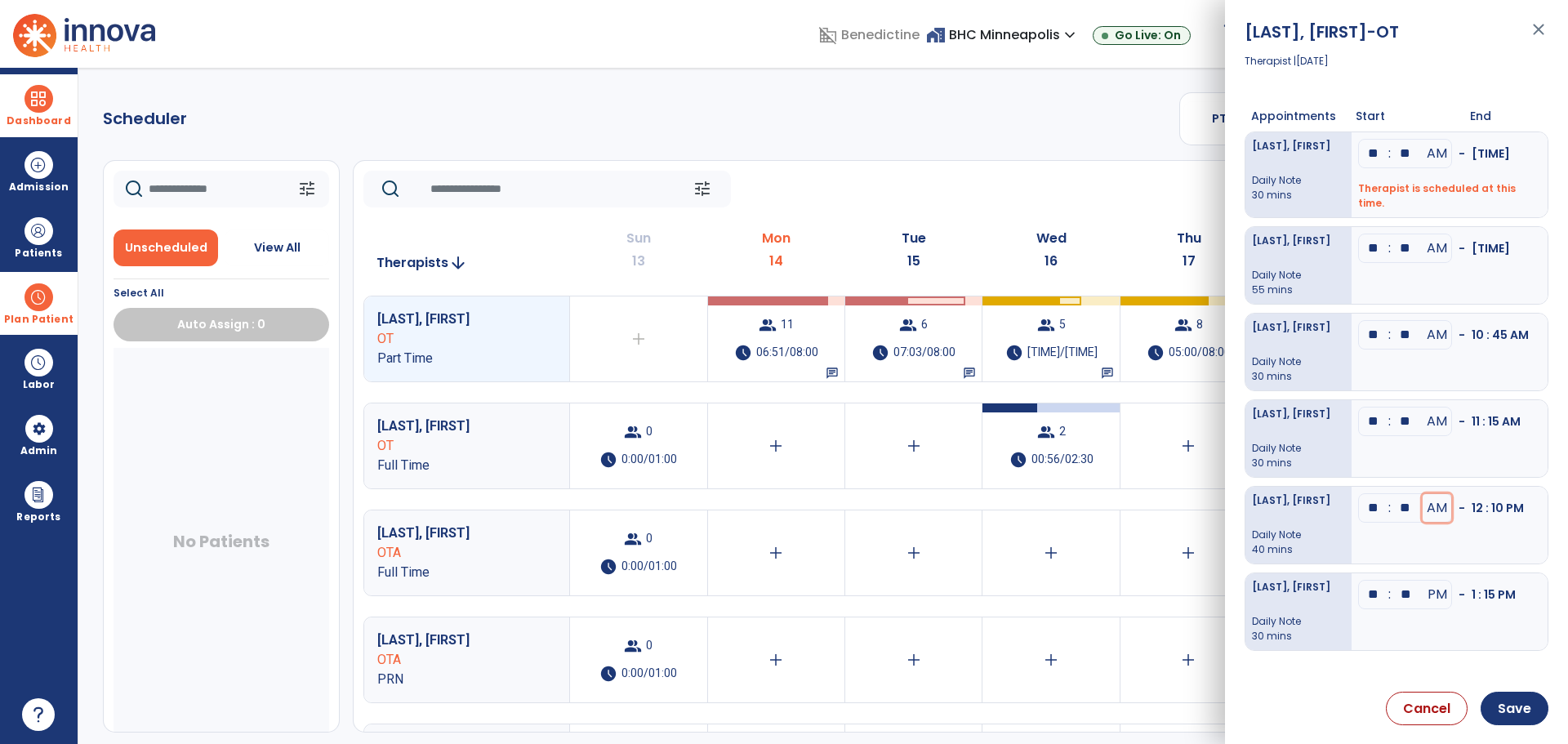 type 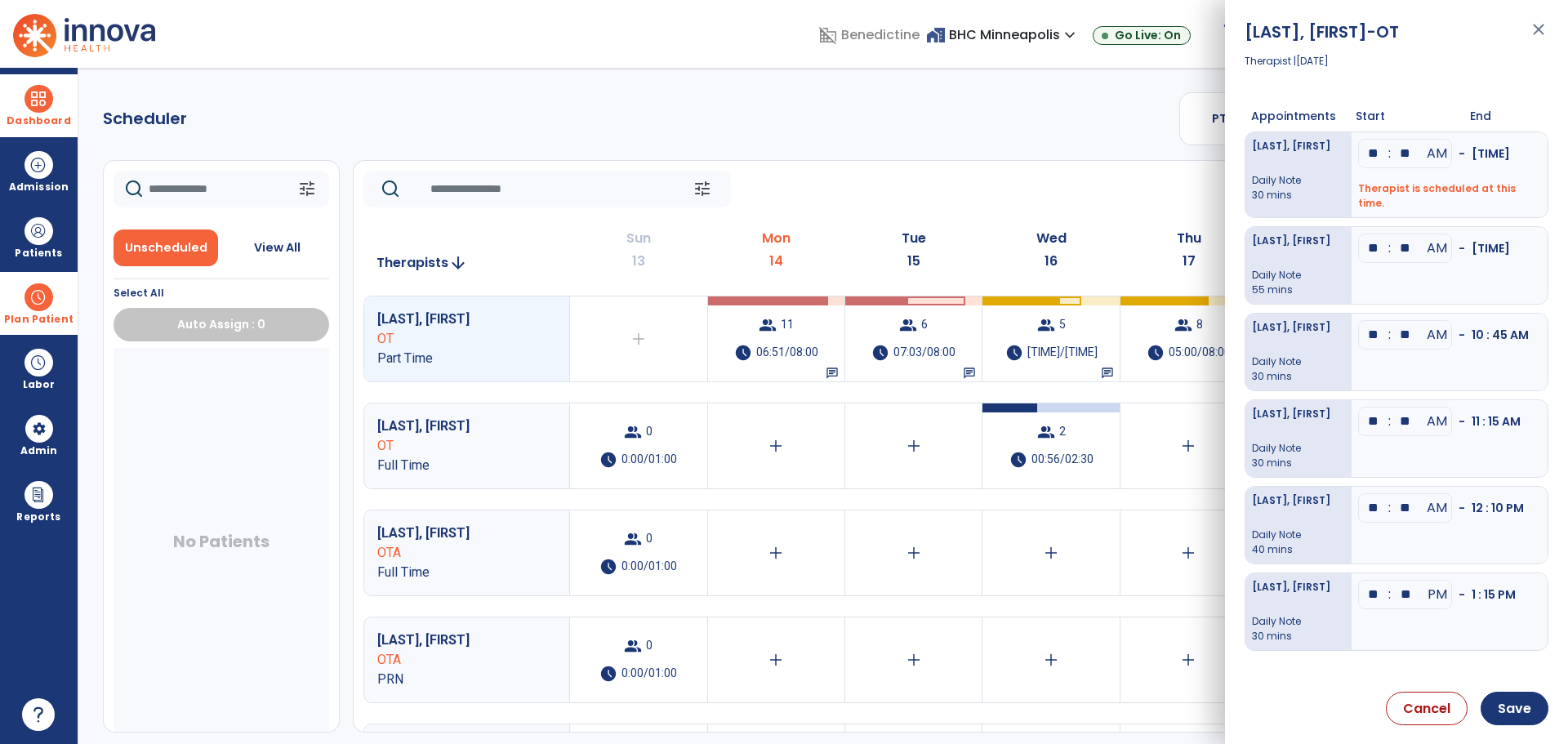 click on "**" at bounding box center [1374, 335] 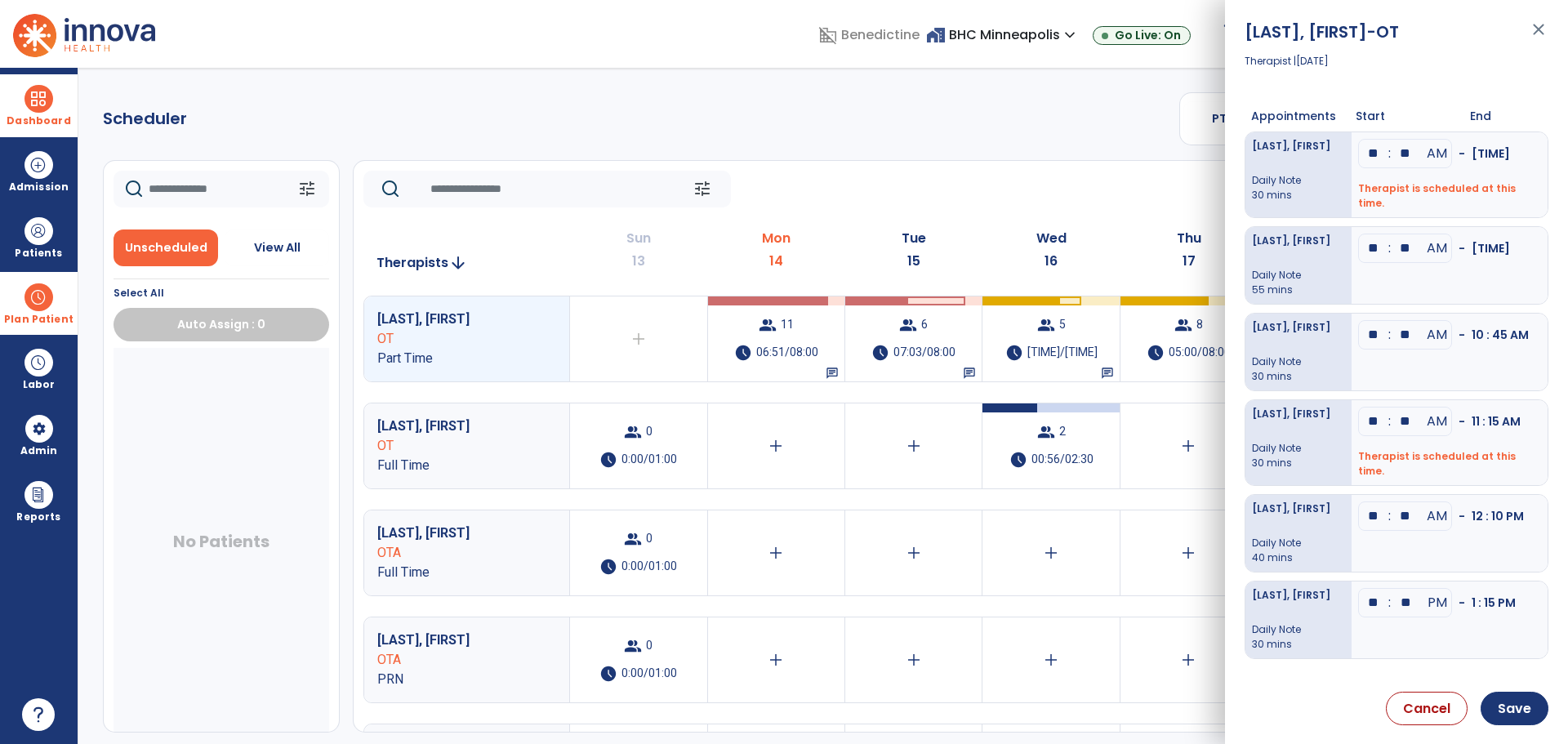 click on "**" at bounding box center (1374, 335) 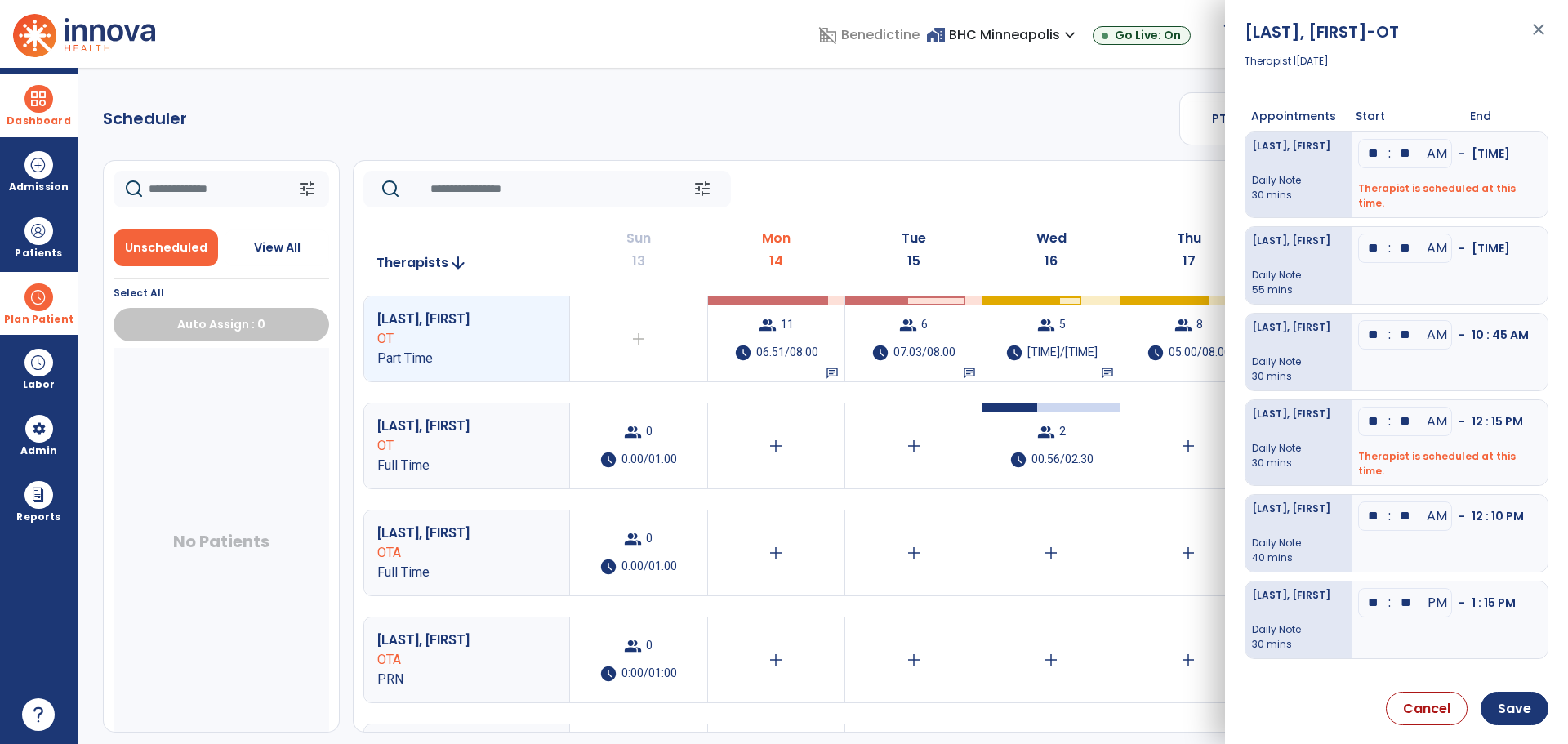 type on "**" 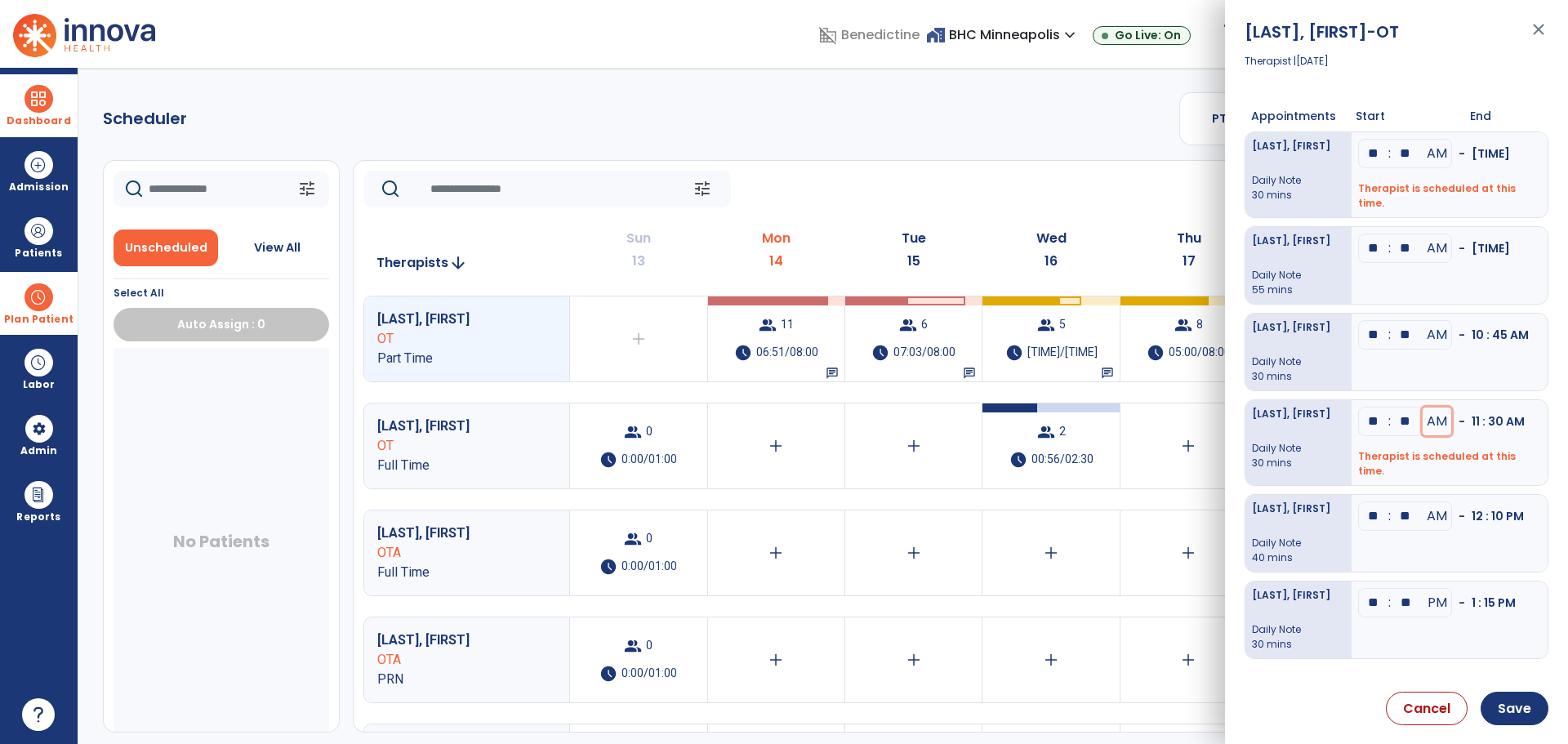 type 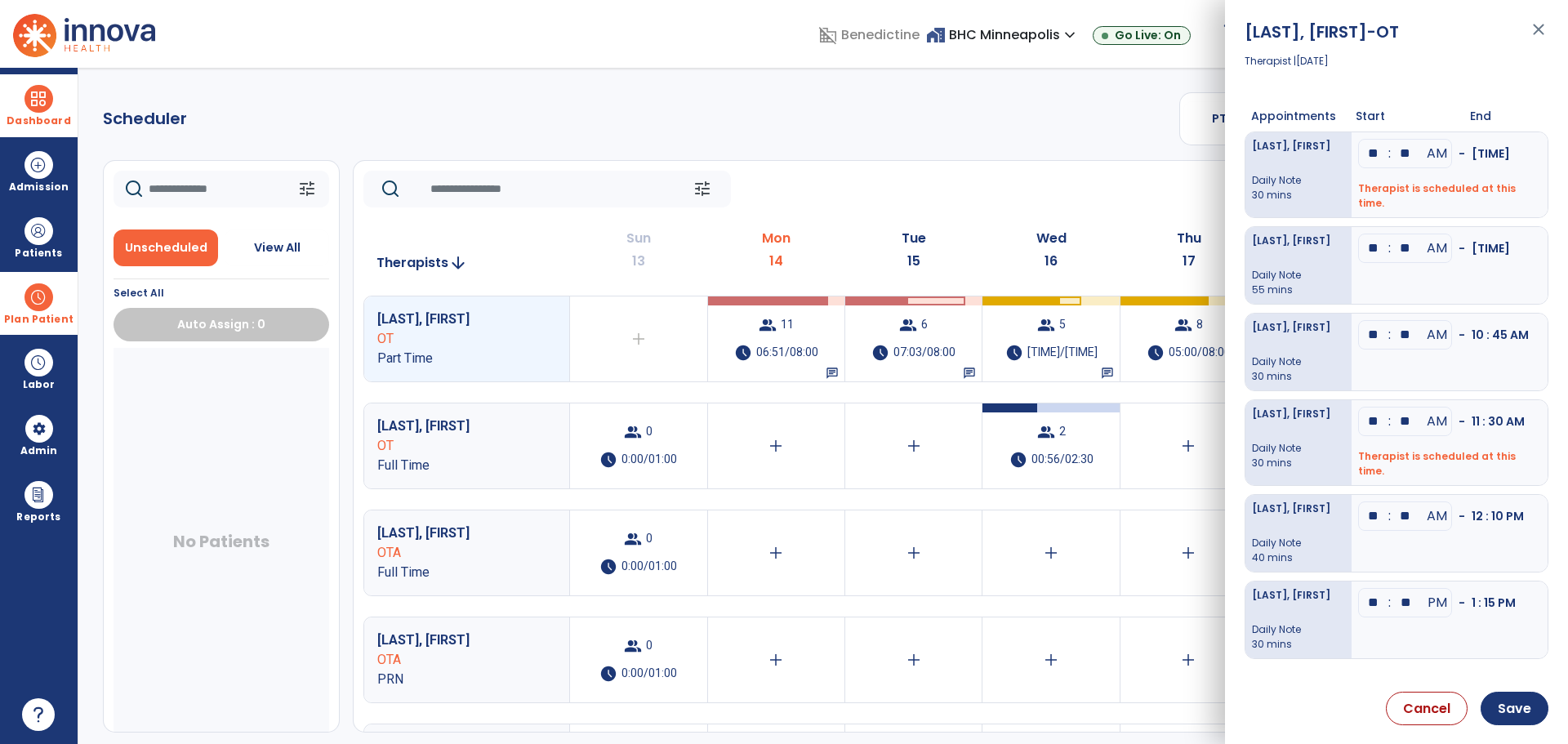 click on "**" at bounding box center [1405, 335] 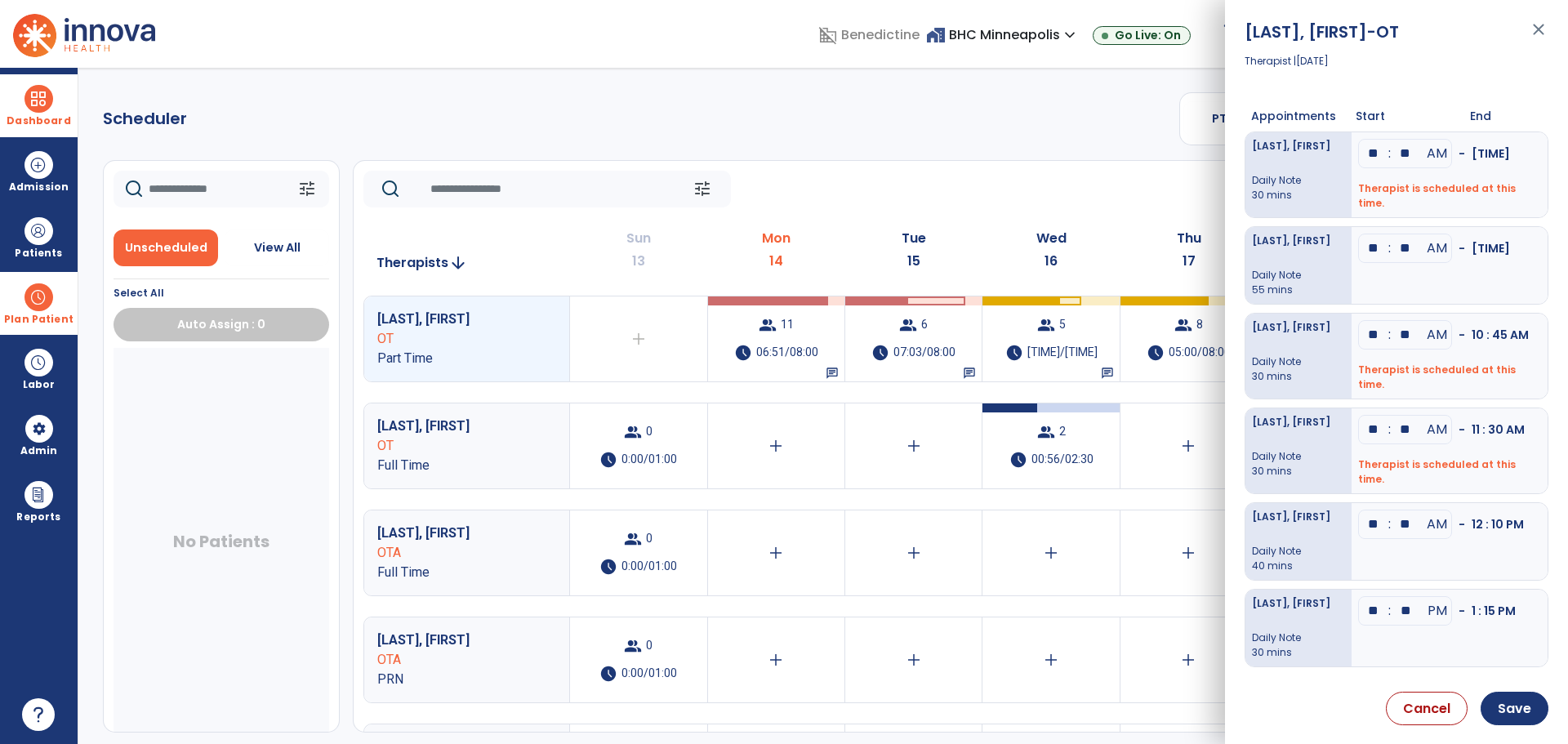 click on "**" at bounding box center (1405, 335) 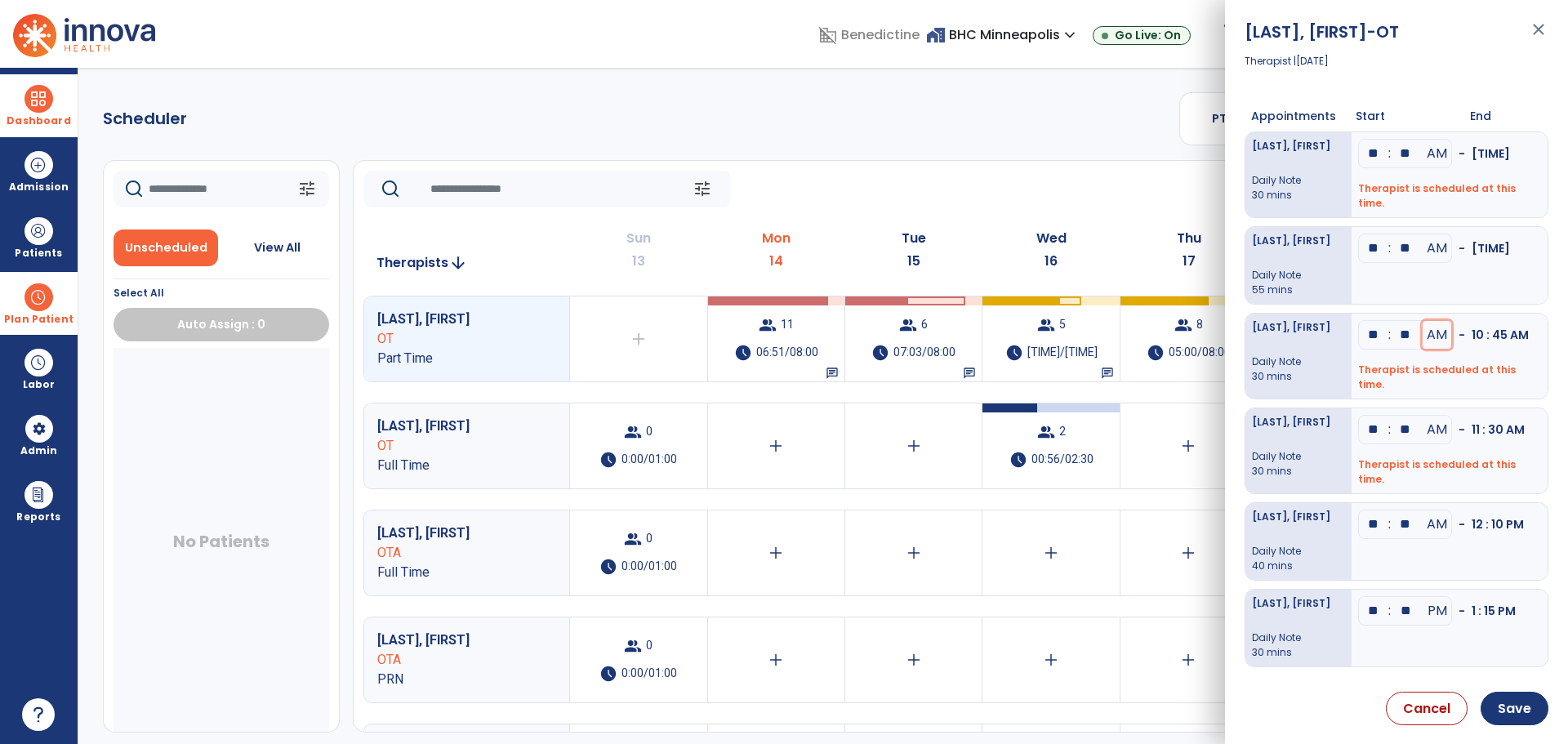 type 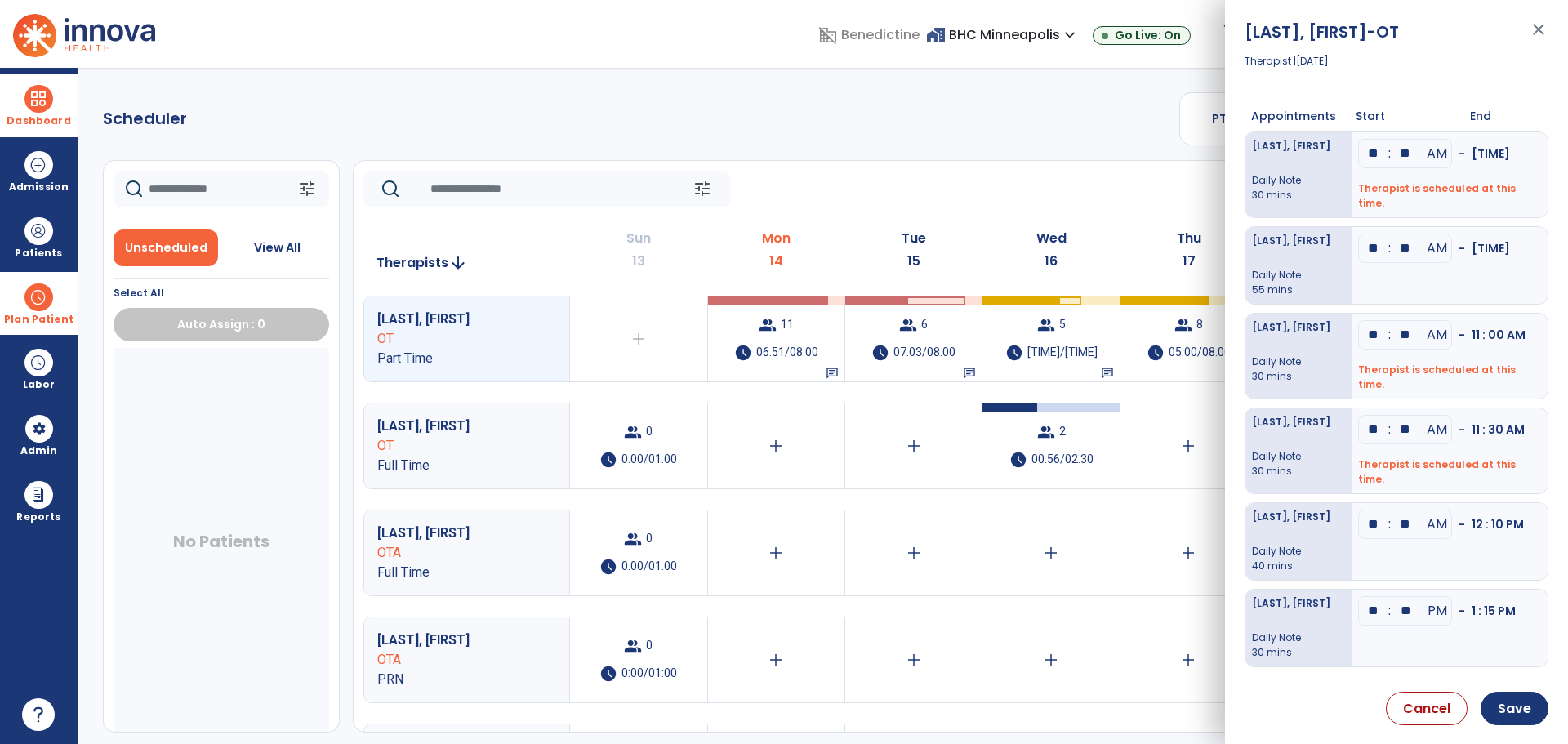 click on "**" at bounding box center (1374, 611) 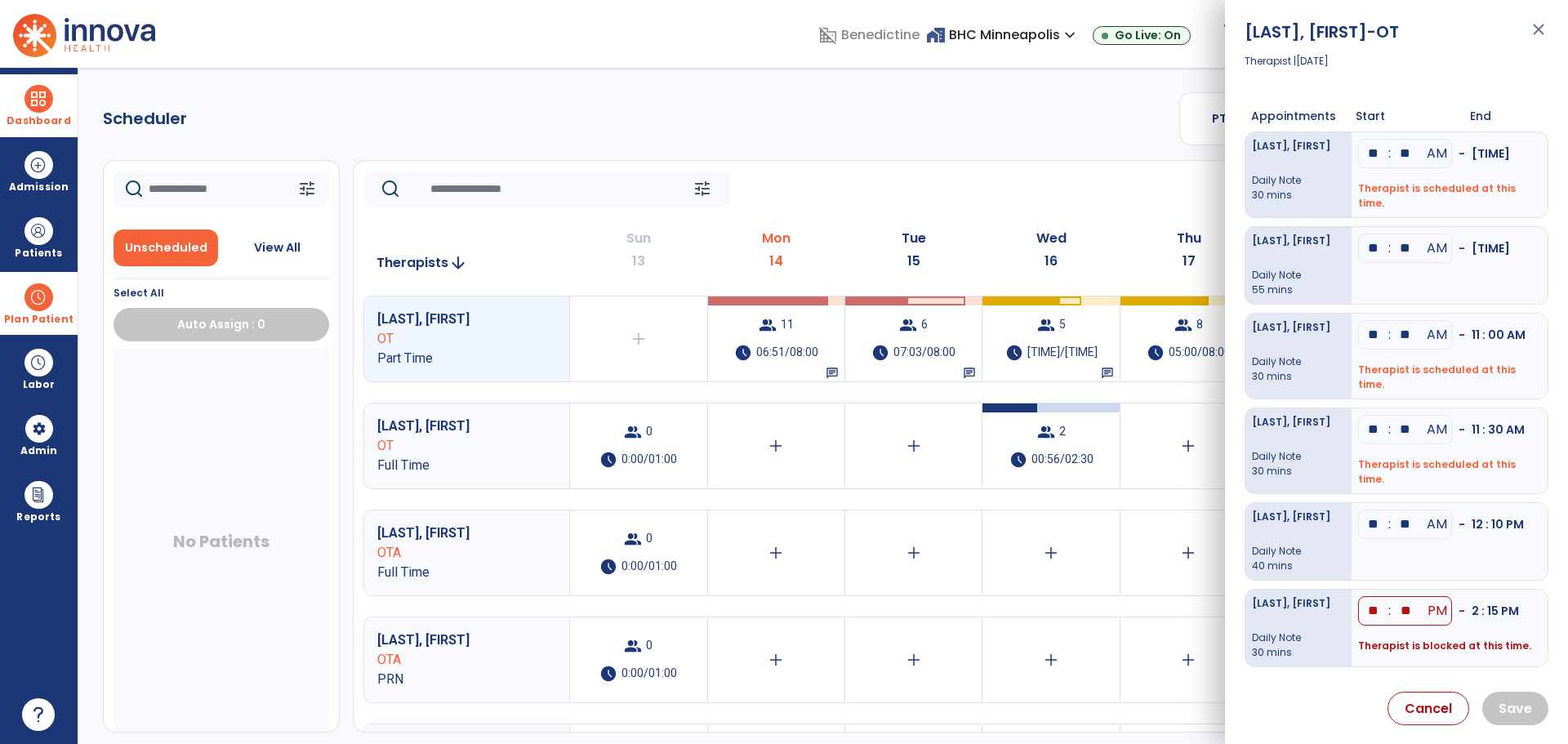 type on "**" 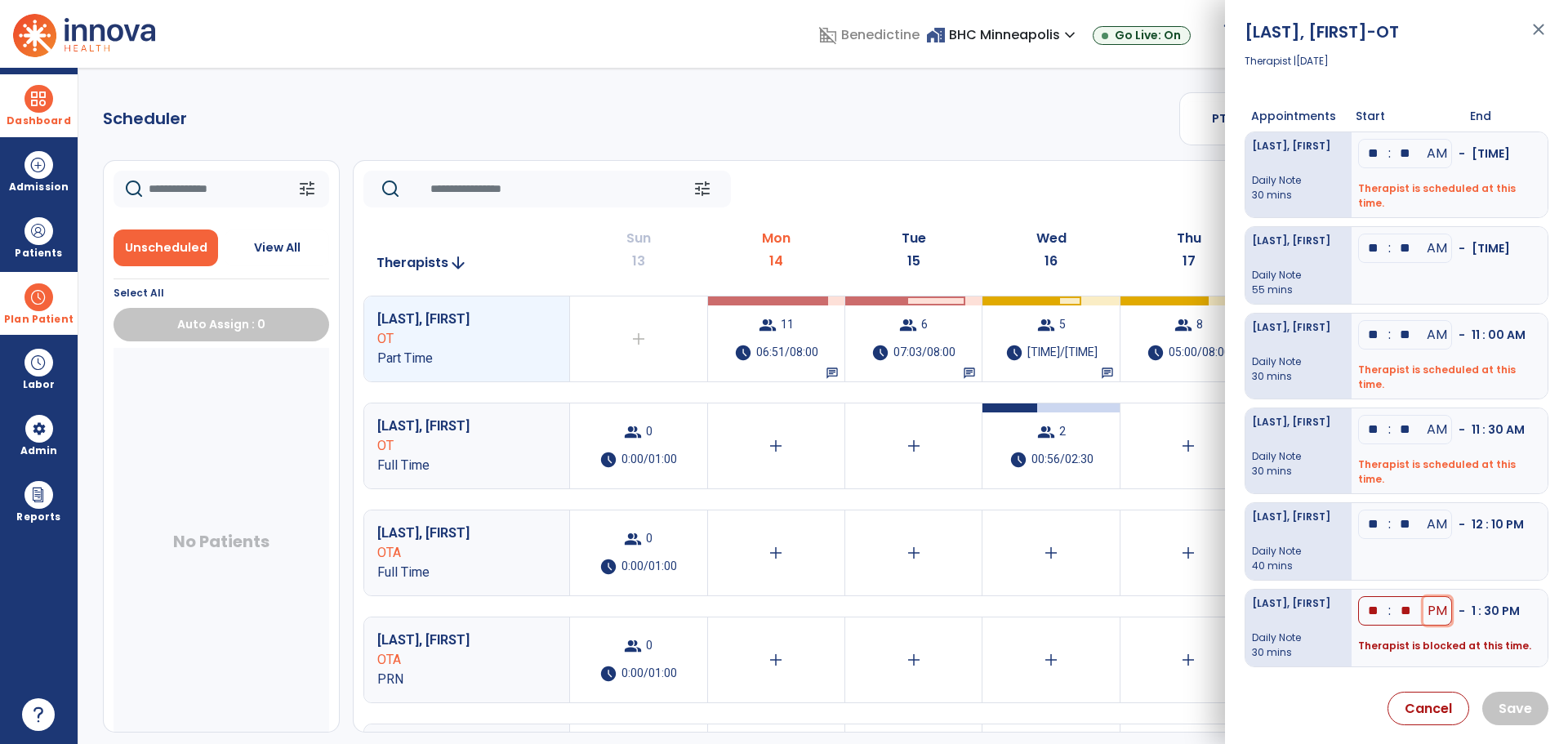 type 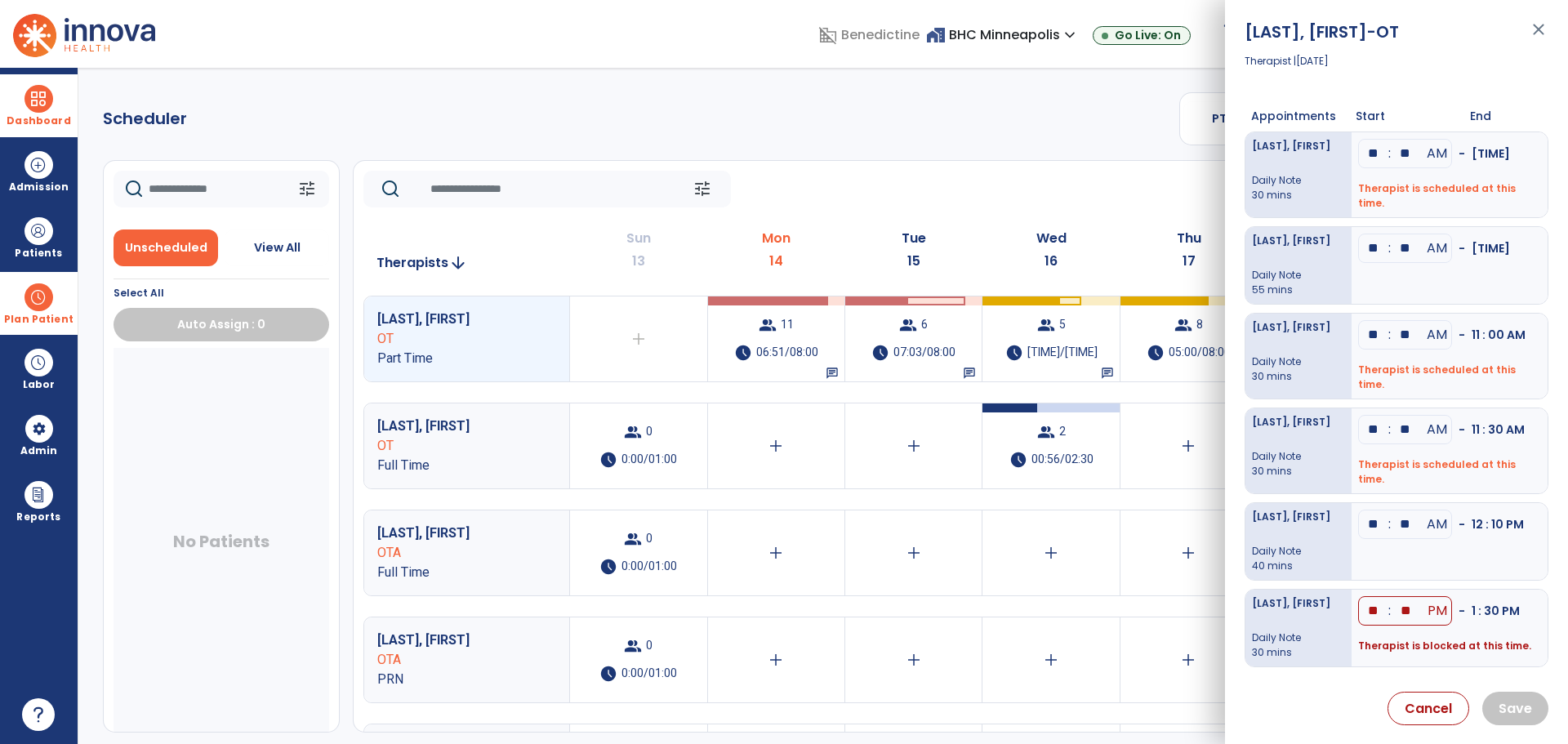 click on "**" at bounding box center [1374, 611] 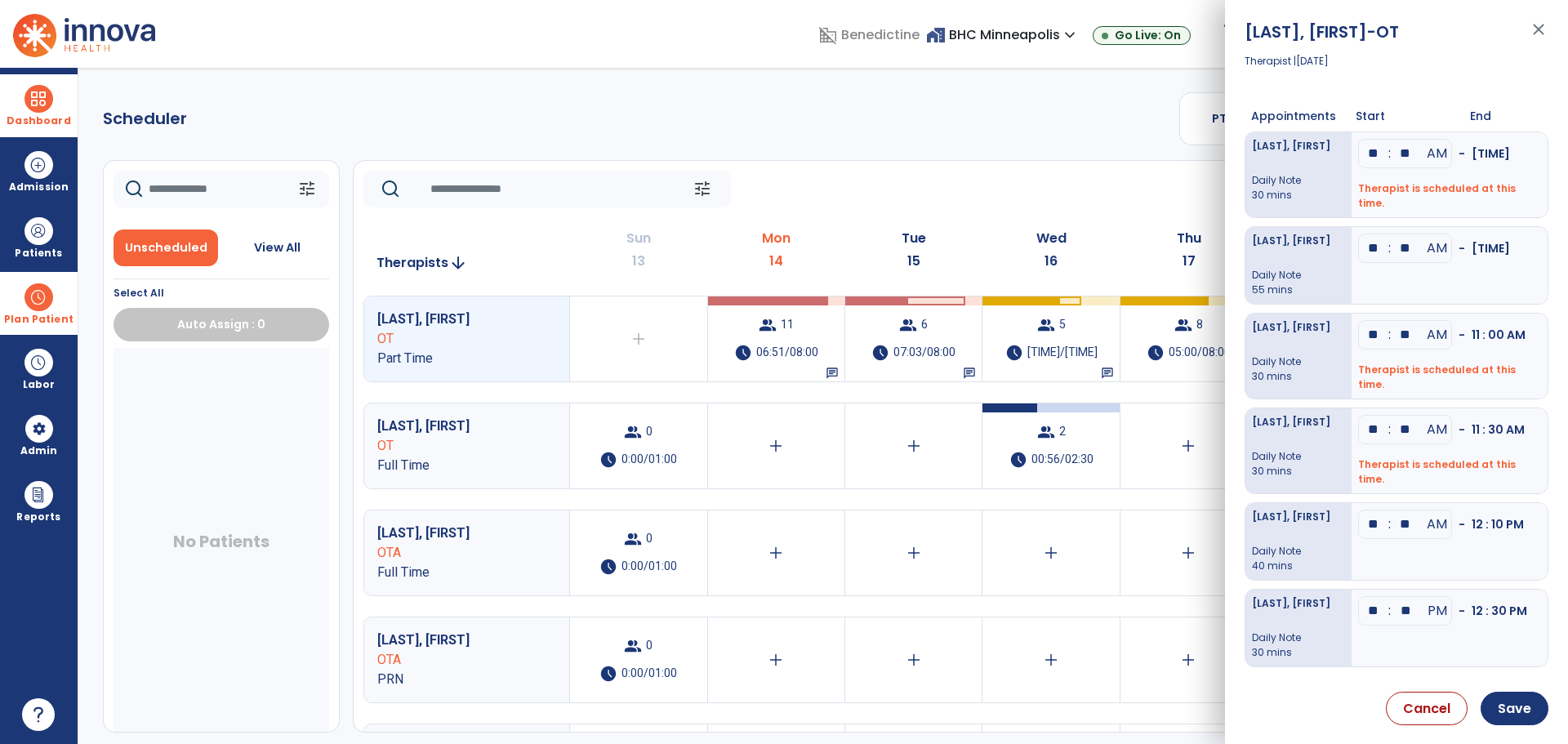 type on "**" 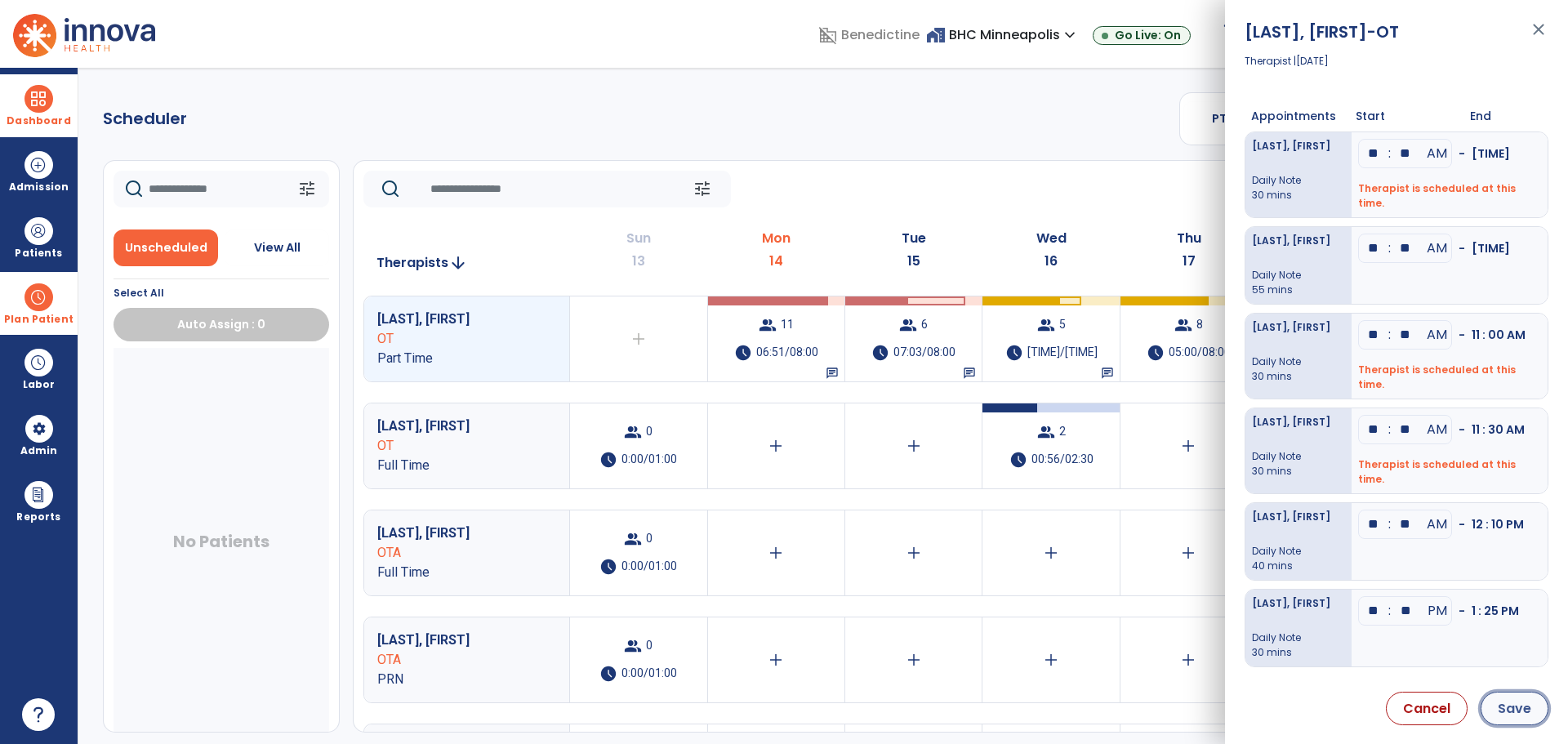 click on "Save" at bounding box center [1514, 708] 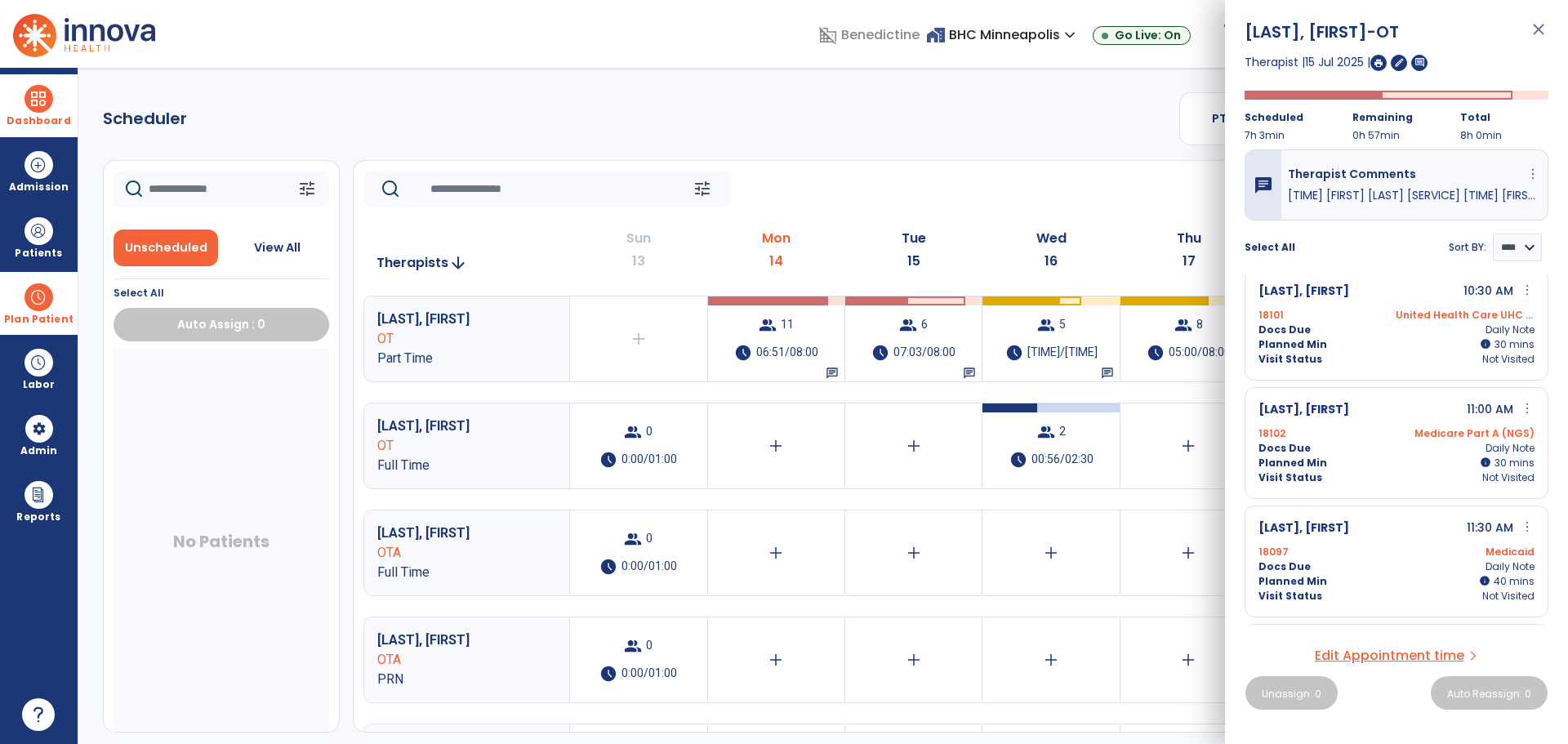 scroll, scrollTop: 591, scrollLeft: 0, axis: vertical 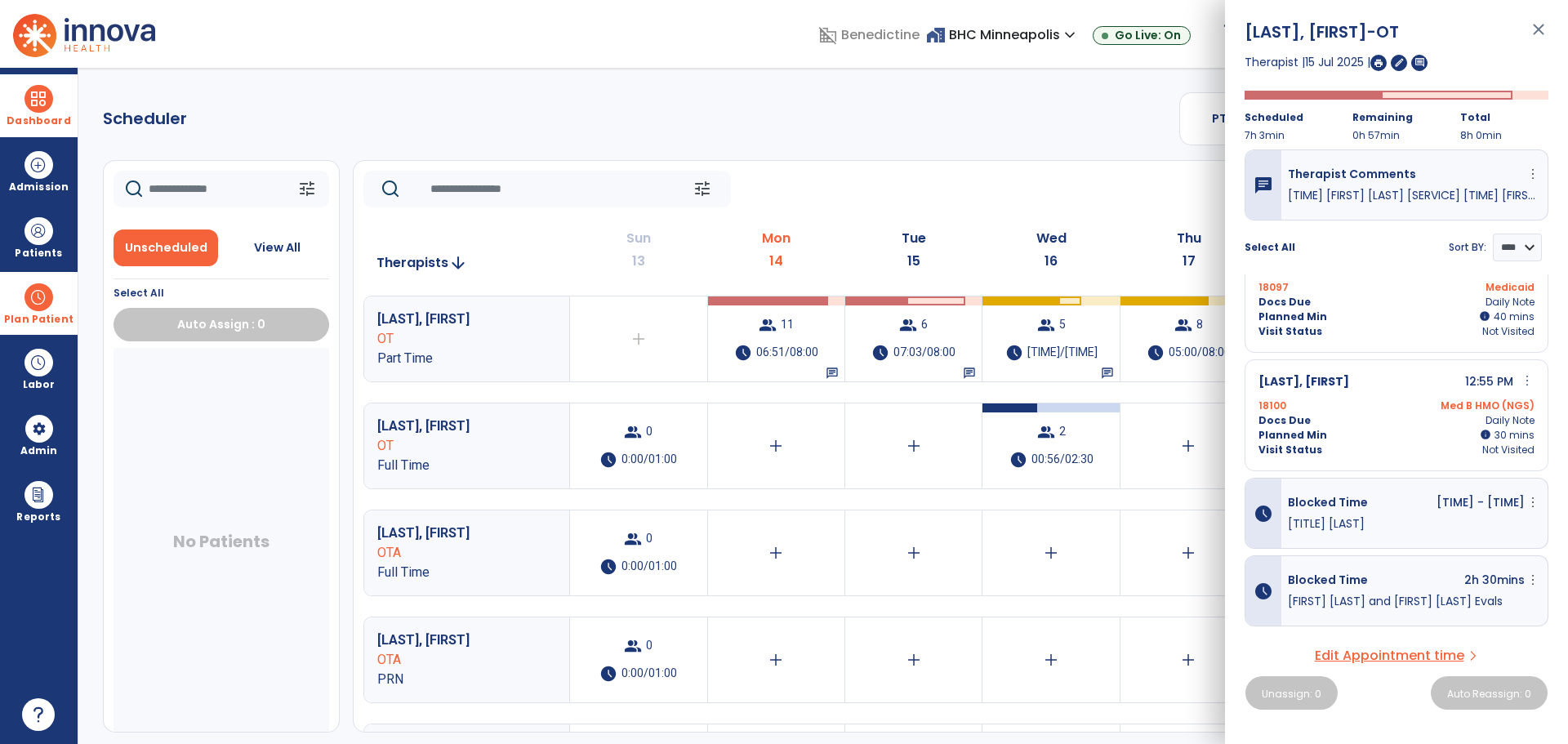 click on "close" at bounding box center (1539, 37) 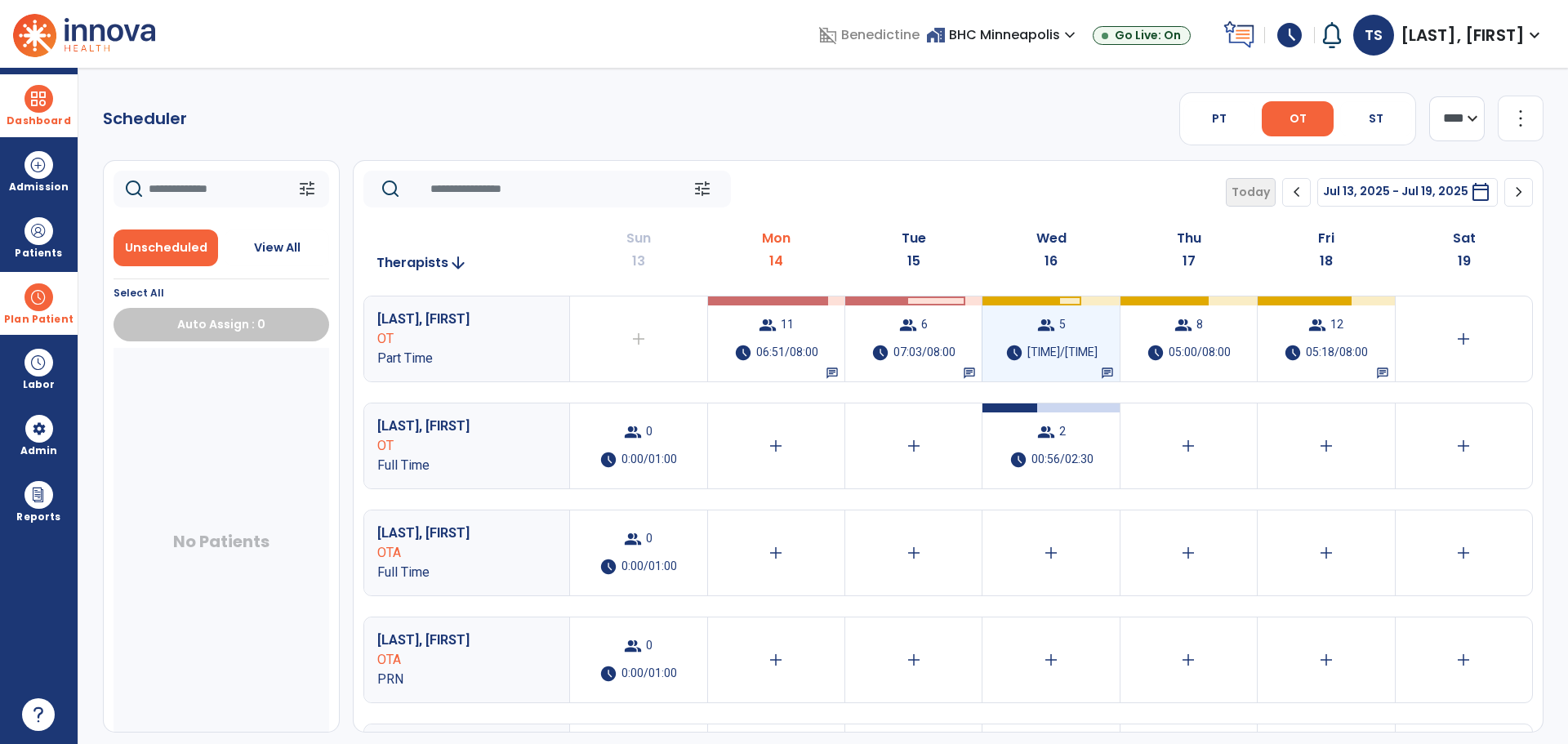 click on "schedule" at bounding box center [1014, 353] 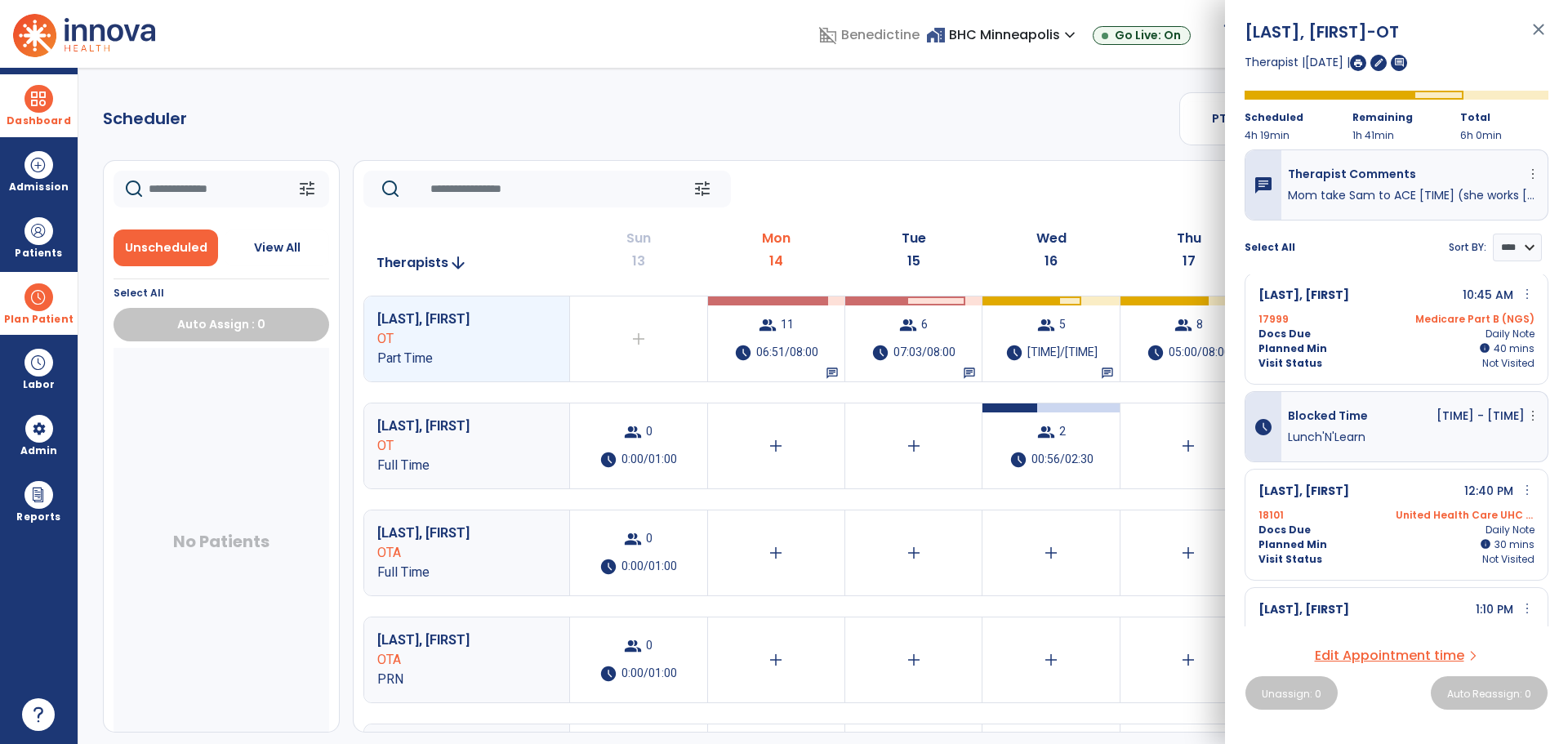 scroll, scrollTop: 318, scrollLeft: 0, axis: vertical 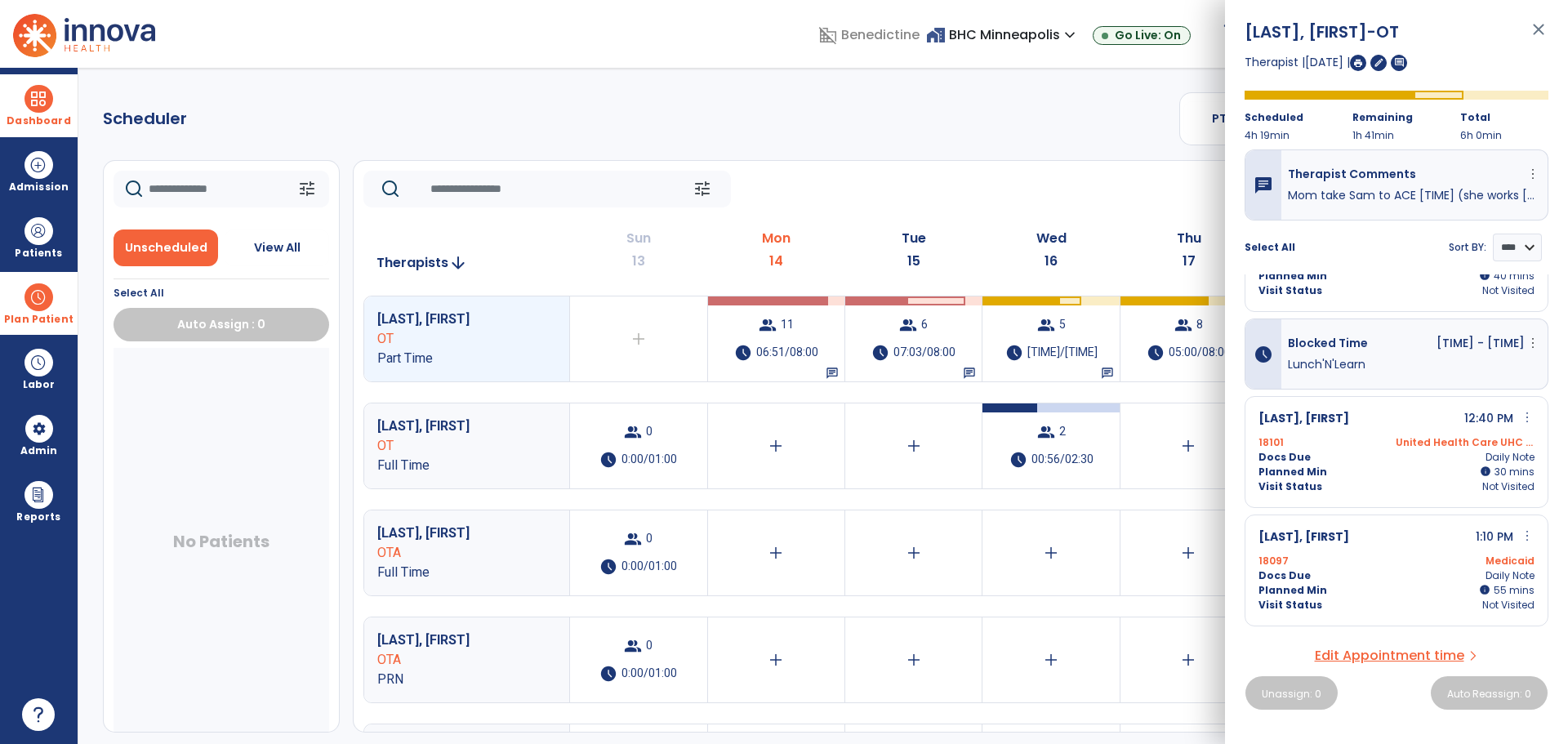 click on "close" at bounding box center (1539, 37) 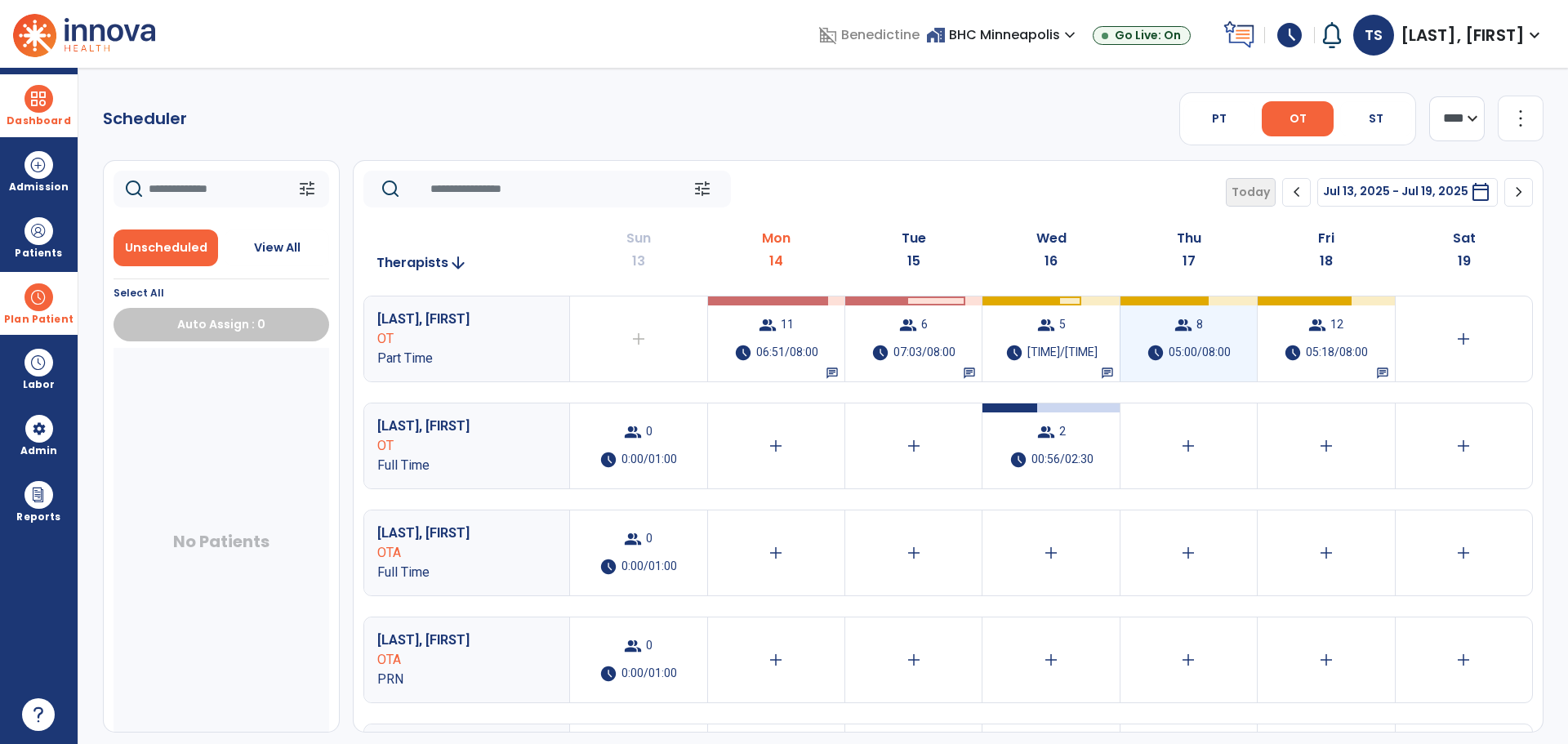 click on "group  8  schedule  05:00/08:00" at bounding box center [1188, 339] 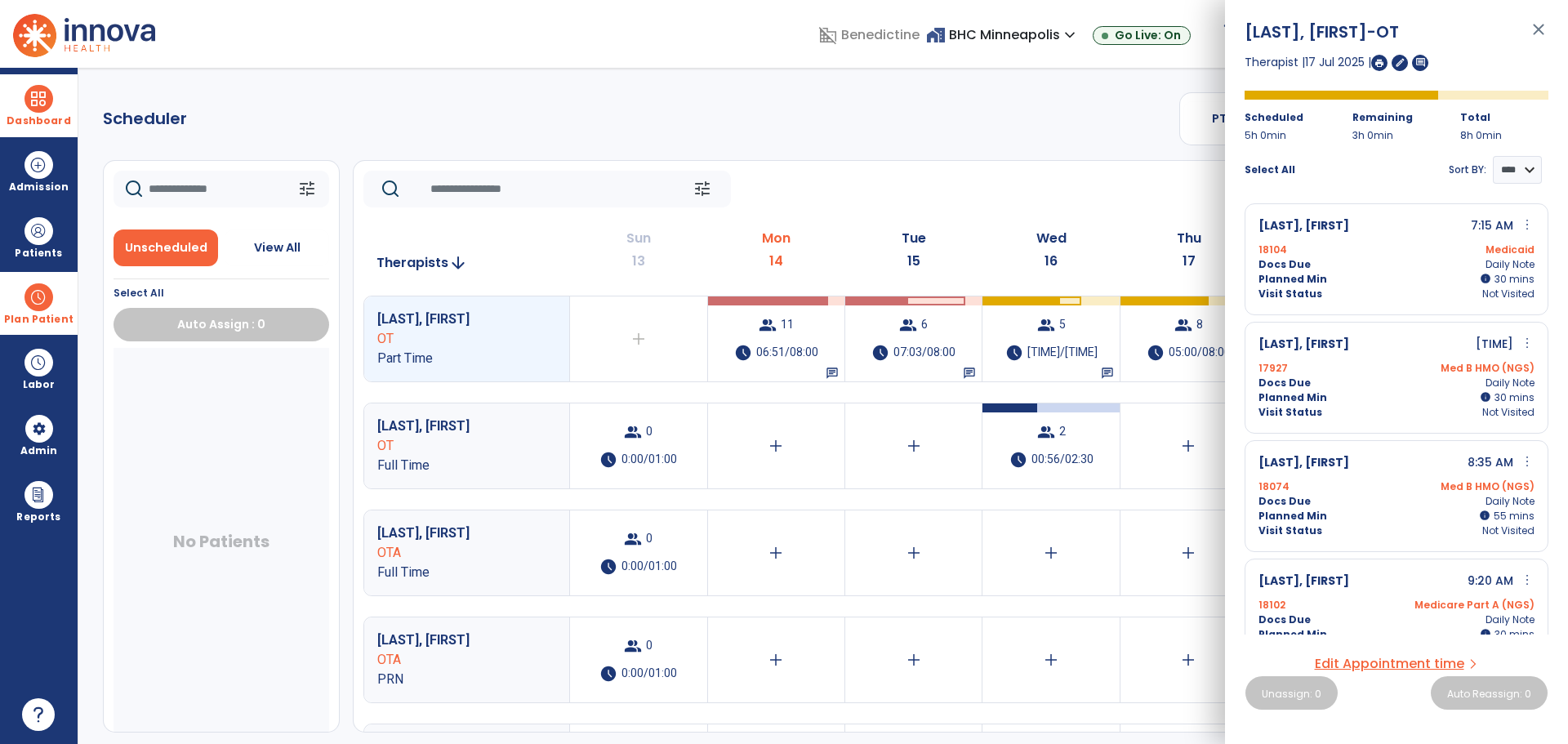click on "Edit Appointment time" at bounding box center (1389, 664) 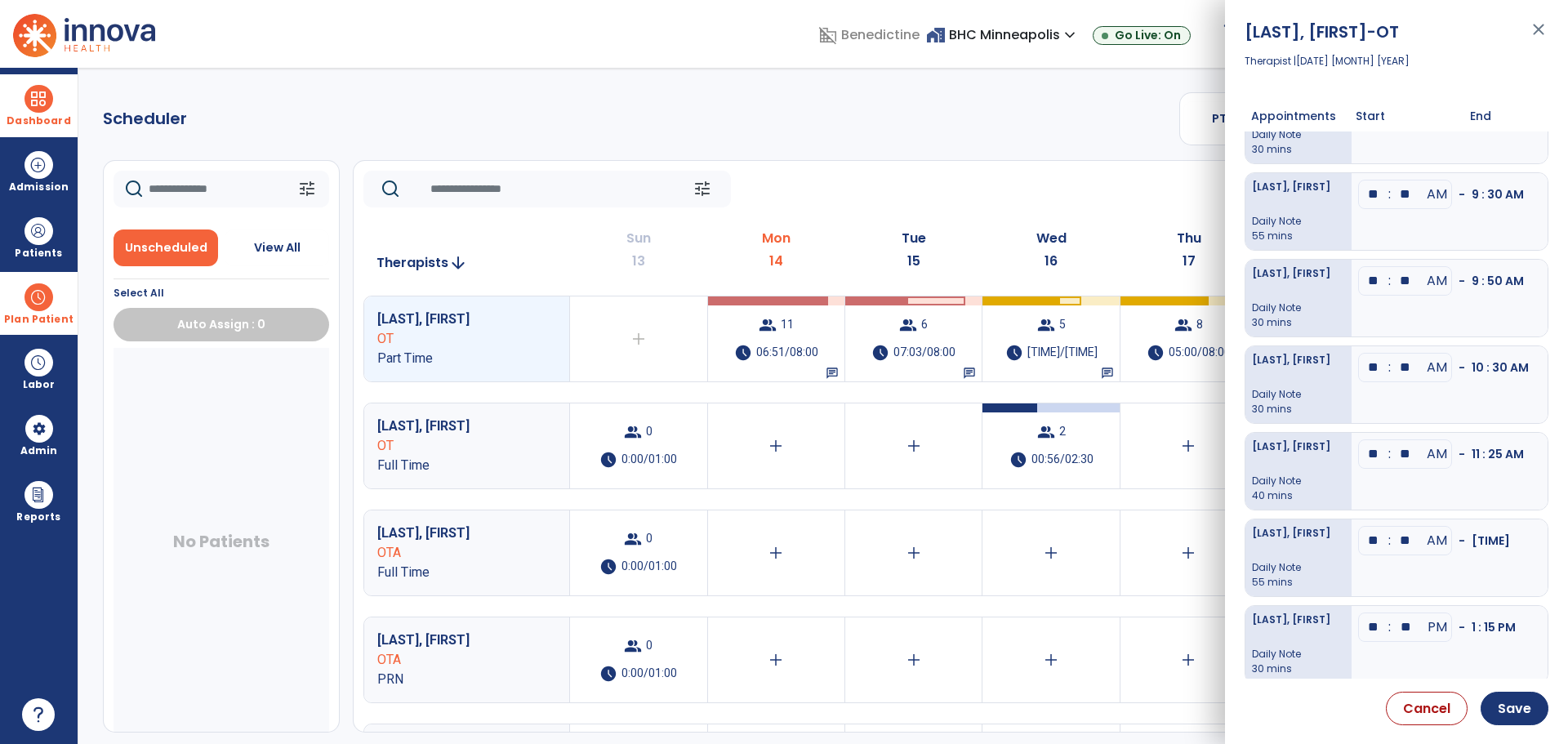 scroll, scrollTop: 160, scrollLeft: 0, axis: vertical 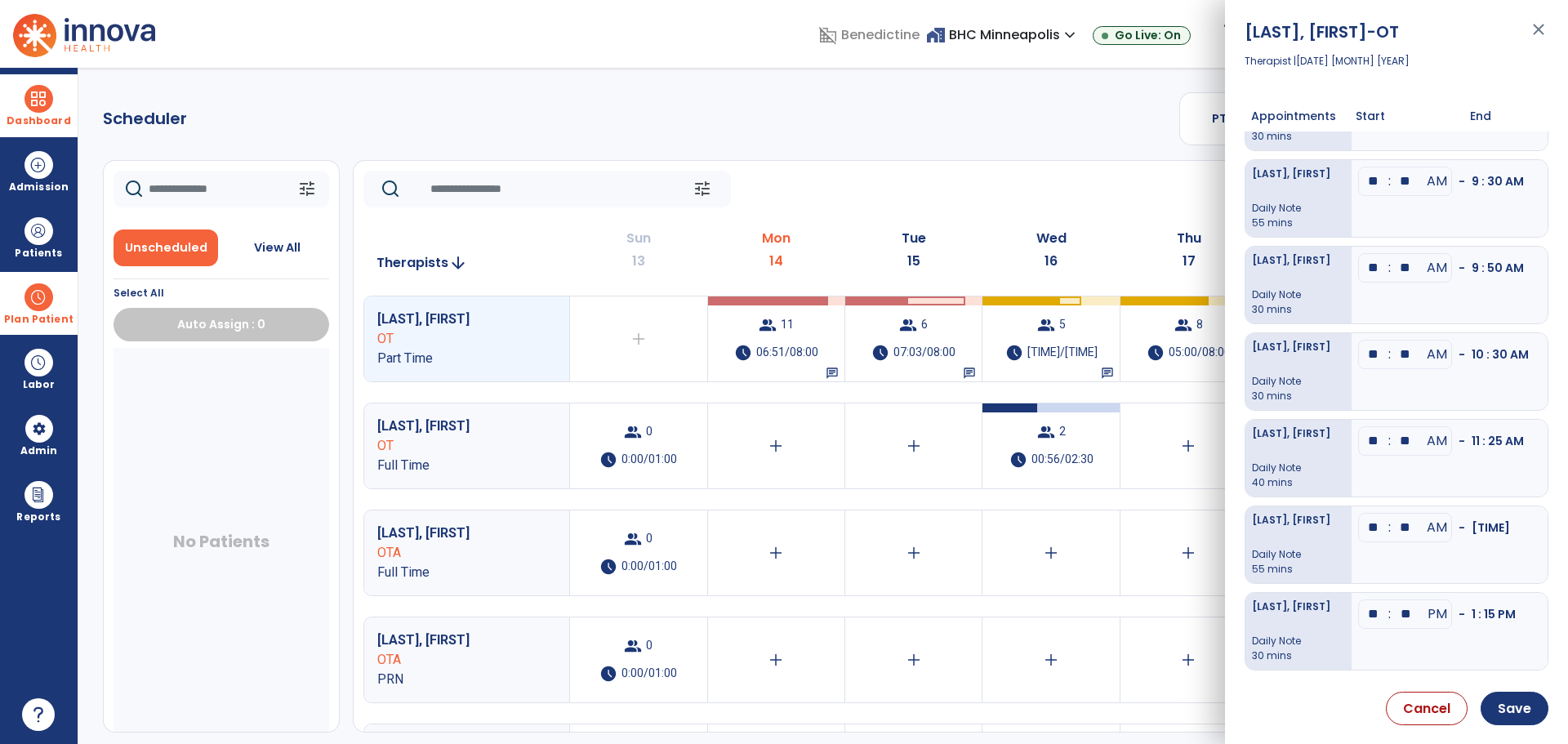 click on "close" at bounding box center [1539, 37] 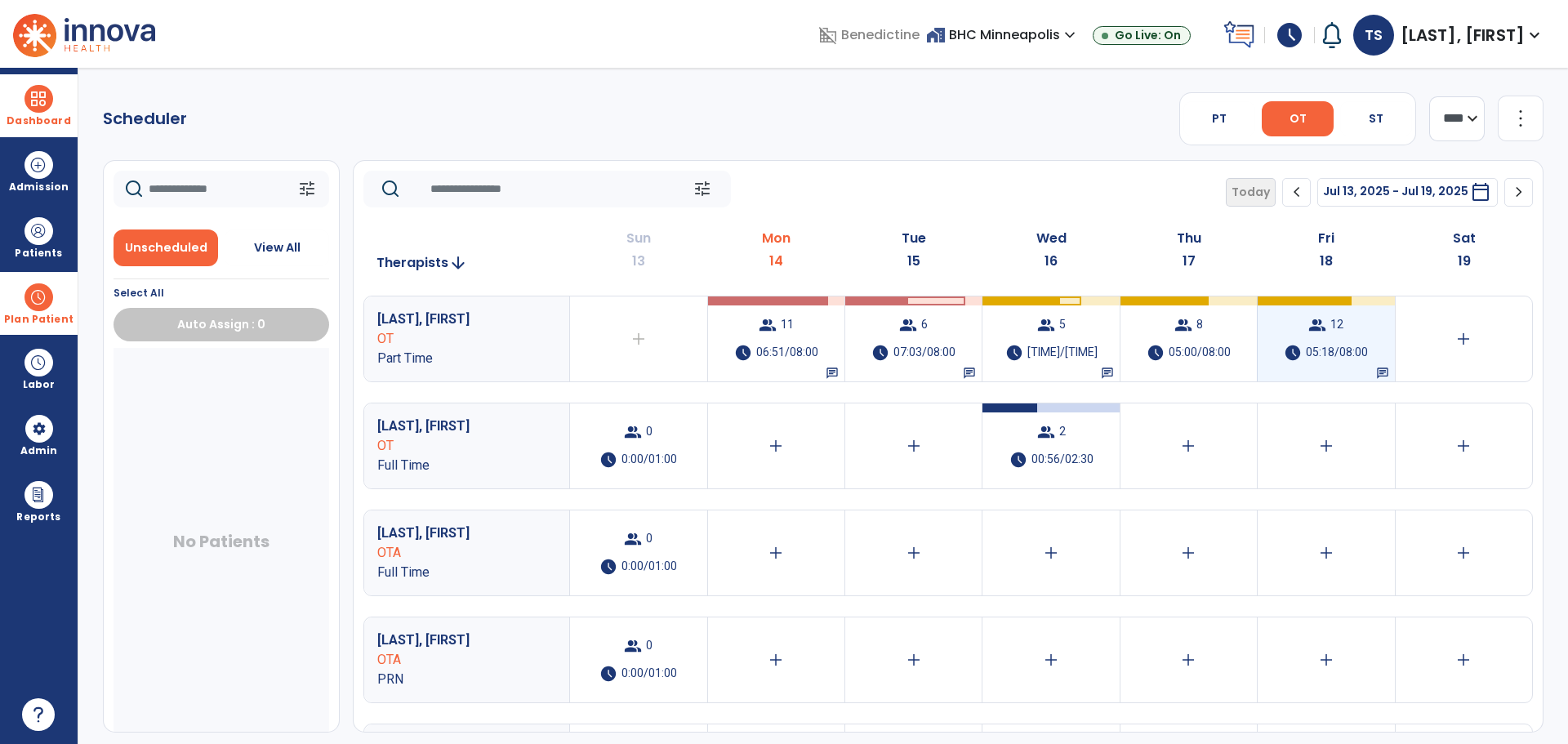 click on "05:18/08:00" at bounding box center [1337, 353] 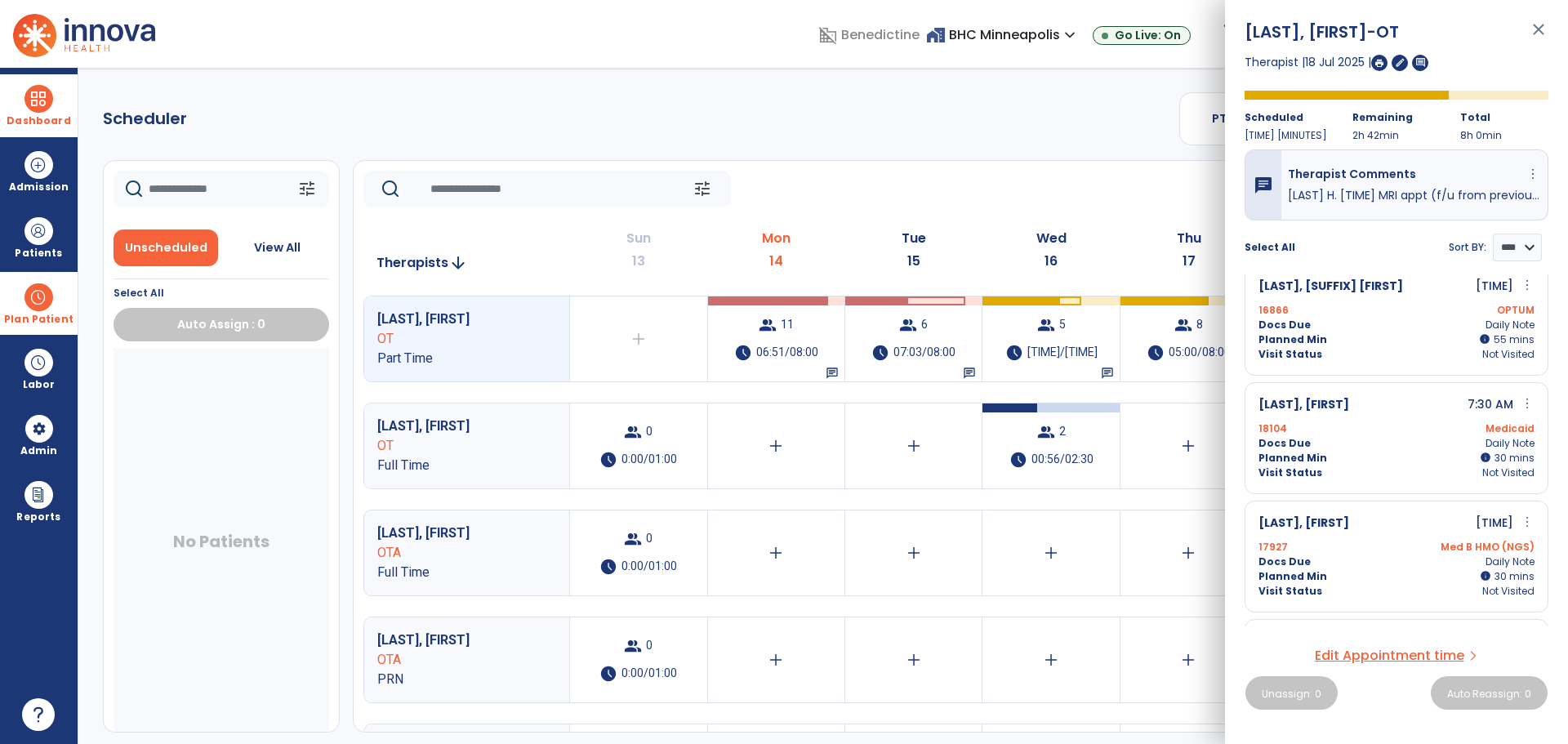 scroll, scrollTop: 0, scrollLeft: 0, axis: both 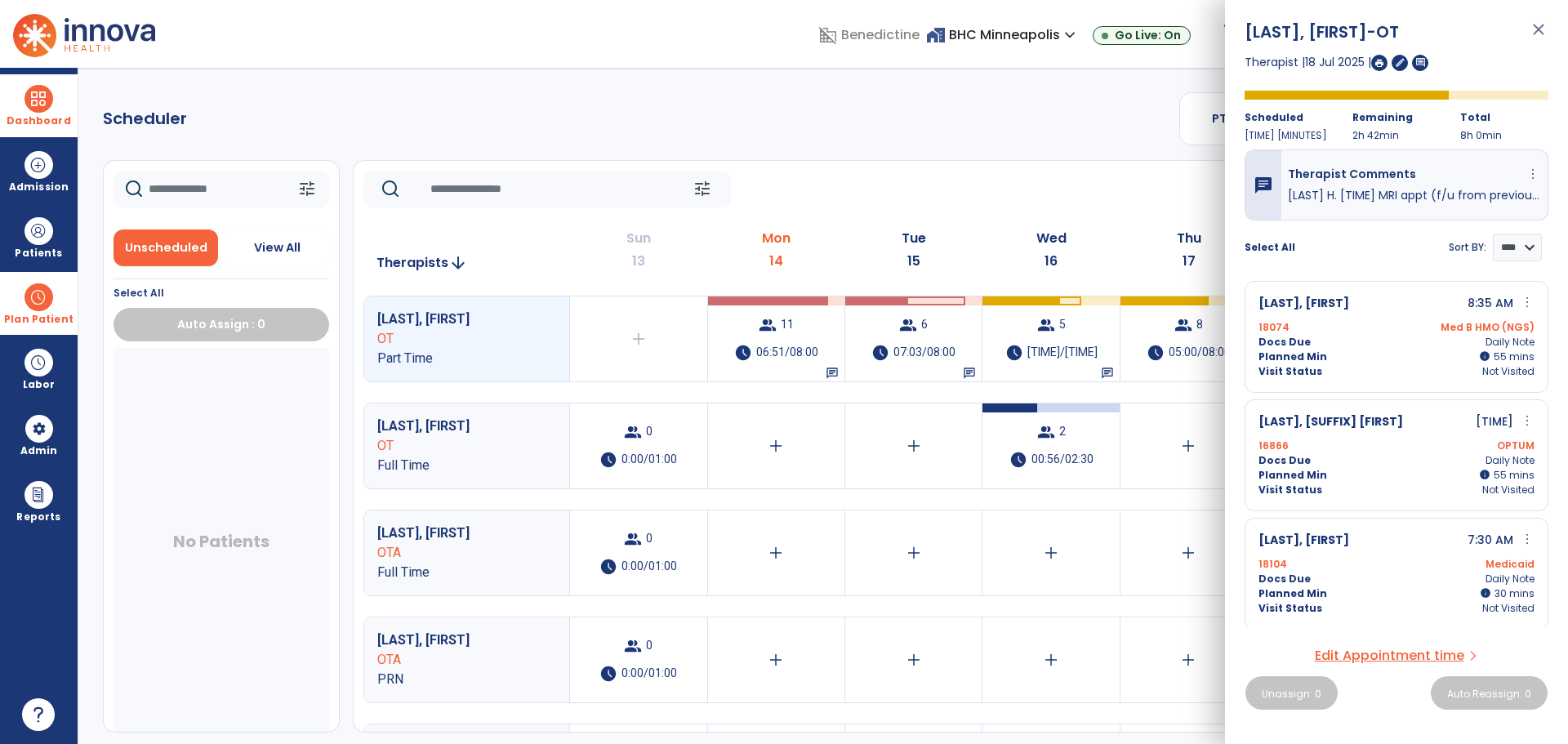click on "Edit Appointment time" at bounding box center [1389, 656] 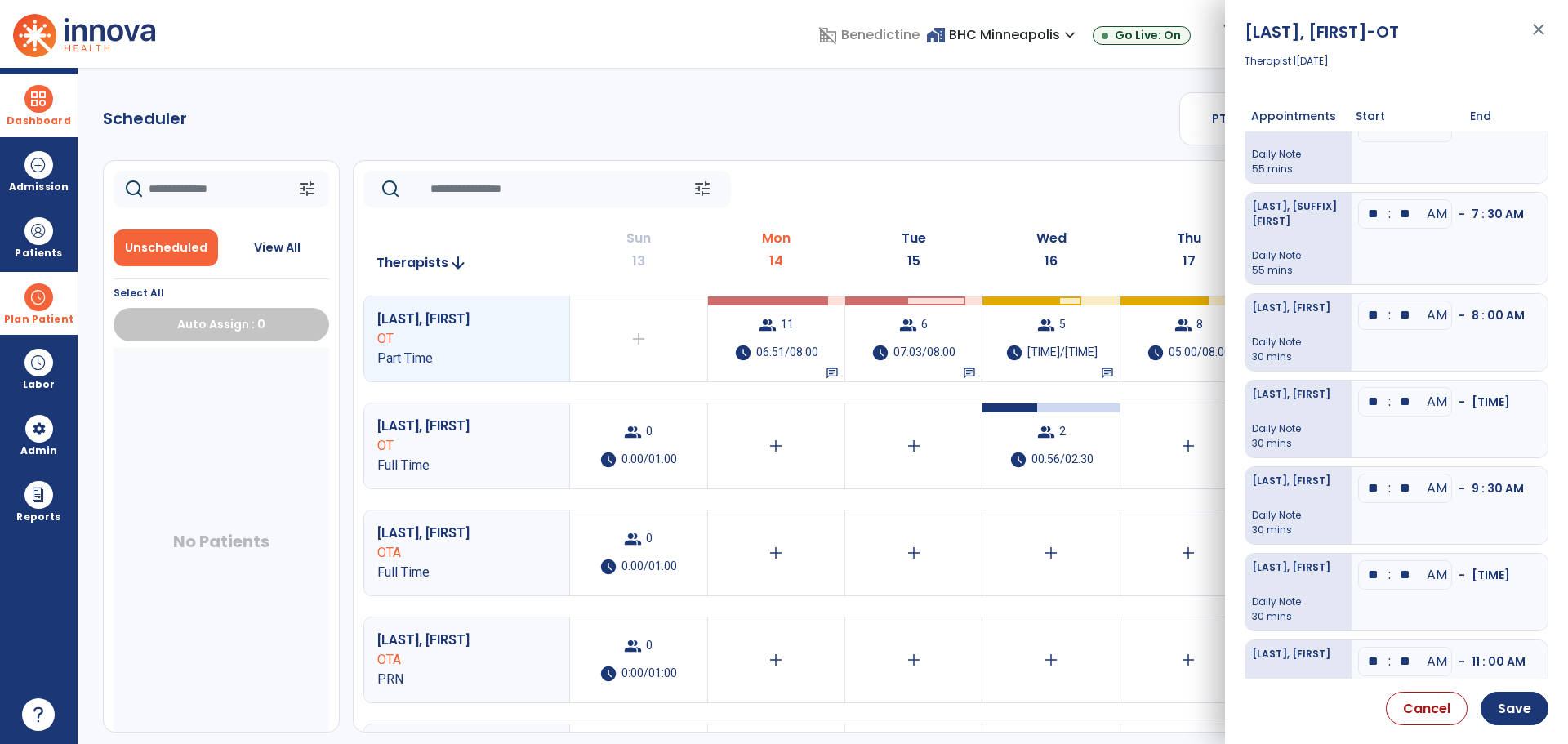 scroll, scrollTop: 0, scrollLeft: 0, axis: both 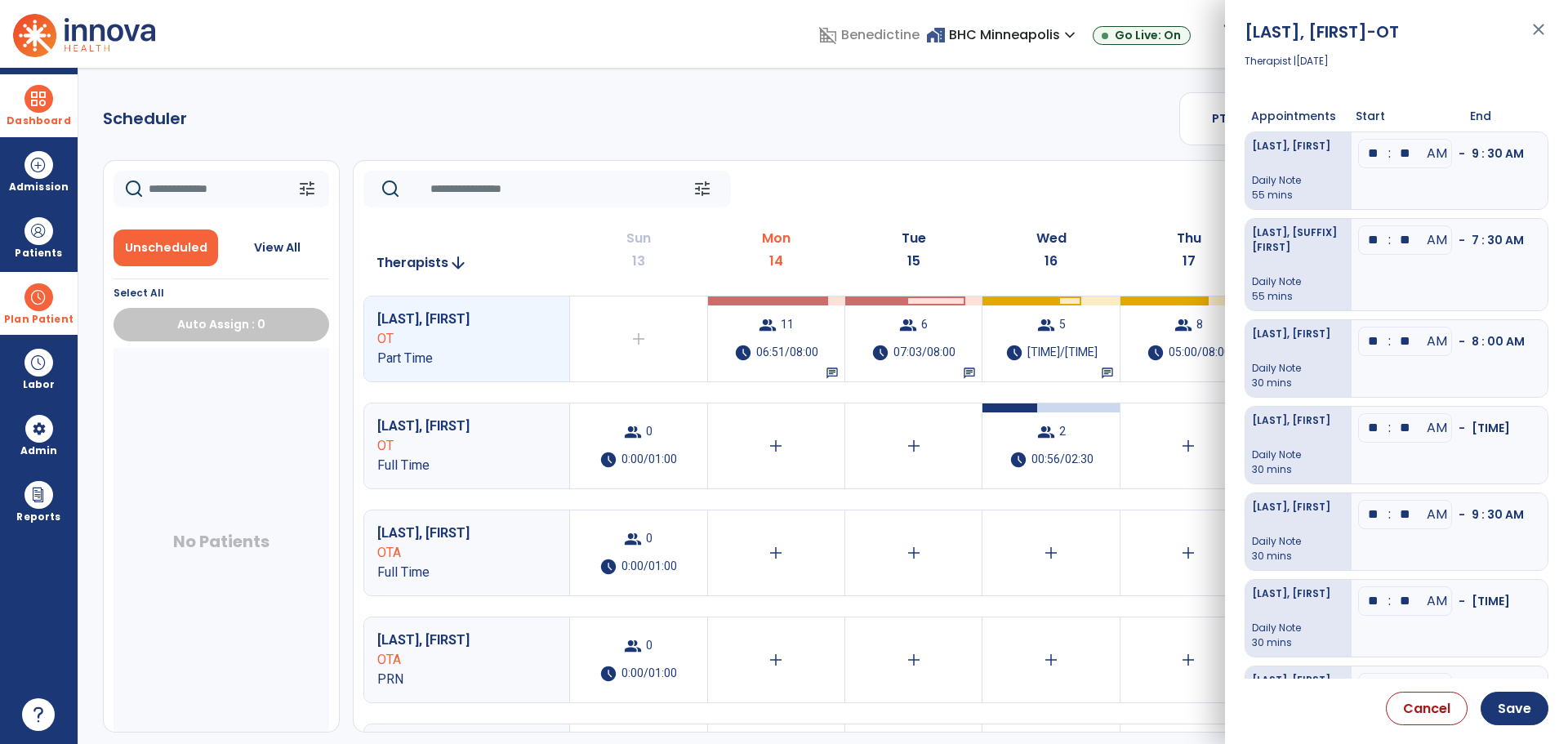 click on "**" at bounding box center [1374, 154] 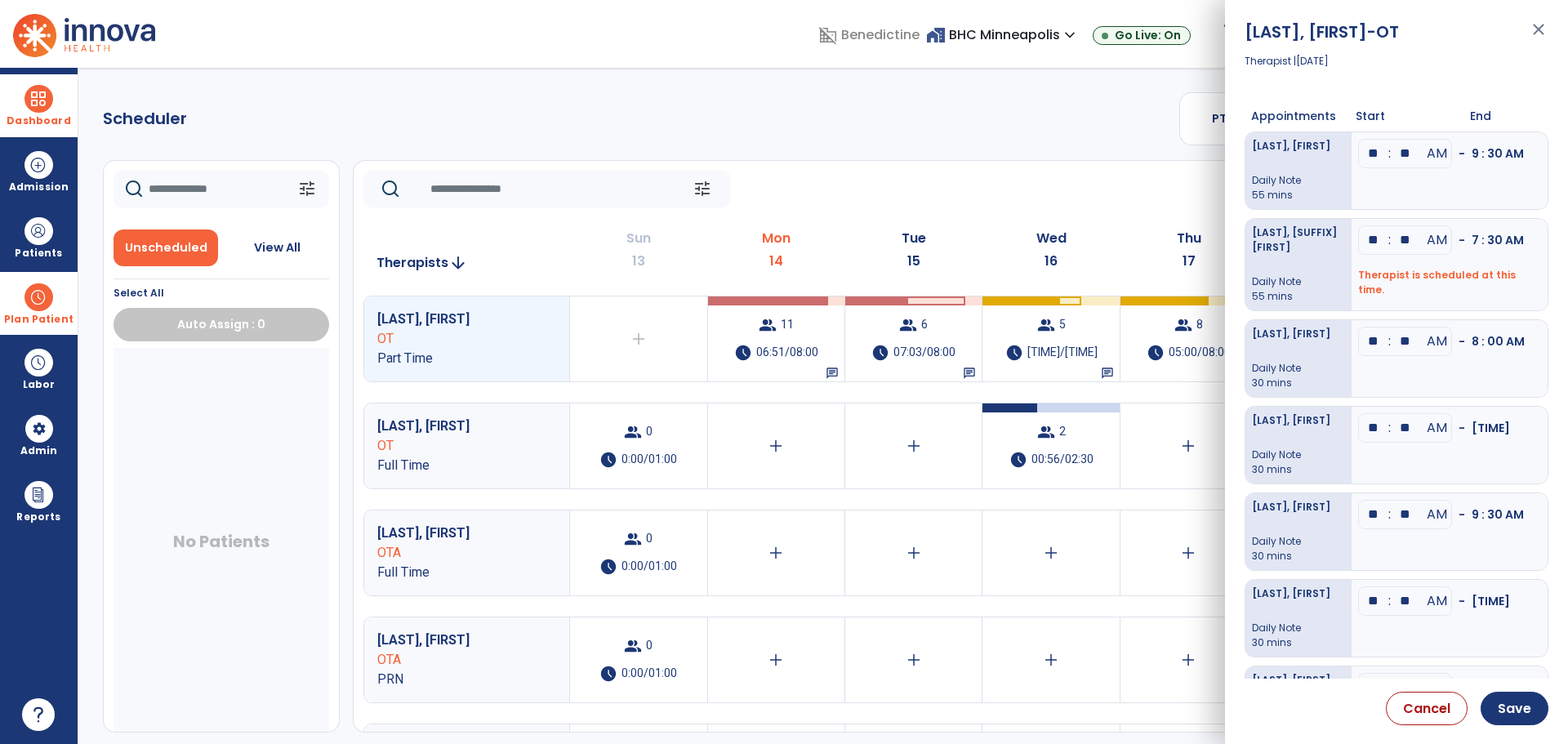 type on "**" 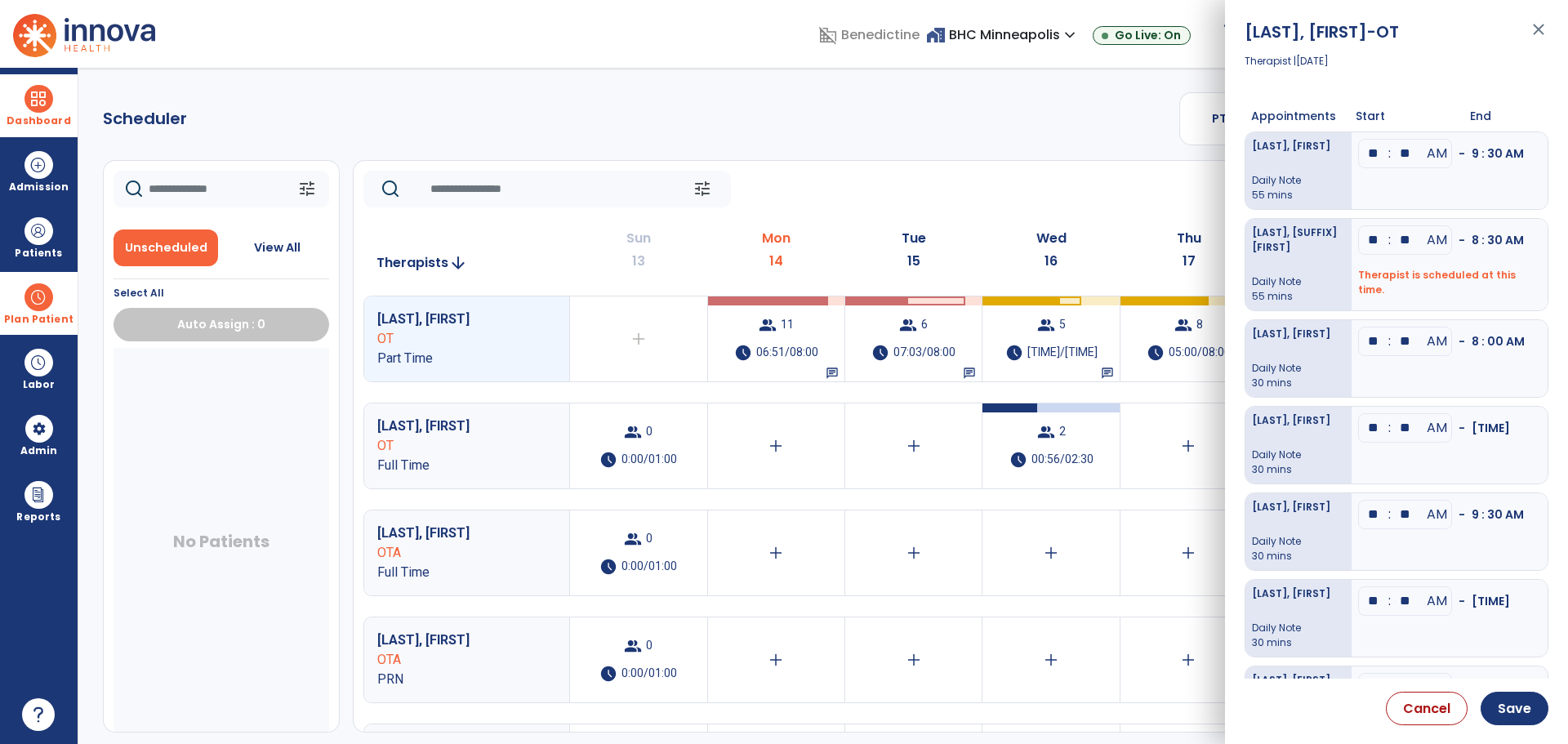type on "**" 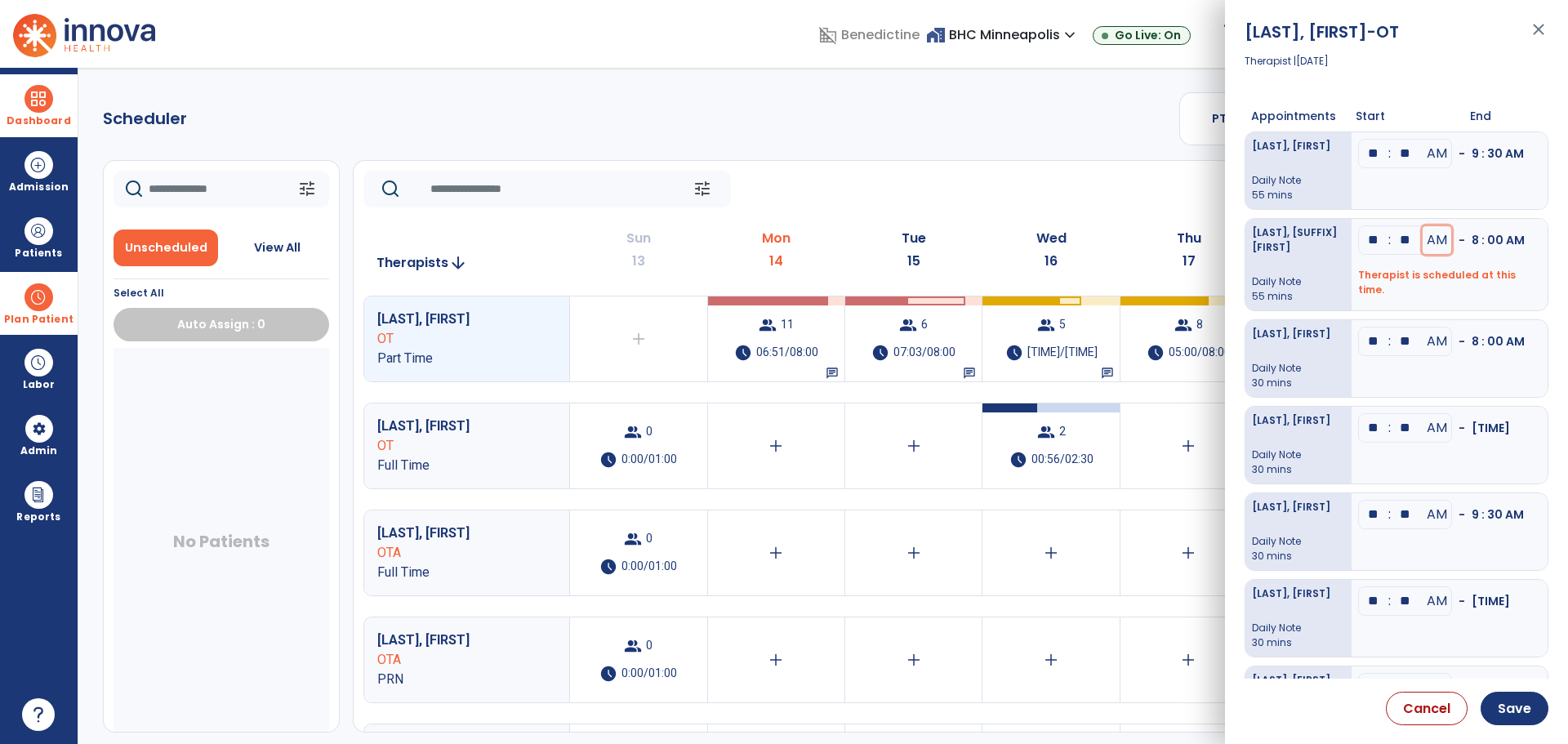 type 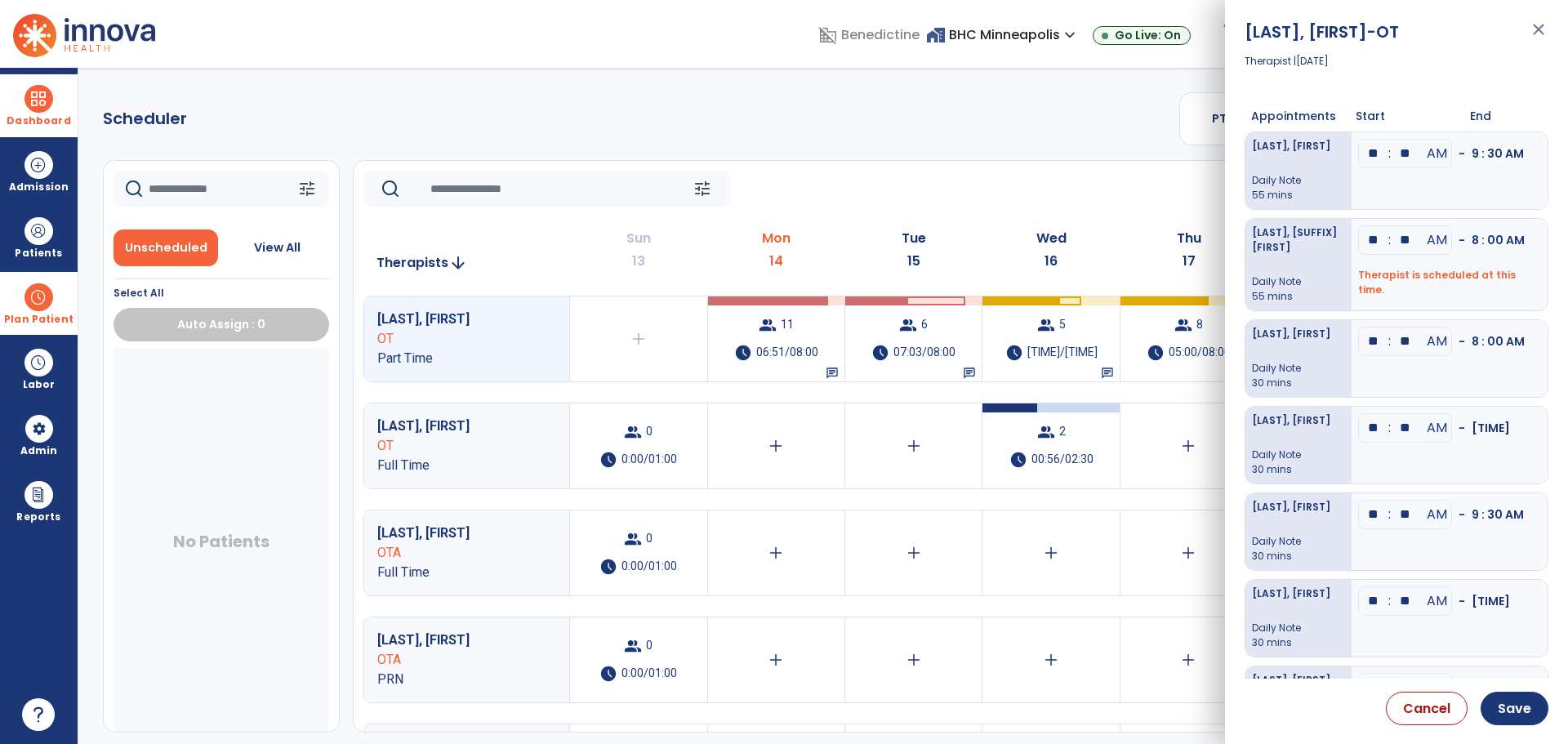 click on "**" at bounding box center [1374, 154] 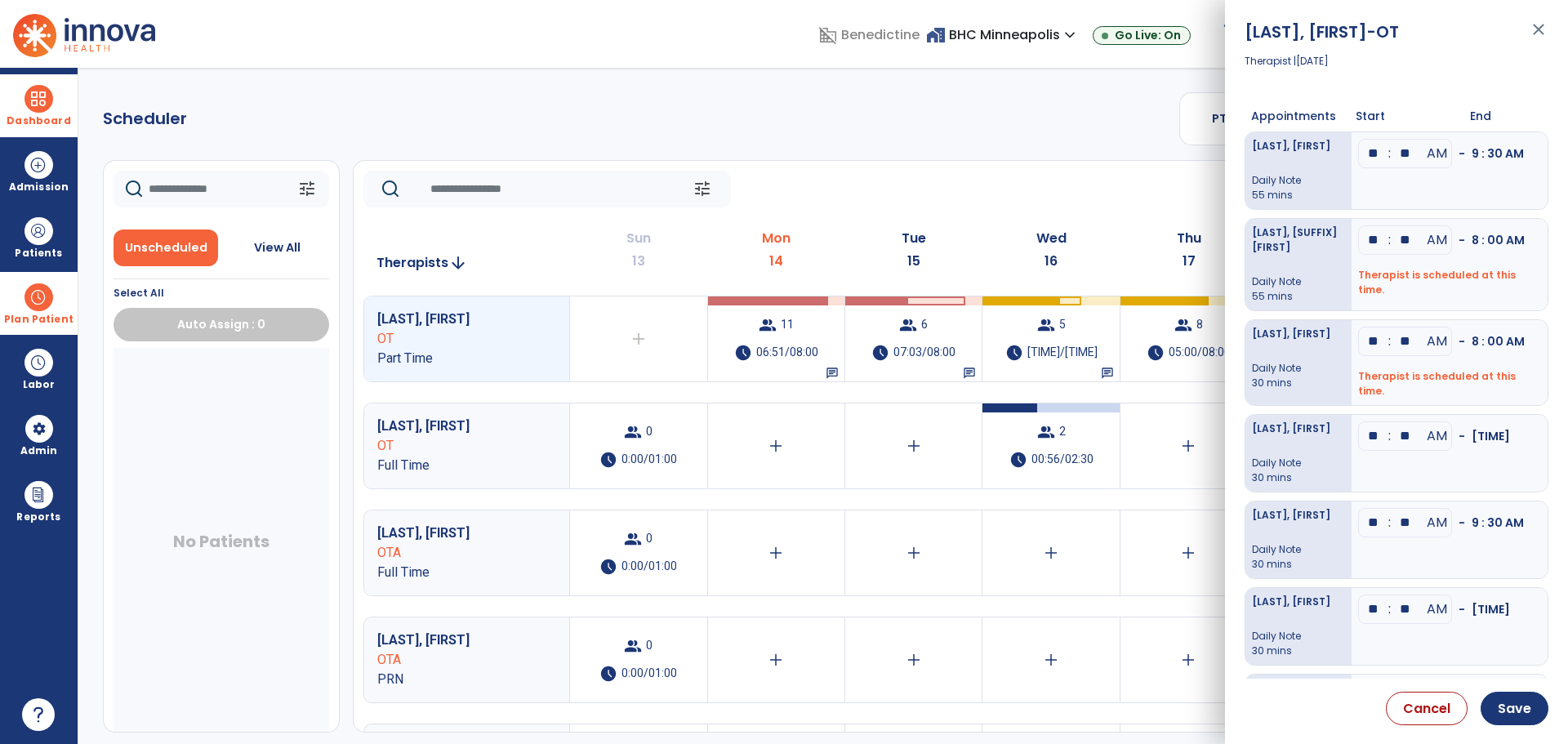 click on "**" at bounding box center [1374, 154] 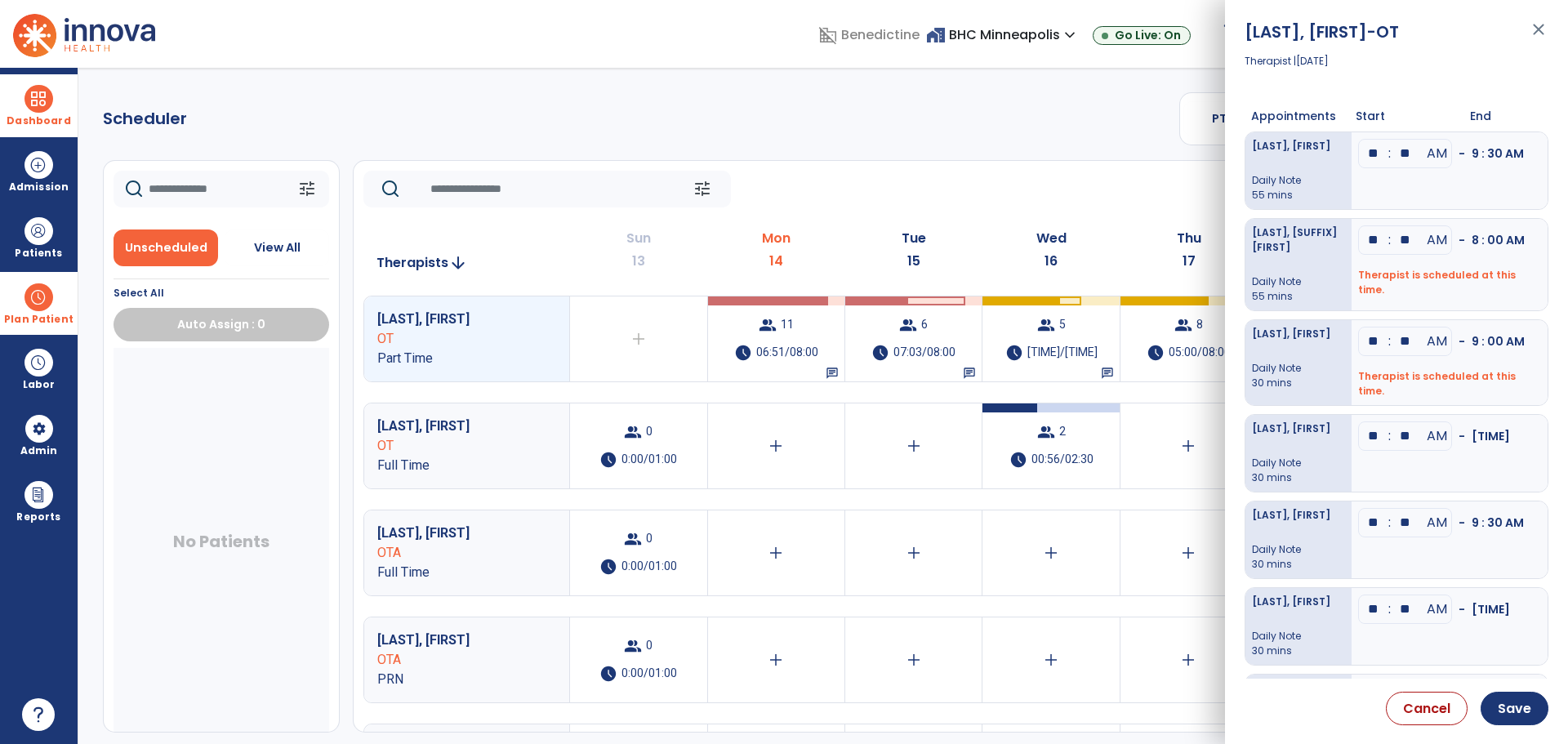 type on "**" 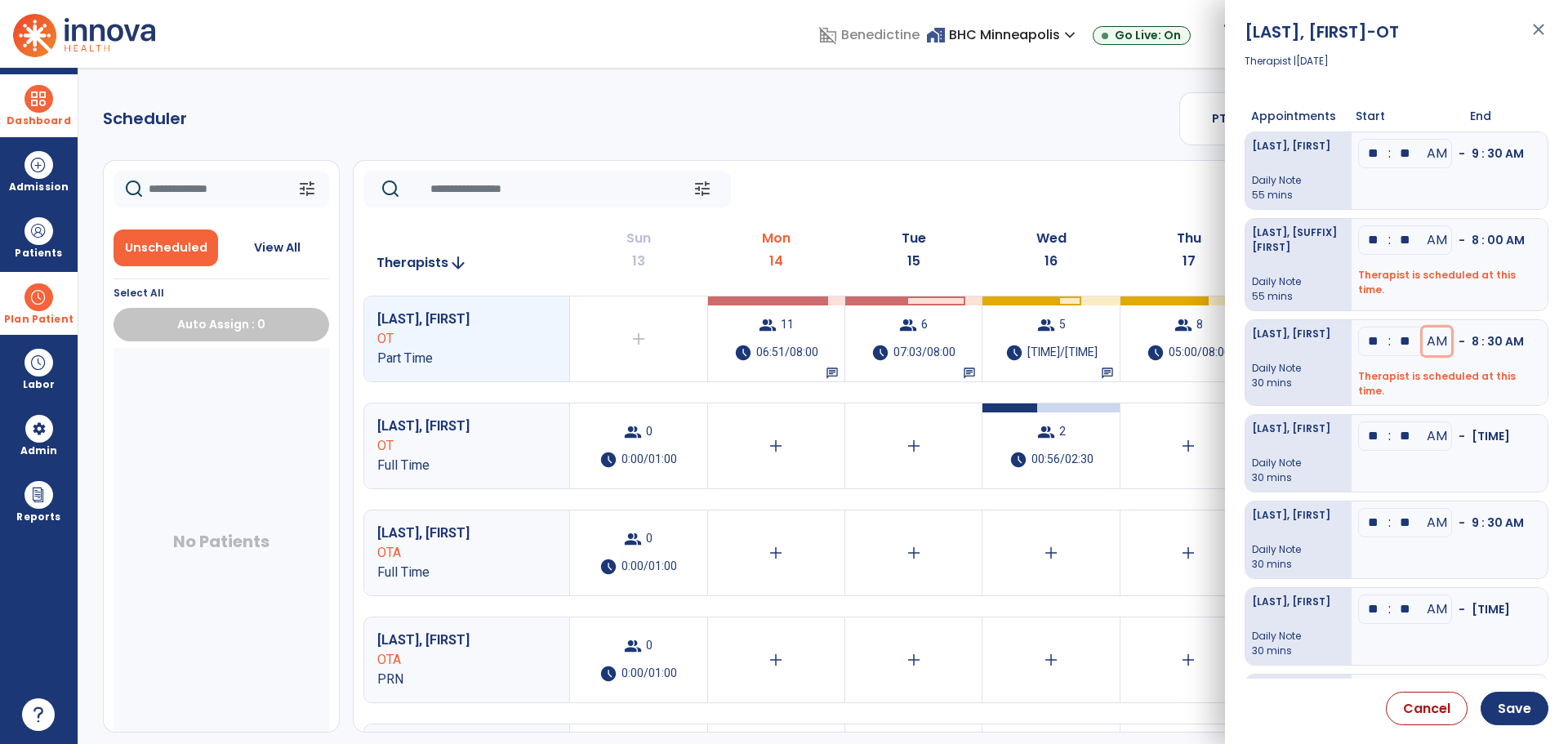 type 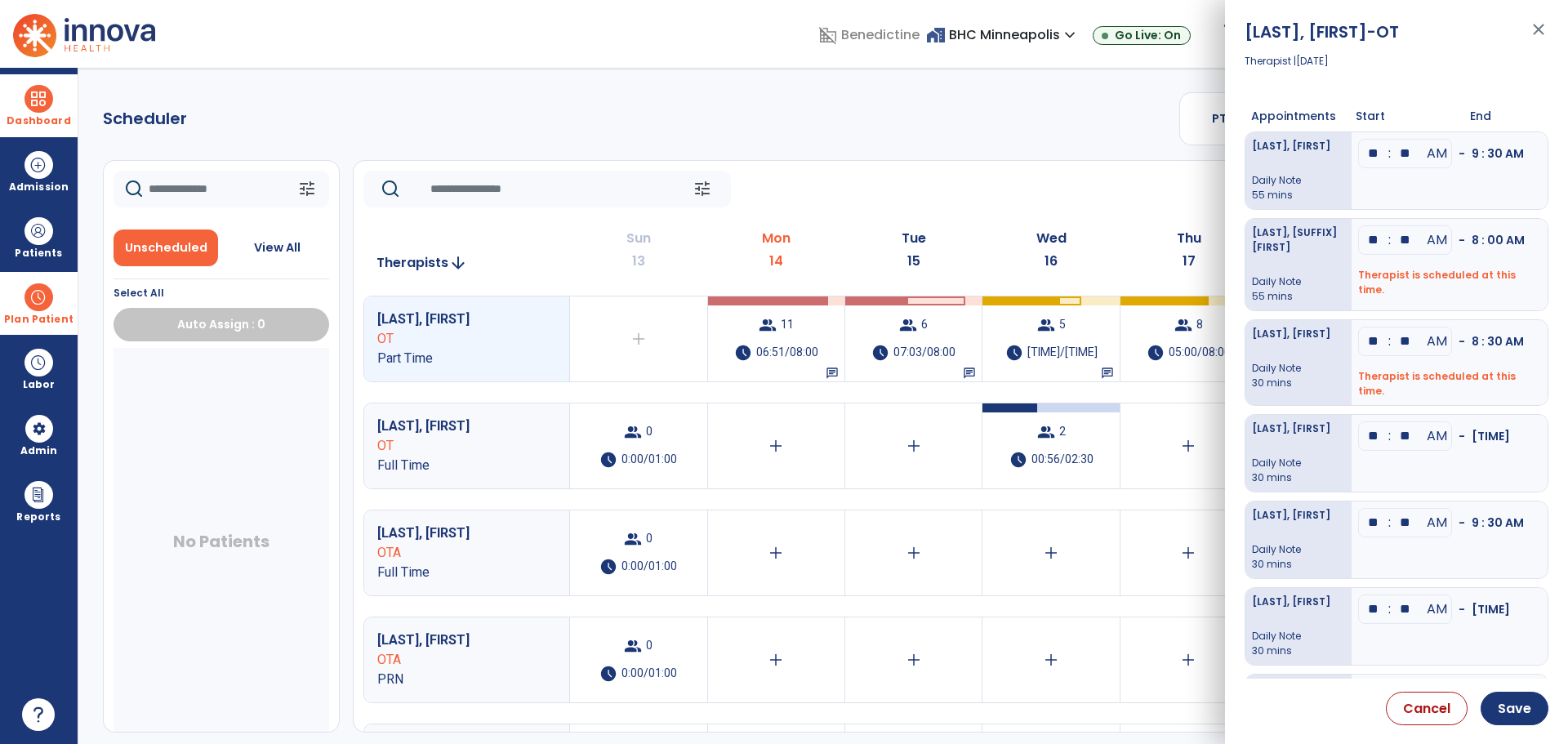 click on "**" at bounding box center [1405, 154] 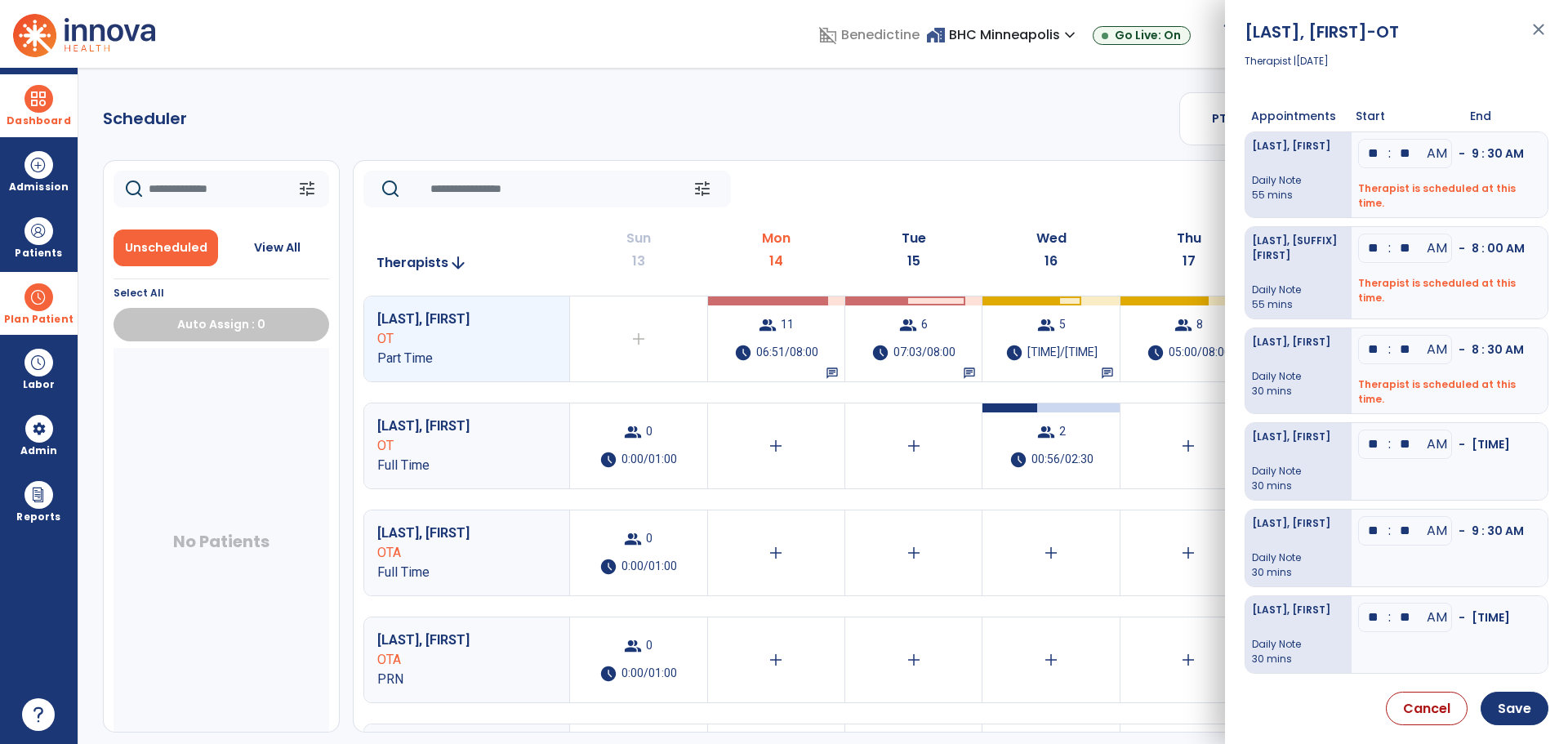 type on "**" 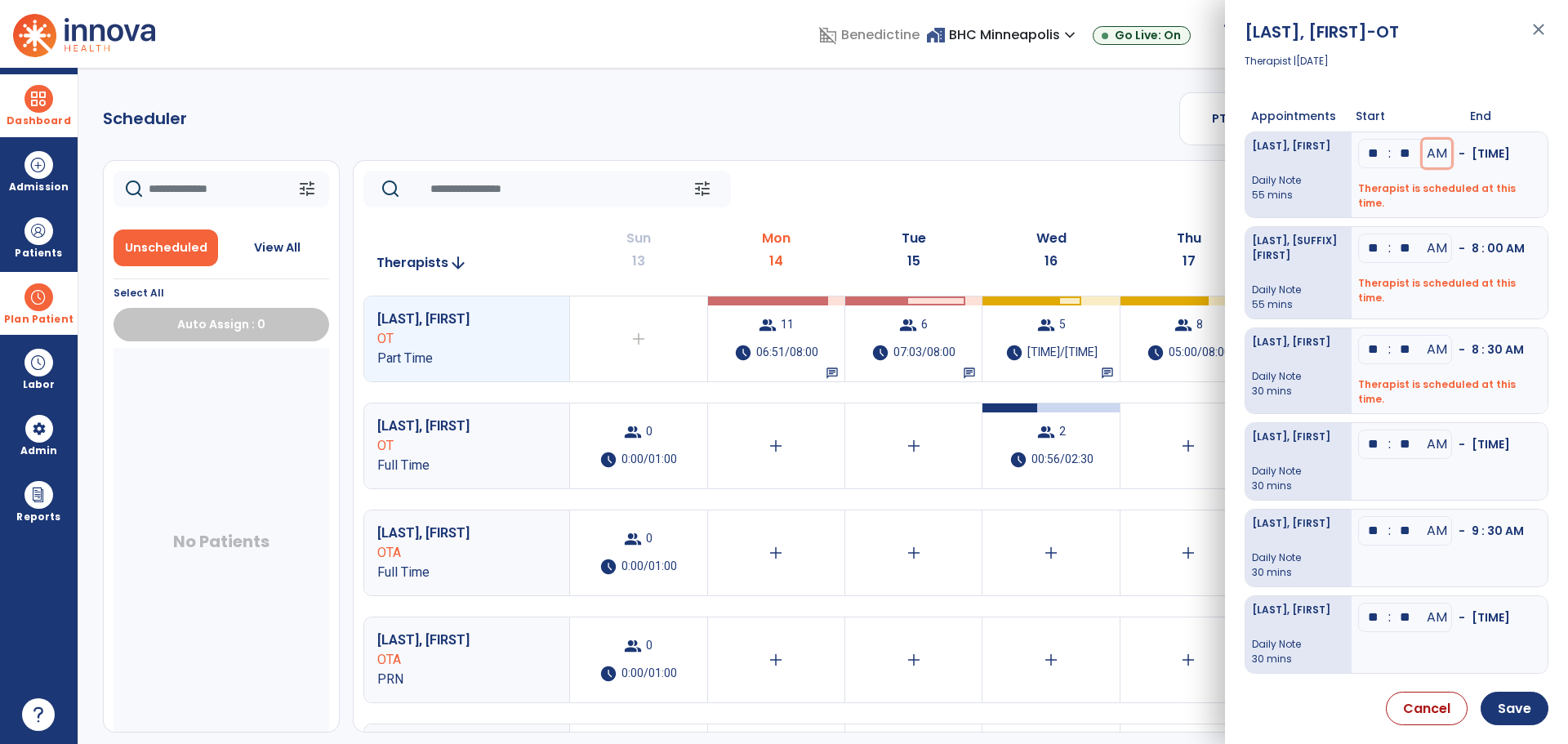 type 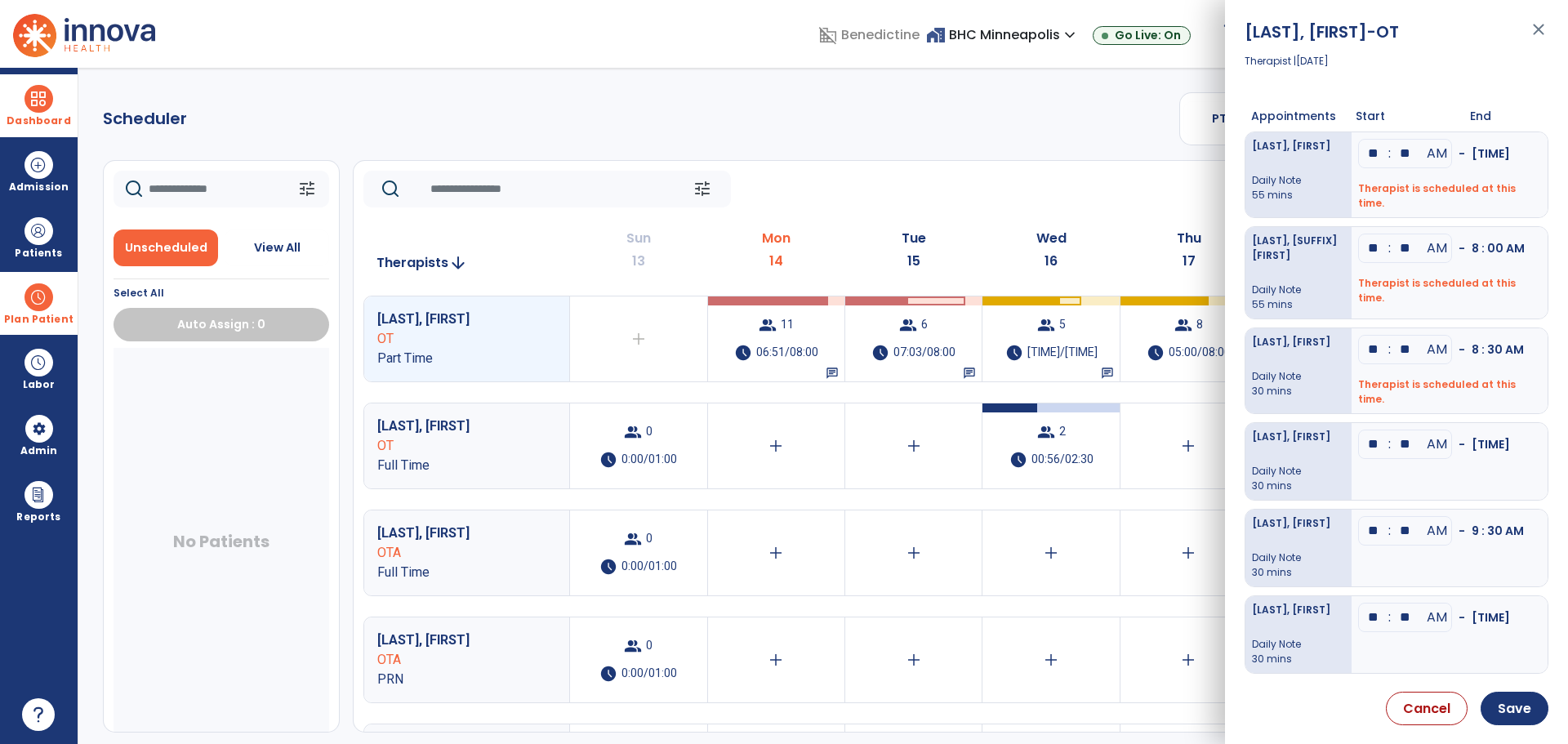 click on "**" at bounding box center (1374, 444) 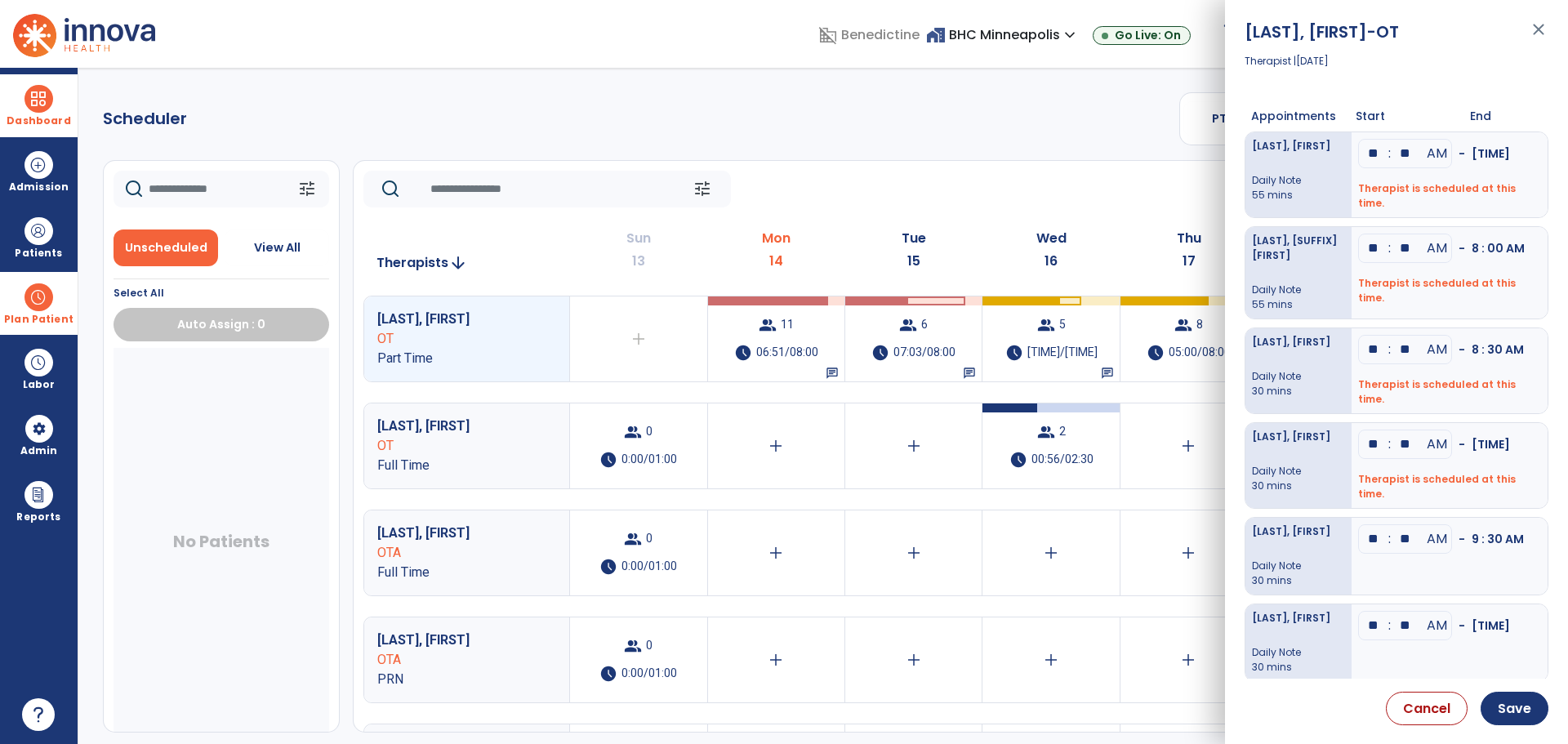 click on "**" at bounding box center (1374, 444) 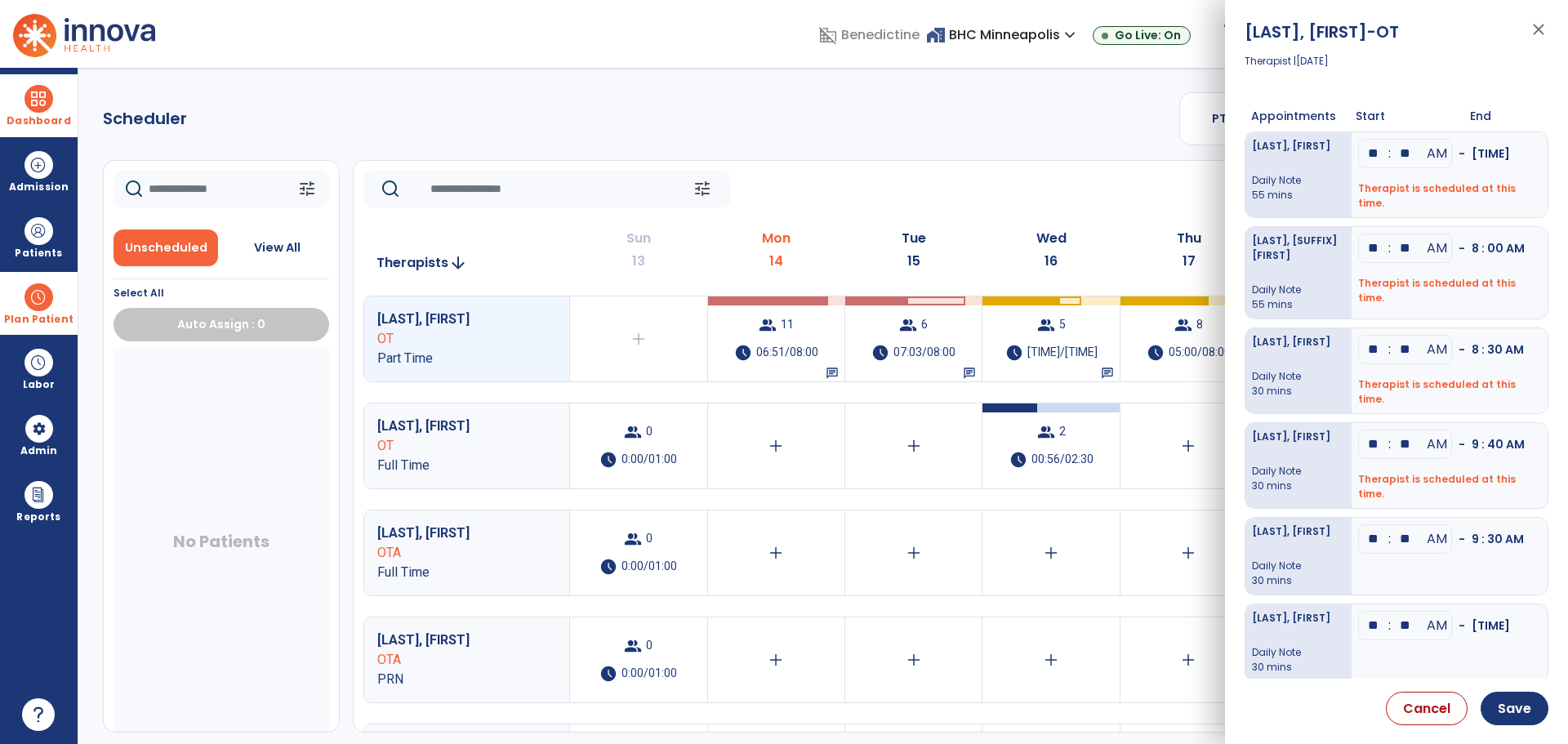 type on "**" 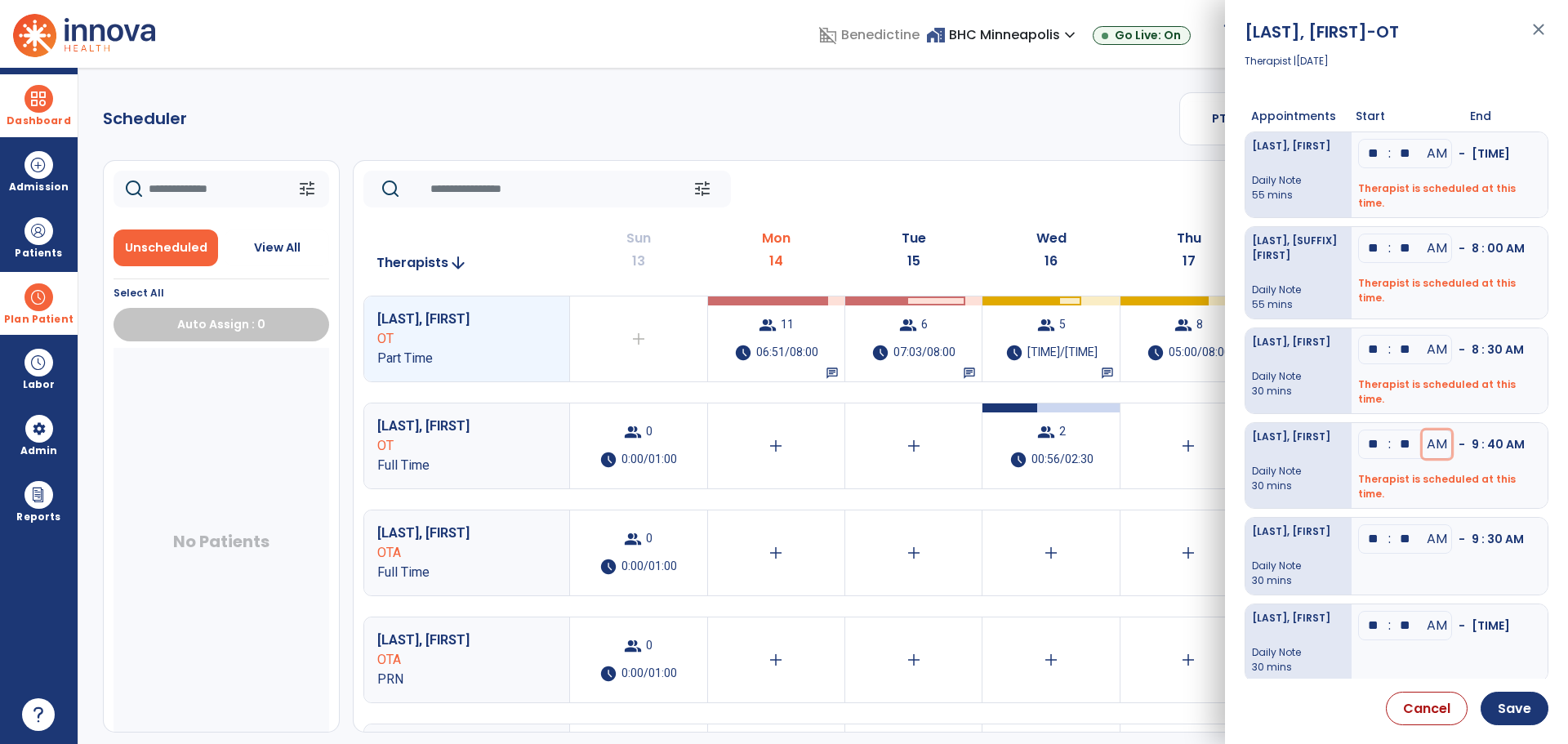 type 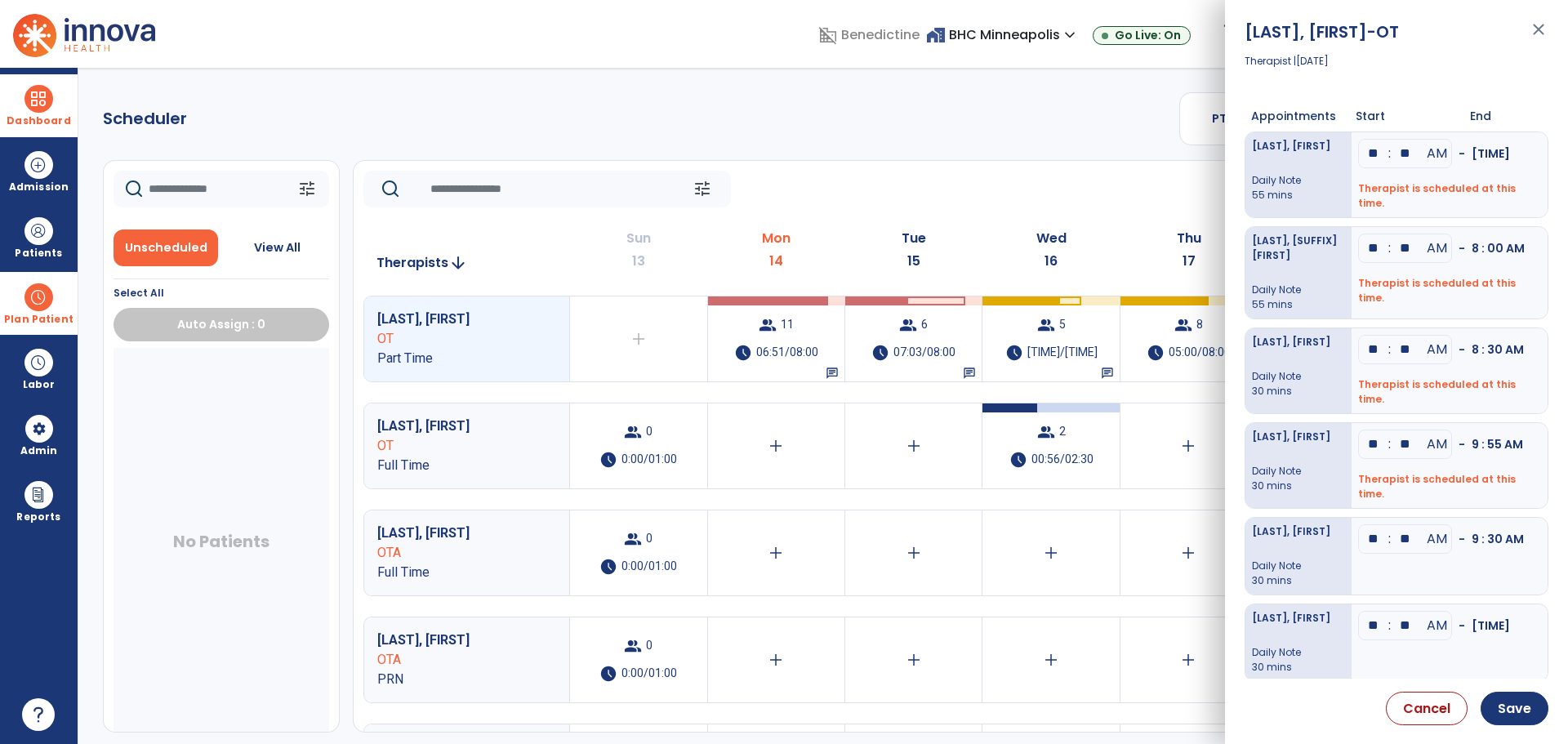 click on "**" at bounding box center [1374, 539] 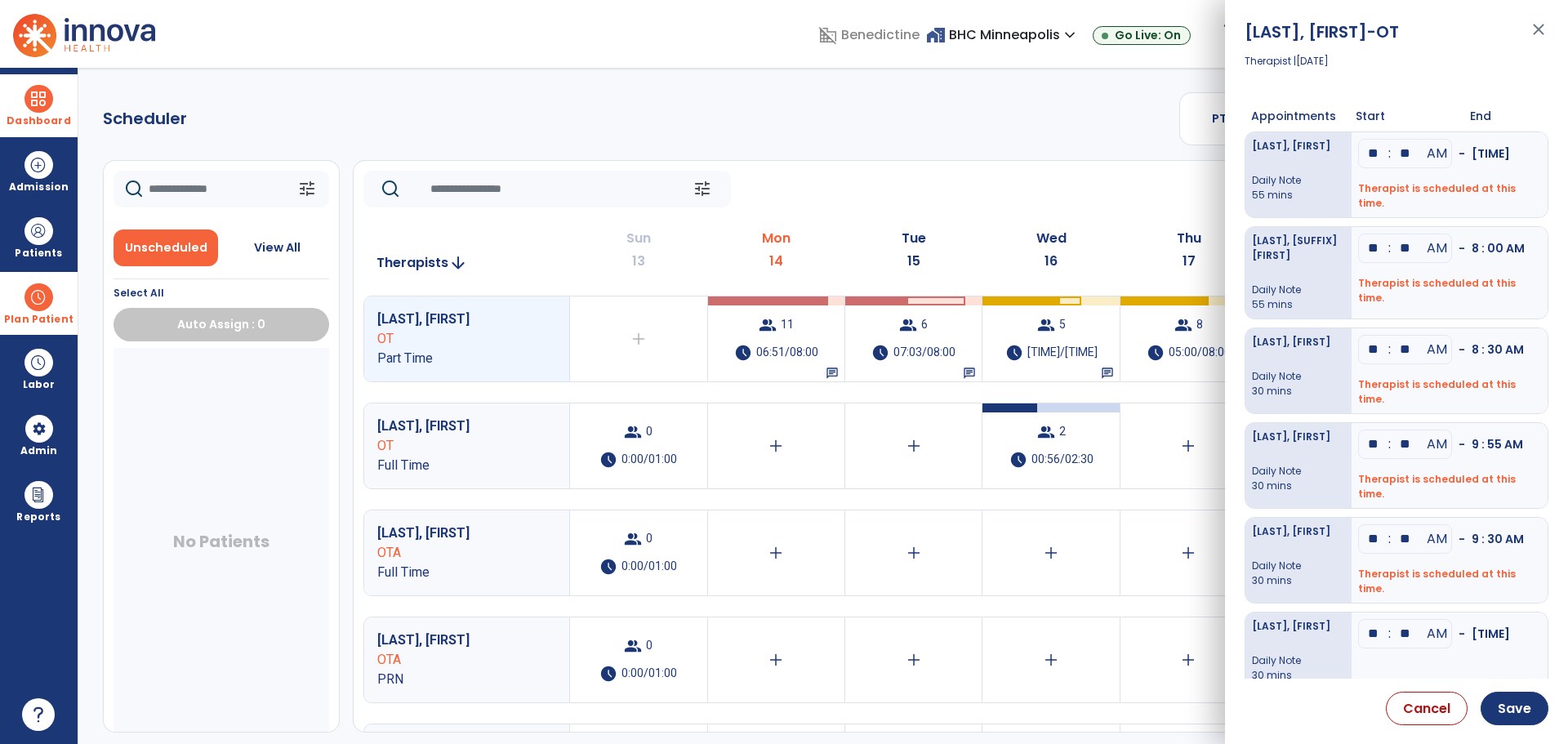 click on "**" at bounding box center [1374, 539] 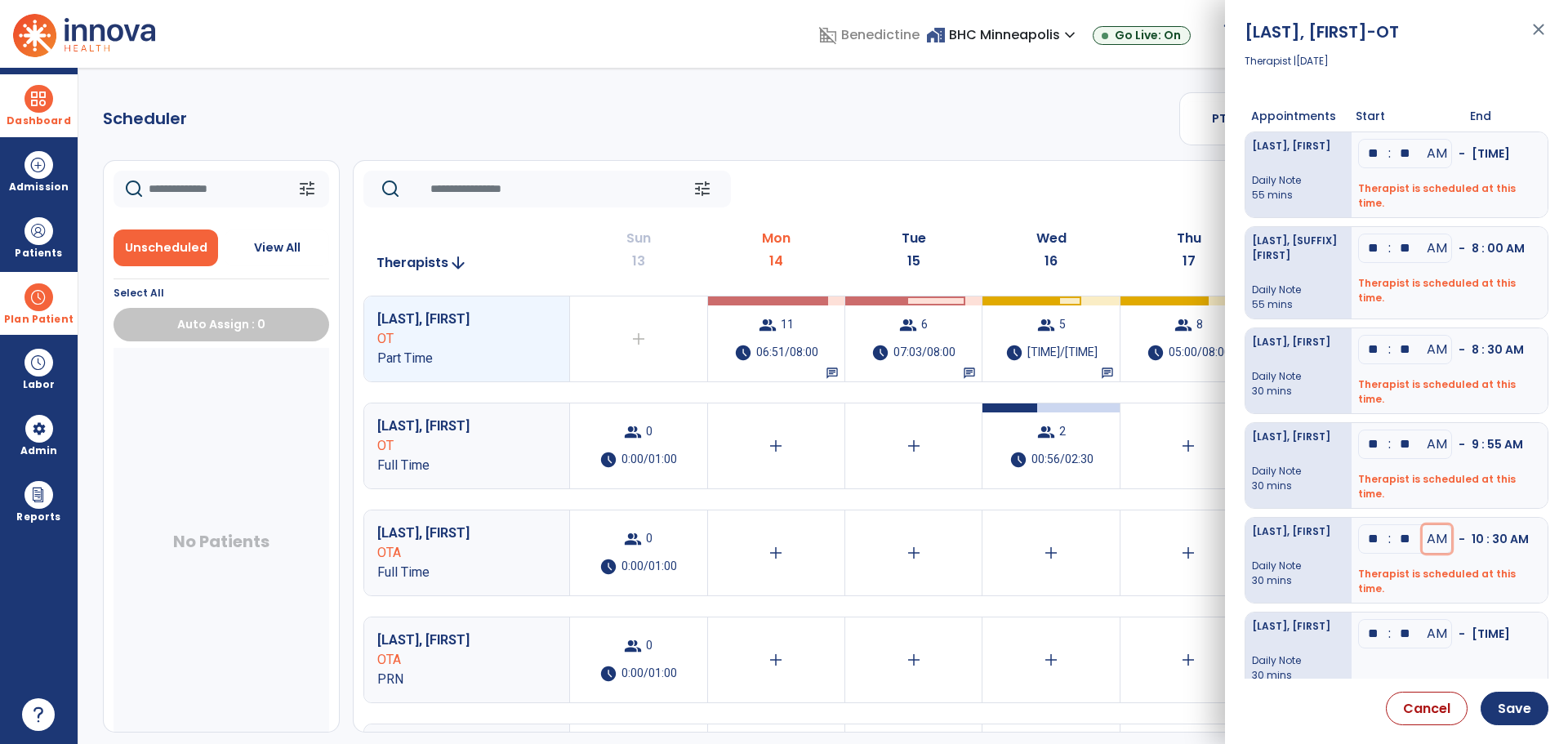 type 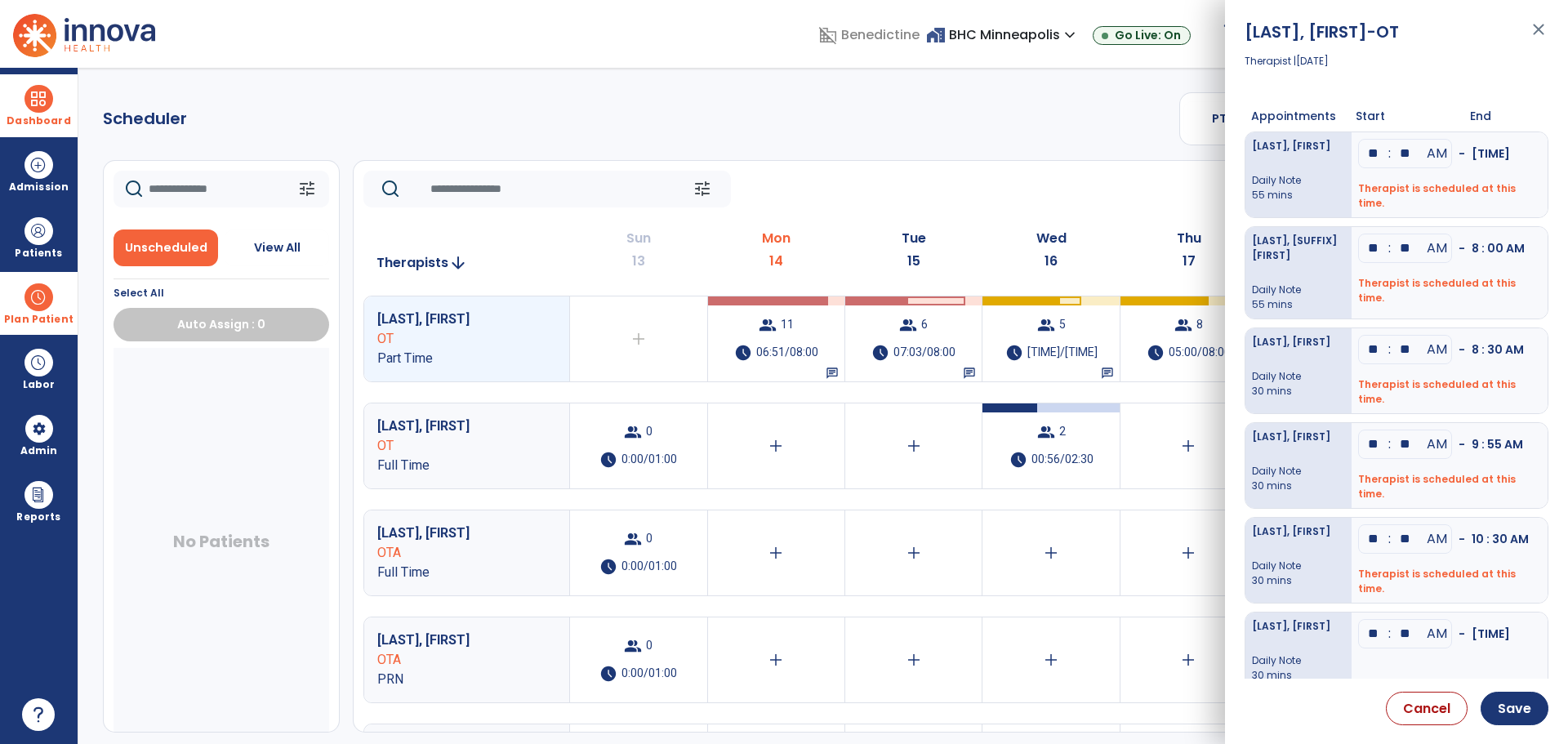 type on "**" 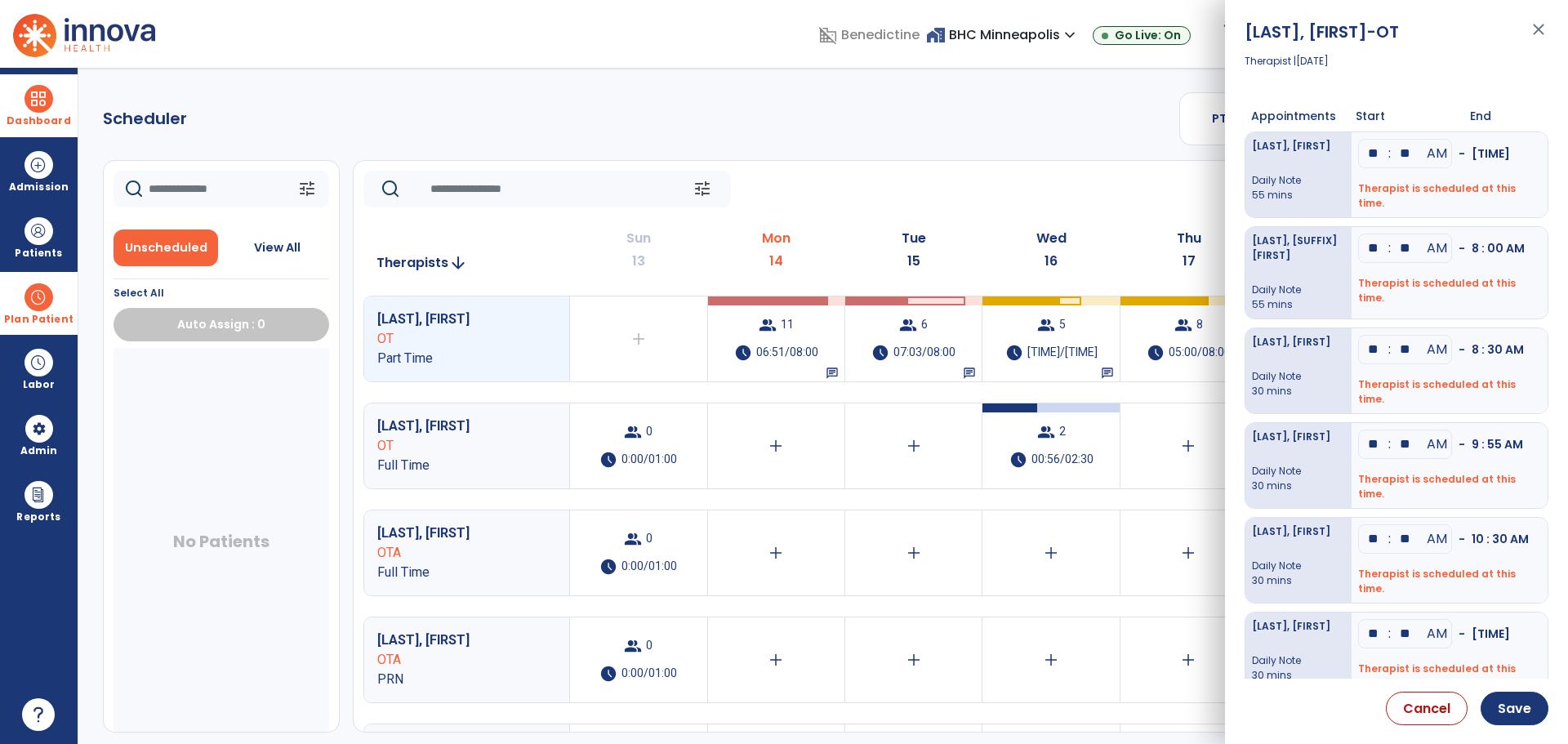 type on "**" 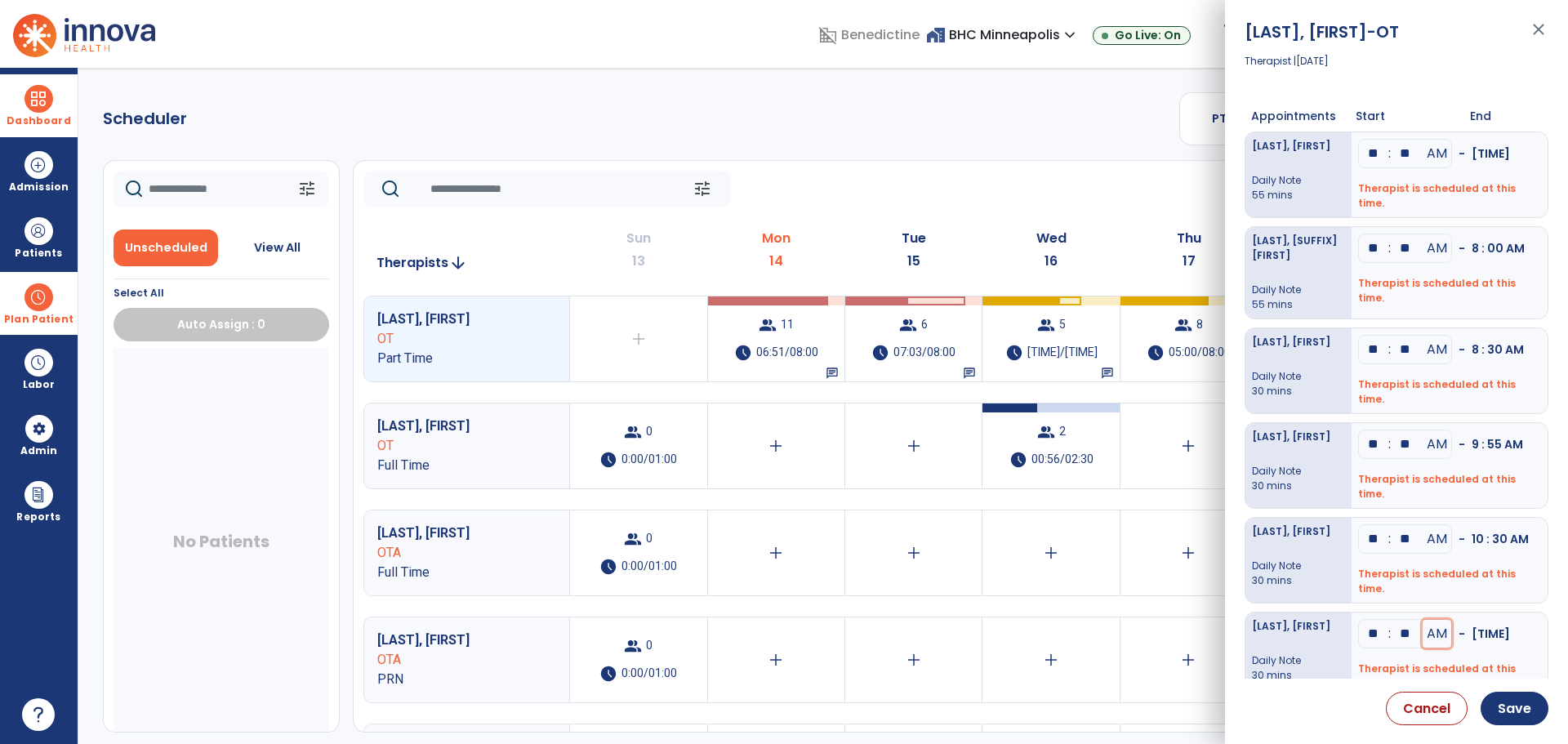 type 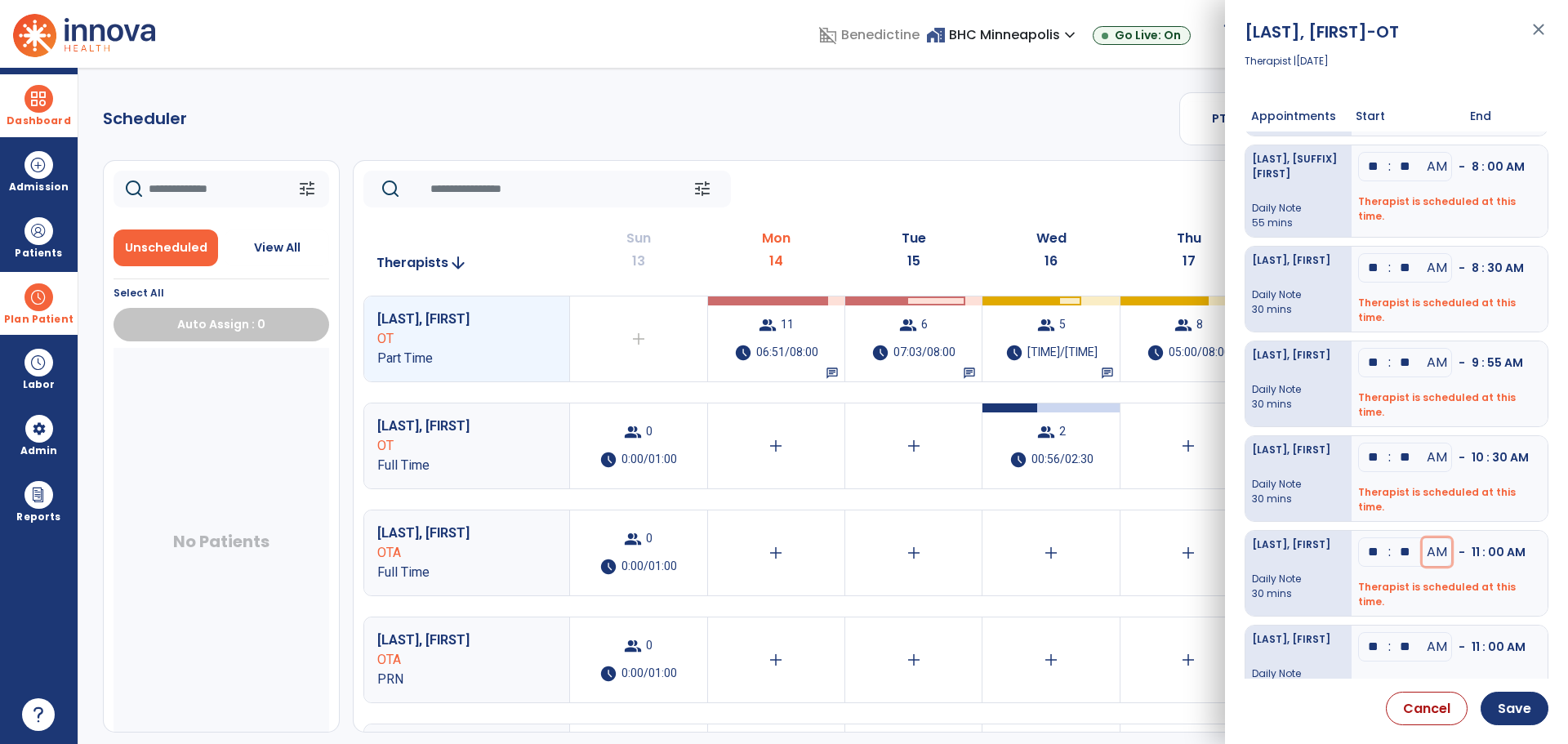 scroll, scrollTop: 163, scrollLeft: 0, axis: vertical 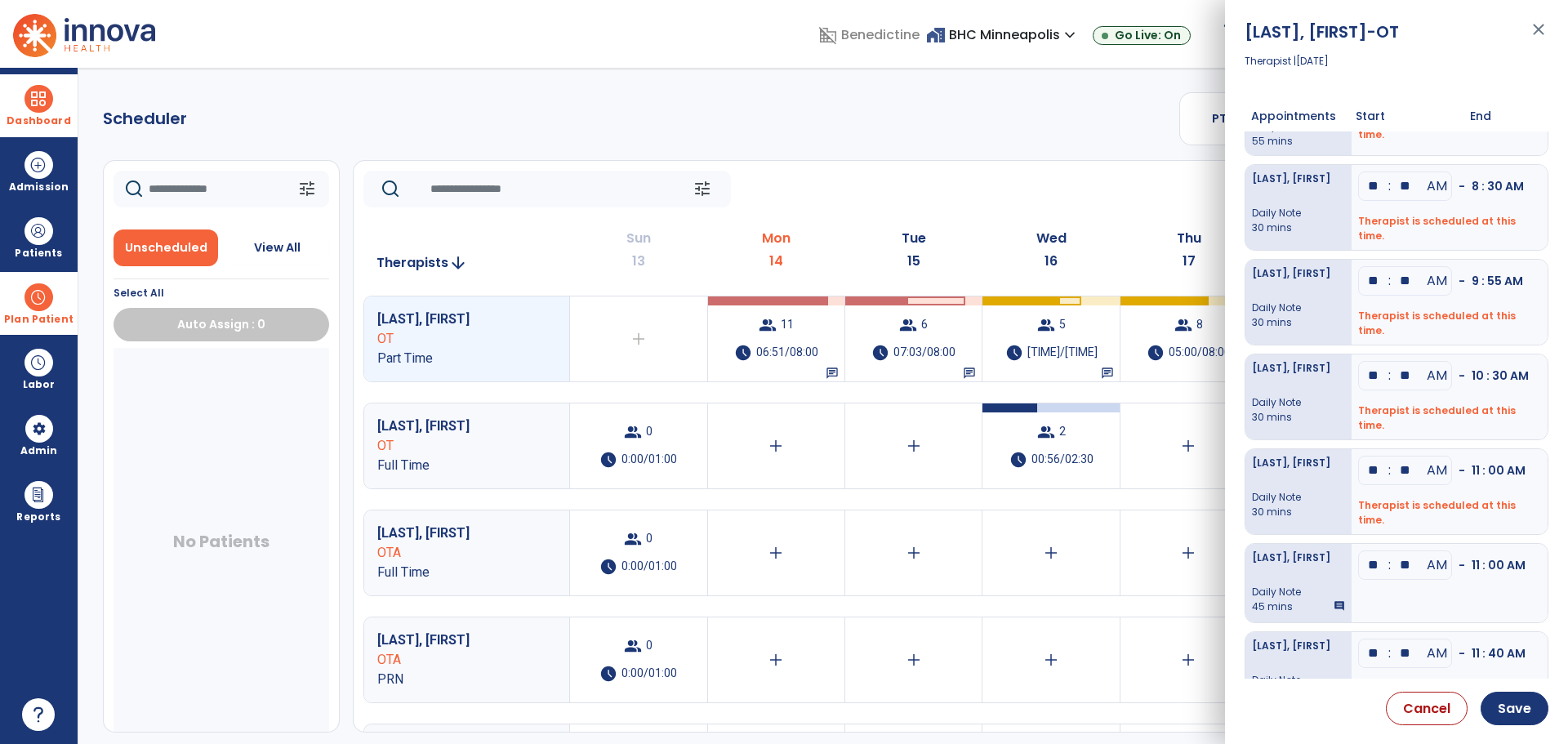 click on "**" at bounding box center [1374, 565] 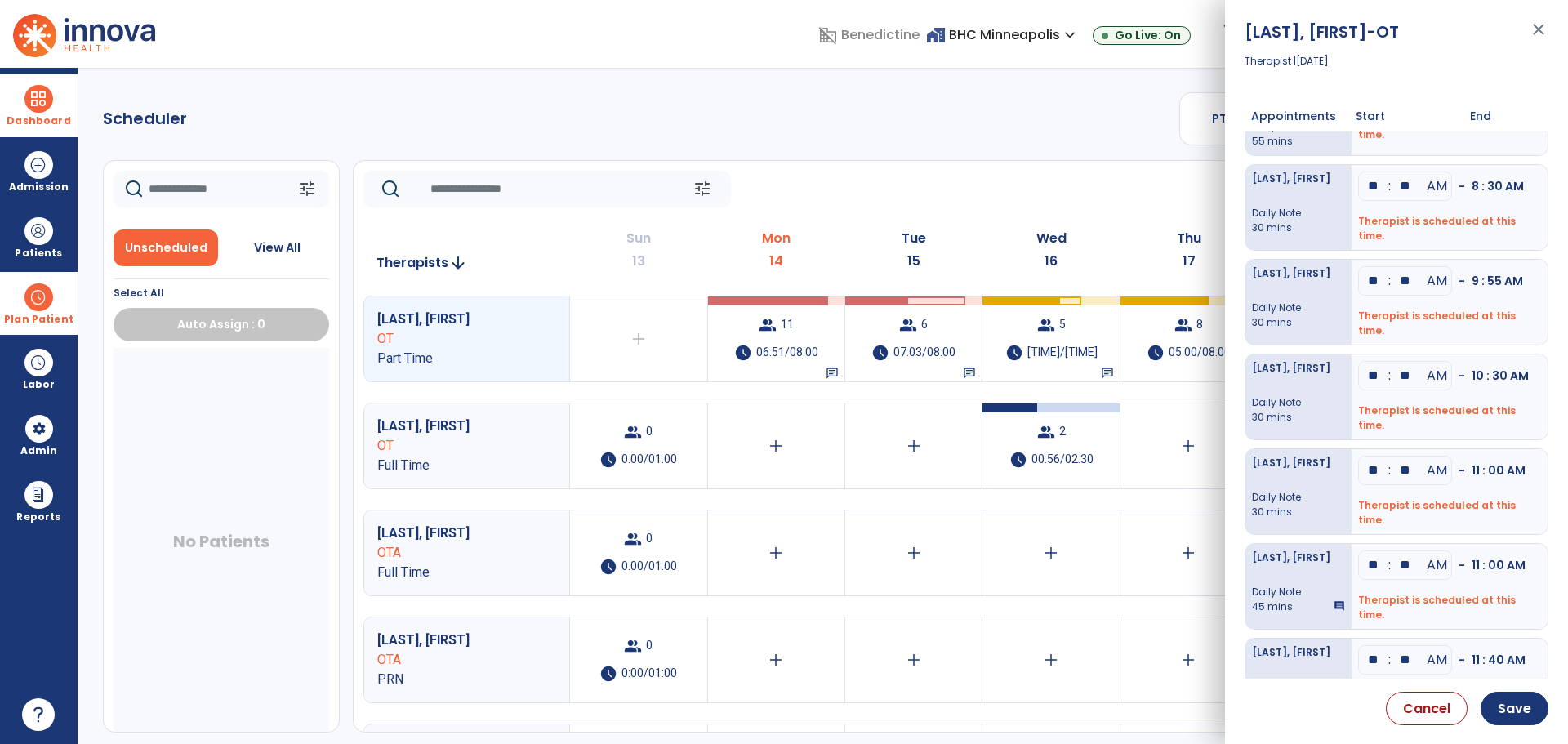 click on "**" at bounding box center [1374, 565] 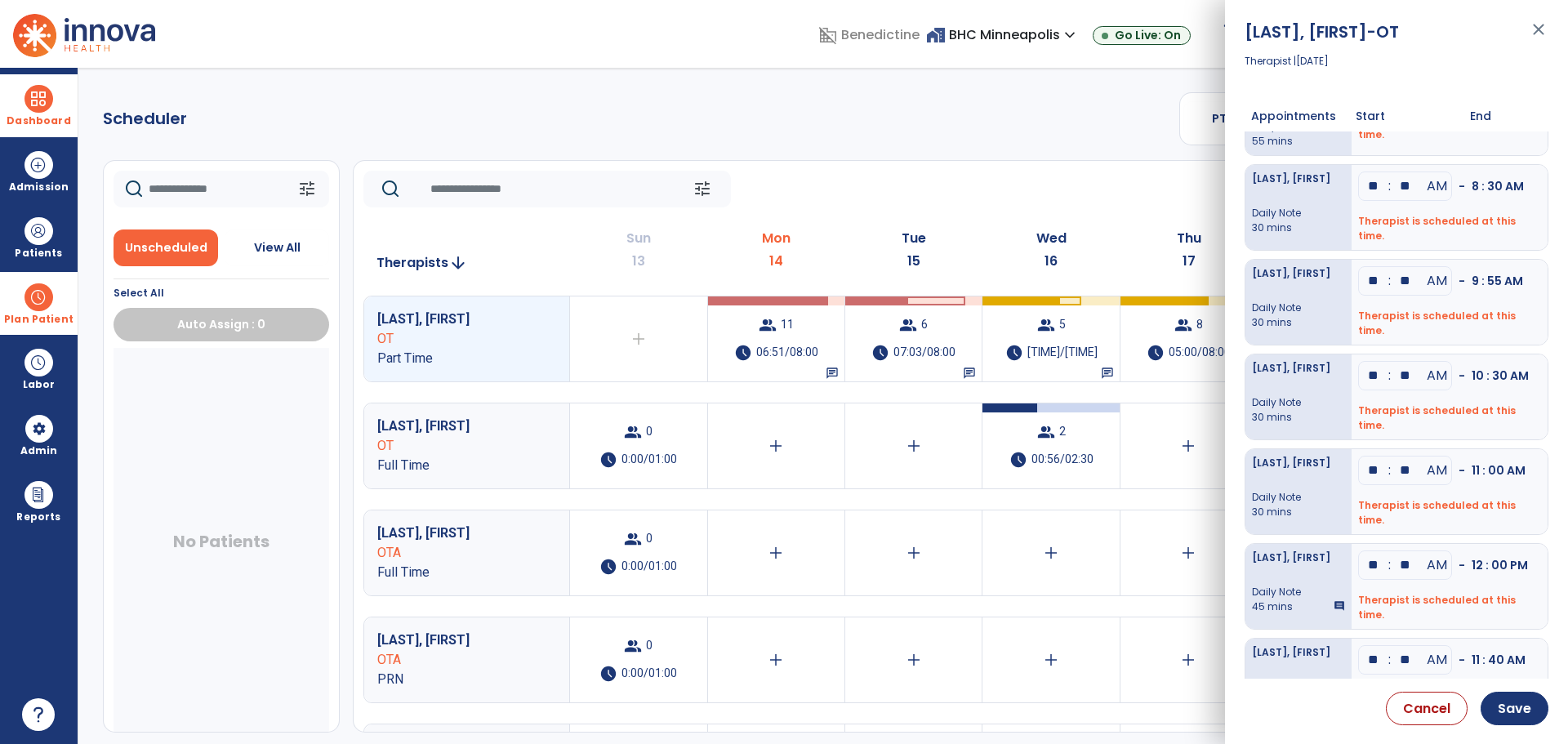 type on "**" 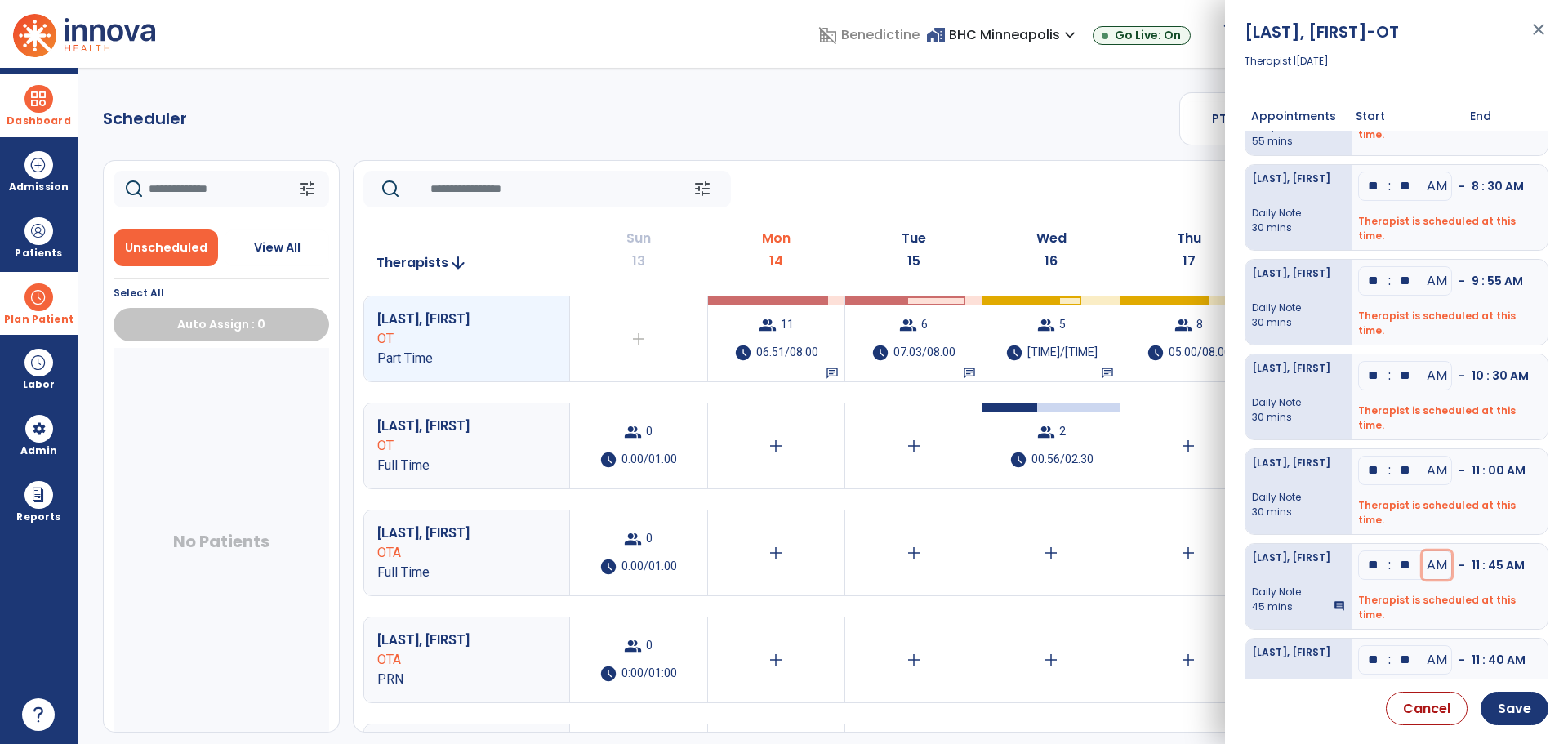 type 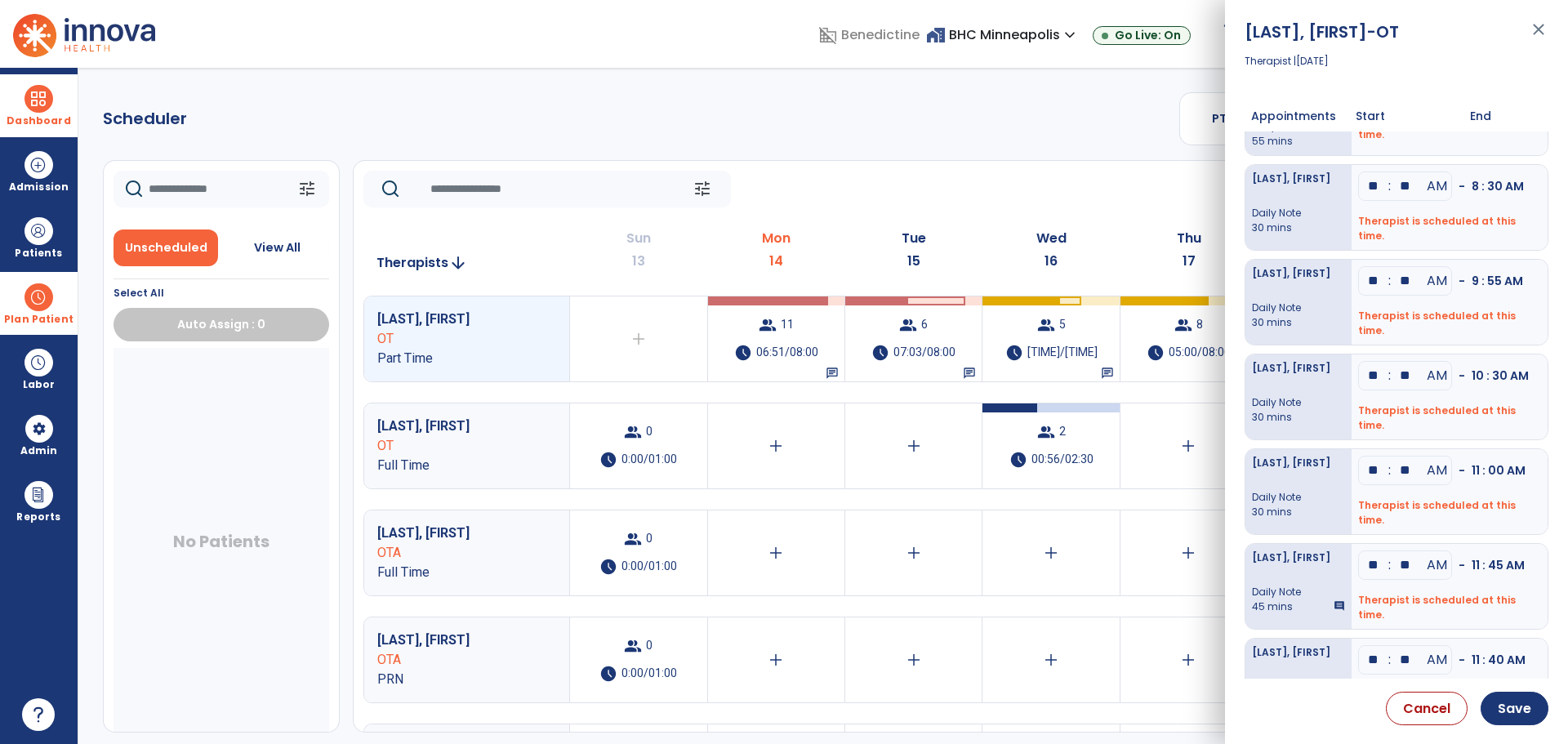 click on "**" at bounding box center [1405, 660] 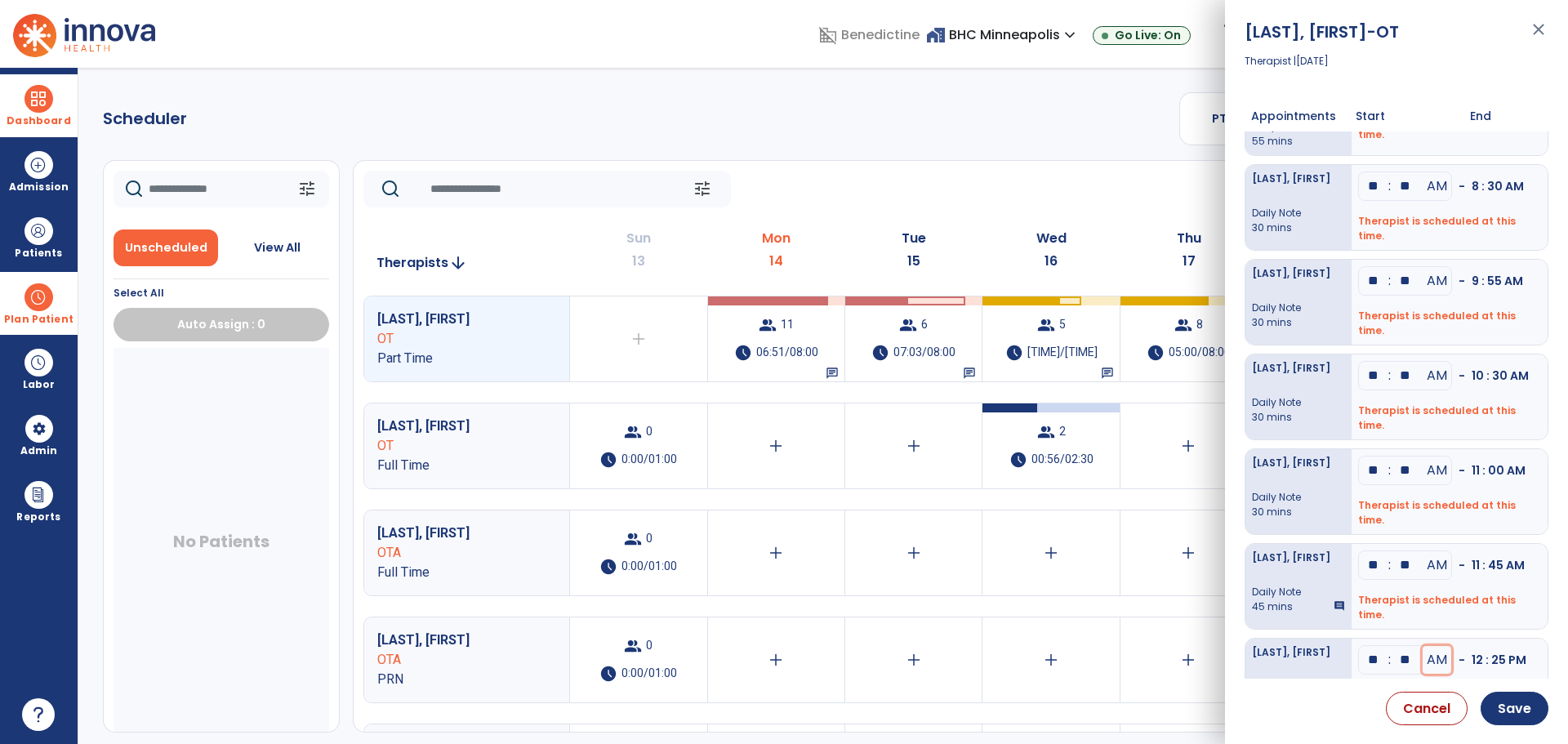 type 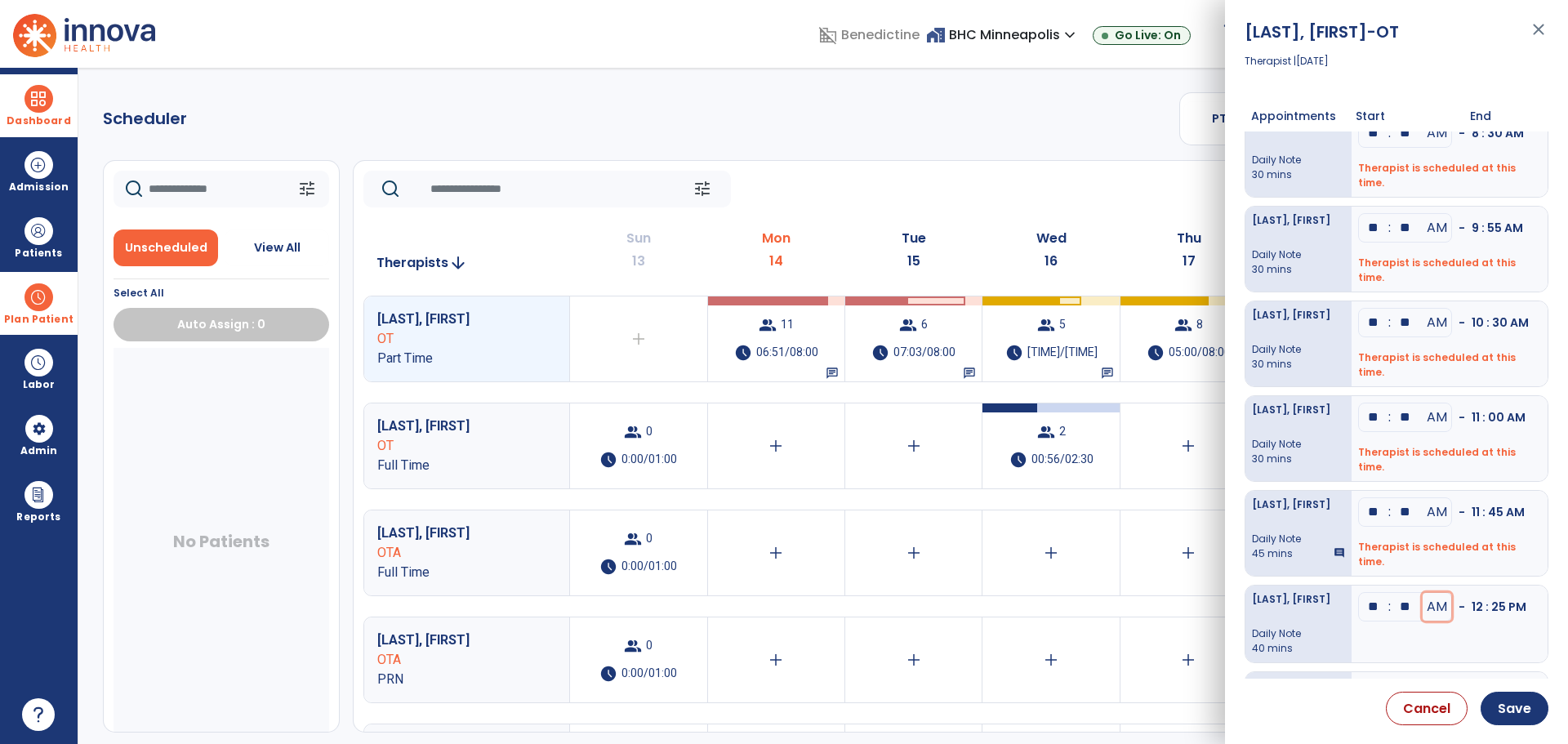 scroll, scrollTop: 245, scrollLeft: 0, axis: vertical 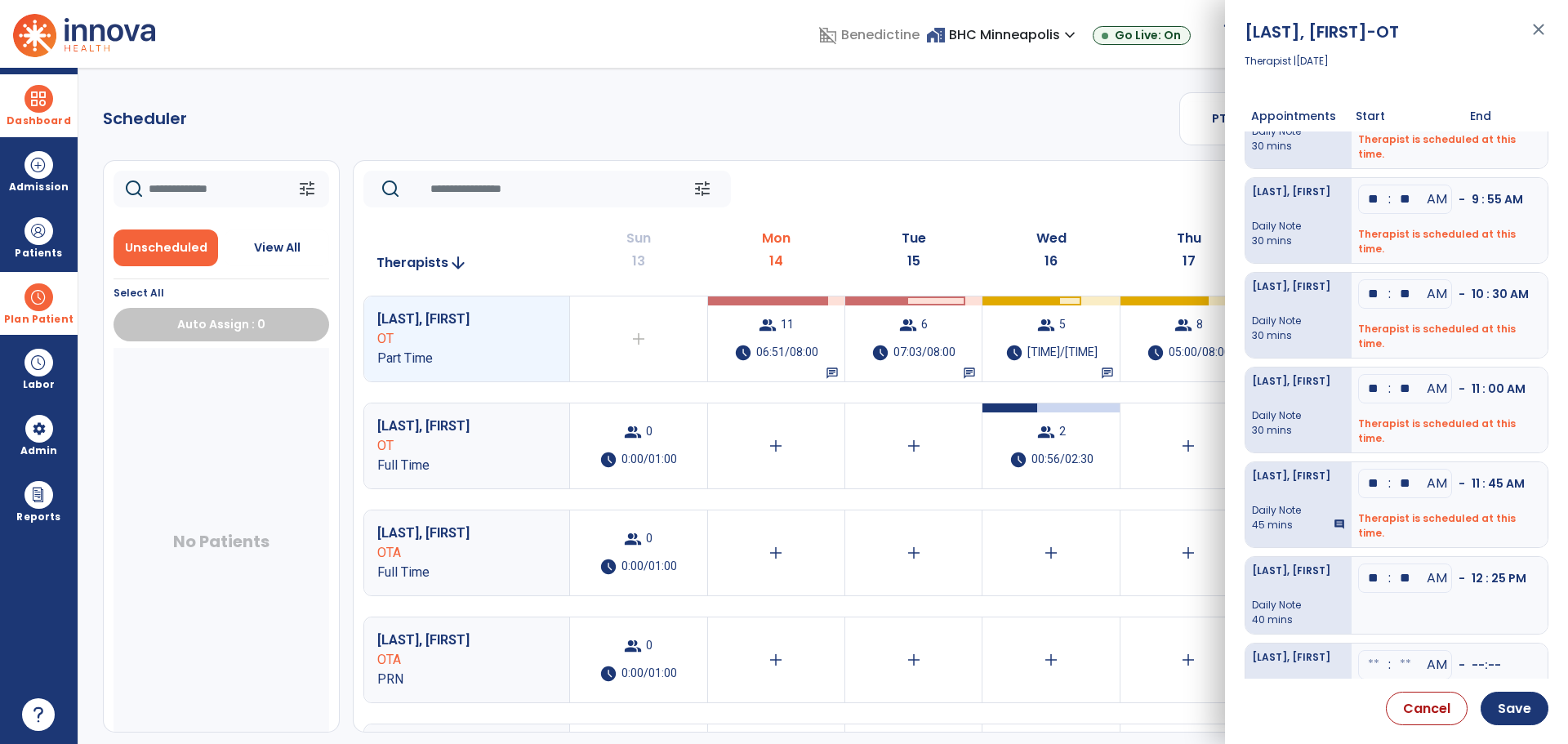 click on "**" at bounding box center [1374, -91] 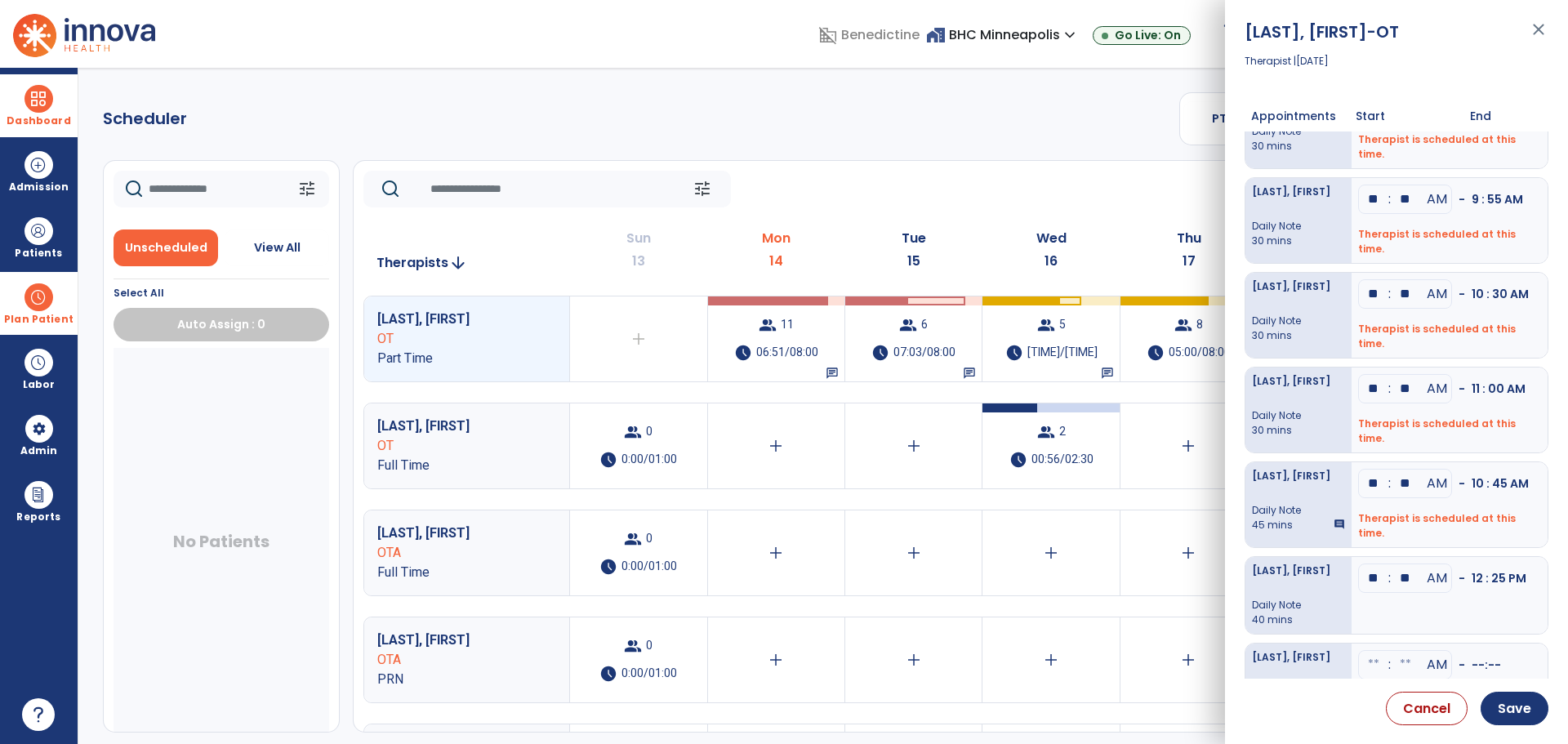 type on "**" 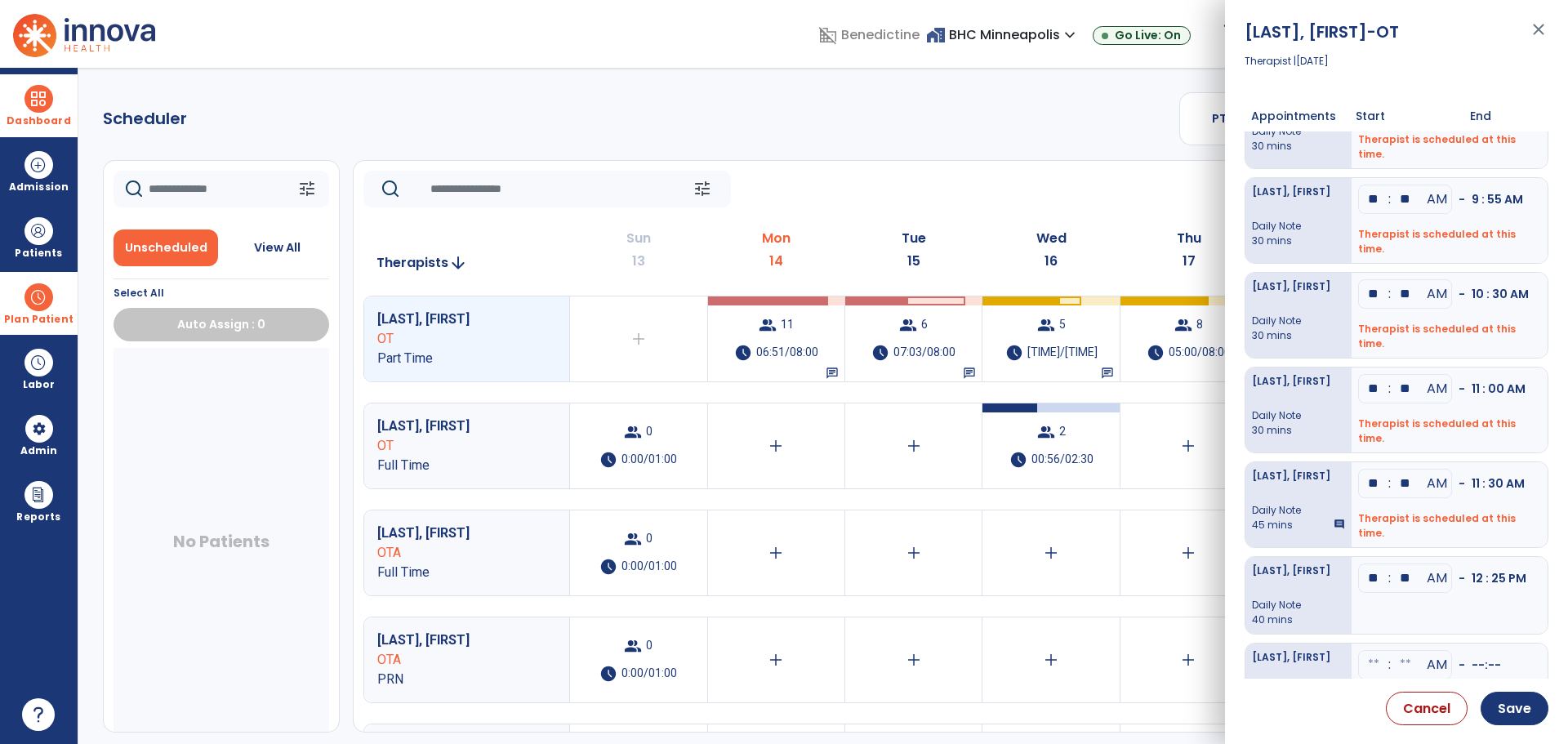 type on "**" 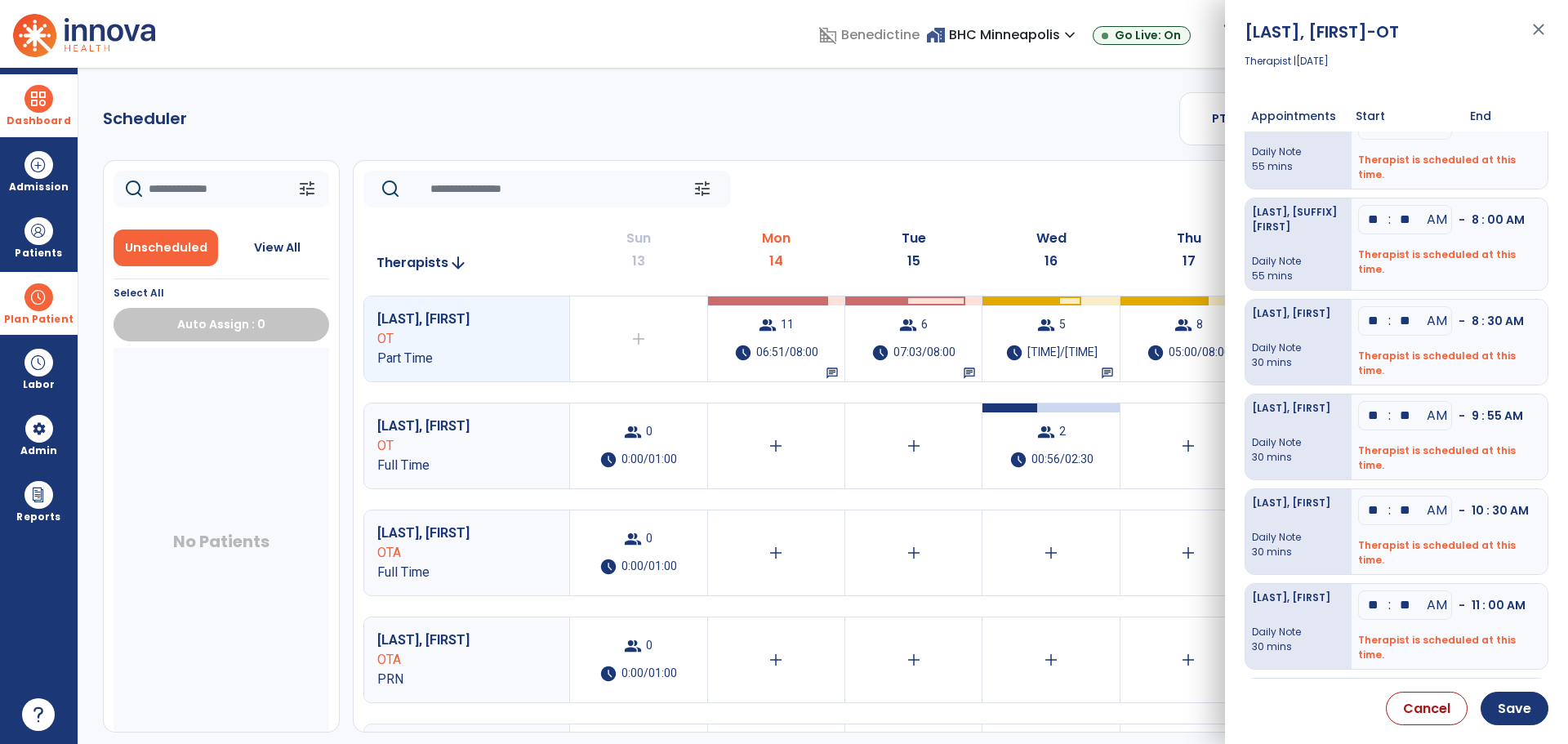 scroll, scrollTop: 0, scrollLeft: 0, axis: both 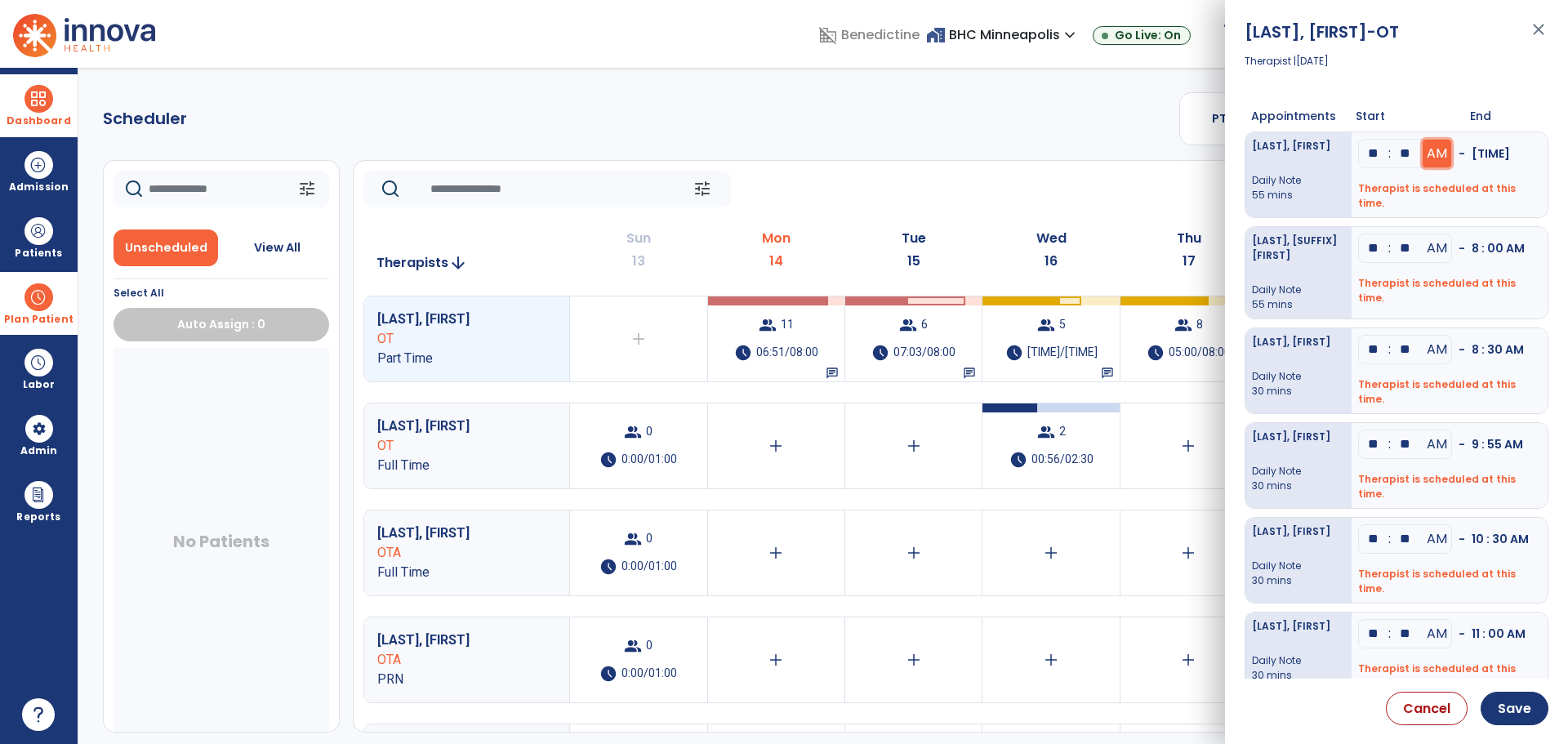 click on "AM" at bounding box center (1437, 154) 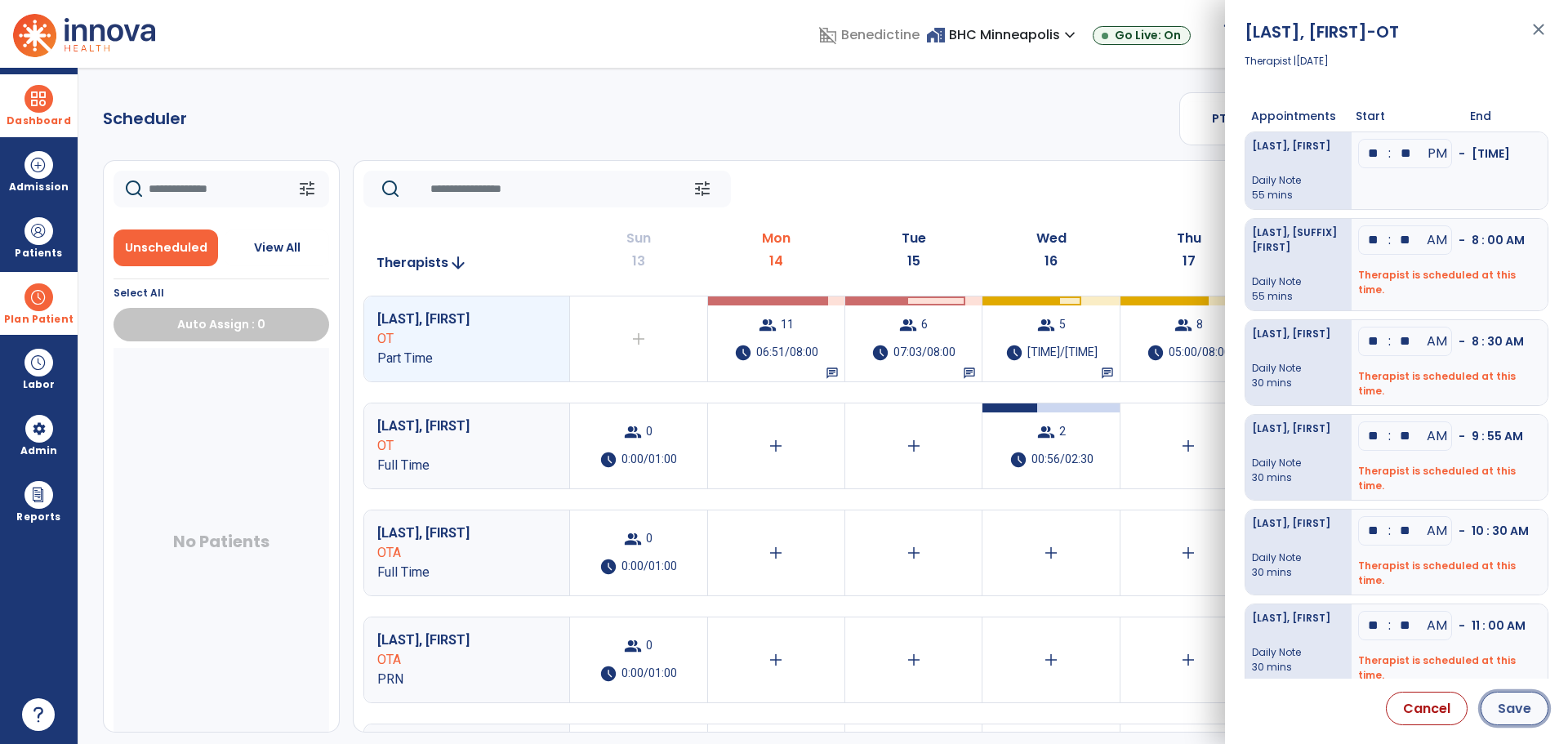 click on "Save" at bounding box center (1514, 708) 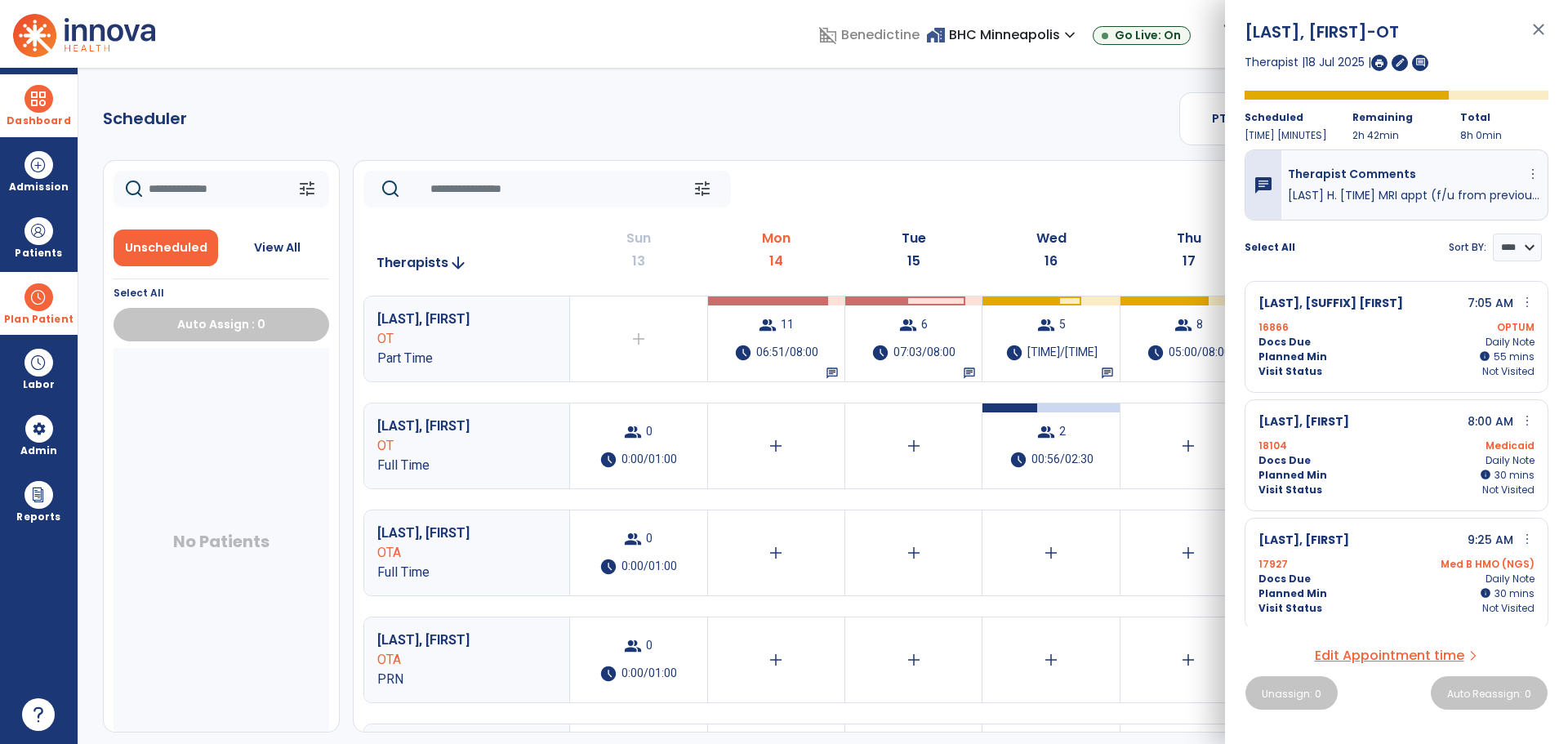 click on "Edit Appointment time" at bounding box center [1389, 656] 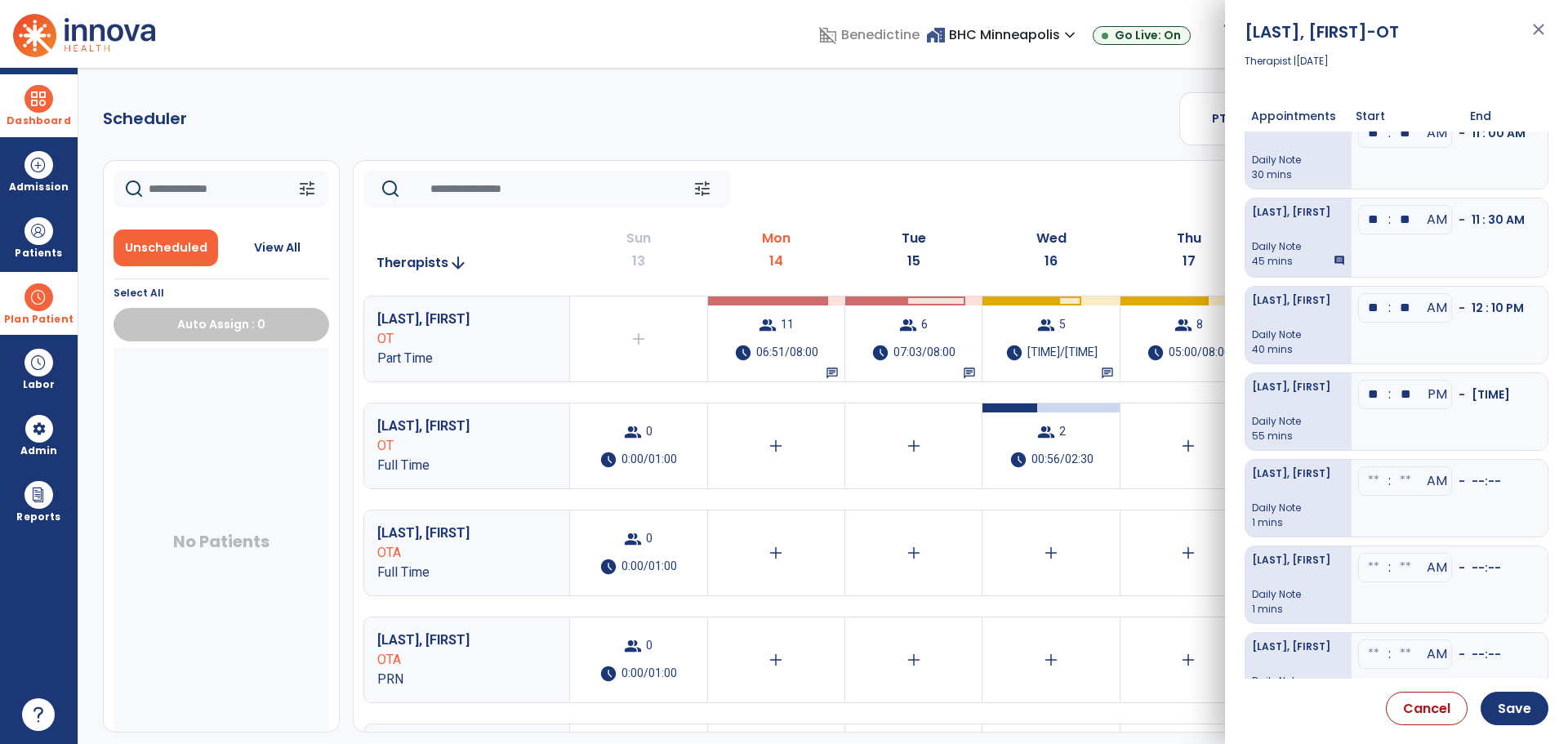 scroll, scrollTop: 408, scrollLeft: 0, axis: vertical 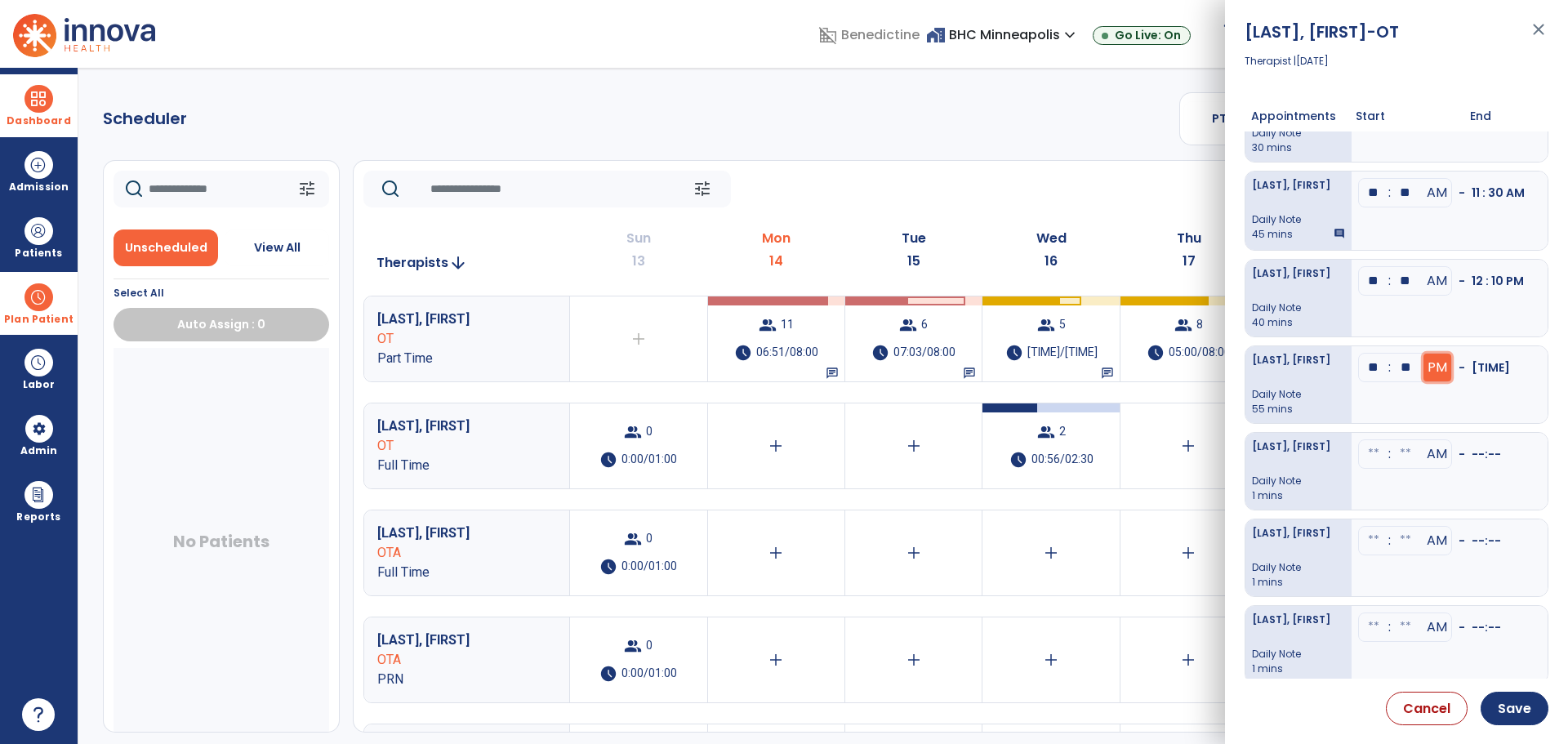 click on "PM" at bounding box center (1437, -255) 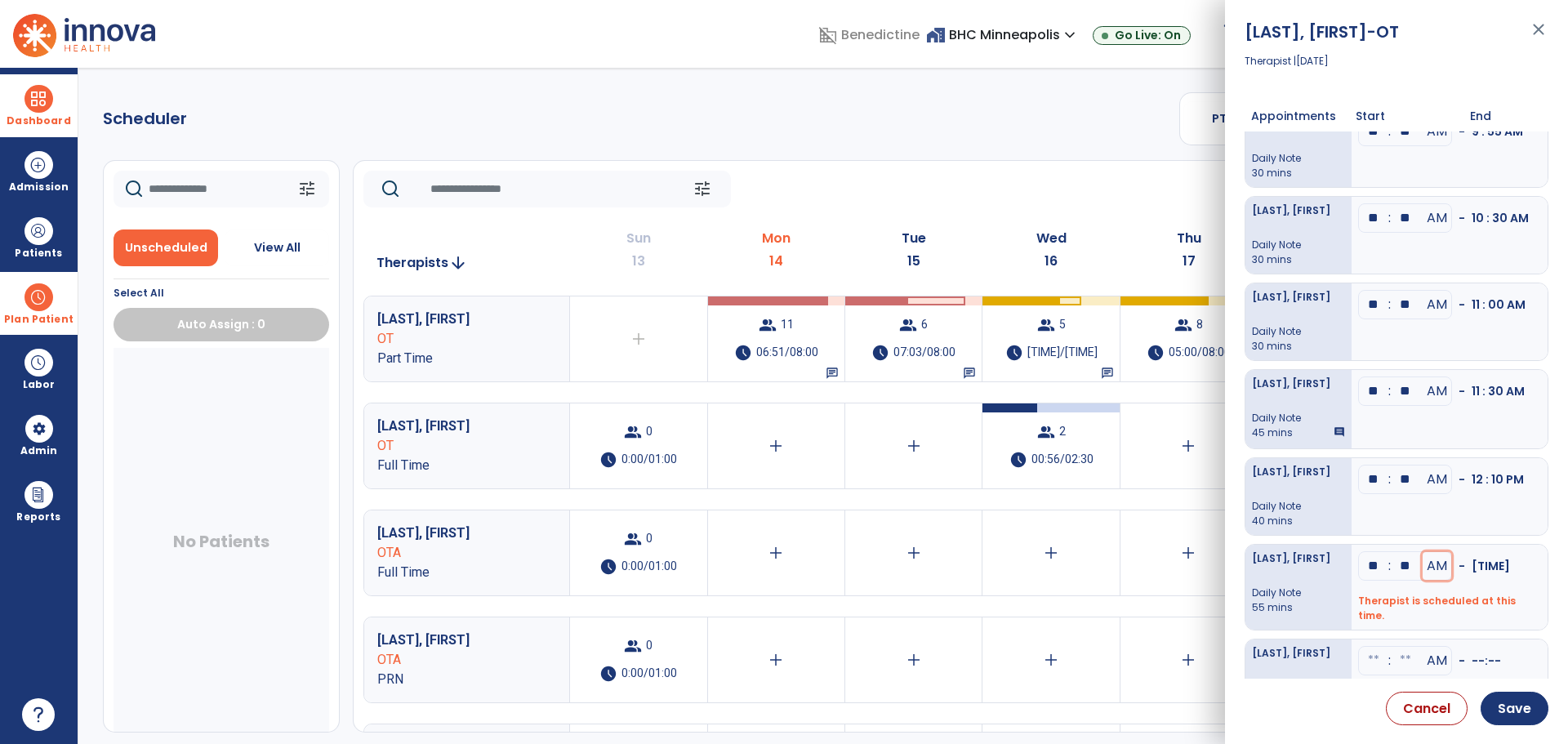 scroll, scrollTop: 0, scrollLeft: 0, axis: both 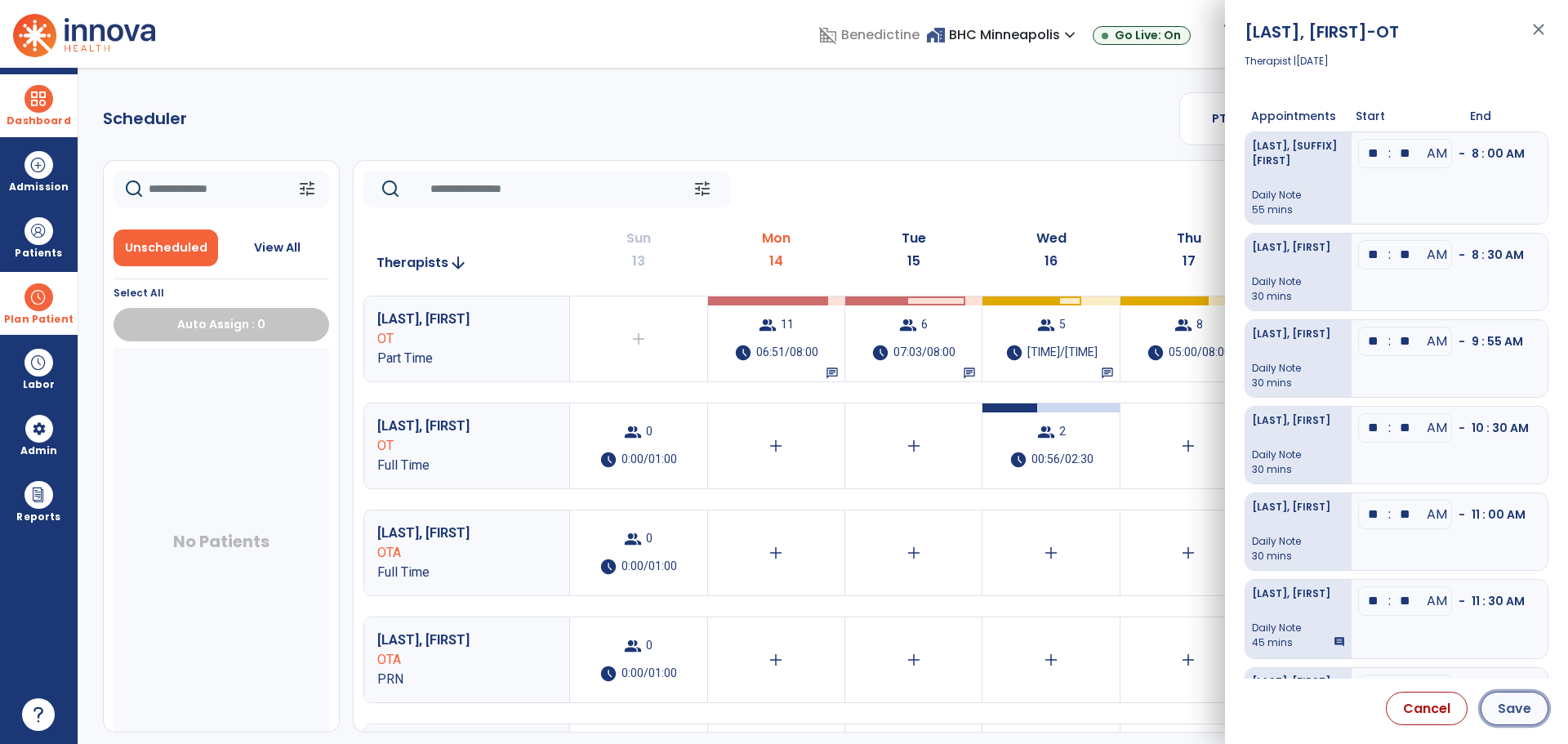 click on "Save" at bounding box center [1514, 708] 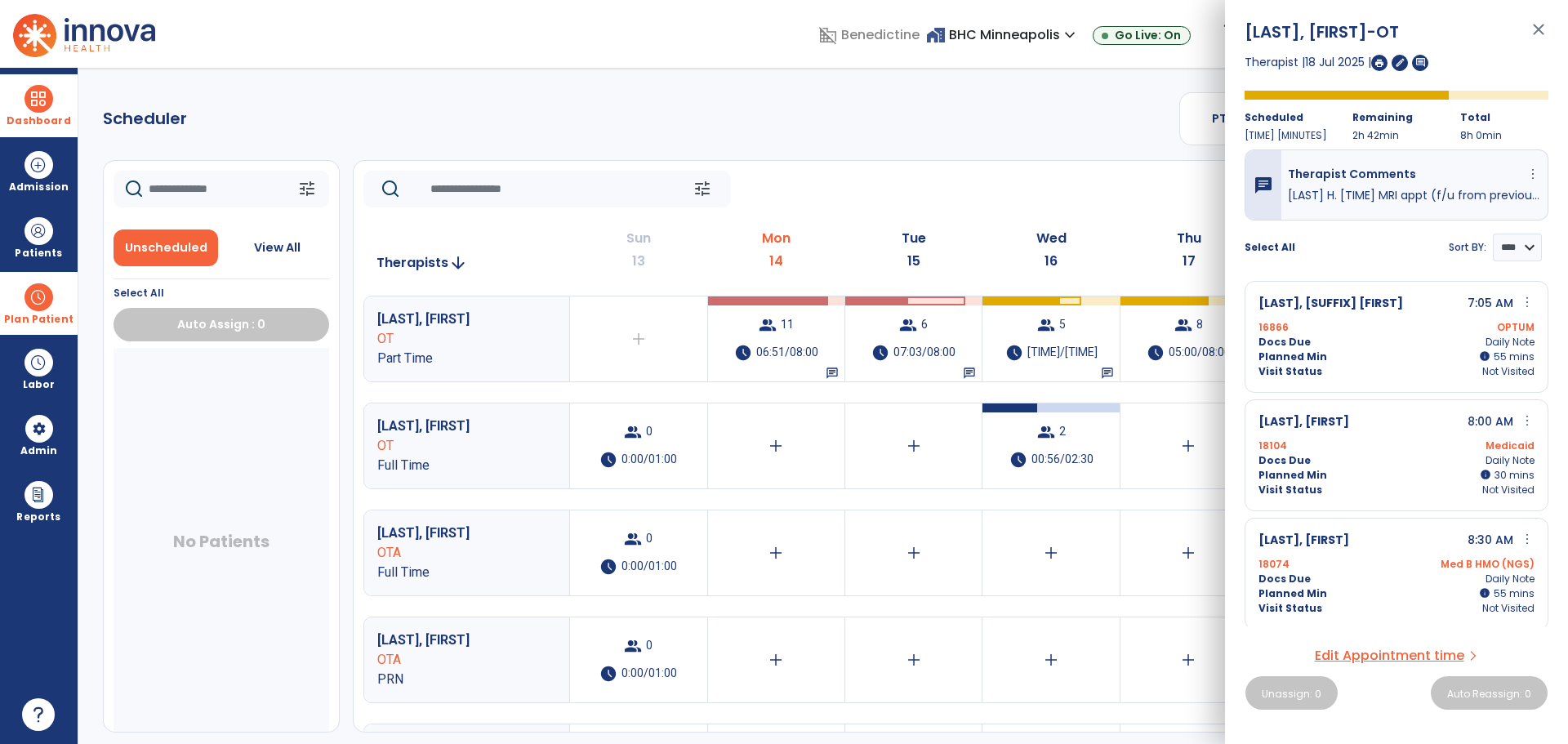 click on "Edit Appointment time" at bounding box center [1389, 656] 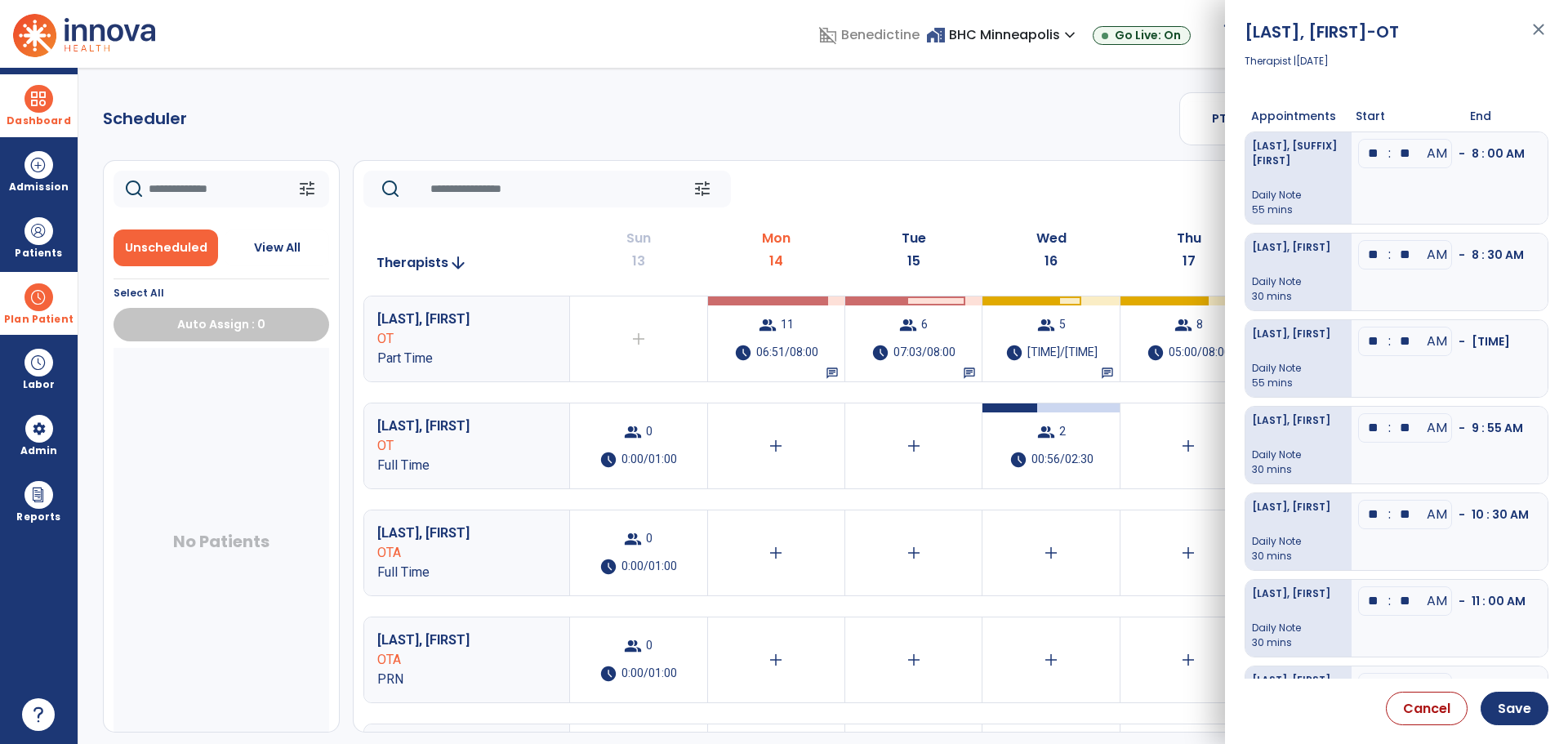 click on "**" at bounding box center (1405, 154) 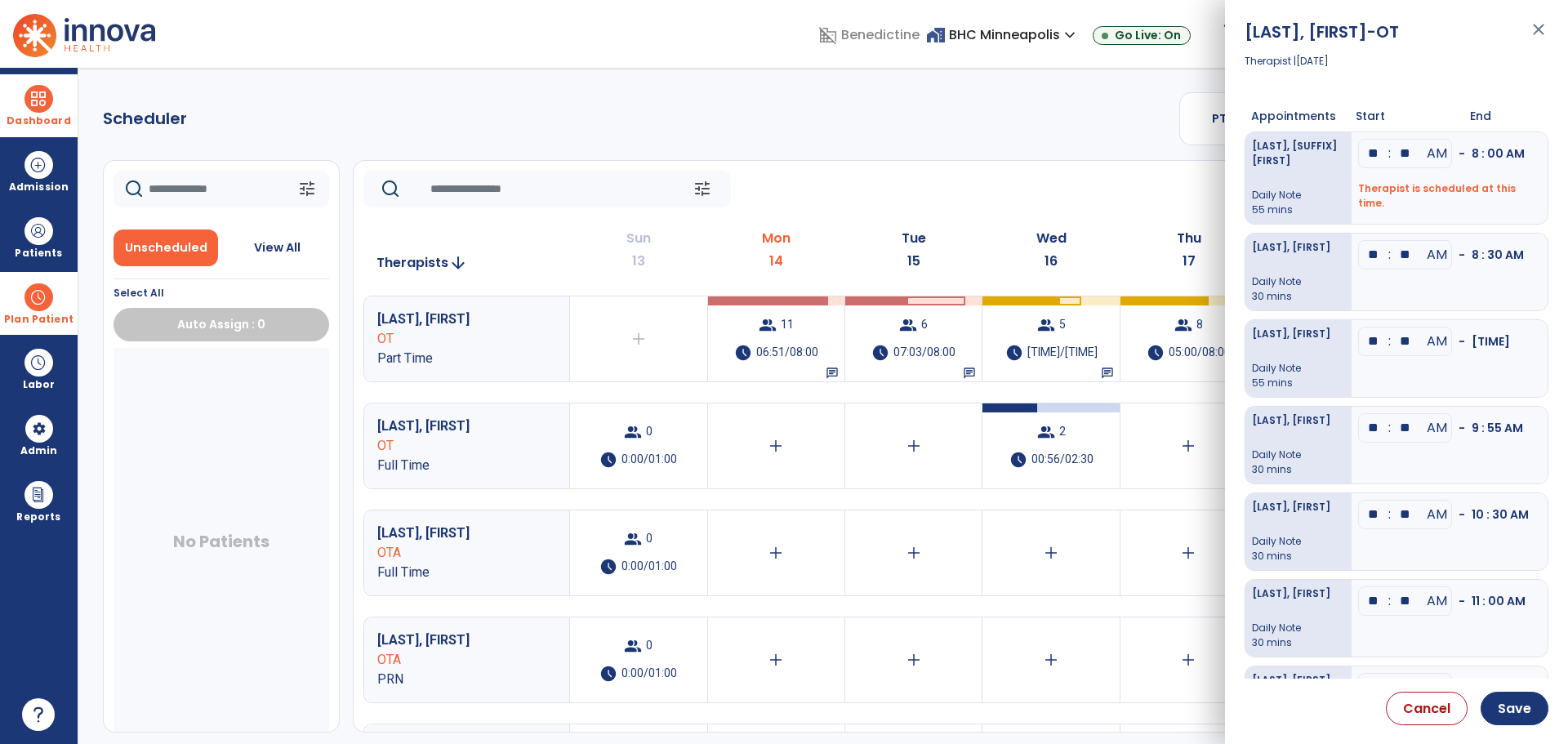 type on "**" 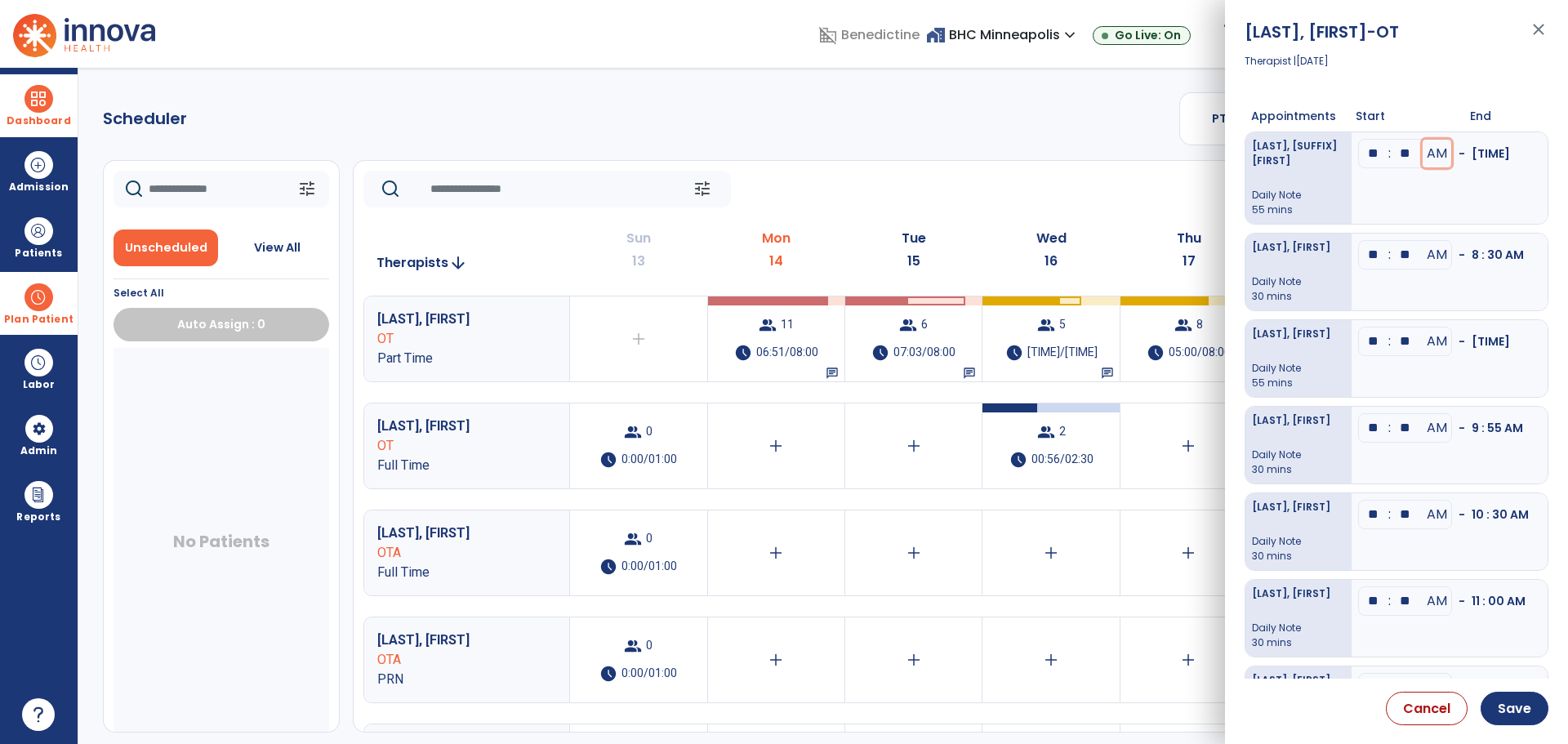 type 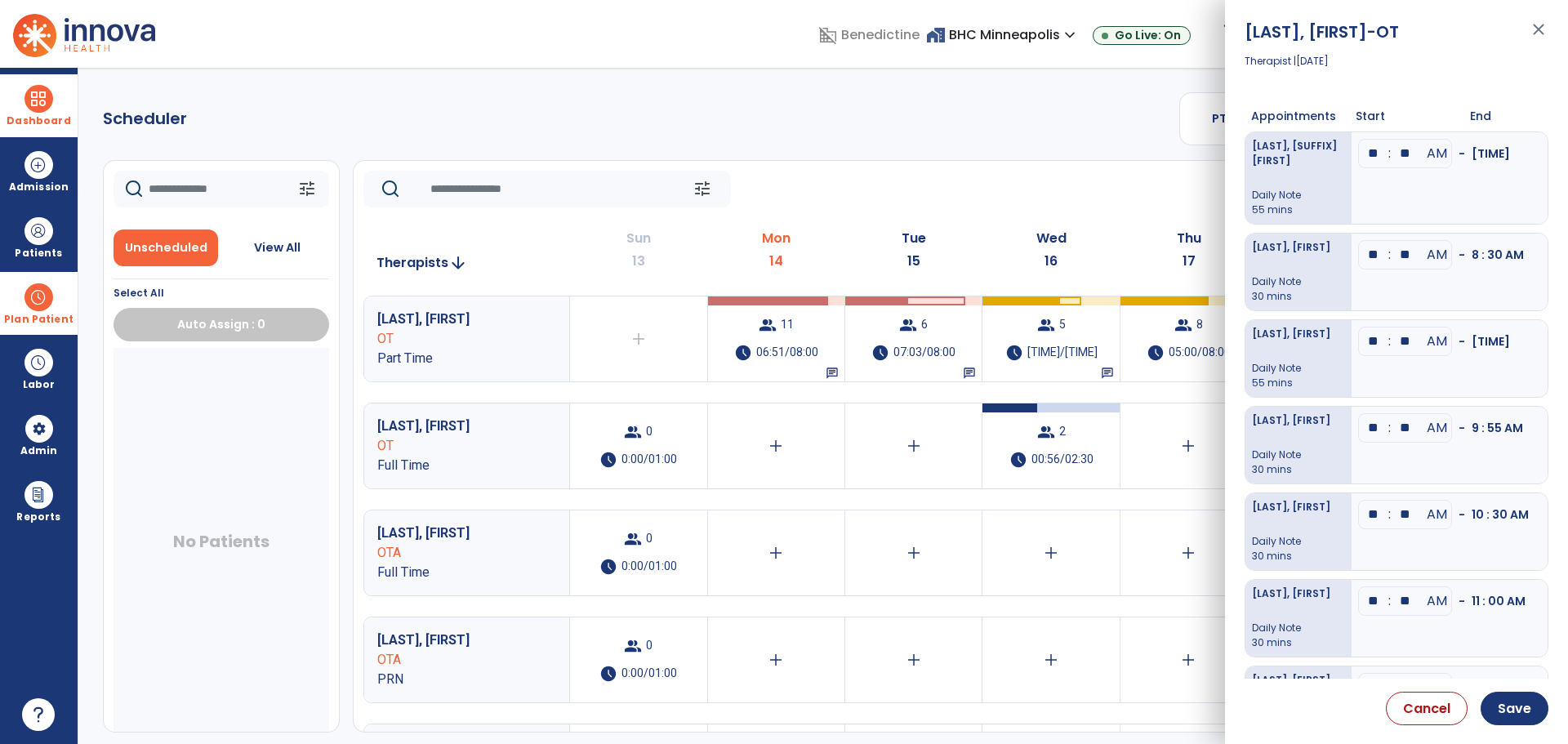 type on "**" 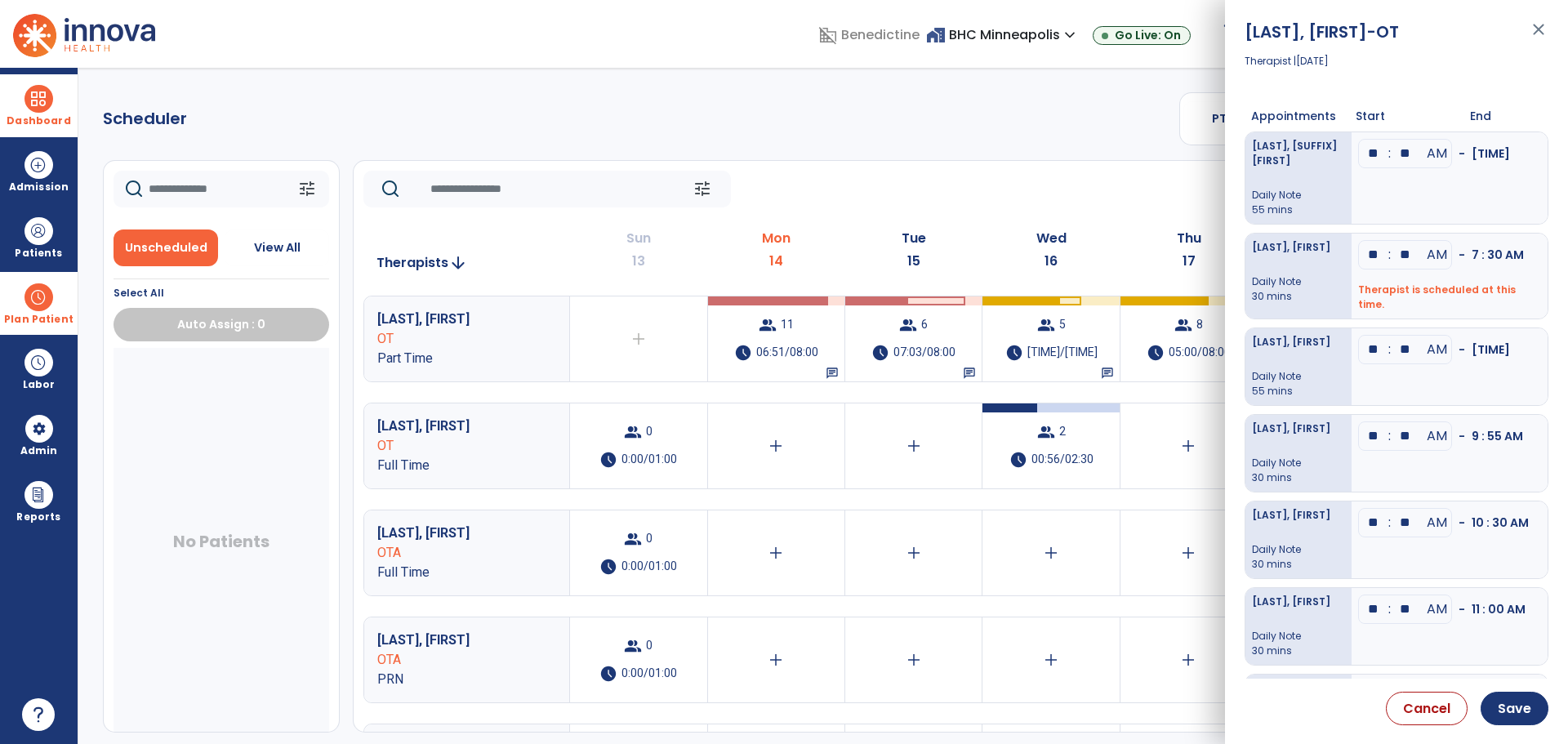 type on "**" 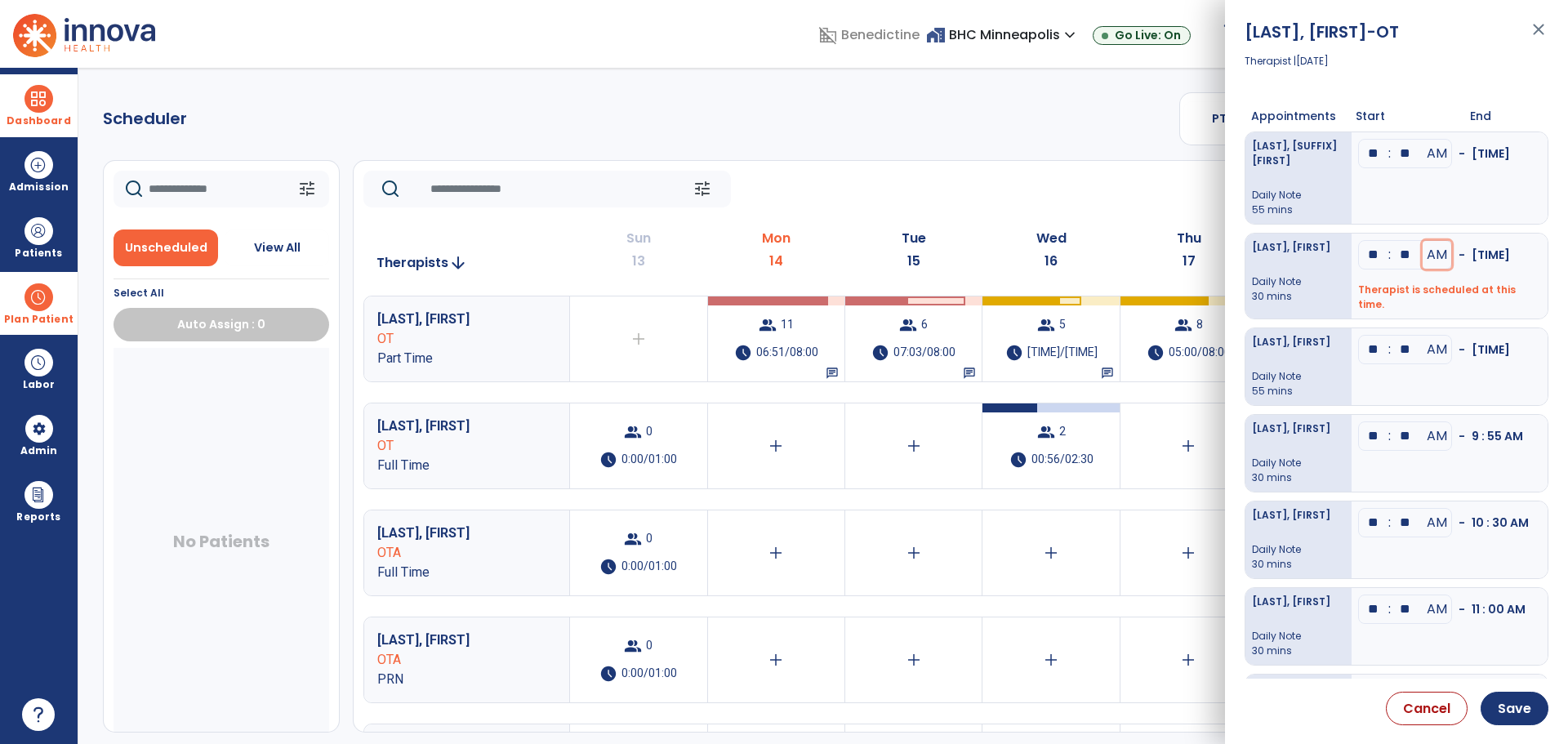 type 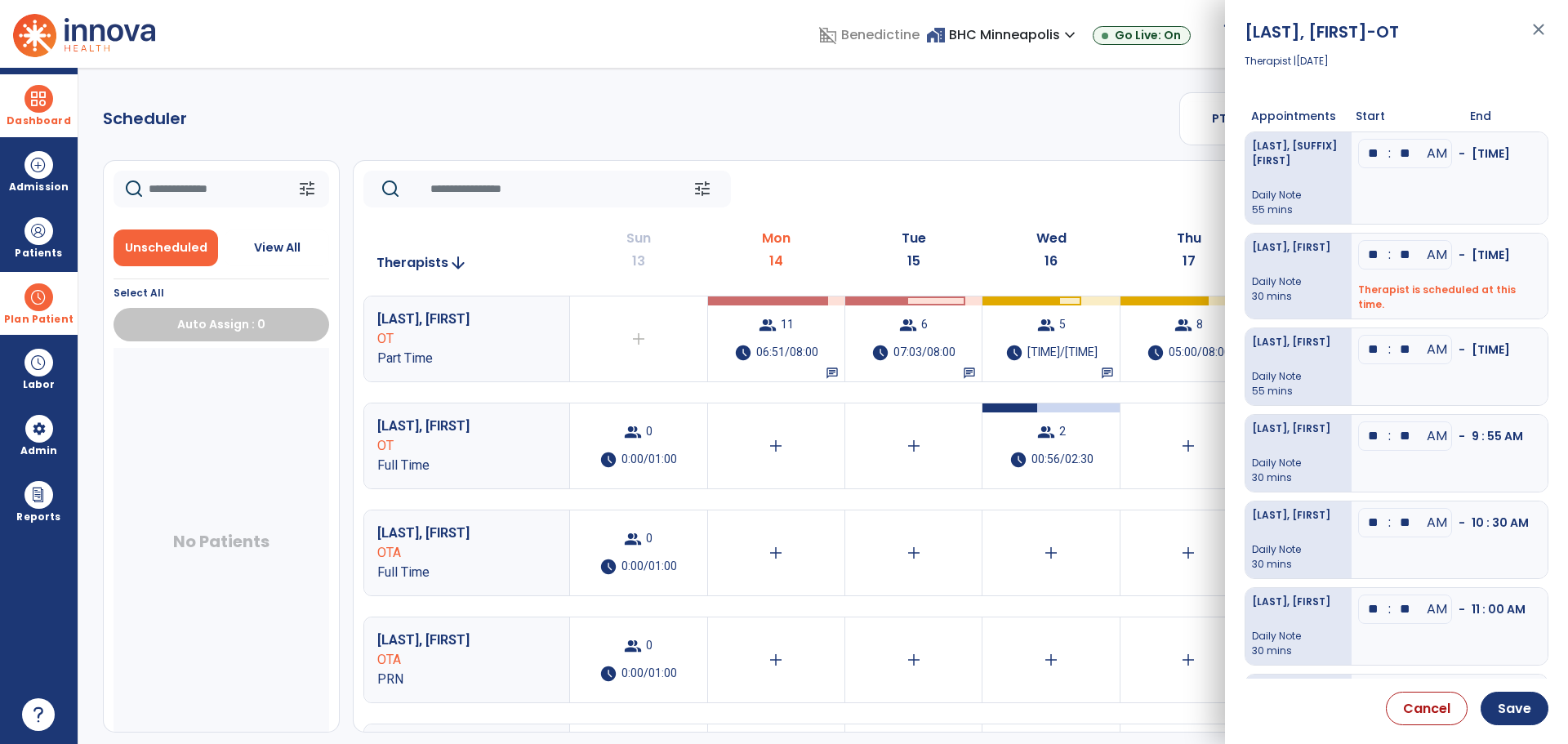 type on "**" 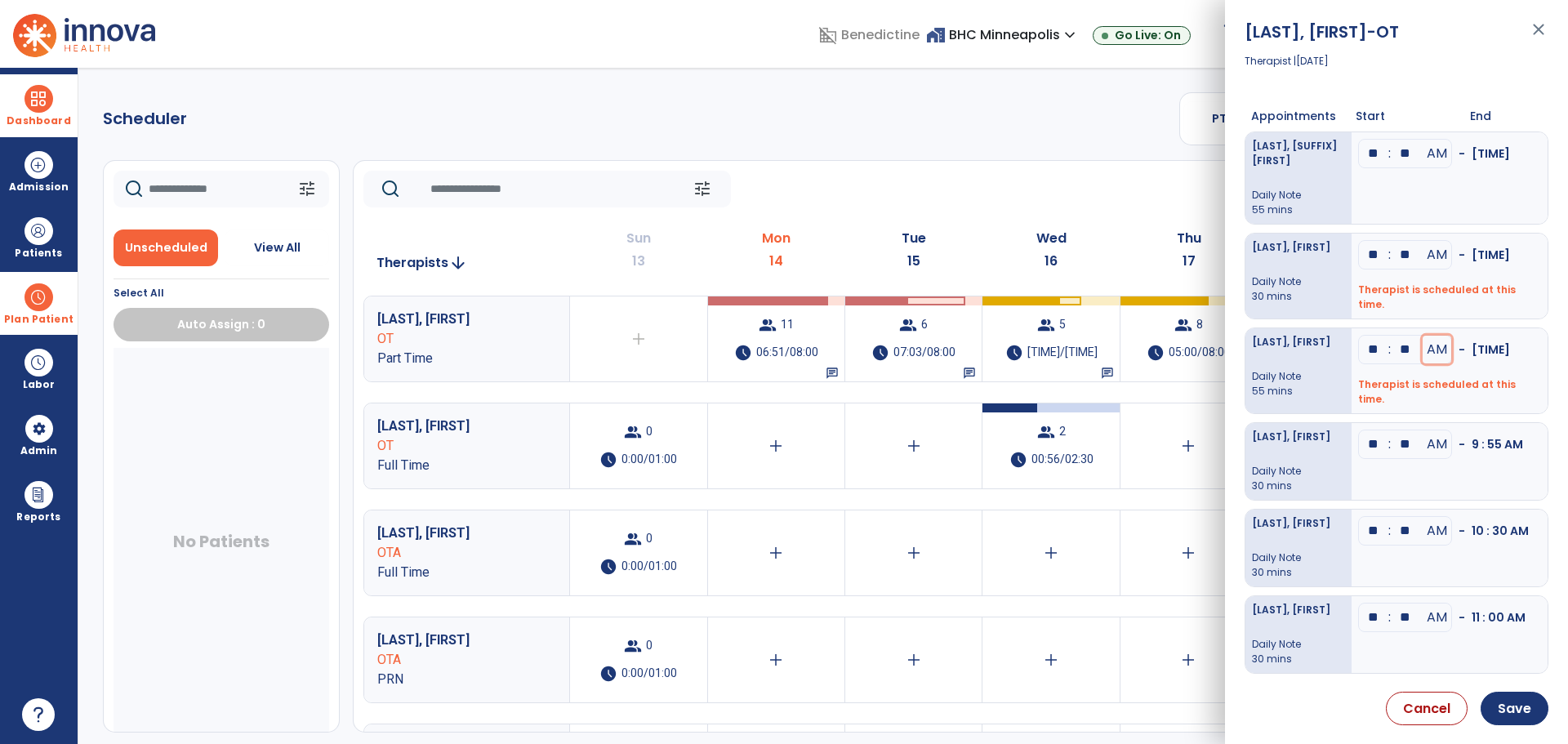 type 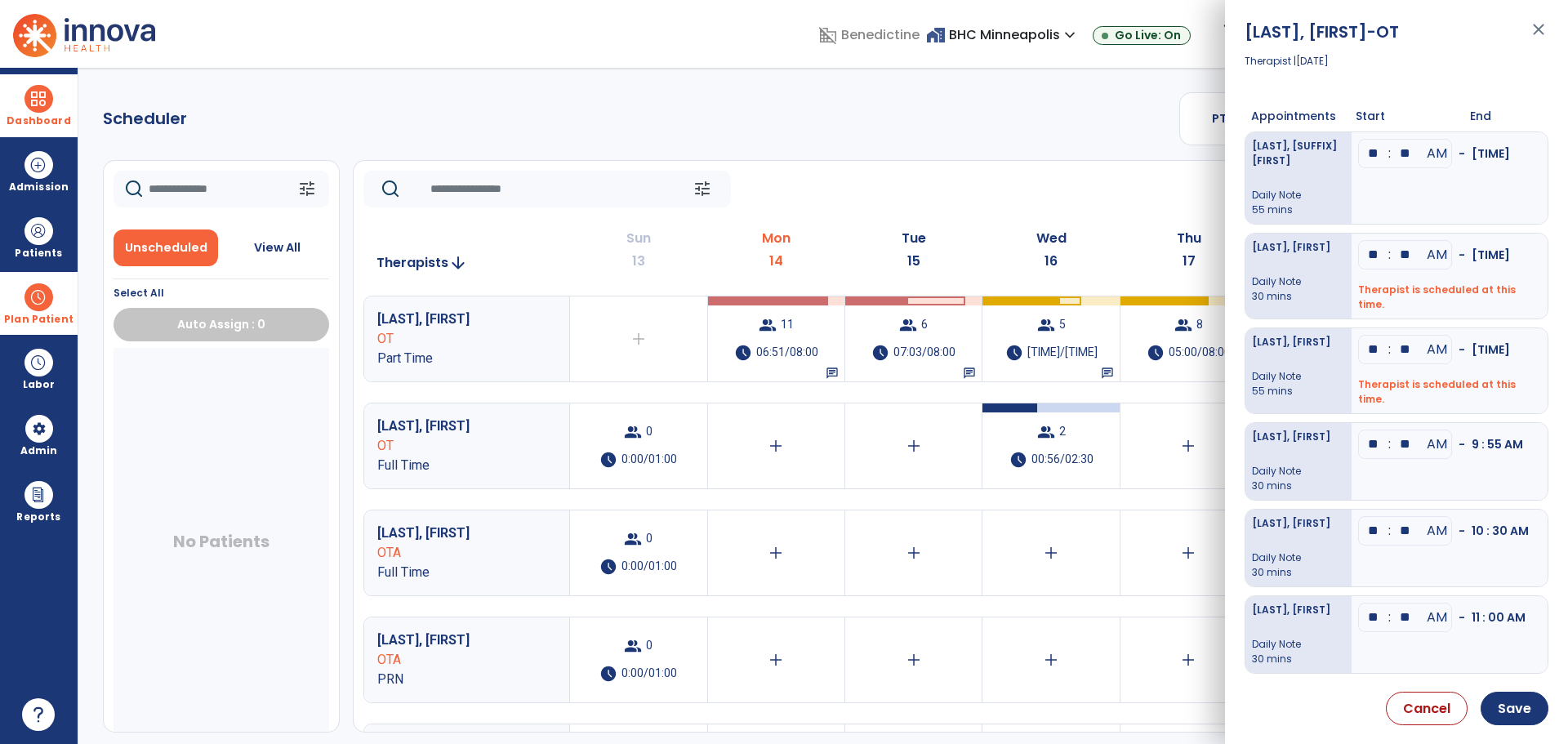 type on "**" 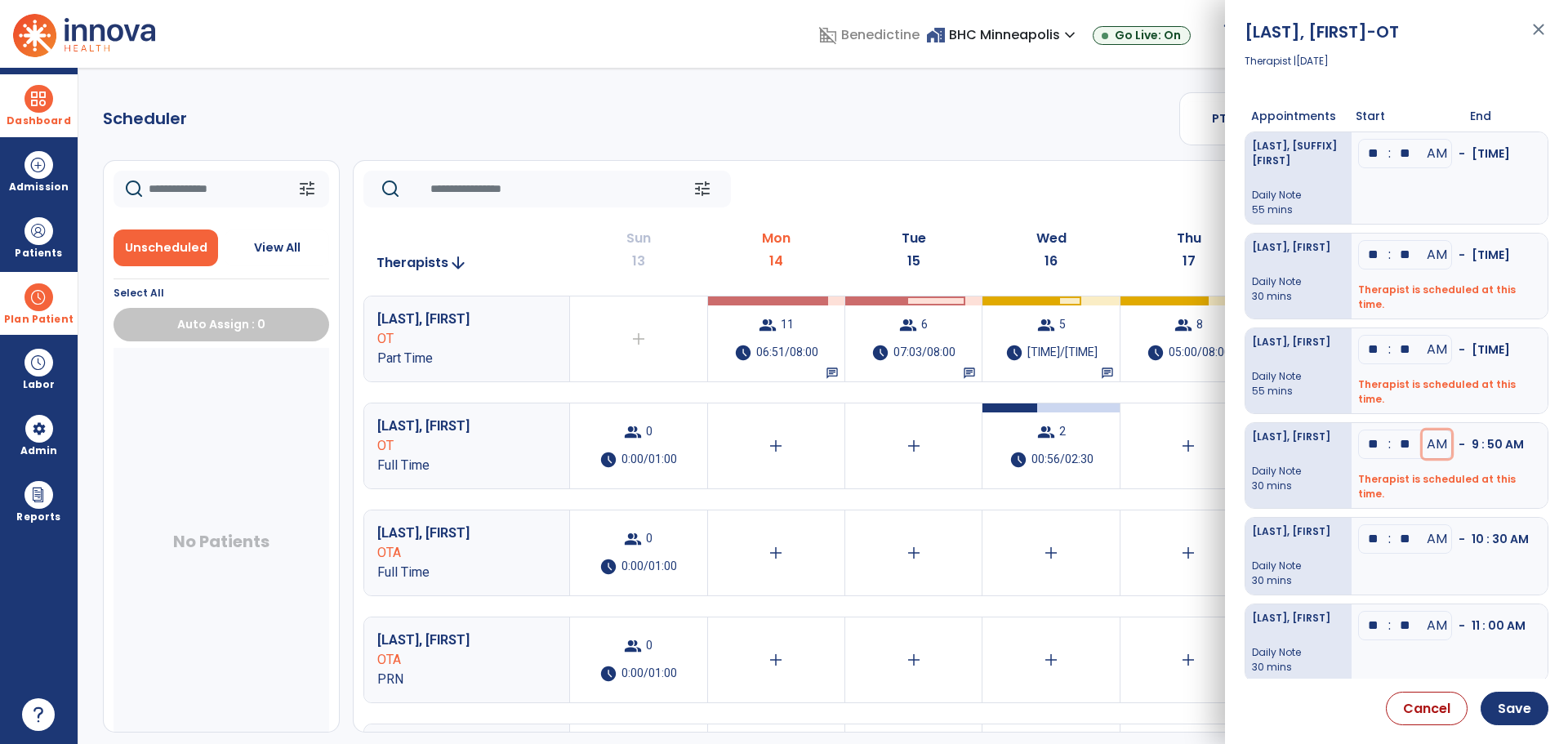 type 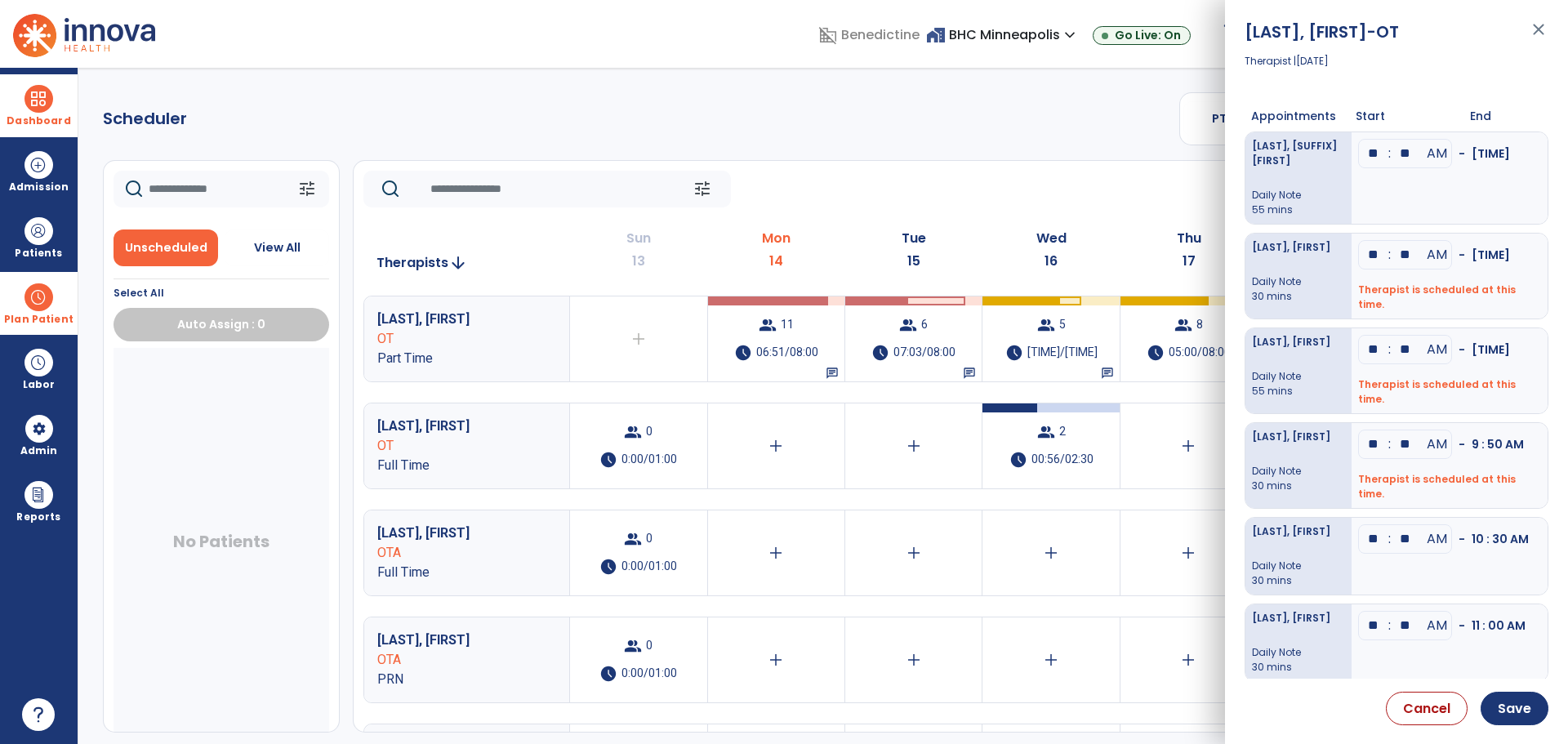 type on "**" 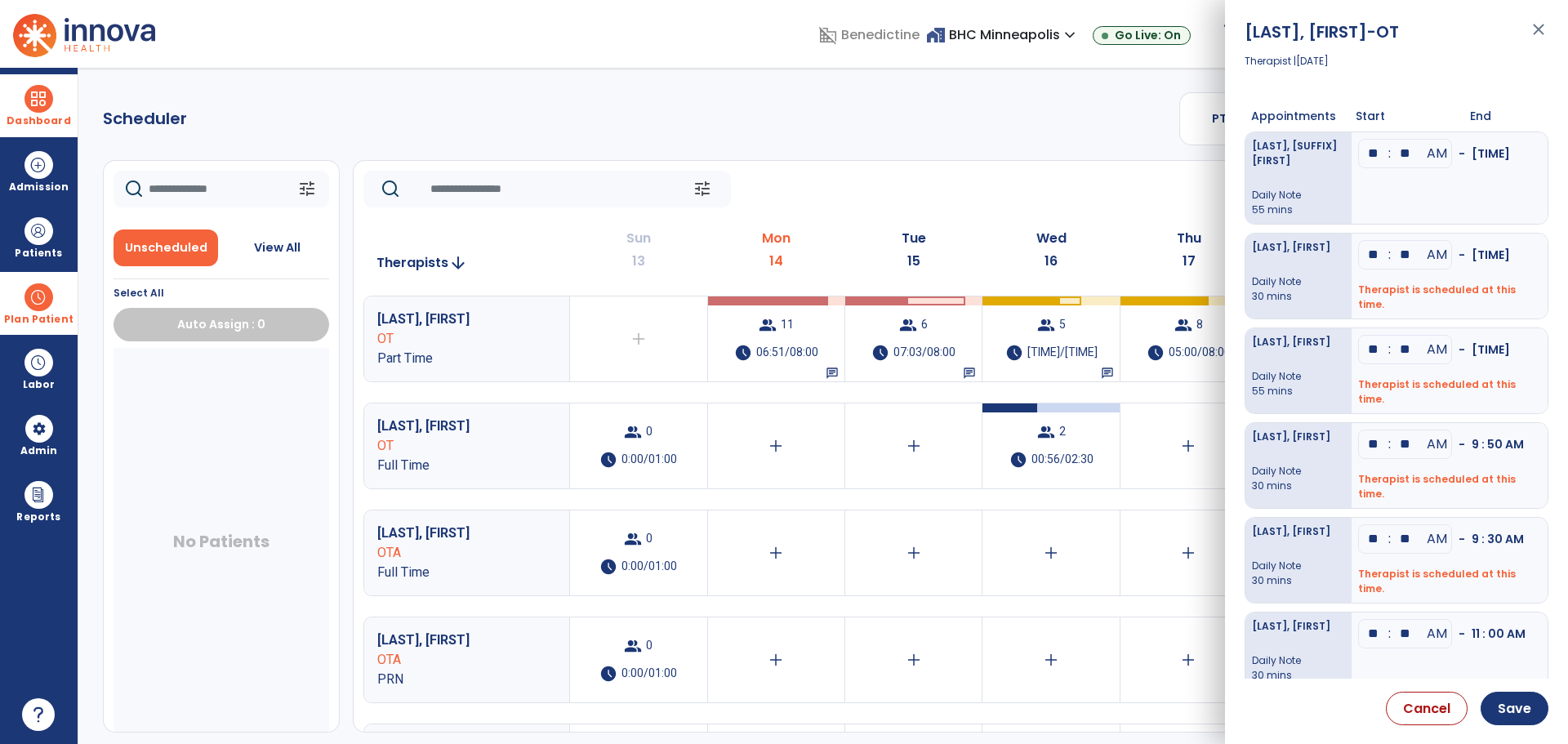 type on "**" 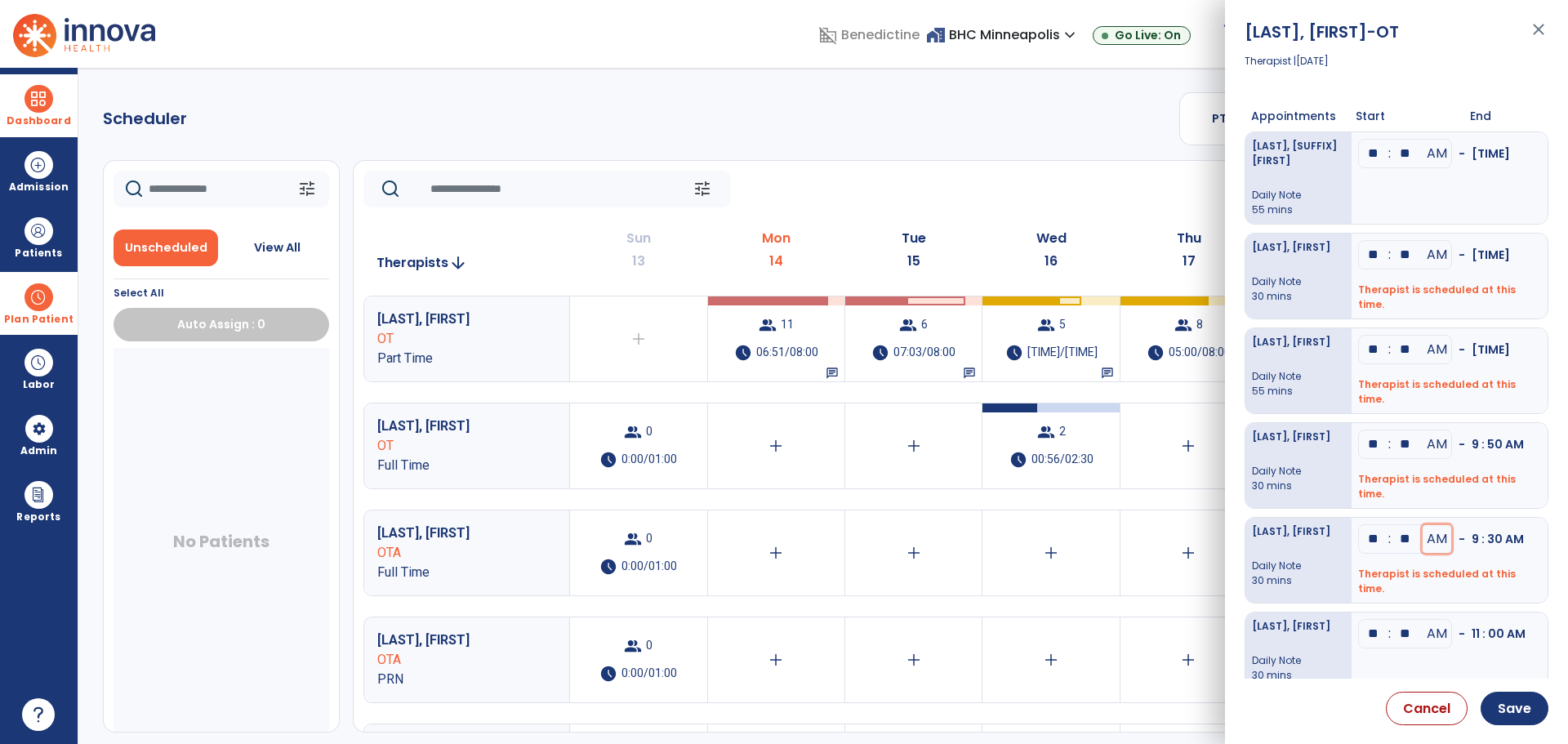type 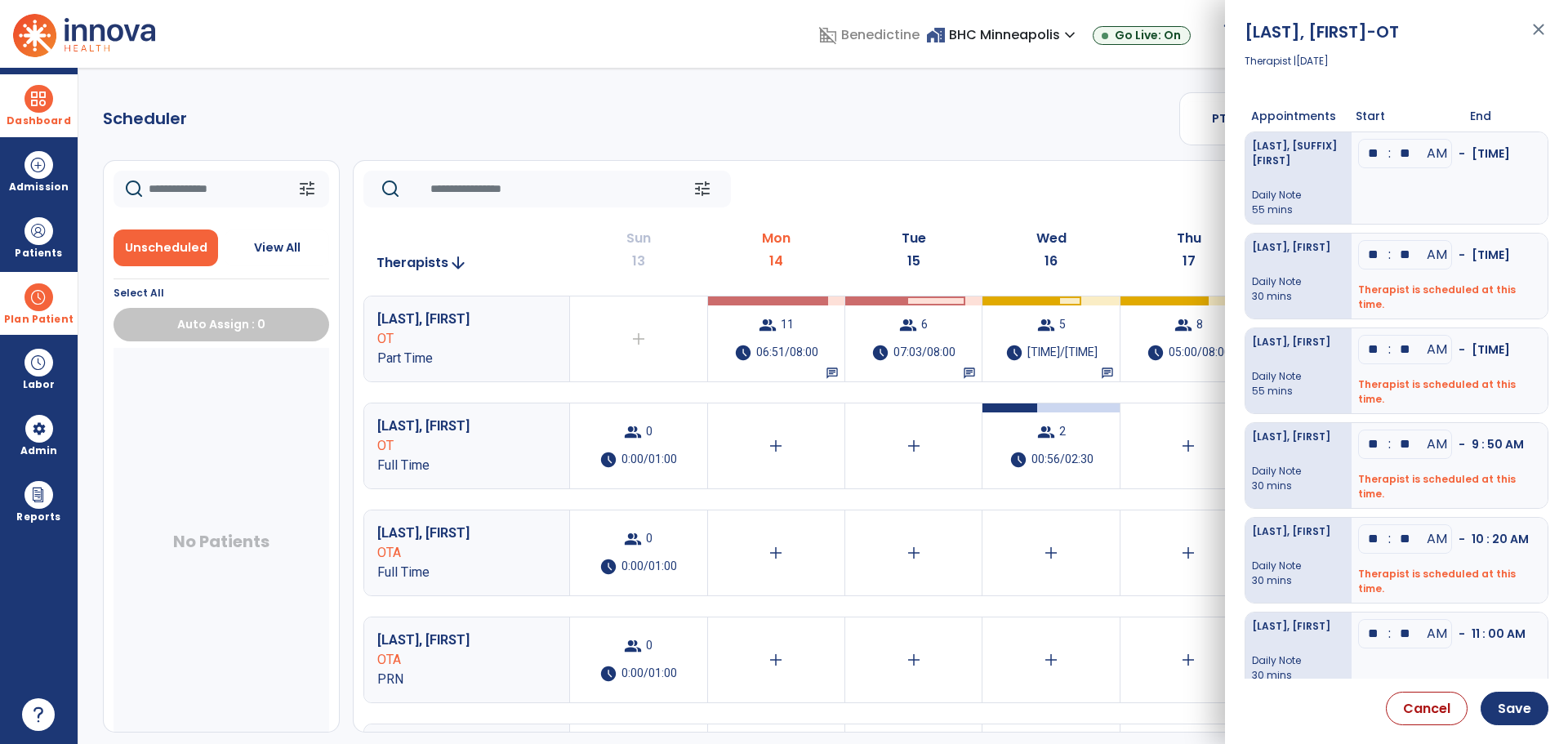 type on "**" 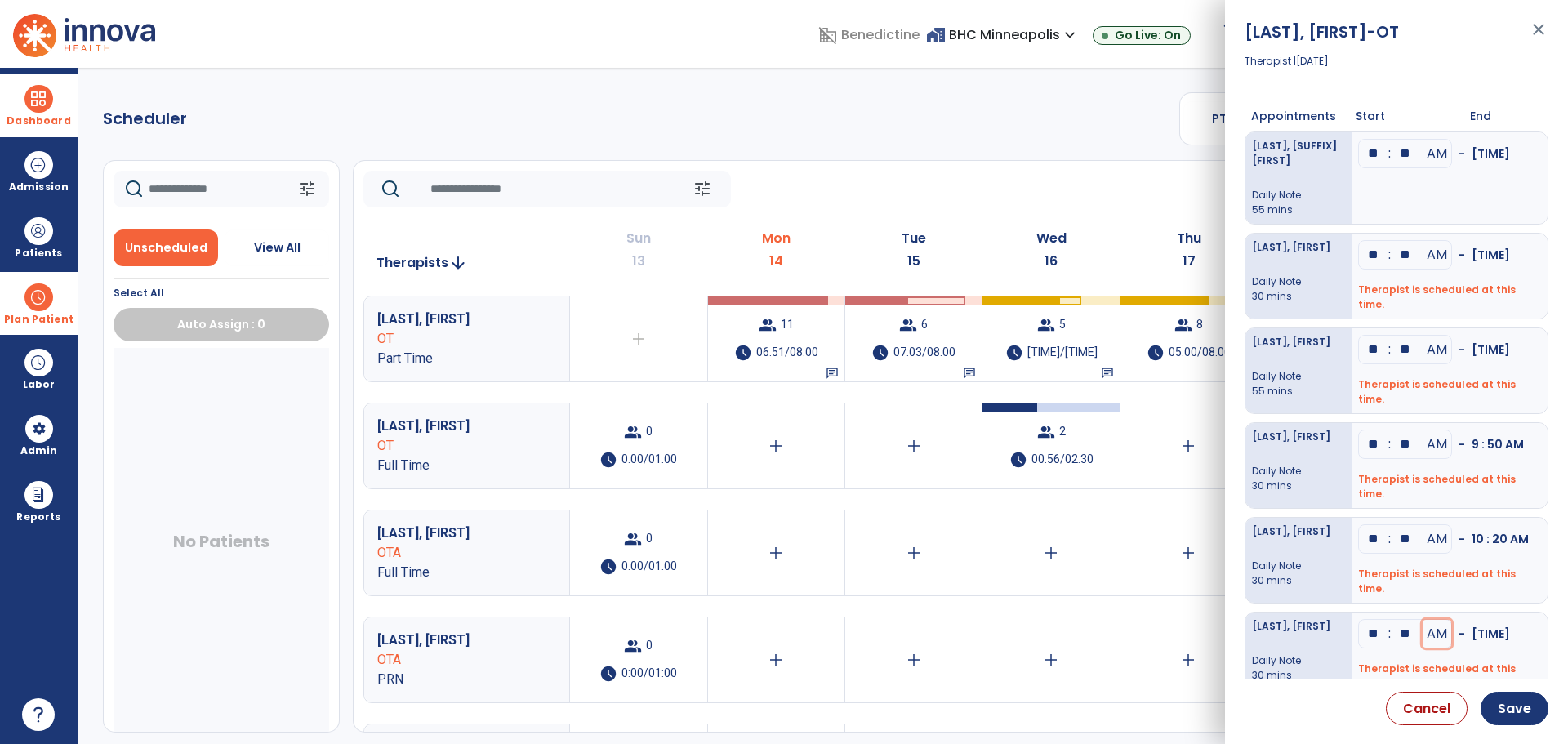 type 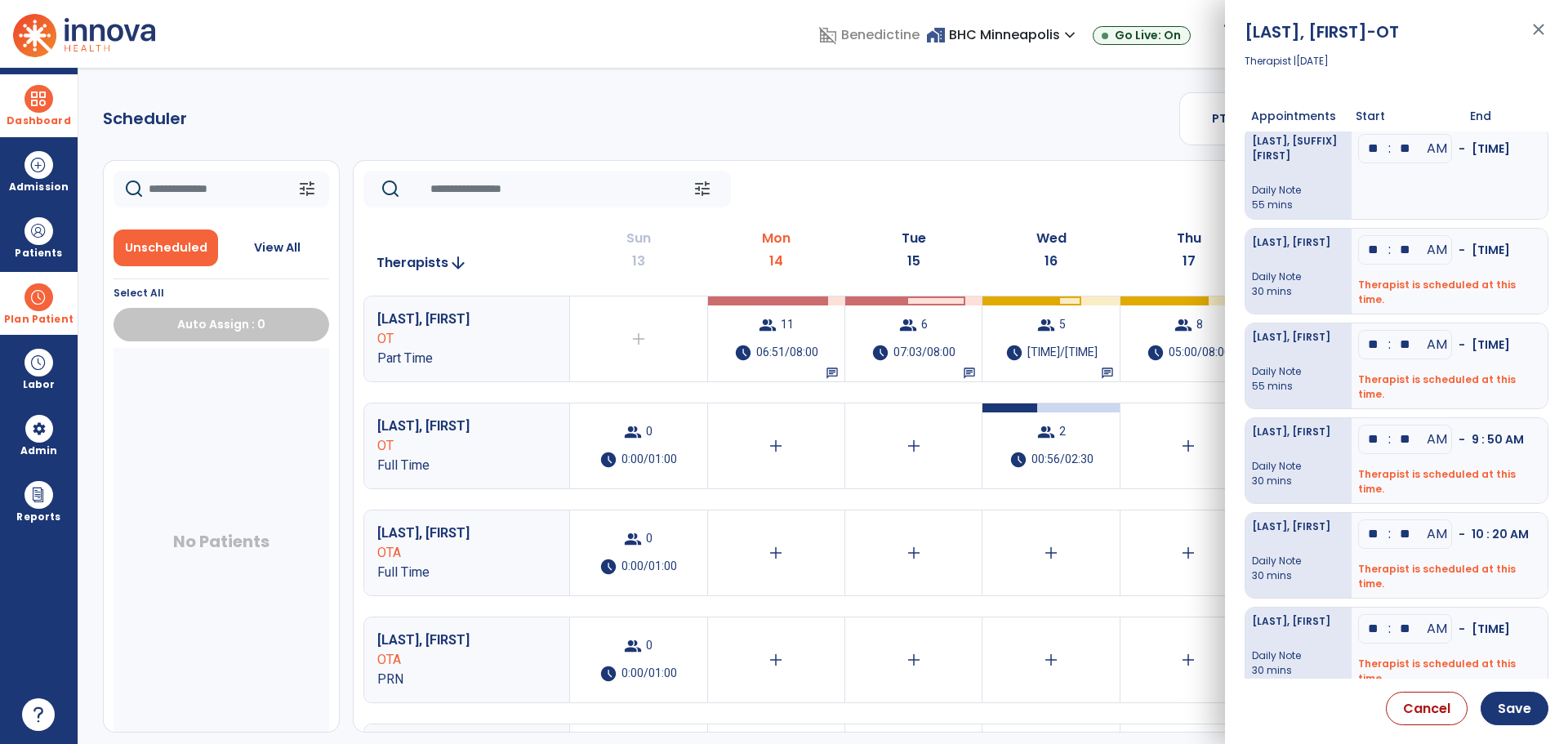 scroll, scrollTop: 0, scrollLeft: 0, axis: both 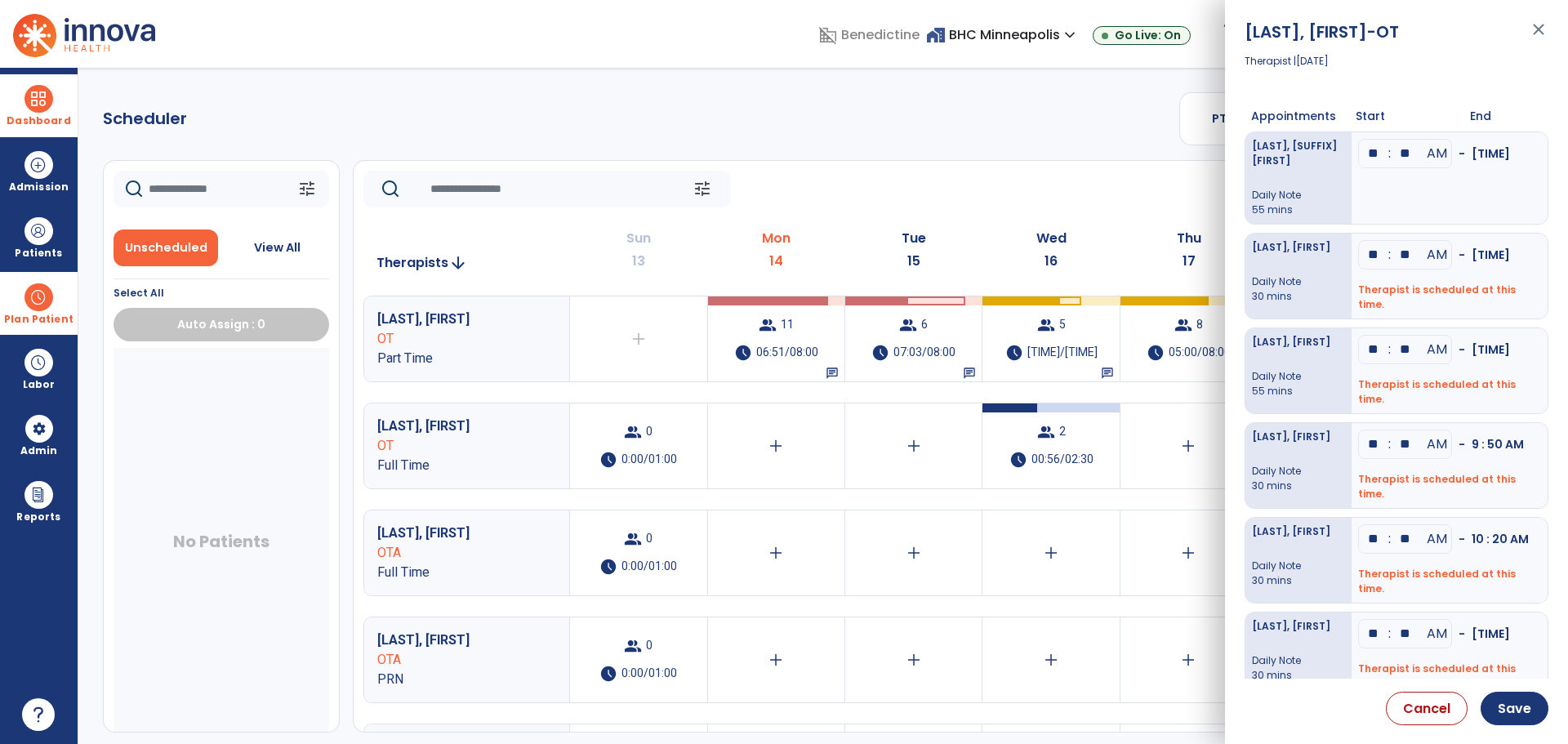 click on "**" at bounding box center (1374, 154) 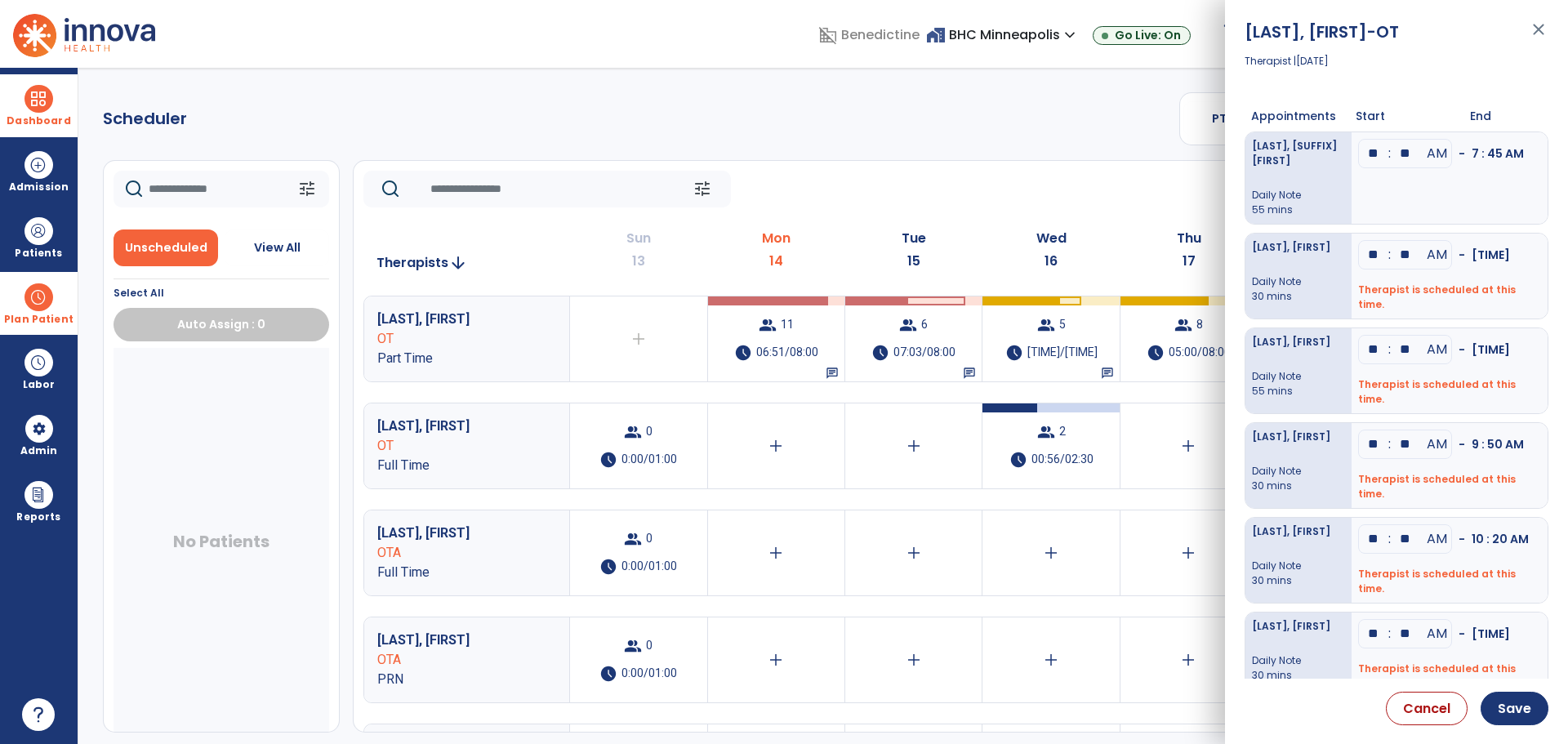 type on "**" 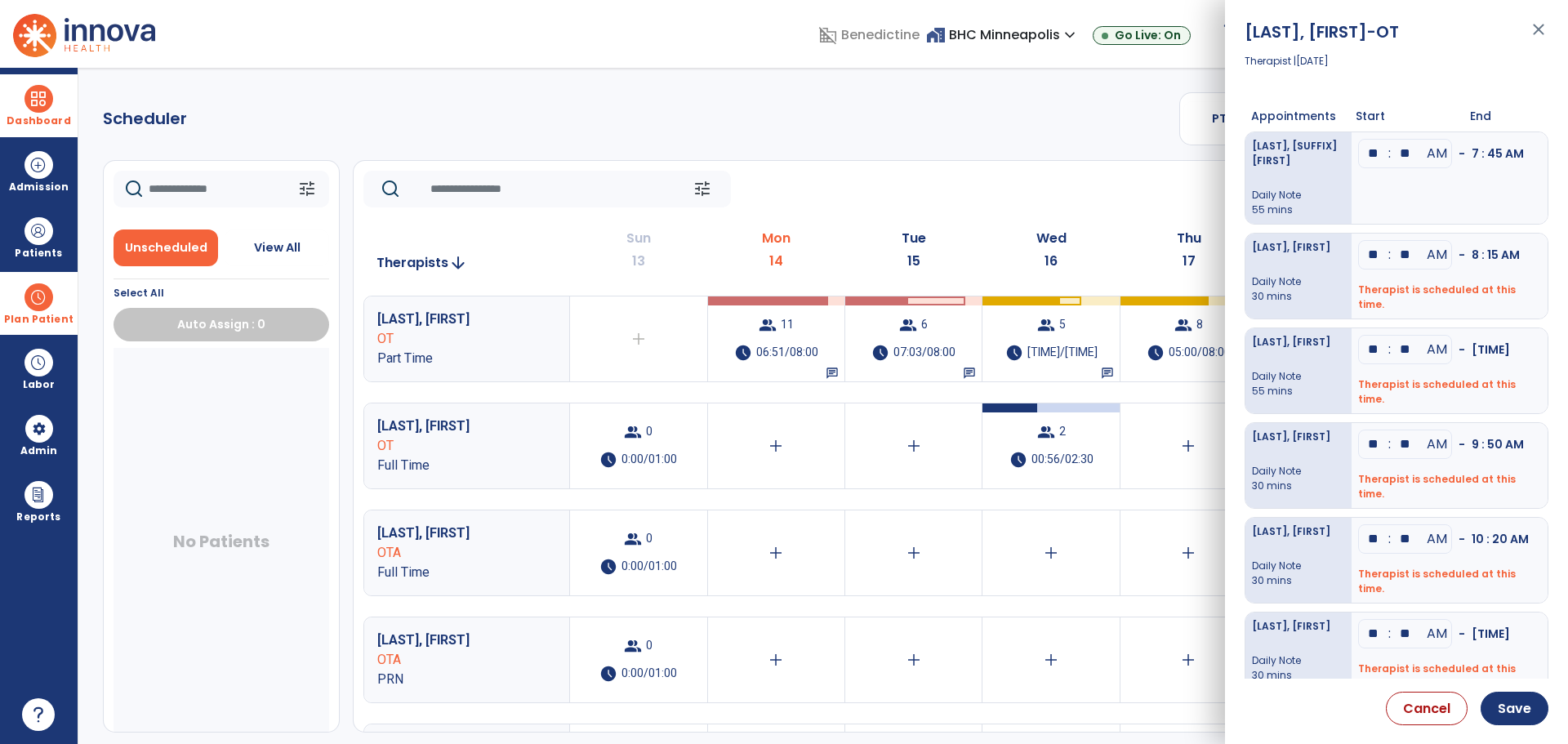 type on "**" 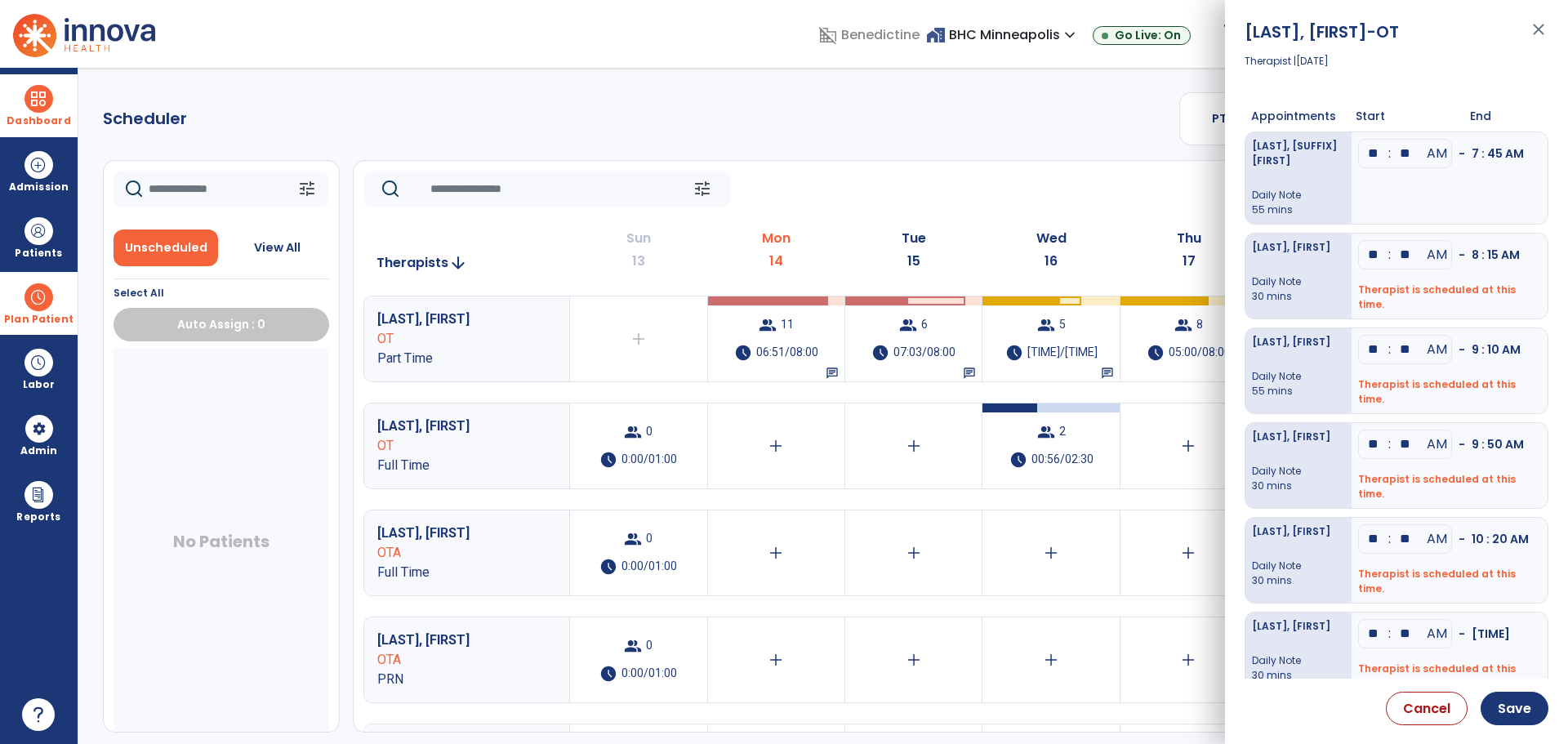 type on "**" 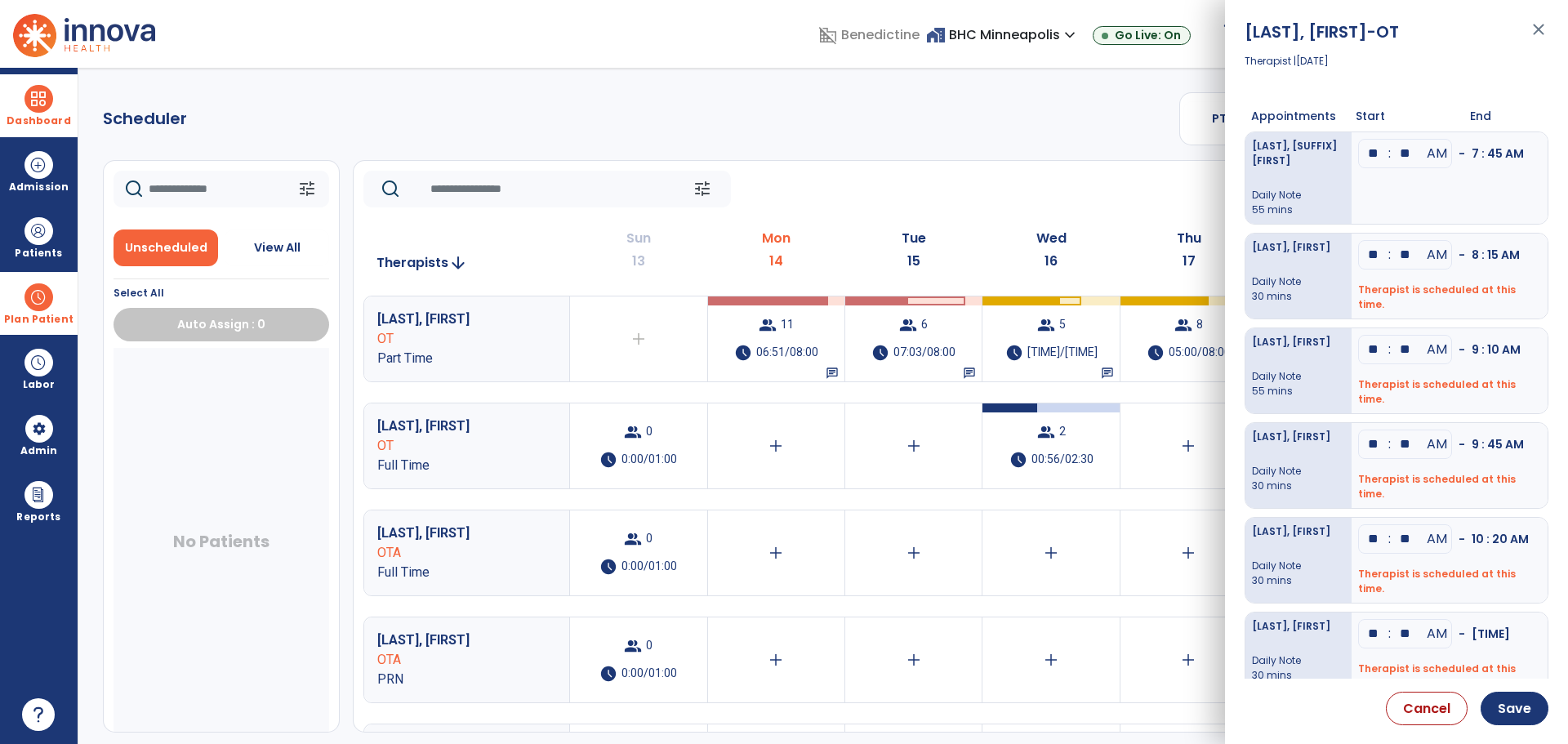 type on "**" 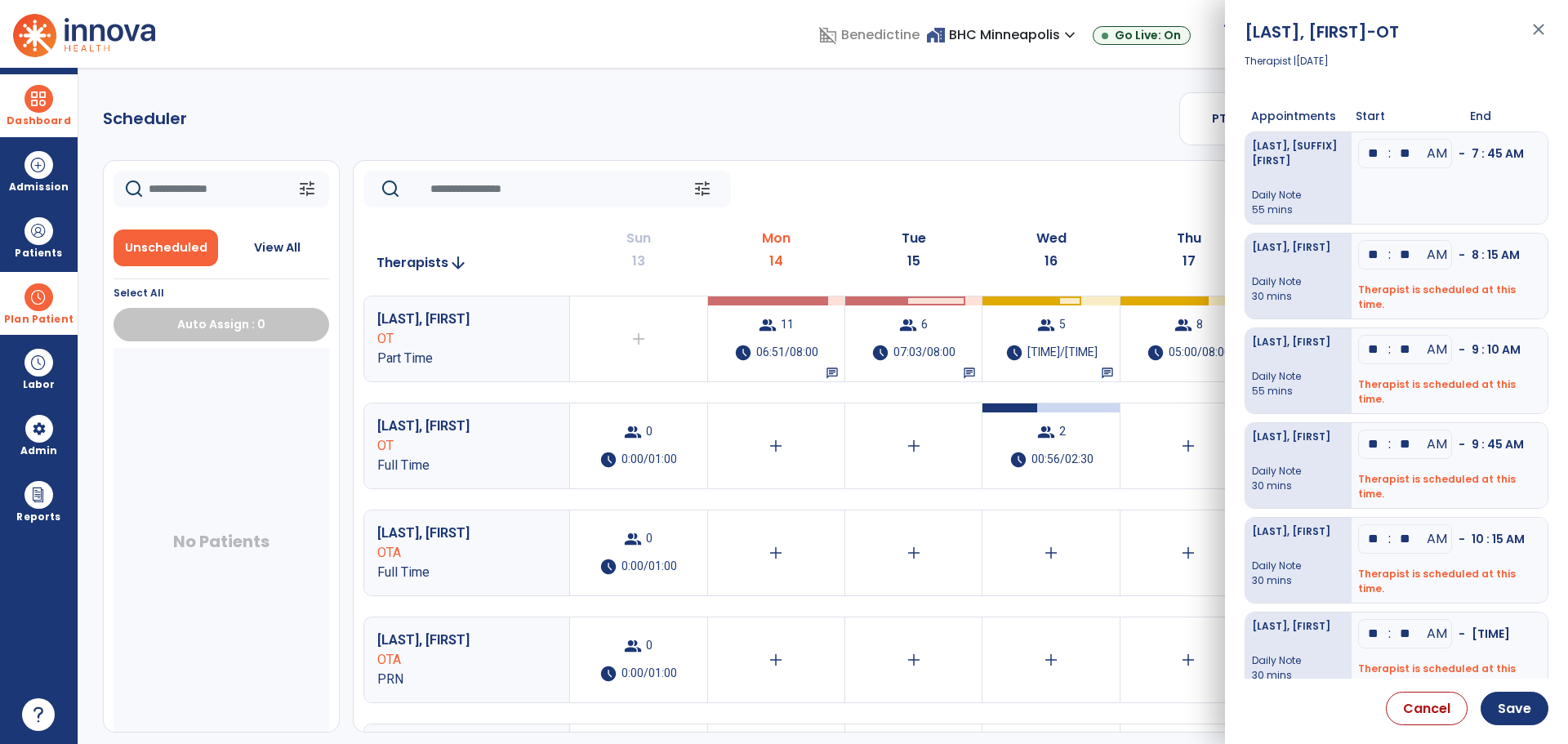 type on "**" 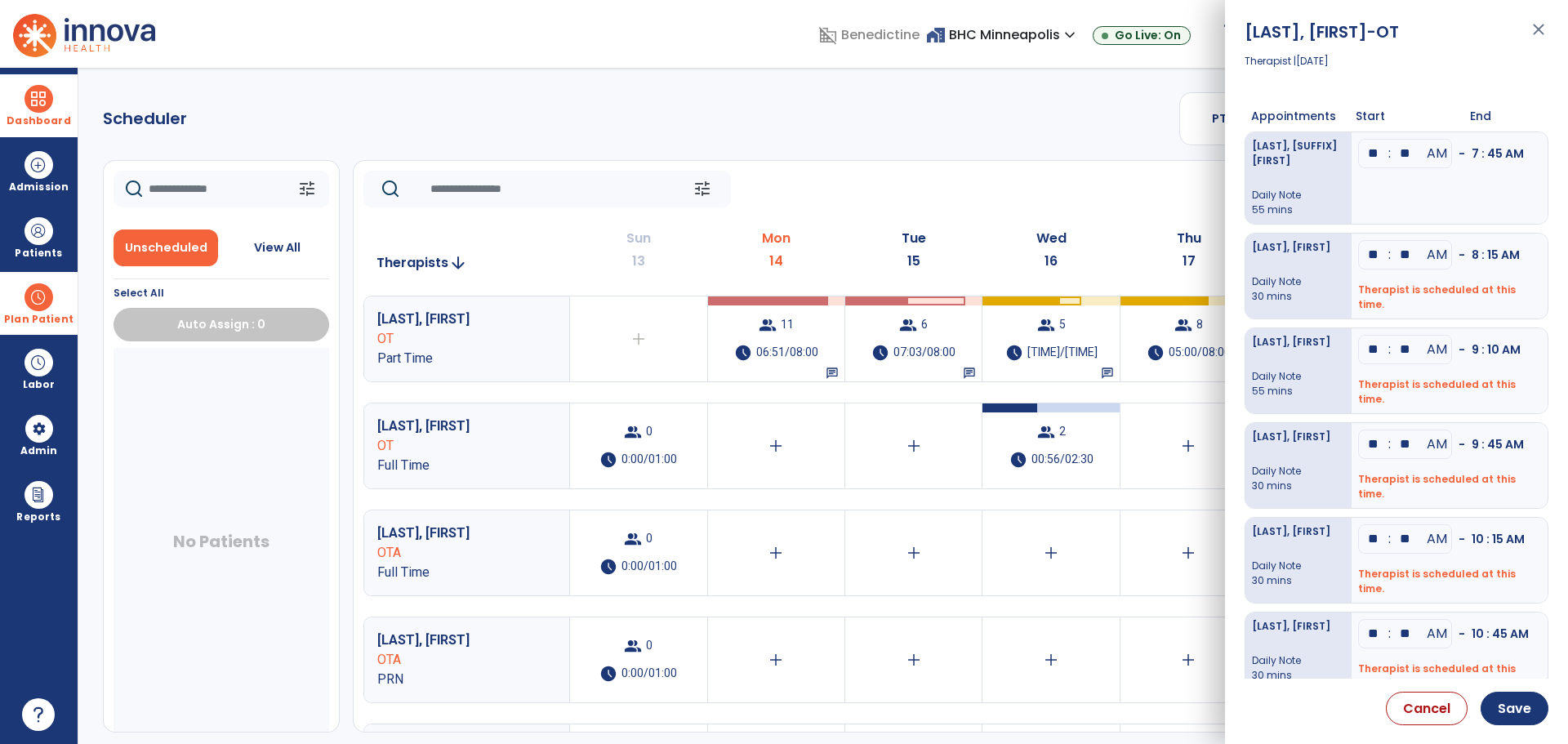 scroll, scrollTop: 21, scrollLeft: 0, axis: vertical 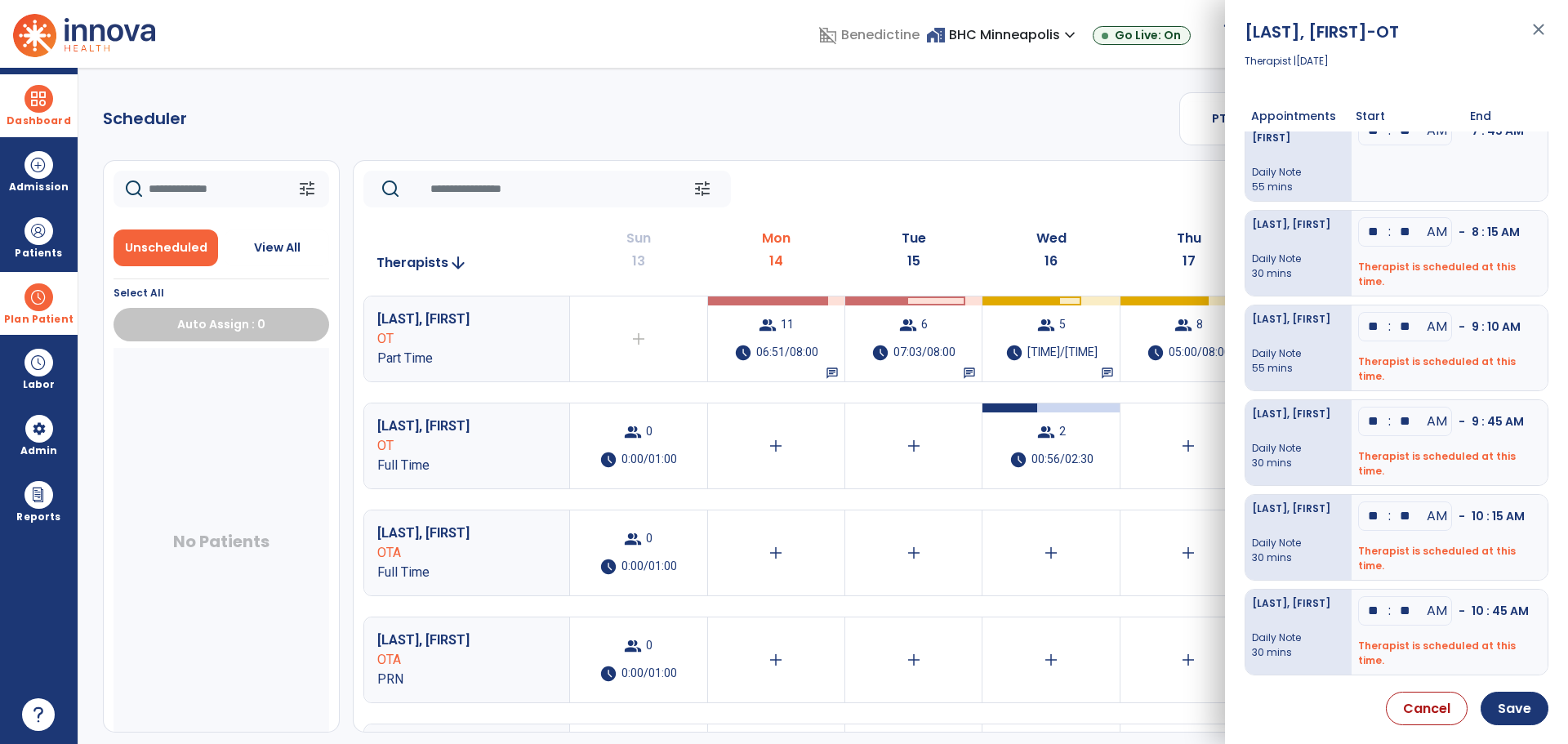 type 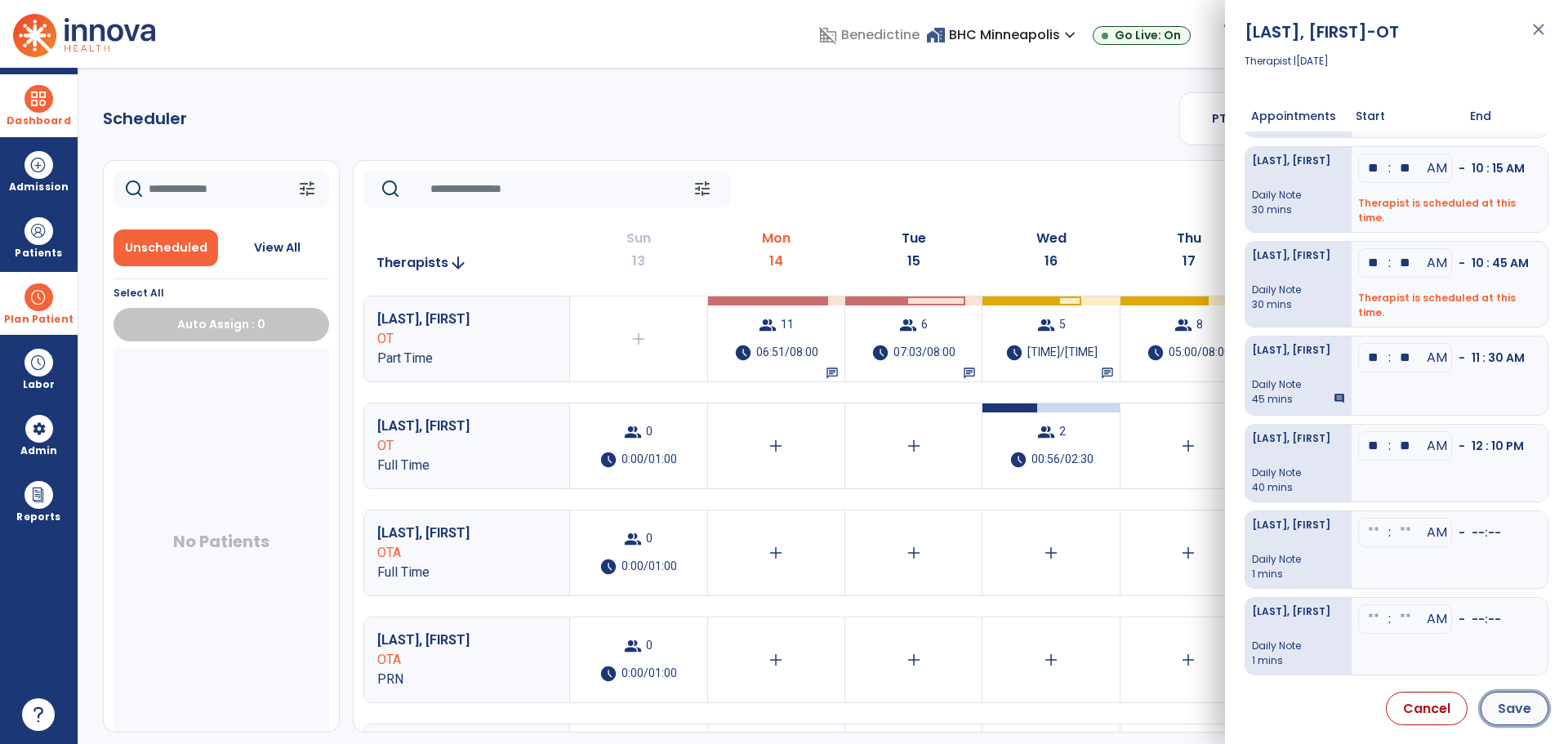 click on "Save" at bounding box center [1514, 708] 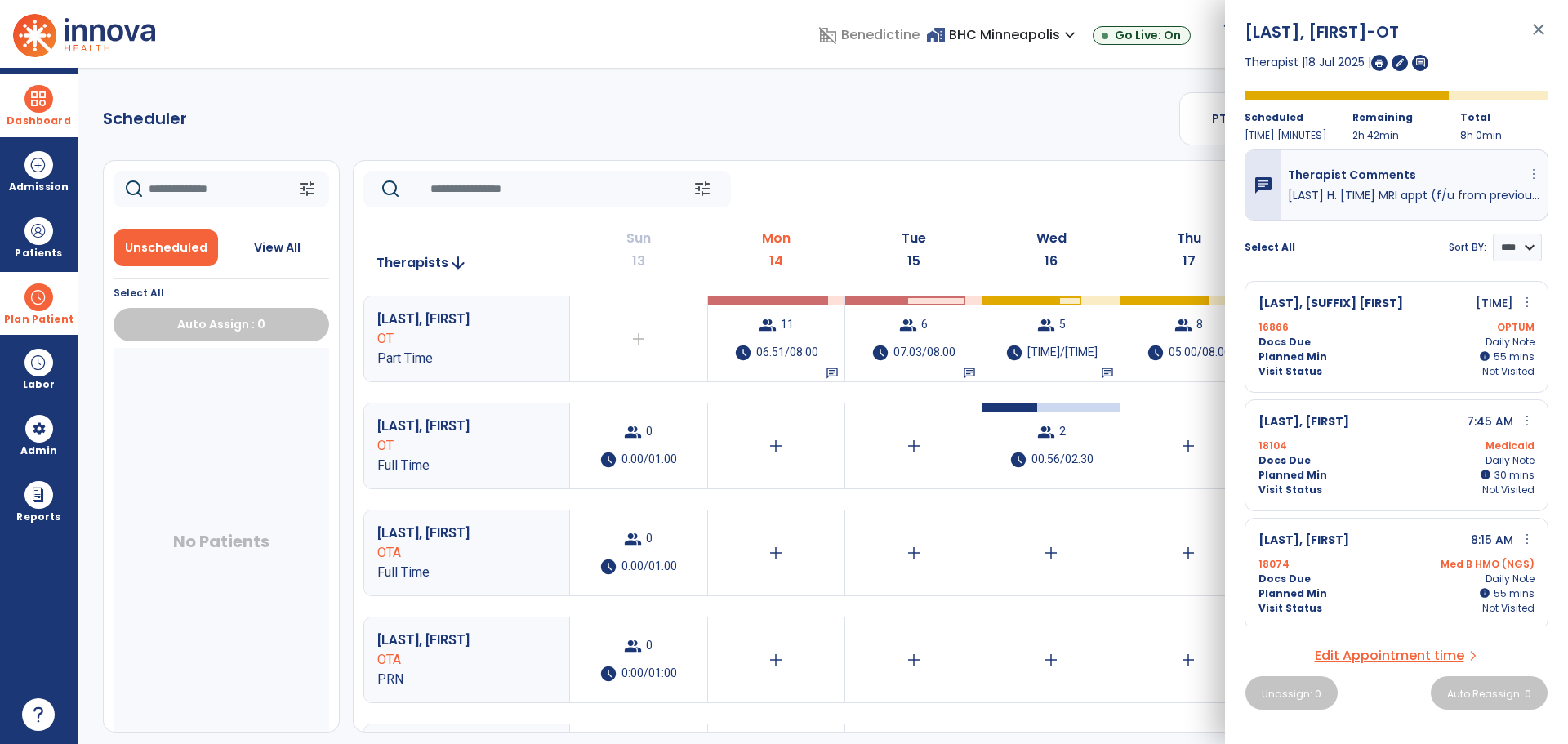 click on "more_vert" at bounding box center (1534, 174) 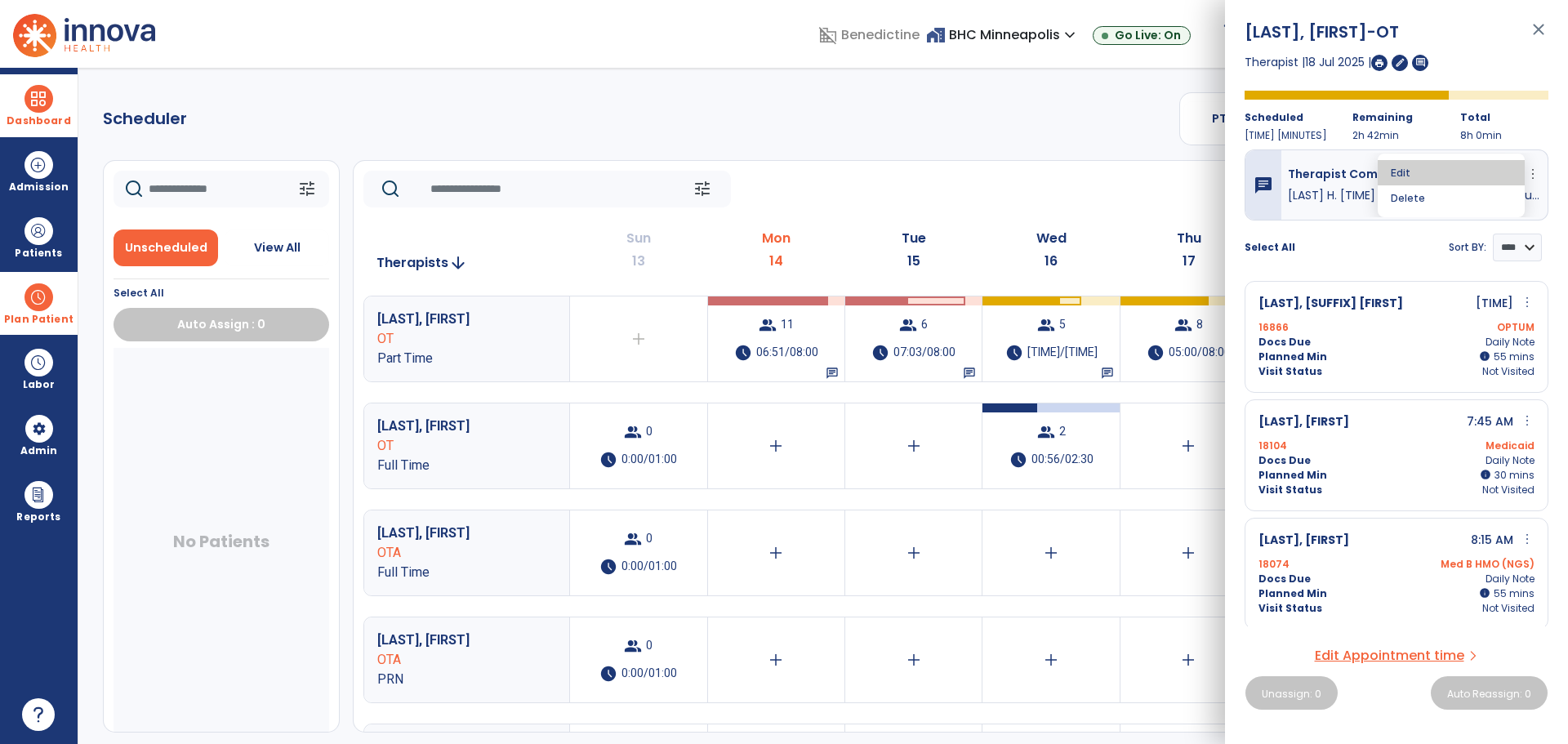 click on "Edit" at bounding box center [1451, 172] 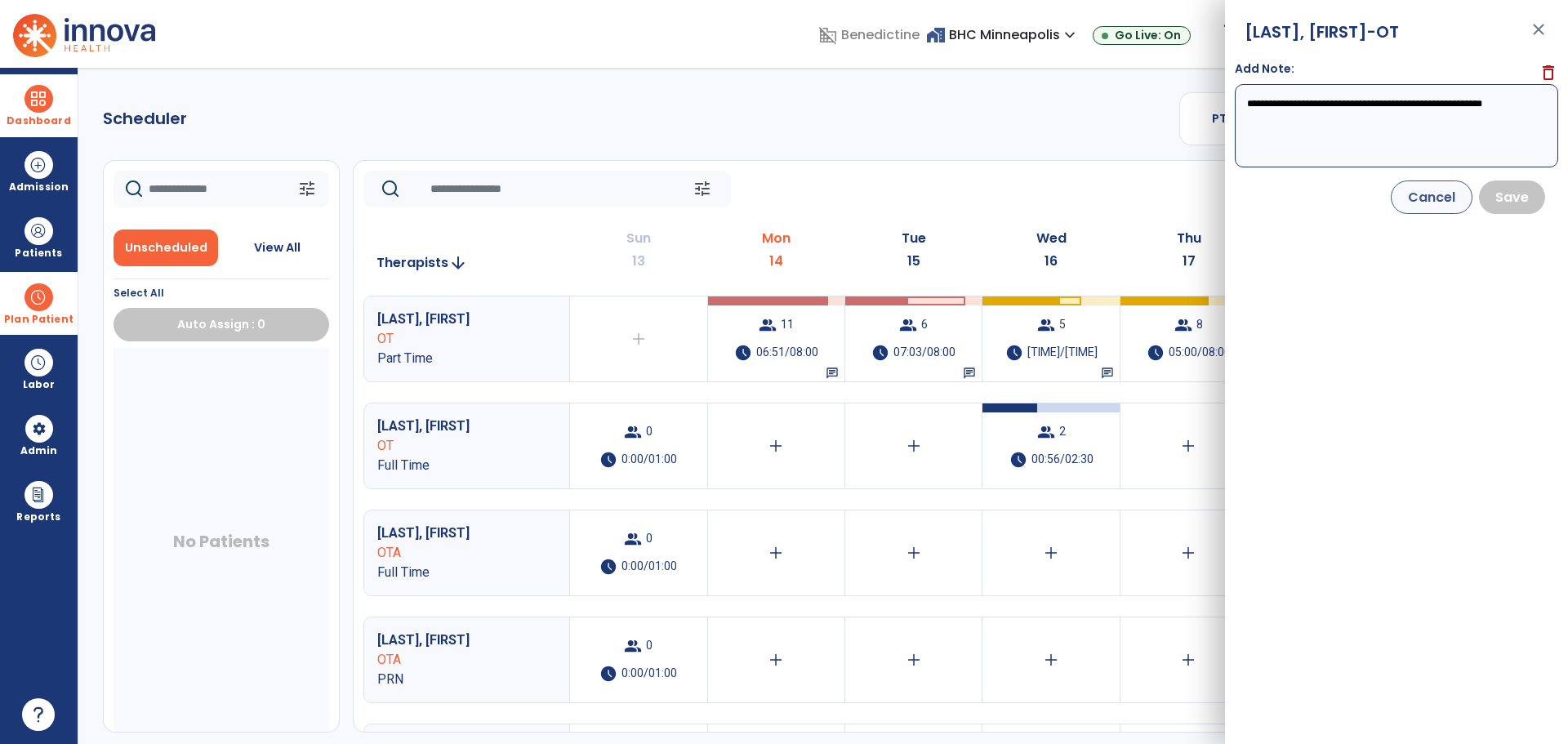 click on "close" at bounding box center (1539, 37) 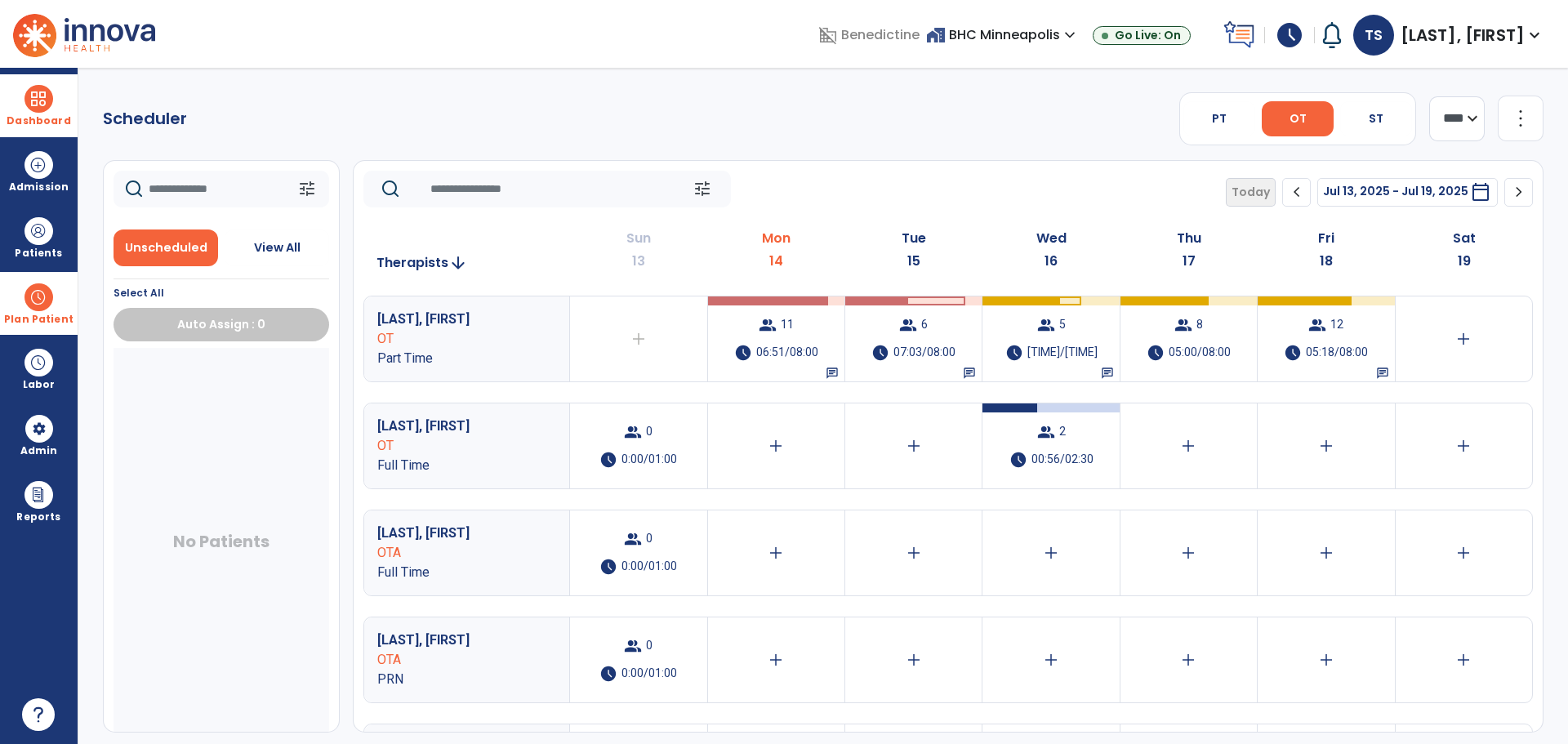 click on "schedule" at bounding box center [1290, 35] 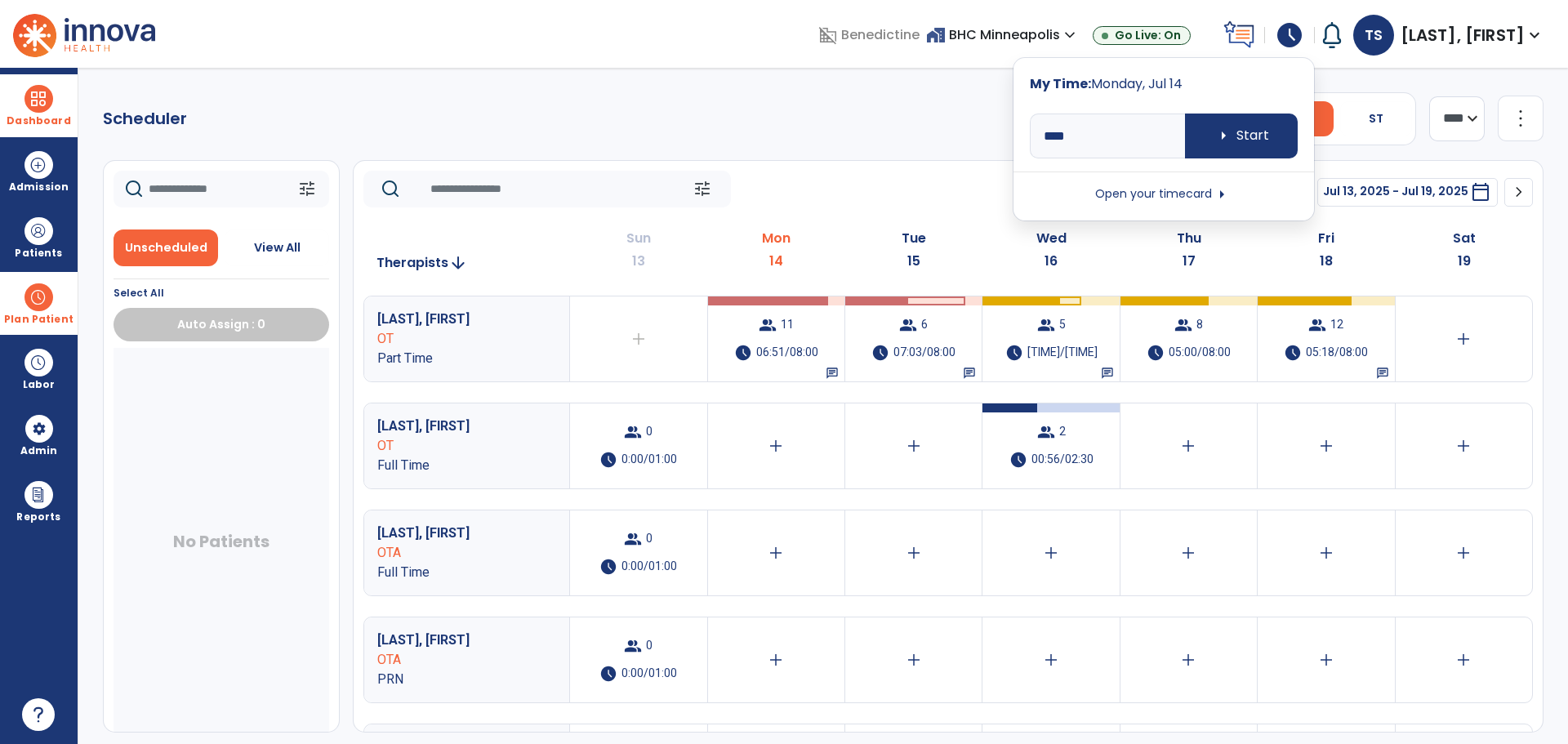 click on "Open your timecard  arrow_right" at bounding box center (1164, 194) 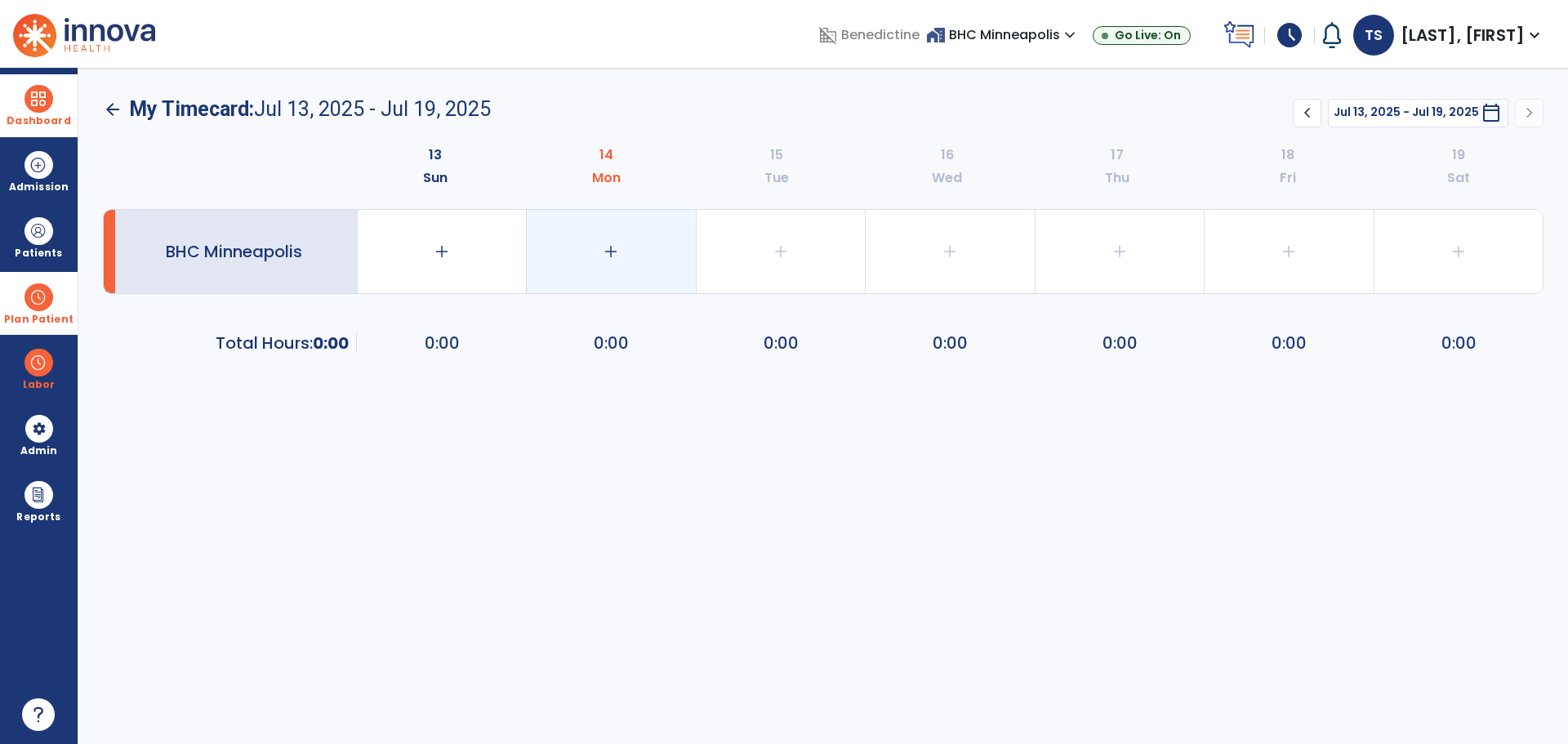 click on "add" 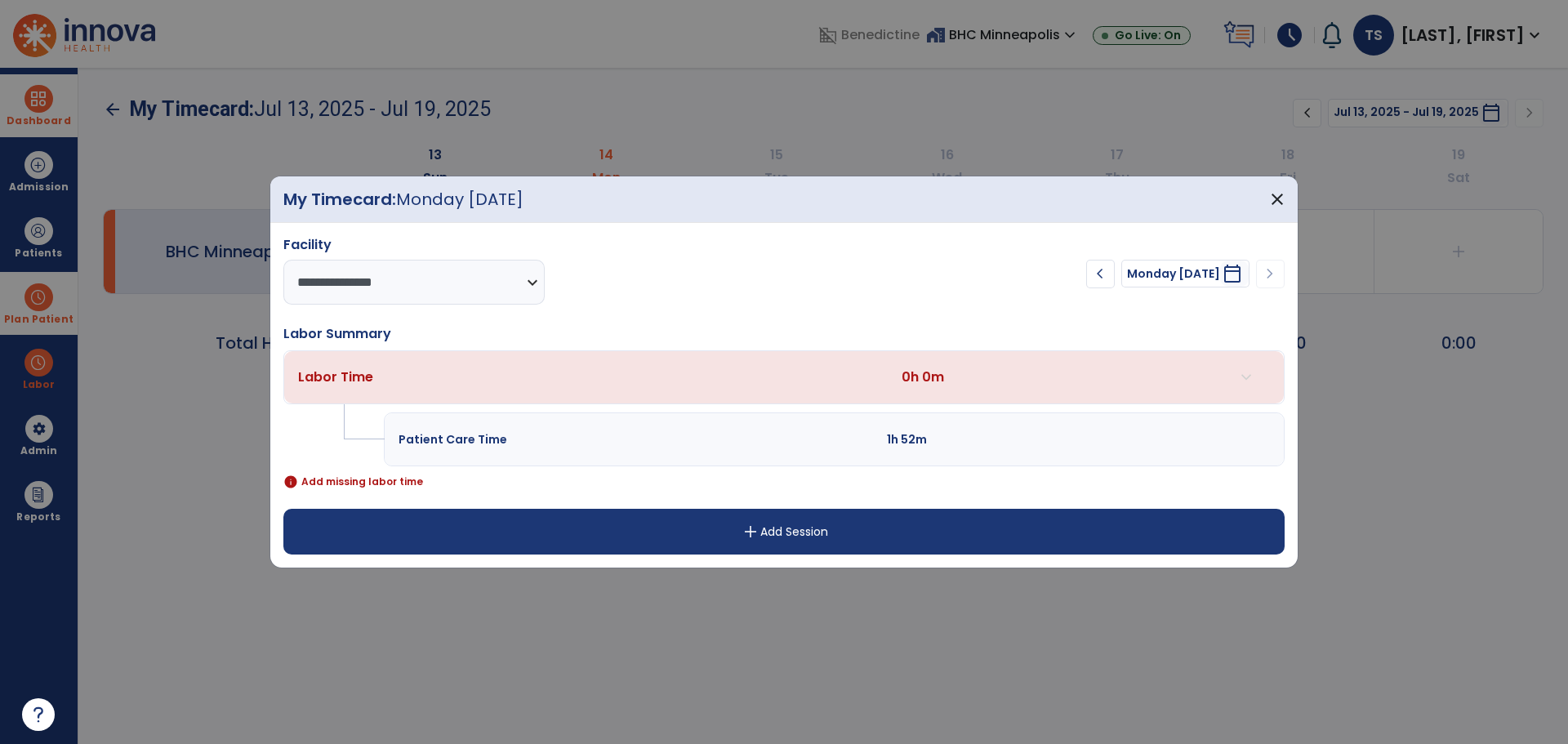 click on "add  Add Session" at bounding box center (784, 532) 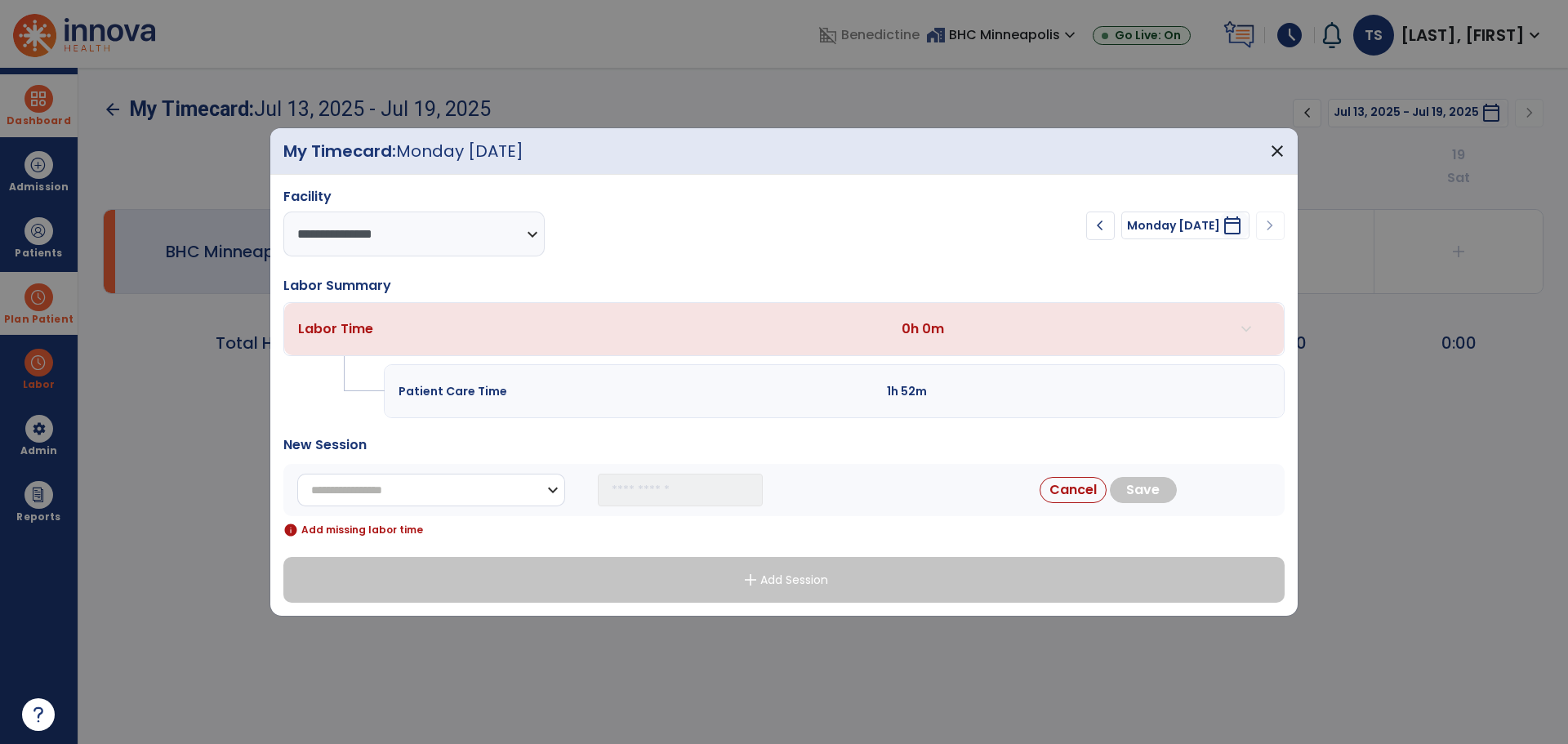 click on "**********" at bounding box center (431, 490) 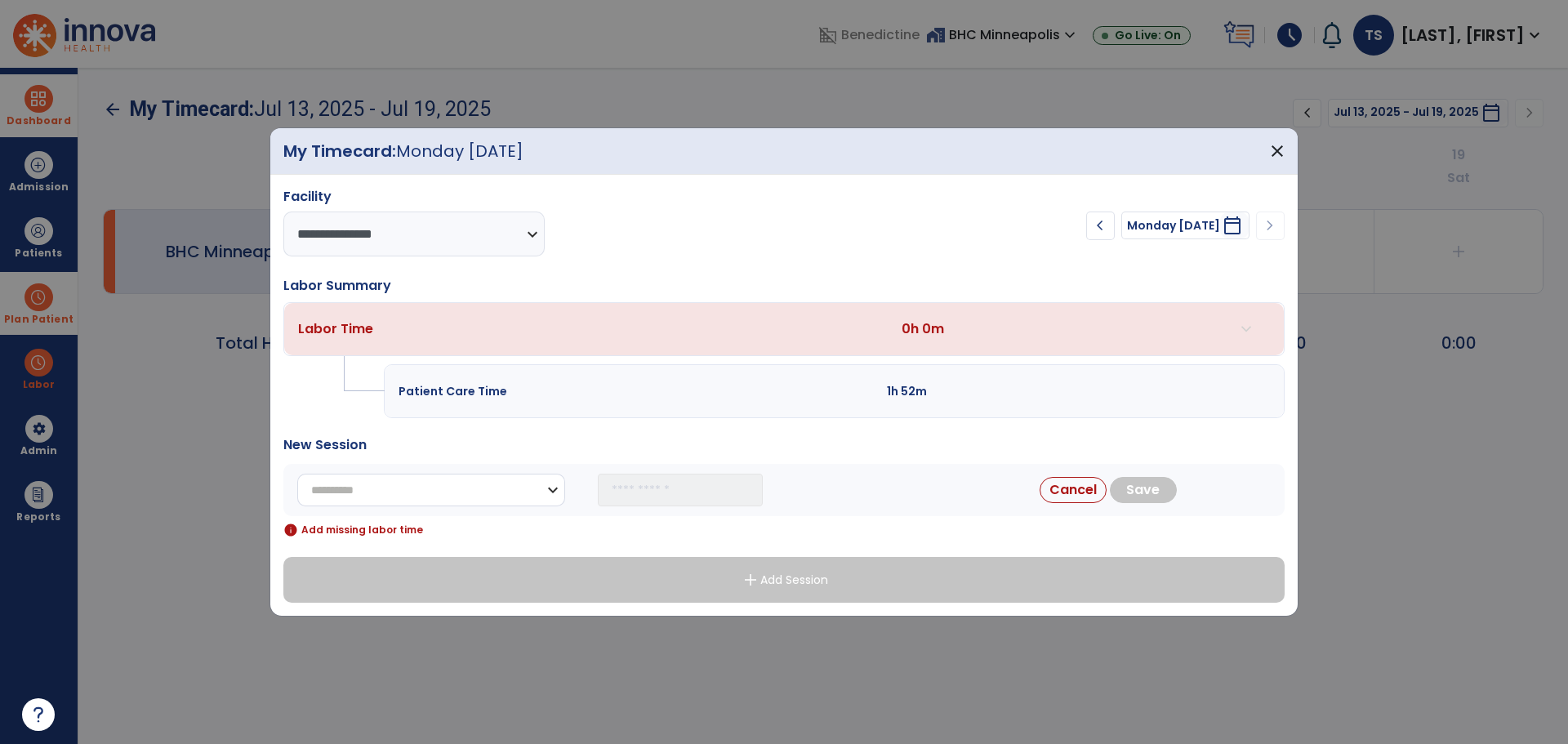 click on "**********" at bounding box center [431, 490] 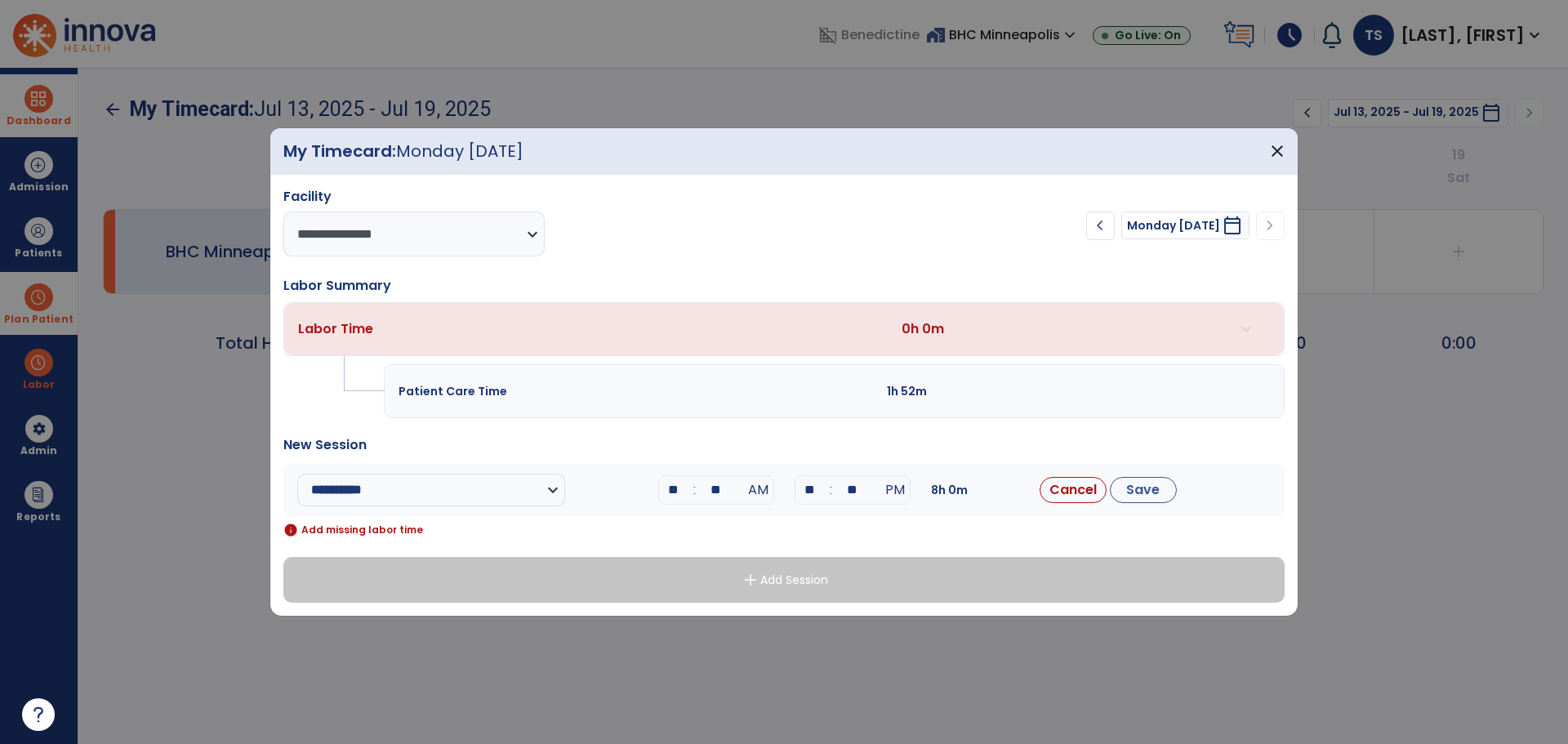 click on "**" at bounding box center [674, 490] 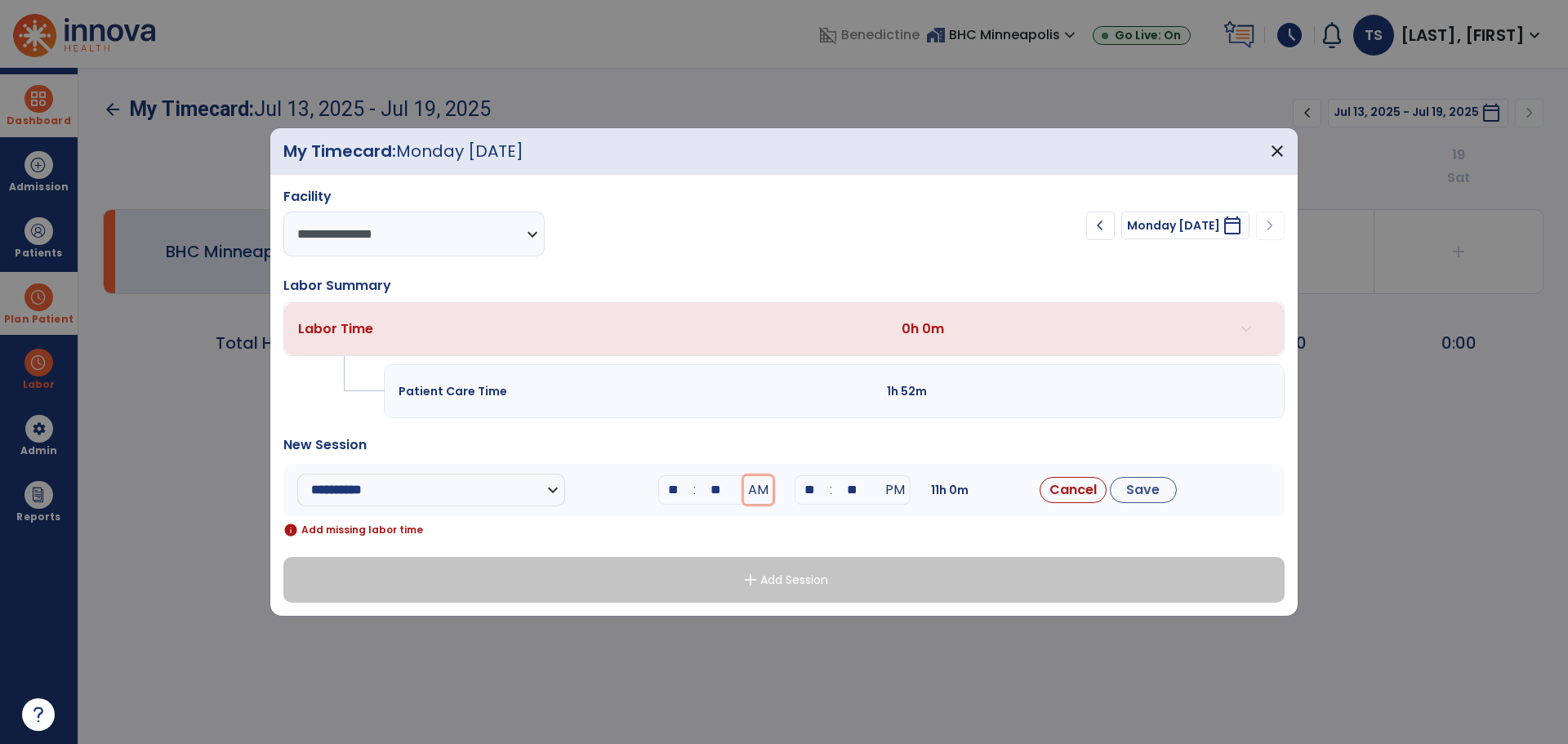 type 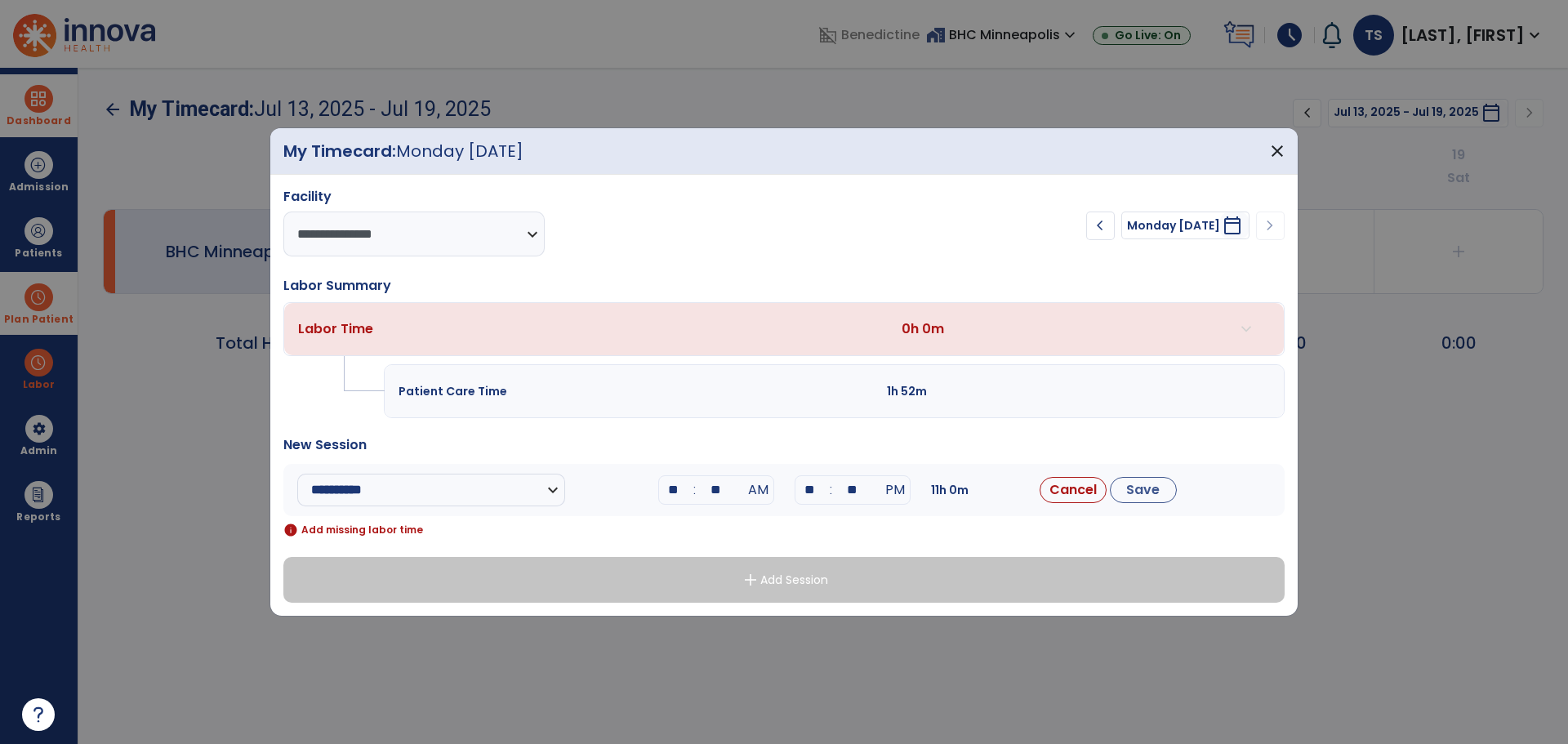 type on "**" 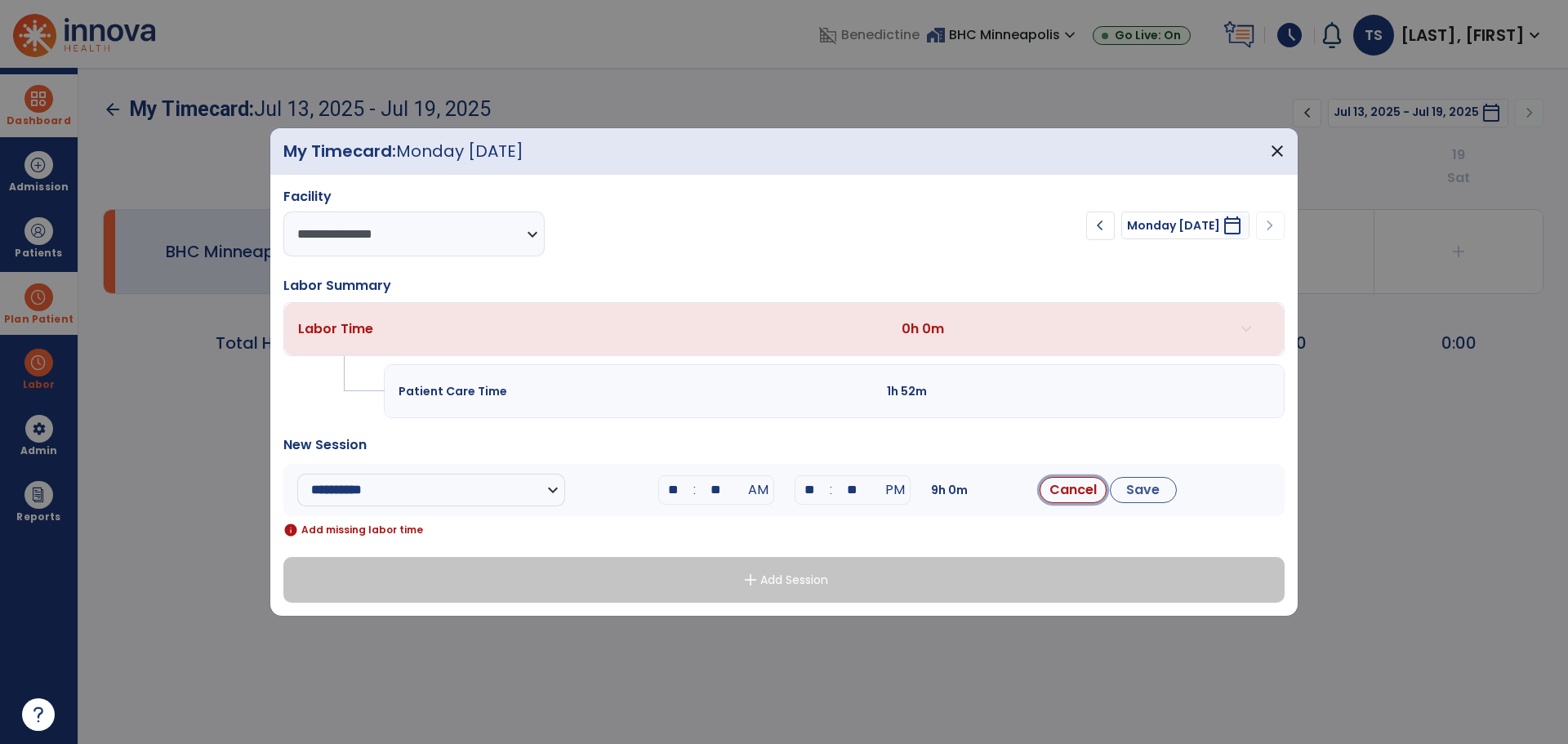 click on "Cancel" at bounding box center (1073, 490) 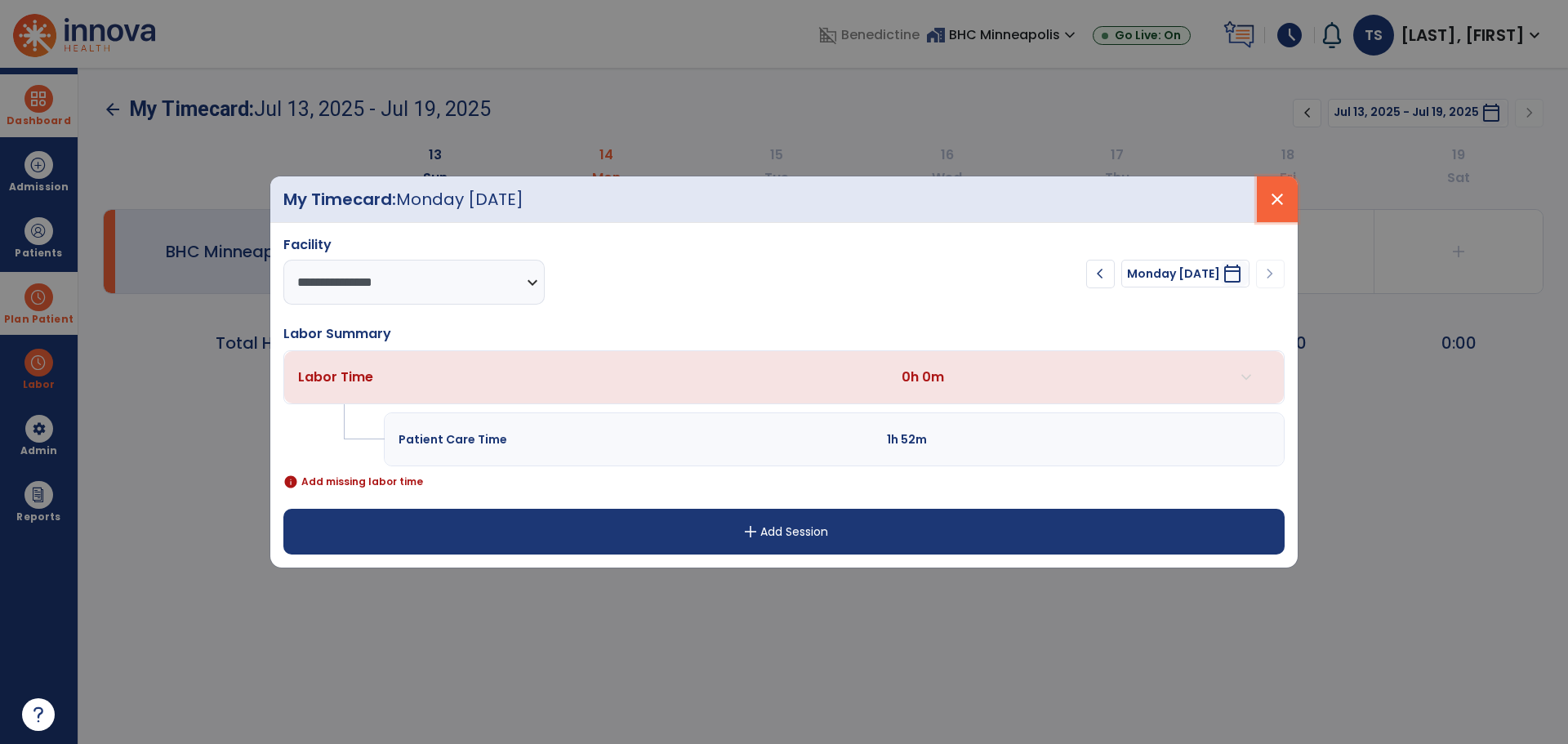 click on "close" at bounding box center [1277, 199] 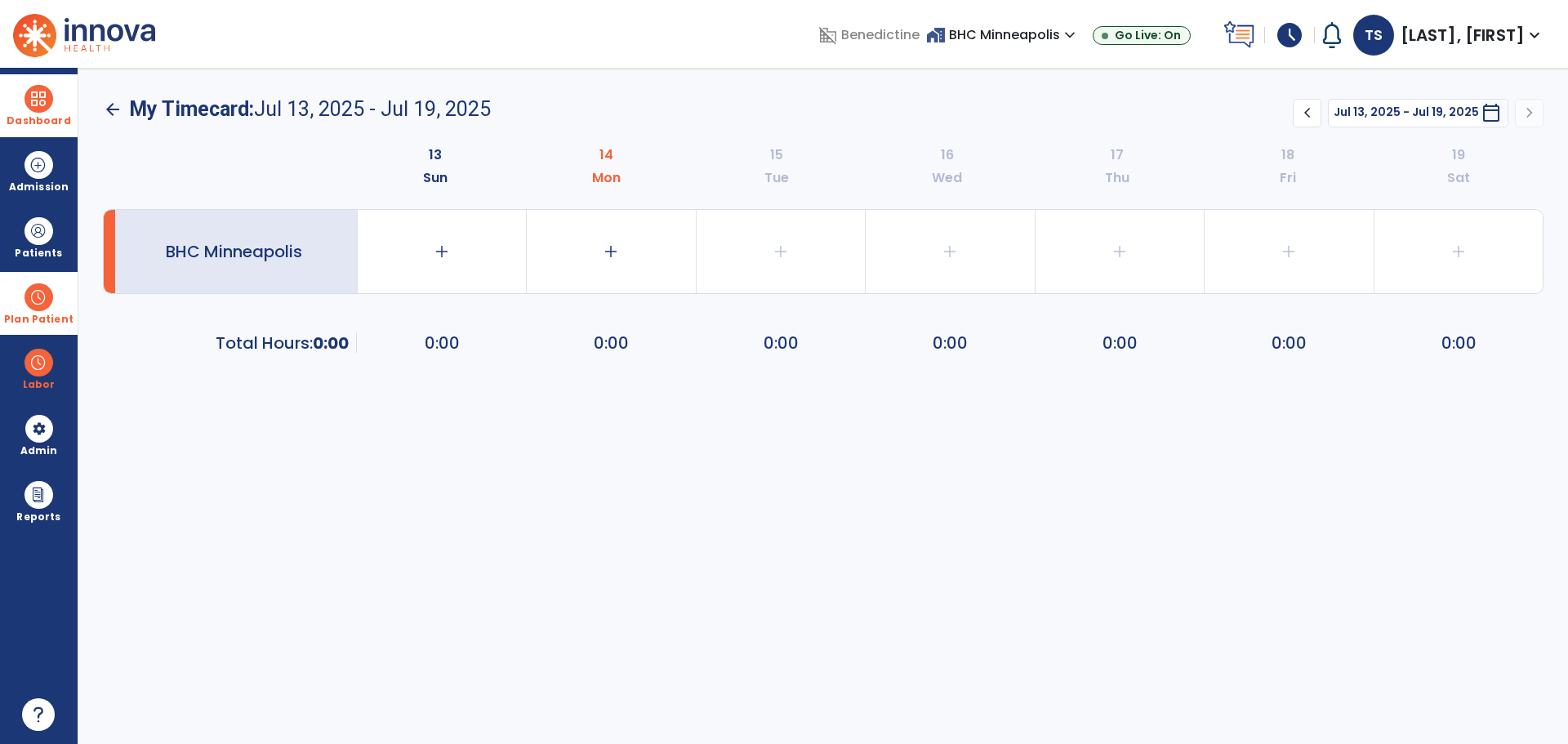 click at bounding box center (38, 297) 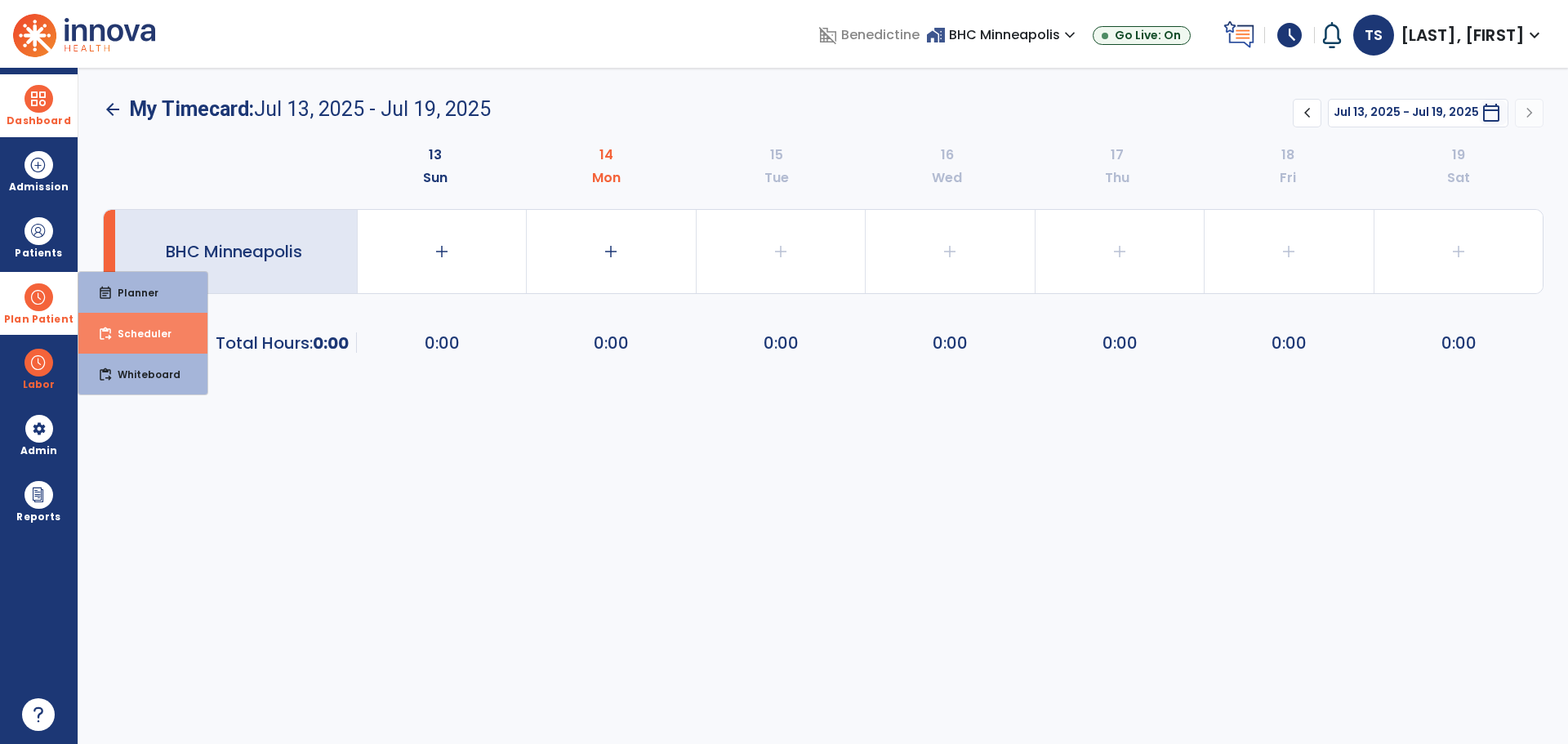 click on "content_paste_go  Scheduler" at bounding box center [143, 333] 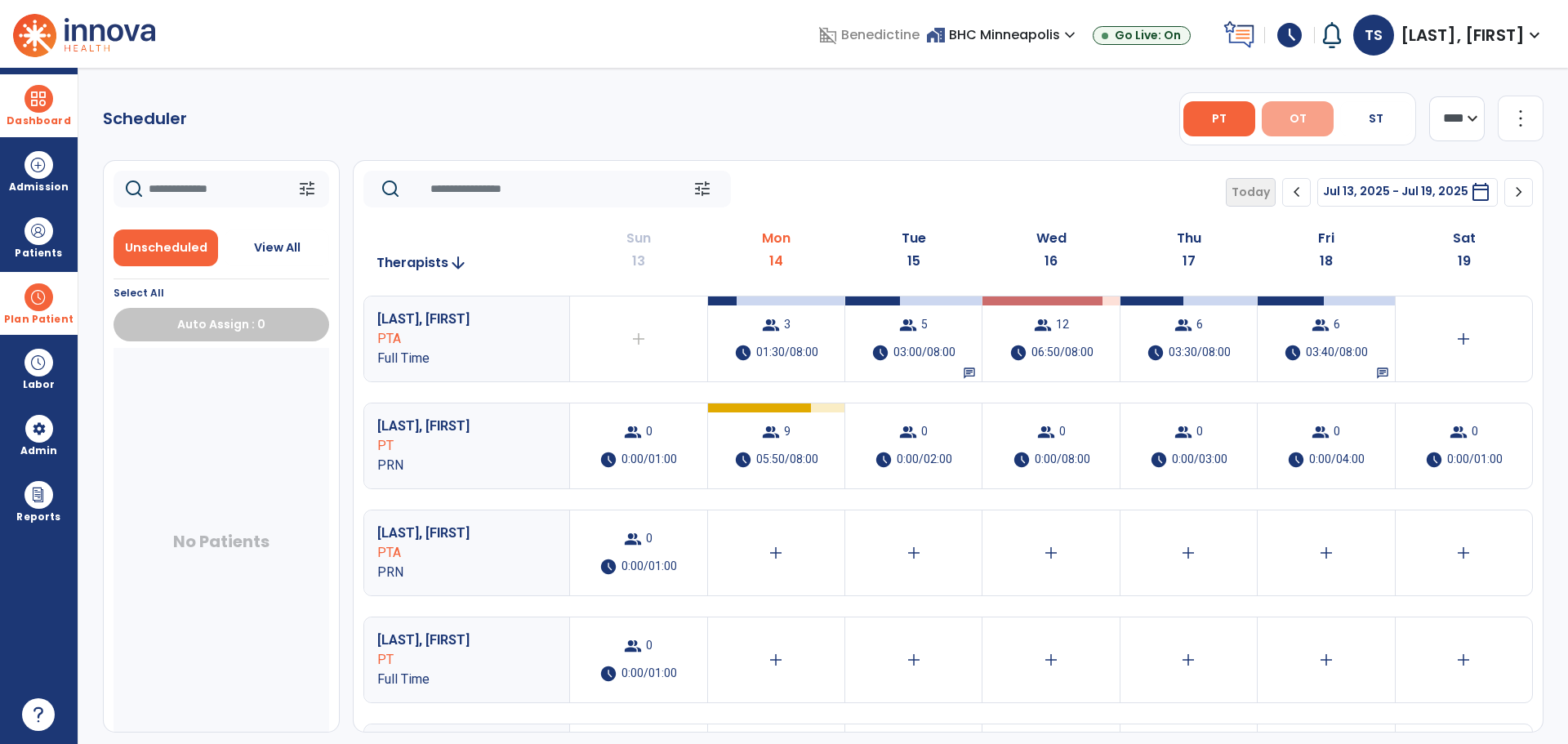 click on "OT" at bounding box center [1298, 118] 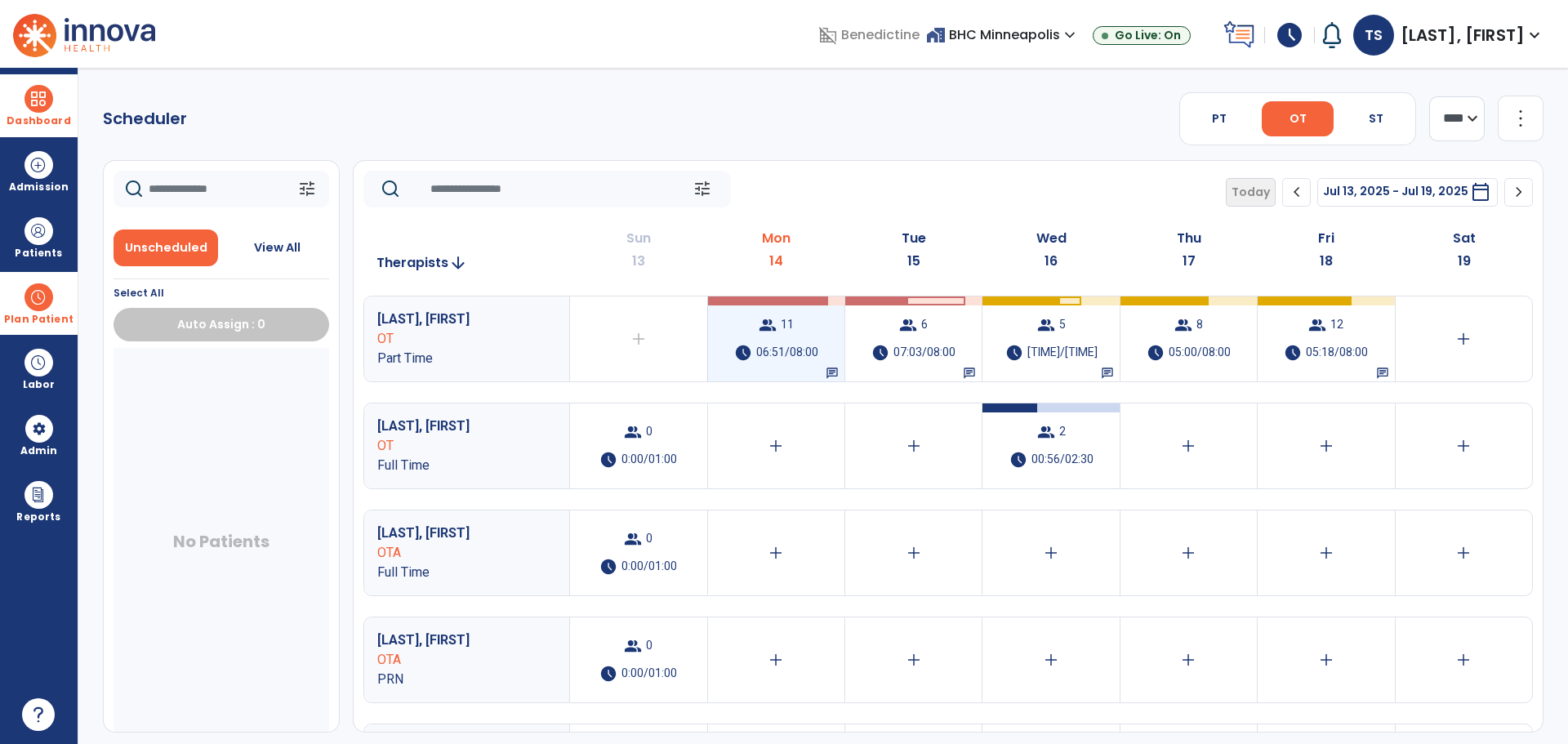 click on "06:51/08:00" at bounding box center (787, 353) 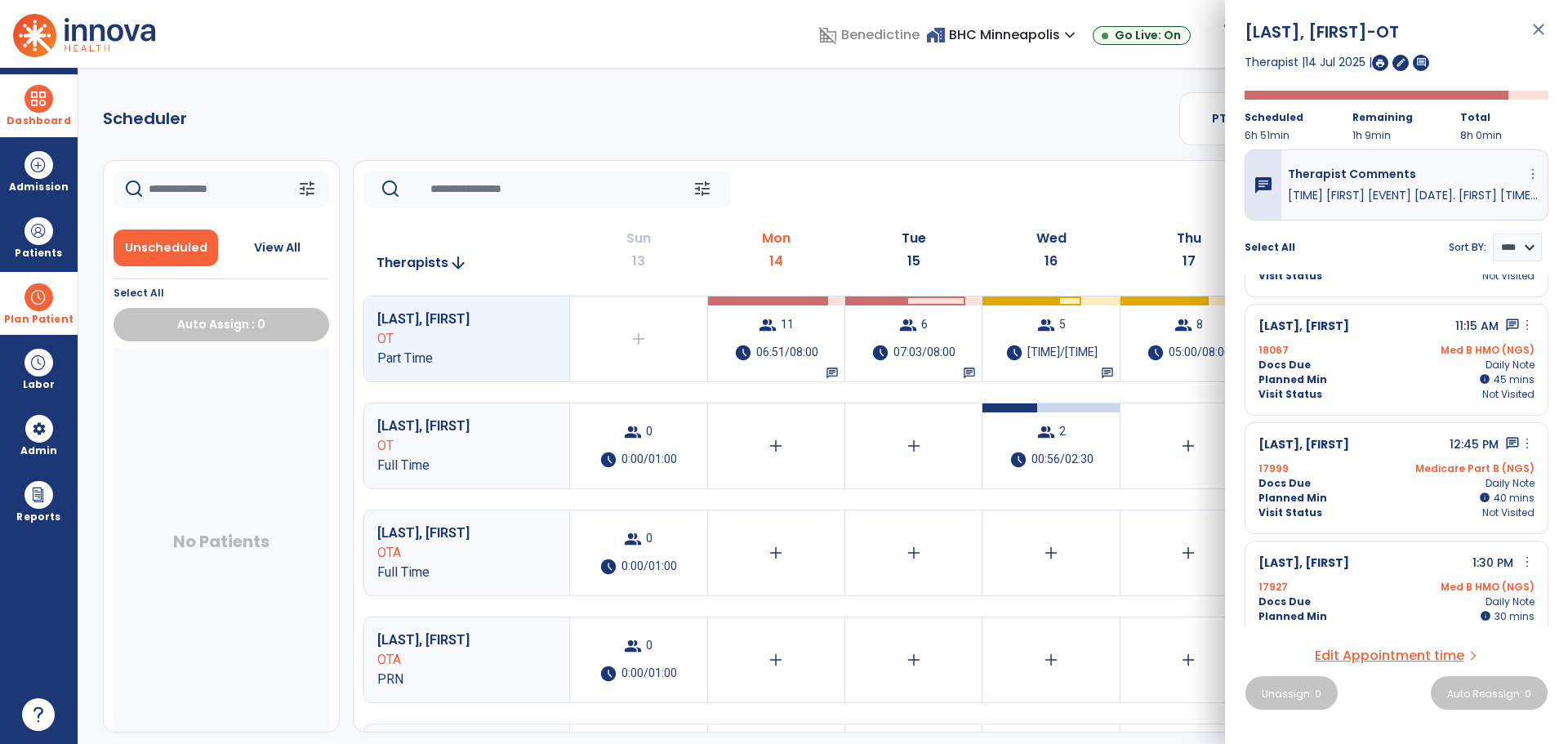 scroll, scrollTop: 952, scrollLeft: 0, axis: vertical 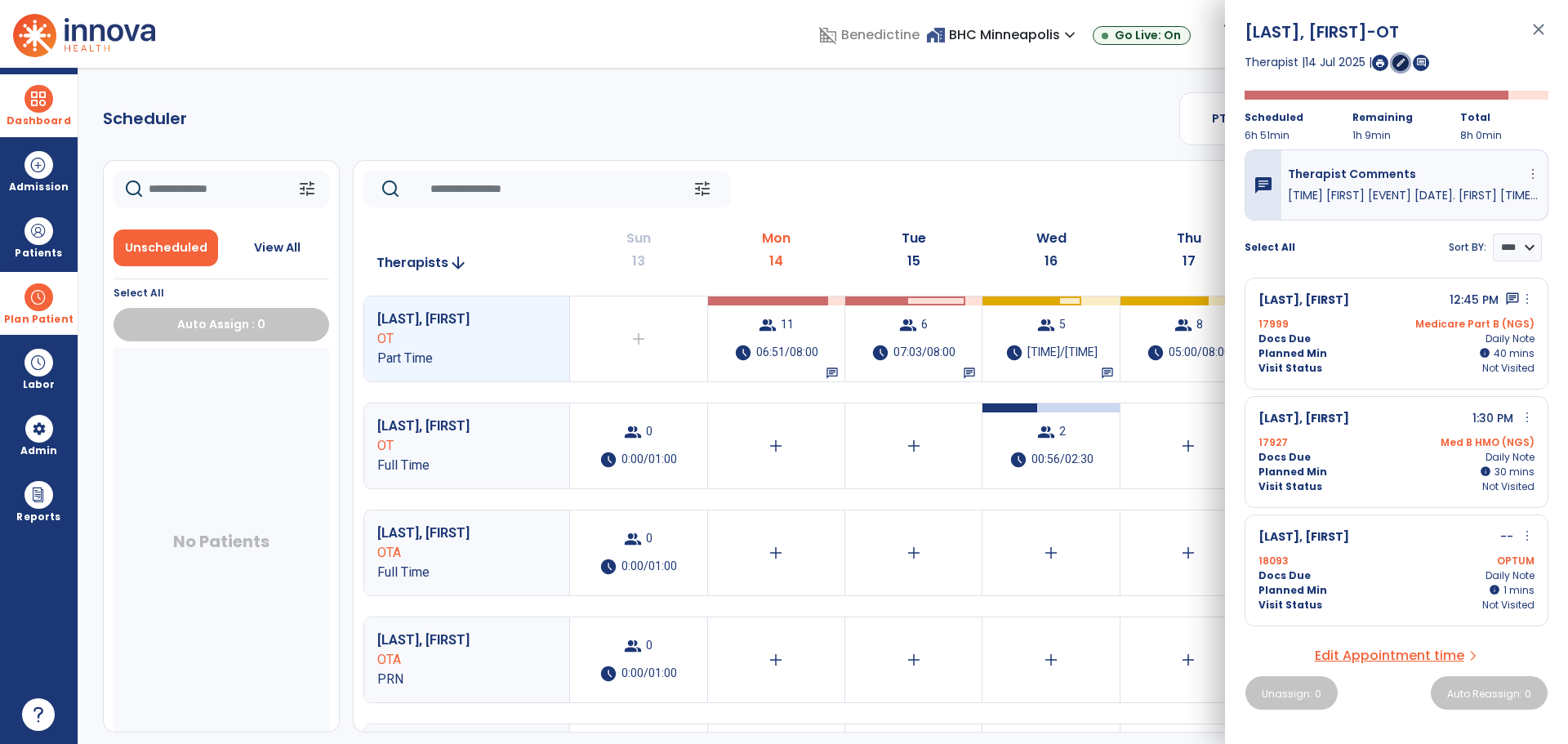click on "edit" at bounding box center [1401, 62] 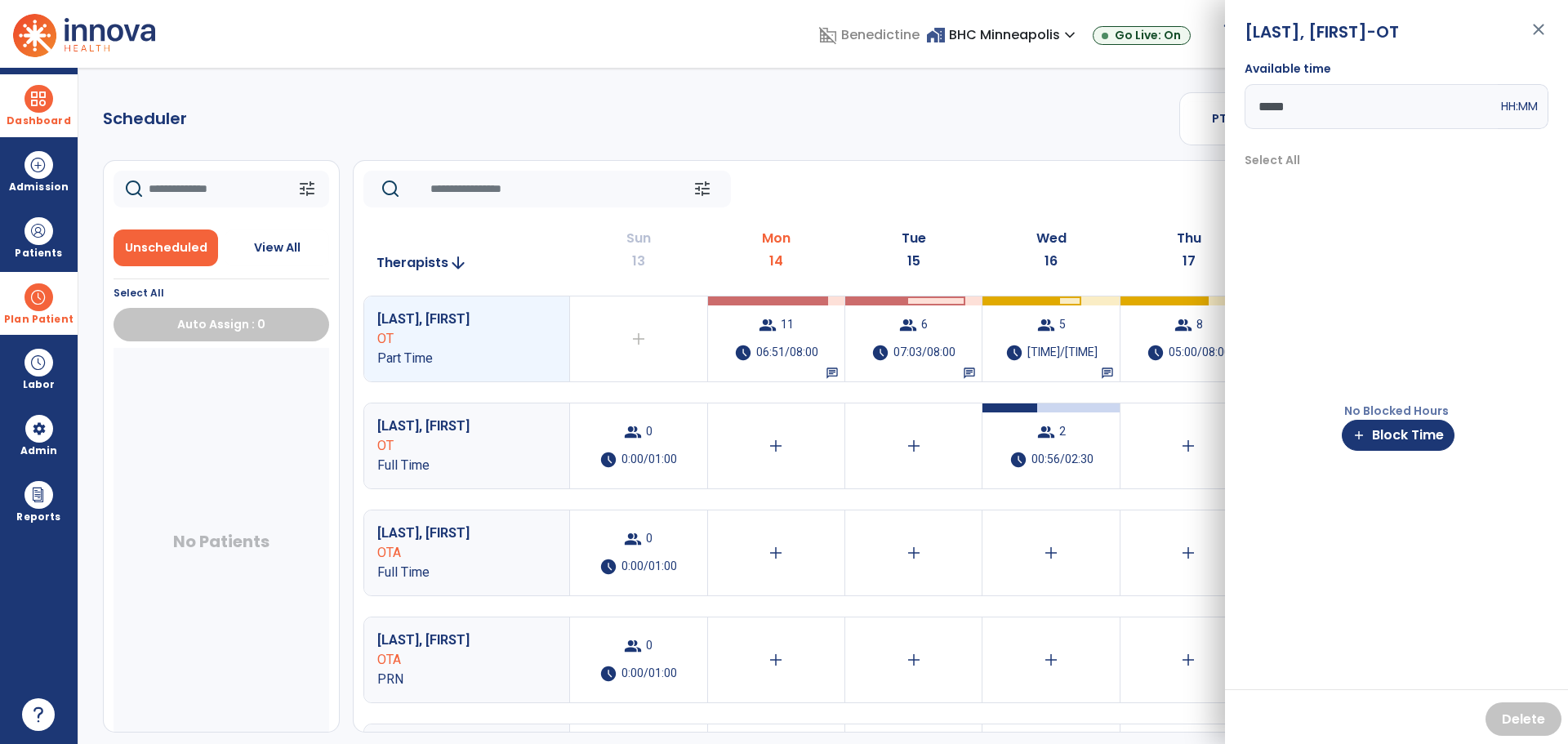 click on "*****" at bounding box center [1371, 106] 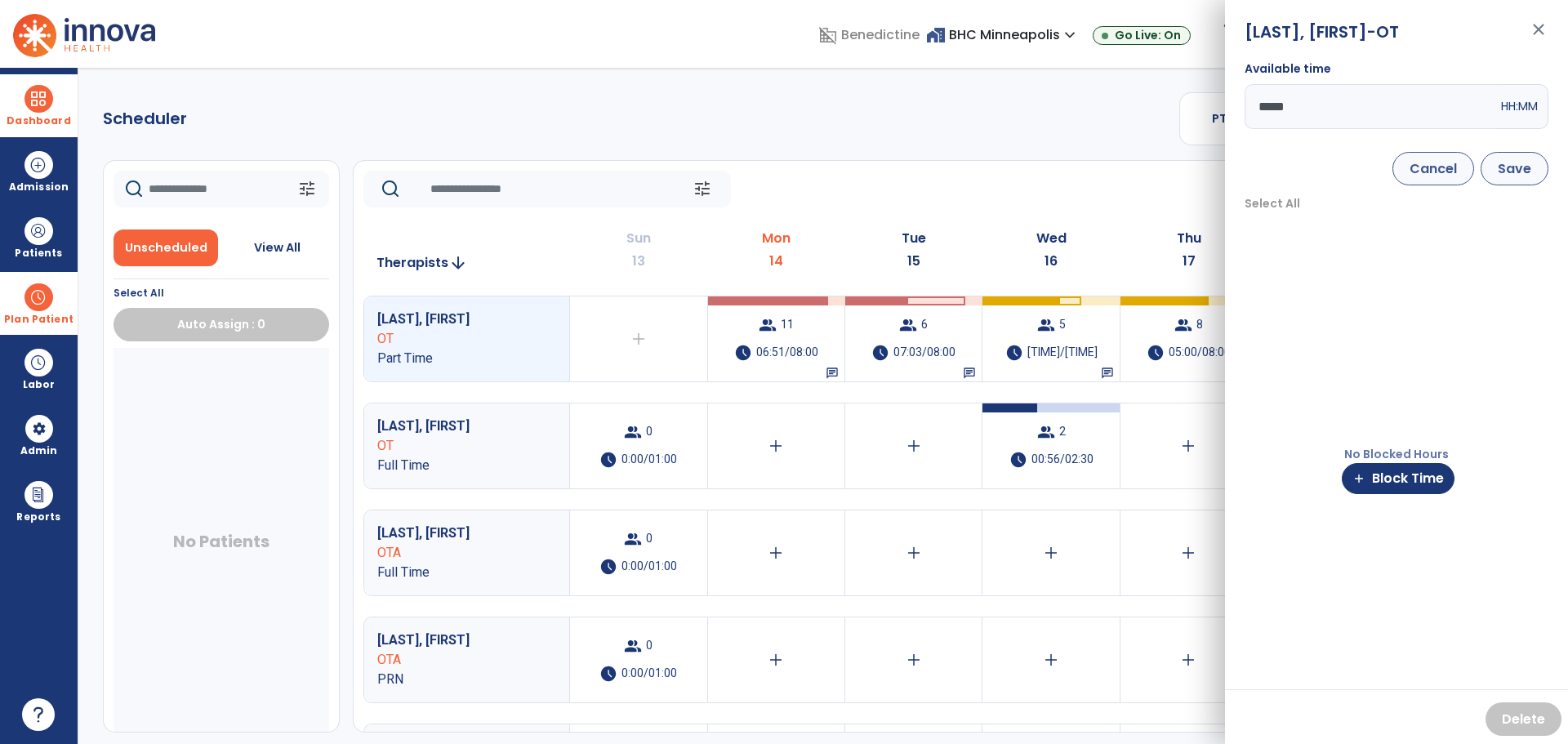 type on "*****" 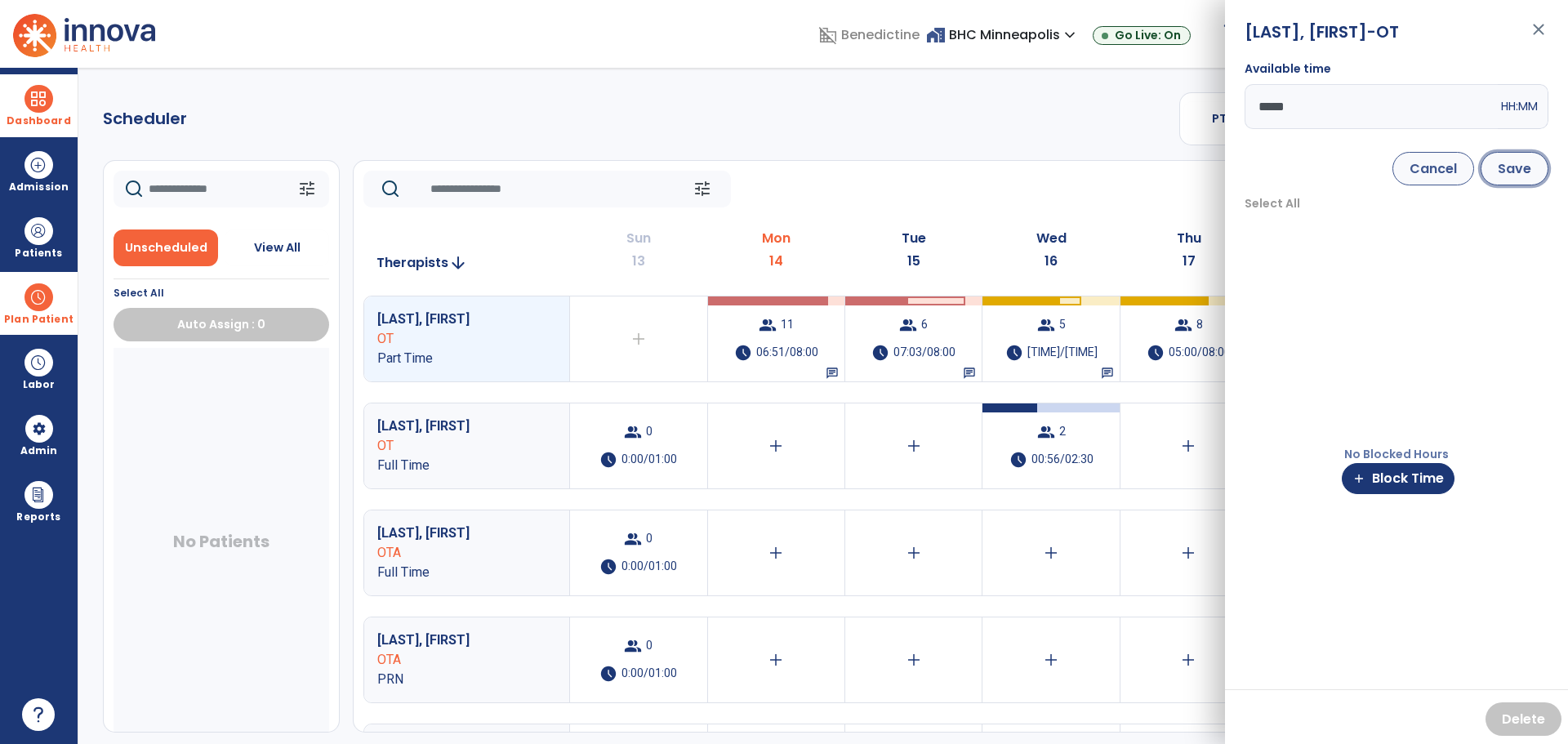 click on "Save" at bounding box center (1514, 168) 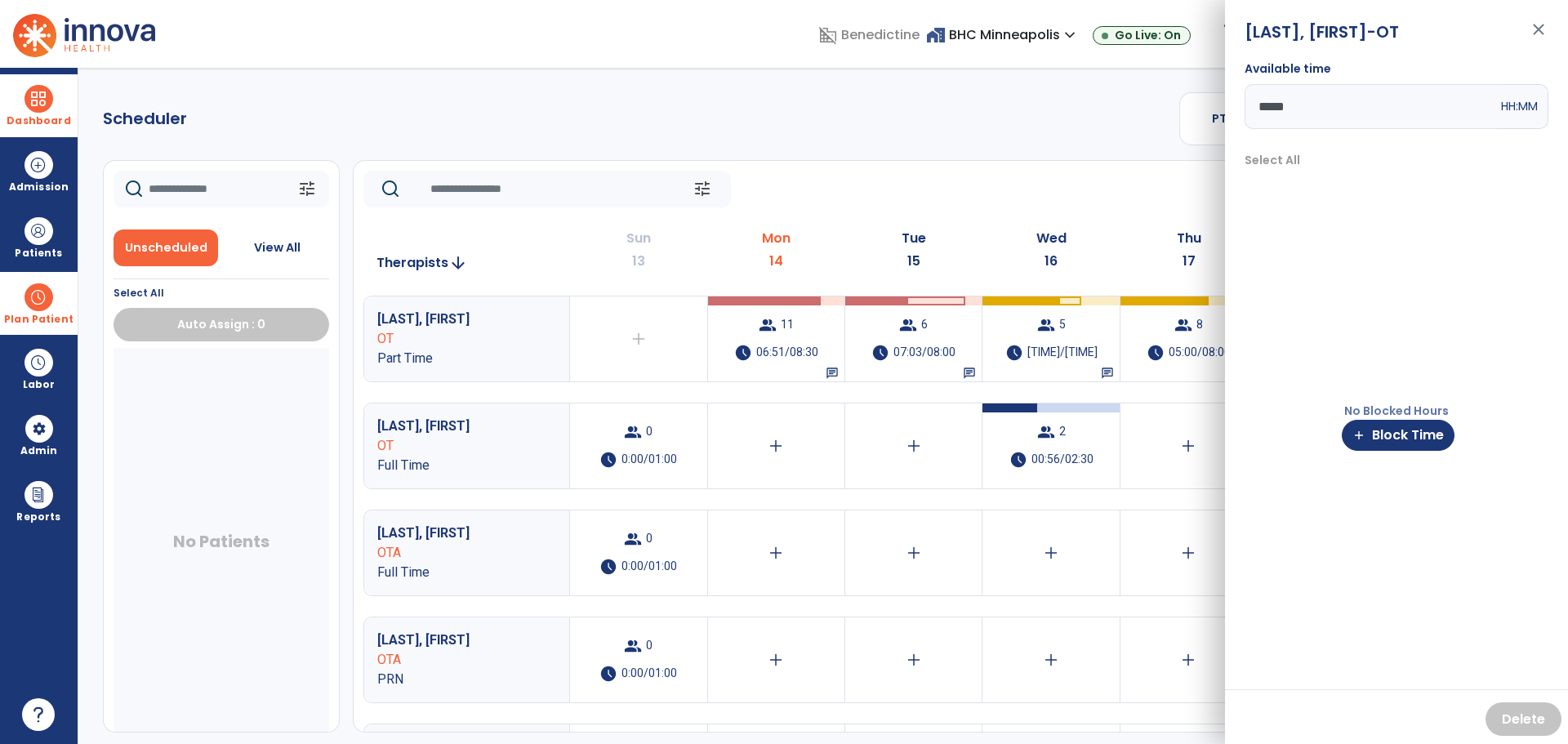 click on "close" at bounding box center (1539, 37) 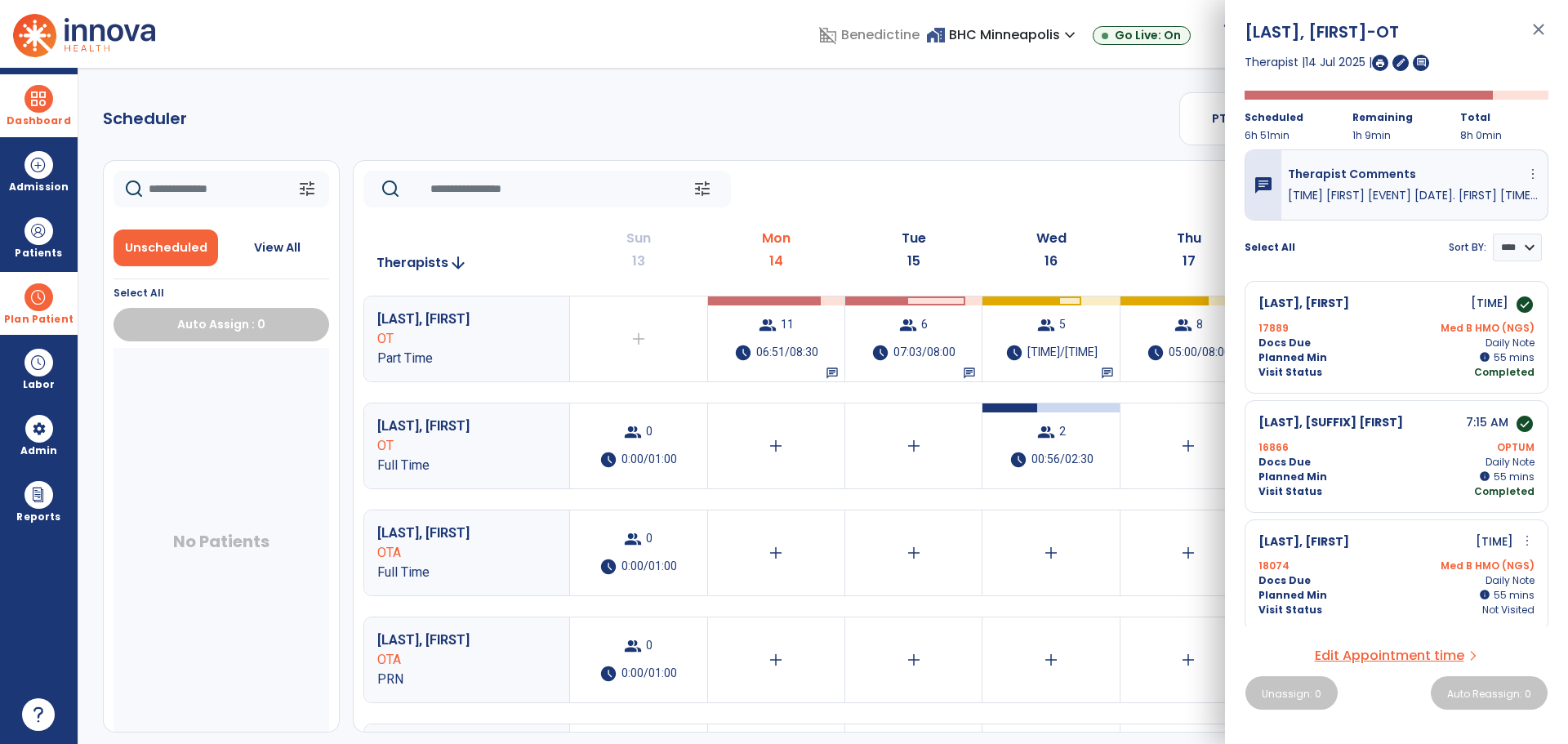click on "close" at bounding box center [1539, 37] 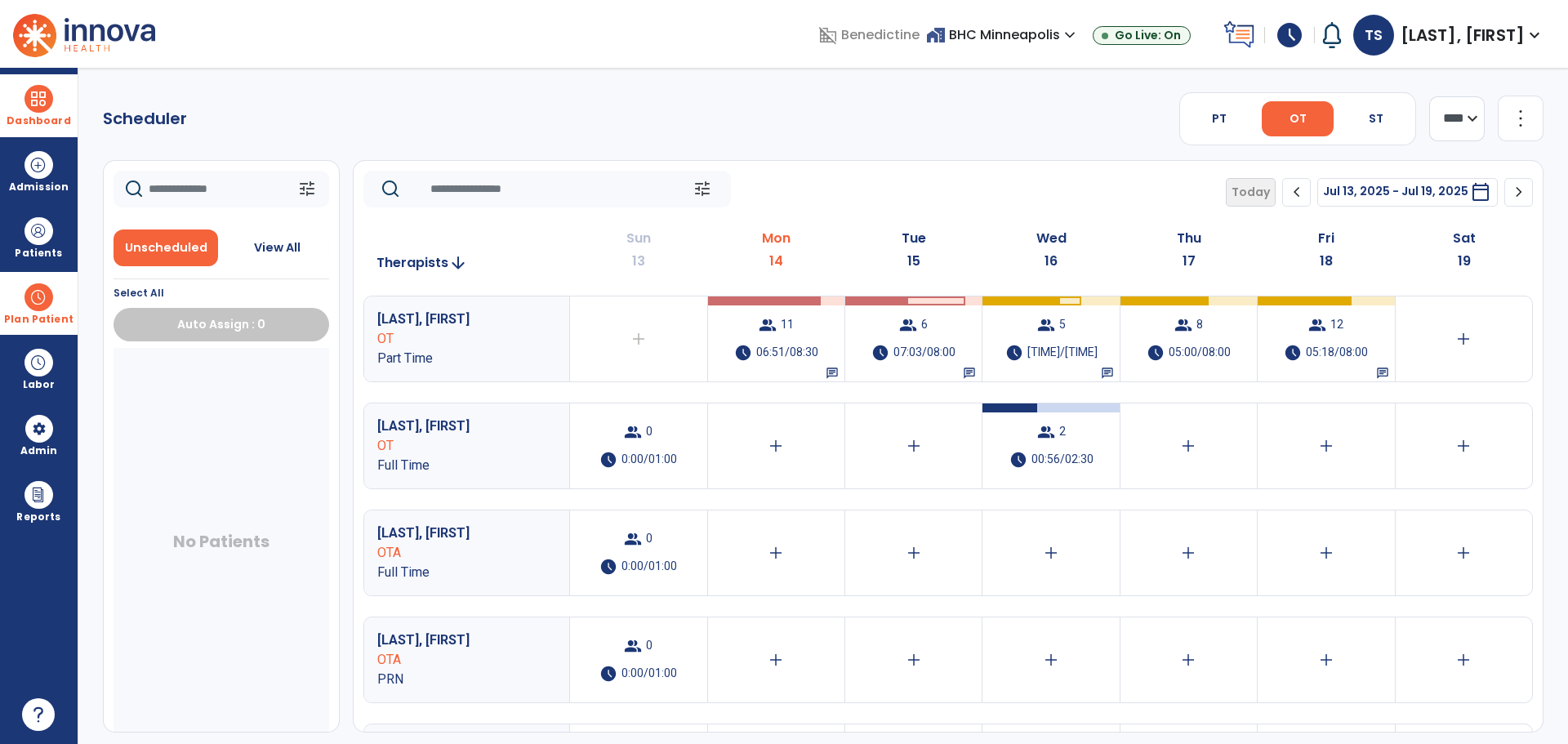 click on "chevron_right" 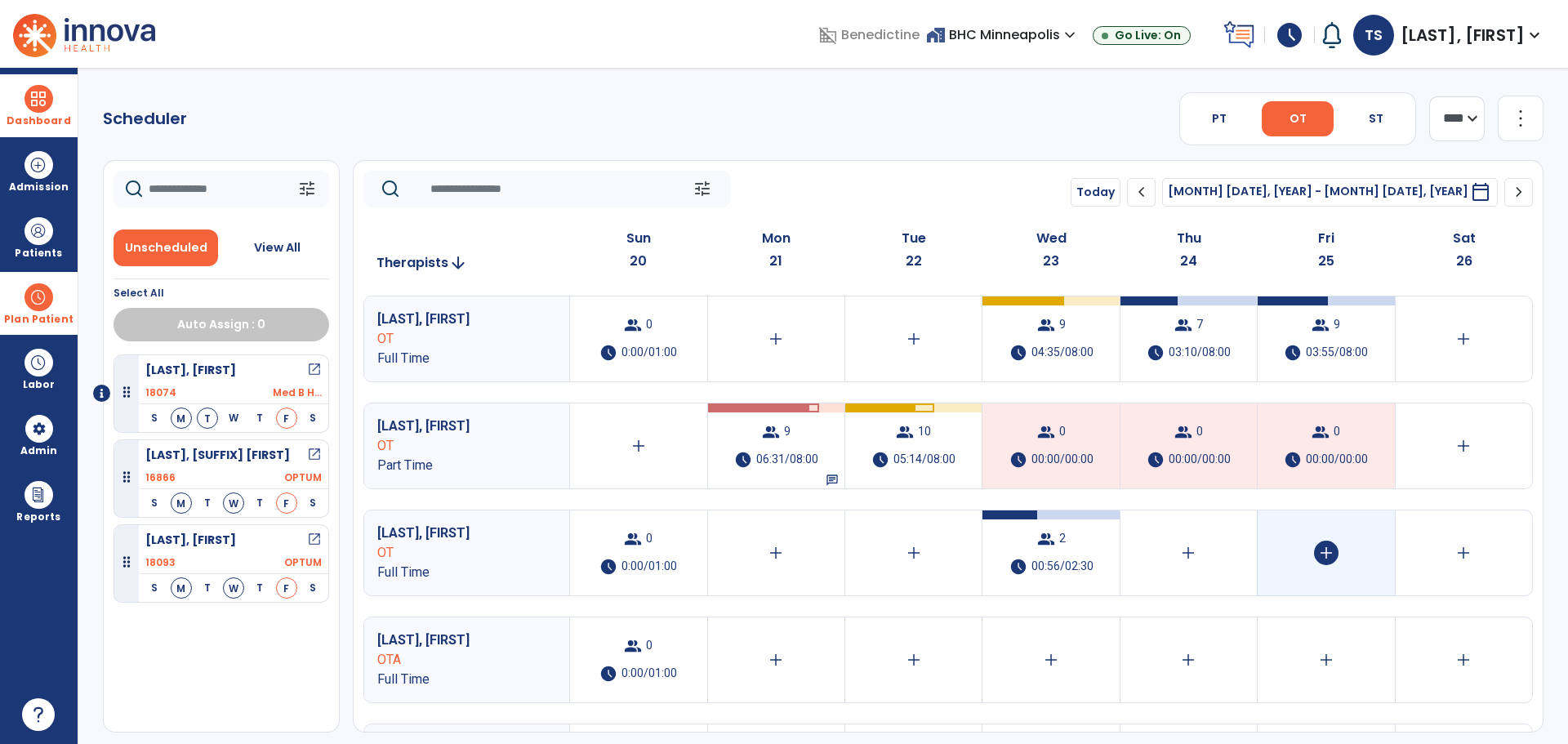 click on "add" 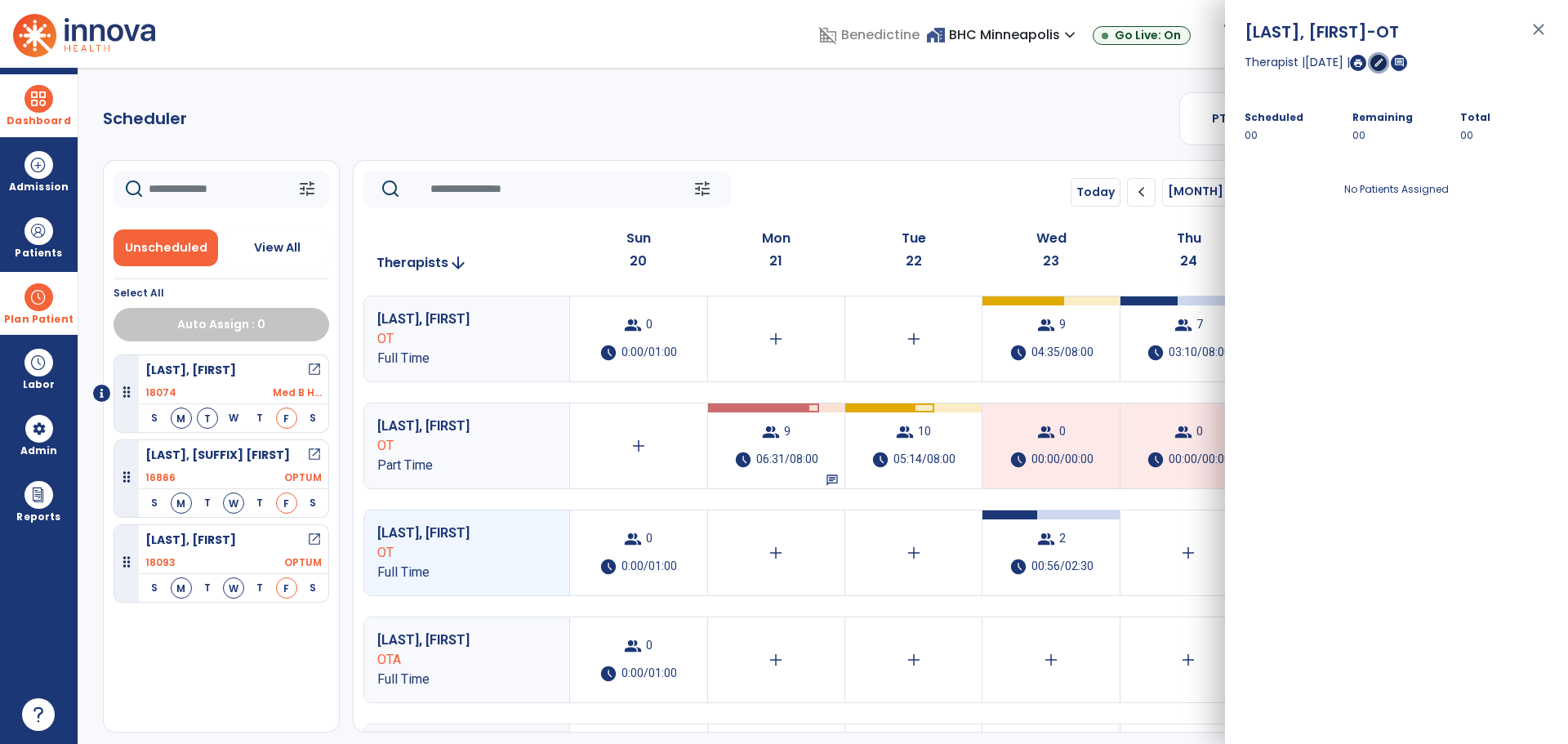 click on "edit" at bounding box center [1379, 62] 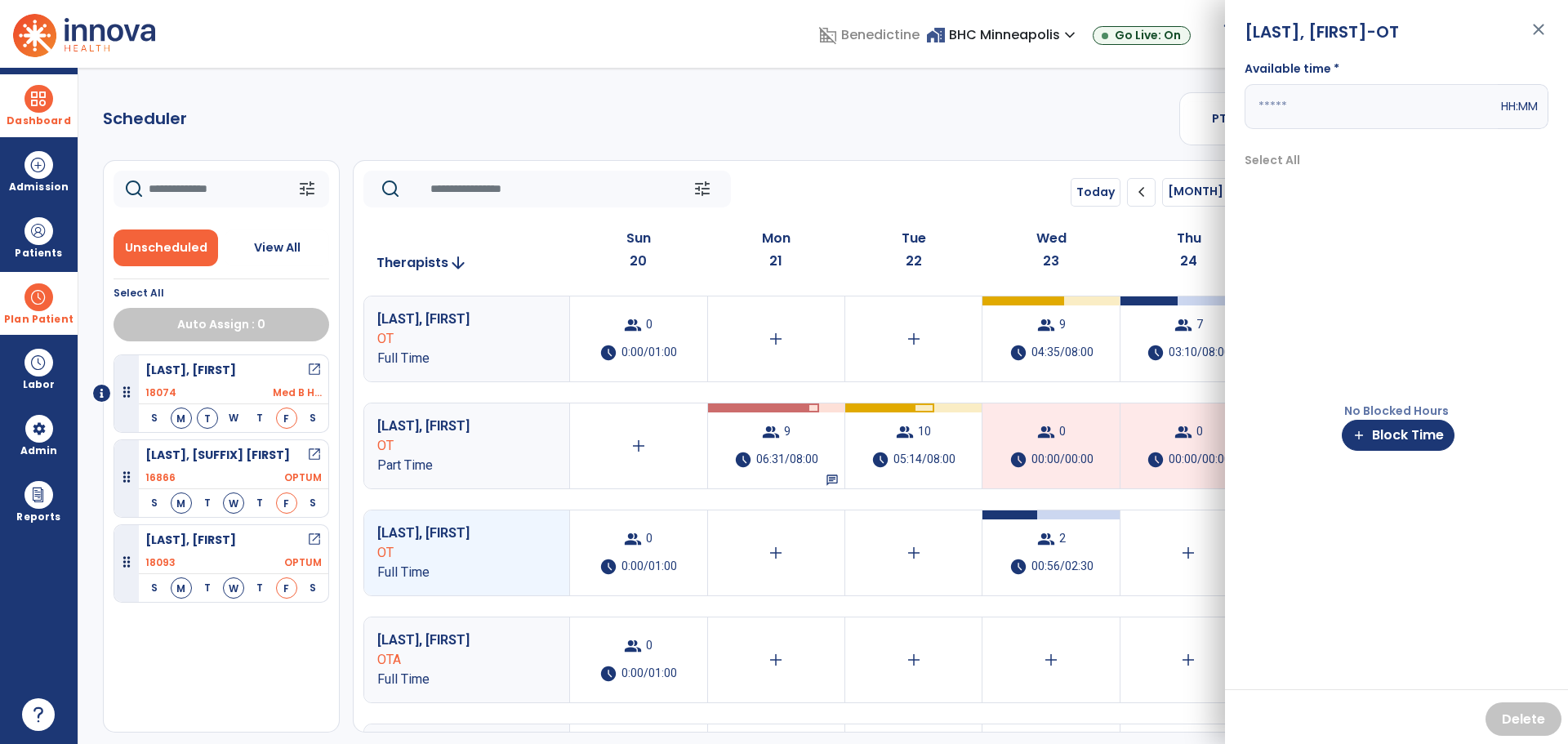 click at bounding box center [1371, 106] 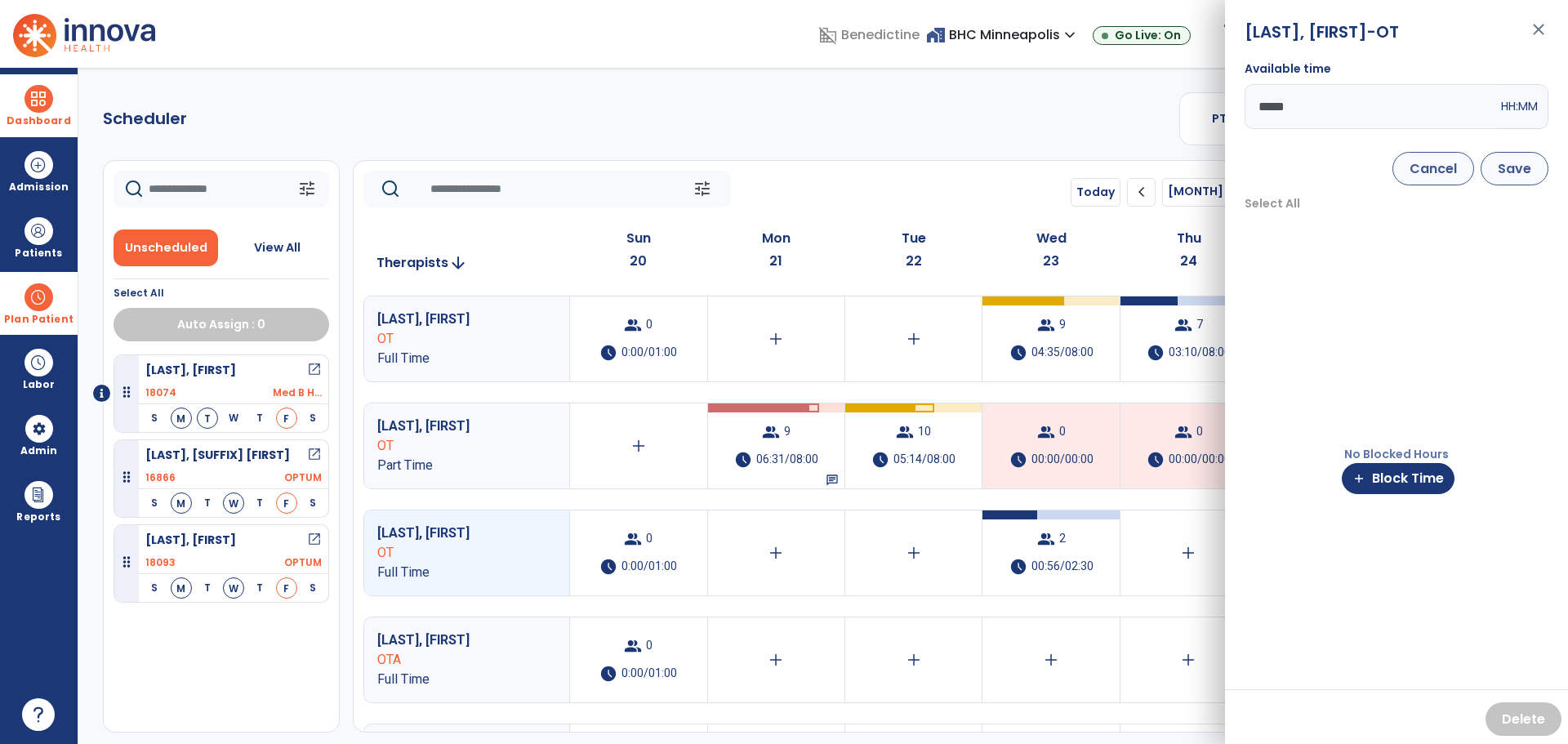 type on "*****" 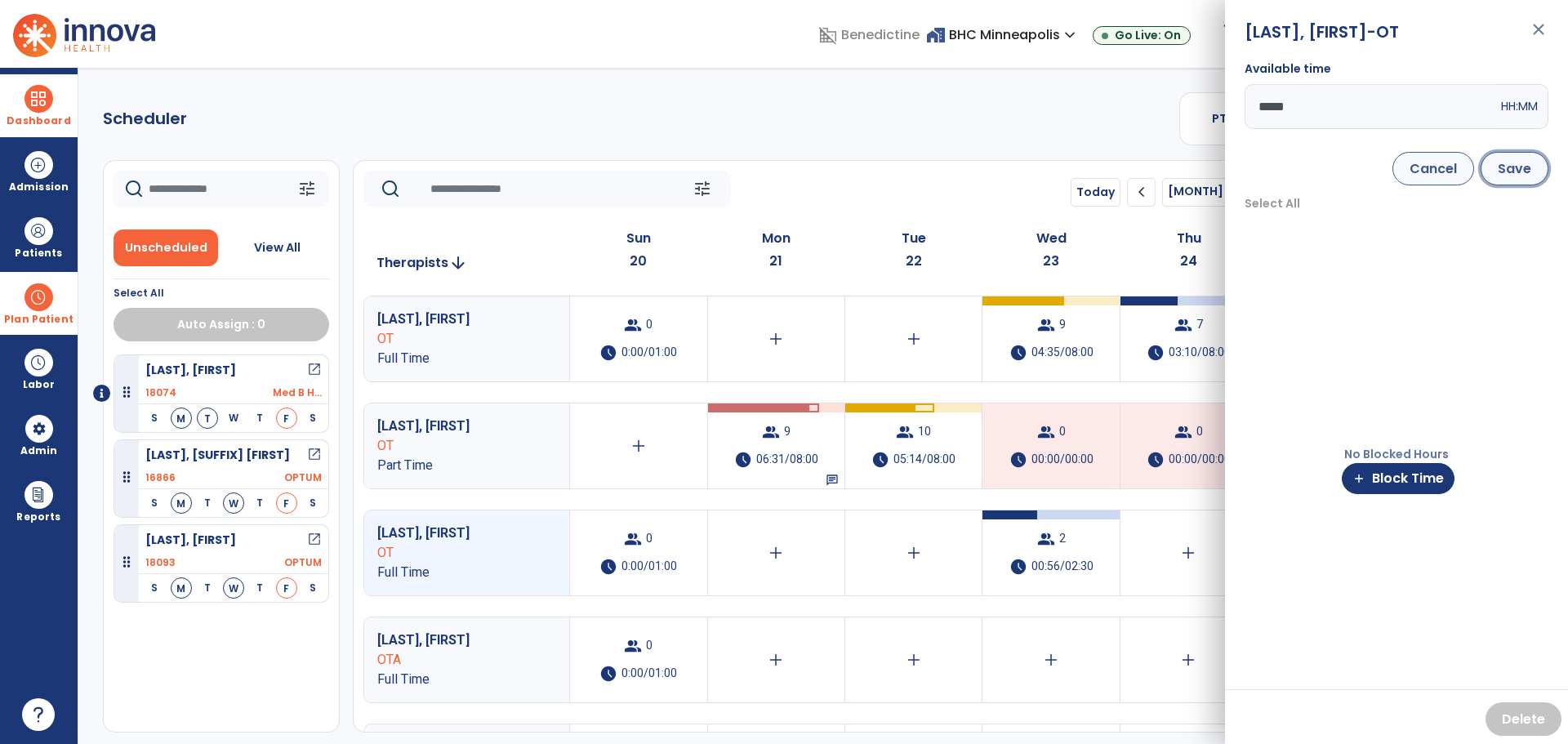 click on "Save" at bounding box center (1514, 168) 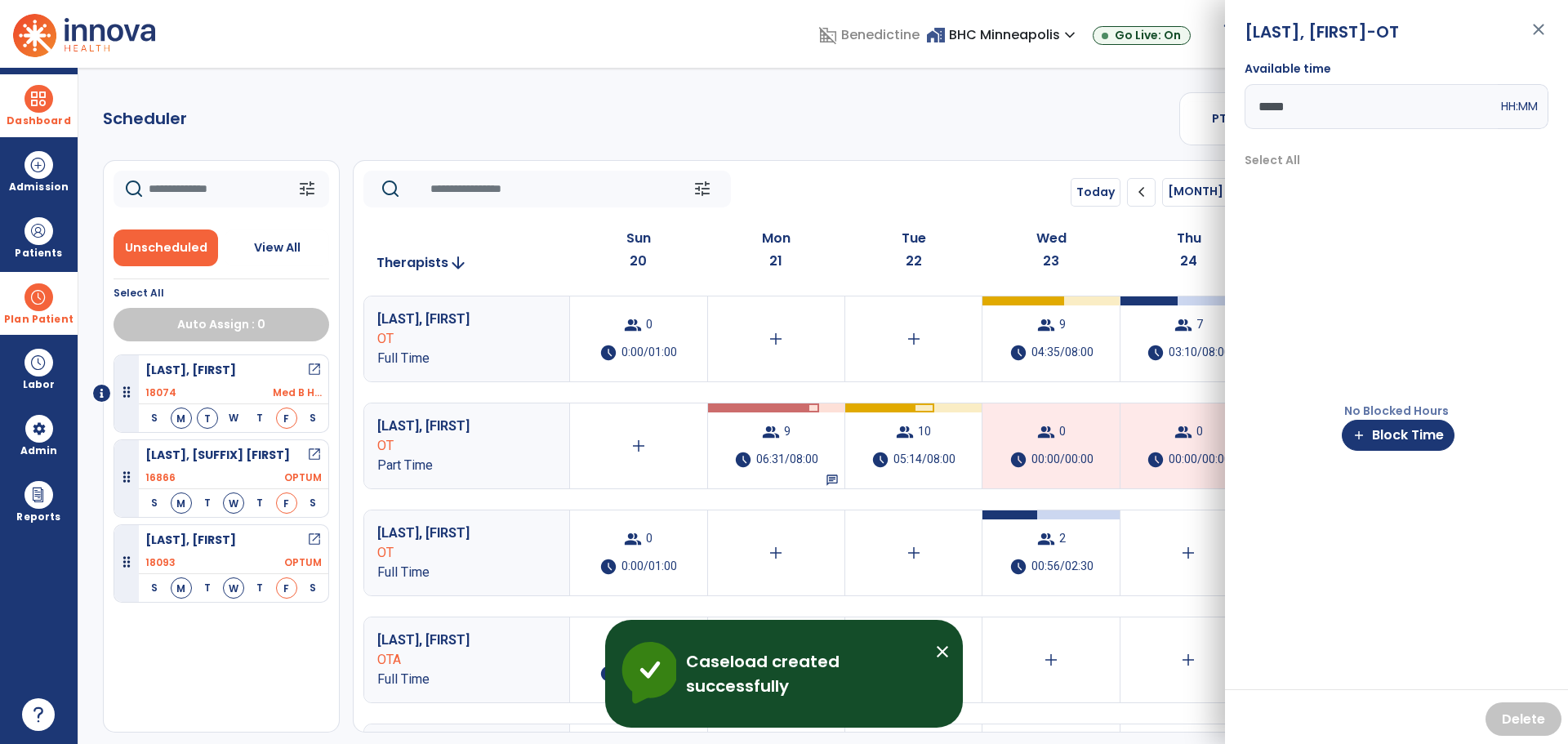 click on "close" at bounding box center [1539, 37] 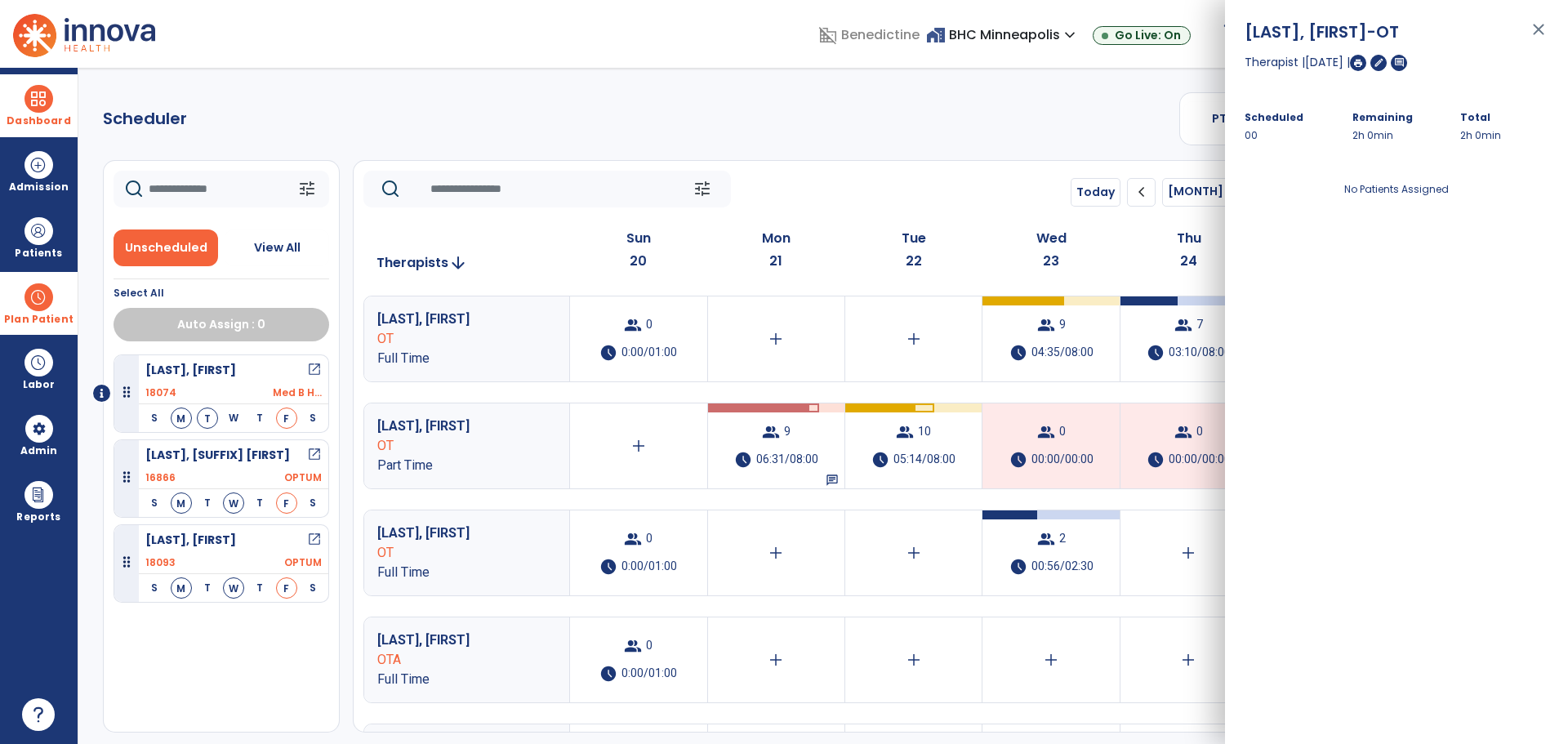 click on "close" at bounding box center (1539, 37) 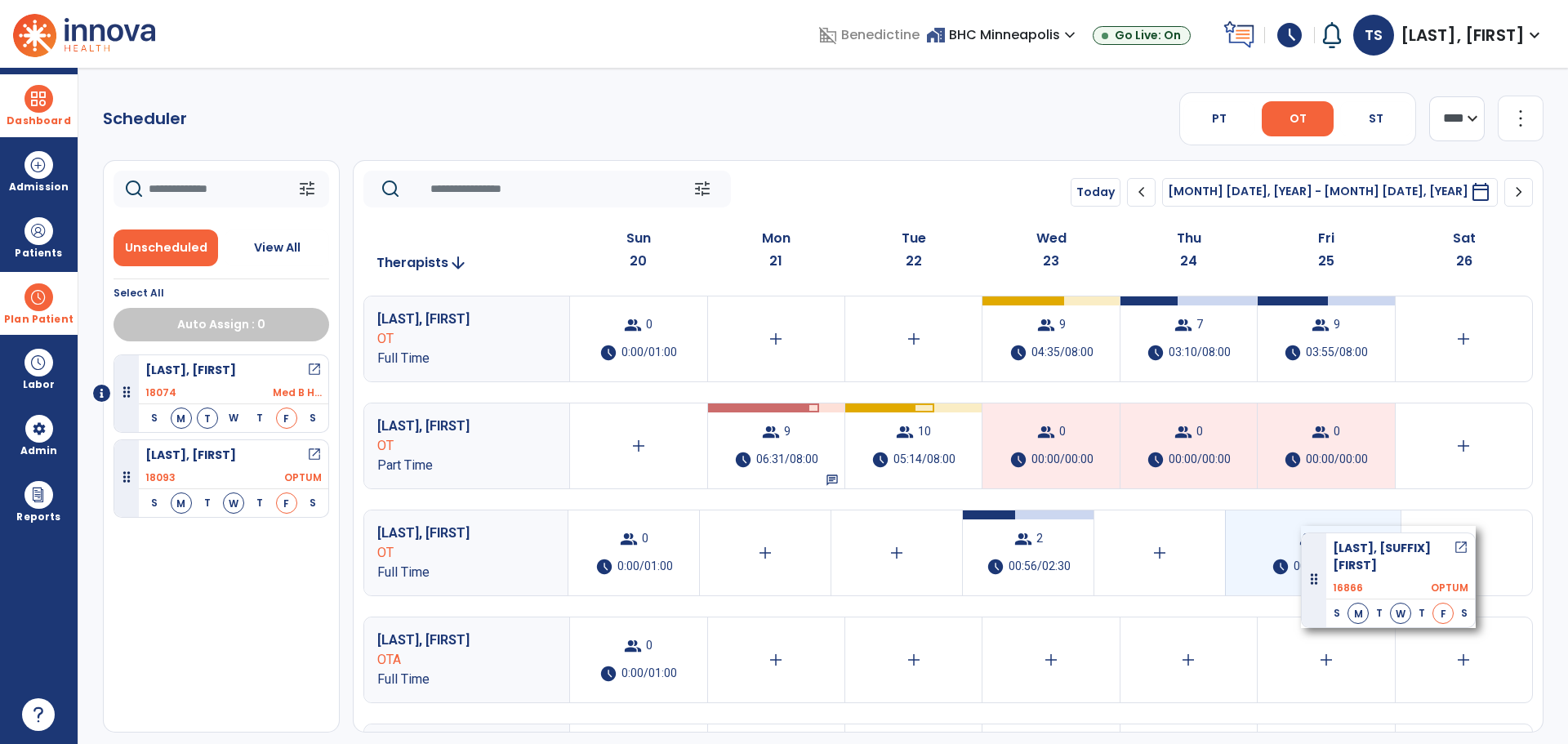 drag, startPoint x: 131, startPoint y: 477, endPoint x: 1301, endPoint y: 523, distance: 1170.9039 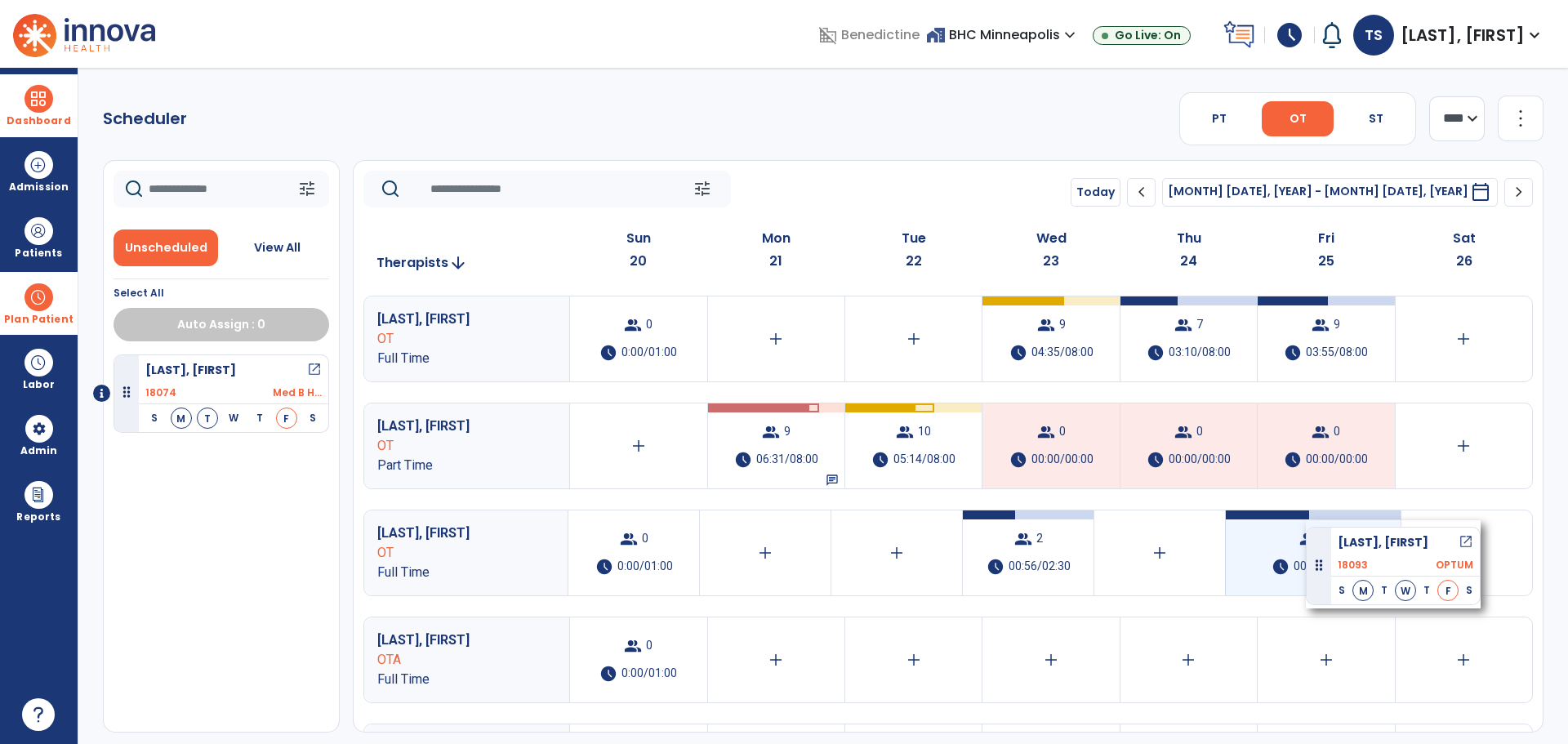 drag, startPoint x: 129, startPoint y: 481, endPoint x: 1306, endPoint y: 520, distance: 1177.646 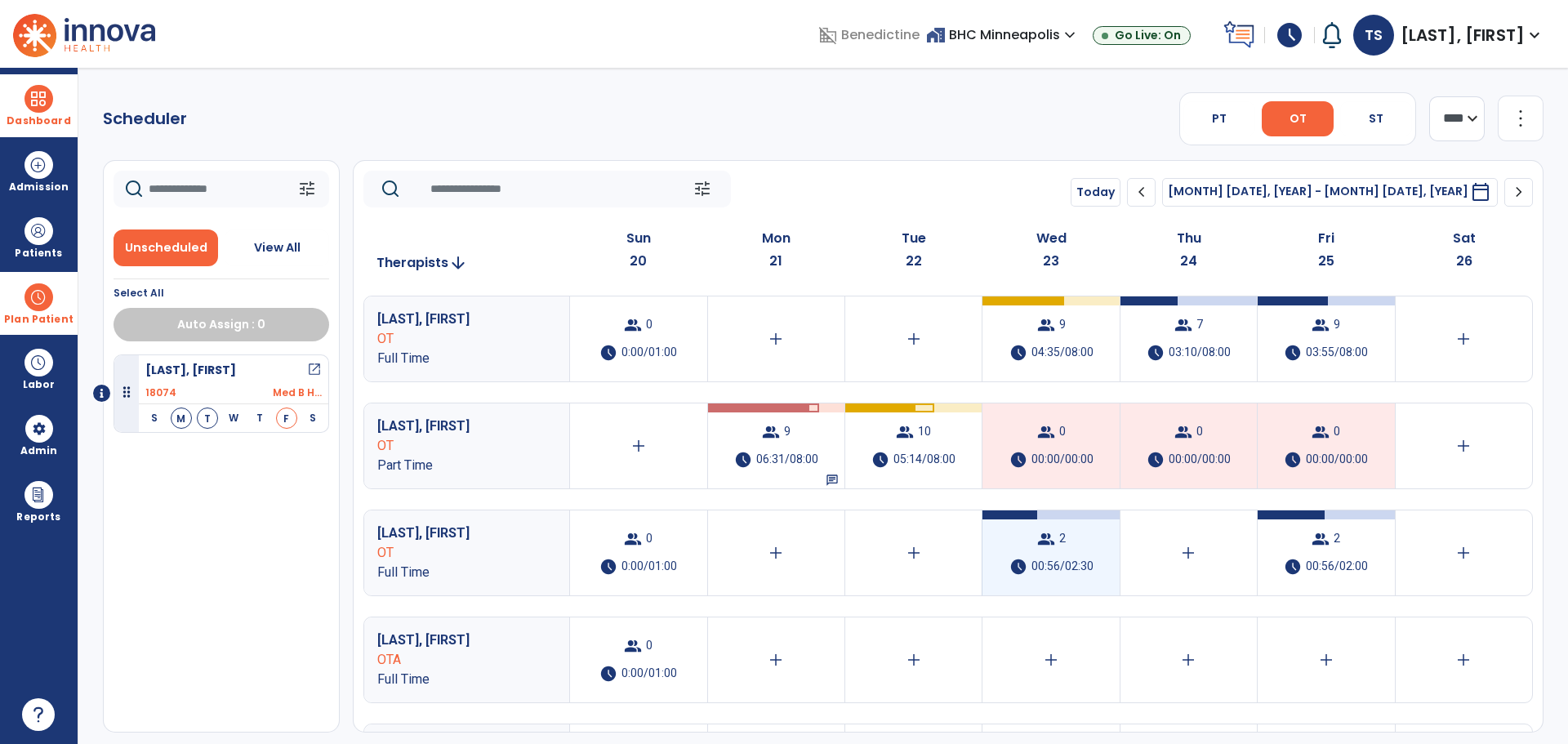 click on "00:56/02:30" at bounding box center [1062, 567] 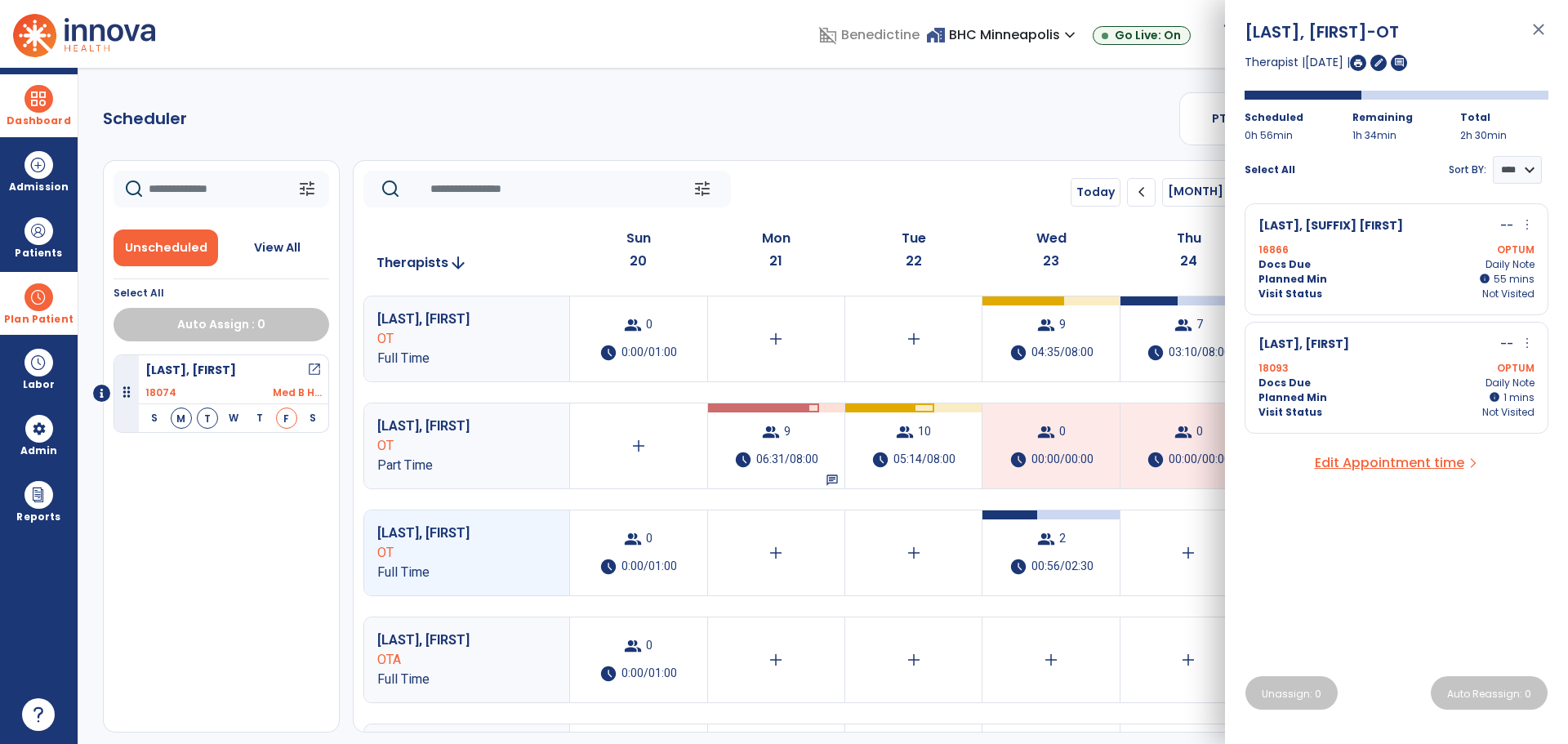 click on "close" at bounding box center [1539, 37] 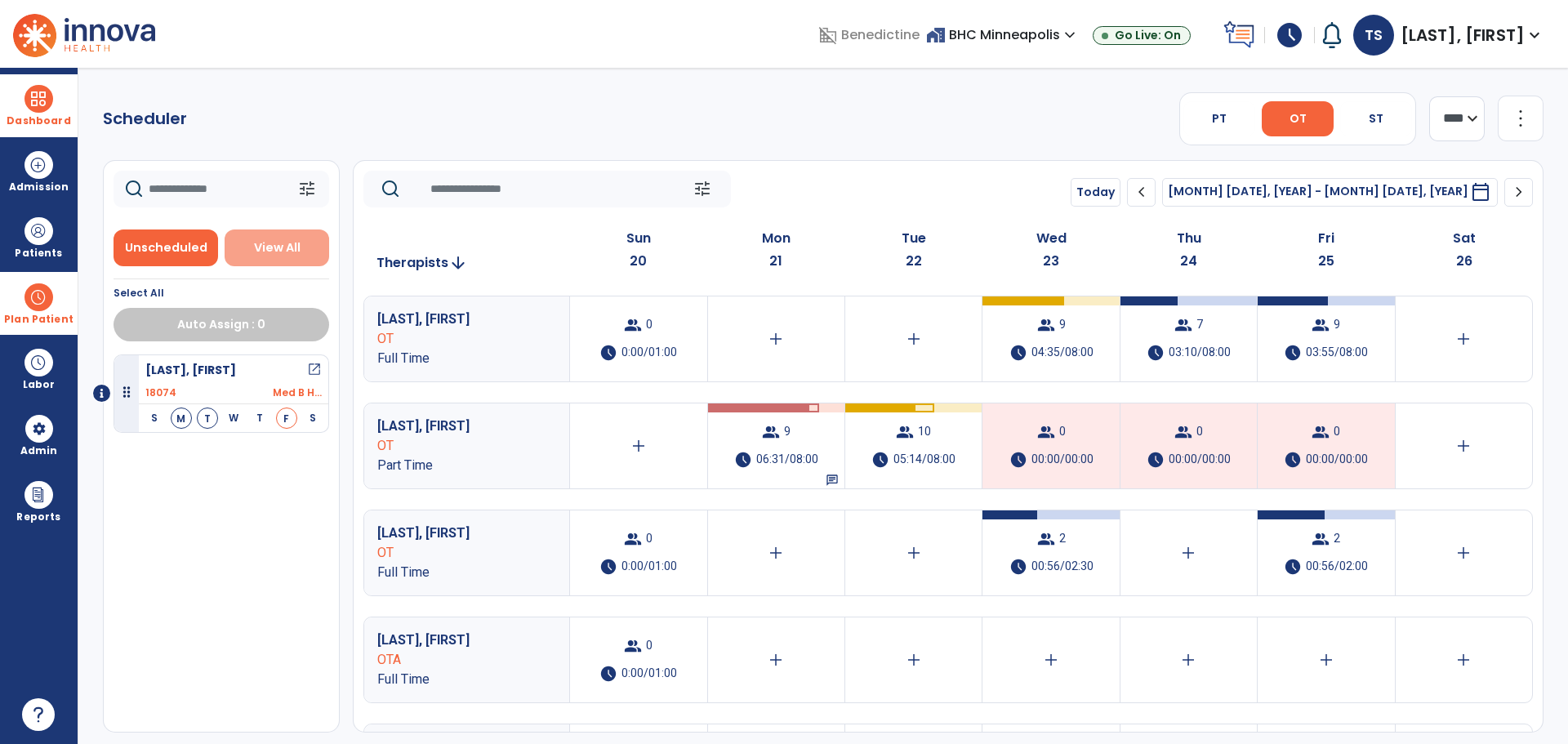 click on "View All" at bounding box center [277, 247] 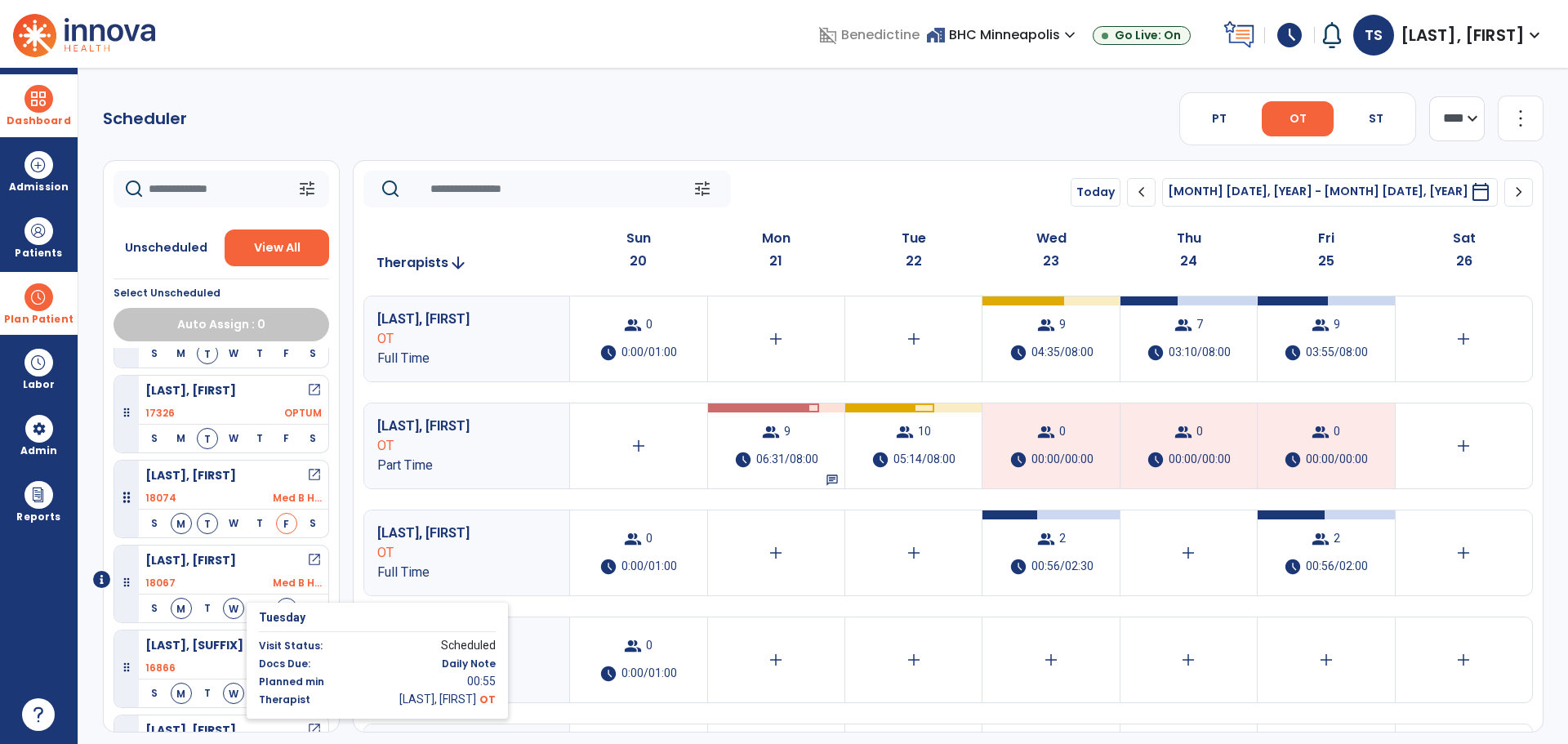 scroll, scrollTop: 490, scrollLeft: 0, axis: vertical 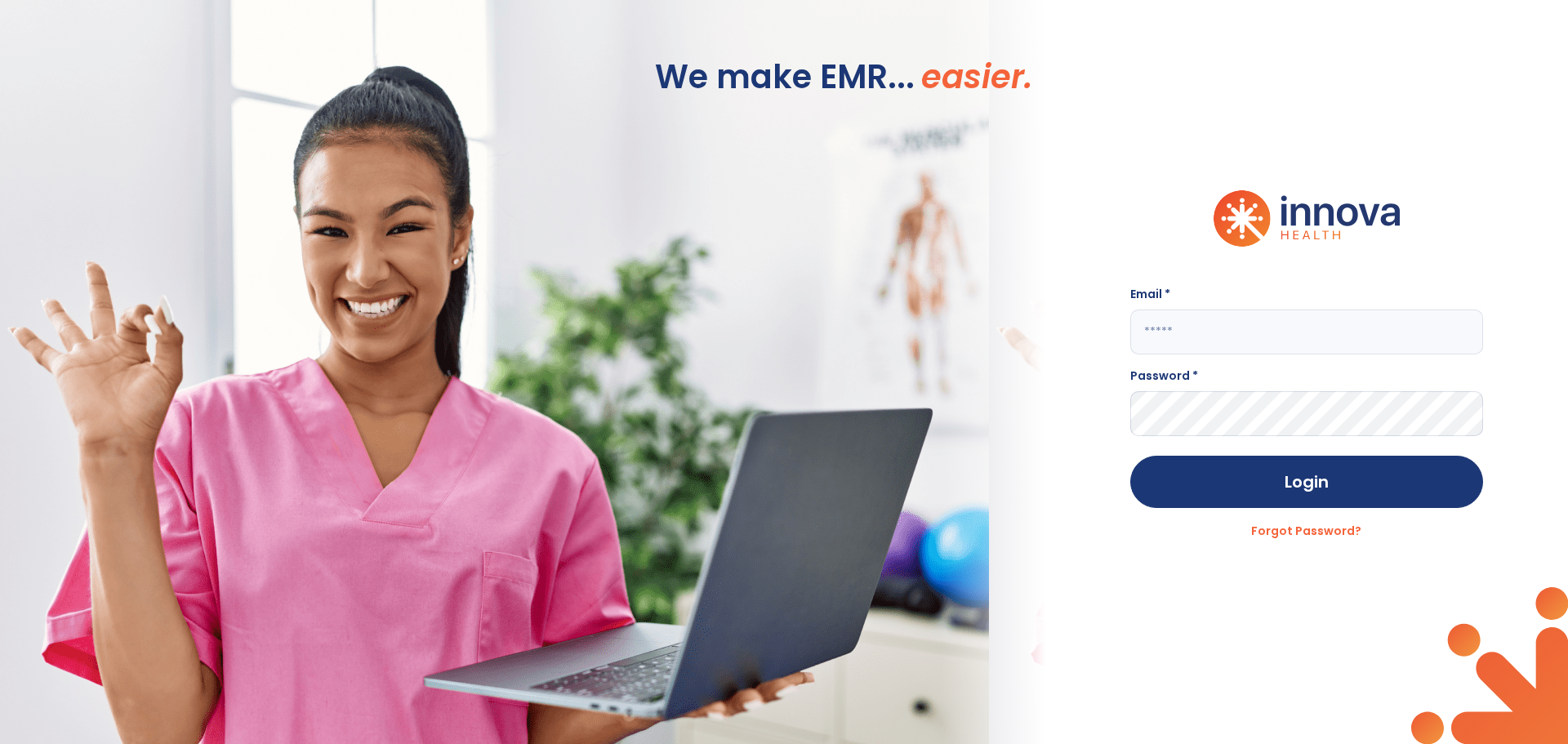 click 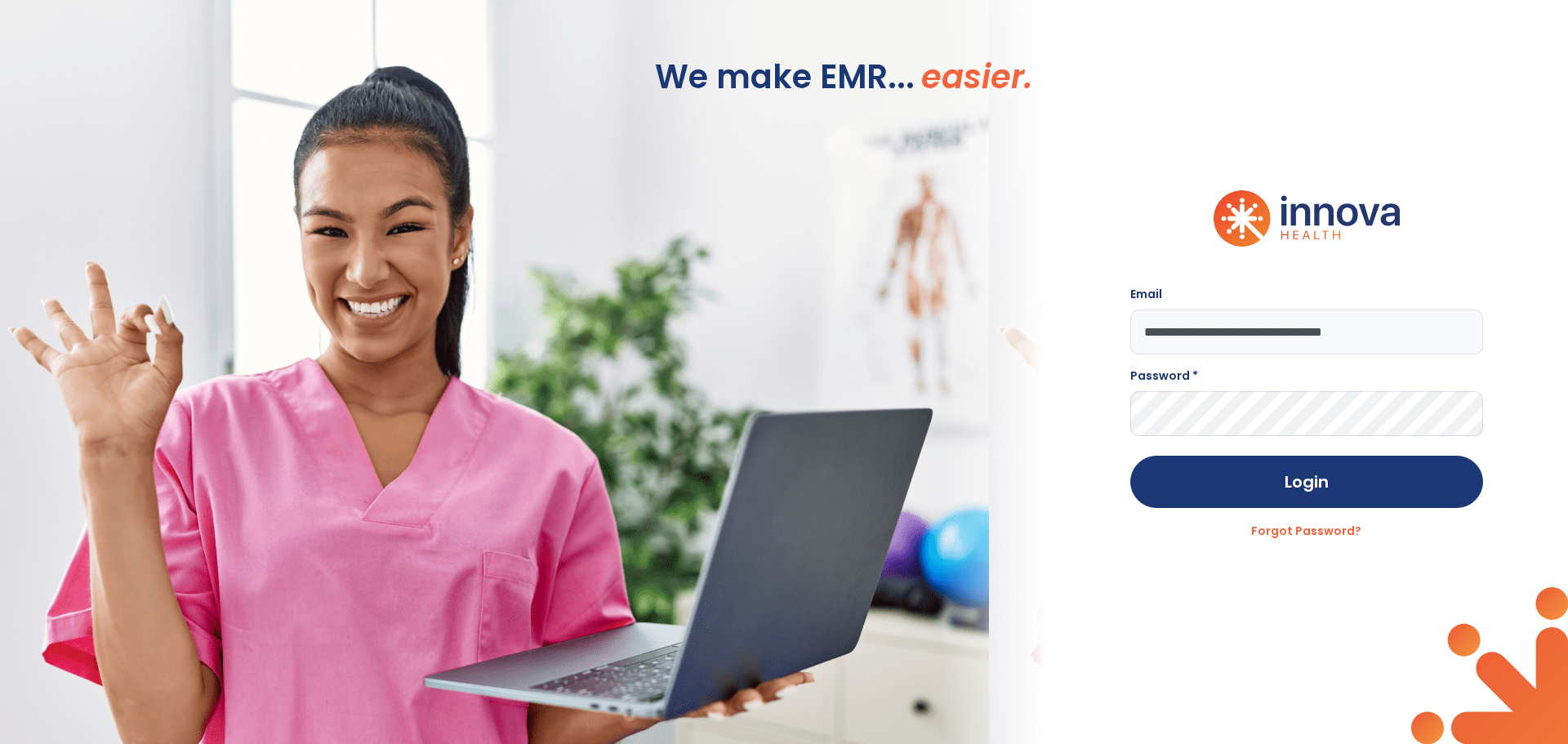 type on "**********" 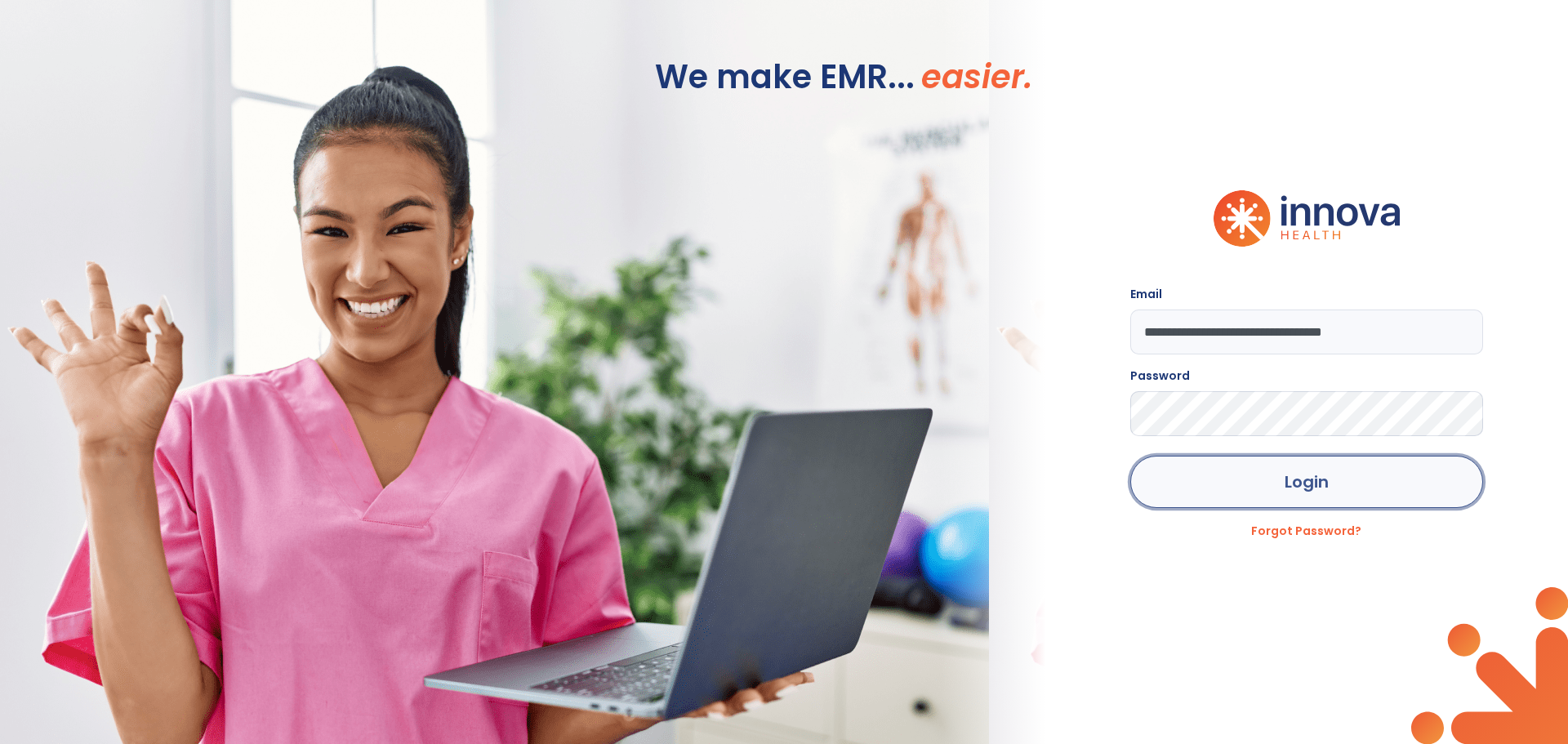 click on "Login" 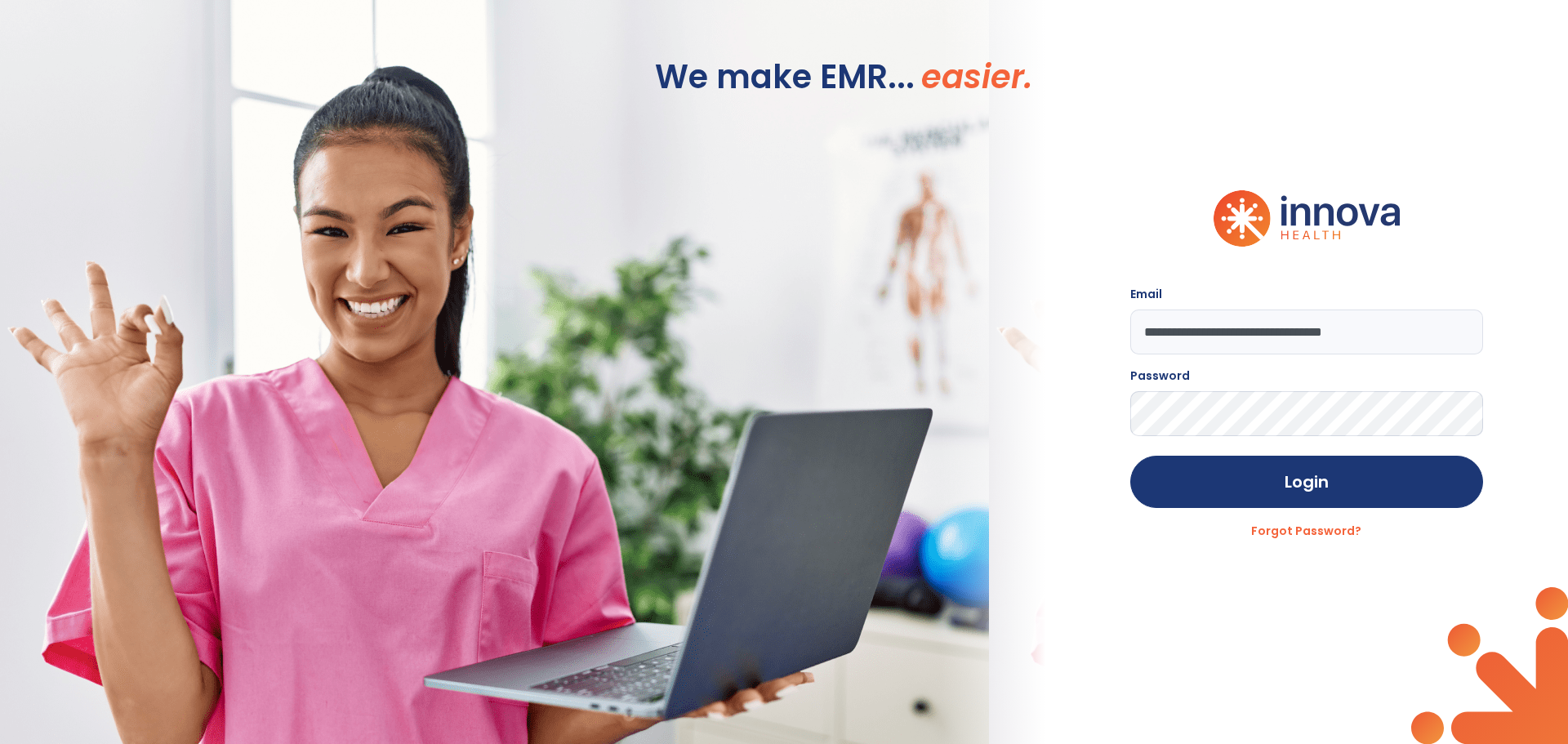 click on "**********" 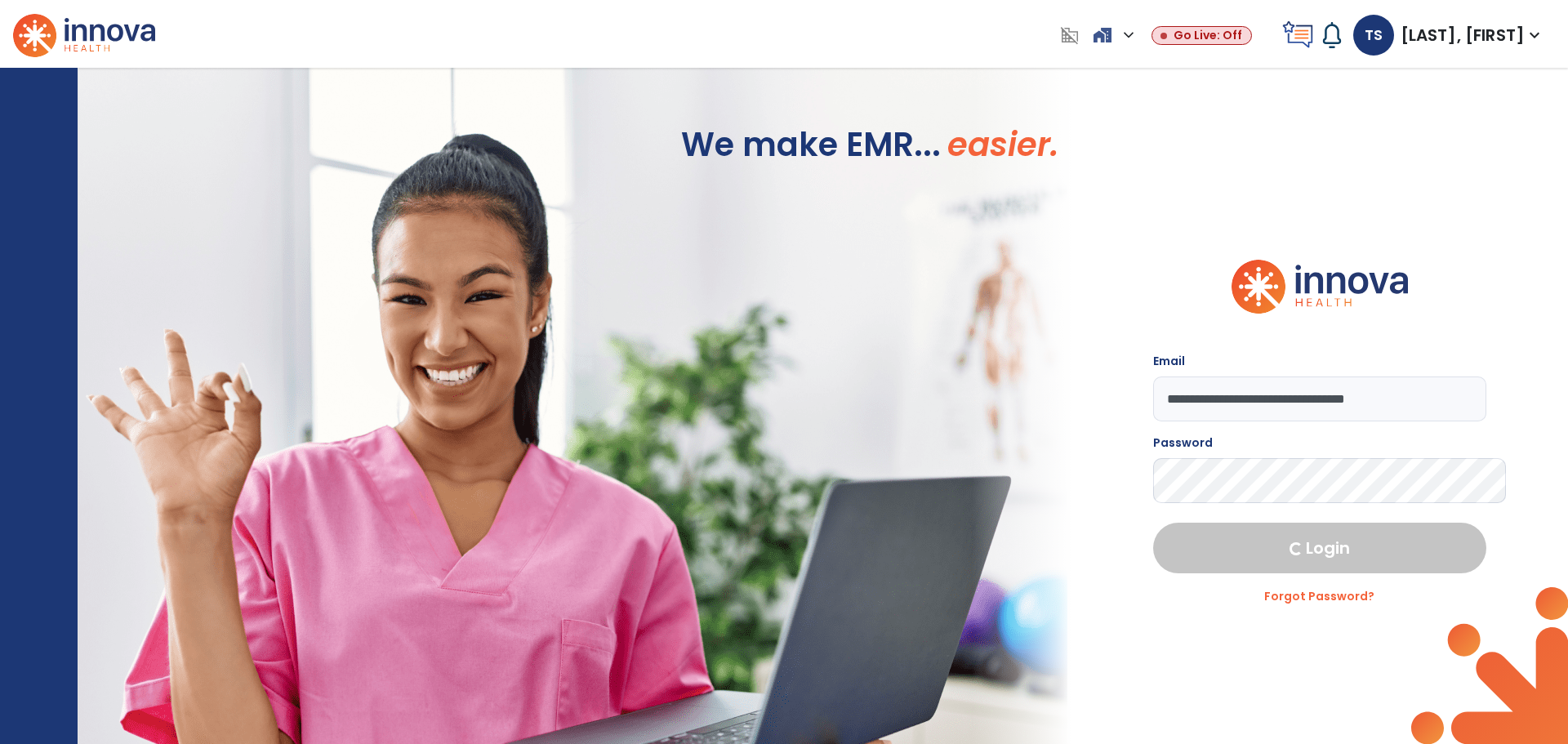 select on "***" 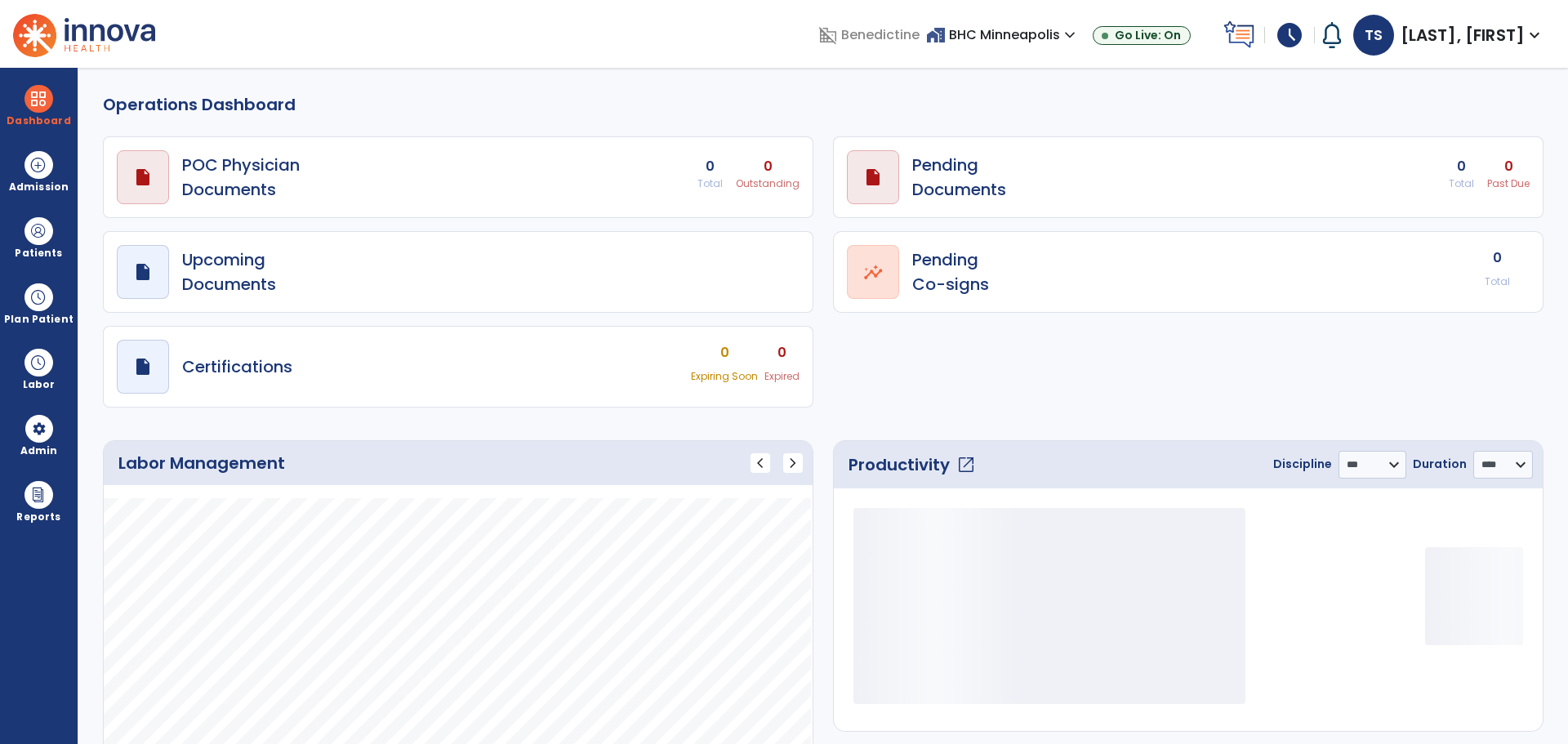 select on "***" 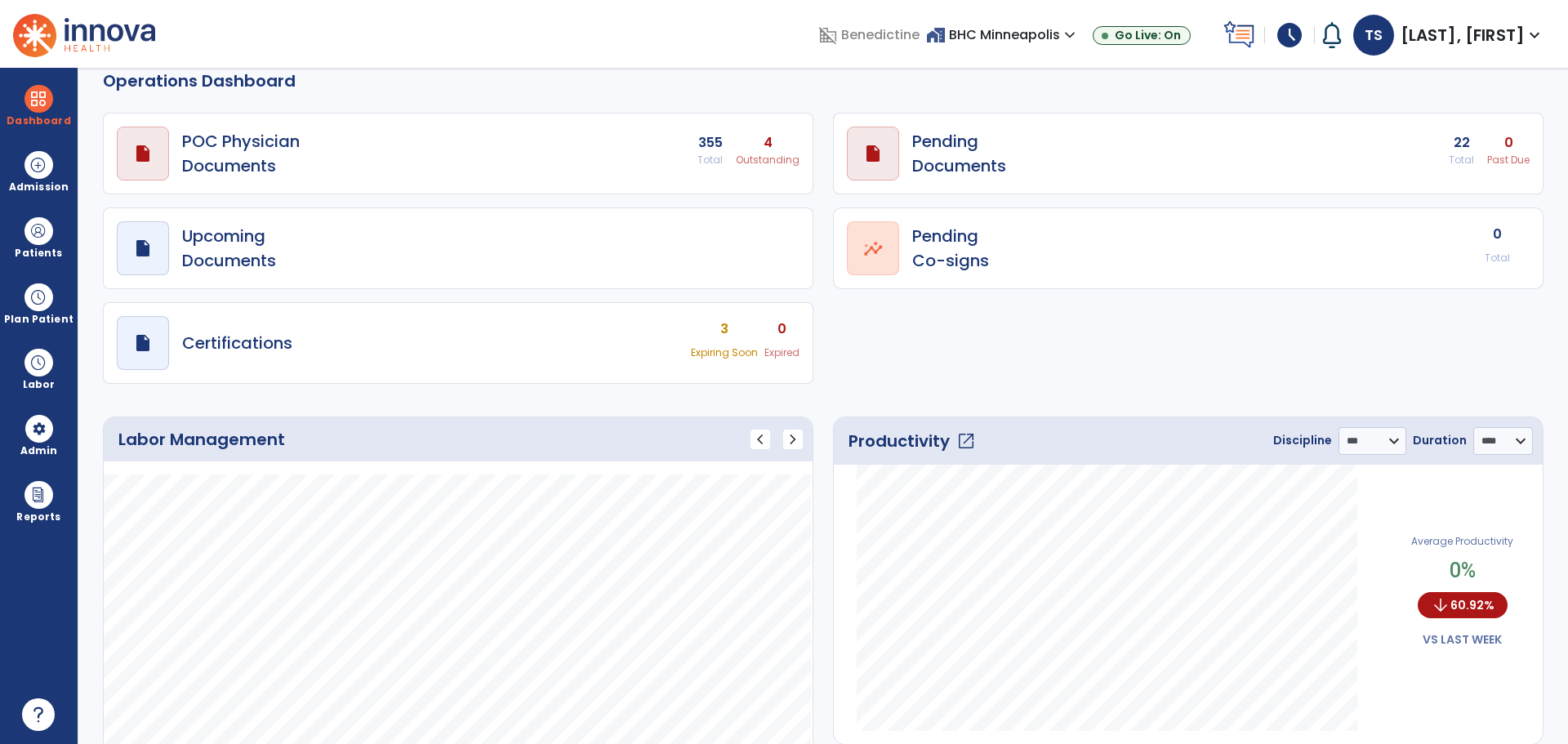 scroll, scrollTop: 0, scrollLeft: 0, axis: both 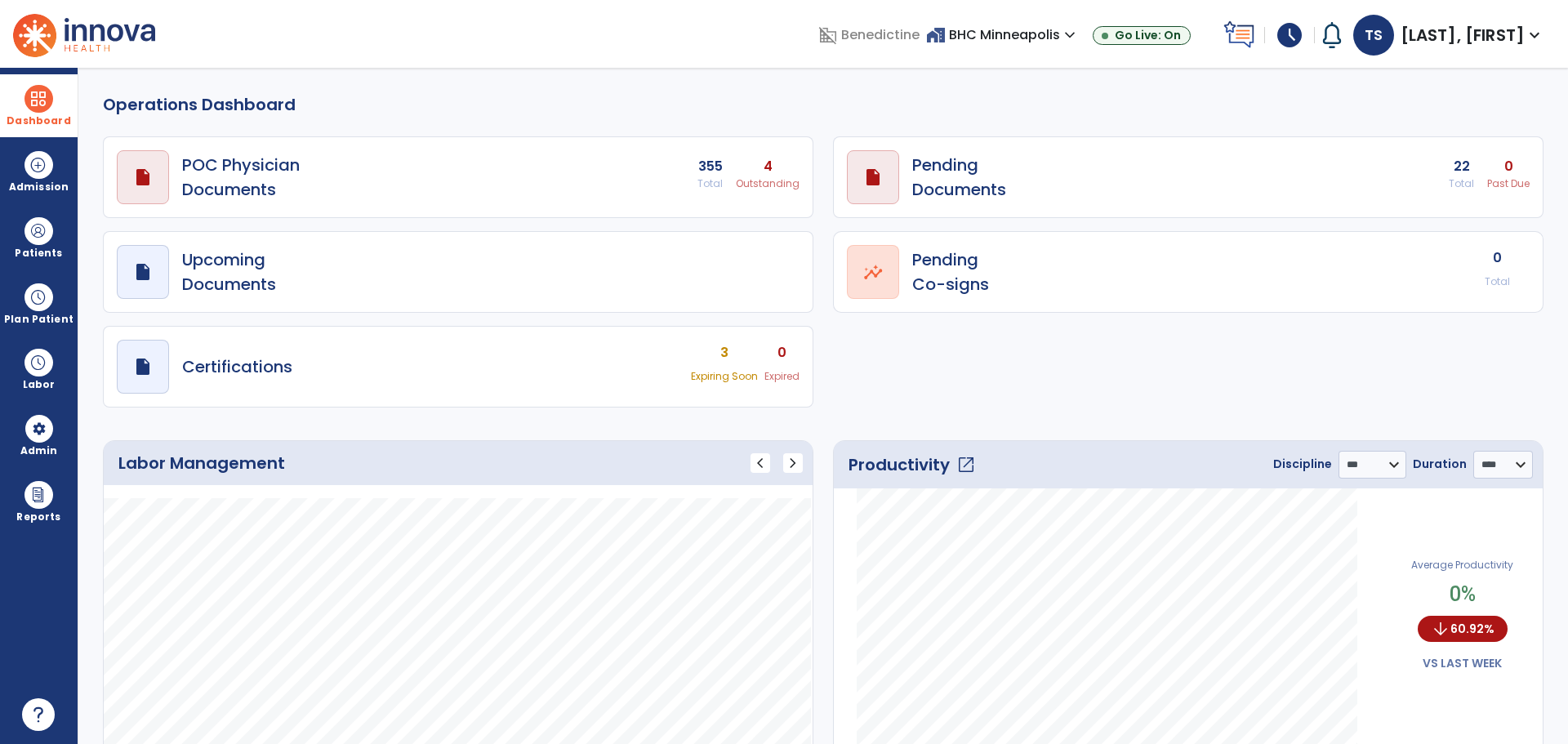 click on "Dashboard" at bounding box center (38, 105) 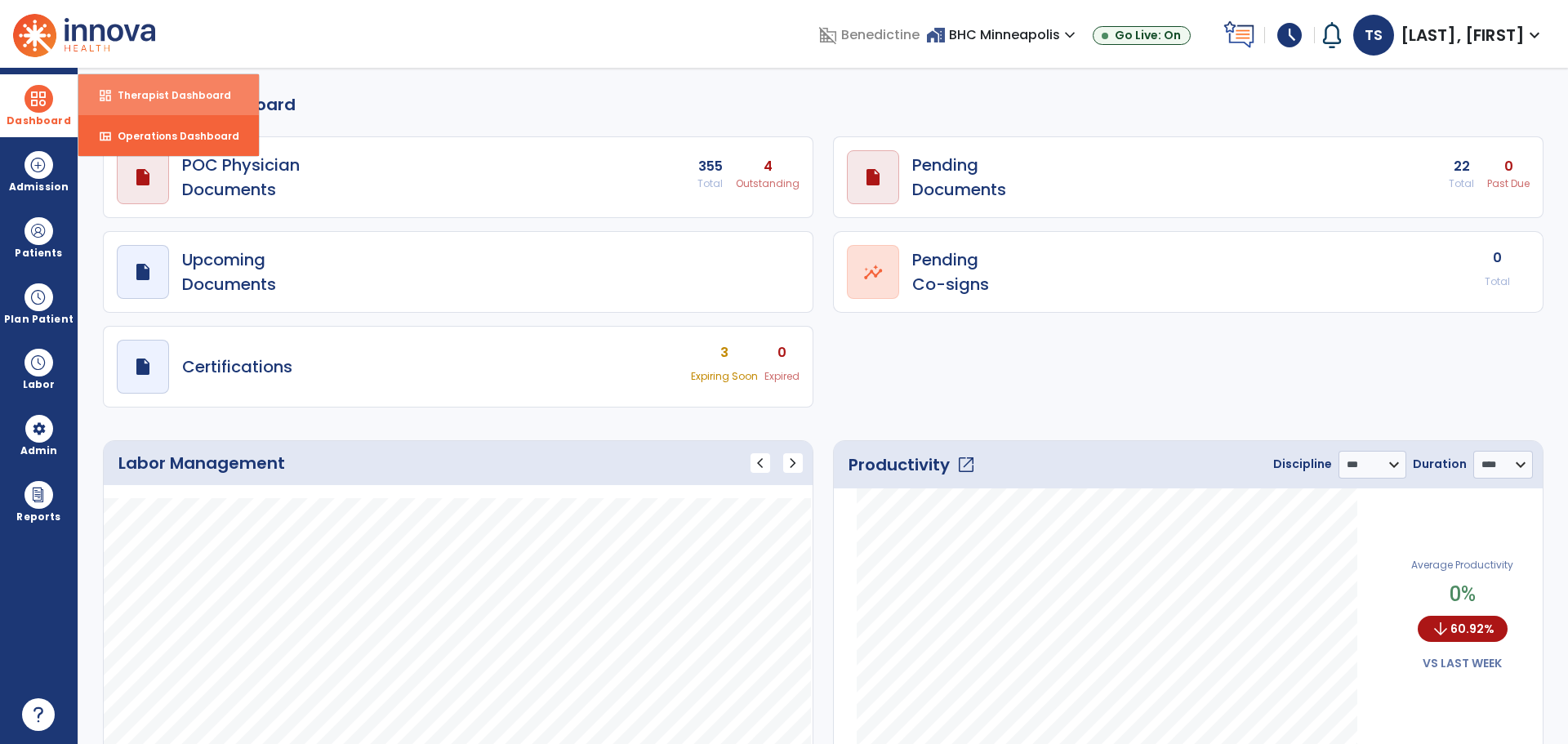 click on "Therapist Dashboard" at bounding box center (167, 95) 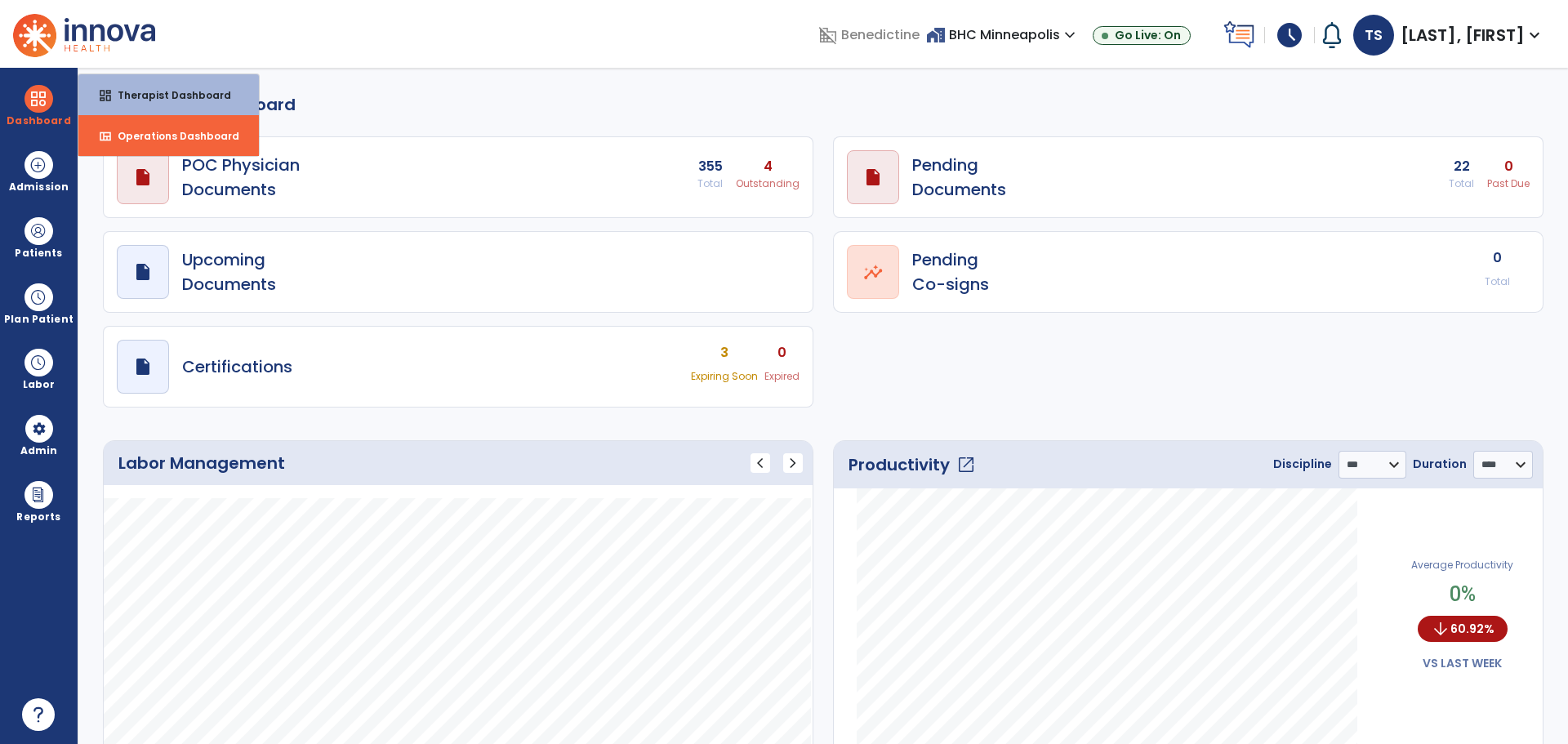 select on "****" 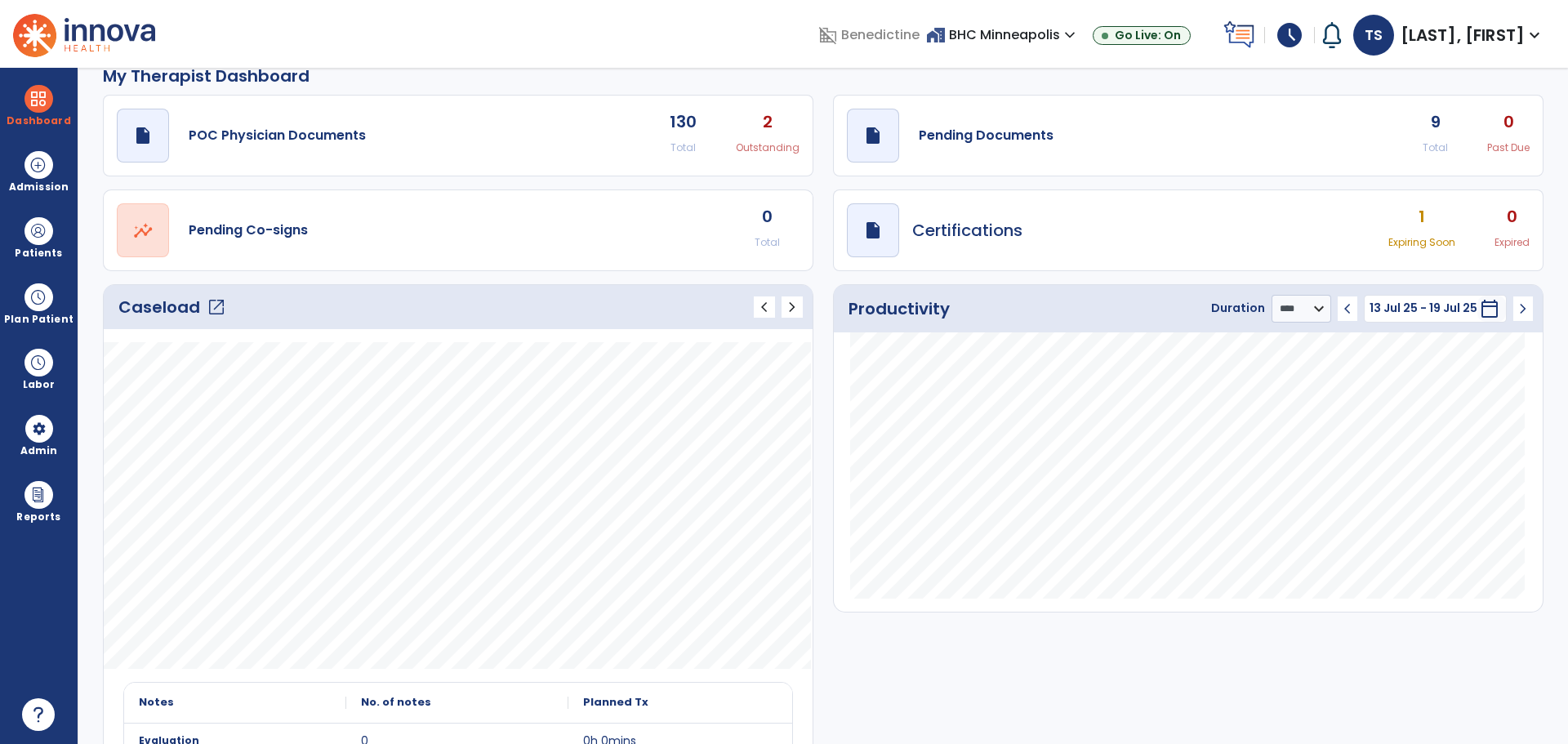 scroll, scrollTop: 0, scrollLeft: 0, axis: both 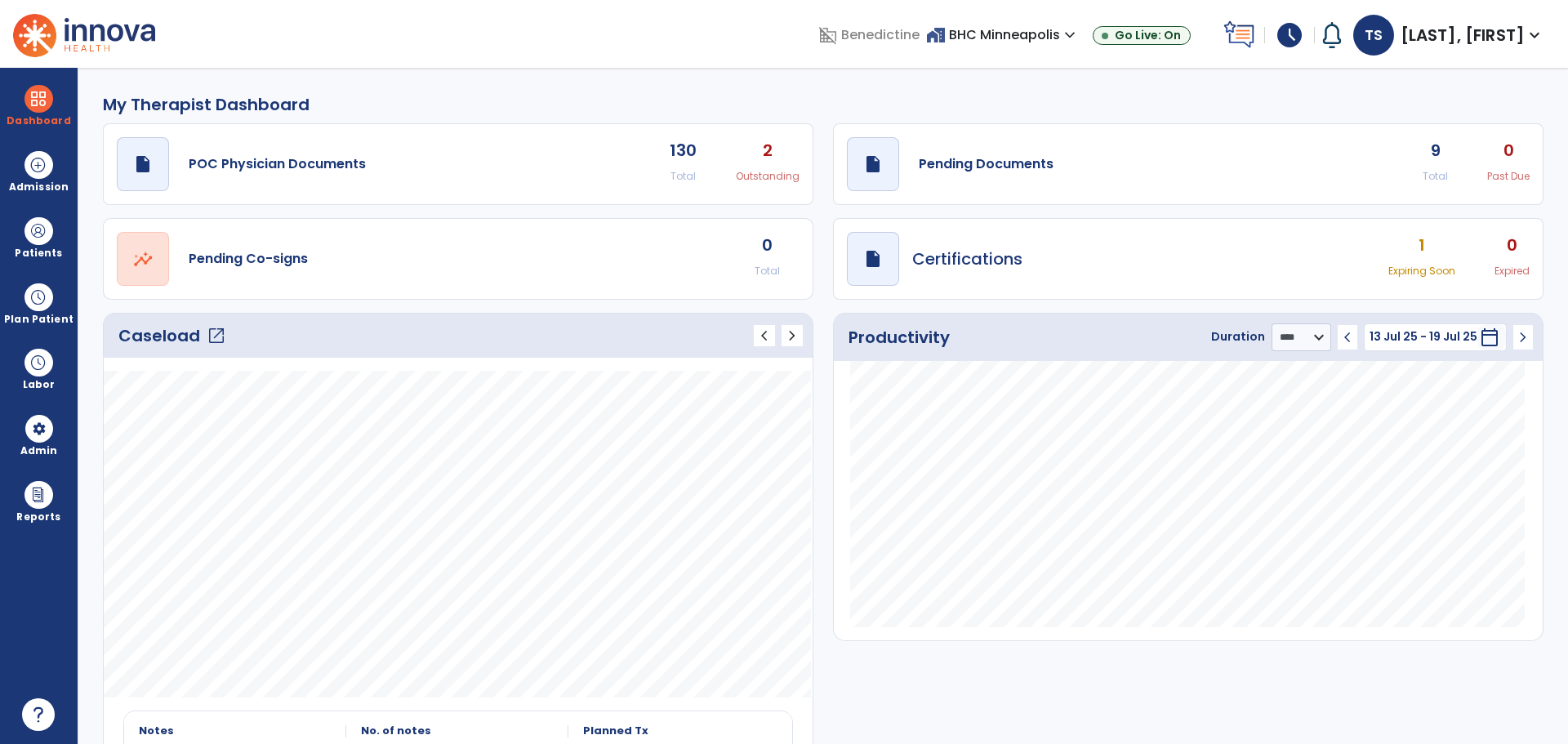 click on "open_in_new" 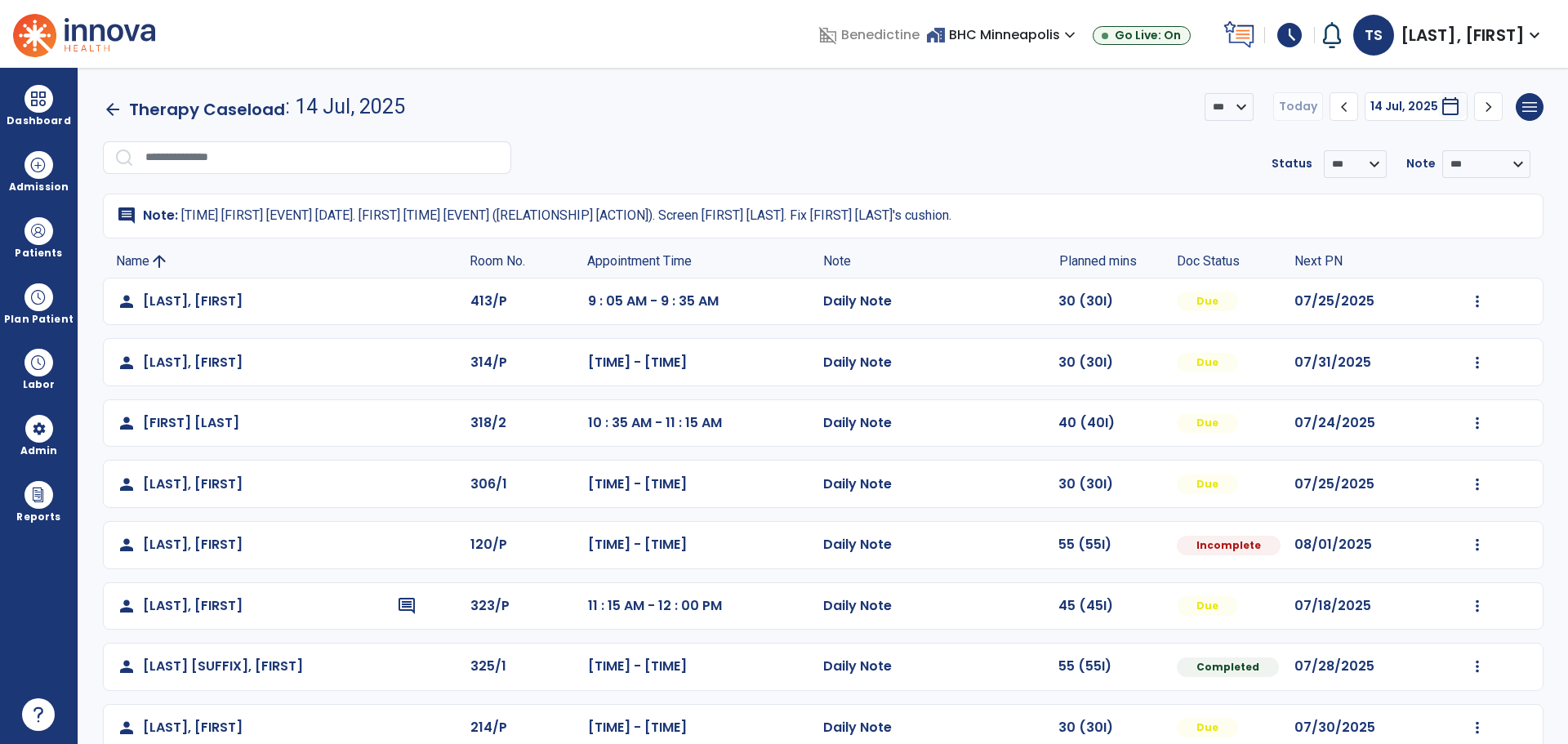 click on "Appointment Time" 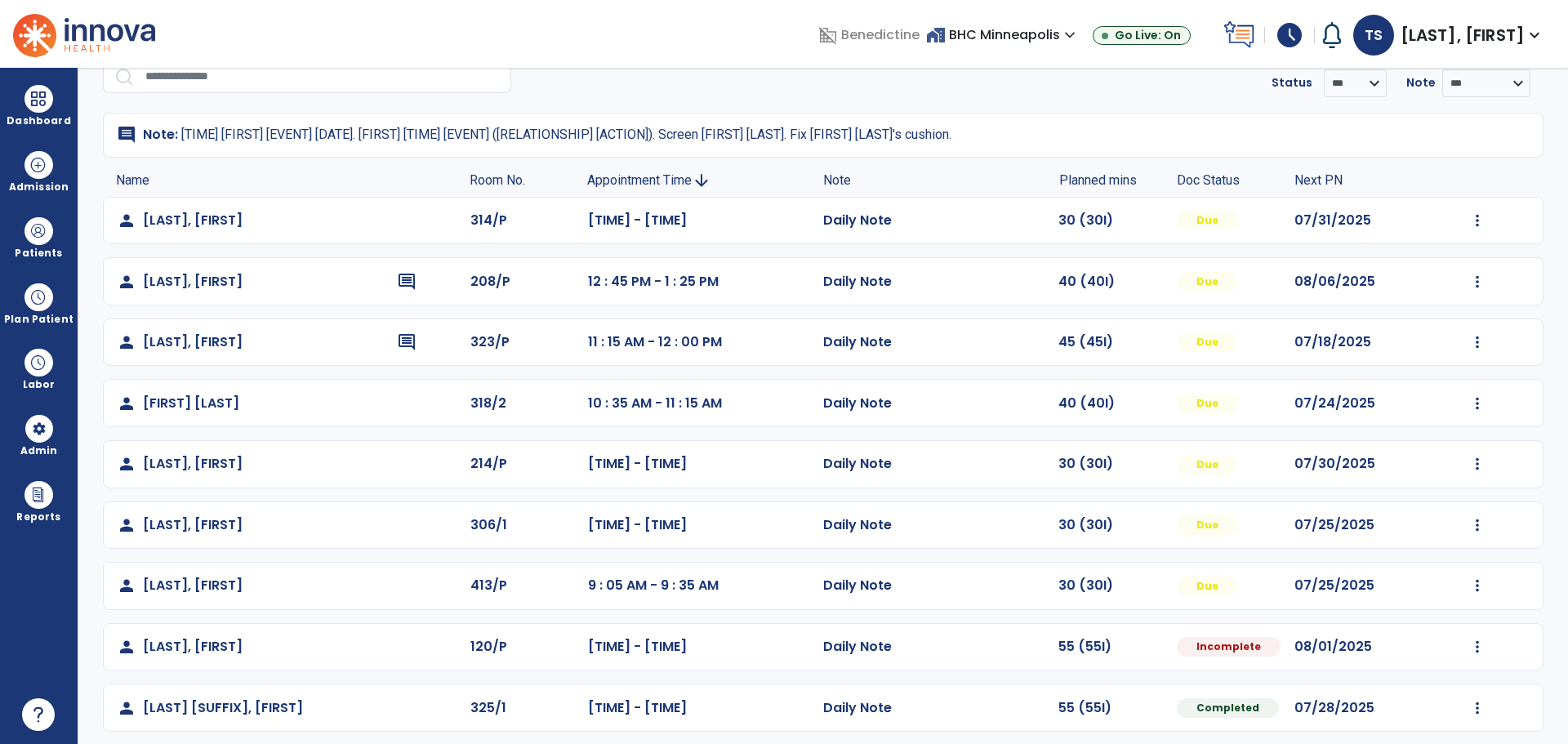 scroll, scrollTop: 0, scrollLeft: 0, axis: both 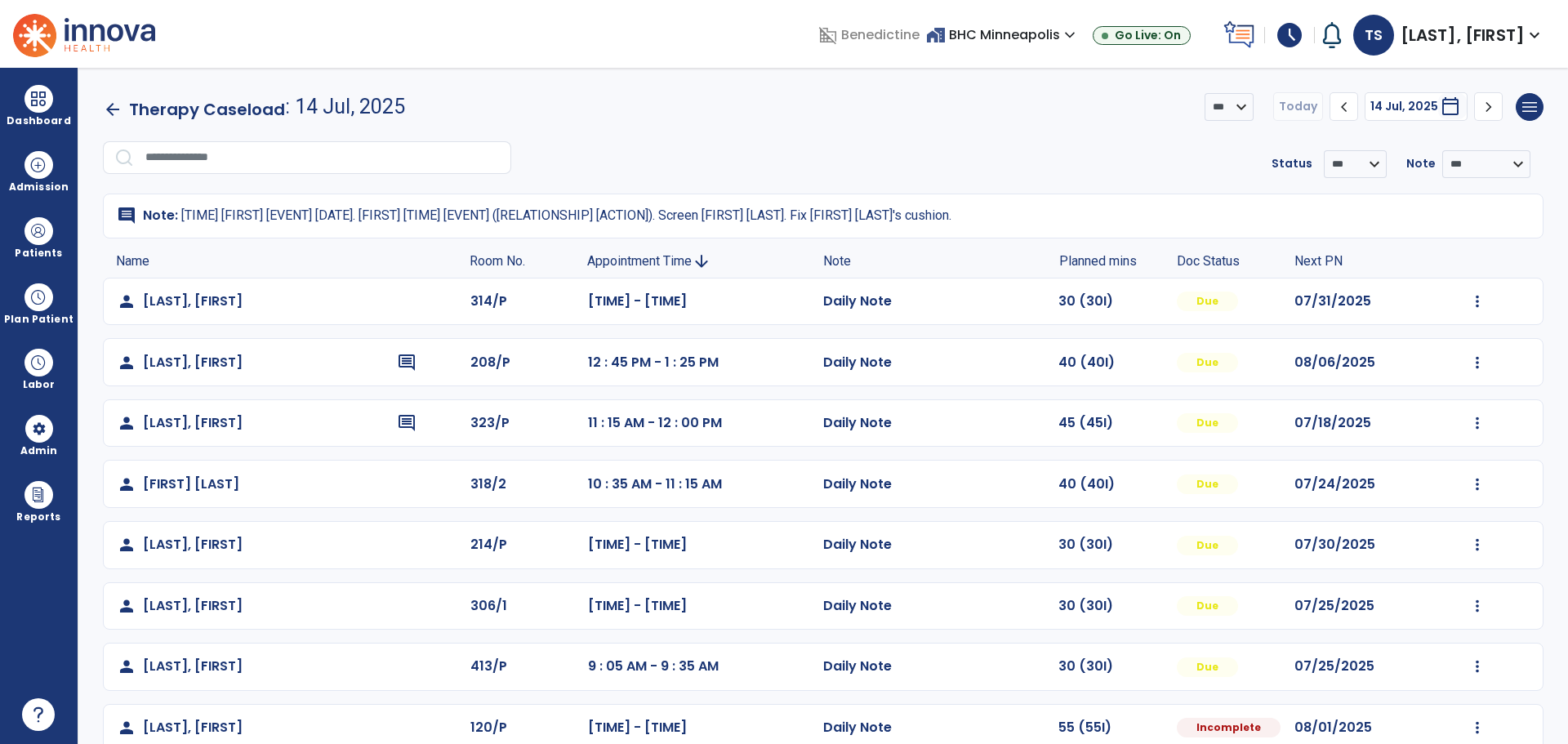 click on "Appointment Time" 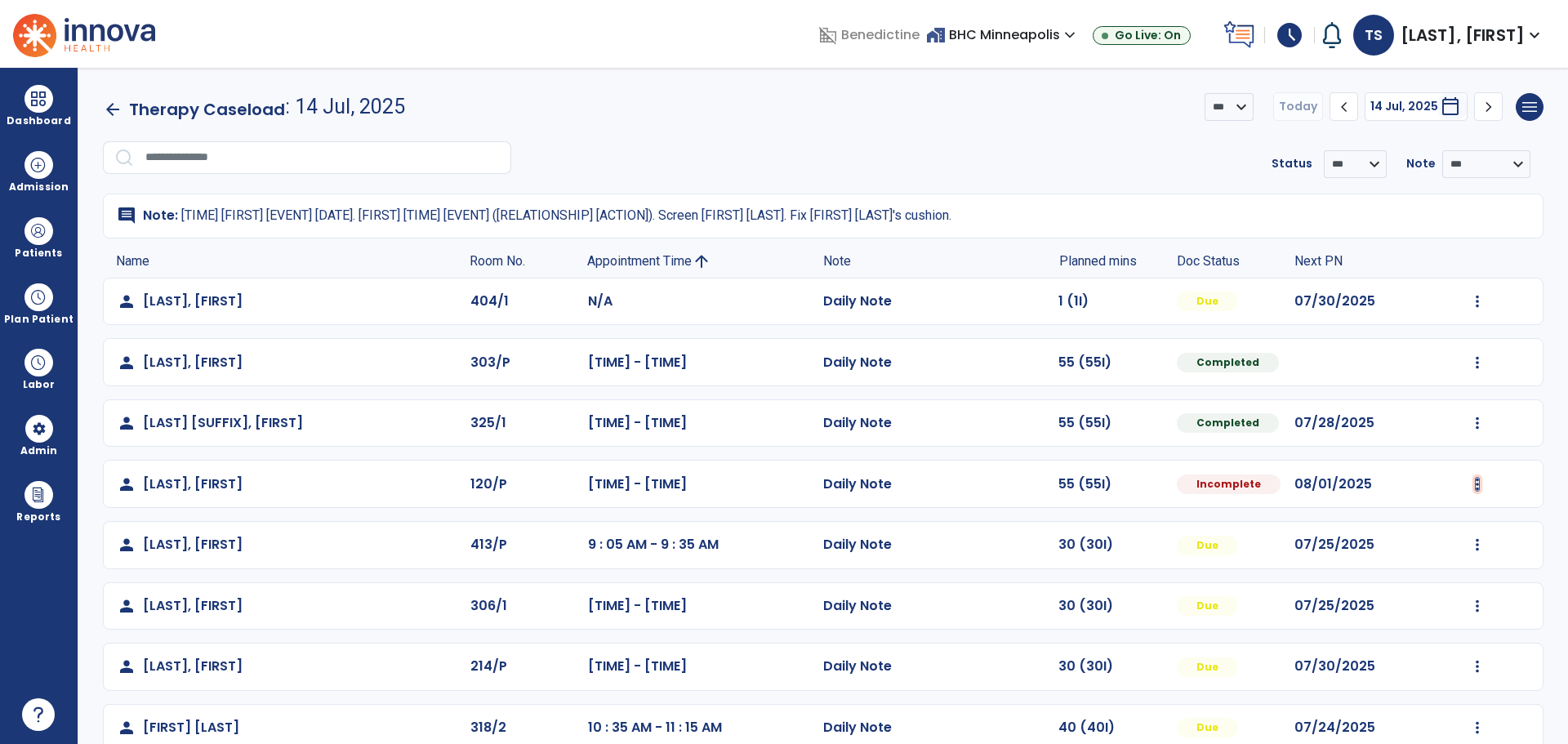 click at bounding box center (1477, 301) 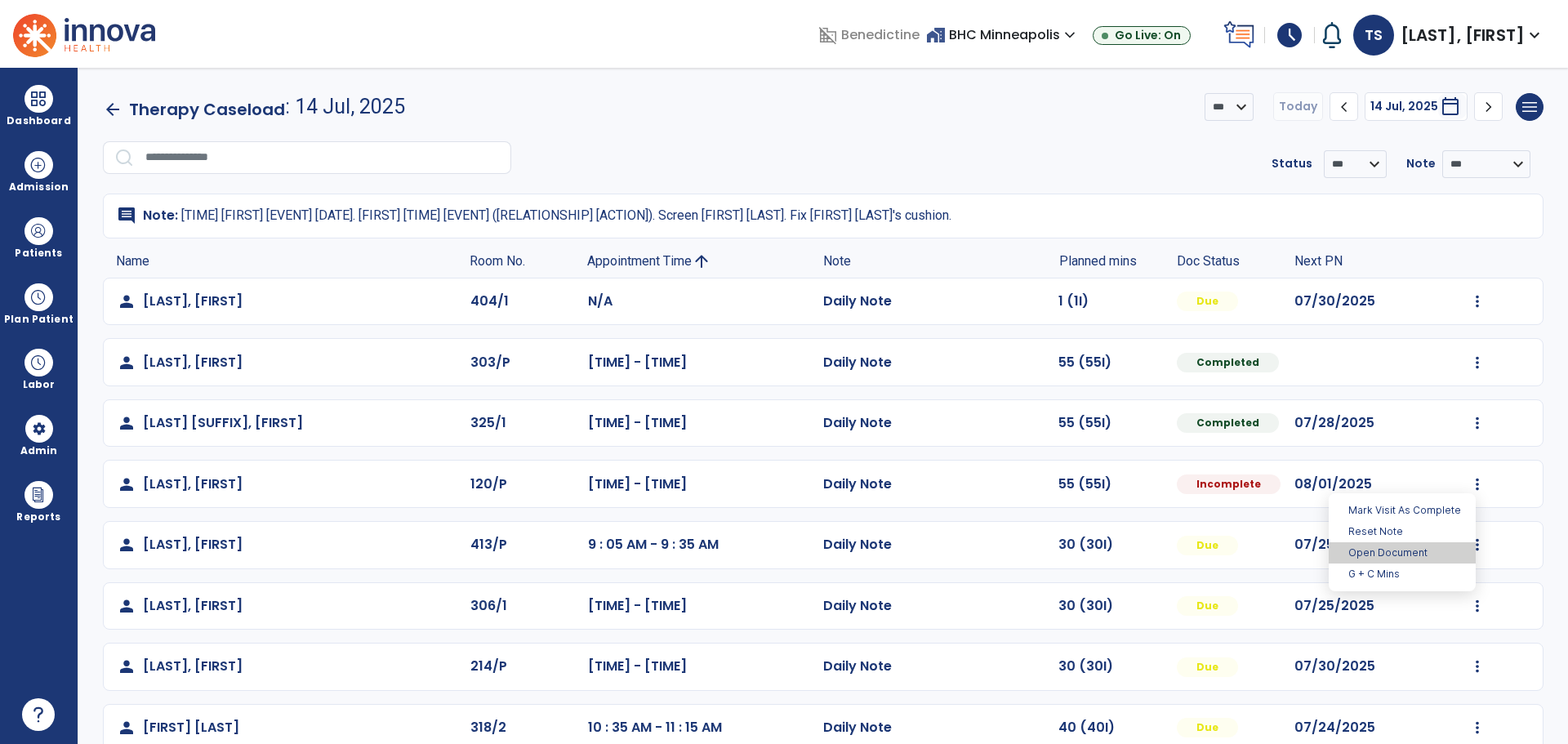 click on "Open Document" at bounding box center (1402, 553) 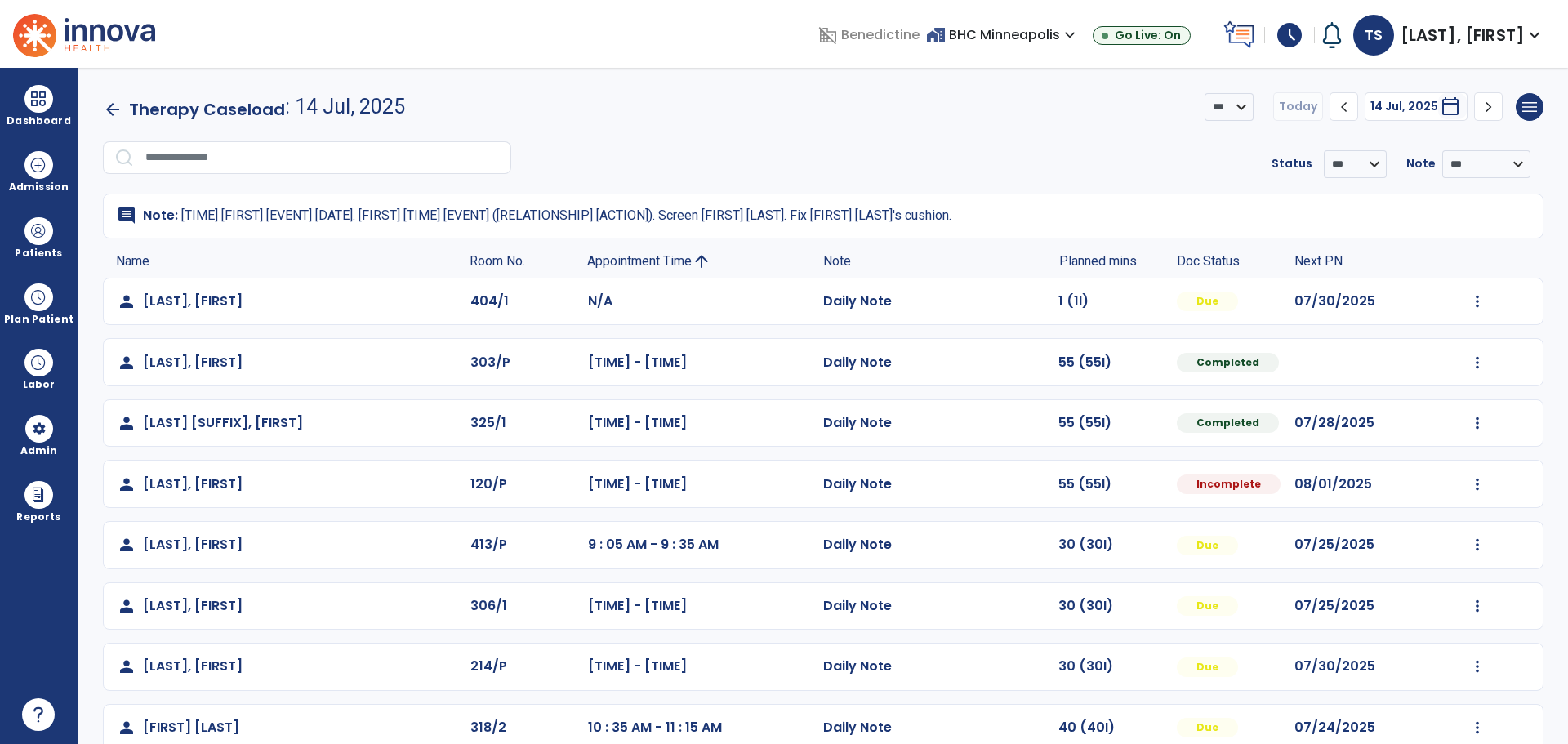 select on "*" 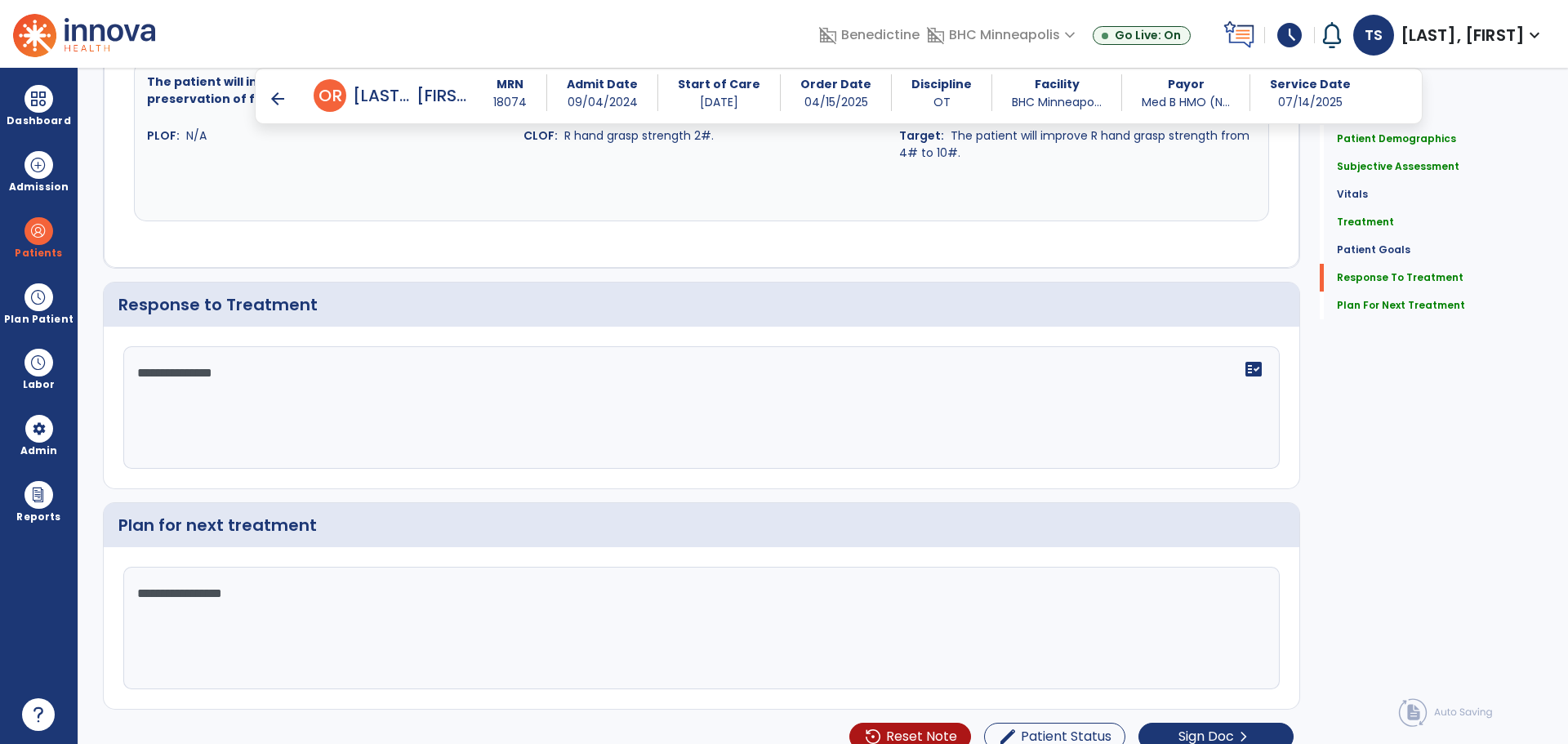 scroll, scrollTop: 1955, scrollLeft: 0, axis: vertical 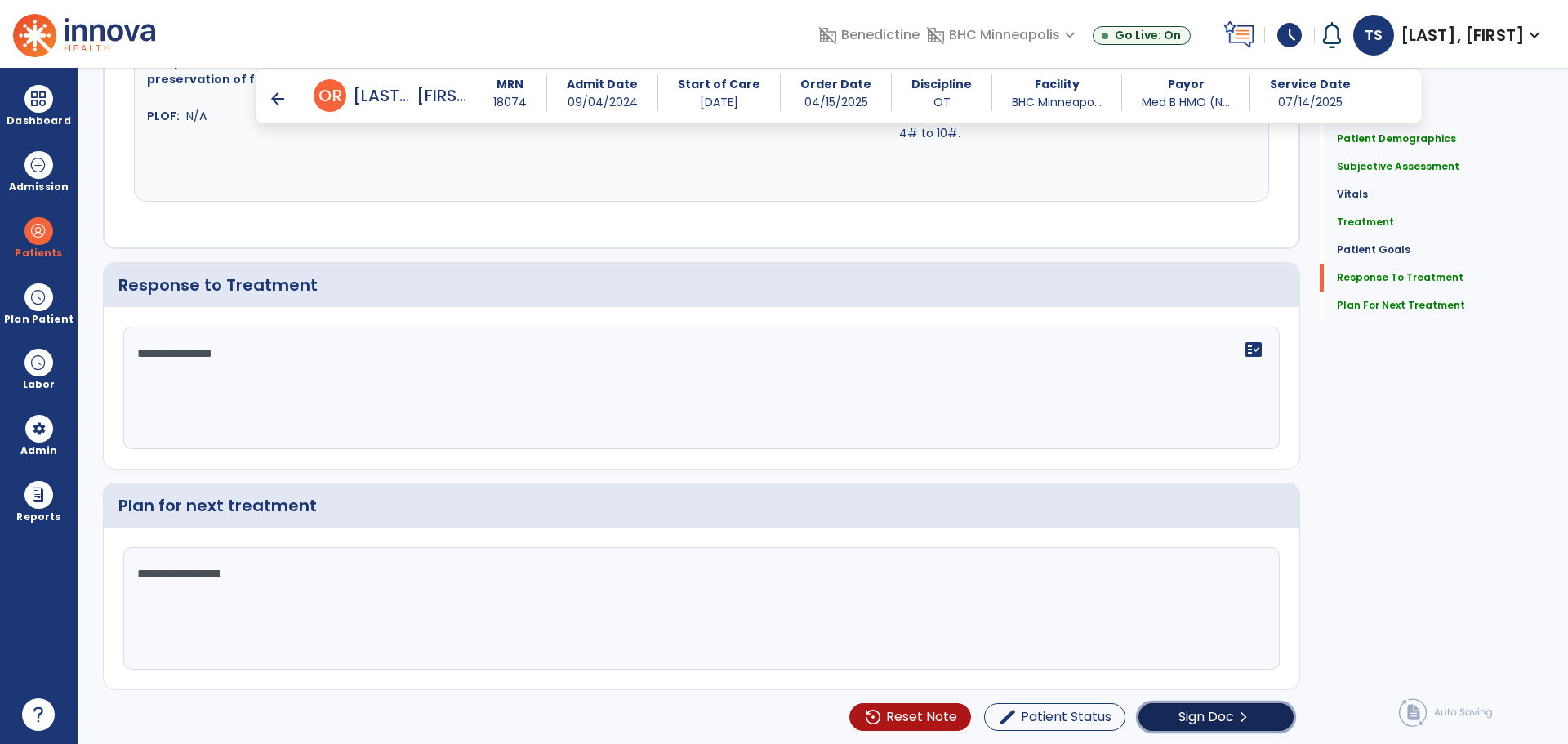 click on "Sign Doc" 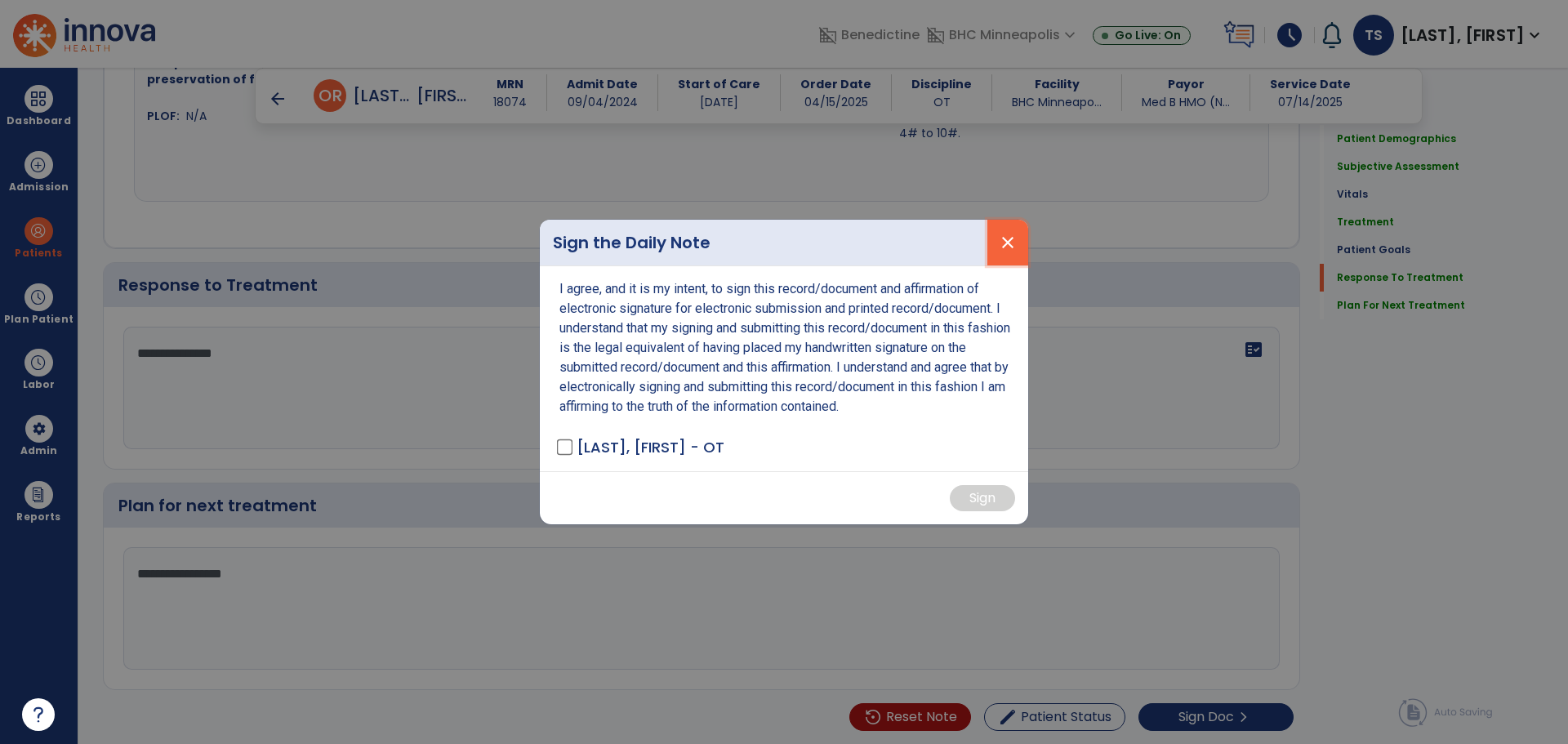 click on "close" at bounding box center [1008, 243] 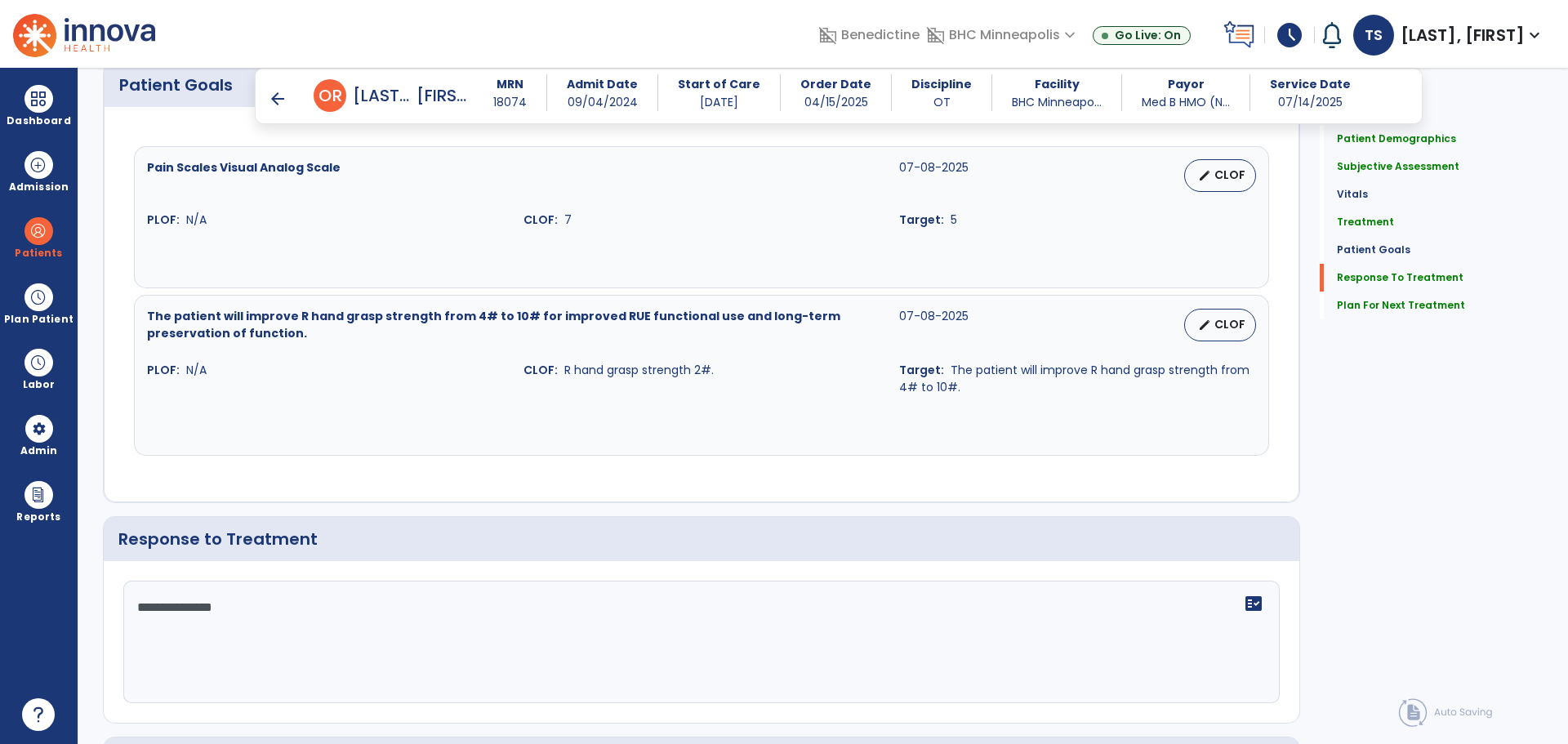 scroll, scrollTop: 1955, scrollLeft: 0, axis: vertical 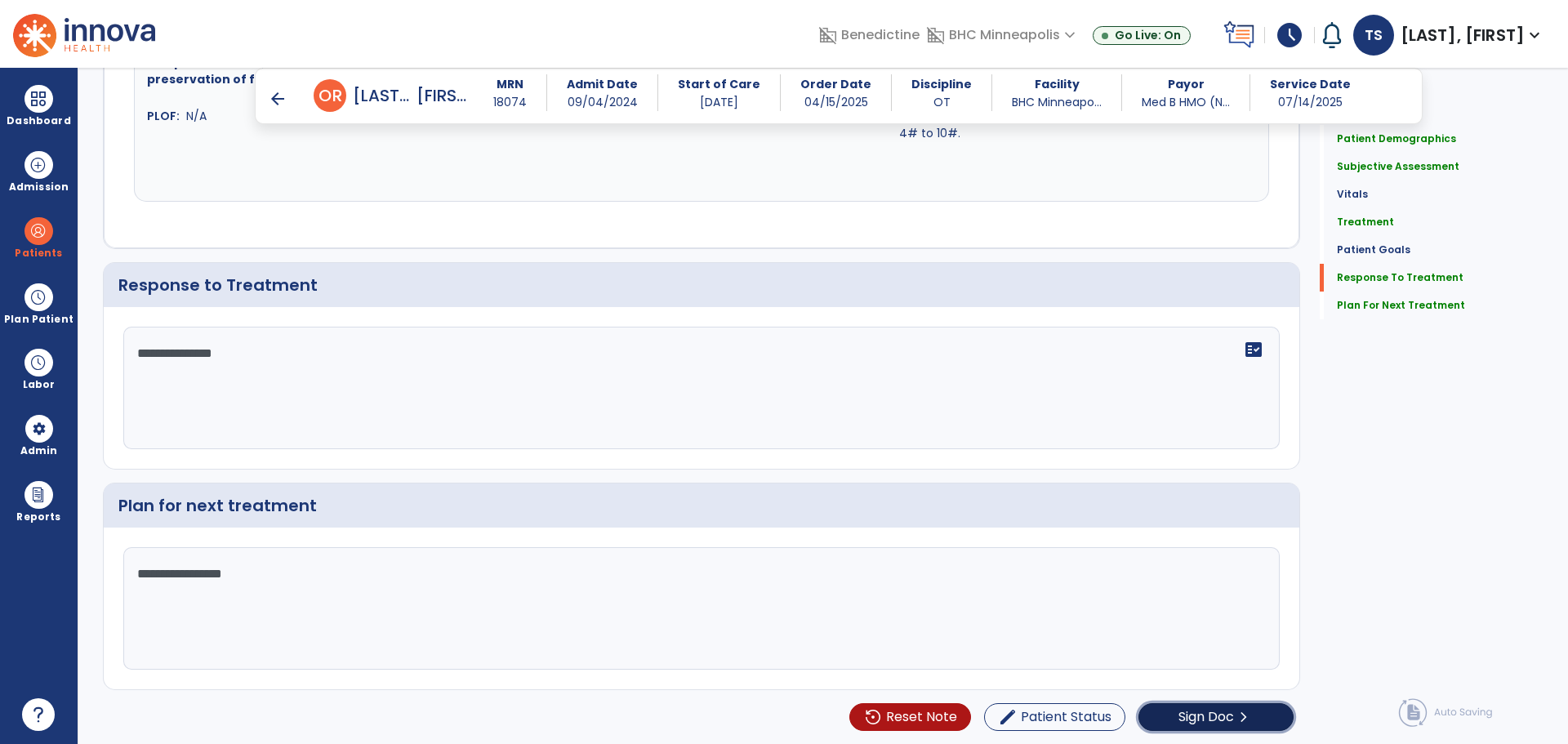 click on "Sign Doc" 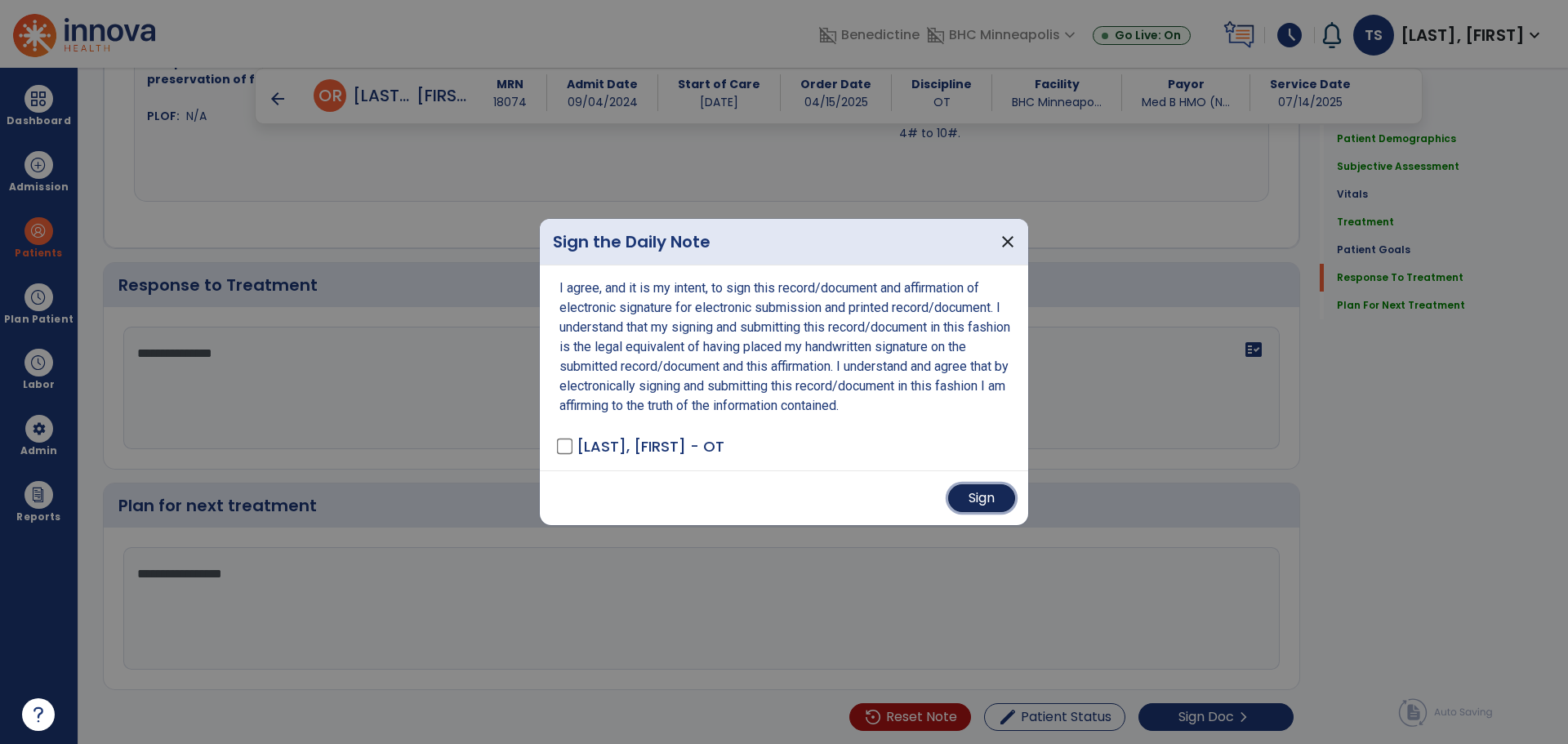 click on "Sign" at bounding box center (982, 498) 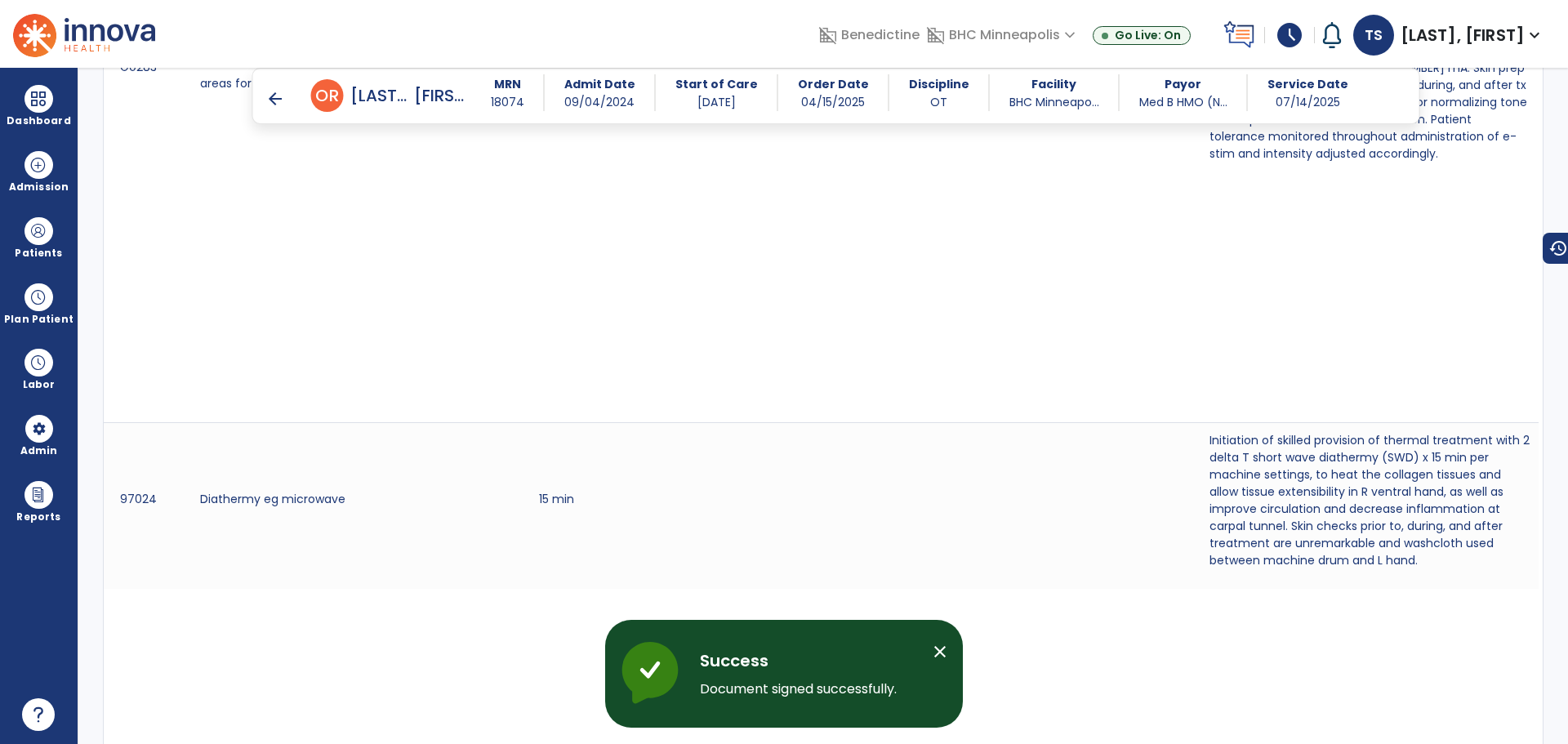 scroll, scrollTop: 3076, scrollLeft: 0, axis: vertical 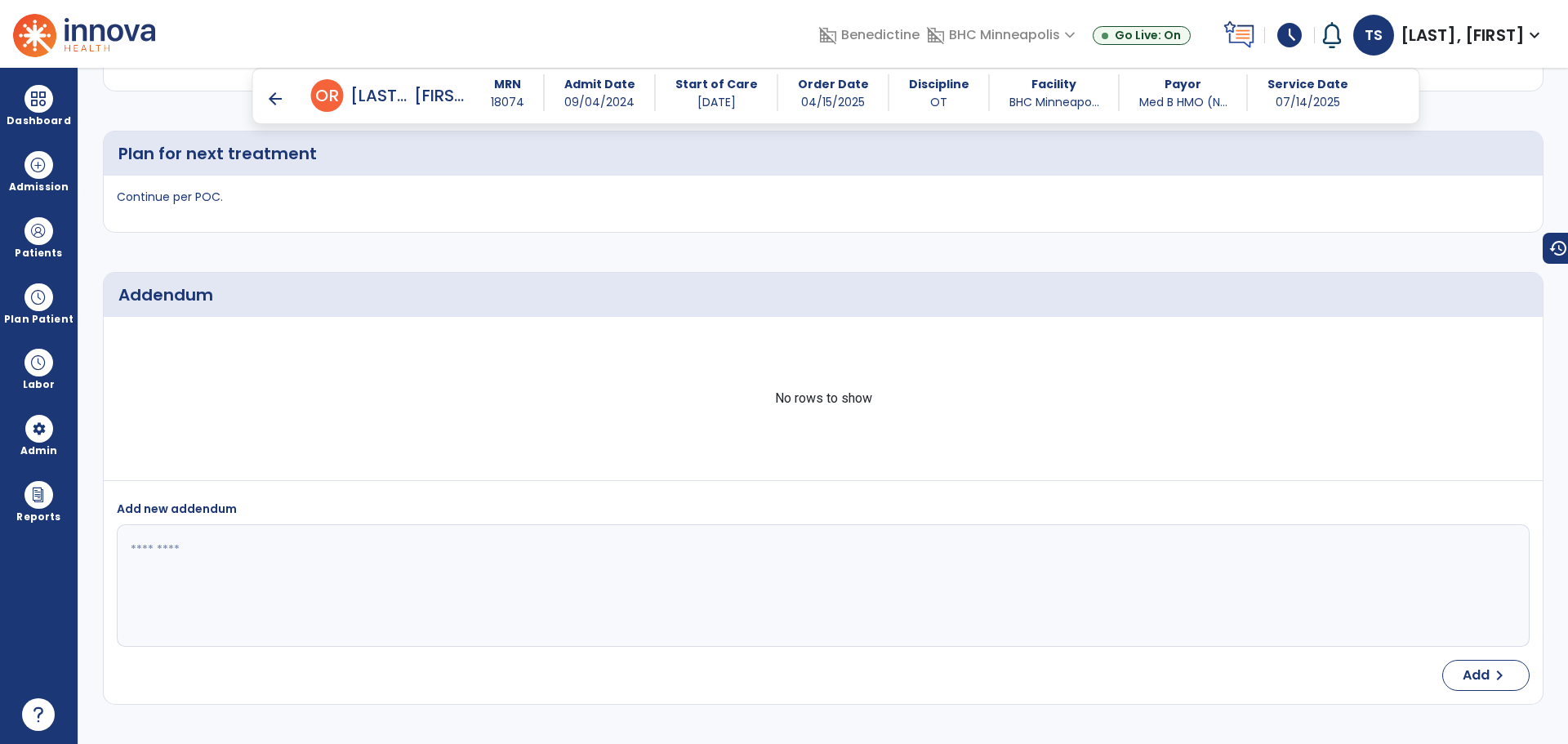 click on "arrow_back" at bounding box center [275, 99] 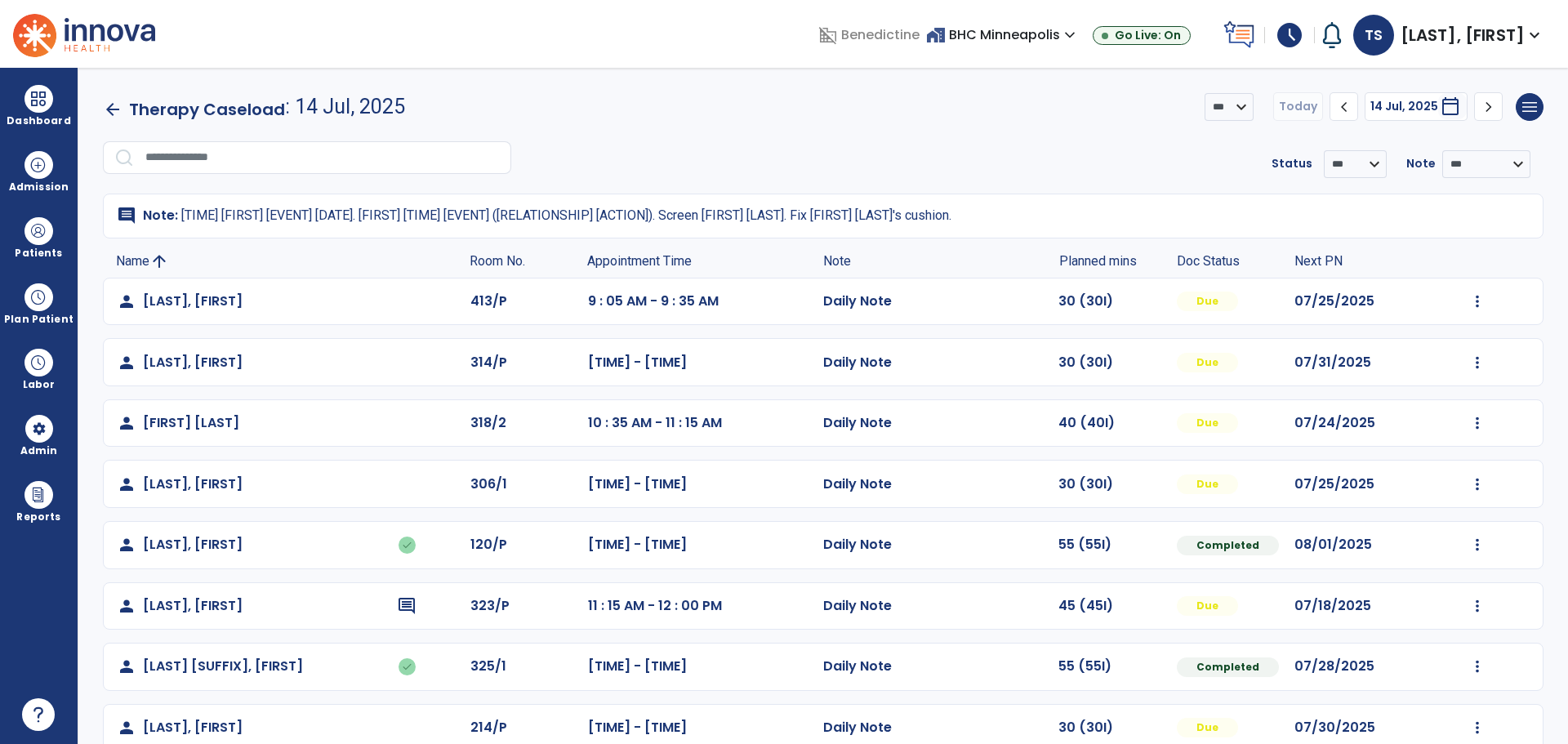 click on "Appointment Time" 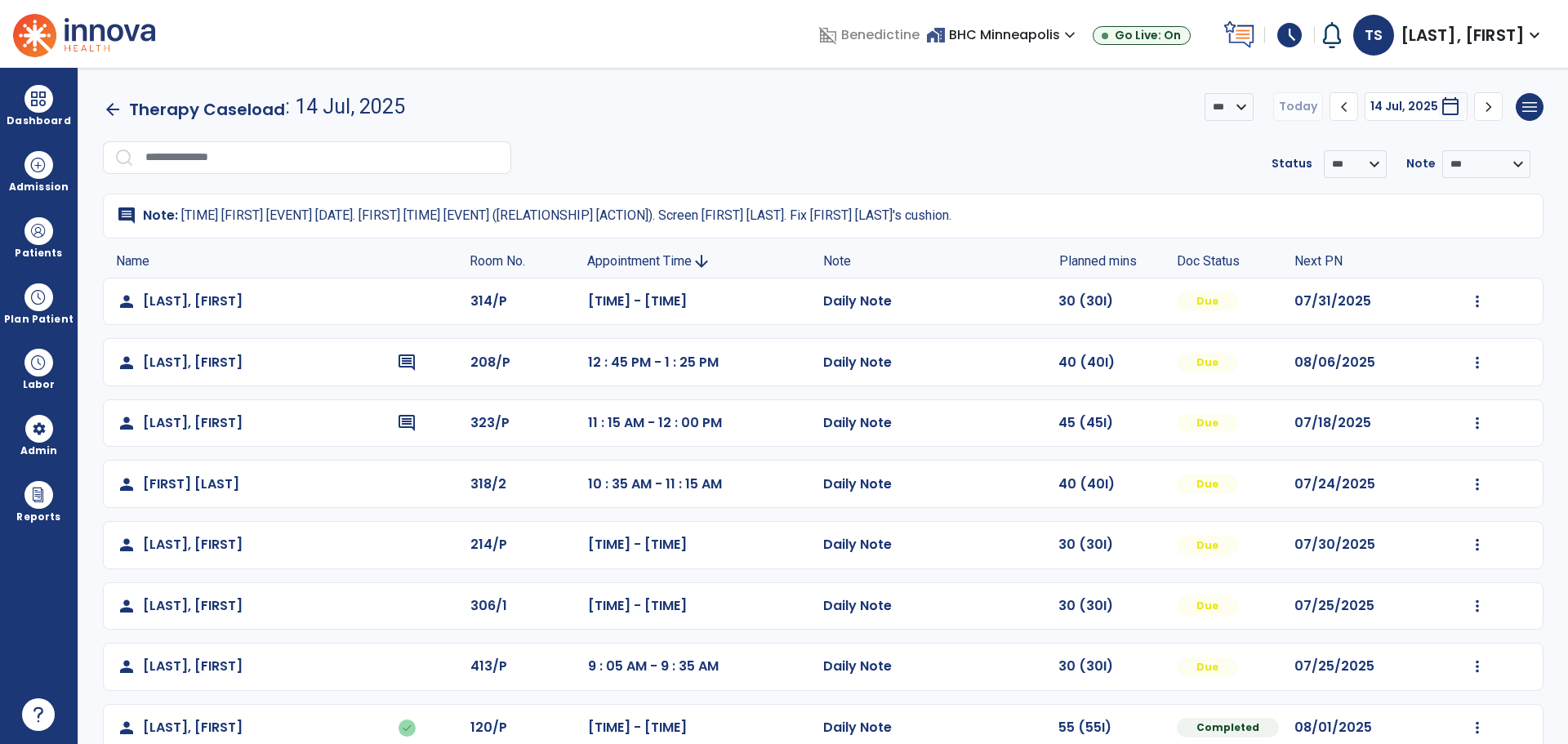 click on "Appointment Time" 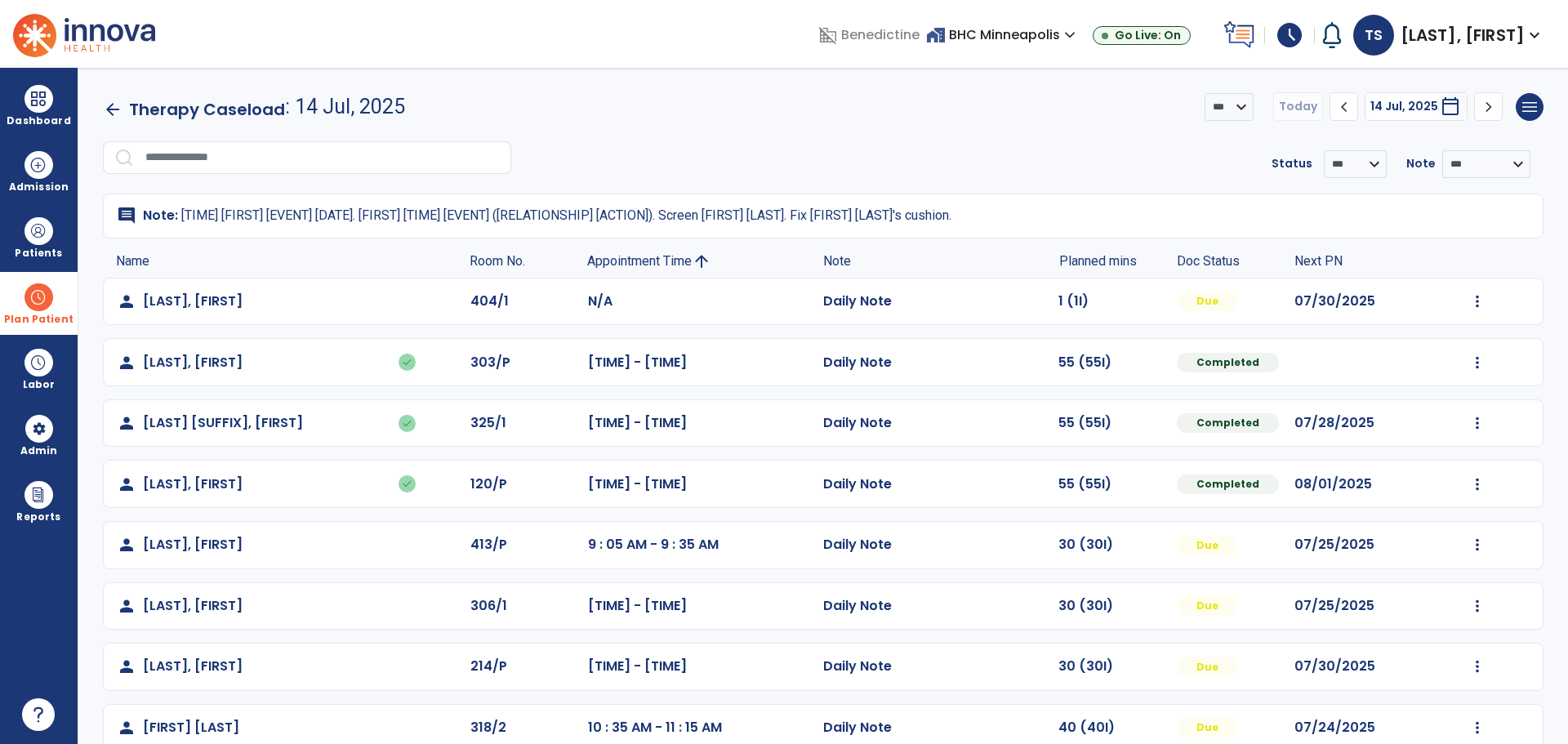click on "Plan Patient" at bounding box center (38, 253) 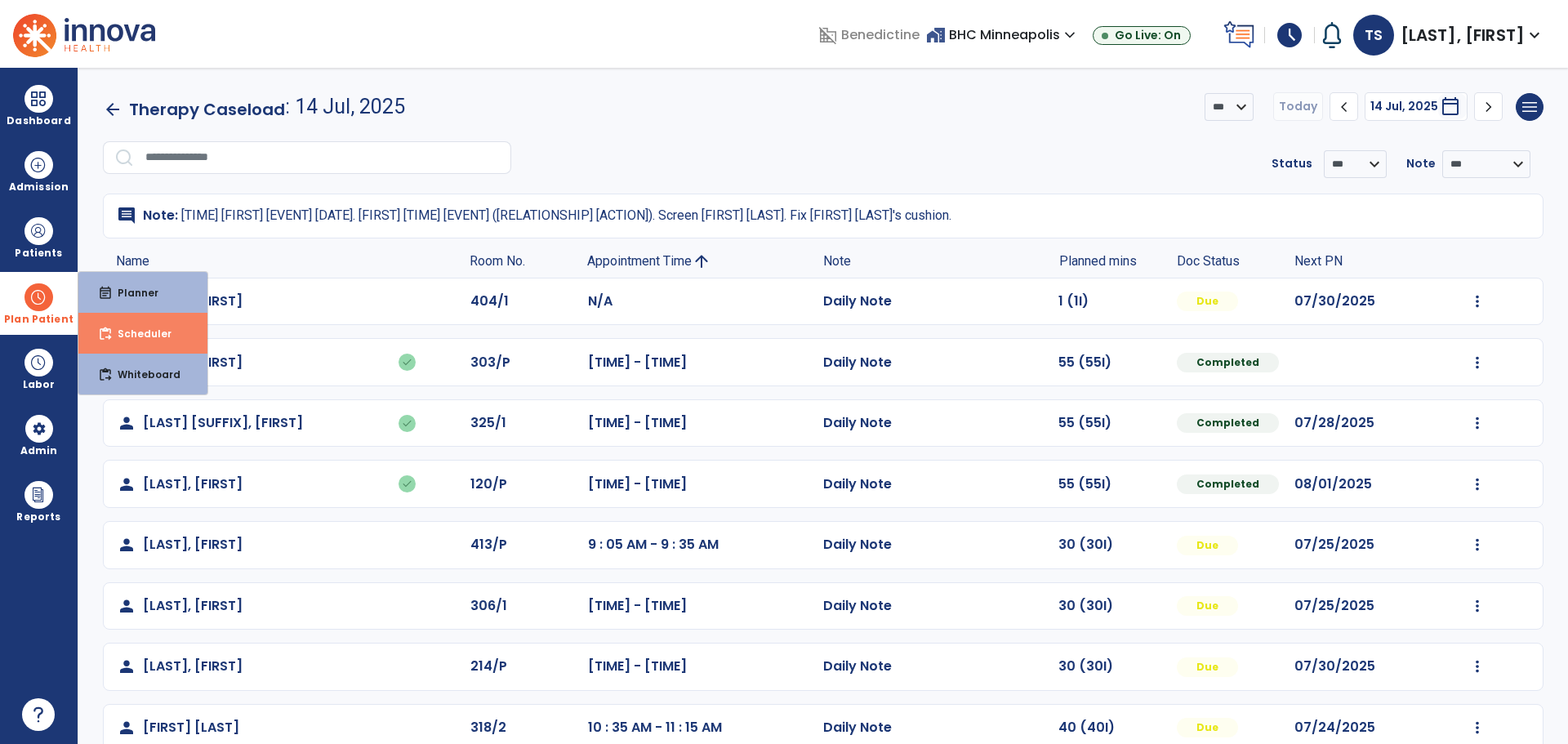 click on "Scheduler" at bounding box center [138, 333] 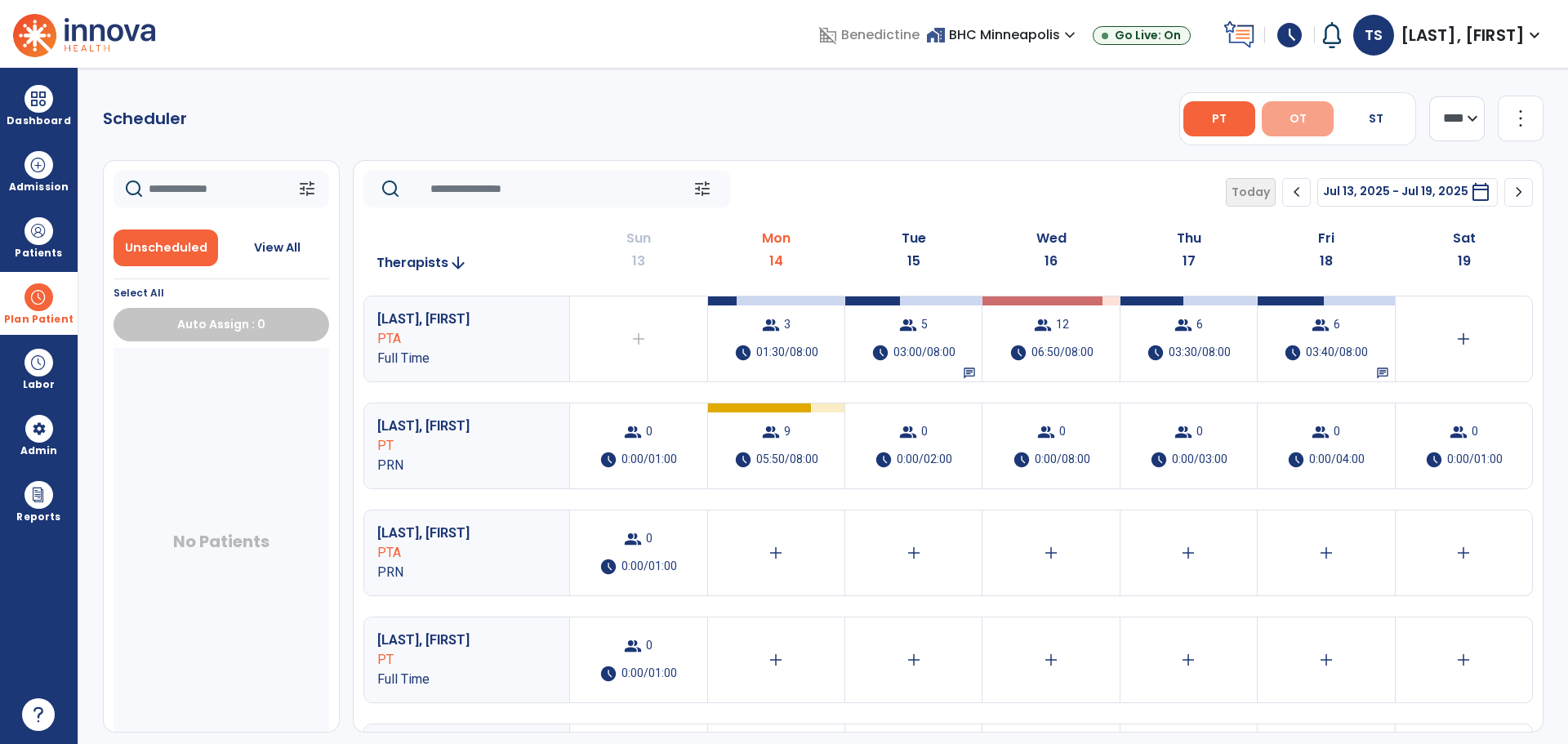 click on "OT" at bounding box center (1298, 118) 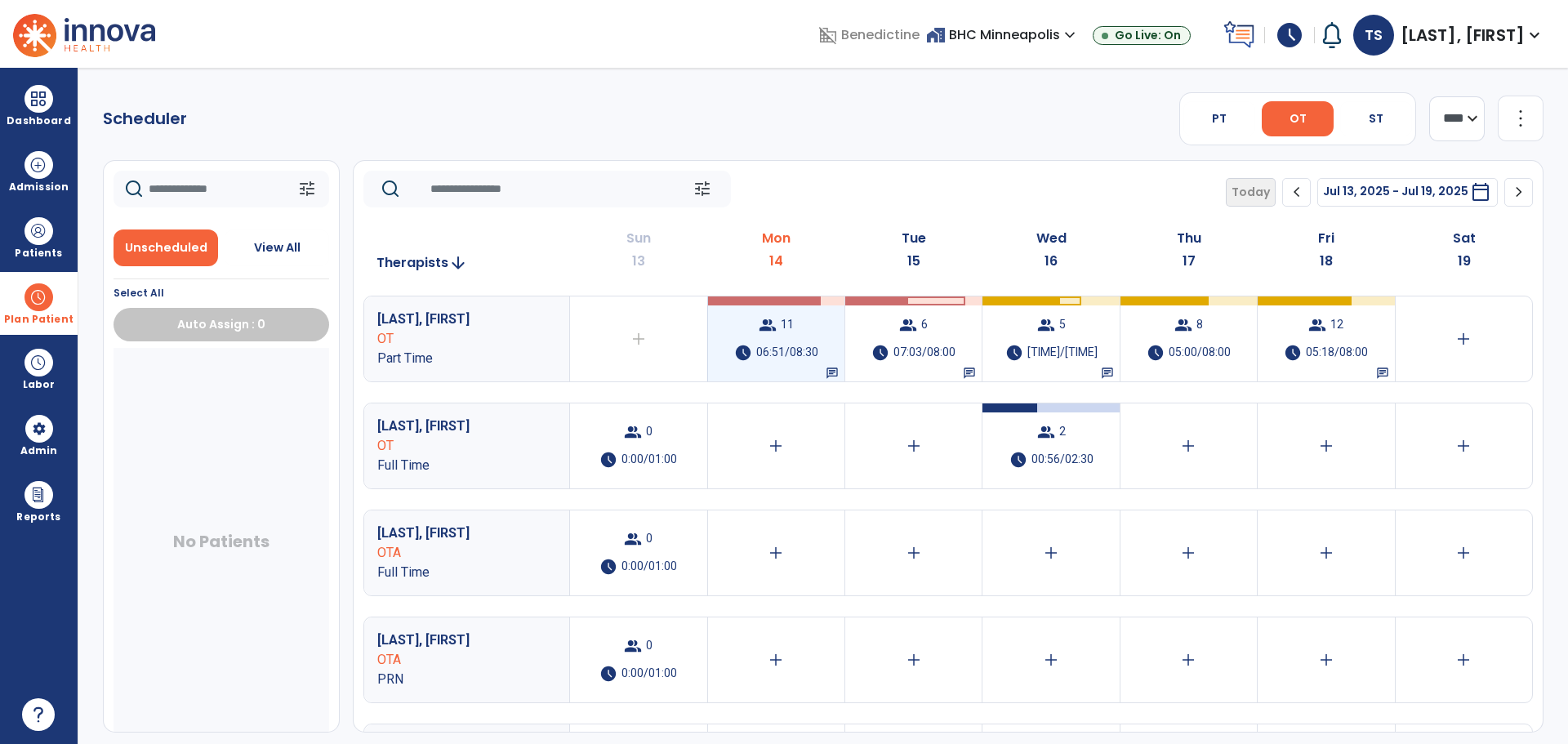 click on "06:51/08:30" at bounding box center [787, 353] 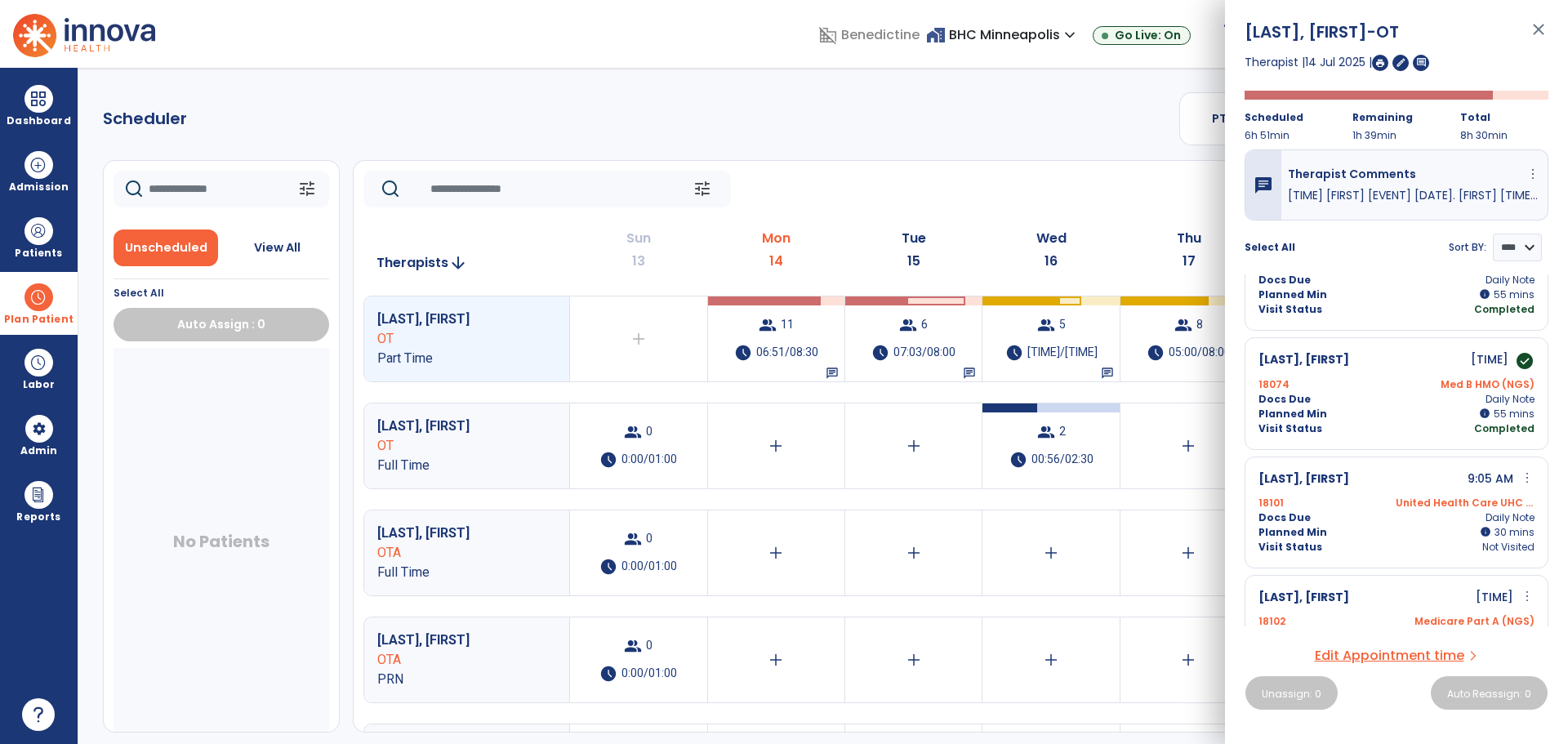 scroll, scrollTop: 245, scrollLeft: 0, axis: vertical 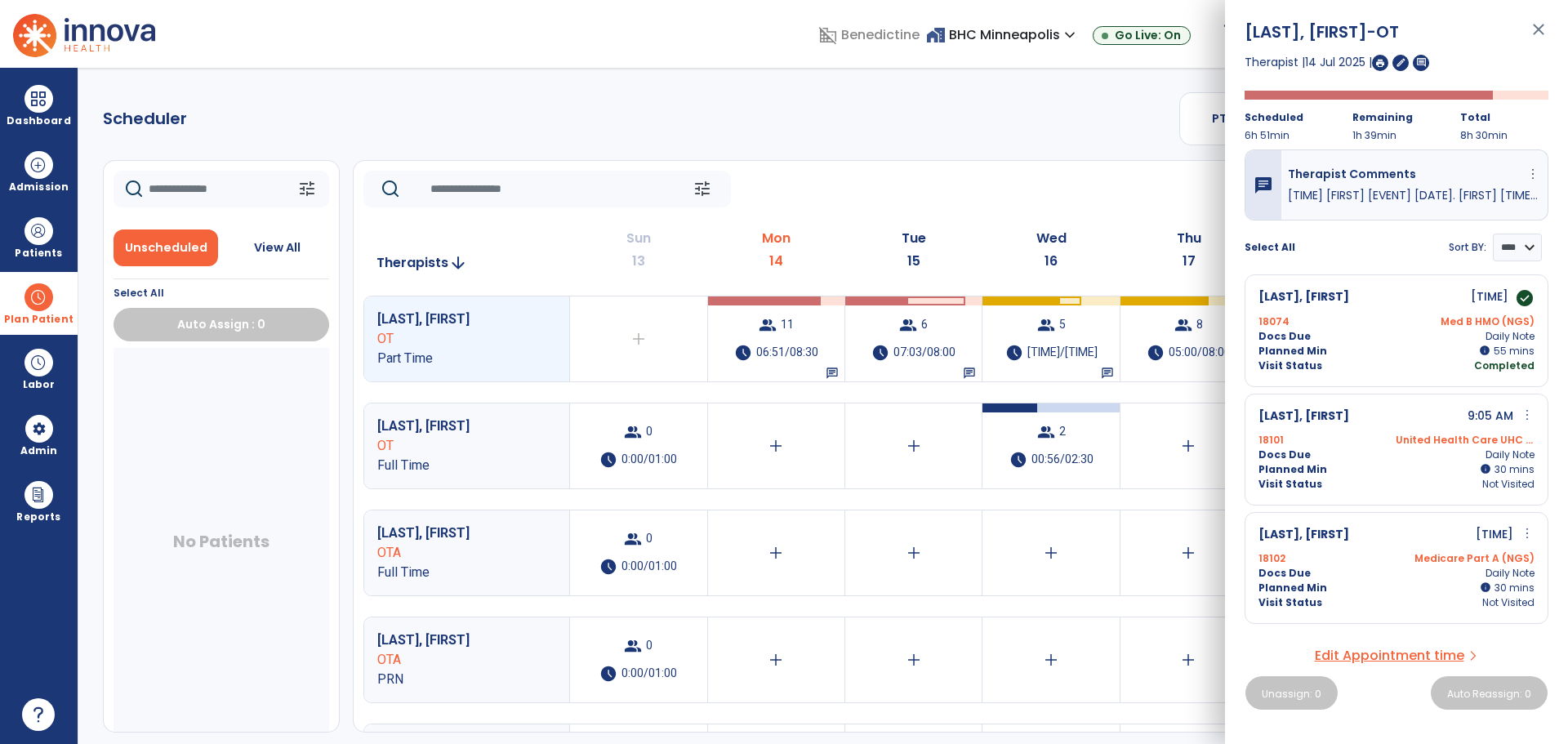 click on "more_vert" at bounding box center [1527, 415] 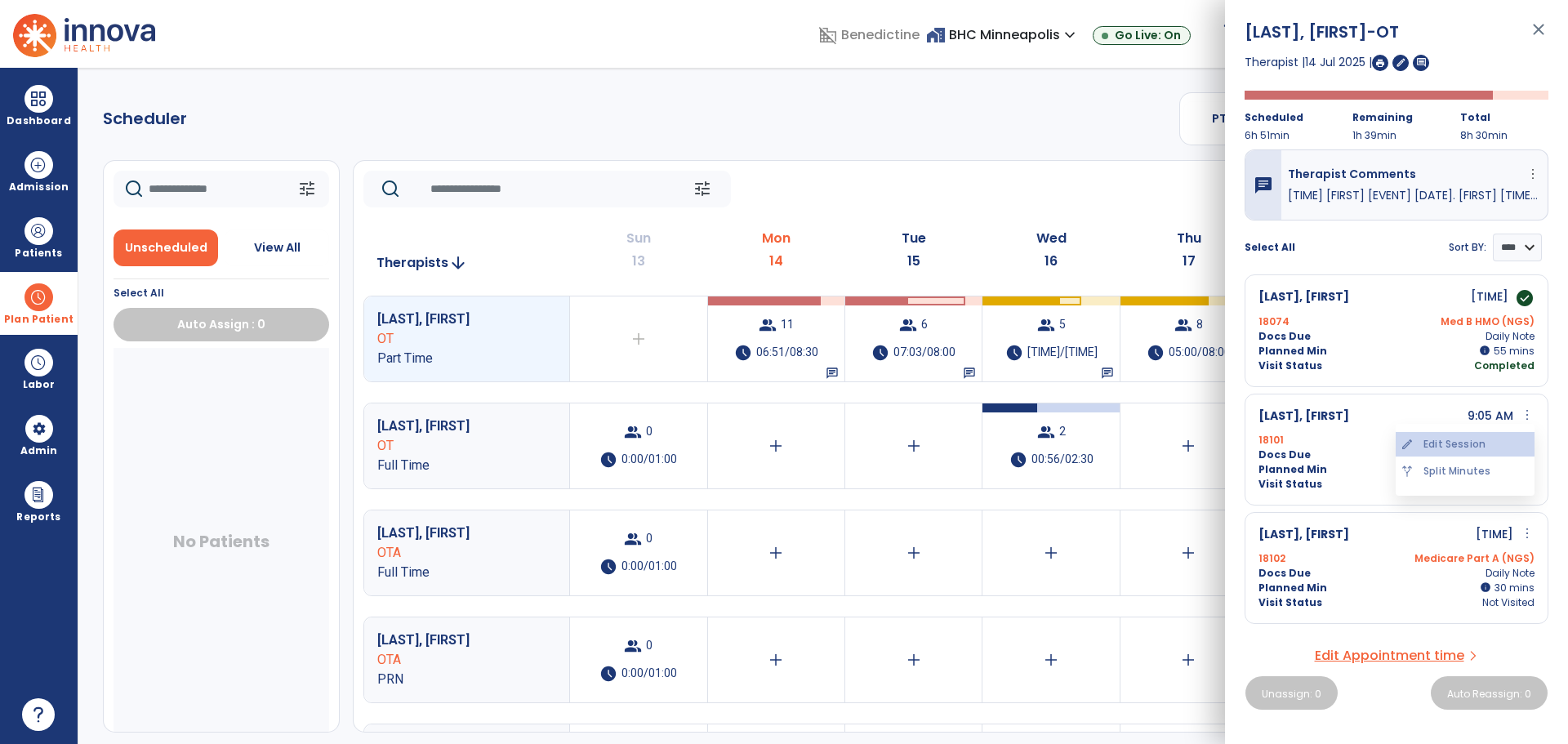 click on "edit   Edit Session" at bounding box center (1465, 444) 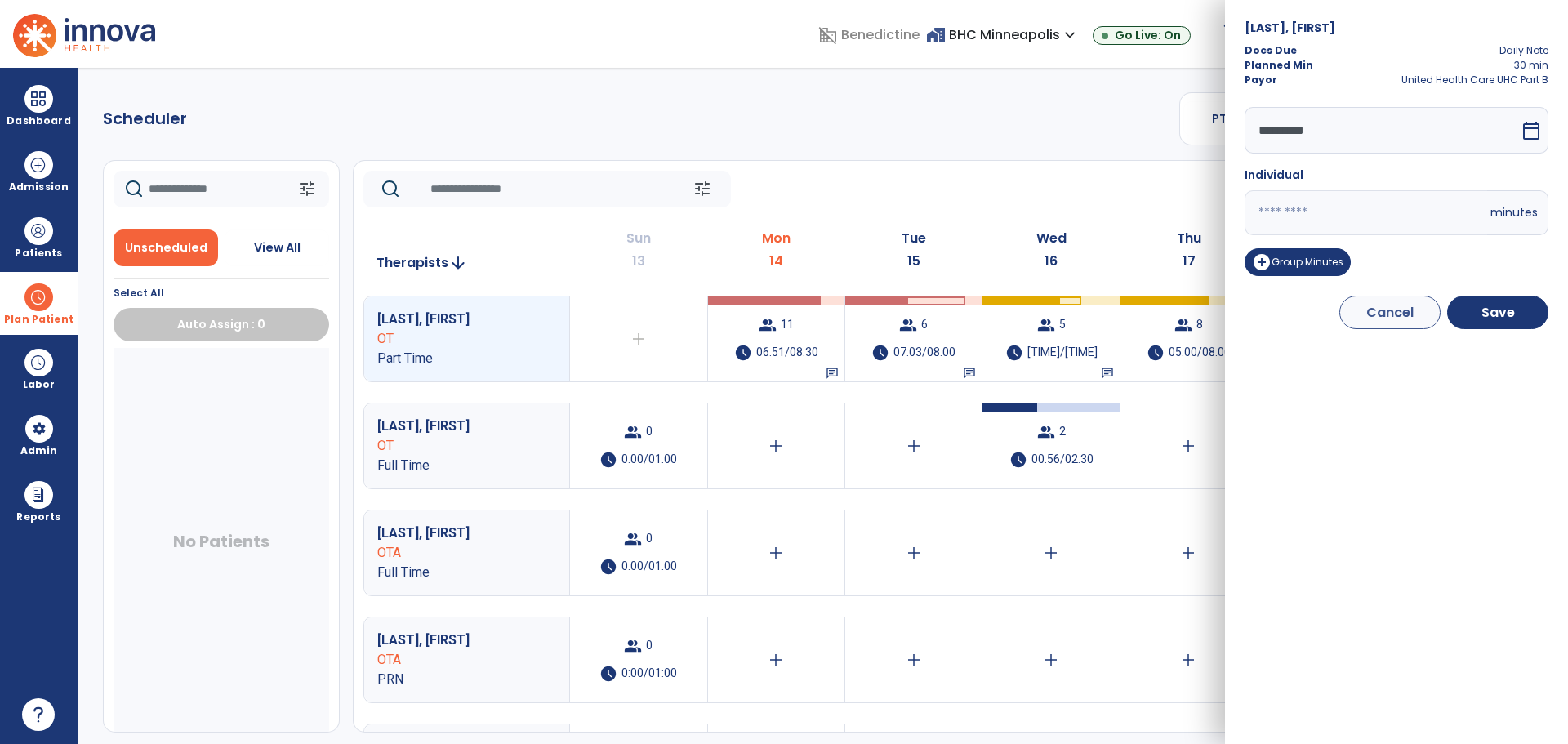 drag, startPoint x: 1329, startPoint y: 202, endPoint x: 1198, endPoint y: 207, distance: 131.09539 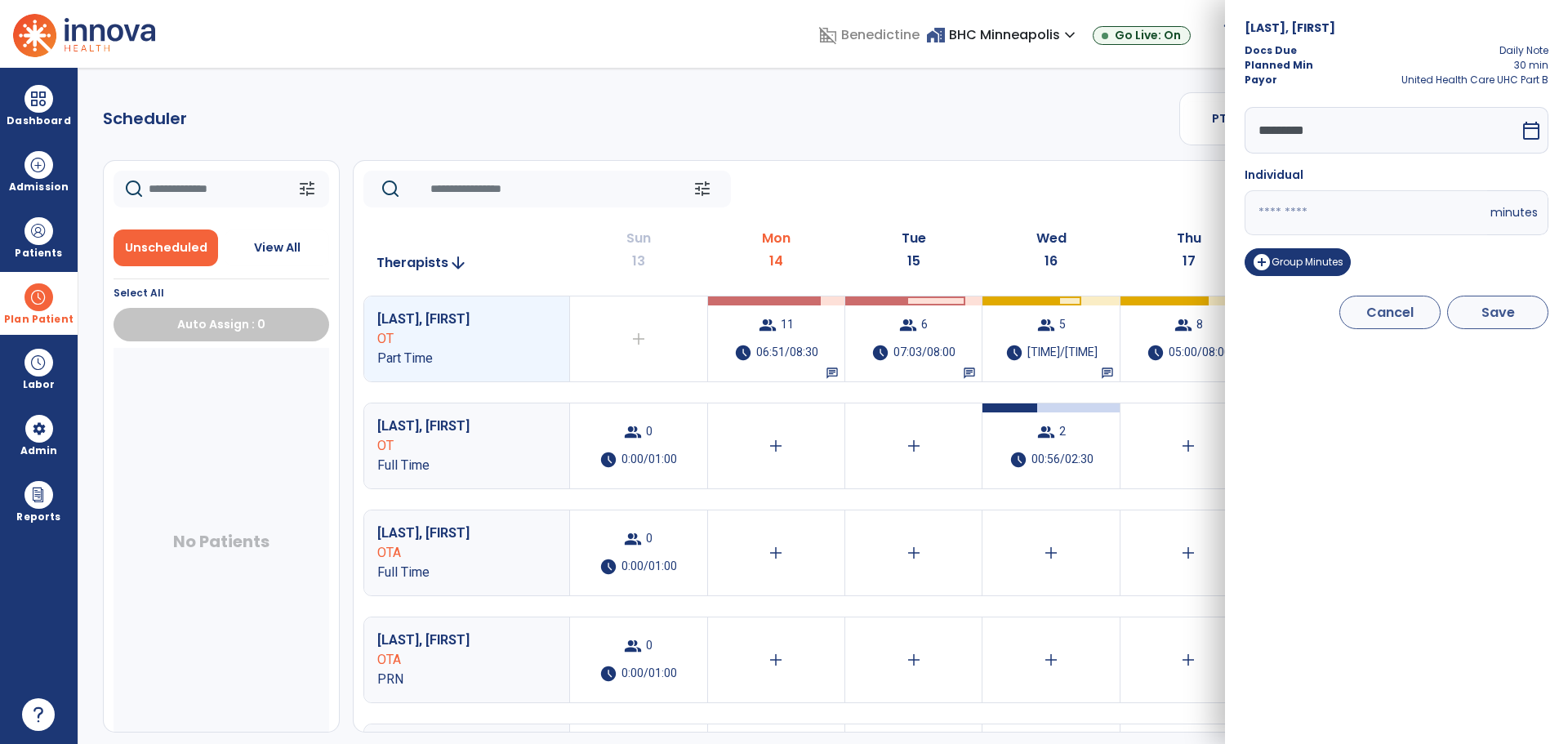 type on "*" 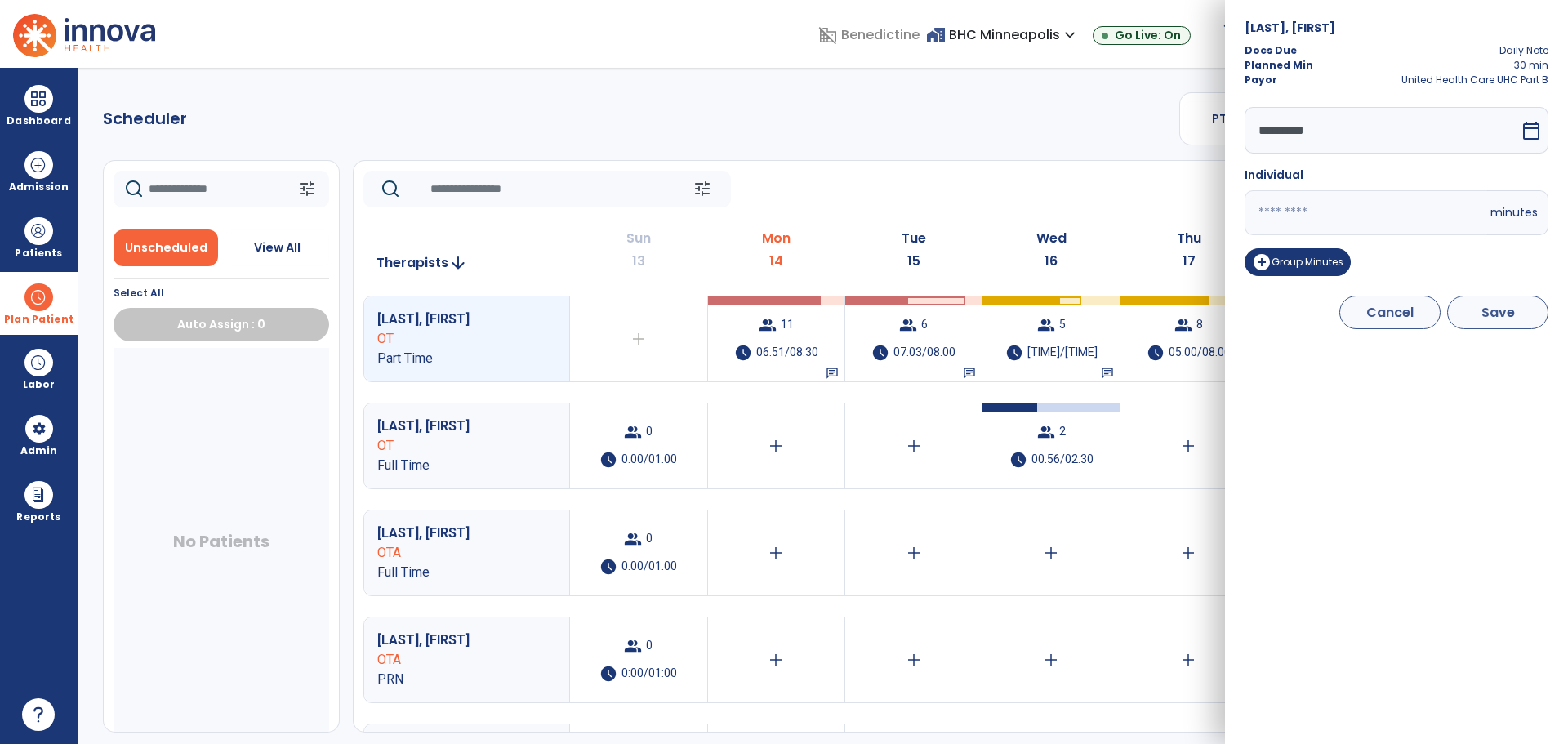type on "**" 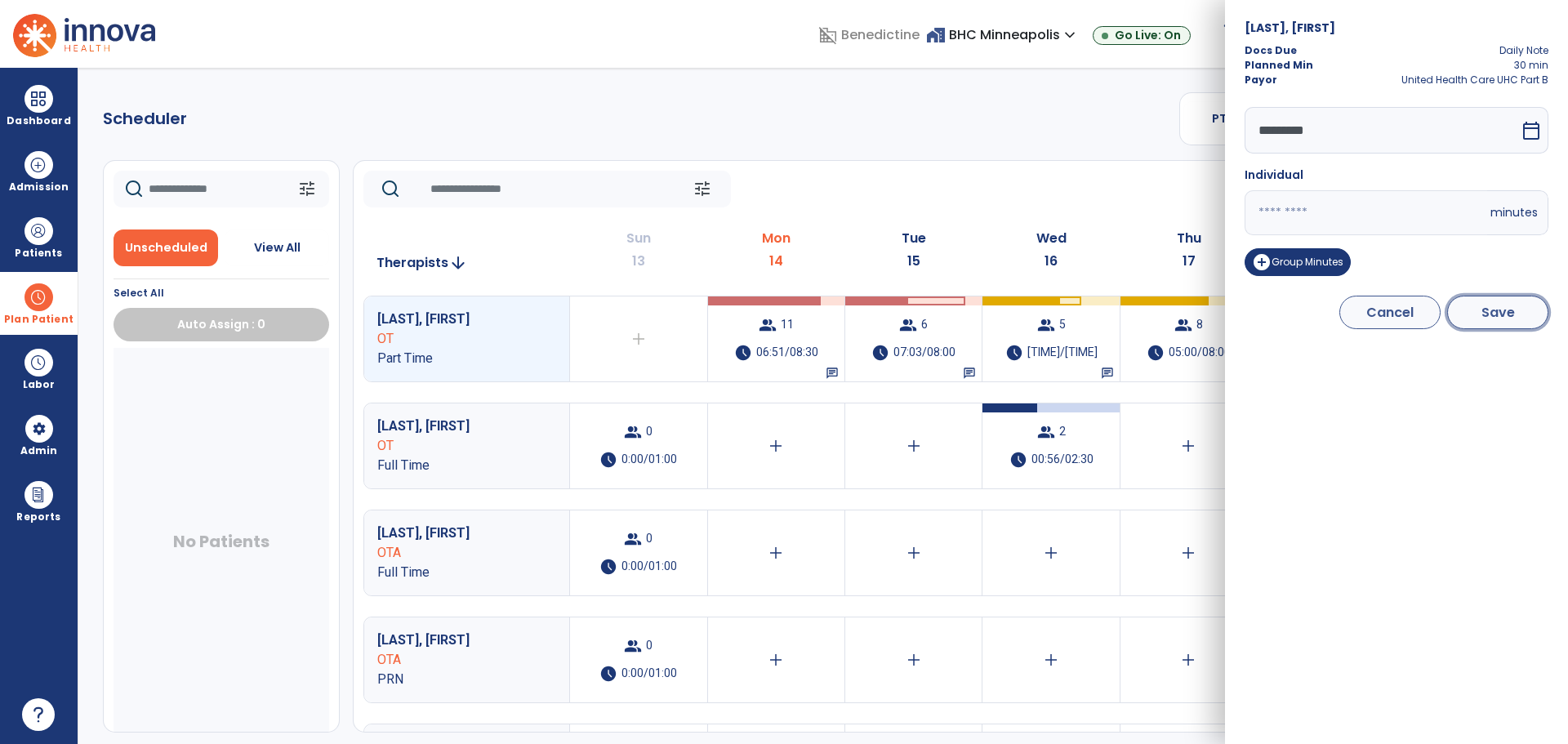 click on "Save" at bounding box center [1498, 312] 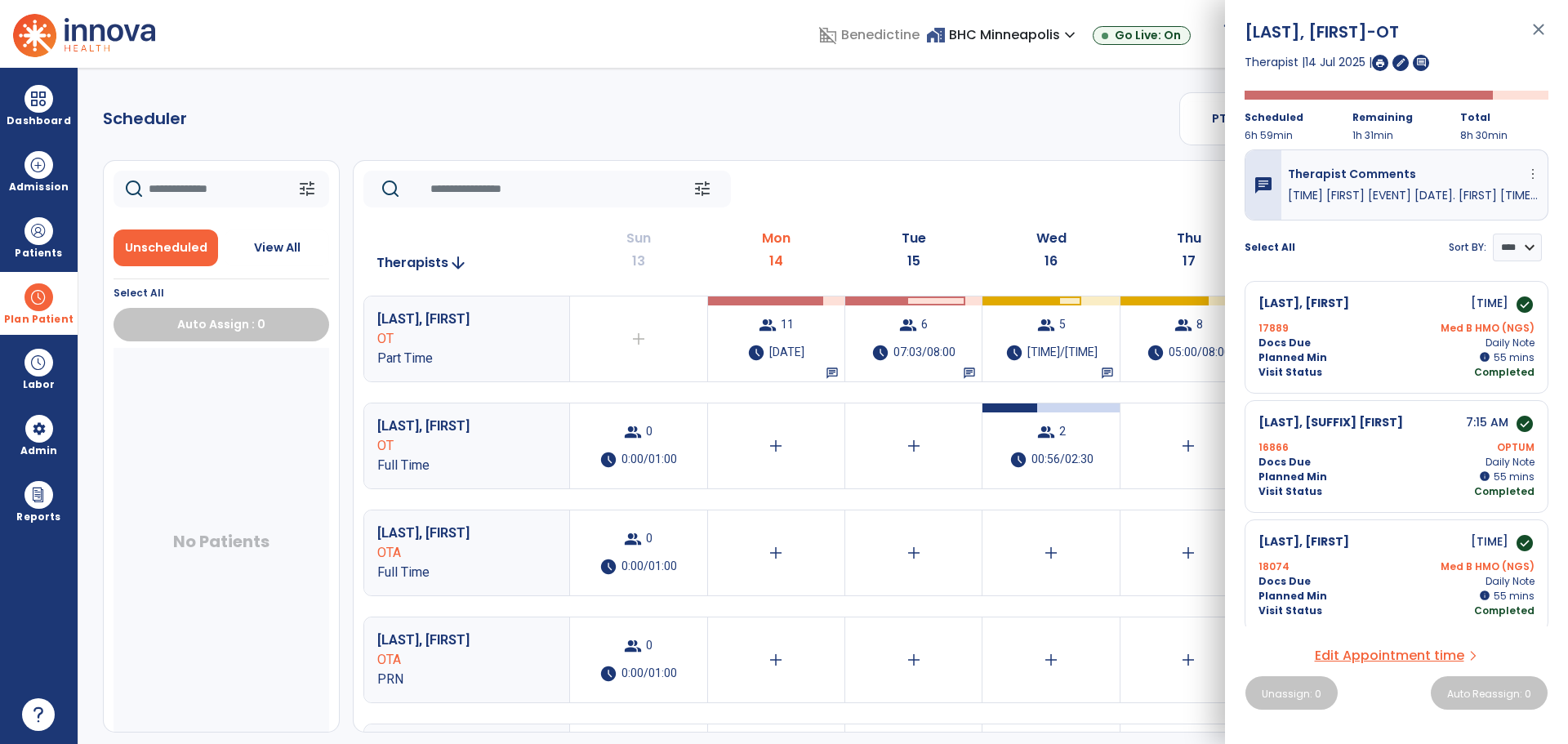 click on "Edit Appointment time" at bounding box center [1389, 656] 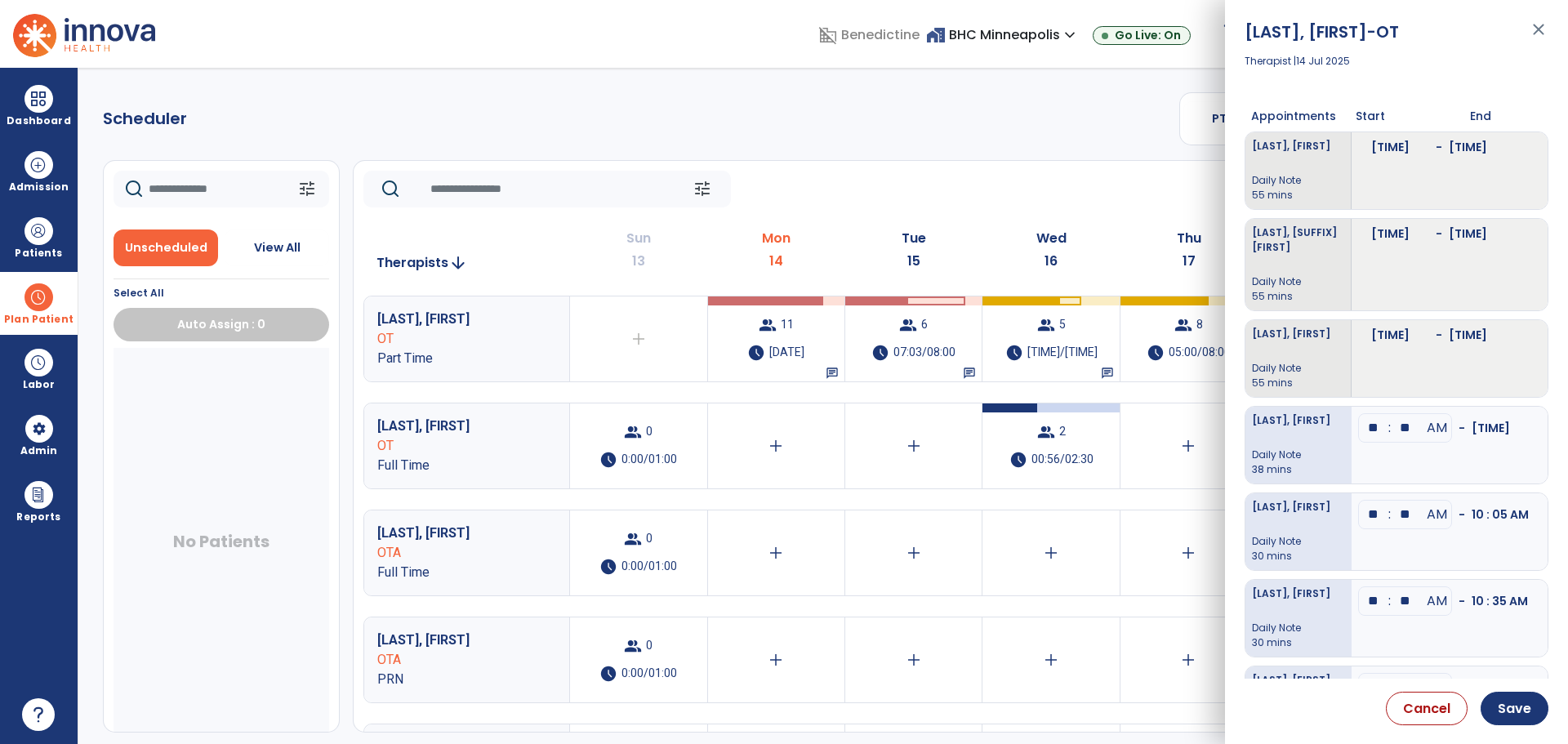 click on "**" at bounding box center [1405, 428] 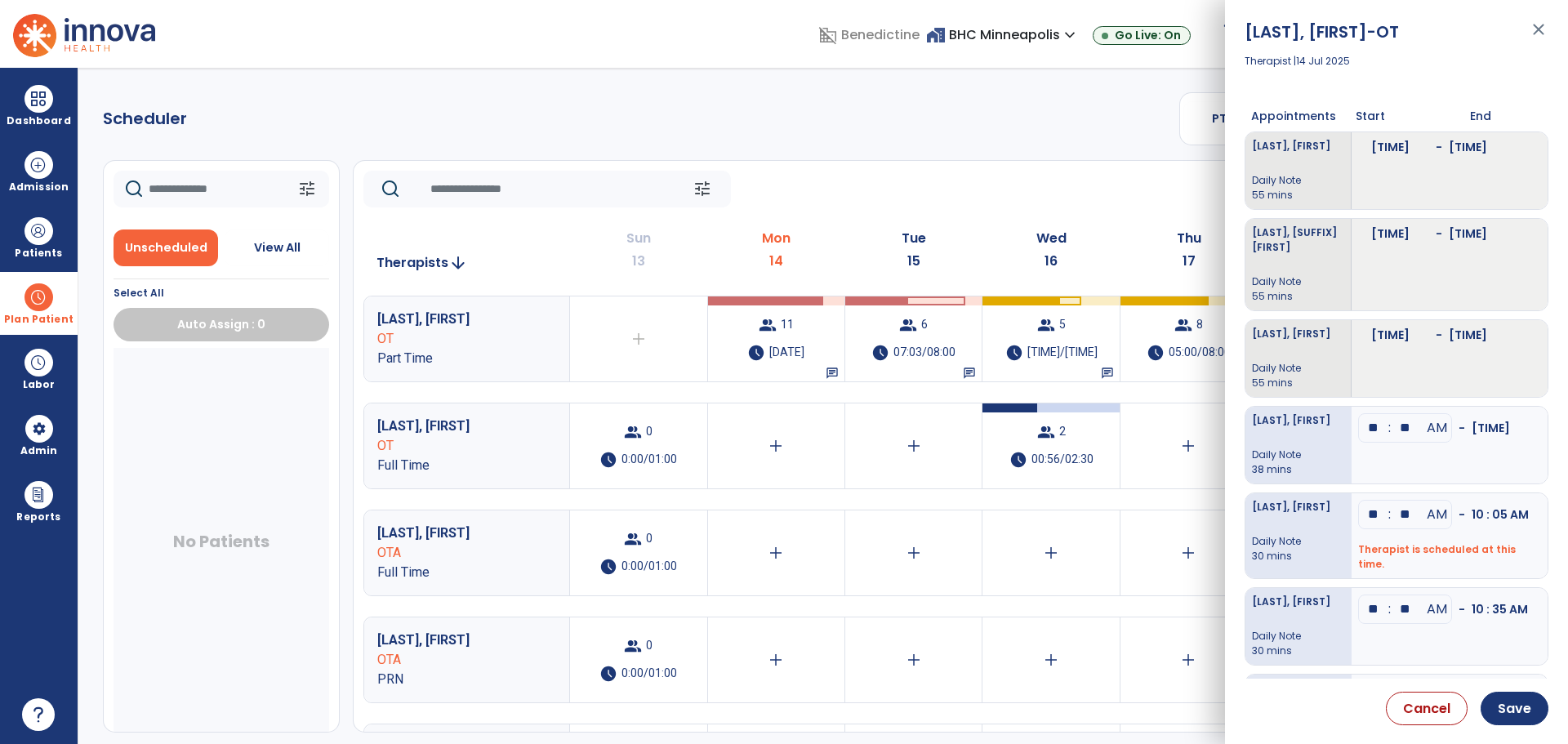 click on "**" at bounding box center (1405, 428) 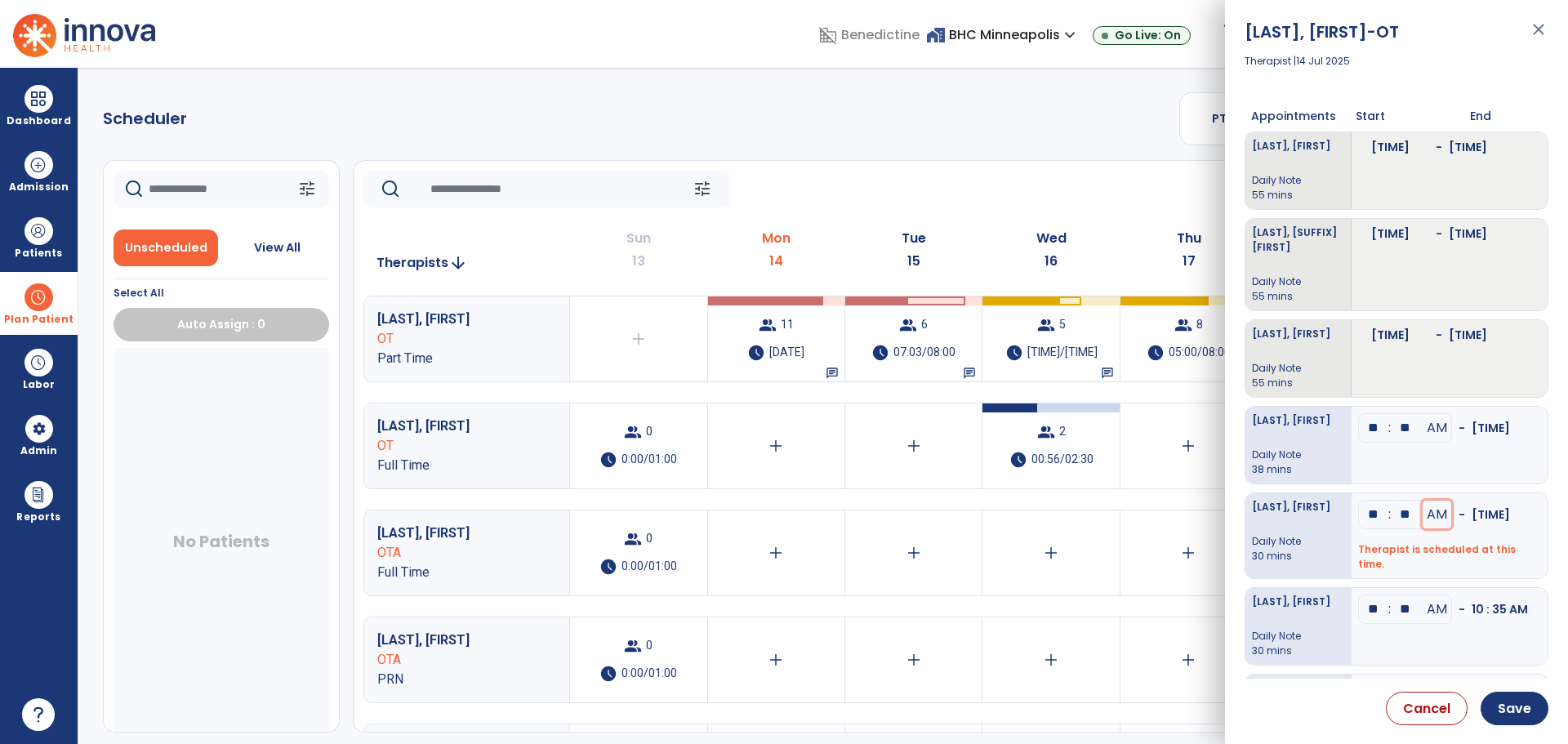 type 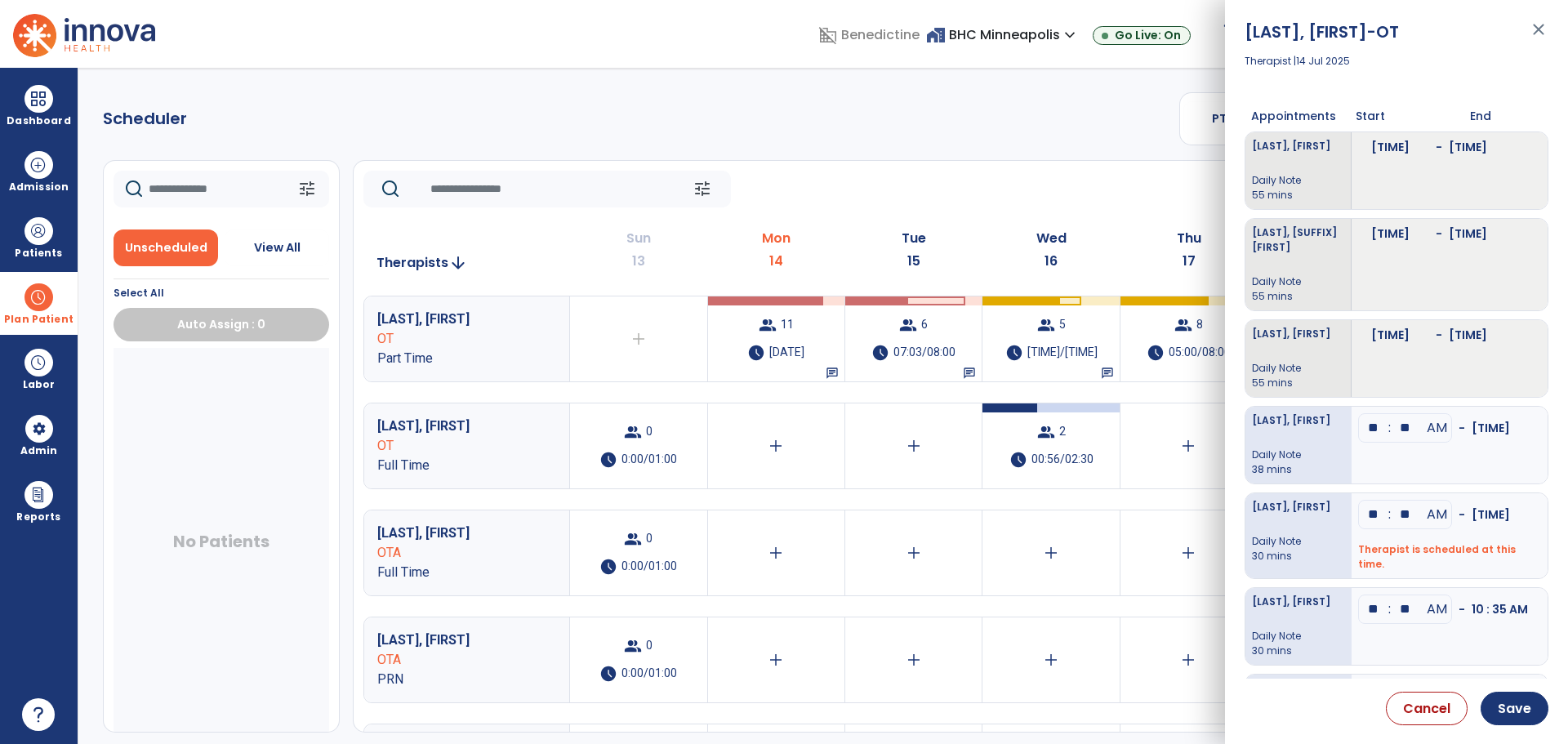 type on "**" 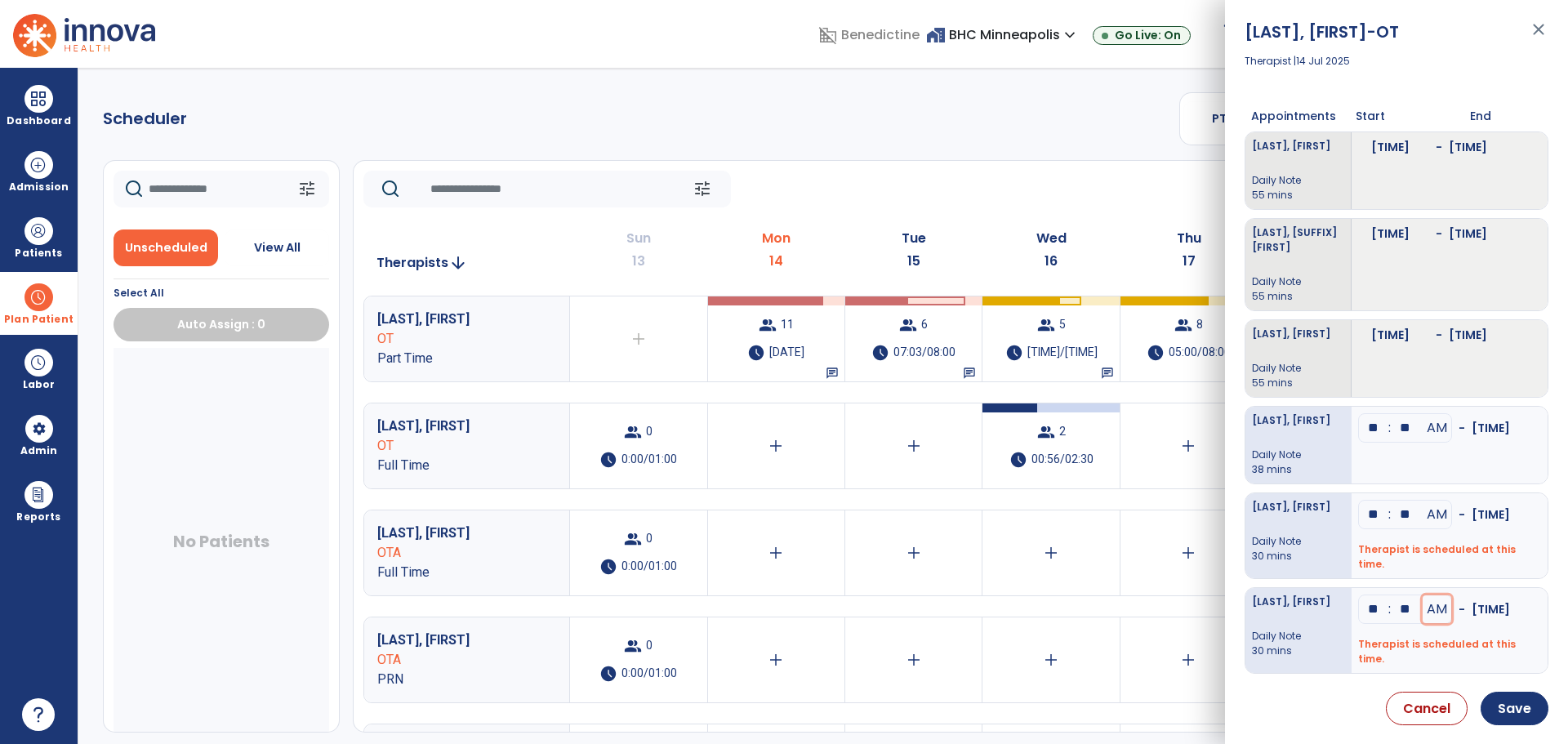 type 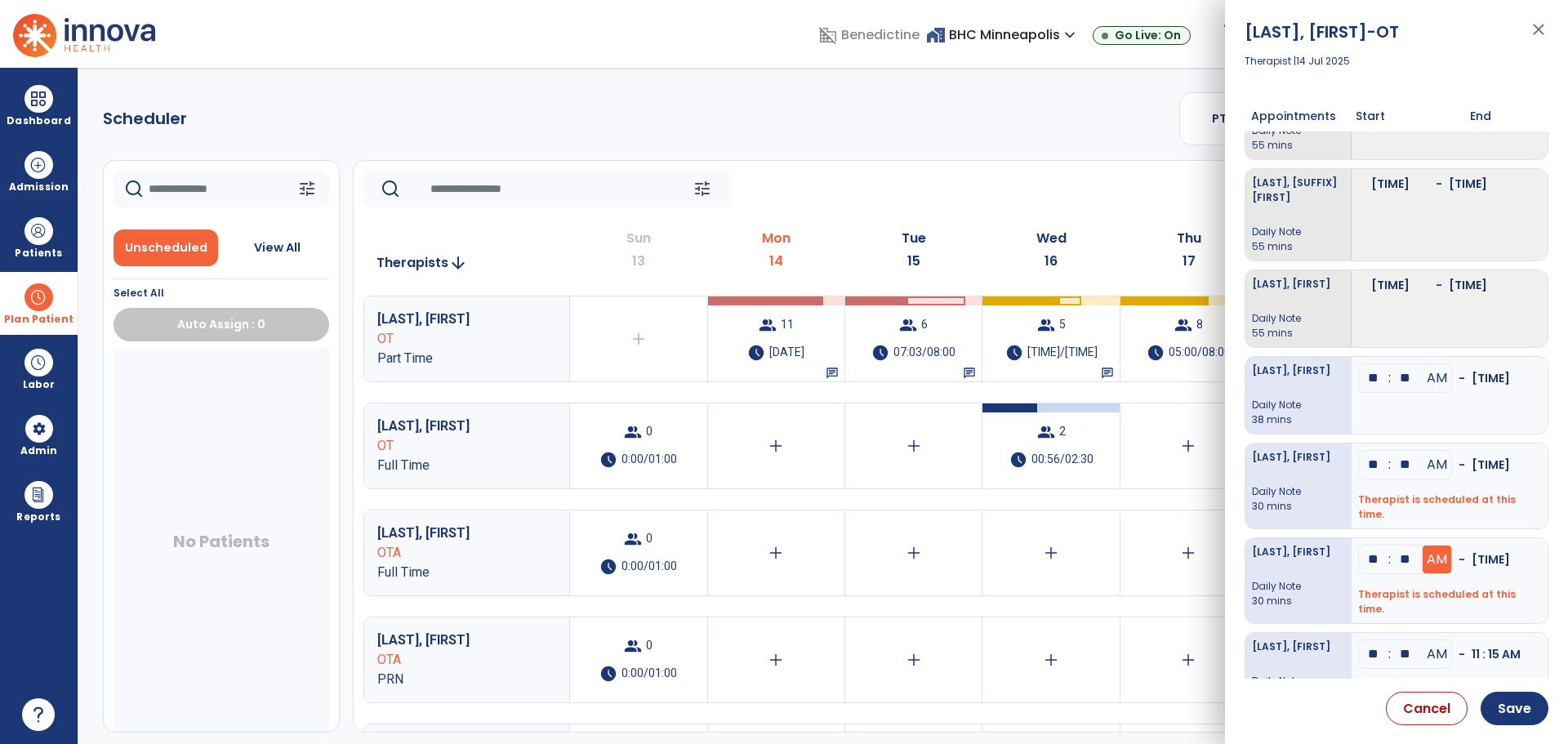 scroll, scrollTop: 88, scrollLeft: 0, axis: vertical 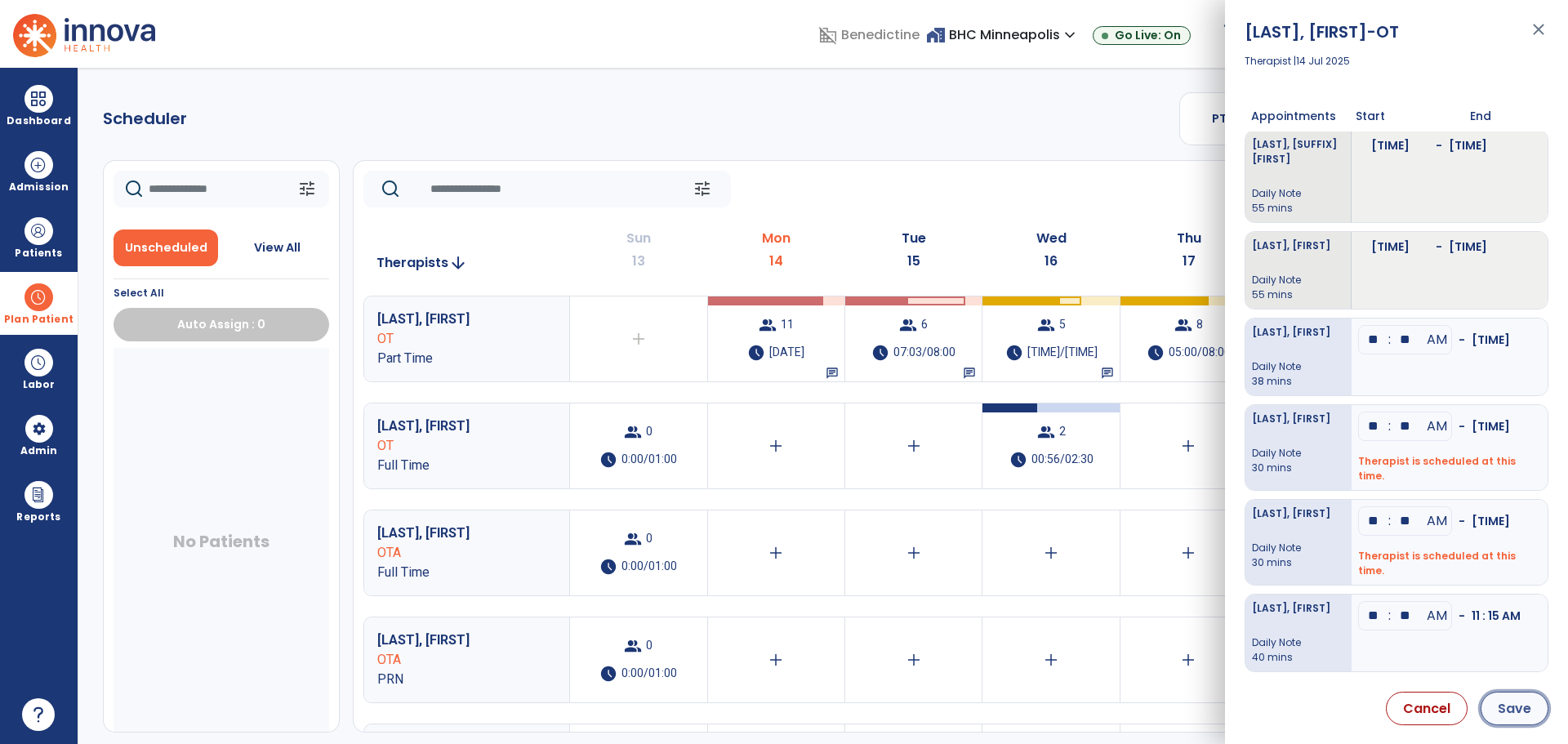 click on "Save" at bounding box center [1514, 708] 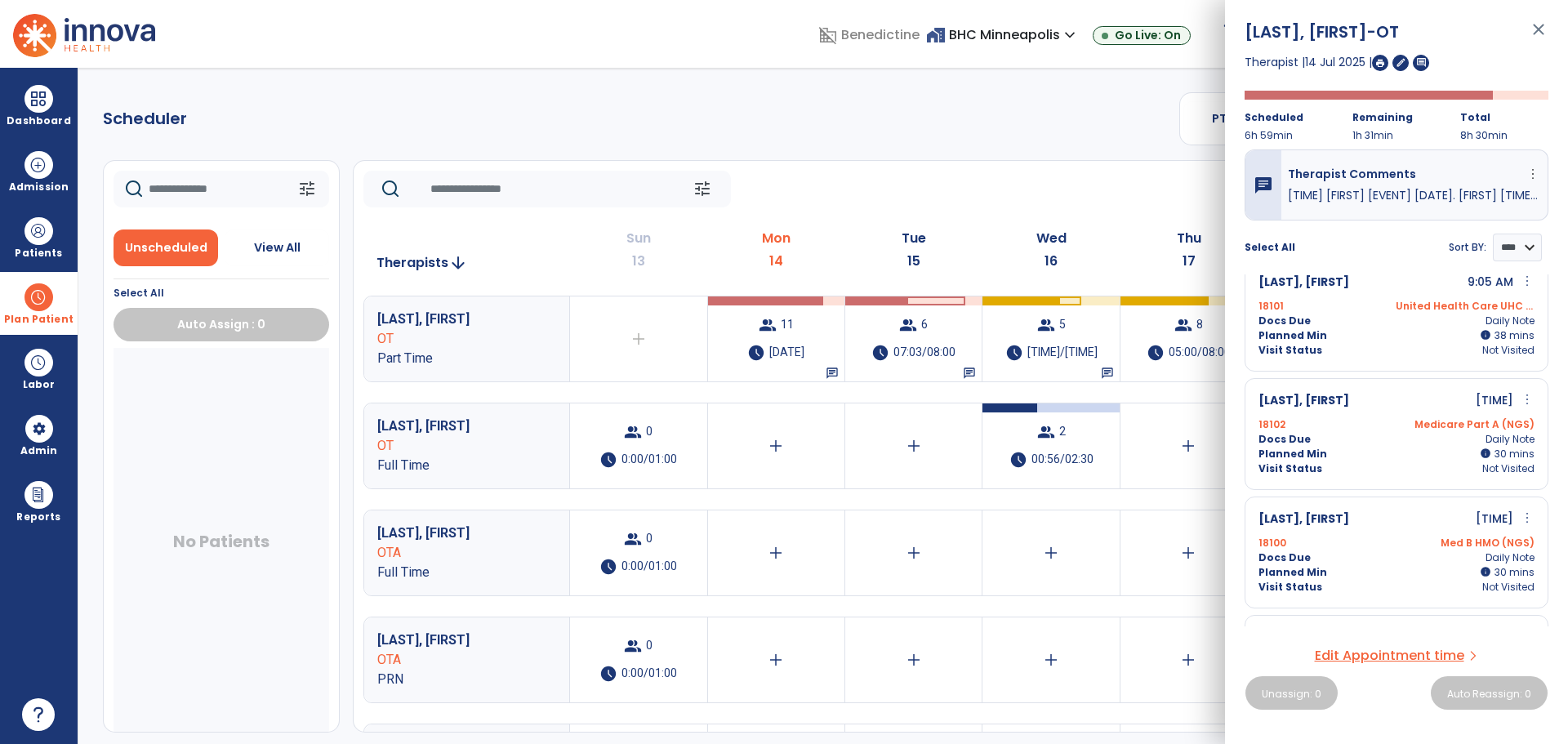 scroll, scrollTop: 408, scrollLeft: 0, axis: vertical 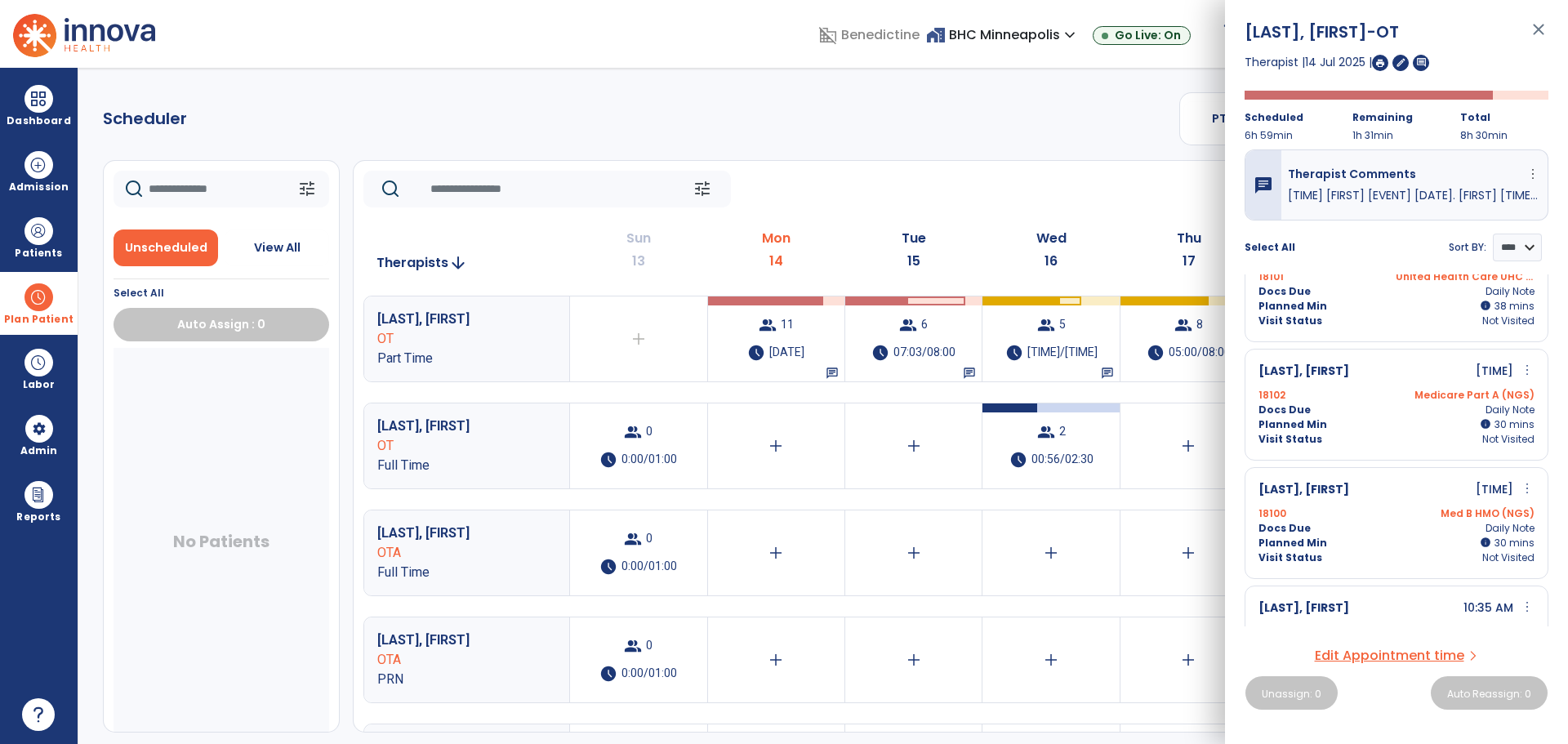 click on "more_vert" at bounding box center [1527, 488] 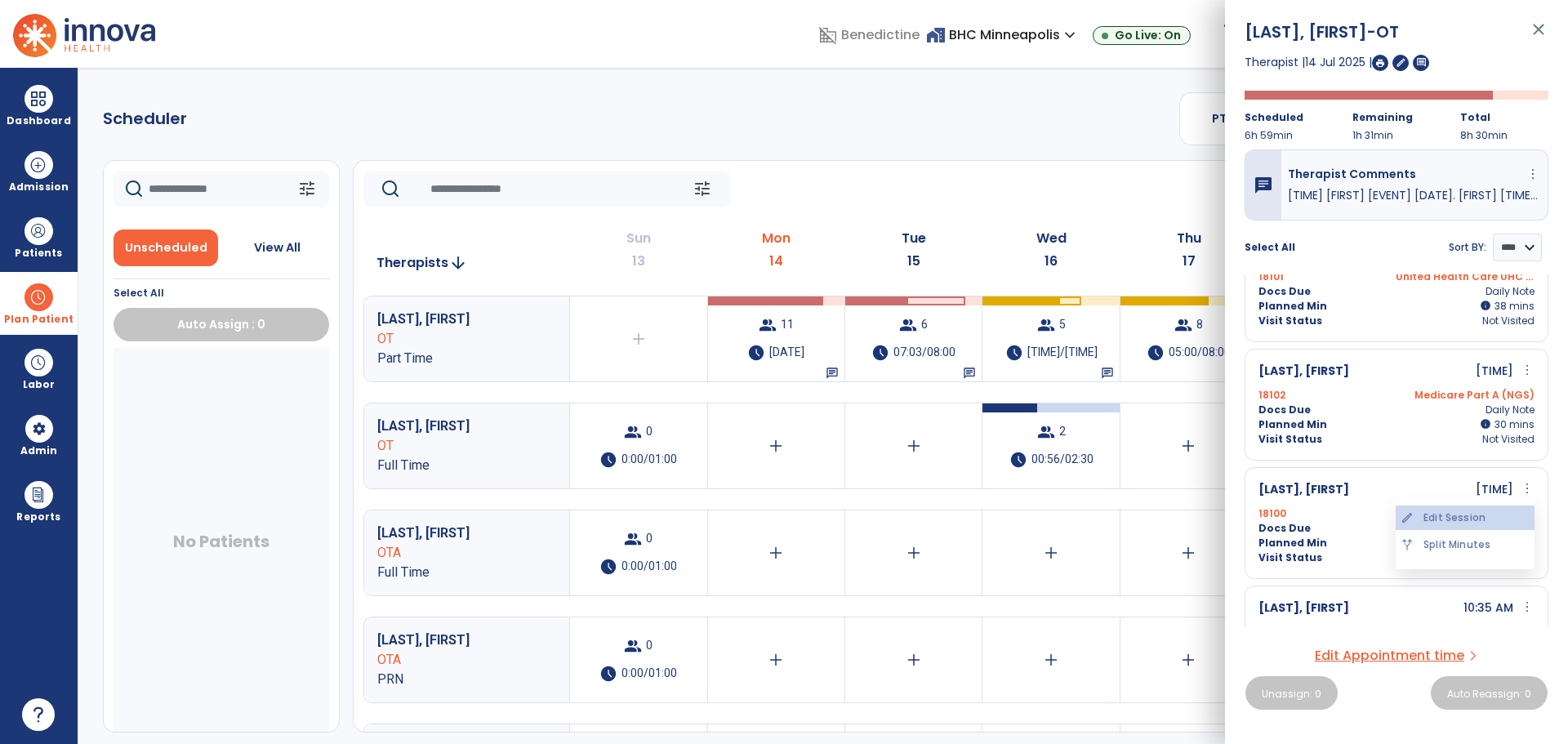 click on "edit   Edit Session" at bounding box center [1465, 518] 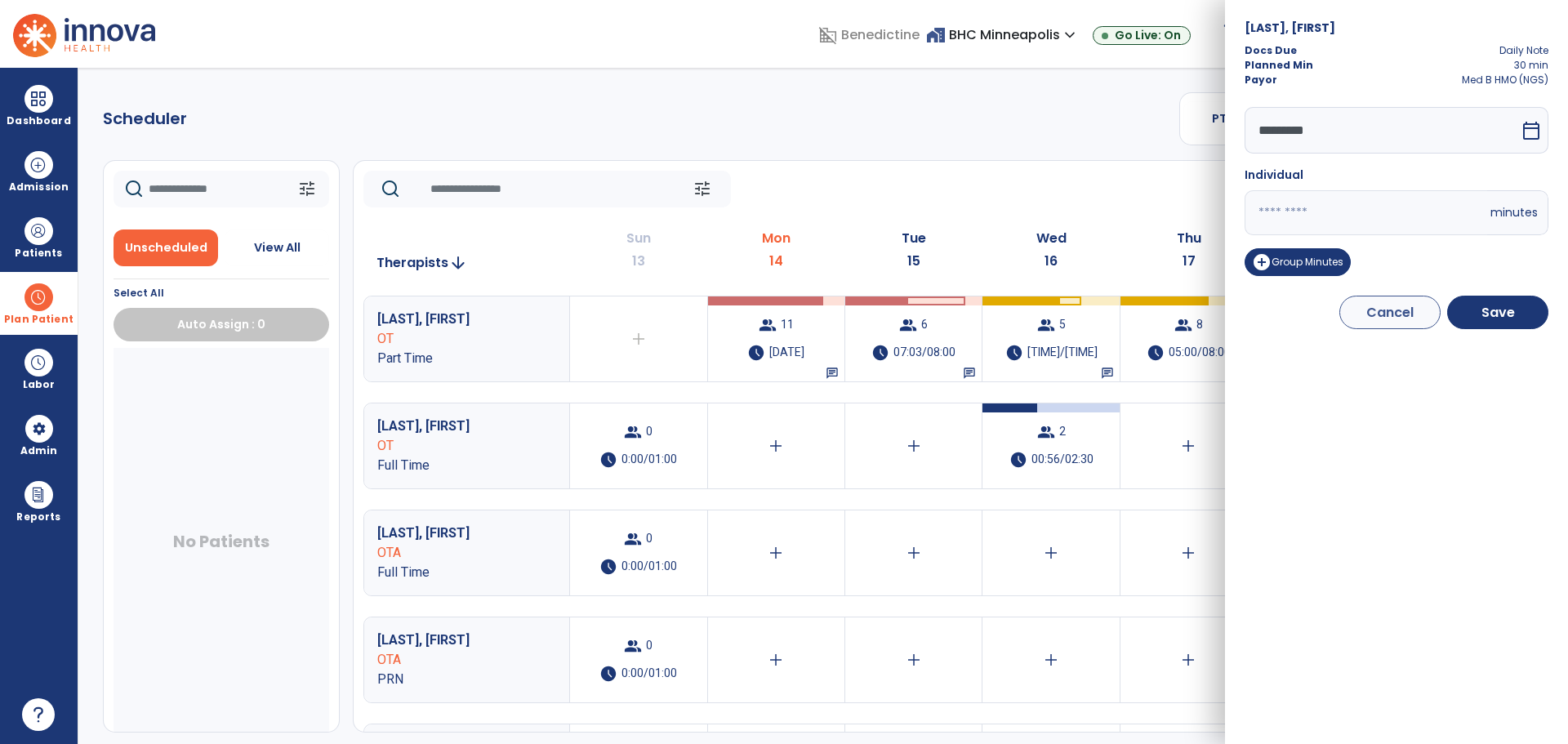 drag, startPoint x: 1348, startPoint y: 220, endPoint x: 1136, endPoint y: 218, distance: 212.00943 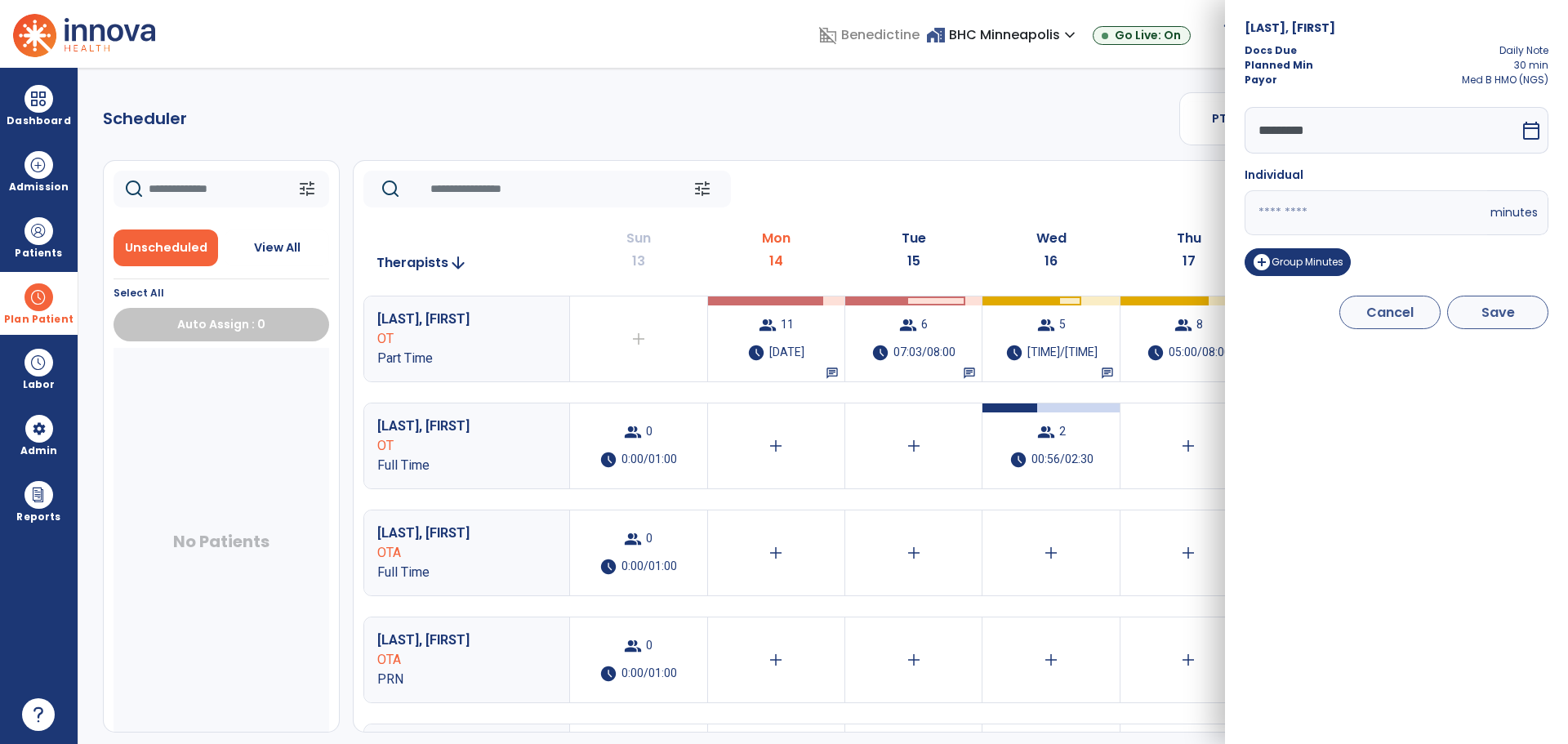 type on "**" 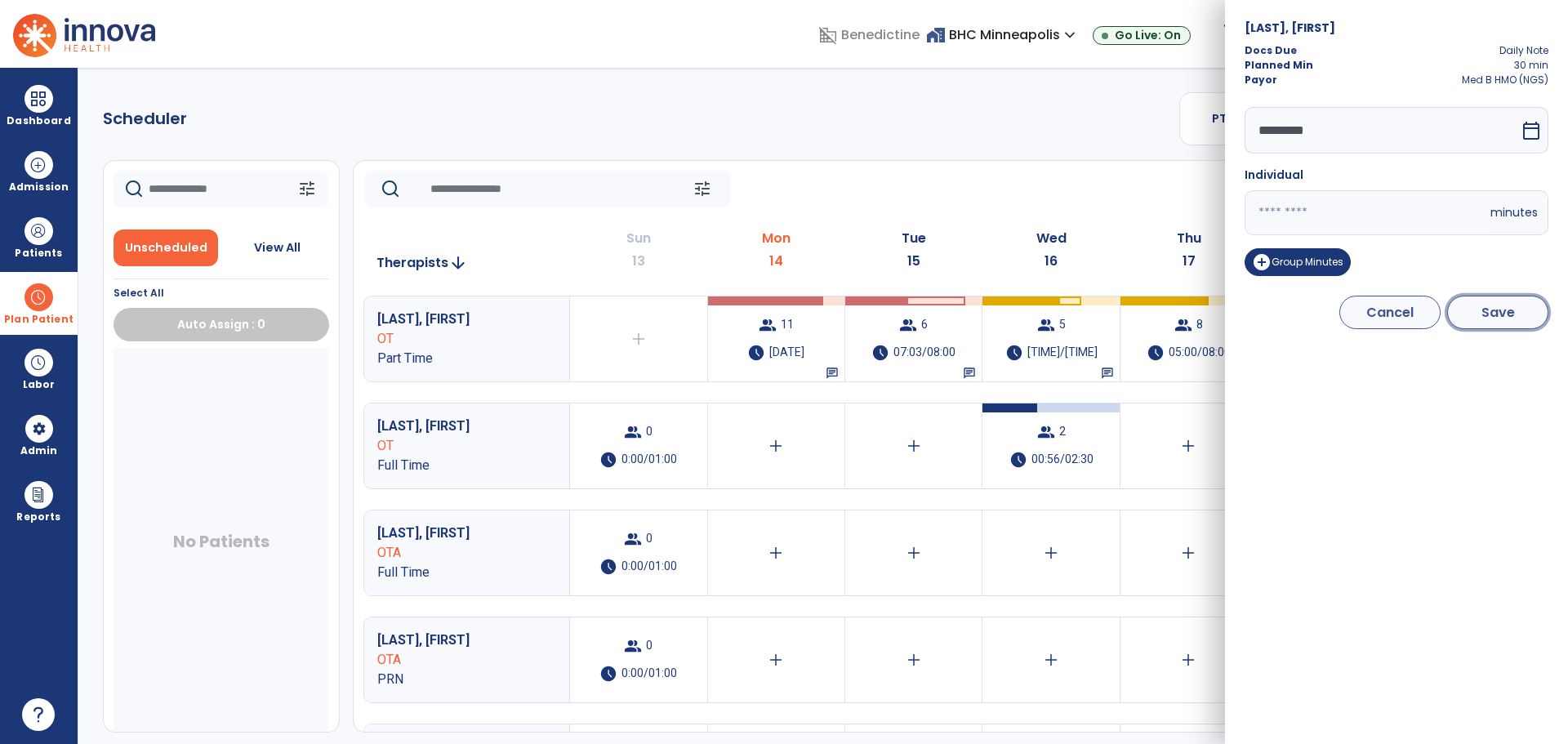 click on "Save" at bounding box center [1498, 312] 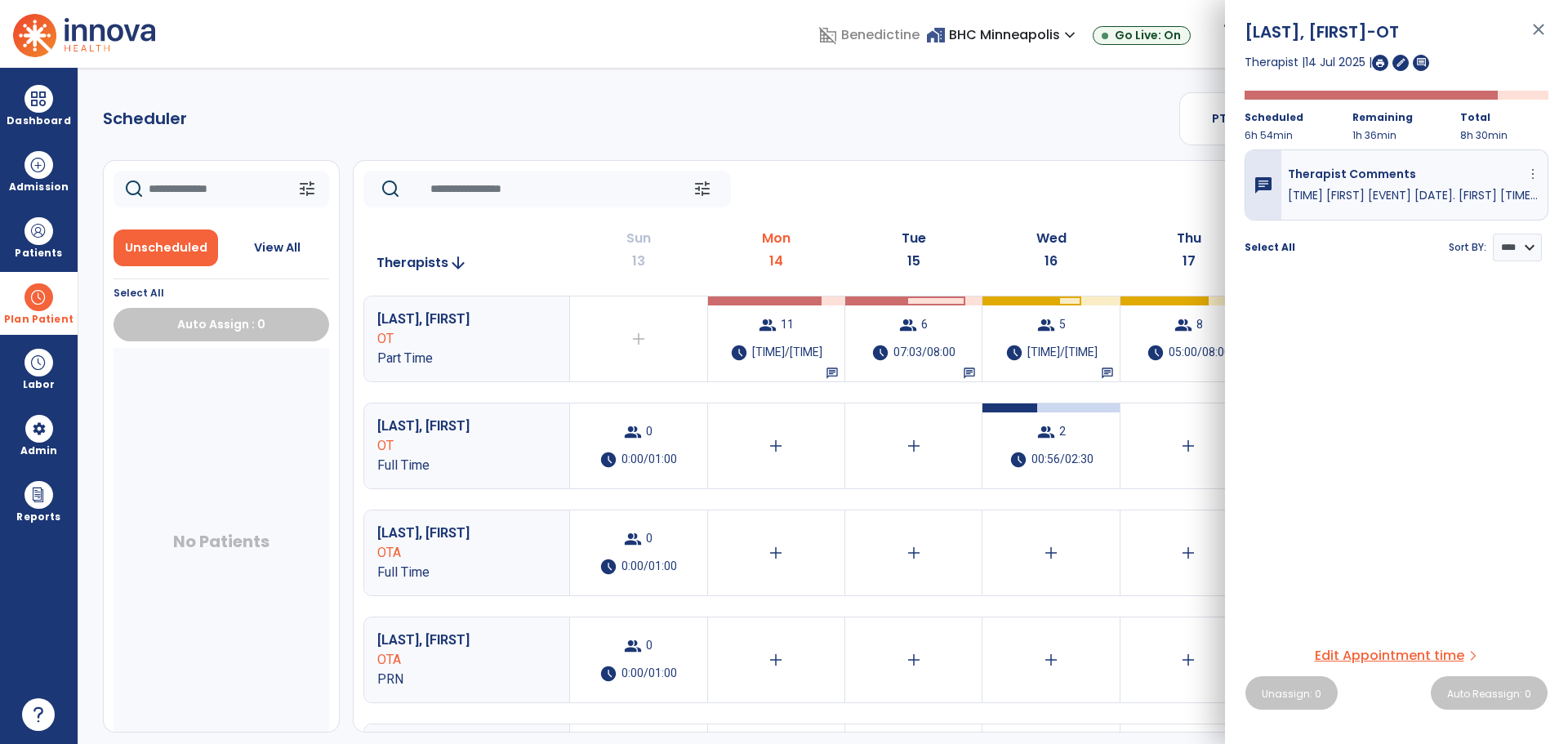 click on "Edit Appointment time" at bounding box center [1389, 656] 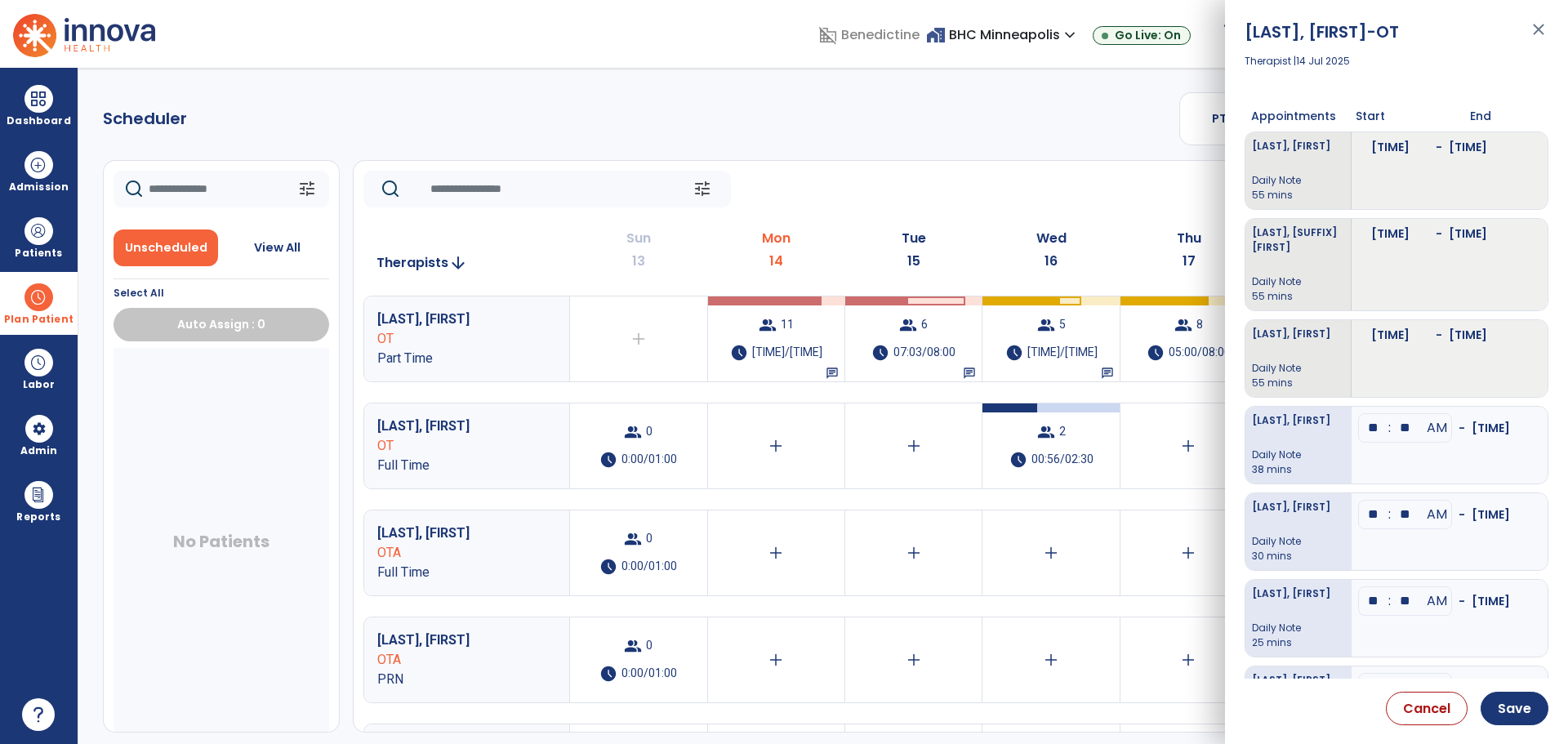 scroll, scrollTop: 82, scrollLeft: 0, axis: vertical 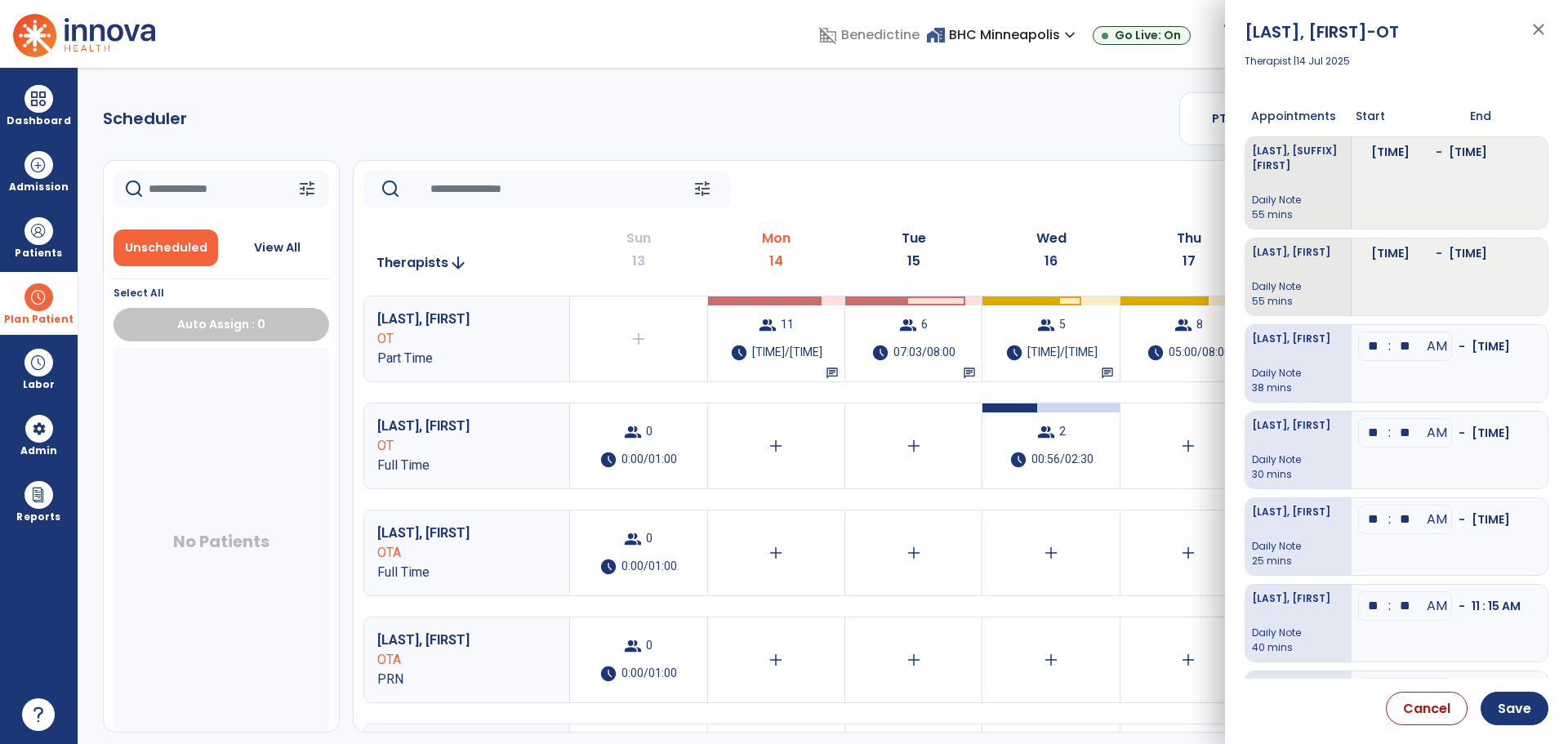 click on "**" at bounding box center [1405, 346] 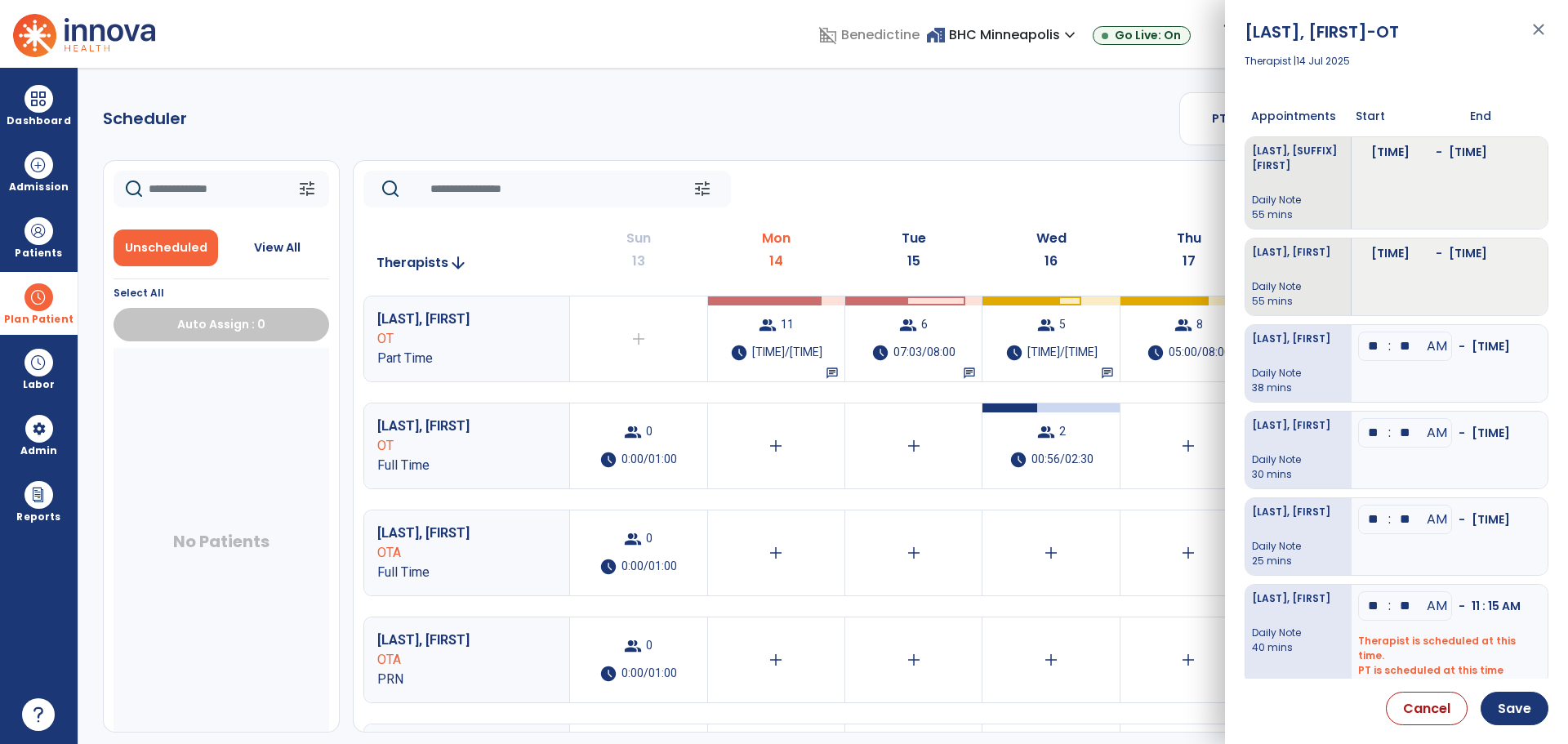 type on "**" 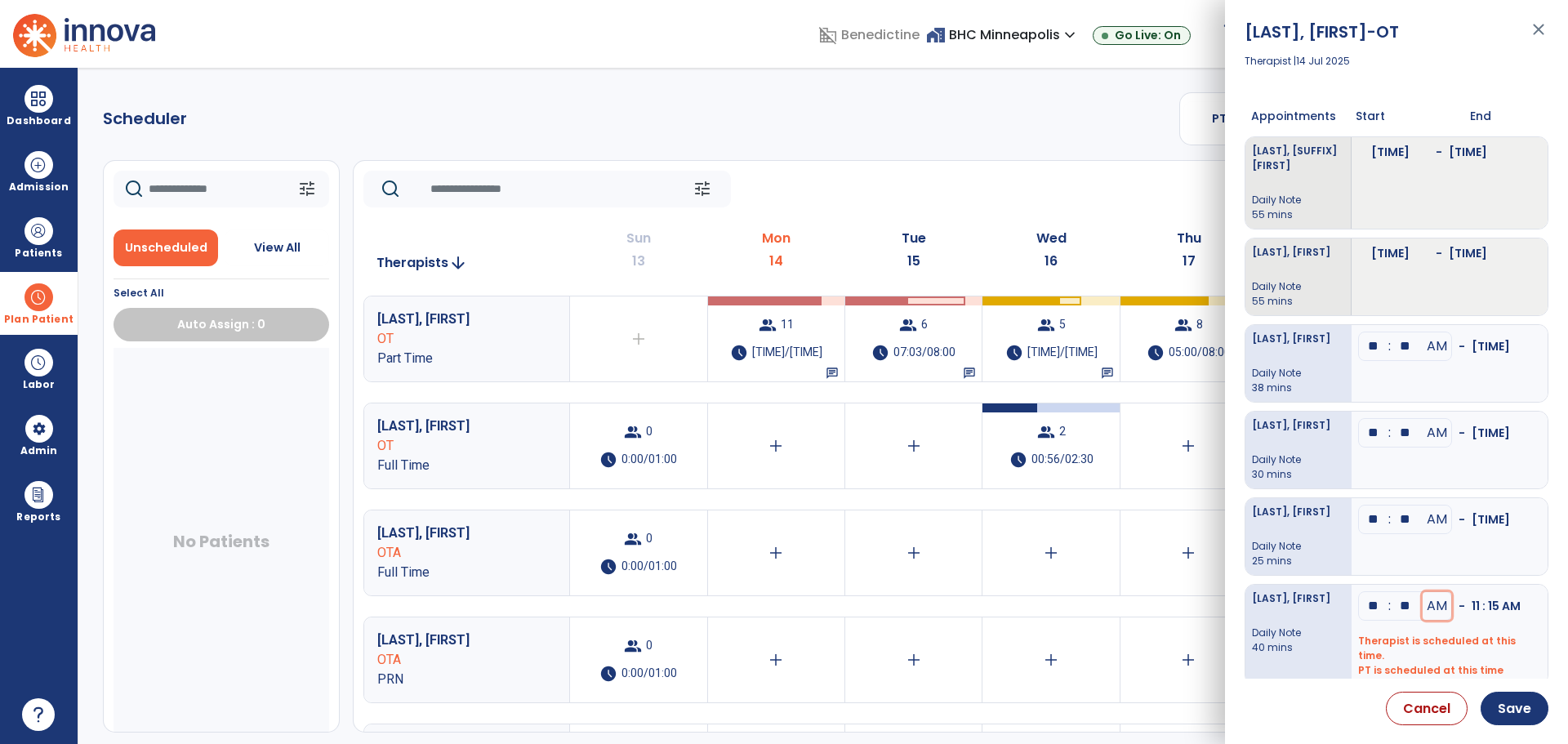 type 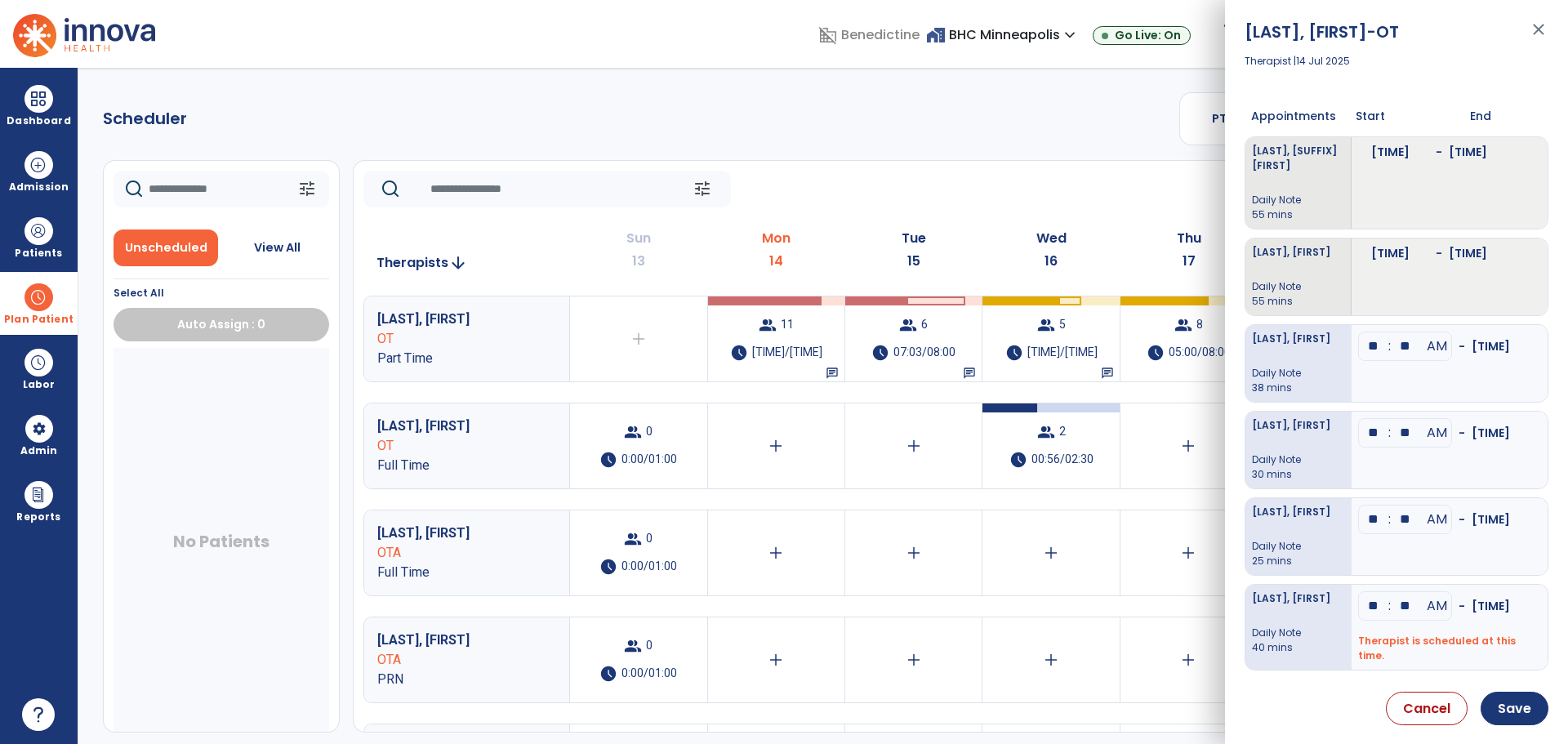 click on "**" at bounding box center [1405, 606] 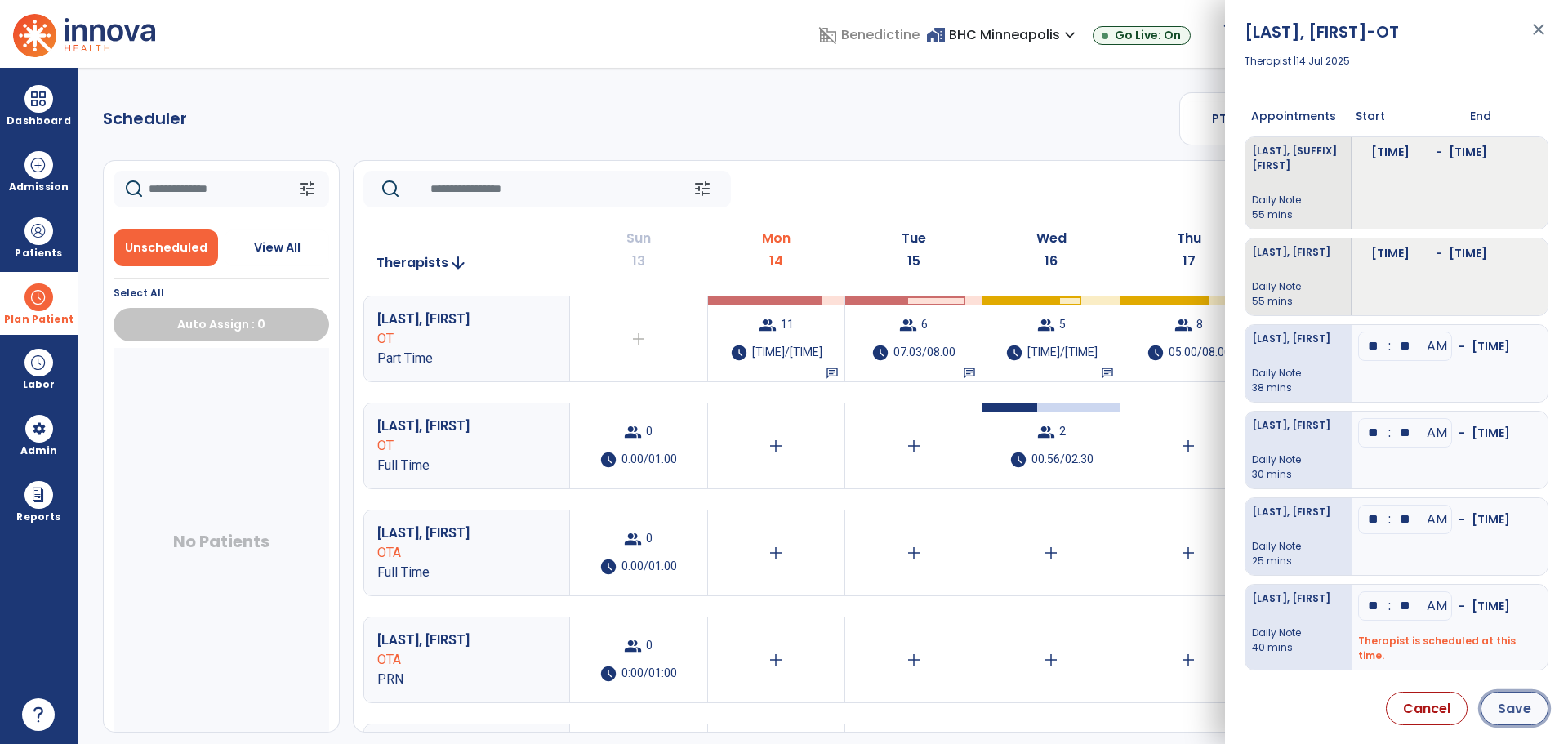 click on "Save" at bounding box center (1514, 708) 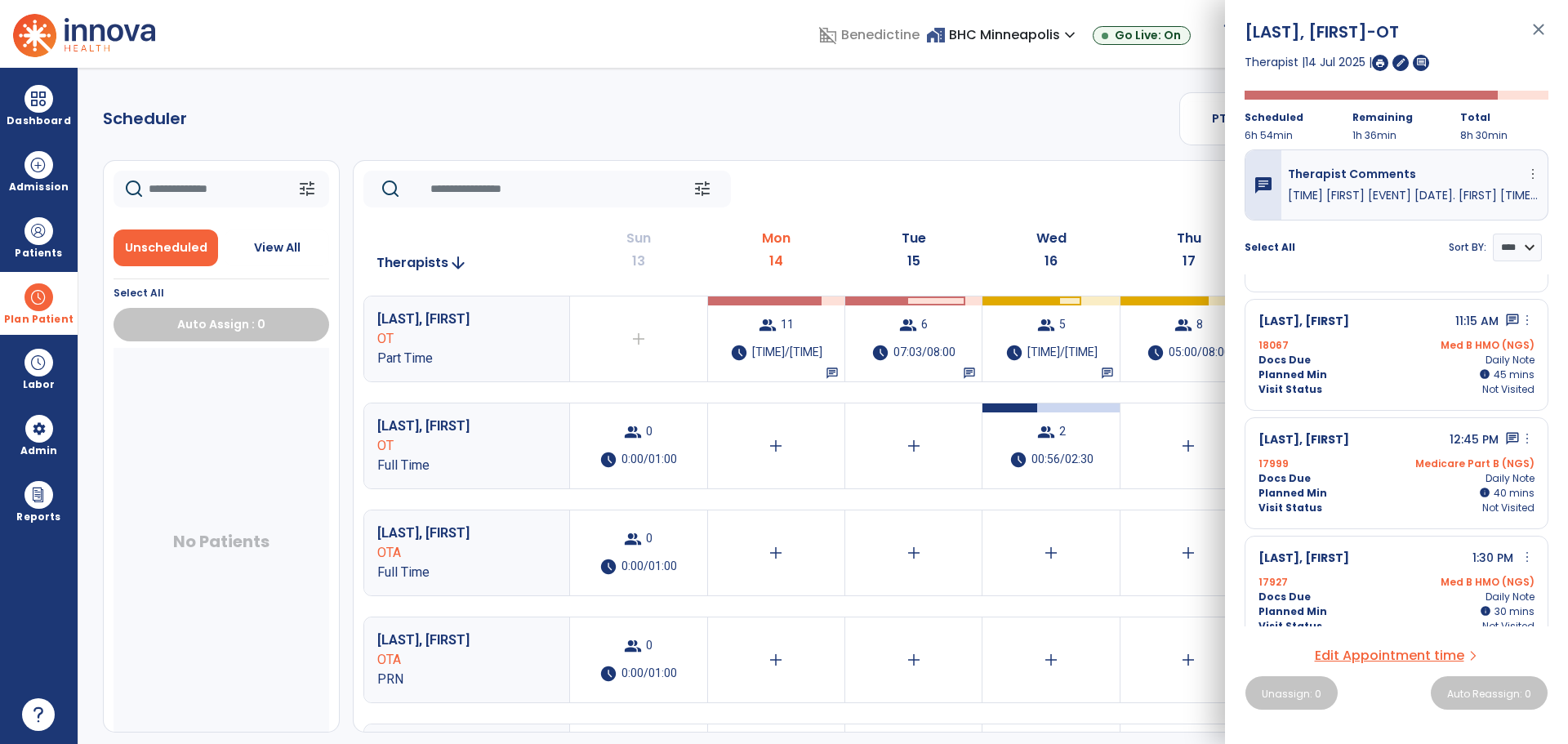 scroll, scrollTop: 790, scrollLeft: 0, axis: vertical 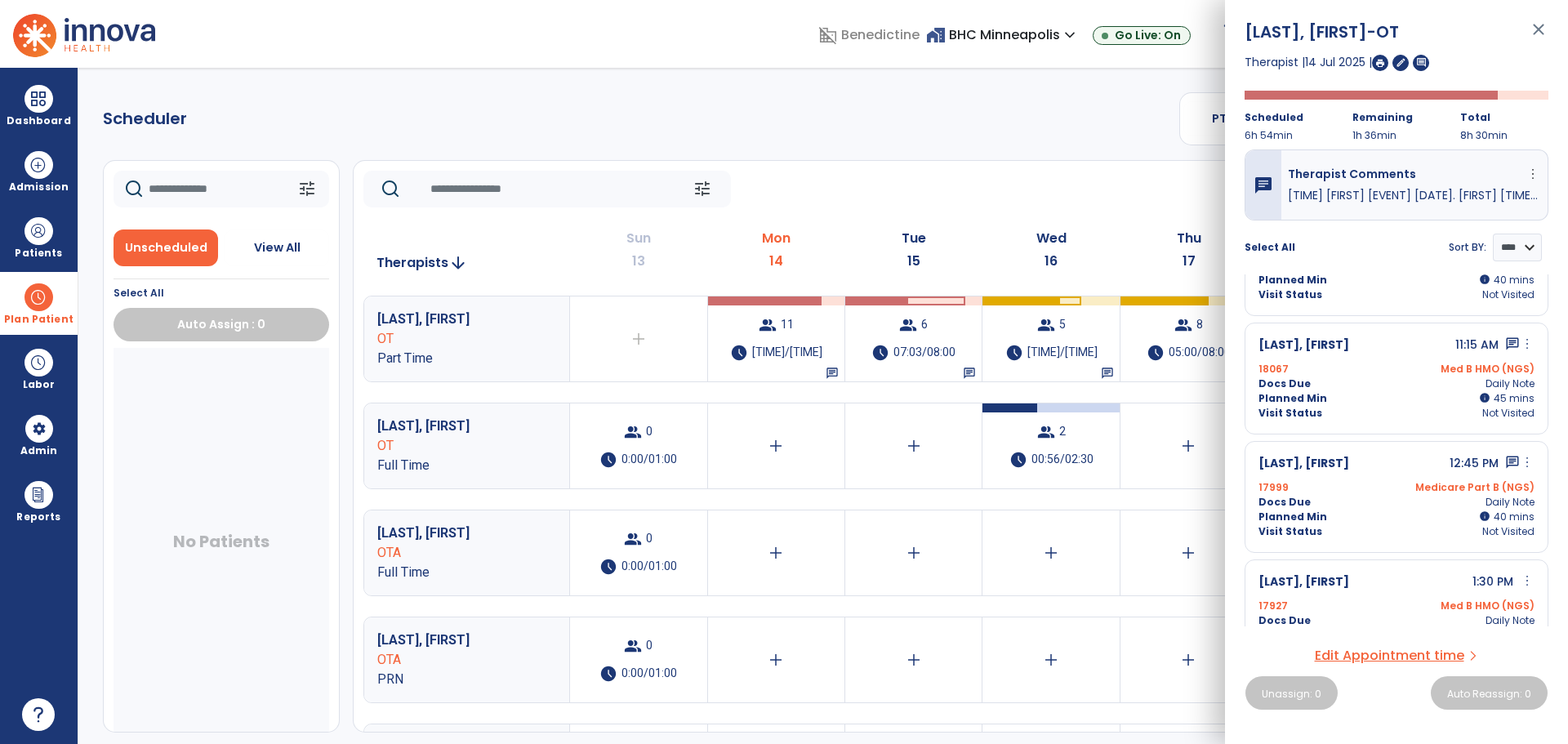 click on "close" at bounding box center [1539, 37] 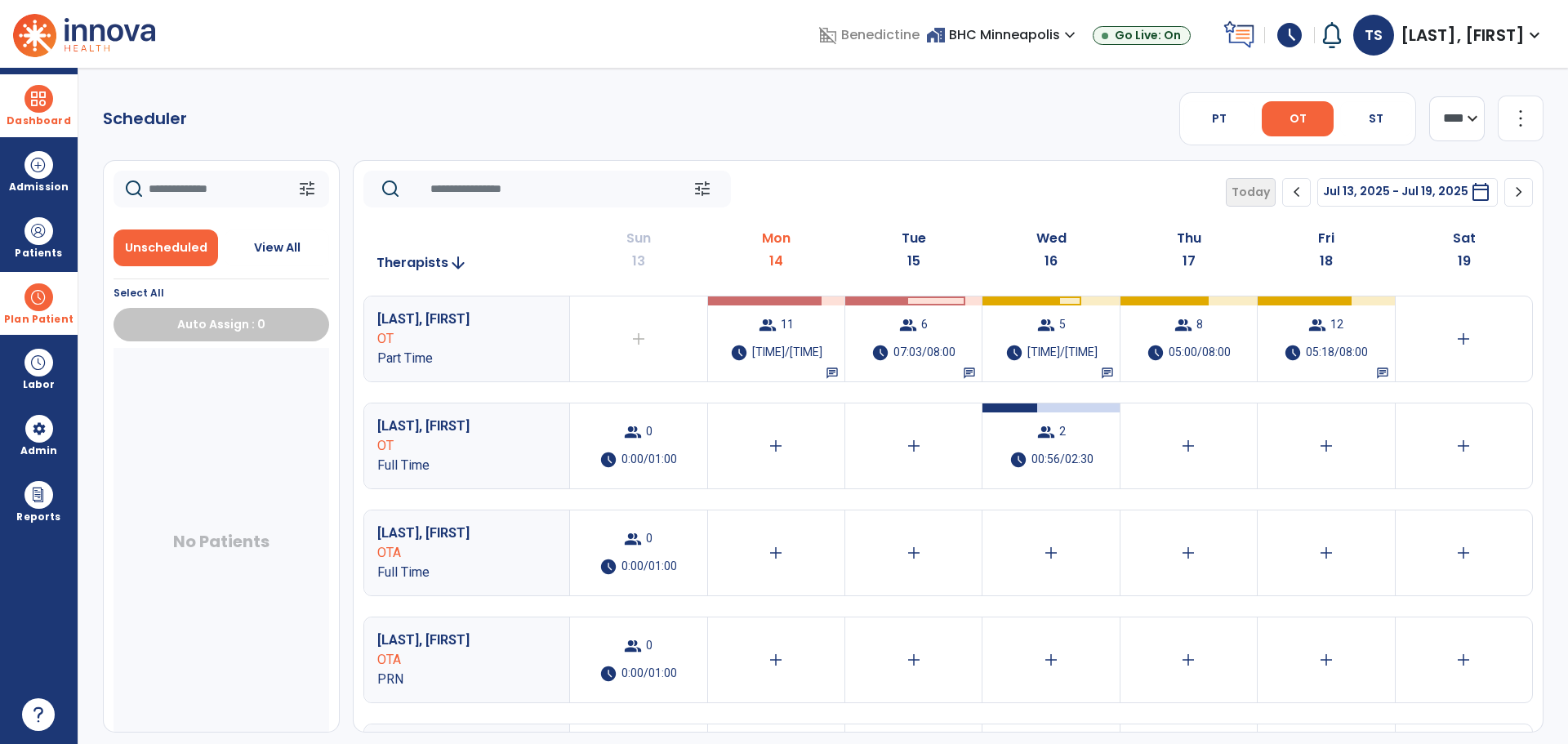 click on "Dashboard" at bounding box center [38, 105] 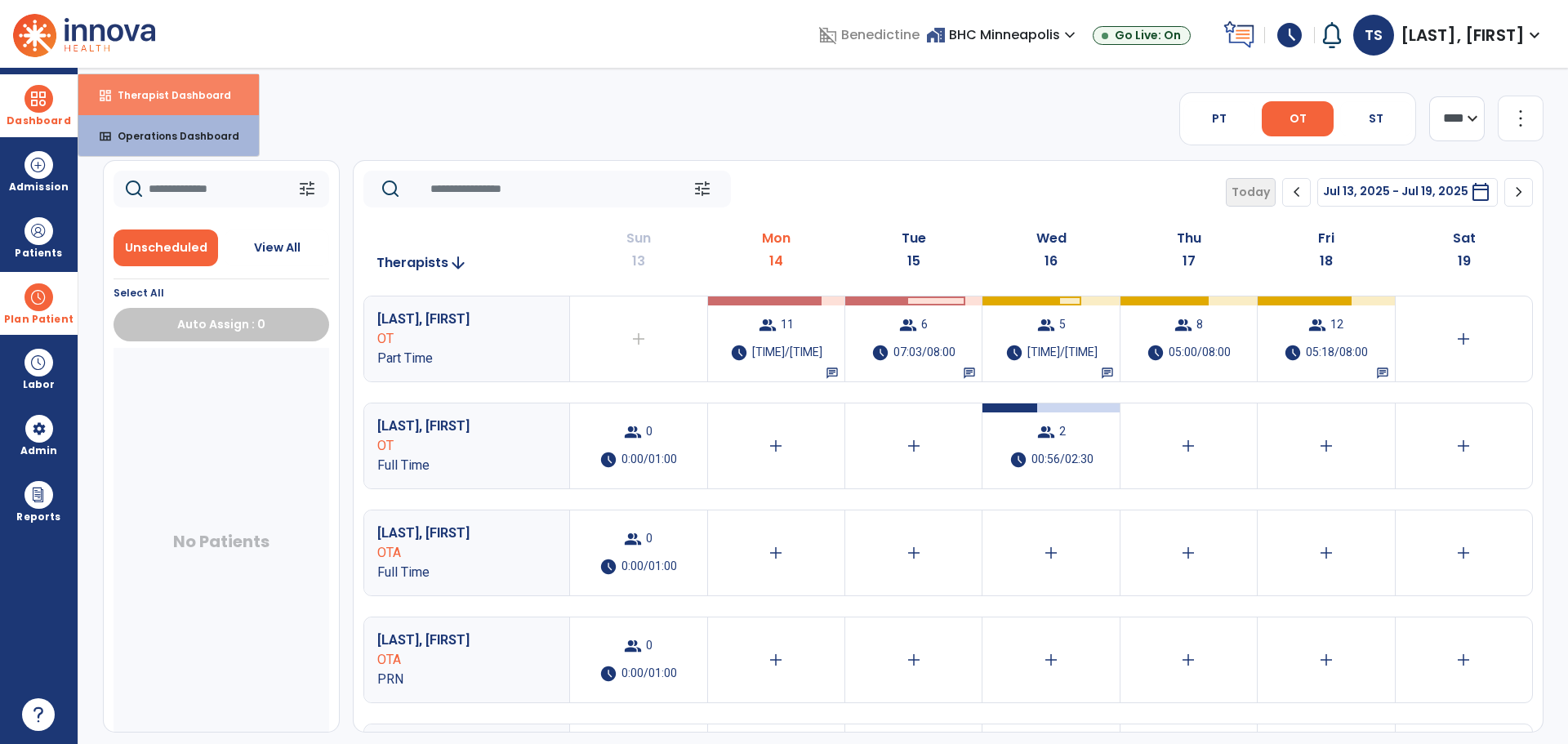 click on "dashboard  Therapist Dashboard" at bounding box center [168, 95] 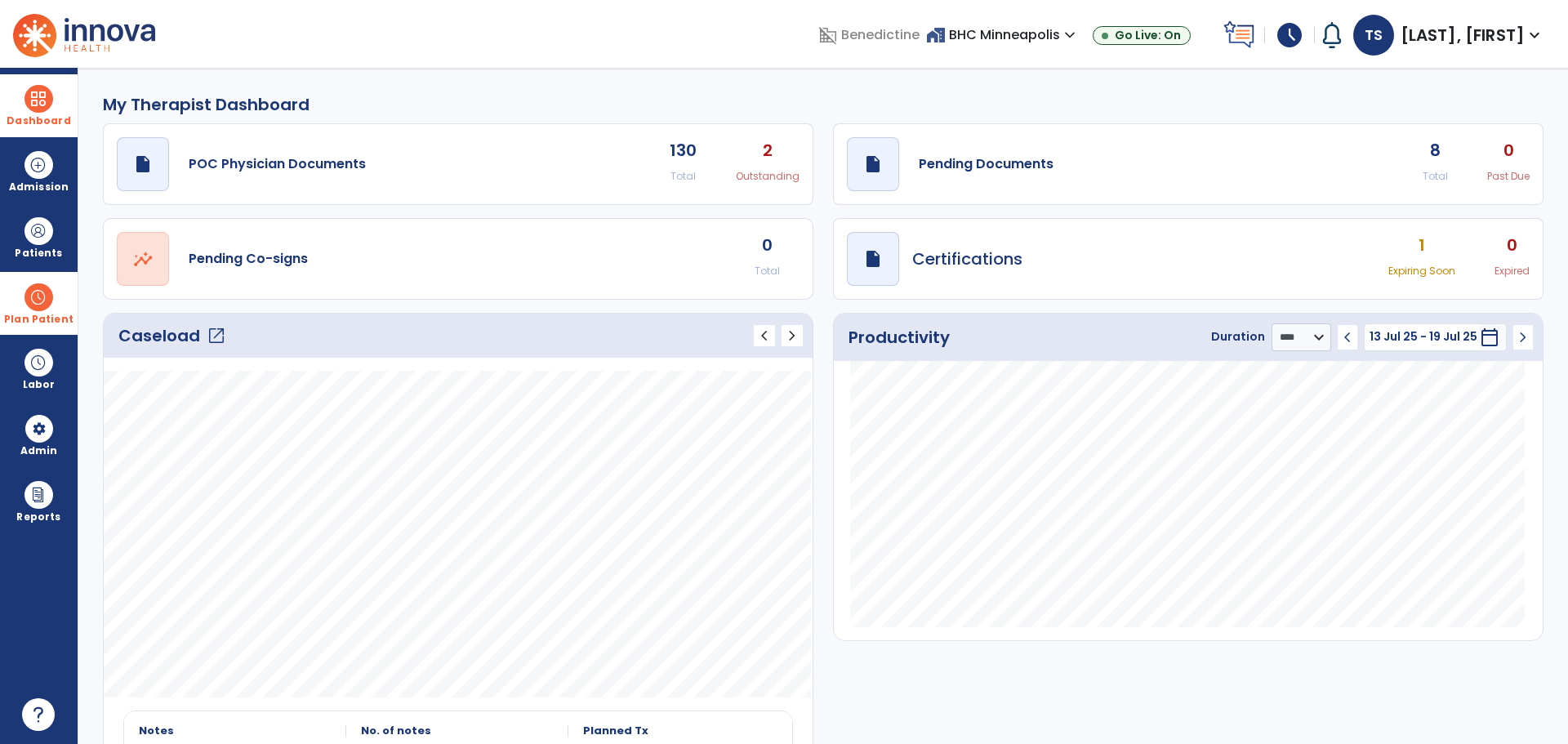 click on "open_in_new" 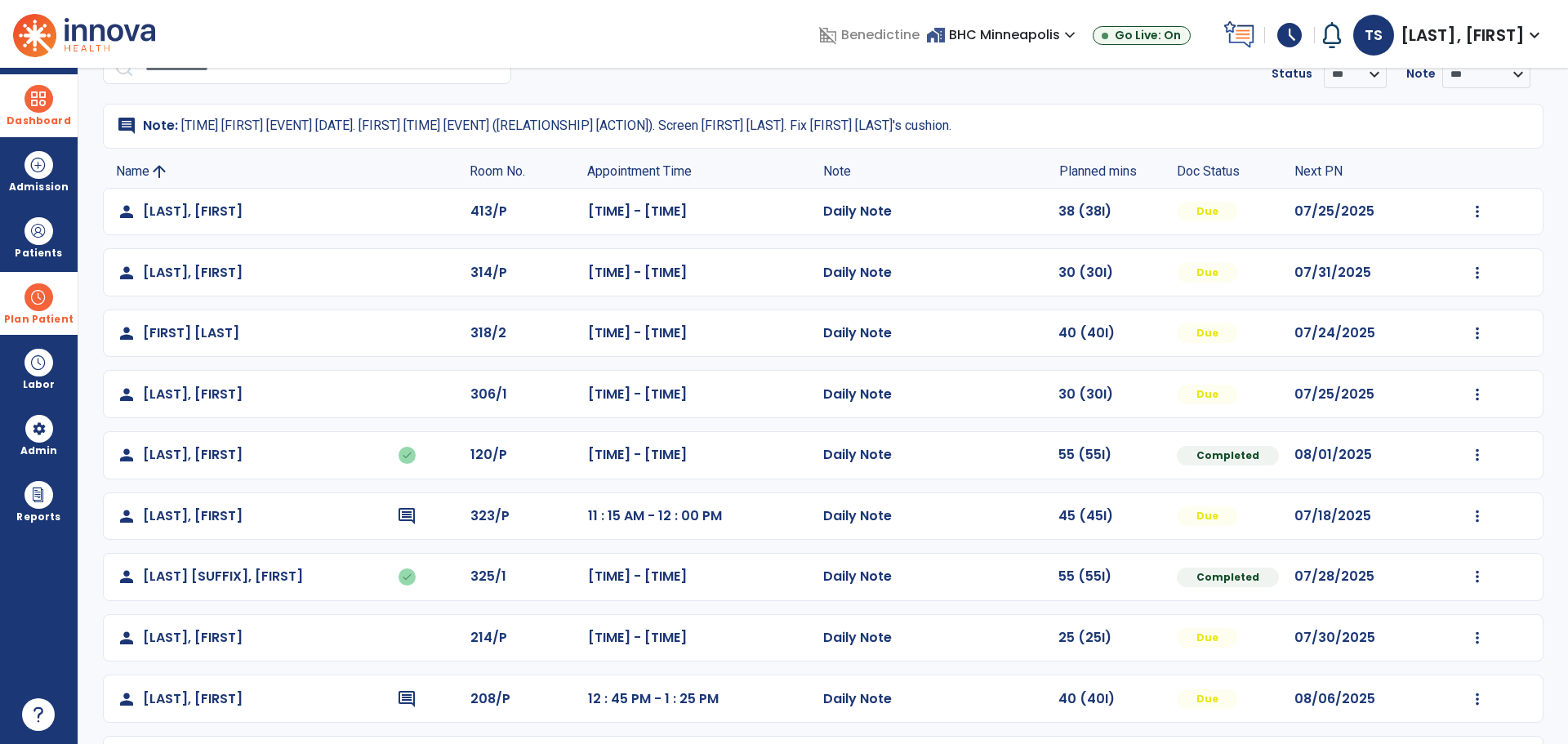 scroll, scrollTop: 210, scrollLeft: 0, axis: vertical 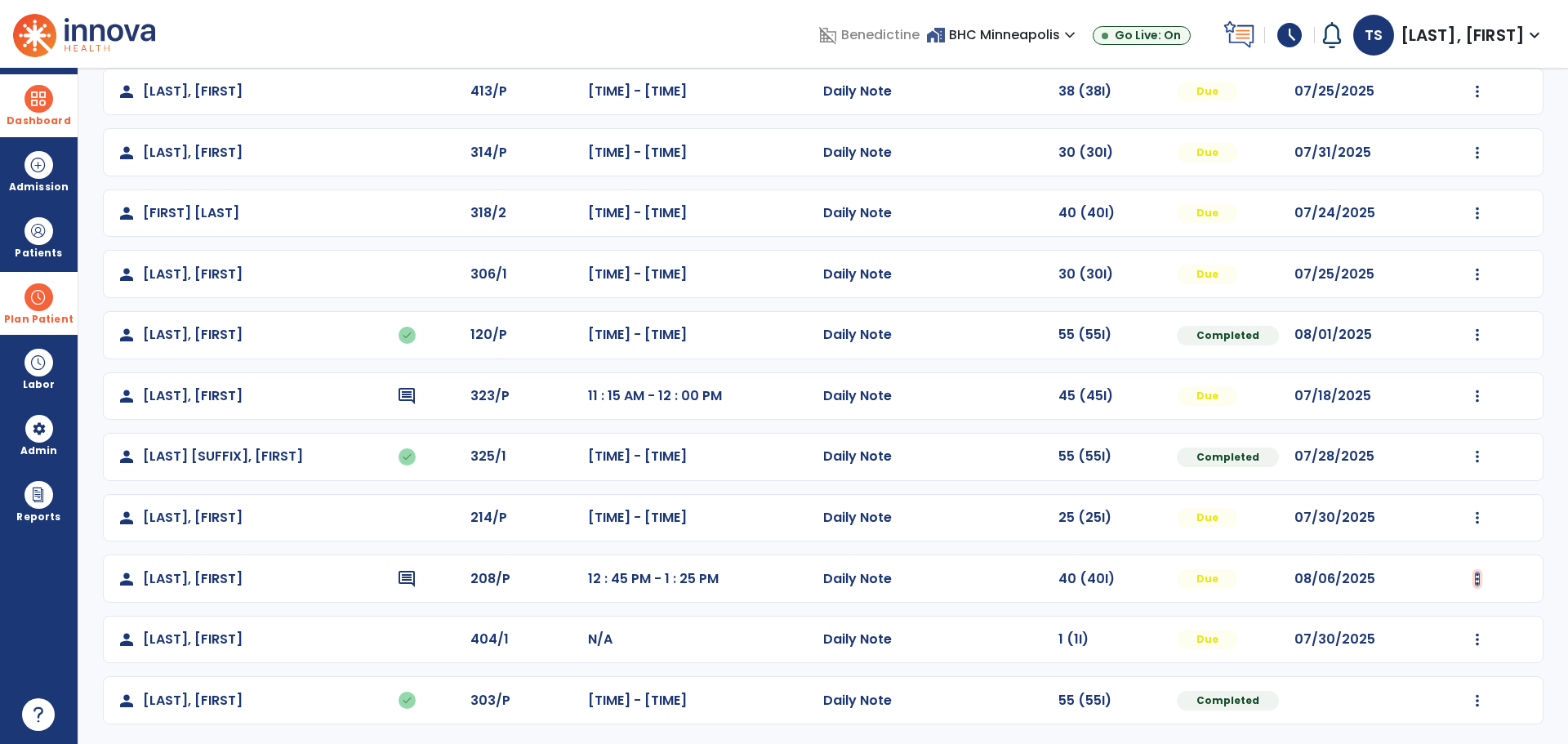 click at bounding box center (1477, 91) 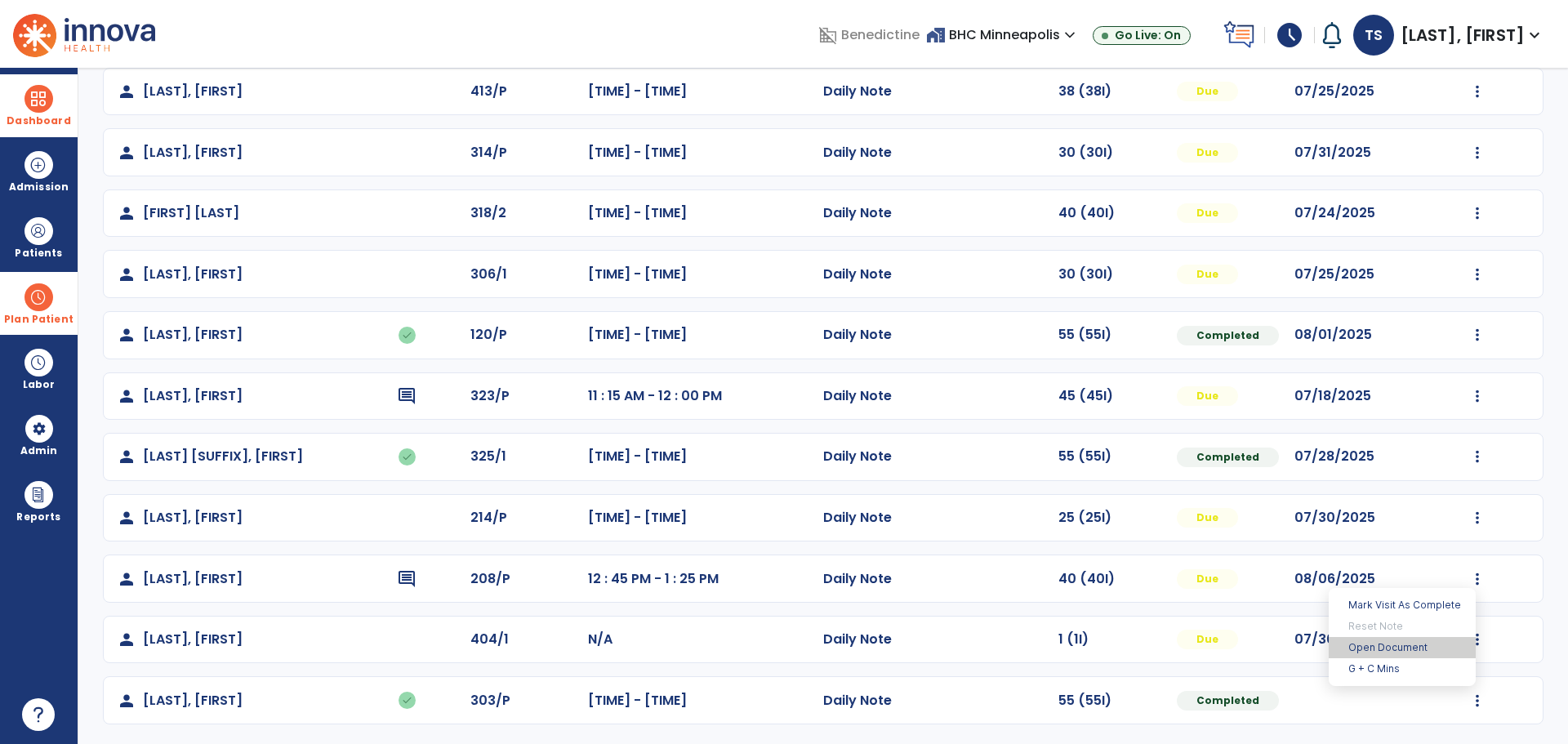 click on "Open Document" at bounding box center [1402, 648] 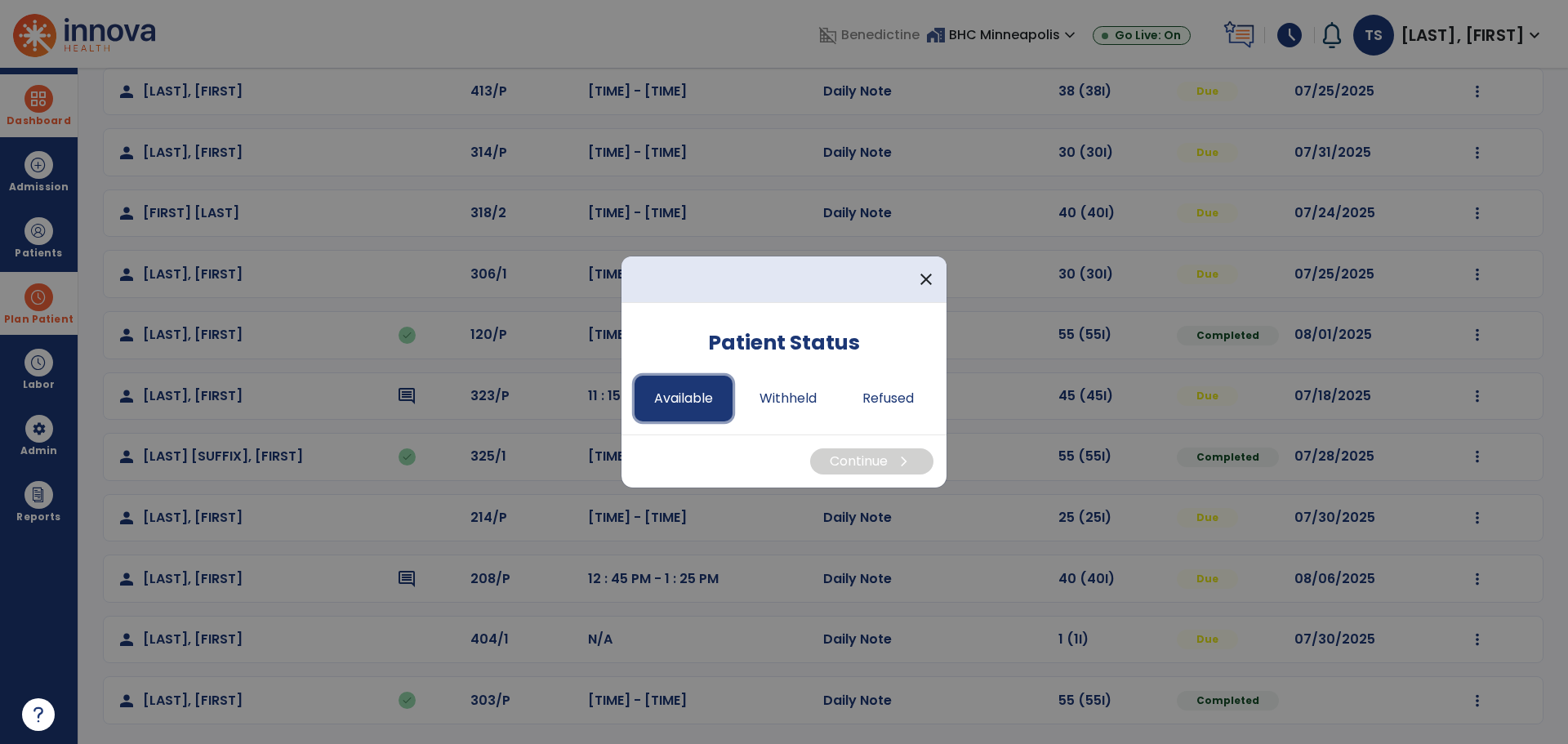 click on "Available" at bounding box center [684, 399] 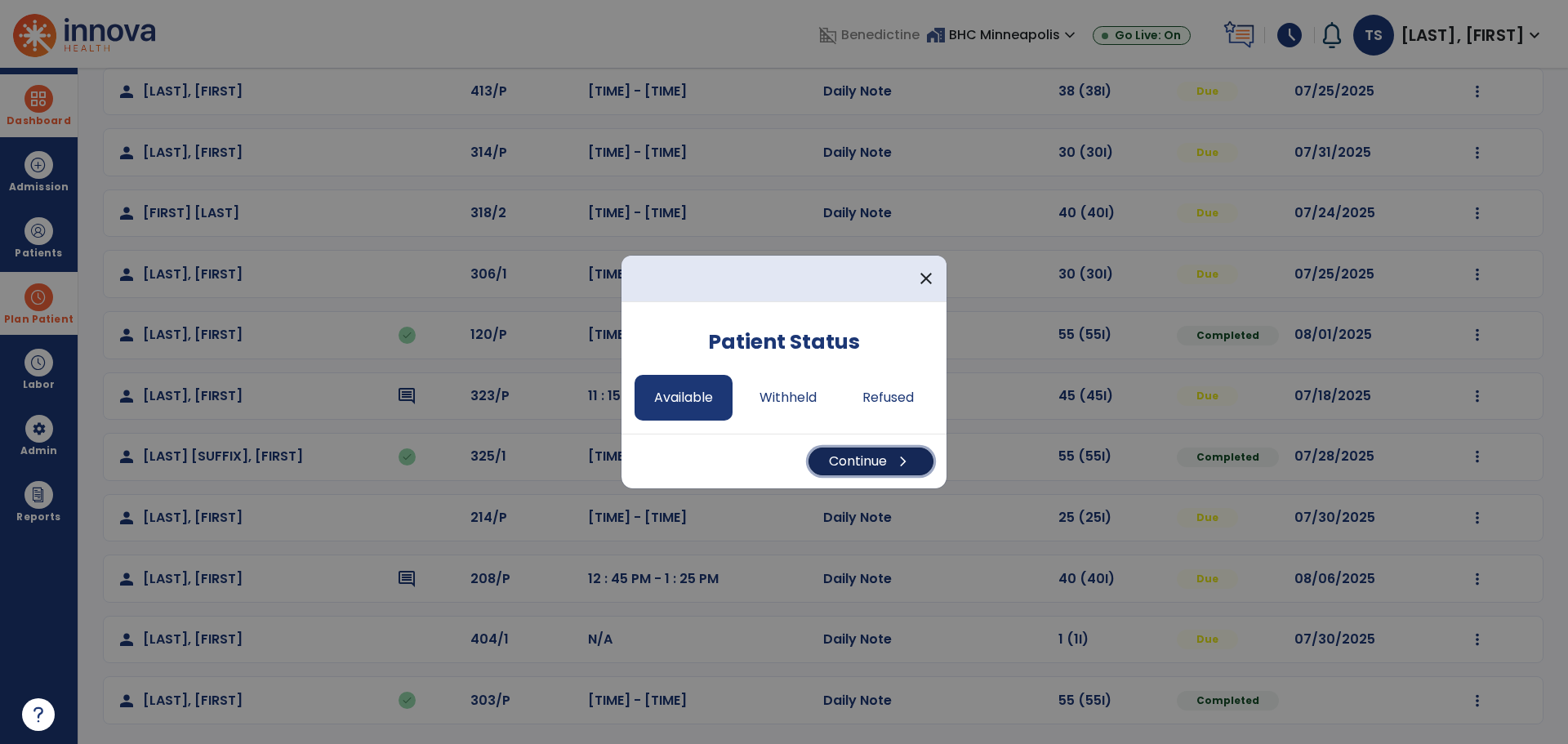 click on "Continue   chevron_right" at bounding box center (871, 461) 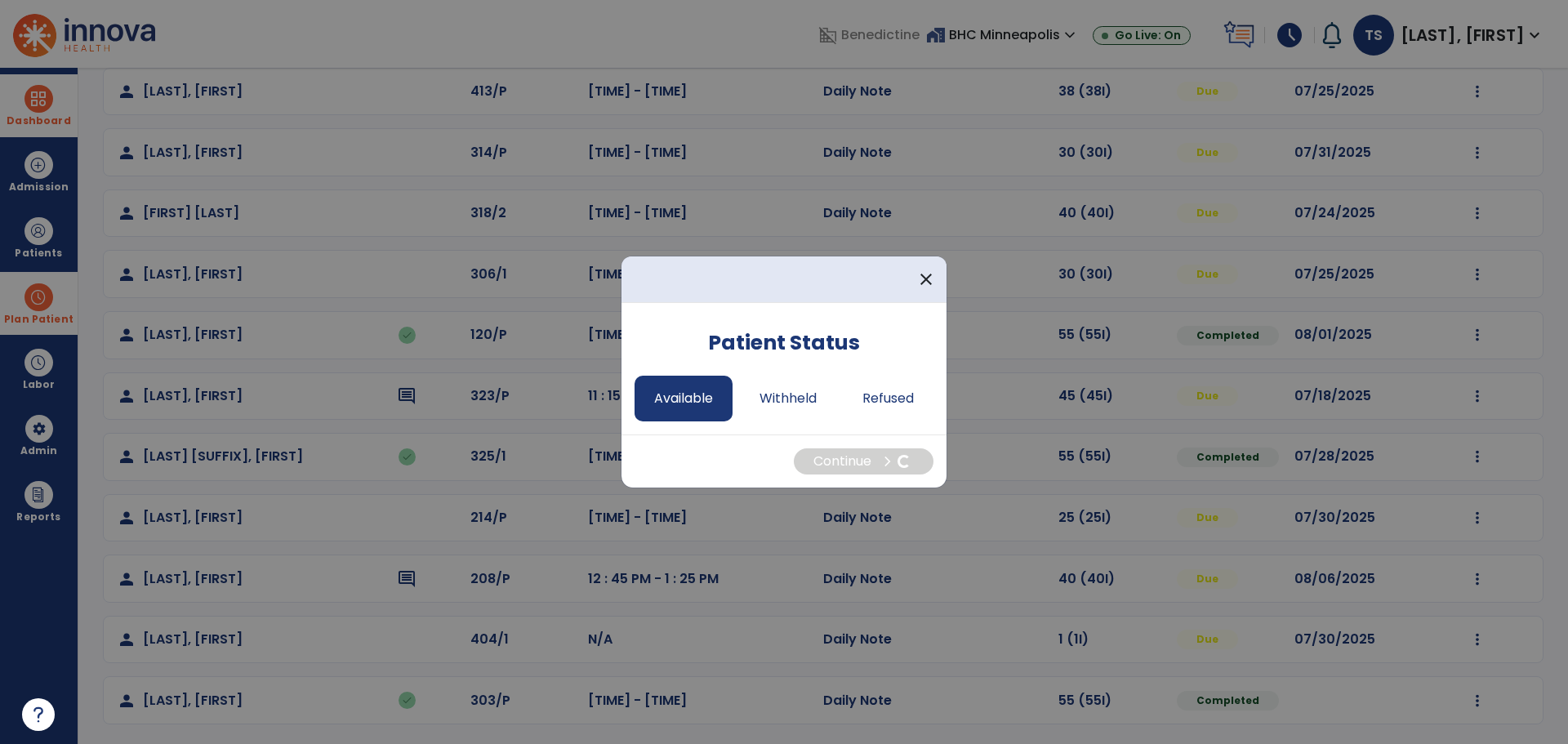 select on "*" 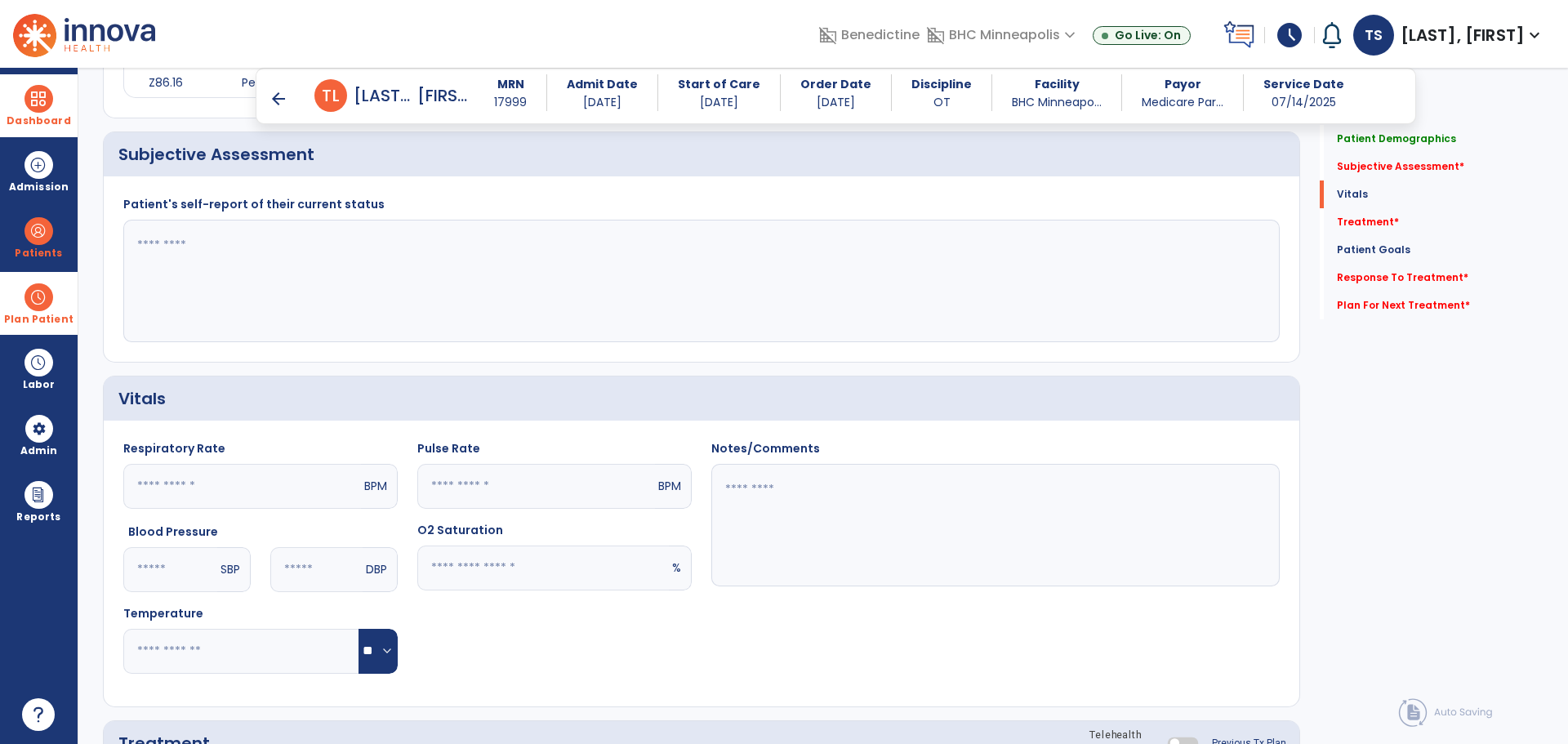 scroll, scrollTop: 1925, scrollLeft: 0, axis: vertical 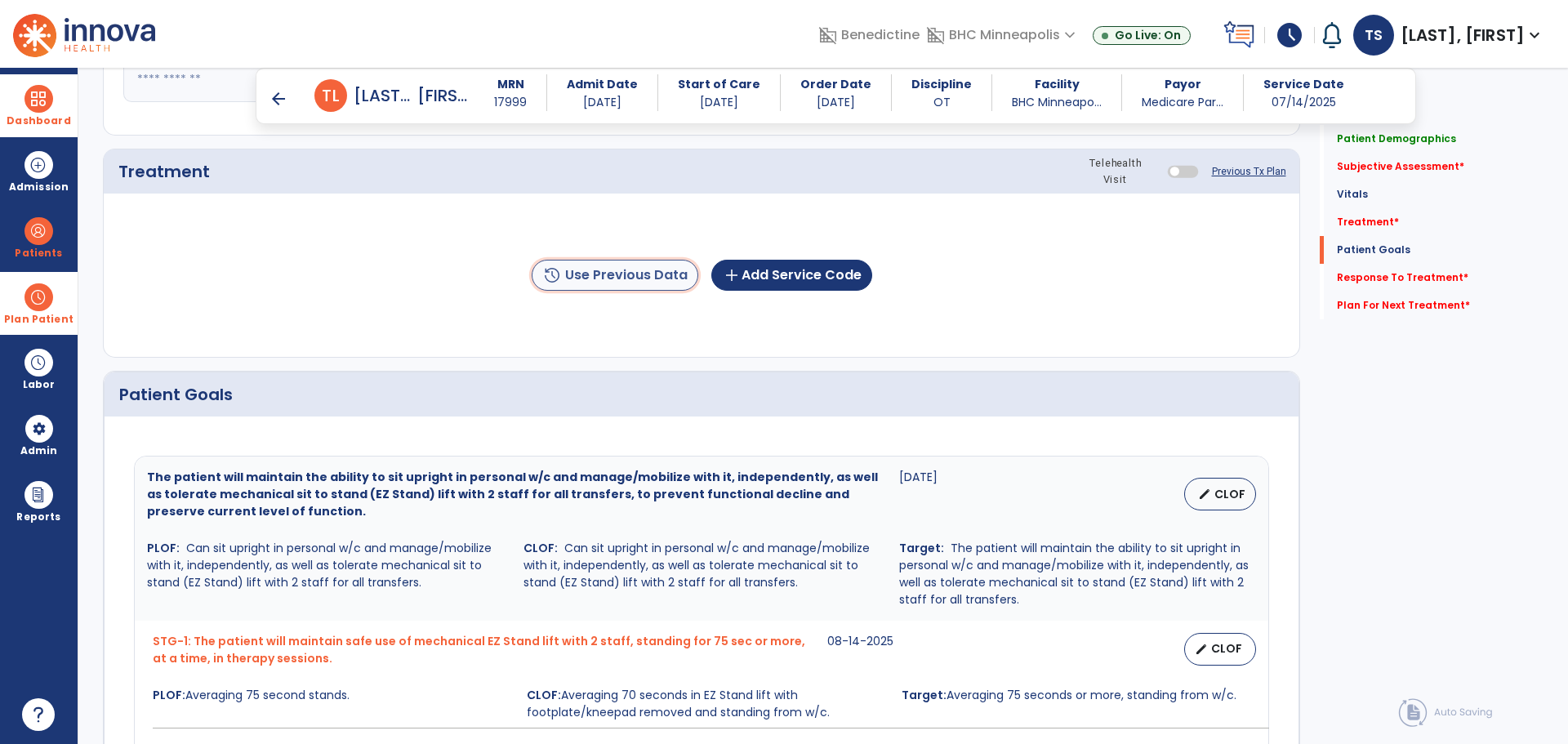 click on "history  Use Previous Data" 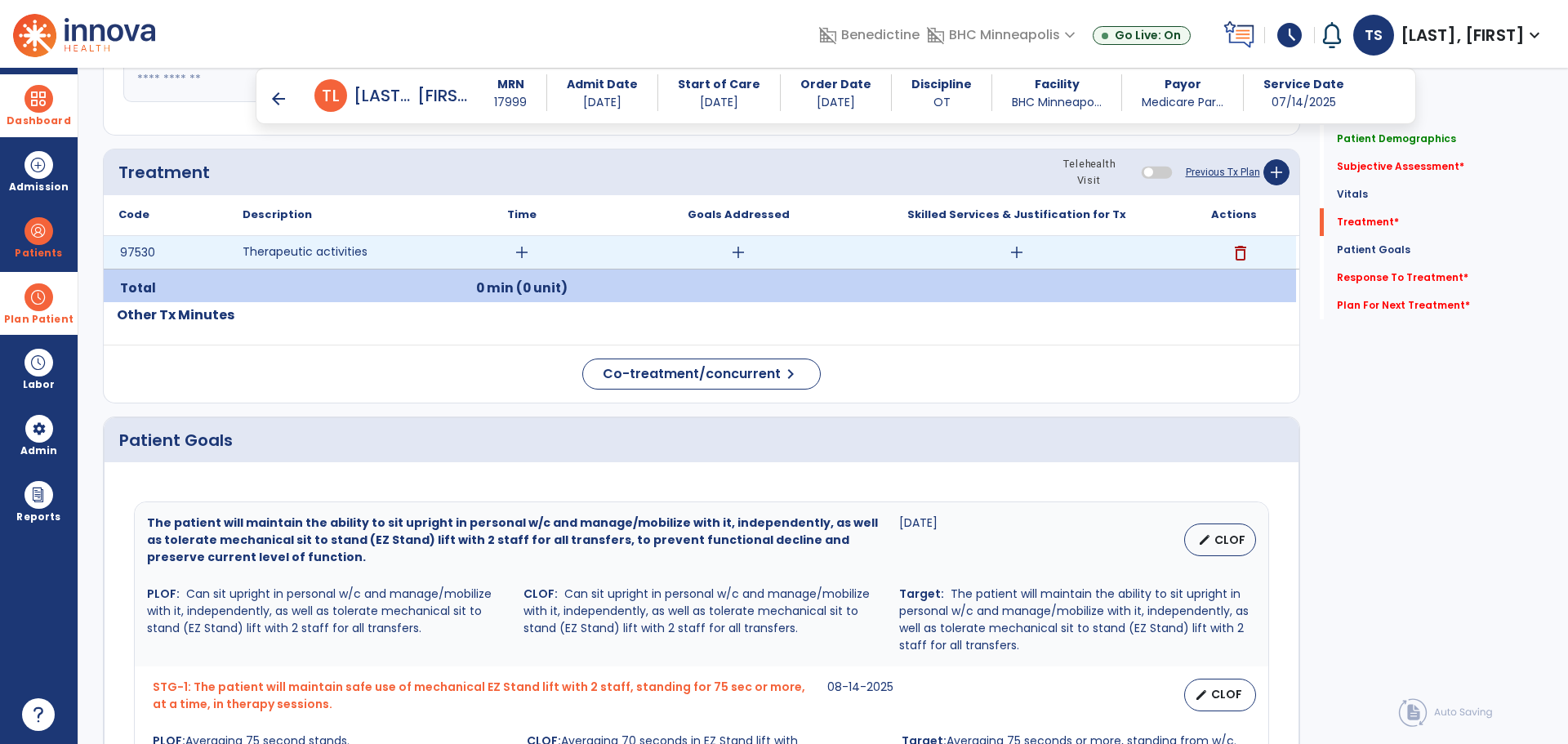 click on "add" at bounding box center [1017, 252] 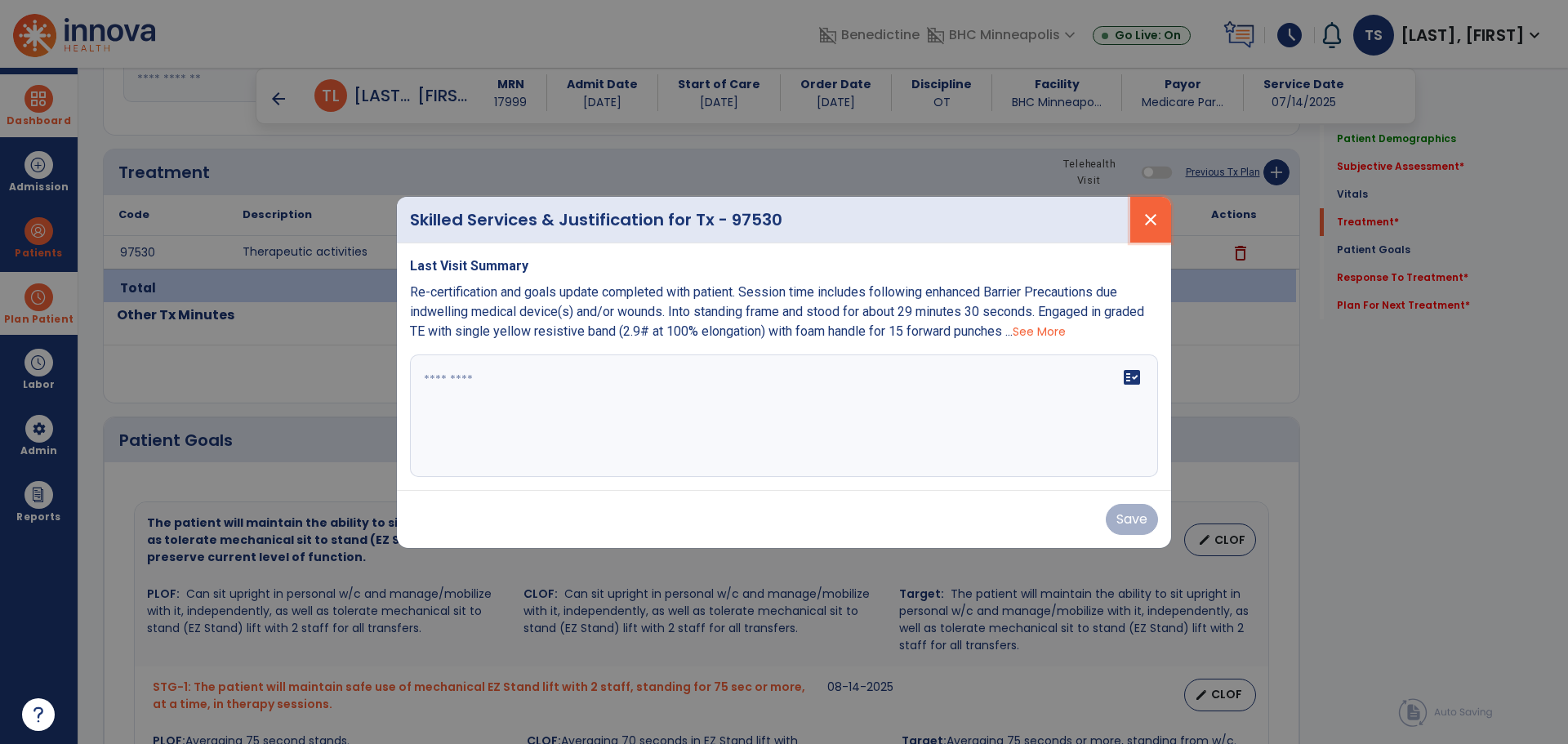 click on "close" at bounding box center (1151, 220) 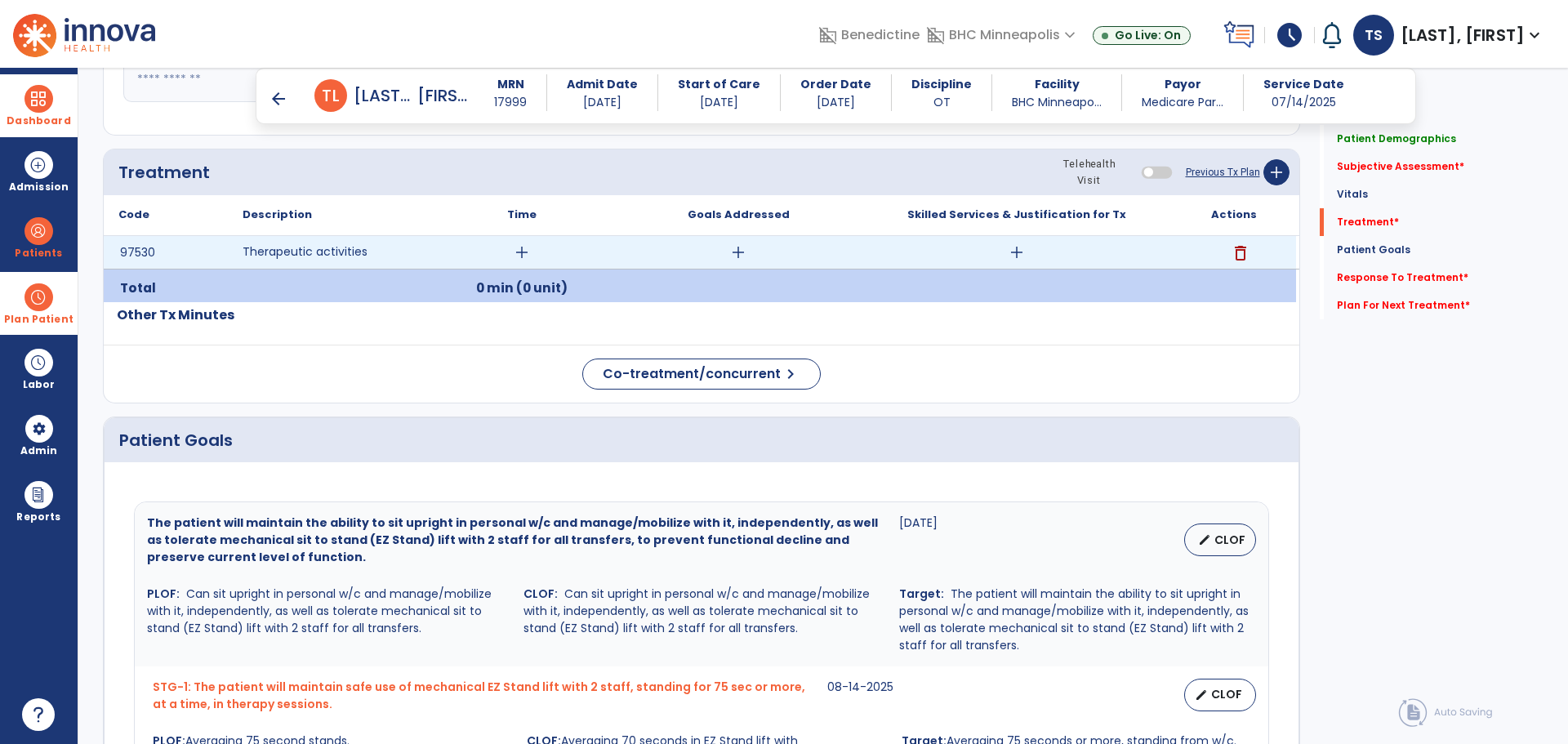 click on "add" at bounding box center [1017, 252] 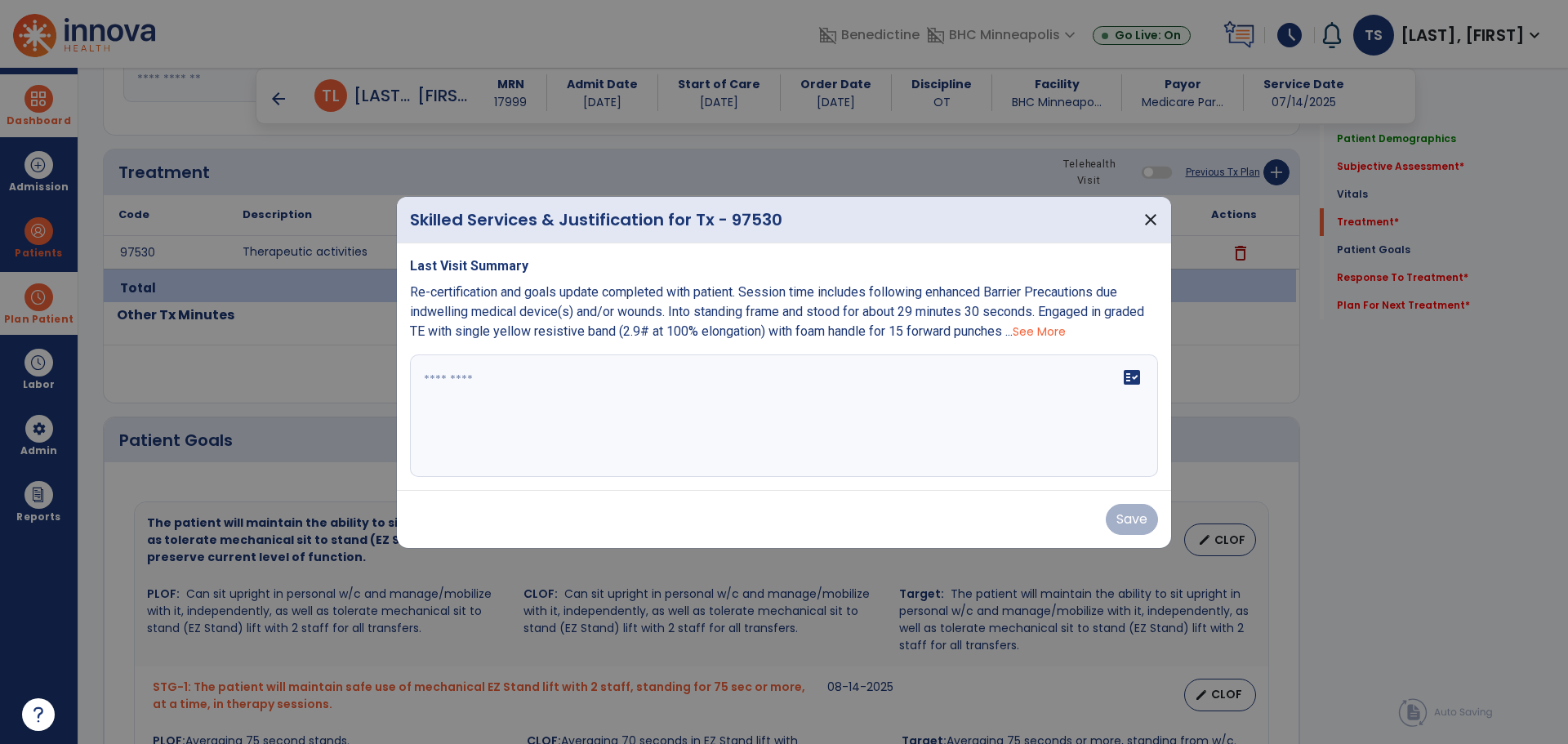 click at bounding box center [784, 416] 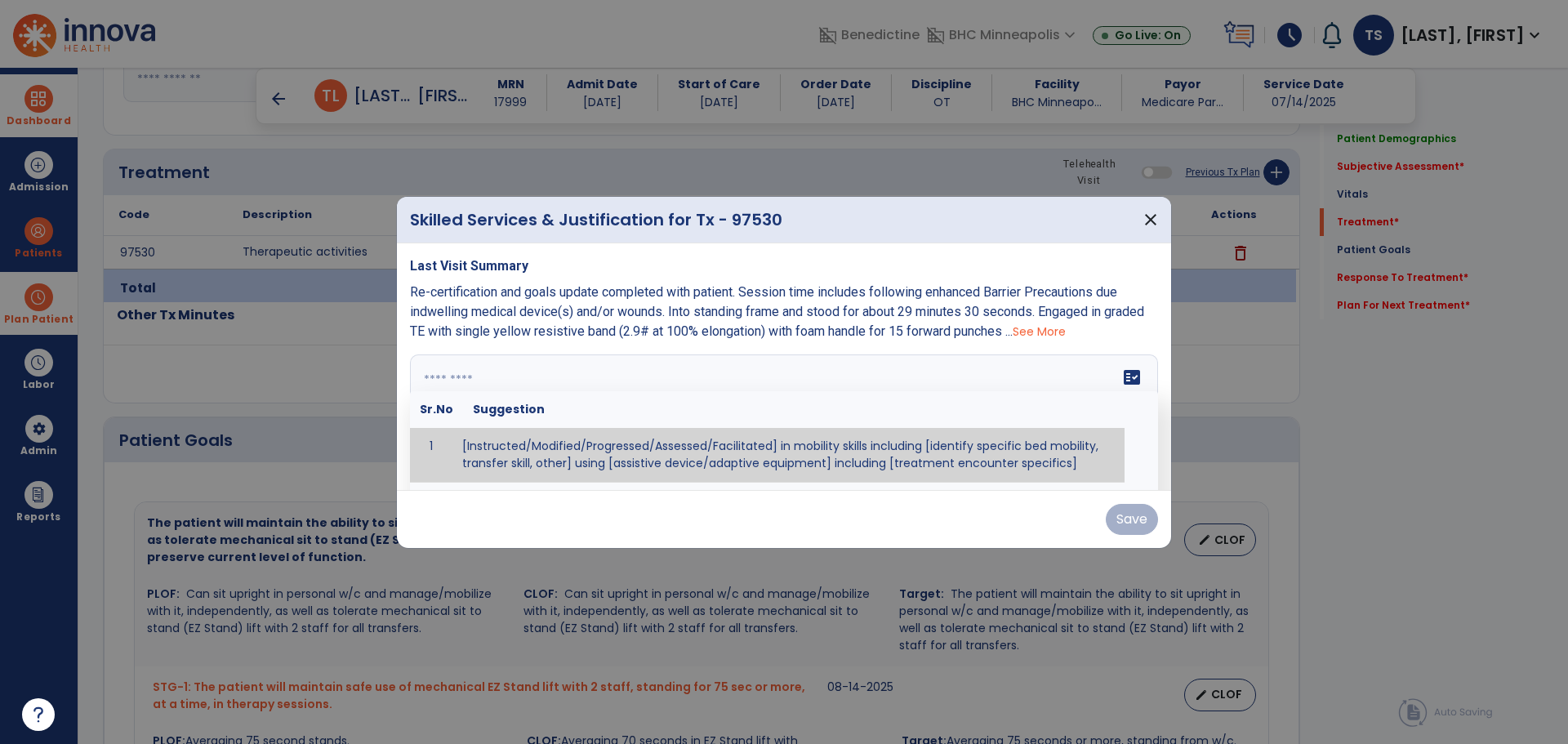 paste on "**********" 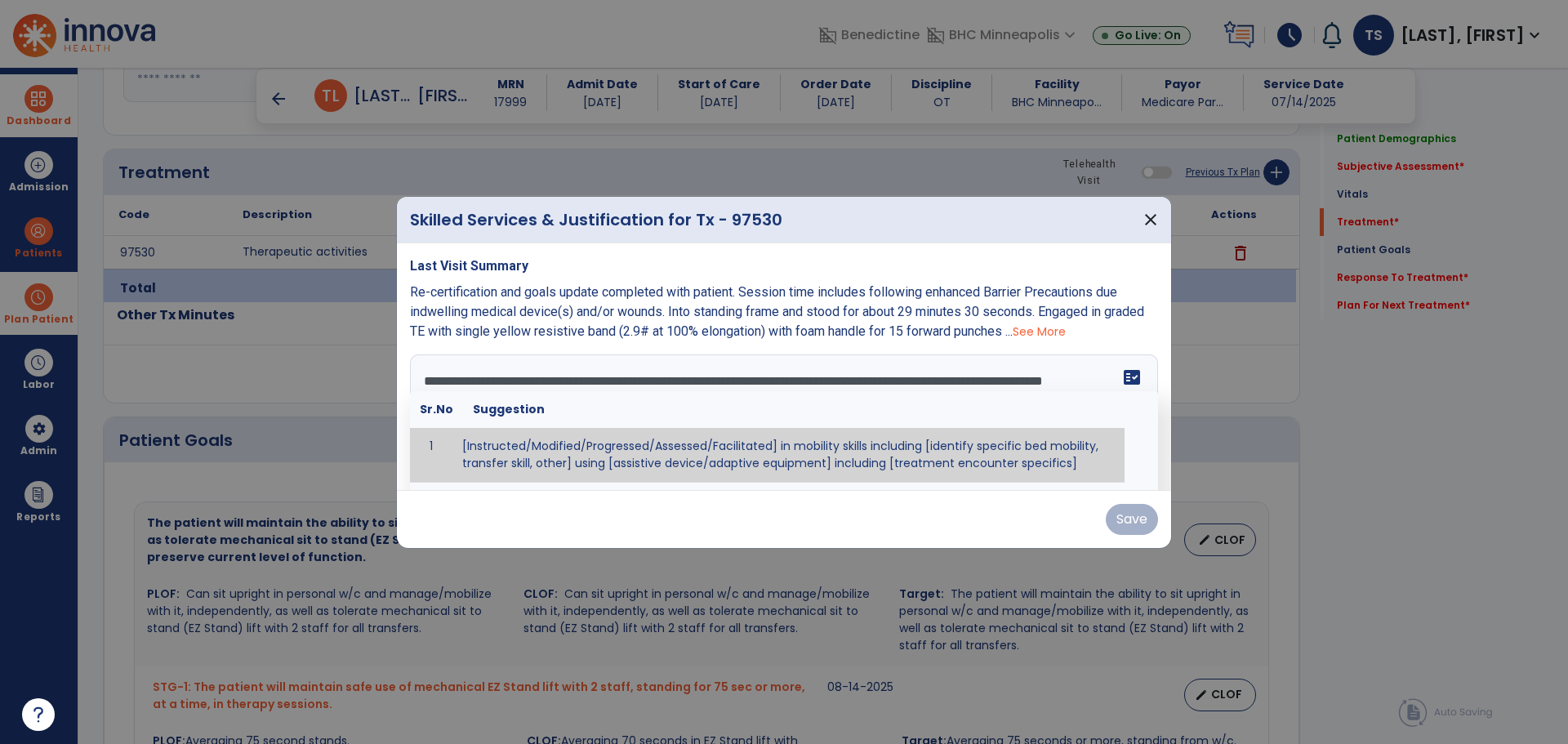 scroll, scrollTop: 33, scrollLeft: 0, axis: vertical 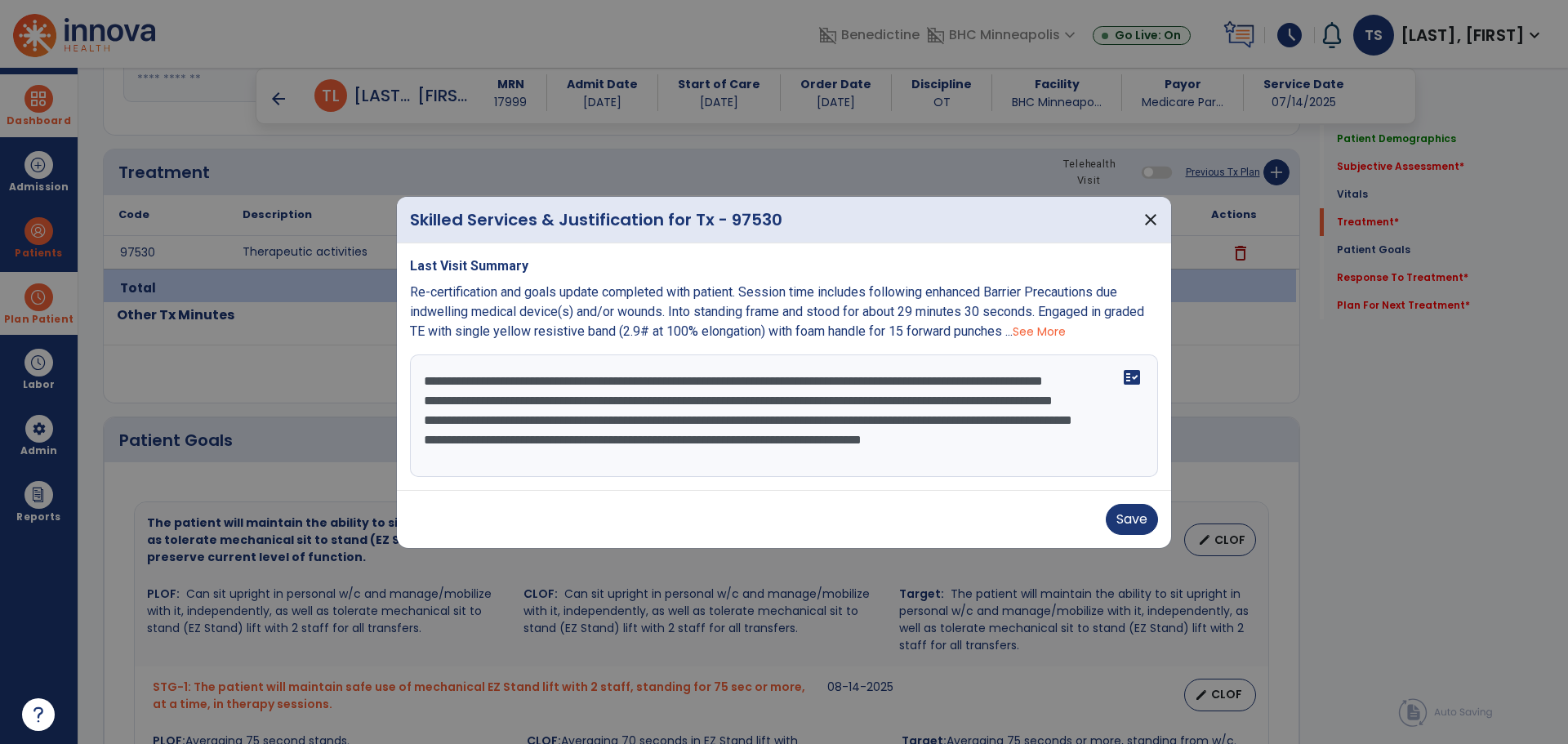 click on "**********" at bounding box center [784, 416] 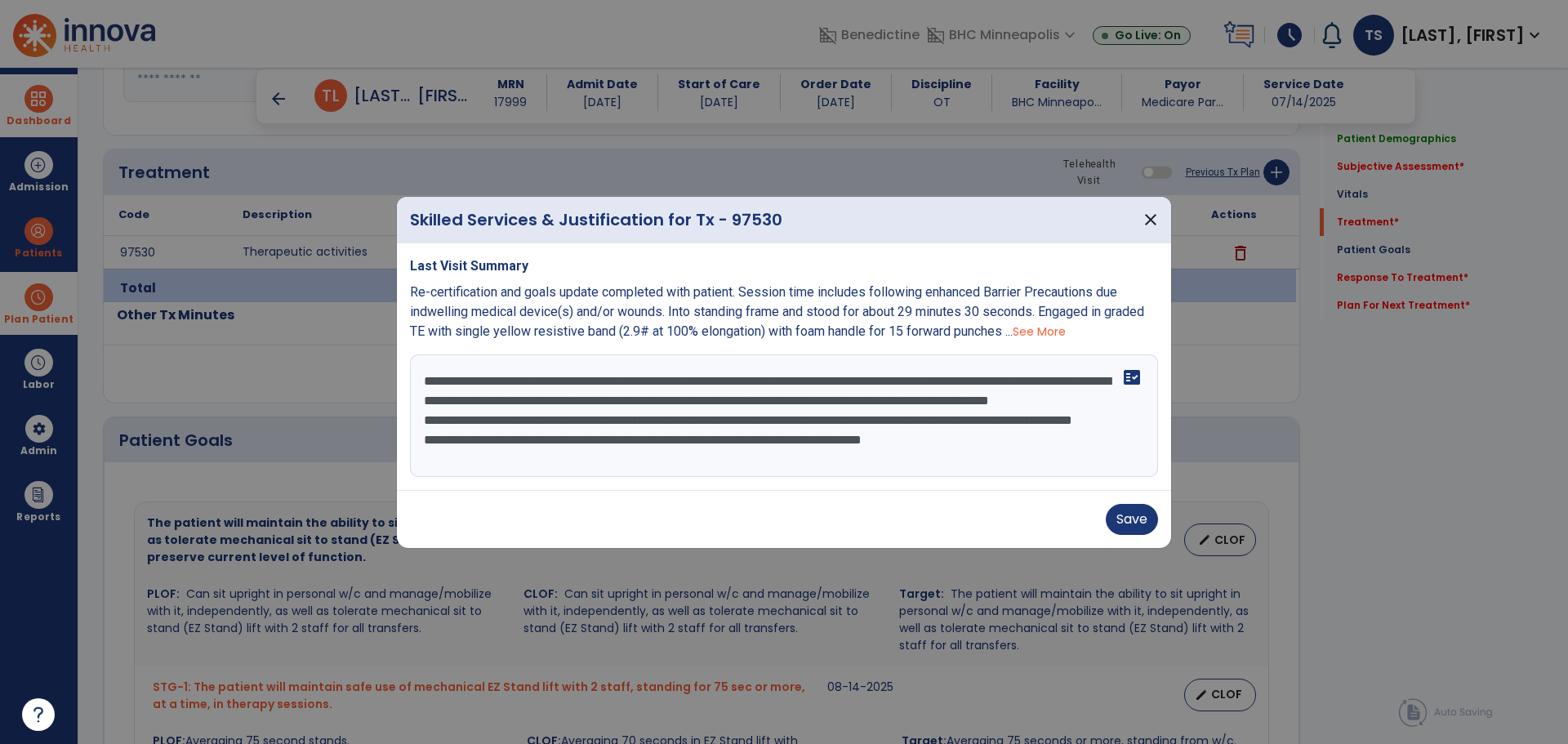 click on "**********" at bounding box center (784, 416) 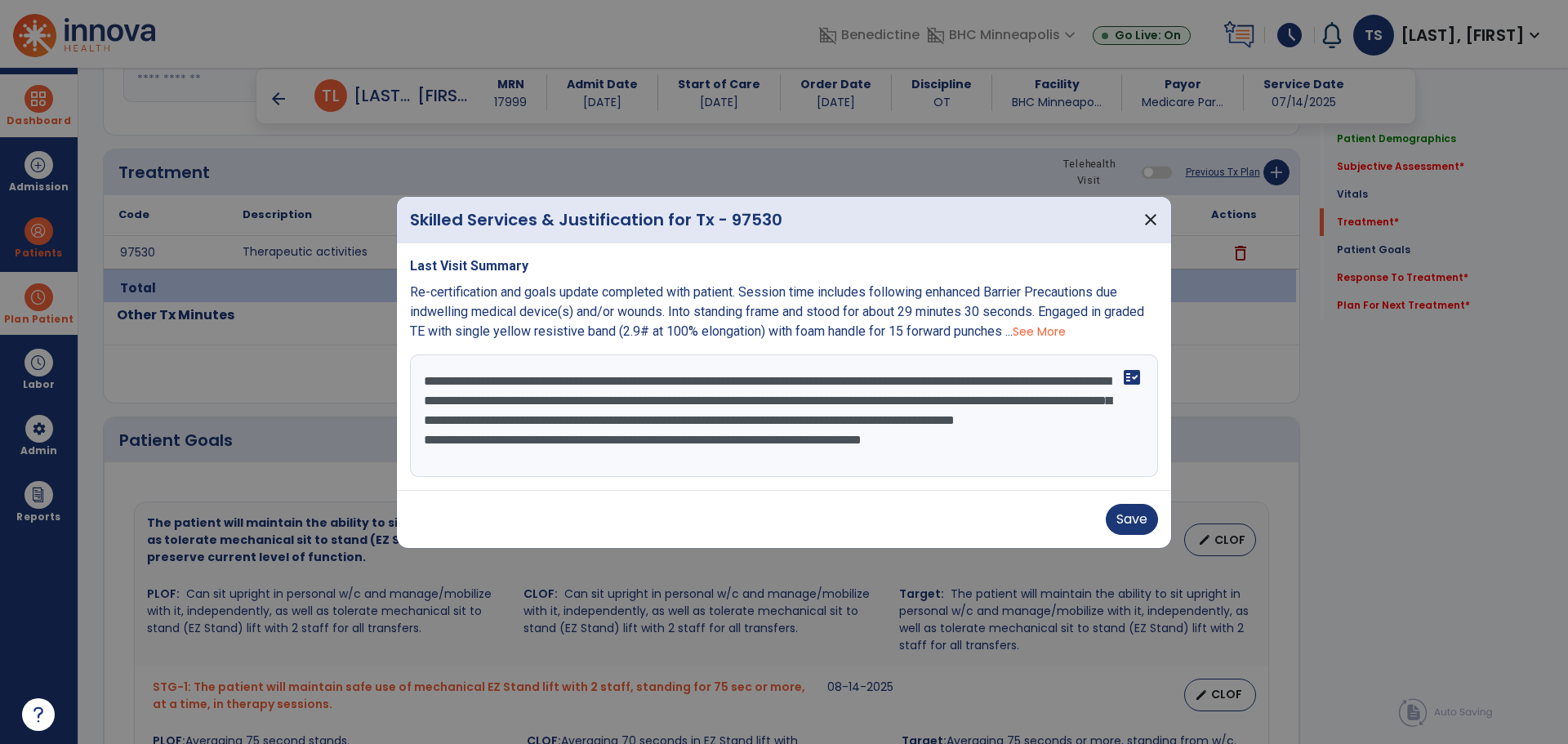 click on "**********" at bounding box center [784, 416] 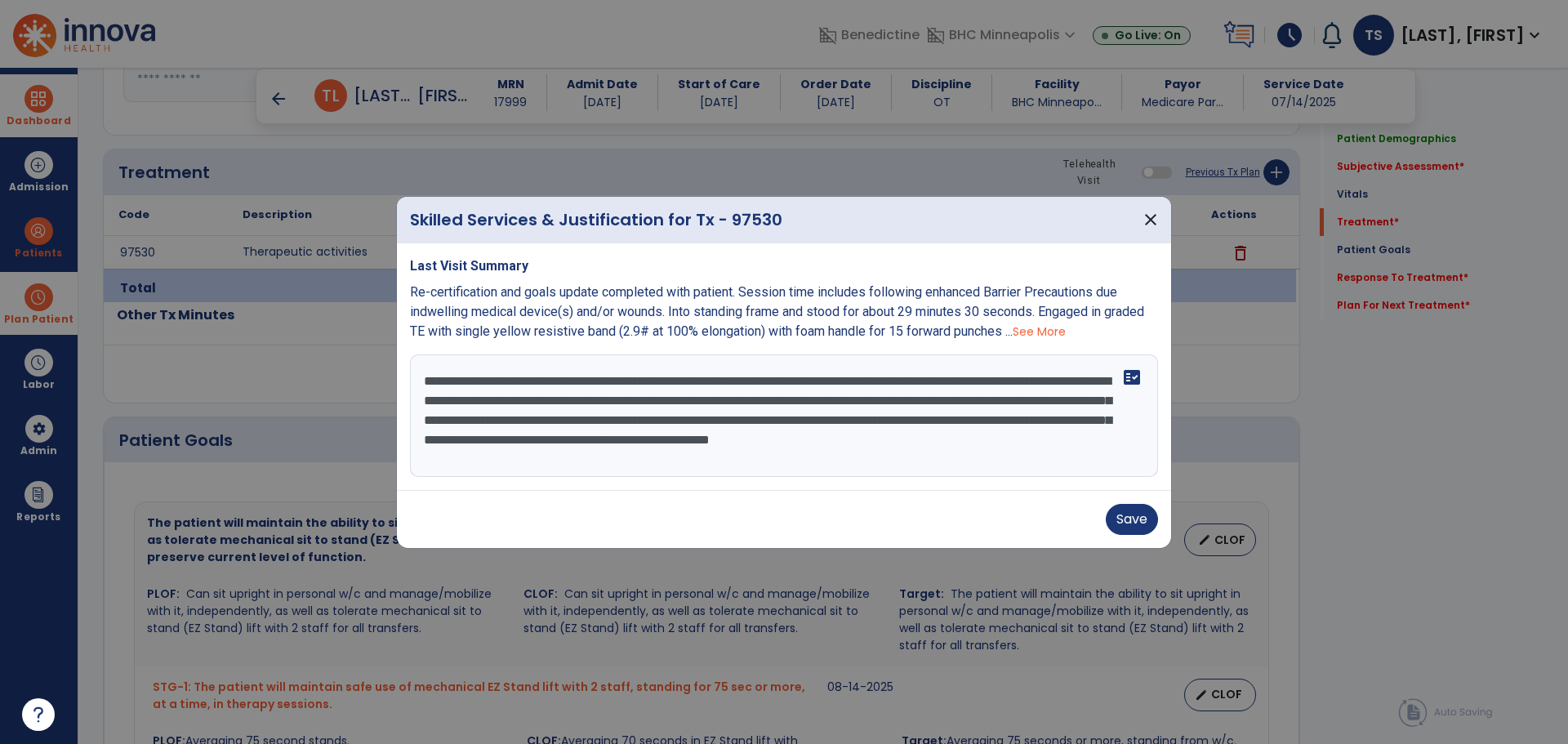 click on "**********" at bounding box center [784, 416] 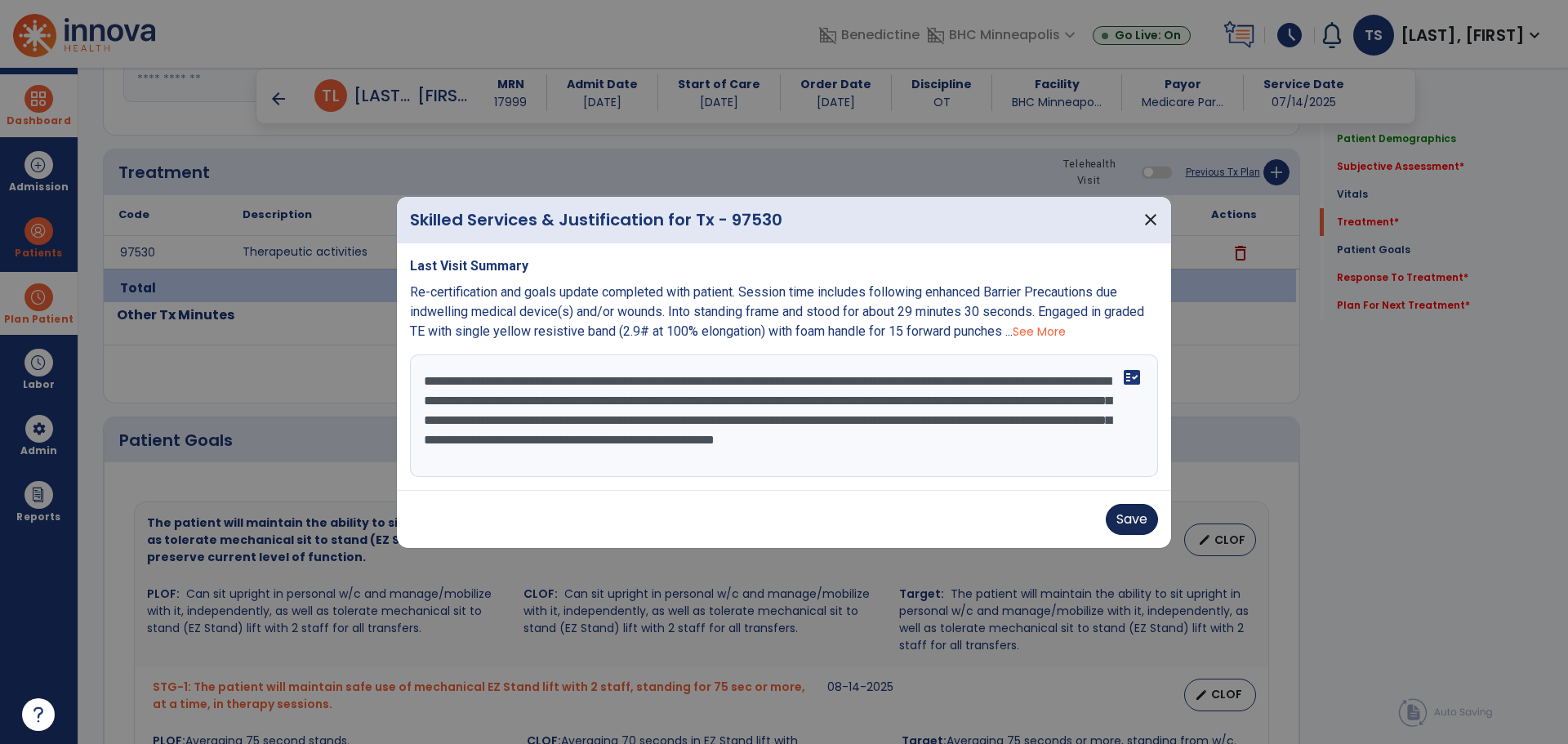type on "**********" 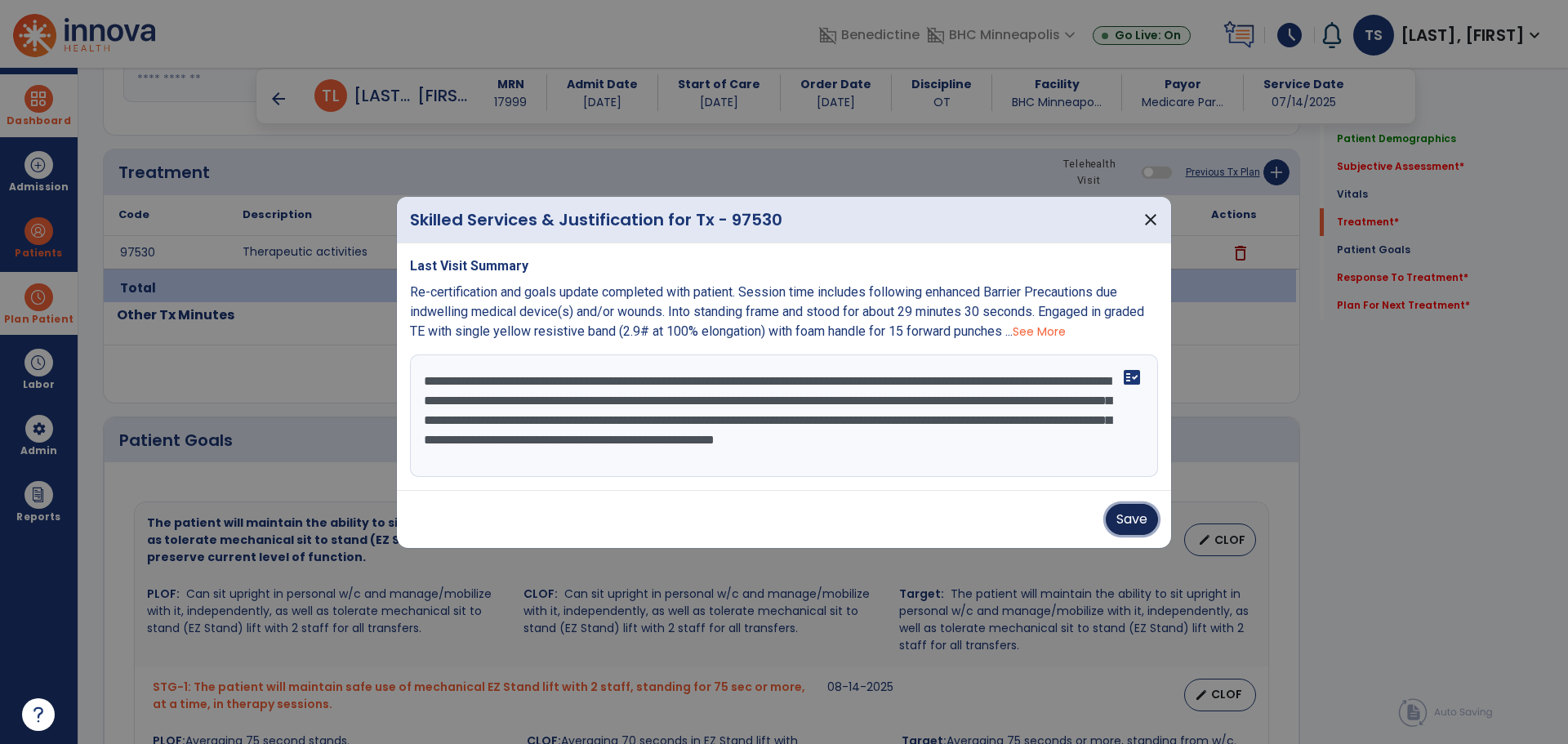 click on "Save" at bounding box center (1132, 519) 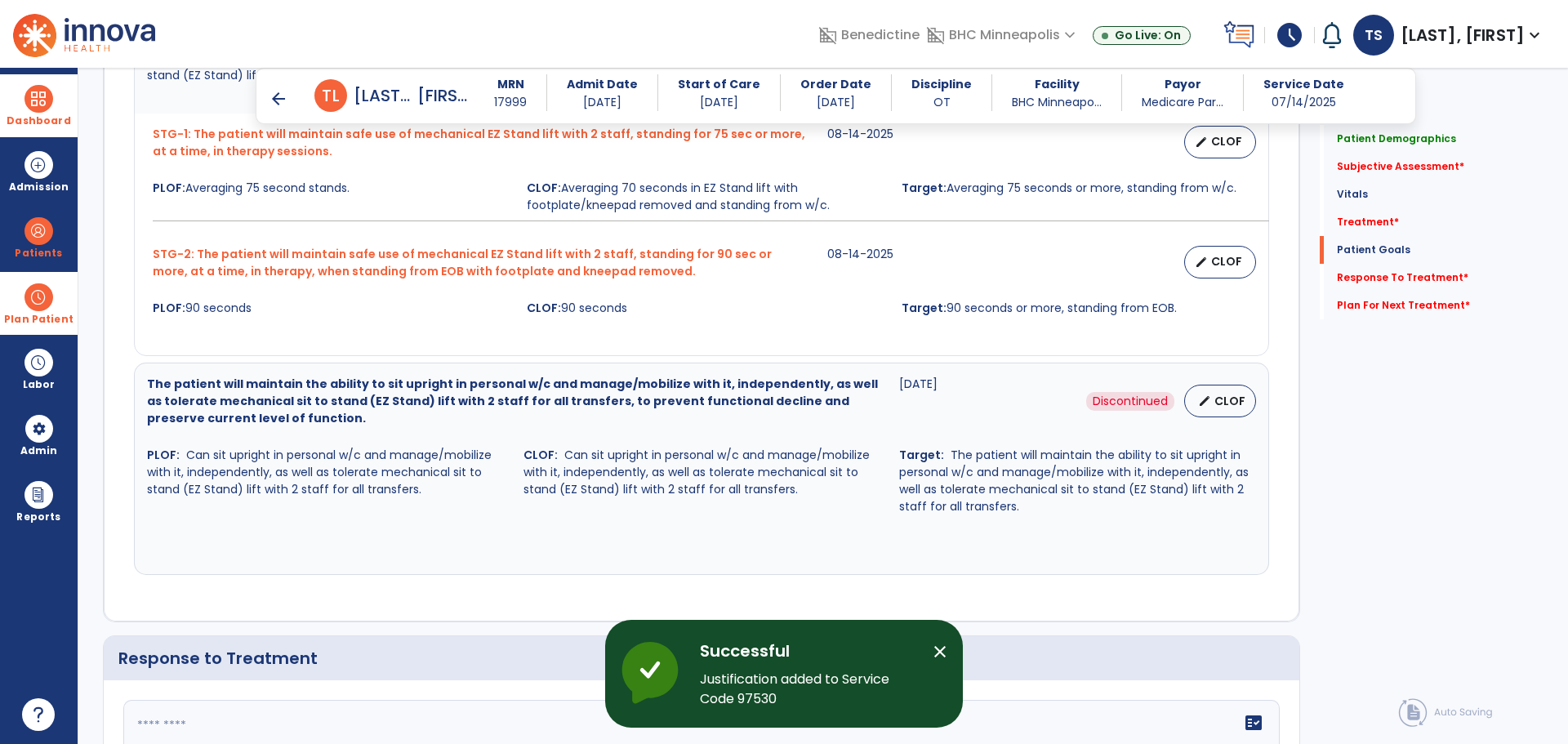 scroll, scrollTop: 2871, scrollLeft: 0, axis: vertical 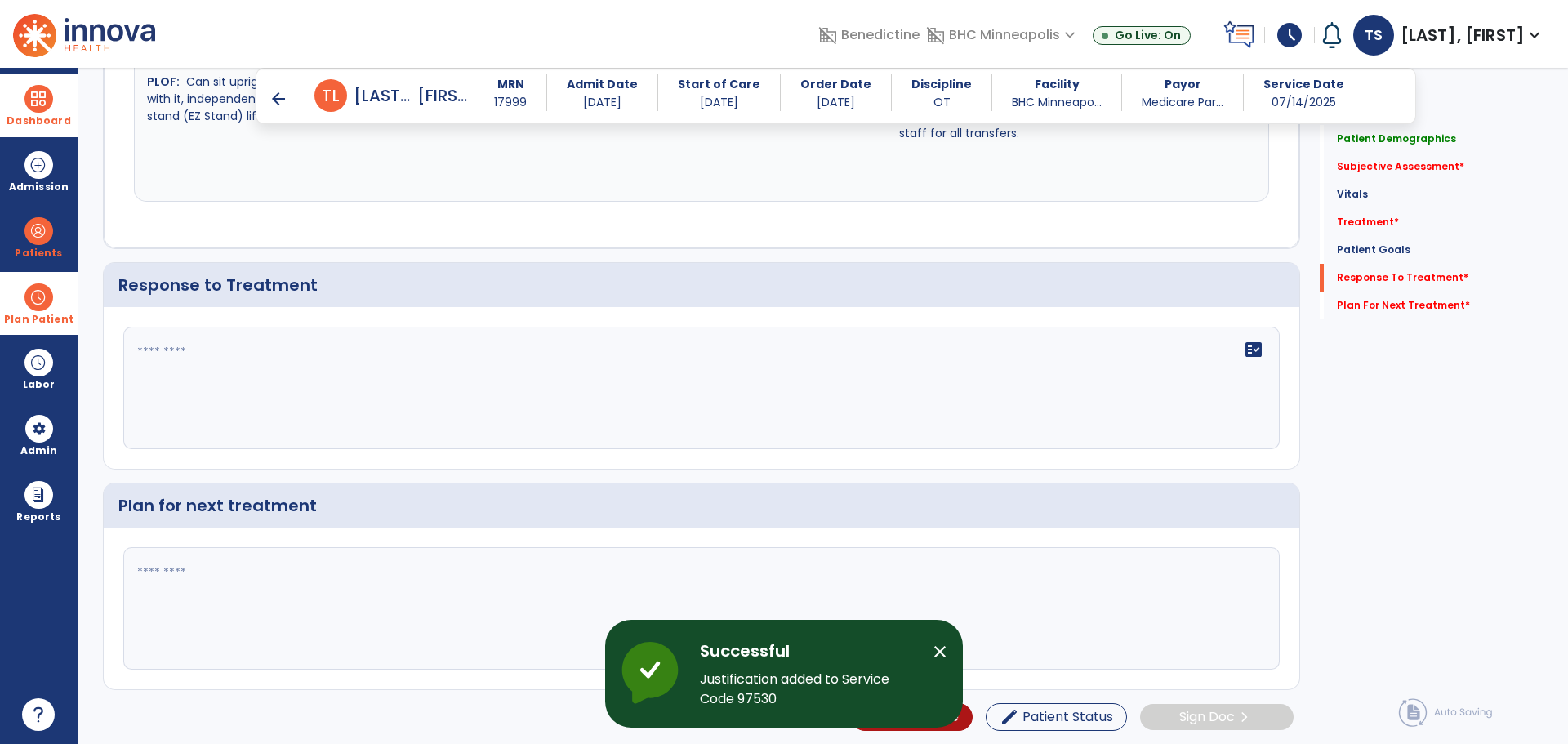 click on "fact_check" 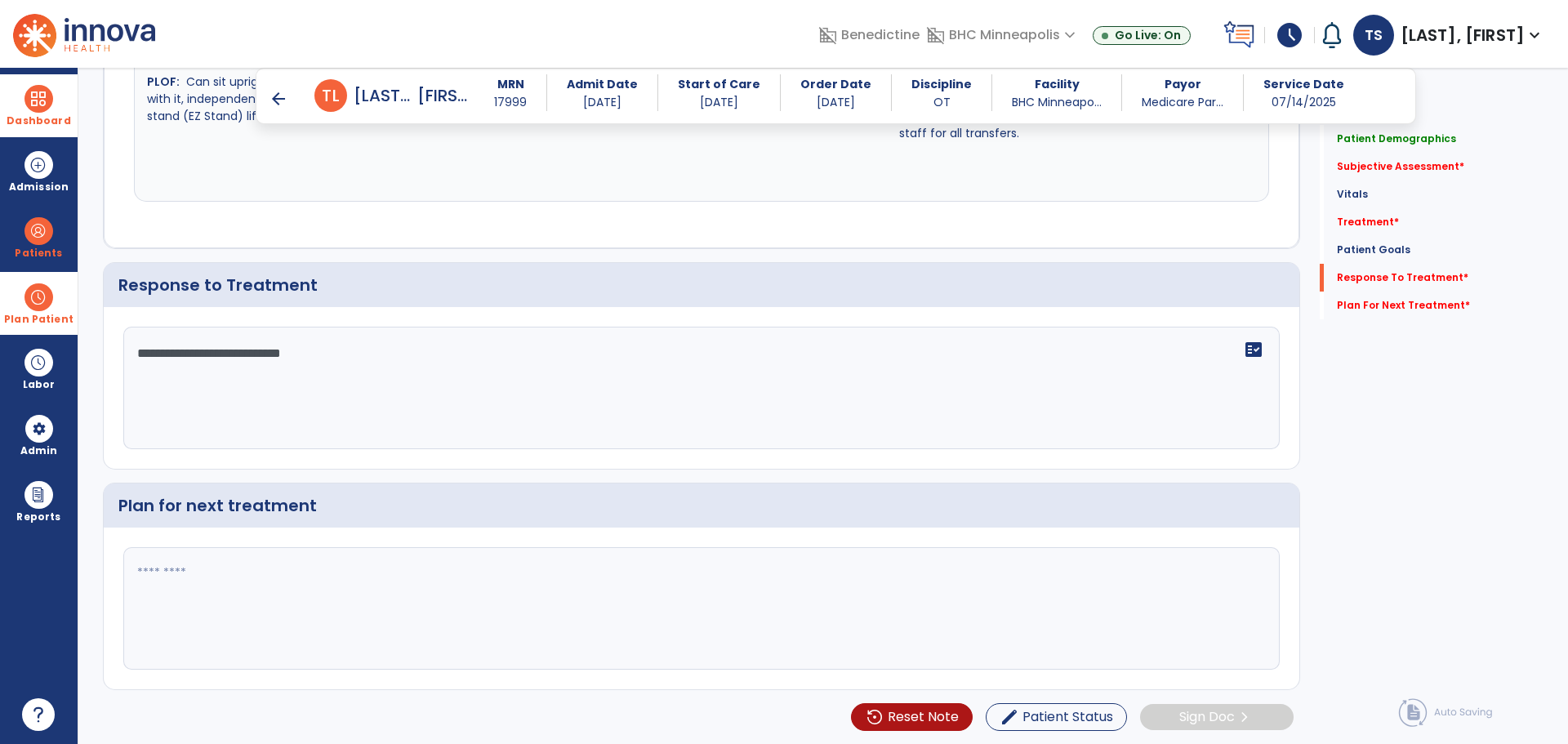 type on "**********" 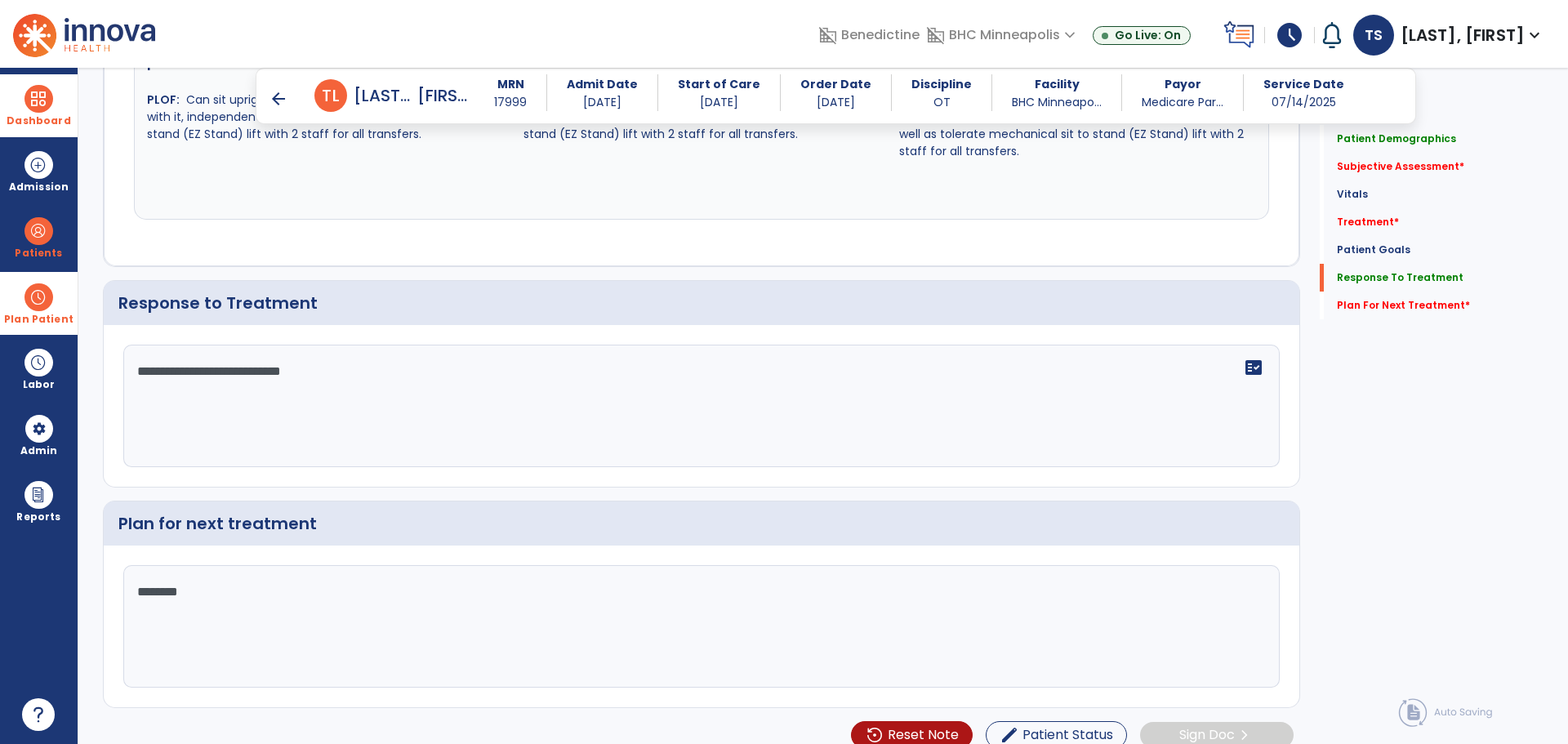 scroll, scrollTop: 2871, scrollLeft: 0, axis: vertical 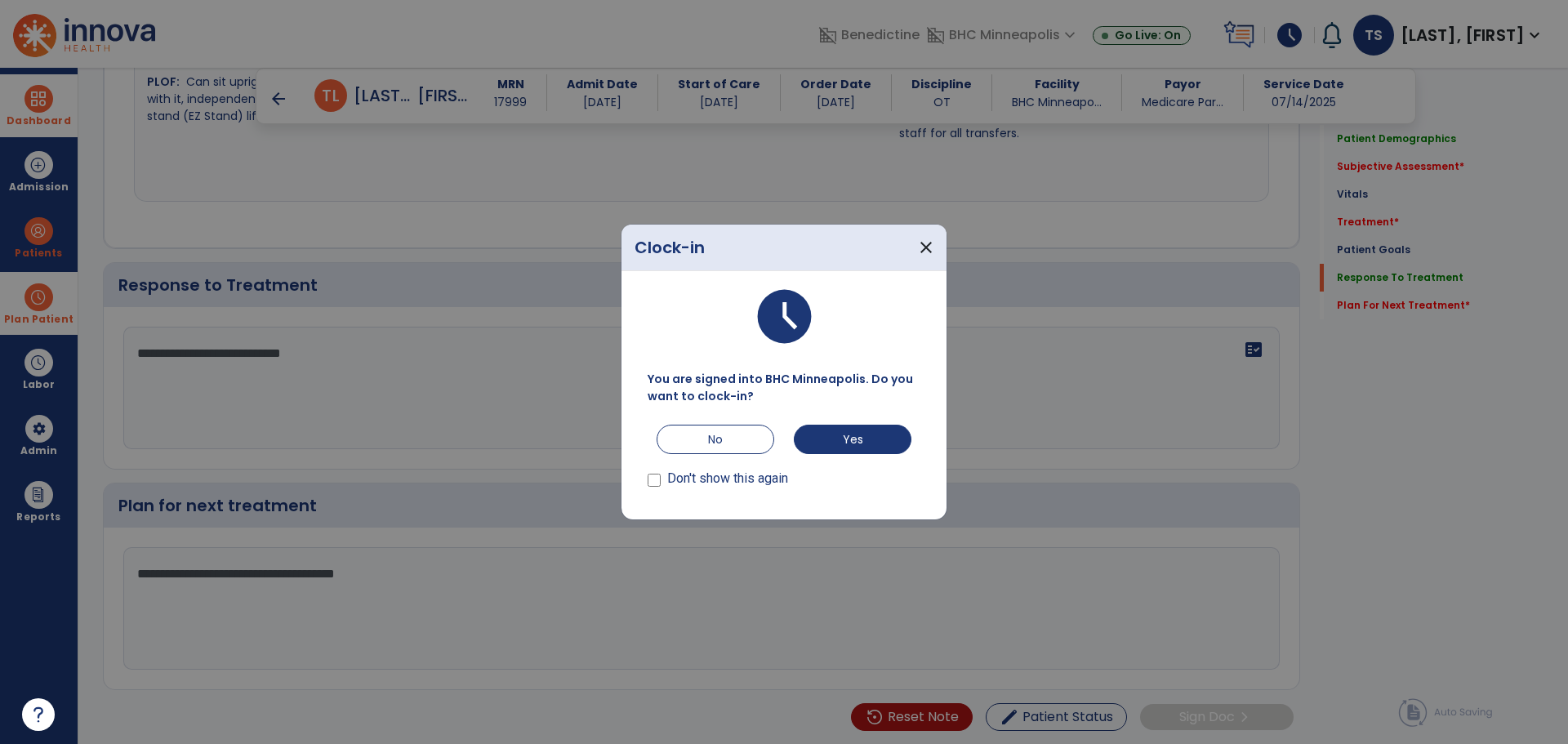 type on "**********" 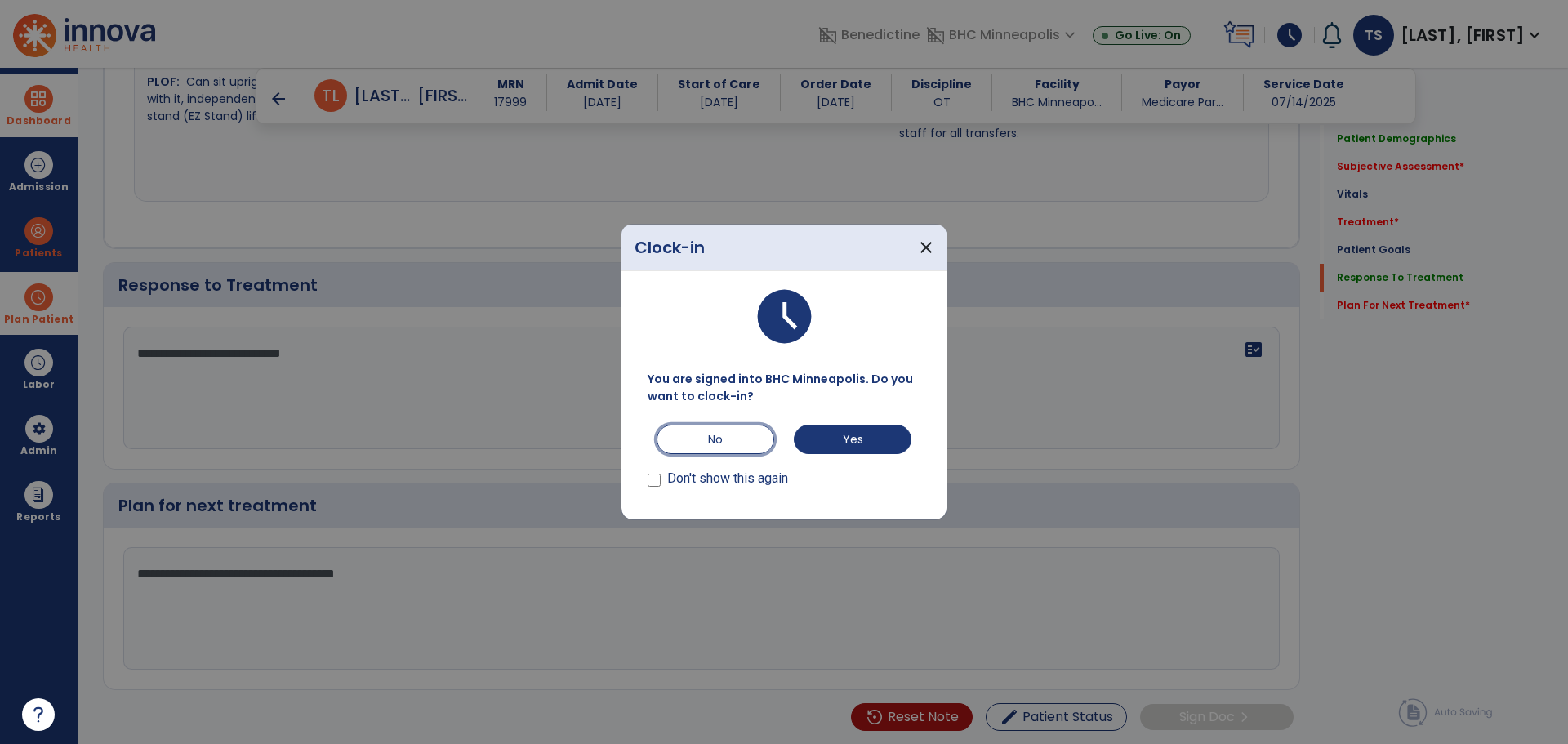 click on "No" at bounding box center (715, 439) 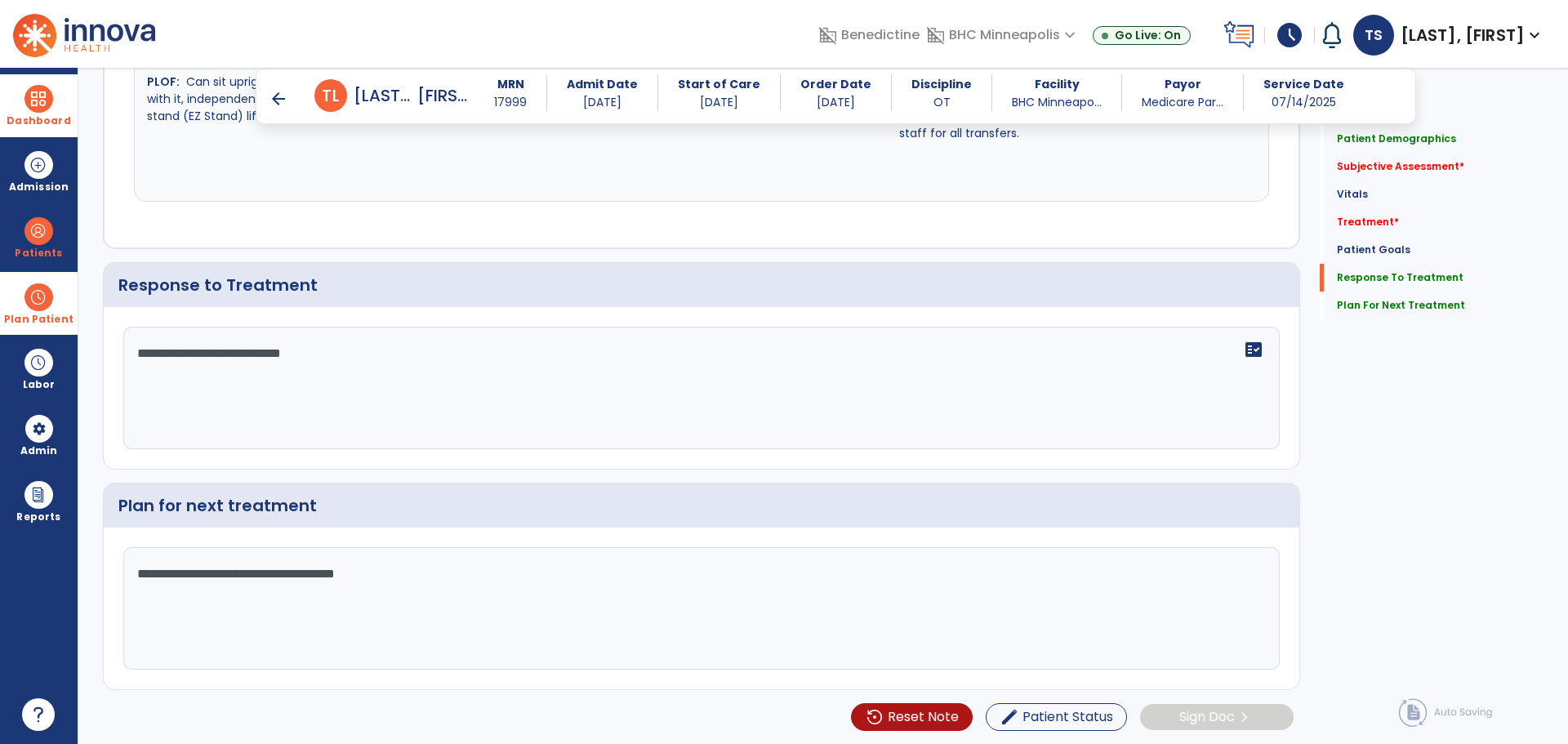 scroll, scrollTop: 2871, scrollLeft: 0, axis: vertical 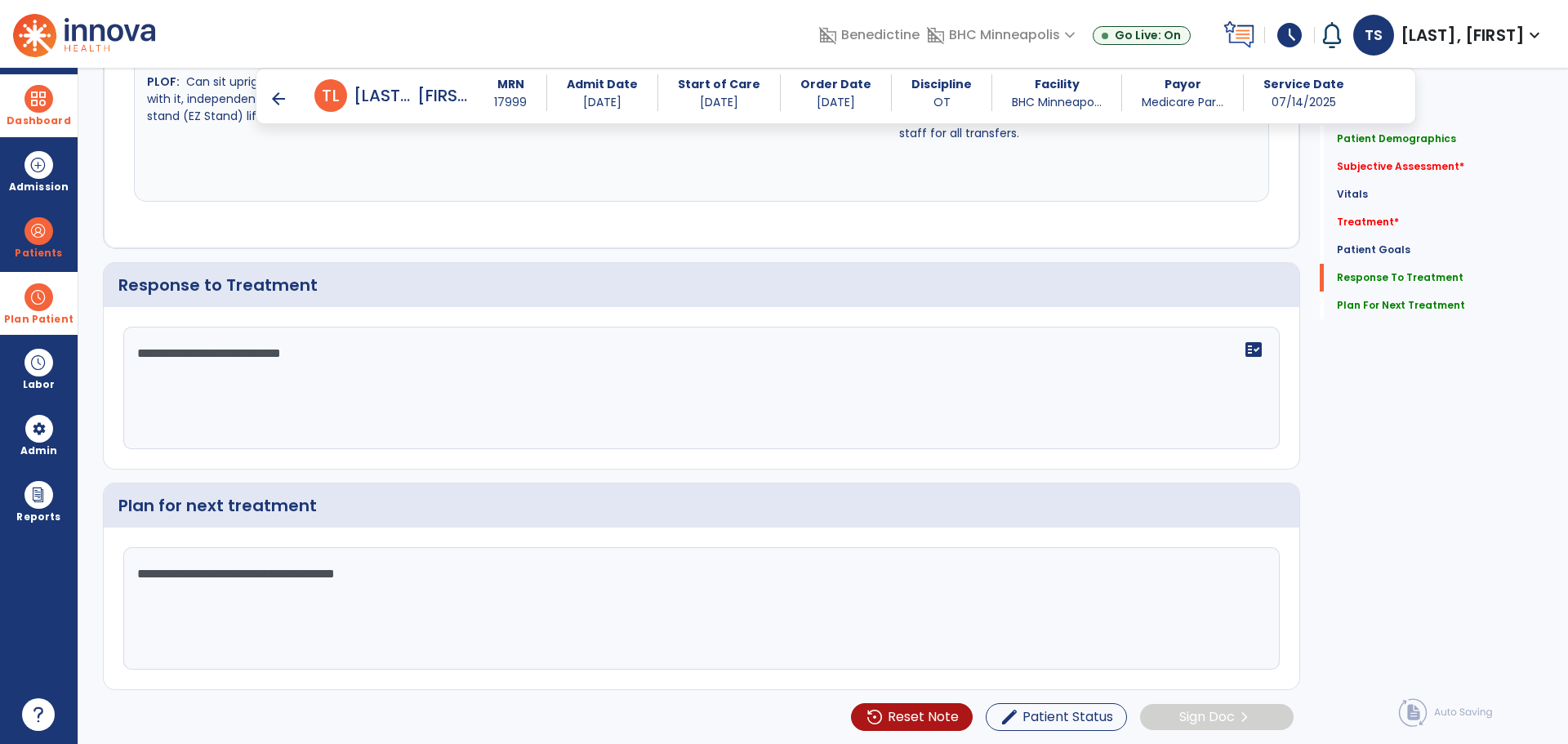 click on "arrow_back" at bounding box center [278, 99] 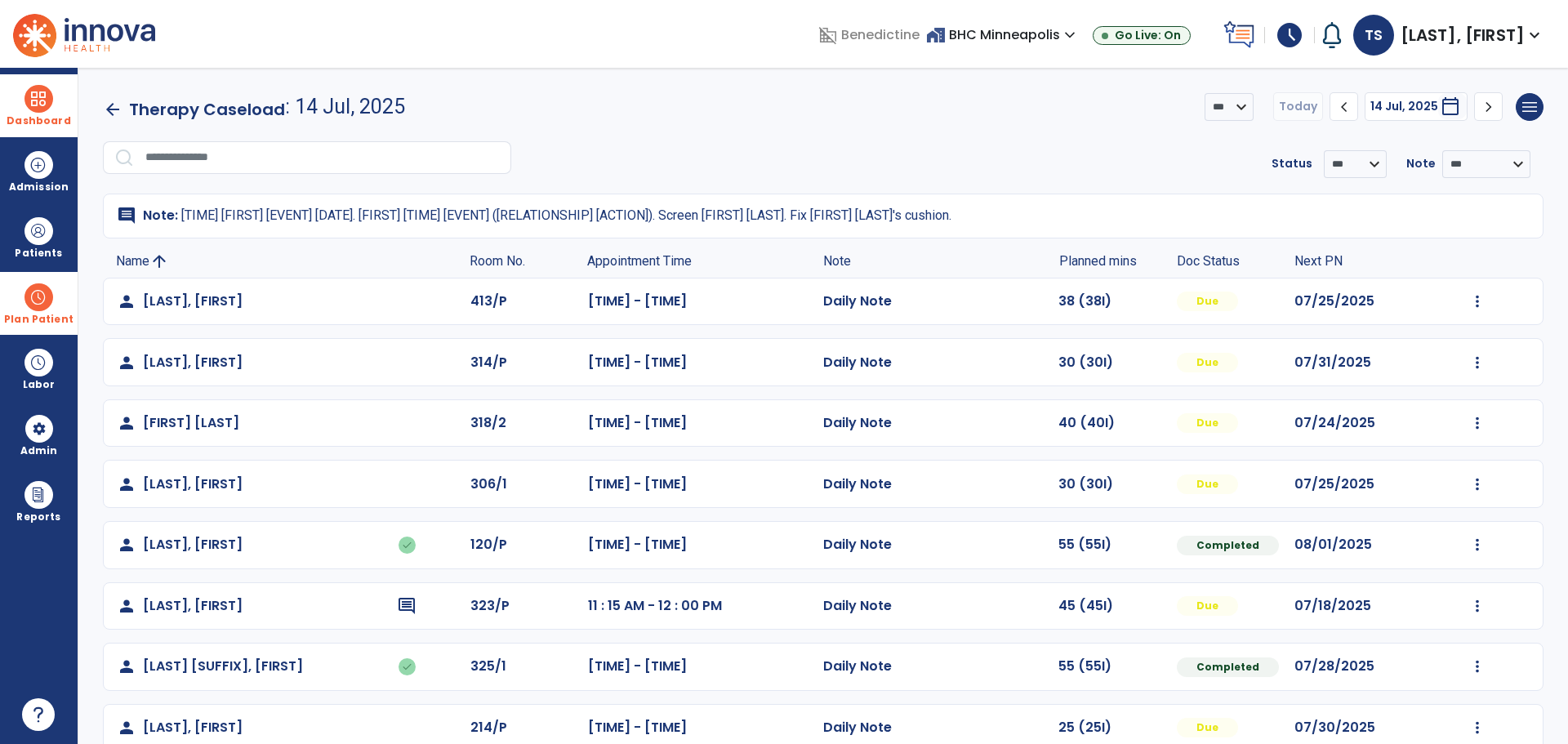 click on "Appointment Time" 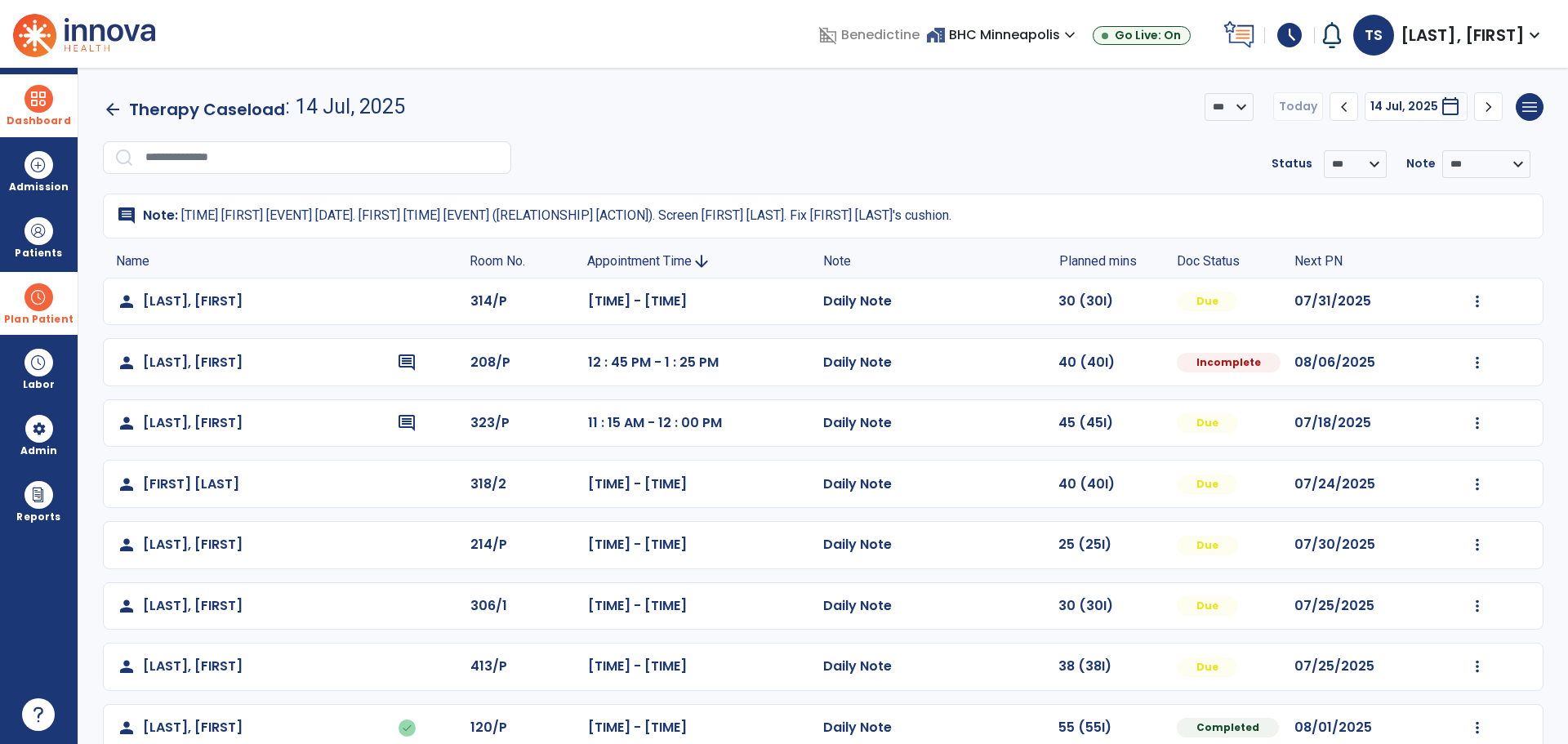 click on "Appointment Time" 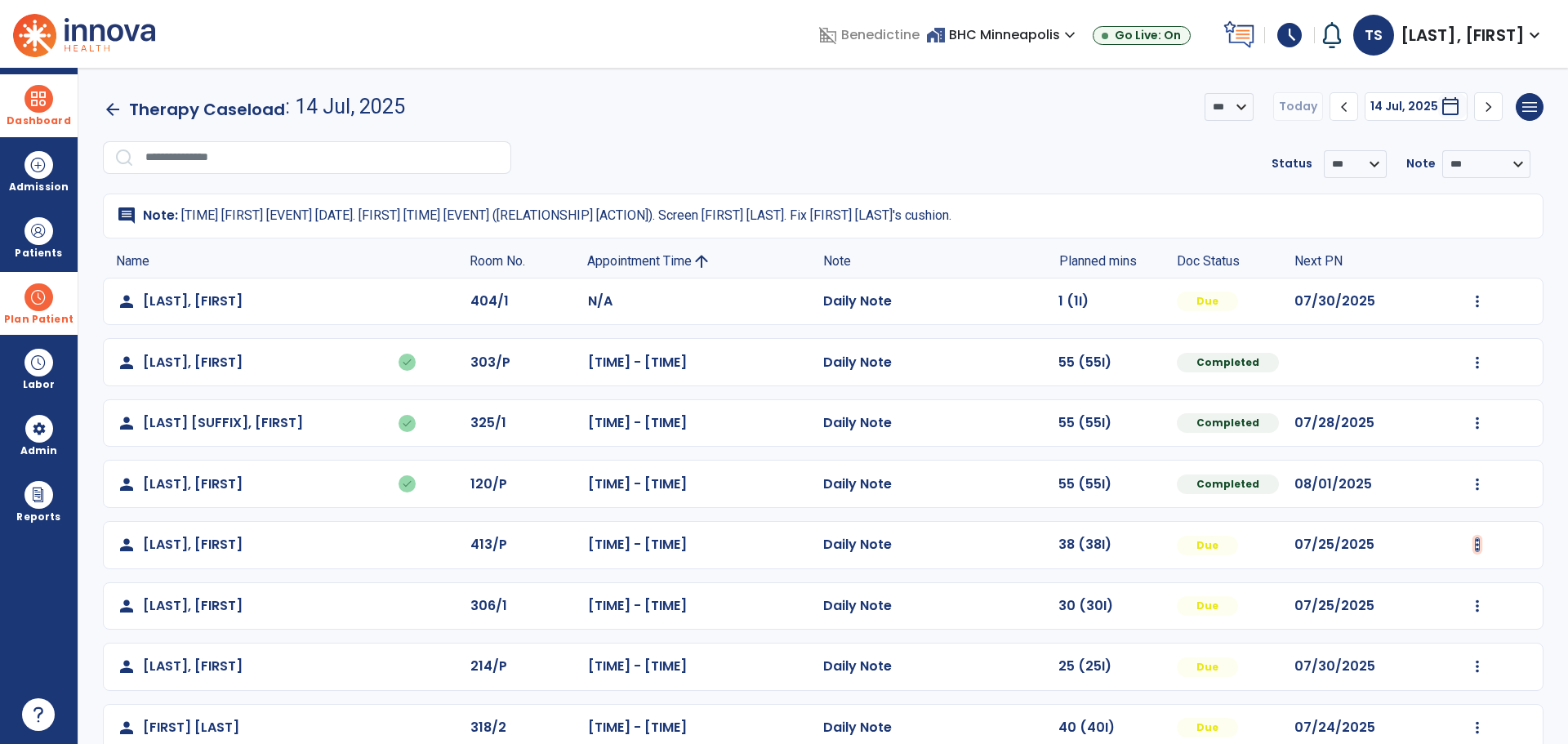 click at bounding box center [1477, 301] 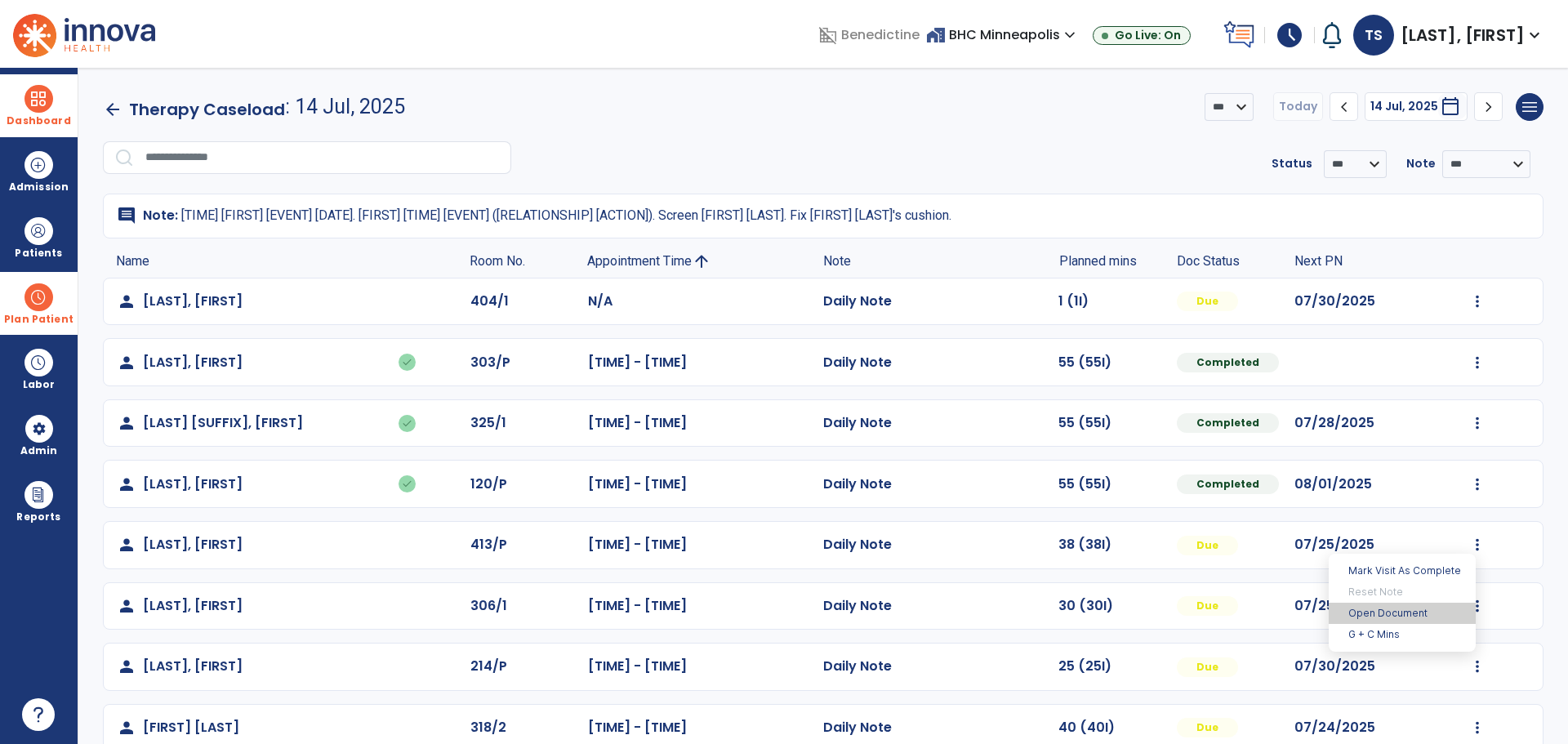 click on "Open Document" at bounding box center (1402, 613) 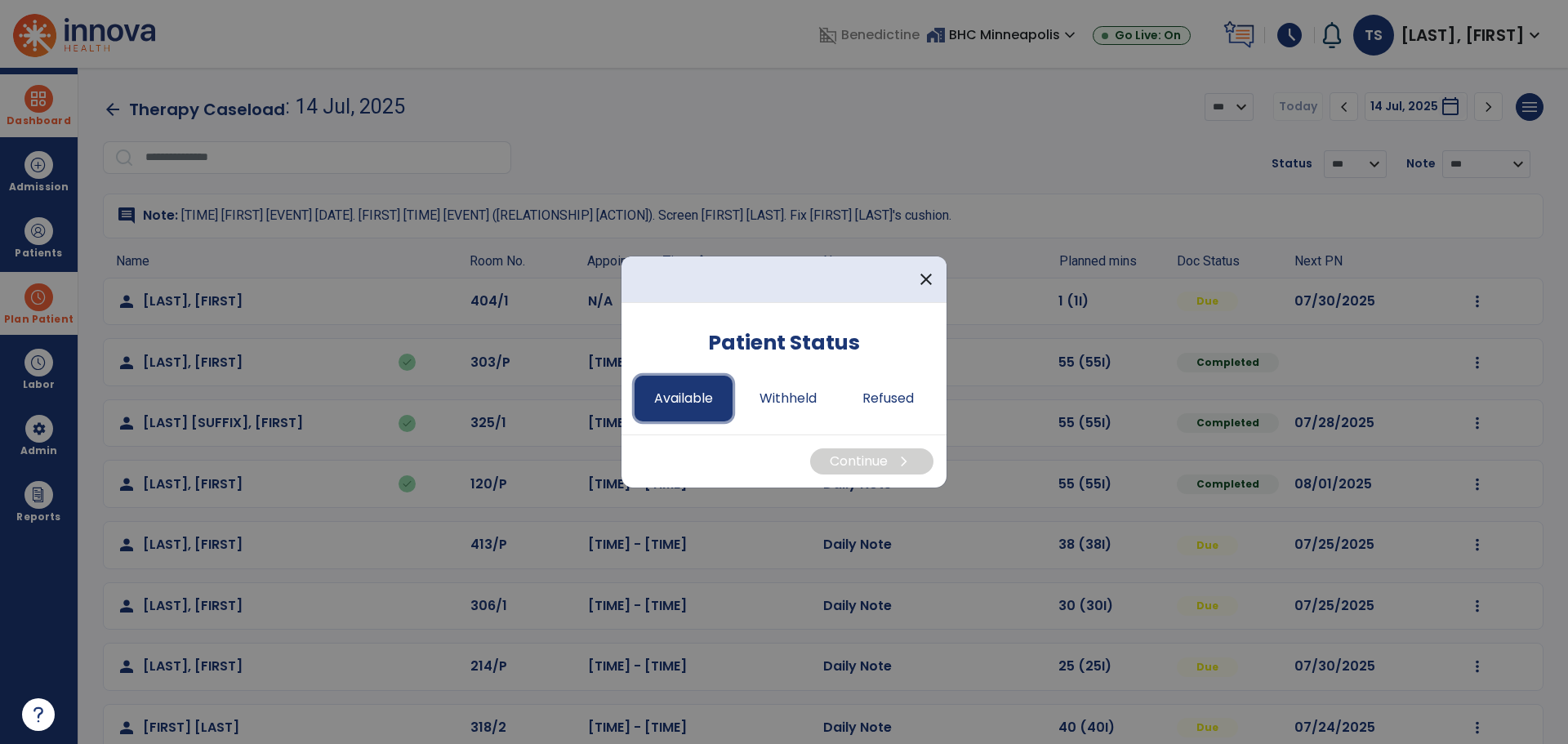 click on "Available" at bounding box center [684, 399] 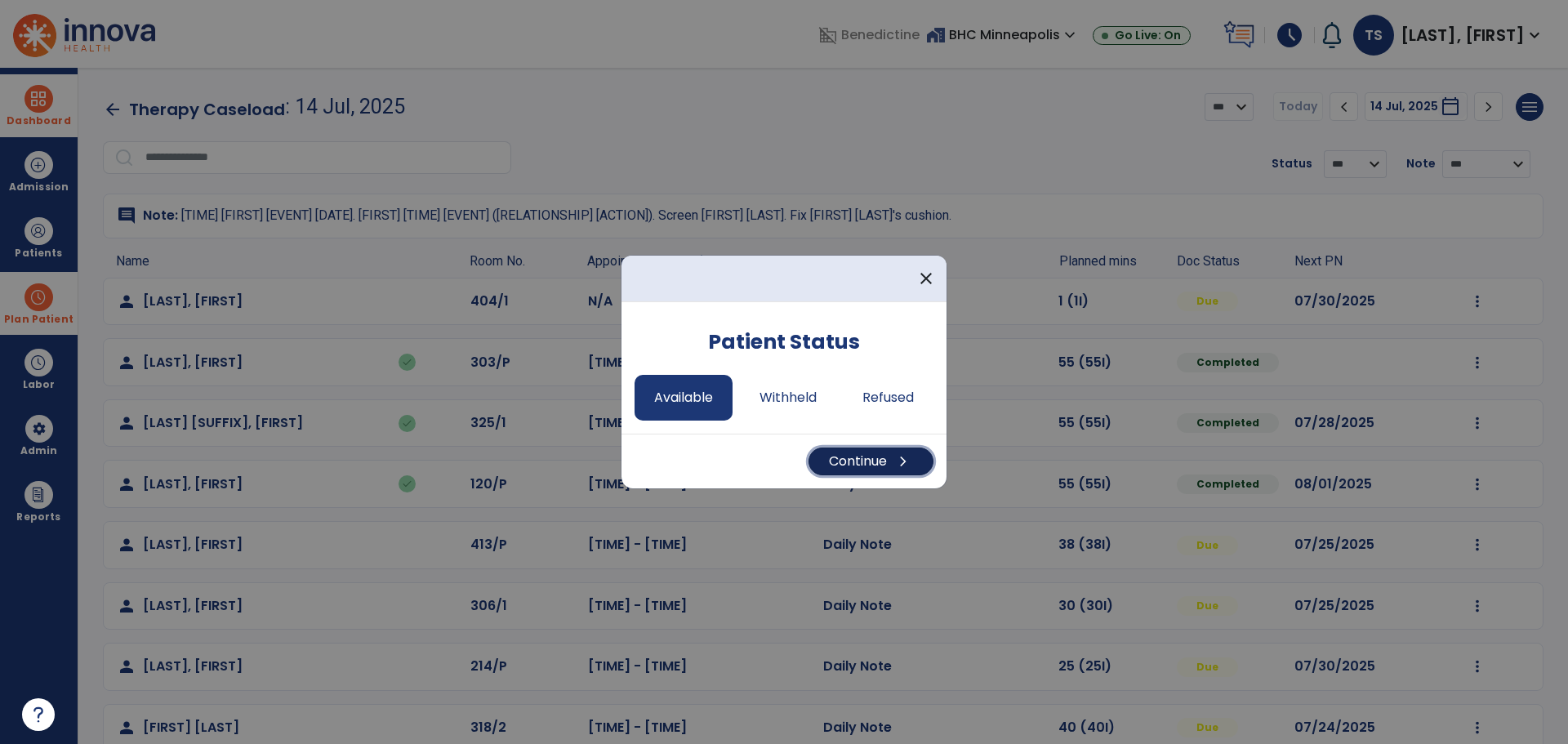 click on "Continue   chevron_right" at bounding box center (871, 461) 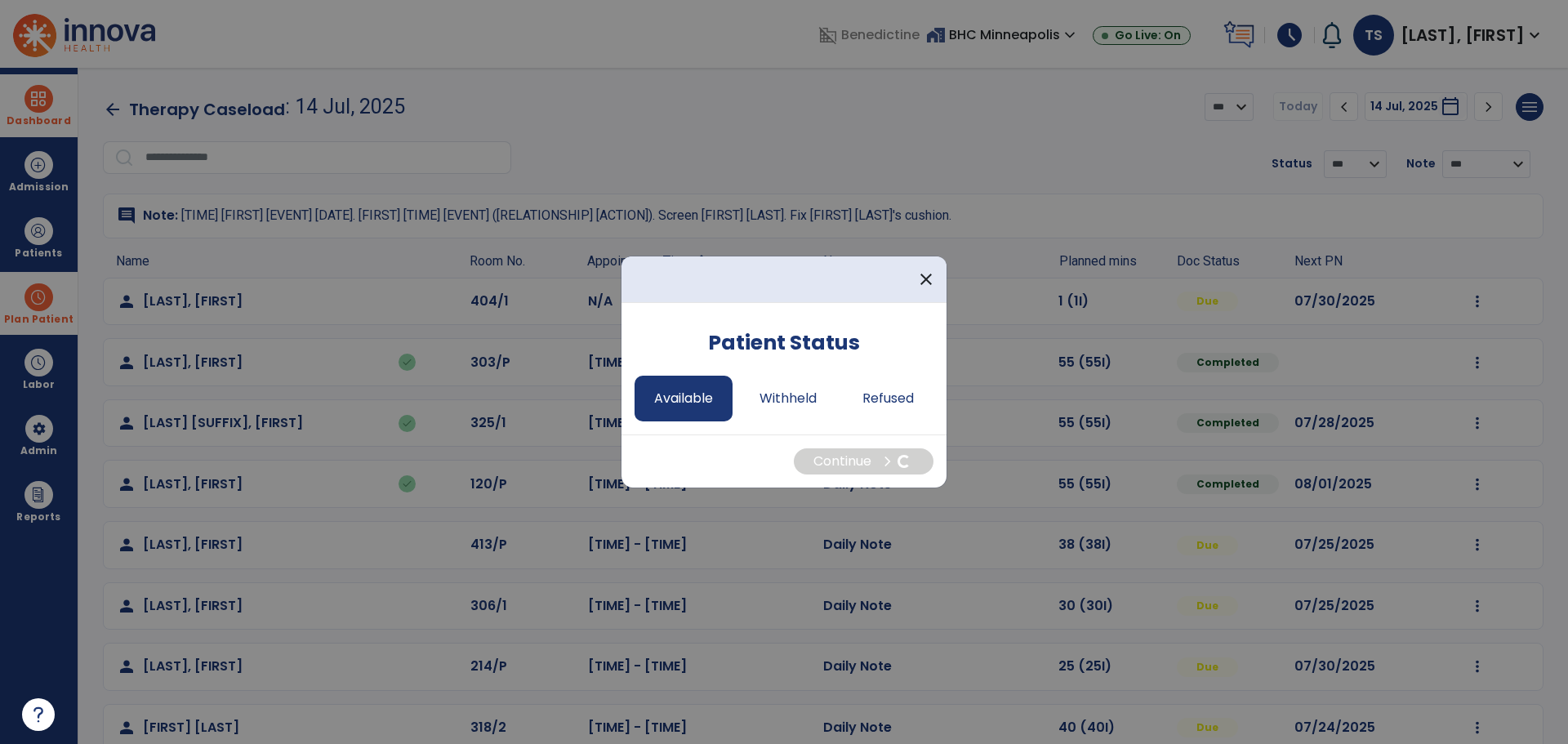 select on "*" 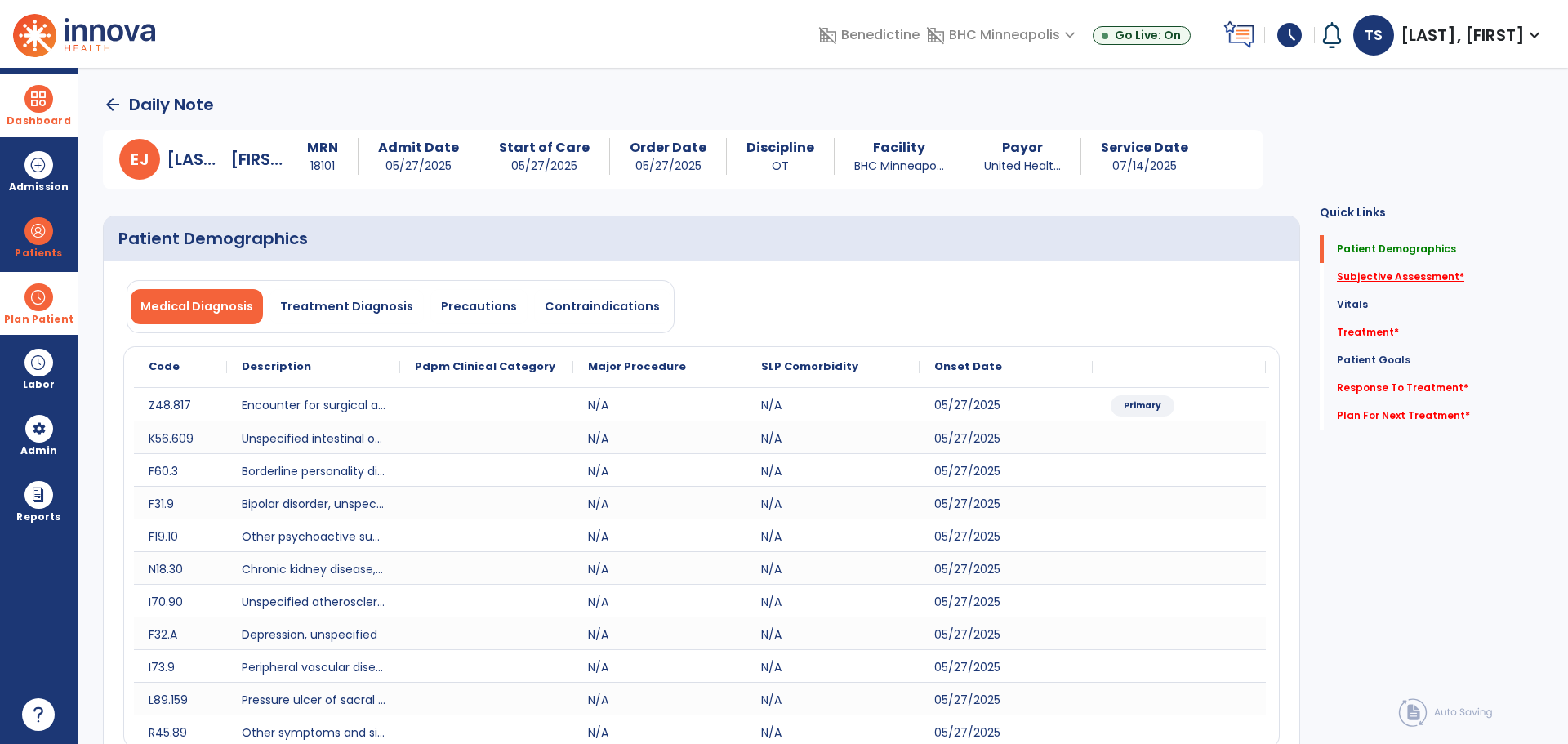 click on "Subjective Assessment   *" 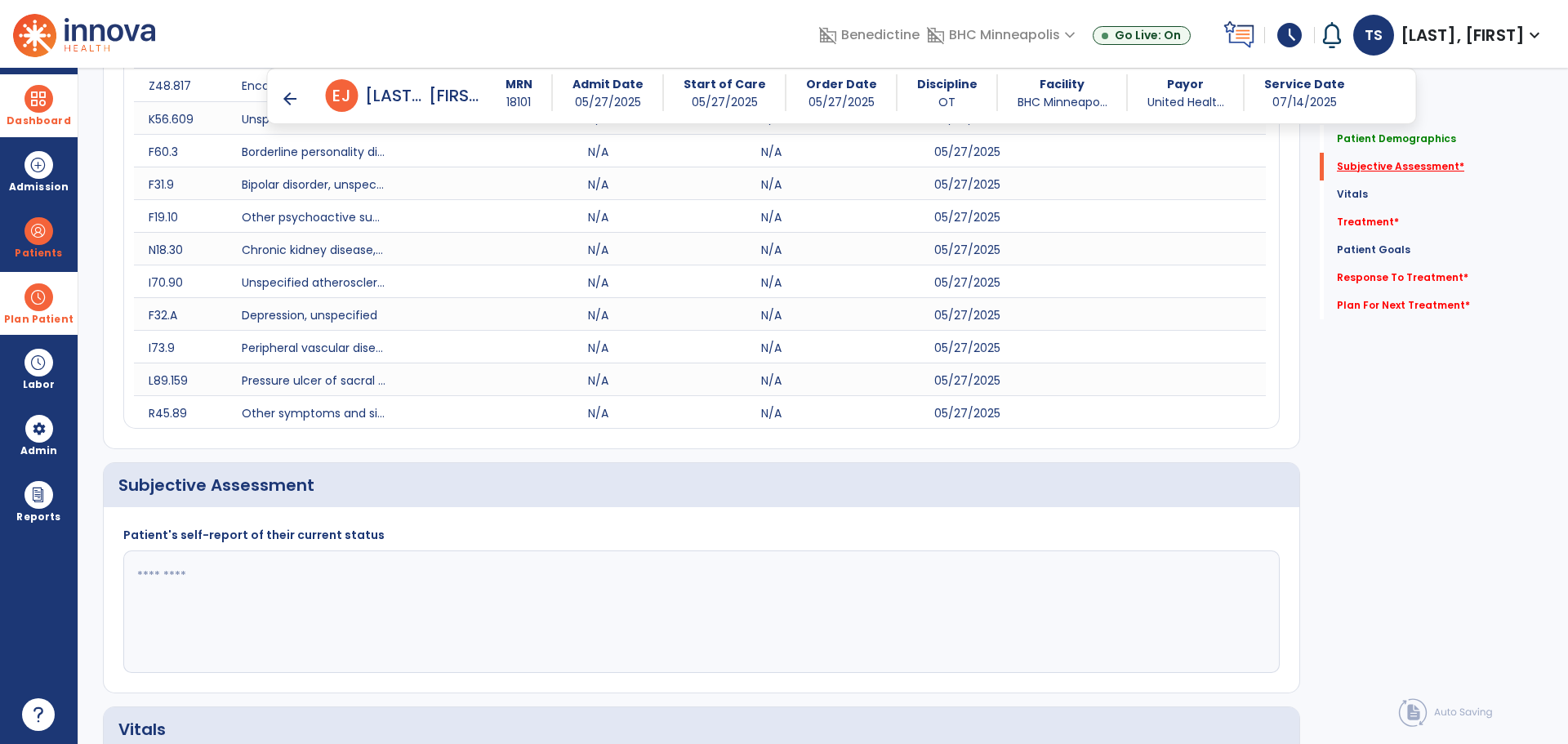 scroll, scrollTop: 491, scrollLeft: 0, axis: vertical 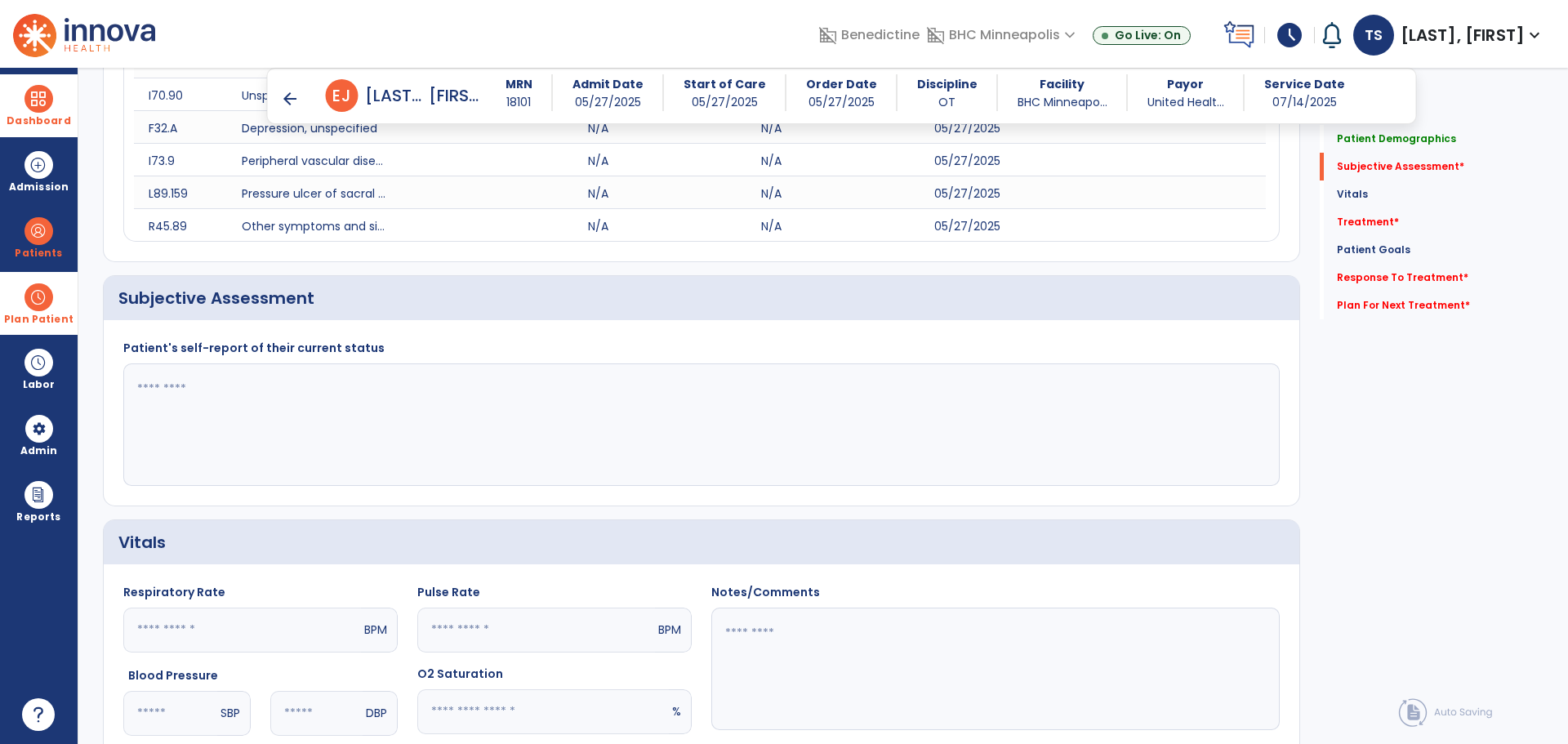 click 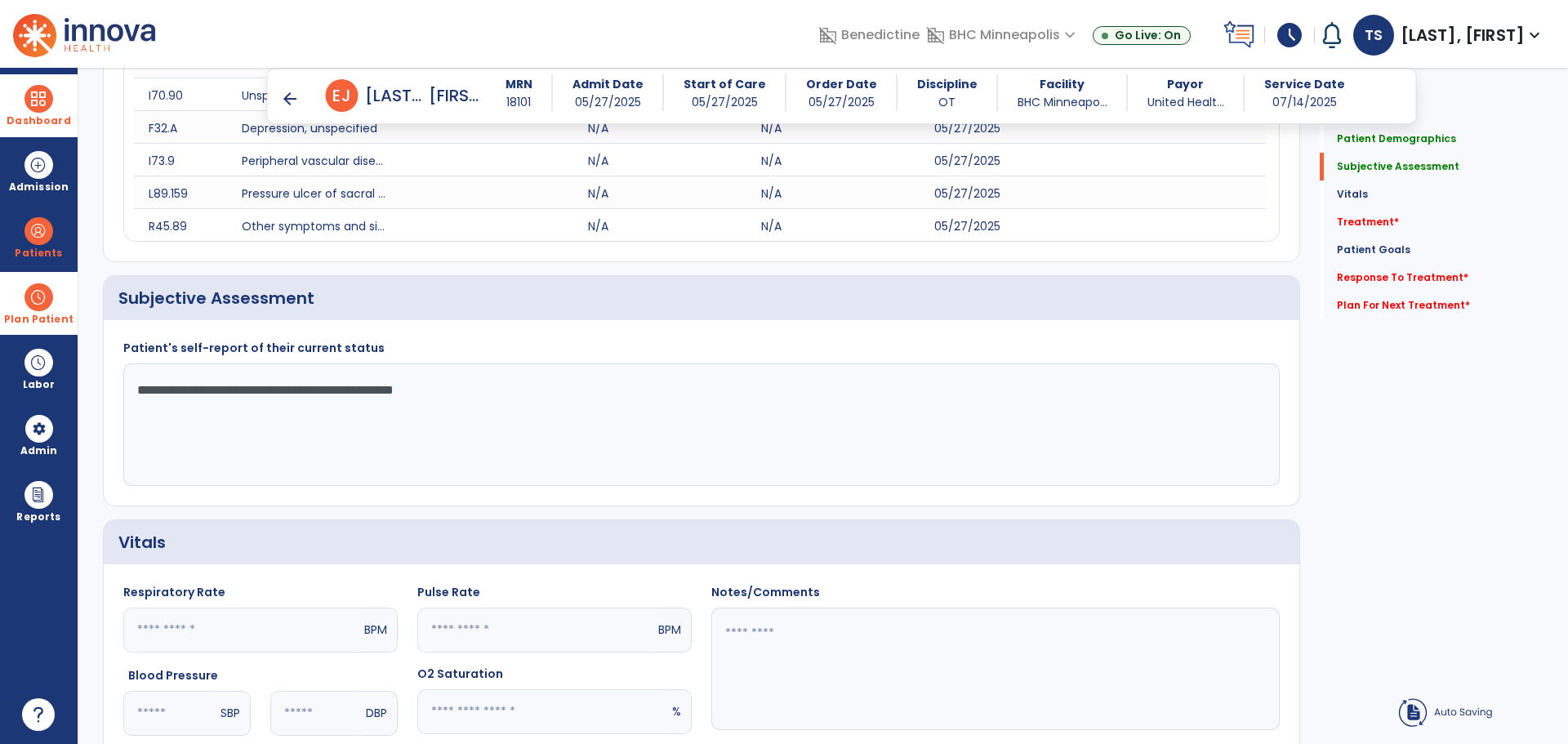 click on "**********" 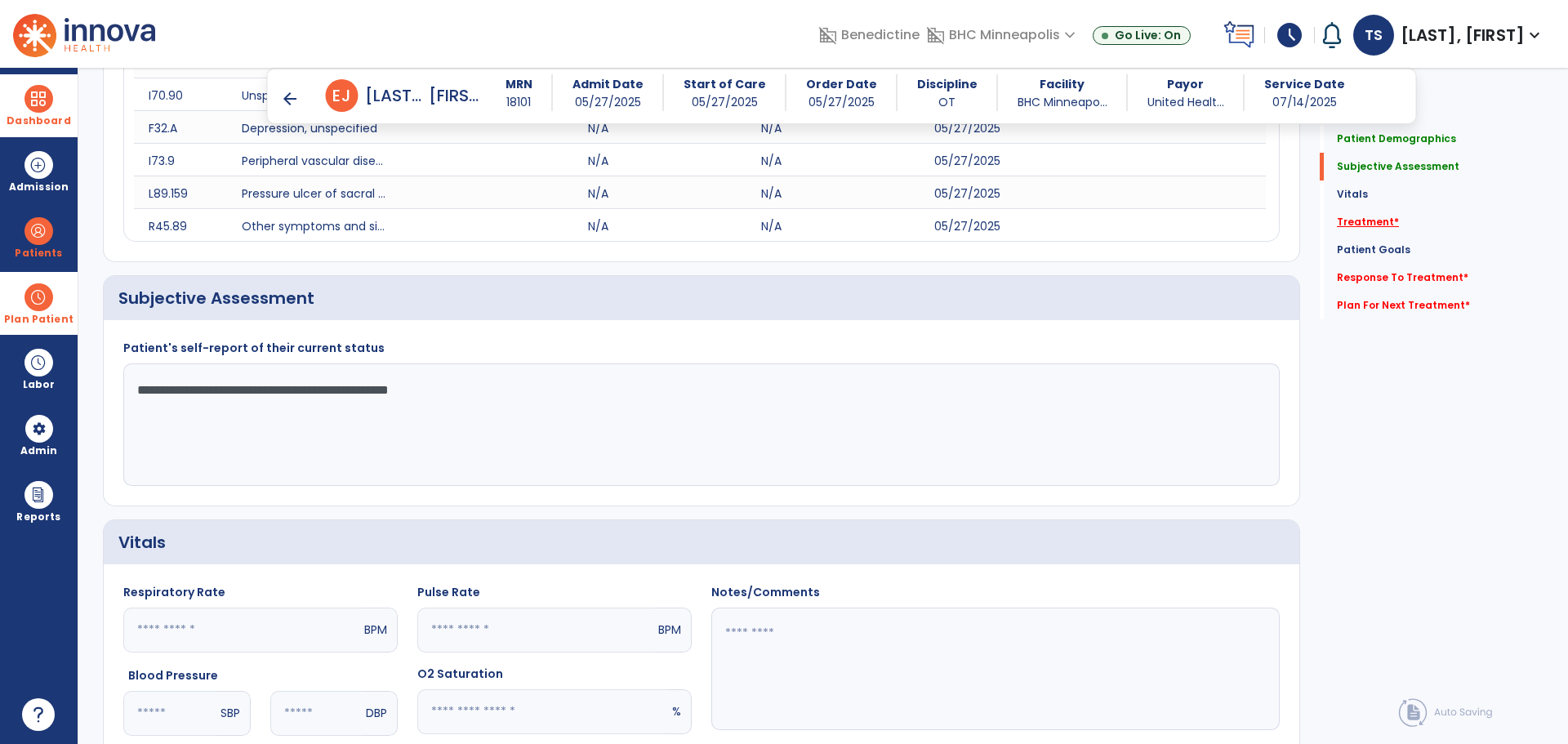 type on "**********" 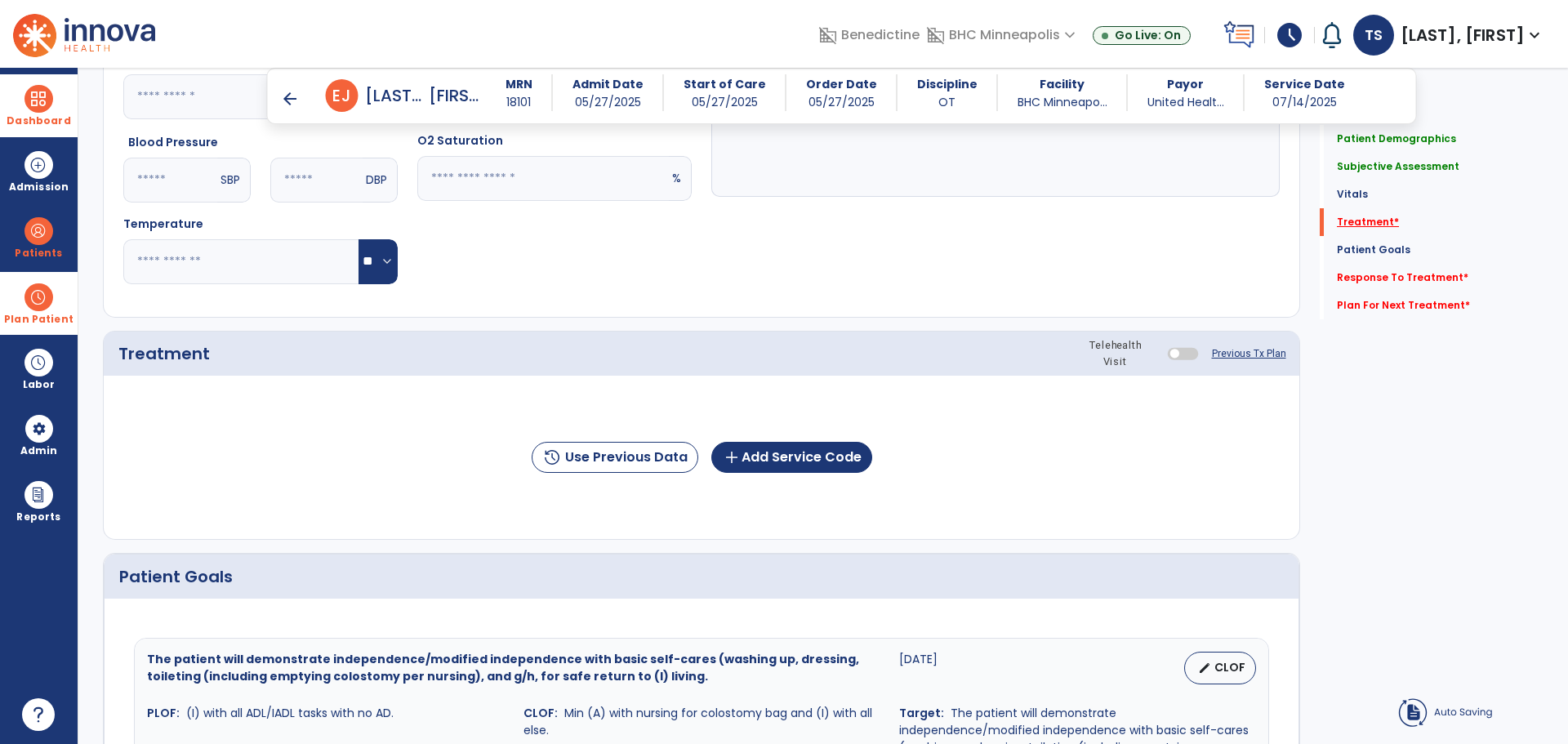 scroll, scrollTop: 1054, scrollLeft: 0, axis: vertical 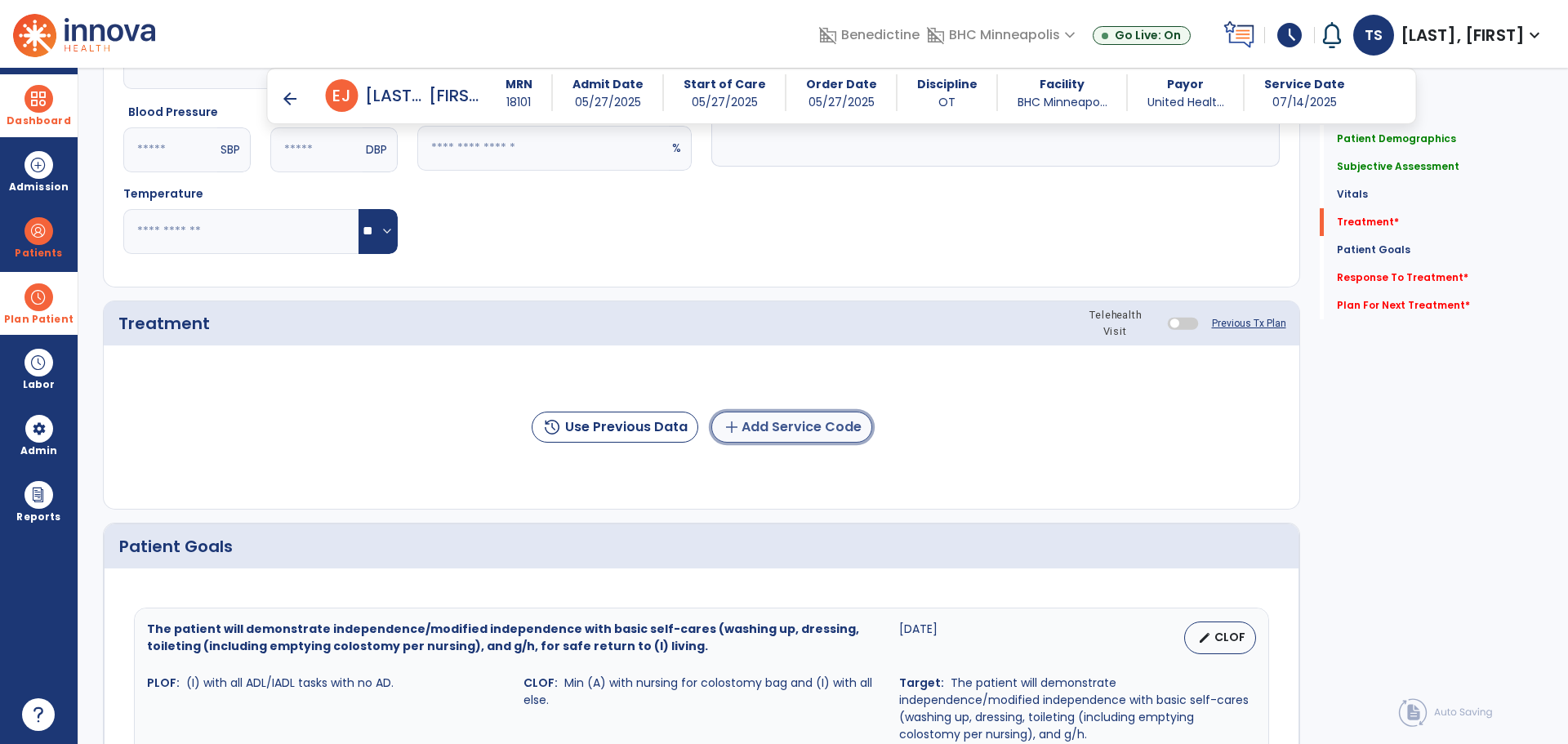 click on "add  Add Service Code" 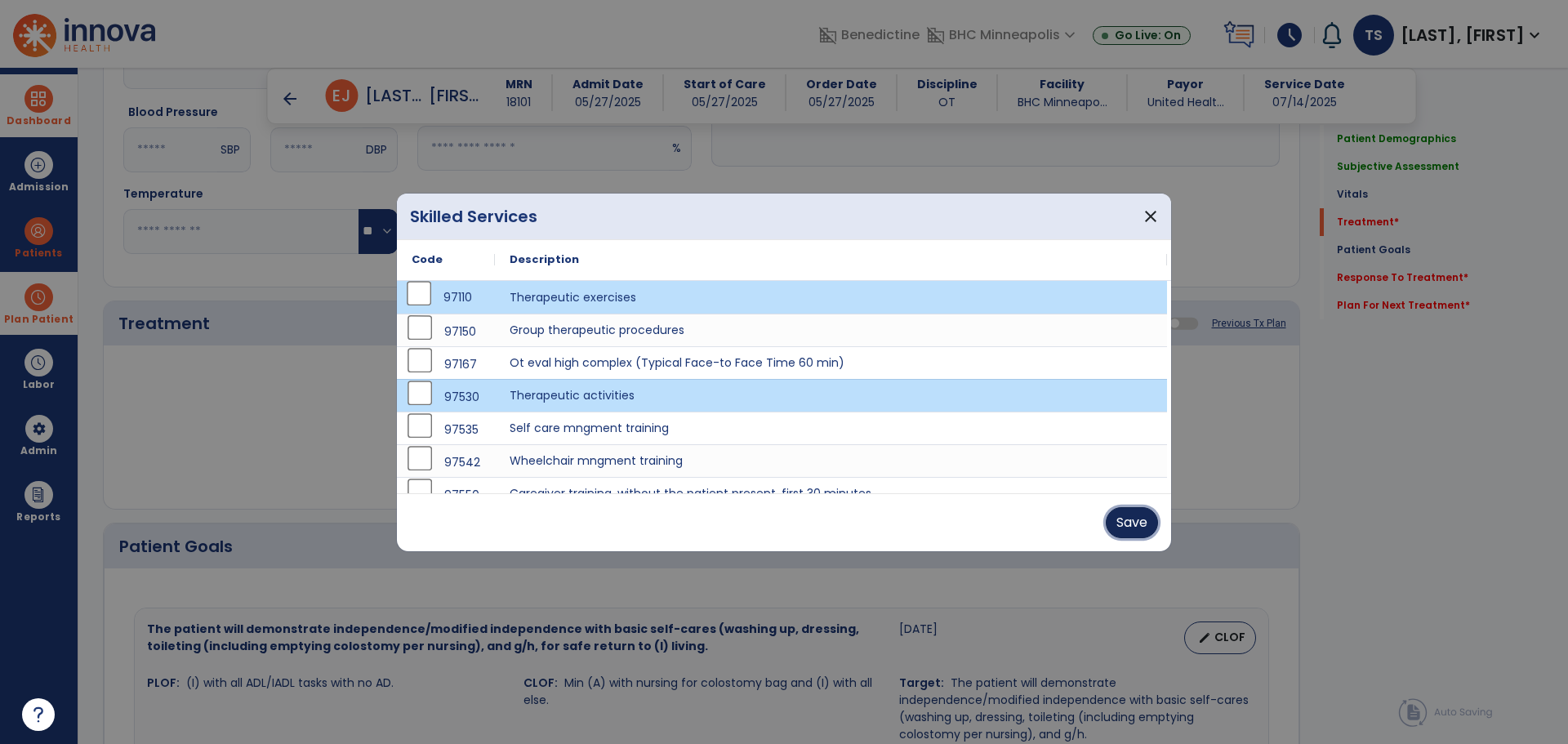 click on "Save" at bounding box center [1132, 523] 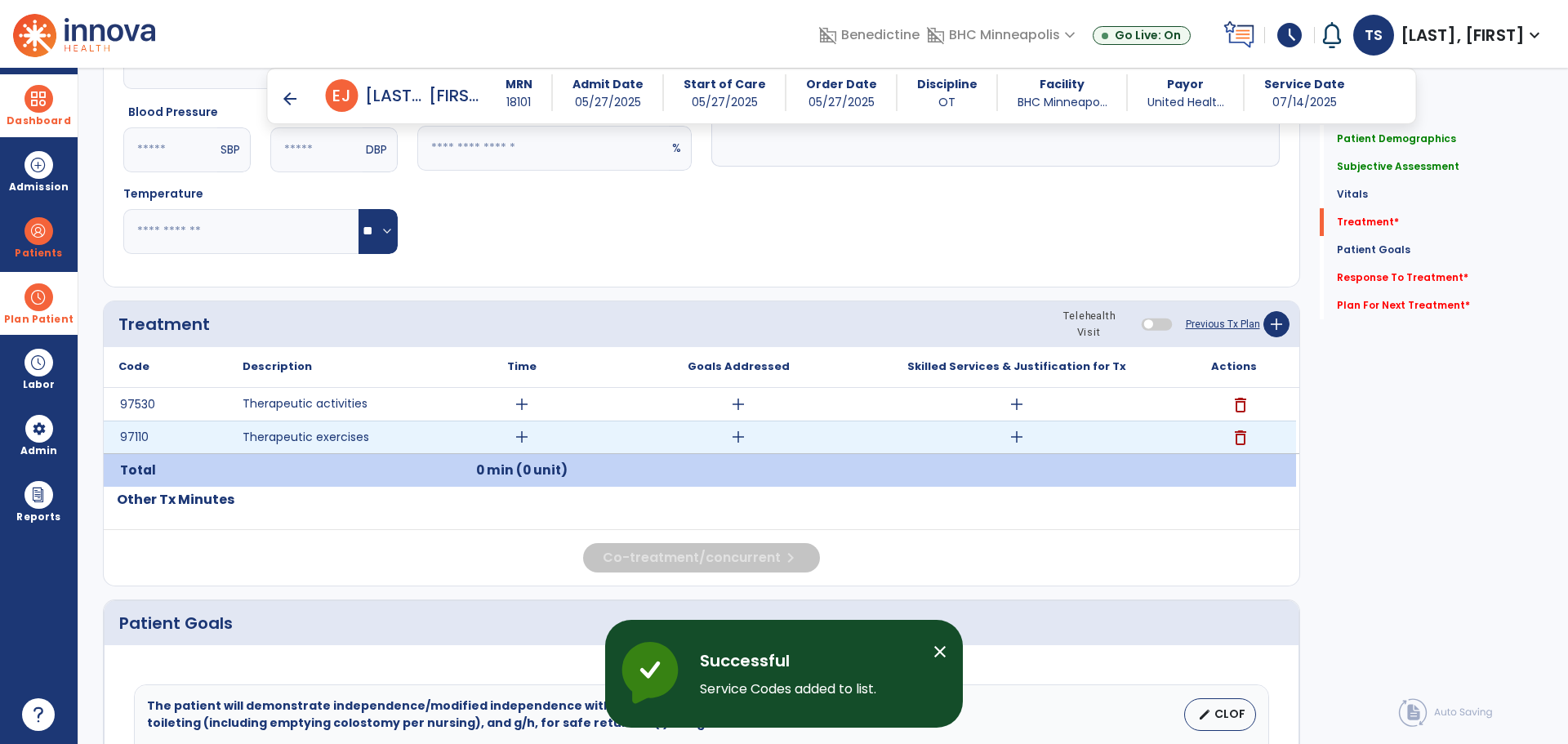 click on "add" at bounding box center [1017, 437] 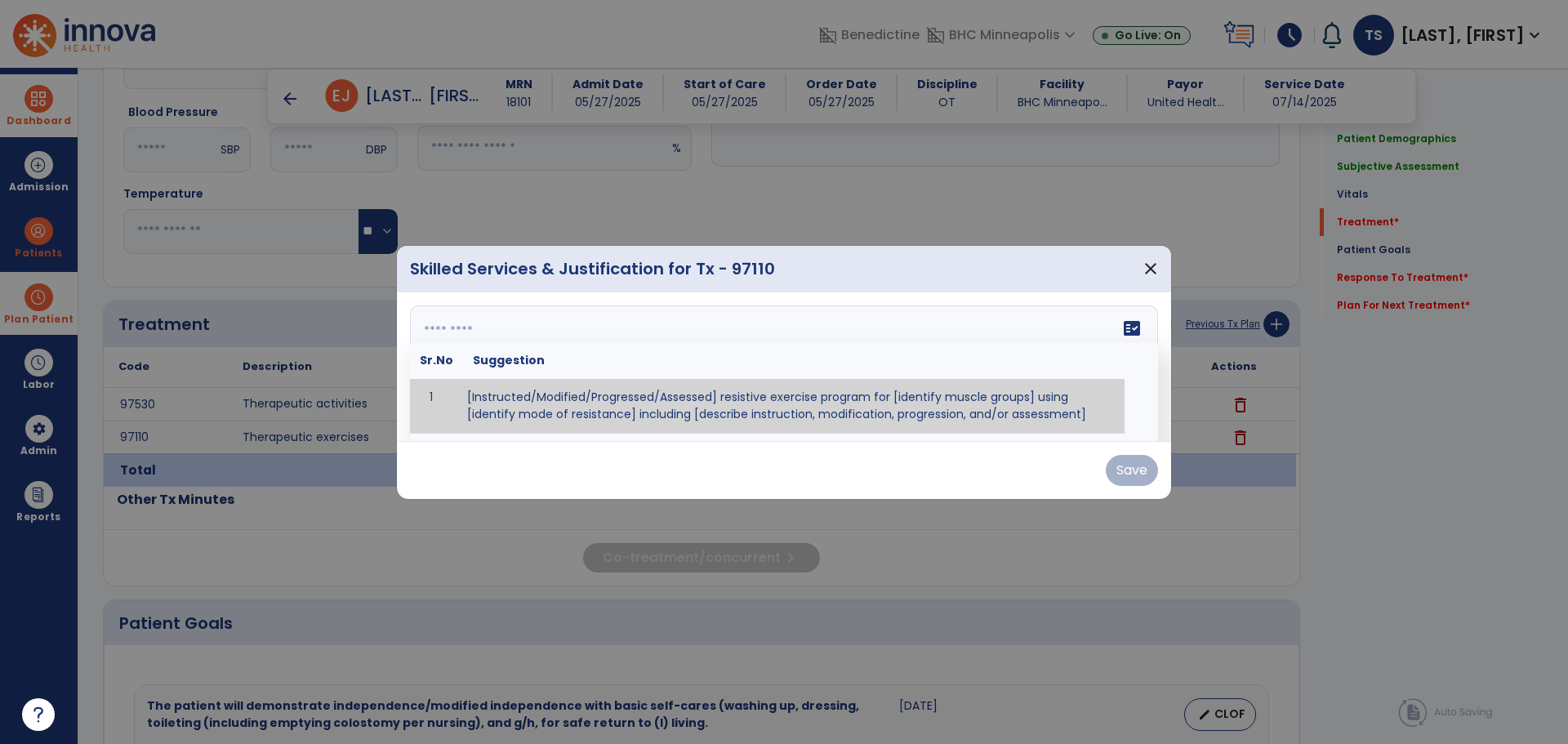 click on "fact_check  Sr.No Suggestion 1 [Instructed/Modified/Progressed/Assessed] resistive exercise program for [identify muscle groups] using [identify mode of resistance] including [describe instruction, modification, progression, and/or assessment] 2 [Instructed/Modified/Progressed/Assessed] aerobic exercise program using [identify equipment/mode] including [describe instruction, modification,progression, and/or assessment] 3 [Instructed/Modified/Progressed/Assessed] [PROM/A/AROM/AROM] program for [identify joint movements] using [contract-relax, over-pressure, inhibitory techniques, other] 4 [Assessed/Tested] aerobic capacity with administration of [aerobic capacity test]" at bounding box center (784, 367) 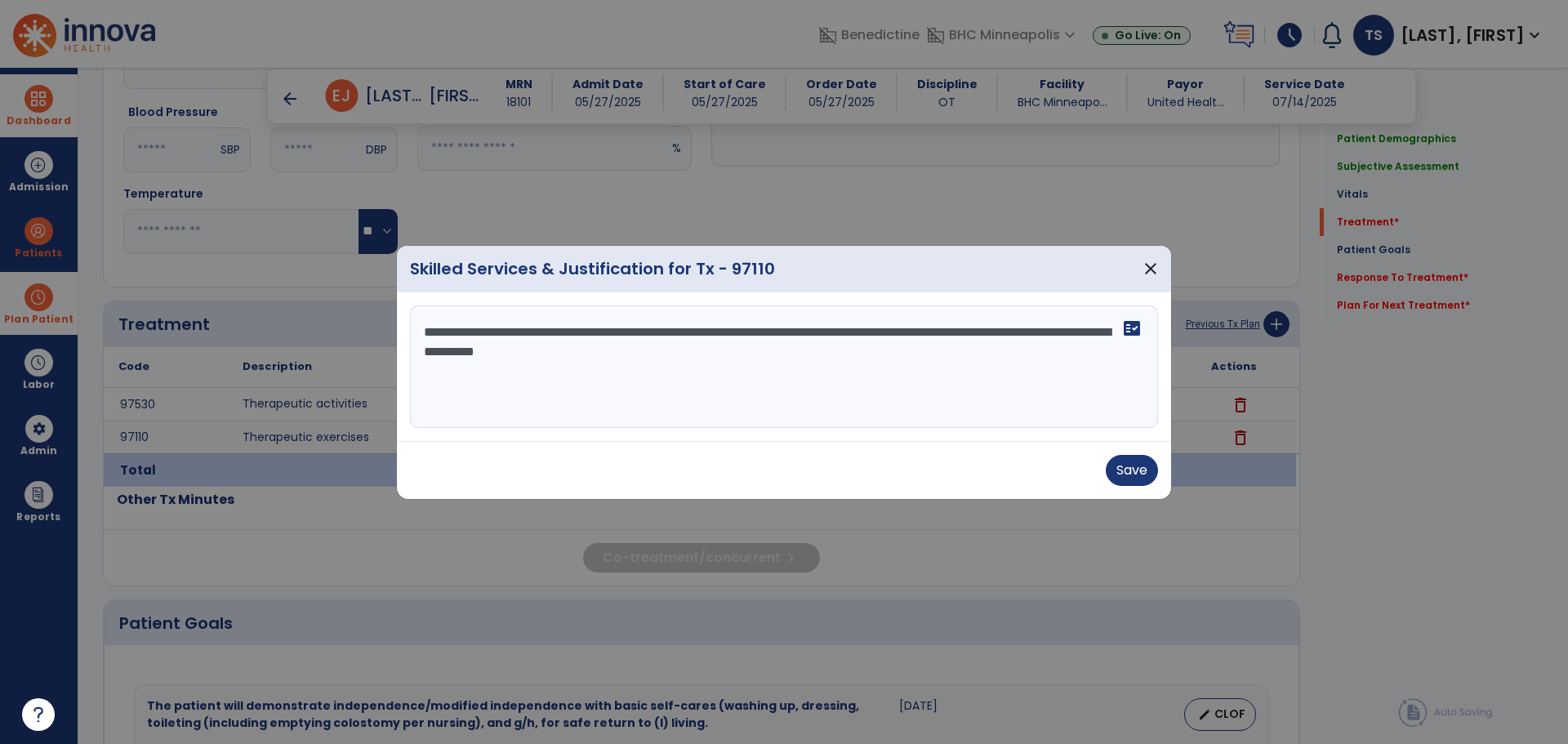 drag, startPoint x: 845, startPoint y: 390, endPoint x: 385, endPoint y: 309, distance: 467.077 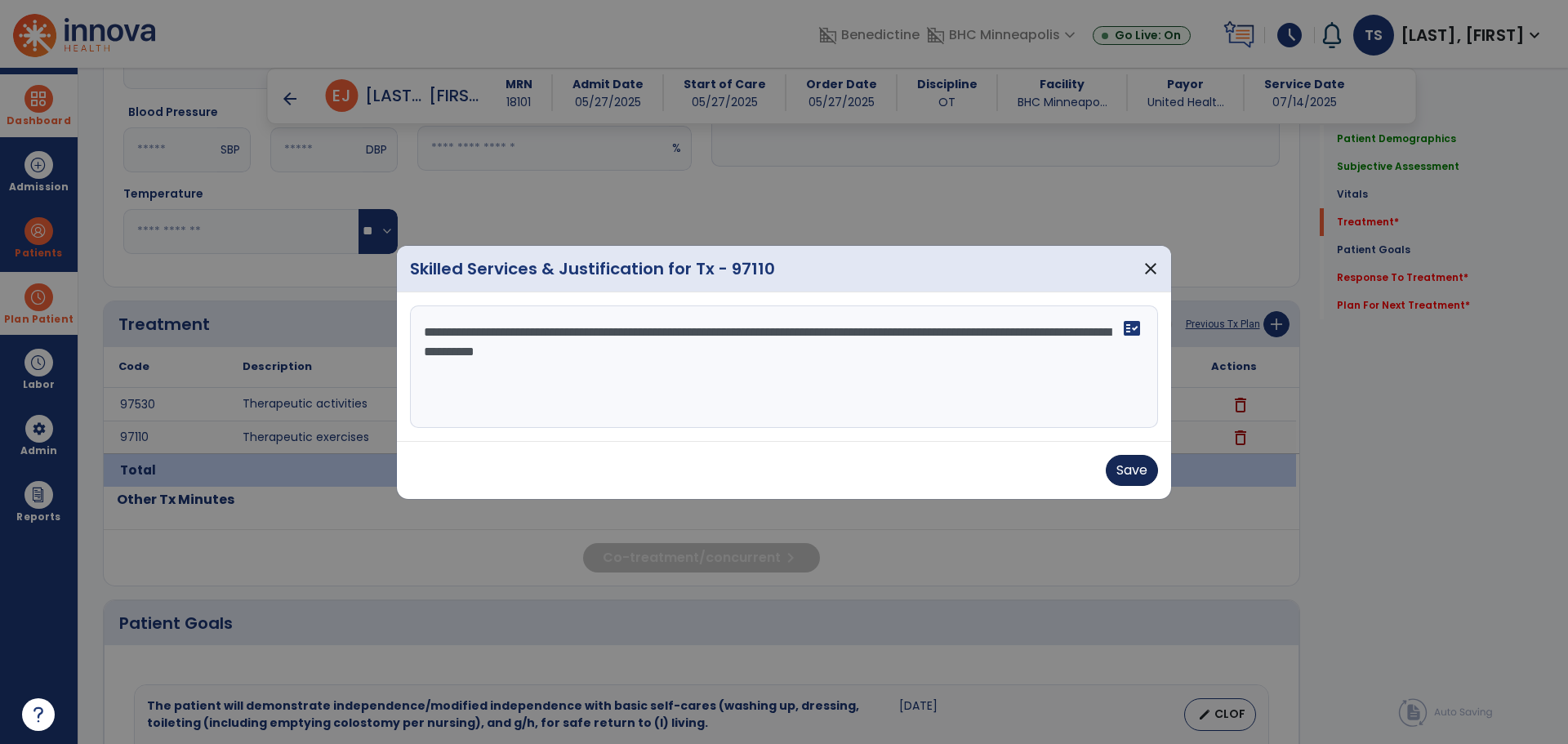 type on "**********" 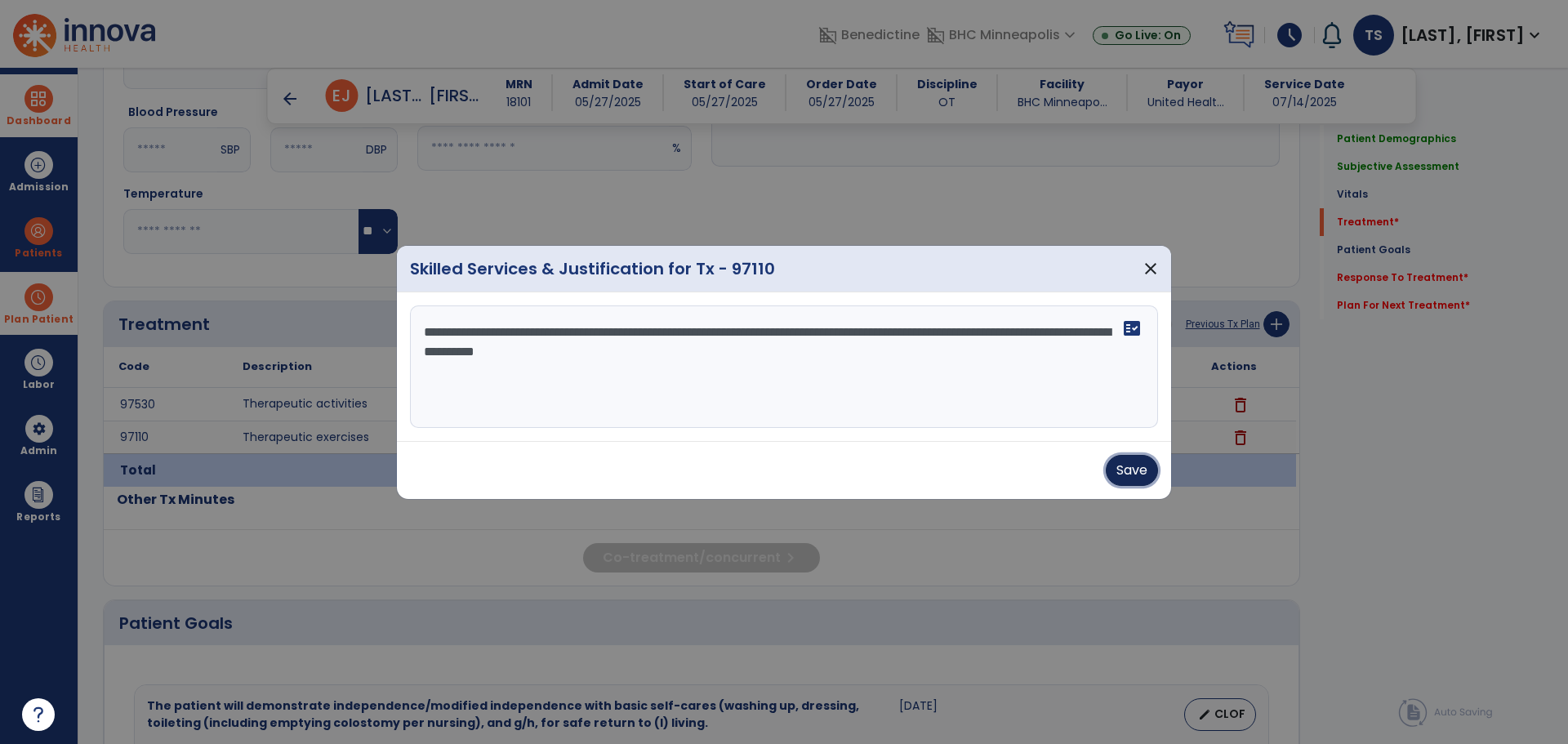 click on "Save" at bounding box center [1132, 470] 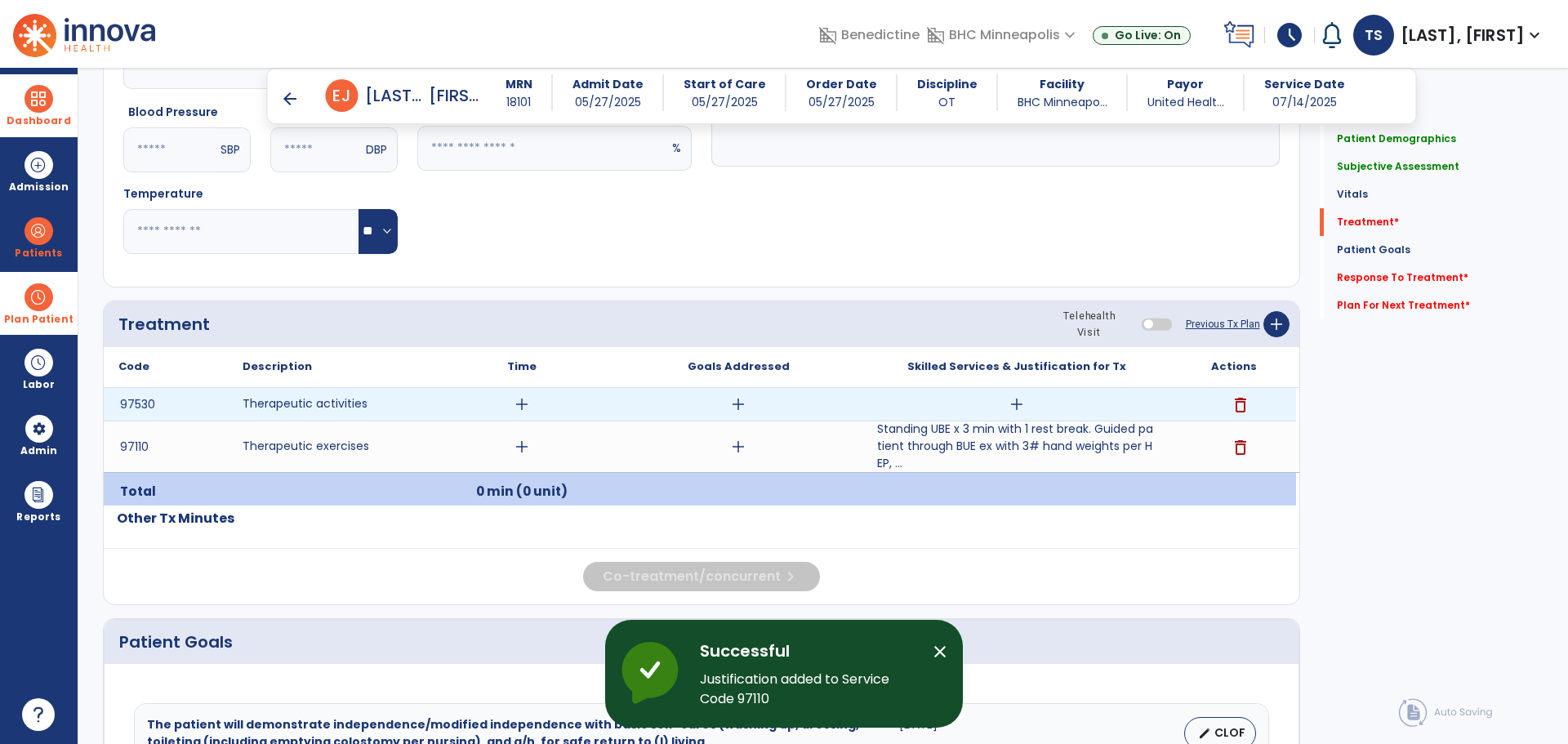 click on "add" at bounding box center [1017, 404] 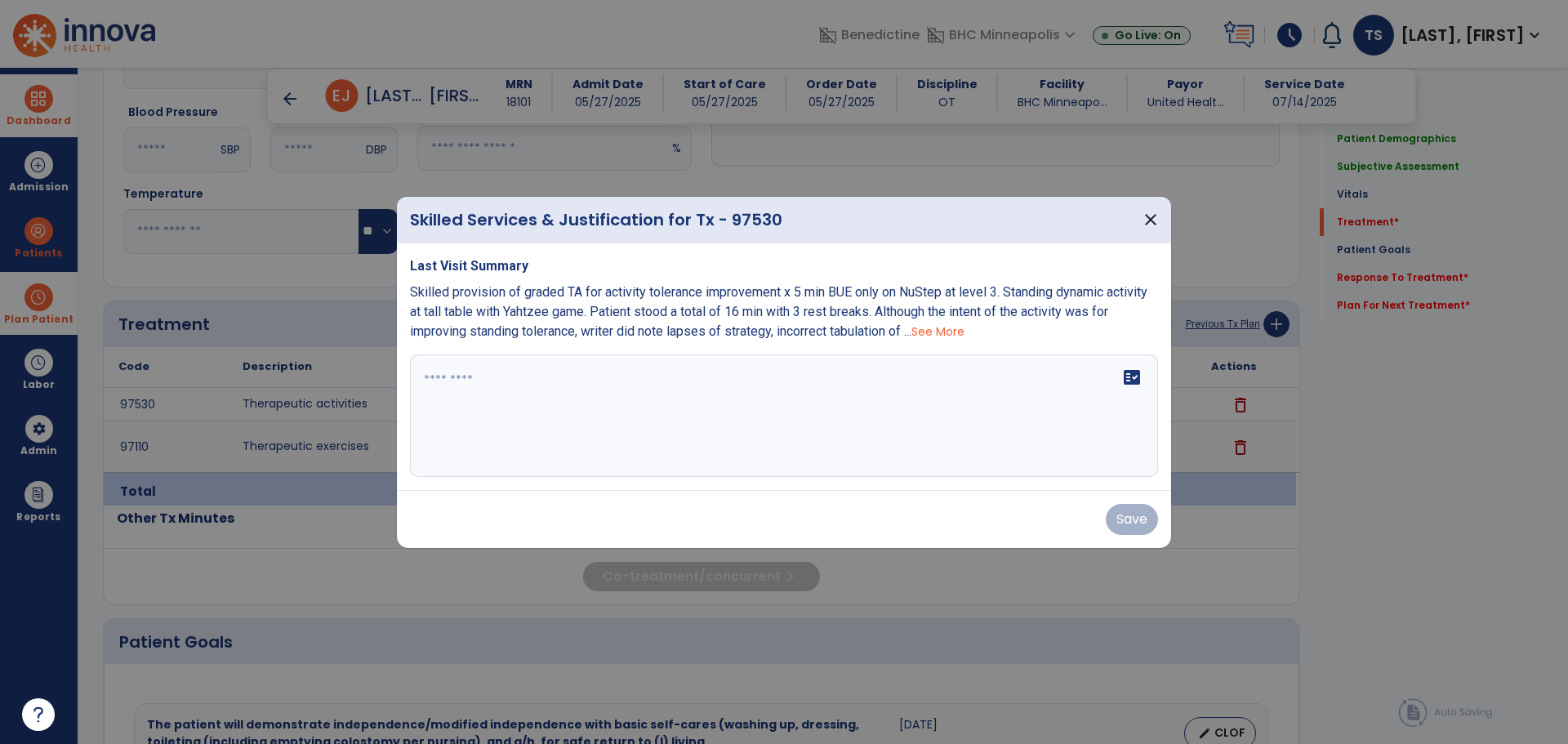 click on "fact_check" at bounding box center (784, 416) 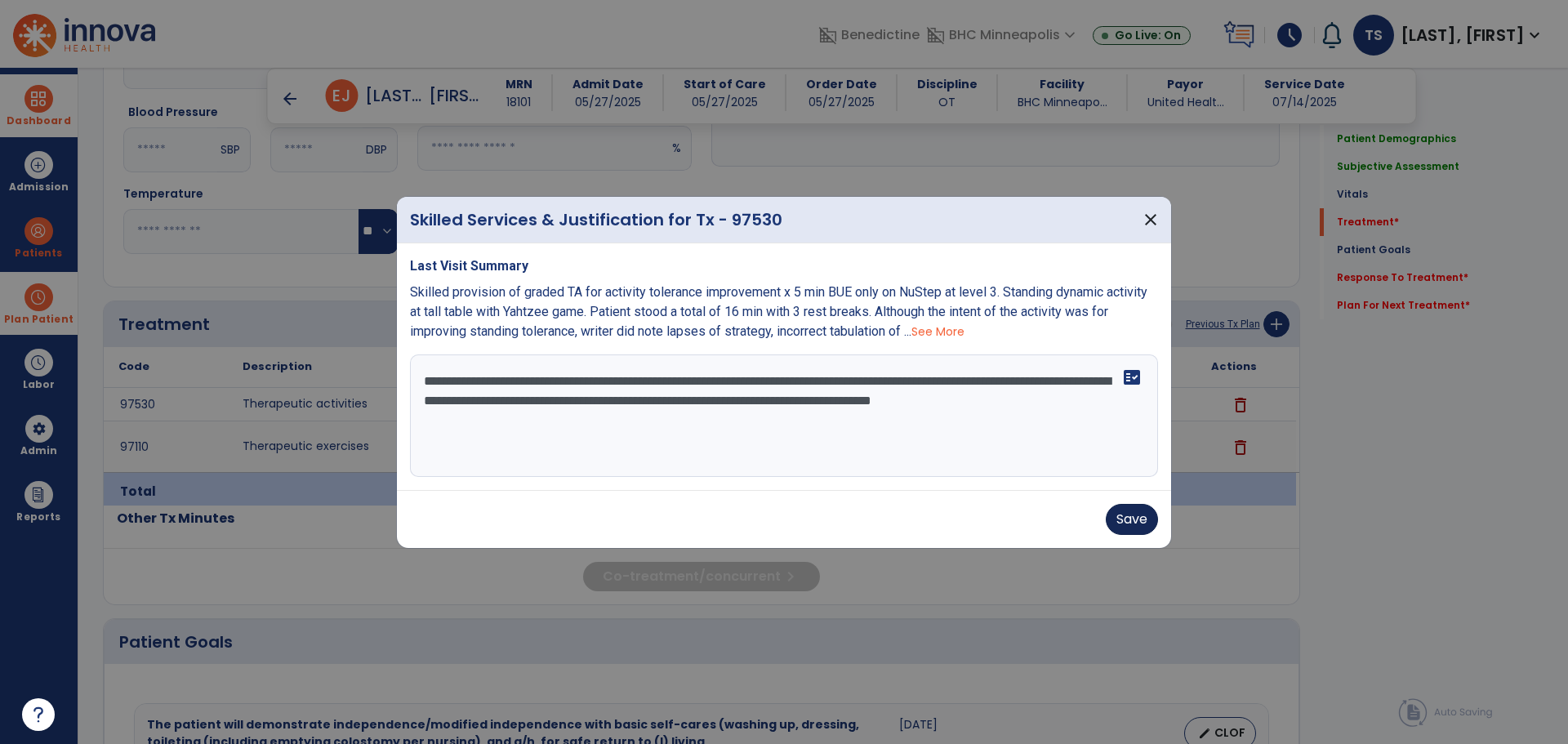 type on "**********" 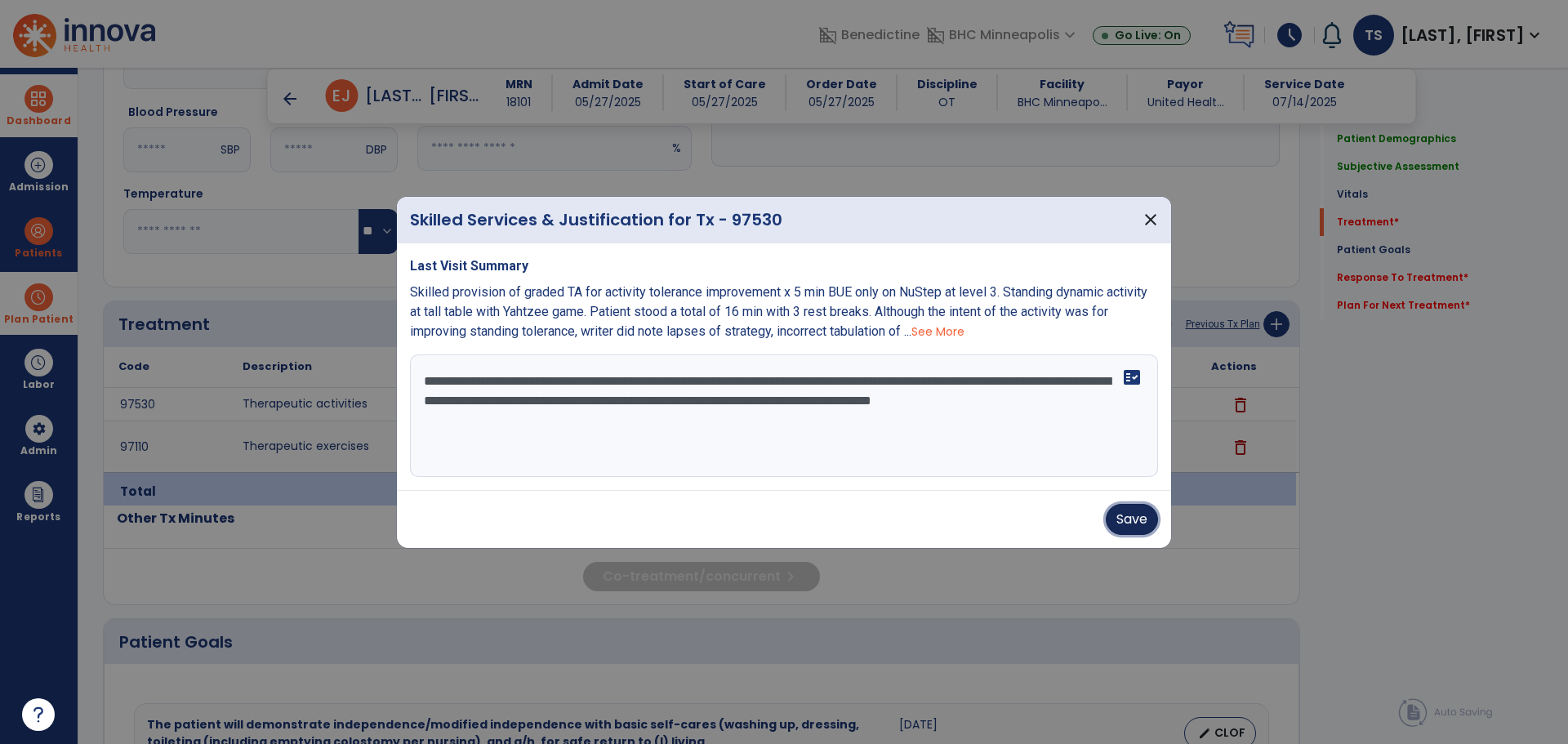 click on "Save" at bounding box center [1132, 519] 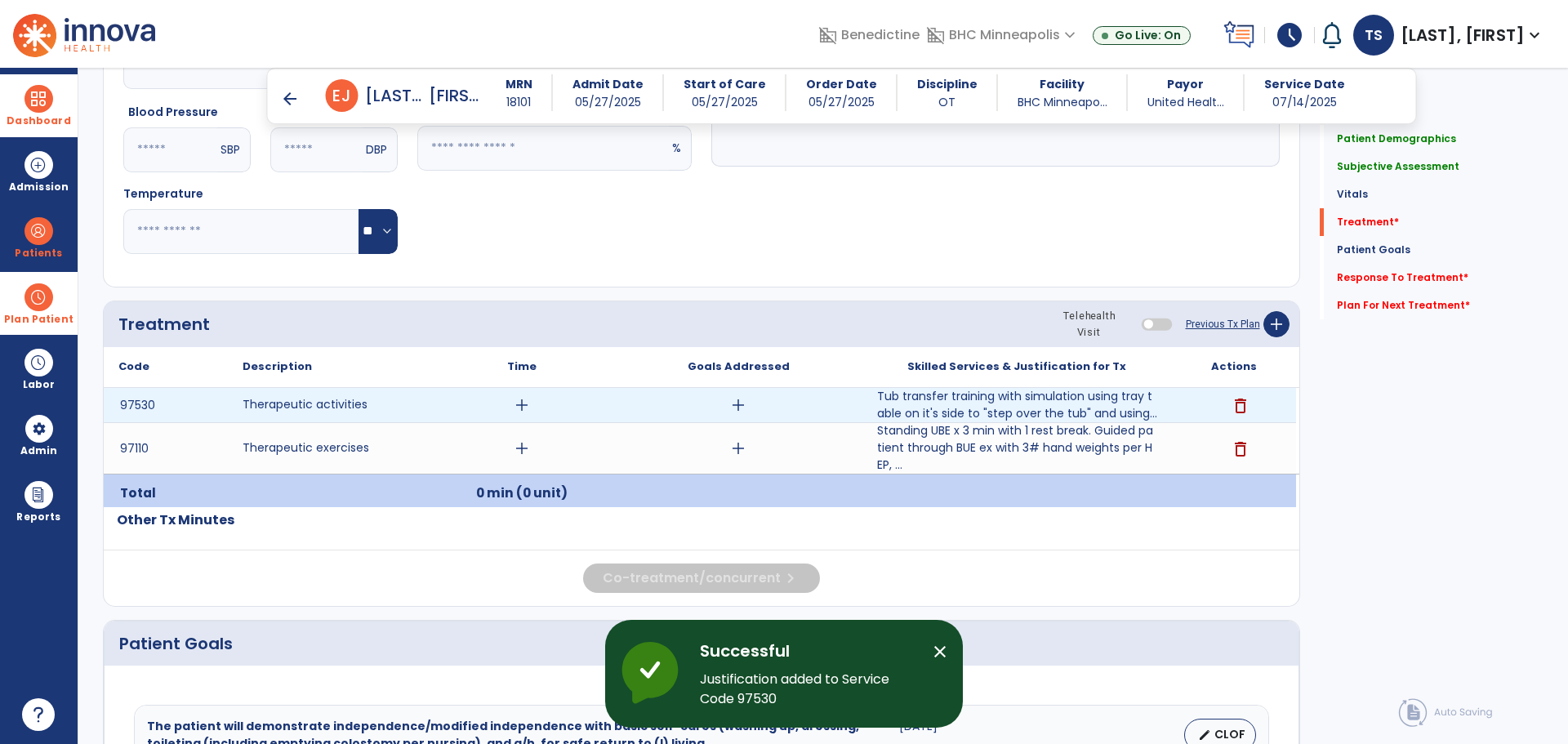 click on "add" at bounding box center (522, 405) 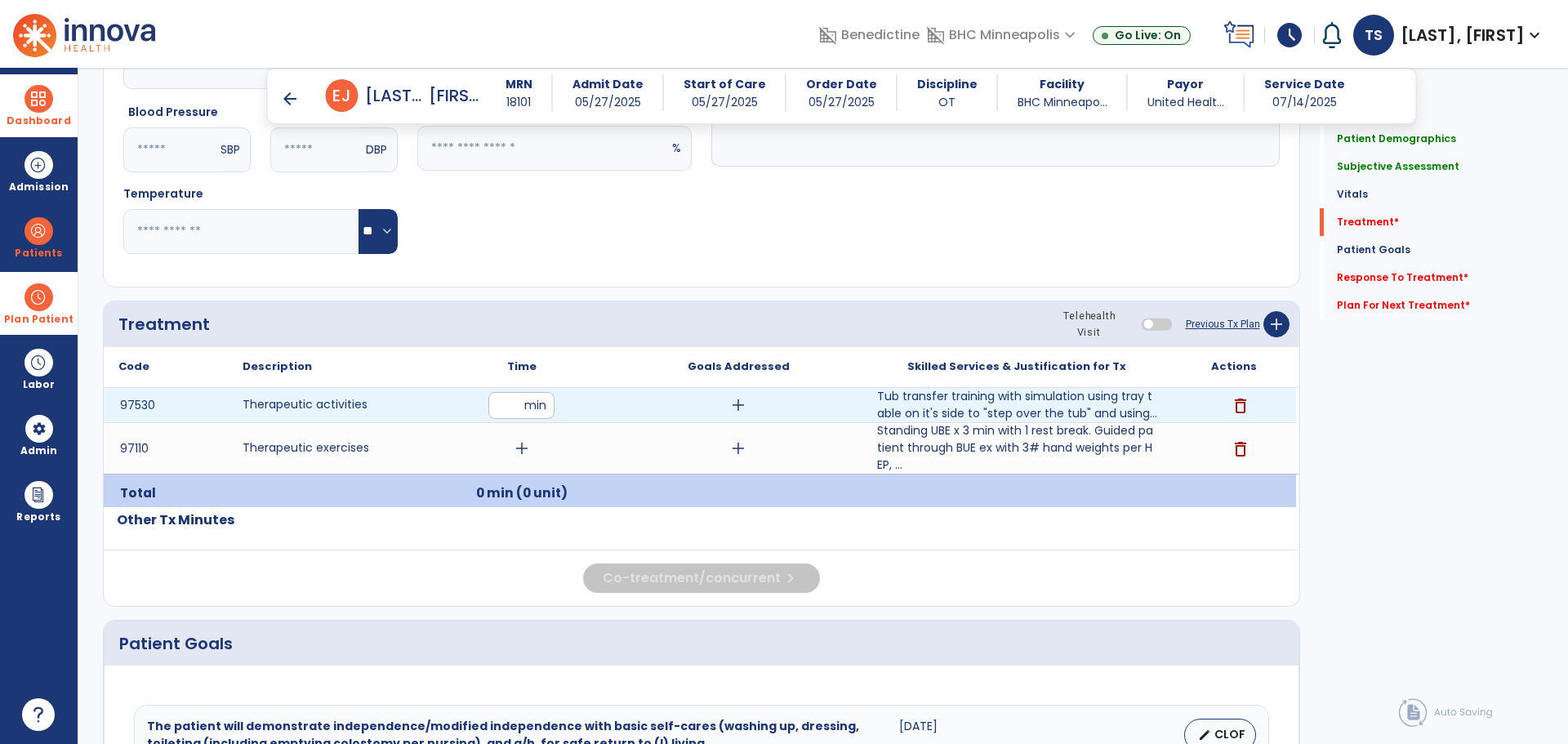 type on "**" 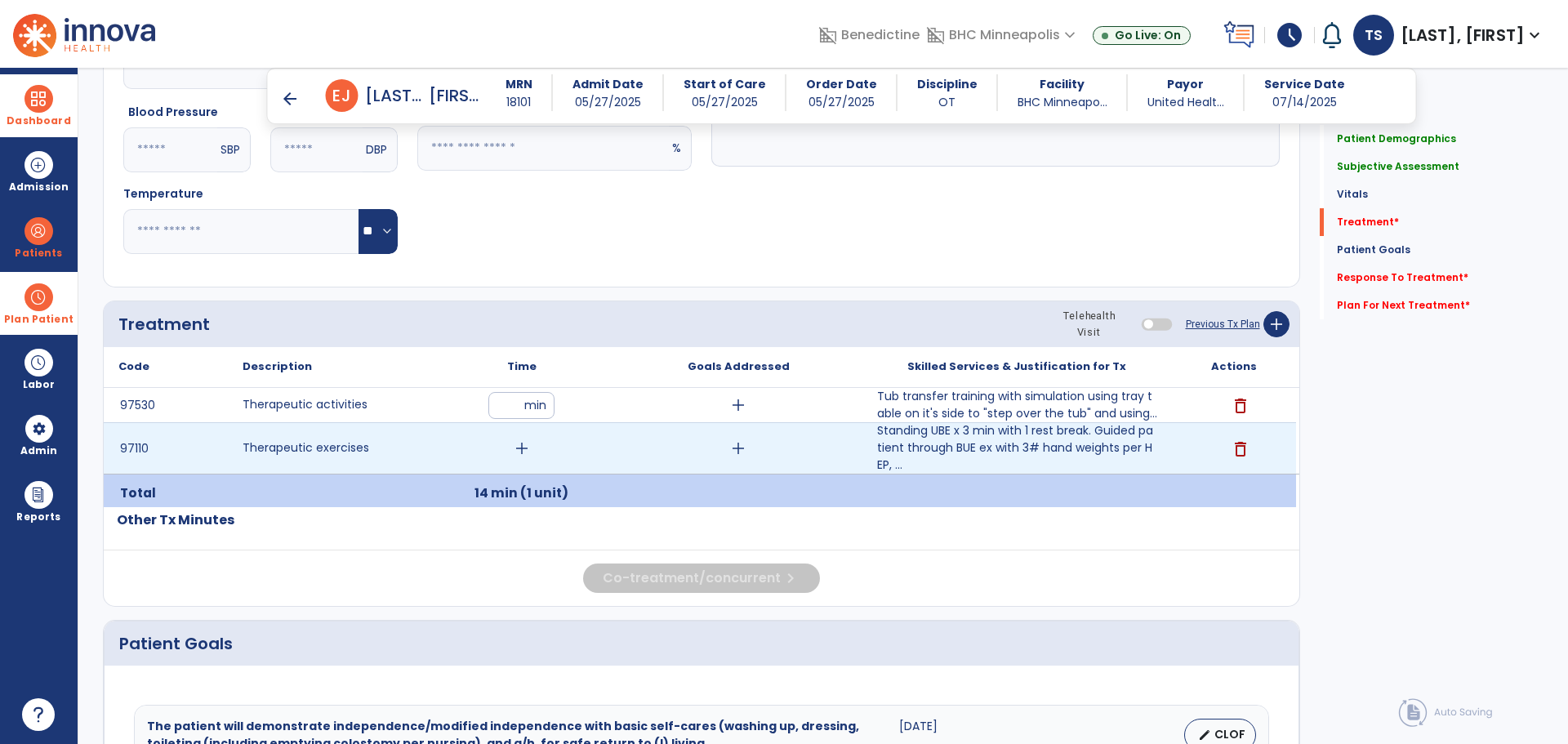 click on "add" at bounding box center (522, 448) 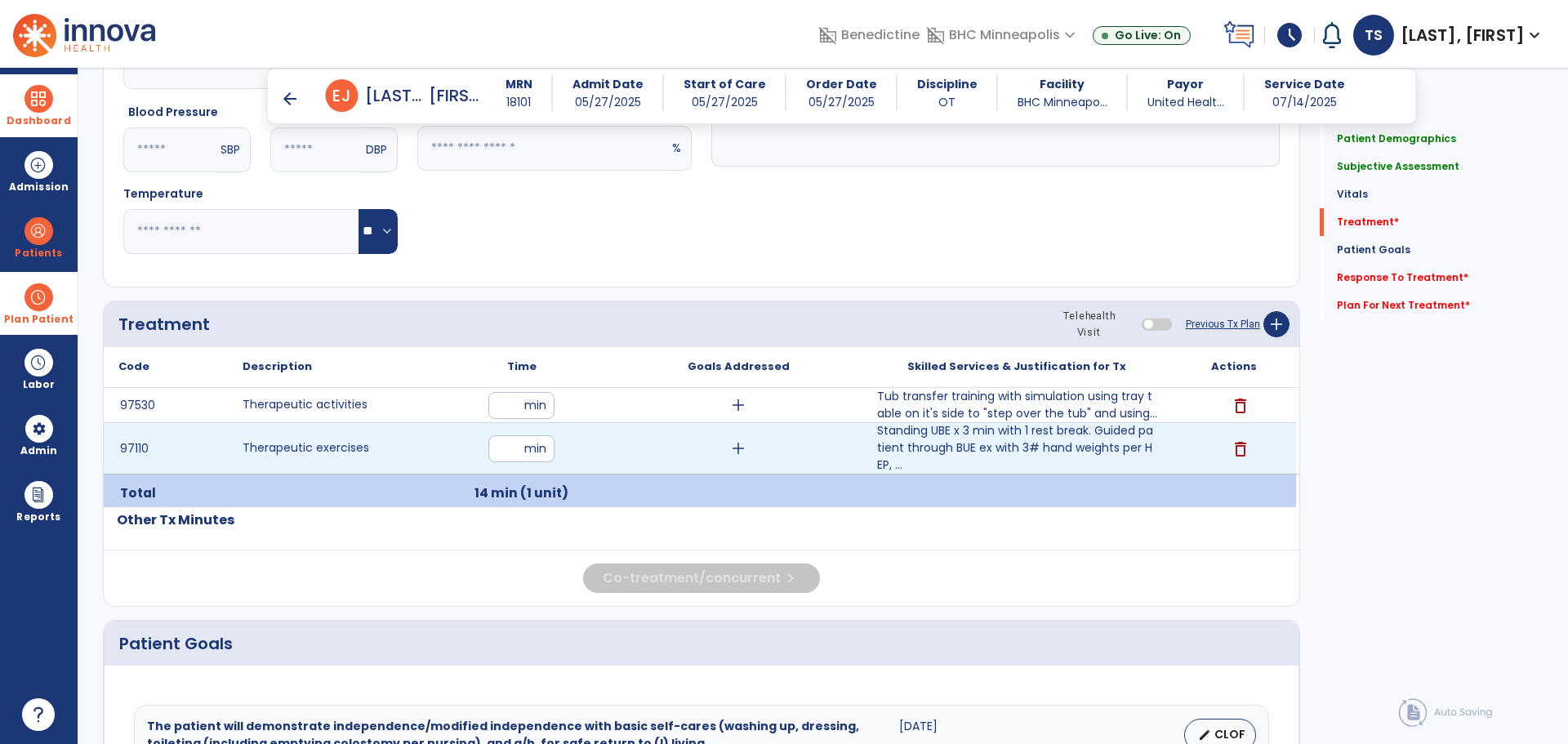 type on "**" 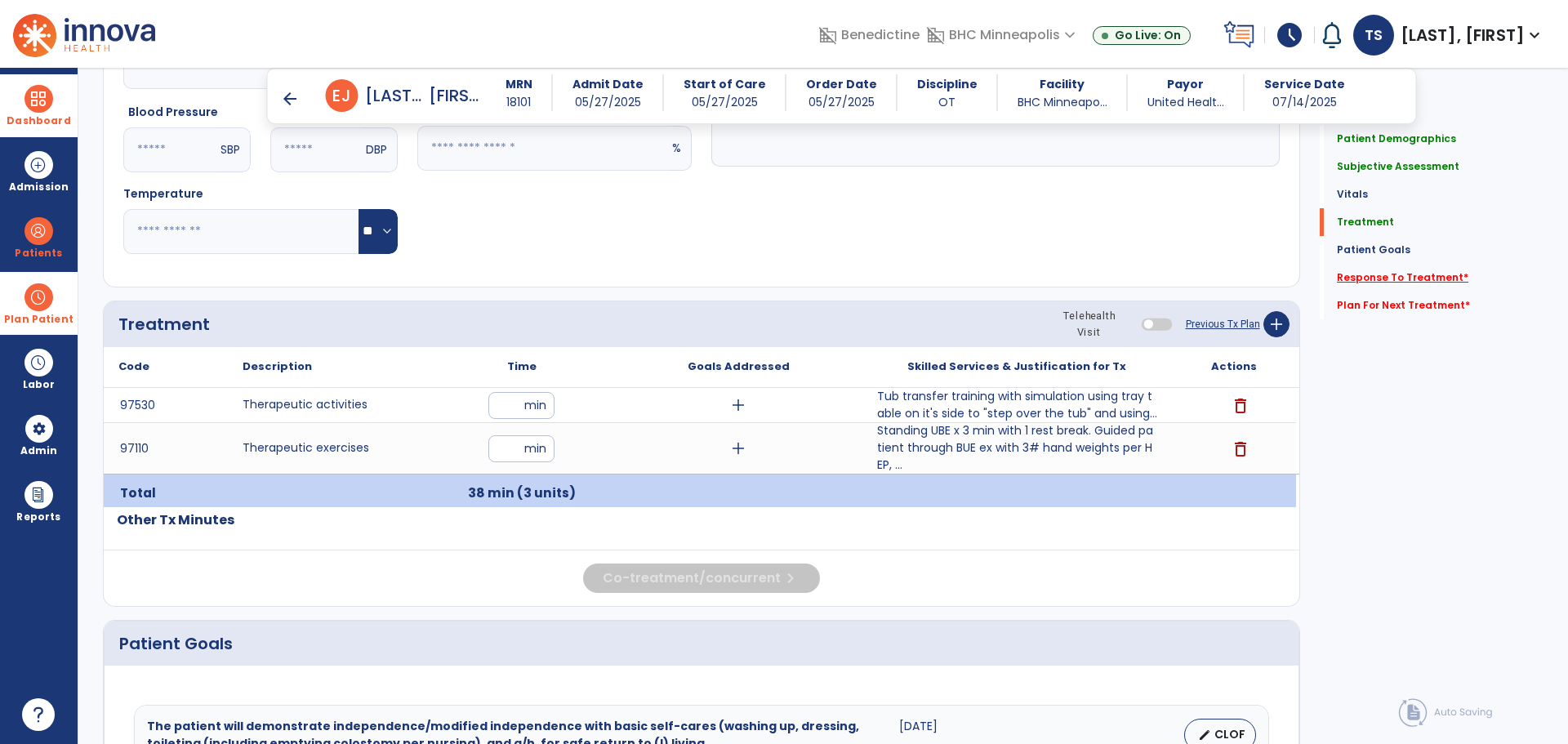 click on "Response To Treatment   *" 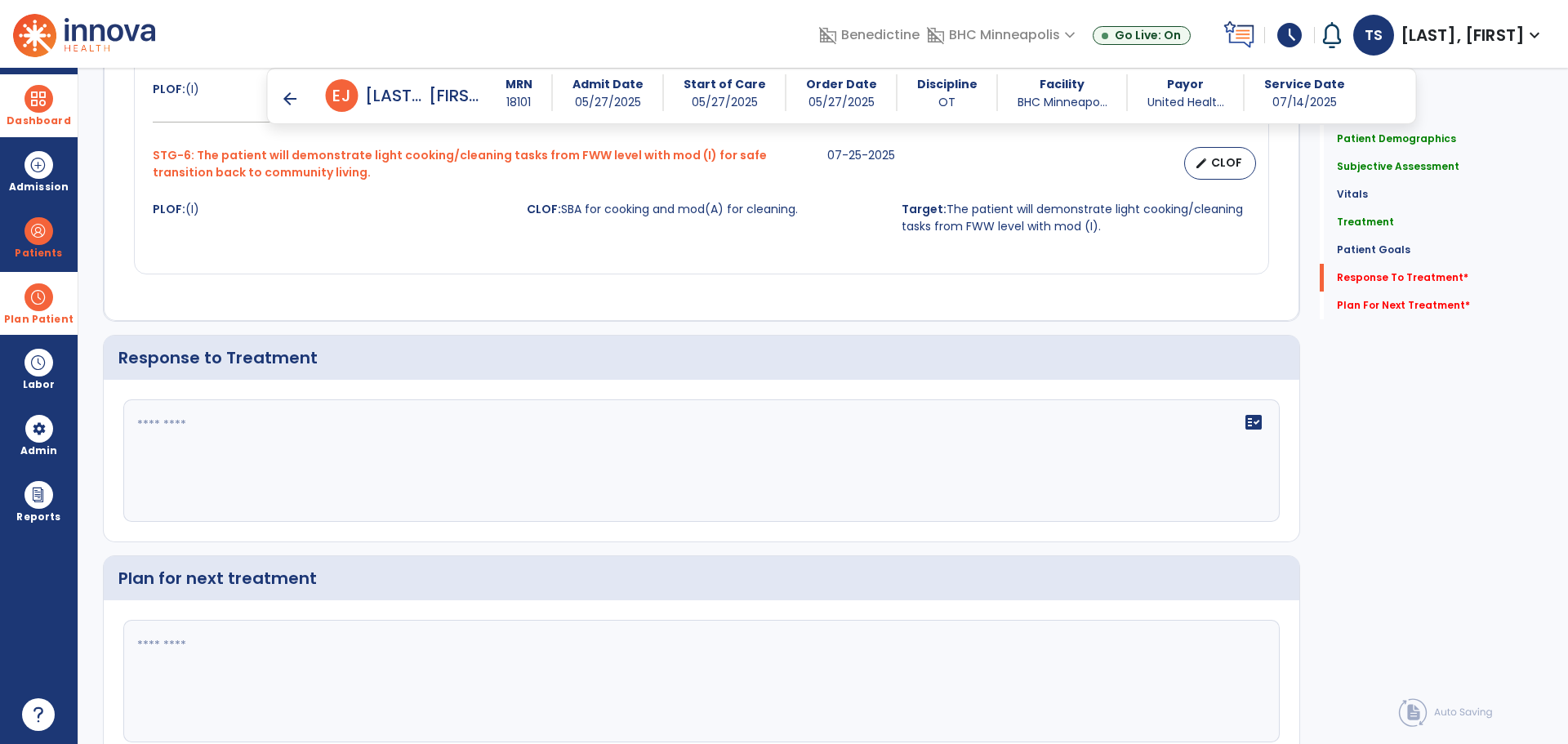 scroll, scrollTop: 2331, scrollLeft: 0, axis: vertical 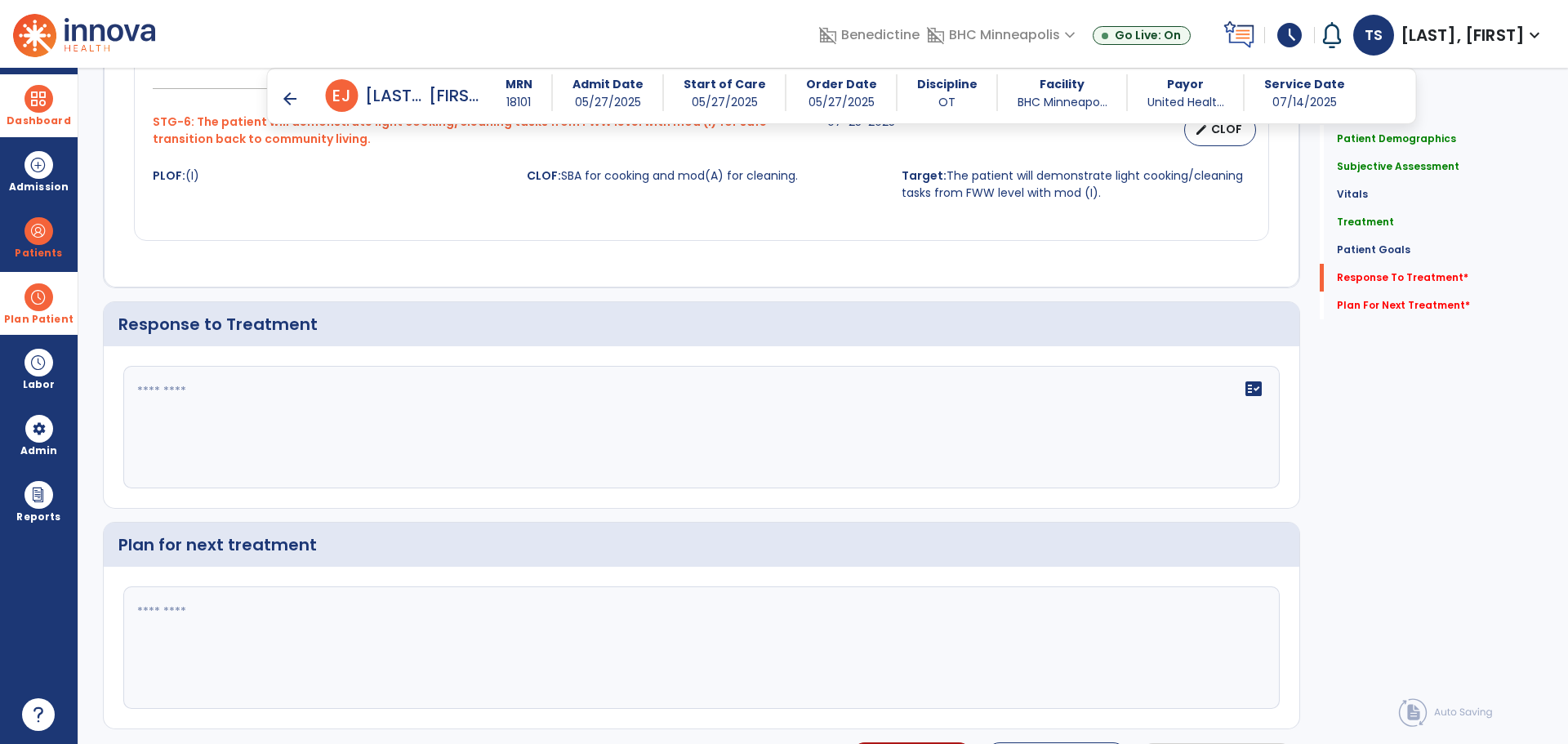 click 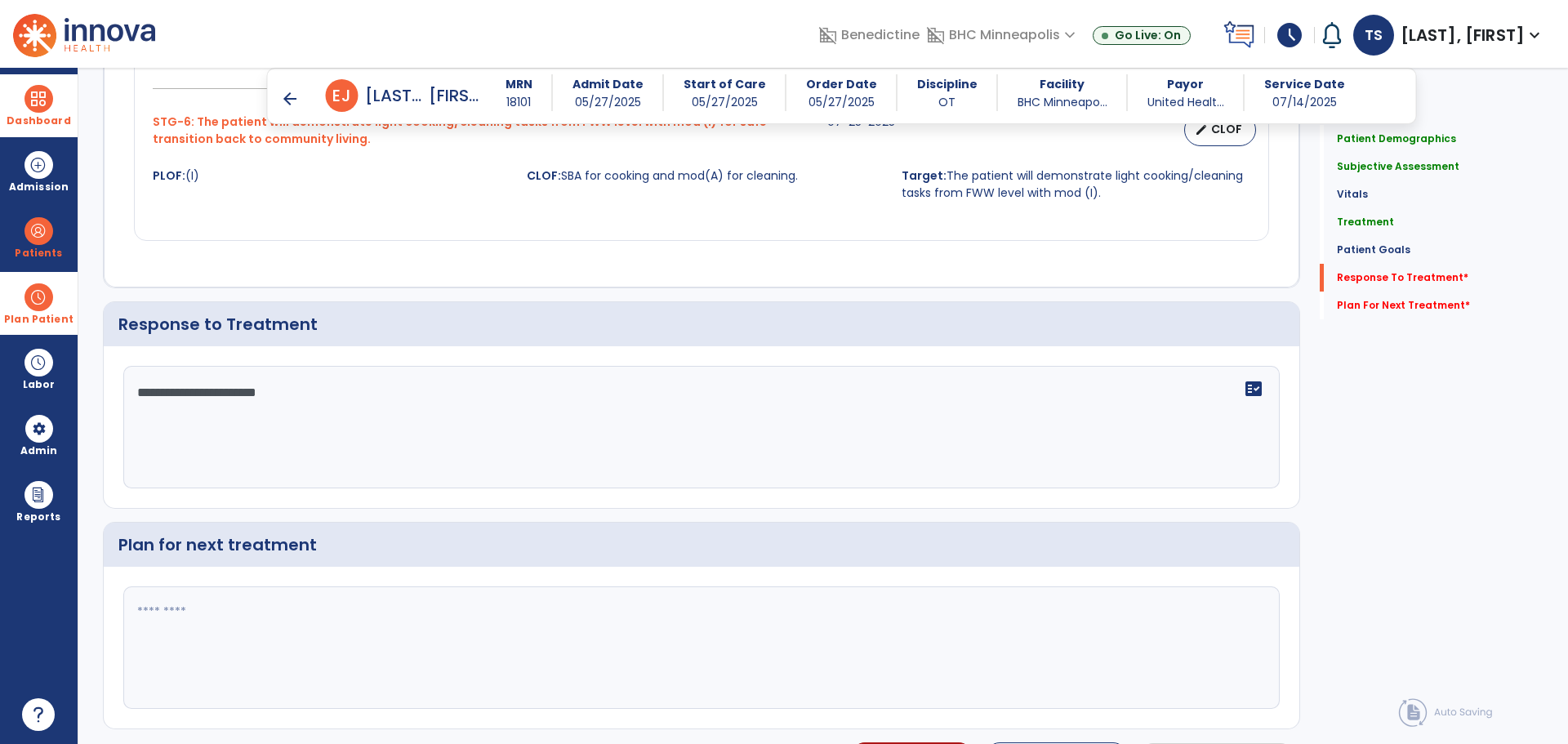 type on "**********" 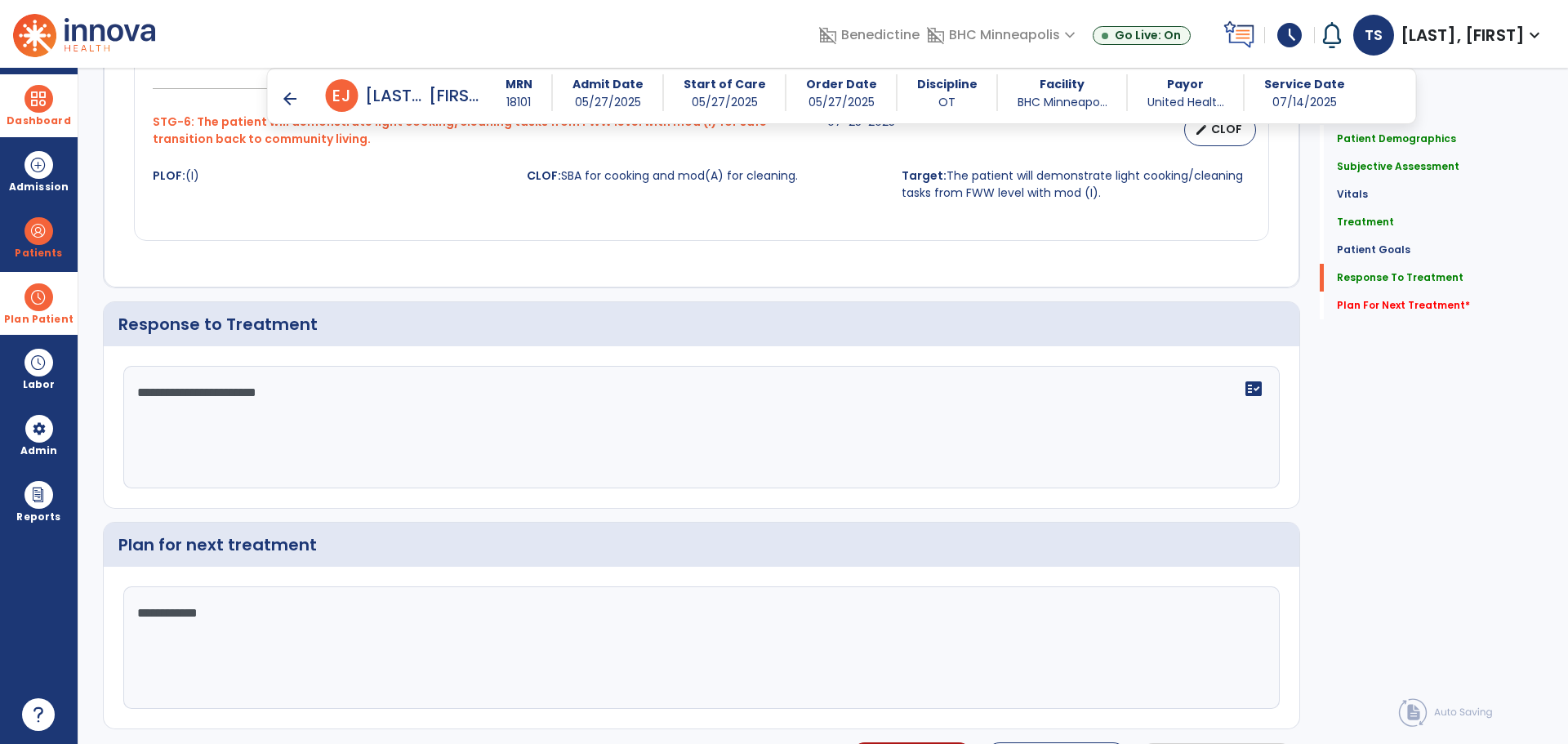 scroll, scrollTop: 2331, scrollLeft: 0, axis: vertical 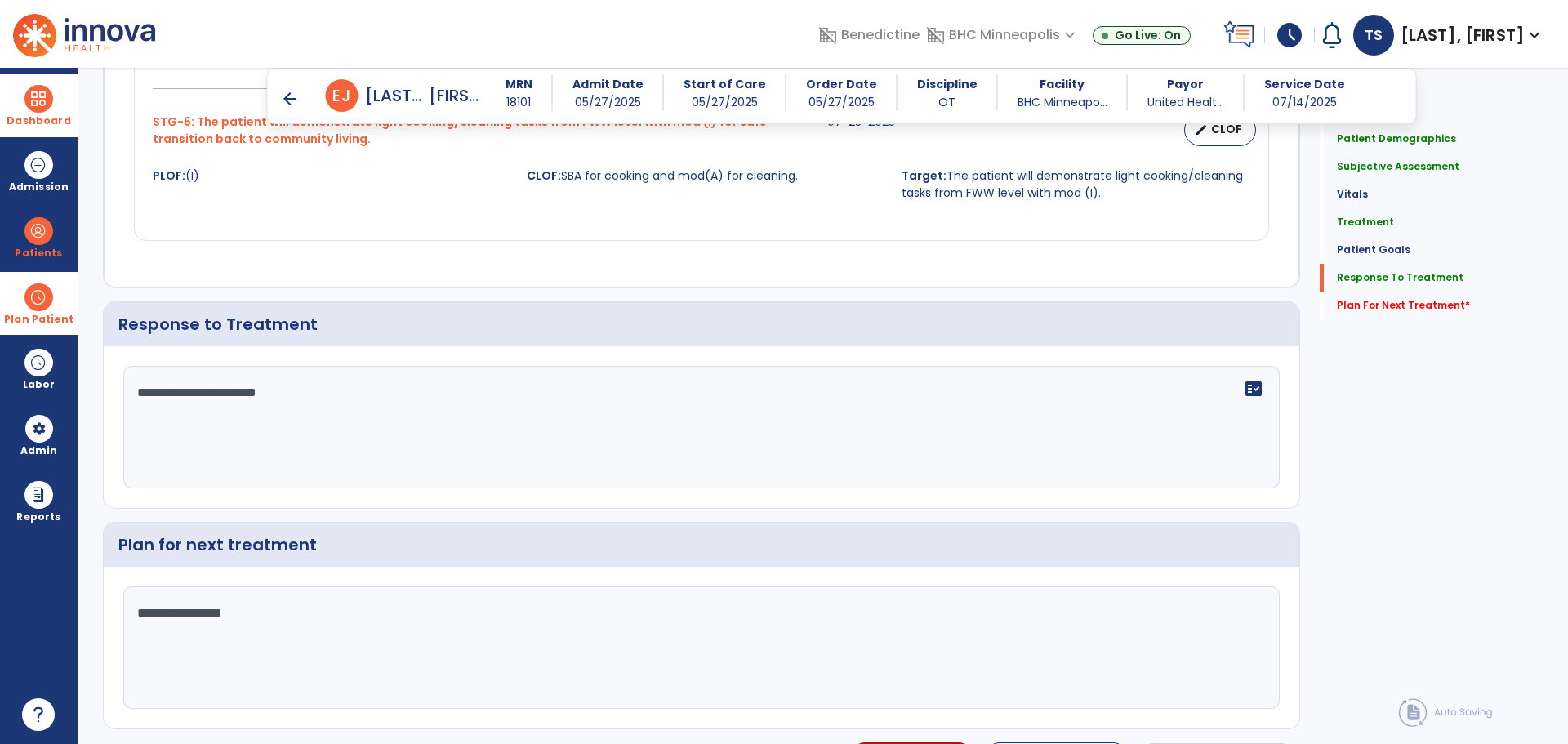 type on "**********" 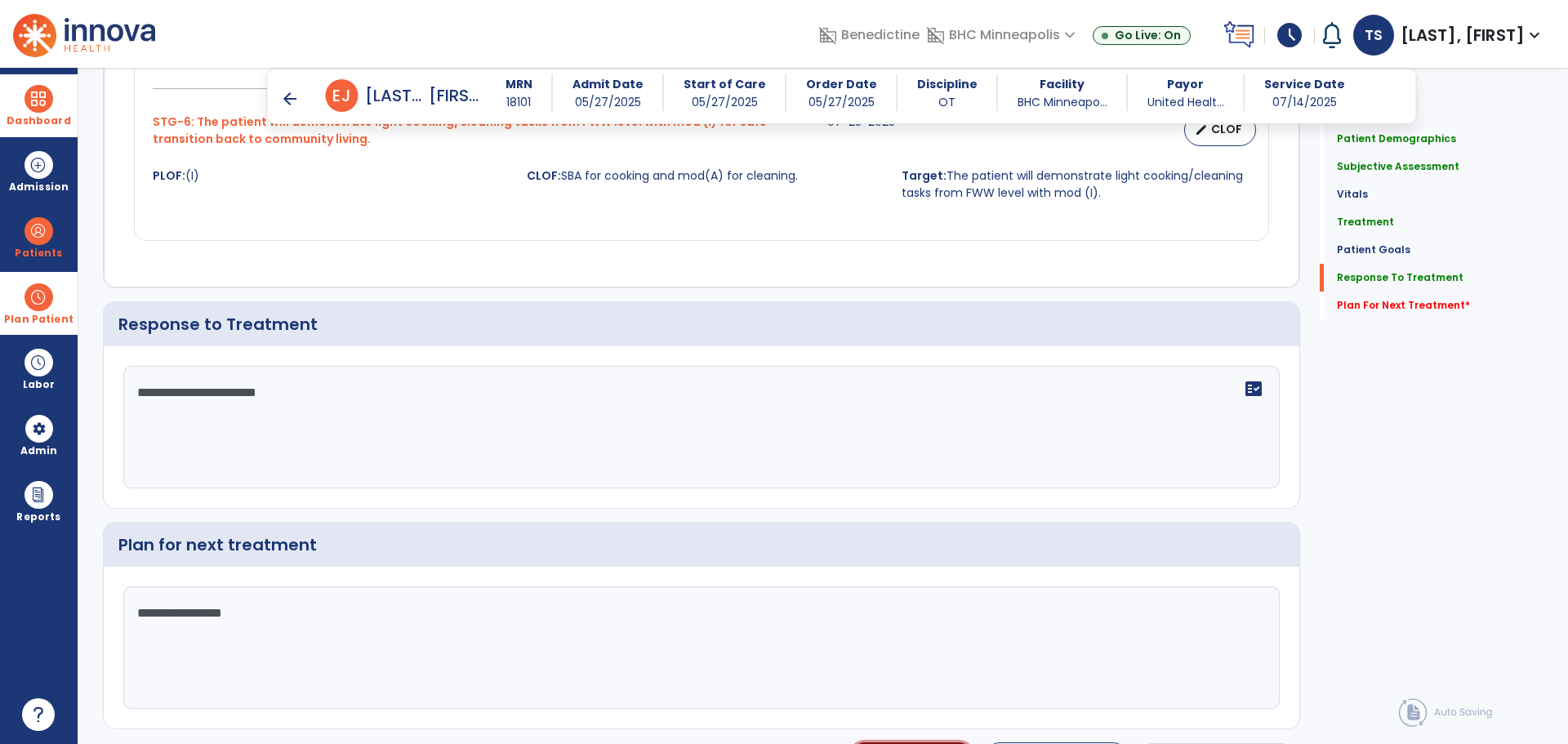type 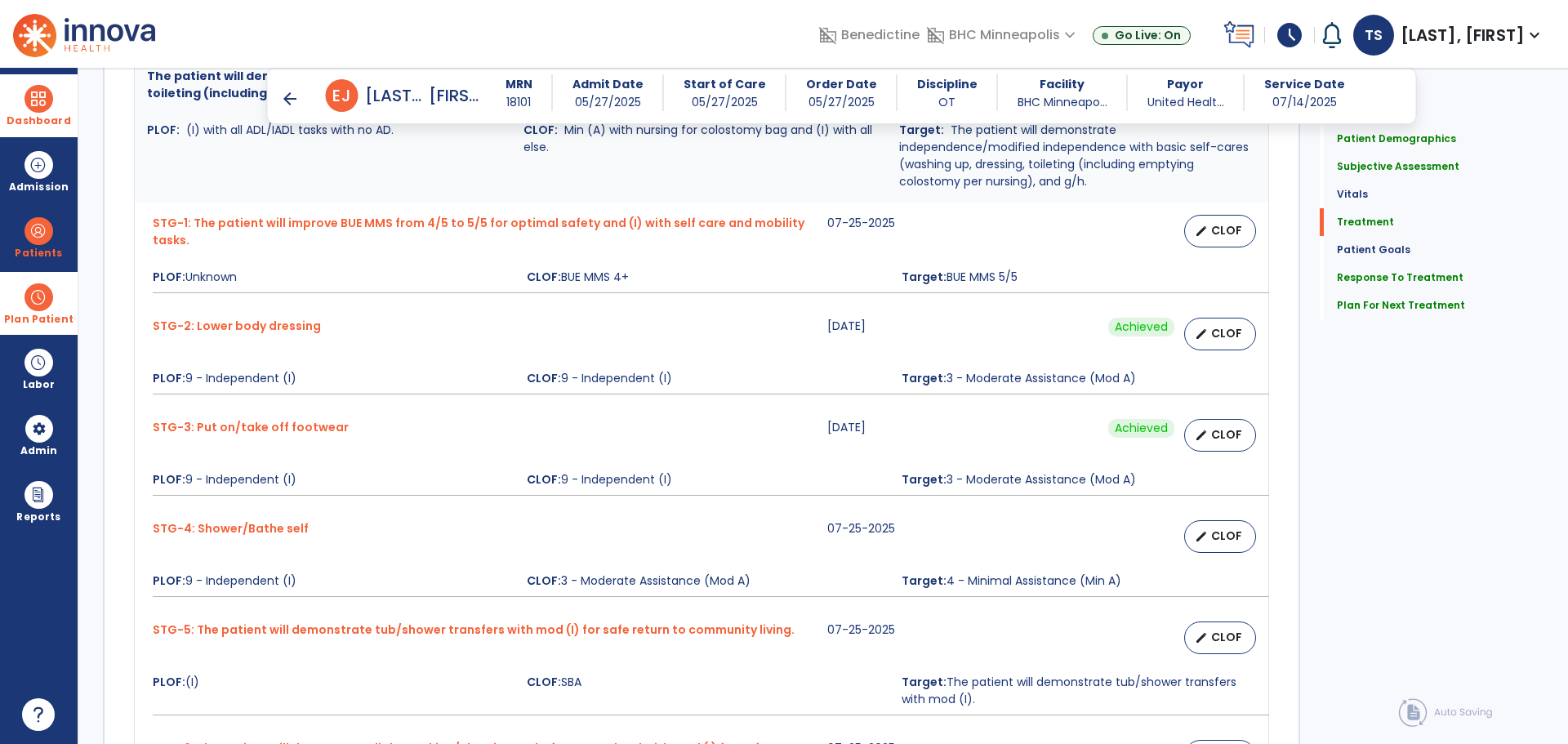 scroll, scrollTop: 1031, scrollLeft: 0, axis: vertical 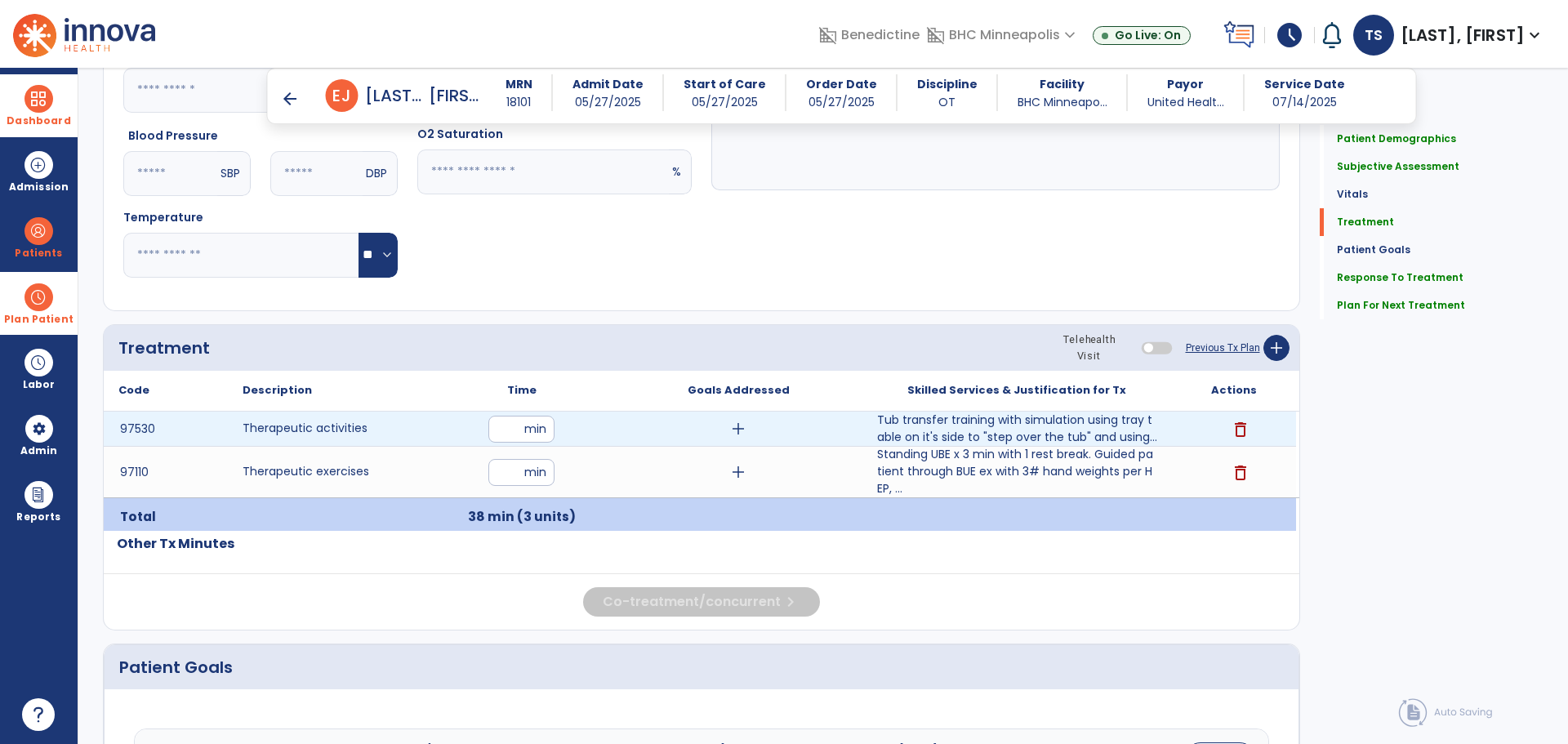click on "add" at bounding box center (738, 429) 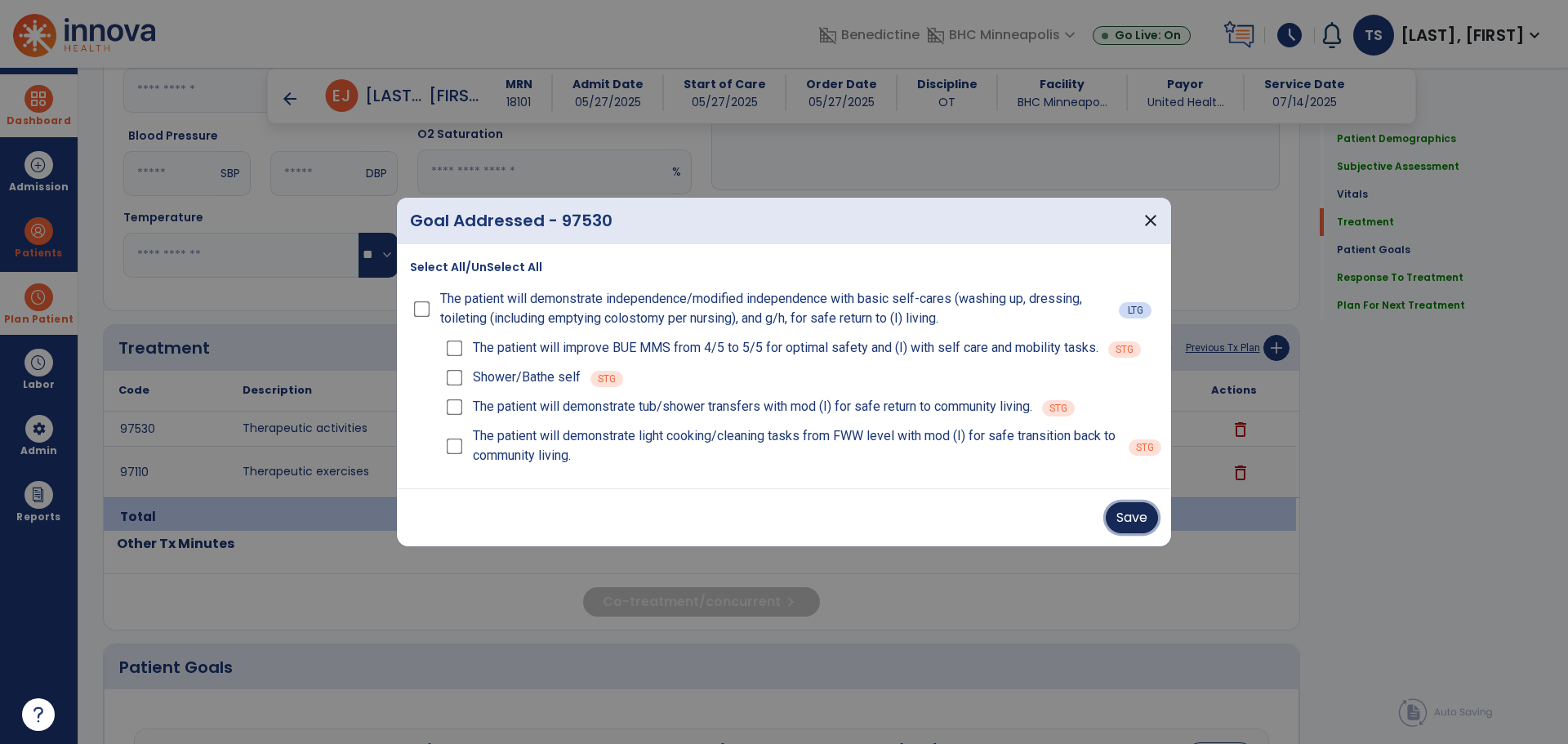click on "Save" at bounding box center (1132, 518) 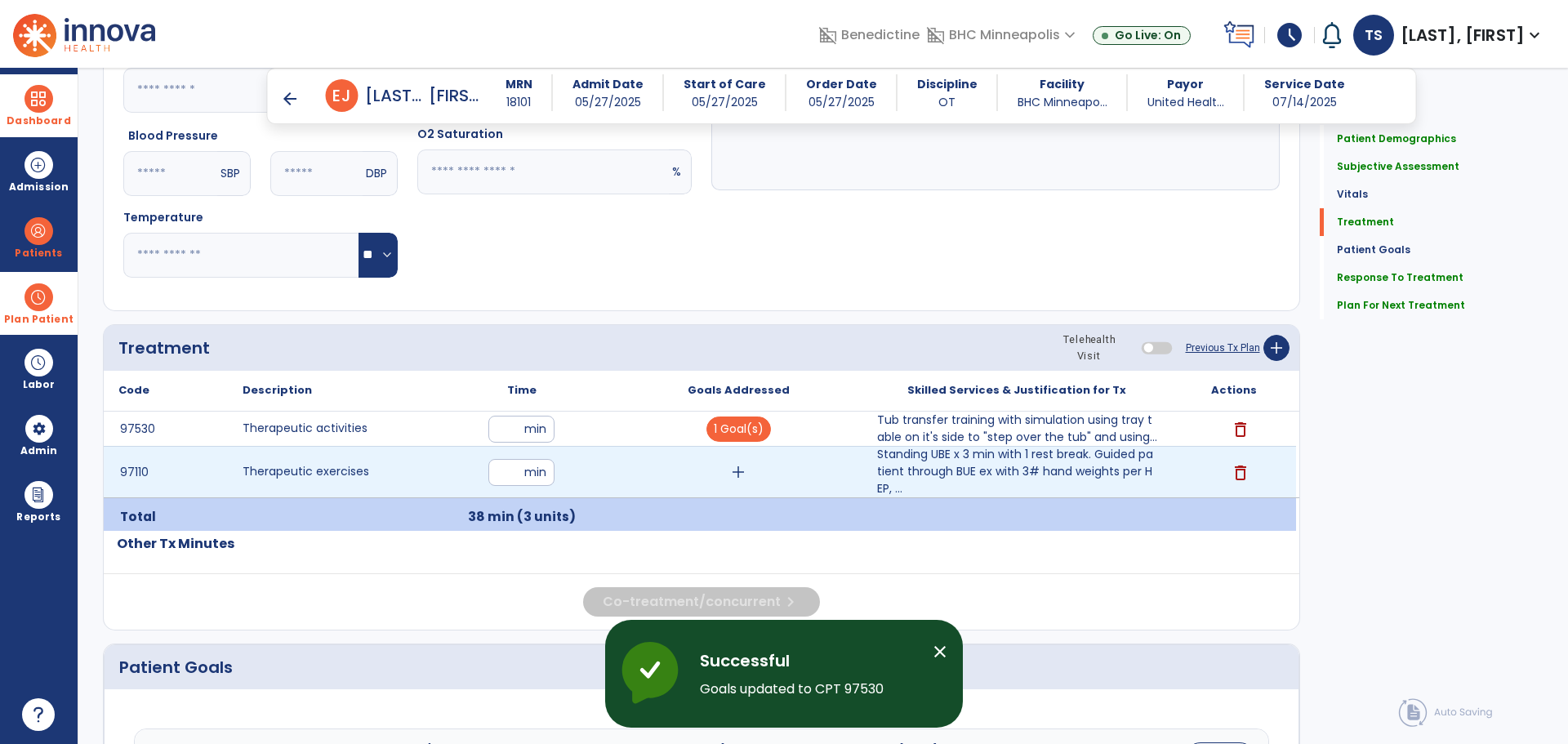 click on "add" at bounding box center [738, 472] 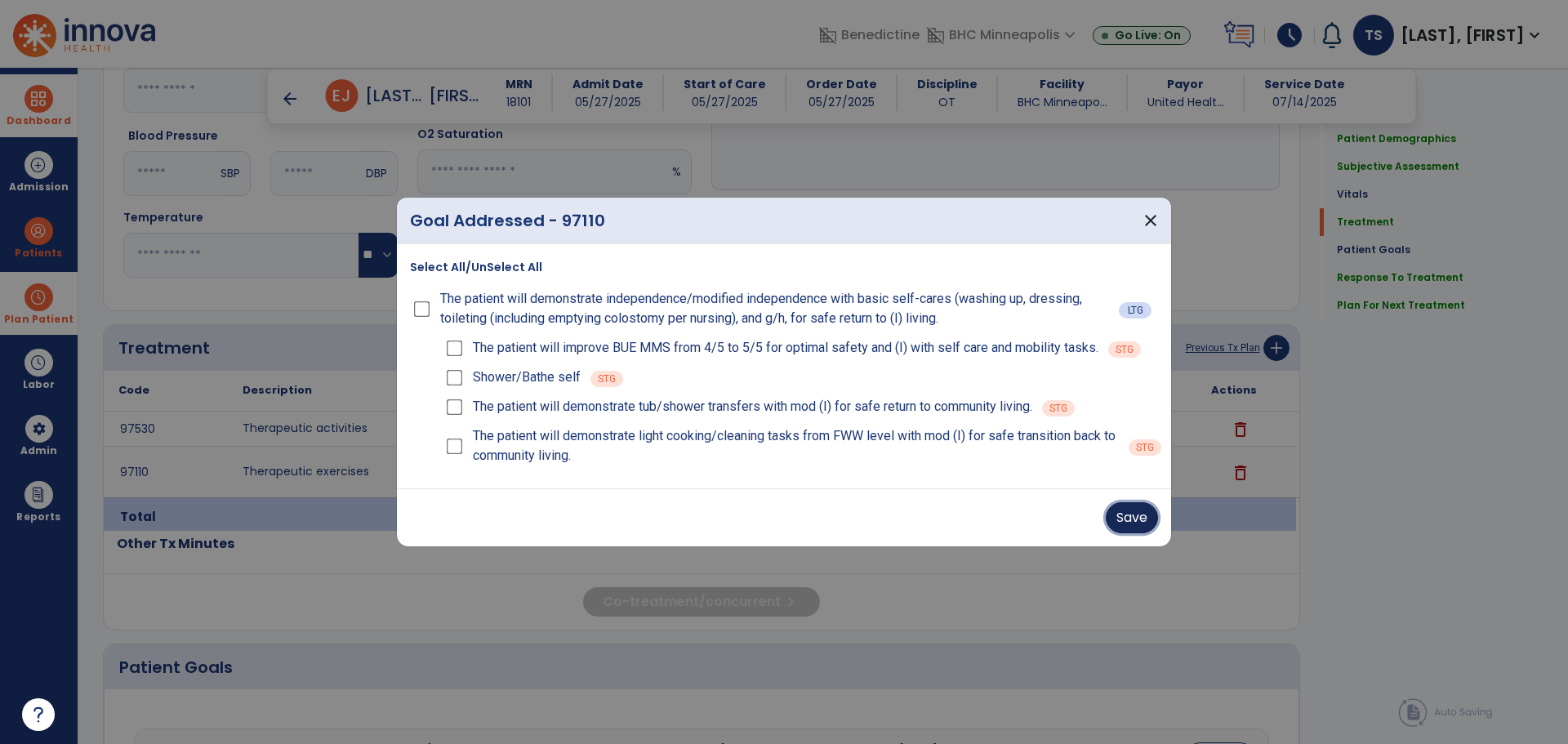click on "Save" at bounding box center [1132, 518] 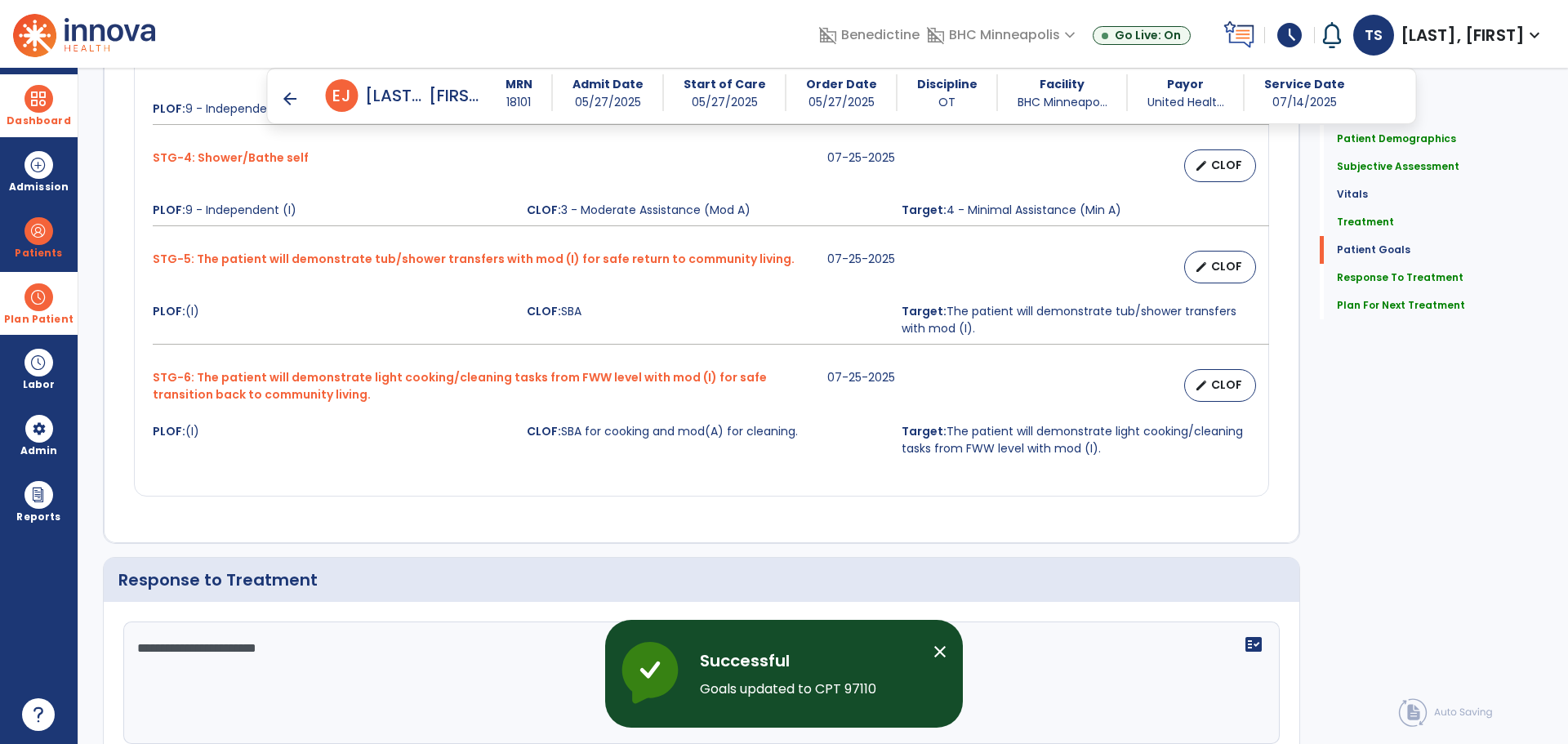 scroll, scrollTop: 2371, scrollLeft: 0, axis: vertical 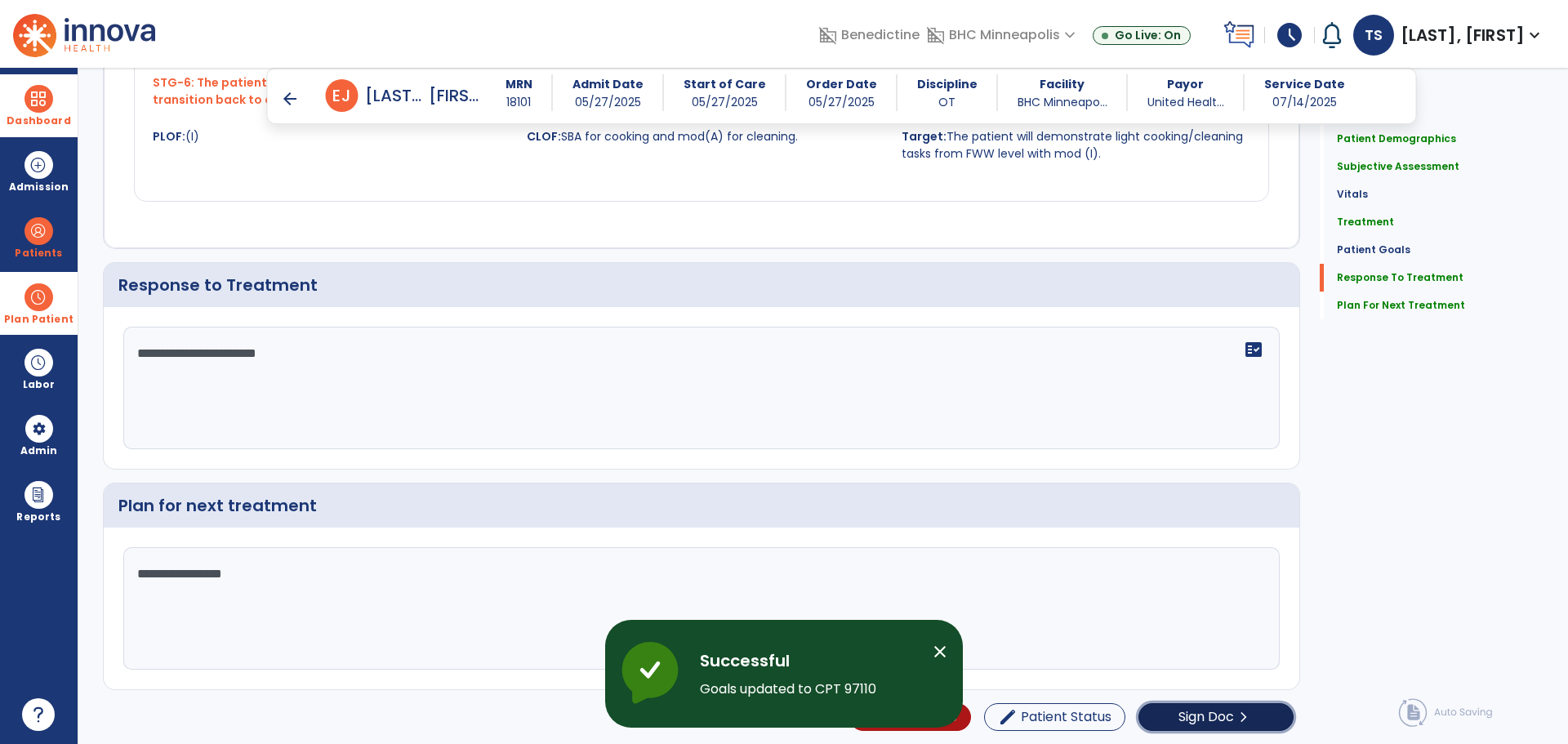 click on "Sign Doc" 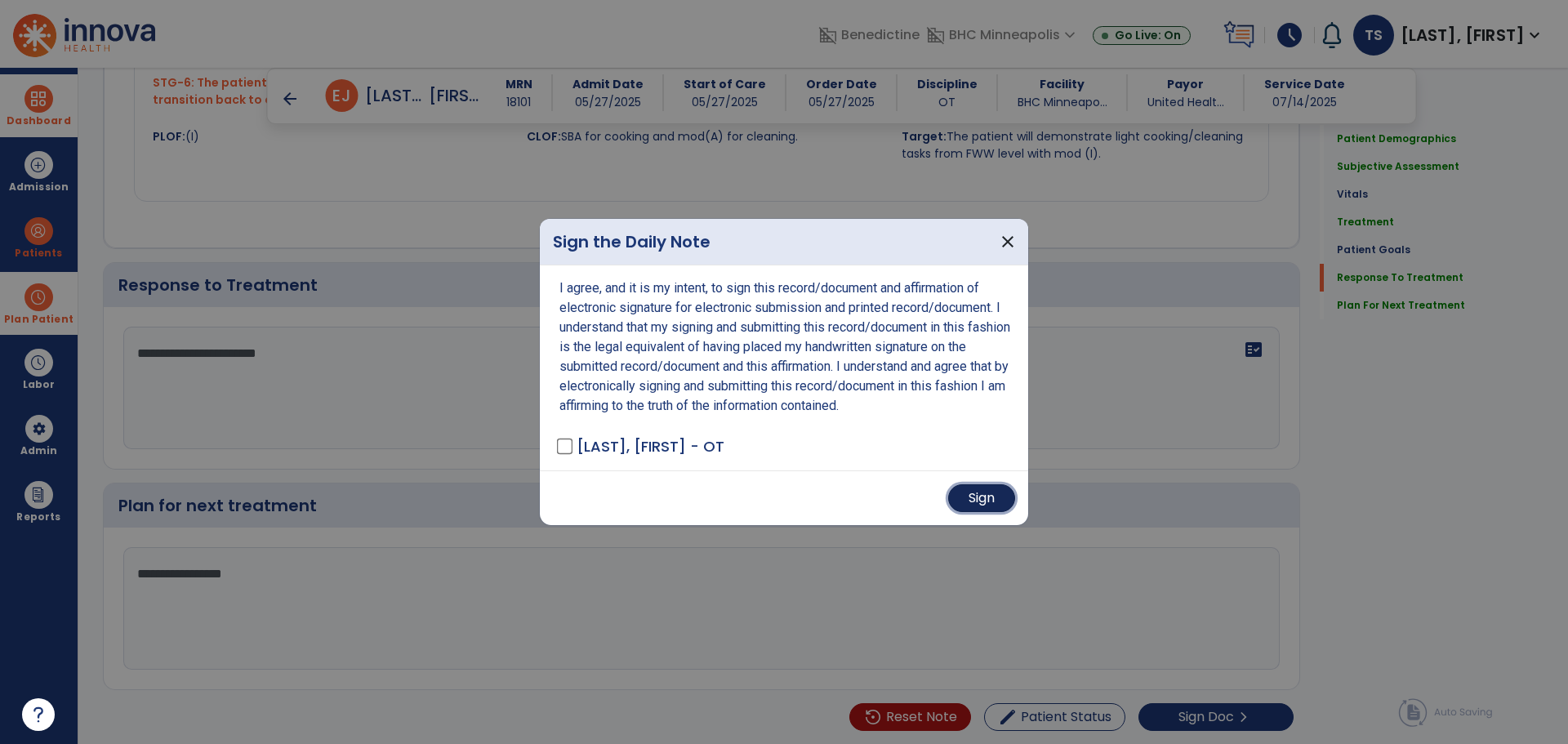 click on "Sign" at bounding box center (982, 498) 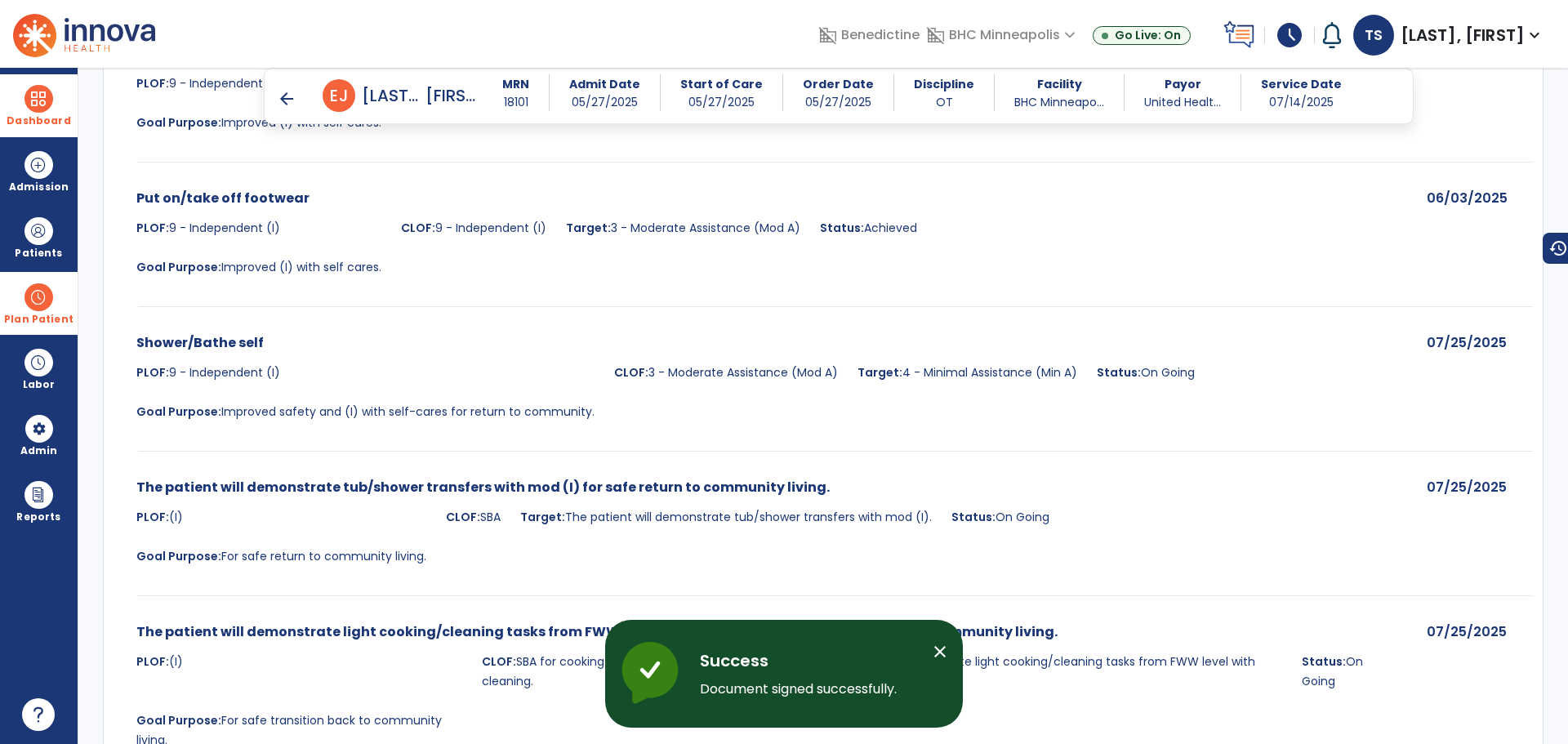 scroll, scrollTop: 3437, scrollLeft: 0, axis: vertical 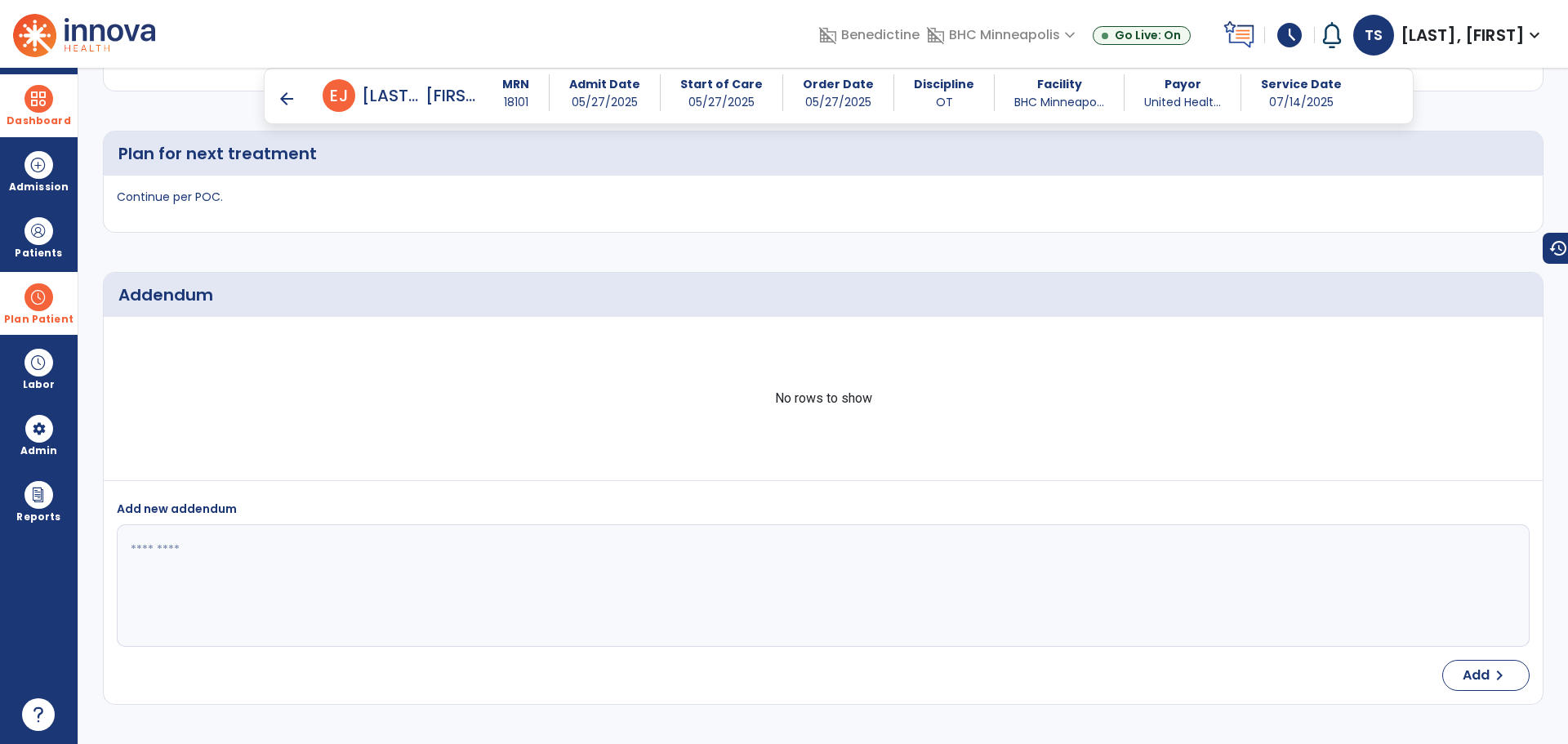 click on "arrow_back      E  J  Essig,   James  MRN 18101 Admit Date 05/27/2025 Start of Care 05/27/2025 Order Date 05/27/2025 Discipline OT Facility BHC Minneapo... Payor United Healt... Service Date 07/14/2025" at bounding box center (839, 96) 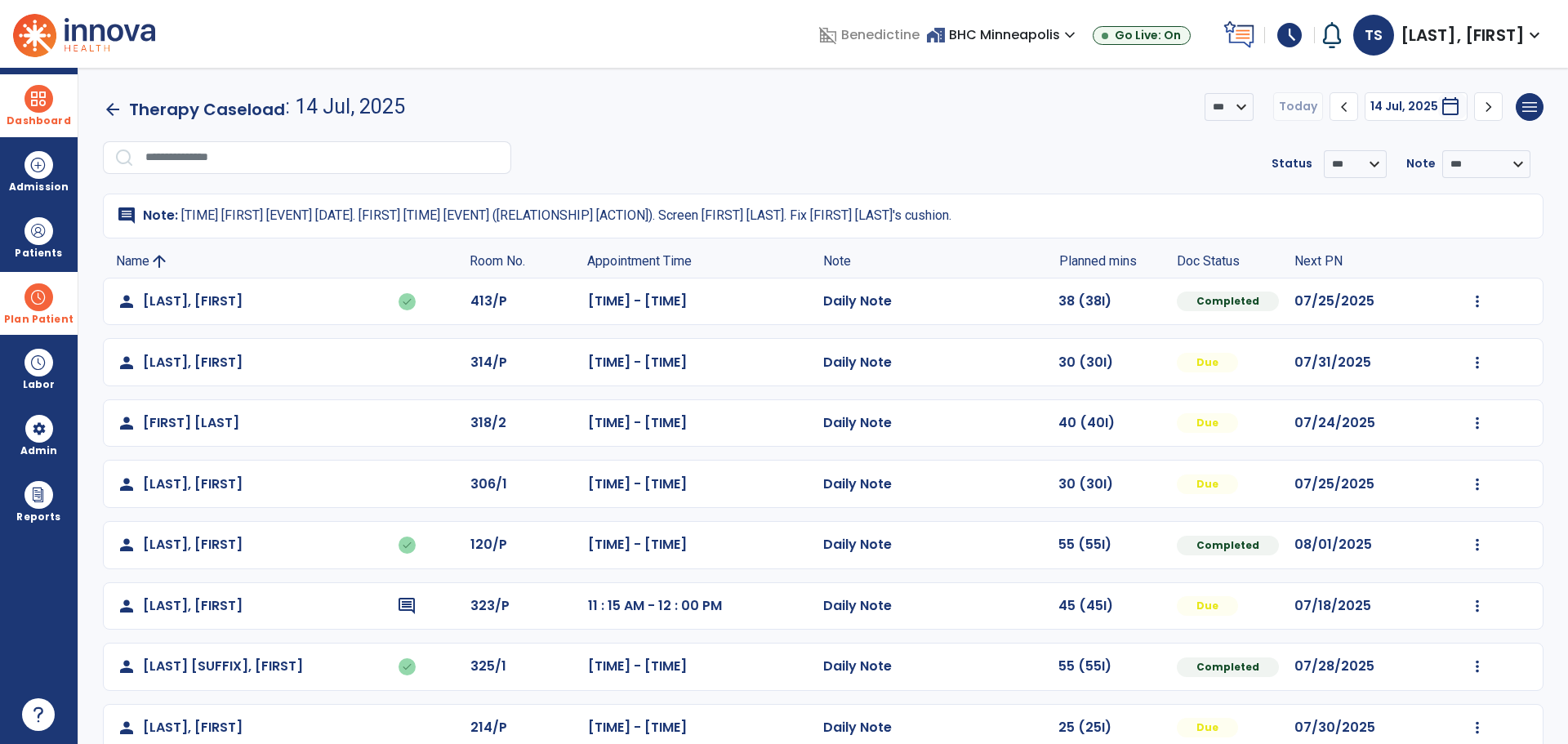 click on "Appointment Time" 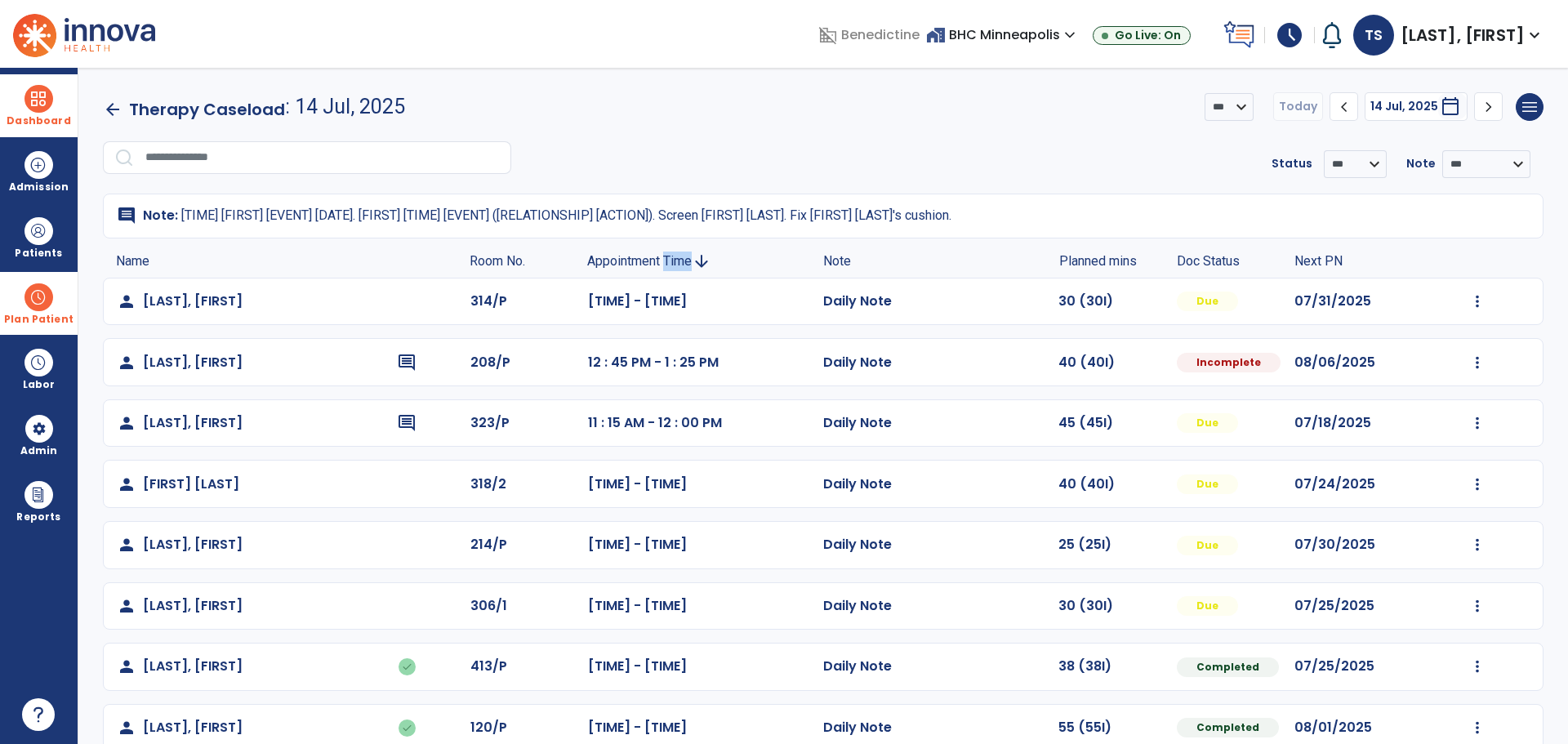 click on "Appointment Time" 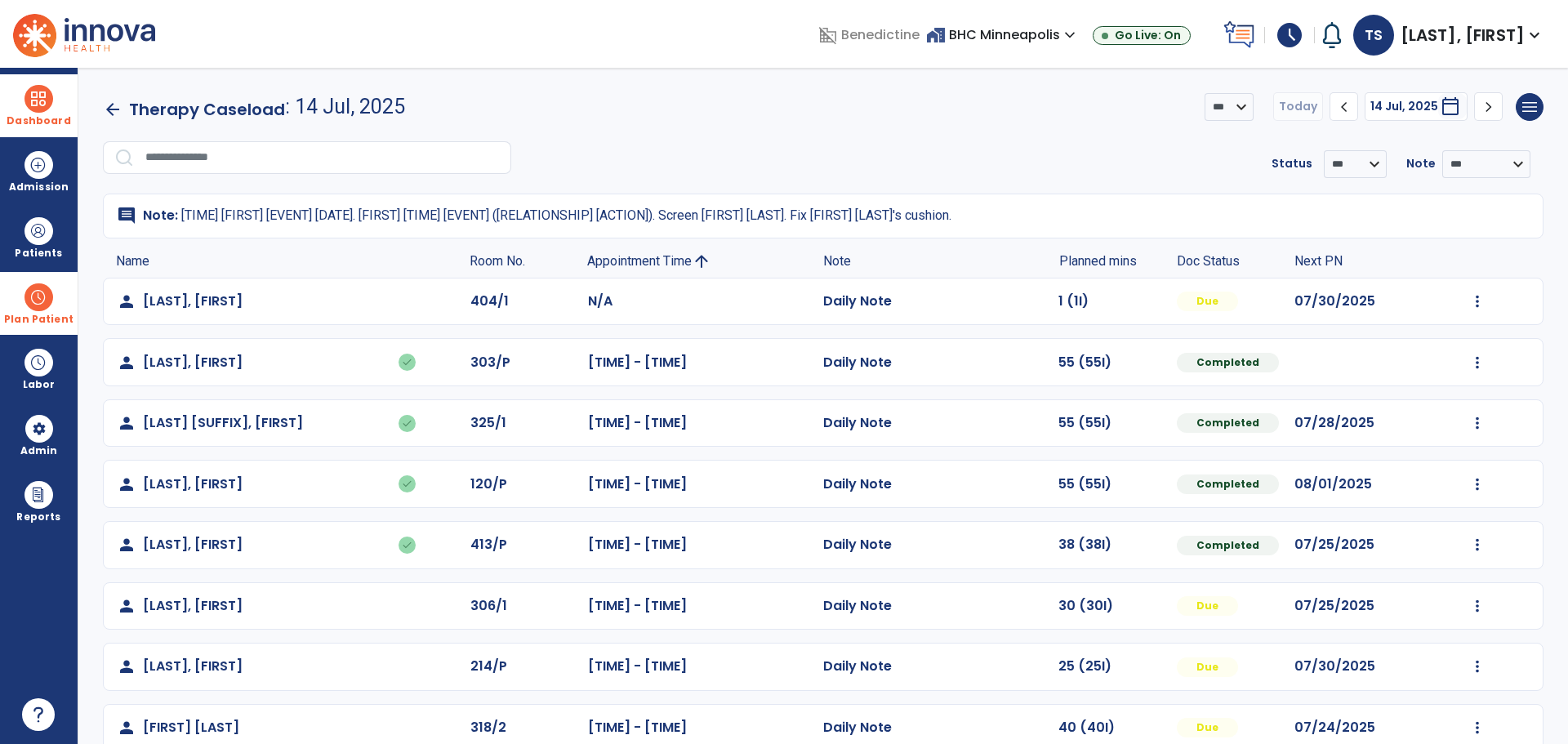 click on "Mark Visit As Complete   Reset Note   Open Document   G + C Mins" 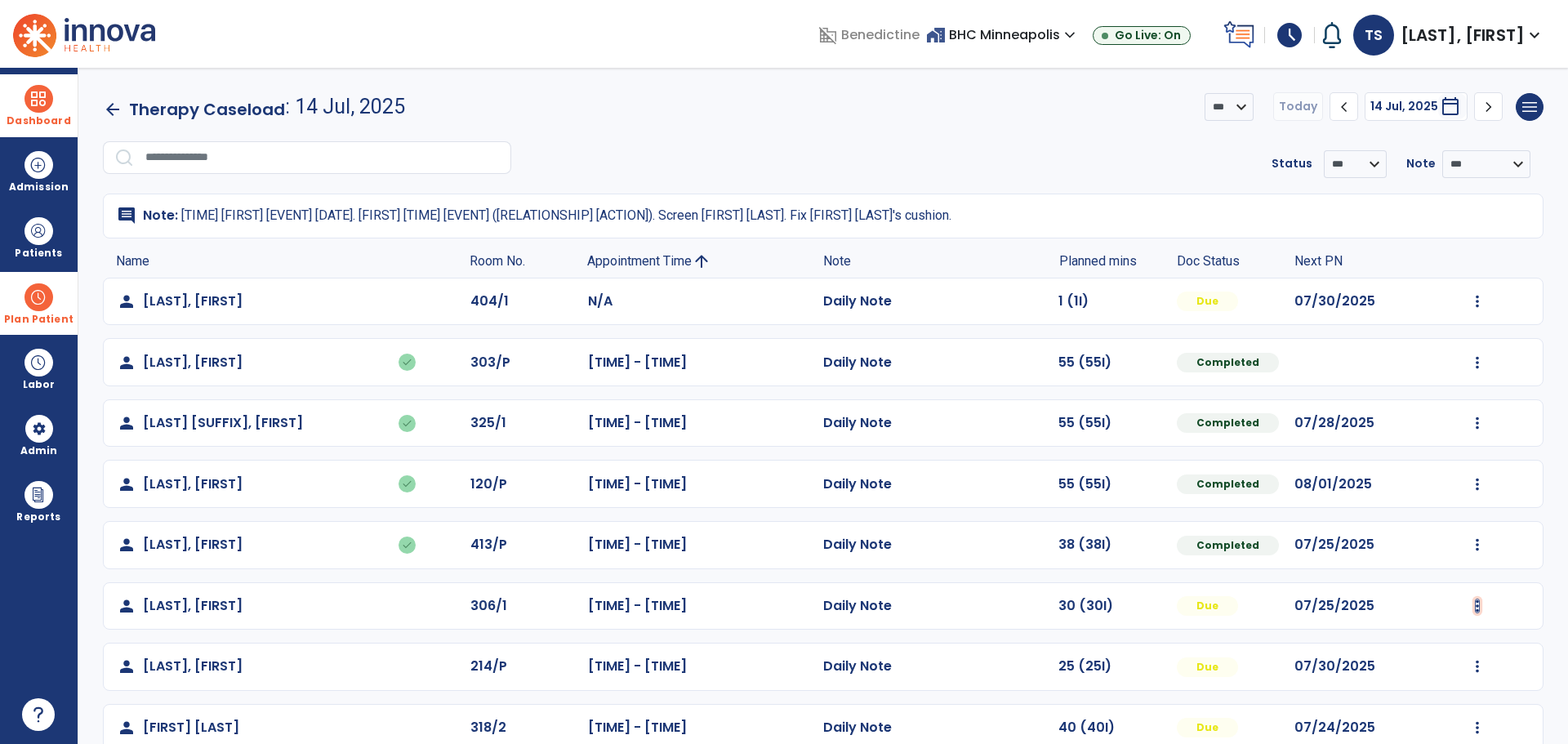 click at bounding box center (1477, 301) 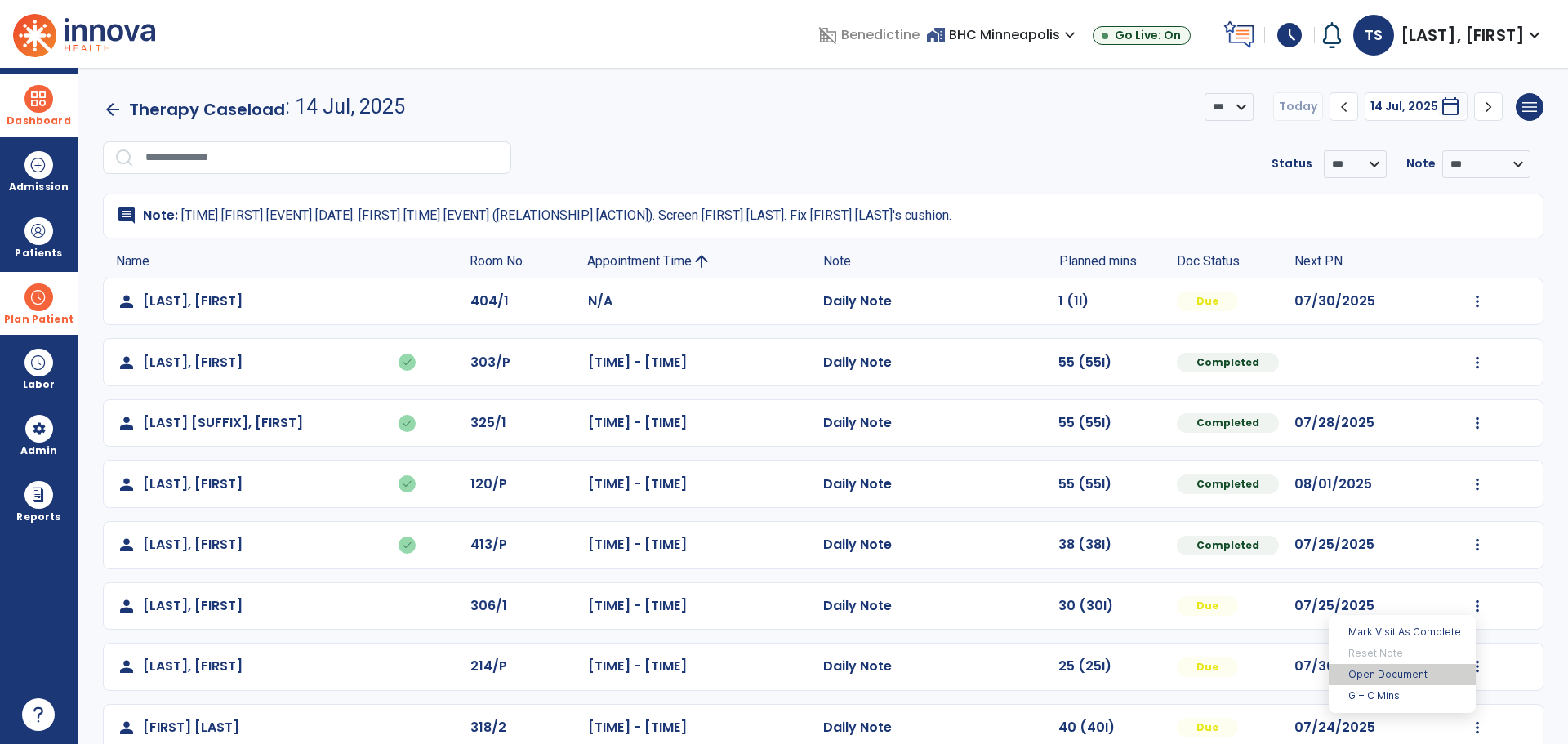 click on "Open Document" at bounding box center (1402, 675) 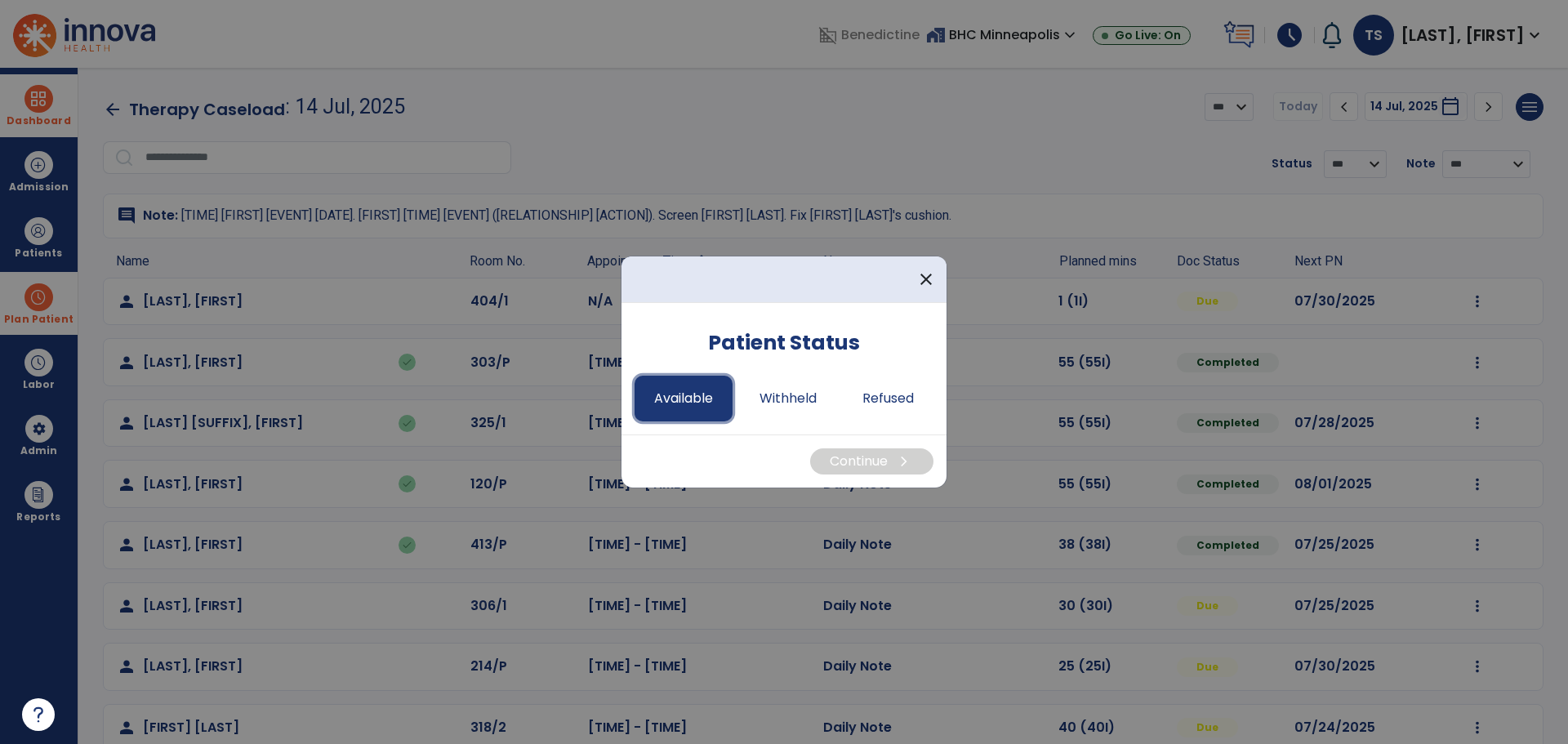 click on "Available" at bounding box center [684, 399] 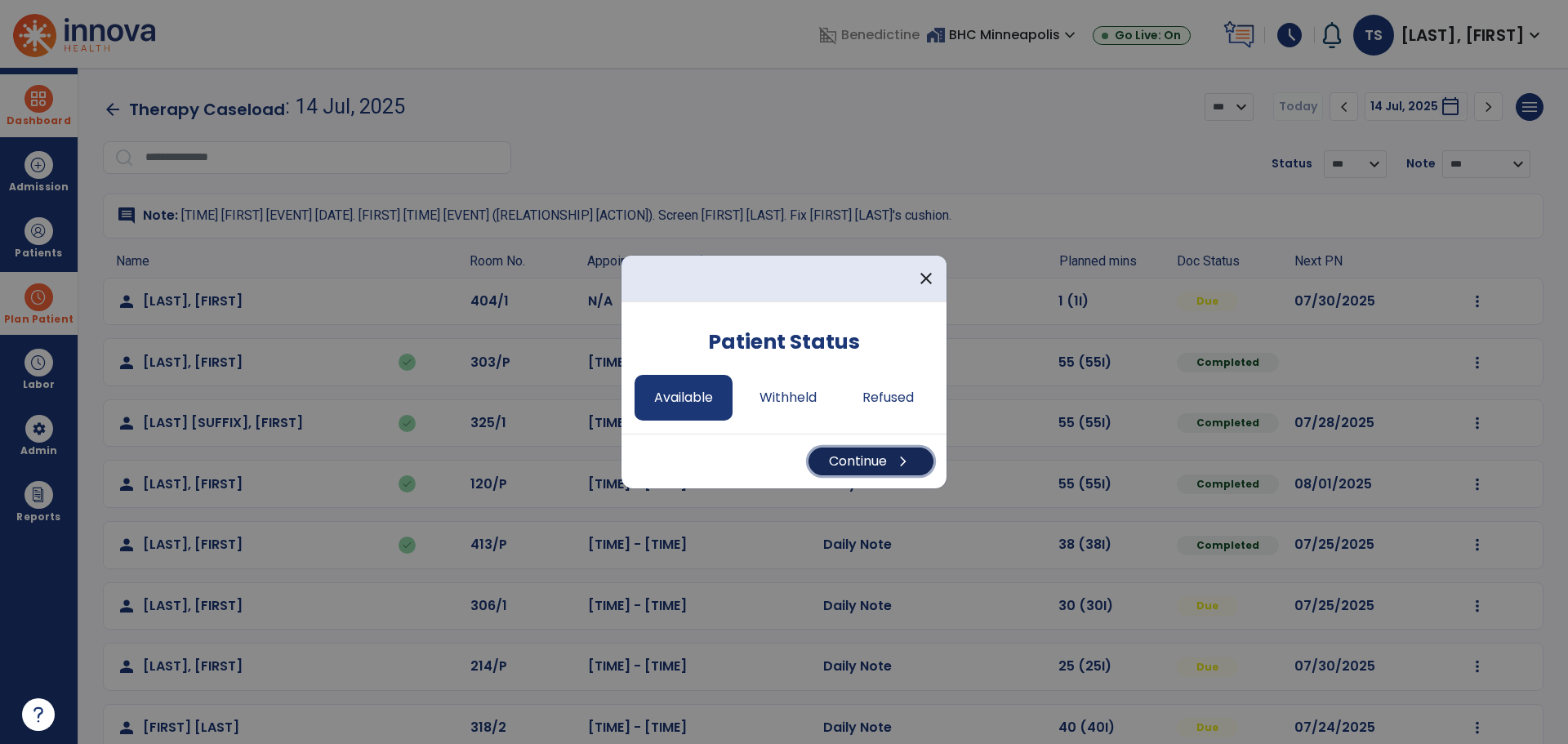 click on "Continue   chevron_right" at bounding box center [871, 461] 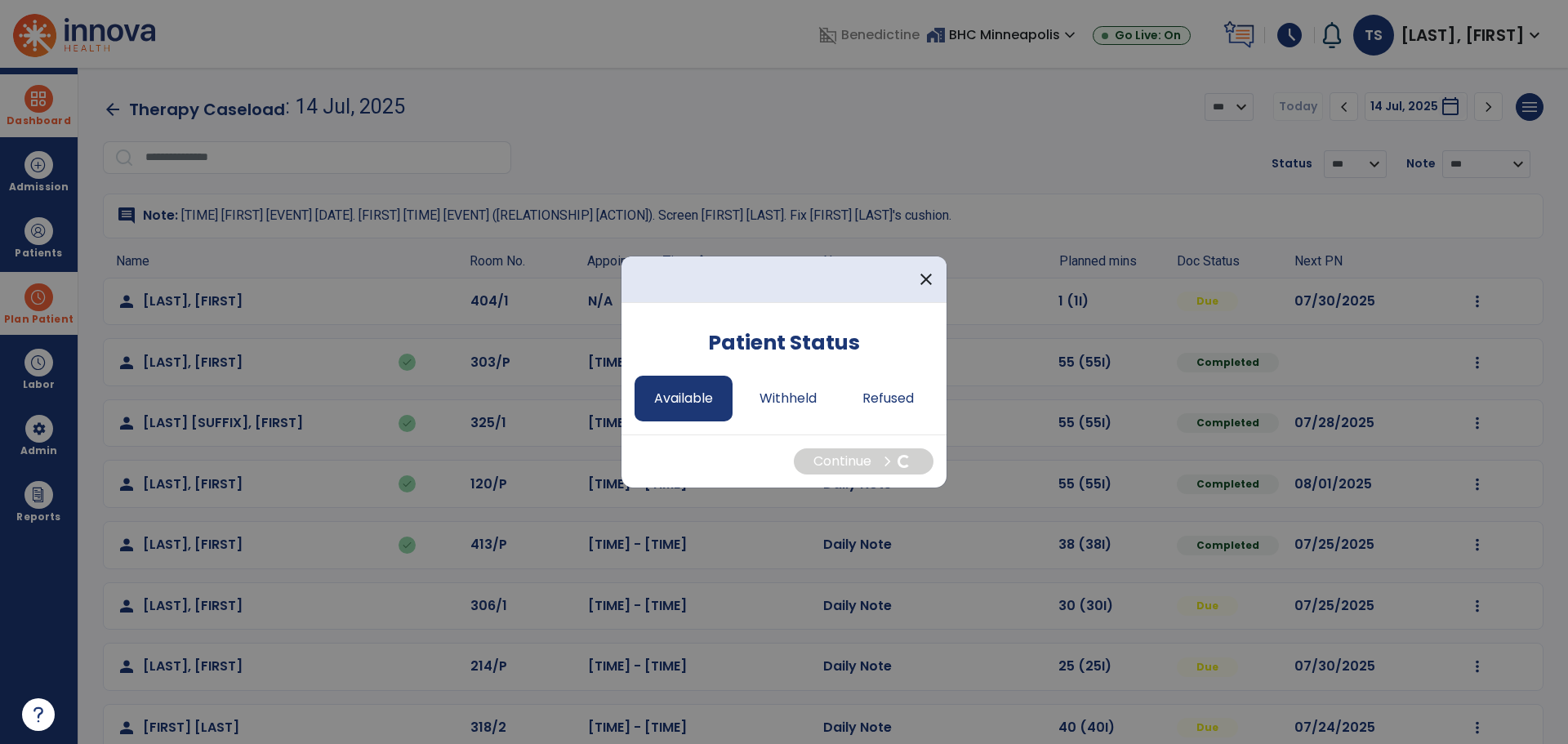 select on "*" 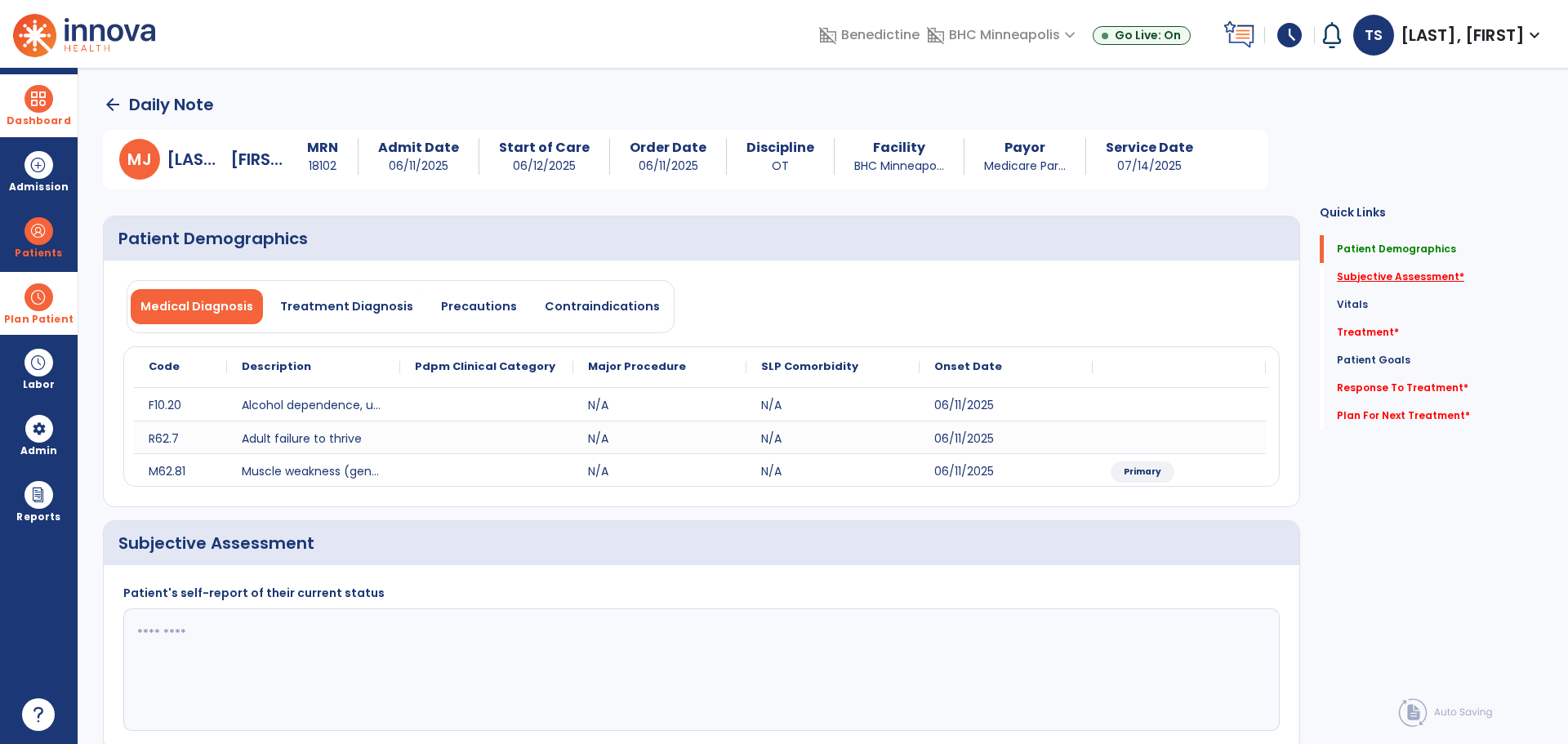 click on "Subjective Assessment   *" 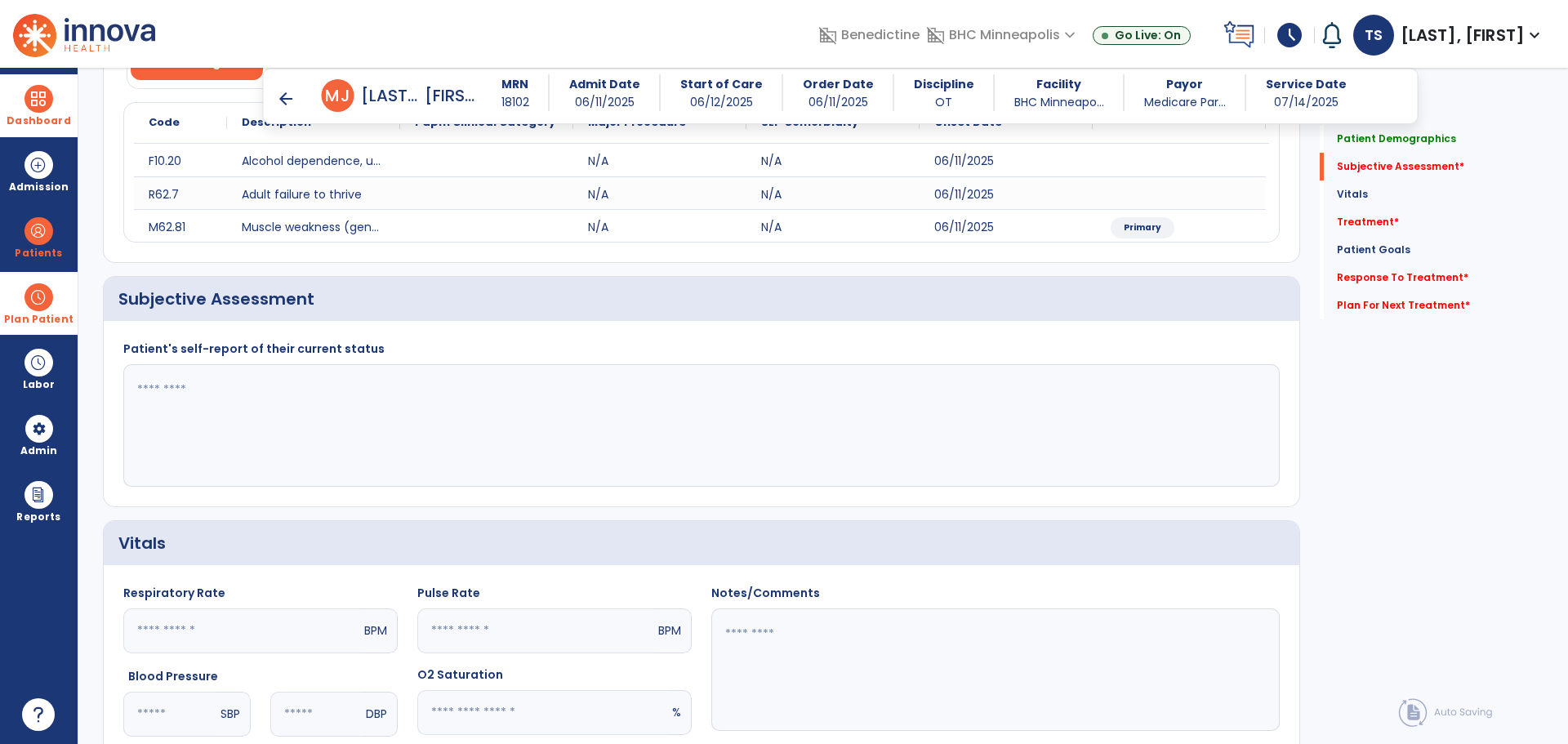 scroll, scrollTop: 229, scrollLeft: 0, axis: vertical 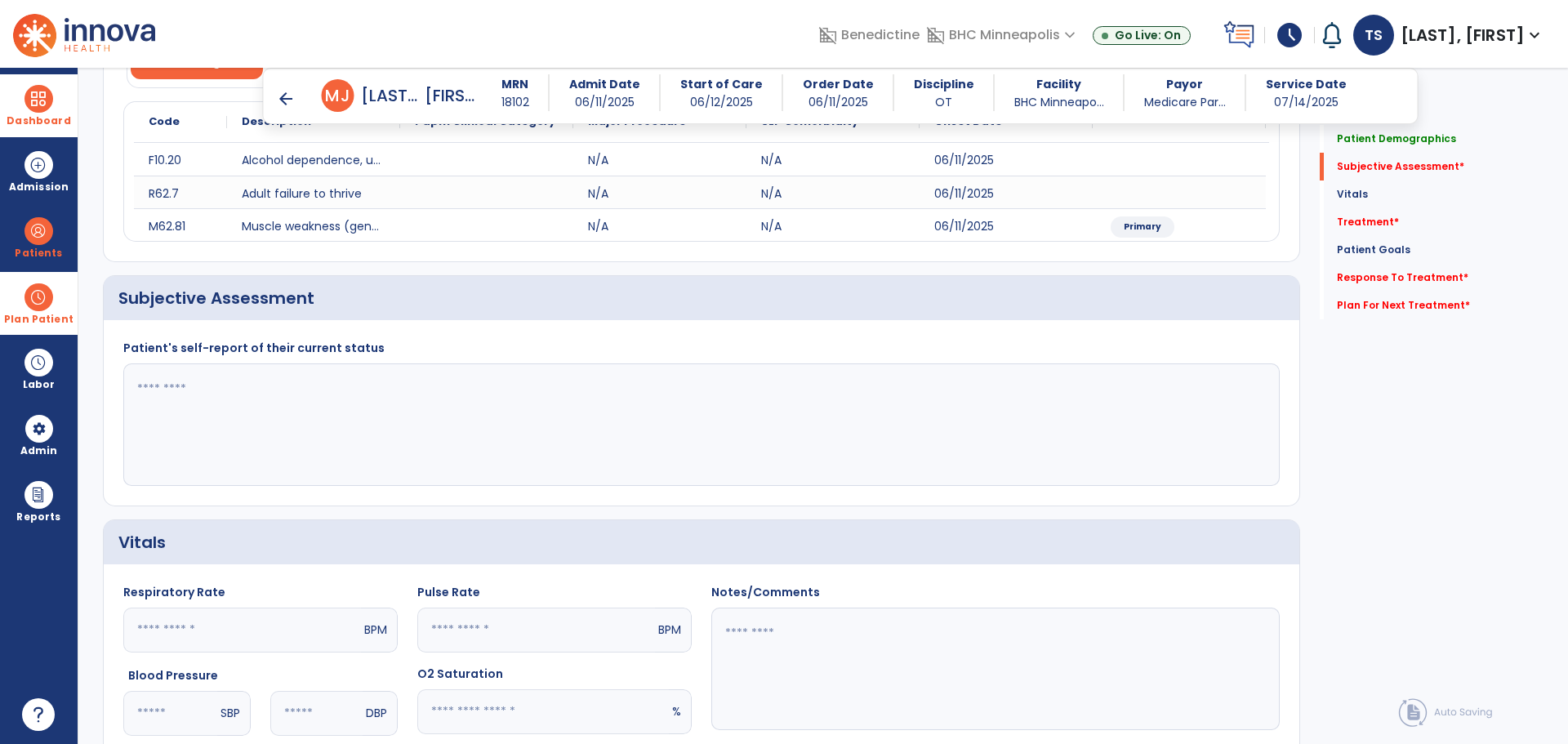 click 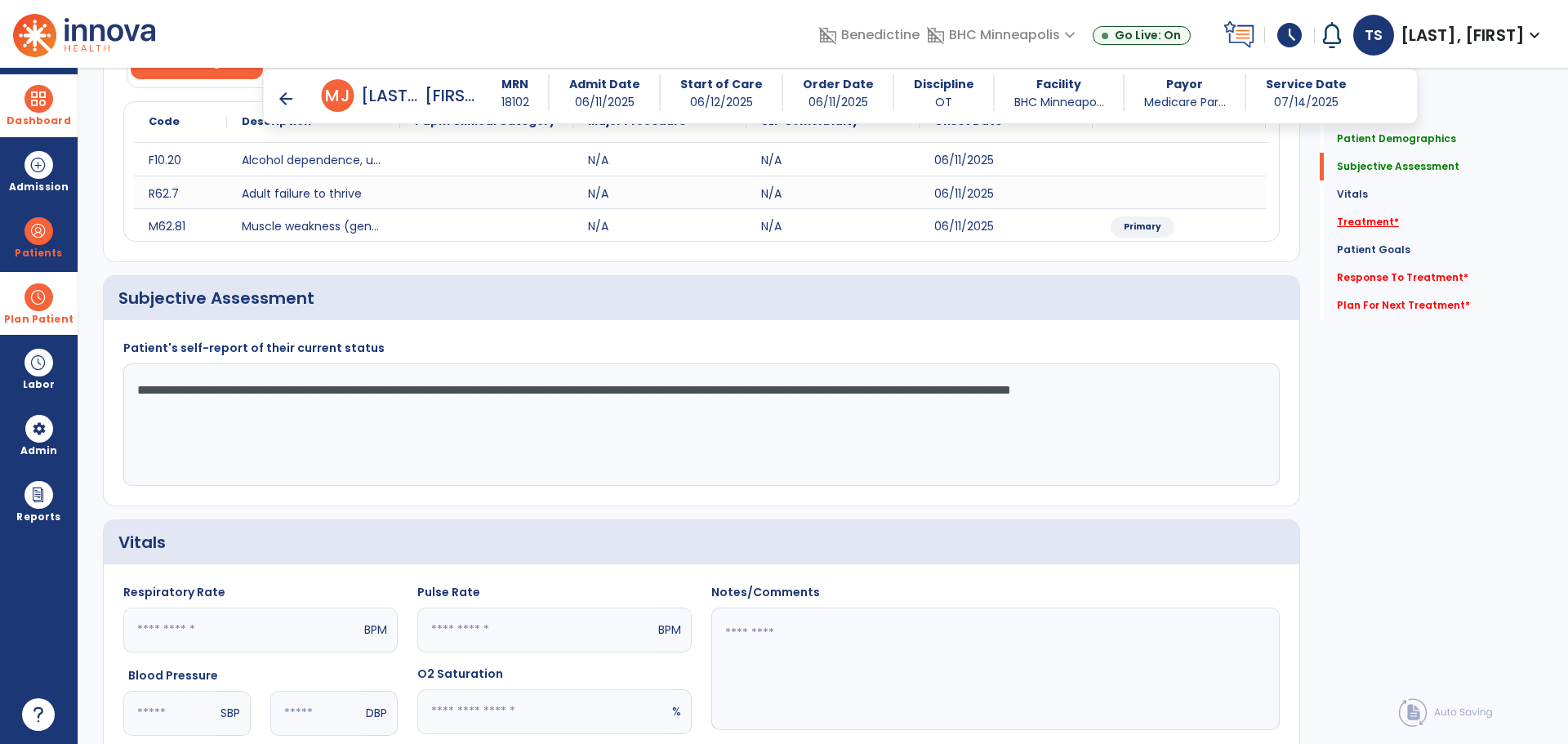 type on "**********" 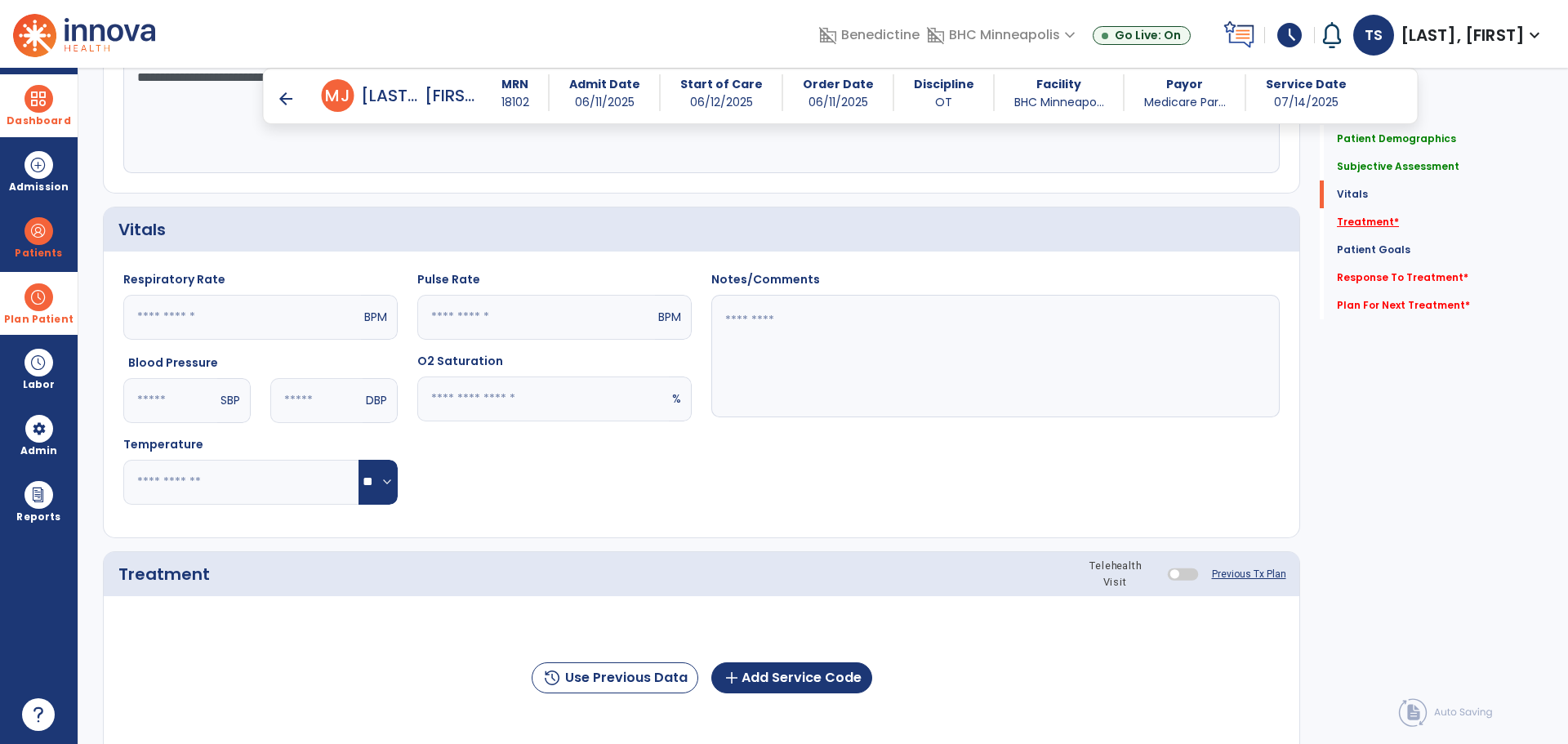 scroll, scrollTop: 793, scrollLeft: 0, axis: vertical 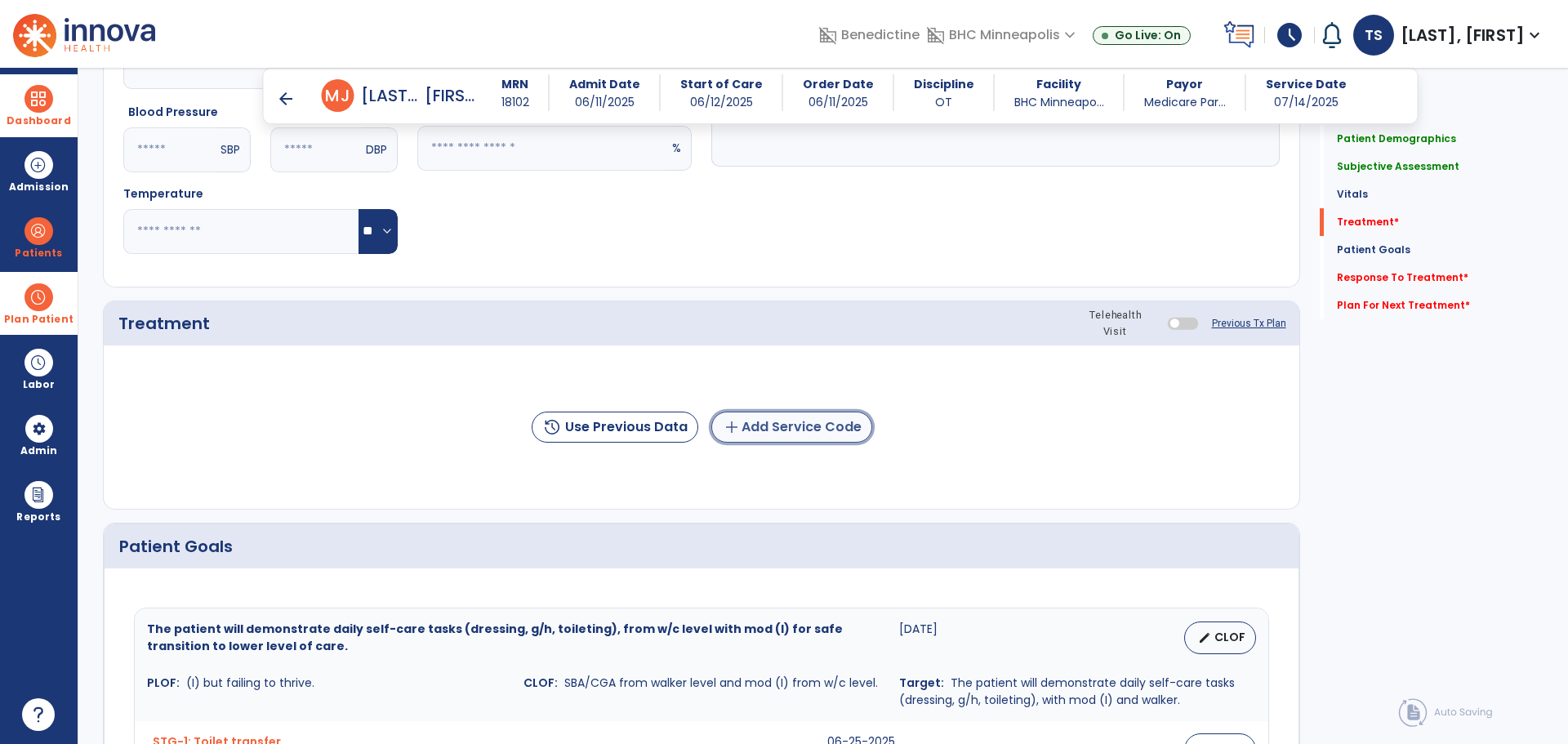 click on "add  Add Service Code" 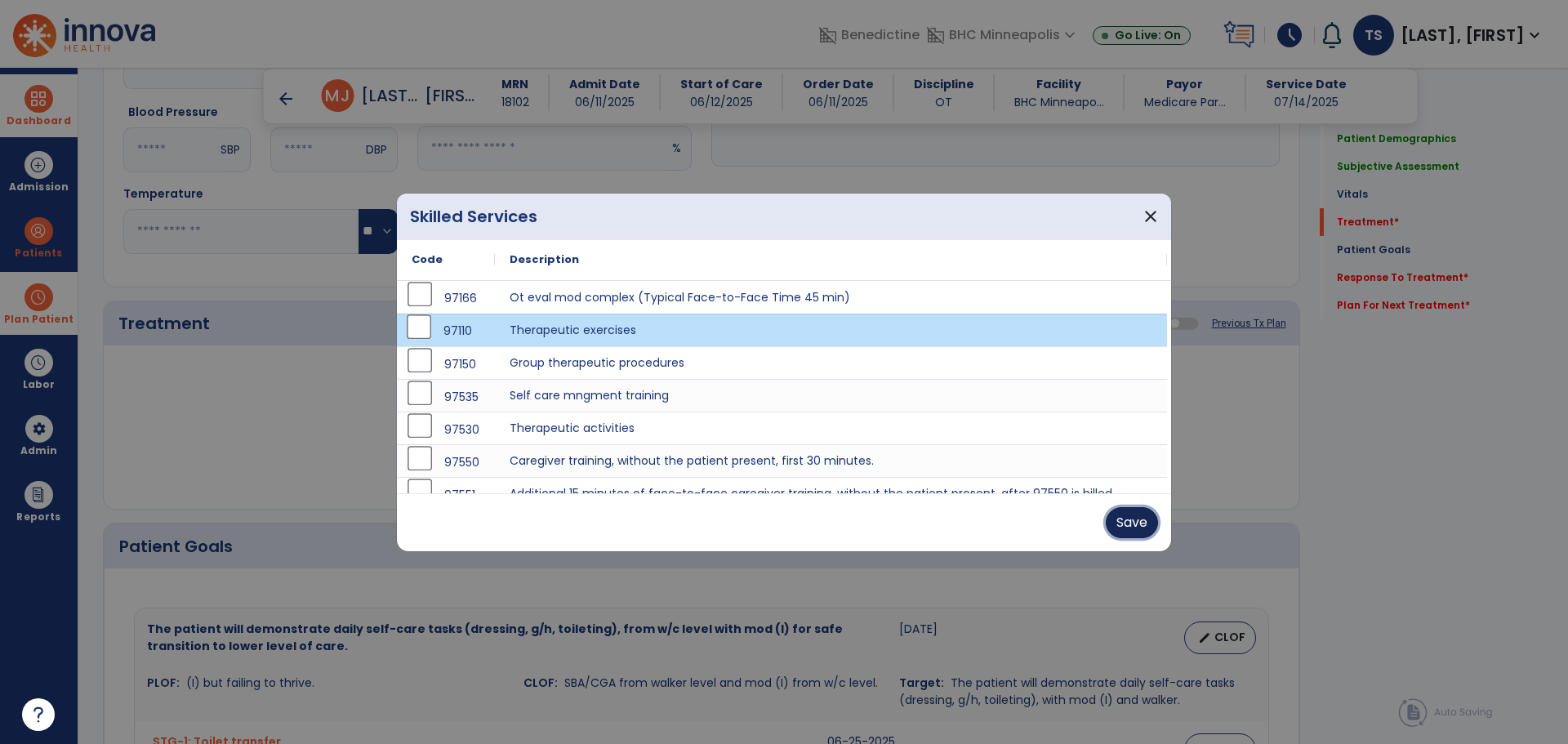 click on "Save" at bounding box center [1132, 523] 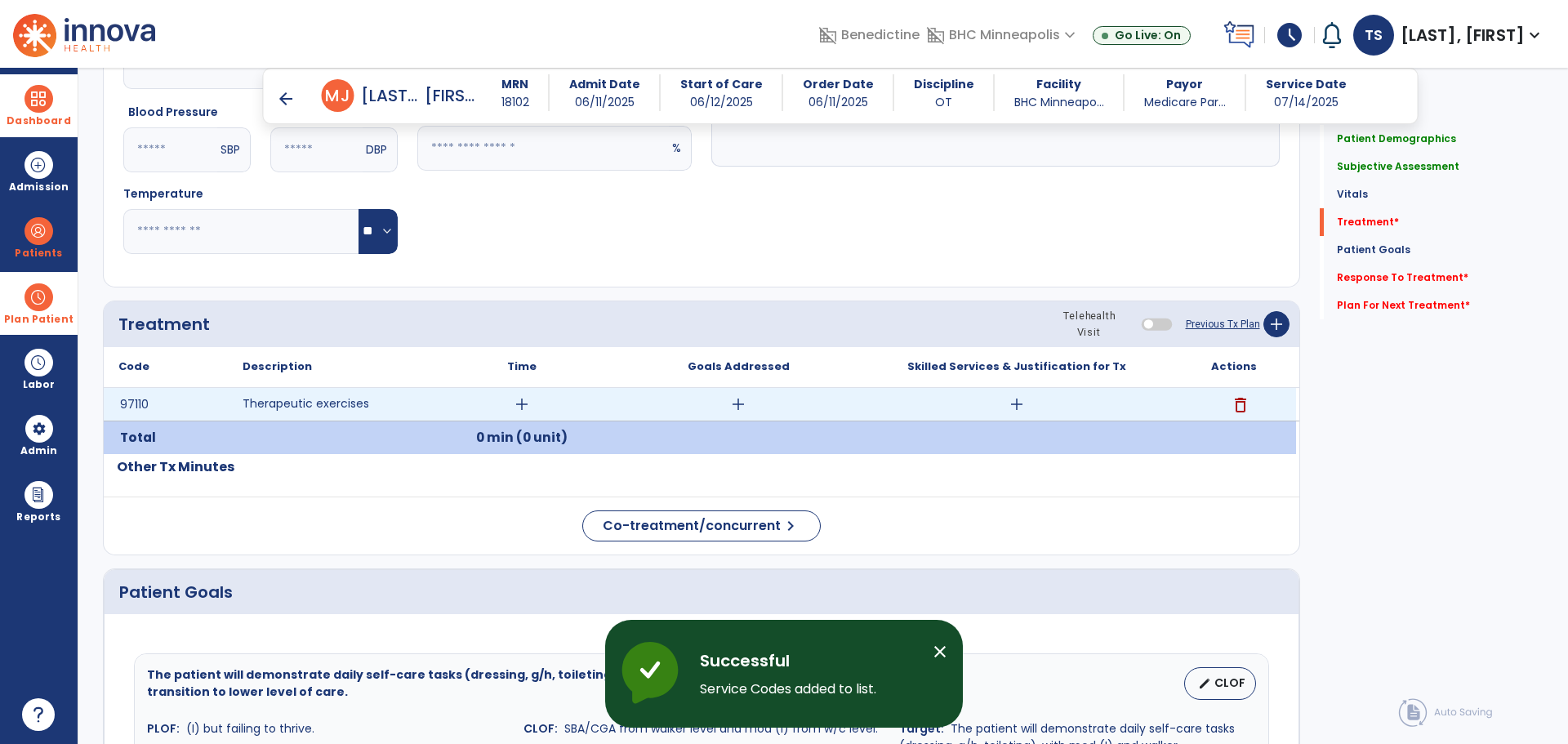 click on "add" at bounding box center [522, 404] 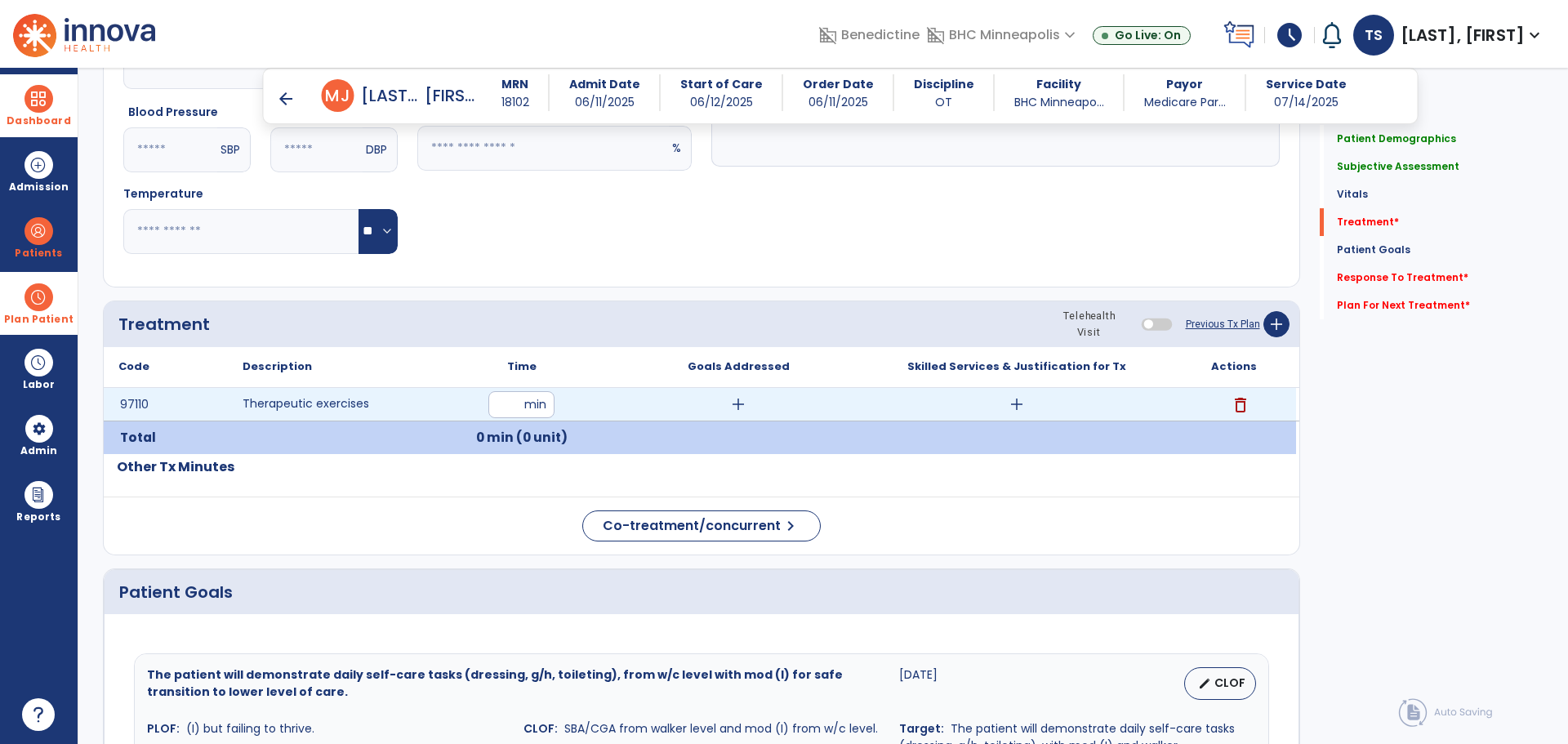 type on "**" 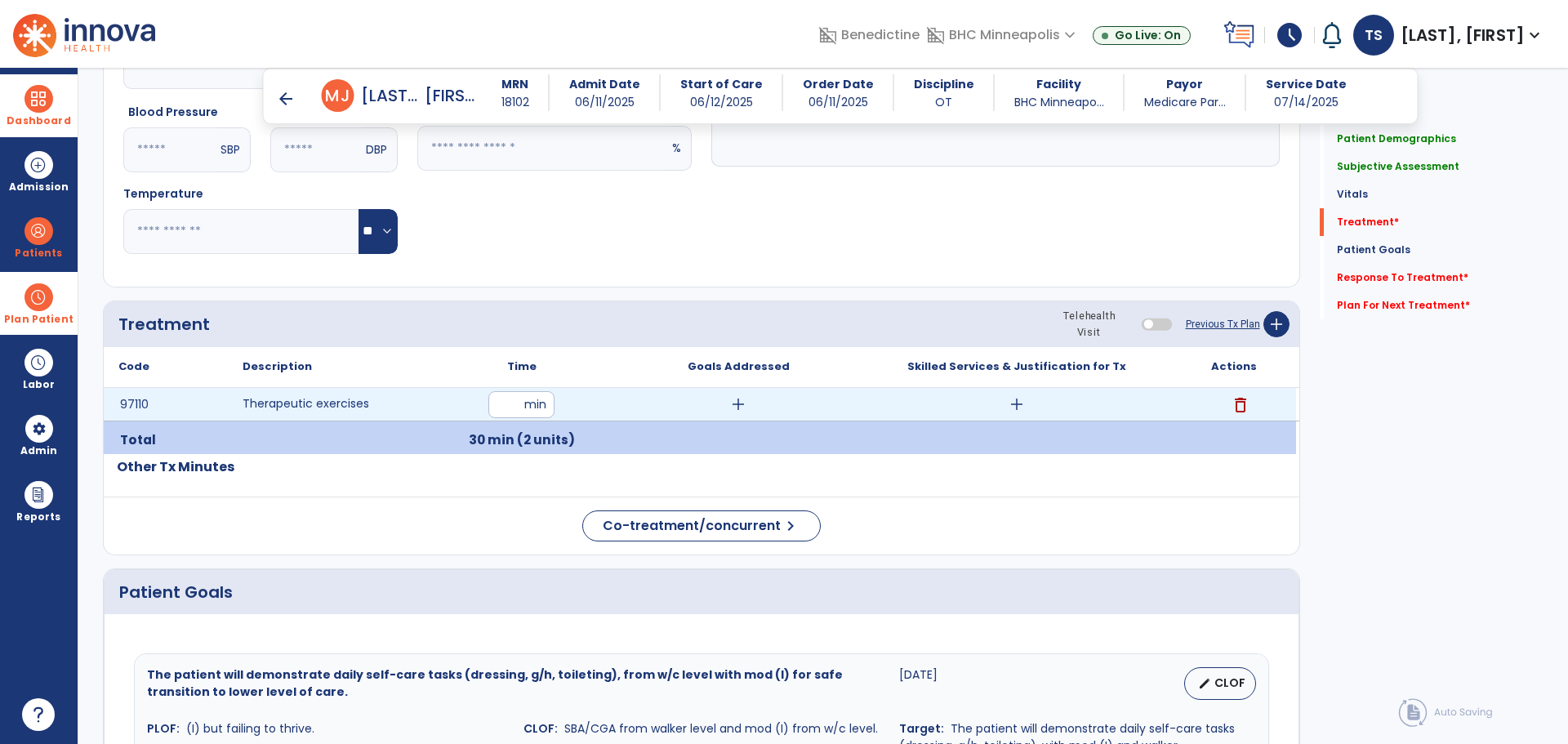 click on "add" at bounding box center (1017, 404) 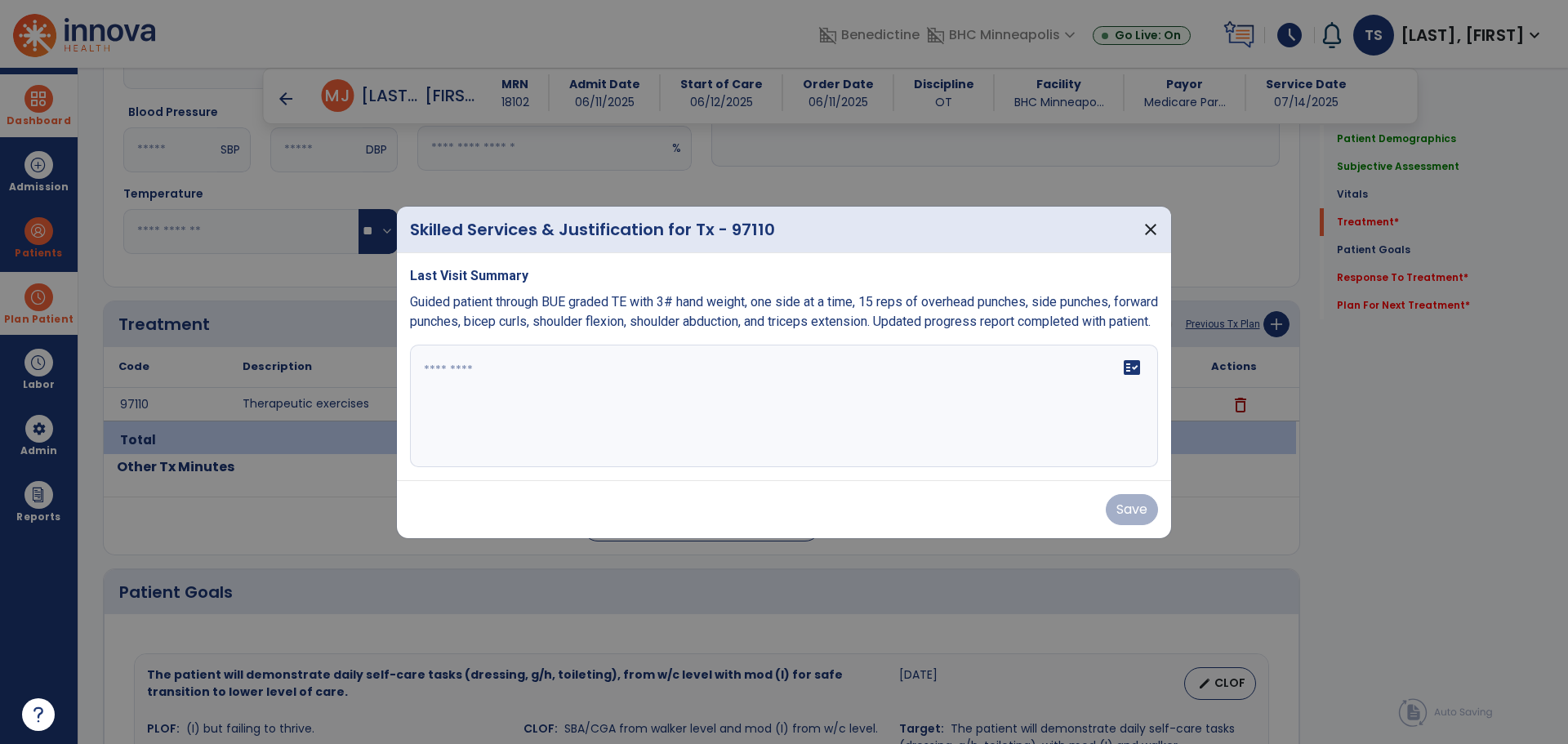 click on "fact_check" at bounding box center (784, 406) 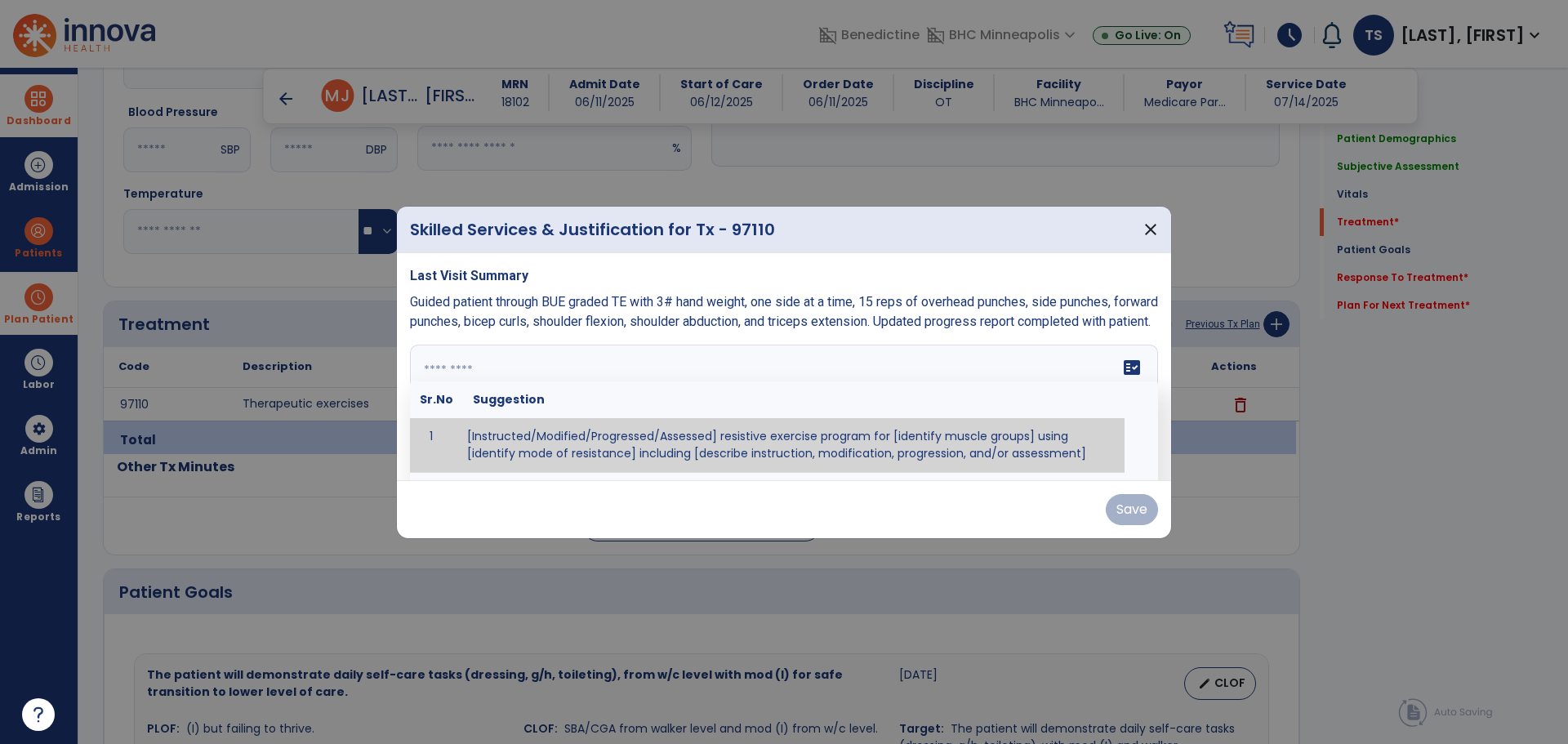 paste on "**********" 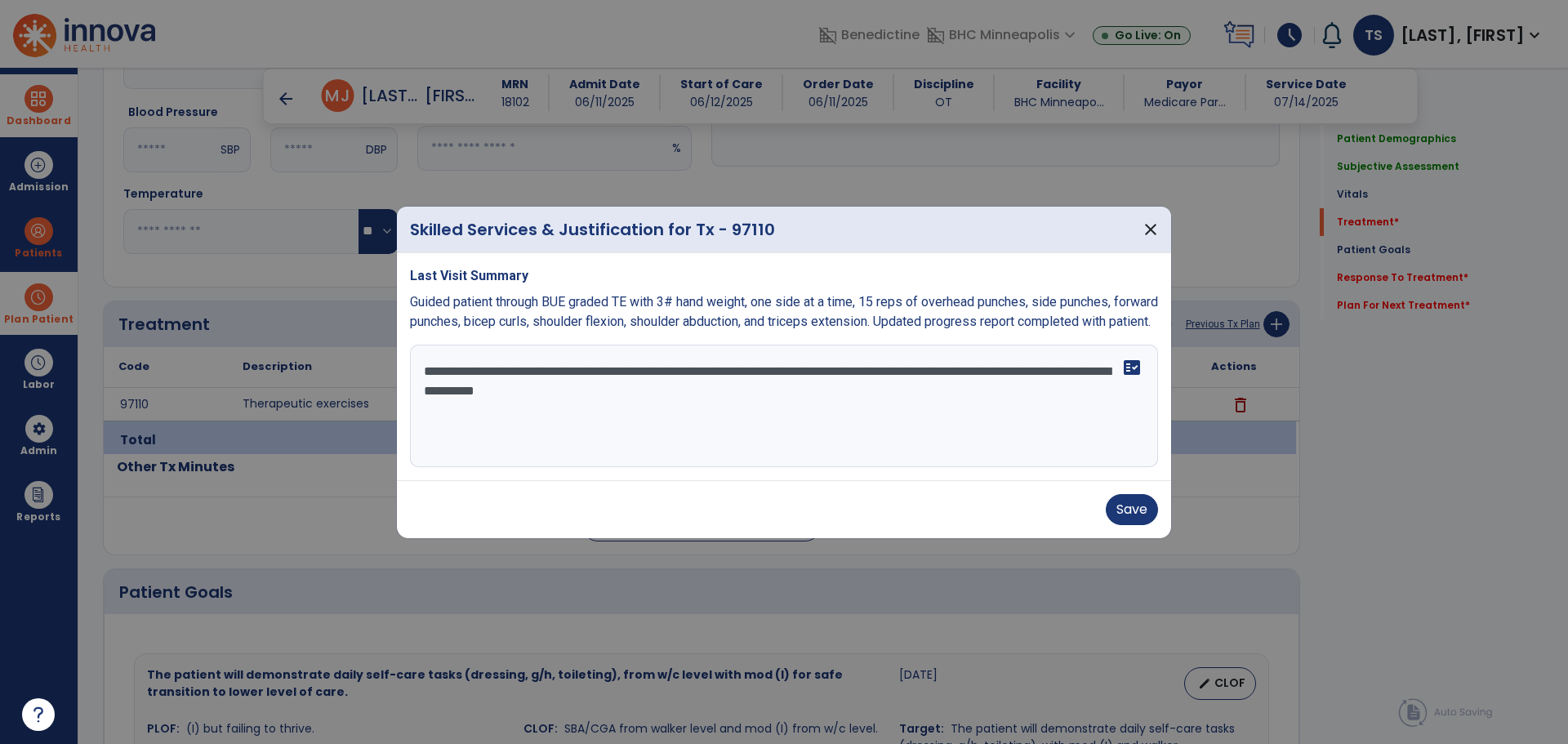click on "**********" at bounding box center [784, 406] 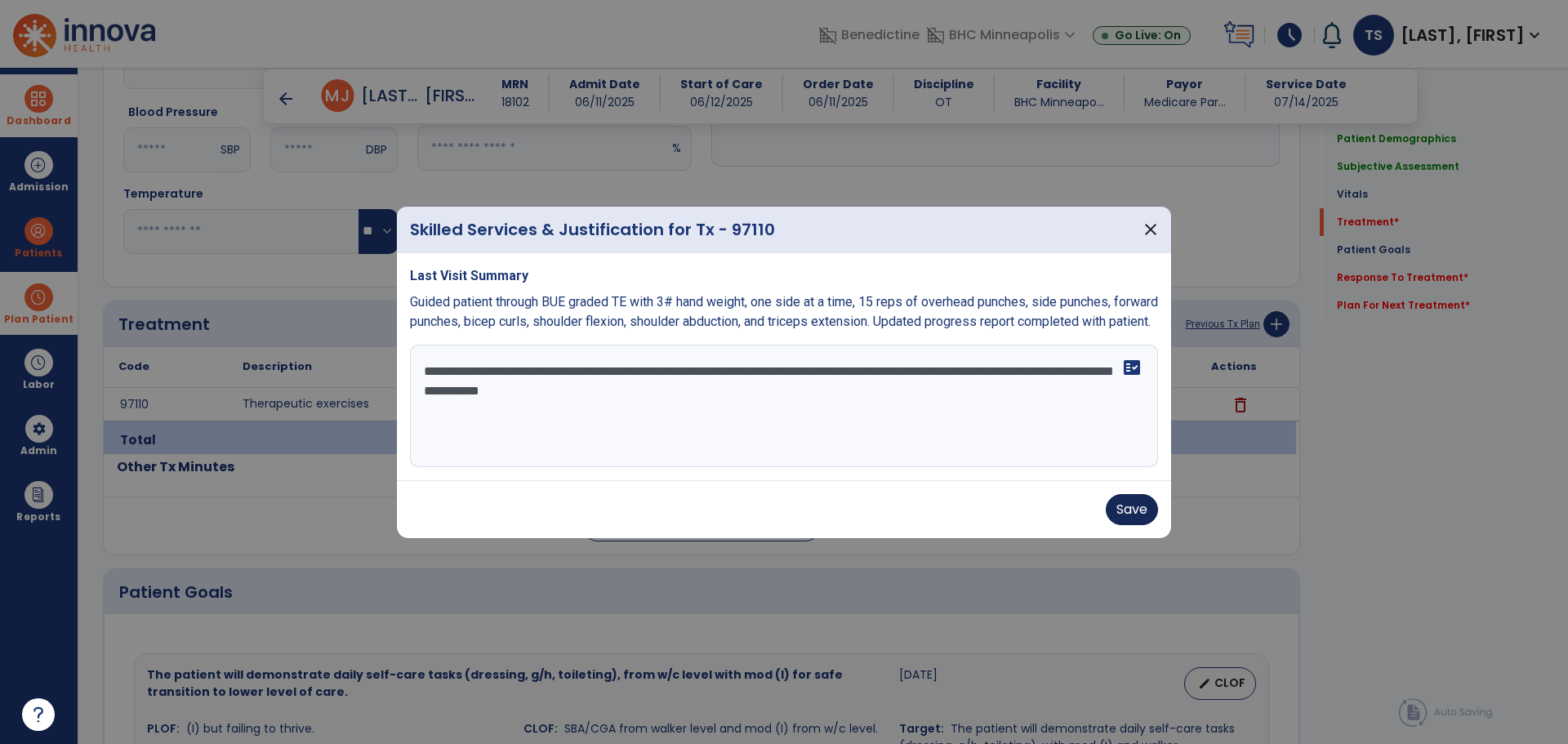 type on "**********" 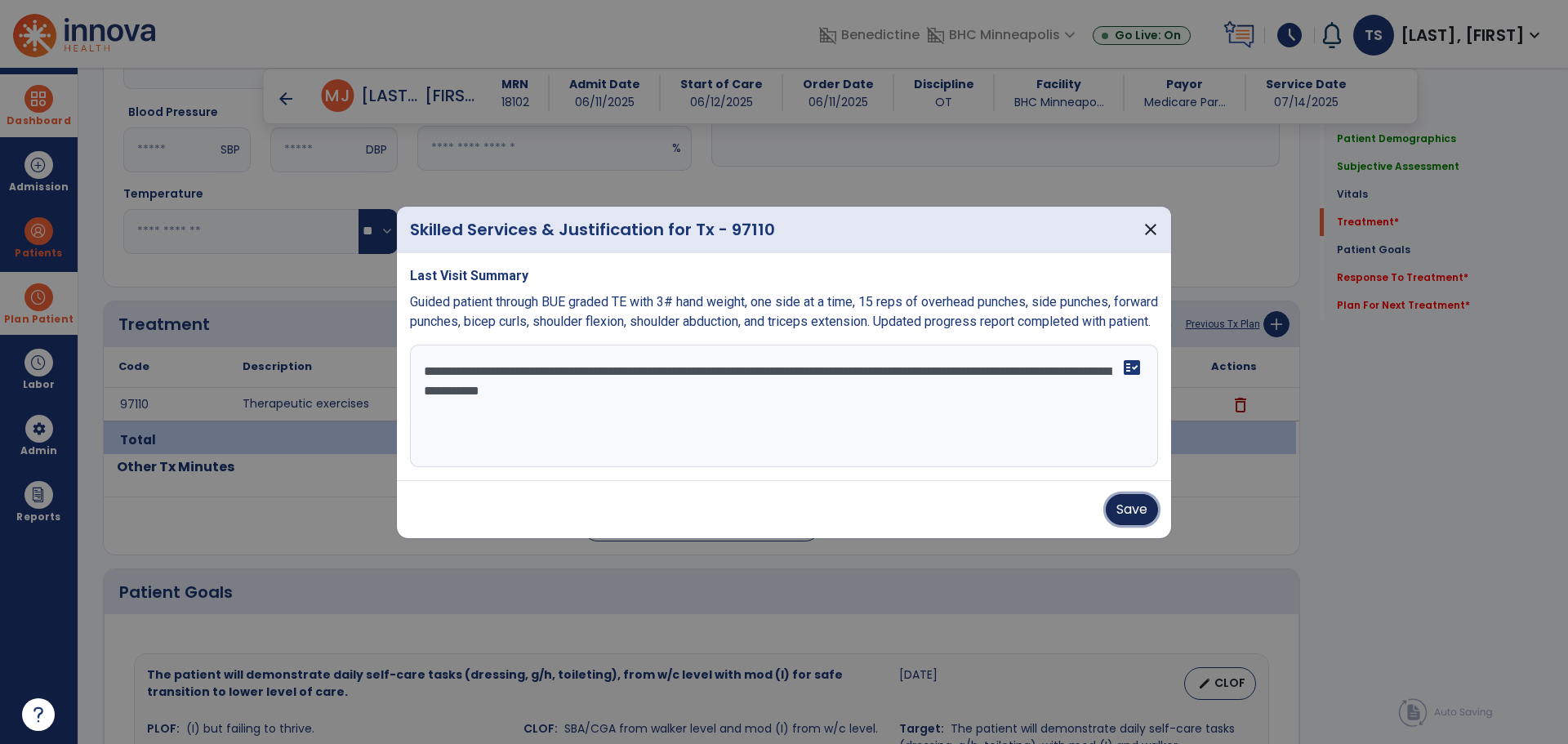 click on "Save" at bounding box center (1132, 510) 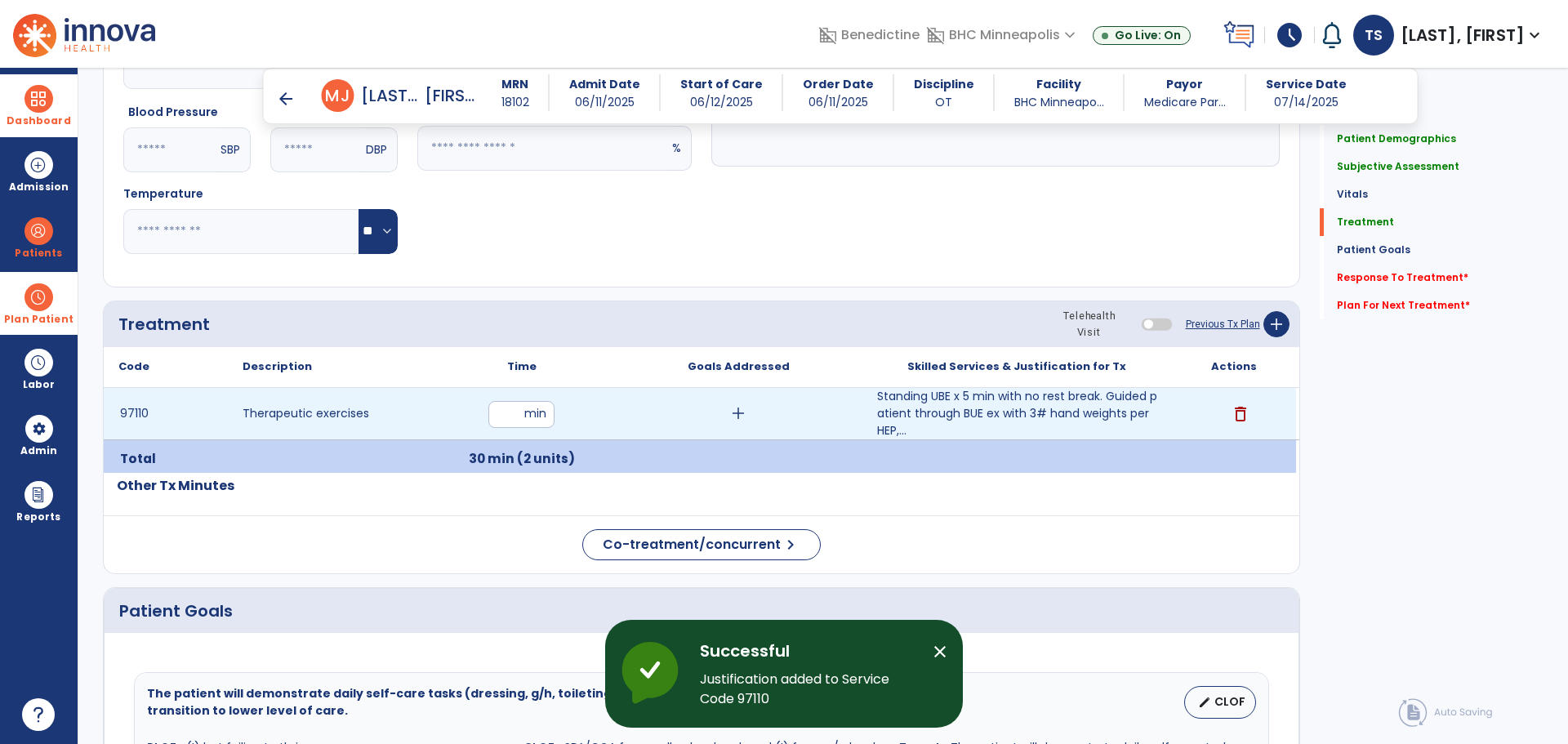 drag, startPoint x: 512, startPoint y: 412, endPoint x: 409, endPoint y: 419, distance: 103.23759 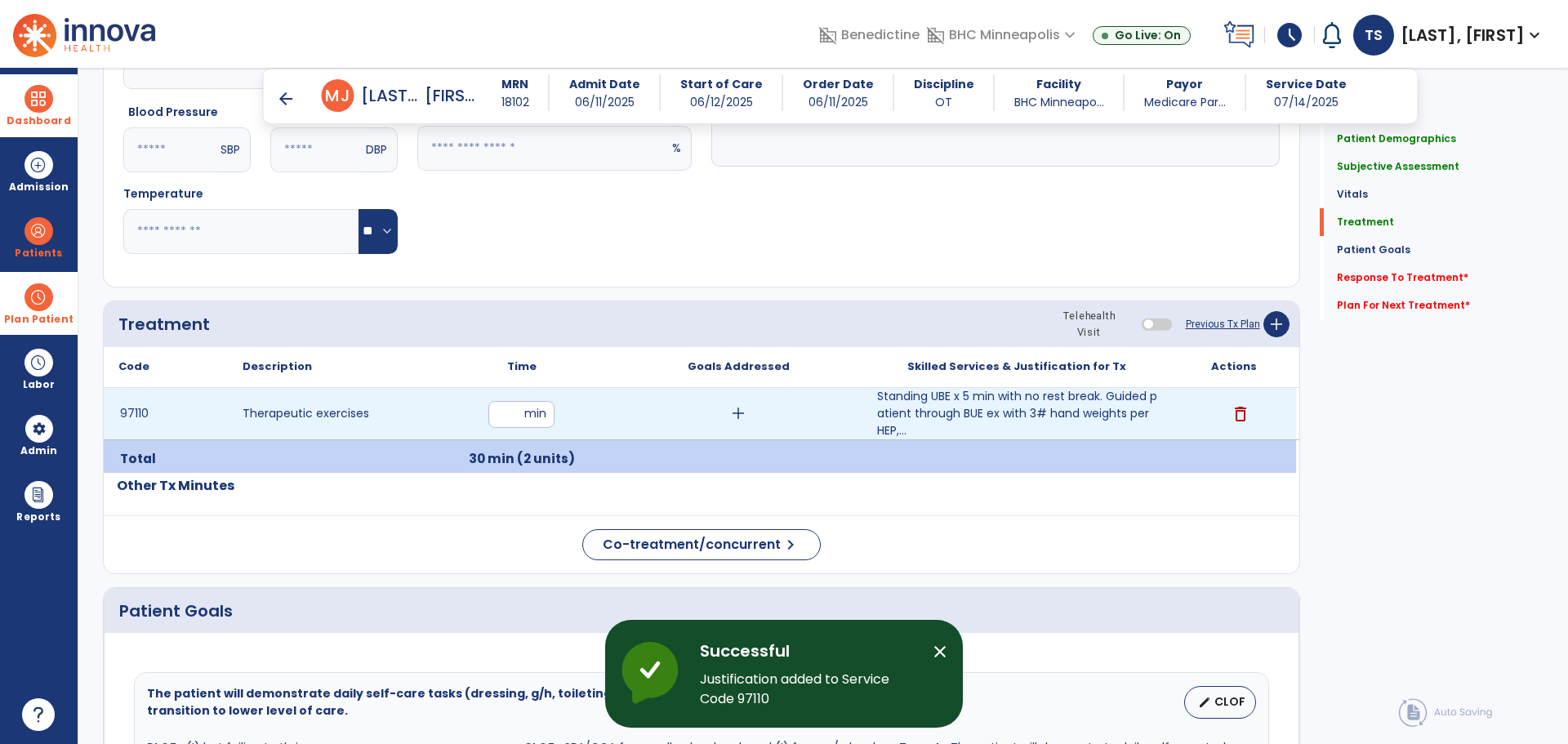 click on "97110  Therapeutic exercises  ** min add  Standing UBE x 5 min with no rest break. Guided patient through BUE ex with 3# hand weights per HEP,...   Standing UBE x 5 min with no rest break. Guided patient through BUE ex with 3# hand weights per HEP, 15 reps each, with min (A) for form and technique.  delete" at bounding box center [700, 413] 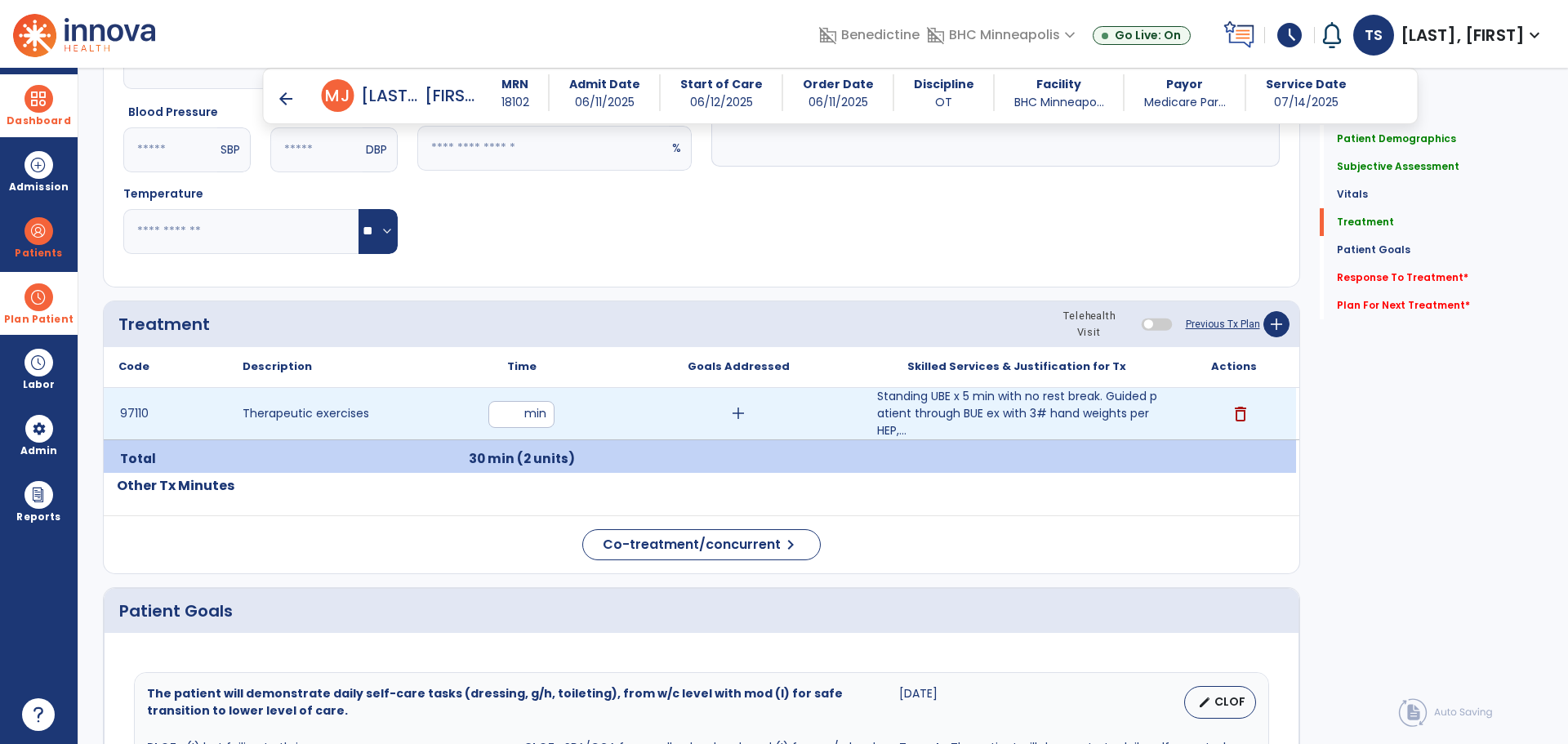 type on "**" 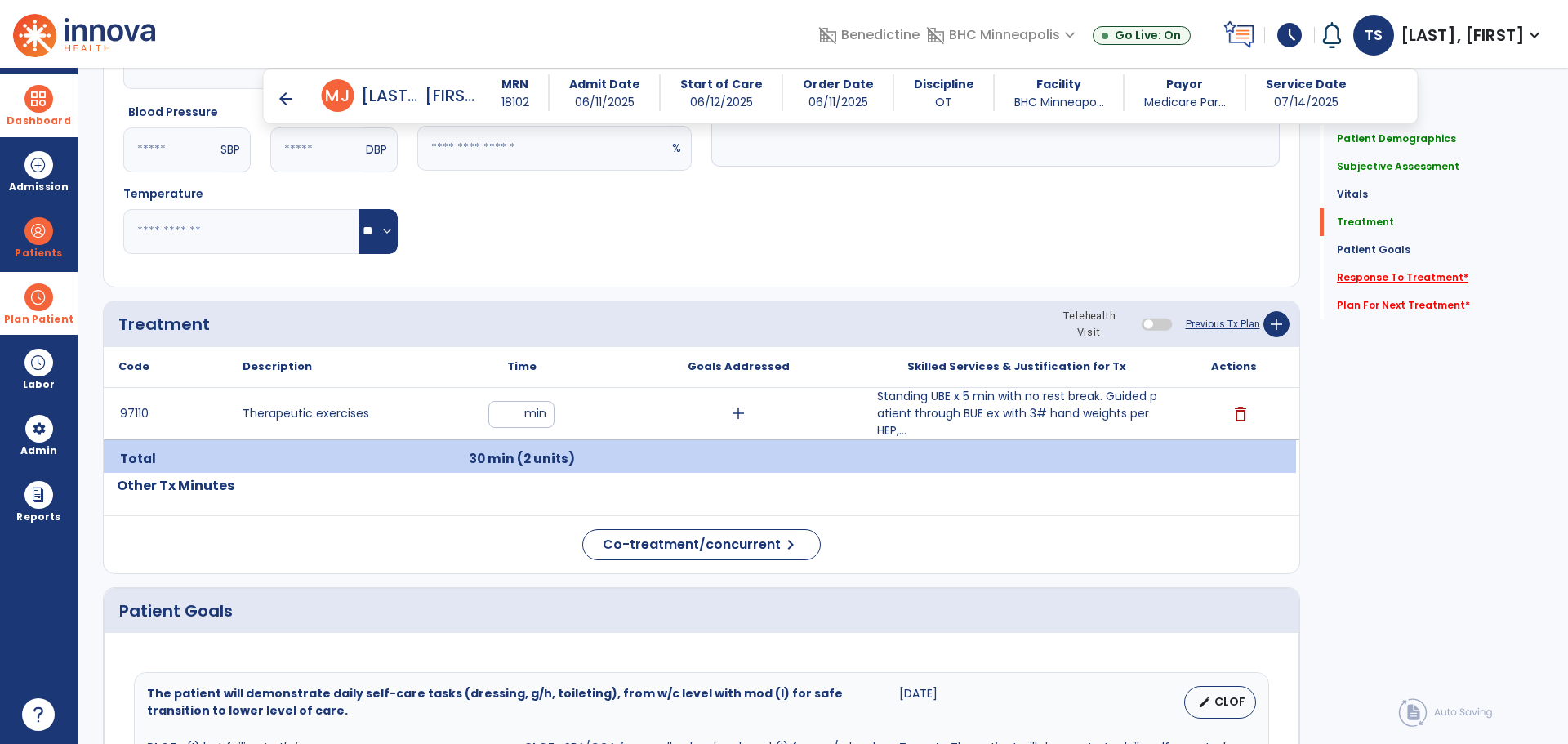 click on "Response To Treatment   *" 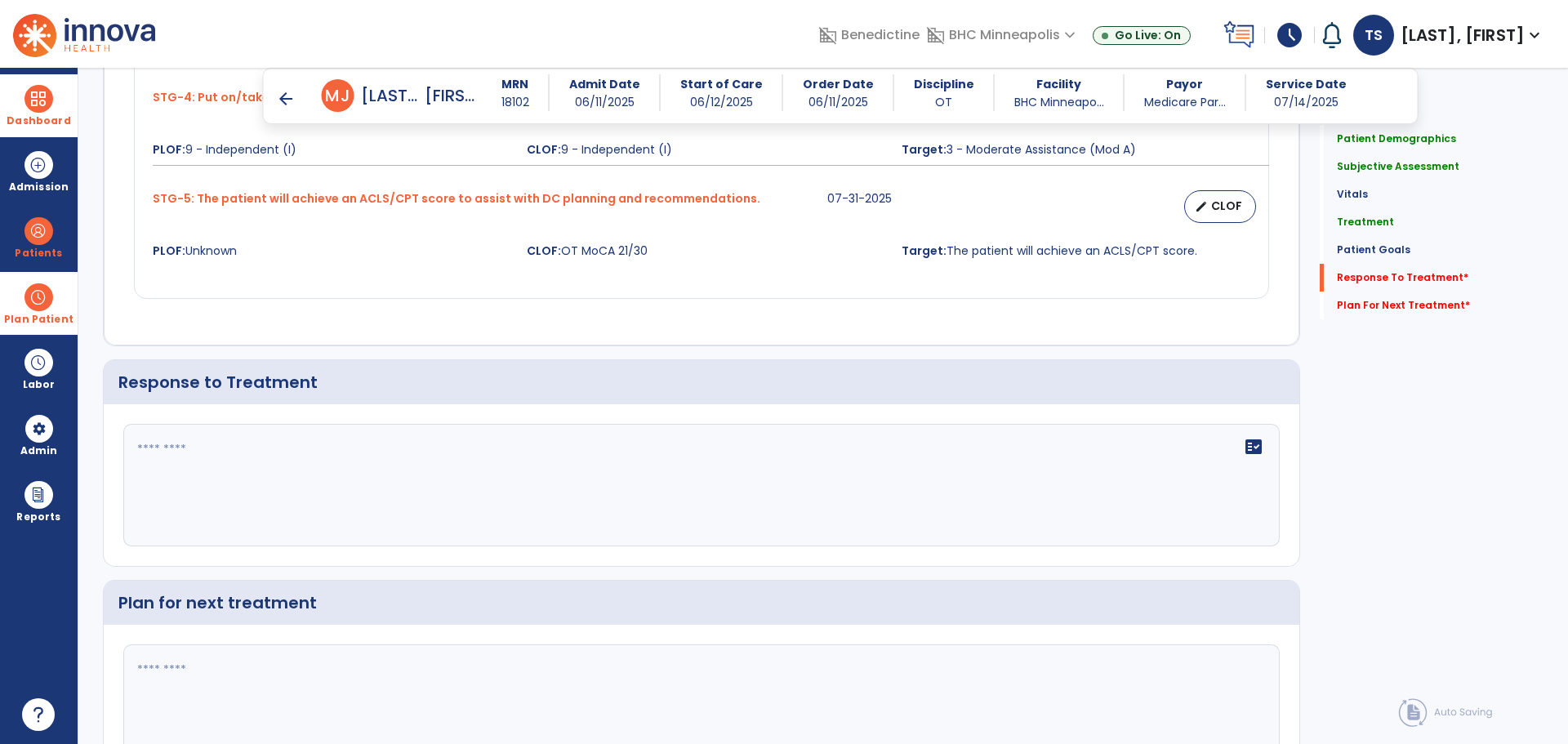 scroll, scrollTop: 1845, scrollLeft: 0, axis: vertical 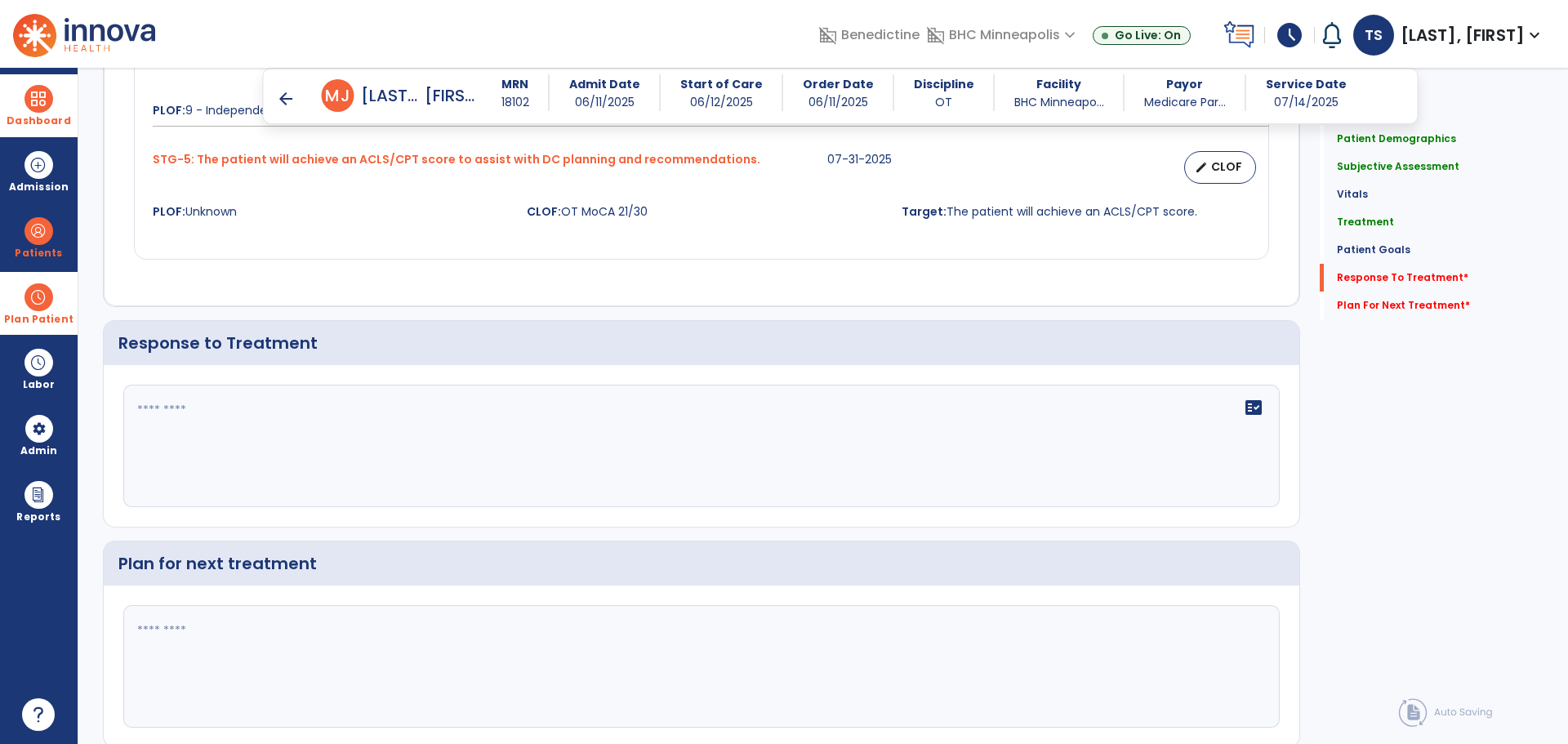 click 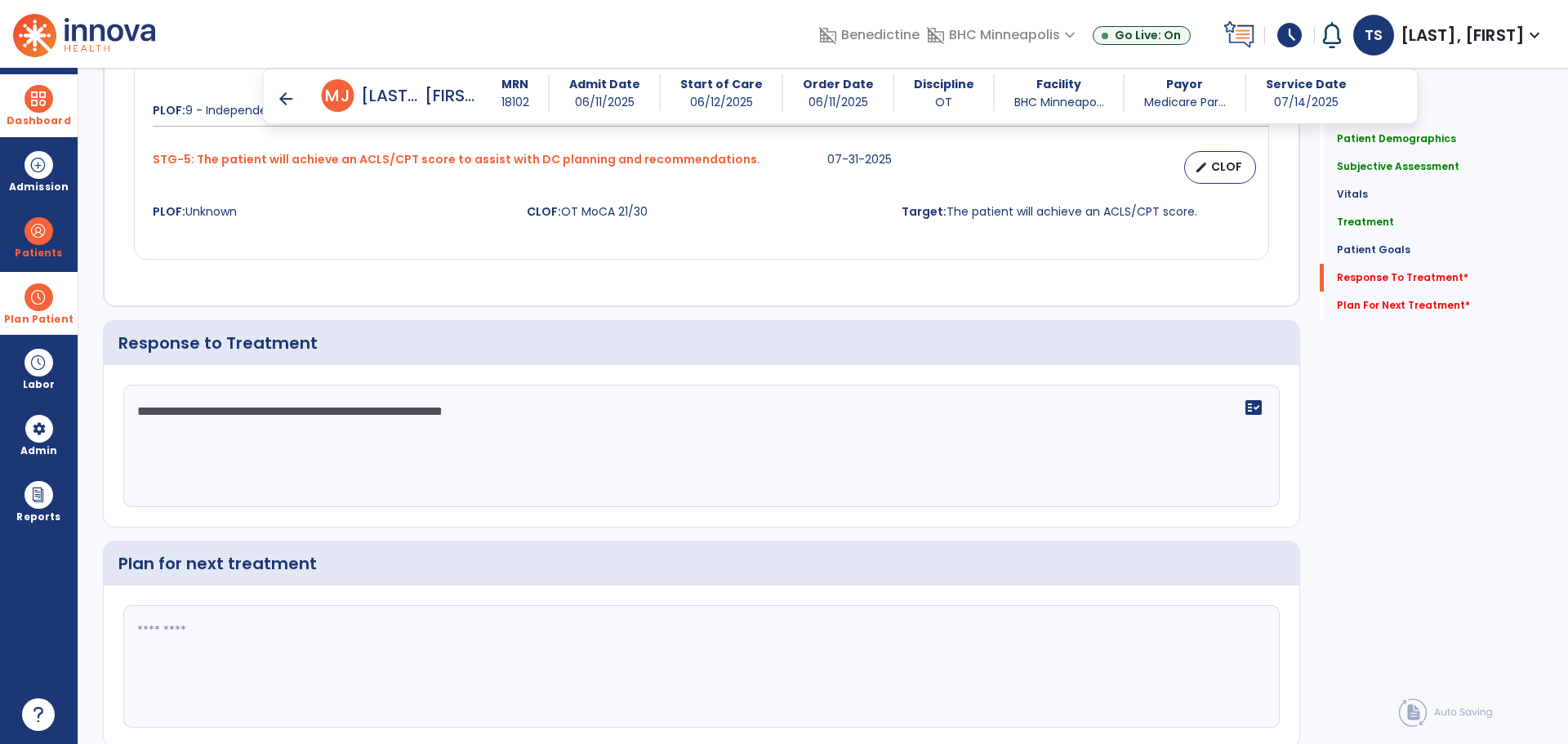 type on "**********" 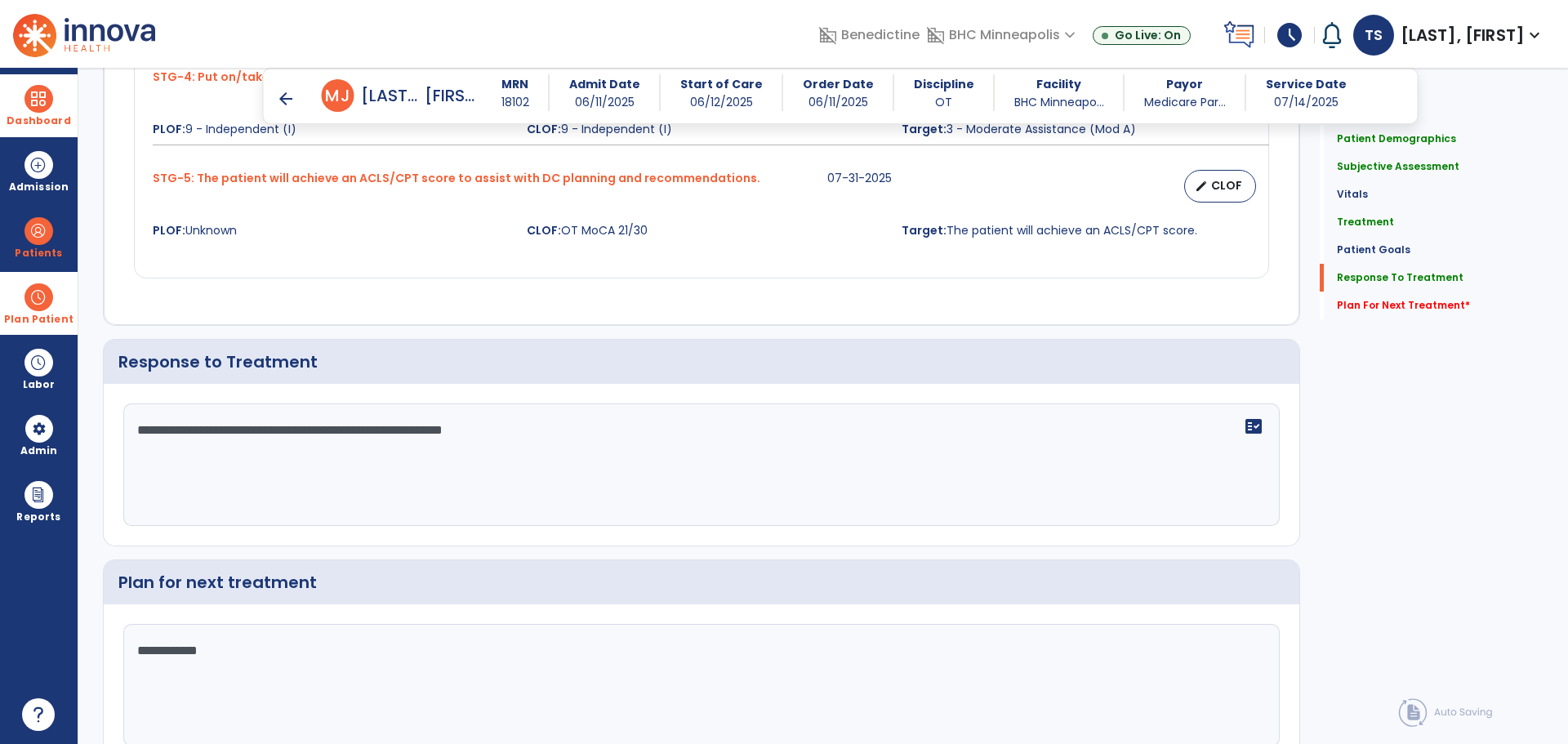 scroll, scrollTop: 1845, scrollLeft: 0, axis: vertical 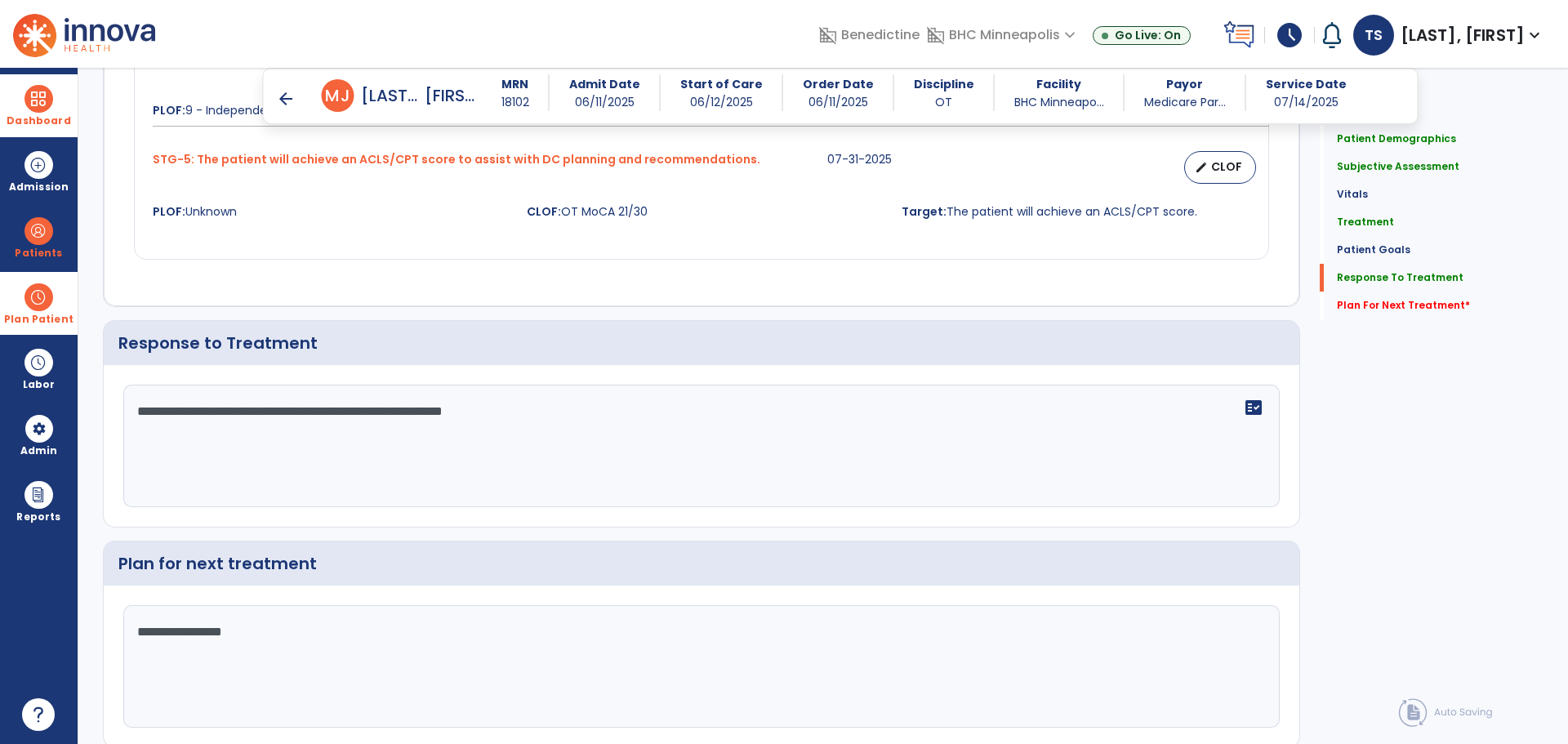 type on "**********" 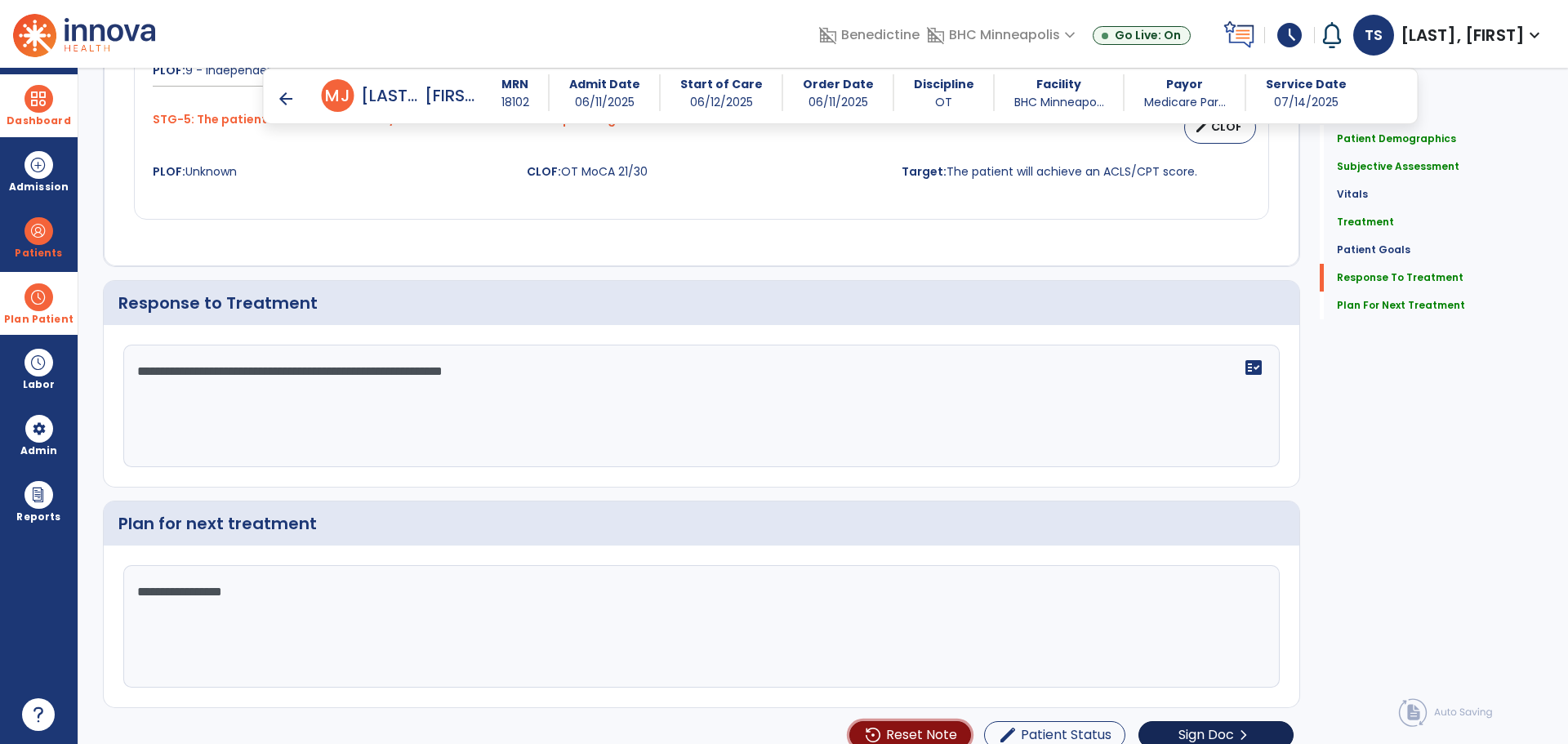 scroll, scrollTop: 1904, scrollLeft: 0, axis: vertical 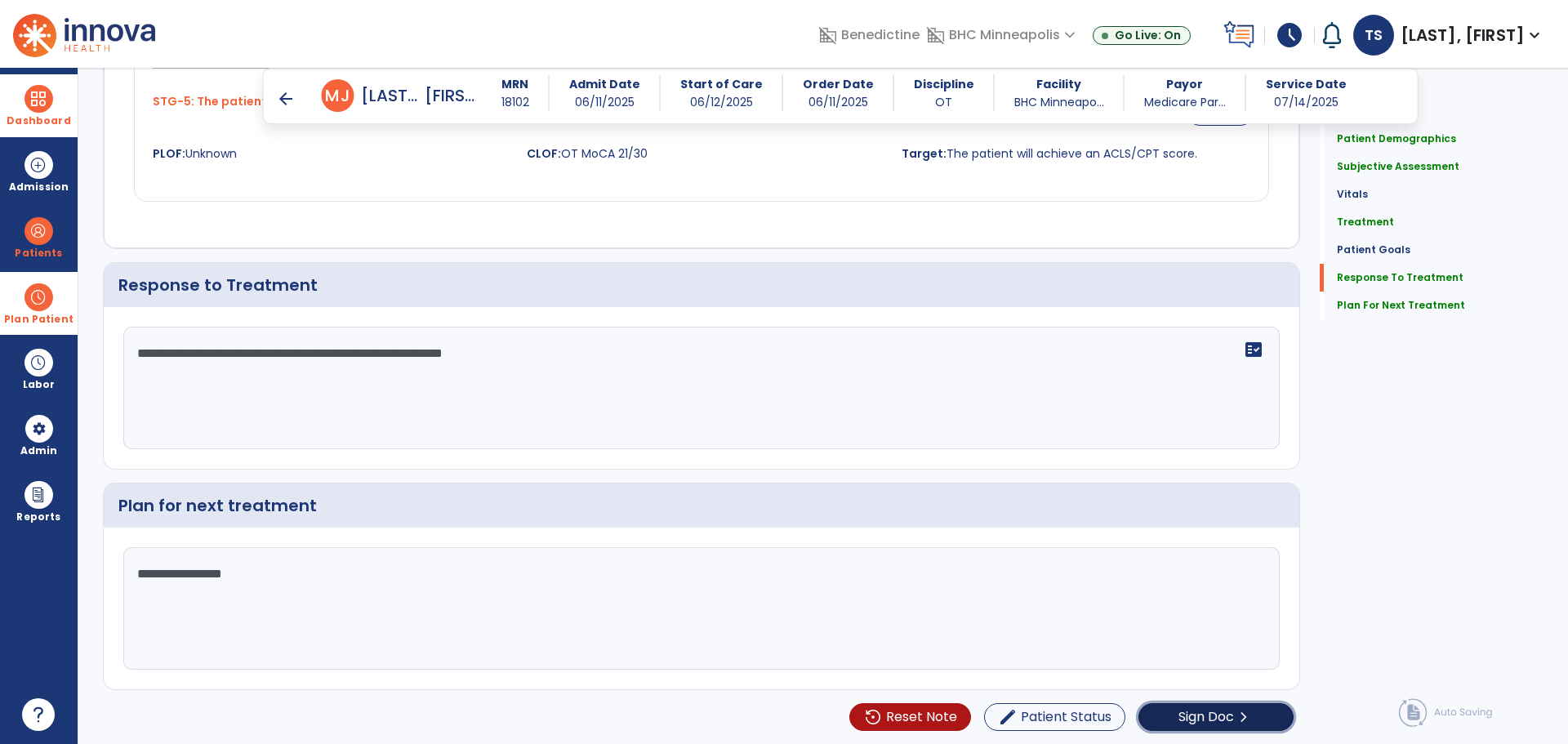 click on "chevron_right" 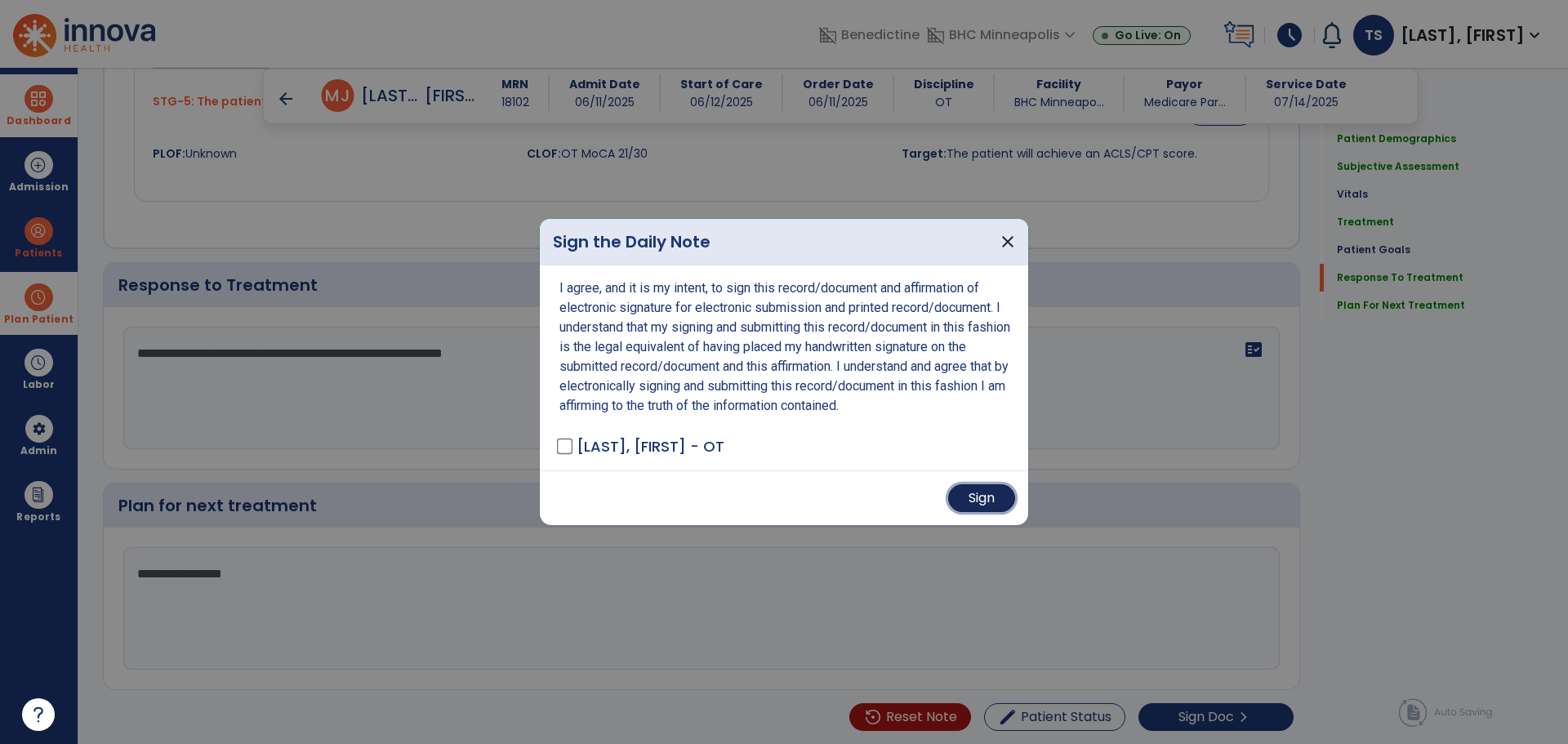 click on "Sign" at bounding box center [982, 498] 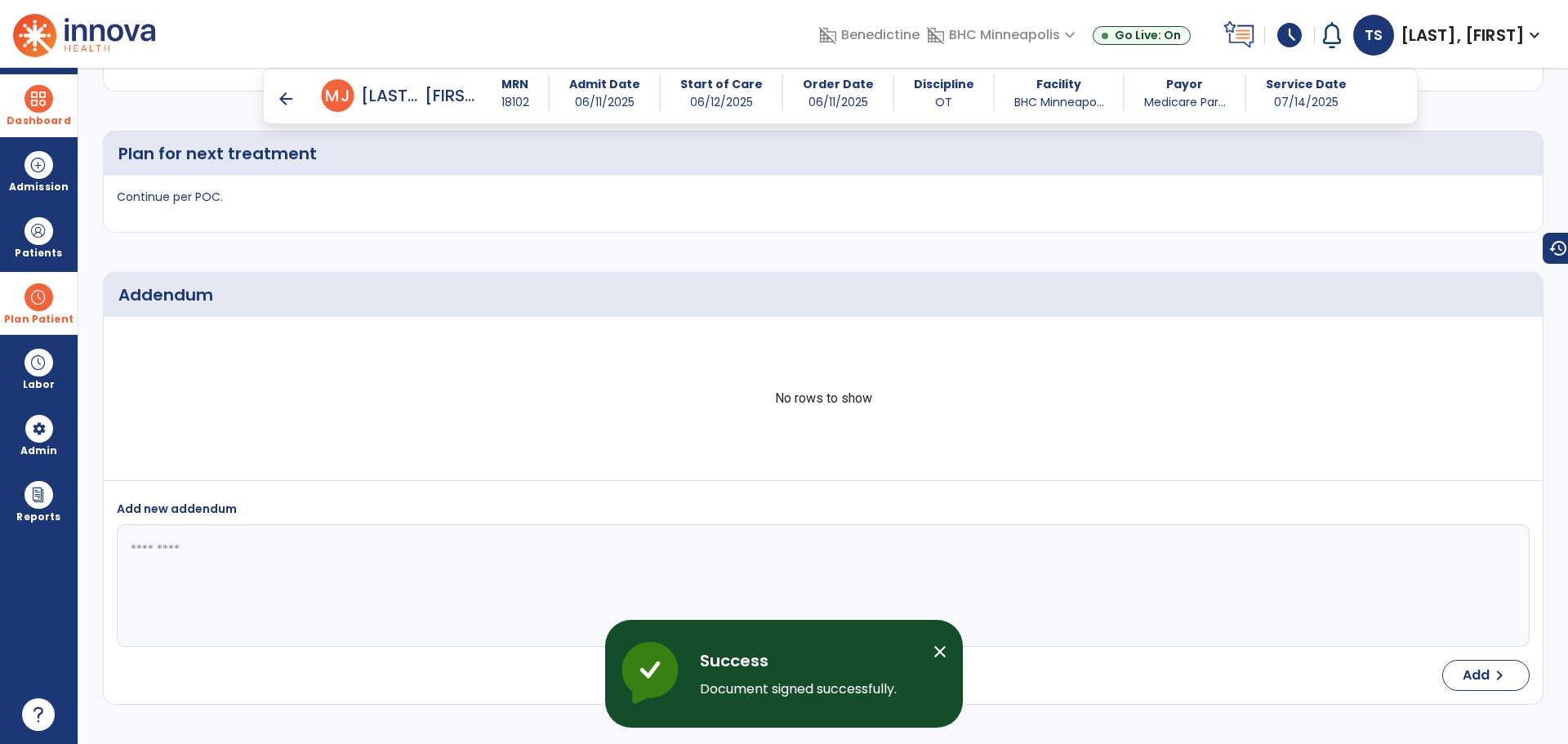 scroll, scrollTop: 2575, scrollLeft: 0, axis: vertical 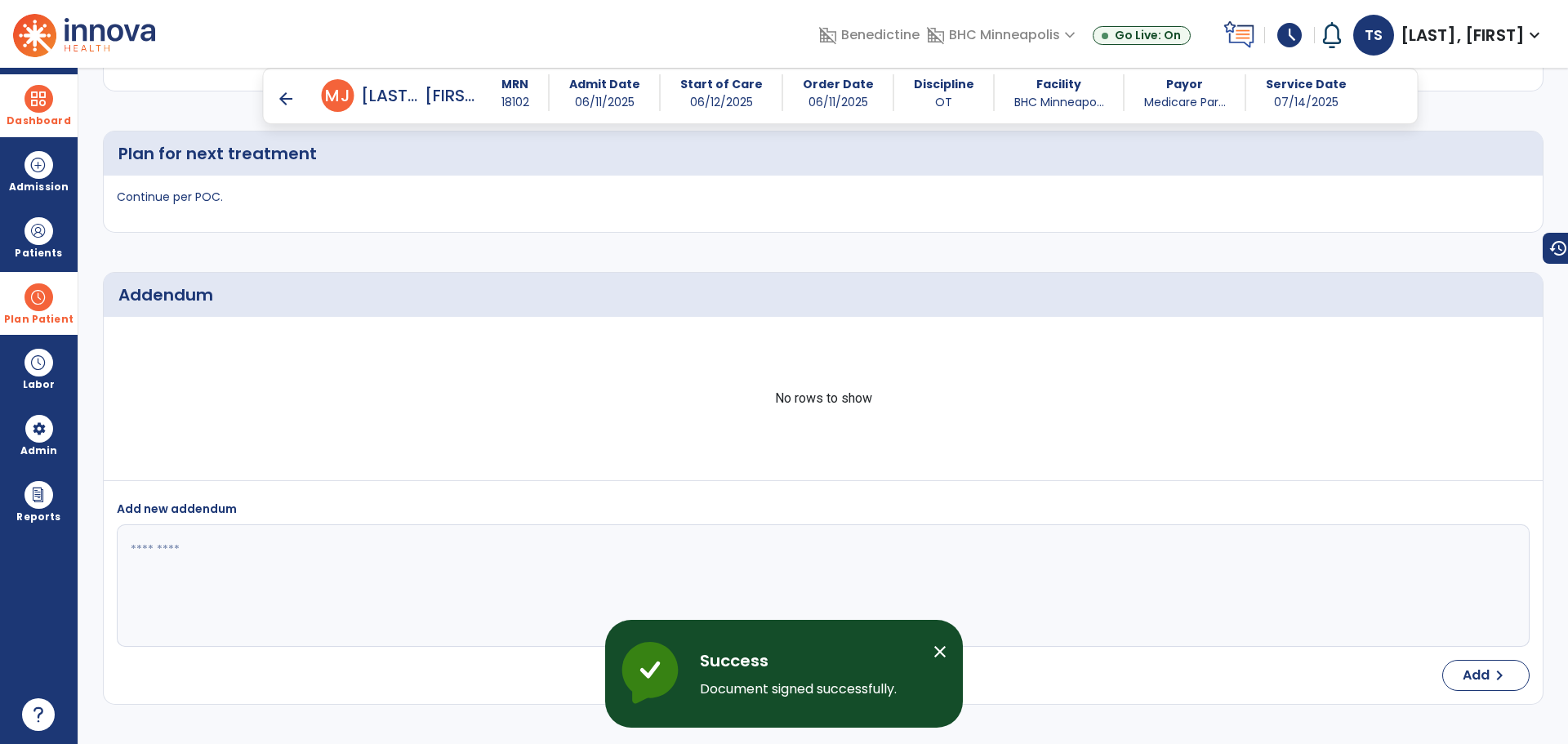 click on "close" at bounding box center (940, 652) 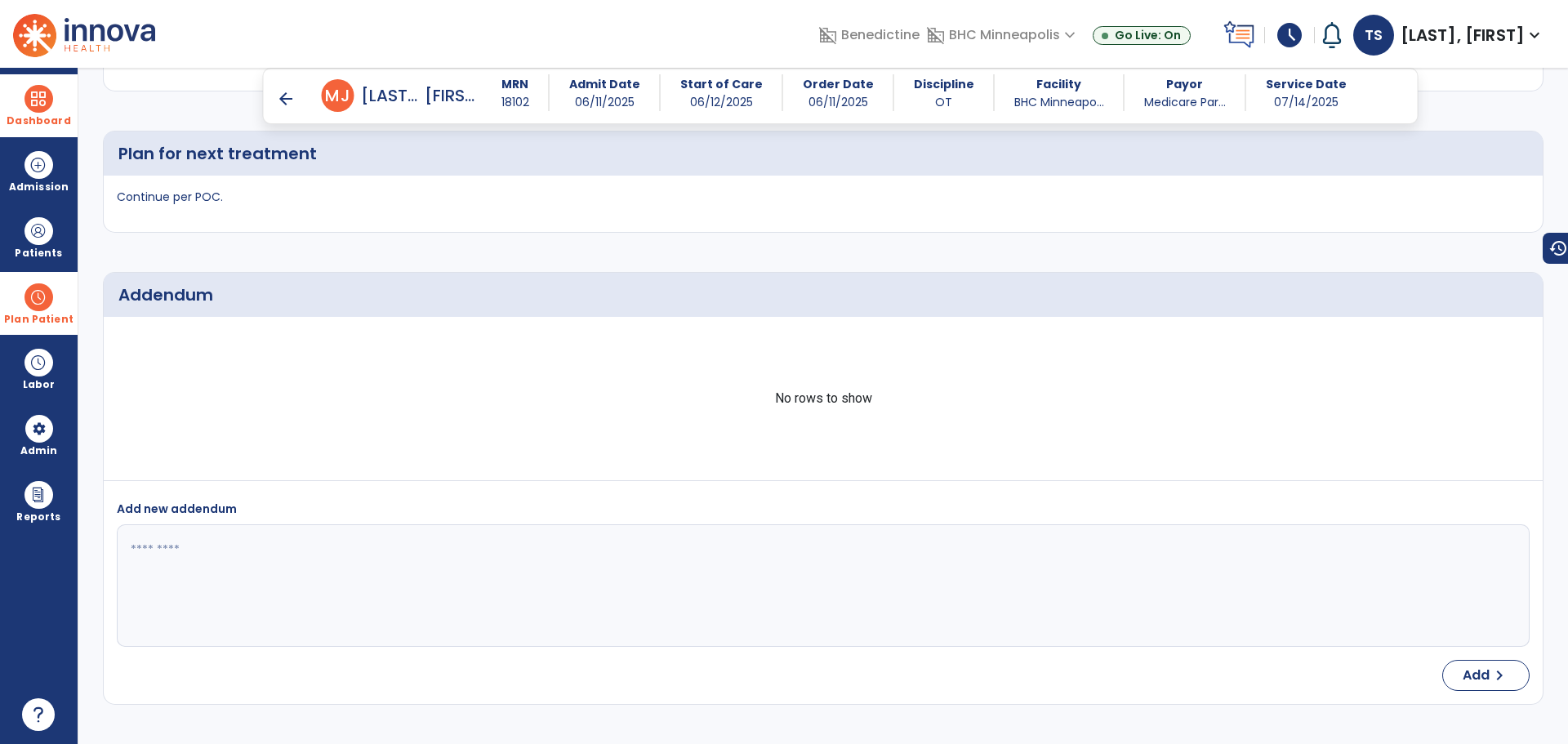 click on "arrow_back" at bounding box center (286, 99) 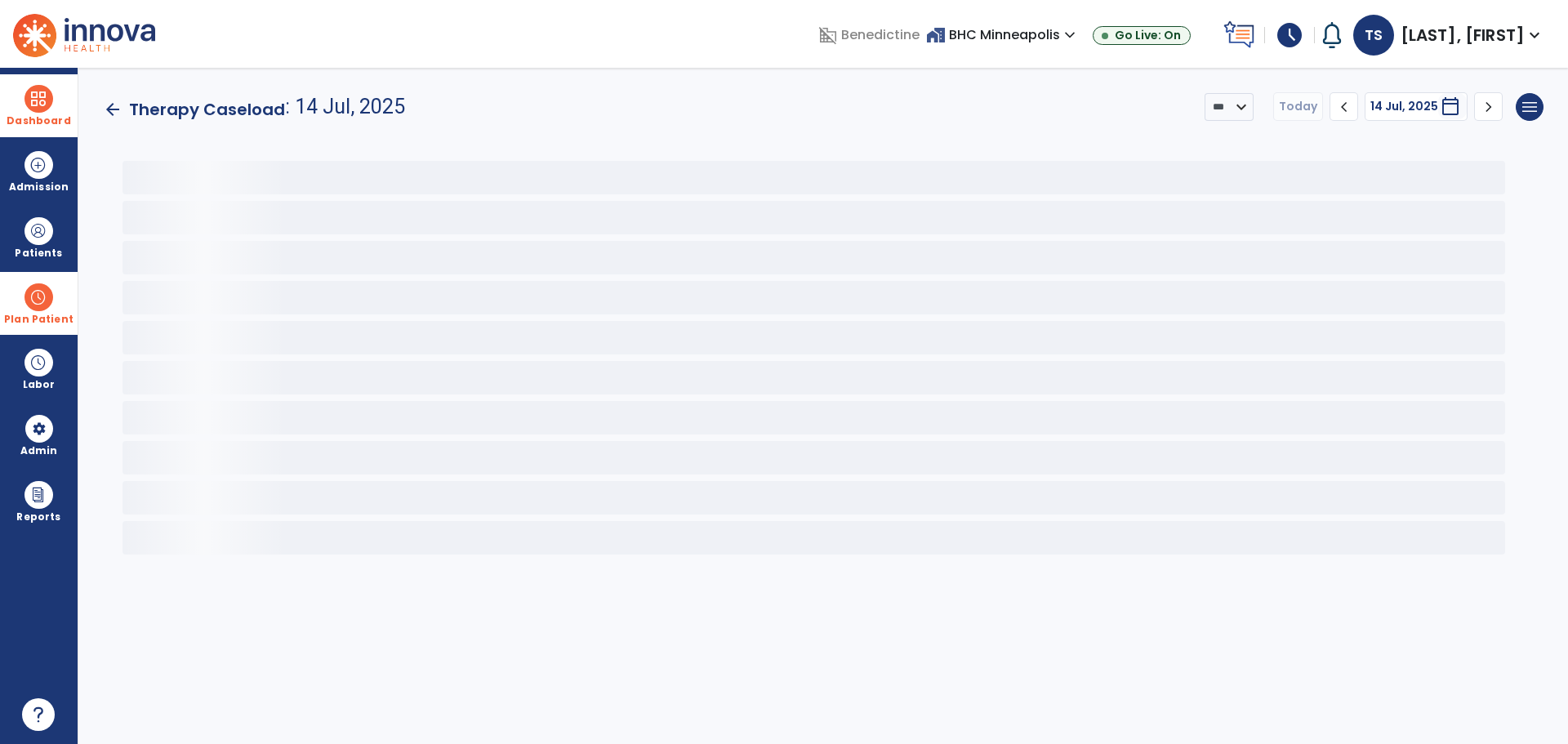 scroll, scrollTop: 0, scrollLeft: 0, axis: both 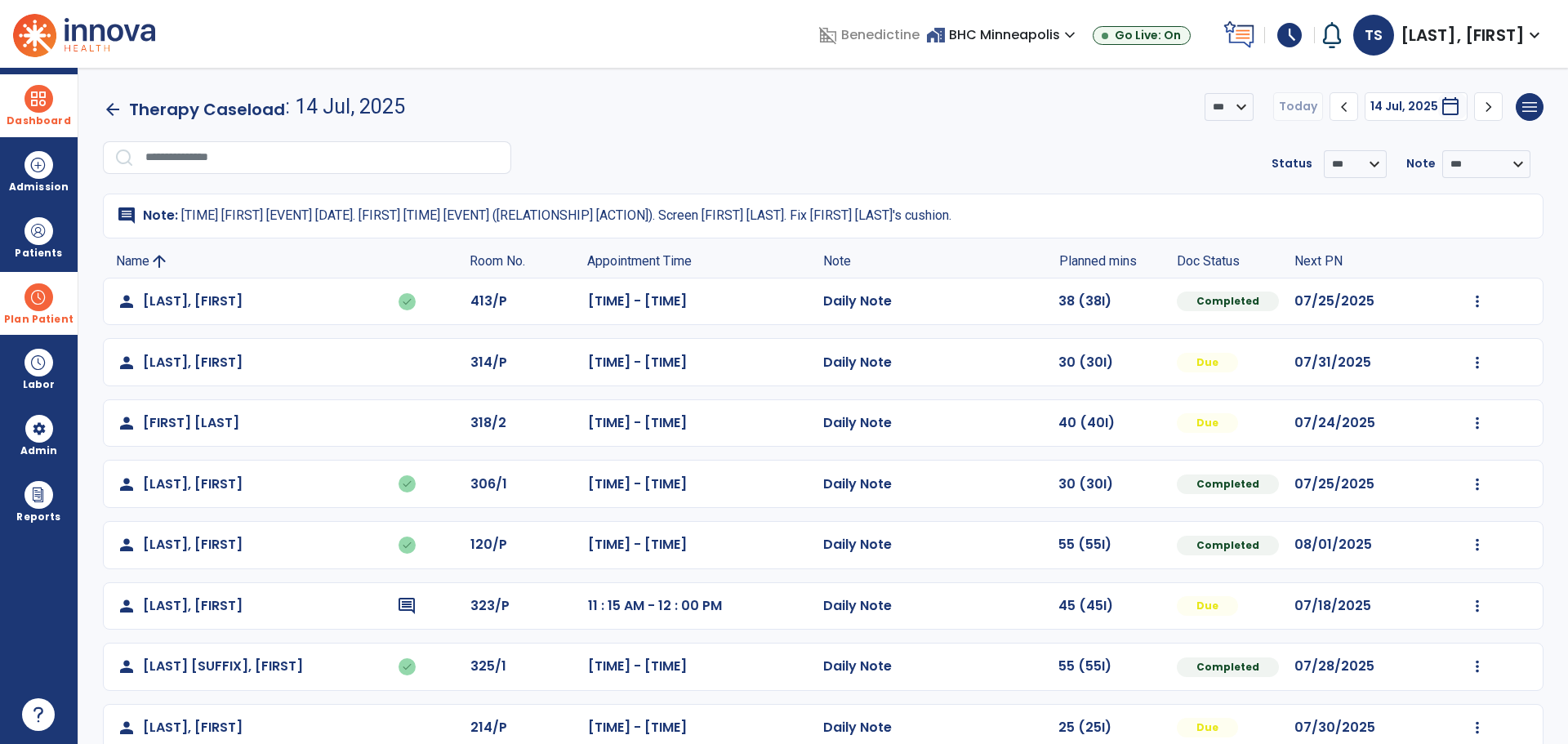 click on "Appointment Time" 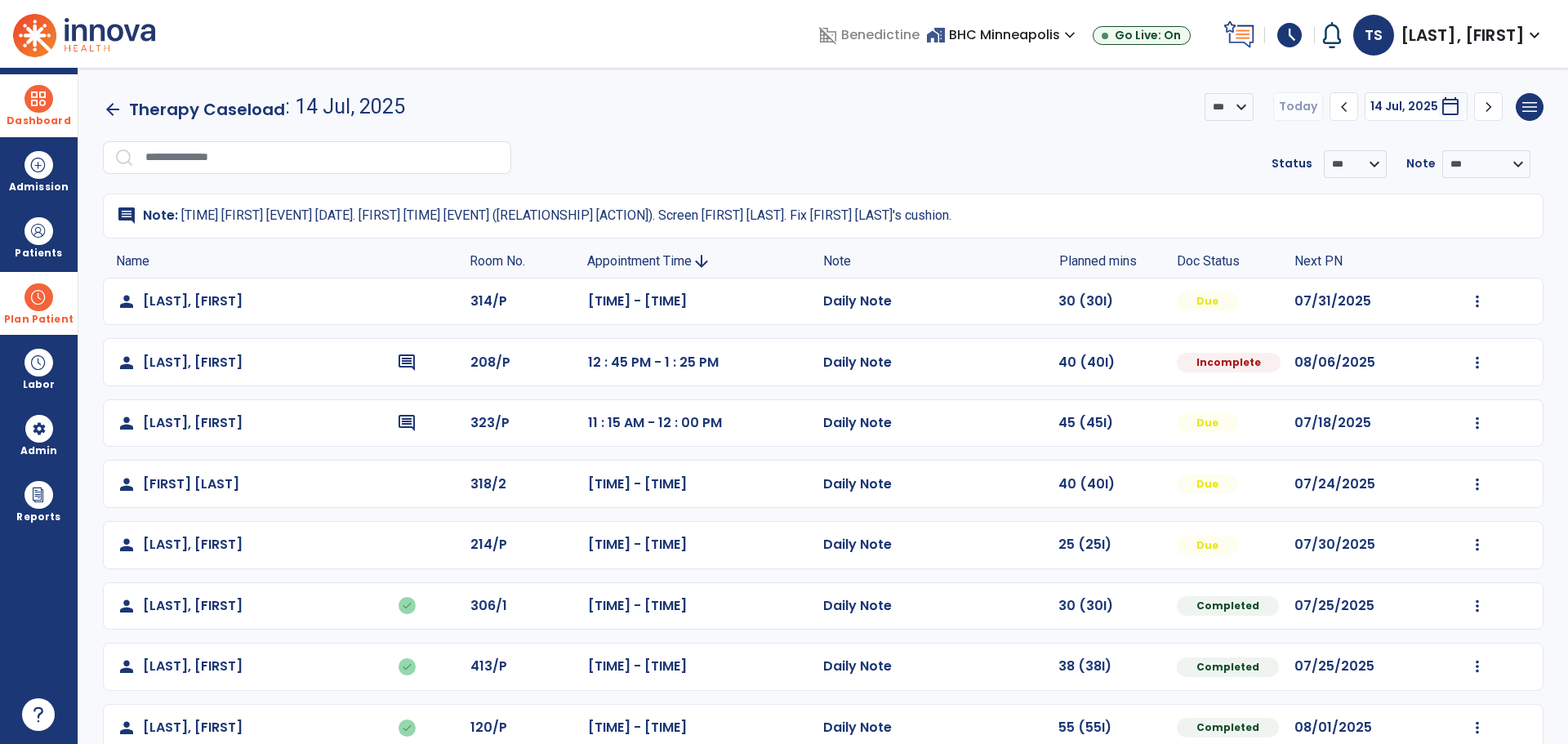 click on "Appointment Time" 